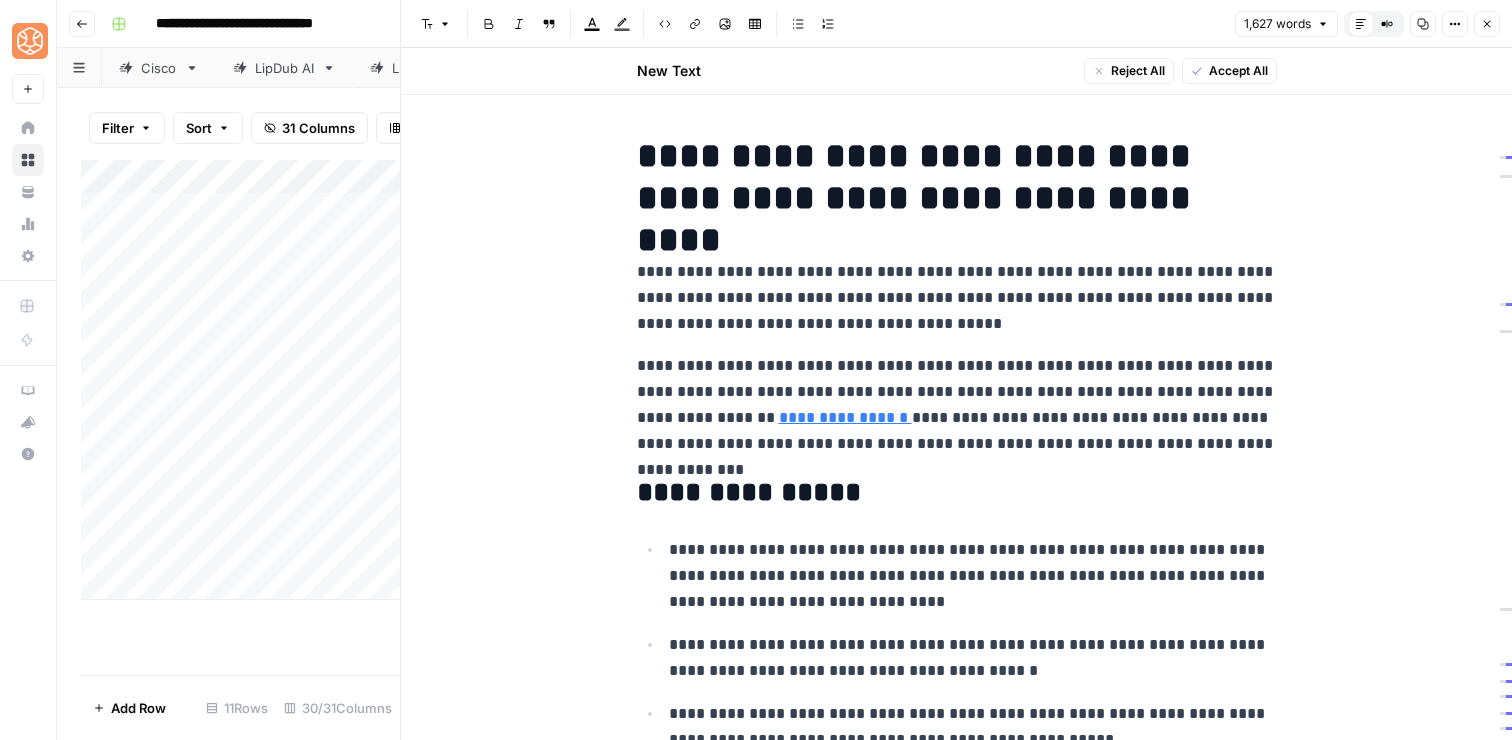 scroll, scrollTop: 0, scrollLeft: 0, axis: both 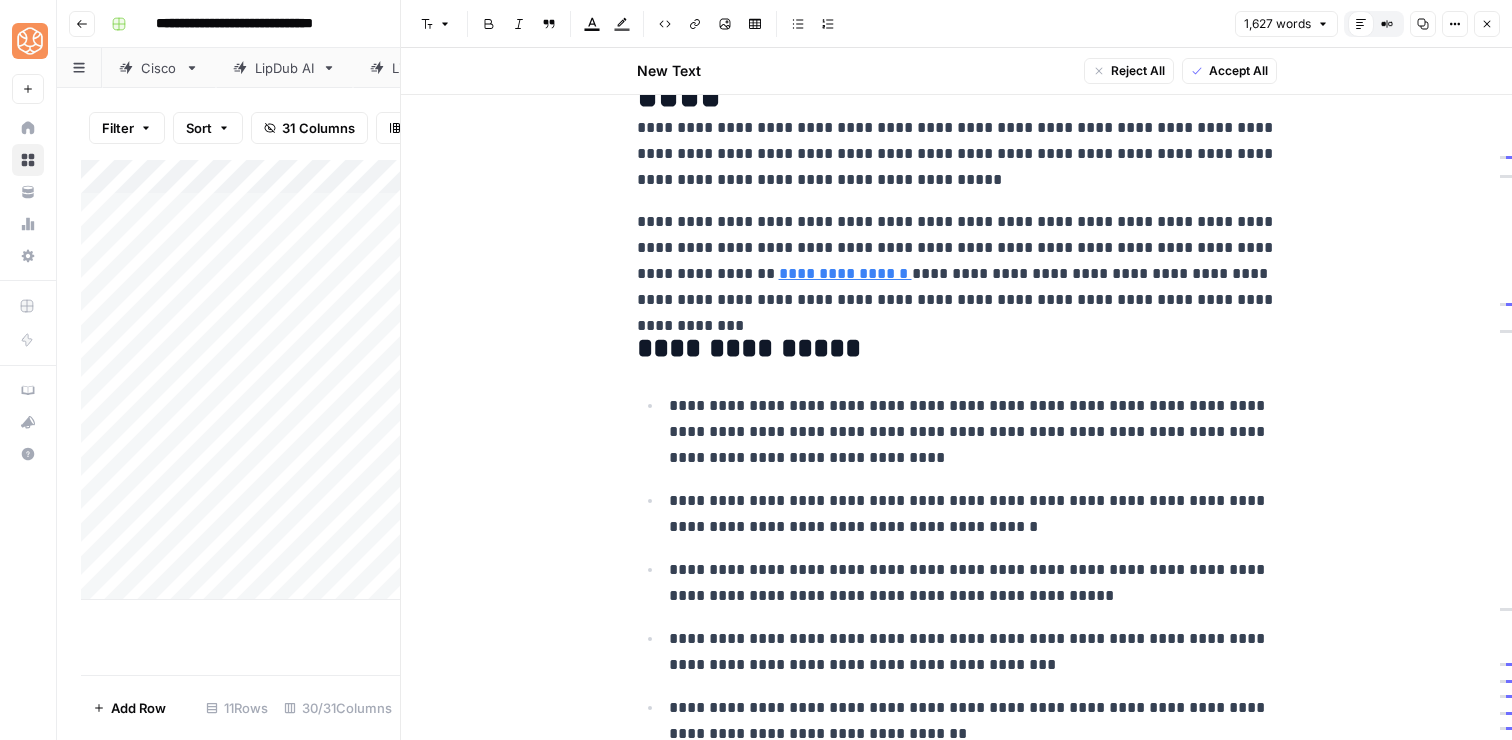 click on "**********" at bounding box center (957, 4250) 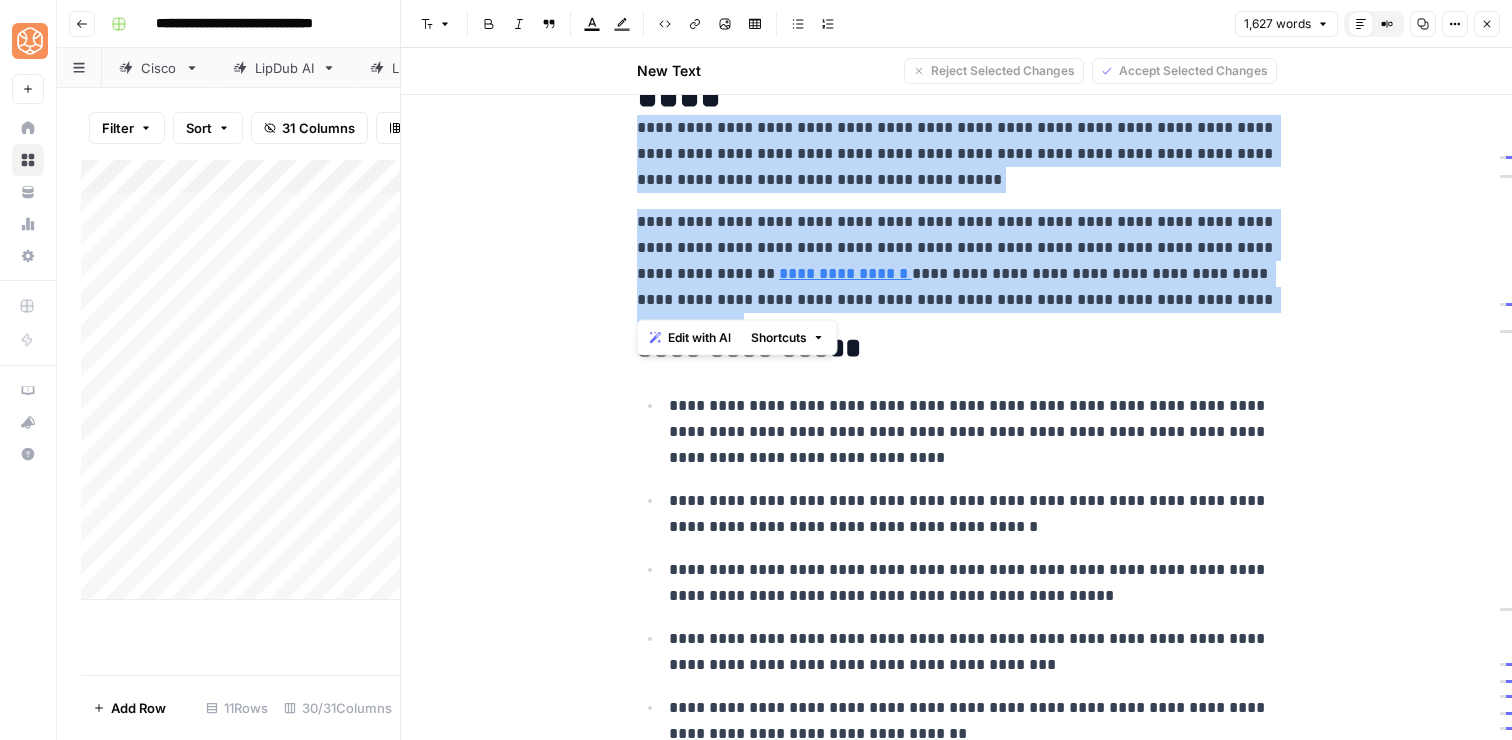 drag, startPoint x: 1250, startPoint y: 308, endPoint x: 1215, endPoint y: 109, distance: 202.05444 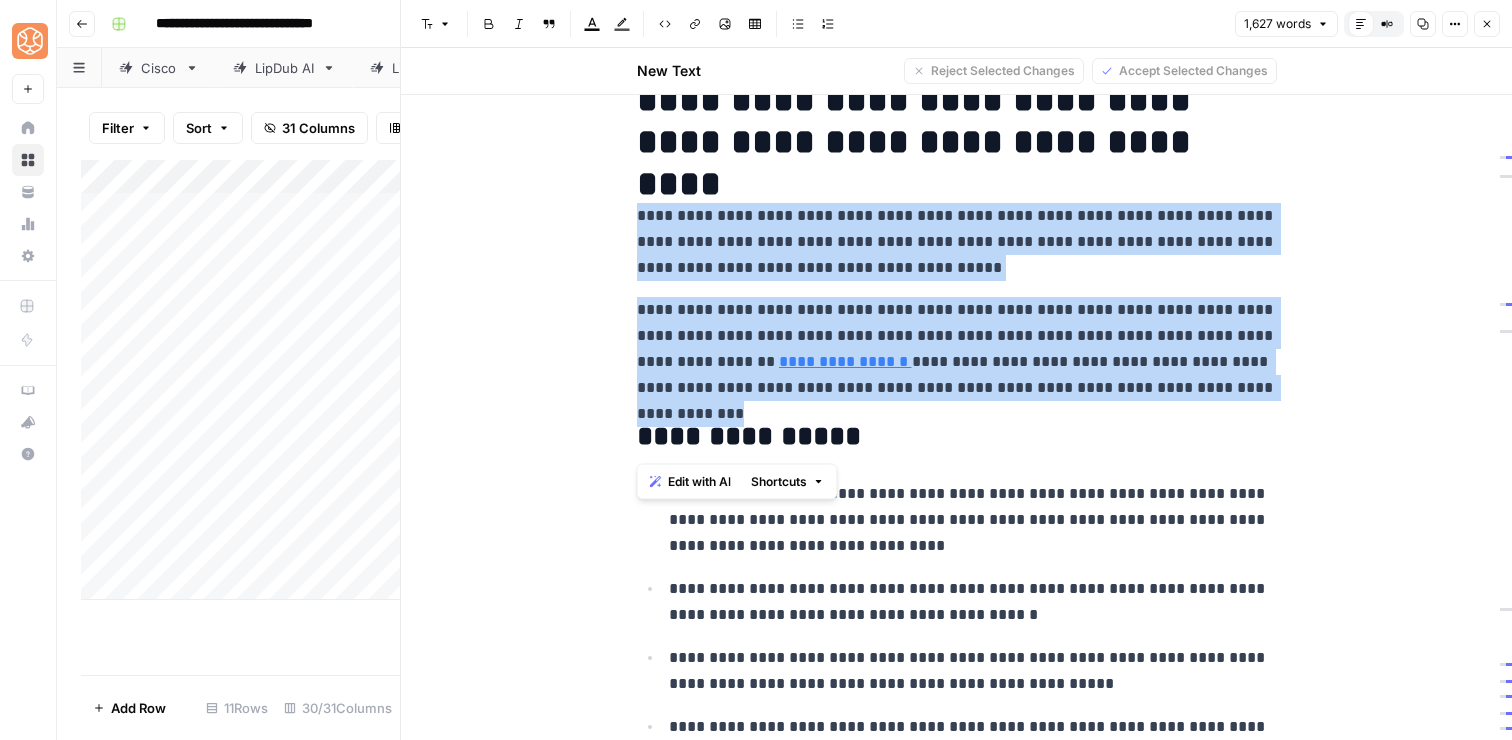 scroll, scrollTop: 0, scrollLeft: 0, axis: both 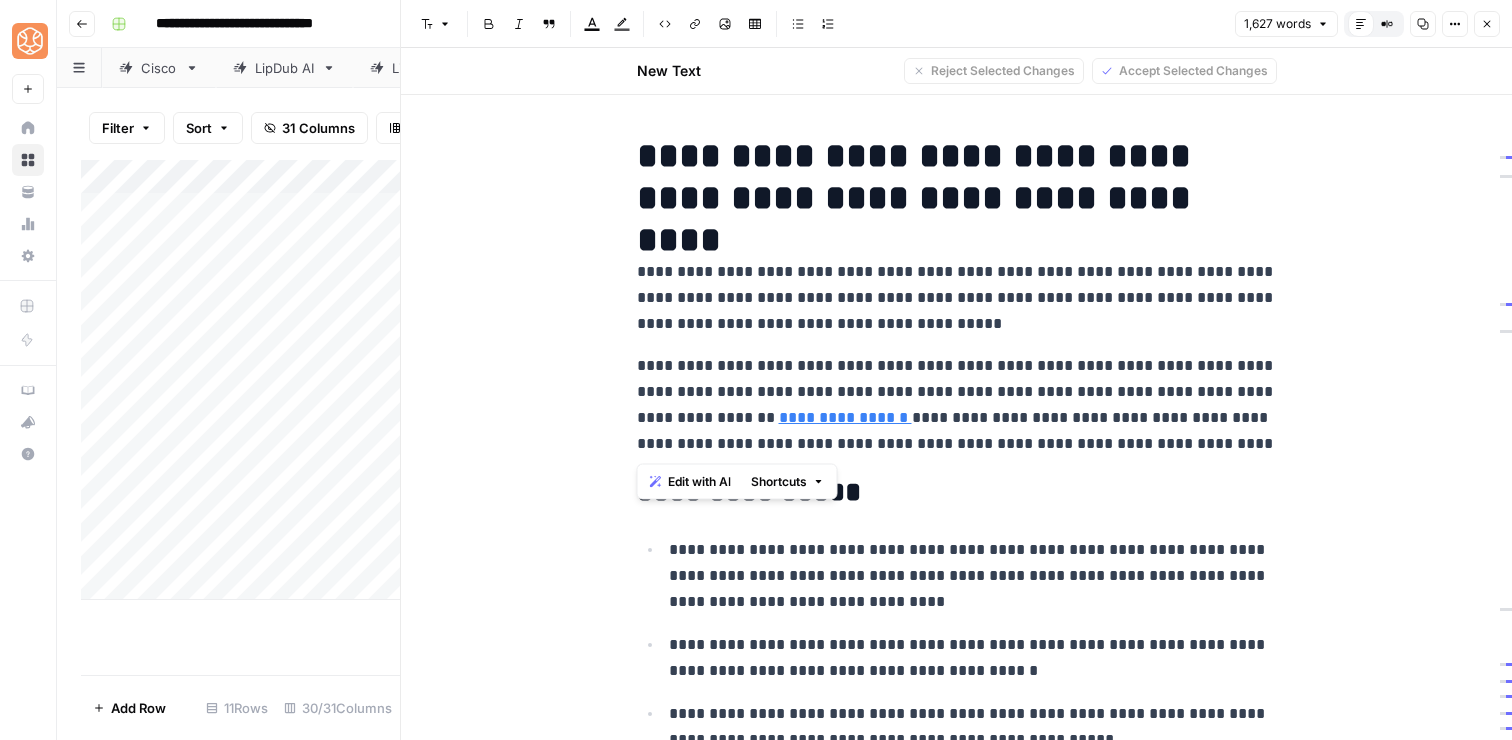 click on "**********" at bounding box center [957, 4394] 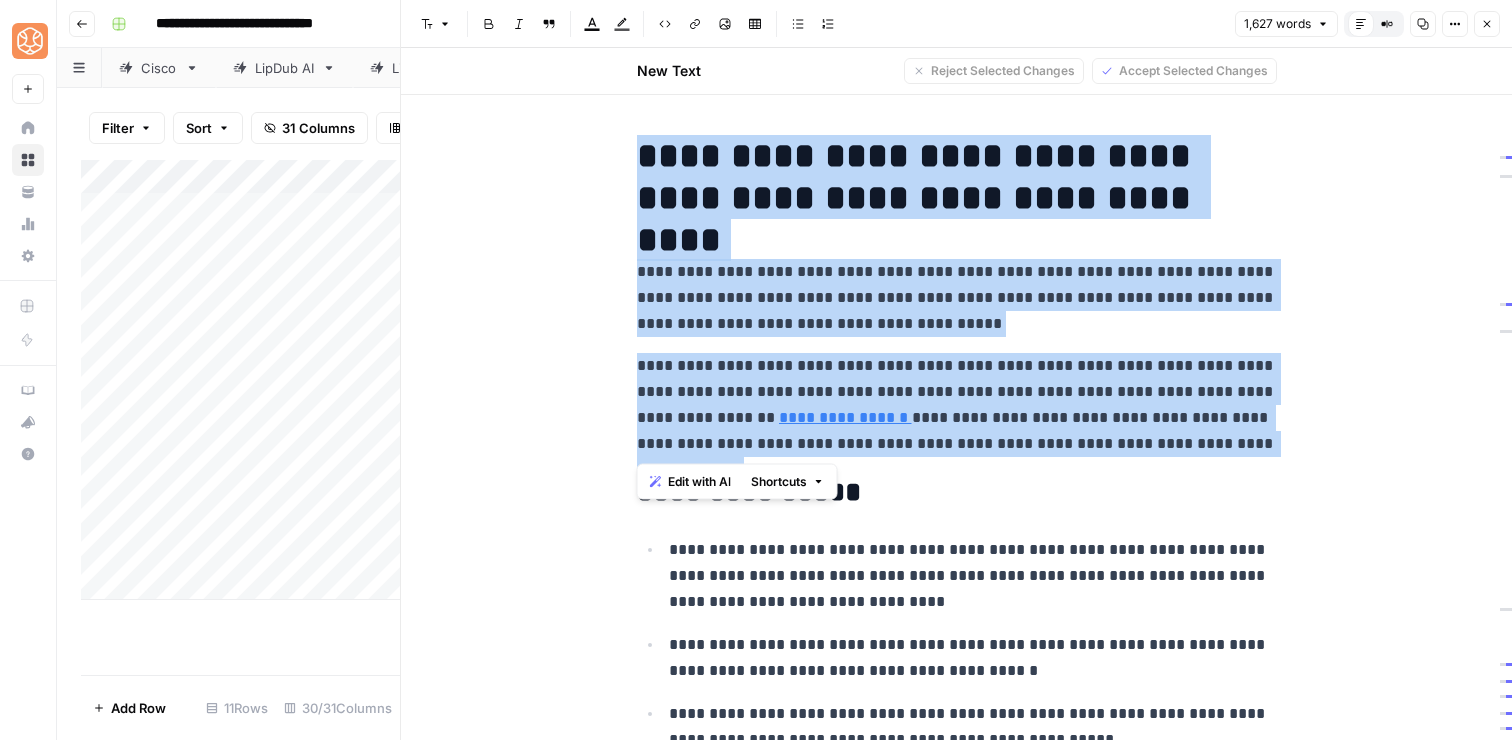 drag, startPoint x: 631, startPoint y: 160, endPoint x: 1227, endPoint y: 448, distance: 661.9365 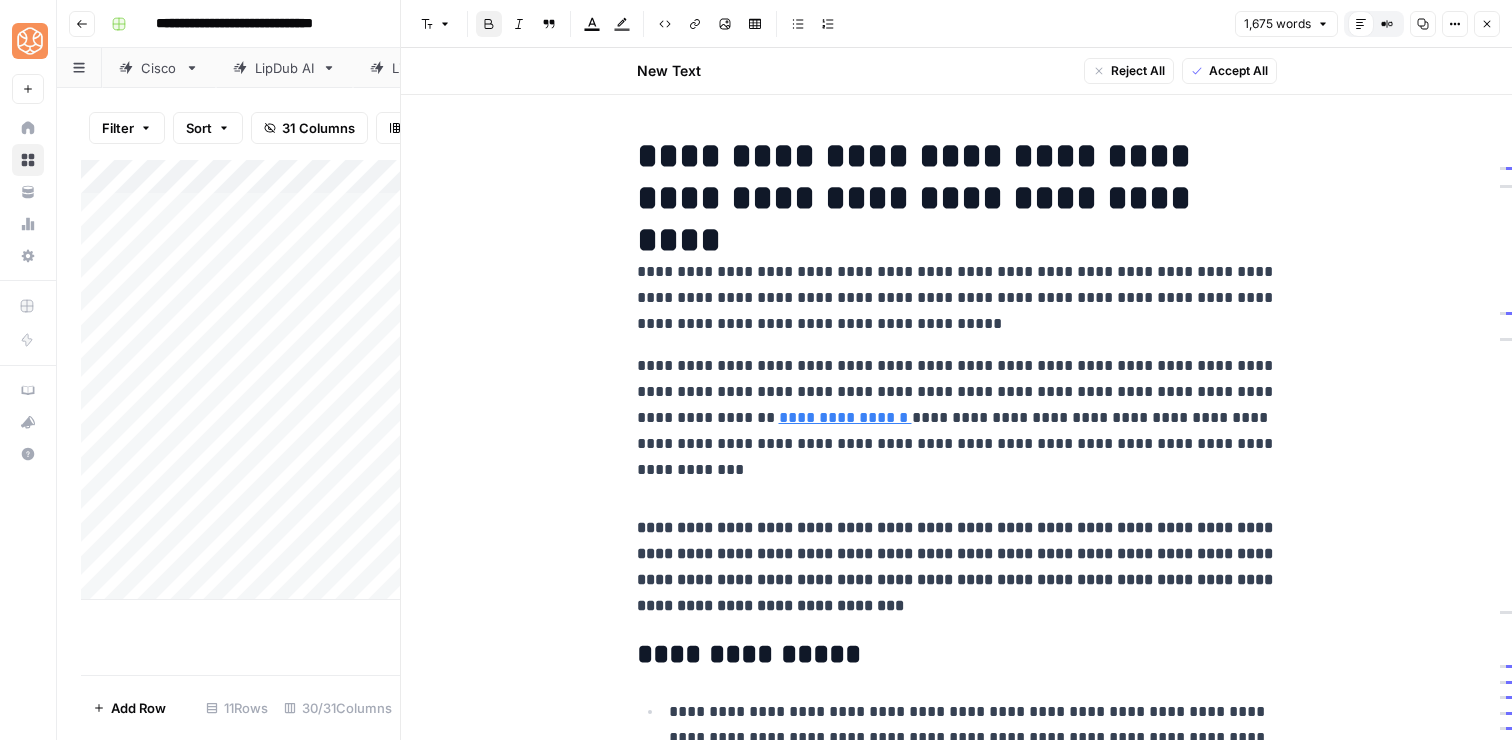 click on "**********" at bounding box center (957, 567) 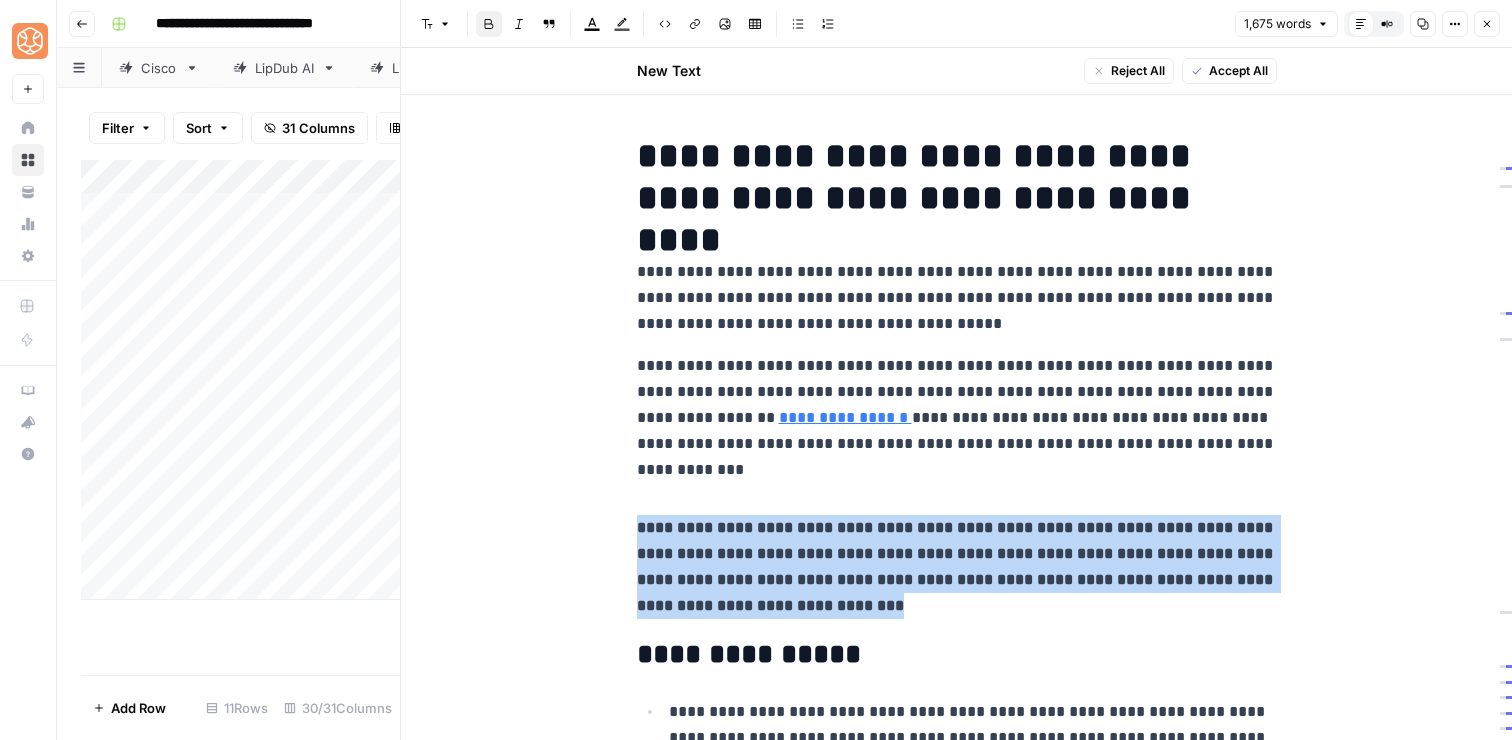 click on "**********" at bounding box center [957, 567] 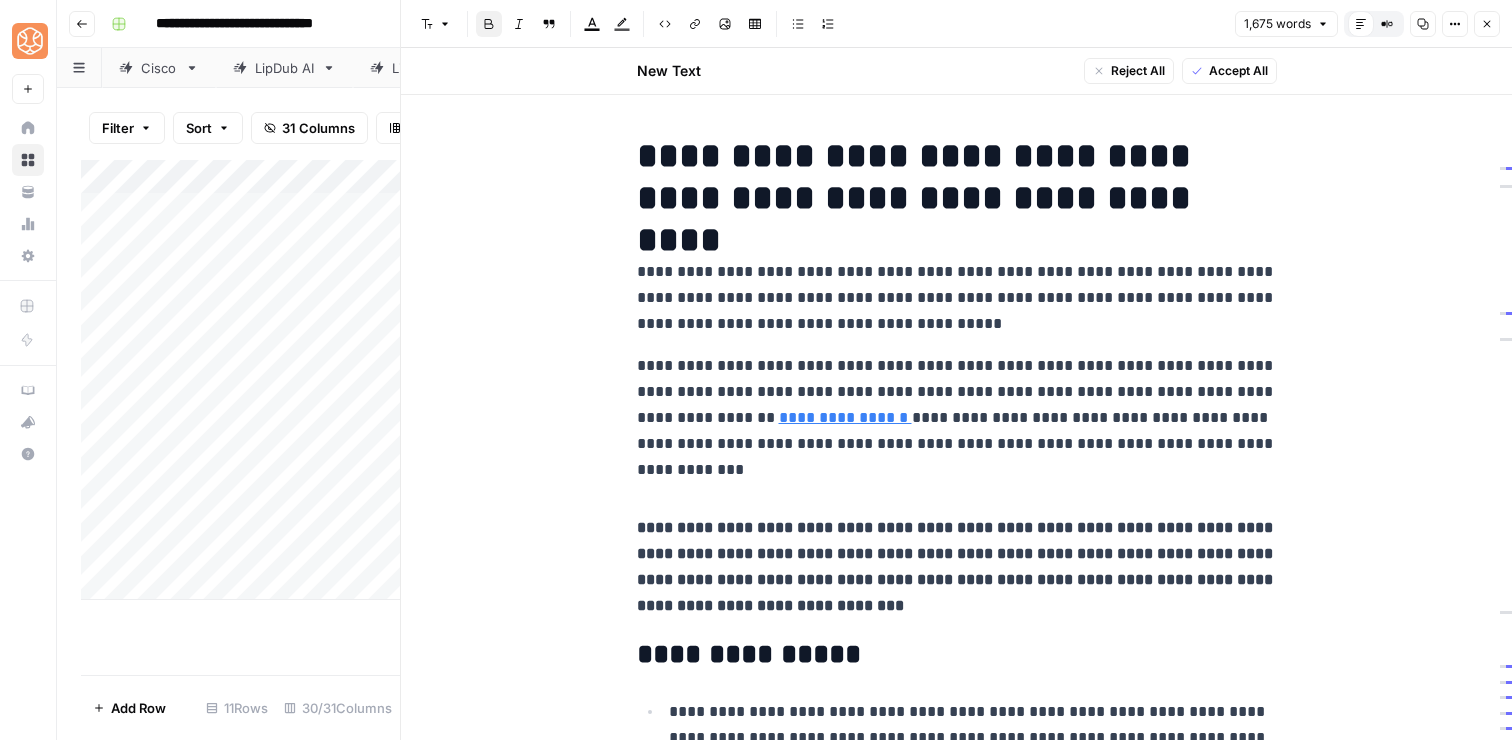 click on "**********" at bounding box center (957, 566) 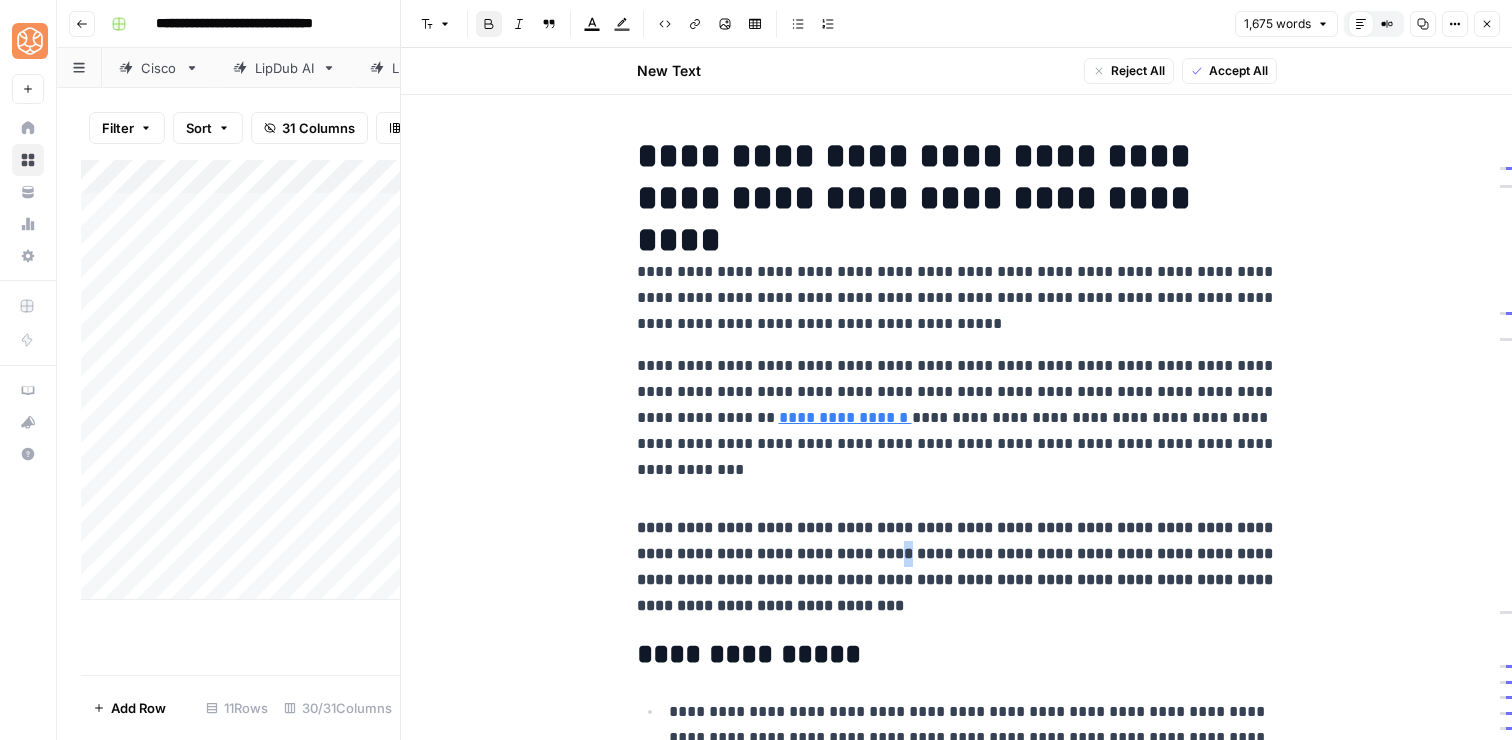 click on "**********" at bounding box center [957, 566] 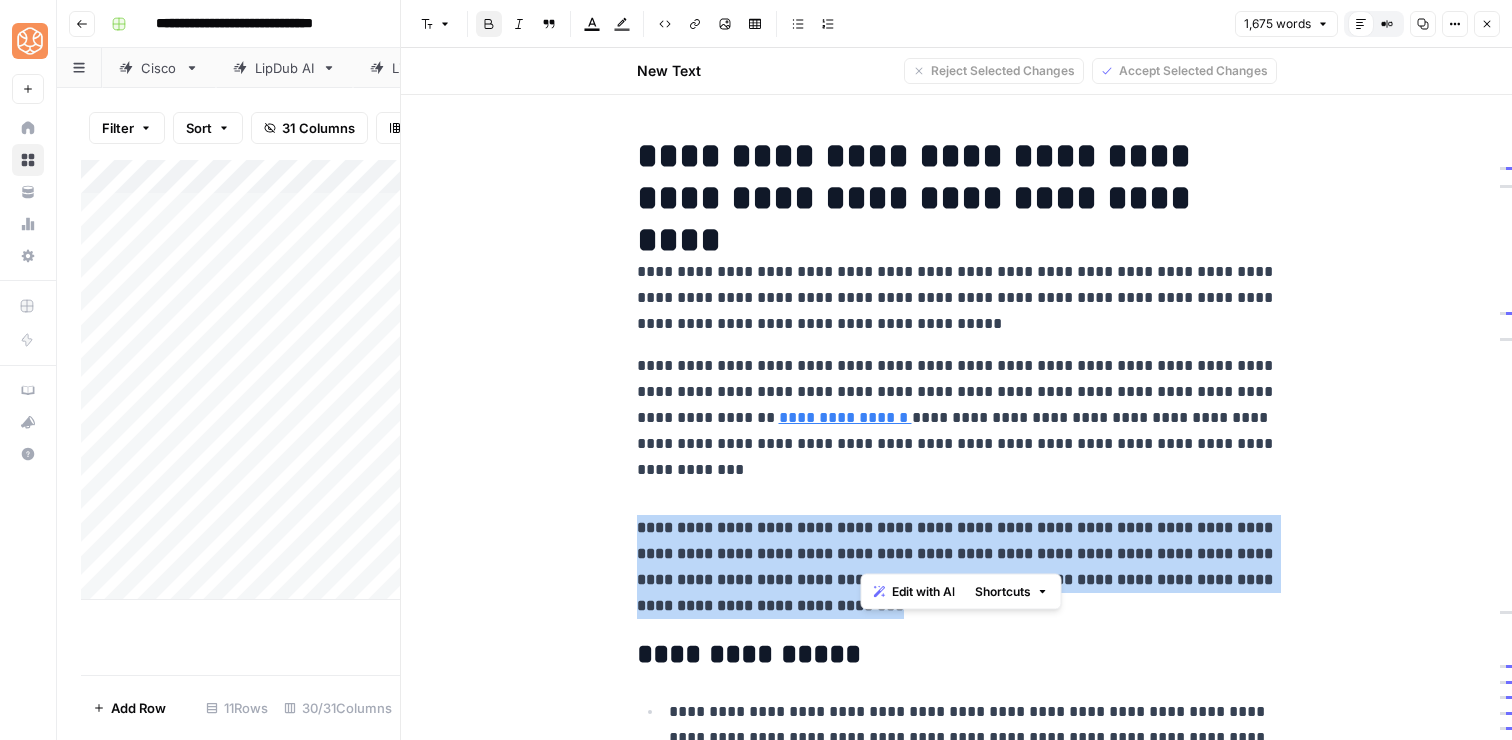 click on "**********" at bounding box center (957, 566) 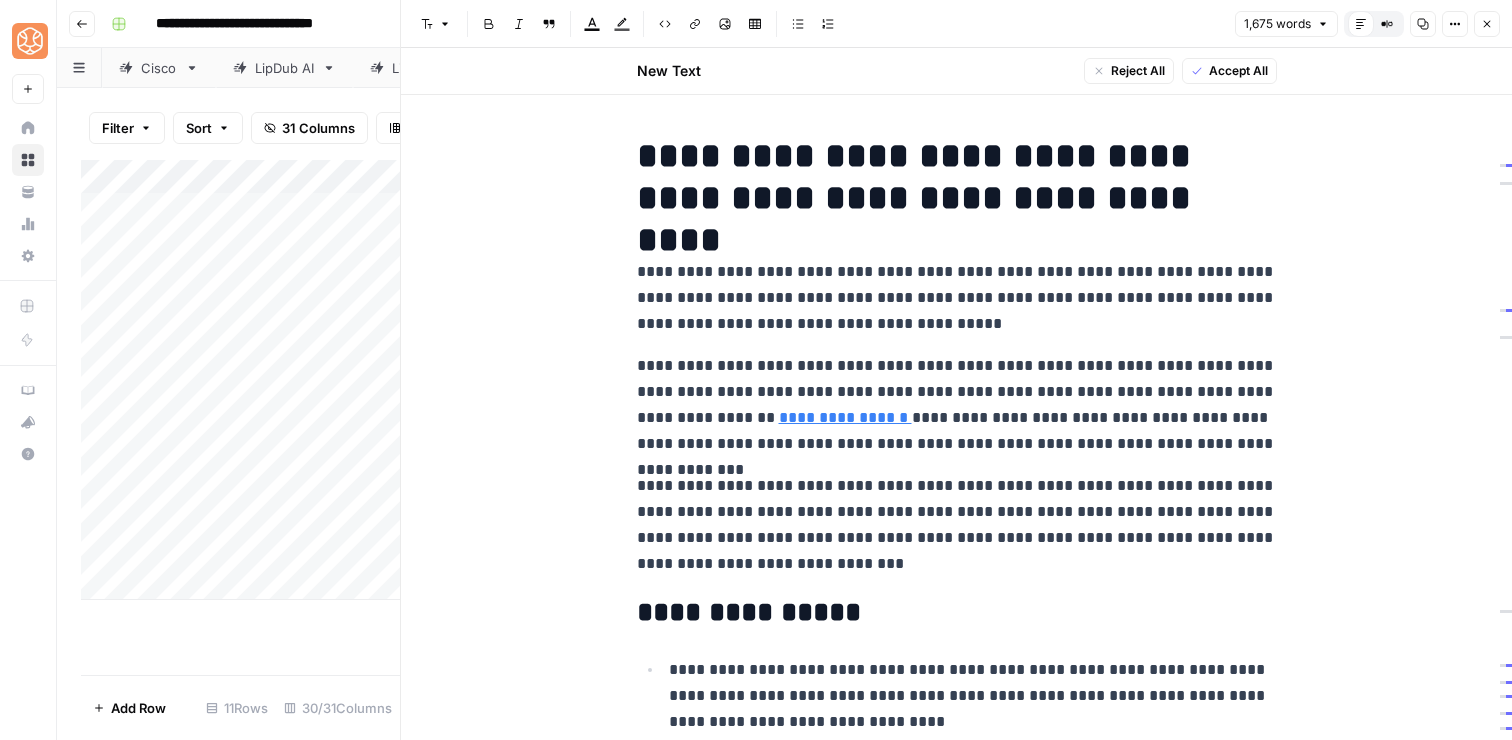 scroll, scrollTop: 58, scrollLeft: 0, axis: vertical 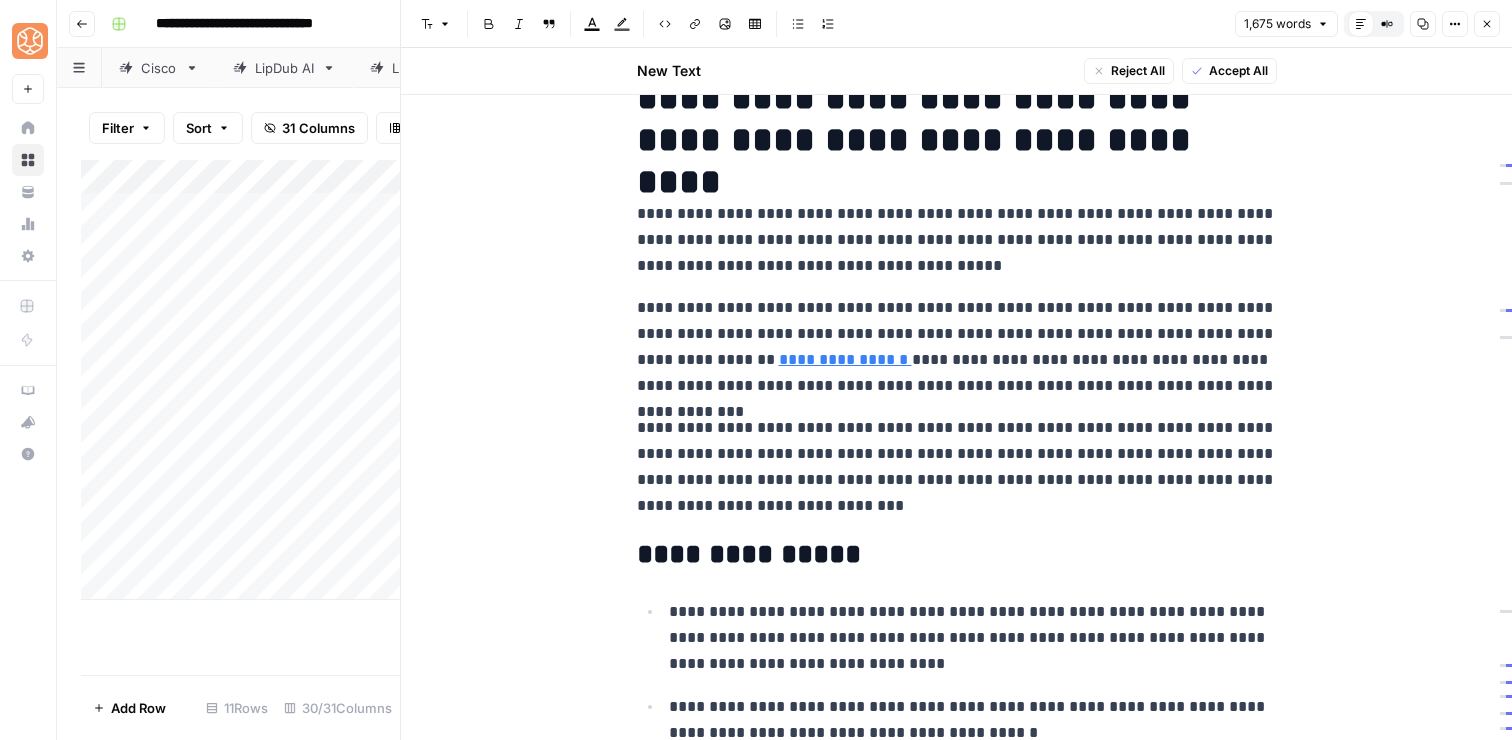 click on "**********" at bounding box center (957, 347) 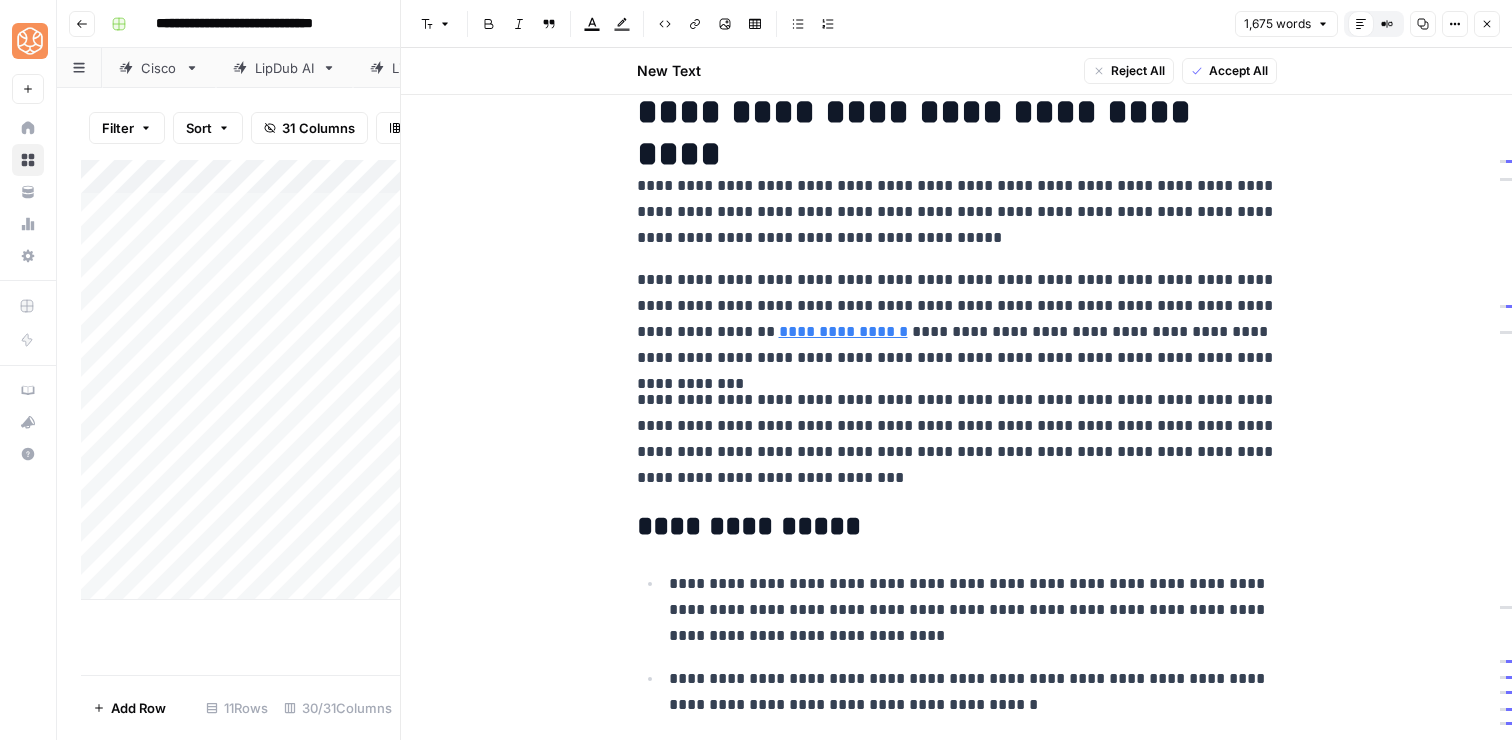 scroll, scrollTop: 97, scrollLeft: 0, axis: vertical 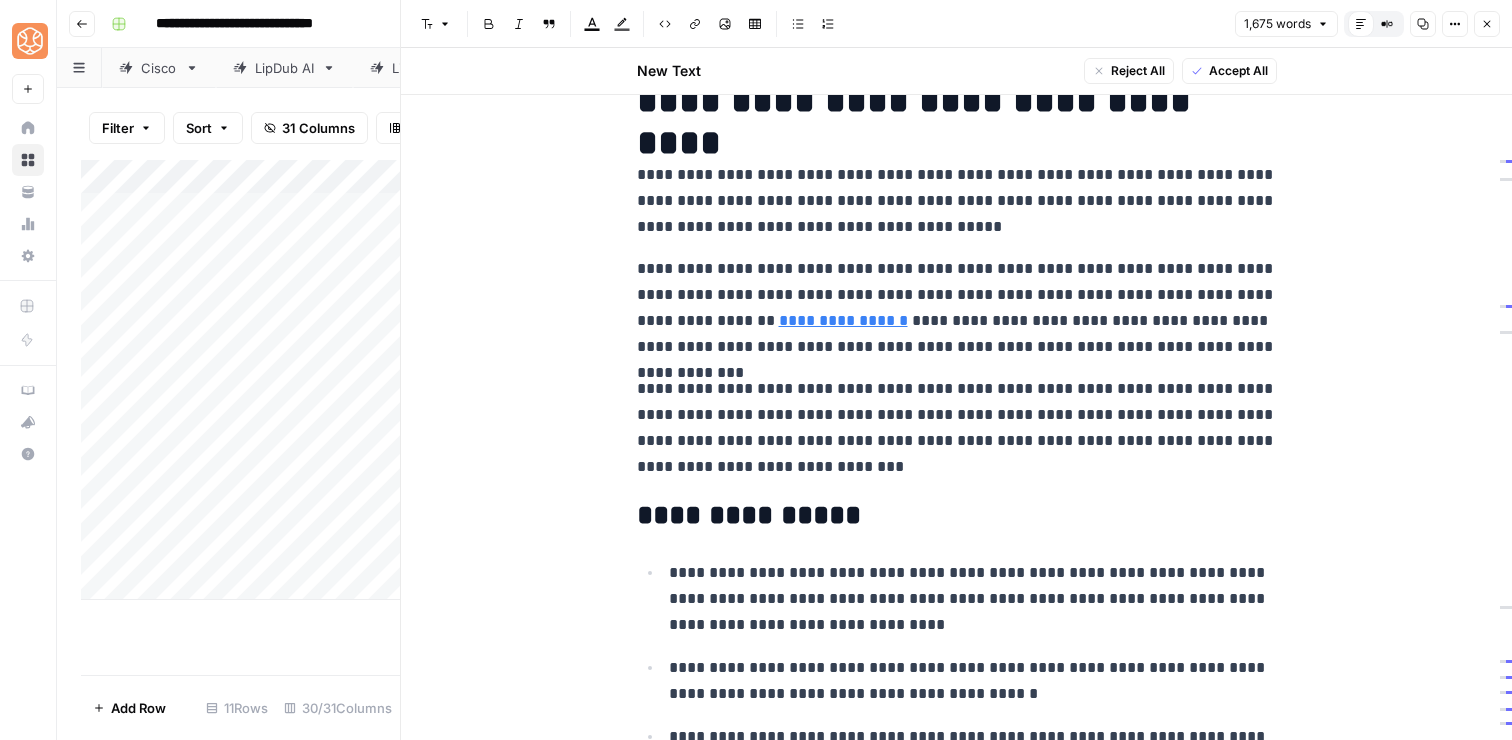 click on "**********" at bounding box center [957, 308] 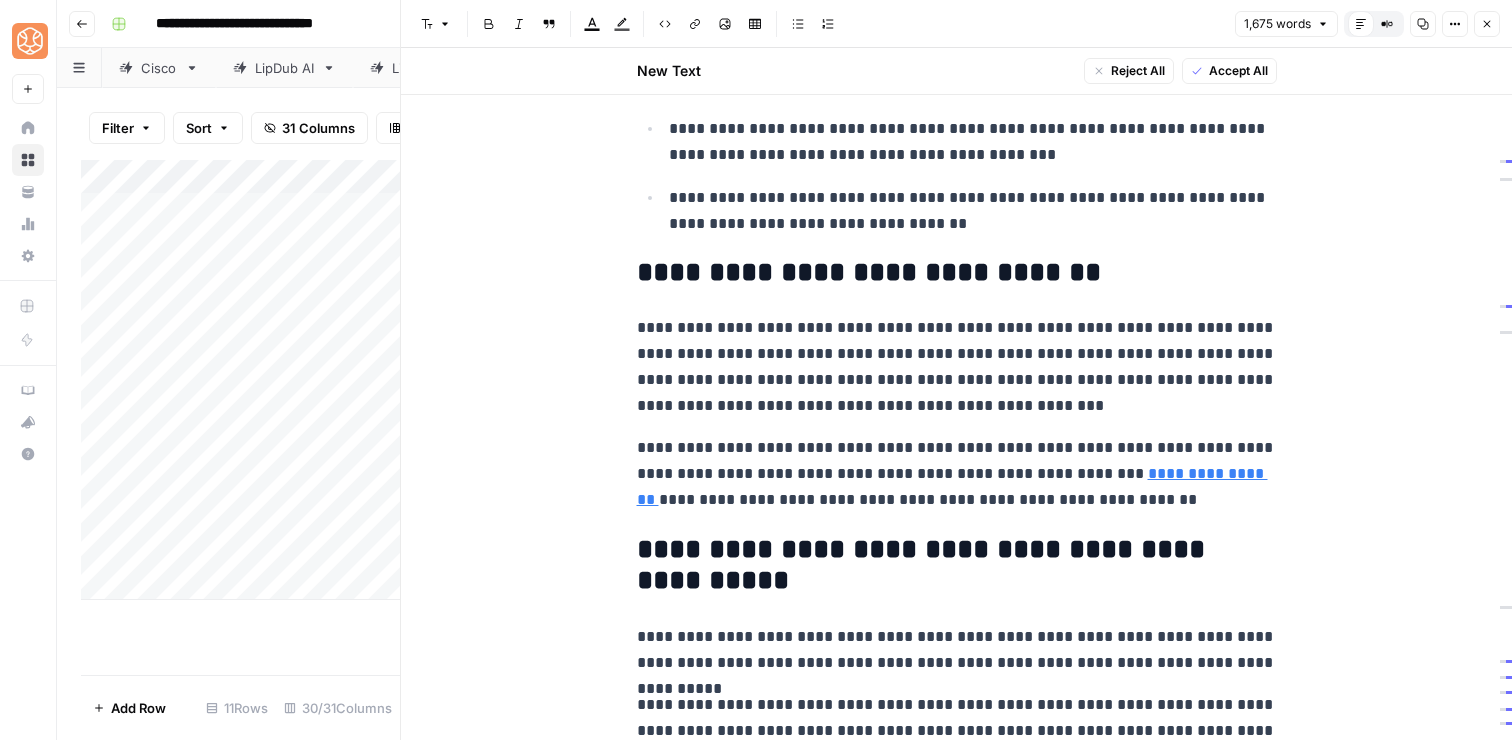 scroll, scrollTop: 778, scrollLeft: 0, axis: vertical 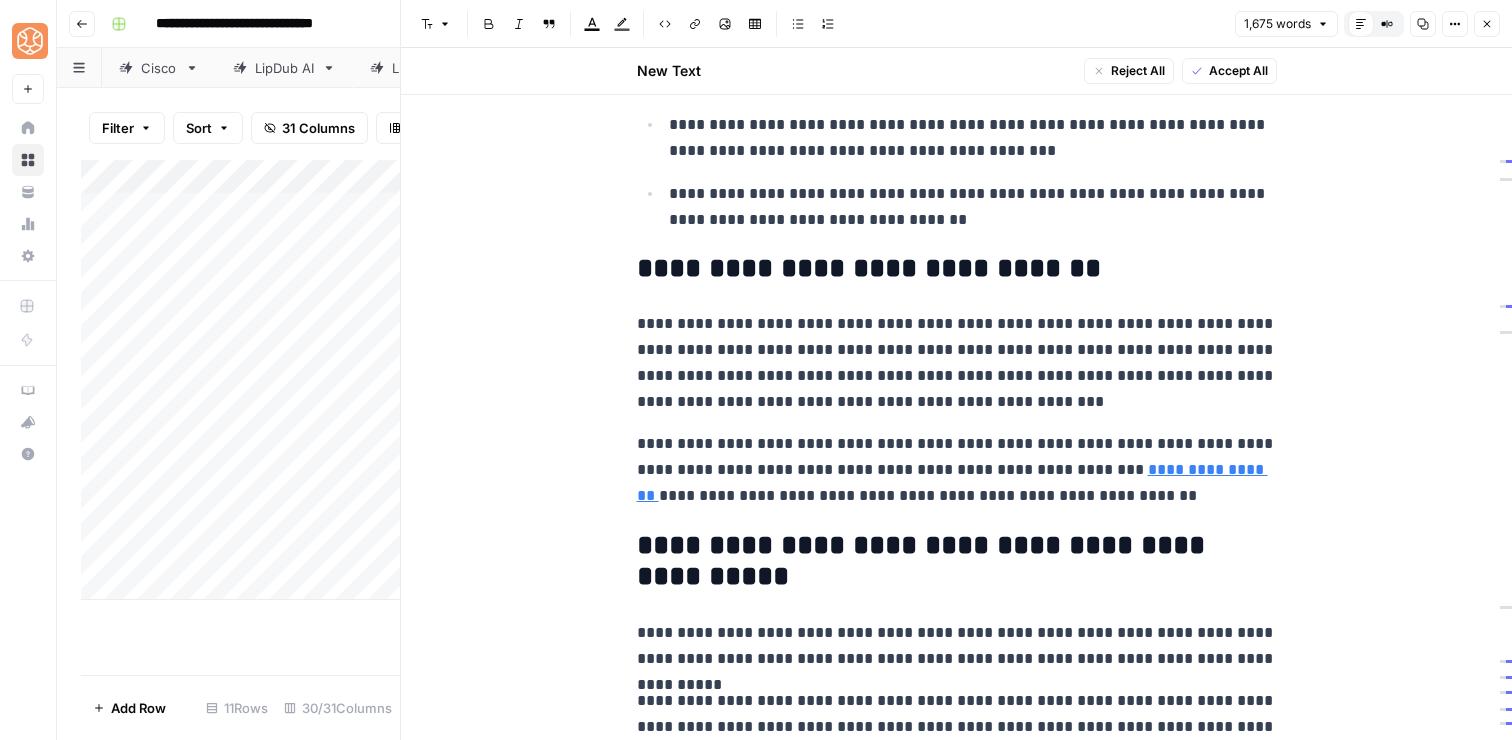 click on "**********" at bounding box center (957, 470) 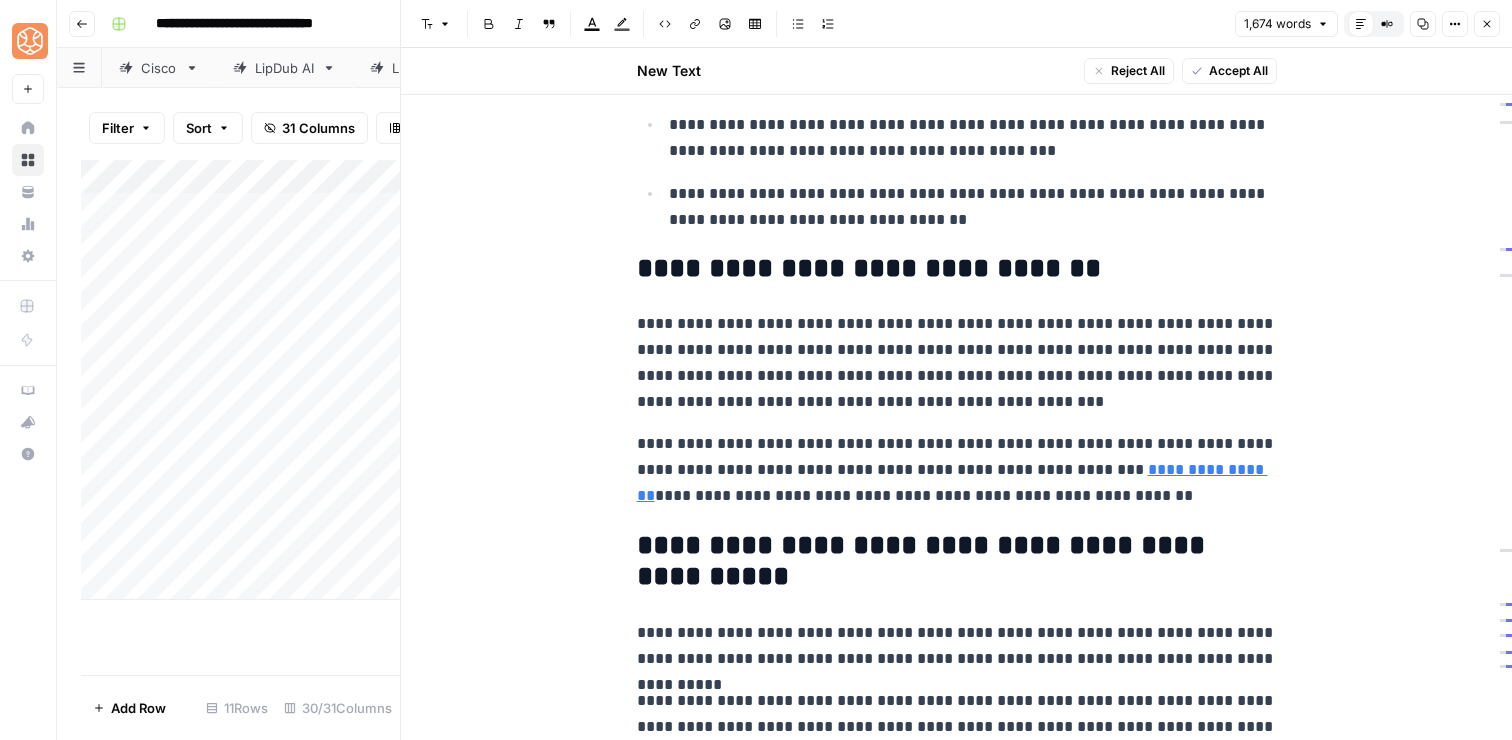click on "**********" at bounding box center [957, 363] 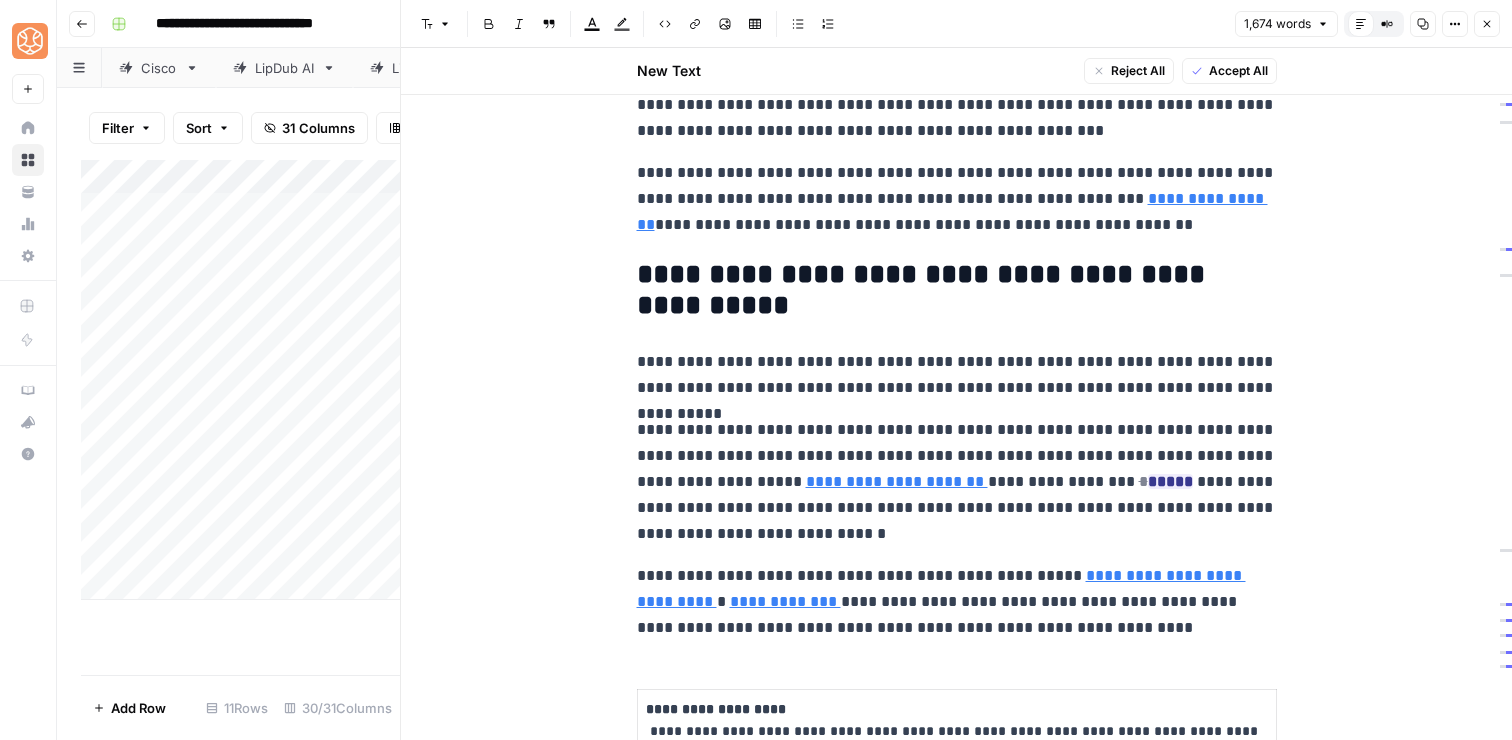 scroll, scrollTop: 1069, scrollLeft: 0, axis: vertical 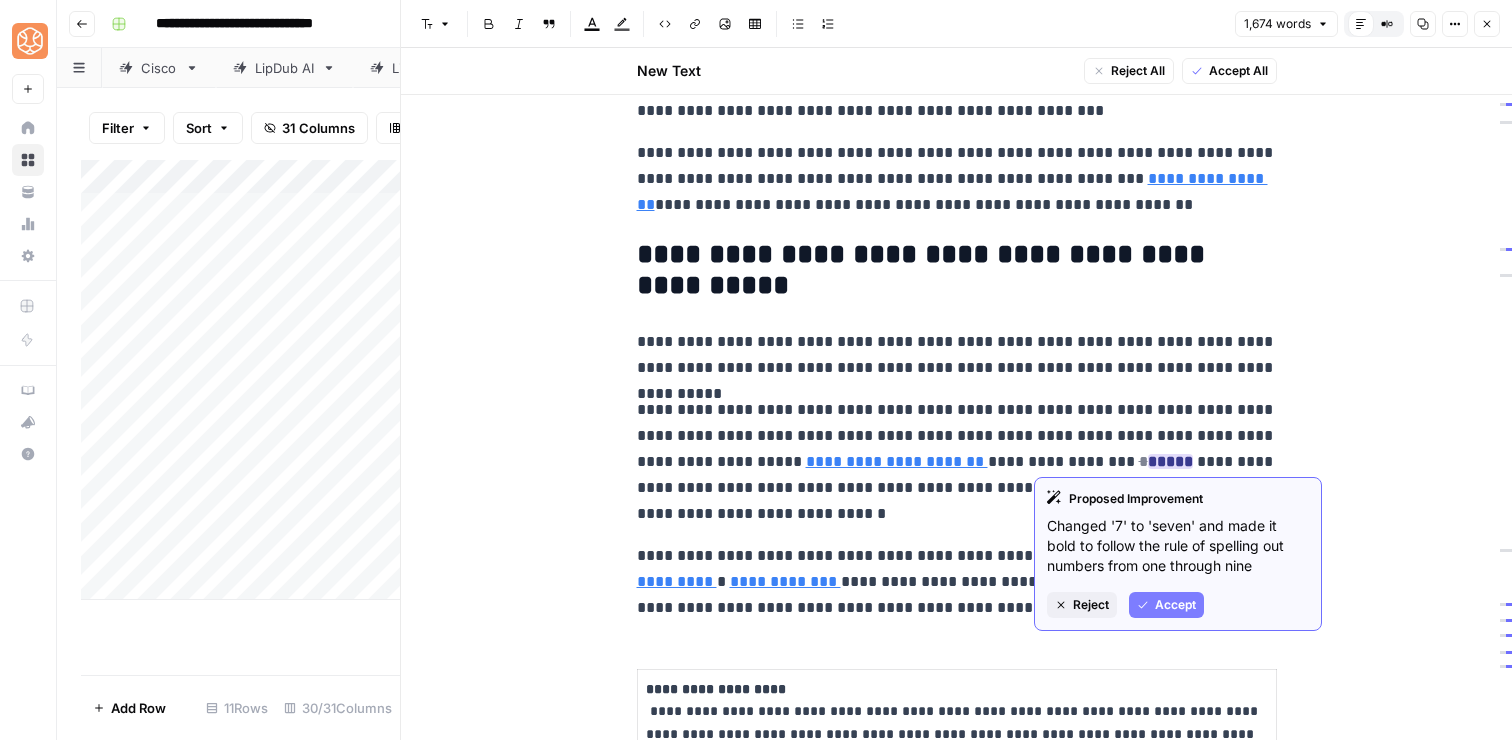 click 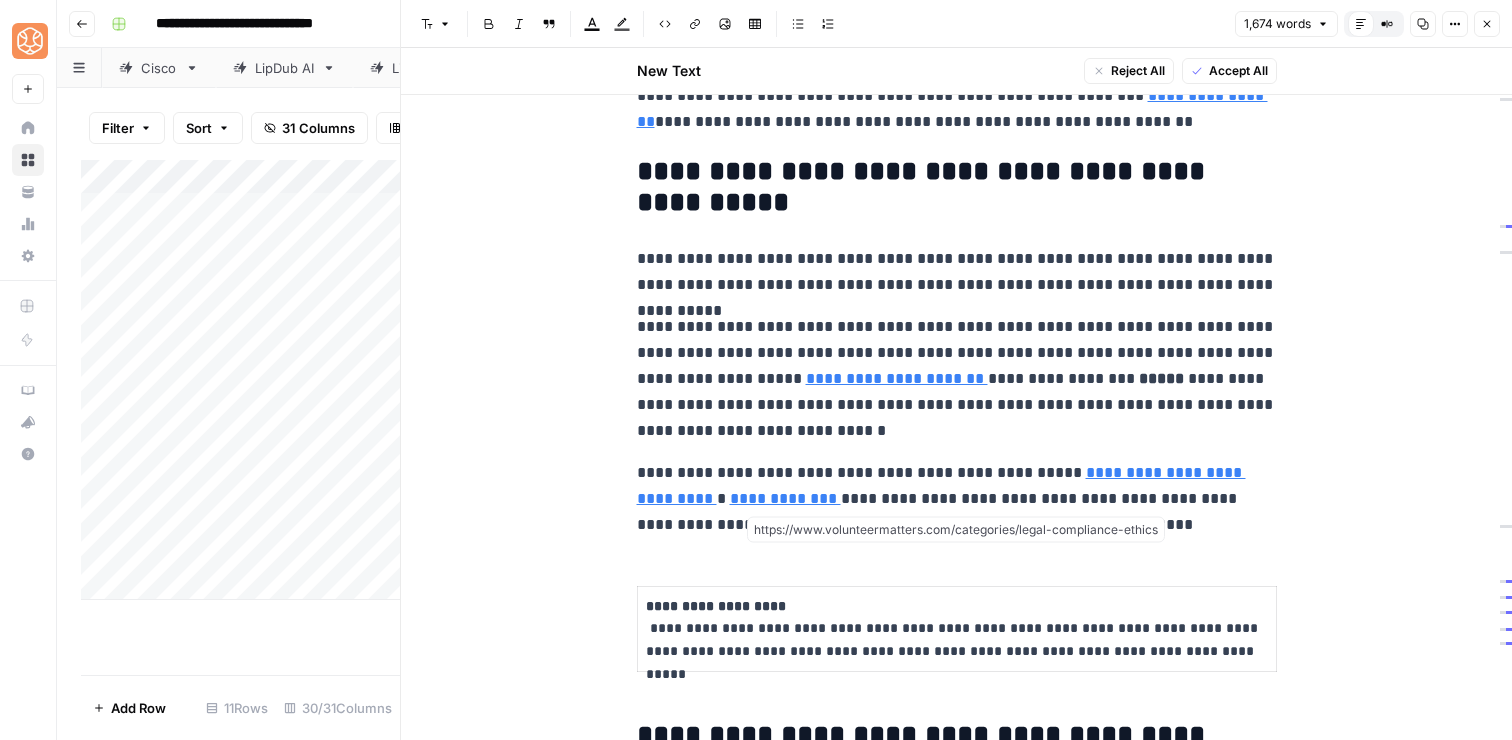 scroll, scrollTop: 1166, scrollLeft: 0, axis: vertical 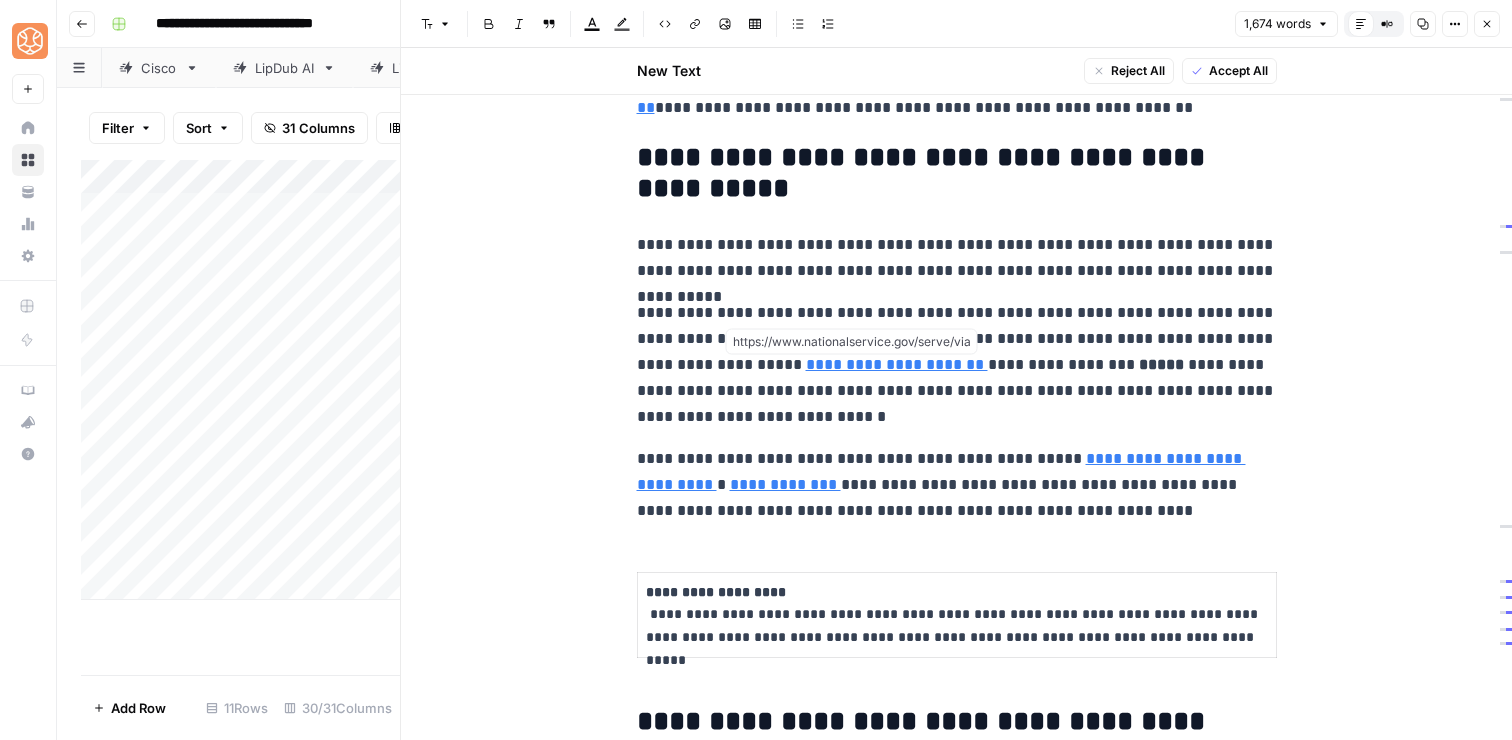 click on "**********" at bounding box center (897, 364) 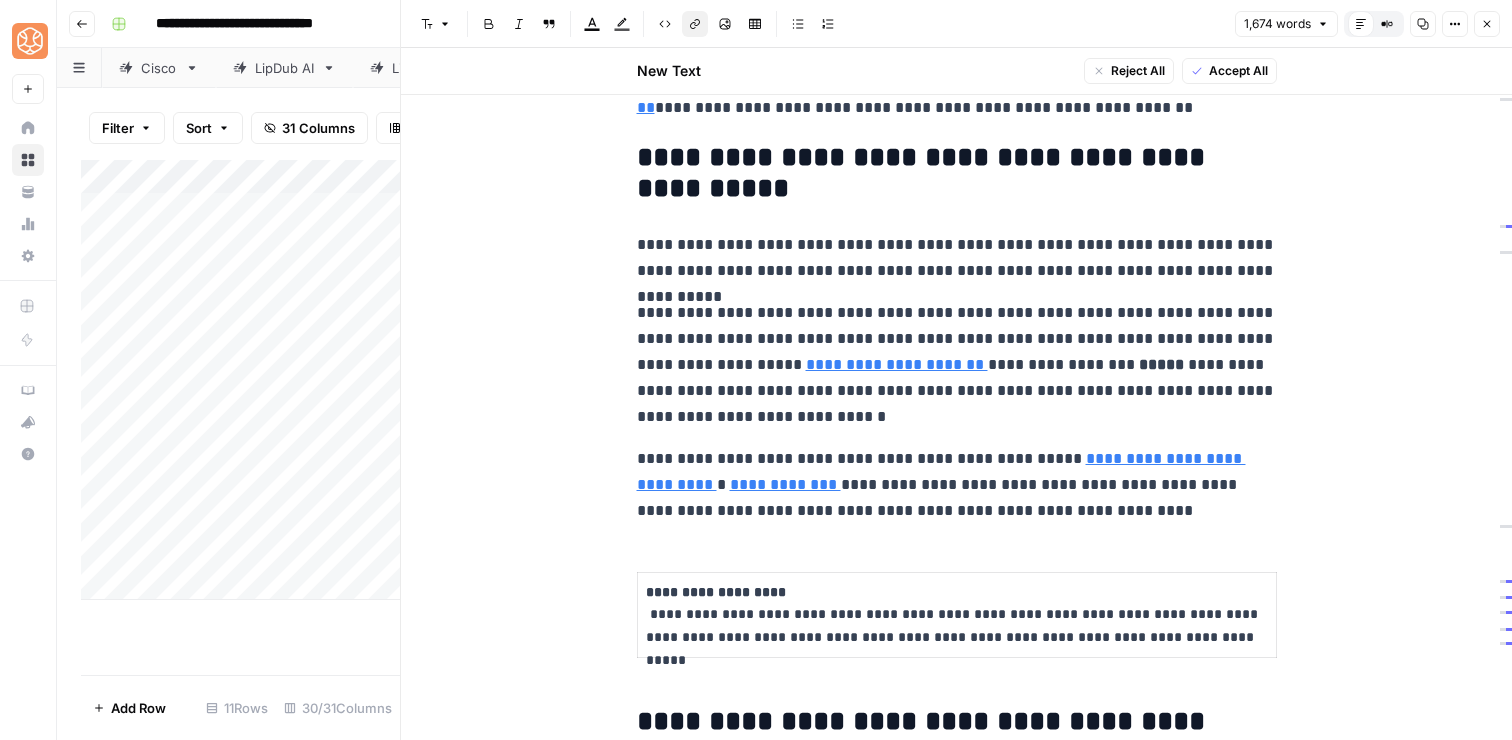 click on "**********" at bounding box center [957, 365] 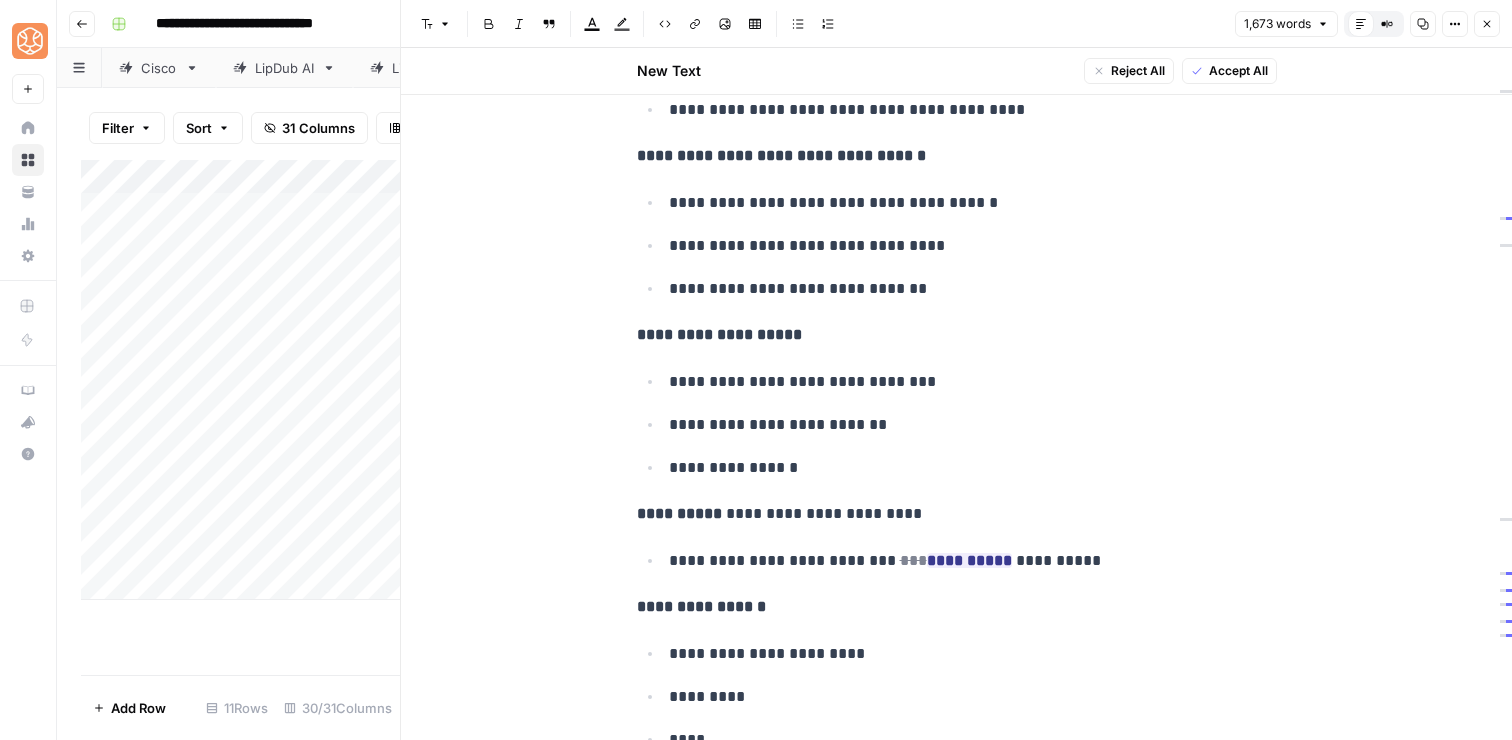 scroll, scrollTop: 2792, scrollLeft: 0, axis: vertical 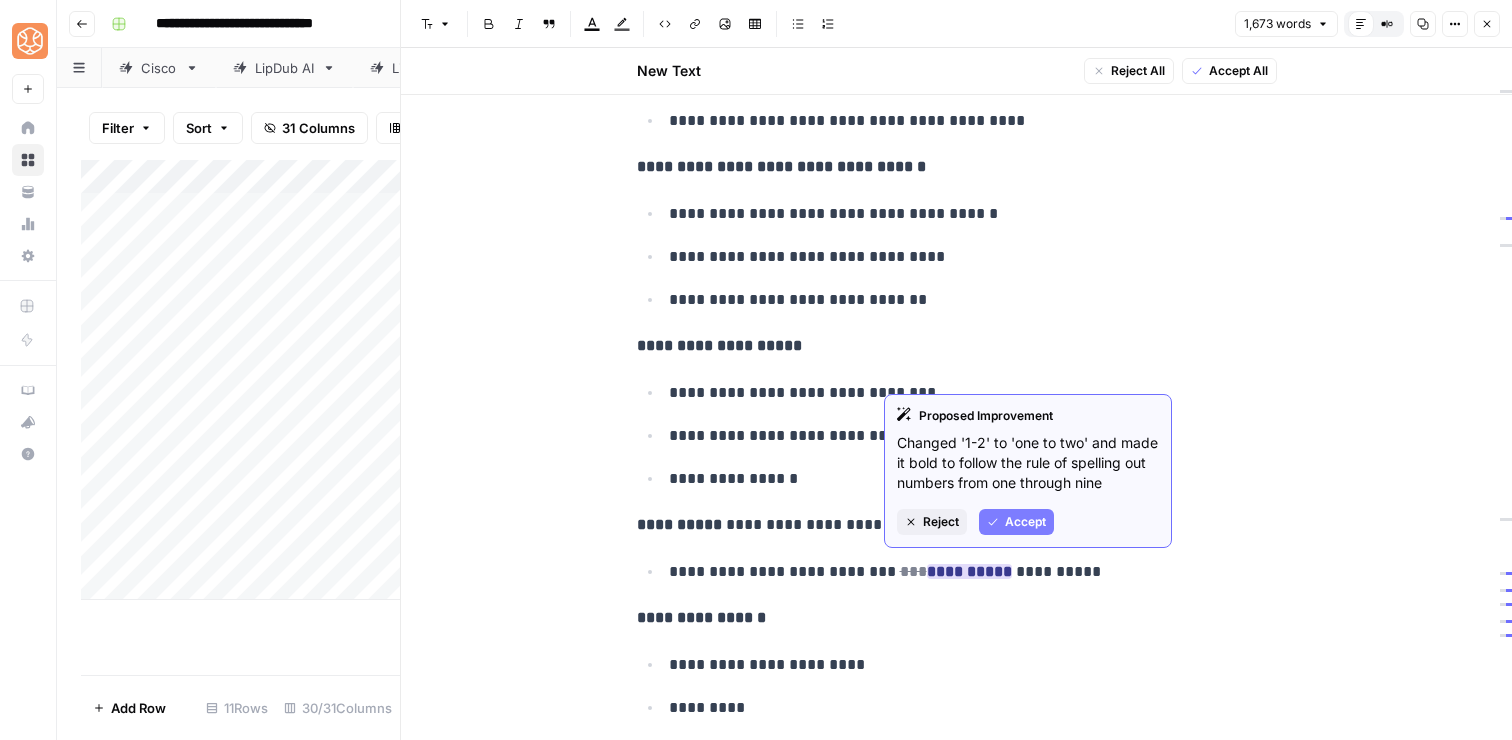 click on "Accept" at bounding box center (1016, 522) 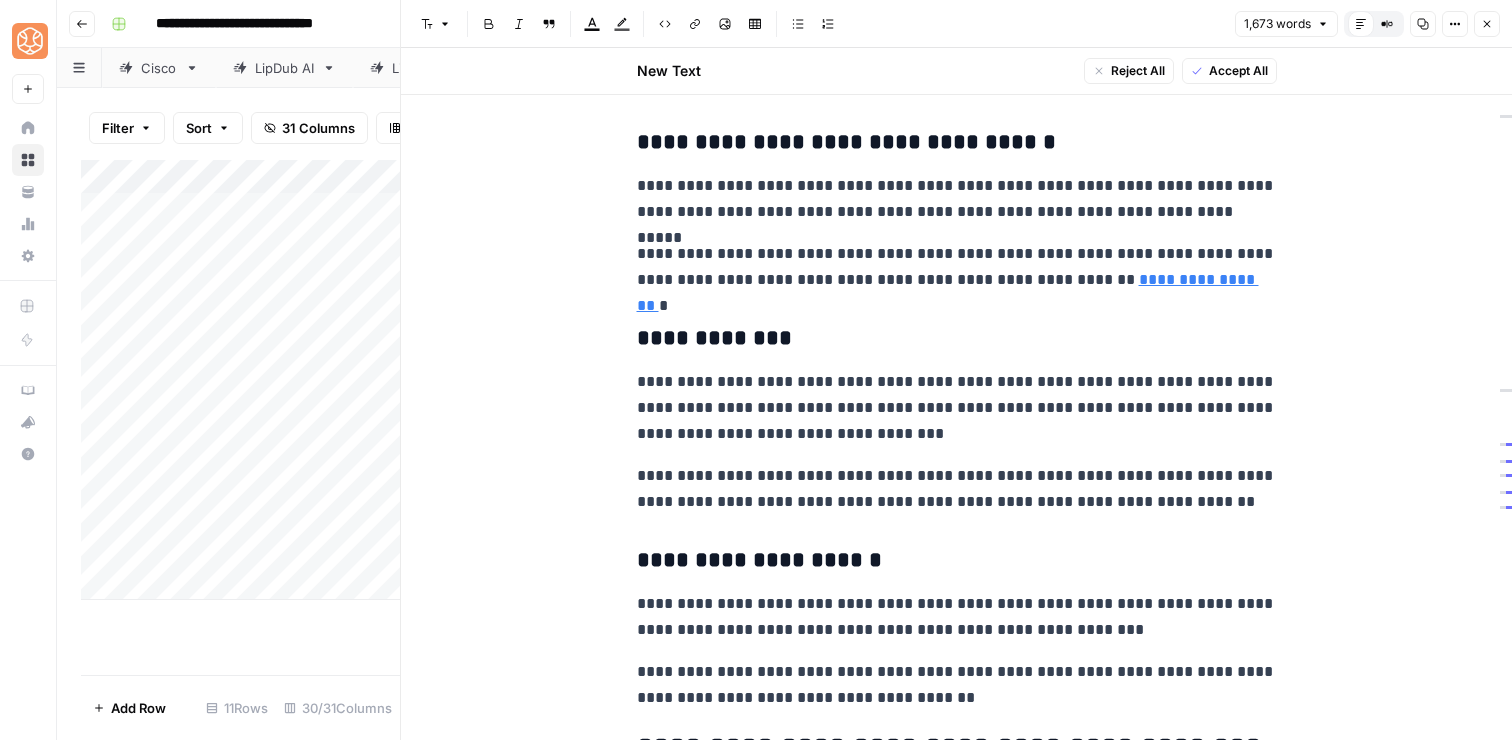 scroll, scrollTop: 5232, scrollLeft: 0, axis: vertical 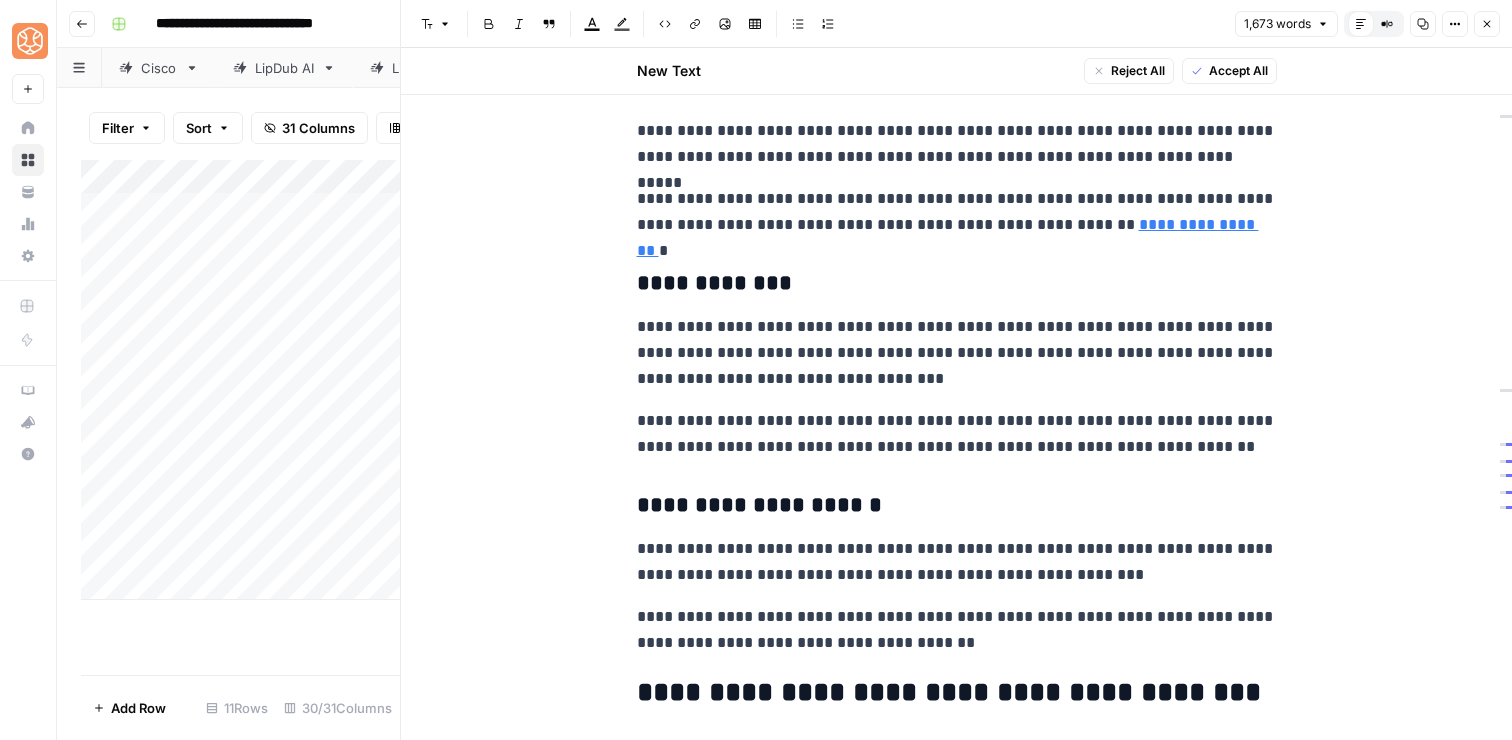 click on "**********" at bounding box center [957, 212] 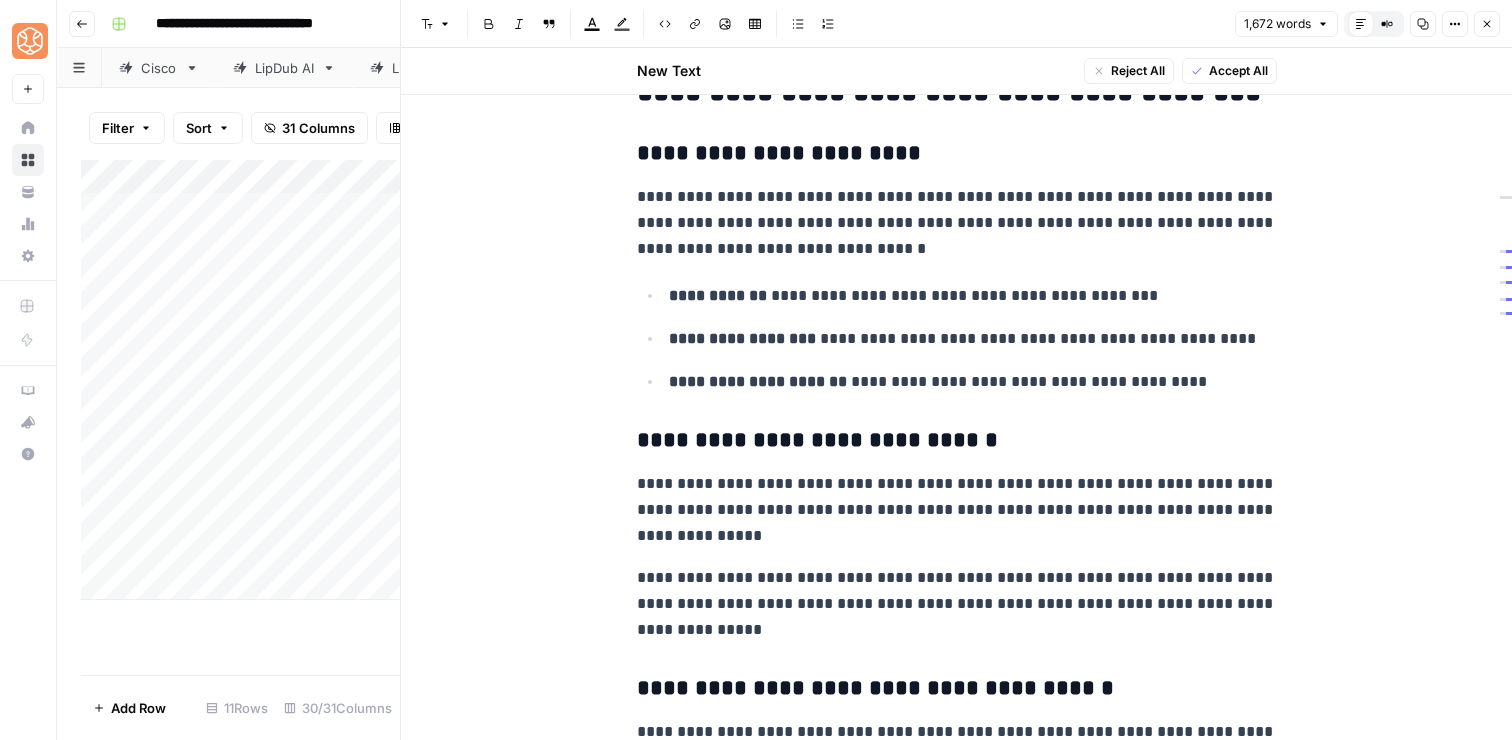 scroll, scrollTop: 5789, scrollLeft: 0, axis: vertical 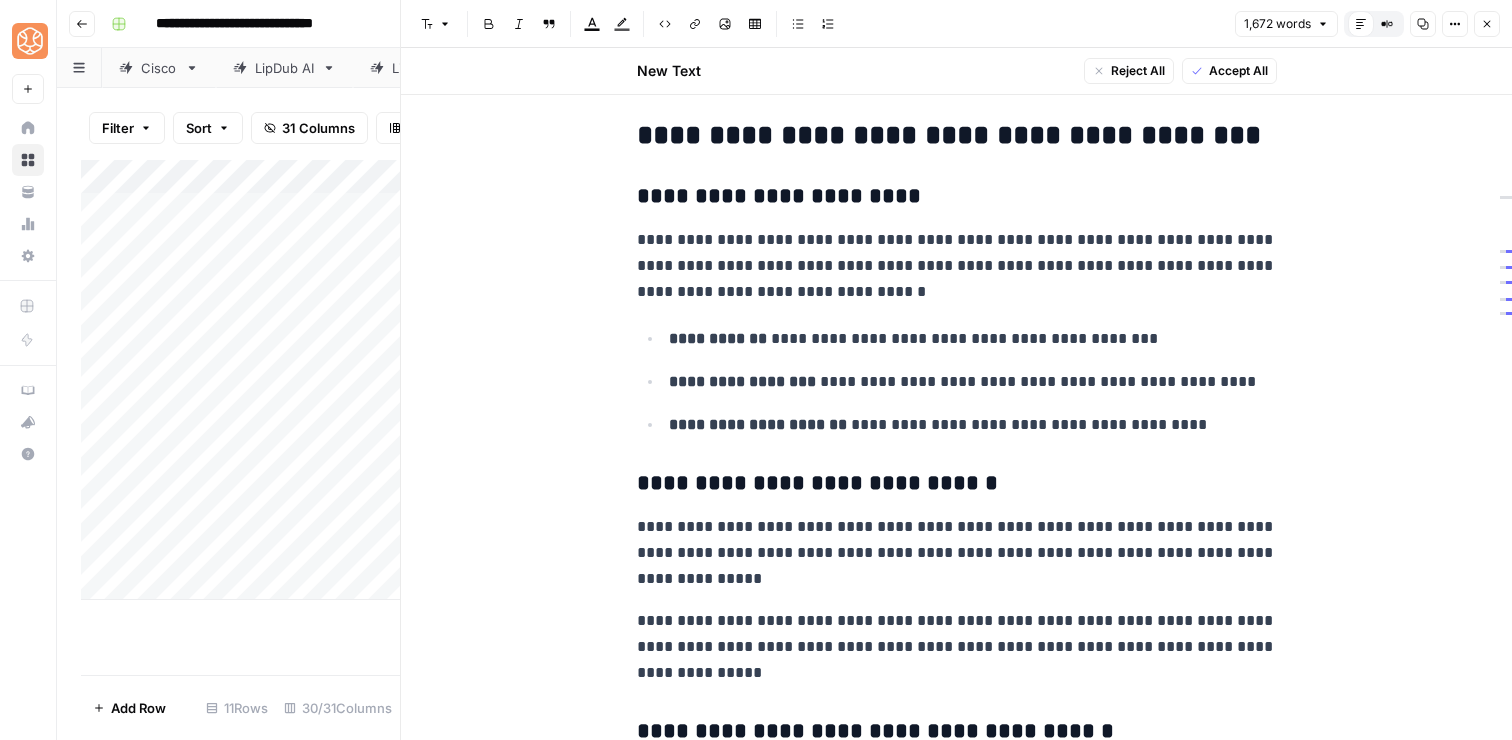 click on "**********" at bounding box center [957, 136] 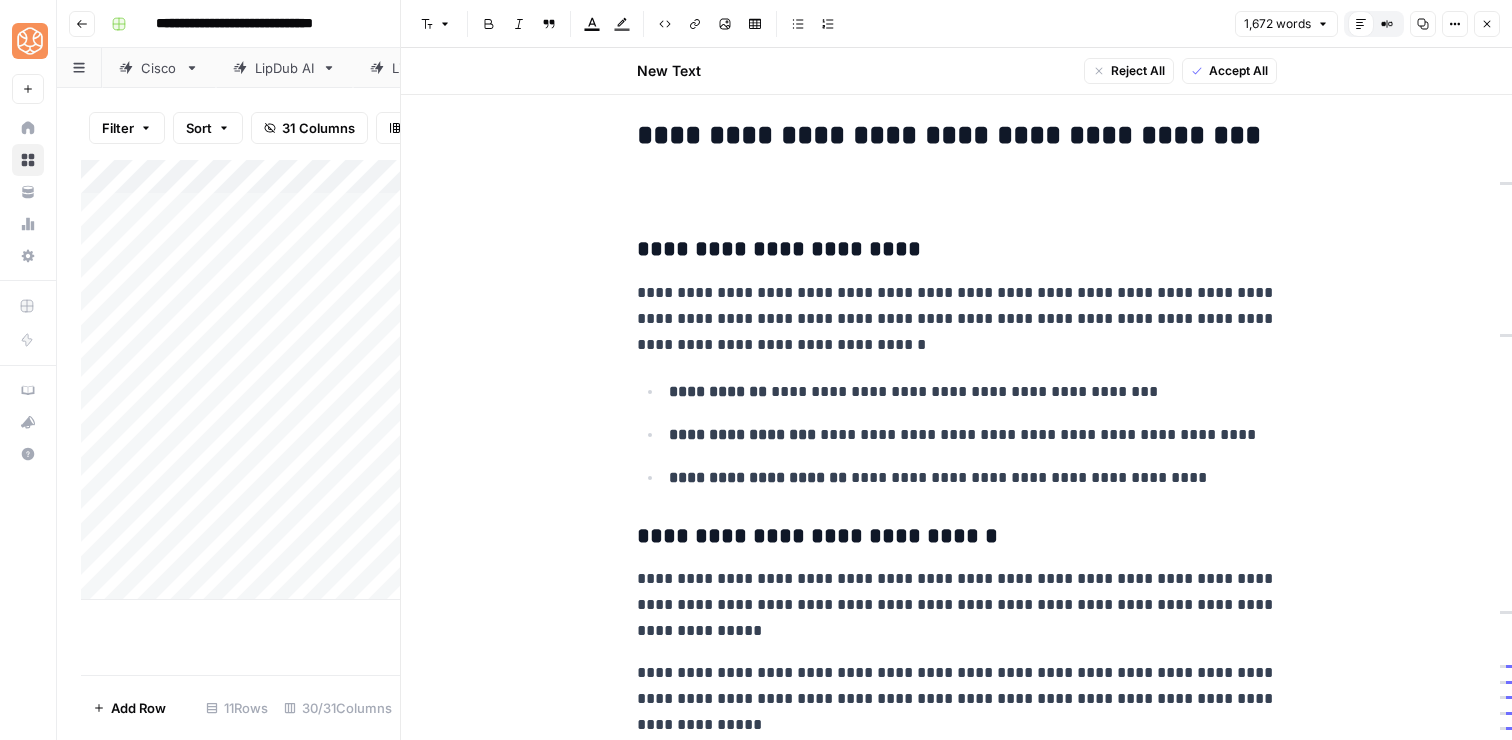 click on "**********" at bounding box center (957, 136) 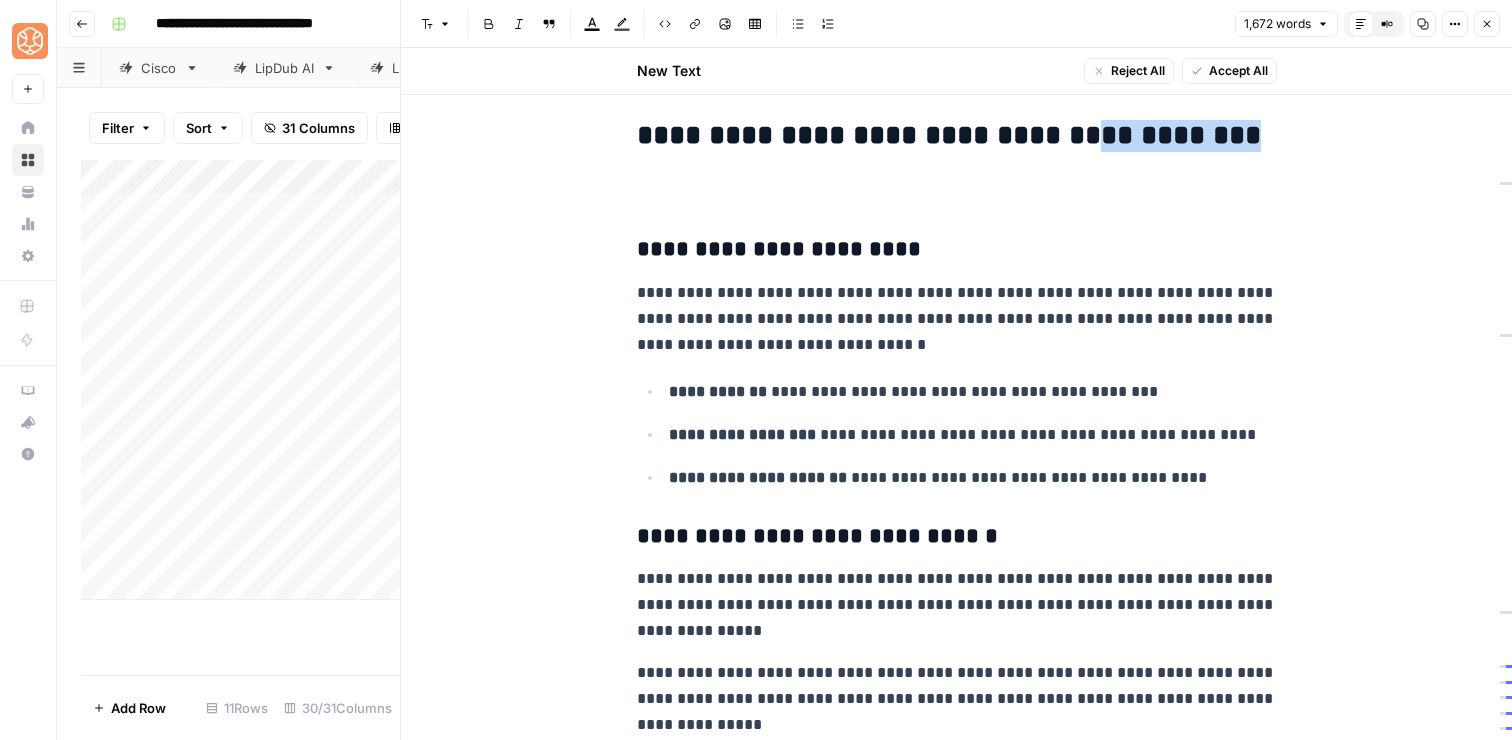 click on "**********" at bounding box center [957, 136] 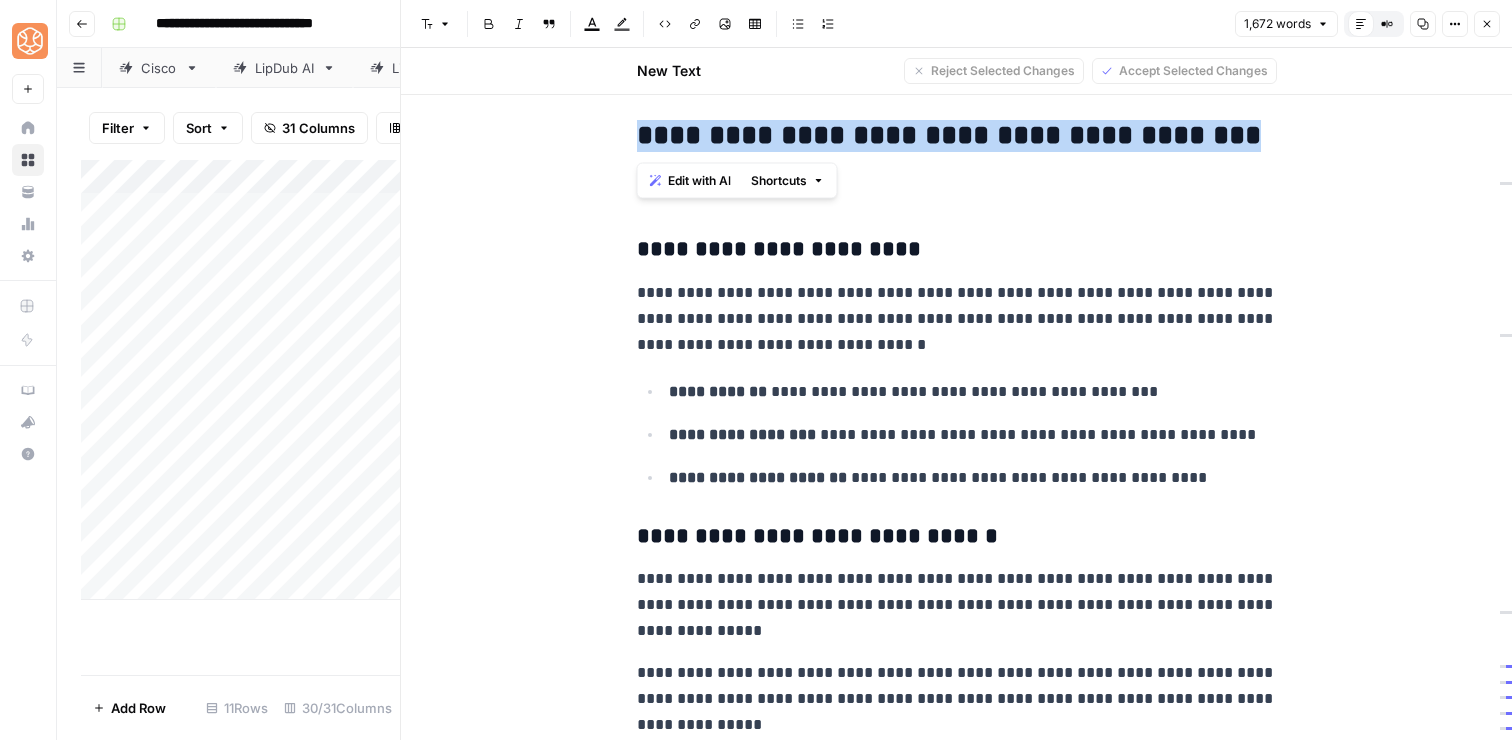 click on "**********" at bounding box center (957, 136) 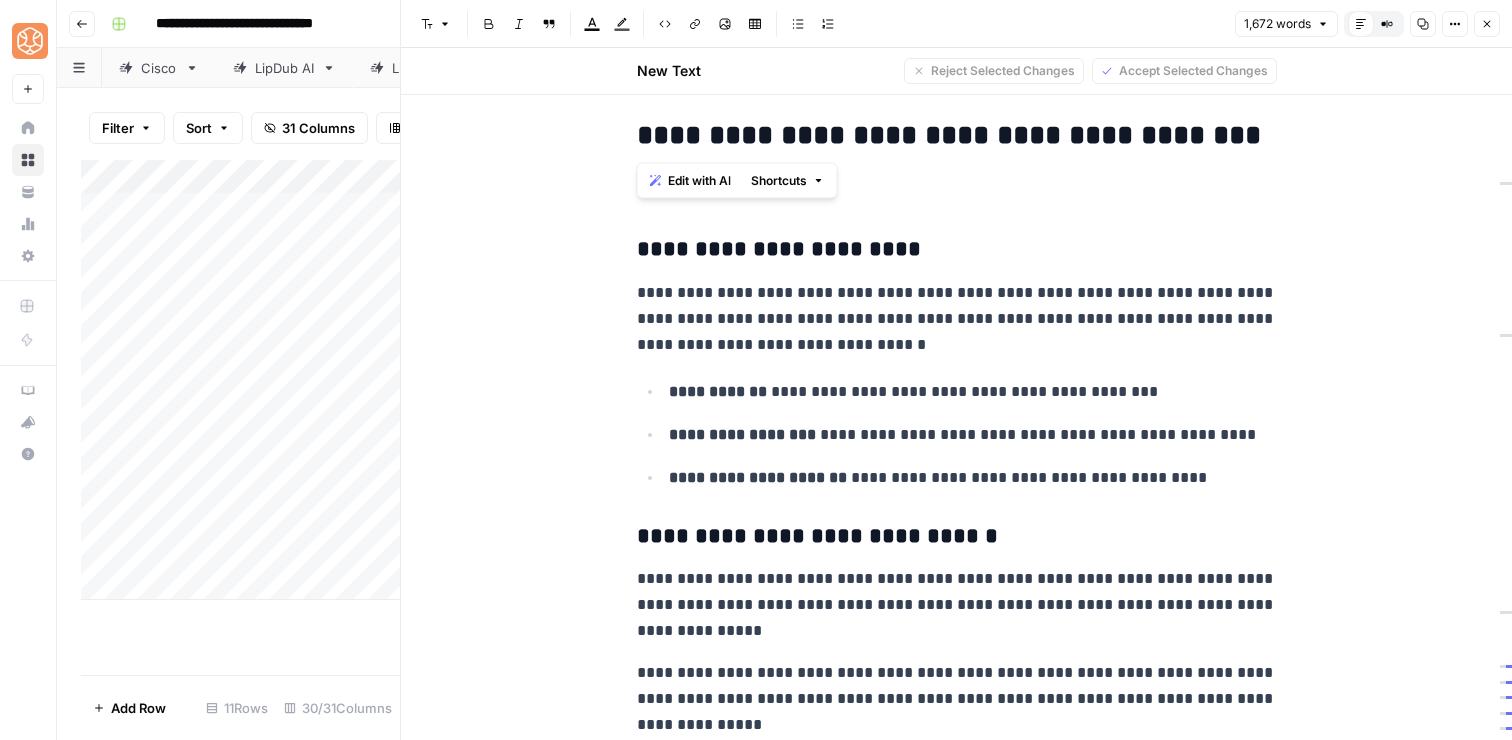 click on "**********" at bounding box center [957, -1309] 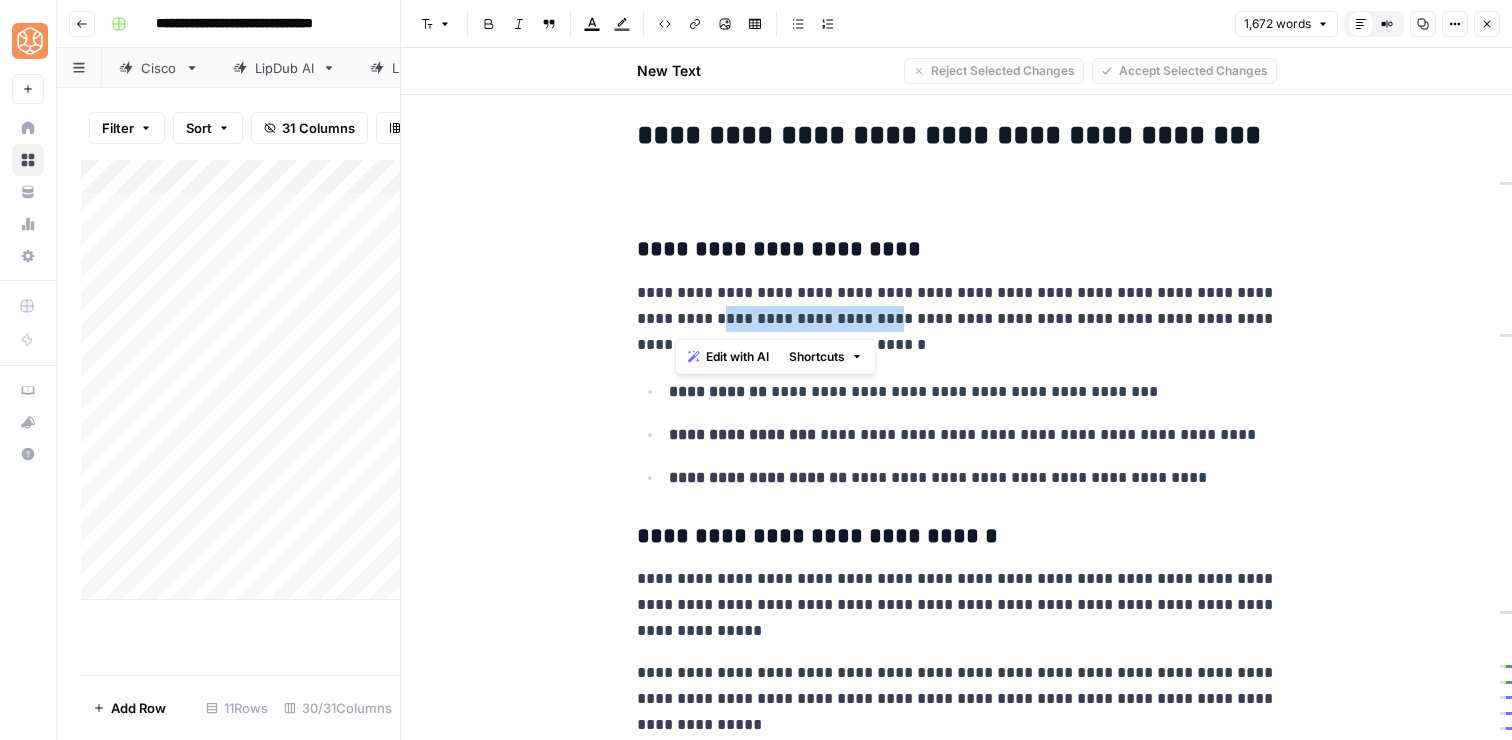 drag, startPoint x: 829, startPoint y: 321, endPoint x: 677, endPoint y: 315, distance: 152.11838 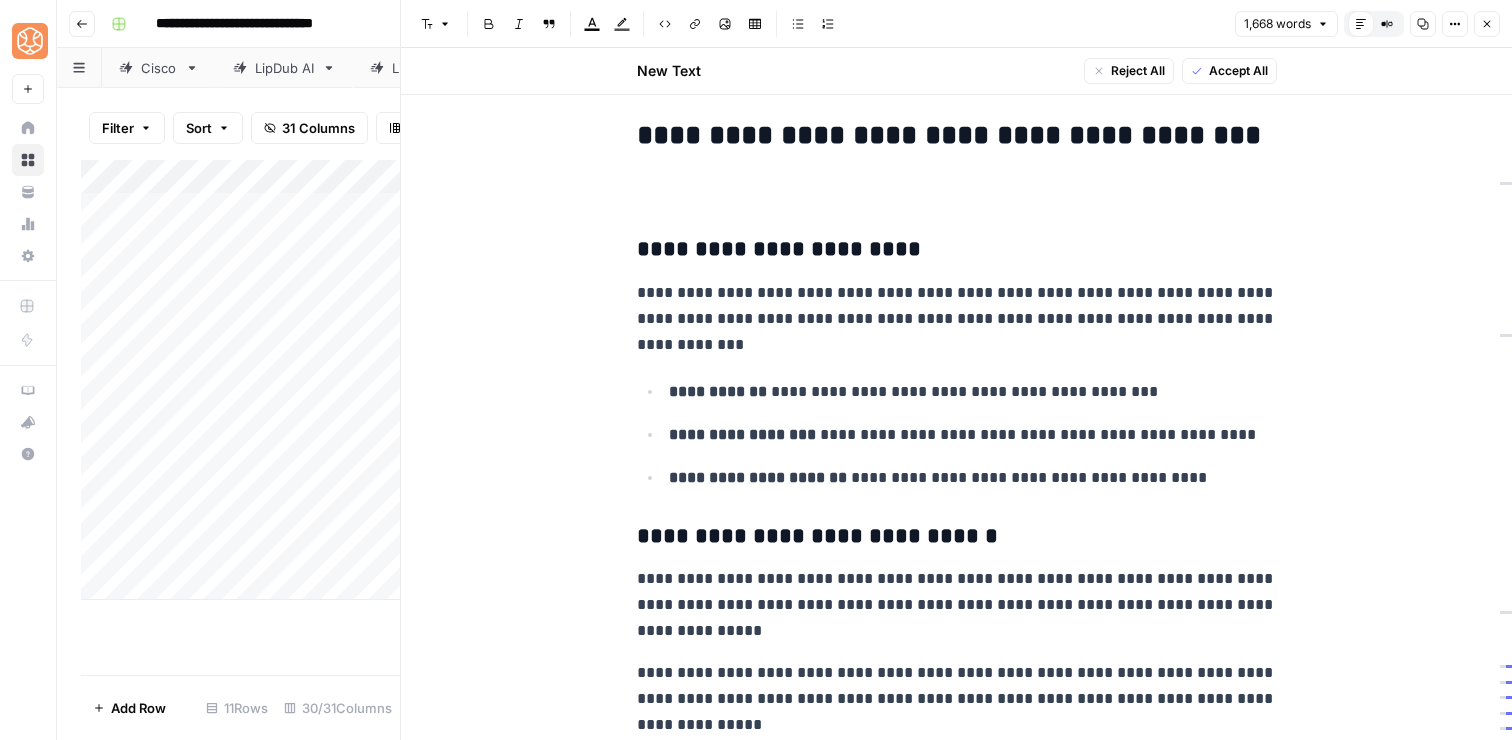 click on "**********" at bounding box center (957, -1309) 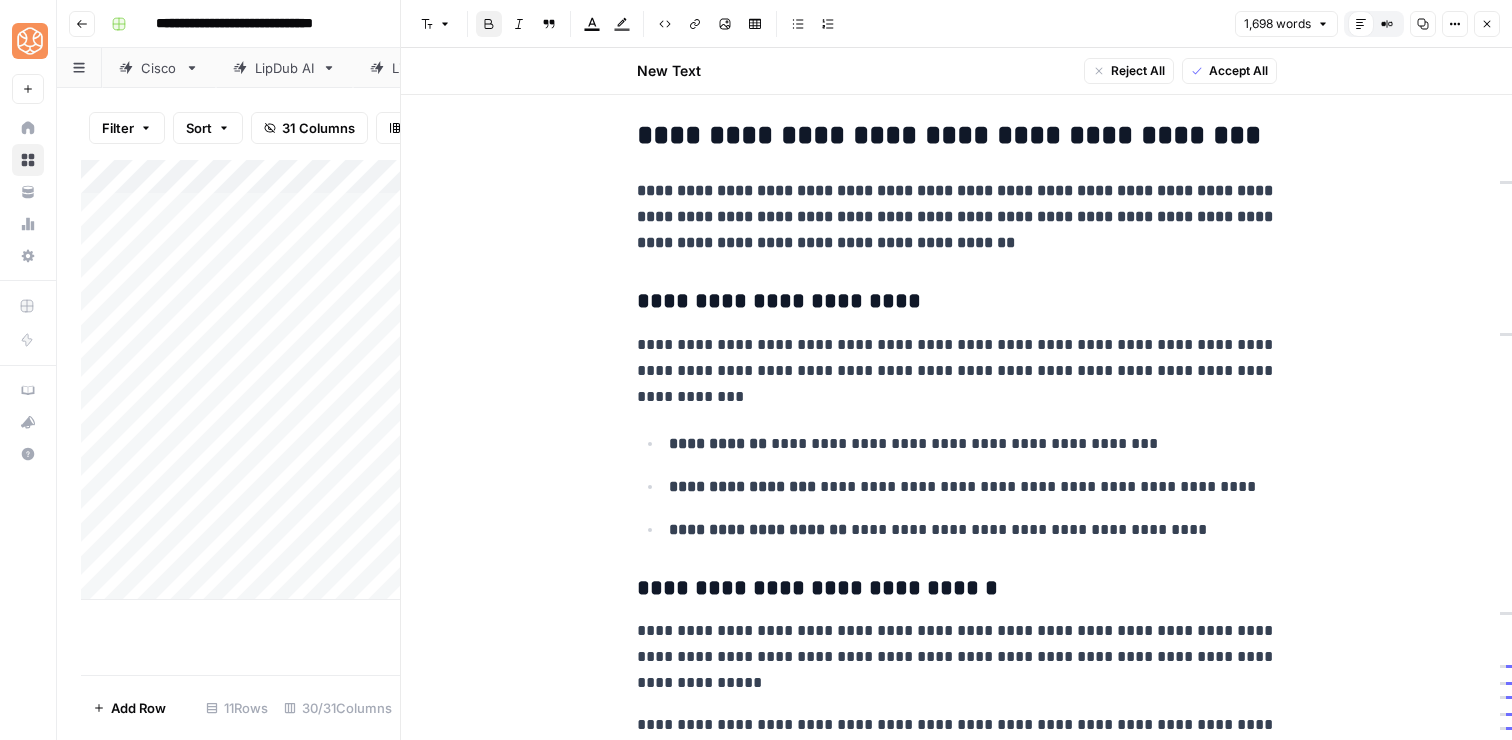 click on "**********" at bounding box center (957, 216) 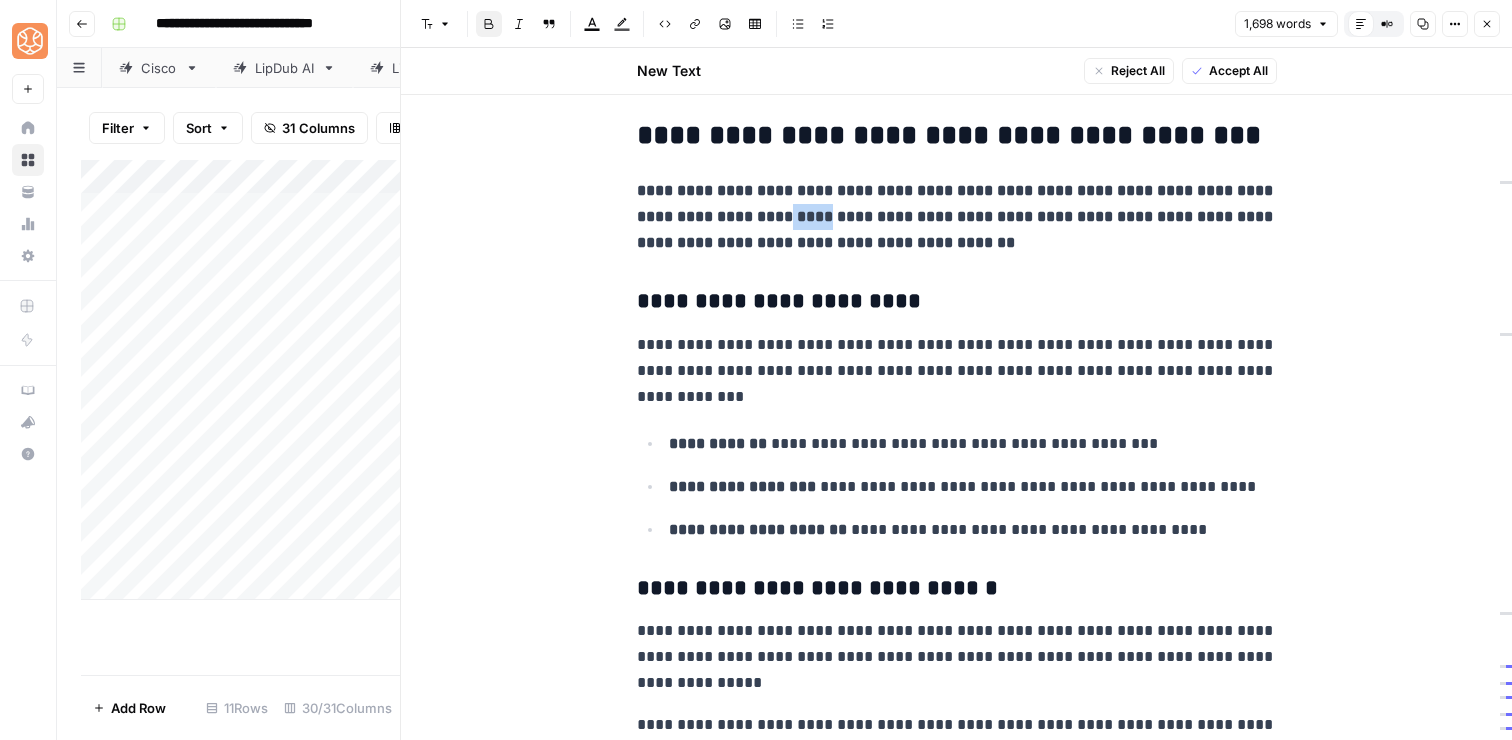 click on "**********" at bounding box center (957, 216) 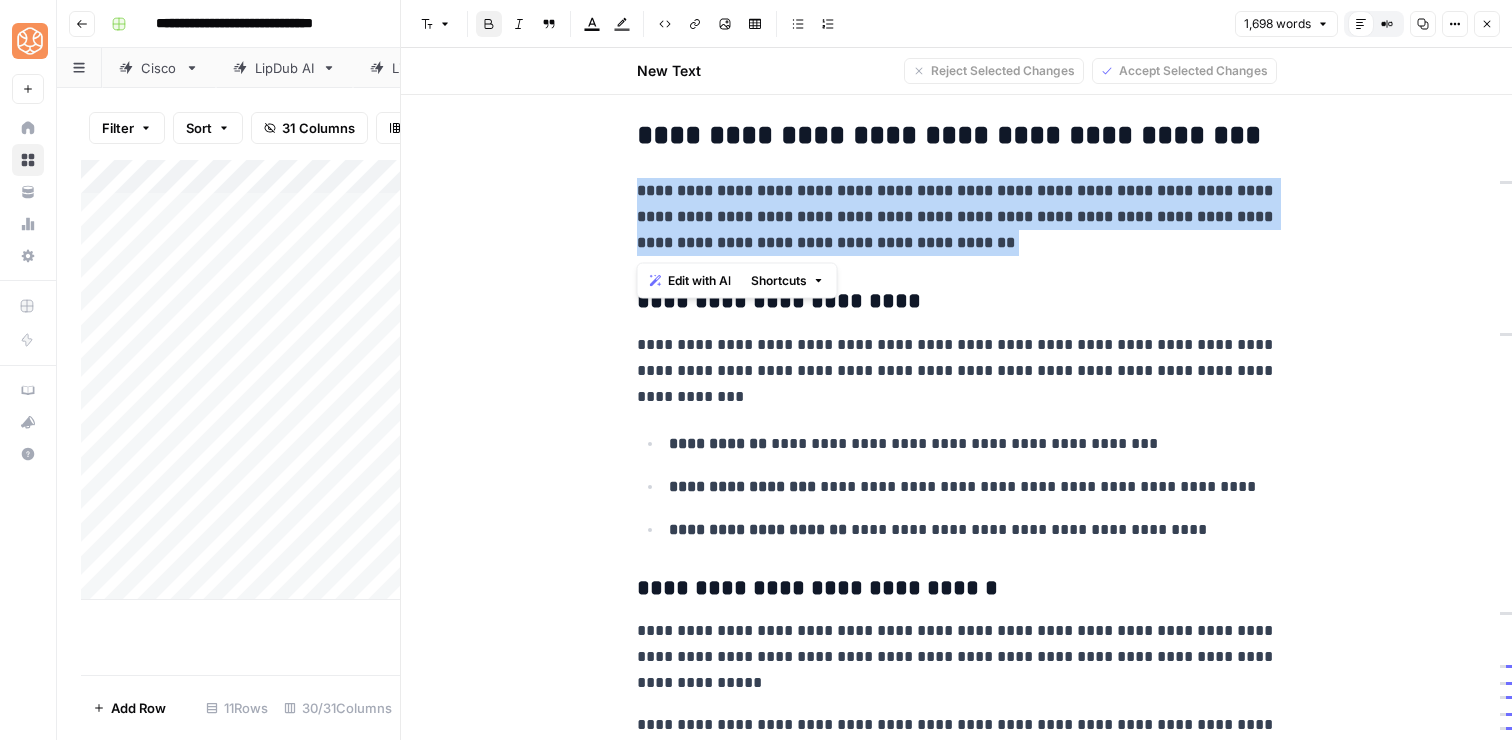 click on "**********" at bounding box center [957, 216] 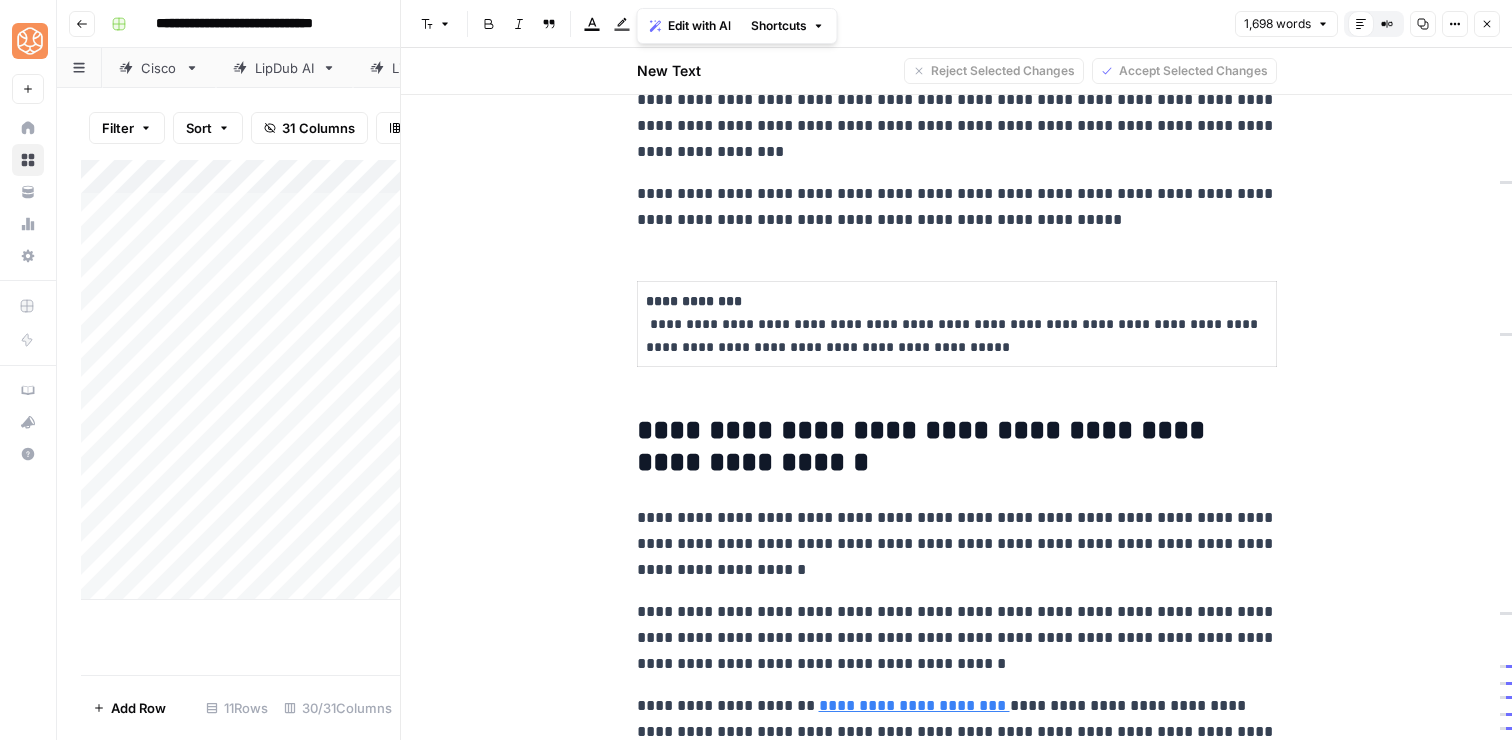 click on "**********" at bounding box center [957, 324] 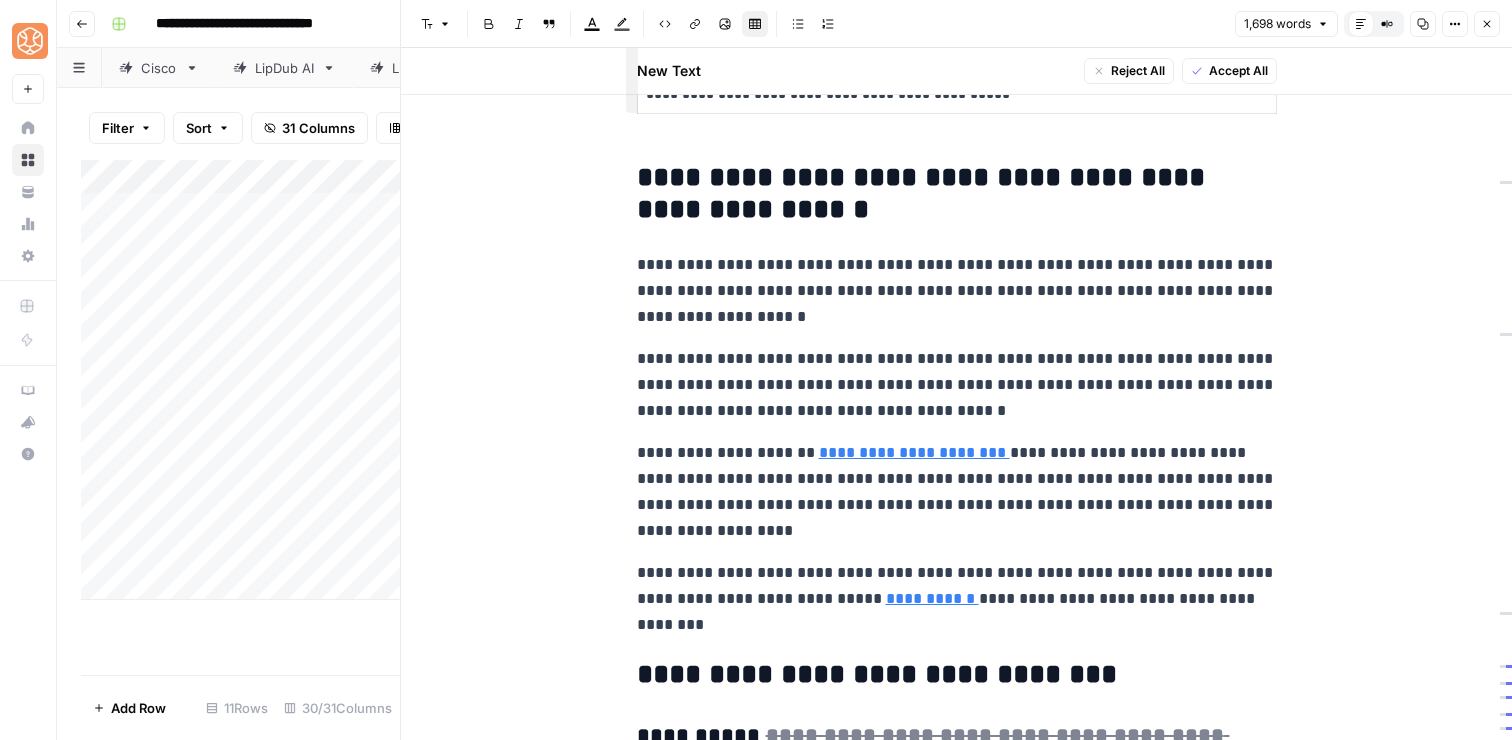 scroll, scrollTop: 7223, scrollLeft: 0, axis: vertical 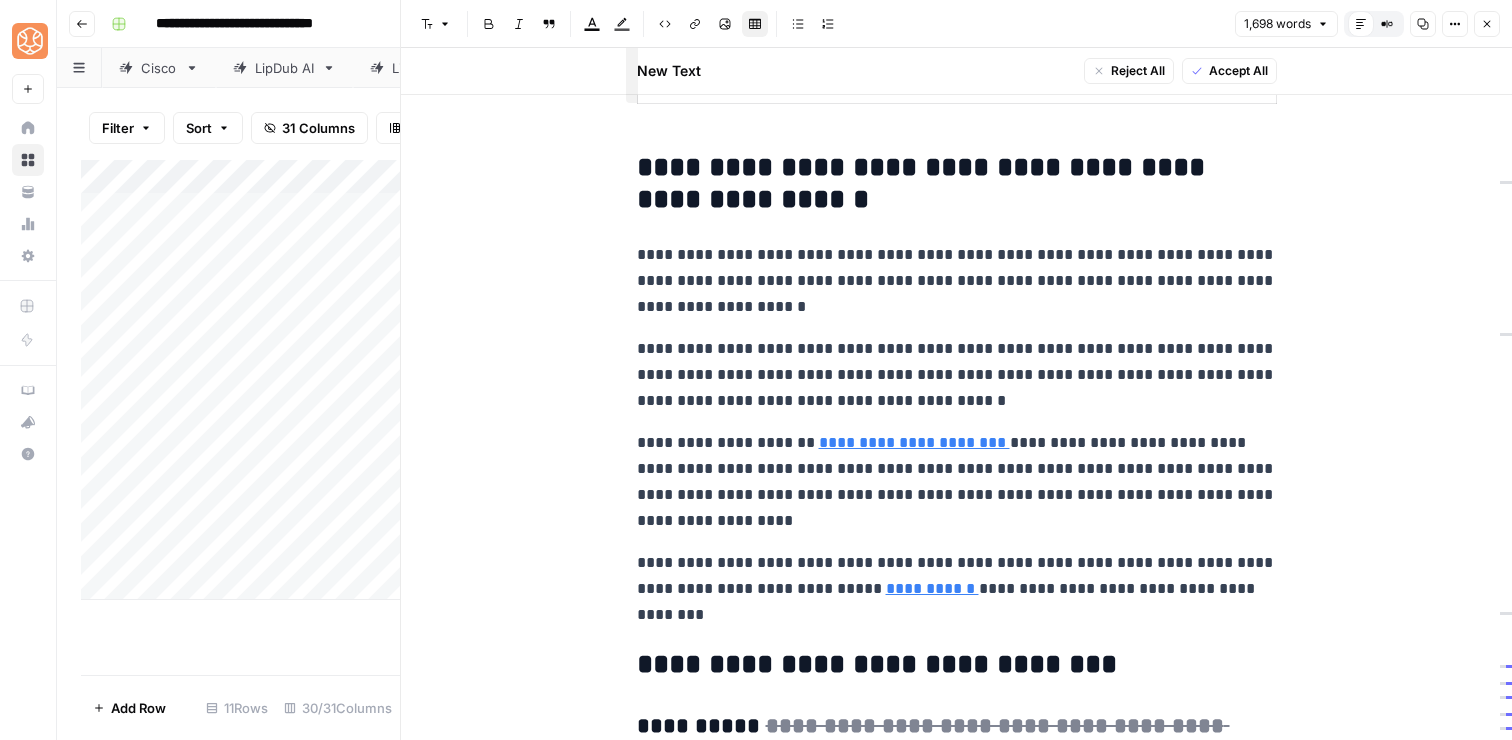 click on "**********" at bounding box center (957, 589) 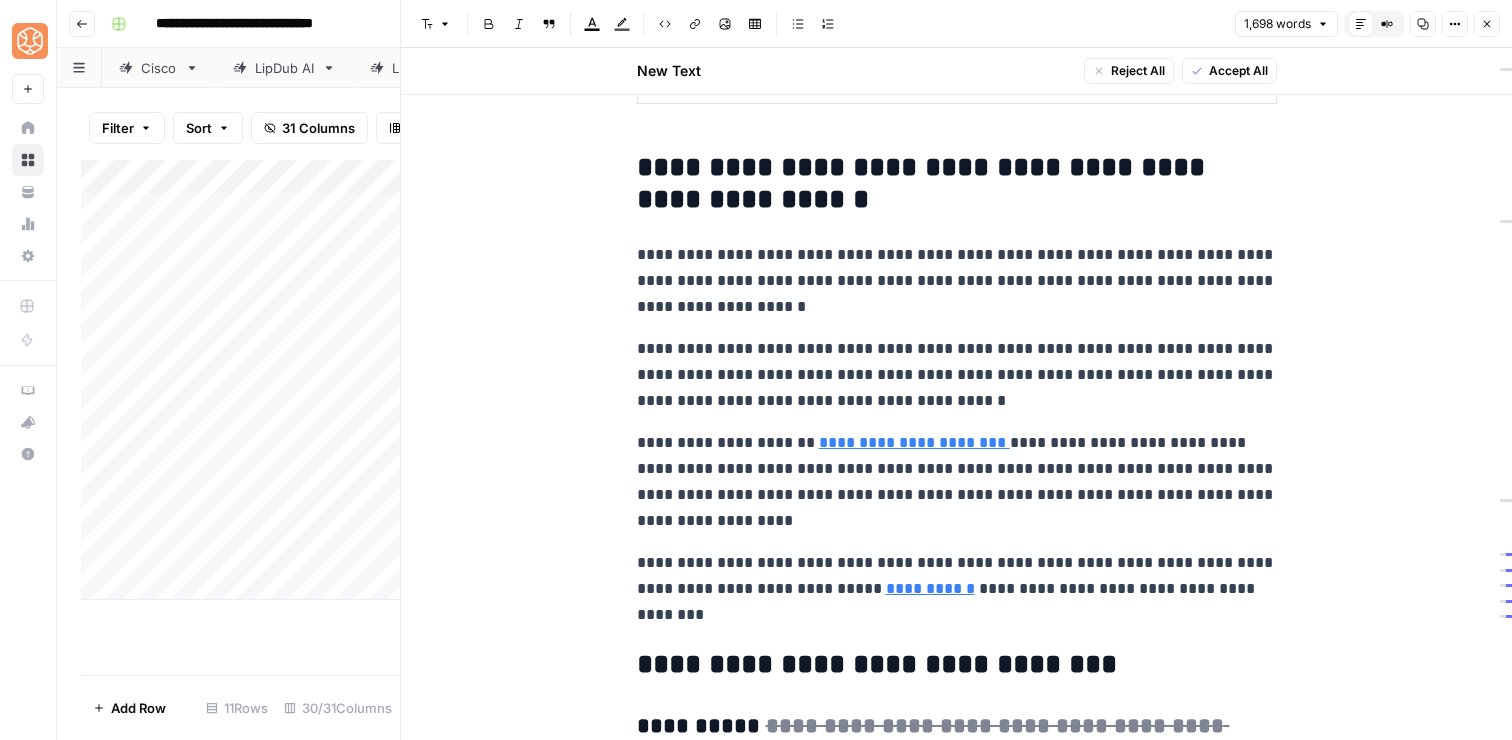 click on "**********" at bounding box center [957, 482] 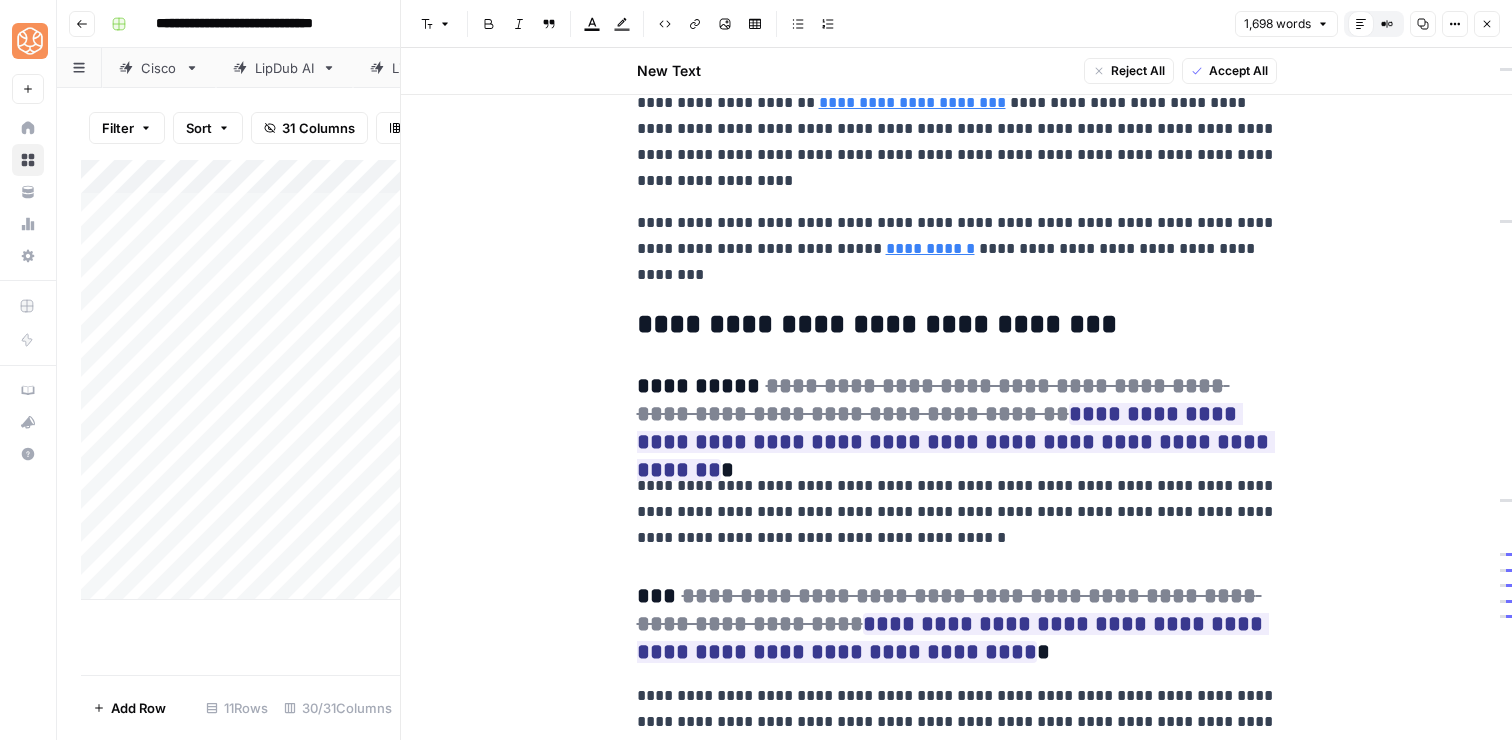 scroll, scrollTop: 7580, scrollLeft: 0, axis: vertical 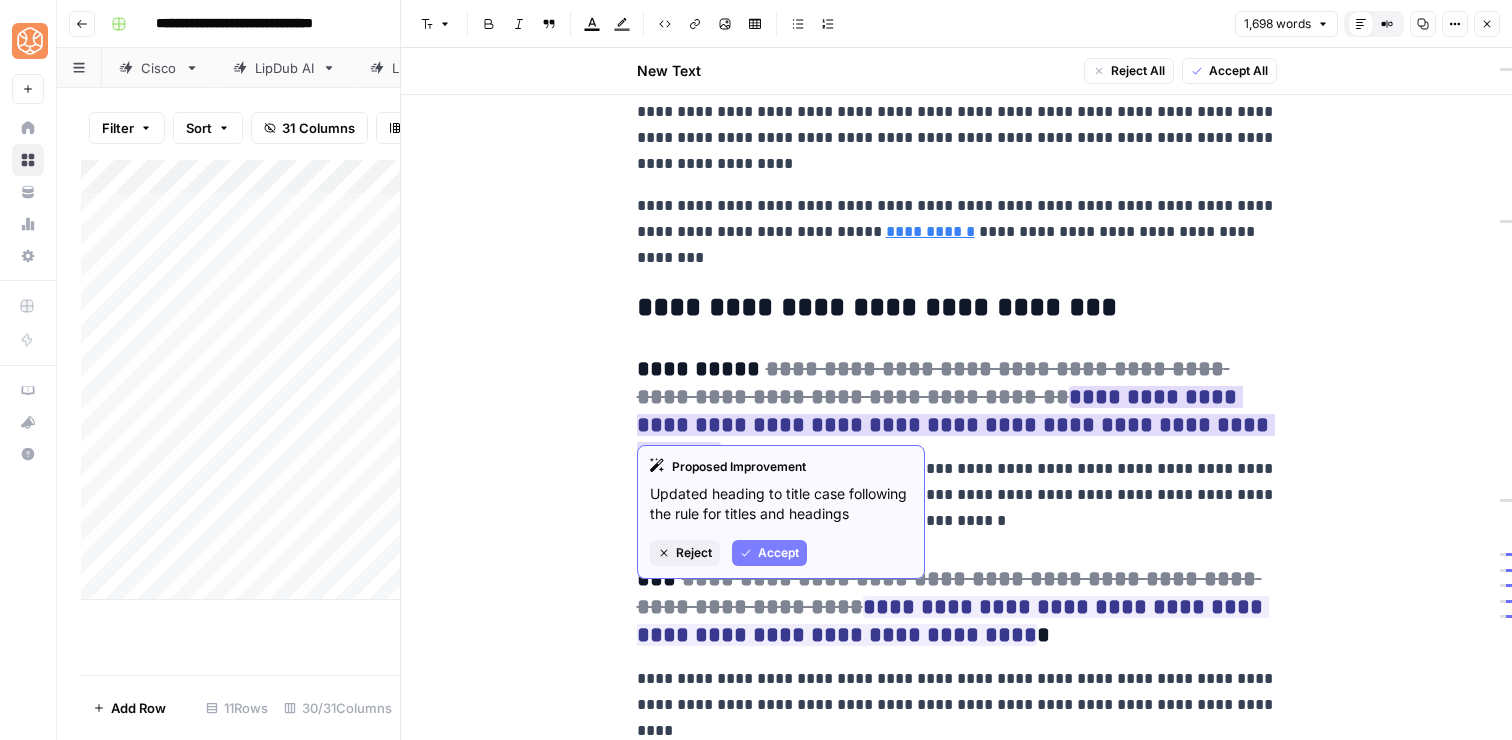 click on "Reject" at bounding box center [694, 553] 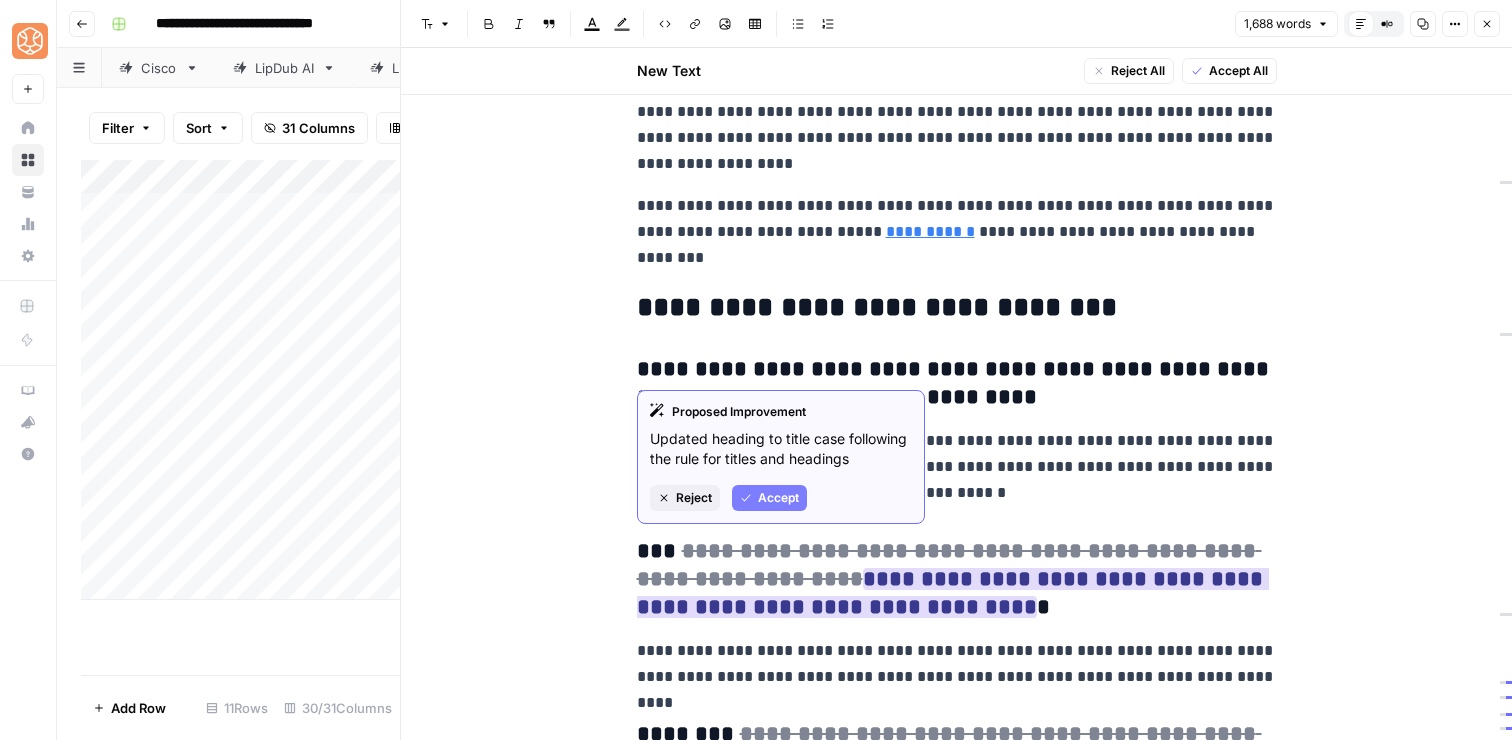 click on "Reject" at bounding box center [694, 498] 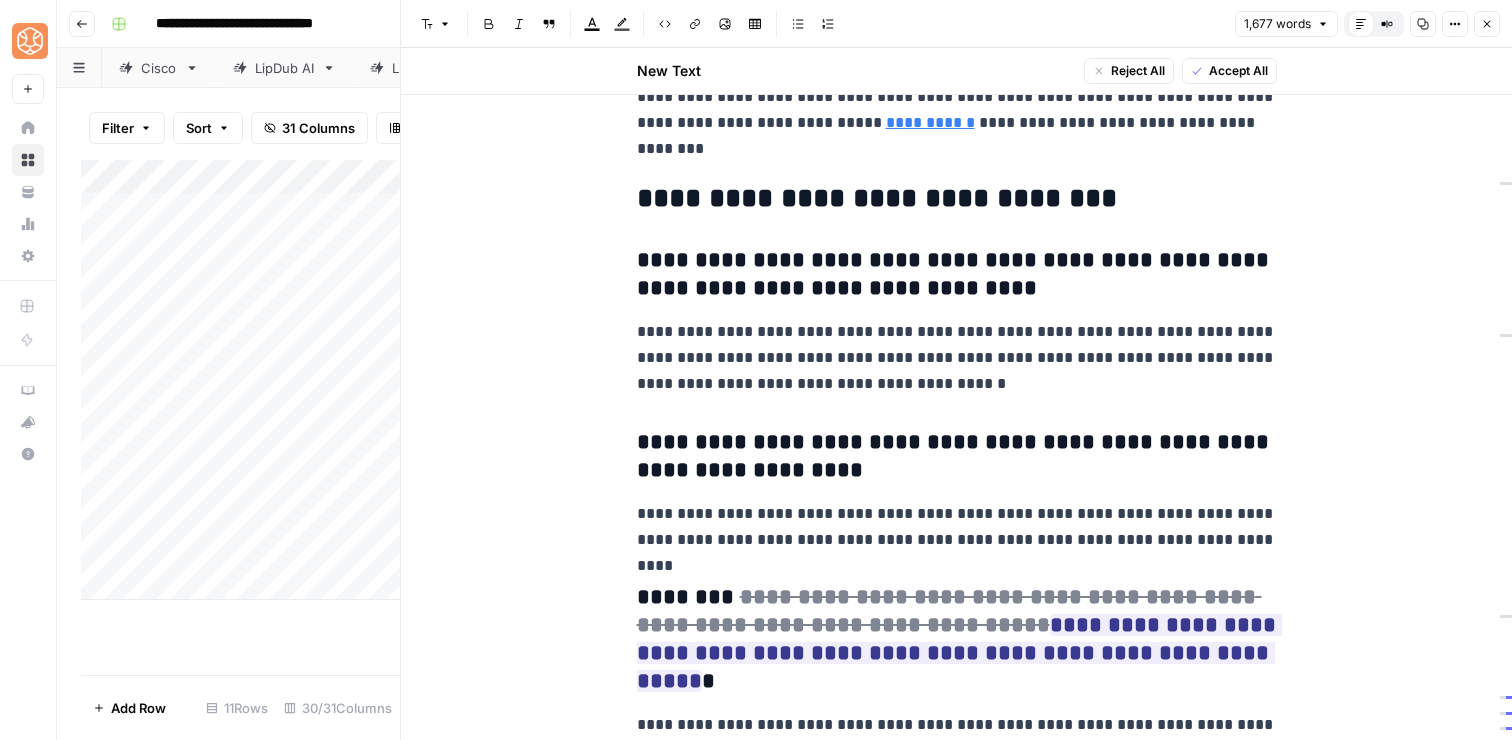scroll, scrollTop: 7725, scrollLeft: 0, axis: vertical 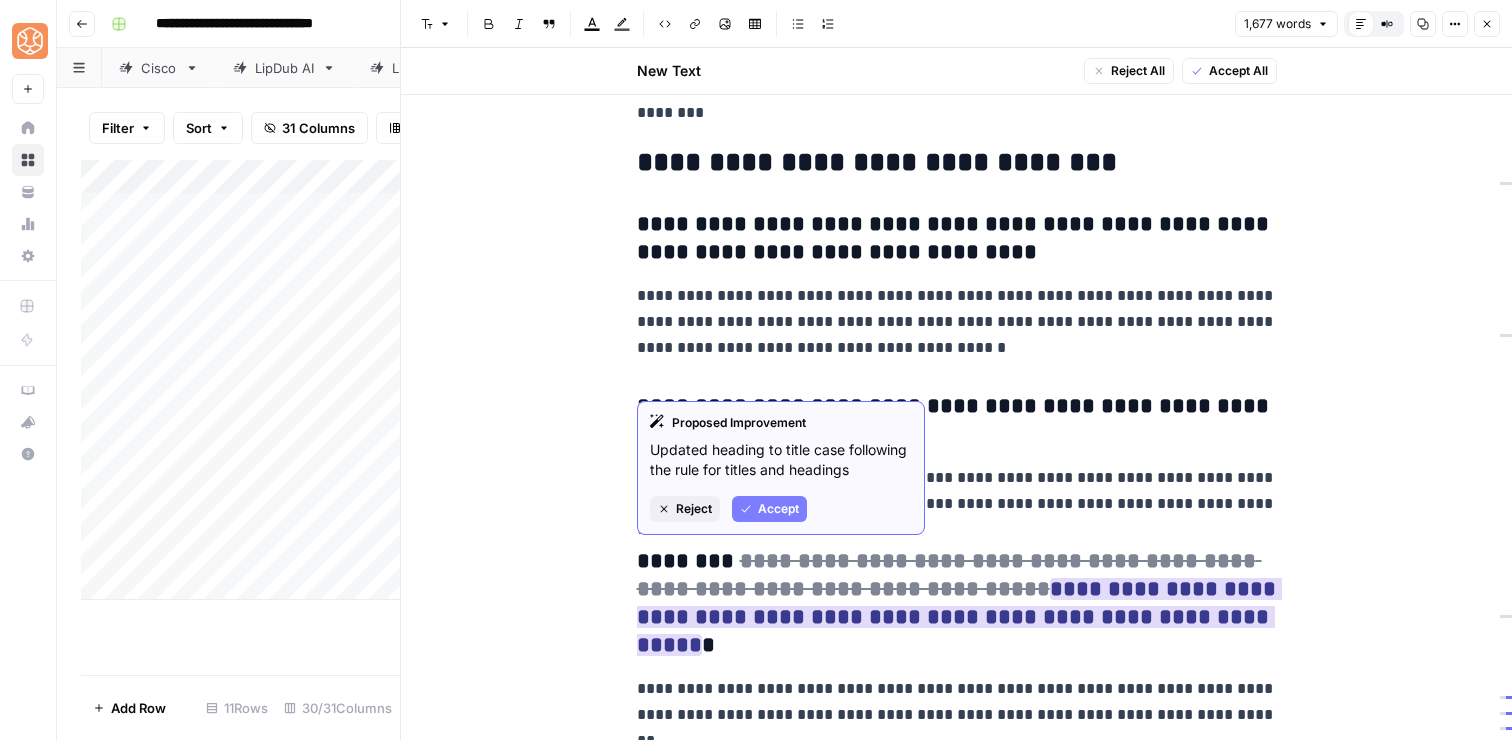 click on "Proposed Improvement Updated heading to title case following the rule for titles and headings Reject Accept" at bounding box center (781, 468) 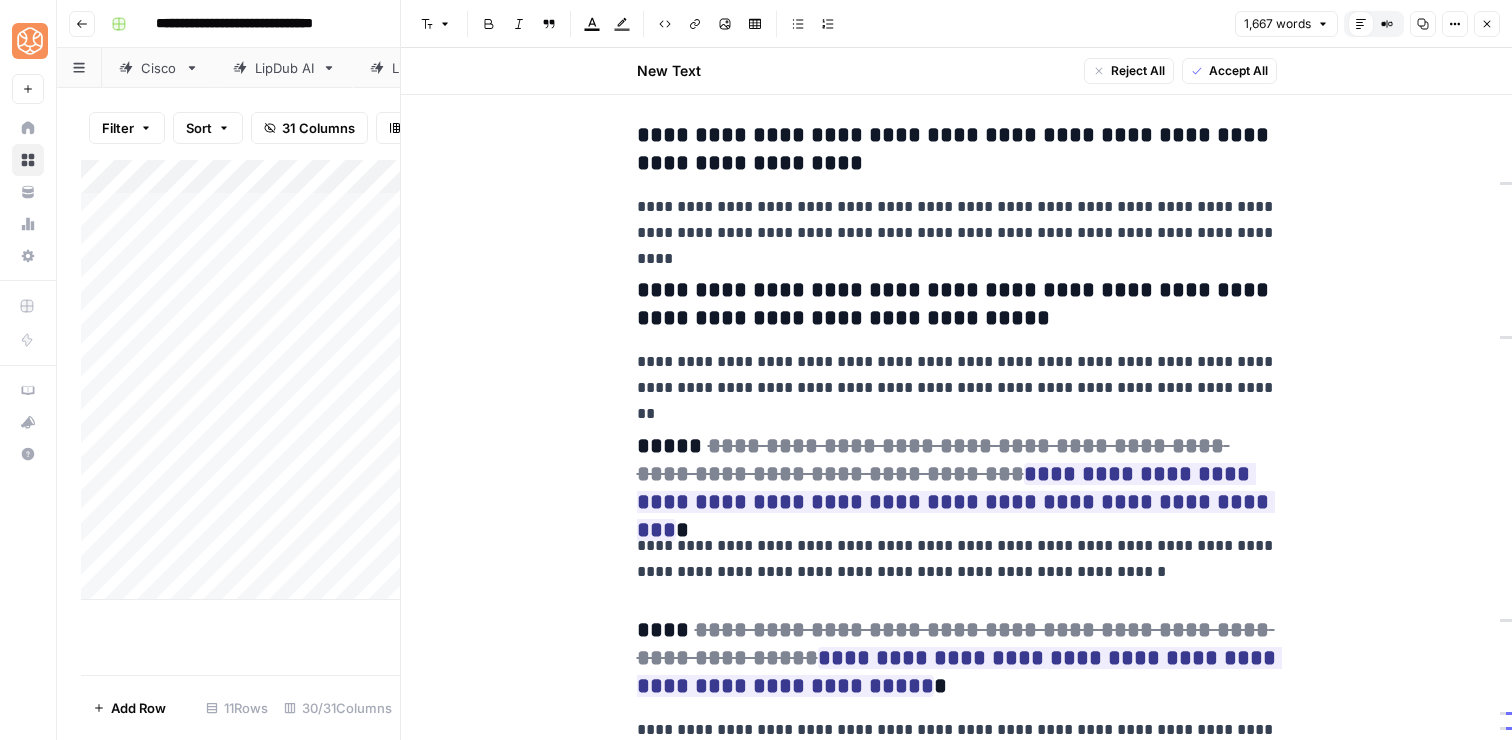 scroll, scrollTop: 7998, scrollLeft: 0, axis: vertical 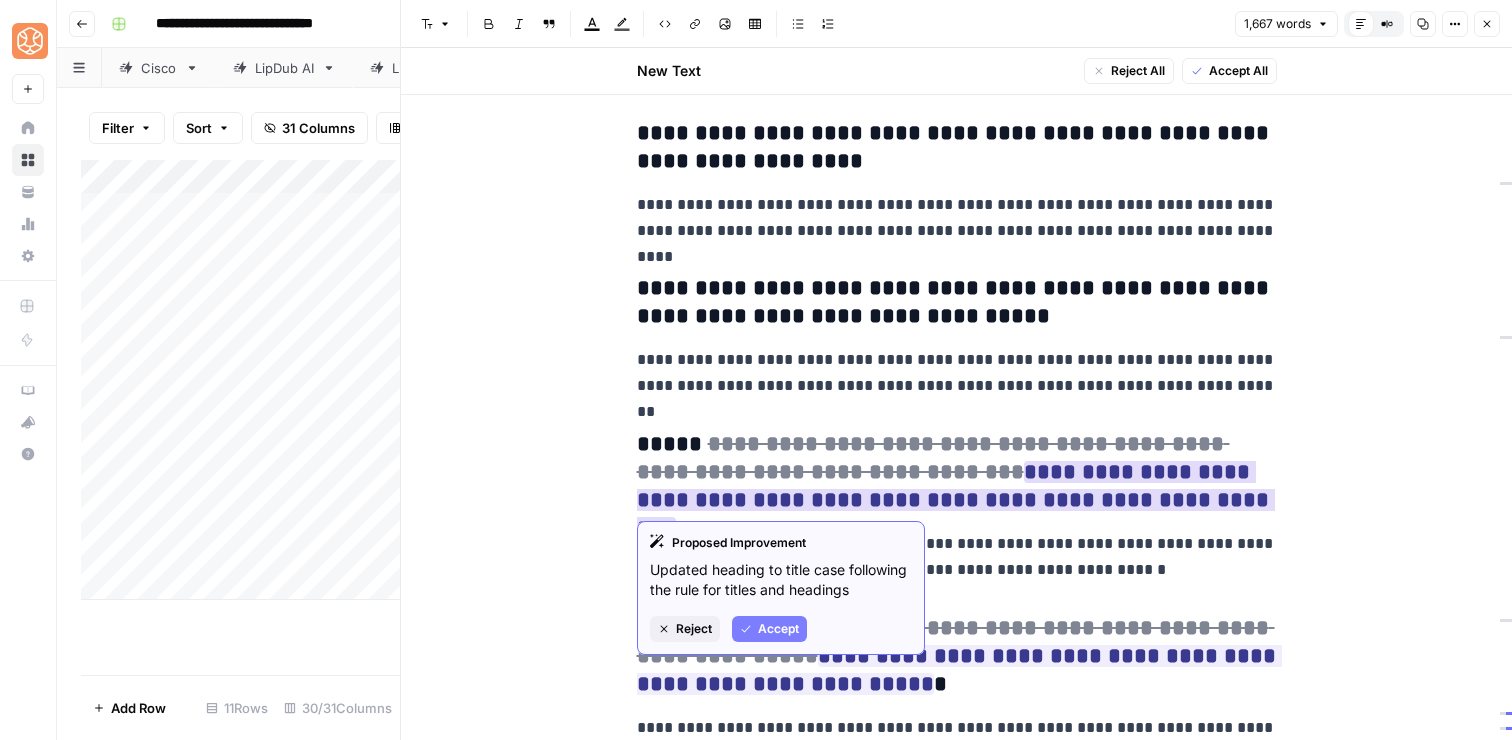 click on "Reject" at bounding box center (685, 629) 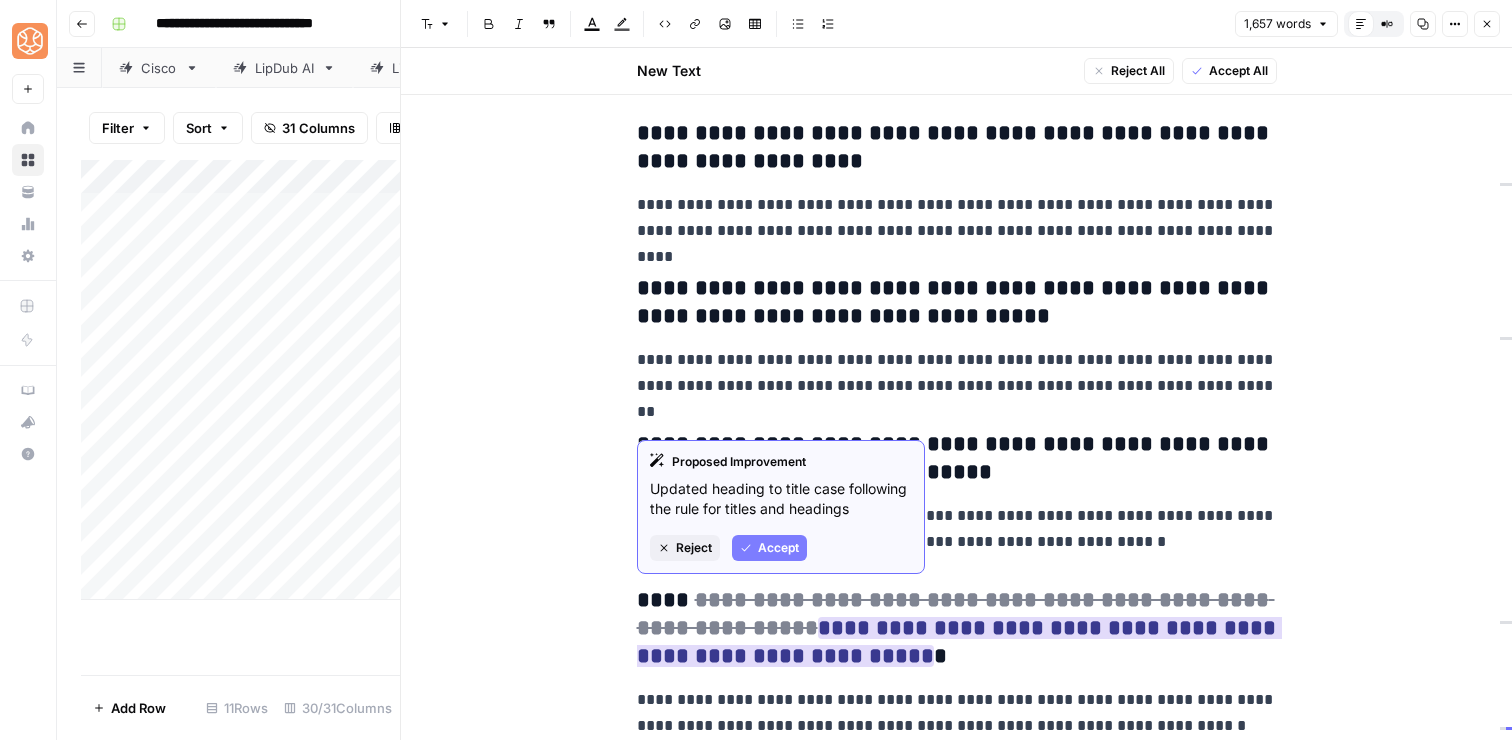 click on "Reject" at bounding box center (694, 548) 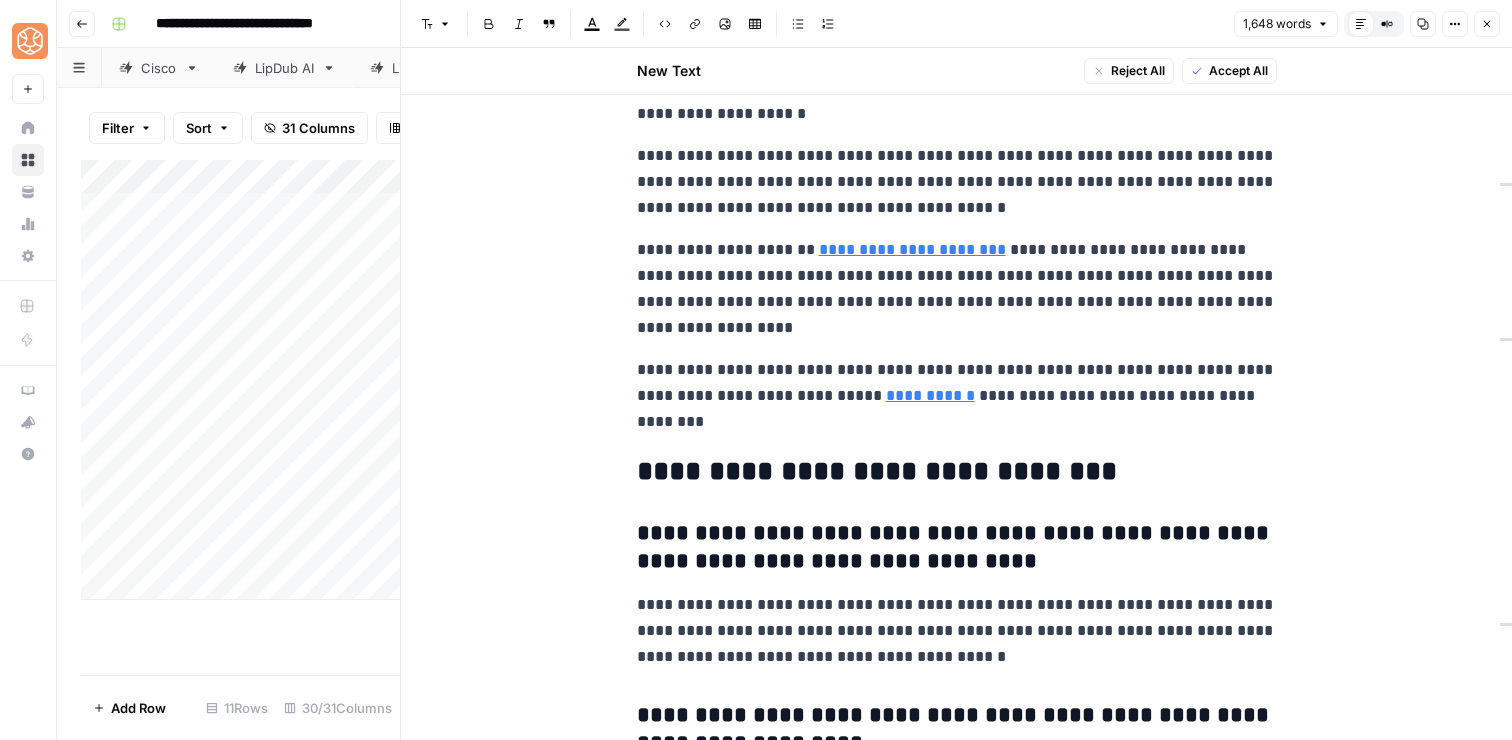 scroll, scrollTop: 7406, scrollLeft: 0, axis: vertical 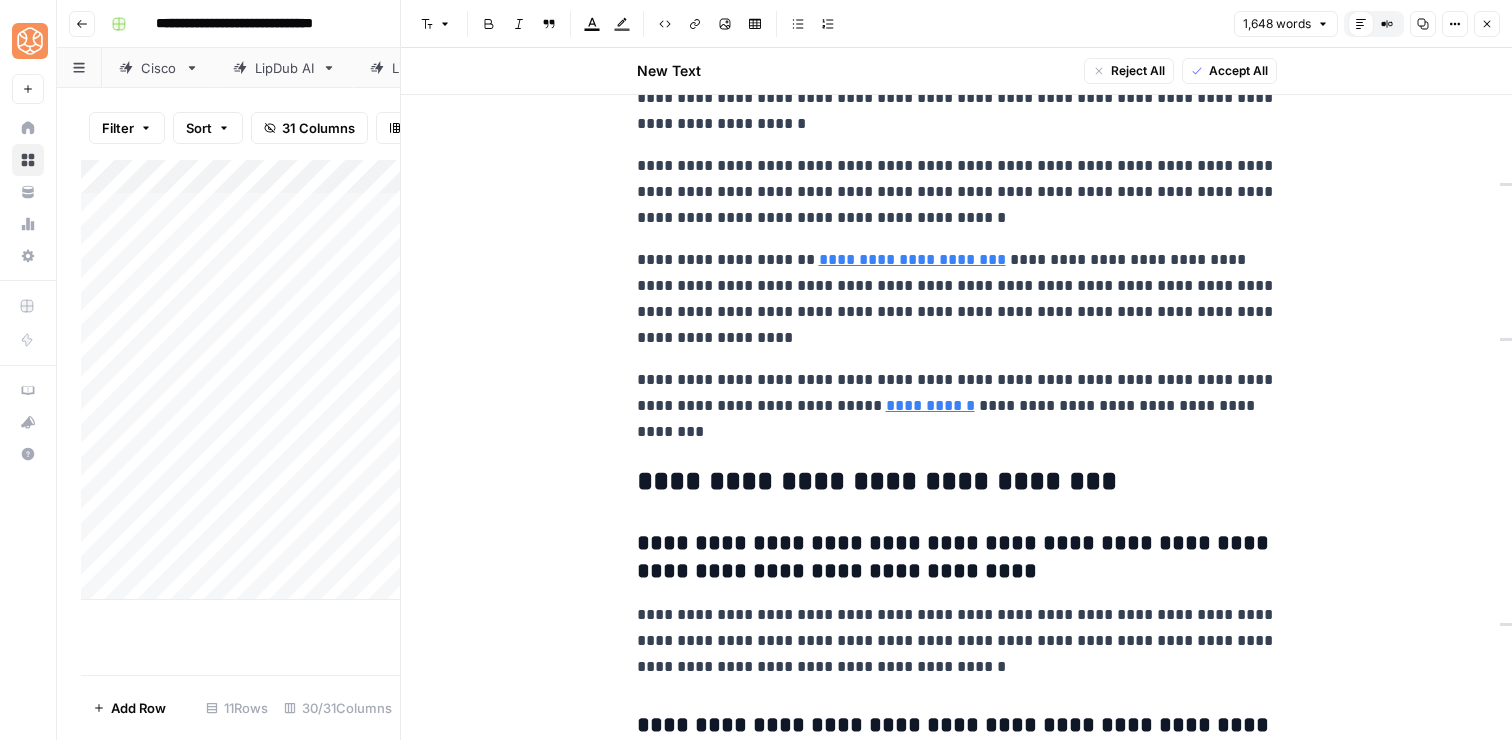 click on "**********" at bounding box center (957, 406) 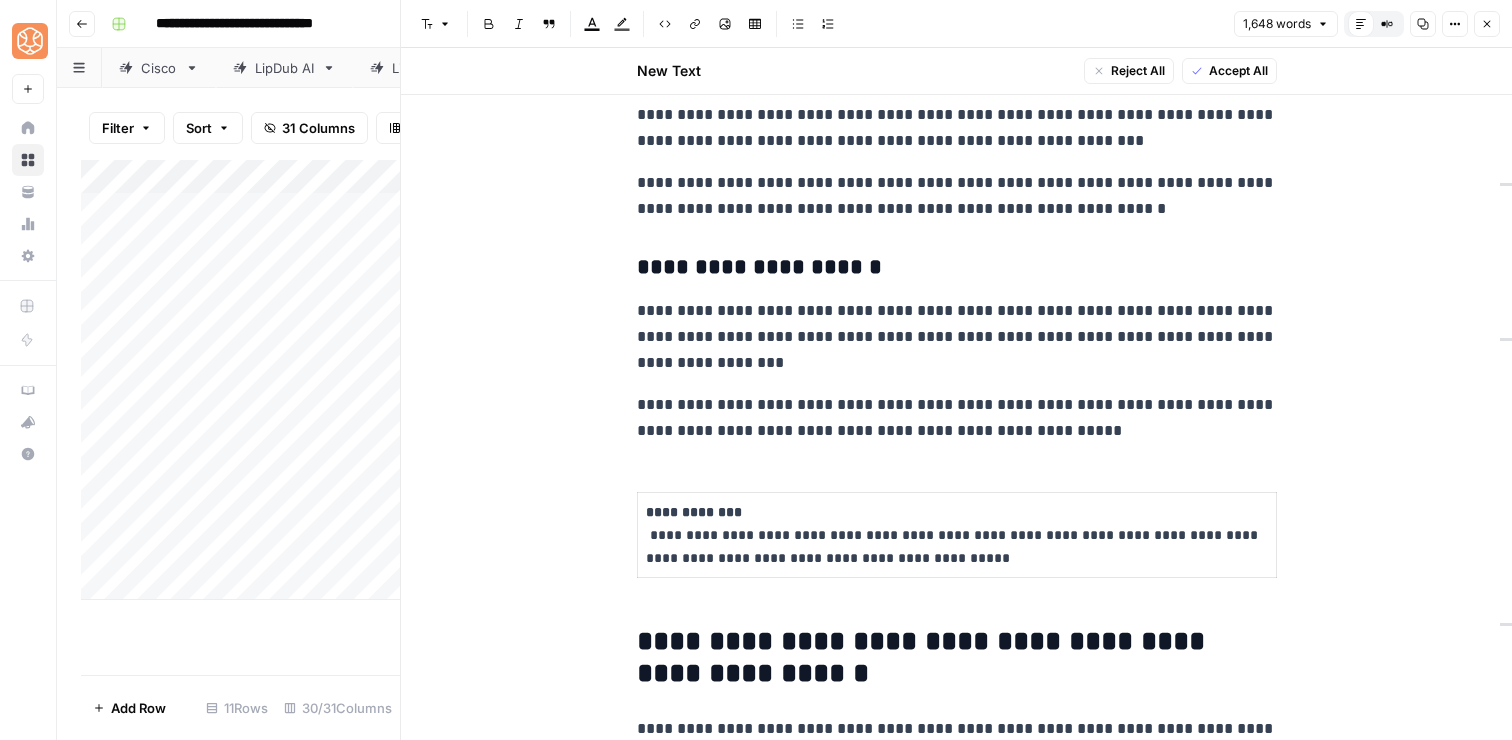 scroll, scrollTop: 6747, scrollLeft: 0, axis: vertical 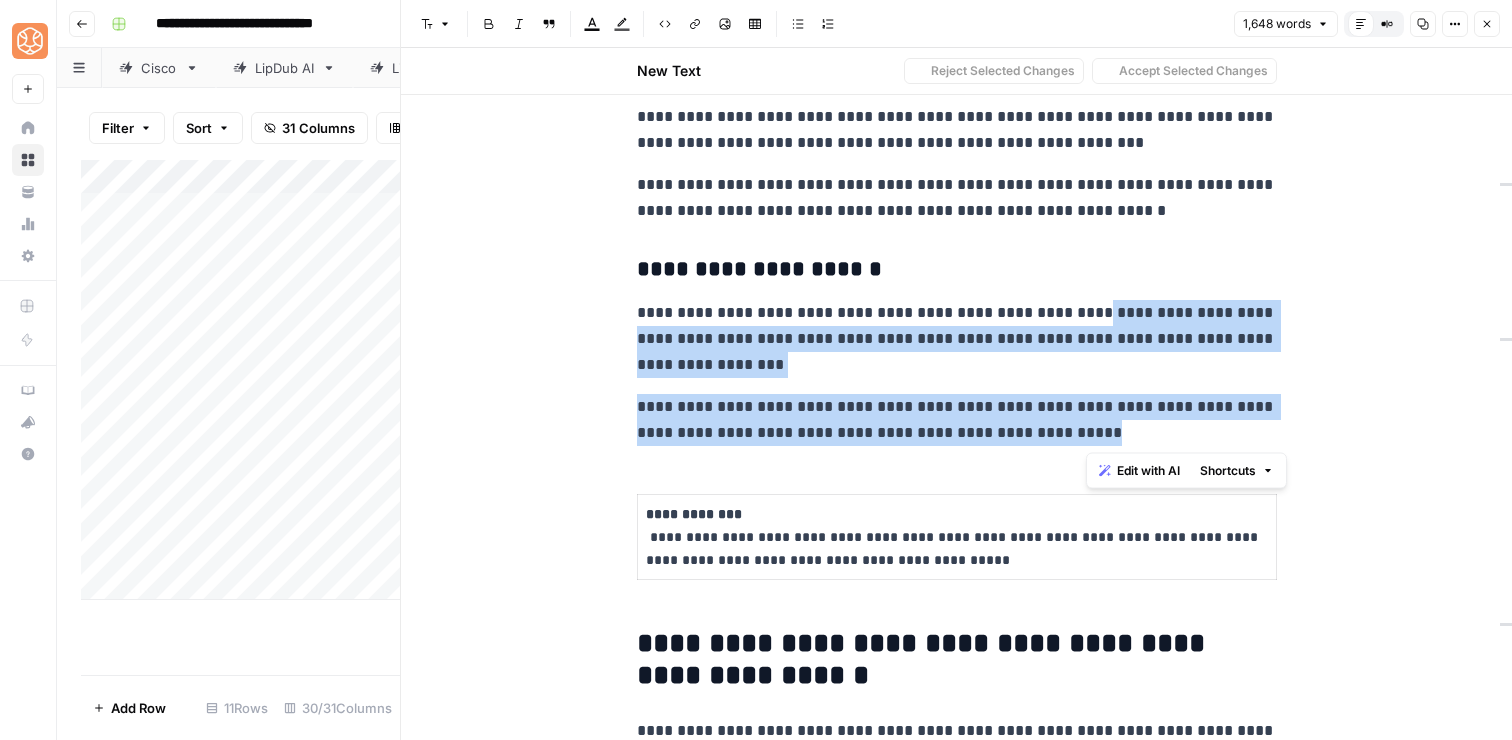 drag, startPoint x: 1101, startPoint y: 441, endPoint x: 1090, endPoint y: 309, distance: 132.45753 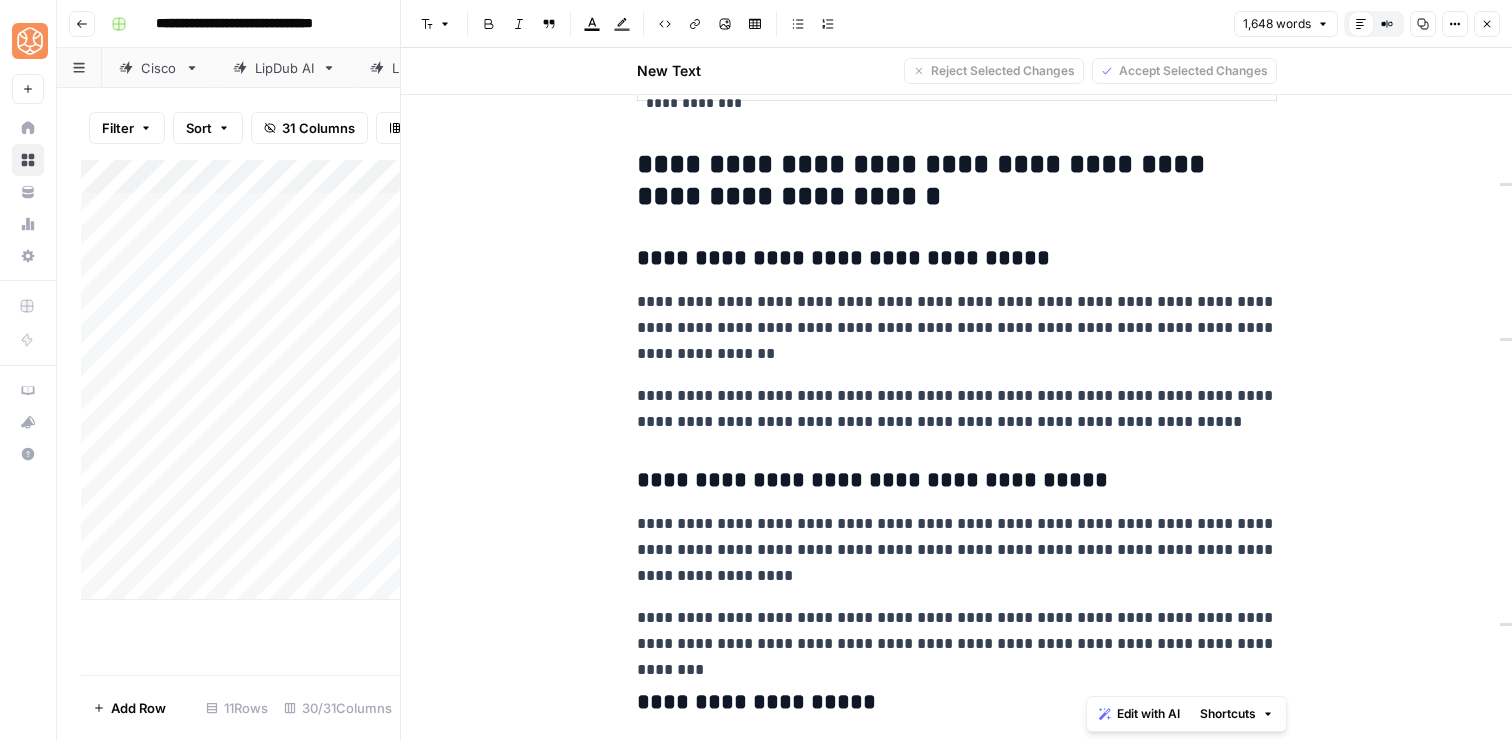 scroll, scrollTop: 3660, scrollLeft: 0, axis: vertical 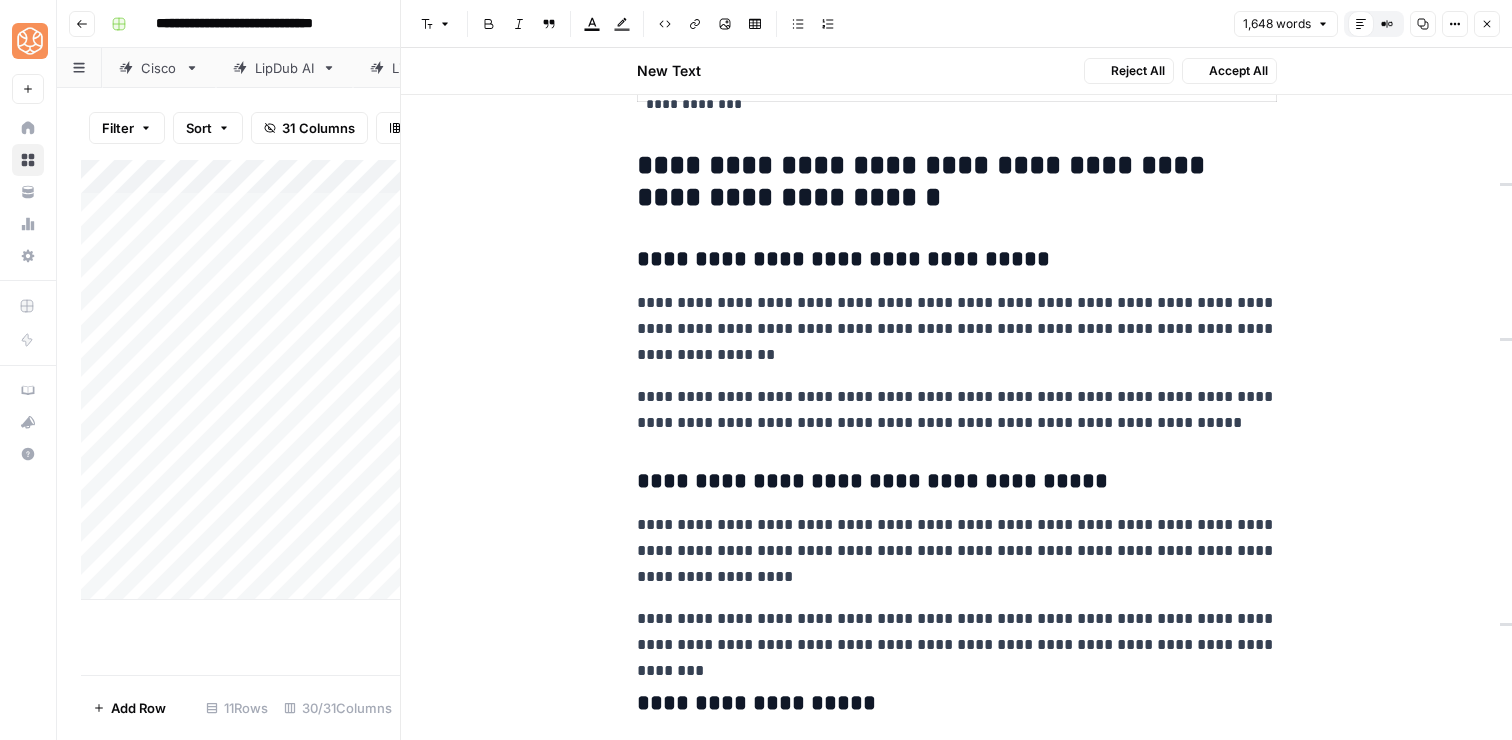 click on "**********" at bounding box center [957, 182] 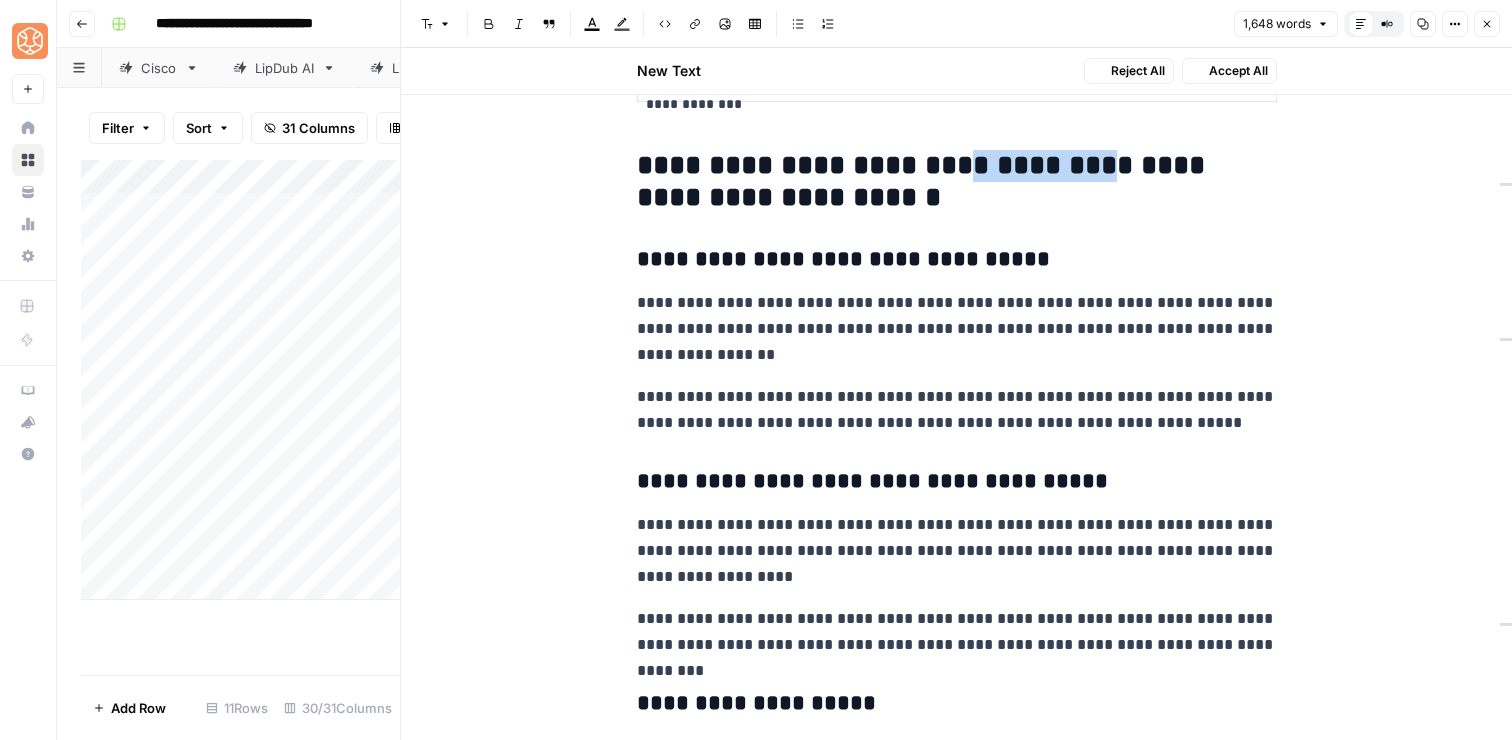 click on "**********" at bounding box center (957, 182) 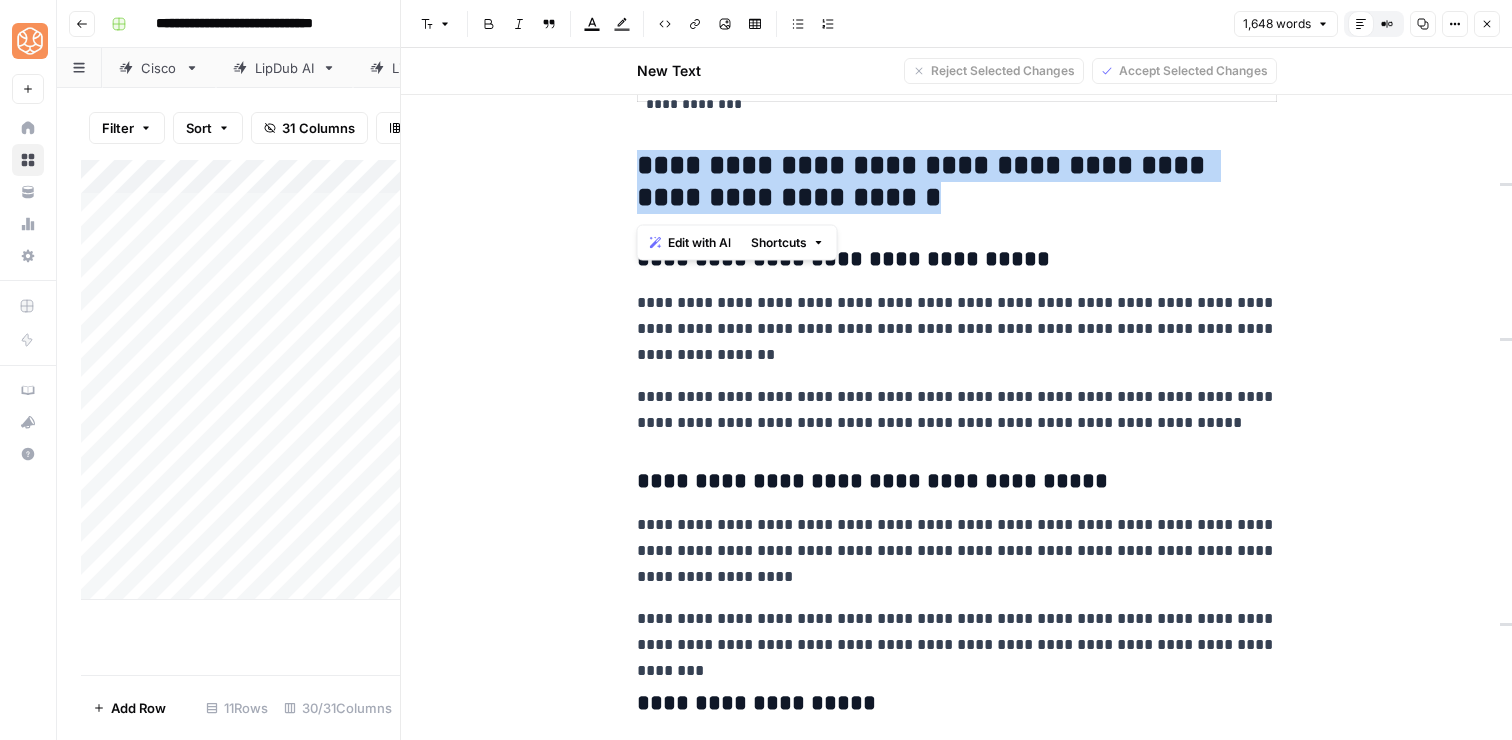 click on "**********" at bounding box center [957, 182] 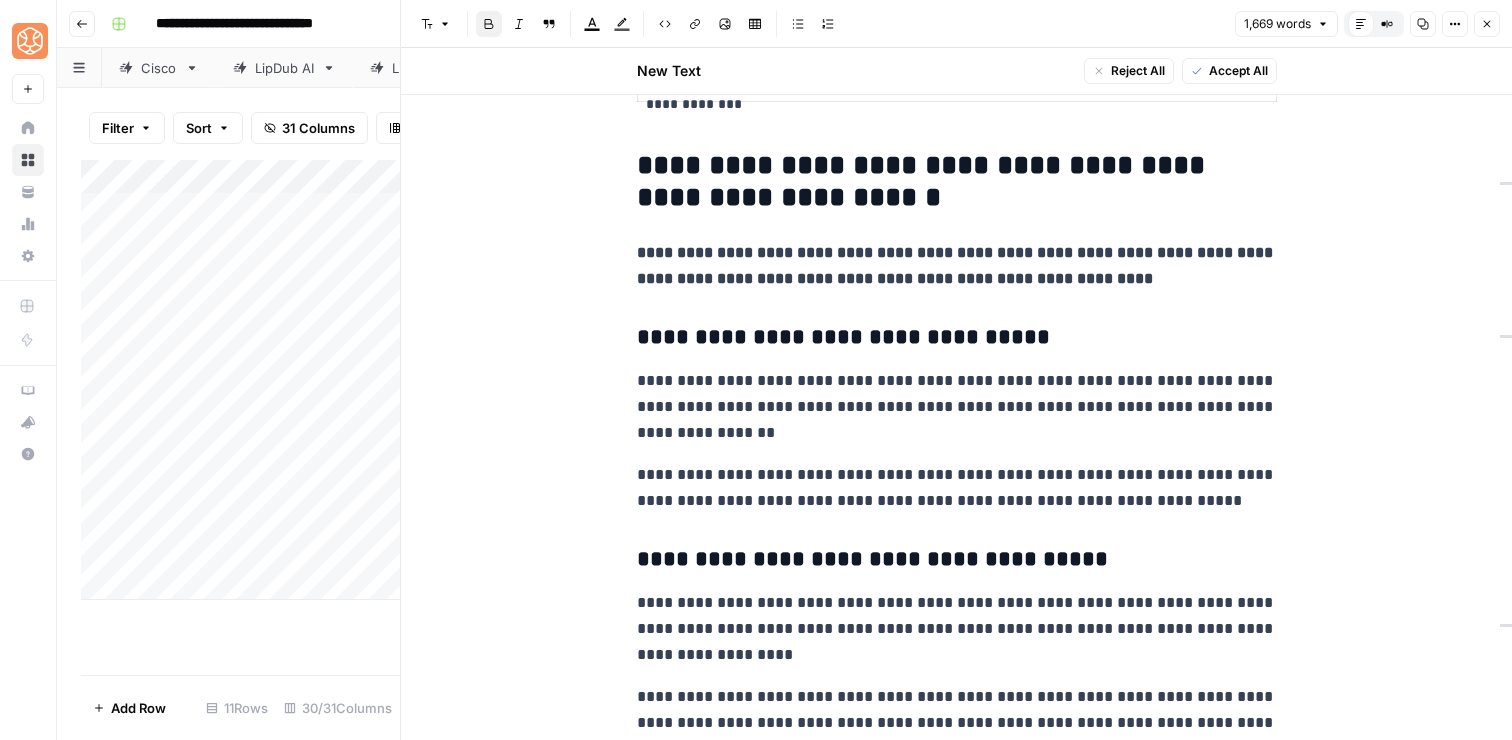 click on "**********" at bounding box center [957, 265] 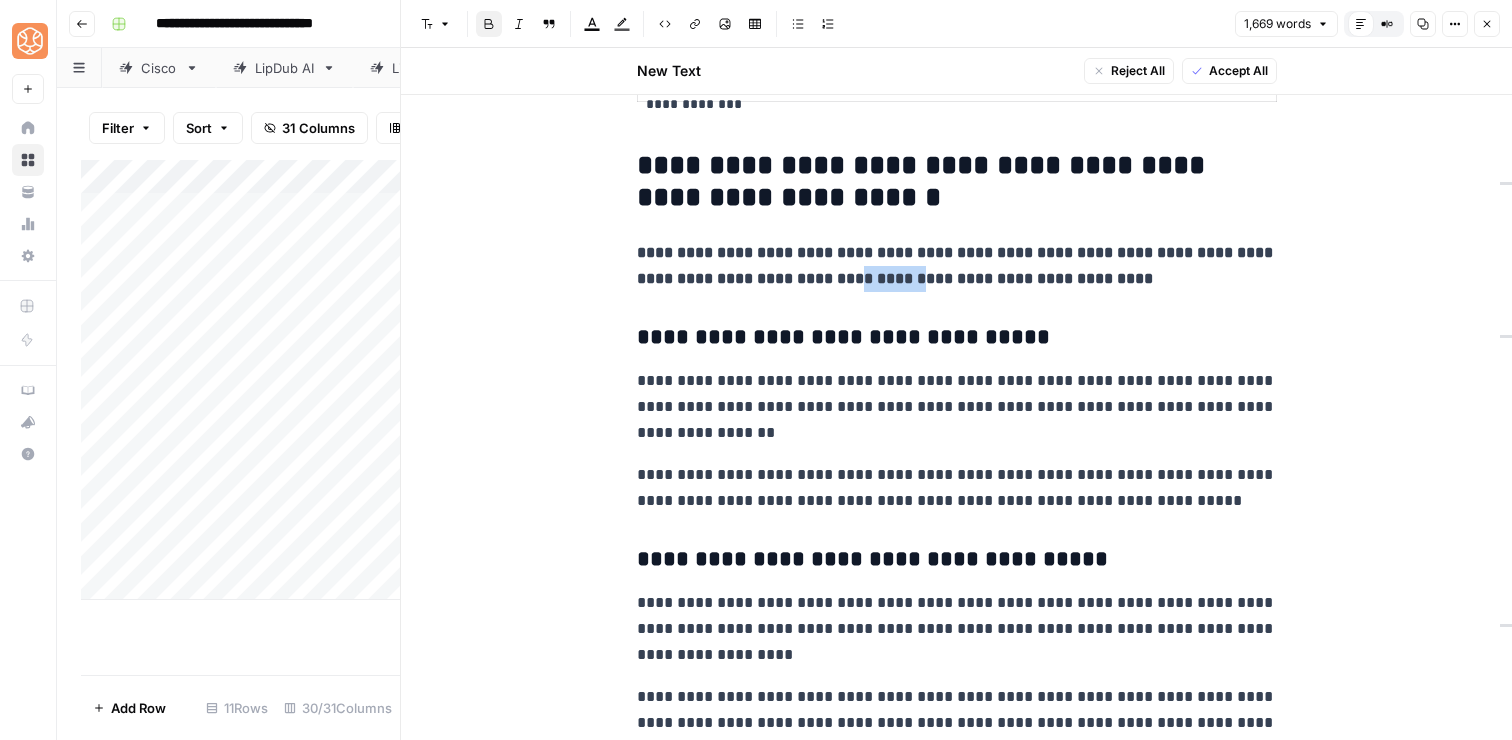 click on "**********" at bounding box center [957, 265] 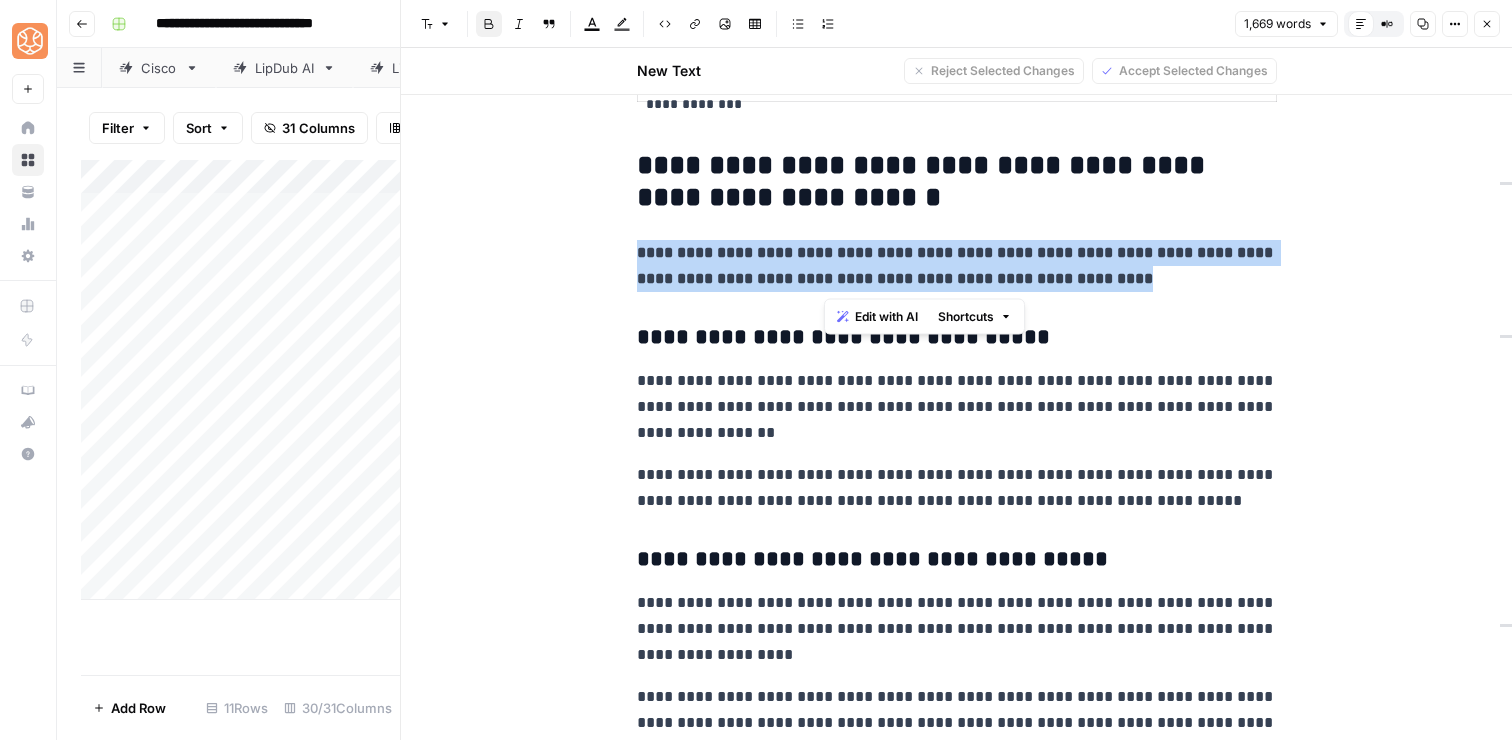 click on "**********" at bounding box center [957, 265] 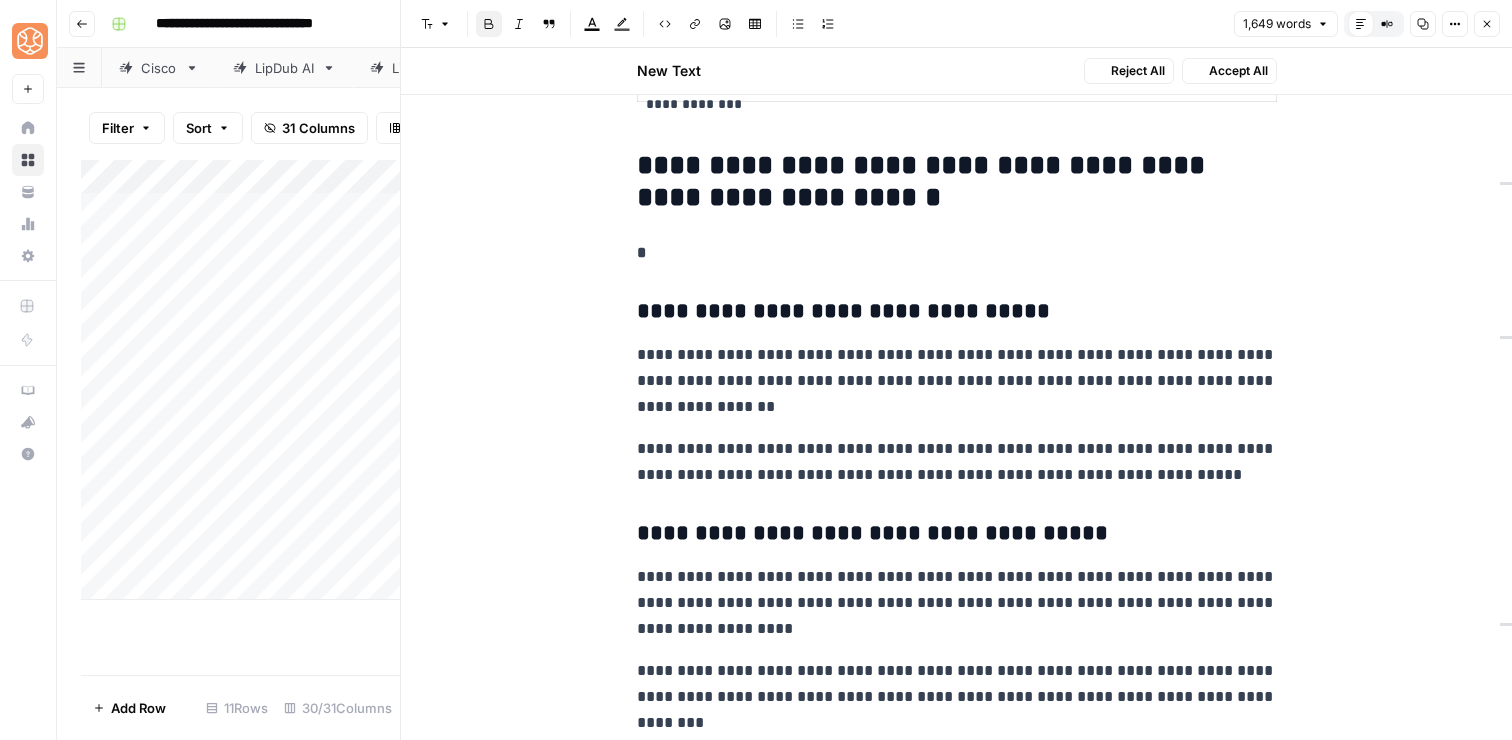 click on "**********" at bounding box center [957, 788] 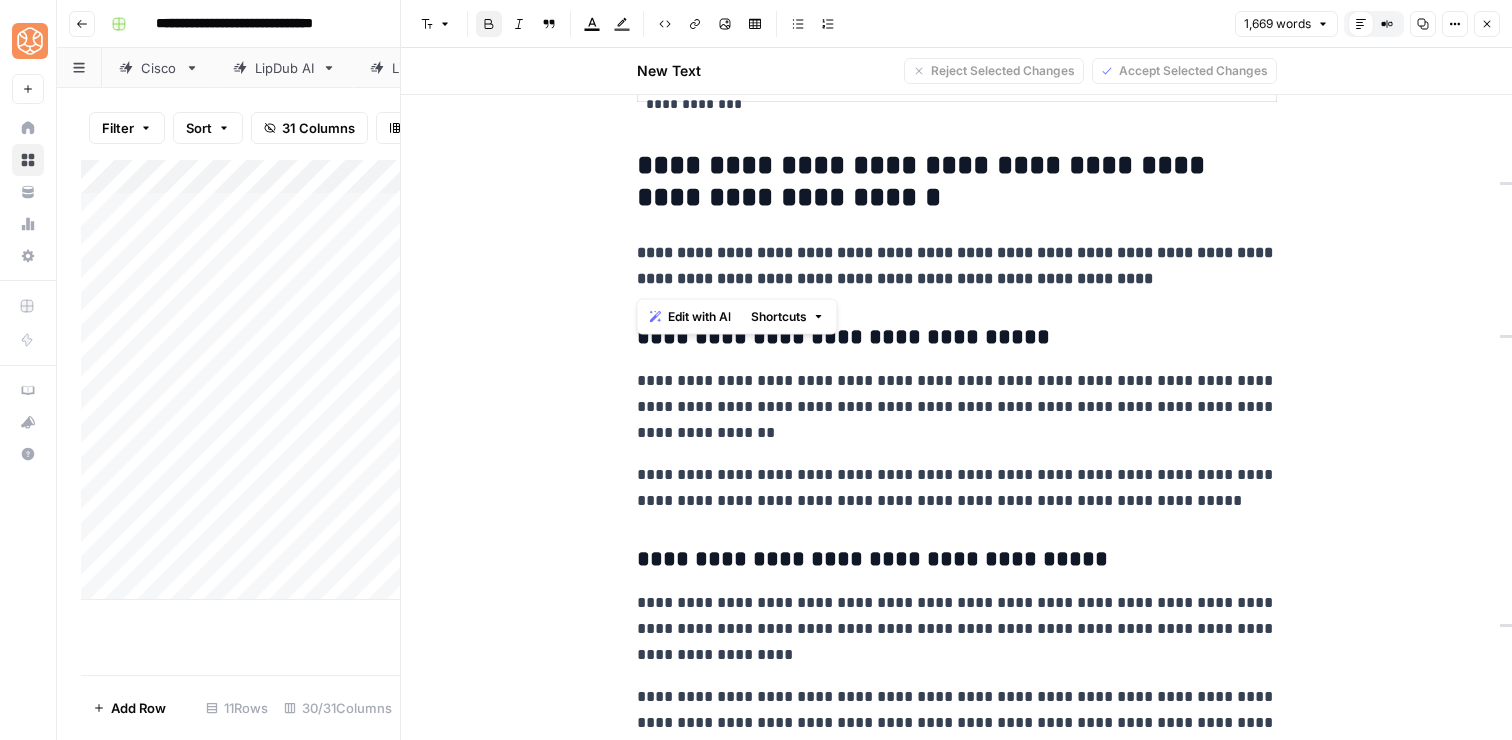 click on "**********" at bounding box center (957, 265) 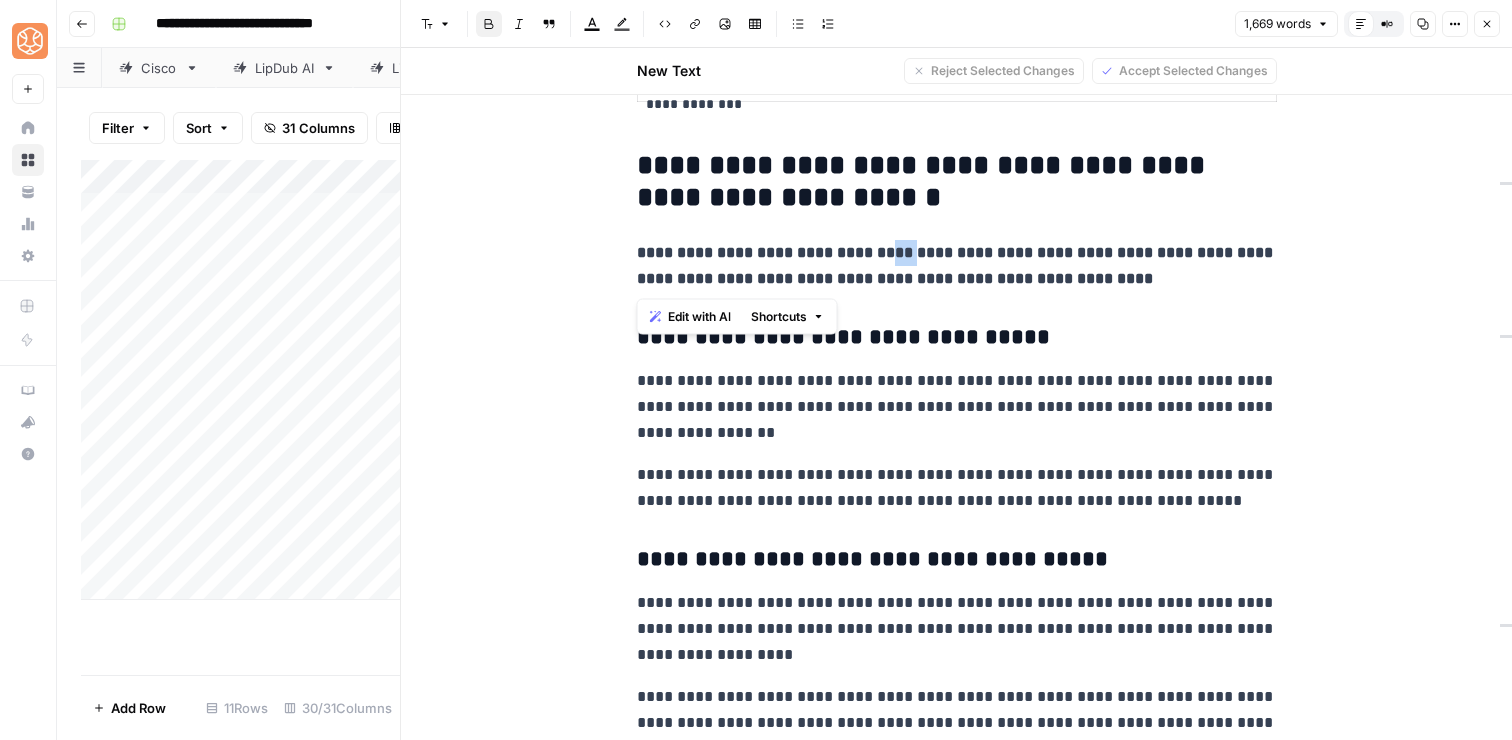 click on "**********" at bounding box center (957, 265) 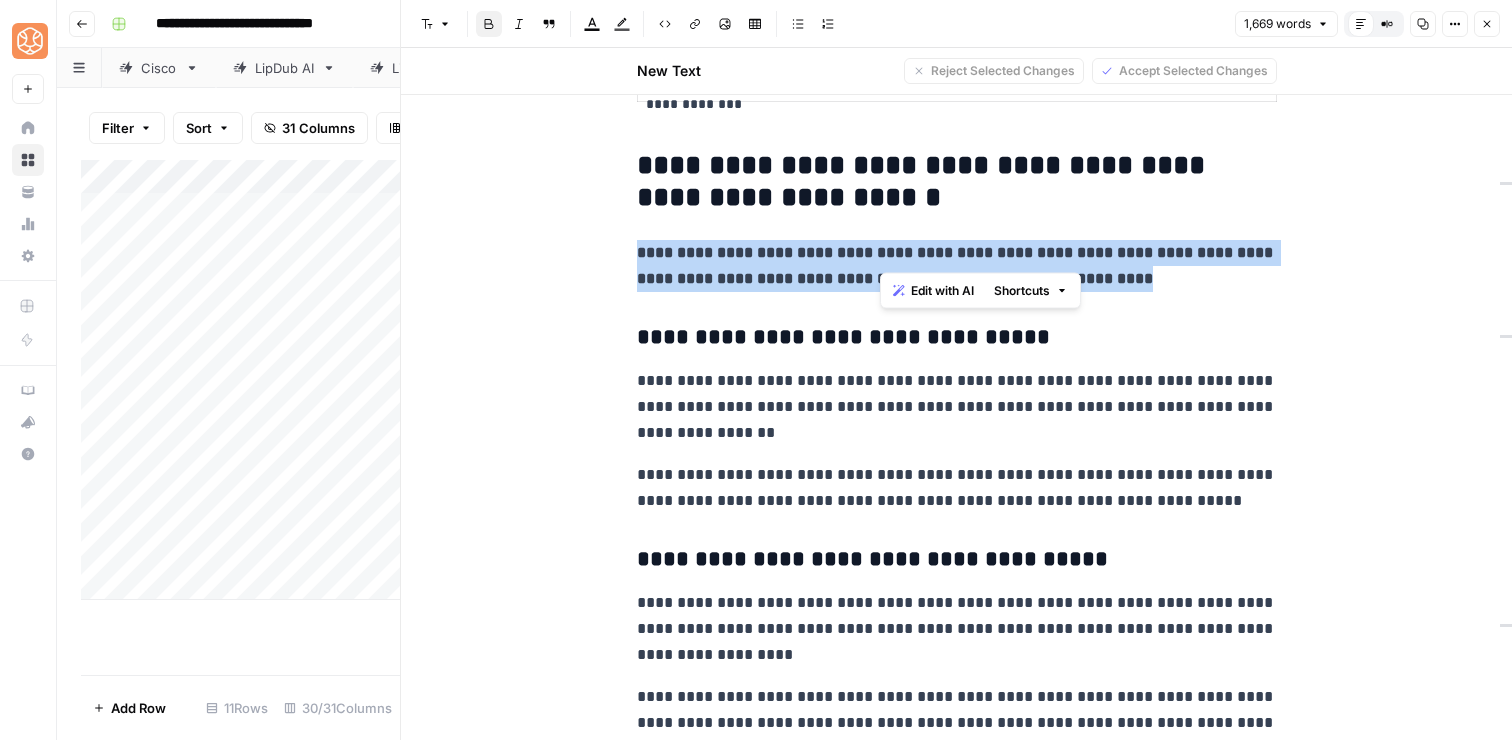 click on "**********" at bounding box center [957, 265] 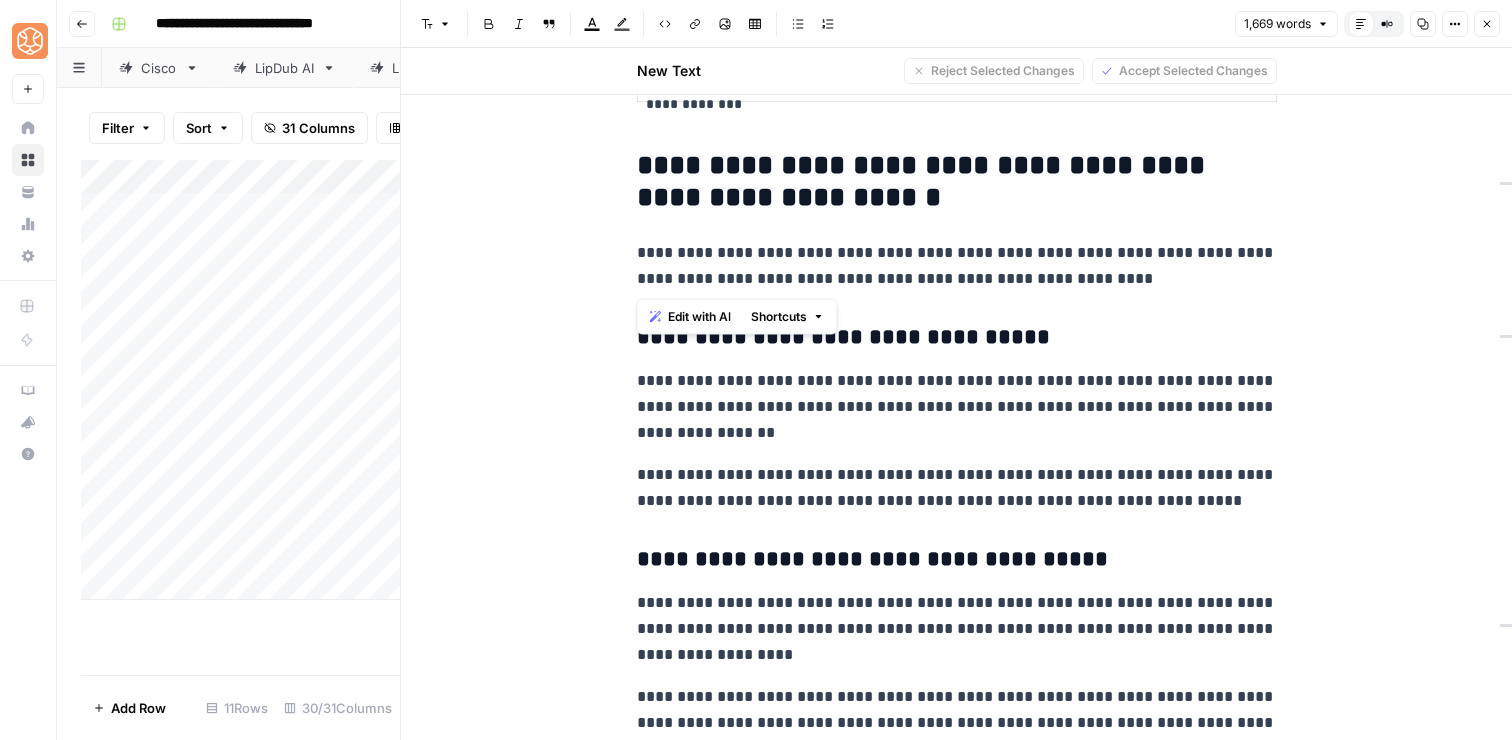 click on "**********" at bounding box center [957, 266] 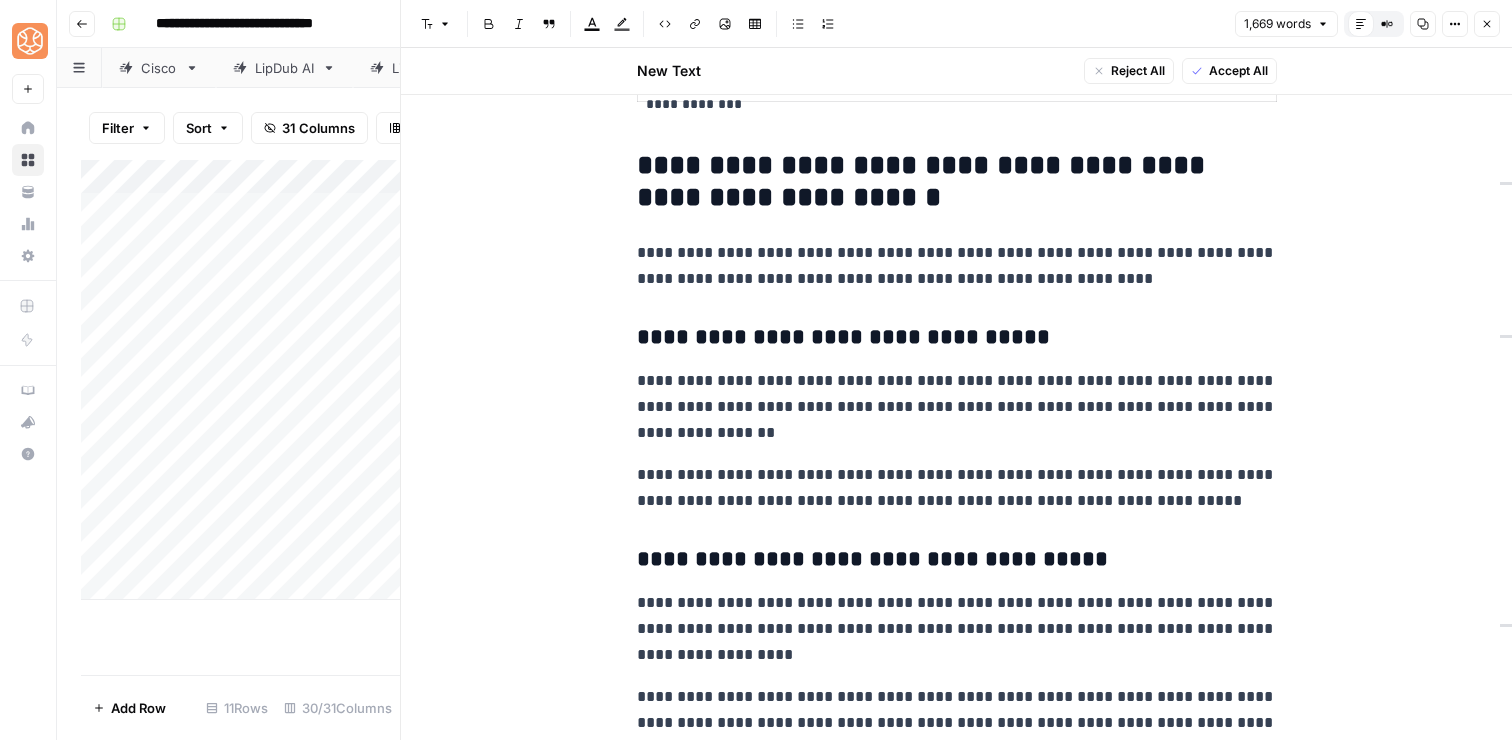 click on "**********" at bounding box center (957, 266) 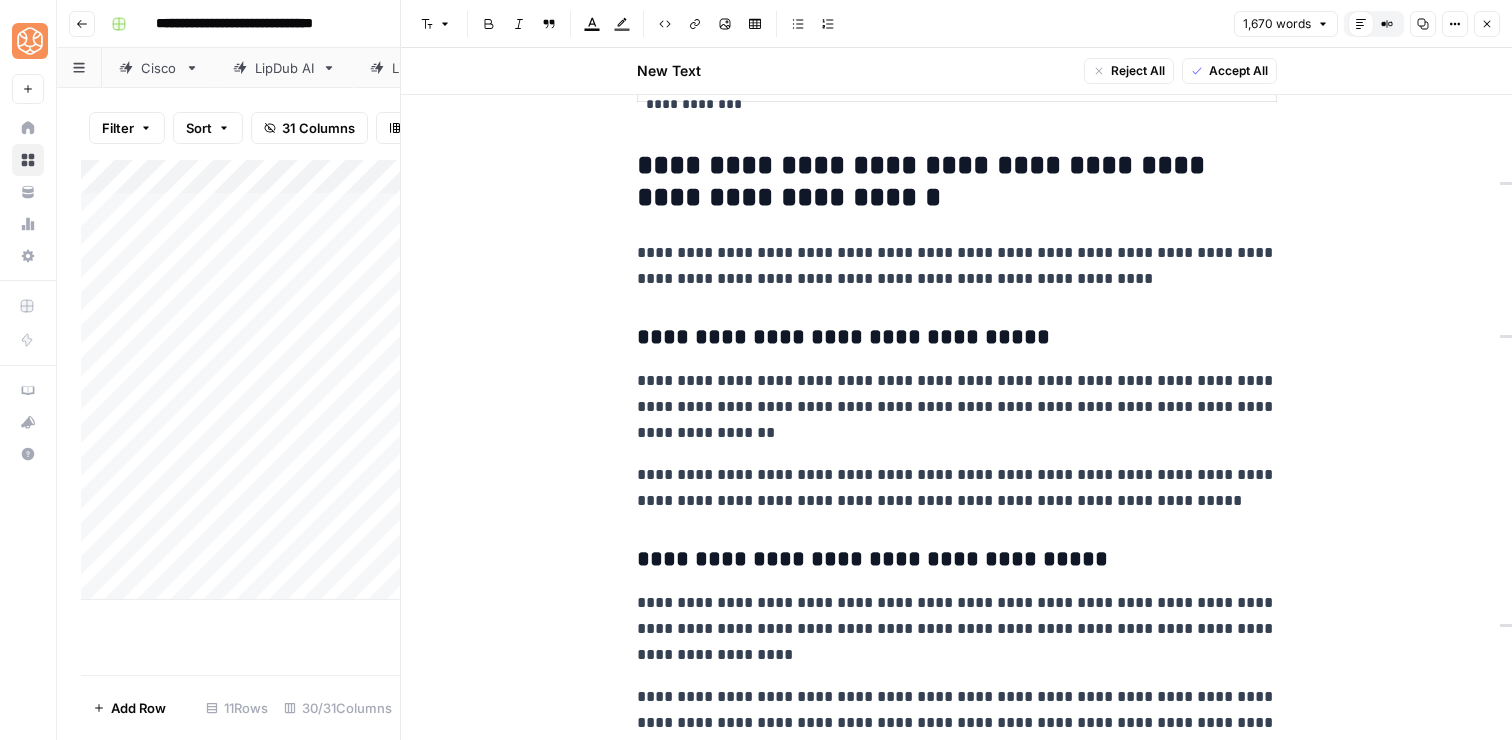 click on "**********" at bounding box center [957, 266] 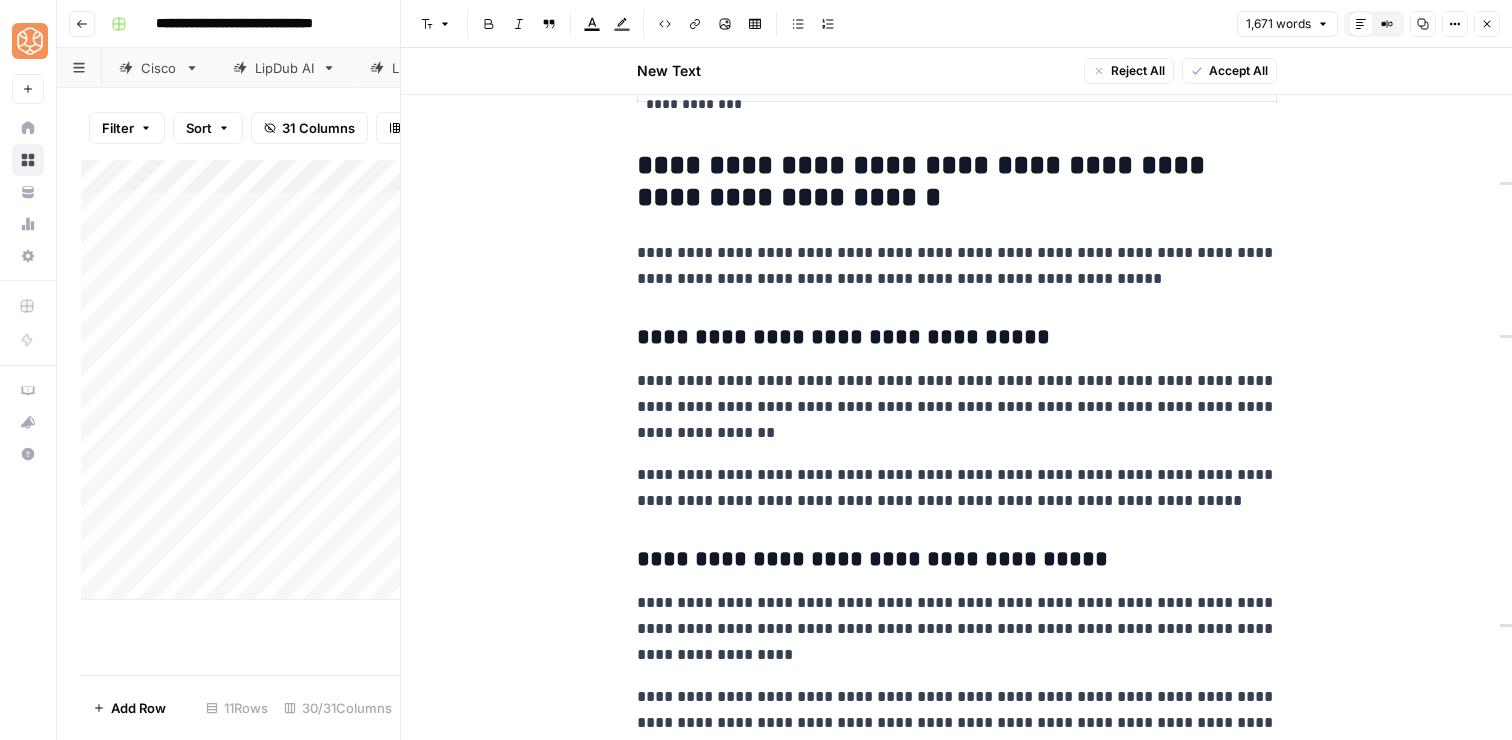 click on "**********" at bounding box center [957, 266] 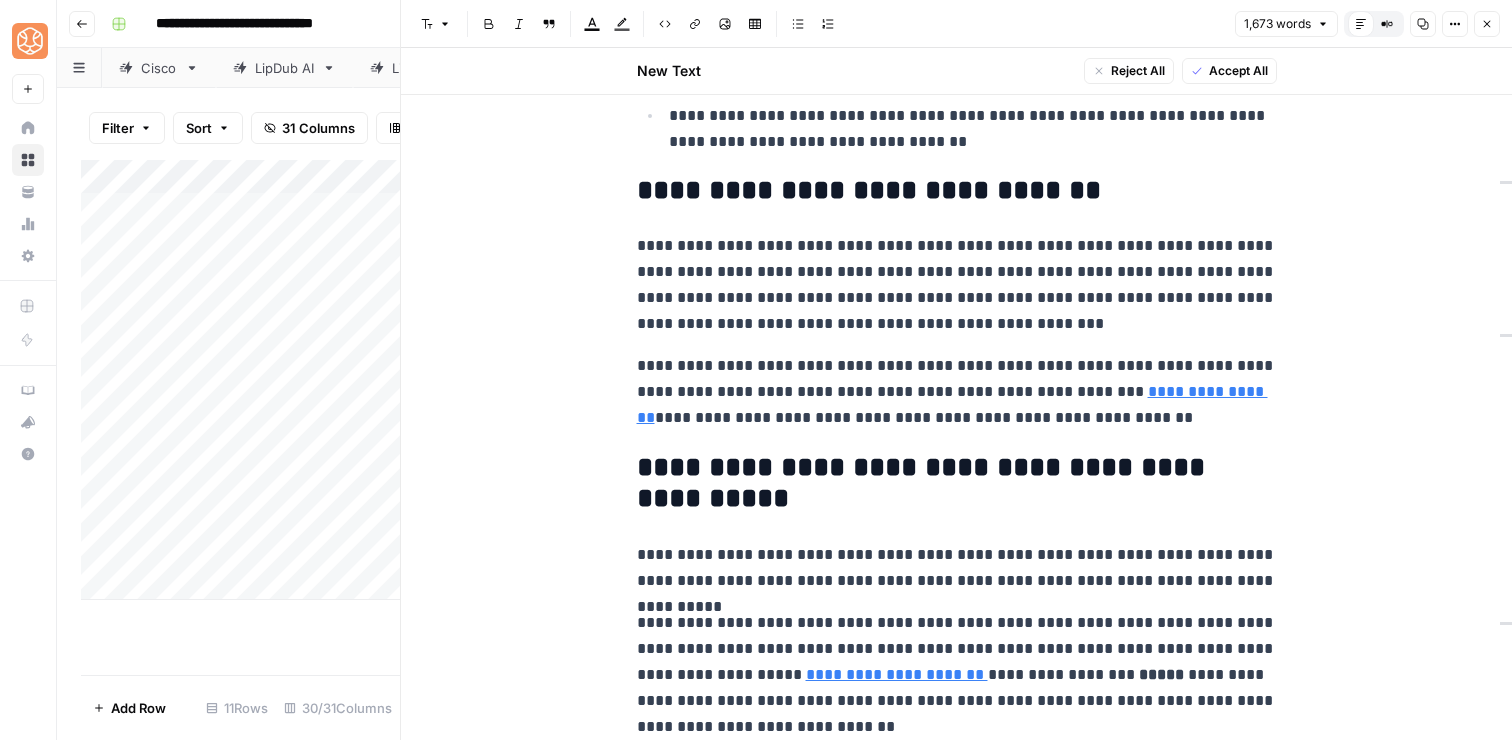 scroll, scrollTop: 847, scrollLeft: 0, axis: vertical 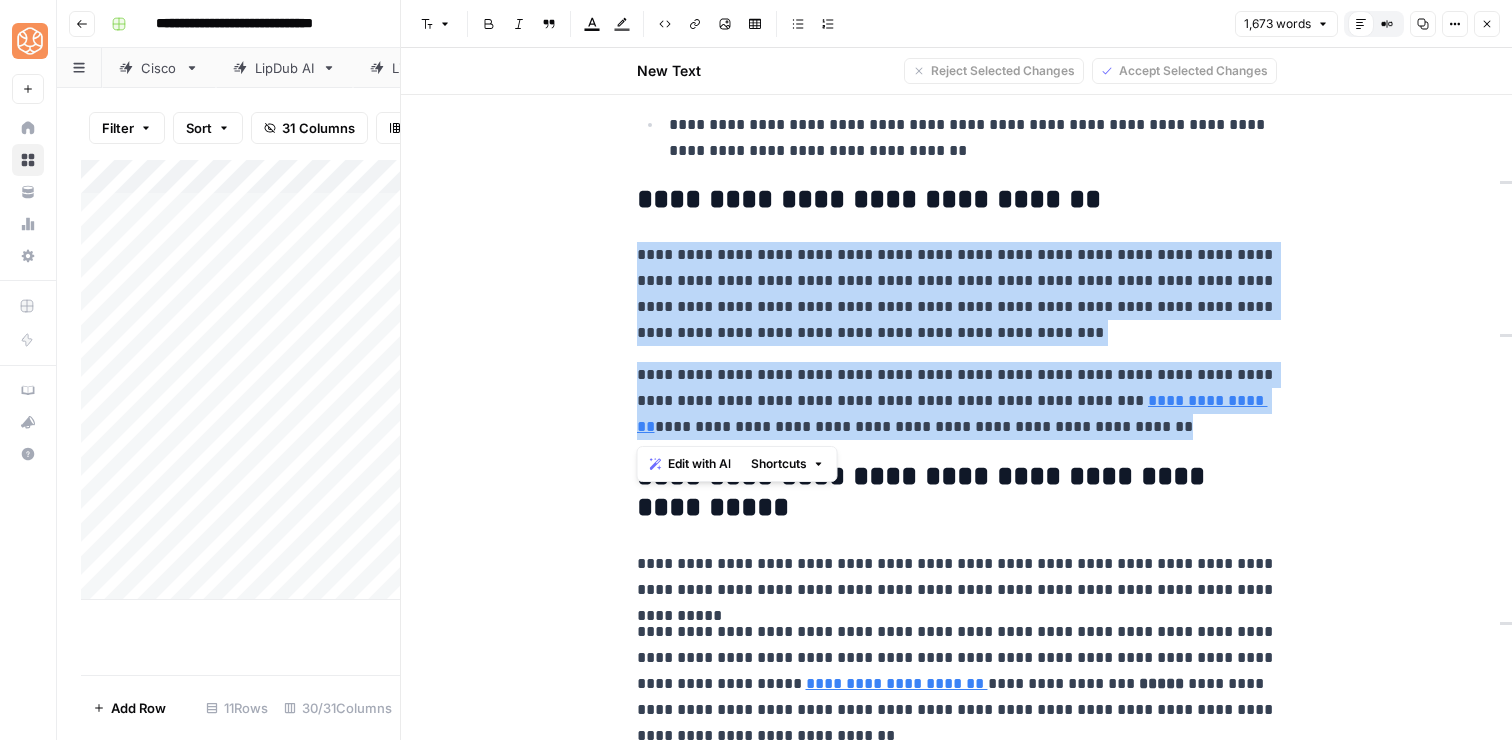drag, startPoint x: 1146, startPoint y: 431, endPoint x: 640, endPoint y: 250, distance: 537.3984 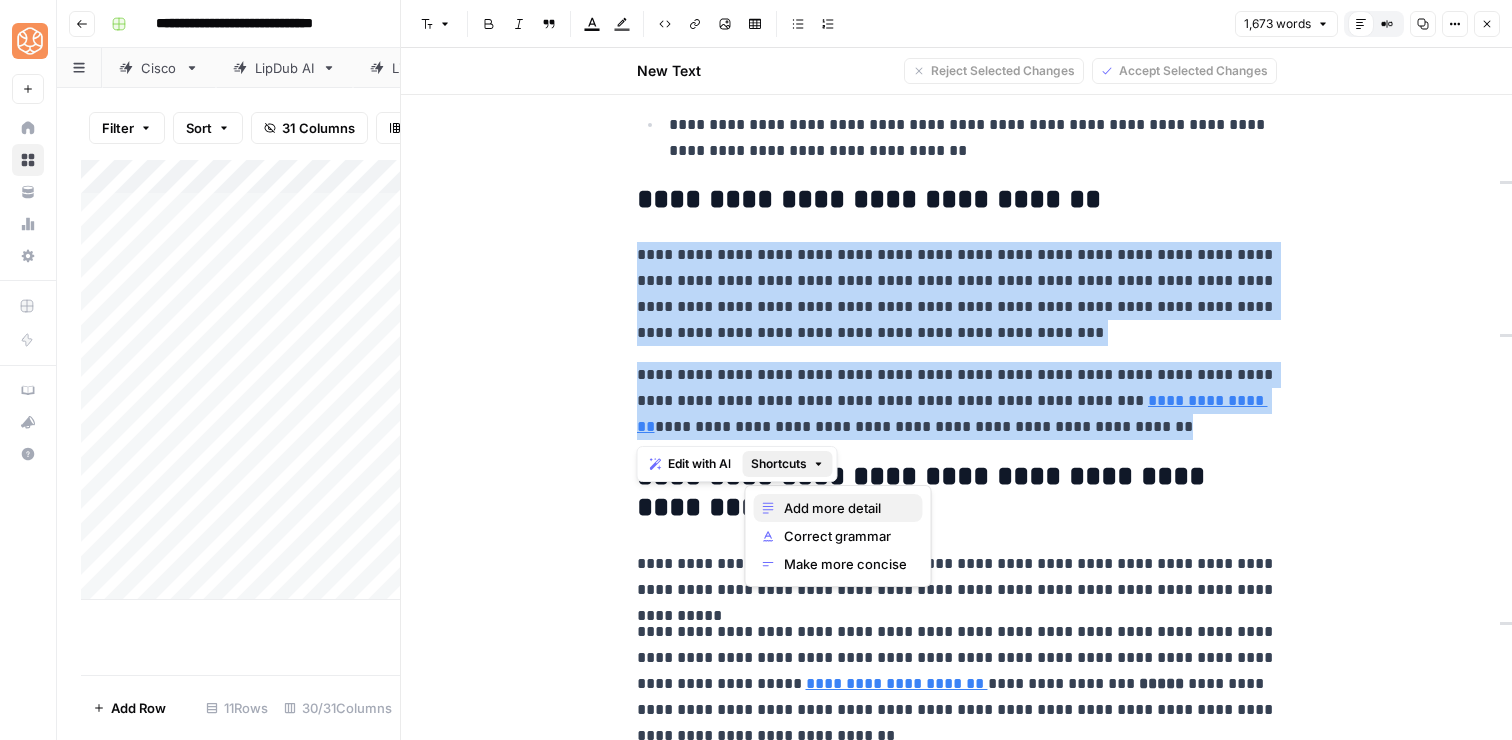 click on "Add more detail" at bounding box center (845, 508) 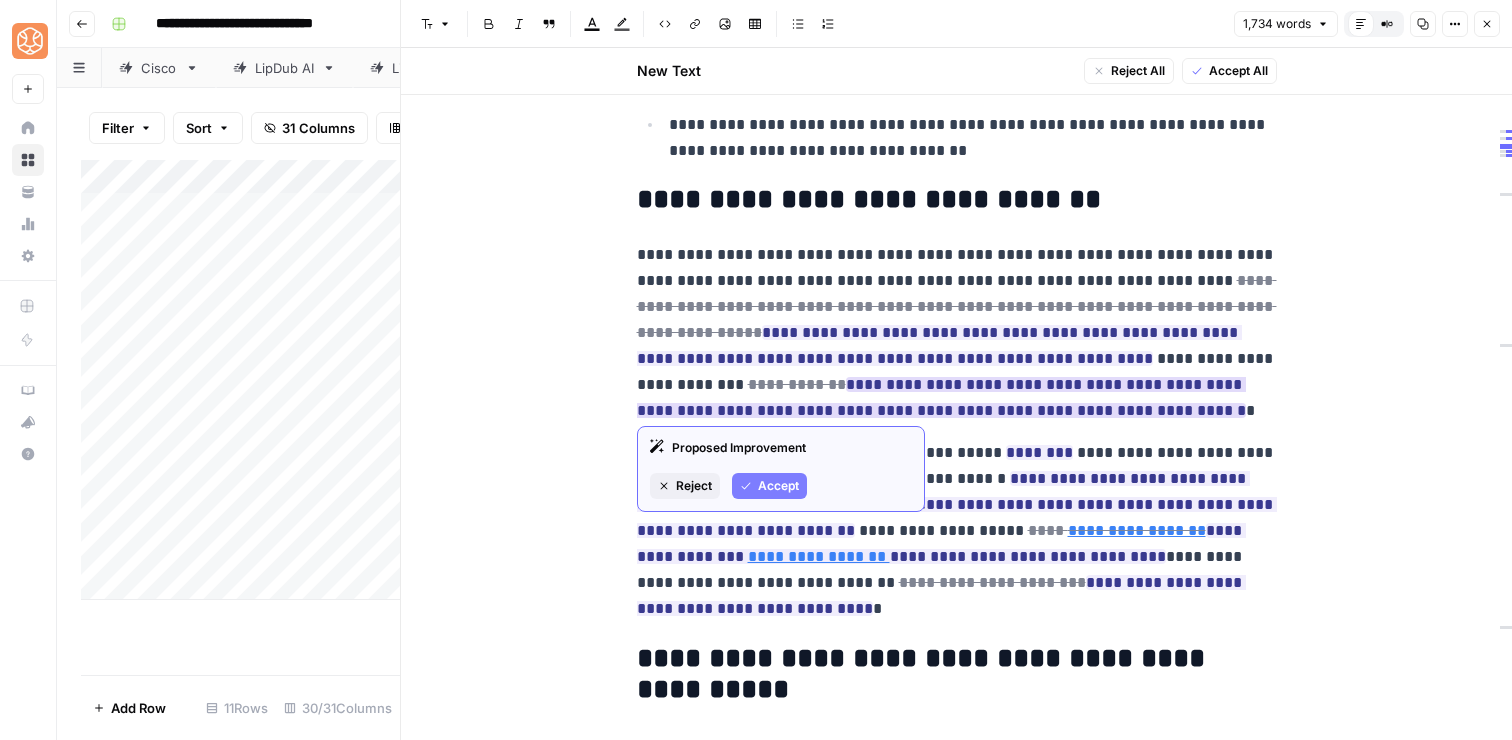 click on "Accept" at bounding box center [778, 486] 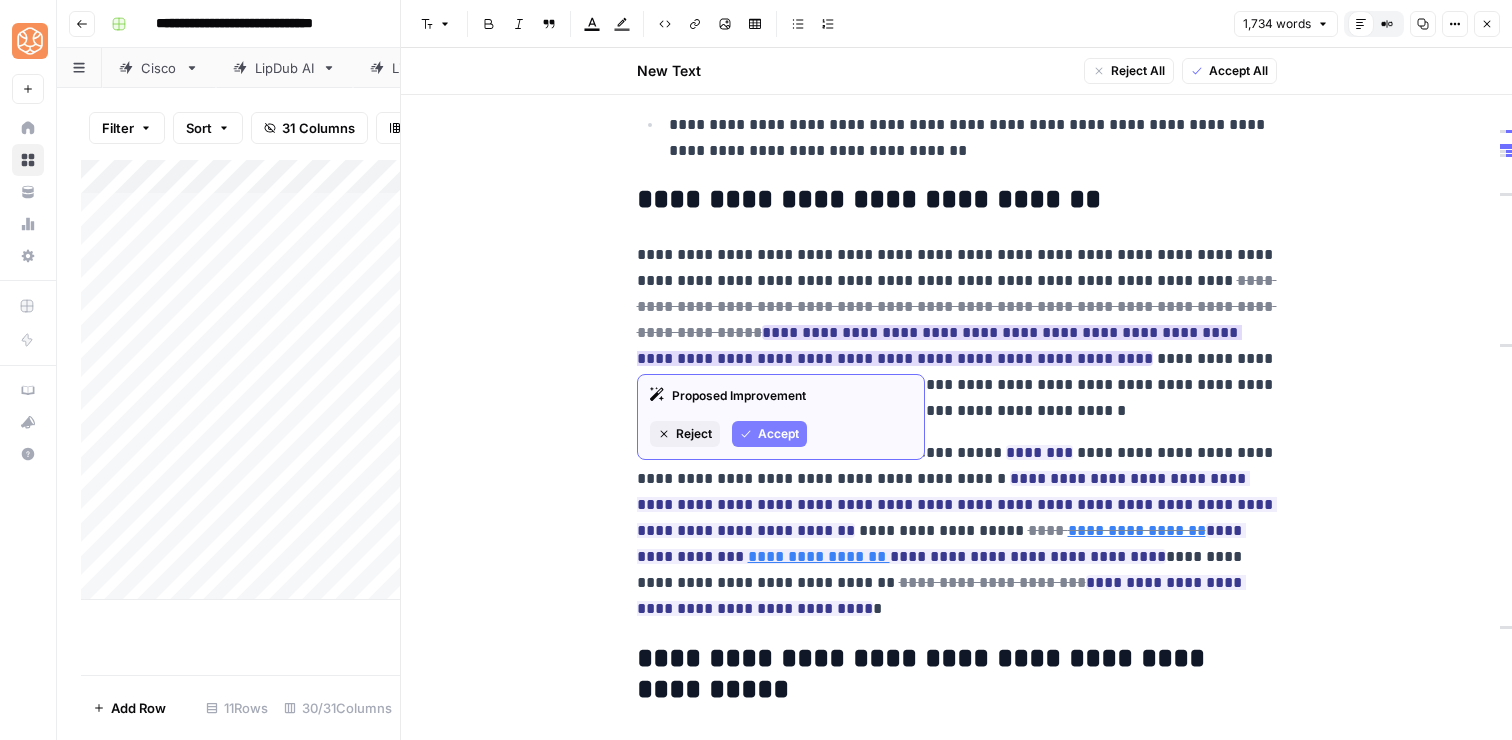 click on "Accept" at bounding box center (778, 434) 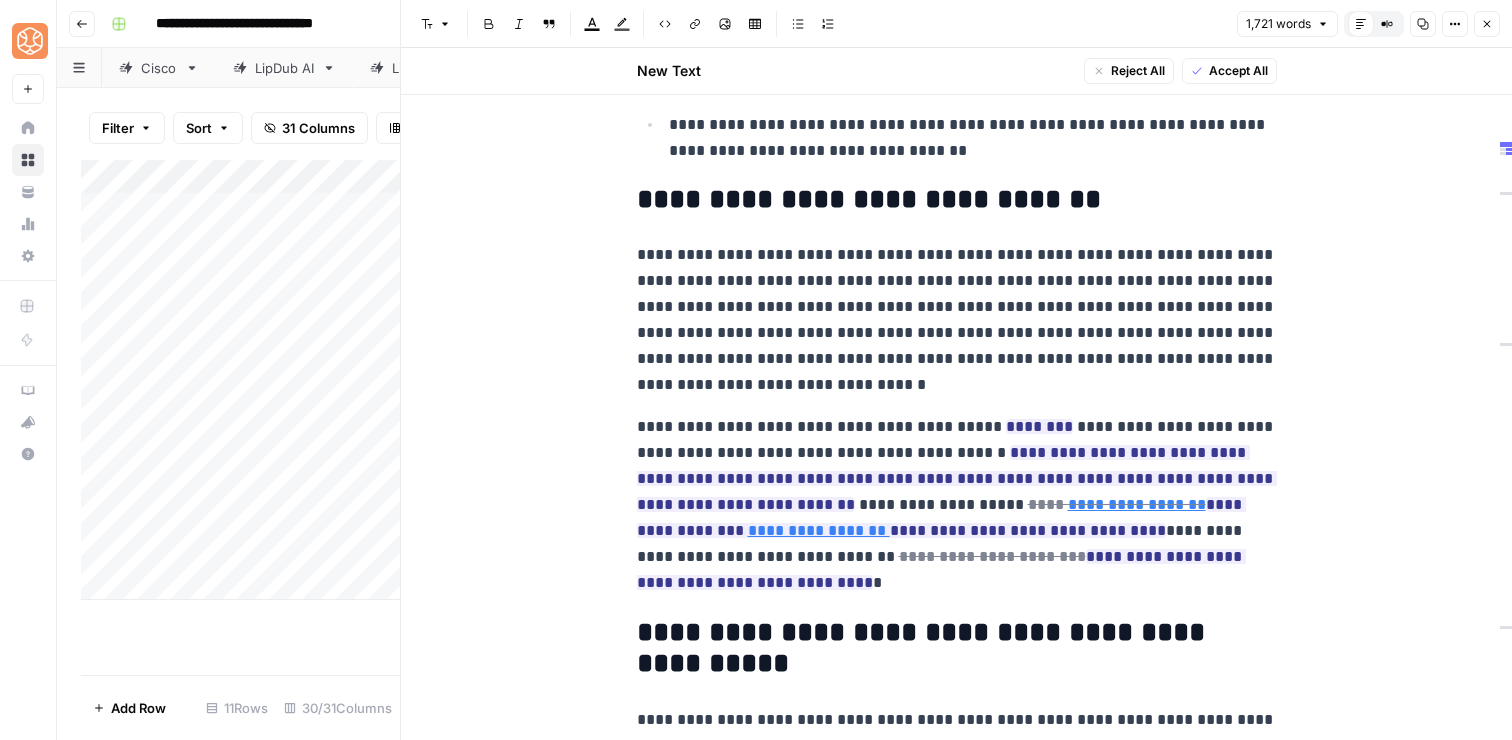 scroll, scrollTop: 915, scrollLeft: 0, axis: vertical 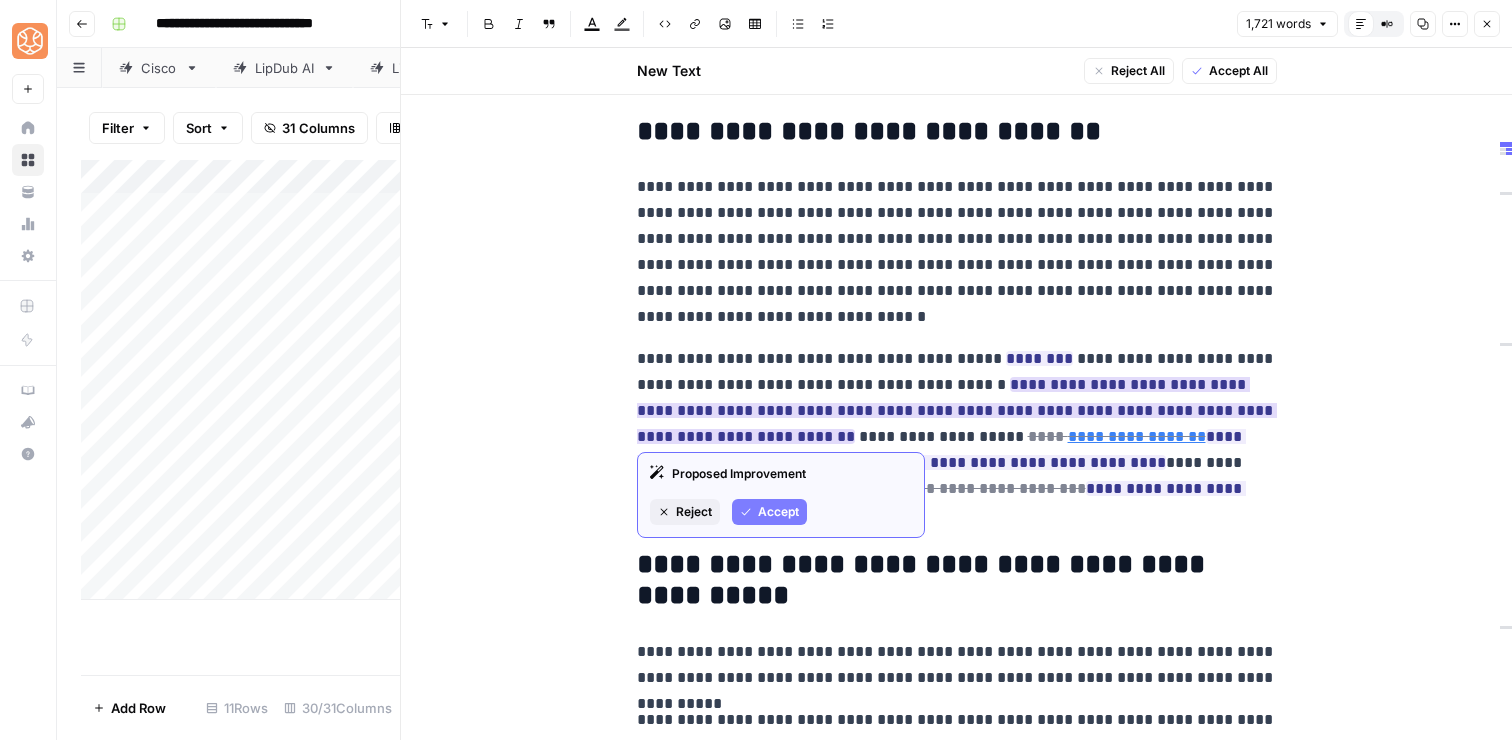 click on "Accept" at bounding box center [778, 512] 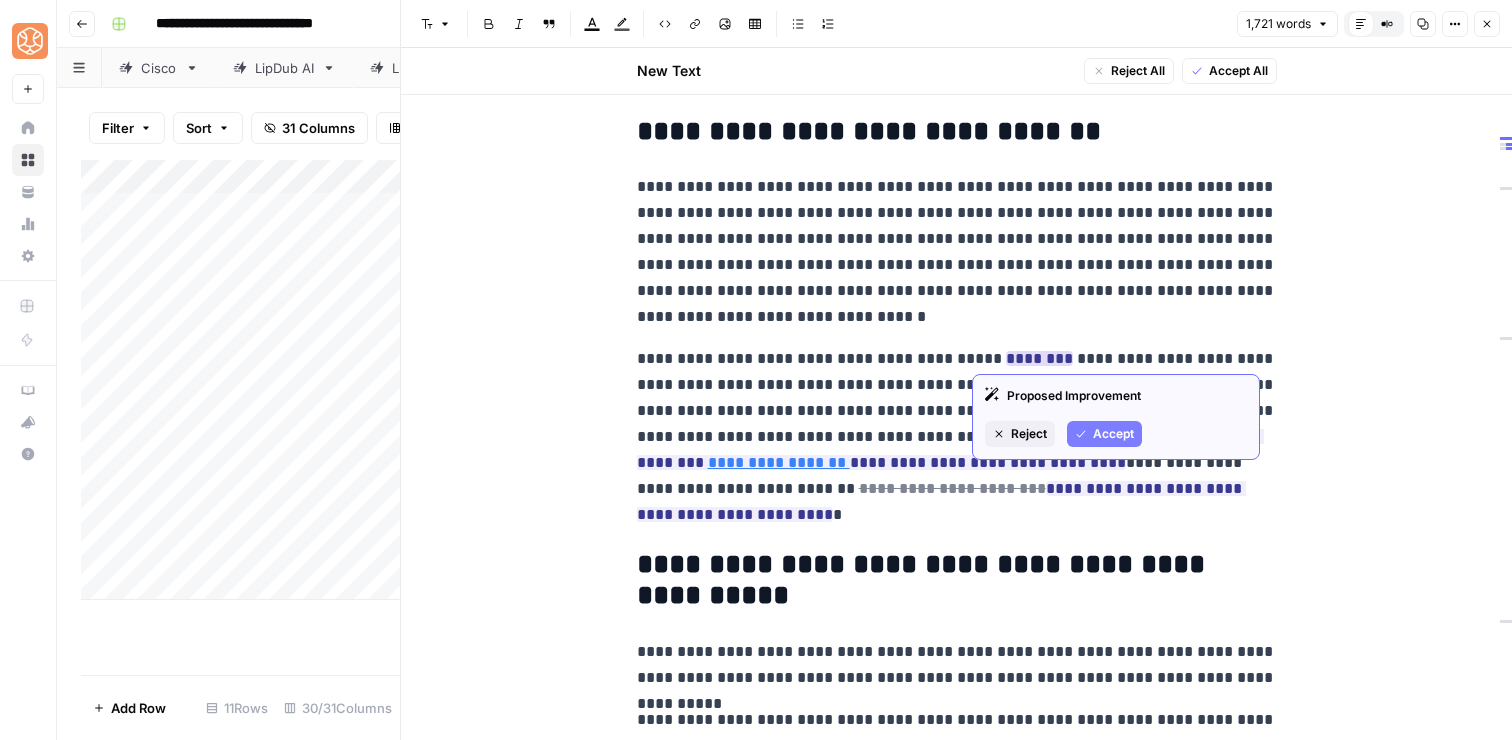 click on "Accept" at bounding box center (1113, 434) 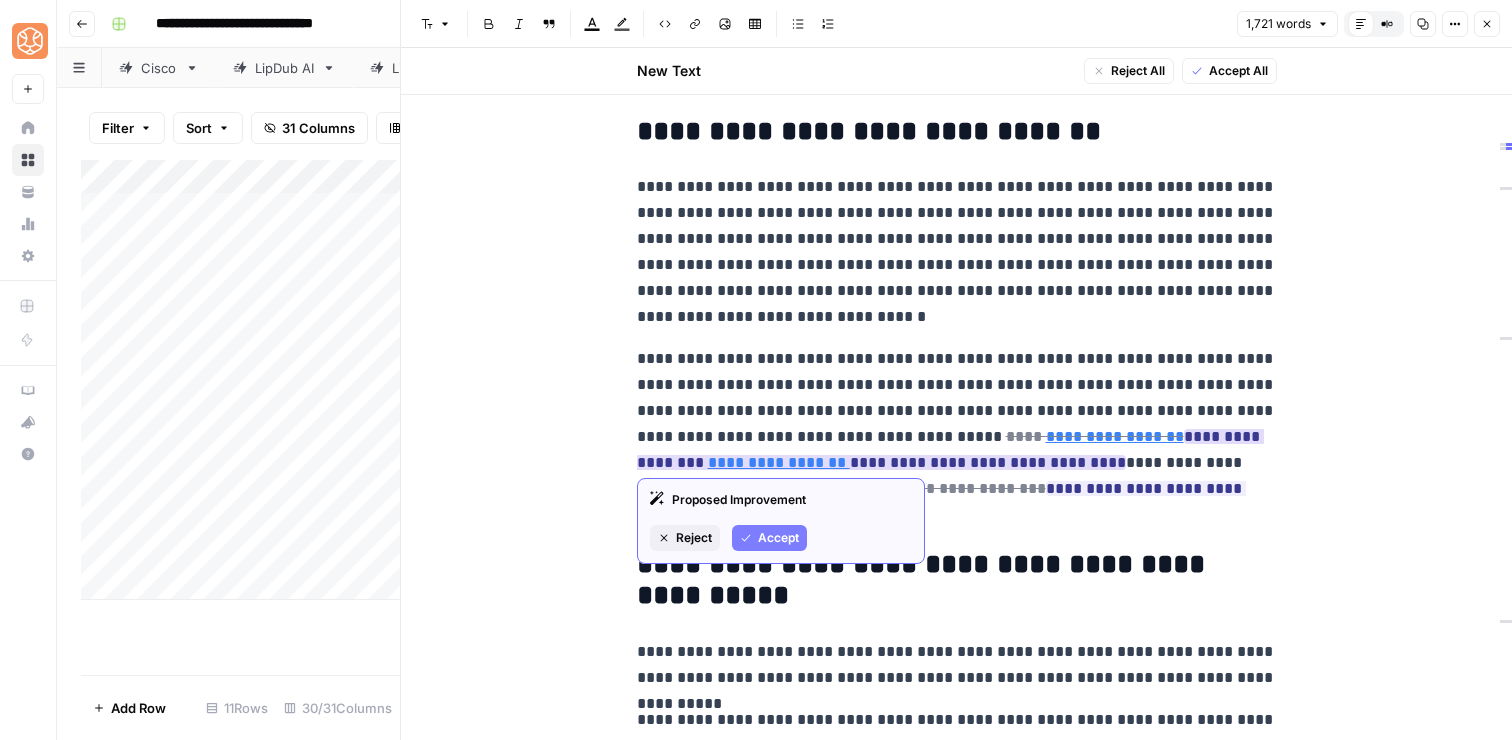 click on "Accept" at bounding box center (778, 538) 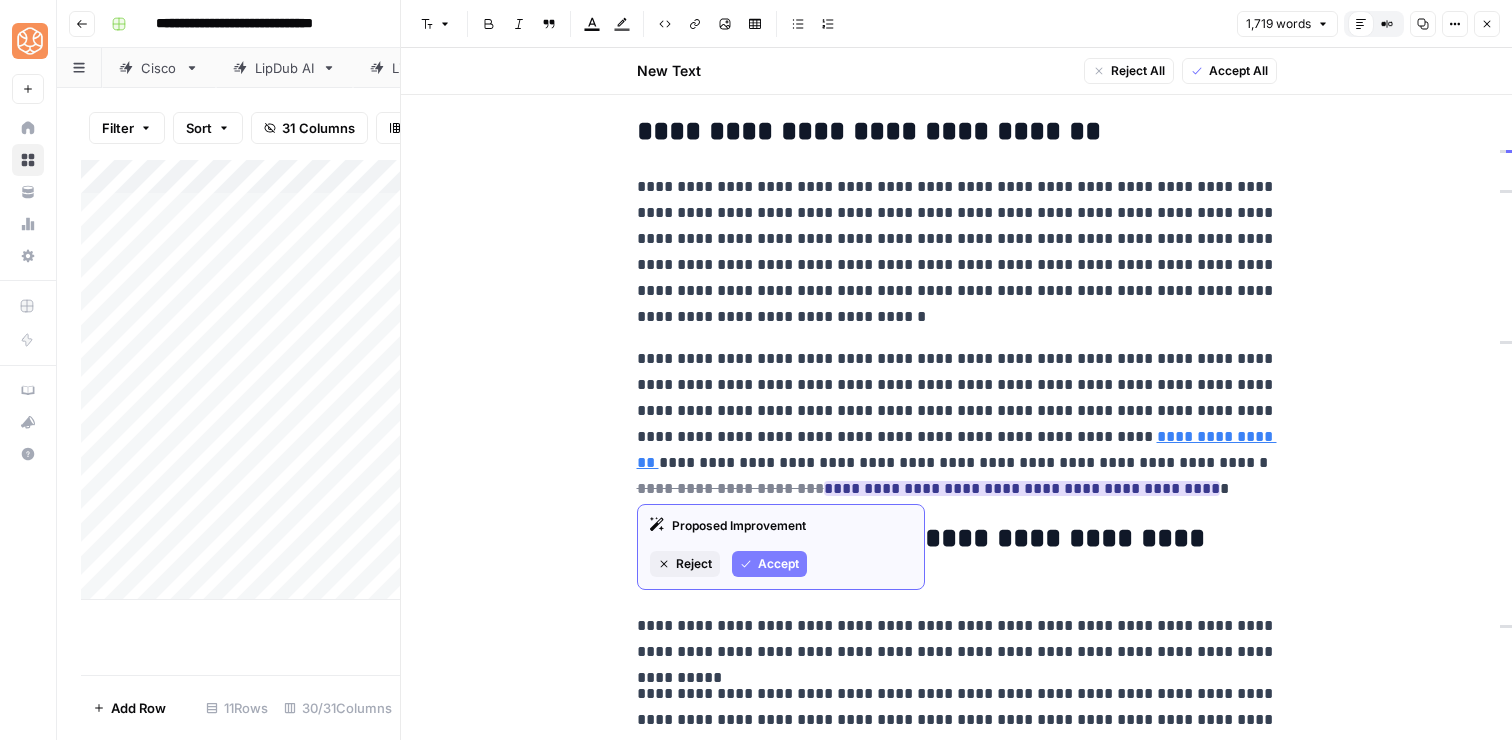click on "Accept" at bounding box center (778, 564) 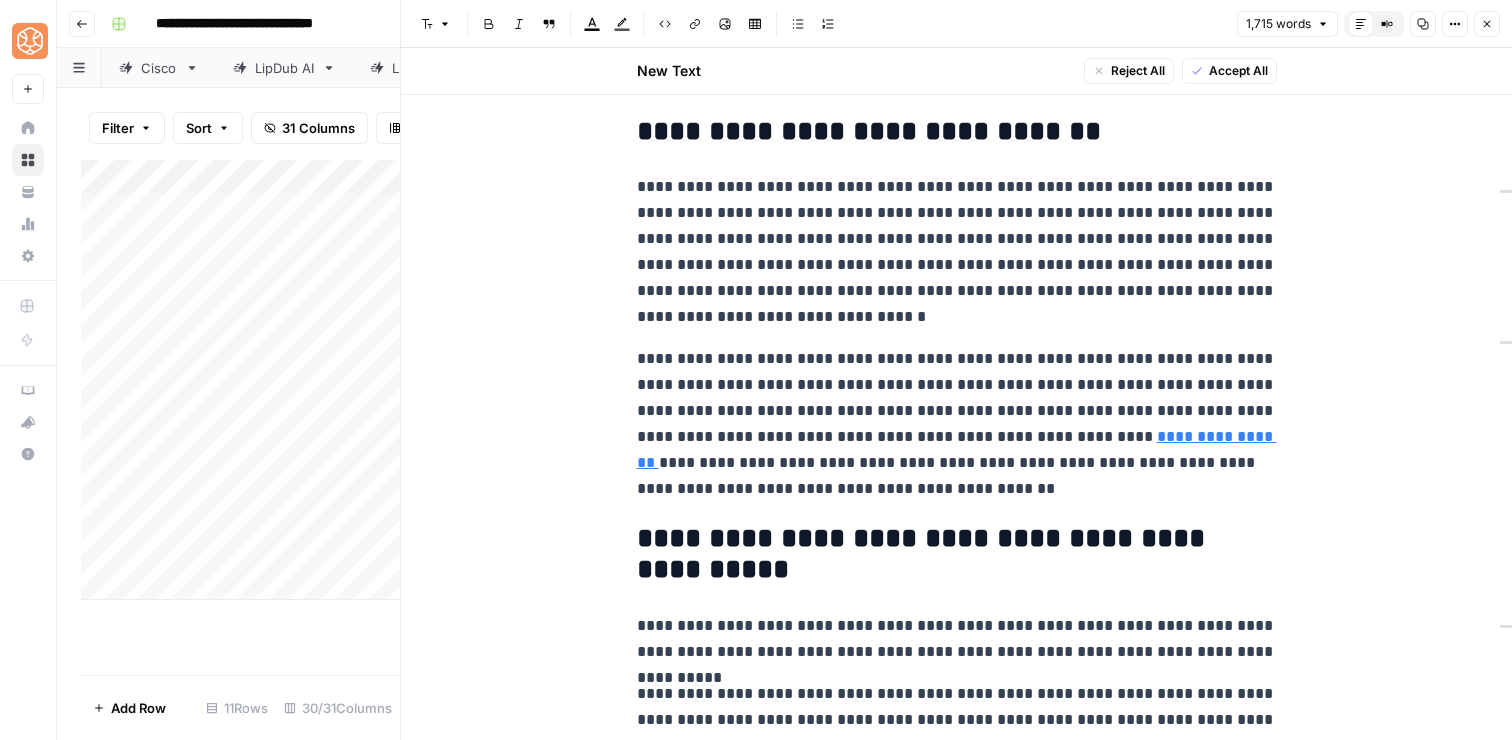 click on "**********" at bounding box center [957, 3611] 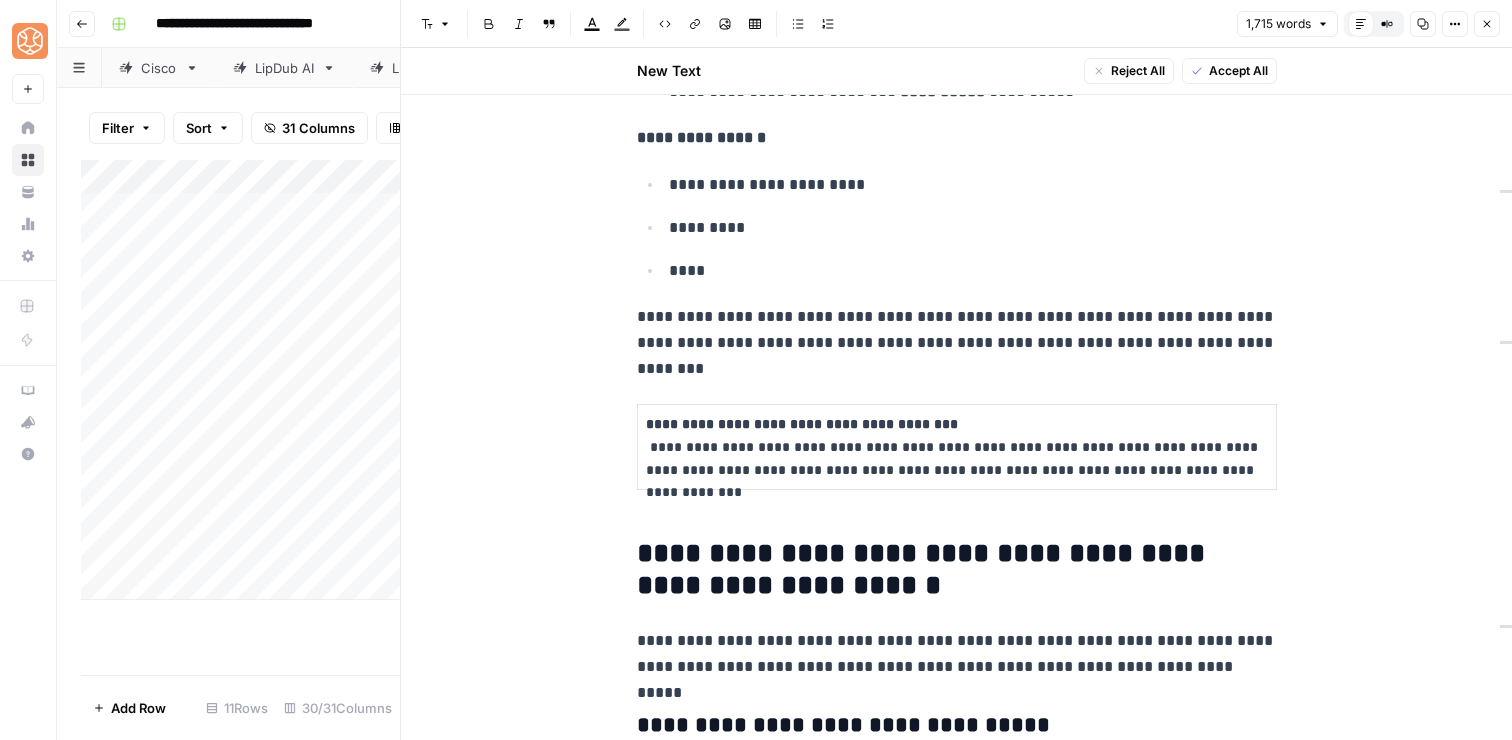 scroll, scrollTop: 3413, scrollLeft: 0, axis: vertical 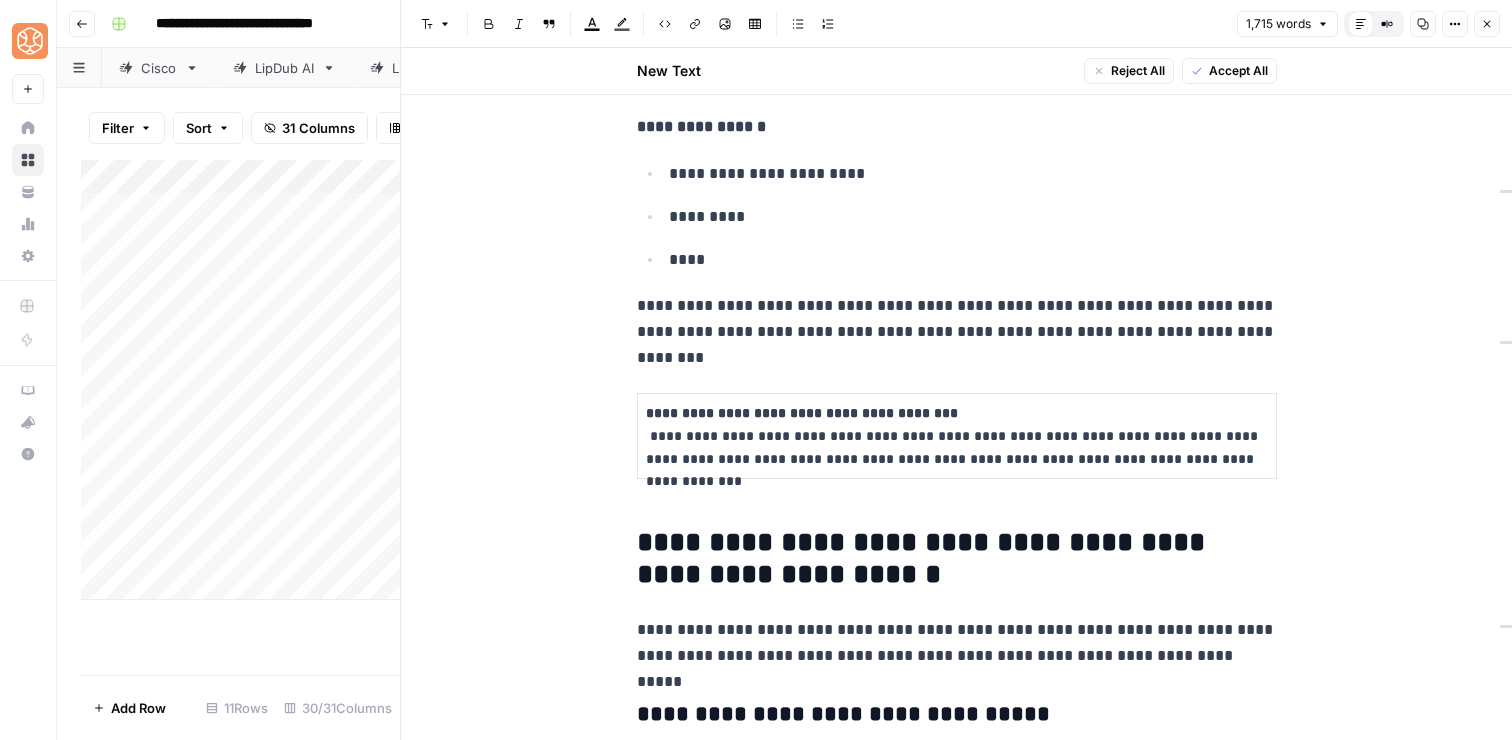 click on "**********" at bounding box center (957, 319) 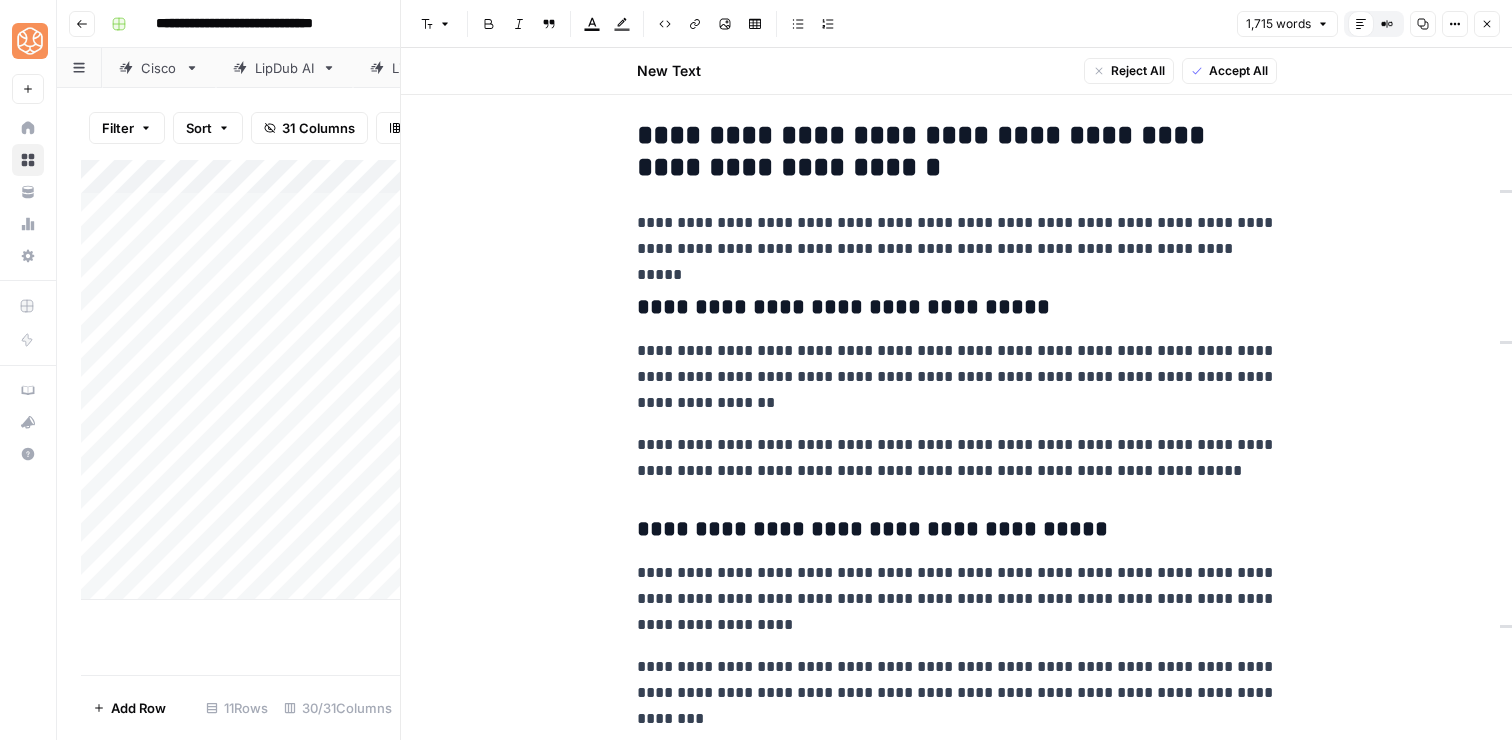 scroll, scrollTop: 3870, scrollLeft: 0, axis: vertical 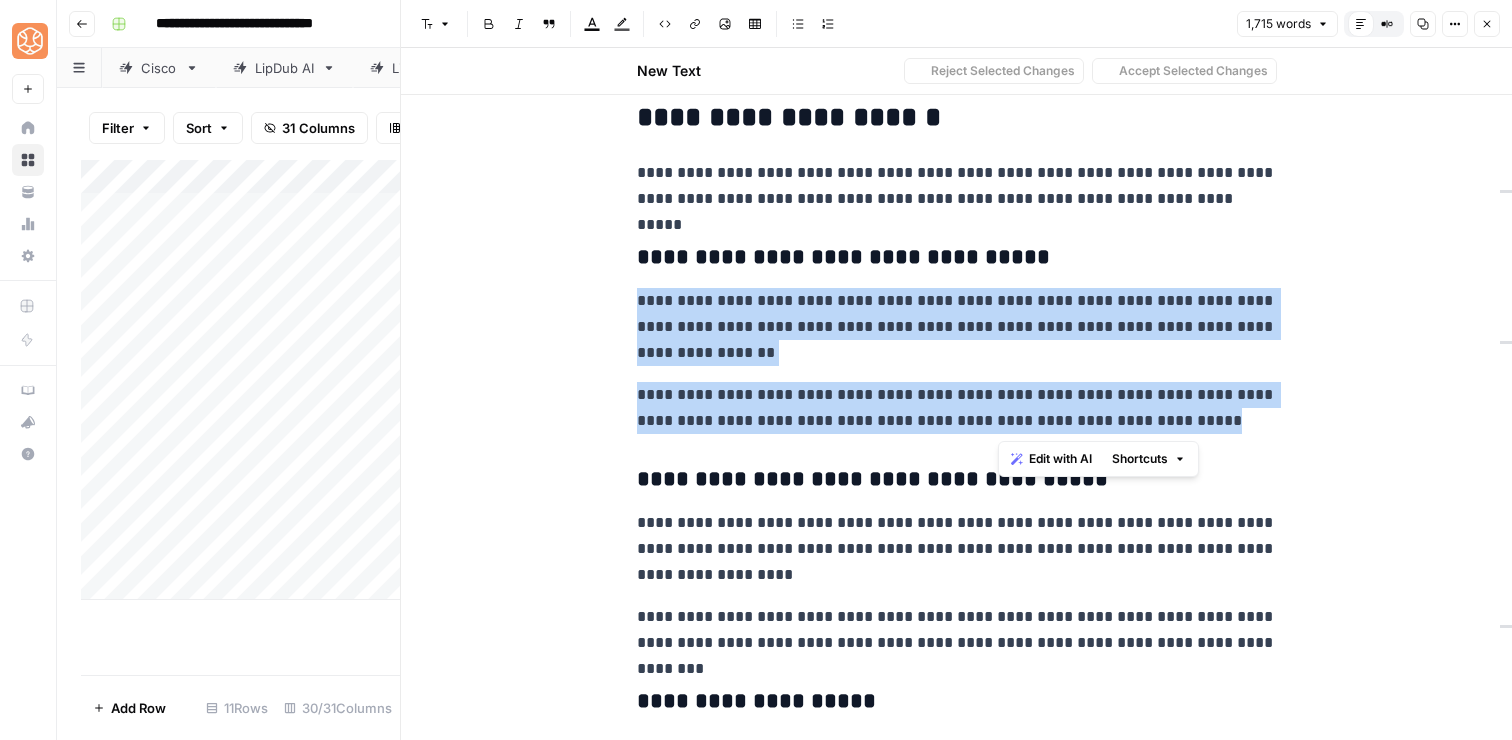 drag, startPoint x: 1190, startPoint y: 420, endPoint x: 1155, endPoint y: 259, distance: 164.76044 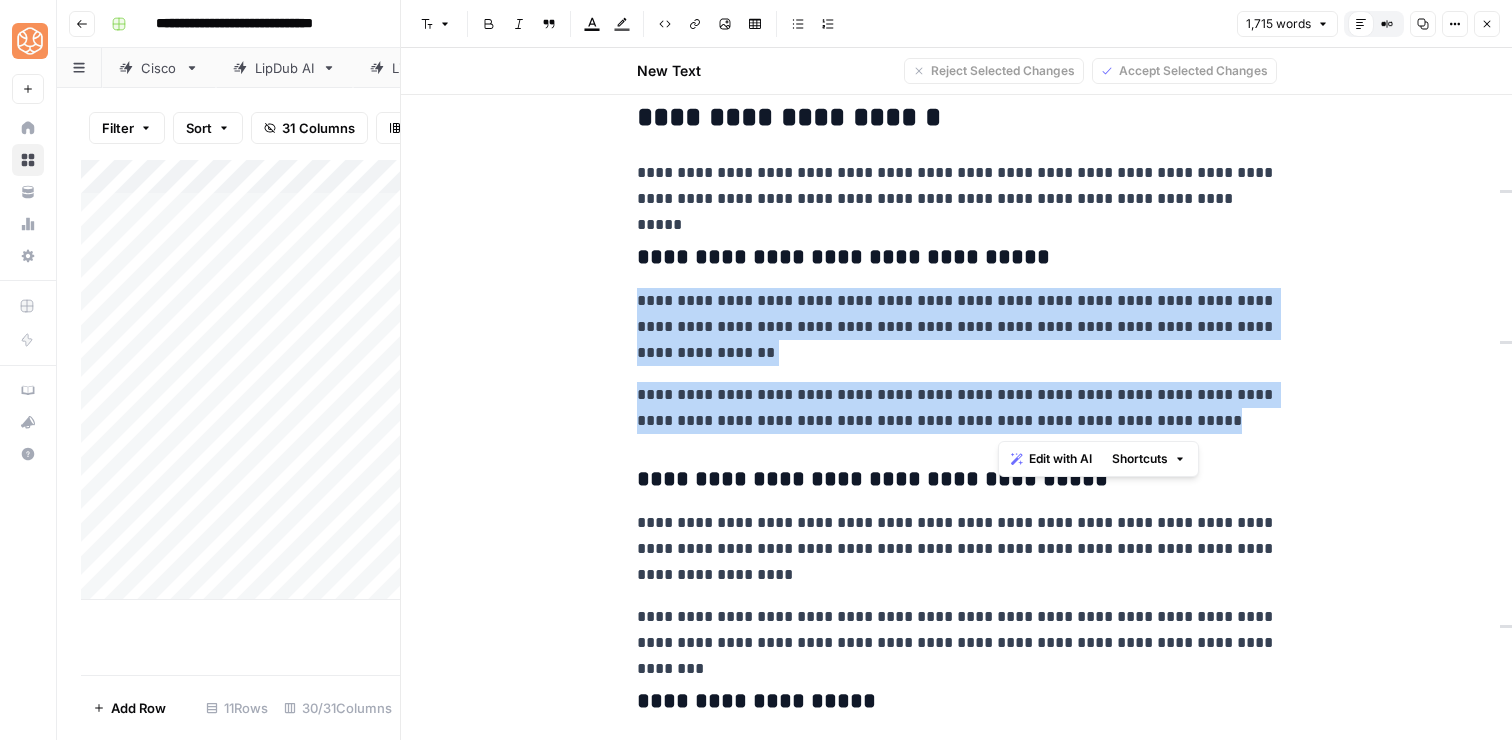 click on "Shortcuts" at bounding box center (1140, 459) 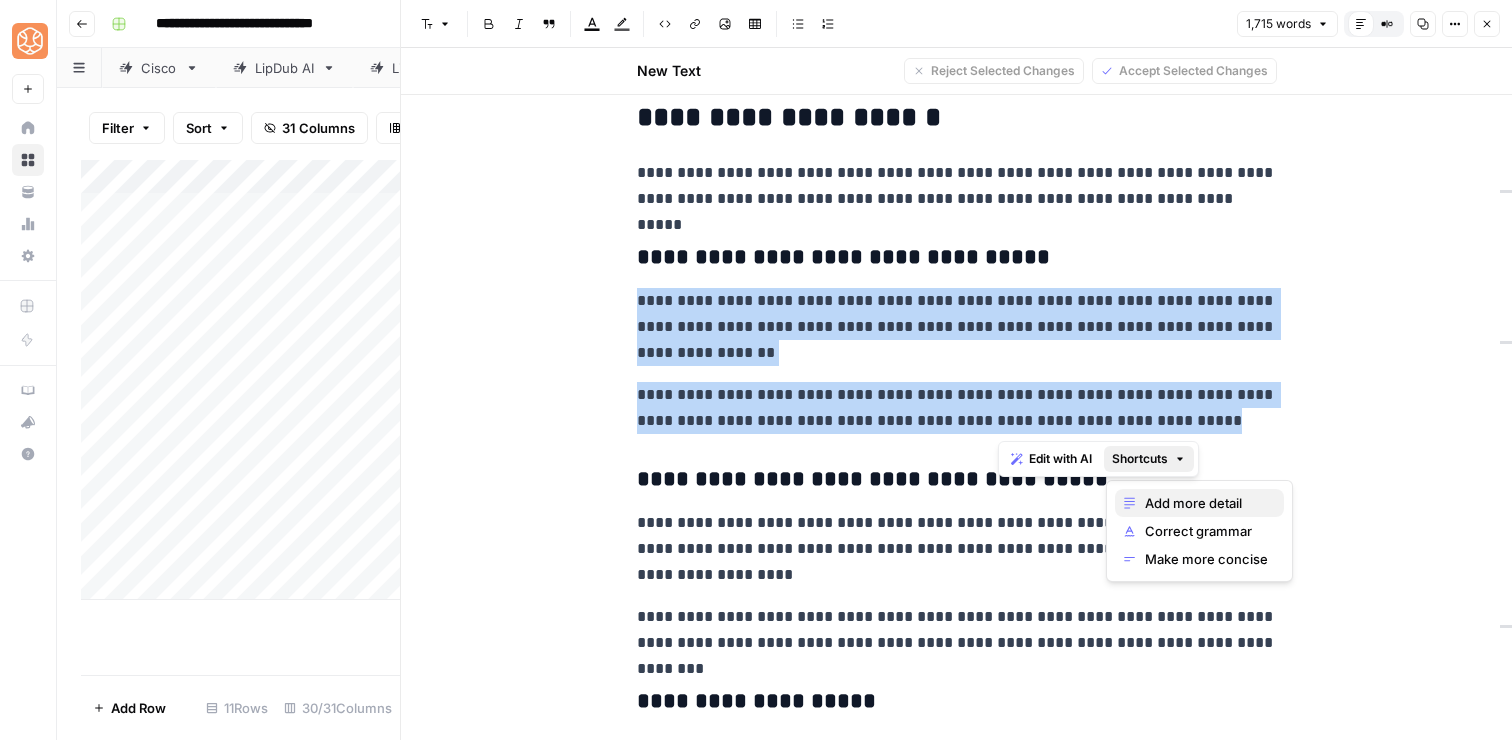 click on "Add more detail" at bounding box center (1199, 503) 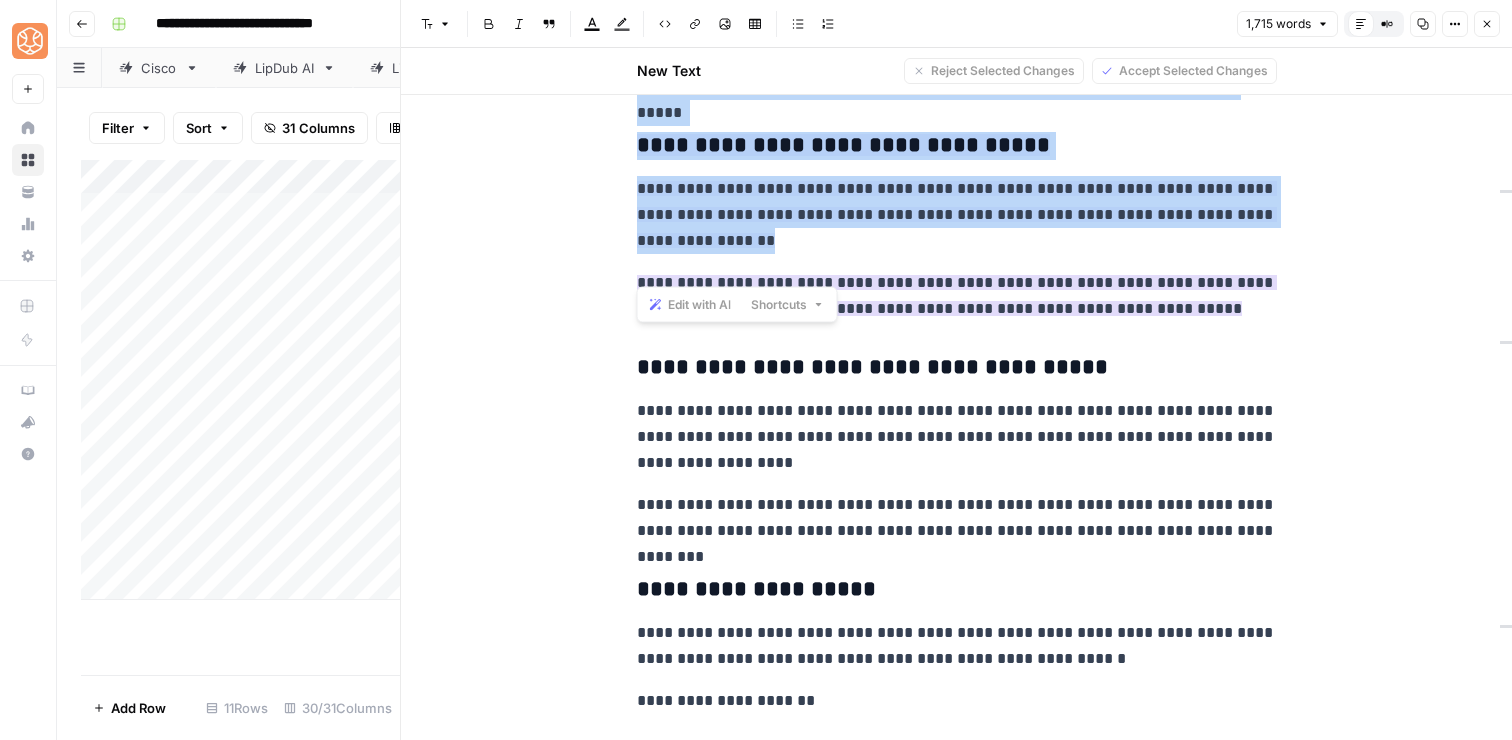 scroll, scrollTop: 3972, scrollLeft: 0, axis: vertical 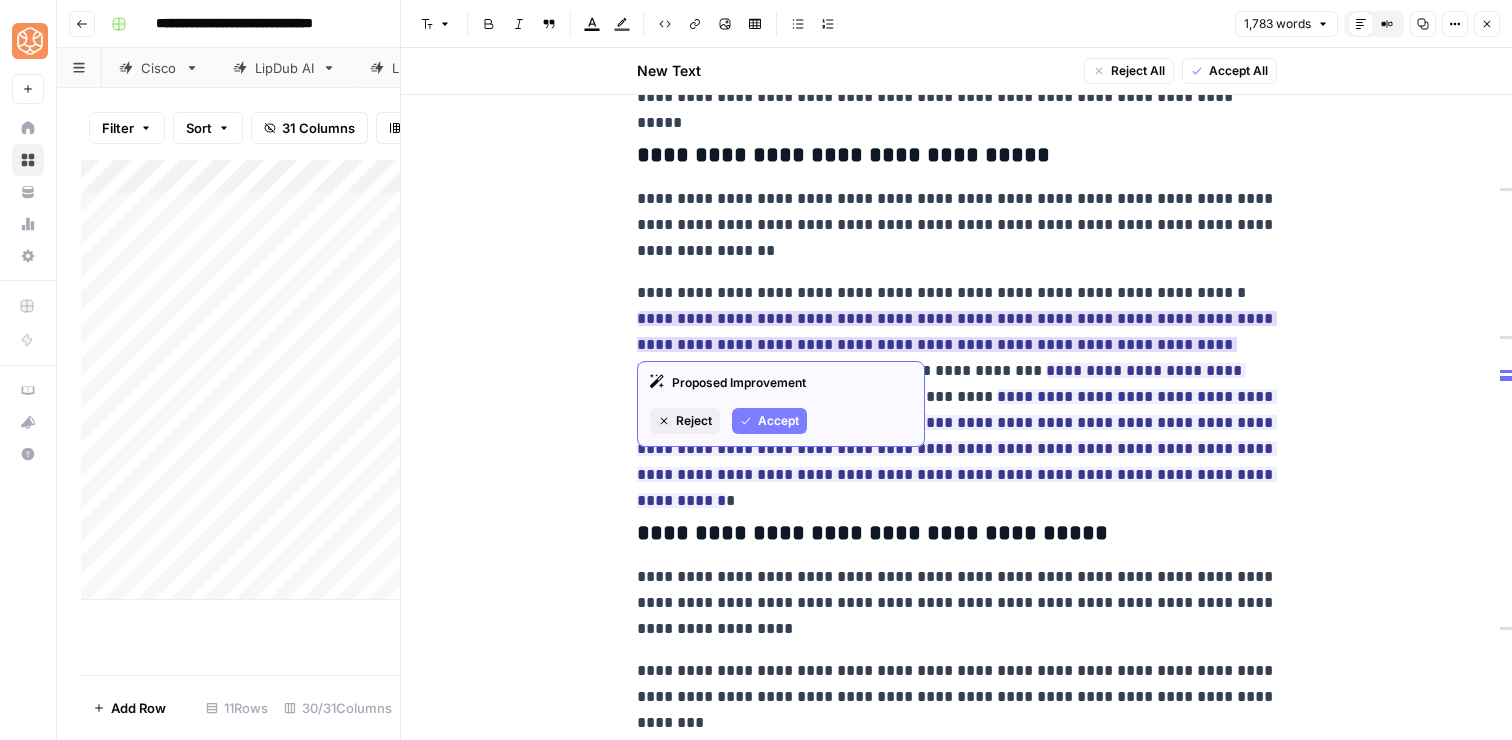 click on "Accept" at bounding box center [778, 421] 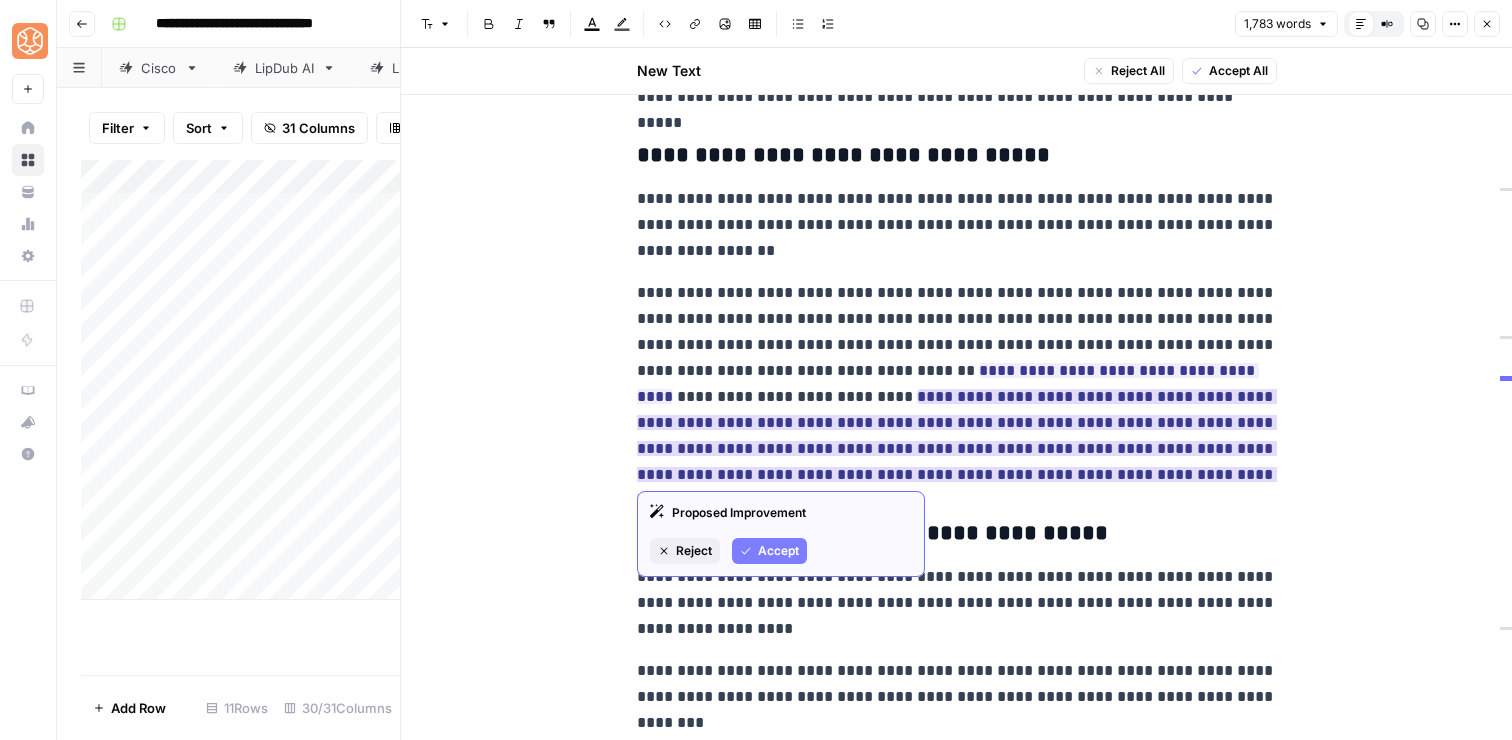 click 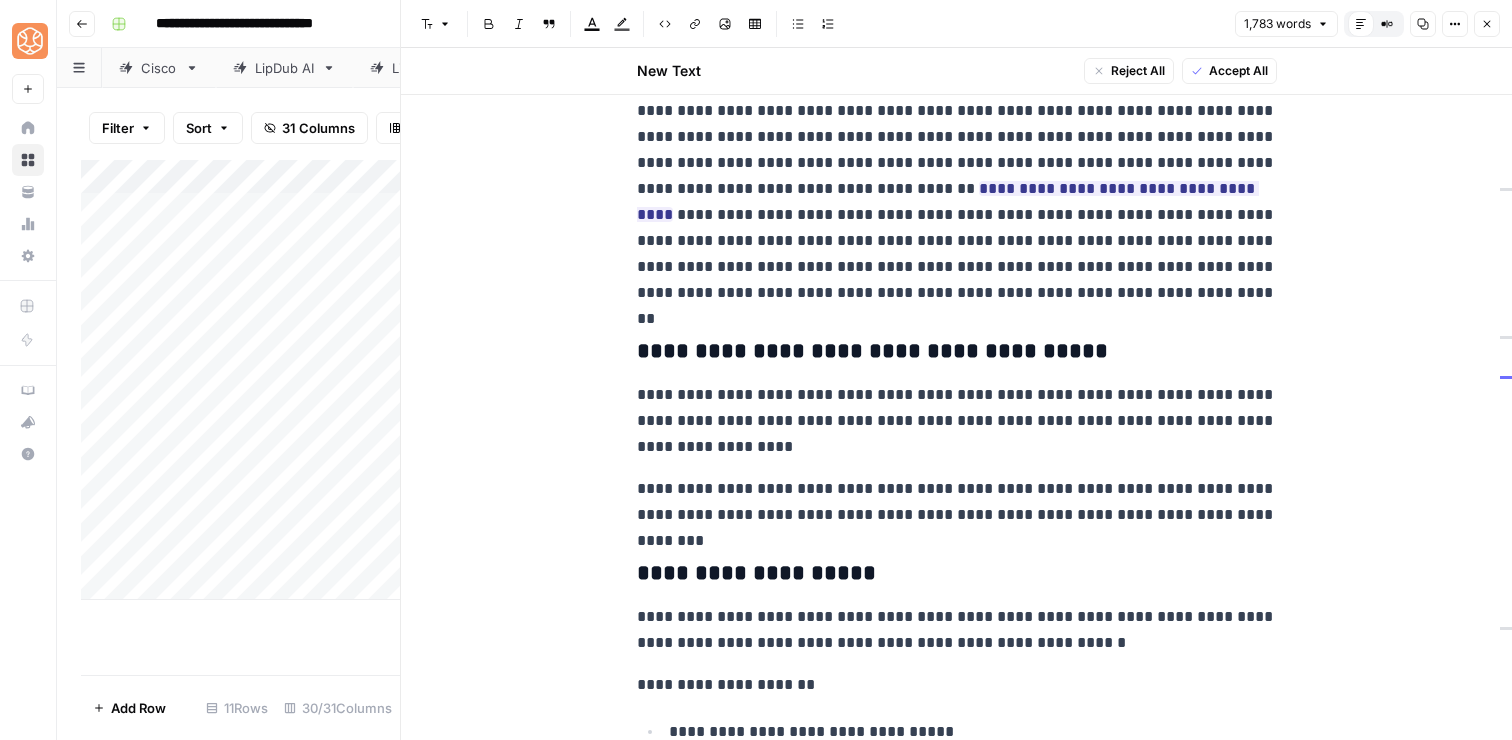 scroll, scrollTop: 4165, scrollLeft: 0, axis: vertical 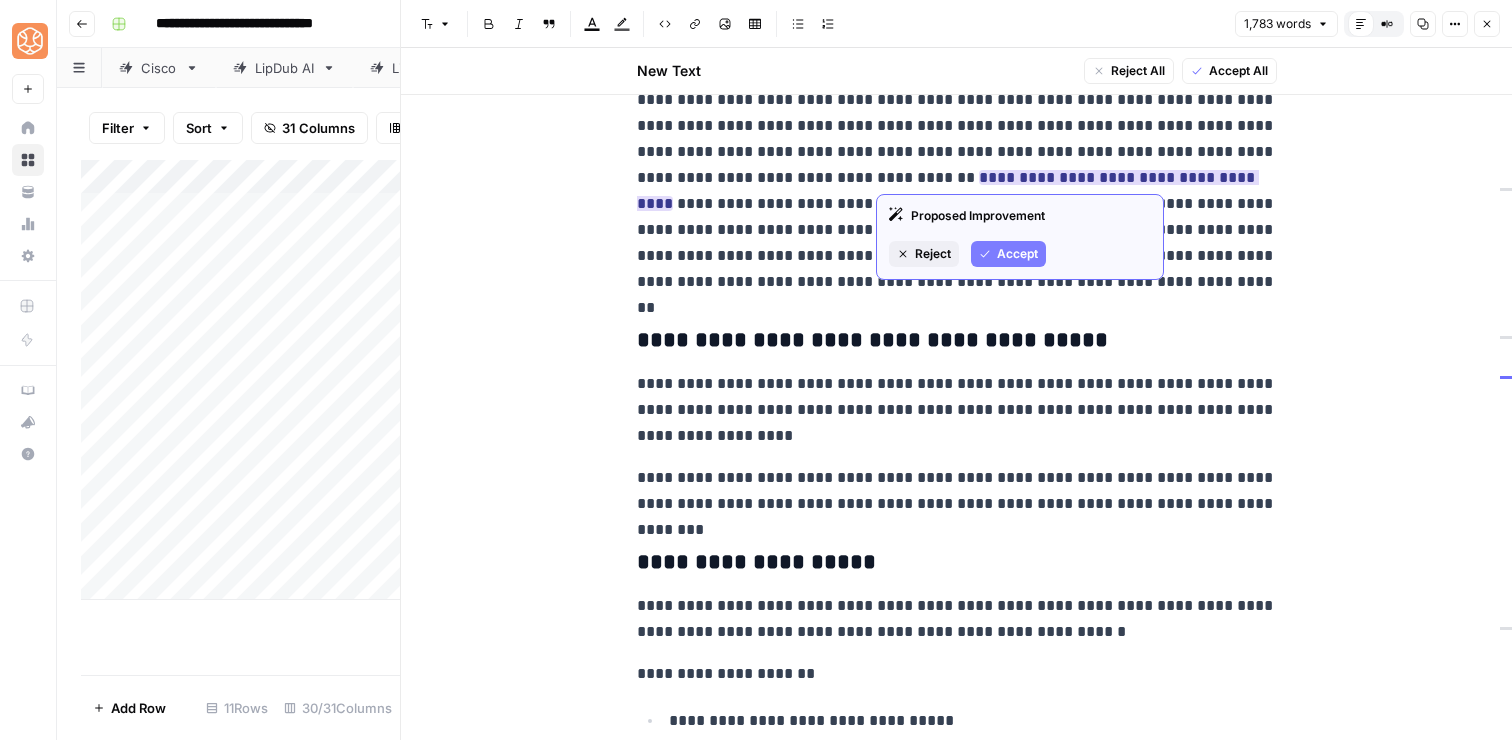 click 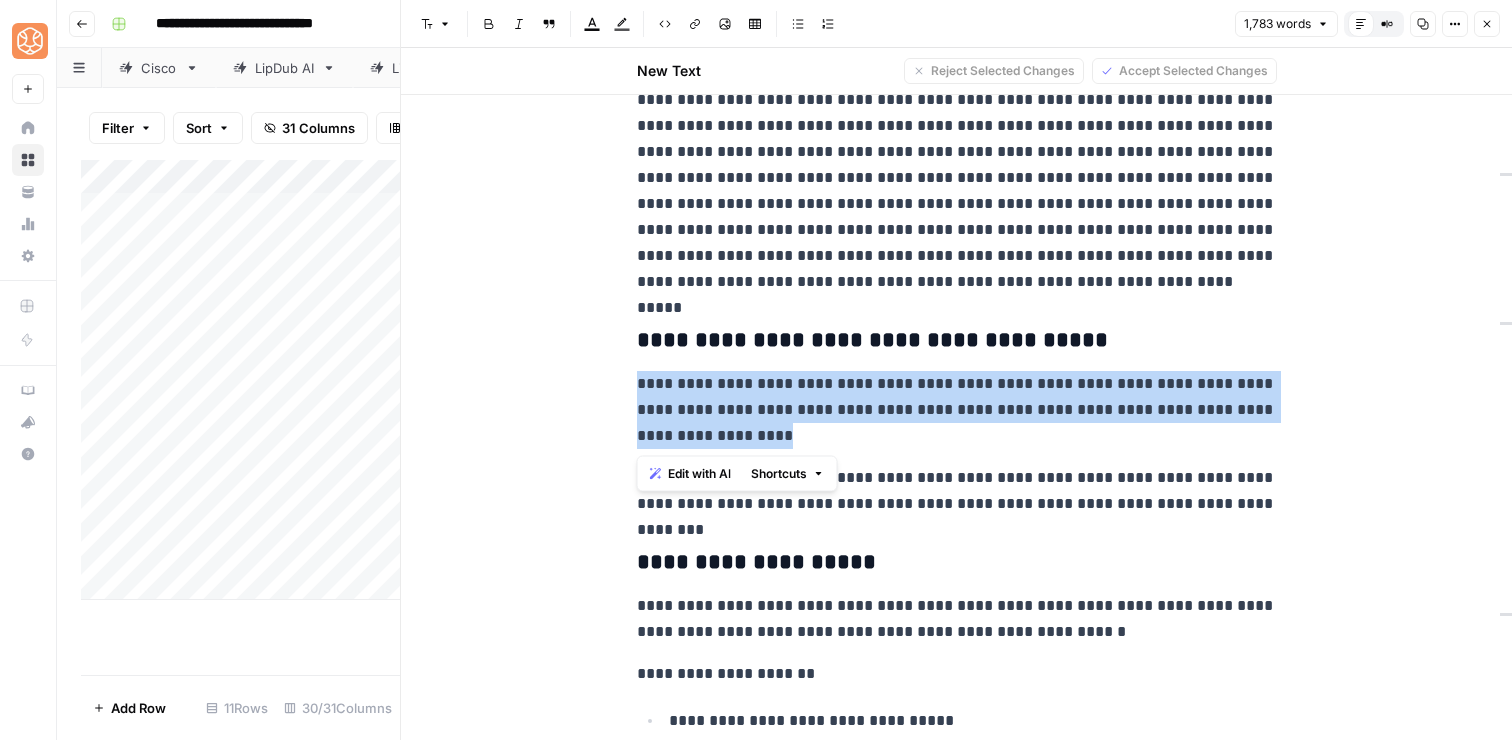 drag, startPoint x: 1309, startPoint y: 515, endPoint x: 1244, endPoint y: 355, distance: 172.69916 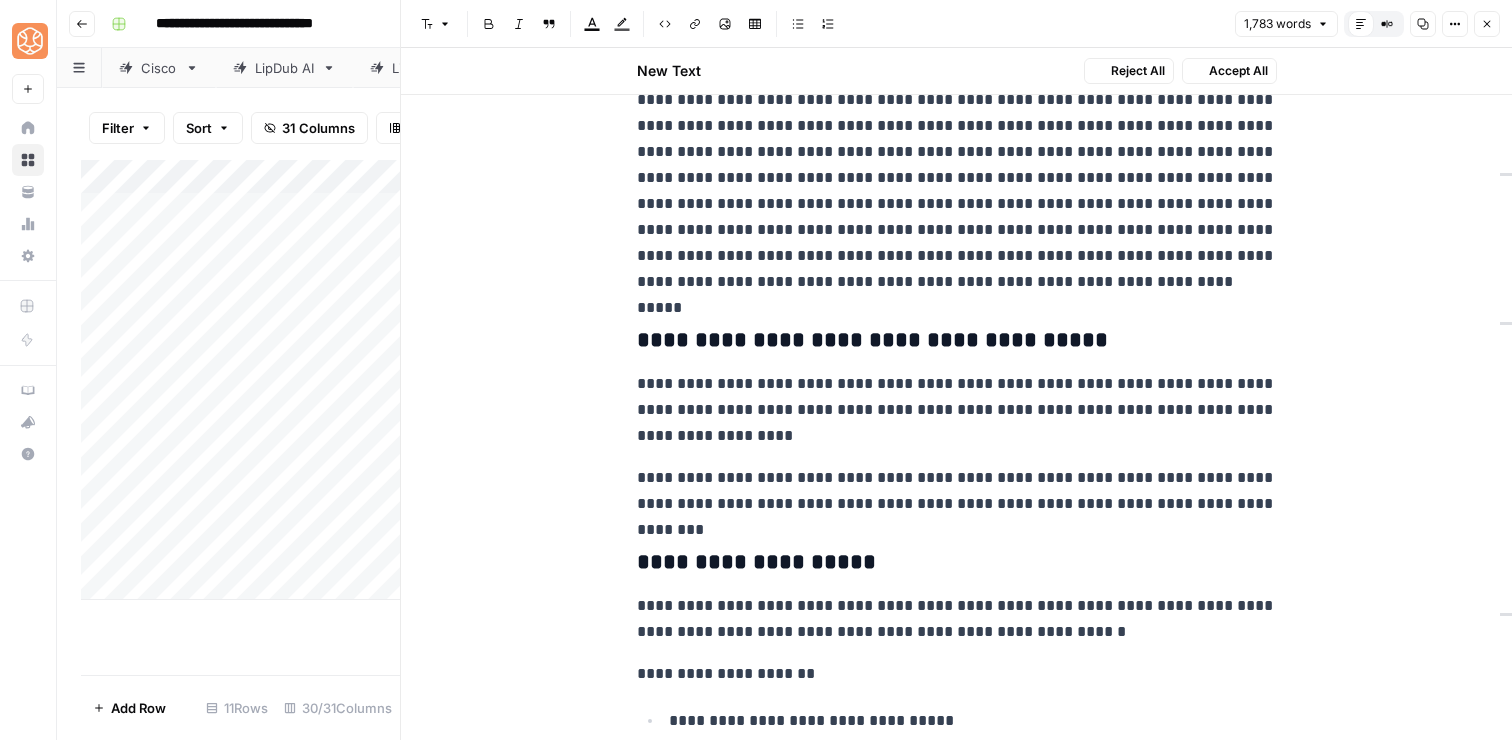 click on "**********" at bounding box center [957, 410] 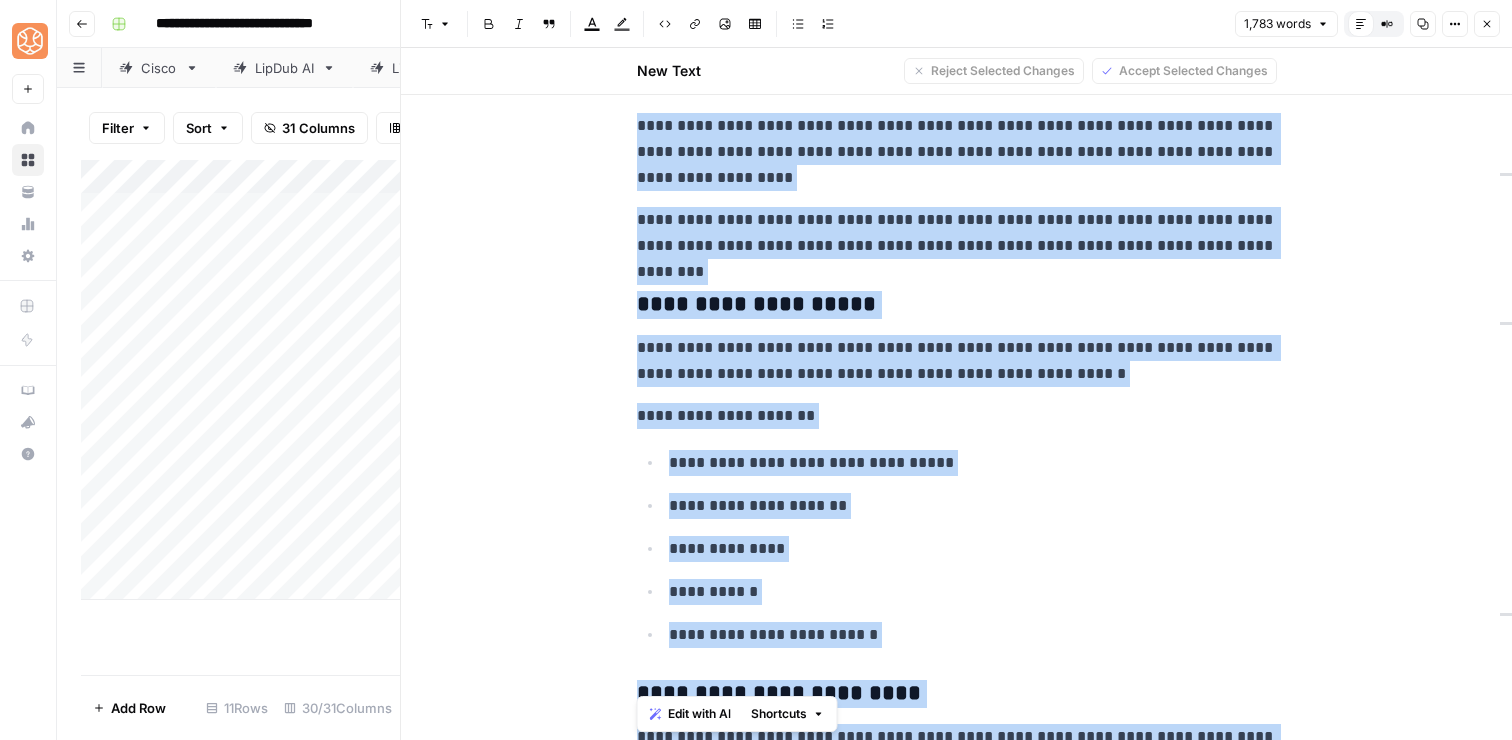 scroll, scrollTop: 4620, scrollLeft: 0, axis: vertical 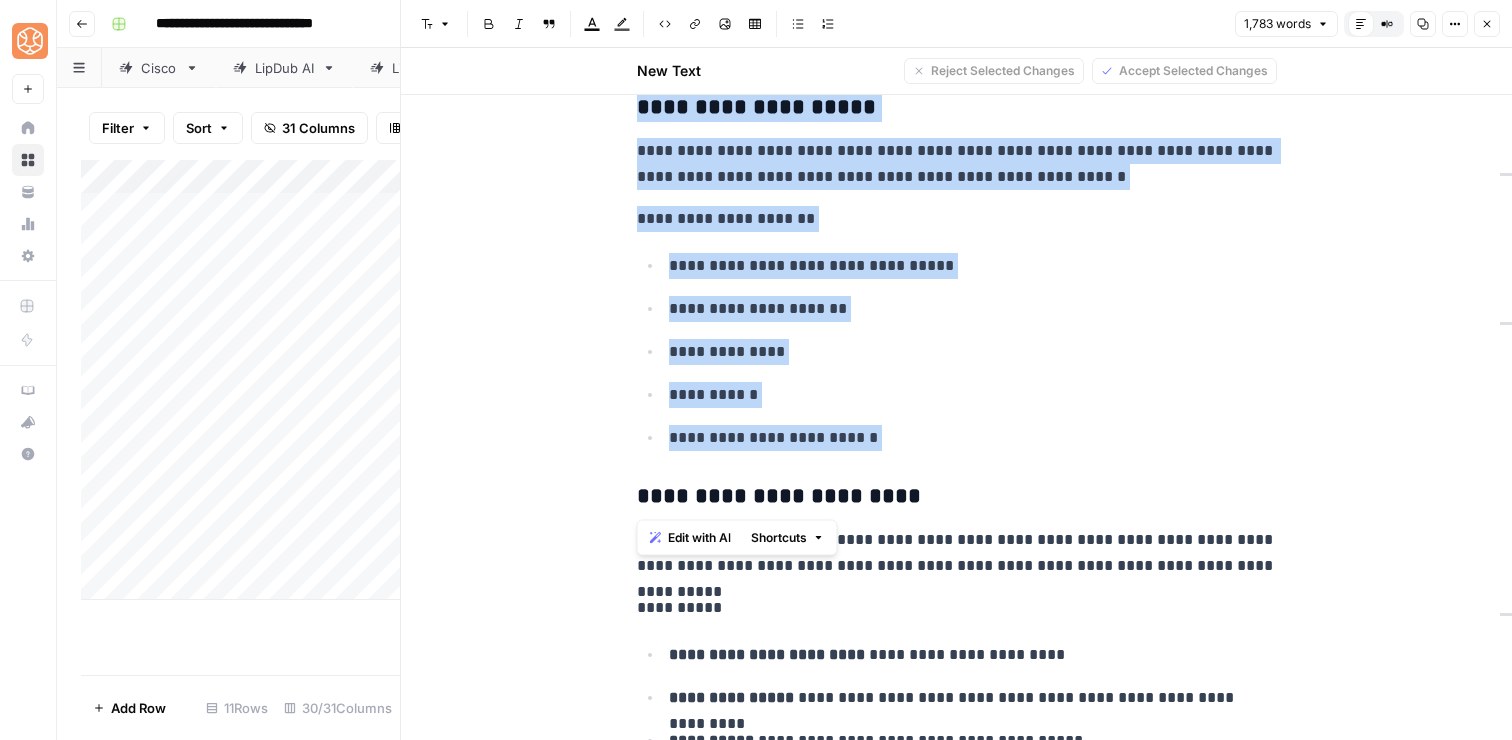 drag, startPoint x: 639, startPoint y: 378, endPoint x: 1017, endPoint y: 482, distance: 392.04593 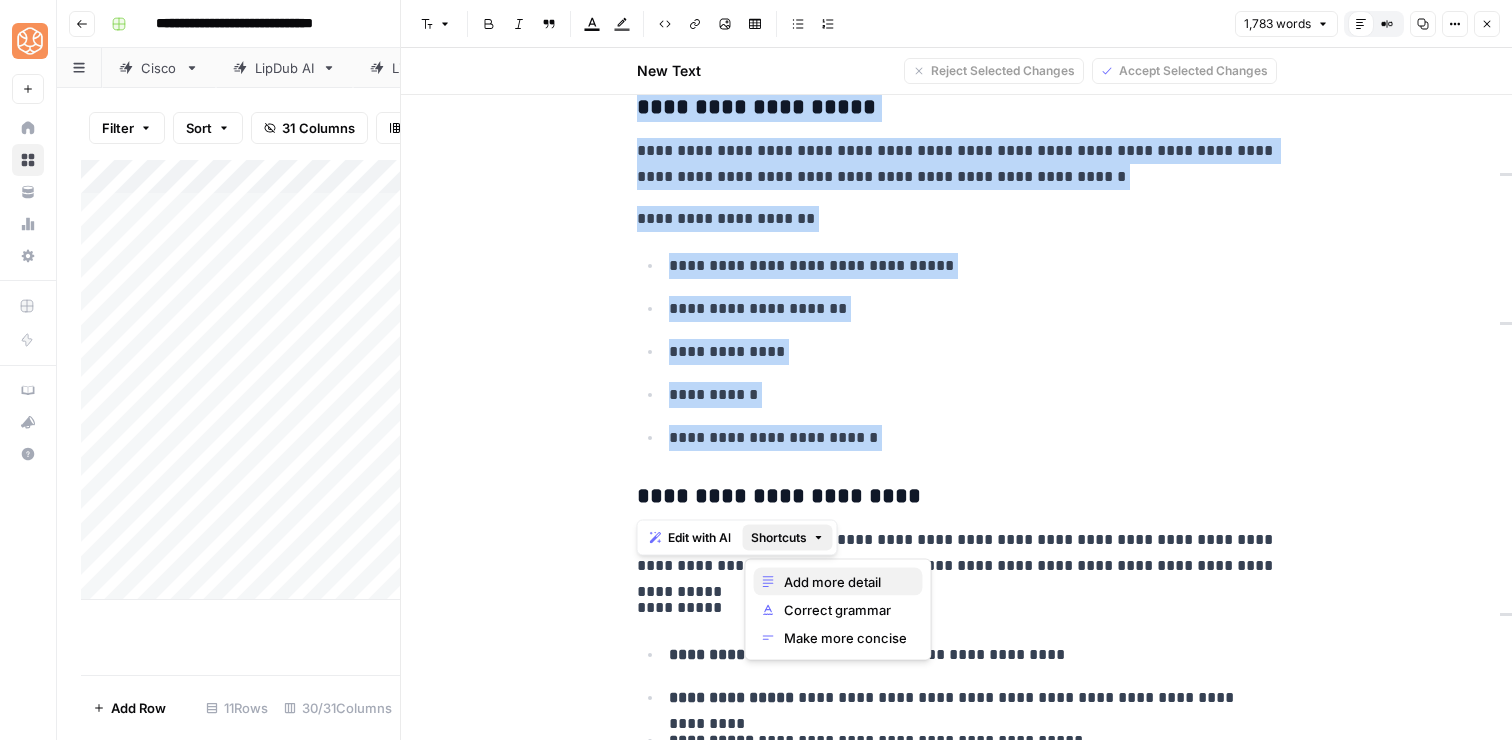 click on "Add more detail" at bounding box center [845, 582] 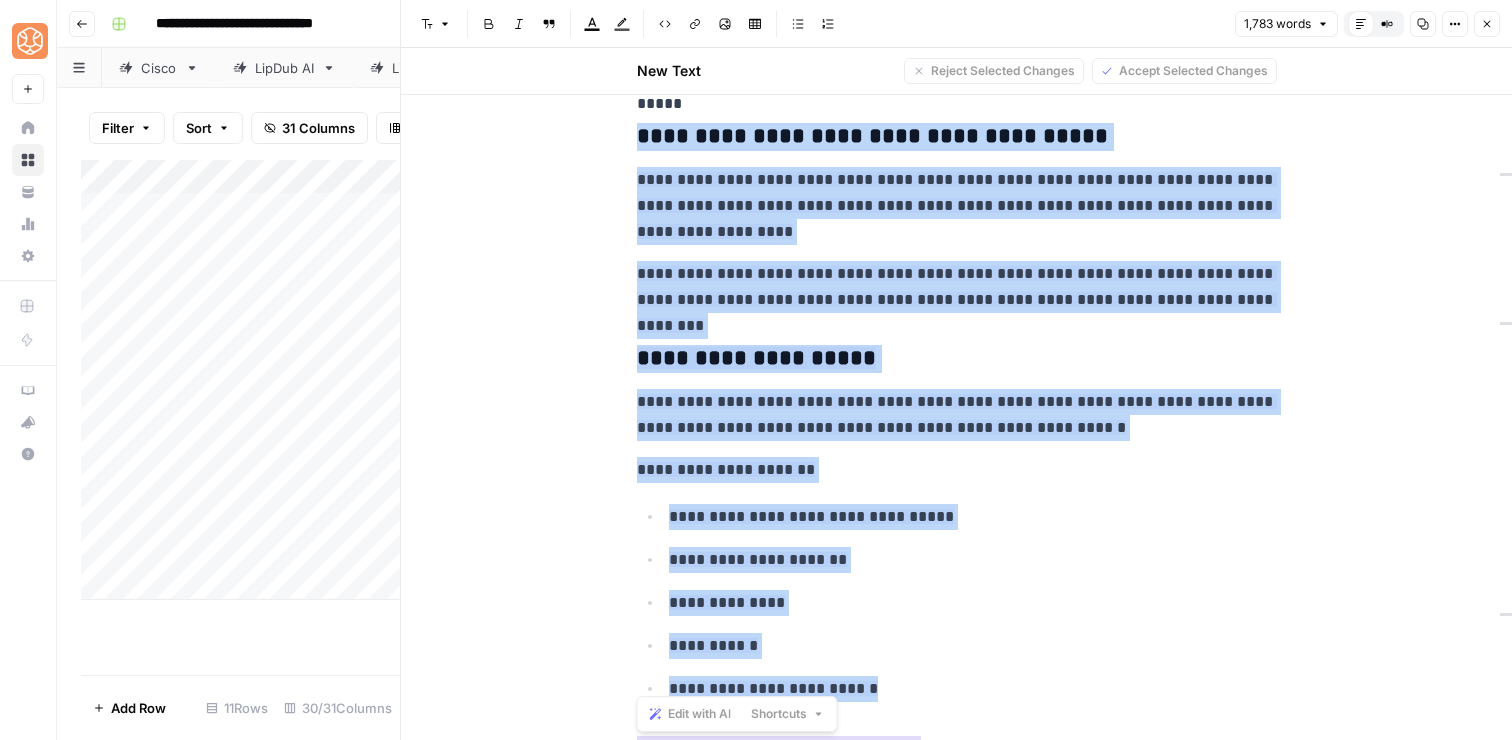 scroll, scrollTop: 4279, scrollLeft: 0, axis: vertical 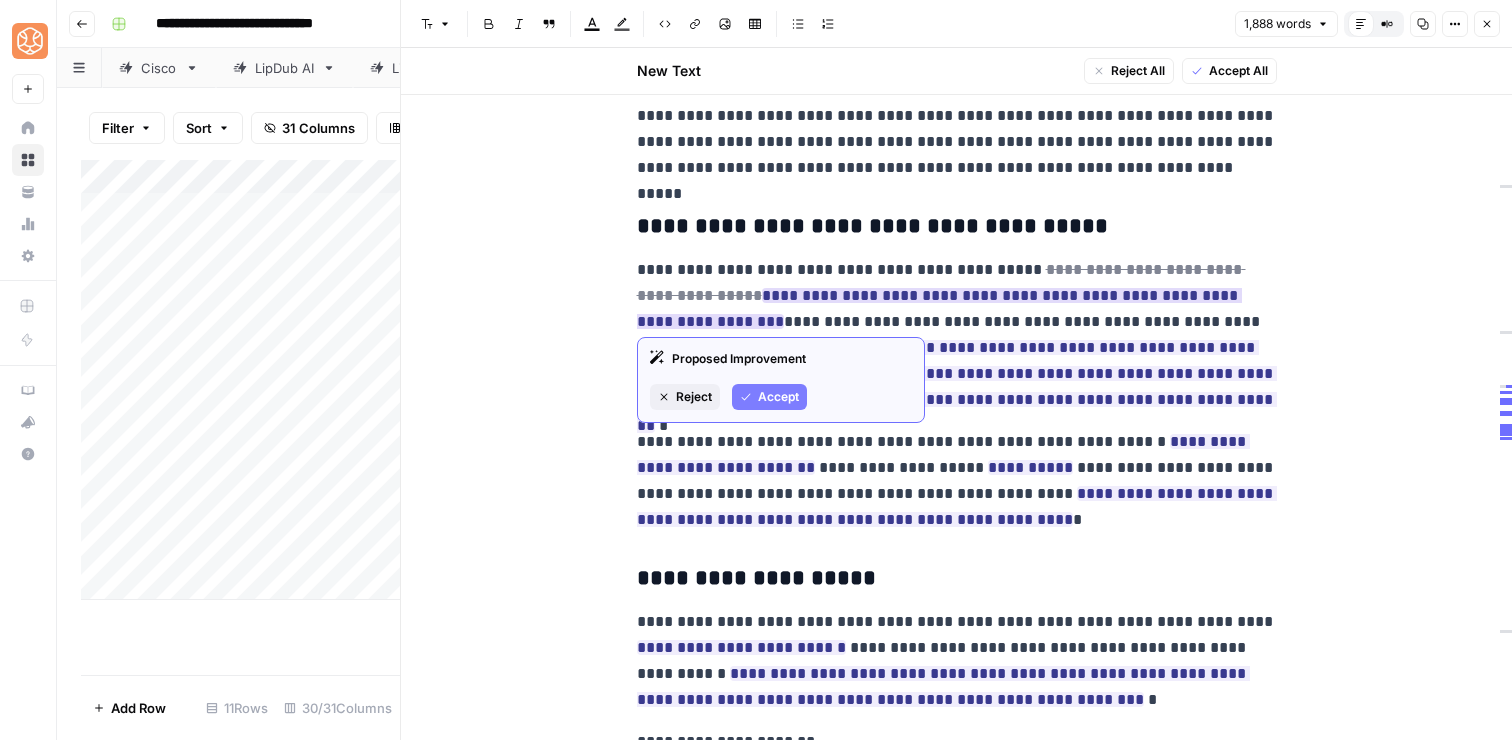 click on "Accept" at bounding box center (769, 397) 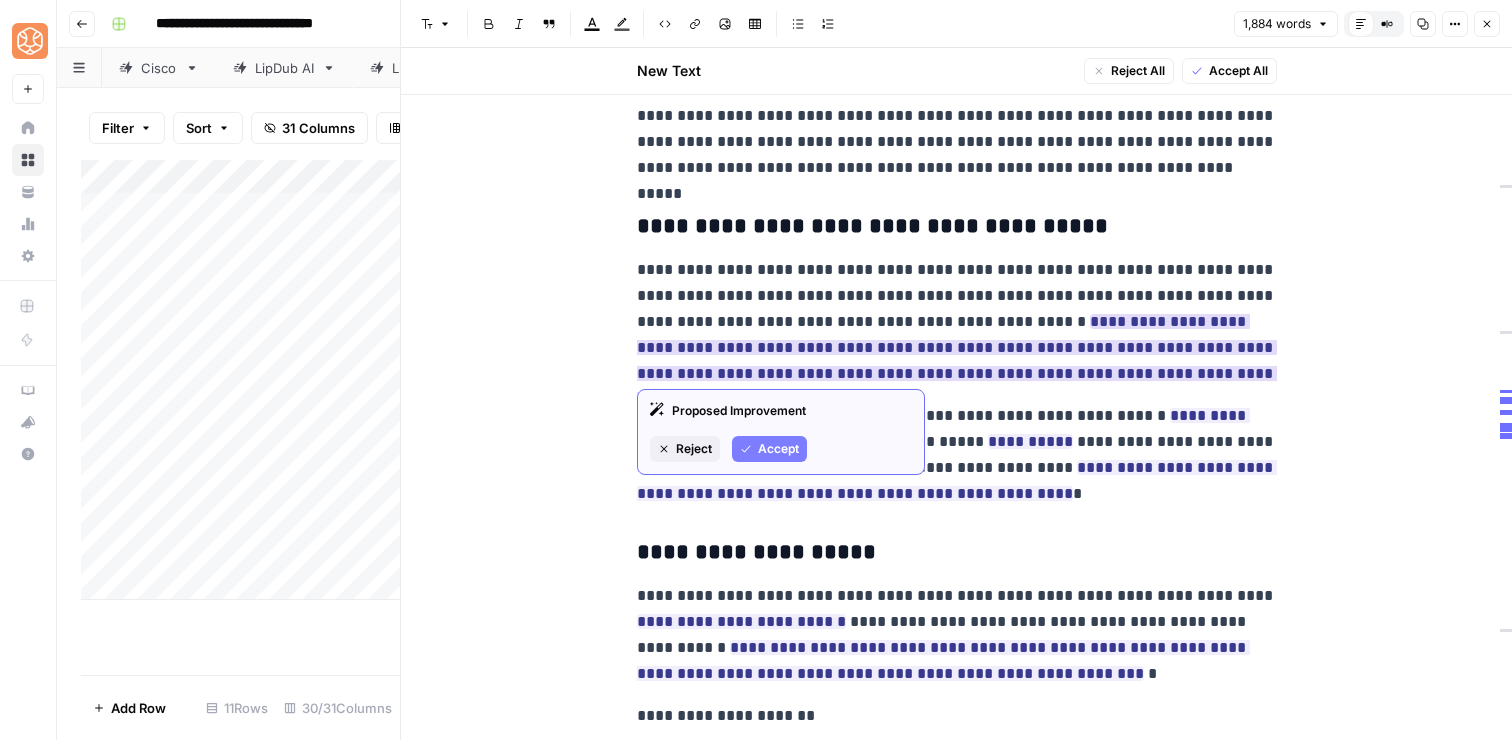 click on "Accept" at bounding box center (778, 449) 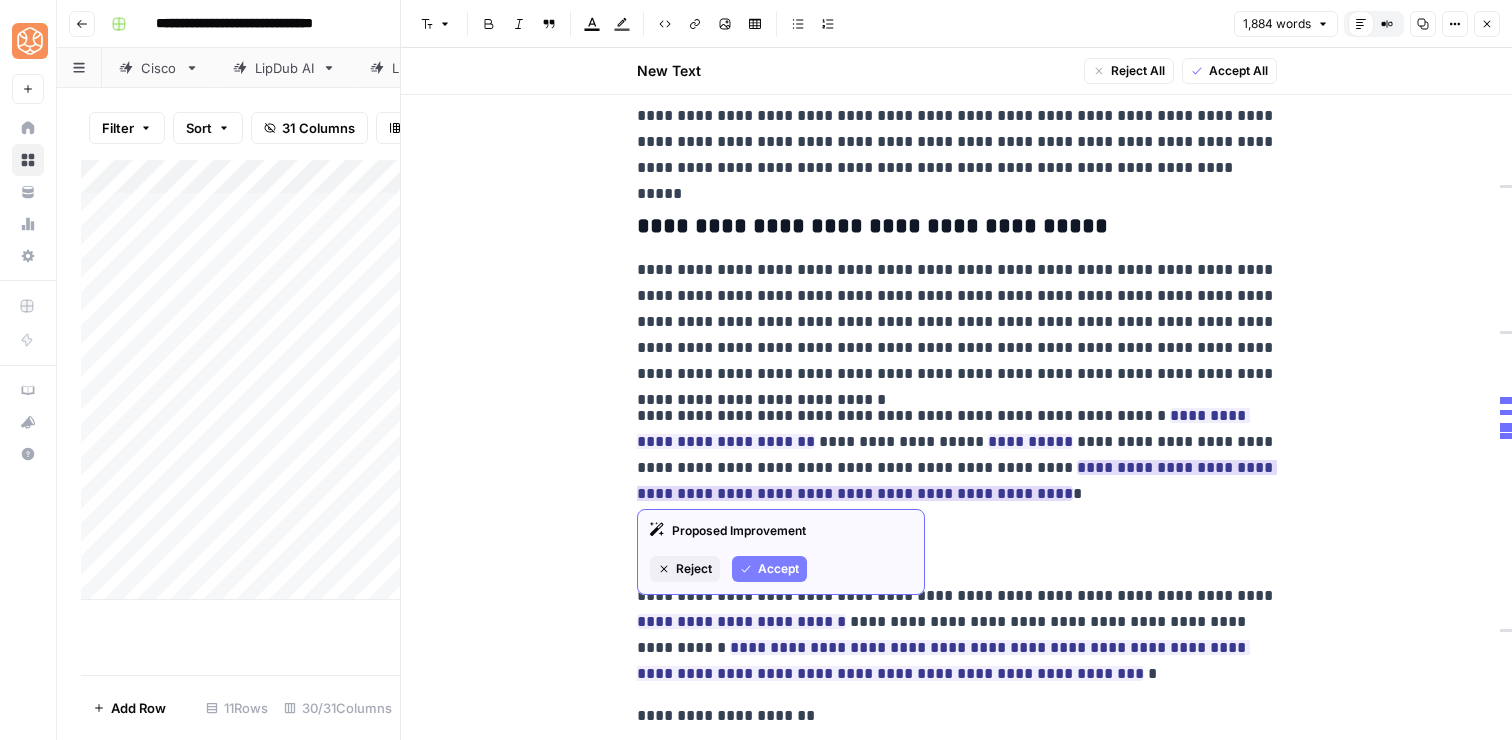 click 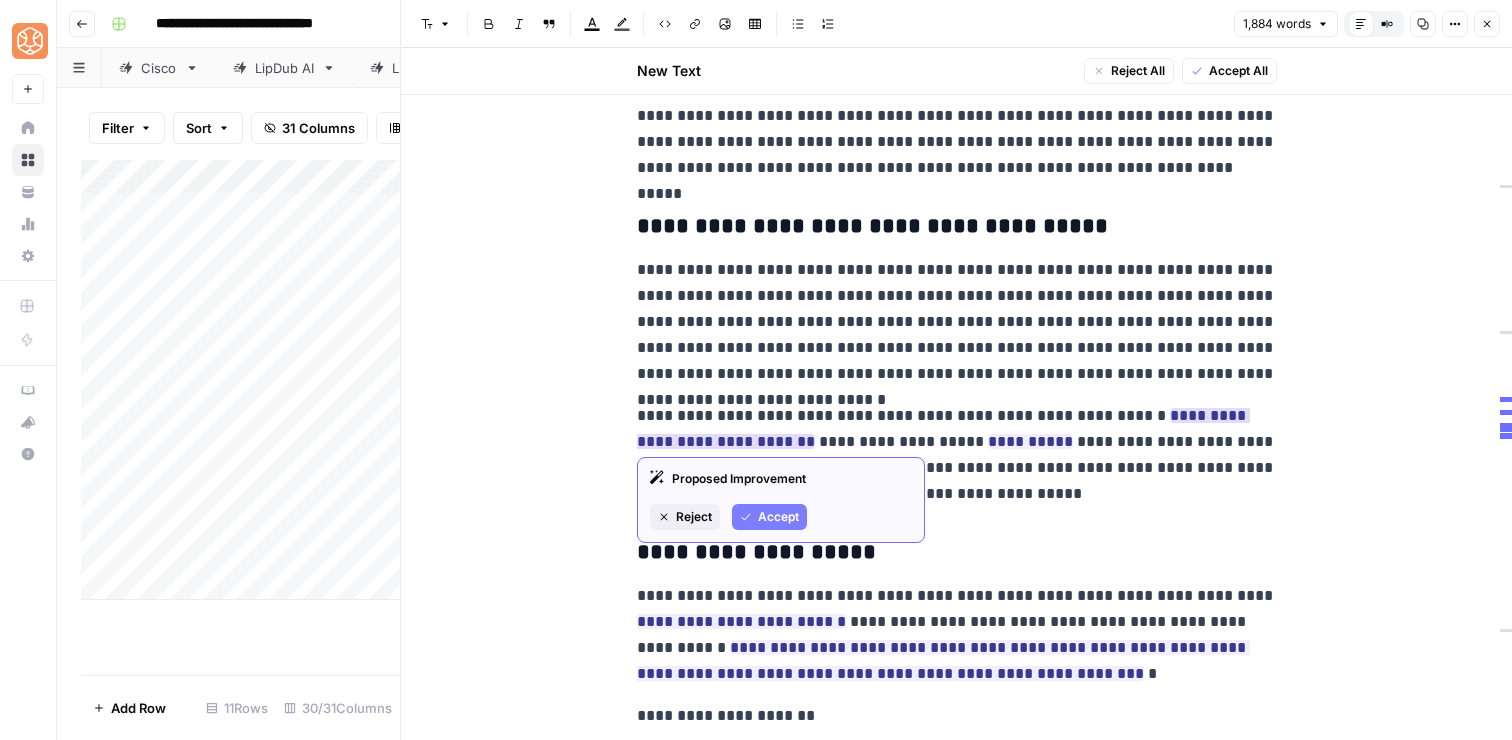 click 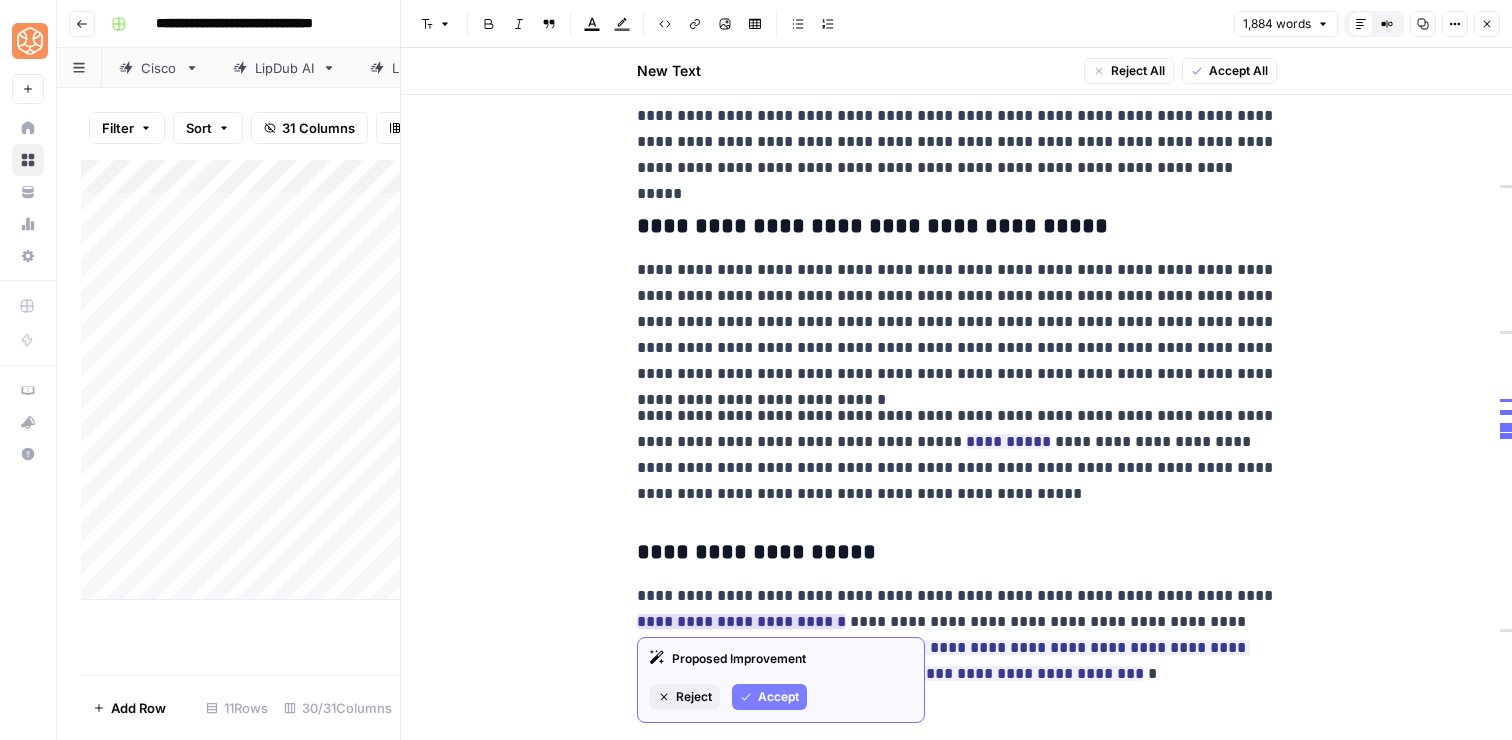 click on "Accept" at bounding box center [769, 697] 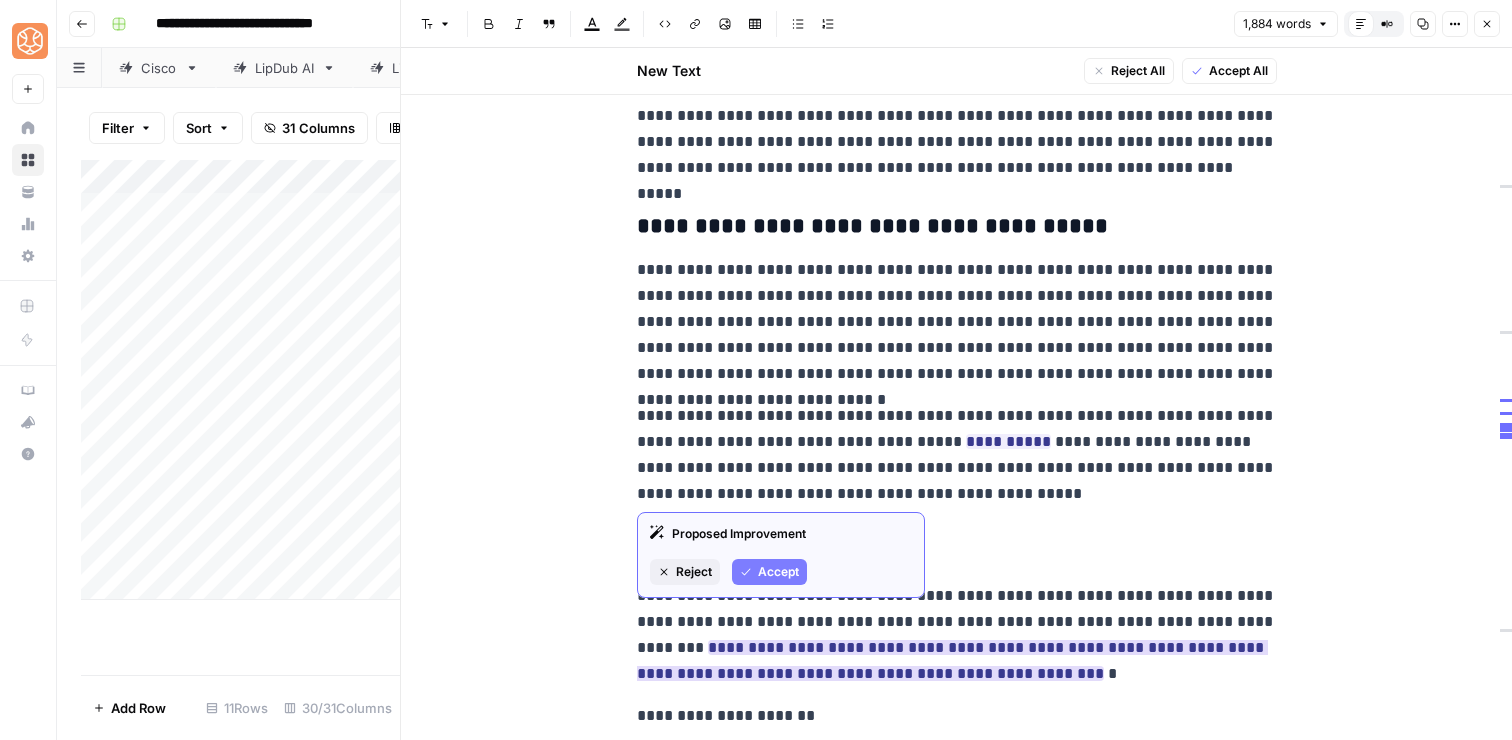 click on "Accept" at bounding box center [778, 572] 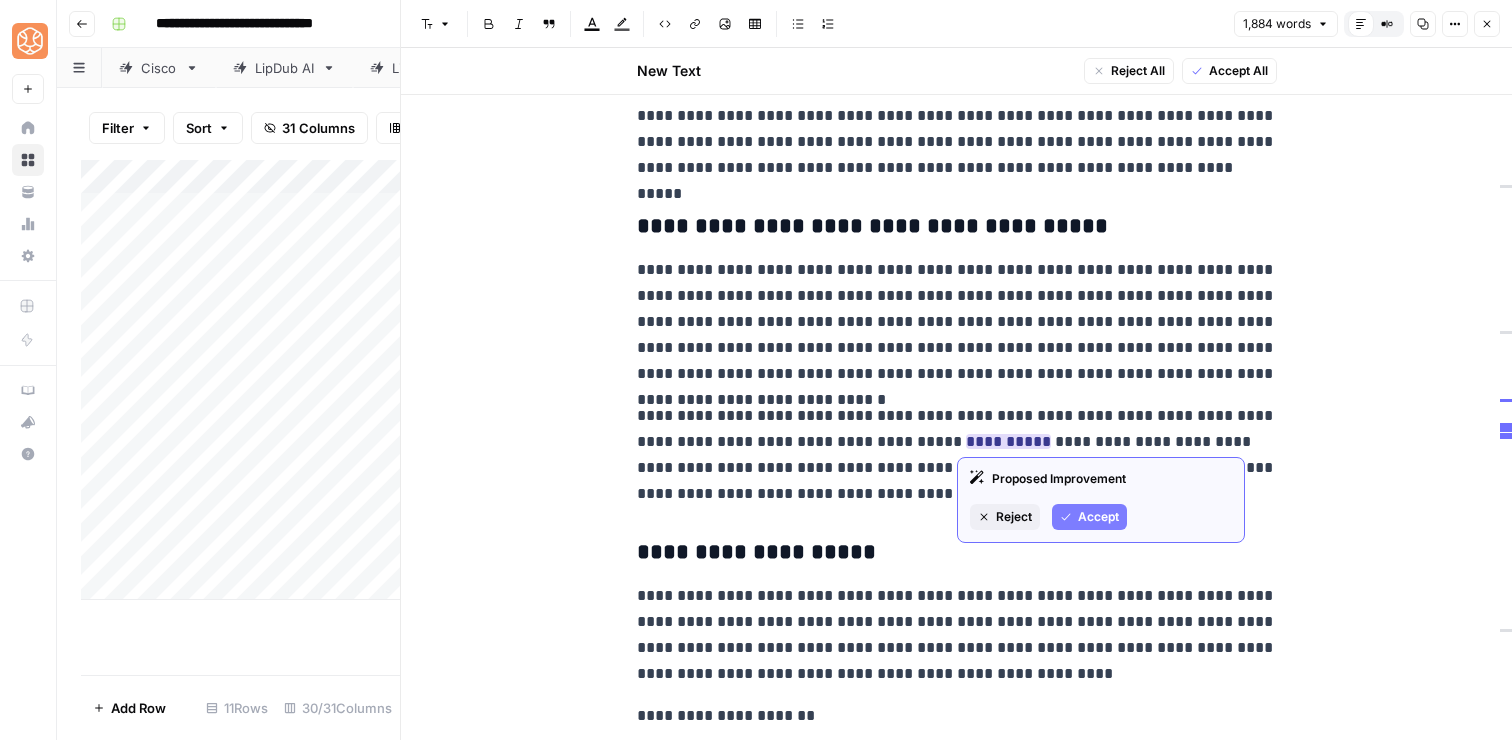 click on "Accept" at bounding box center (1098, 517) 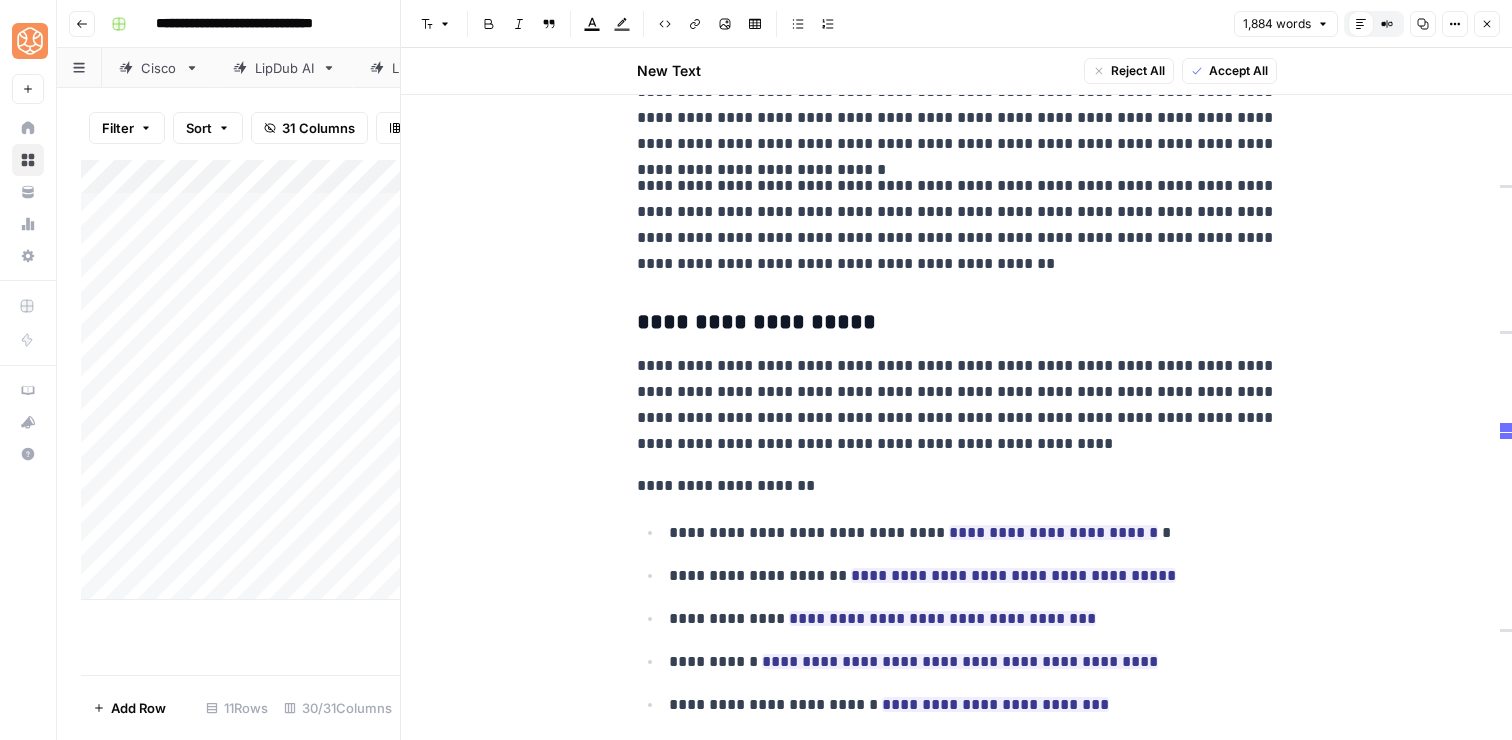 scroll, scrollTop: 4575, scrollLeft: 0, axis: vertical 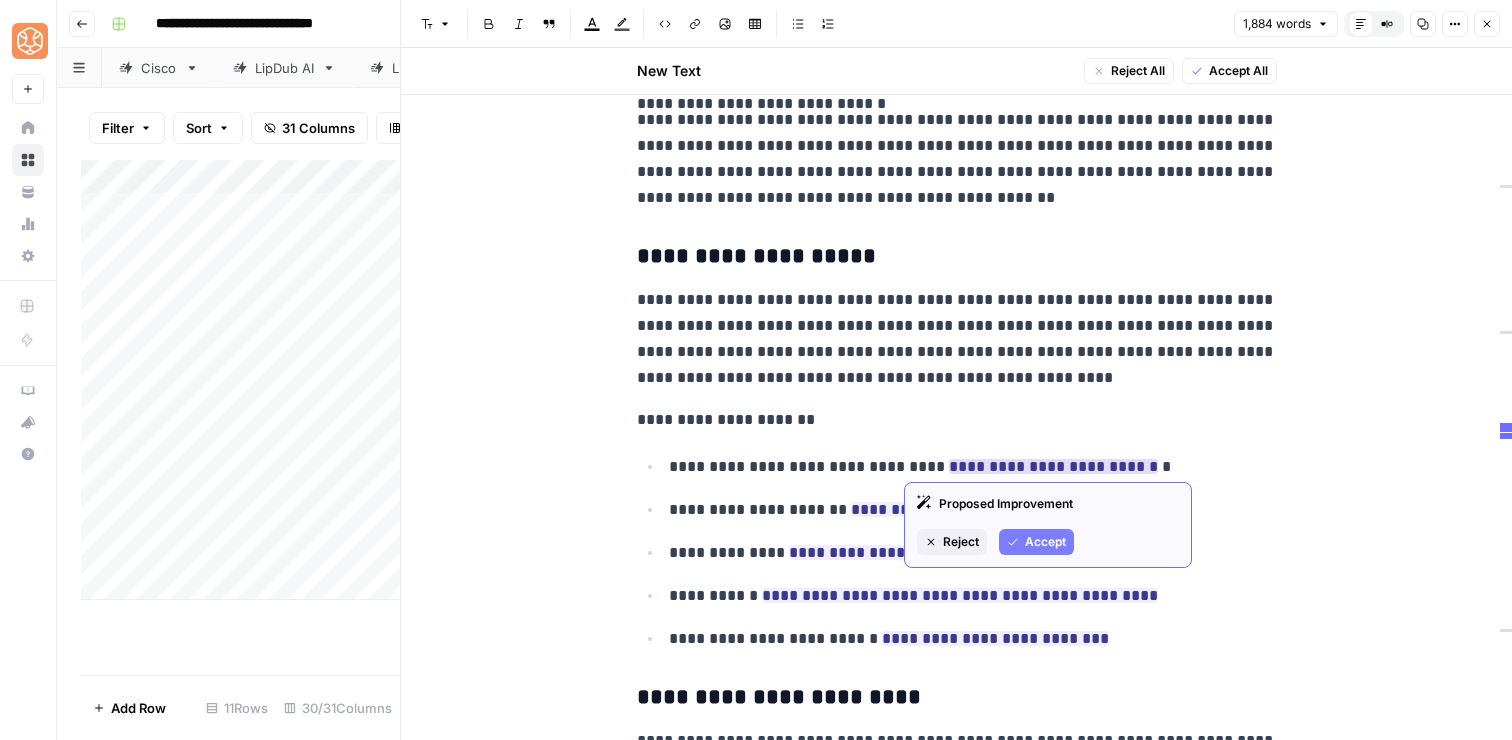 click on "Accept" at bounding box center (1045, 542) 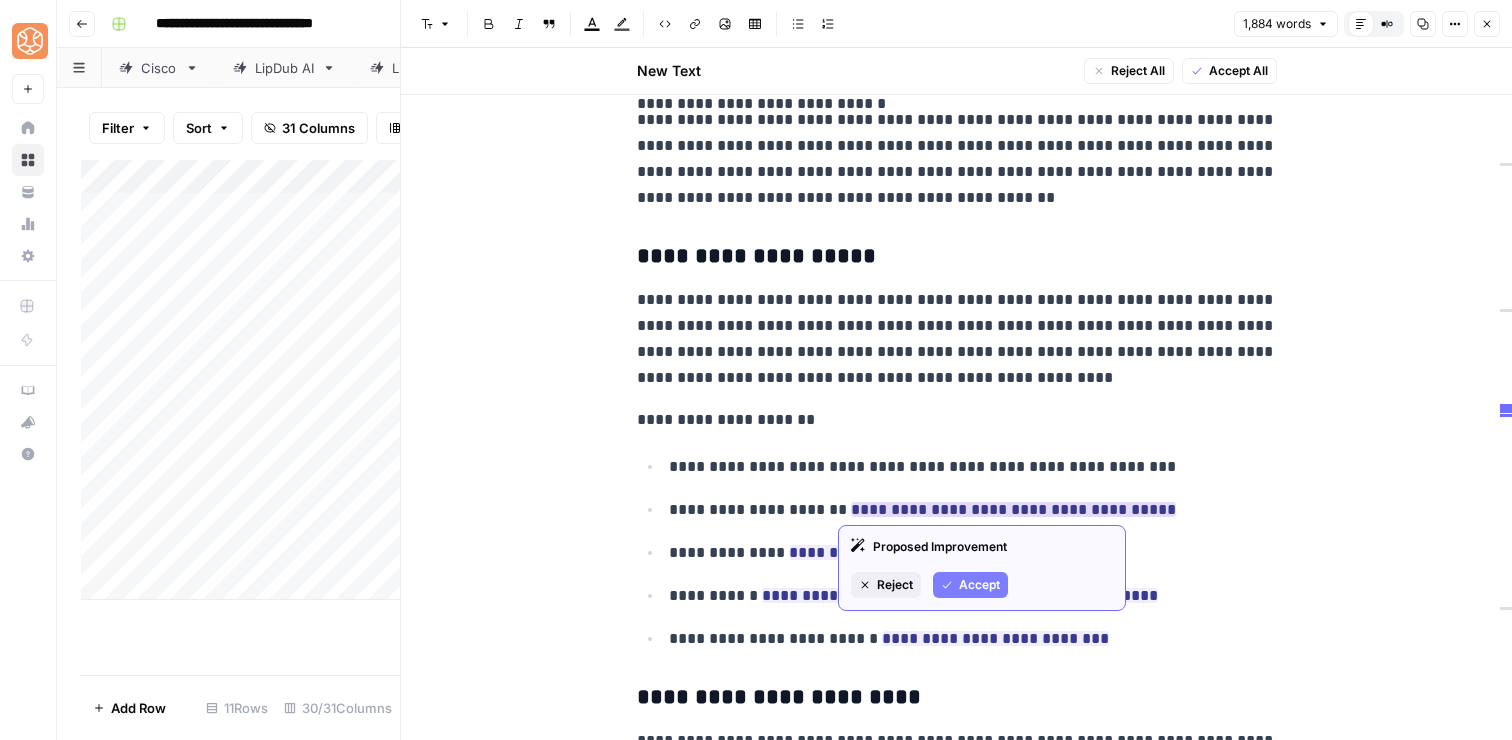 click 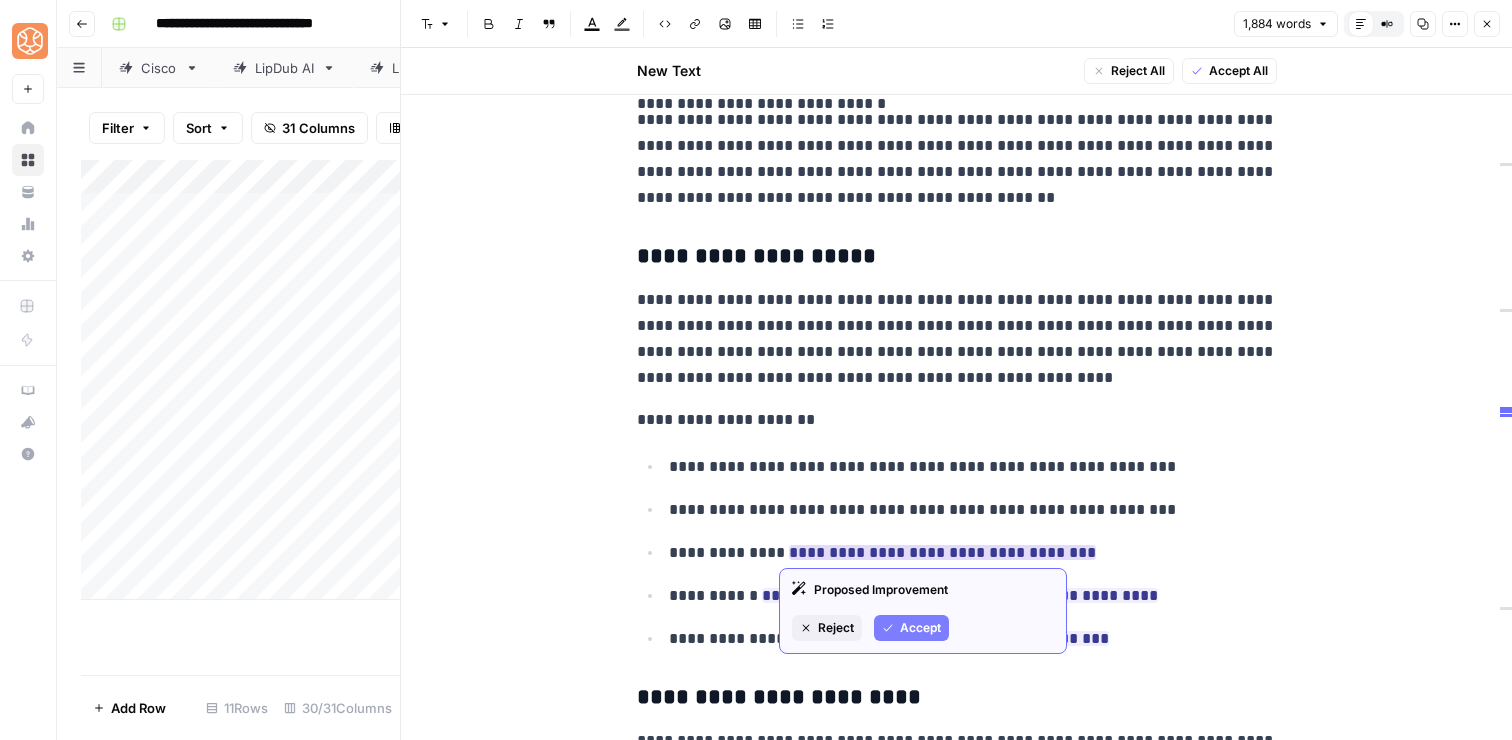 click on "Accept" at bounding box center [920, 628] 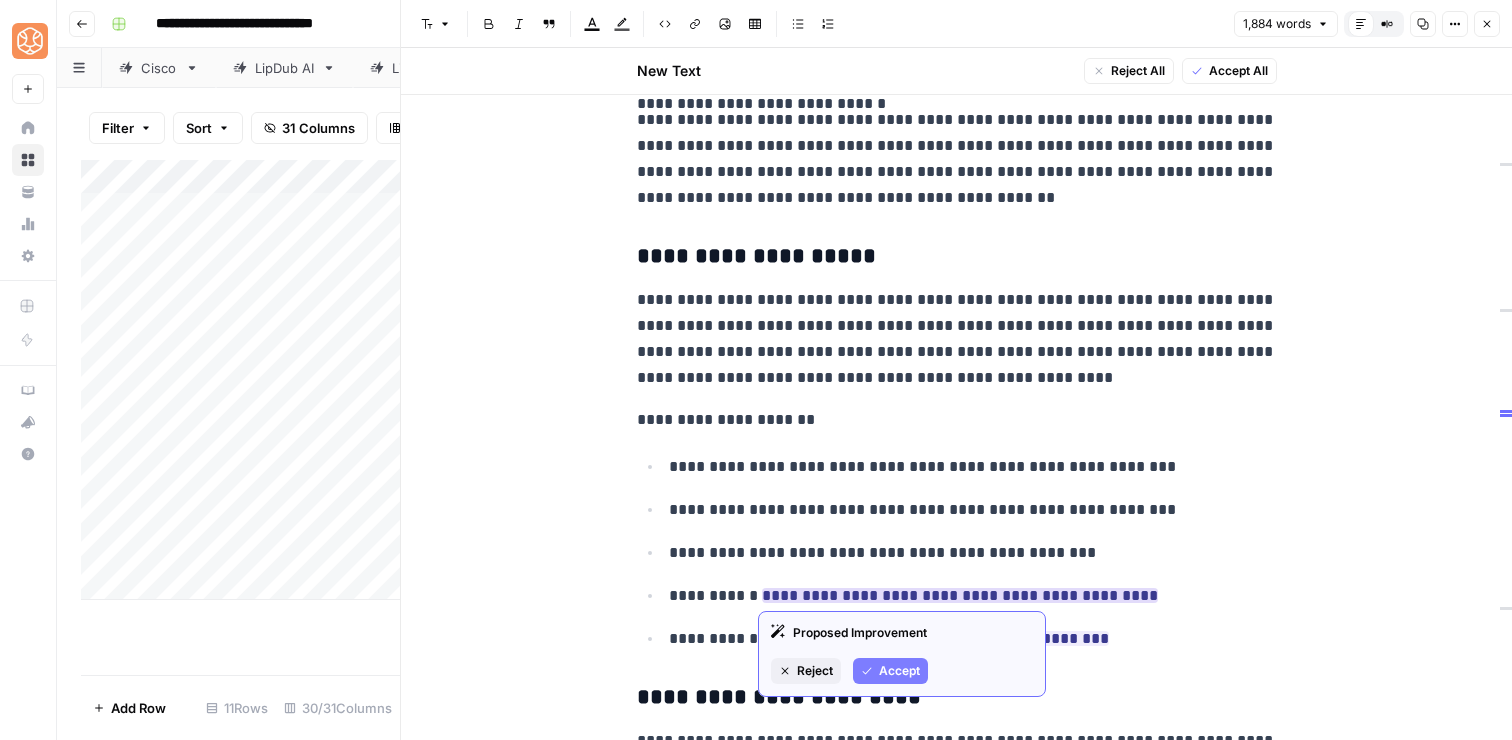 click on "Accept" at bounding box center [890, 671] 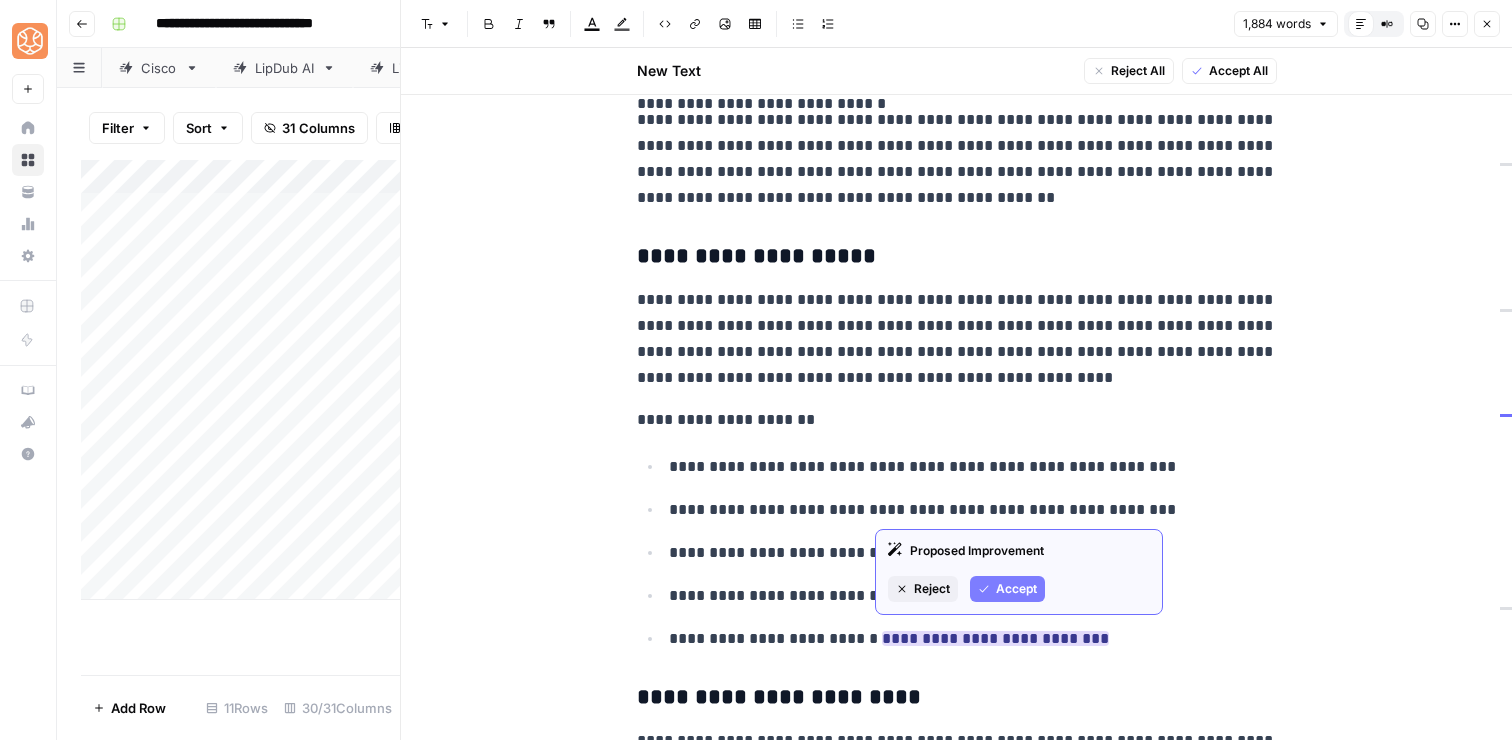 click on "Accept" at bounding box center [1016, 589] 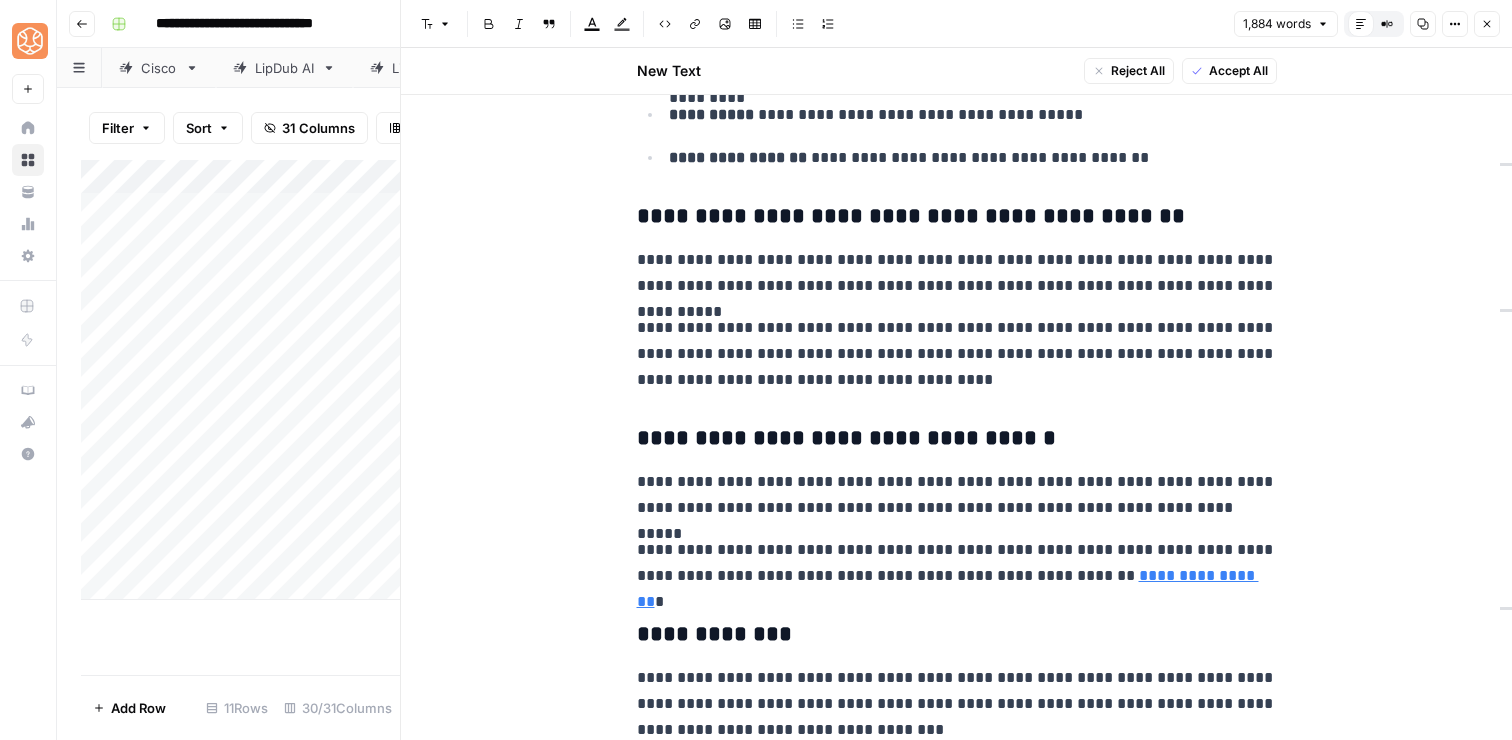 scroll, scrollTop: 5450, scrollLeft: 0, axis: vertical 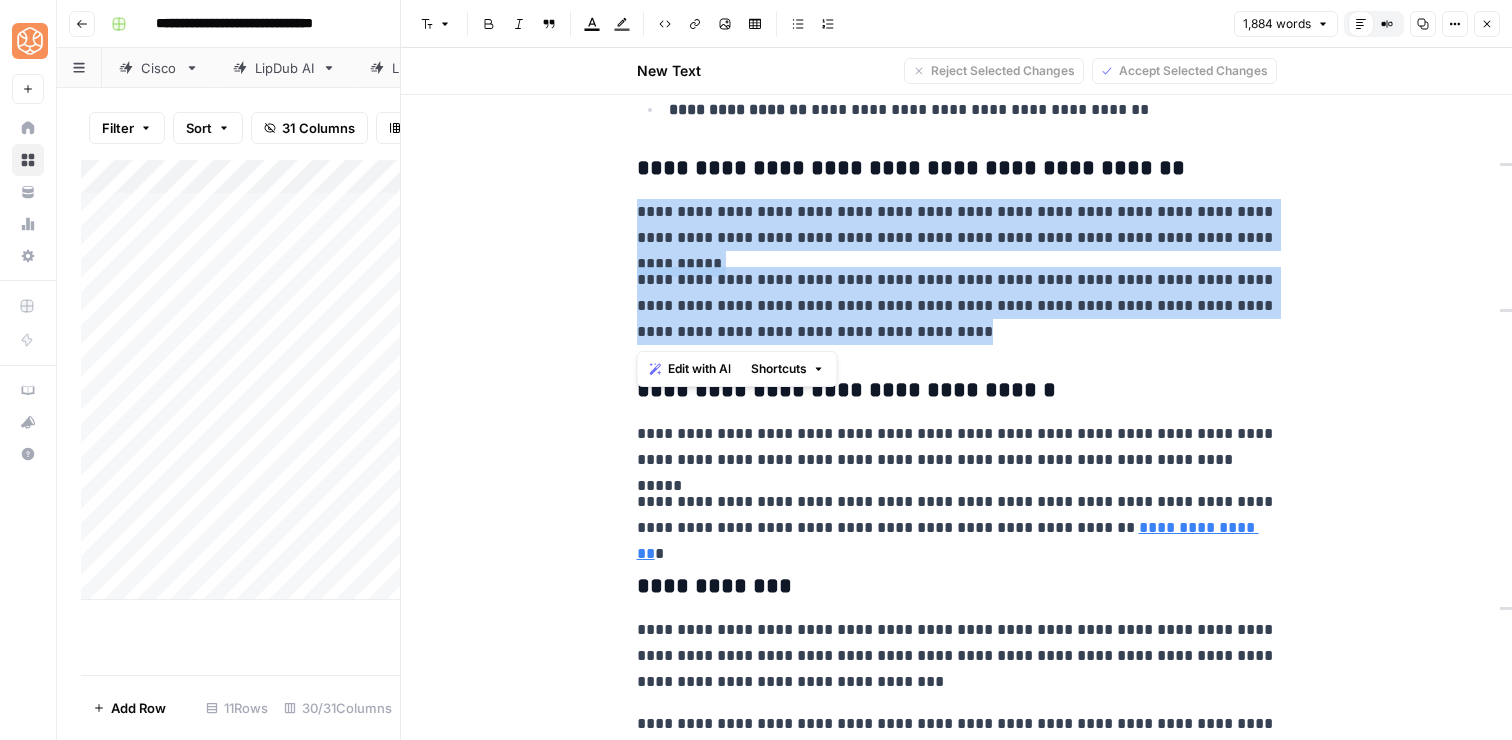 drag, startPoint x: 898, startPoint y: 334, endPoint x: 590, endPoint y: 209, distance: 332.39886 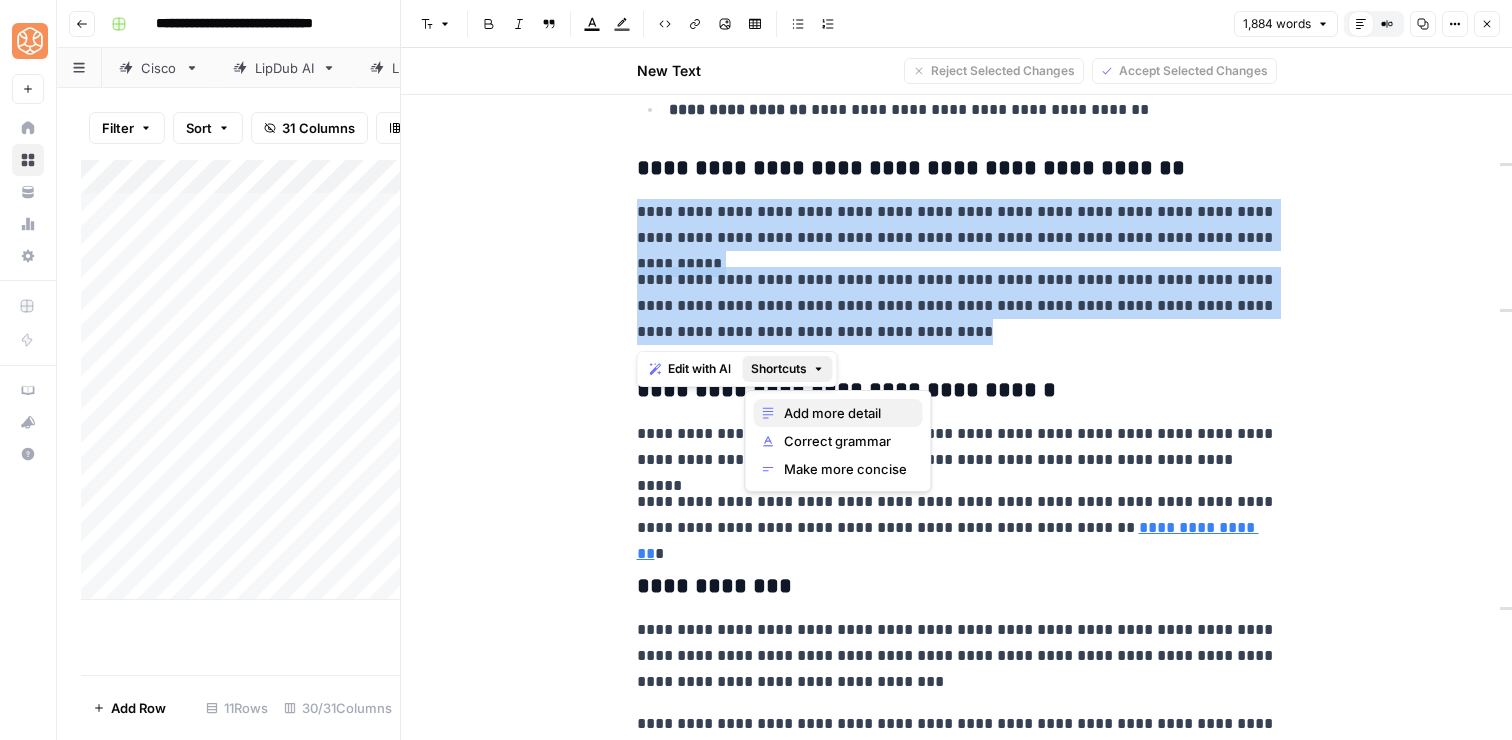 click on "Add more detail" at bounding box center [845, 413] 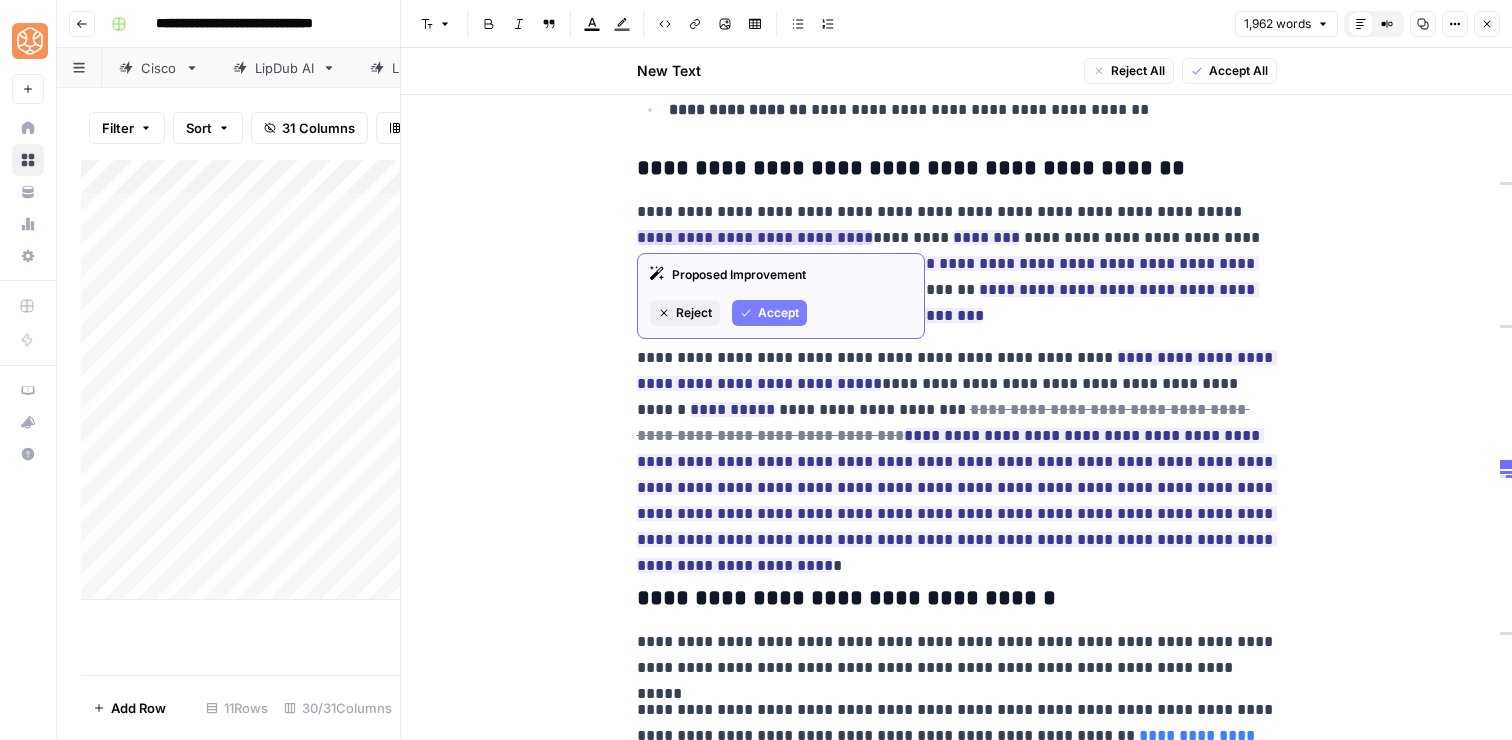 click on "Proposed Improvement Reject Accept" at bounding box center [781, 296] 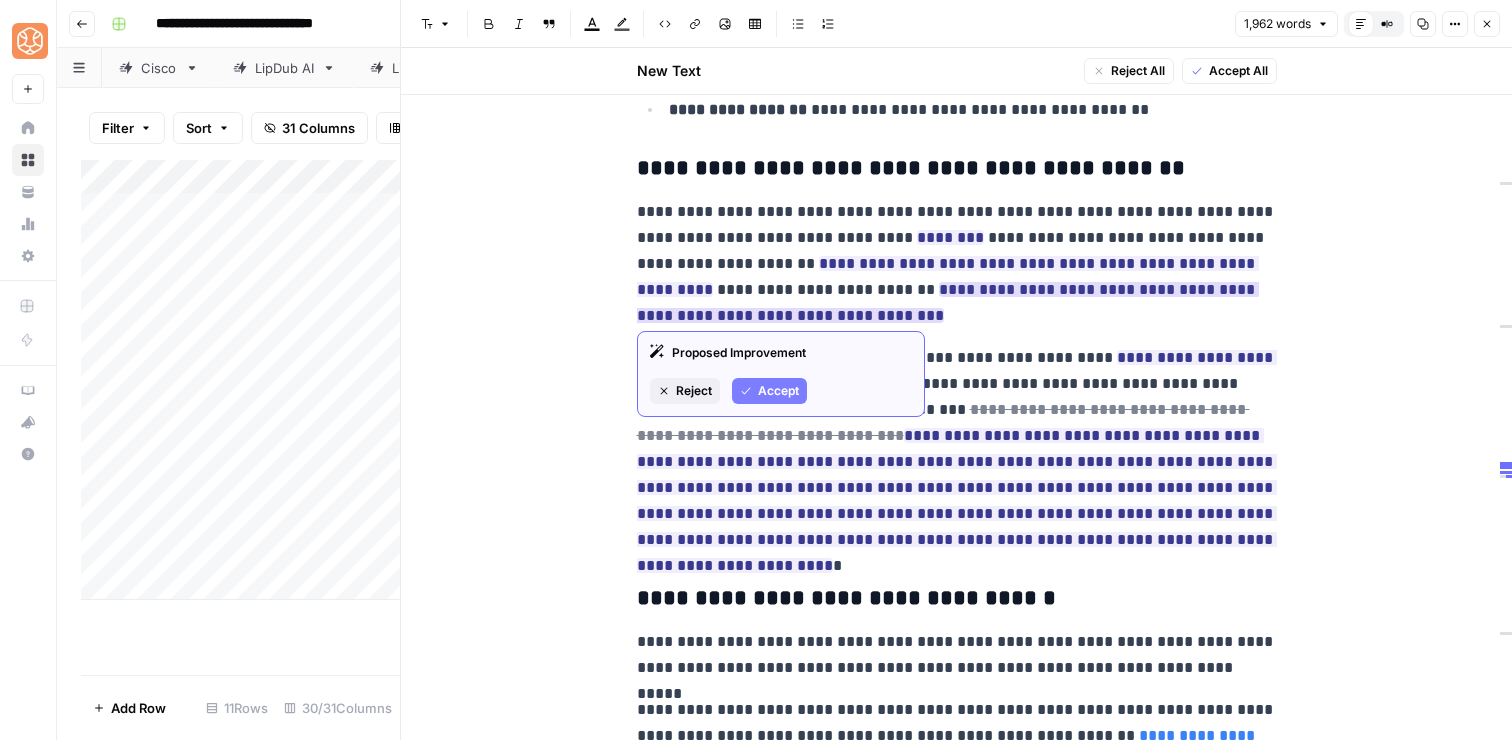 click on "Accept" at bounding box center [769, 391] 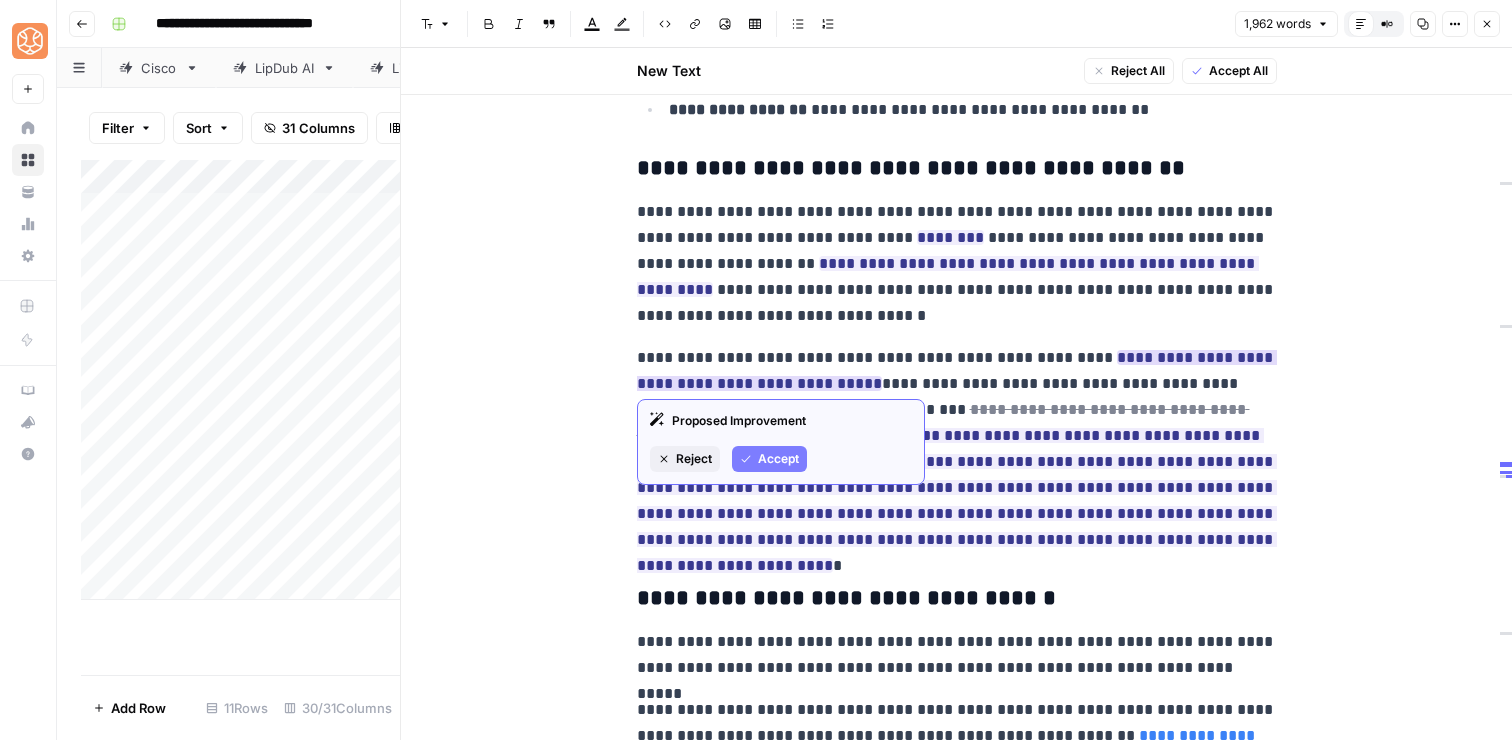 click on "Accept" at bounding box center [778, 459] 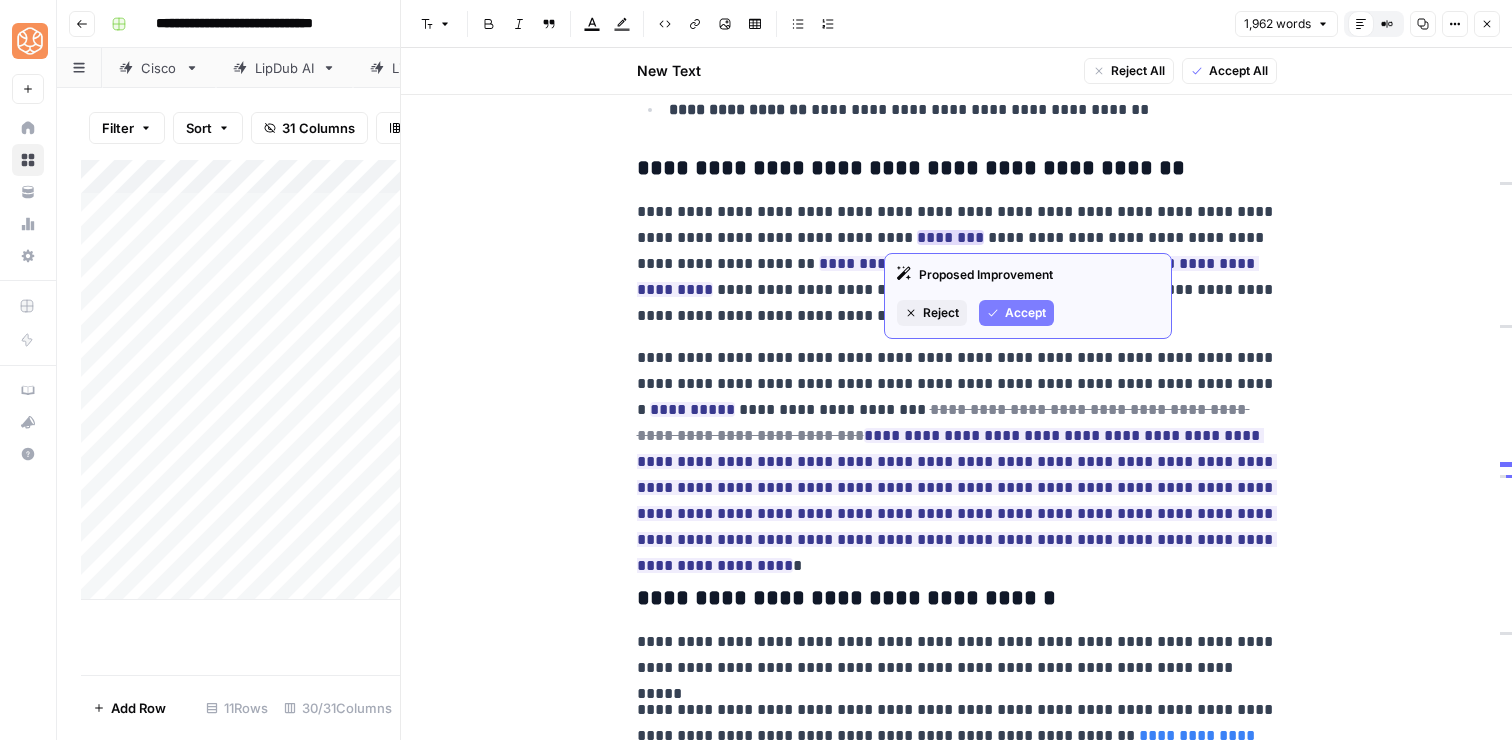 click on "Accept" at bounding box center [1025, 313] 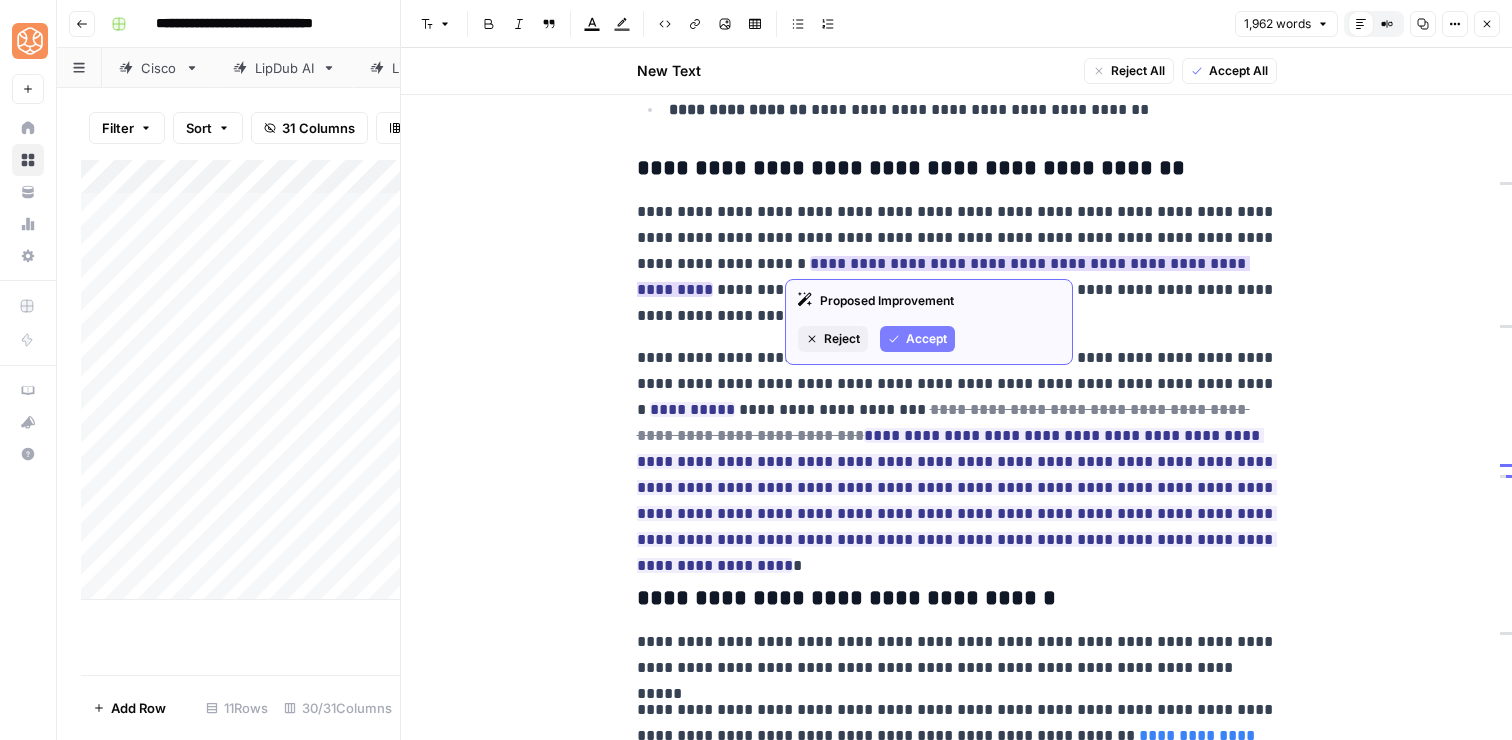 click on "Proposed Improvement Reject Accept" at bounding box center (929, 322) 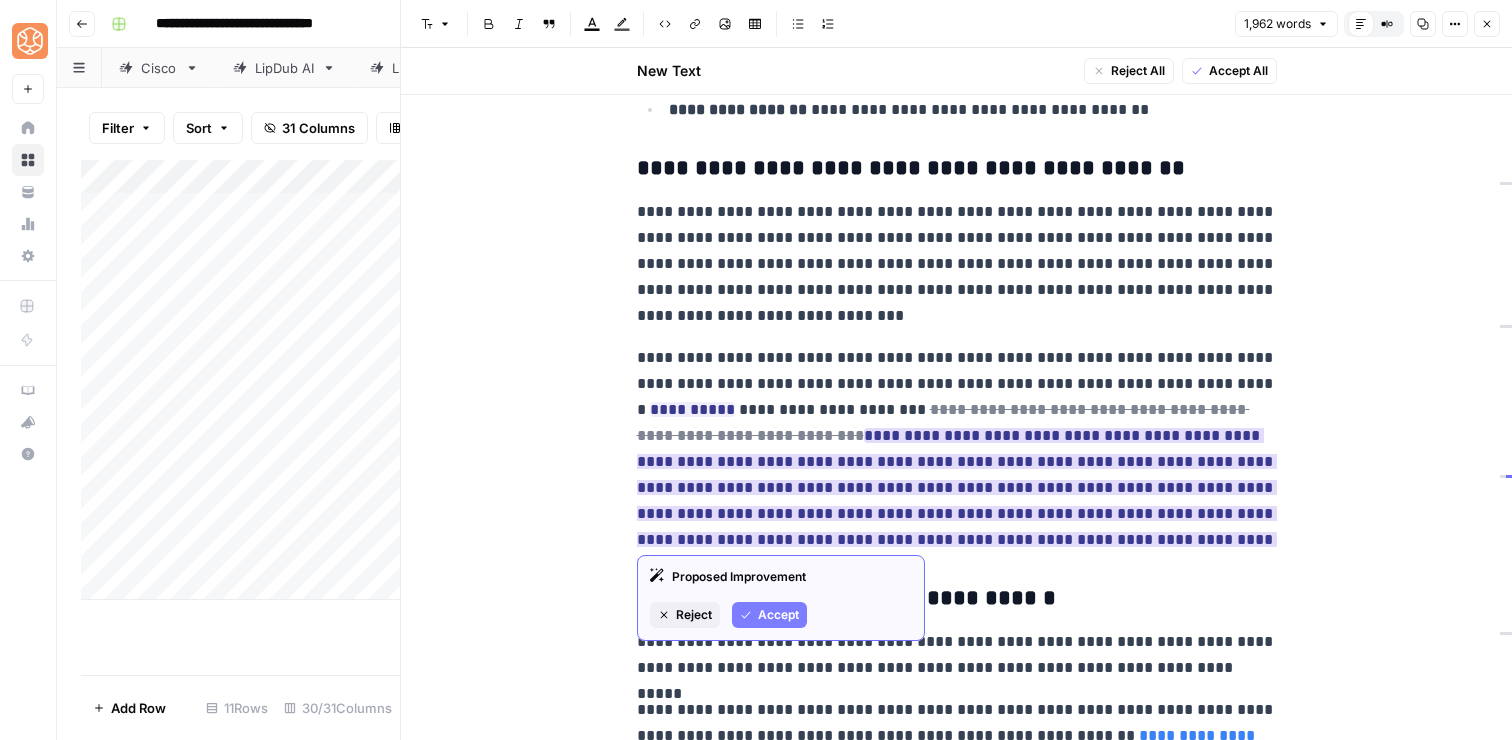 click on "Accept" at bounding box center [778, 615] 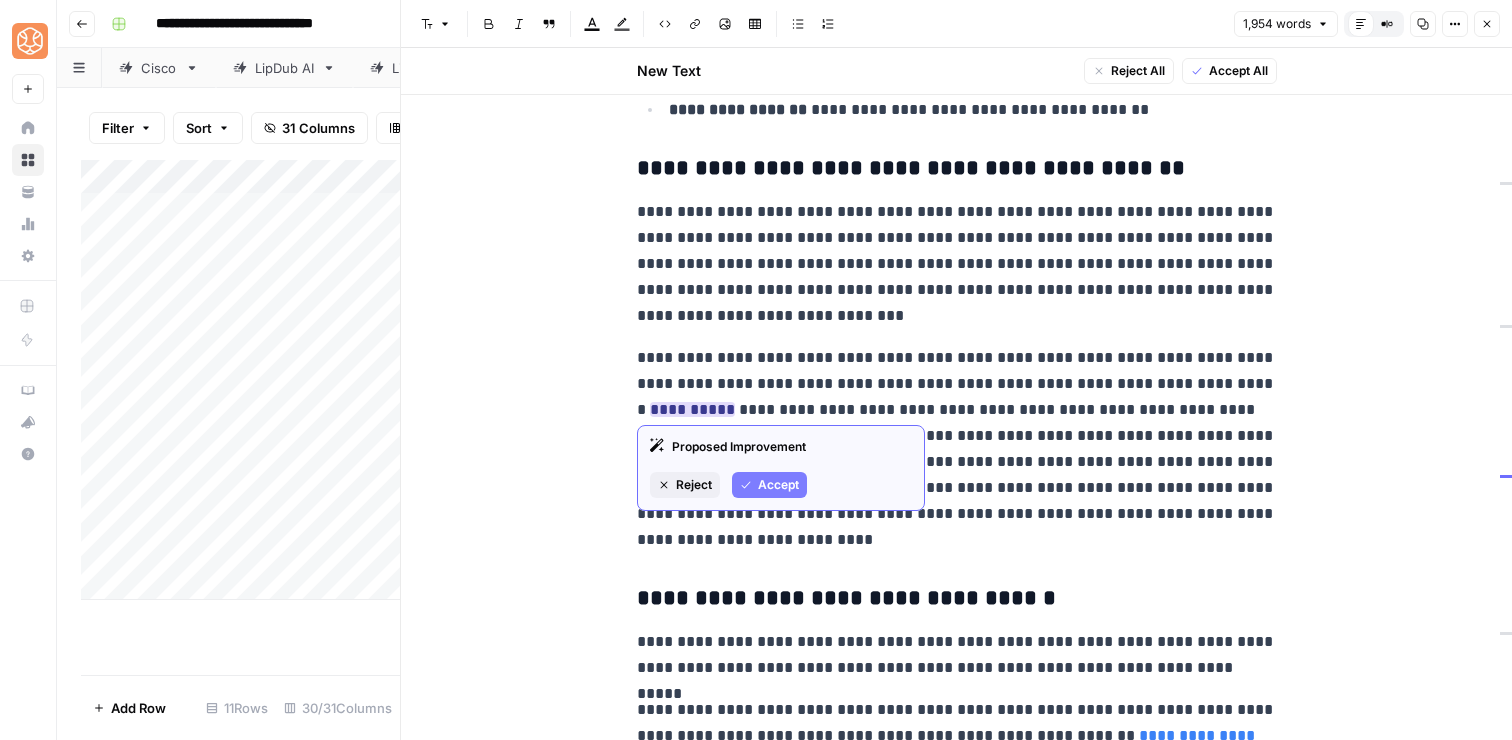 click on "Accept" at bounding box center [778, 485] 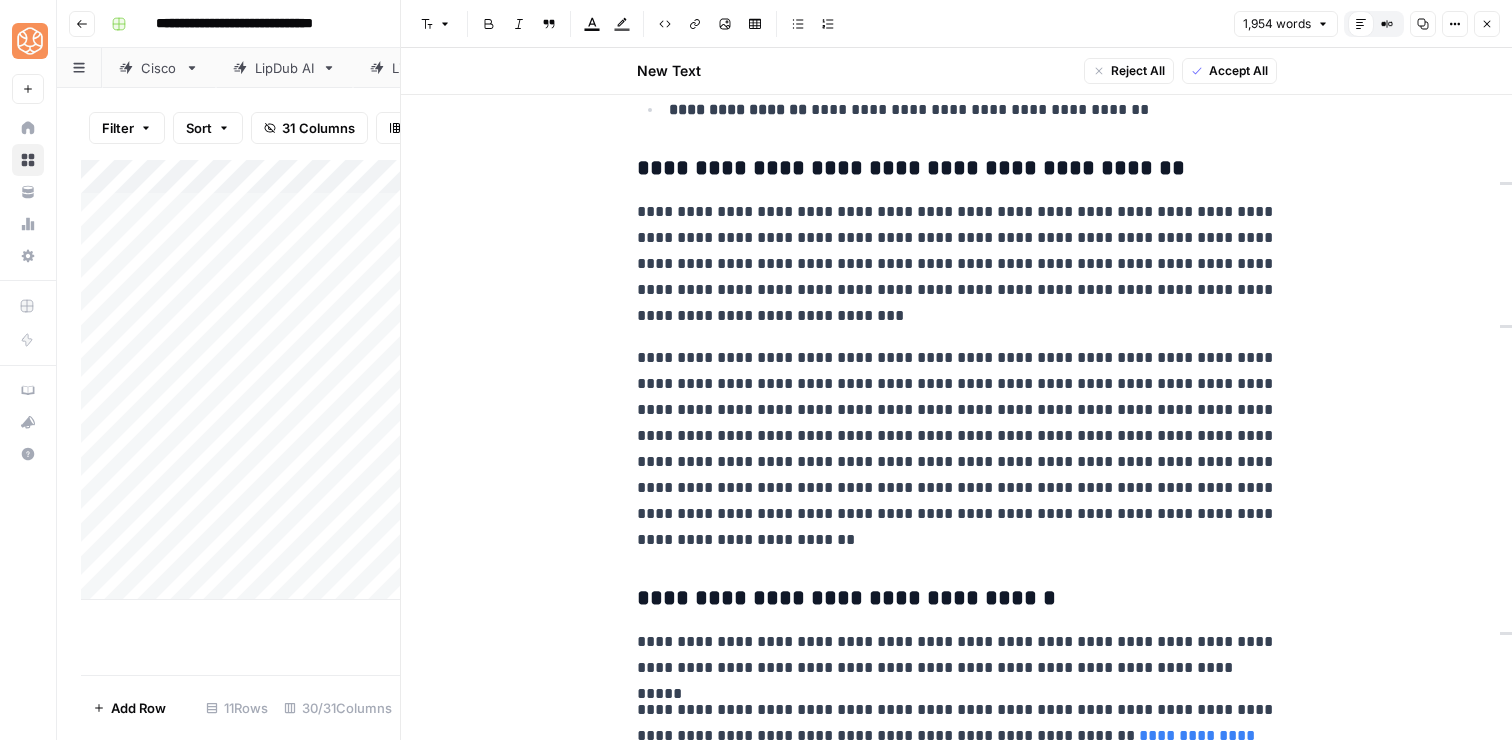 click on "**********" at bounding box center [957, 449] 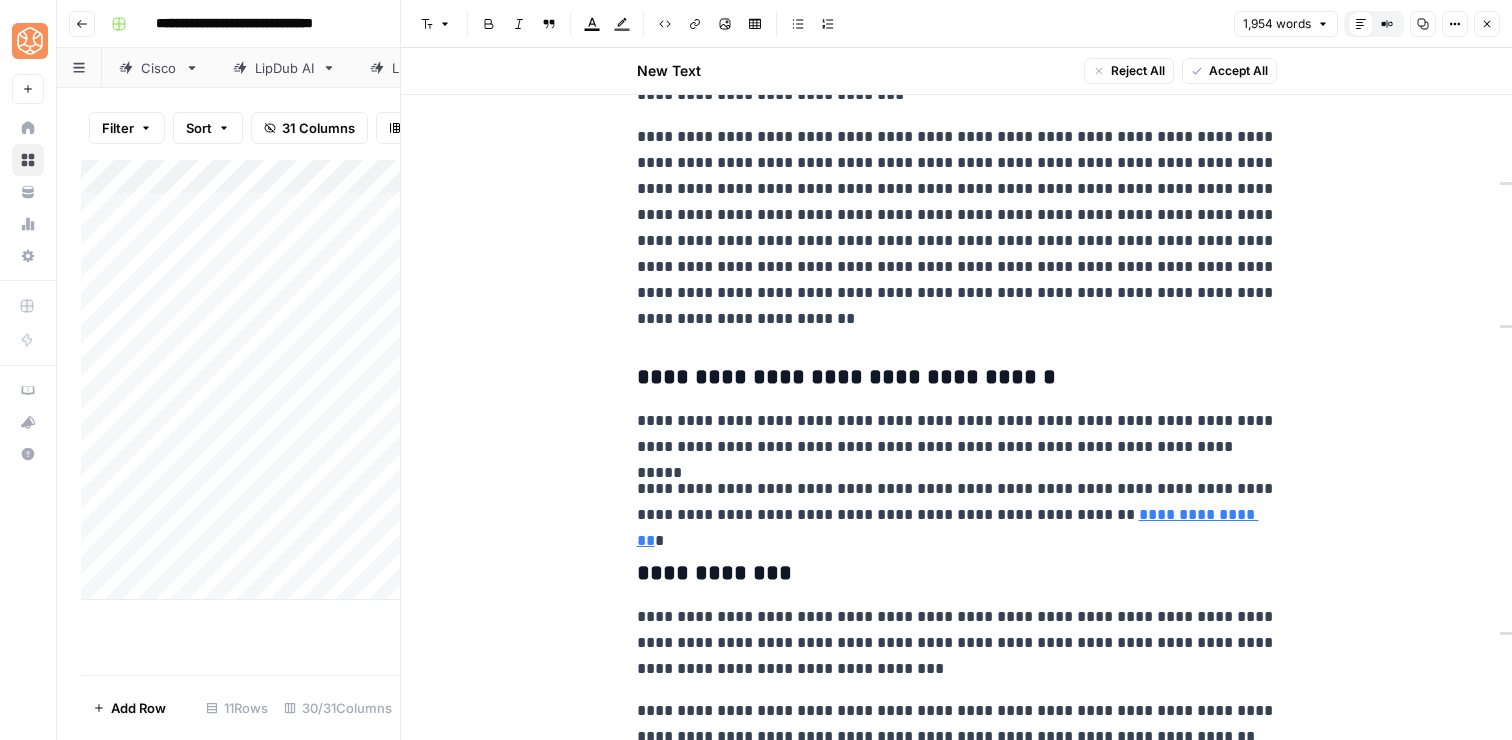 scroll, scrollTop: 5672, scrollLeft: 0, axis: vertical 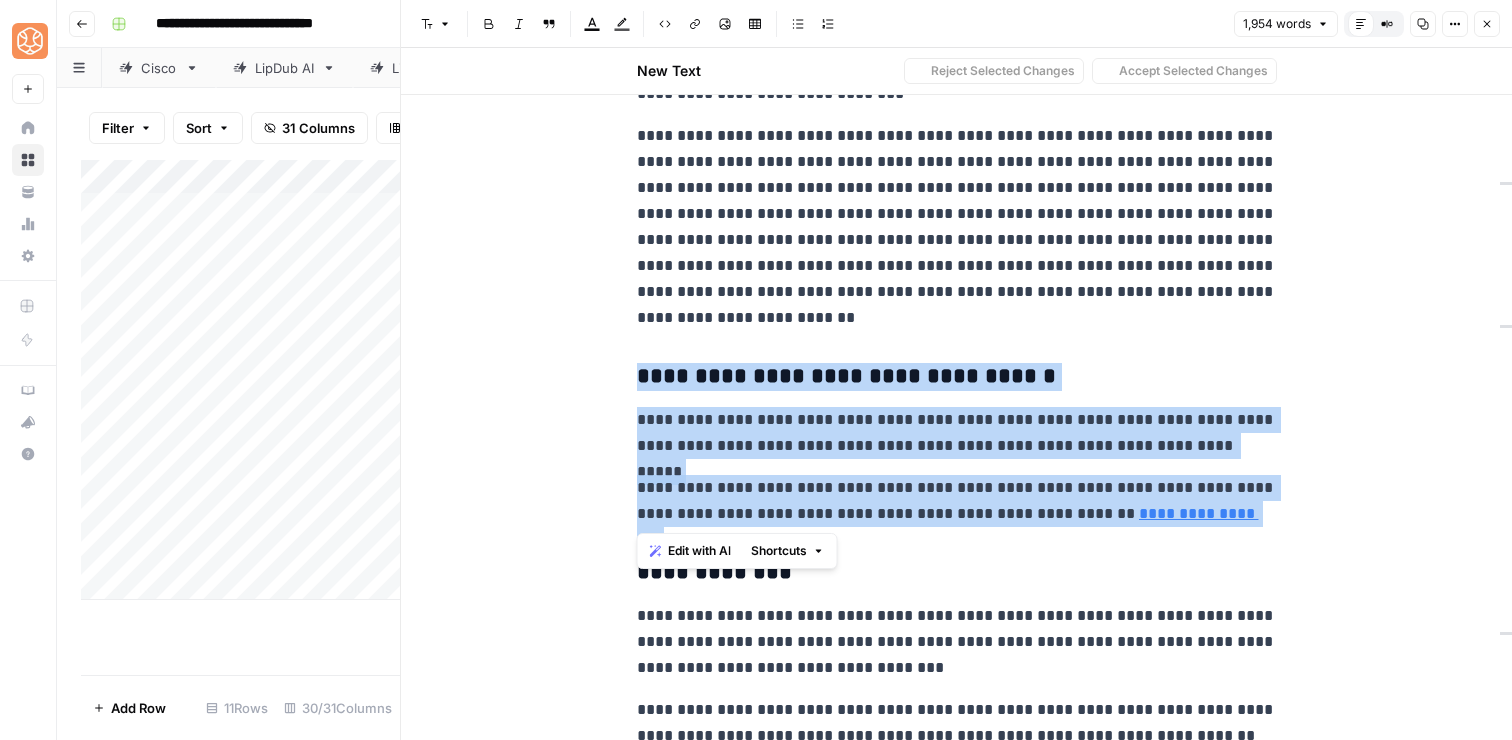 drag, startPoint x: 1214, startPoint y: 514, endPoint x: 1202, endPoint y: 356, distance: 158.45505 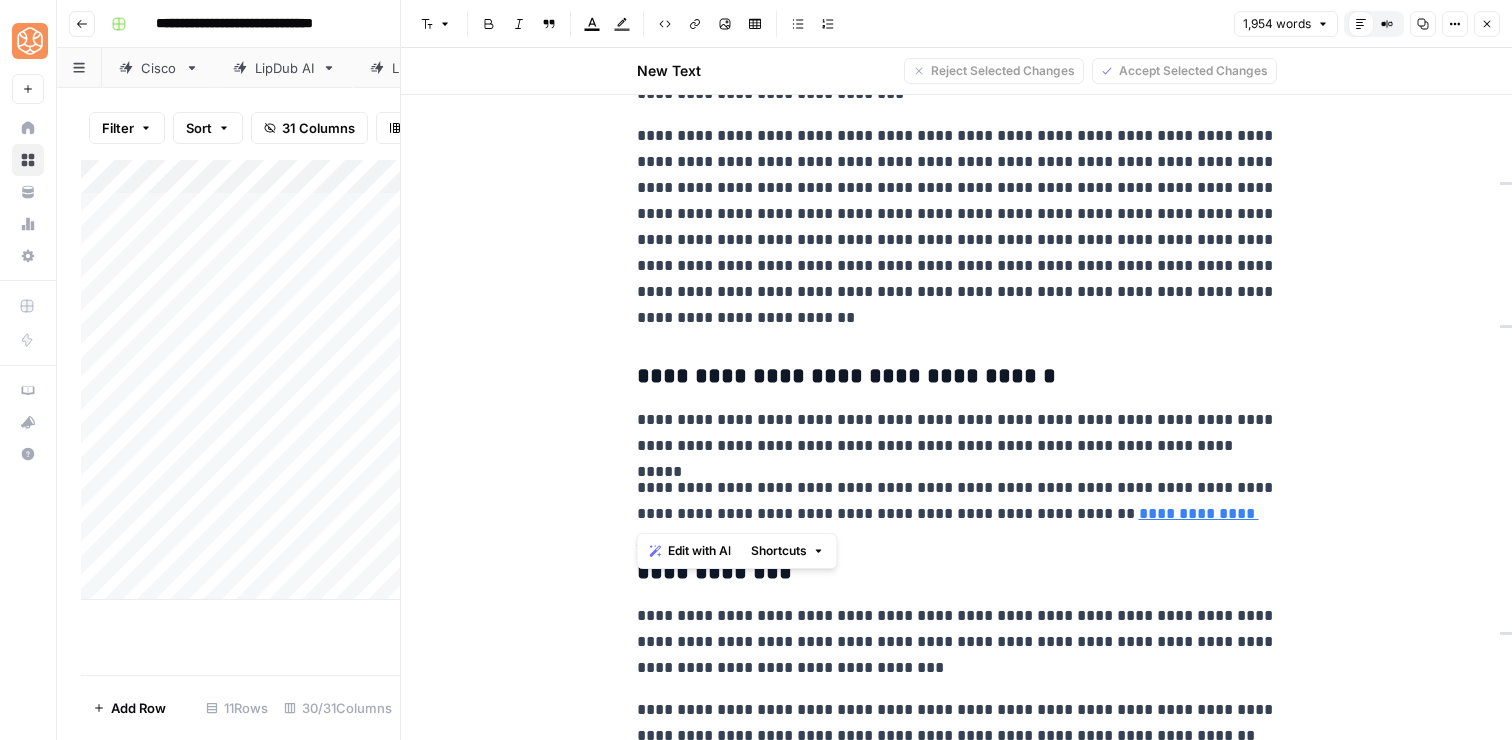 click on "**********" at bounding box center [957, -886] 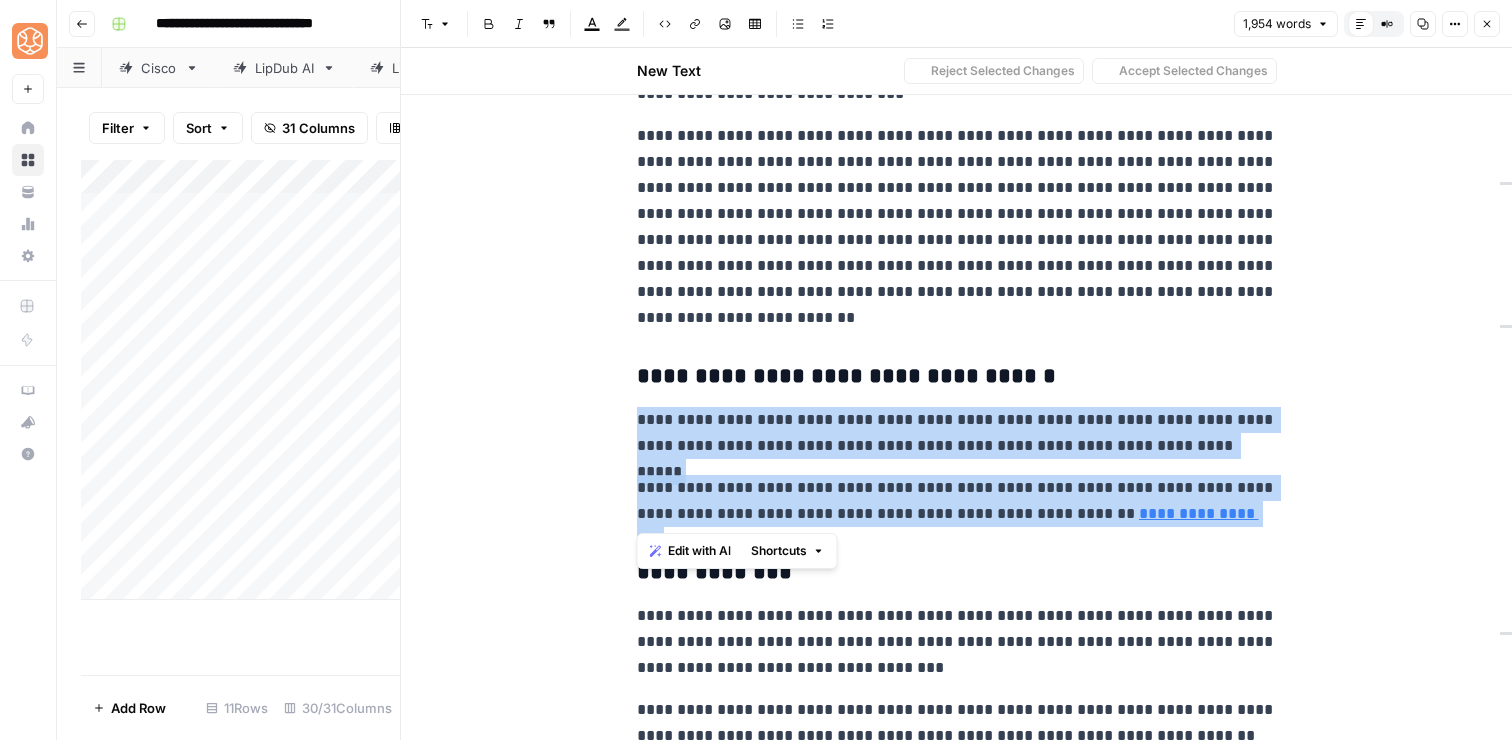 drag, startPoint x: 1222, startPoint y: 502, endPoint x: 1201, endPoint y: 396, distance: 108.060165 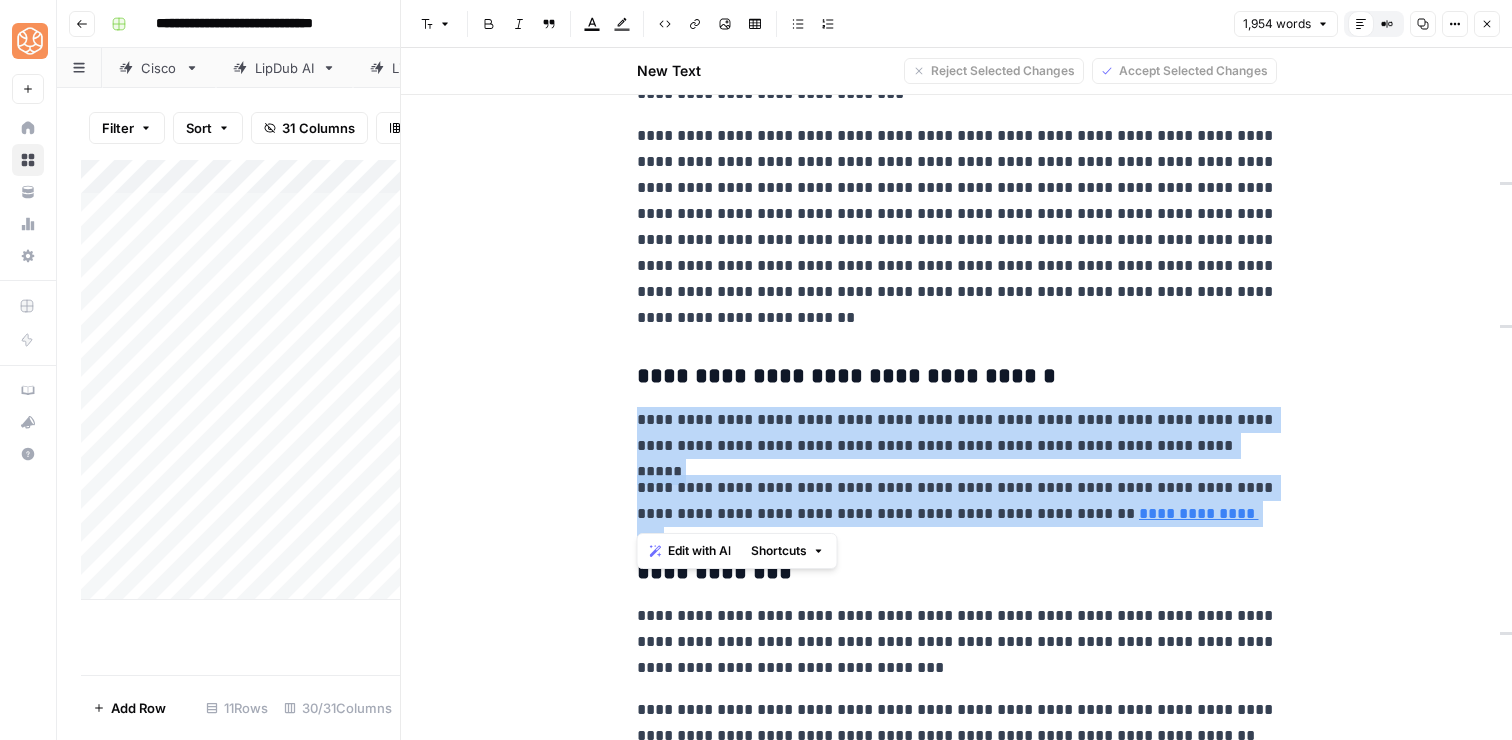 click 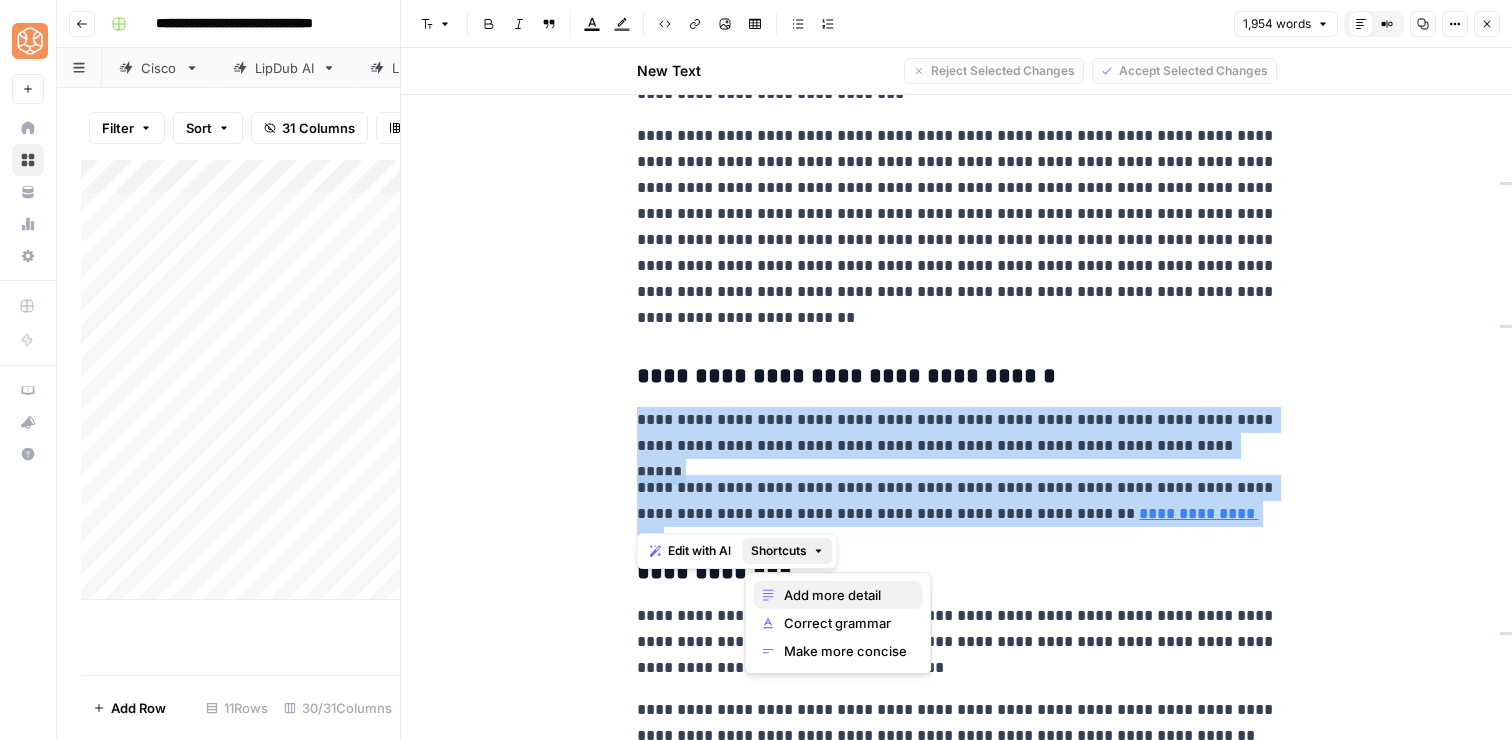 click on "Add more detail" at bounding box center (838, 595) 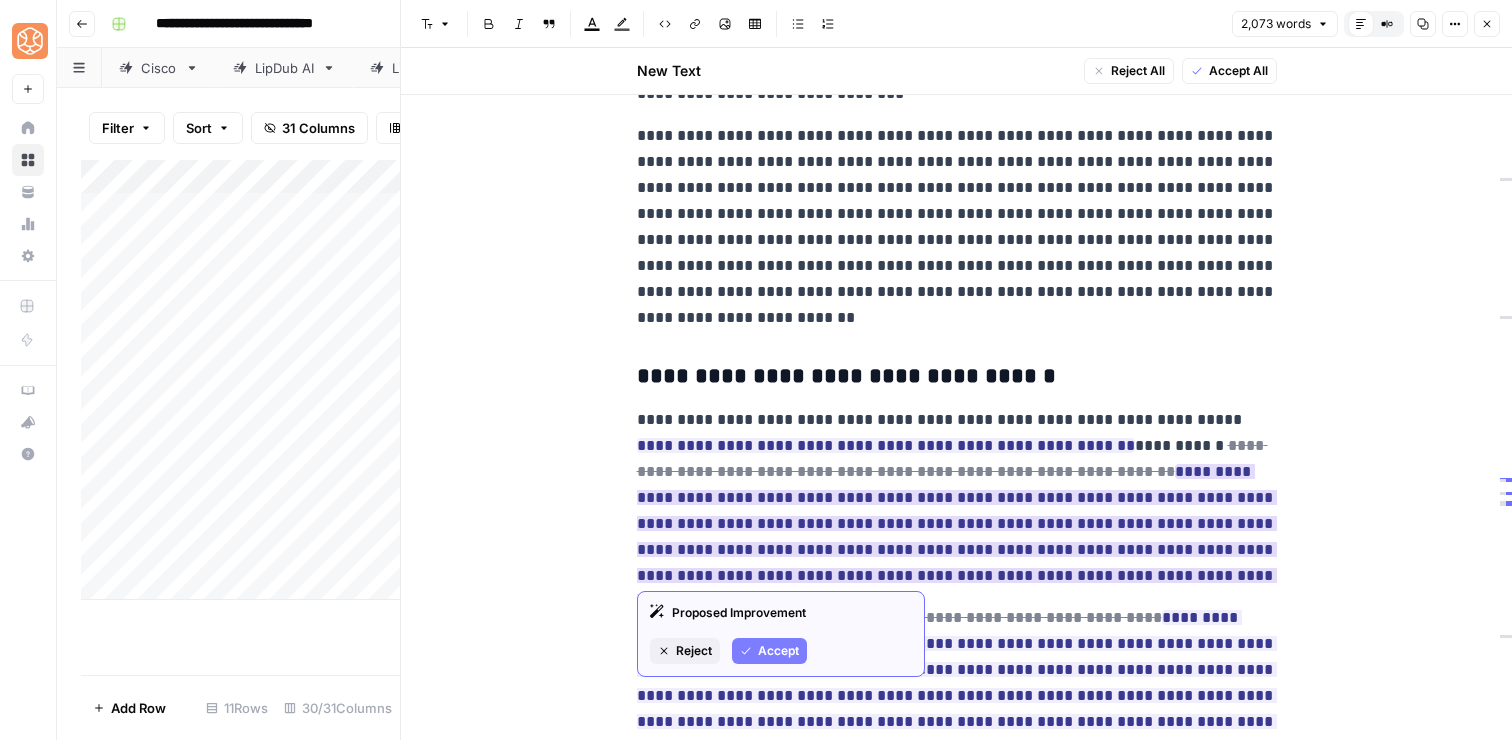 click on "Proposed Improvement Reject Accept" at bounding box center (781, 634) 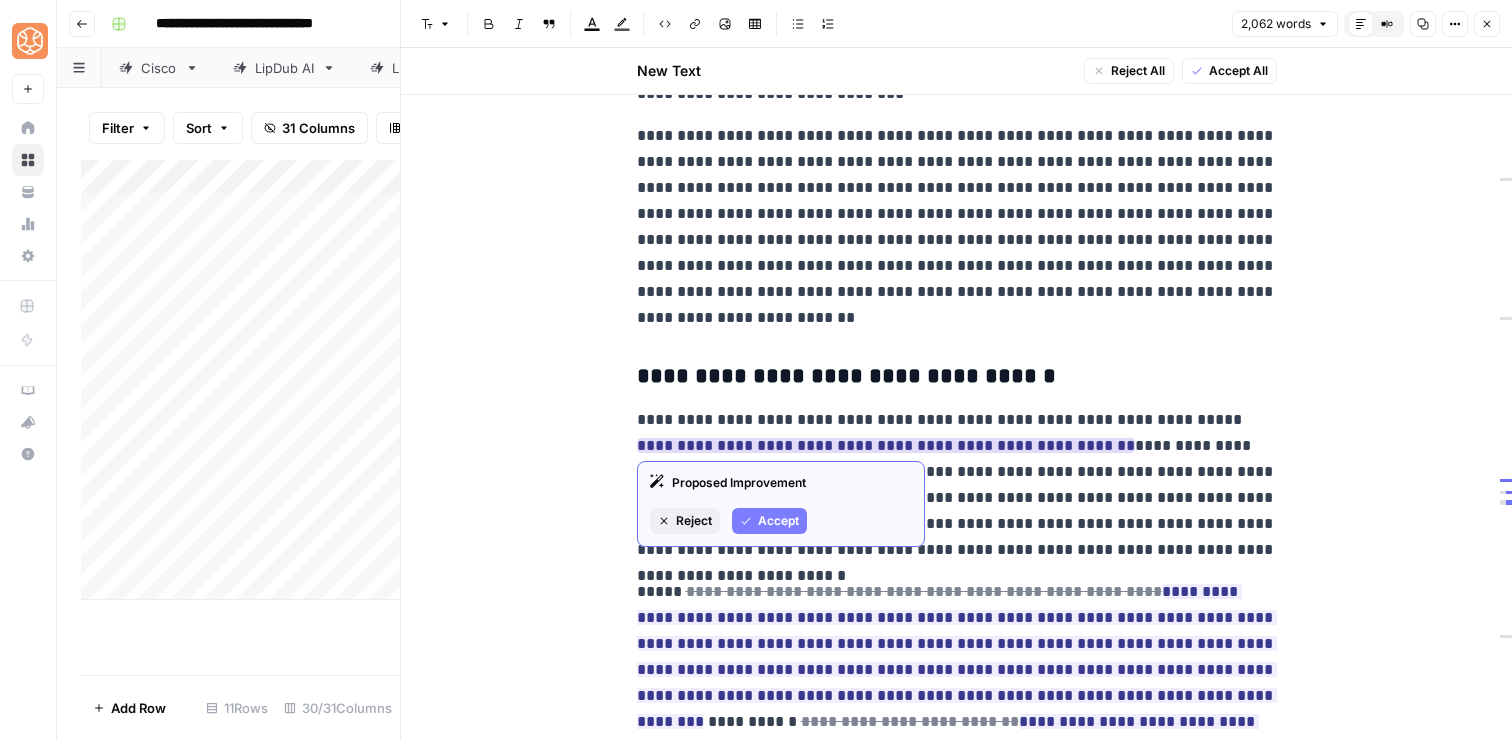 click on "Accept" at bounding box center (778, 521) 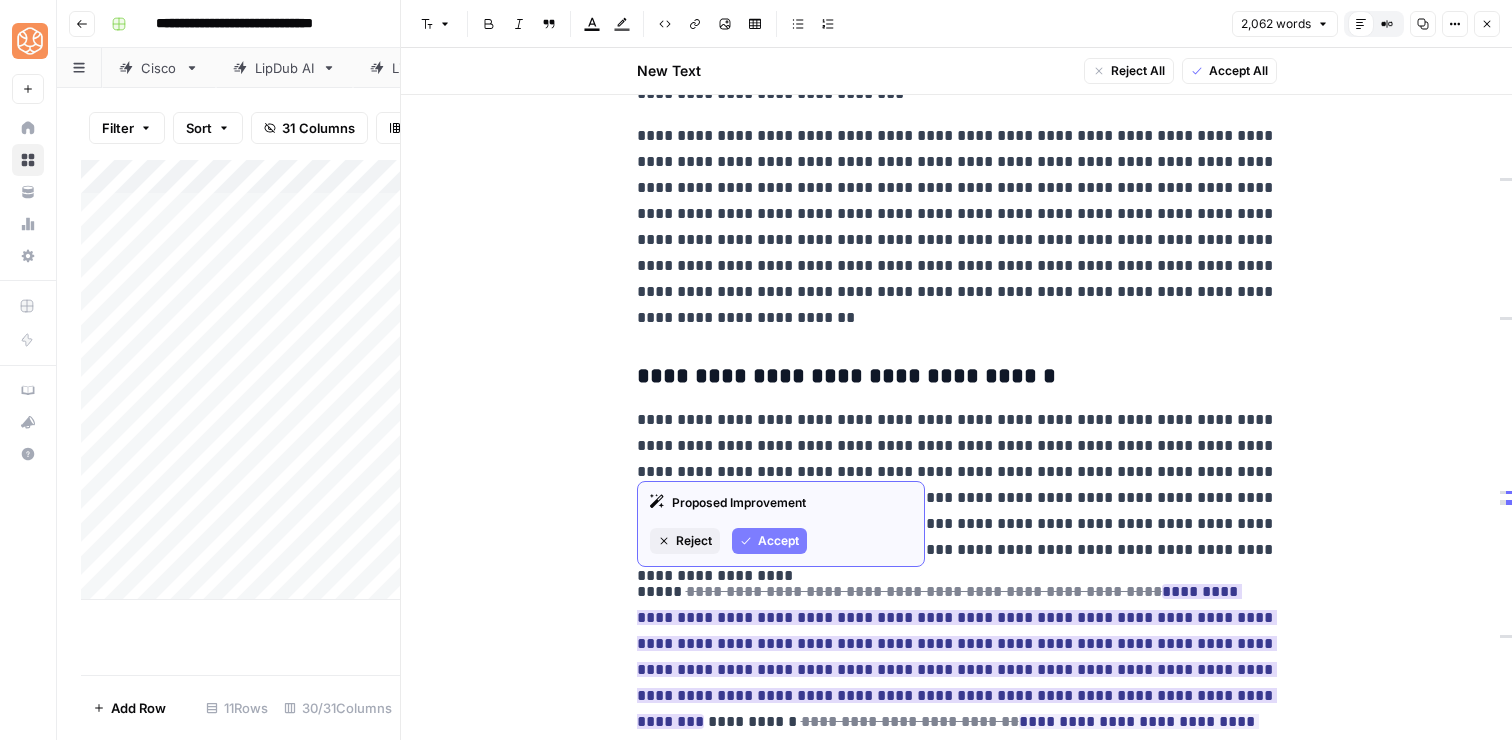 click on "Accept" at bounding box center [778, 541] 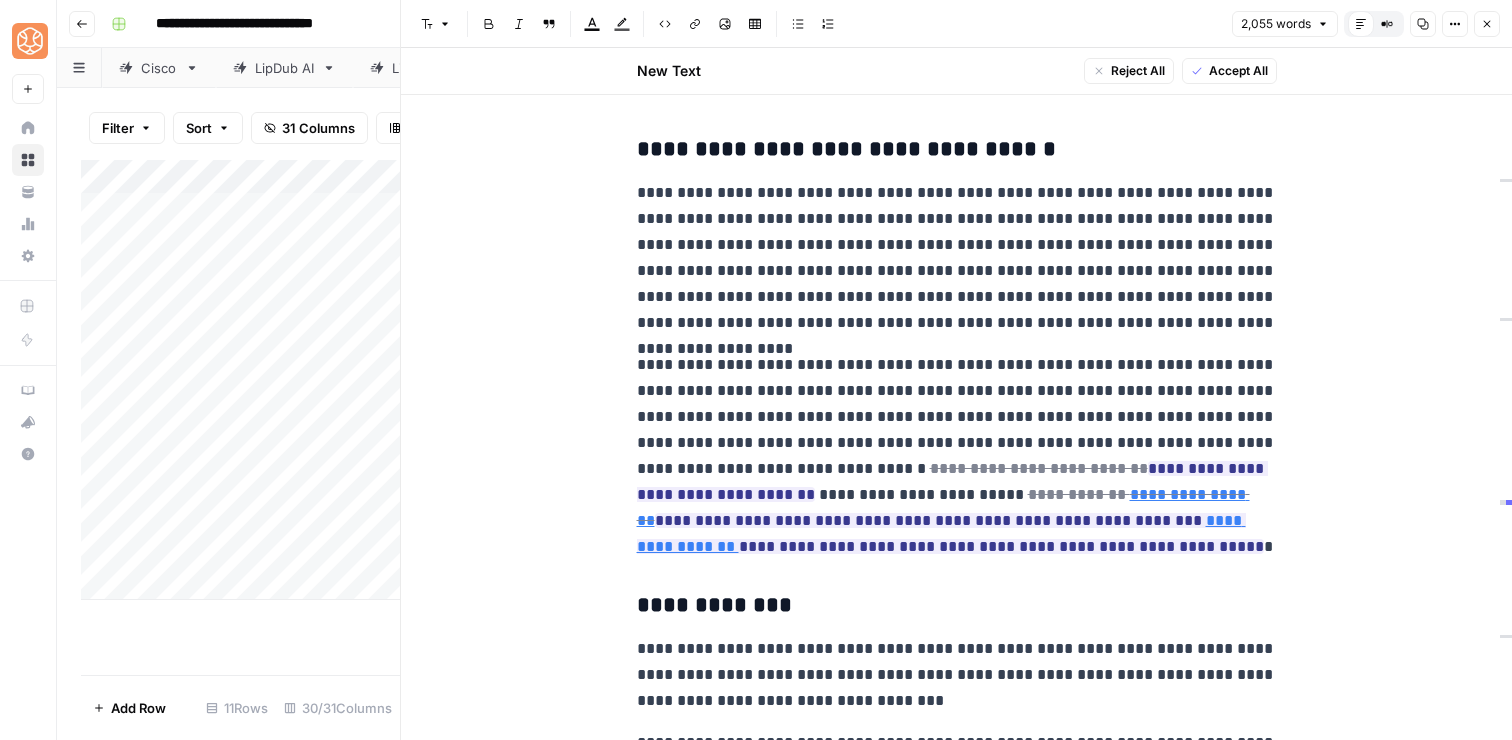 scroll, scrollTop: 5900, scrollLeft: 0, axis: vertical 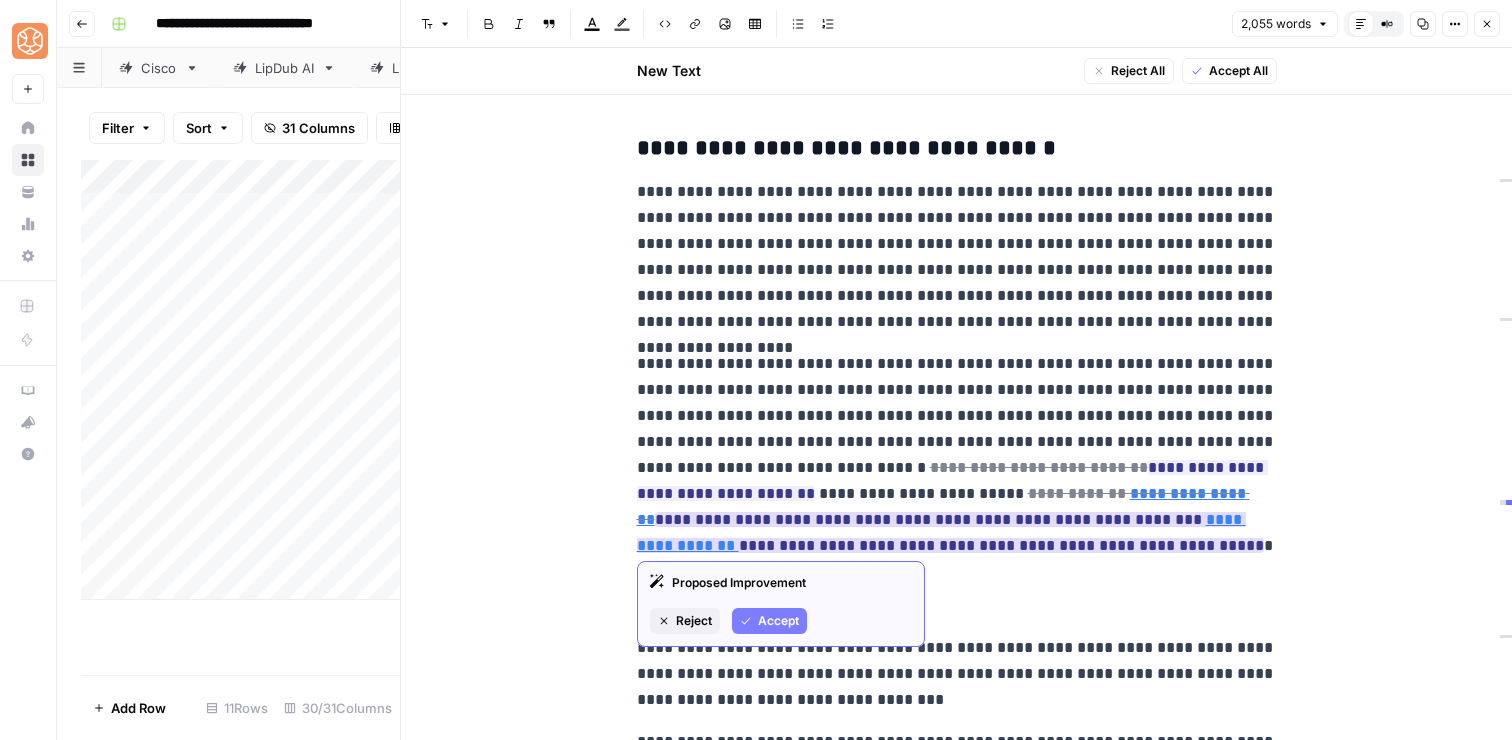 click on "Accept" at bounding box center (778, 621) 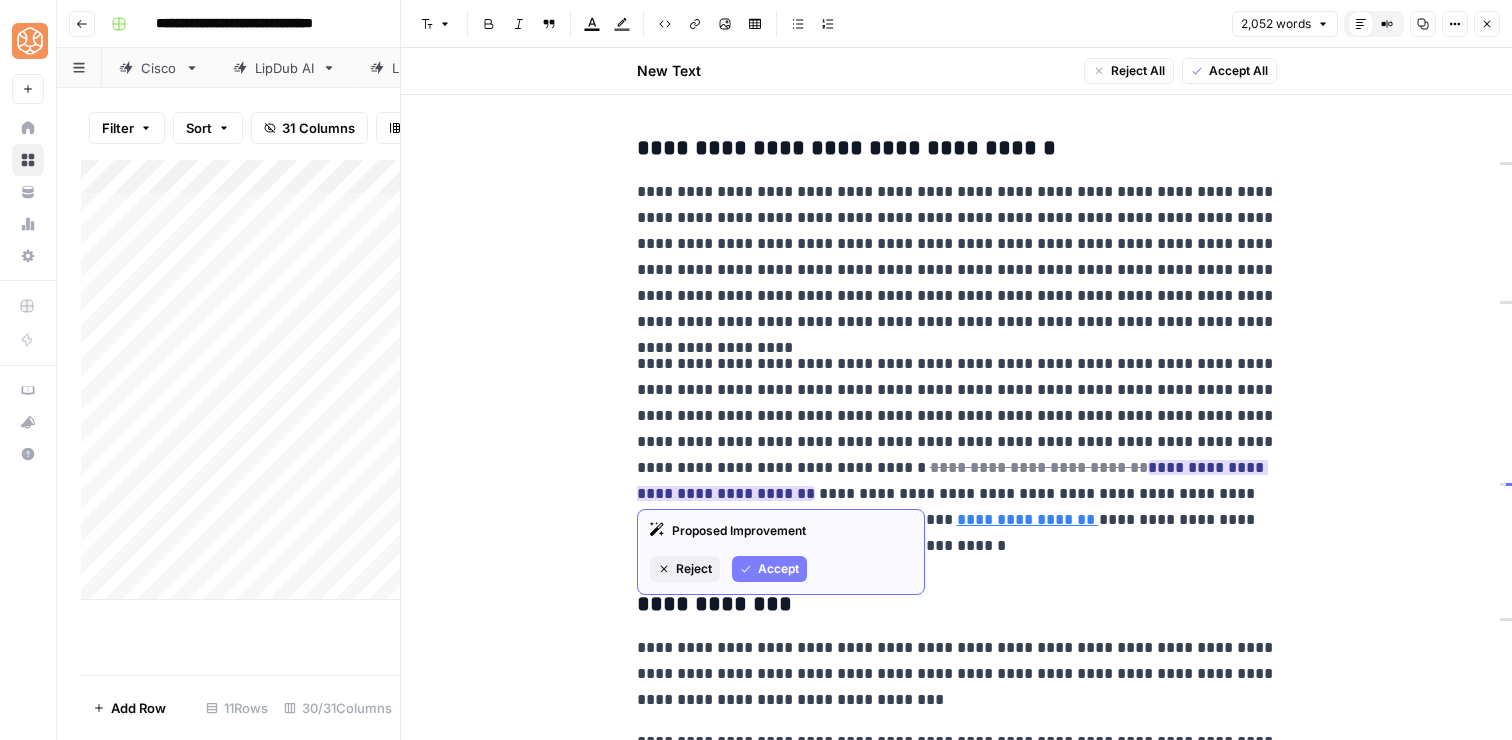 click on "Accept" at bounding box center (778, 569) 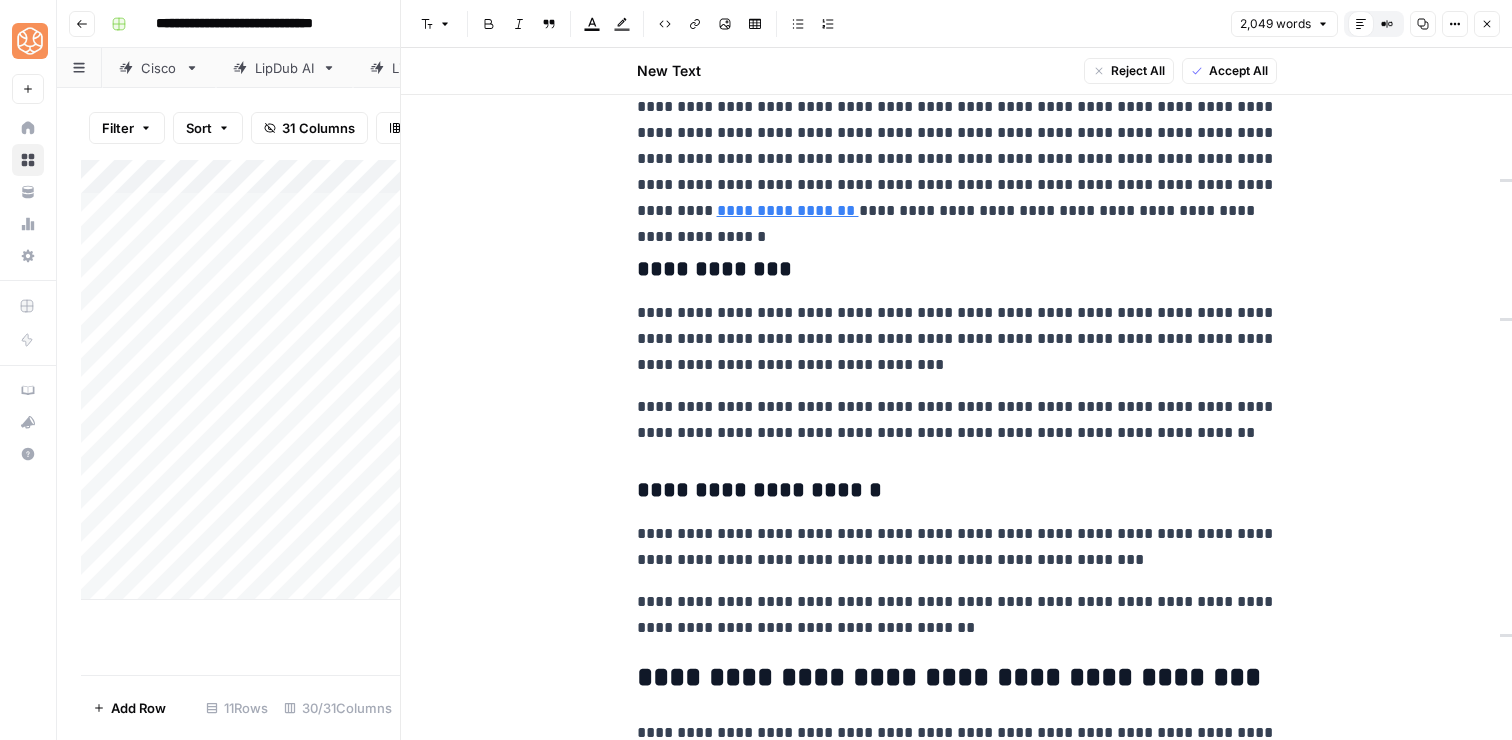 scroll, scrollTop: 6221, scrollLeft: 0, axis: vertical 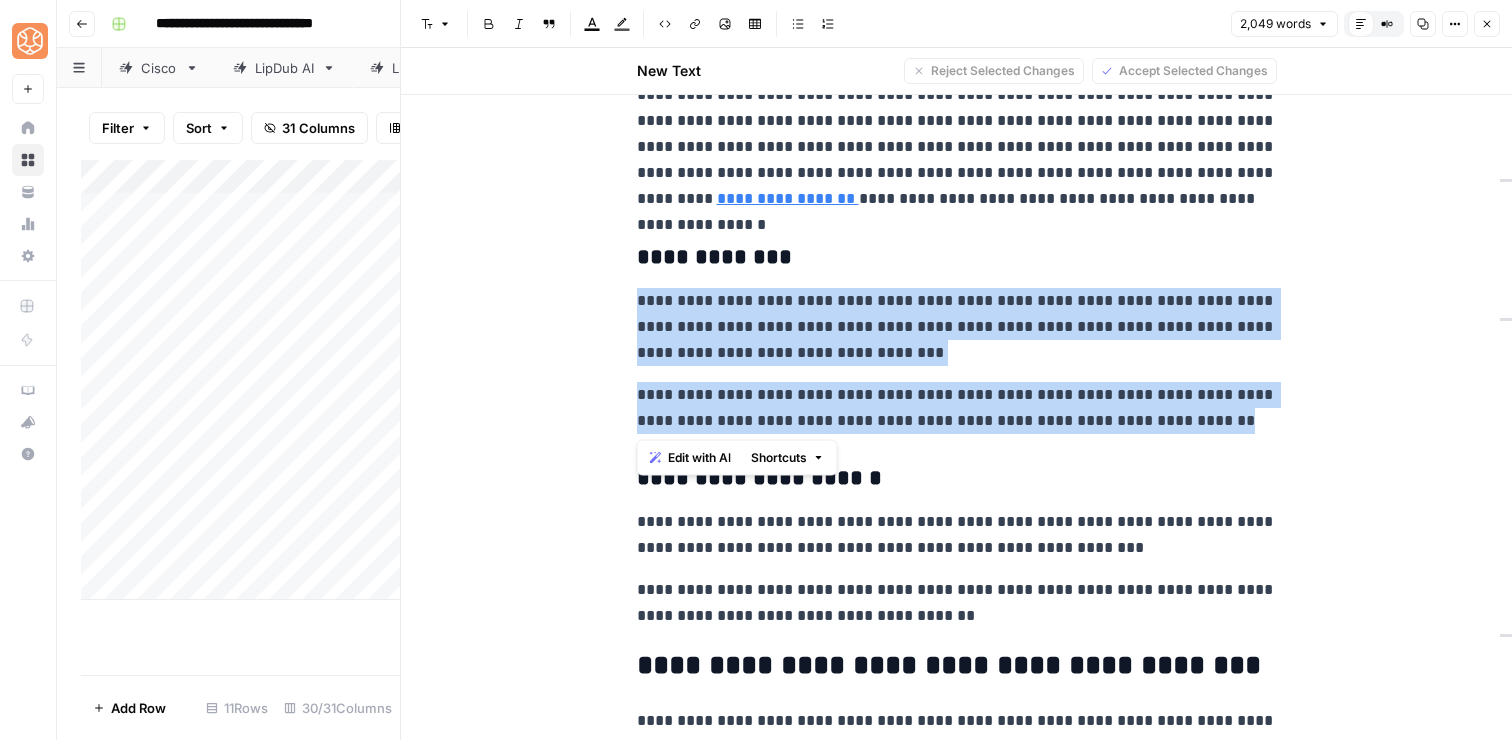 drag, startPoint x: 1231, startPoint y: 418, endPoint x: 1219, endPoint y: 282, distance: 136.52838 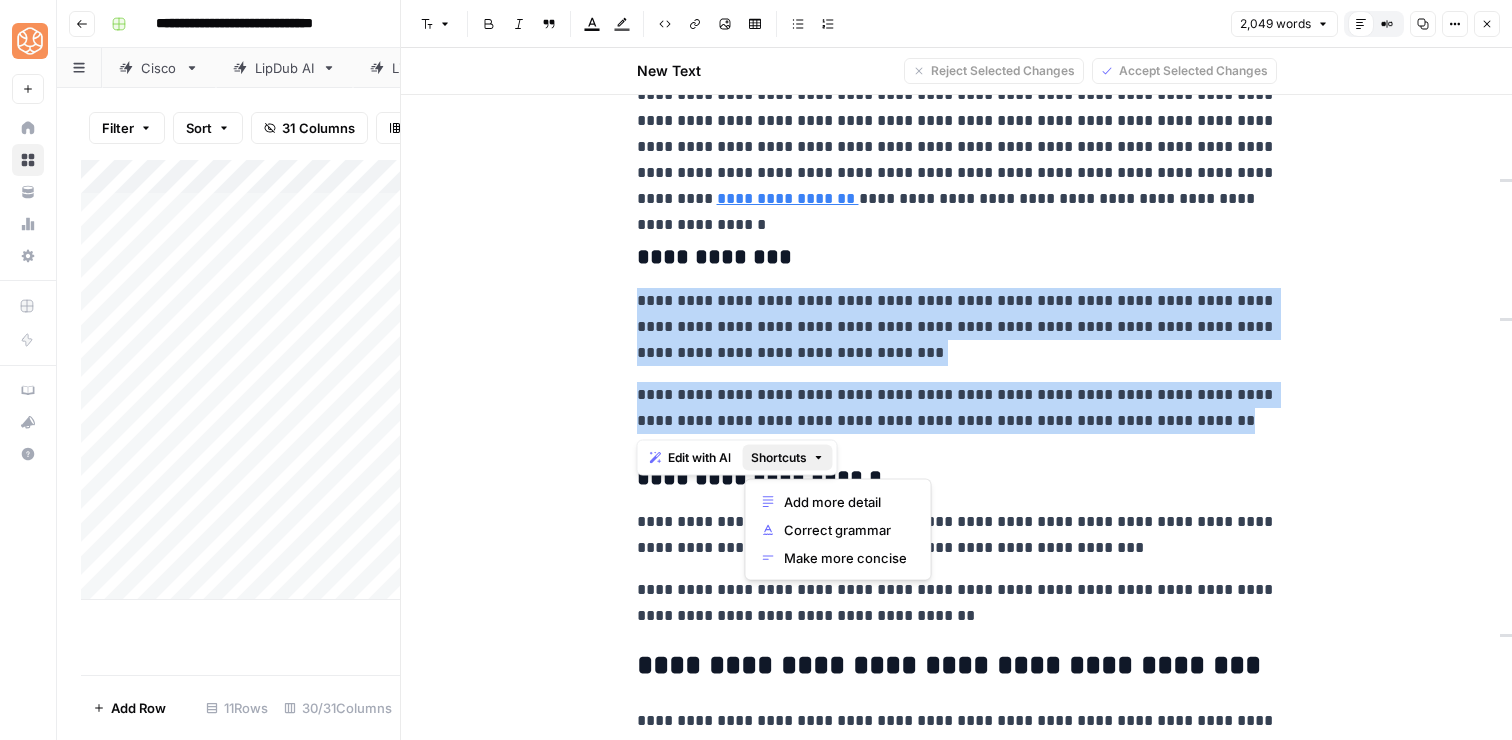 click on "Shortcuts" at bounding box center (779, 458) 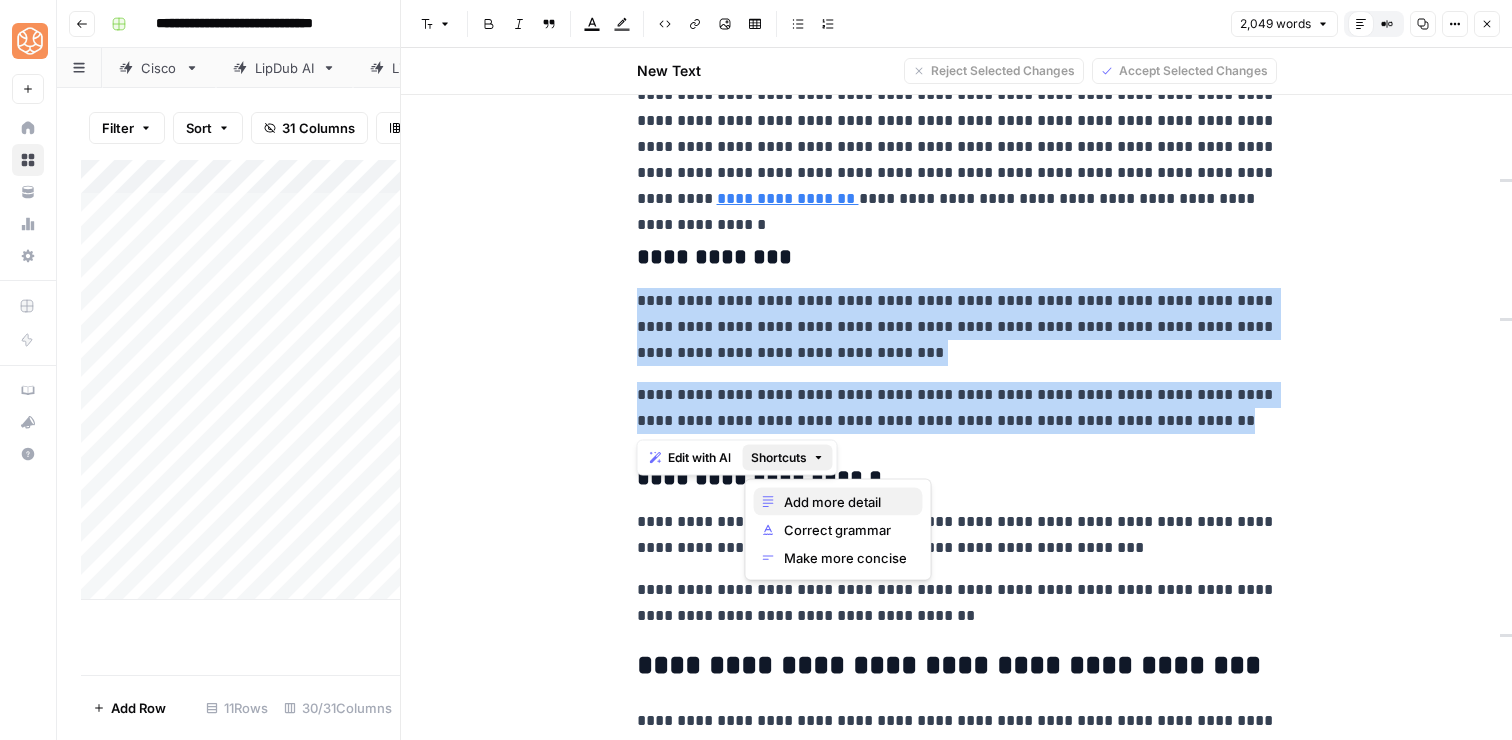 click on "Add more detail" at bounding box center [845, 502] 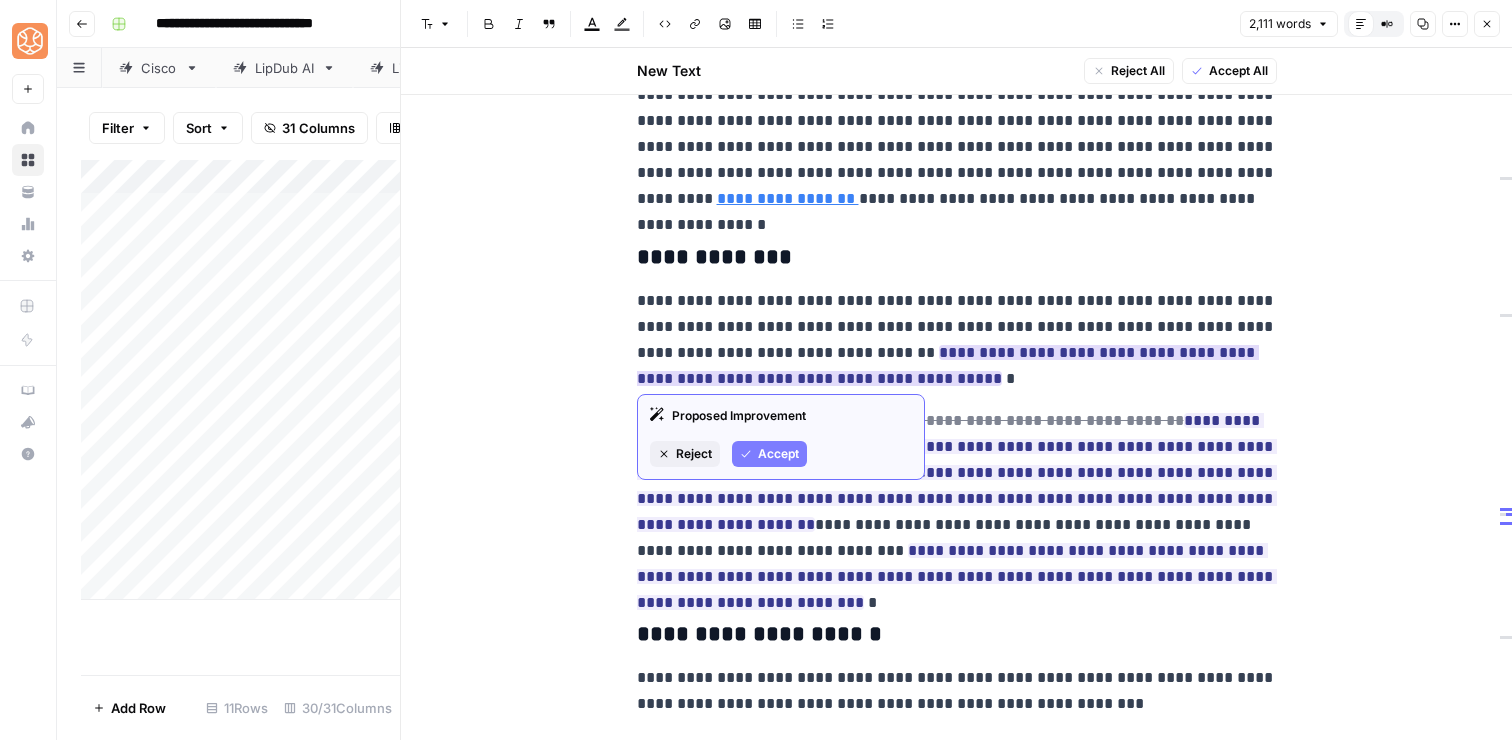 click on "Accept" at bounding box center [778, 454] 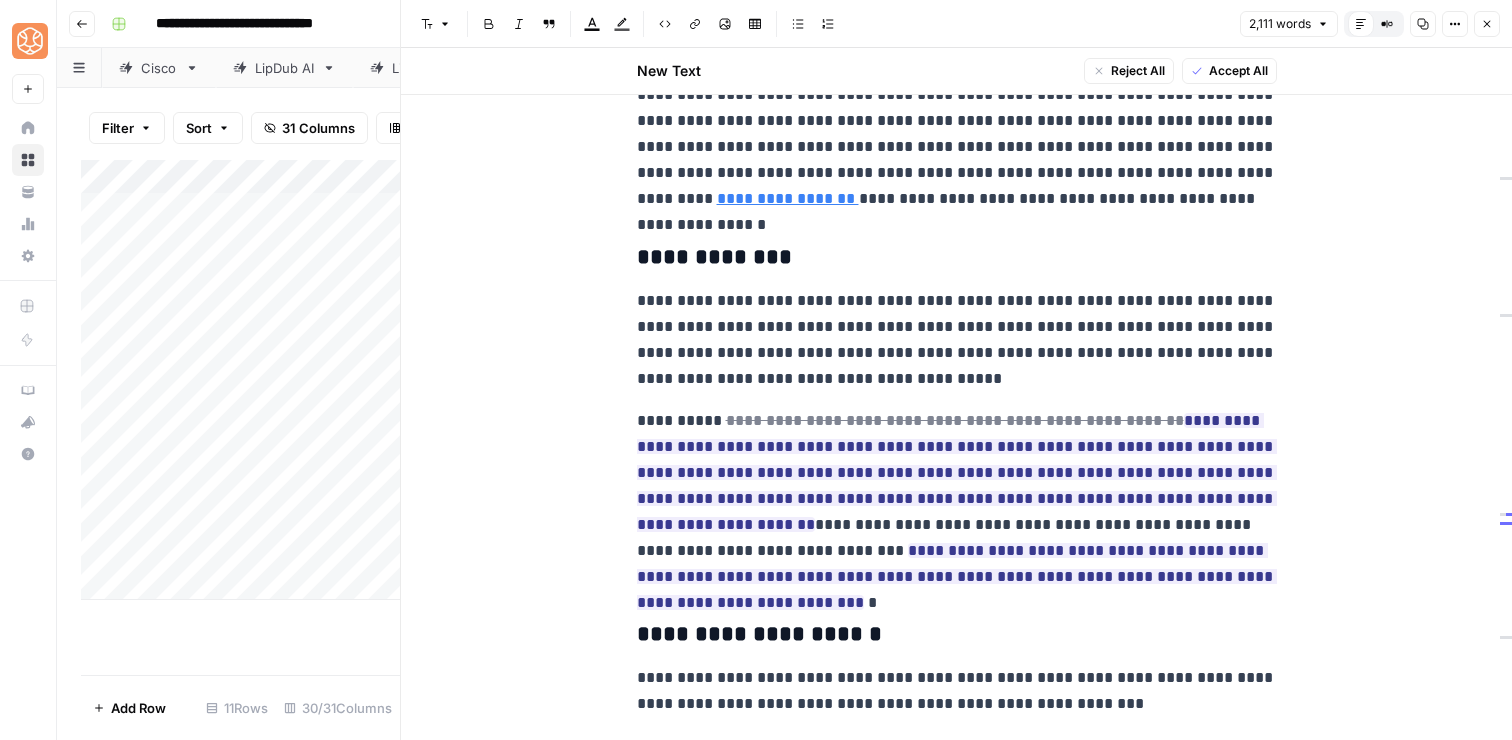 click on "**********" at bounding box center [957, 340] 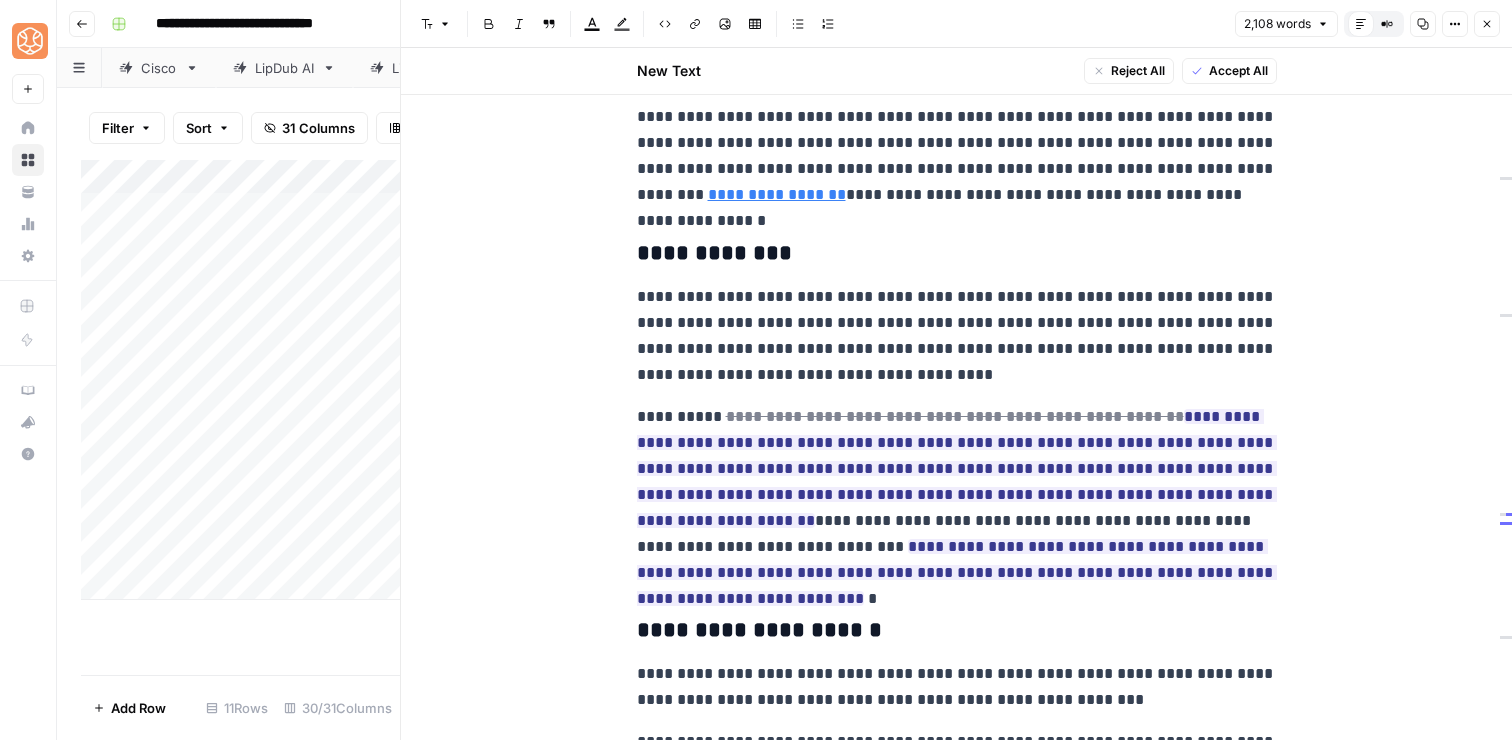 scroll, scrollTop: 6257, scrollLeft: 0, axis: vertical 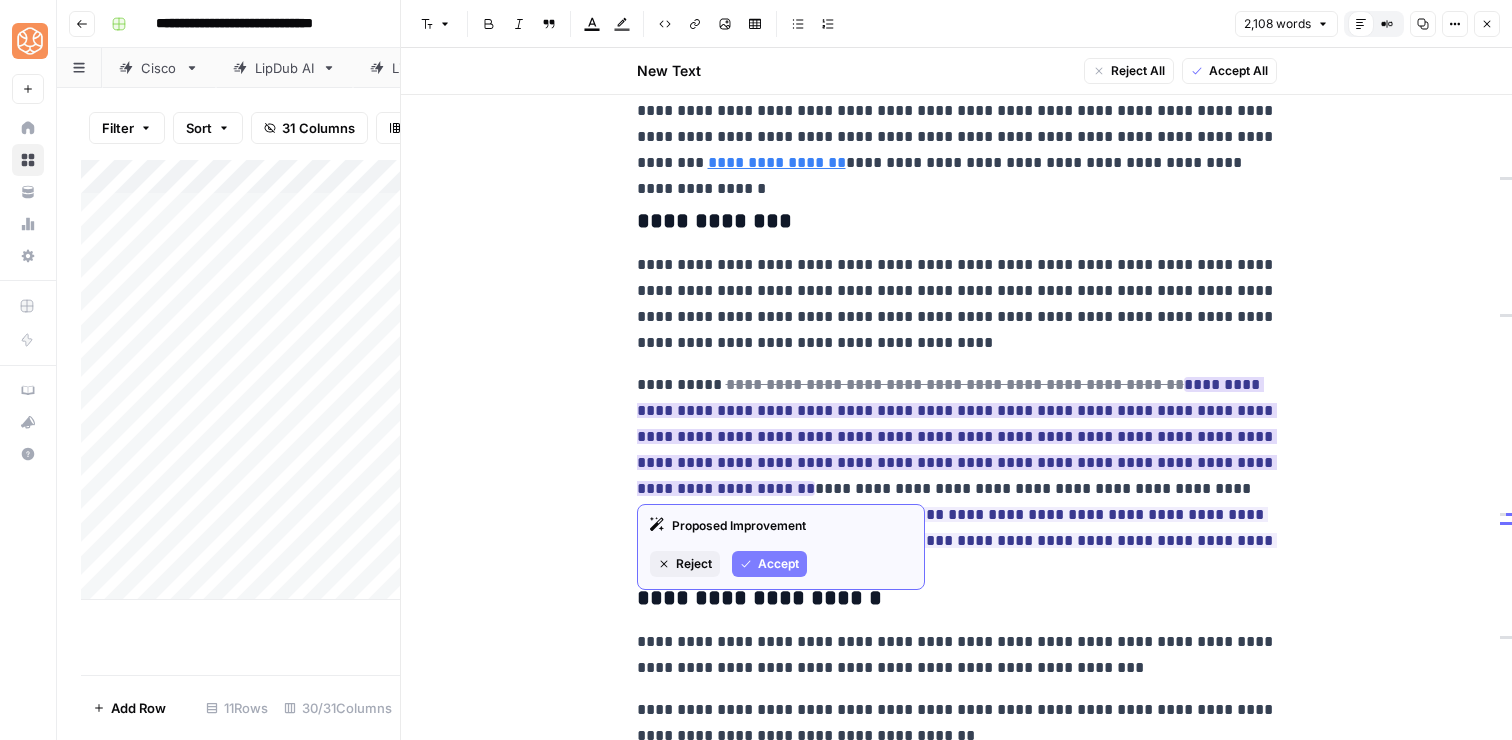click on "Accept" at bounding box center [778, 564] 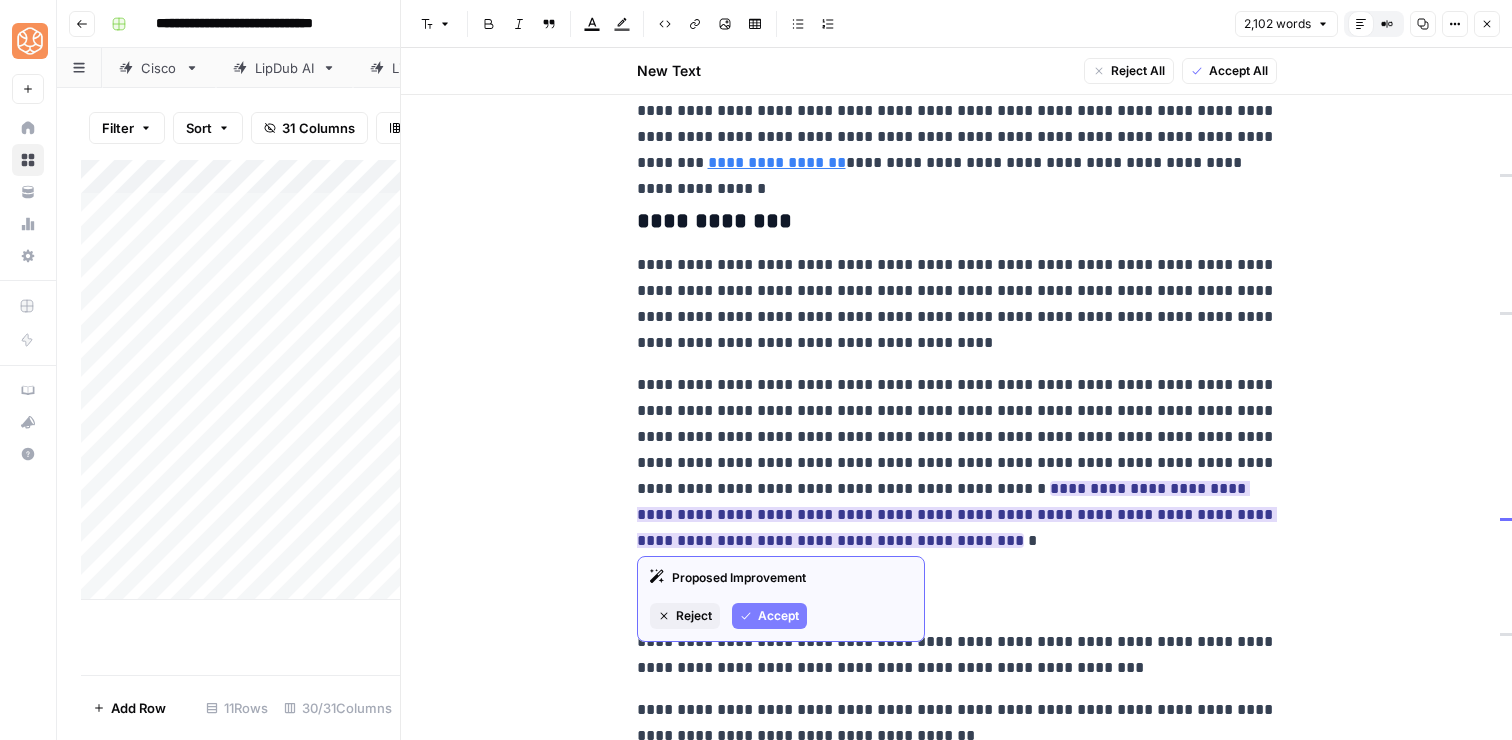 click on "Accept" at bounding box center [778, 616] 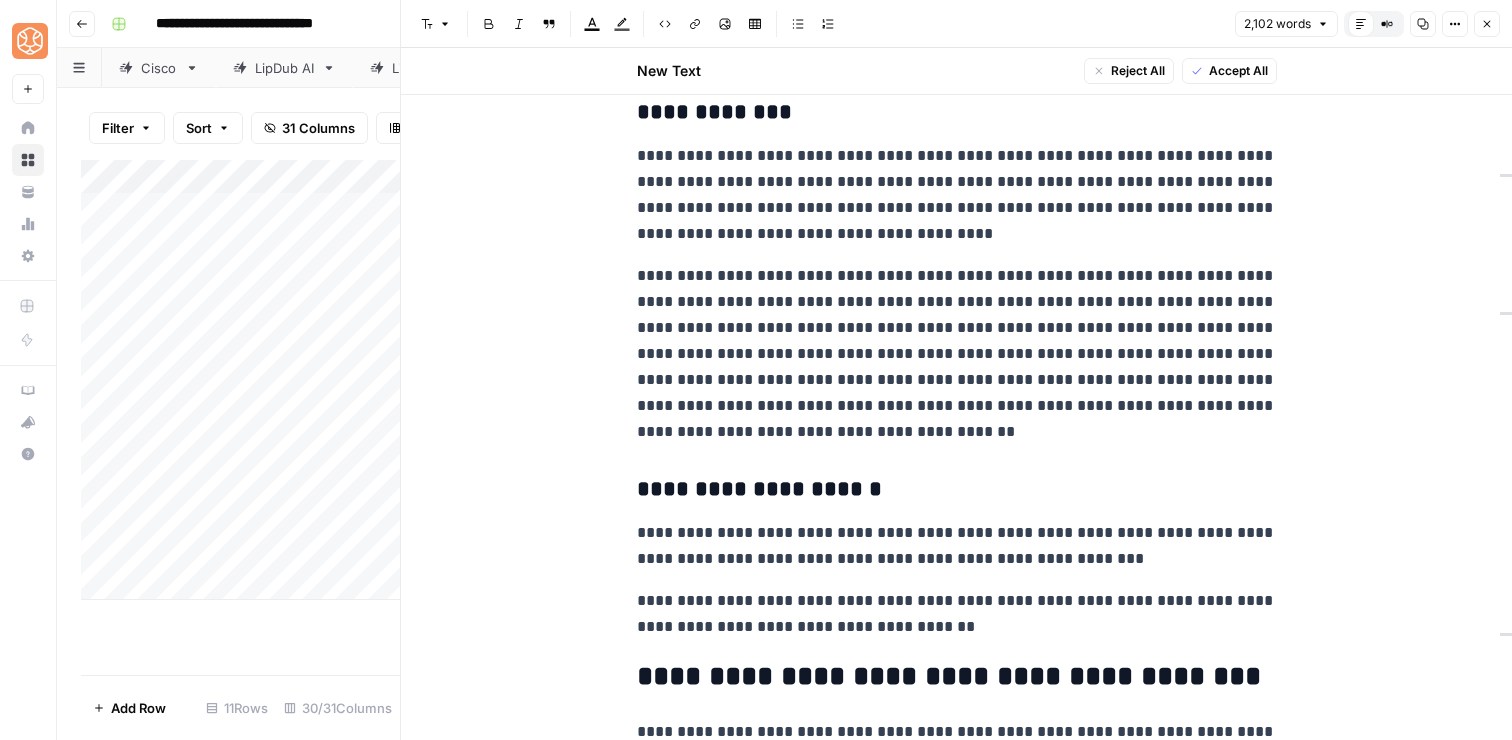 scroll, scrollTop: 6394, scrollLeft: 0, axis: vertical 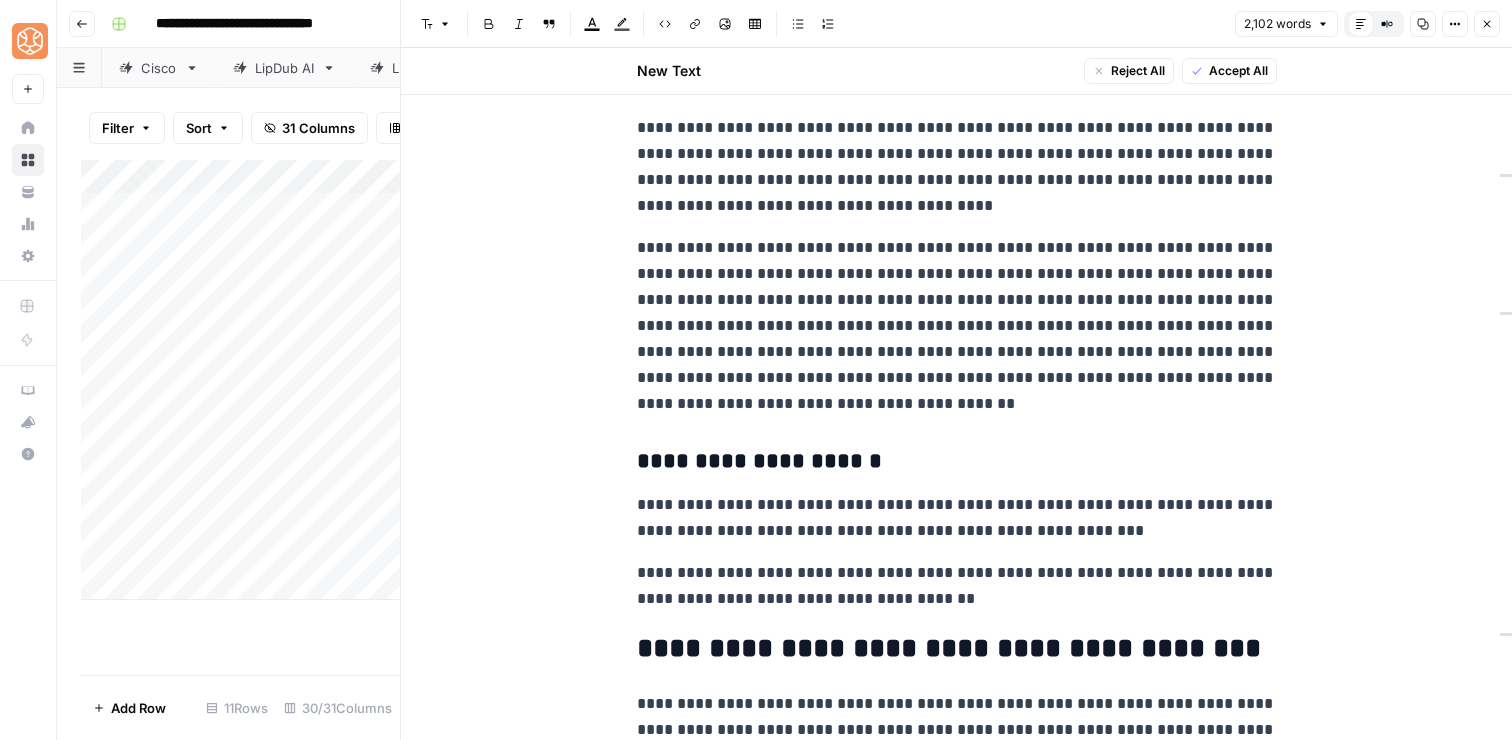 click on "**********" at bounding box center (957, 326) 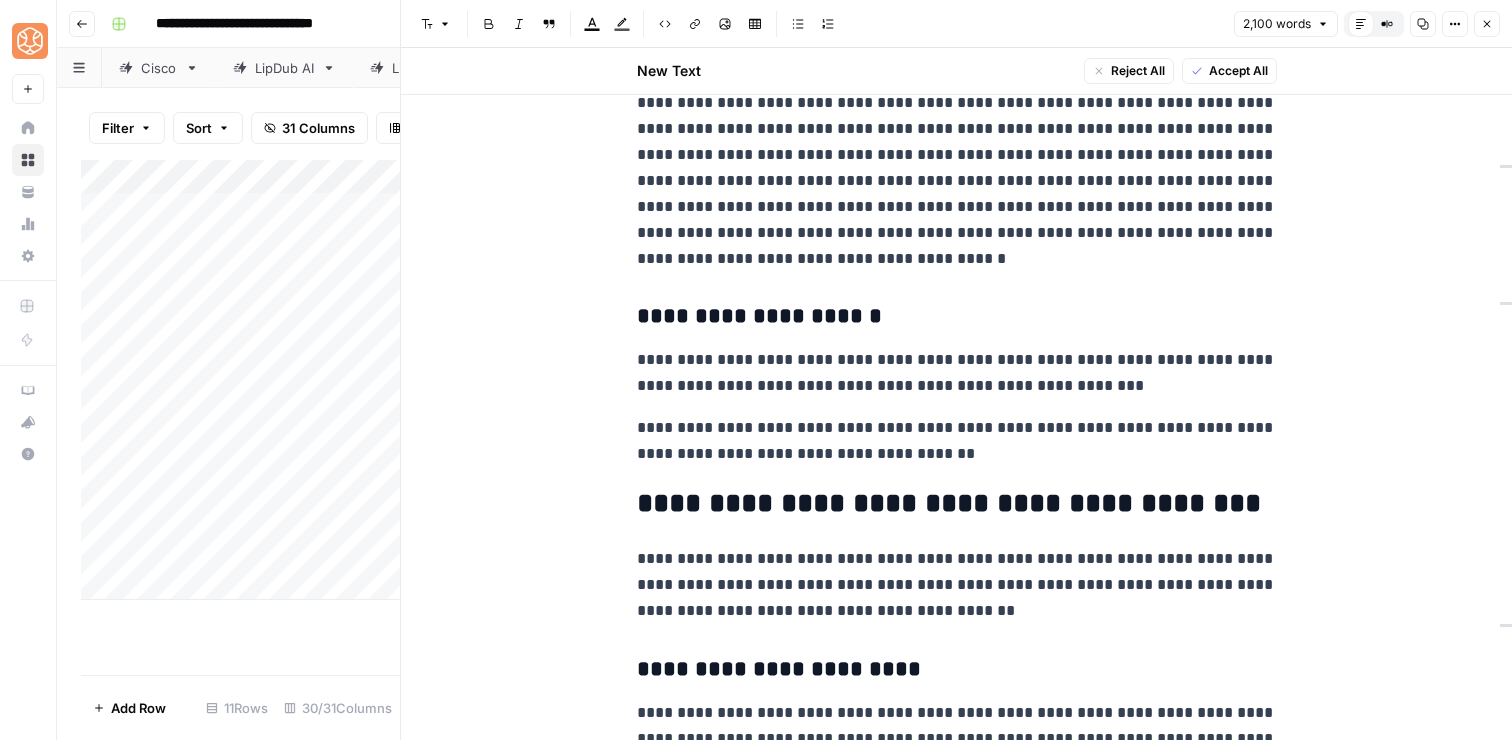 scroll, scrollTop: 6560, scrollLeft: 0, axis: vertical 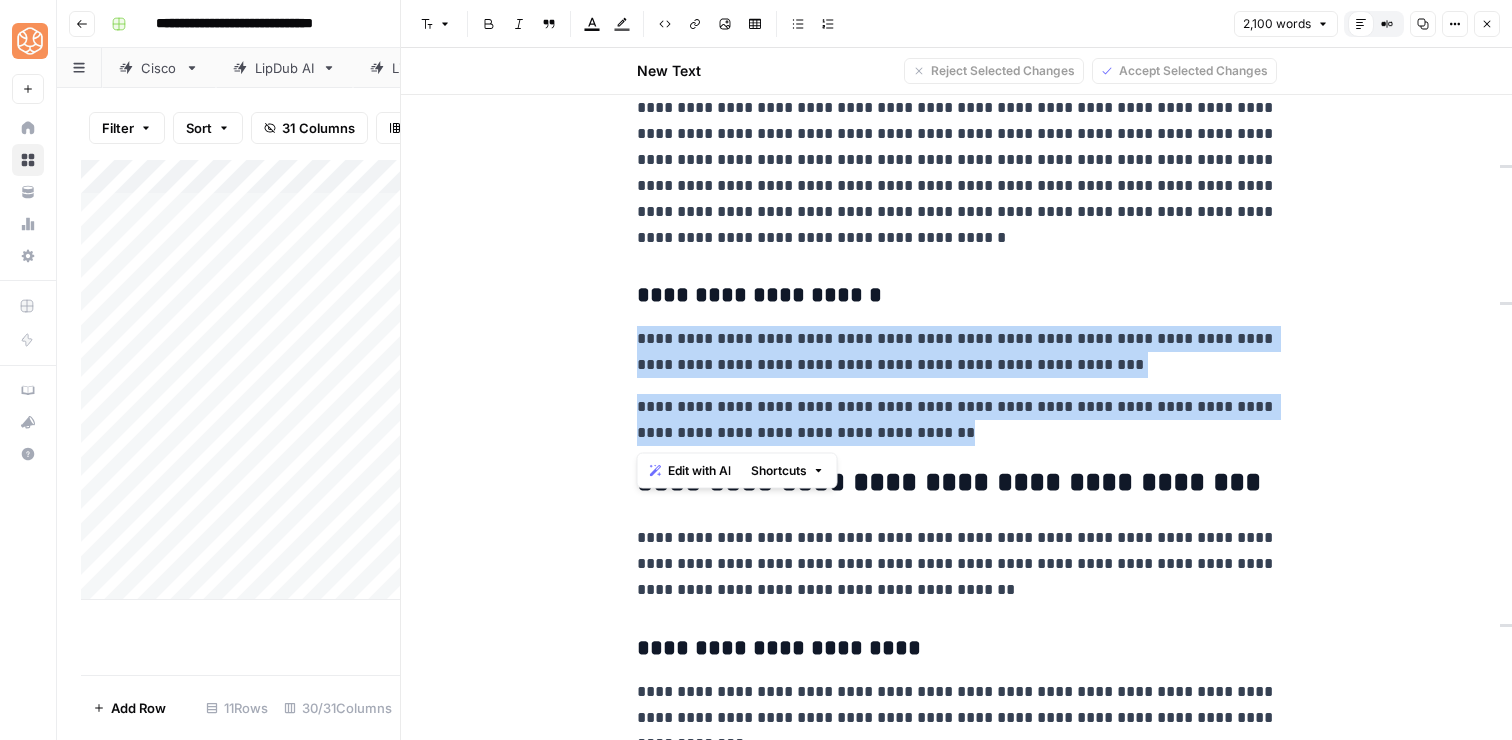 drag, startPoint x: 954, startPoint y: 446, endPoint x: 927, endPoint y: 318, distance: 130.81667 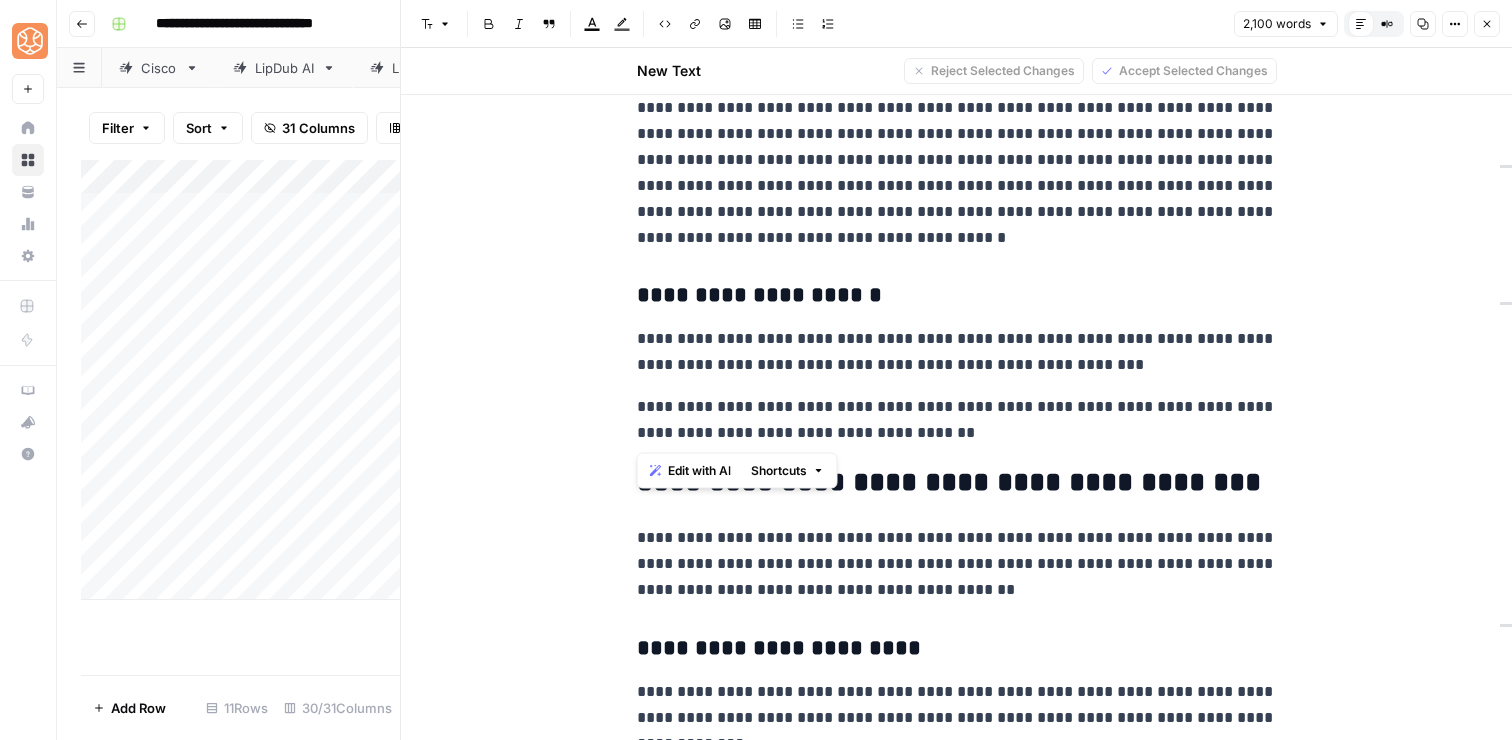click on "Edit with AI Shortcuts" at bounding box center [737, 471] 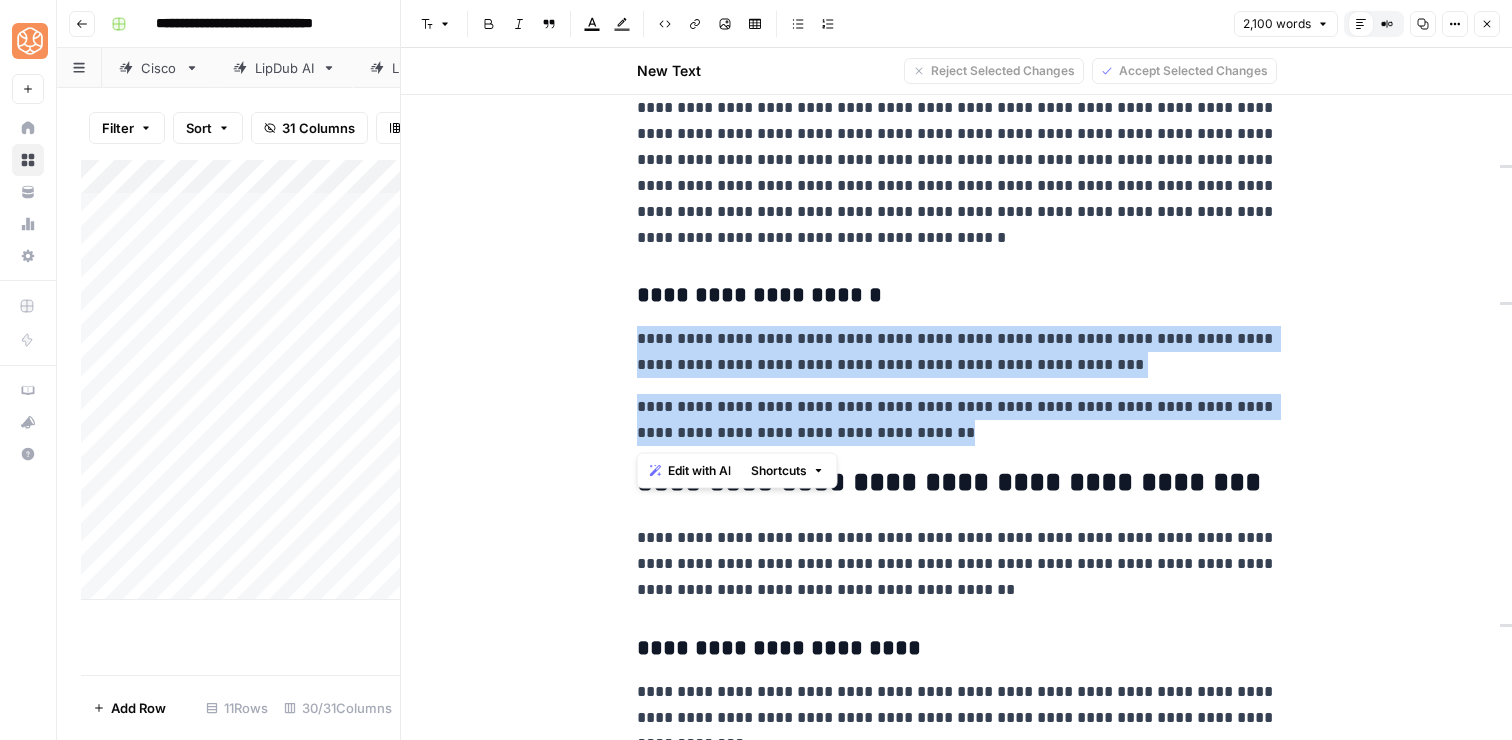 drag, startPoint x: 995, startPoint y: 427, endPoint x: 998, endPoint y: 318, distance: 109.041275 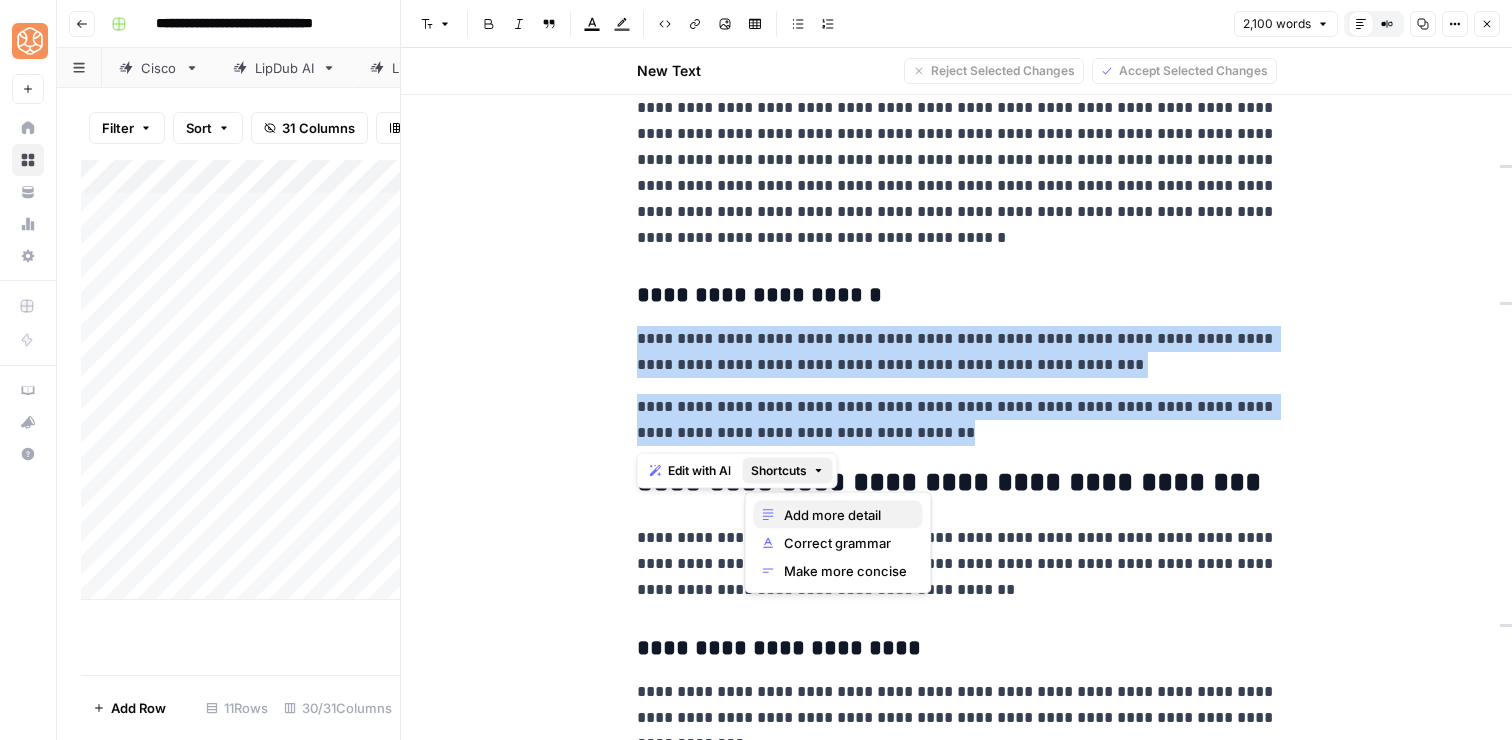 click on "Add more detail" at bounding box center [845, 515] 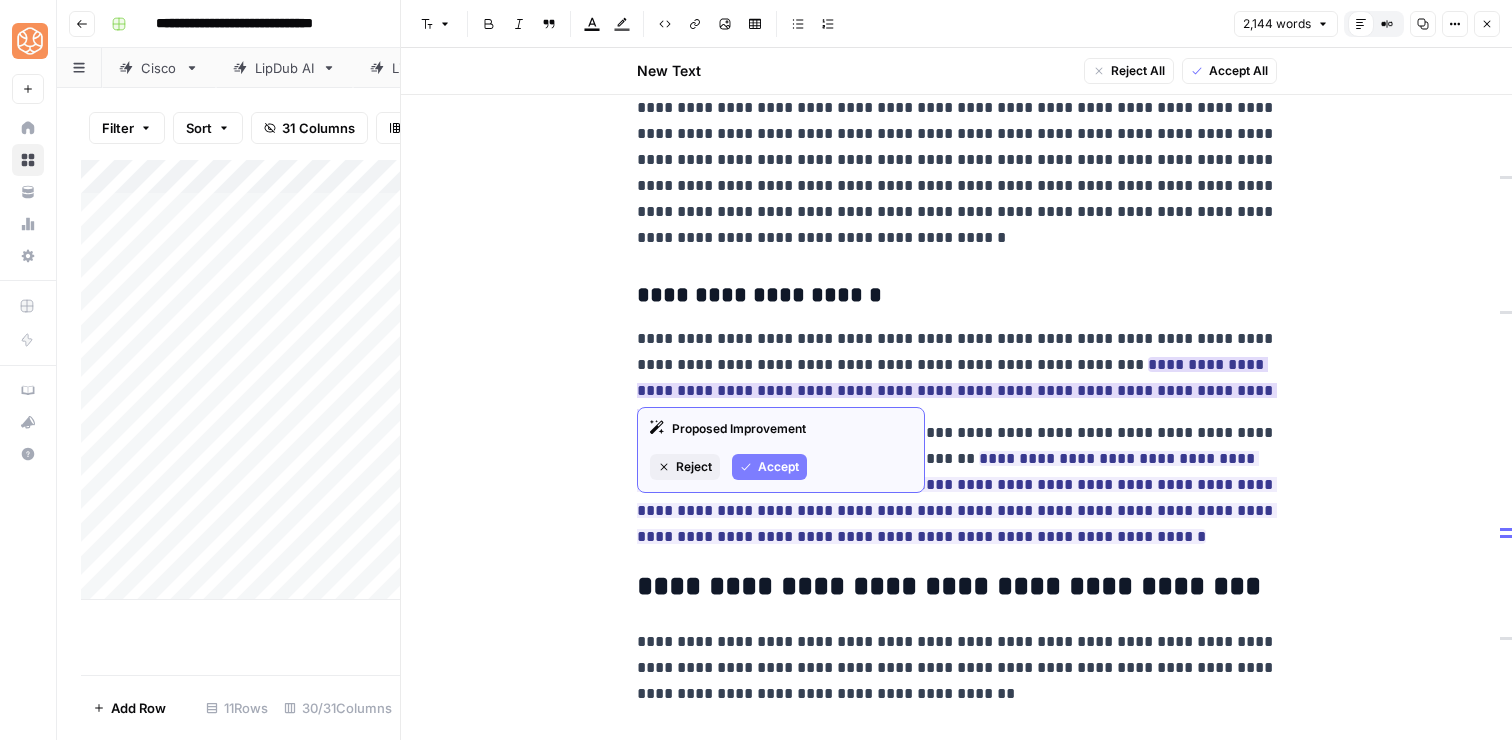 click on "Accept" at bounding box center [778, 467] 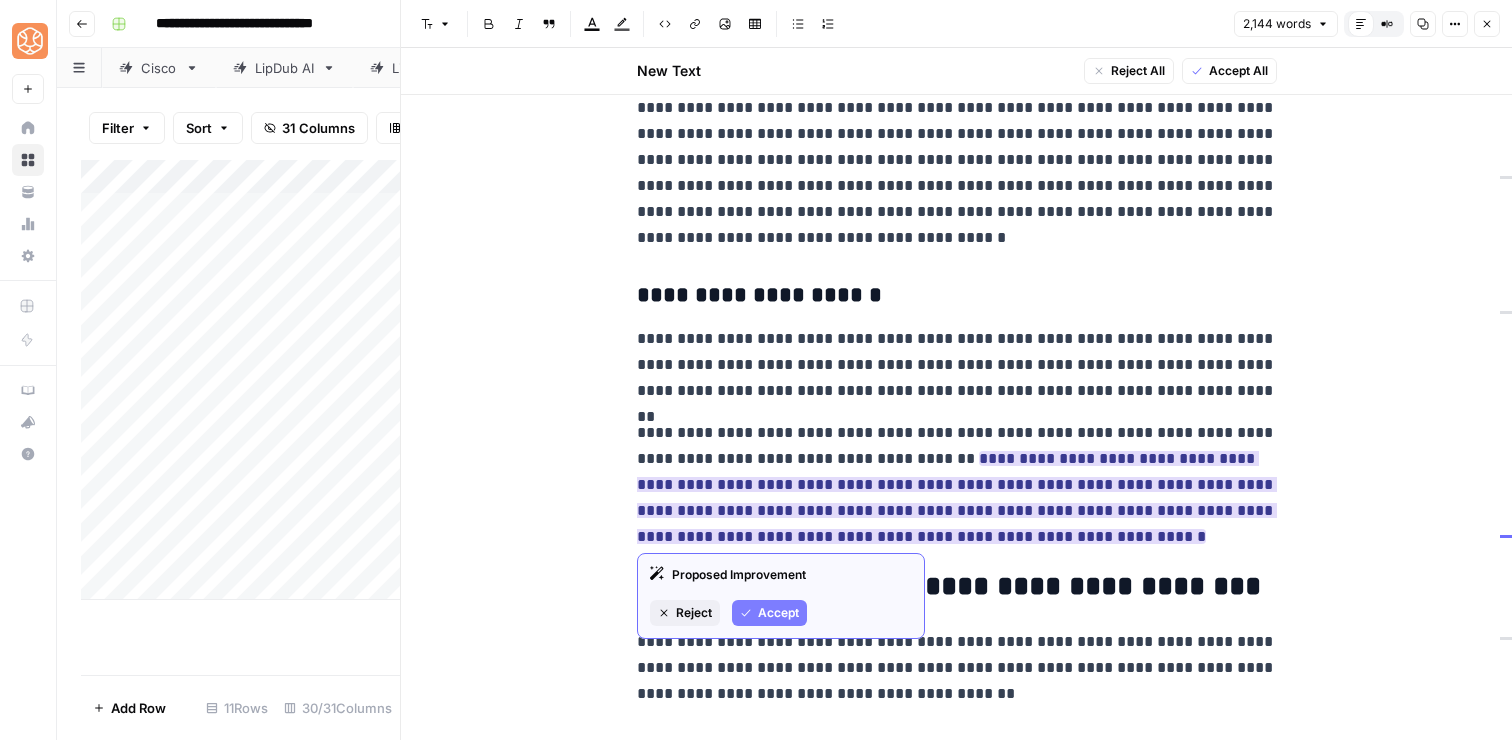 click on "Accept" at bounding box center (778, 613) 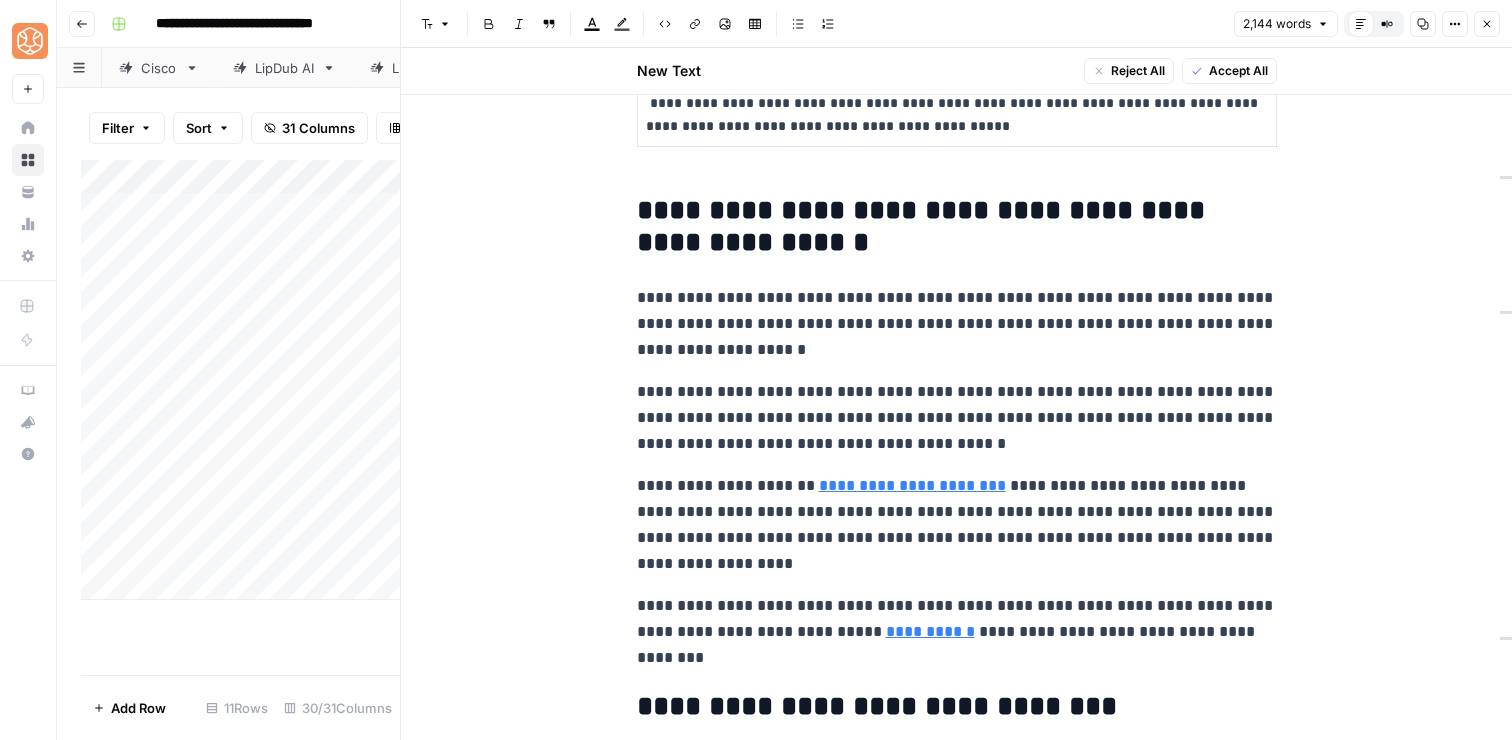 scroll, scrollTop: 8503, scrollLeft: 0, axis: vertical 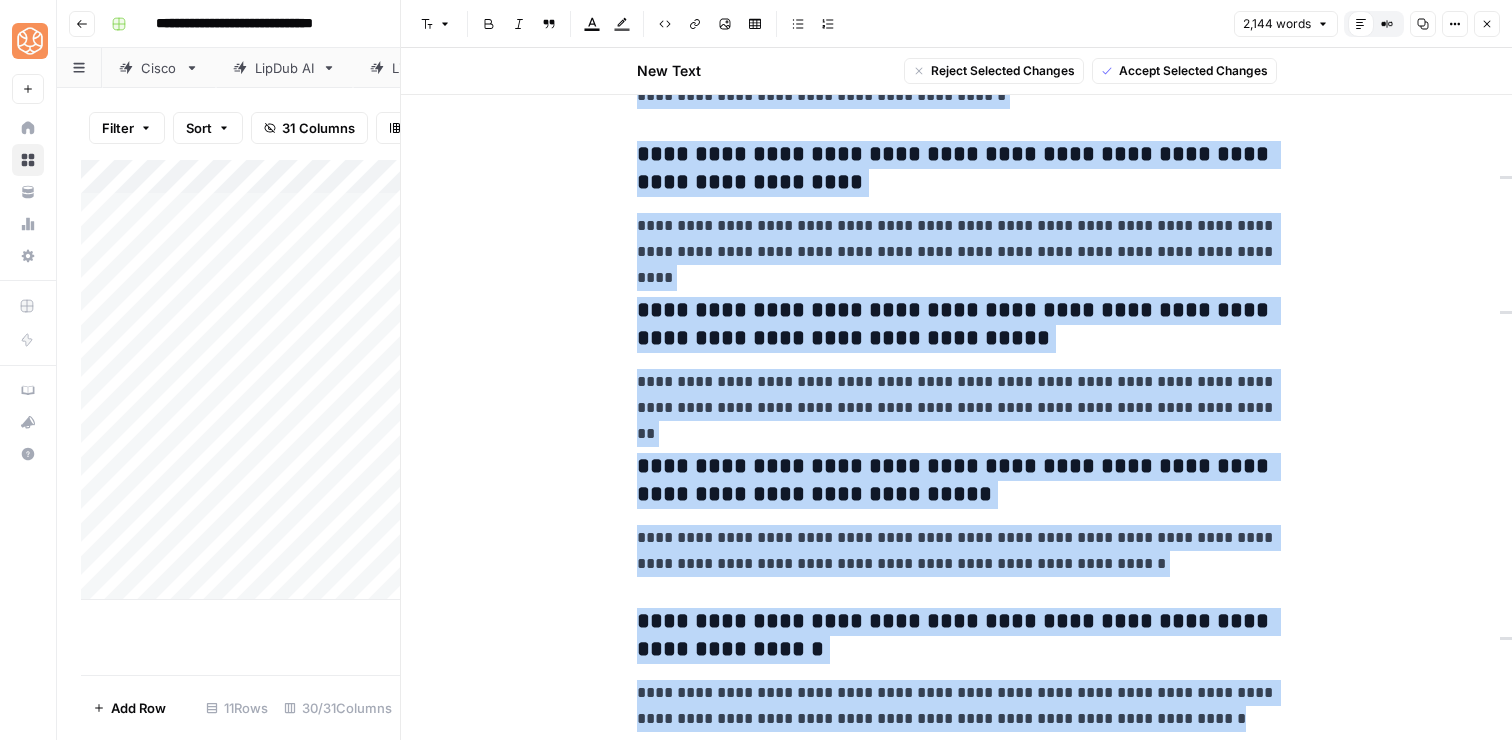 drag, startPoint x: 636, startPoint y: 599, endPoint x: 940, endPoint y: 822, distance: 377.0212 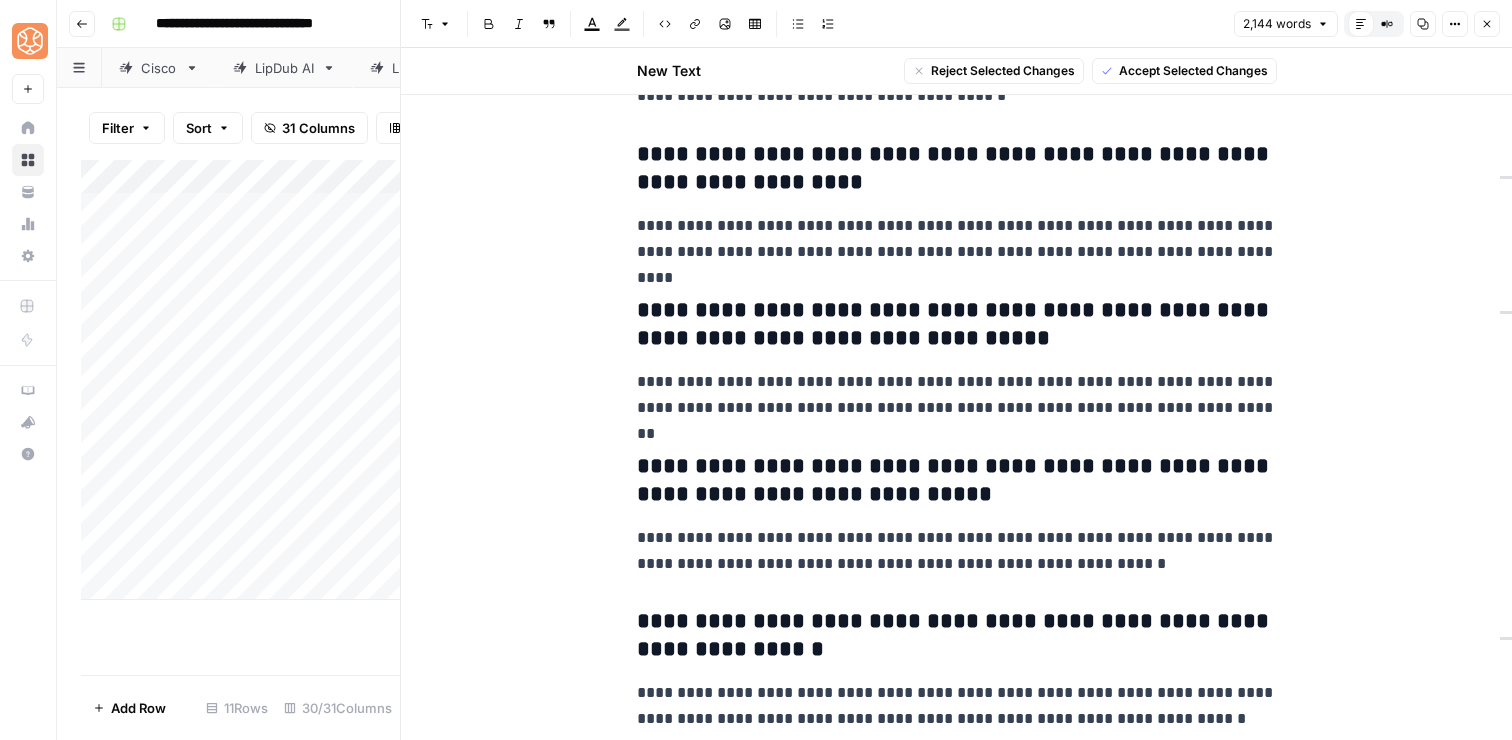 click on "**********" at bounding box center (957, -4166) 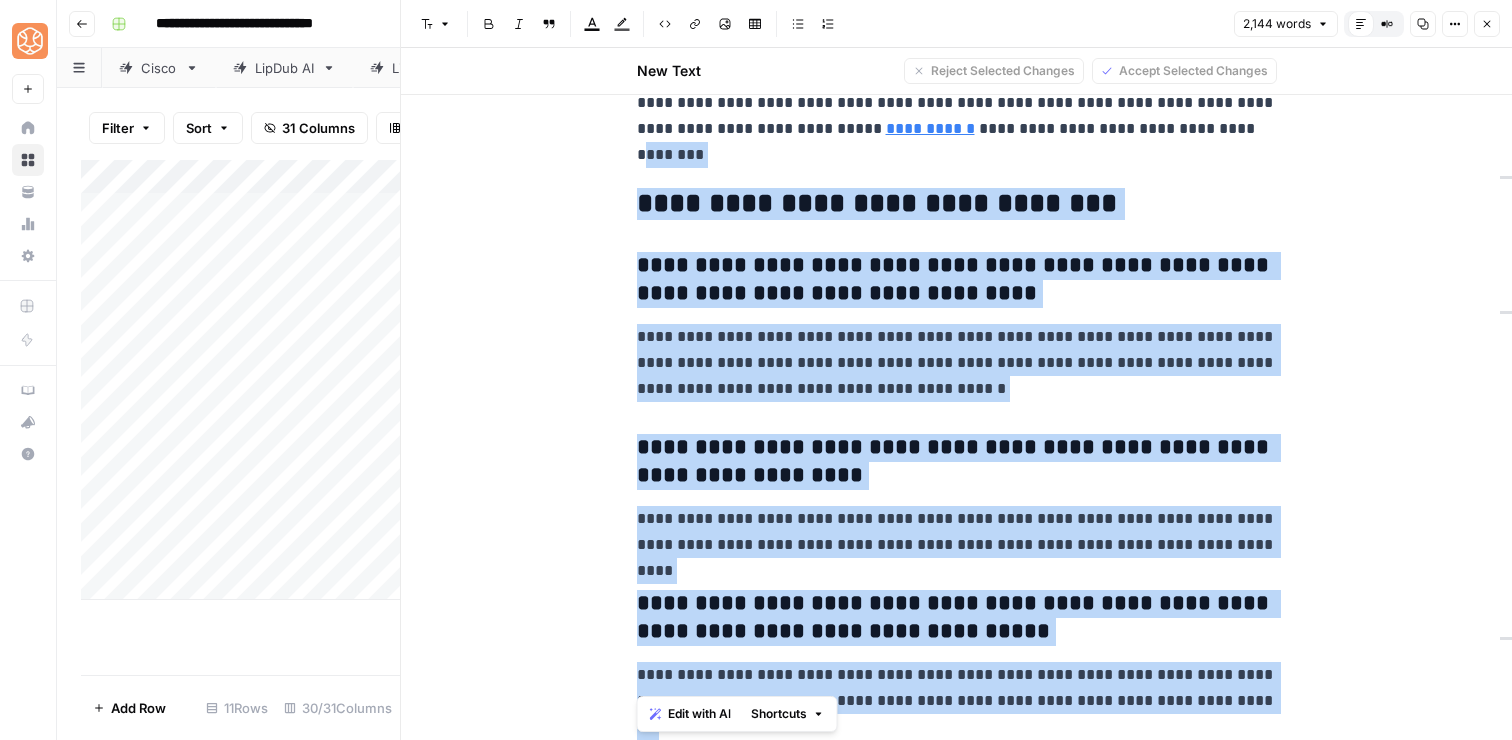scroll, scrollTop: 8895, scrollLeft: 0, axis: vertical 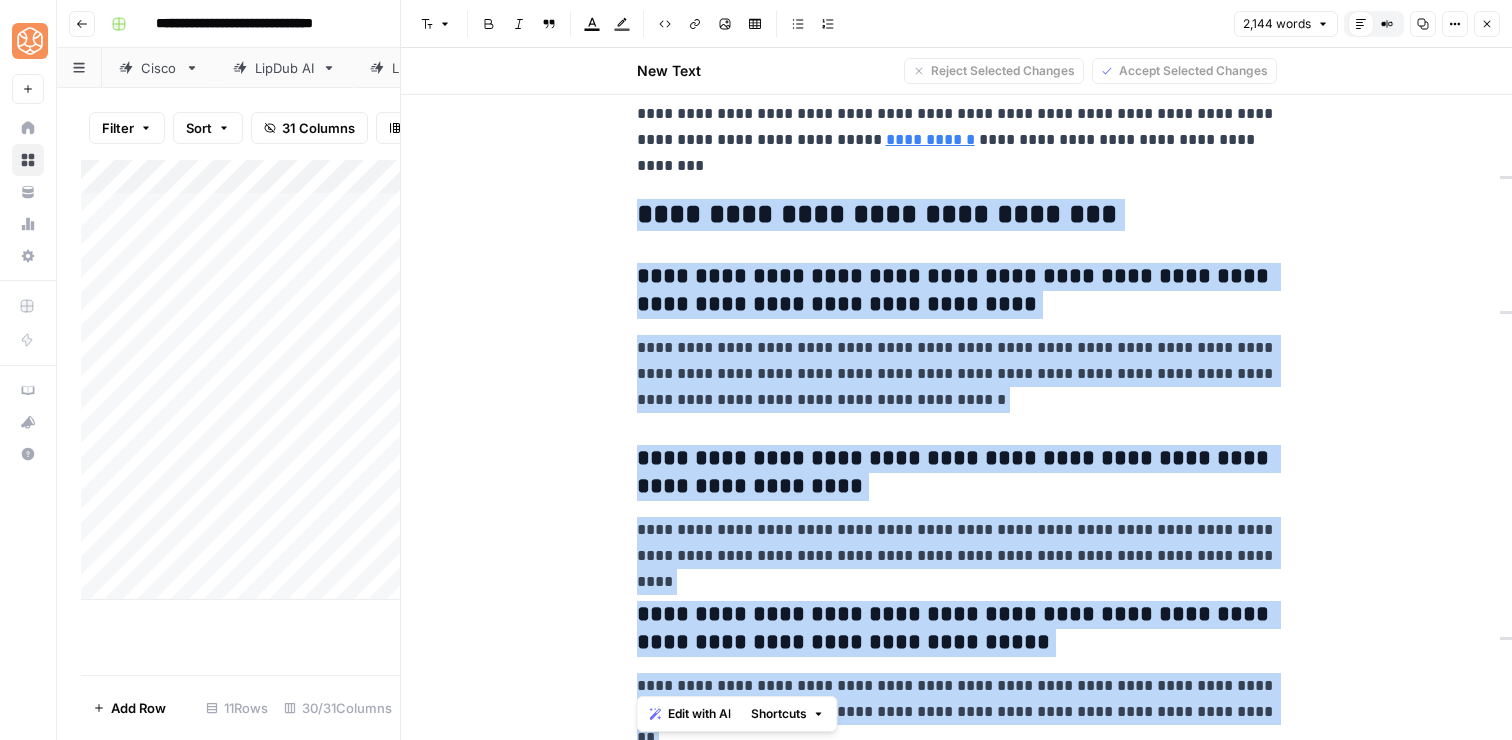 drag, startPoint x: 1142, startPoint y: 728, endPoint x: 631, endPoint y: 200, distance: 734.7823 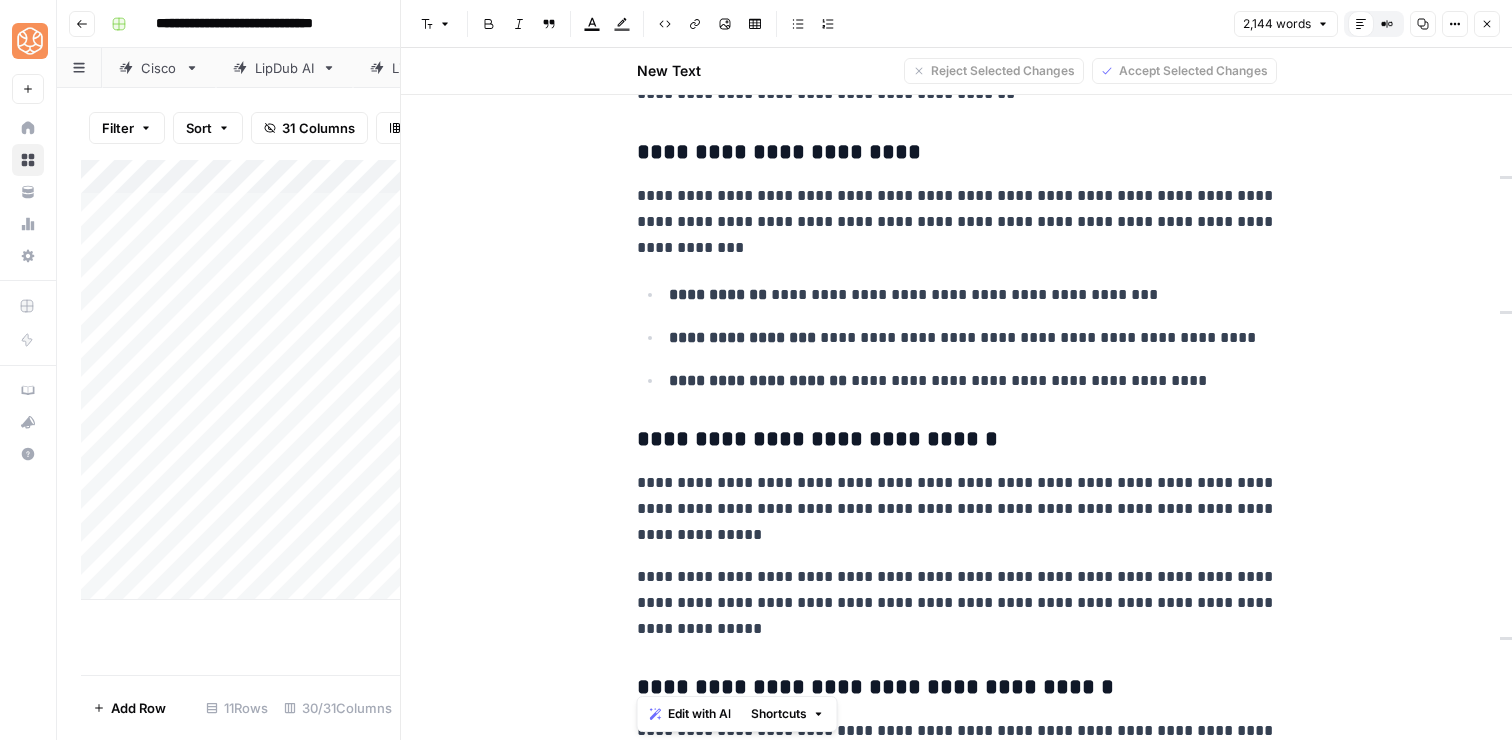scroll, scrollTop: 7164, scrollLeft: 0, axis: vertical 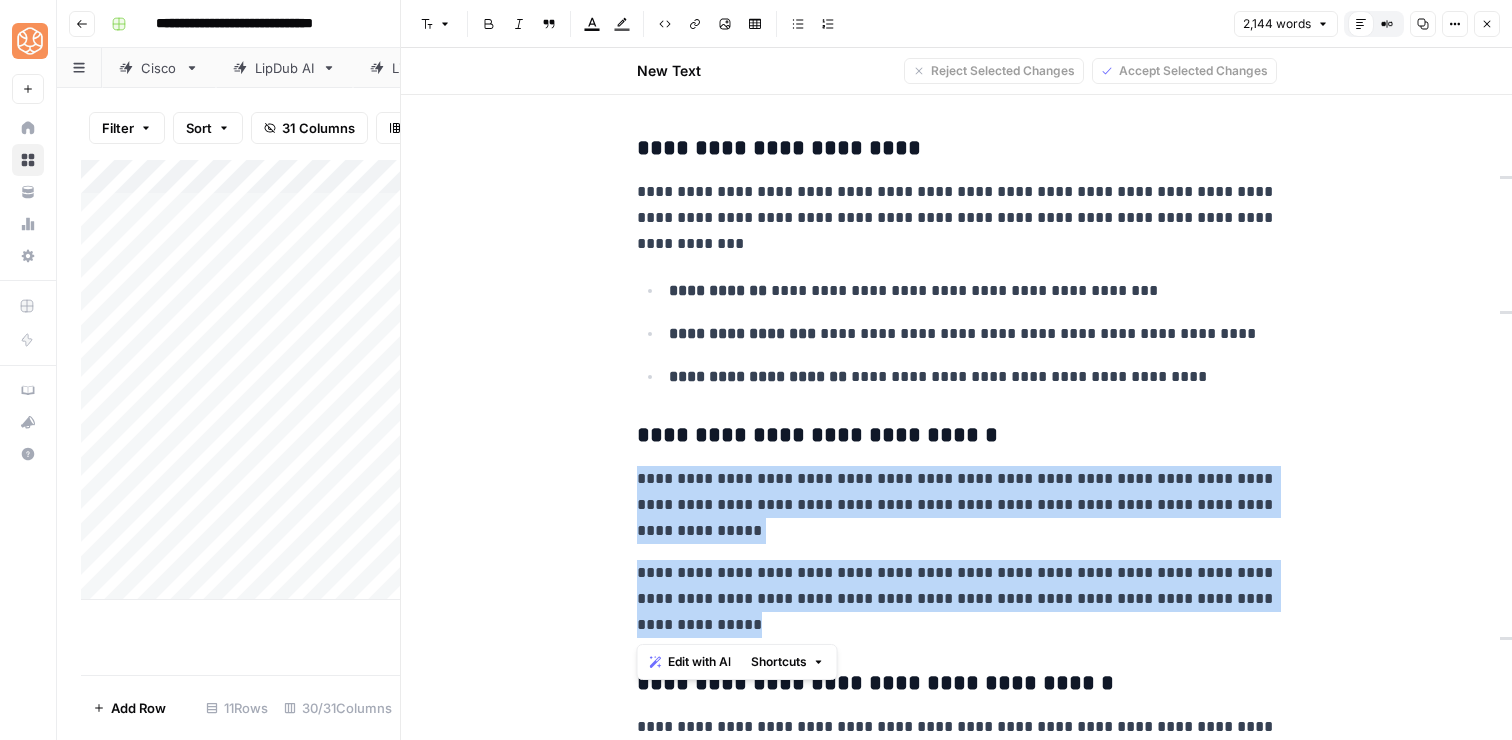 drag, startPoint x: 768, startPoint y: 618, endPoint x: 635, endPoint y: 483, distance: 189.50989 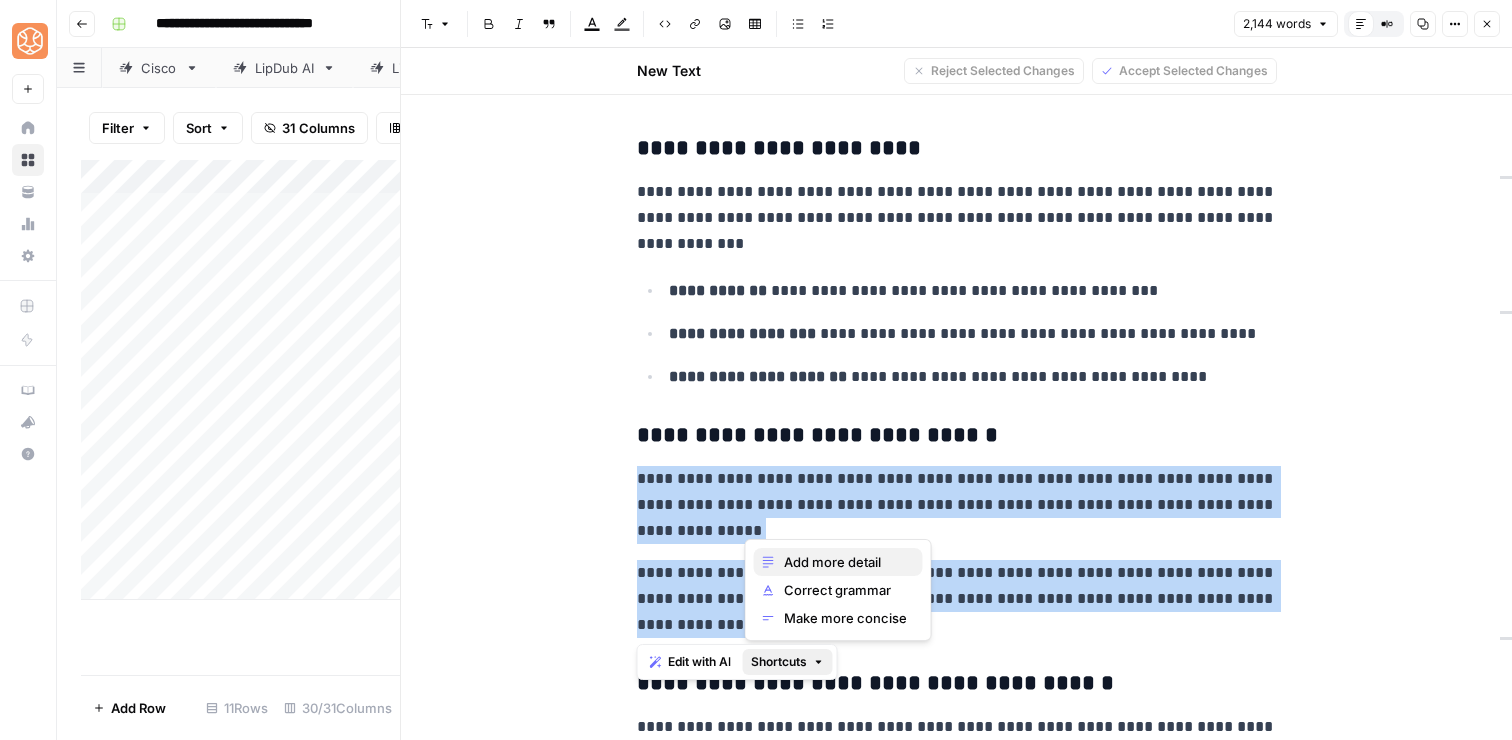 click on "Add more detail" at bounding box center [845, 562] 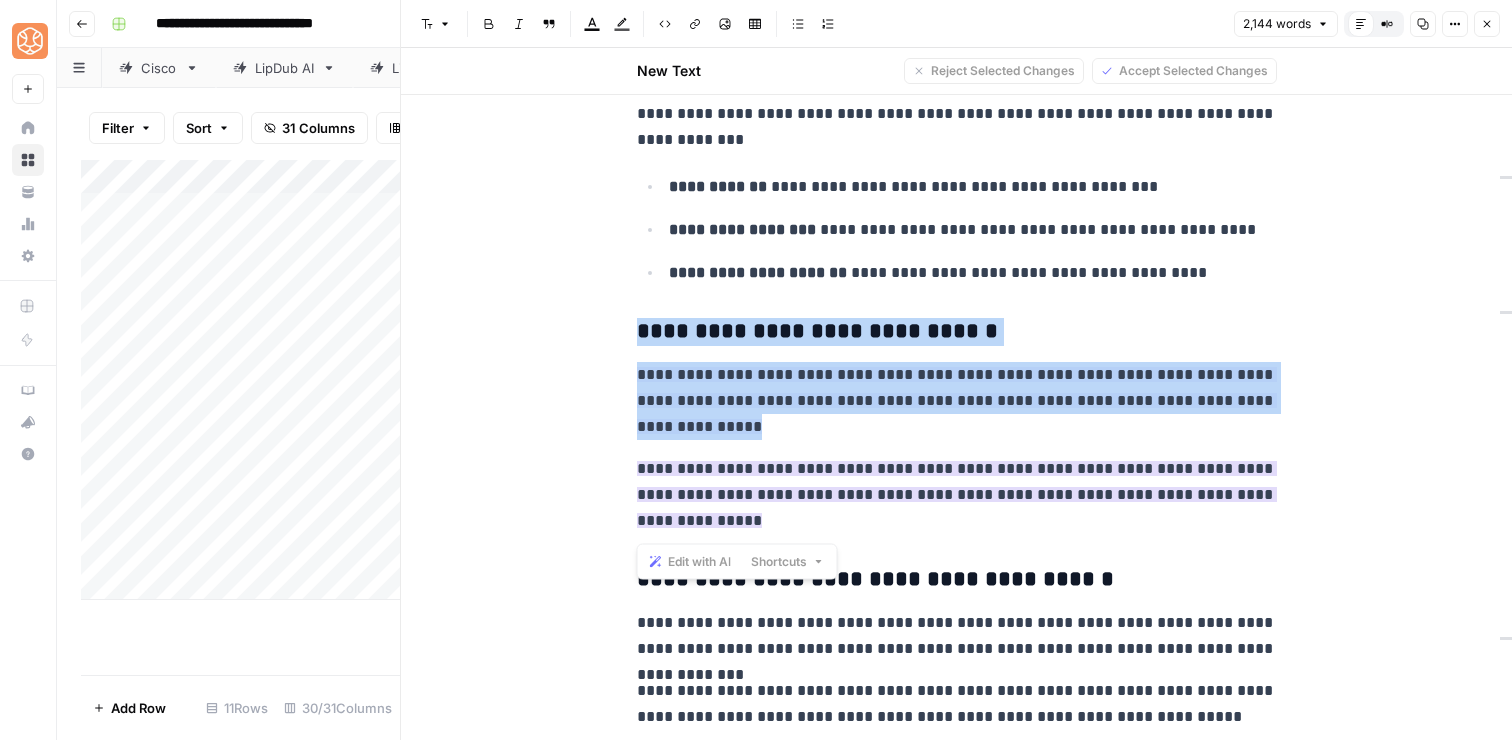 scroll, scrollTop: 7280, scrollLeft: 0, axis: vertical 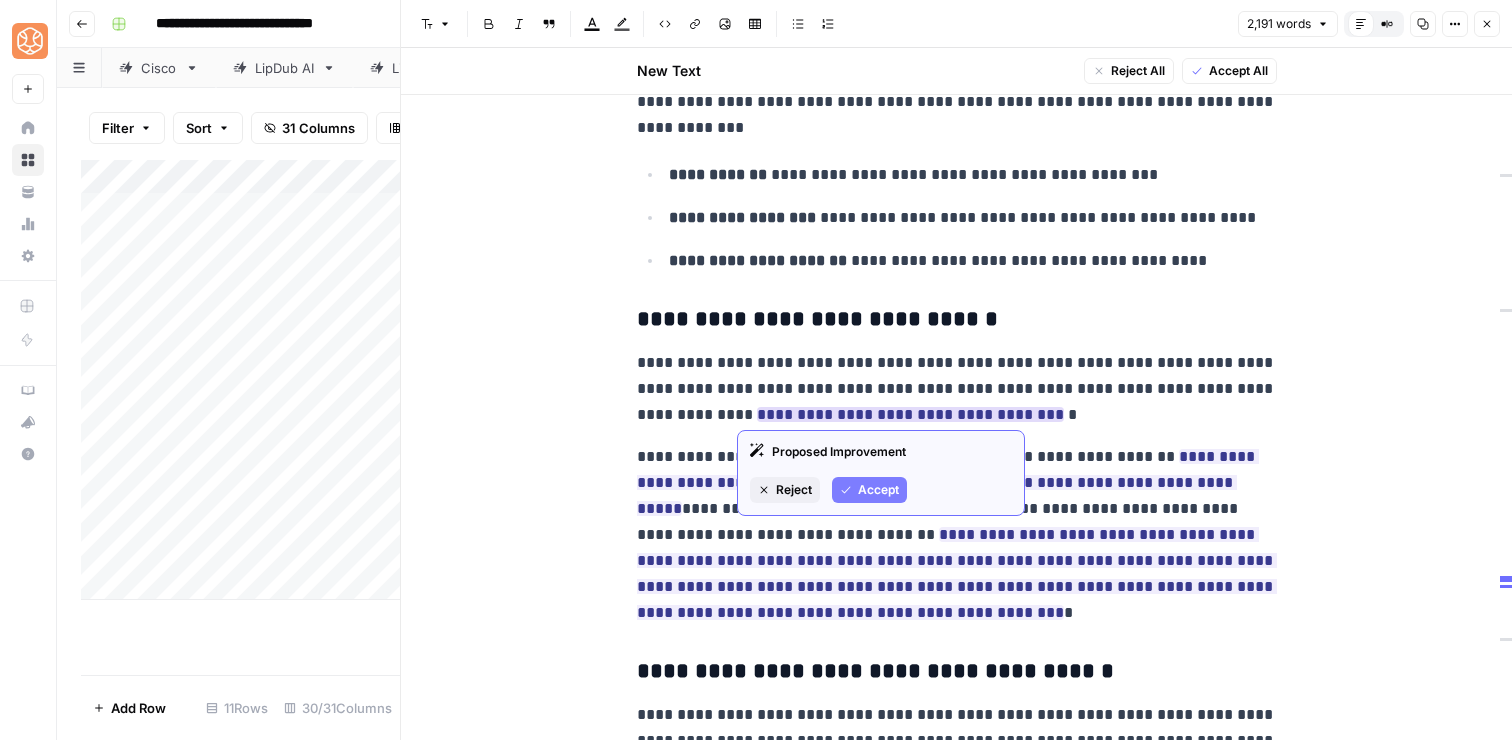 click on "Accept" at bounding box center (878, 490) 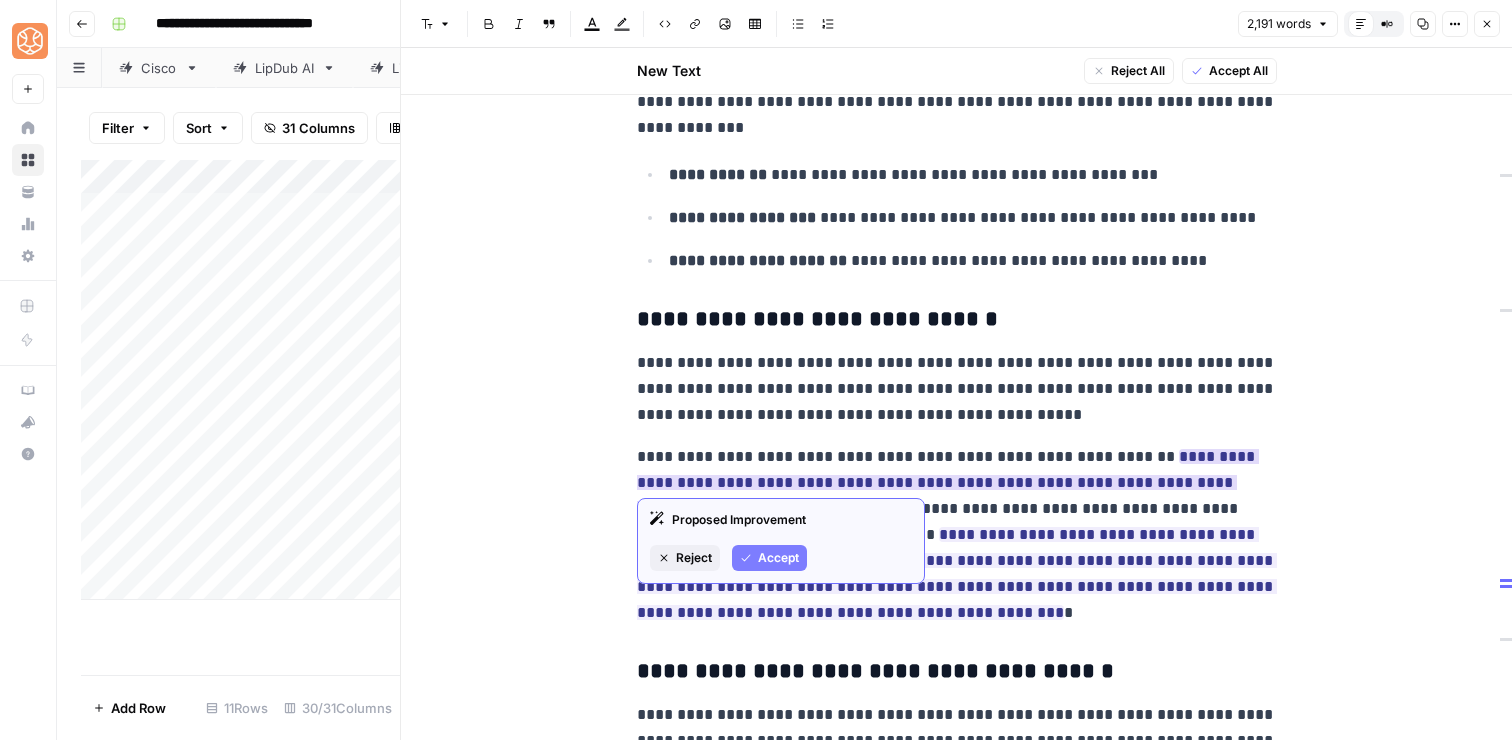 click on "Accept" at bounding box center (778, 558) 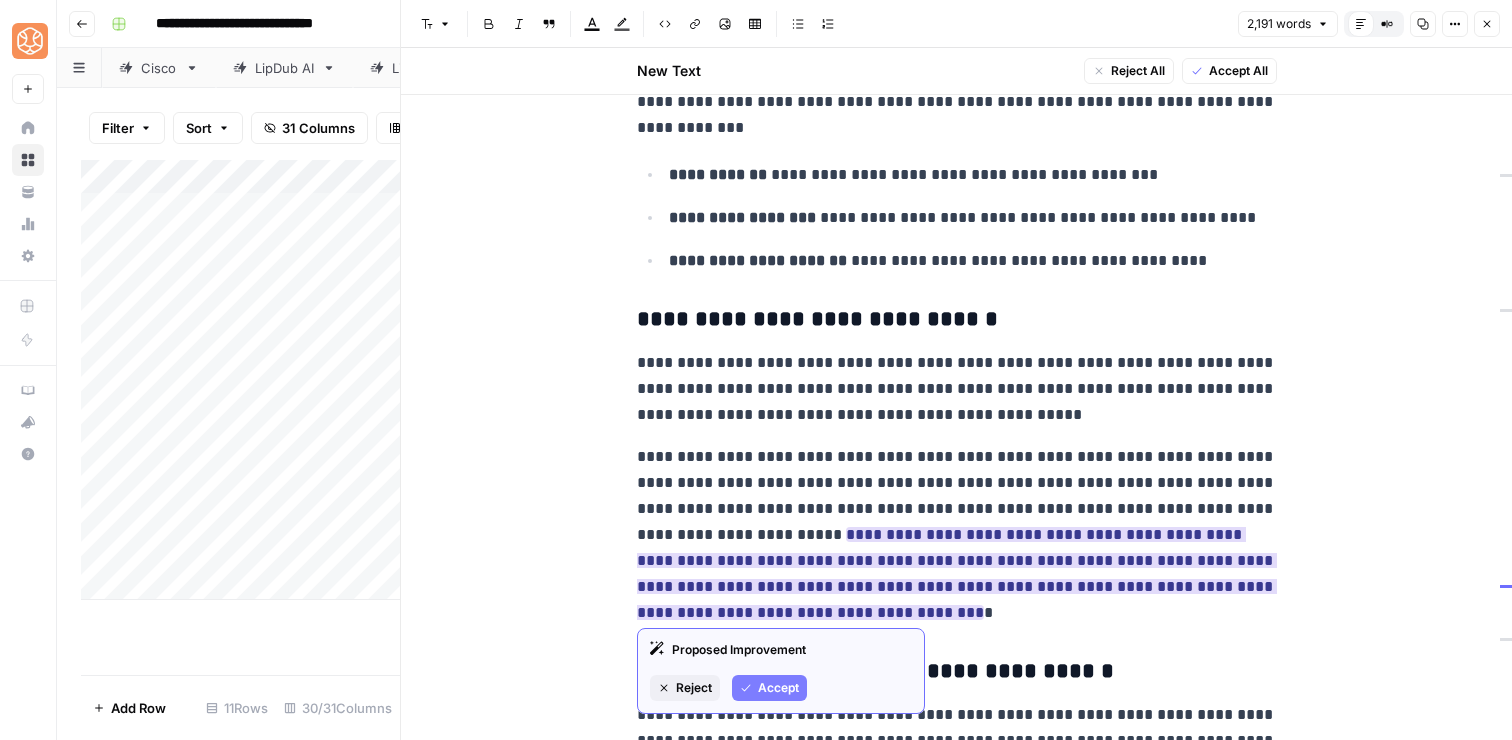 click on "Accept" at bounding box center [778, 688] 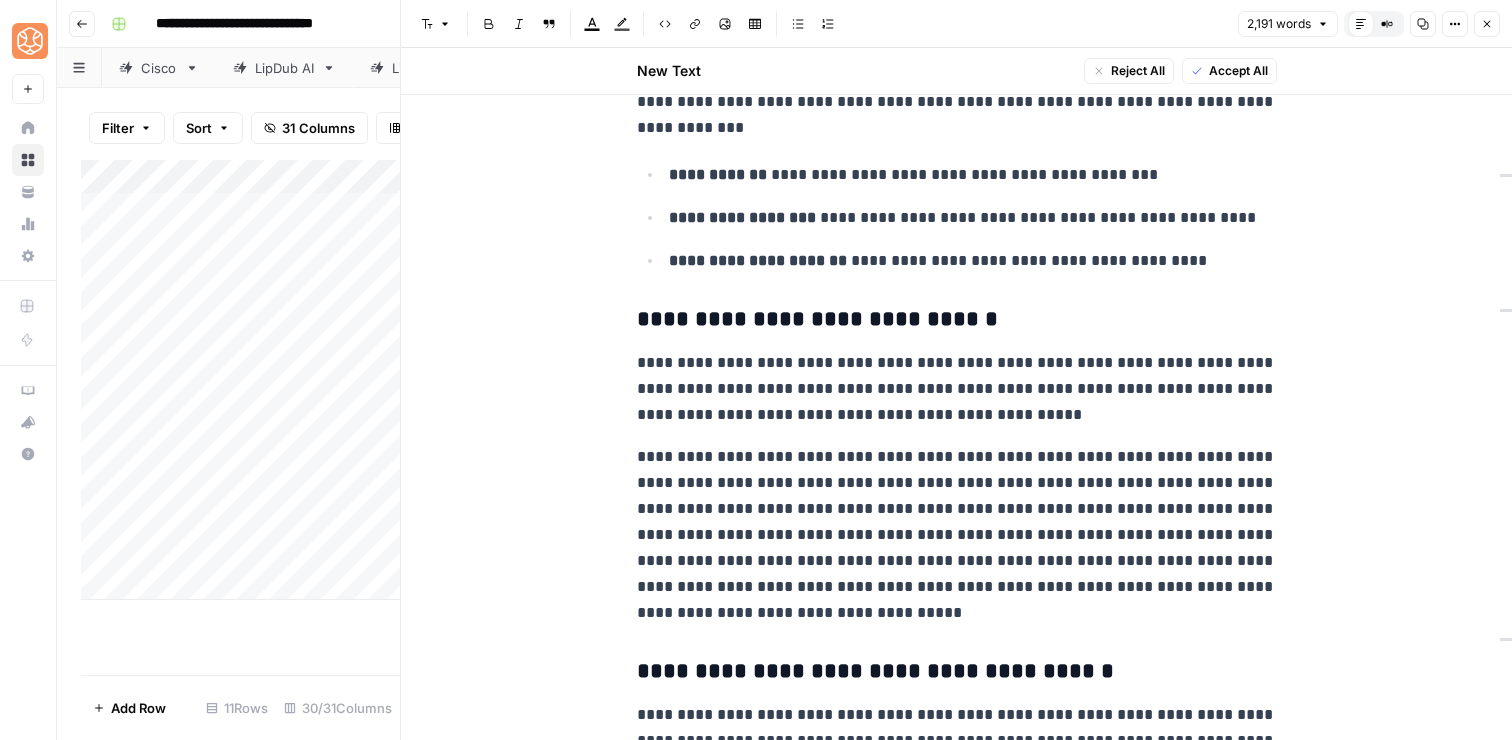 click on "**********" at bounding box center [957, 535] 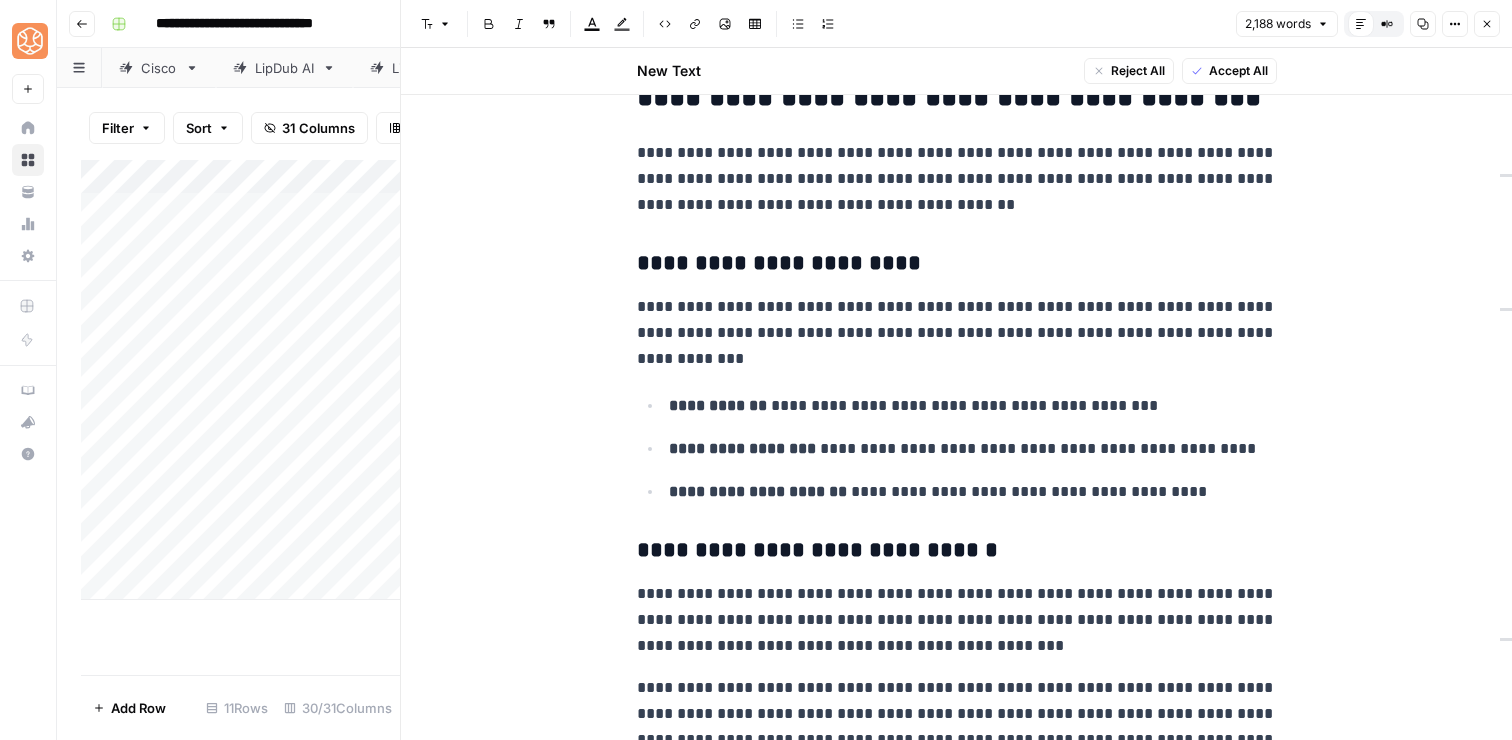 scroll, scrollTop: 7019, scrollLeft: 0, axis: vertical 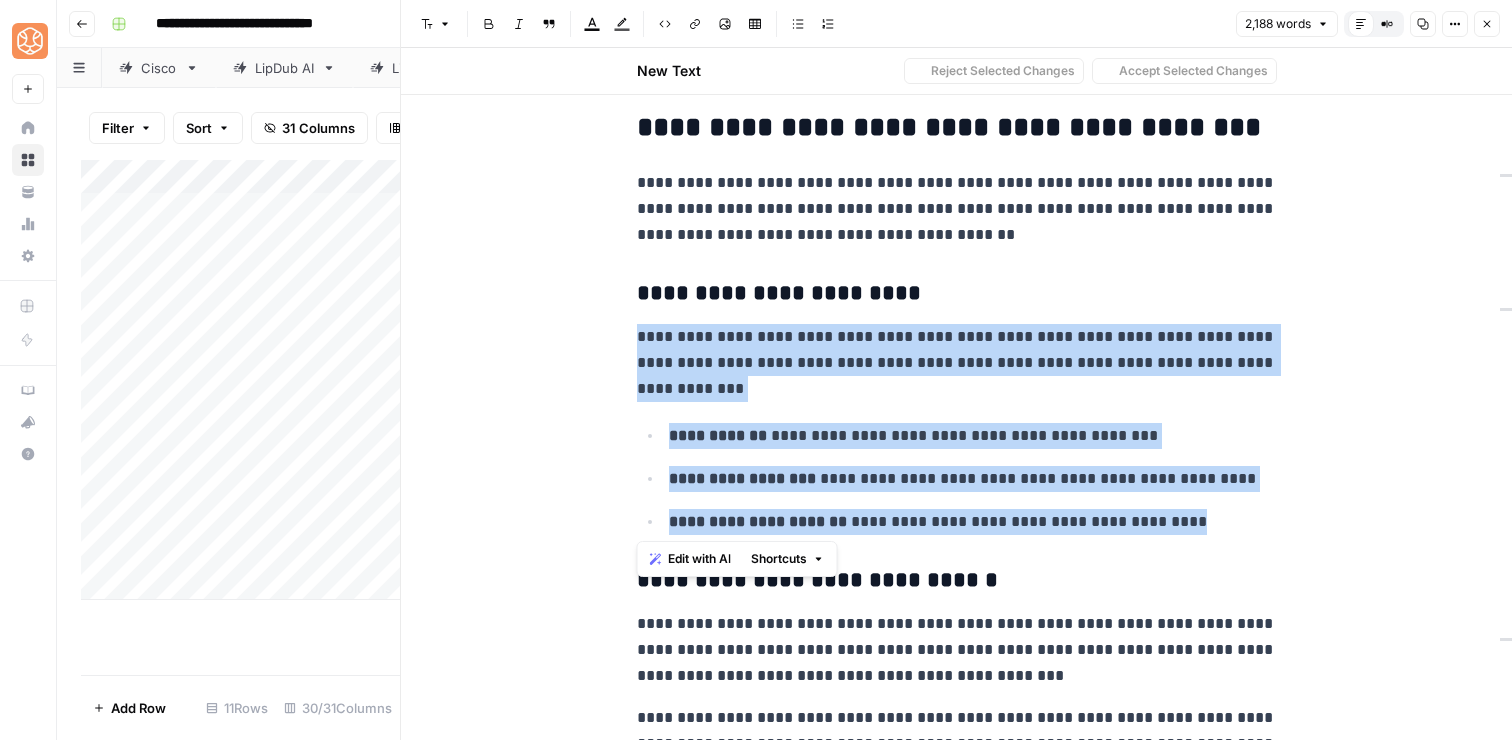 drag, startPoint x: 1179, startPoint y: 515, endPoint x: 1164, endPoint y: 313, distance: 202.55617 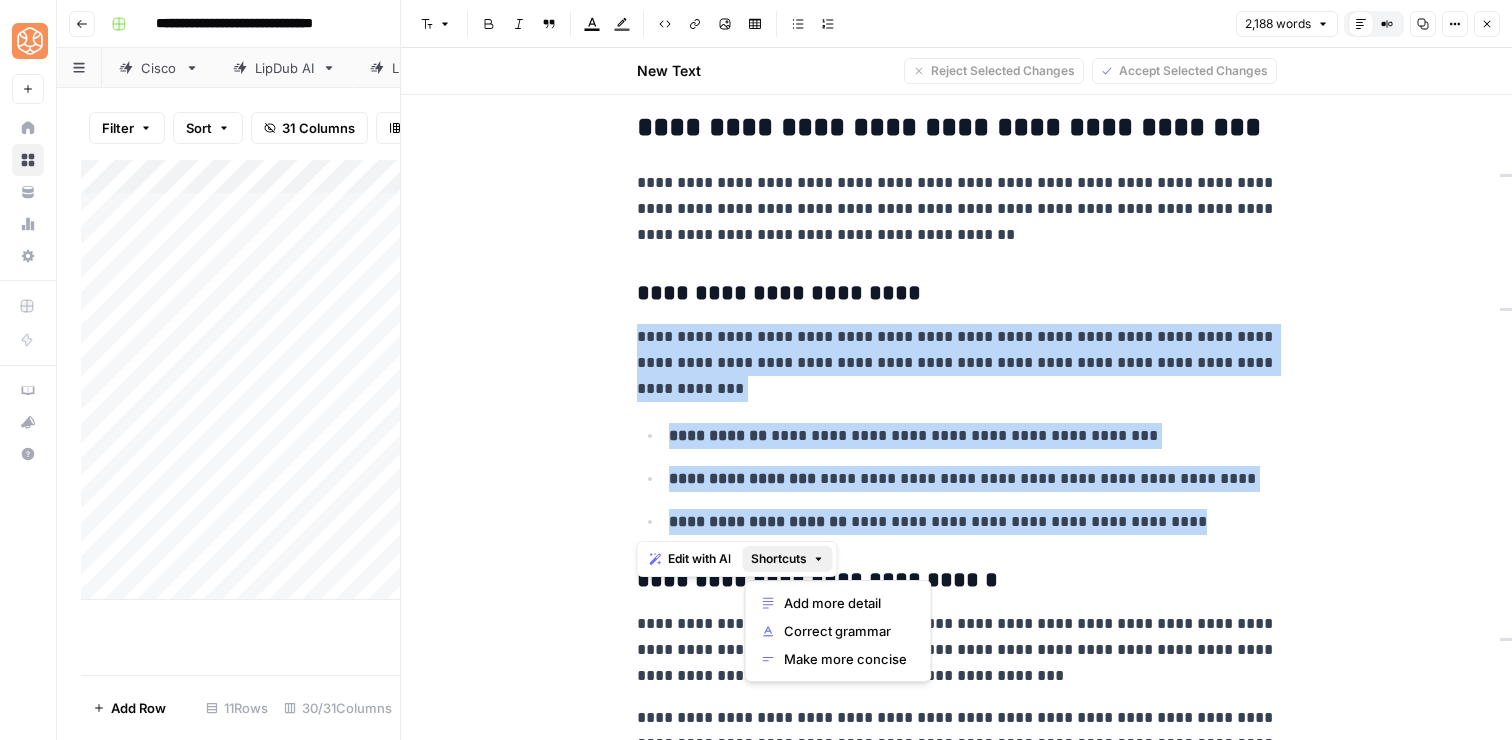 click on "Shortcuts" at bounding box center [779, 559] 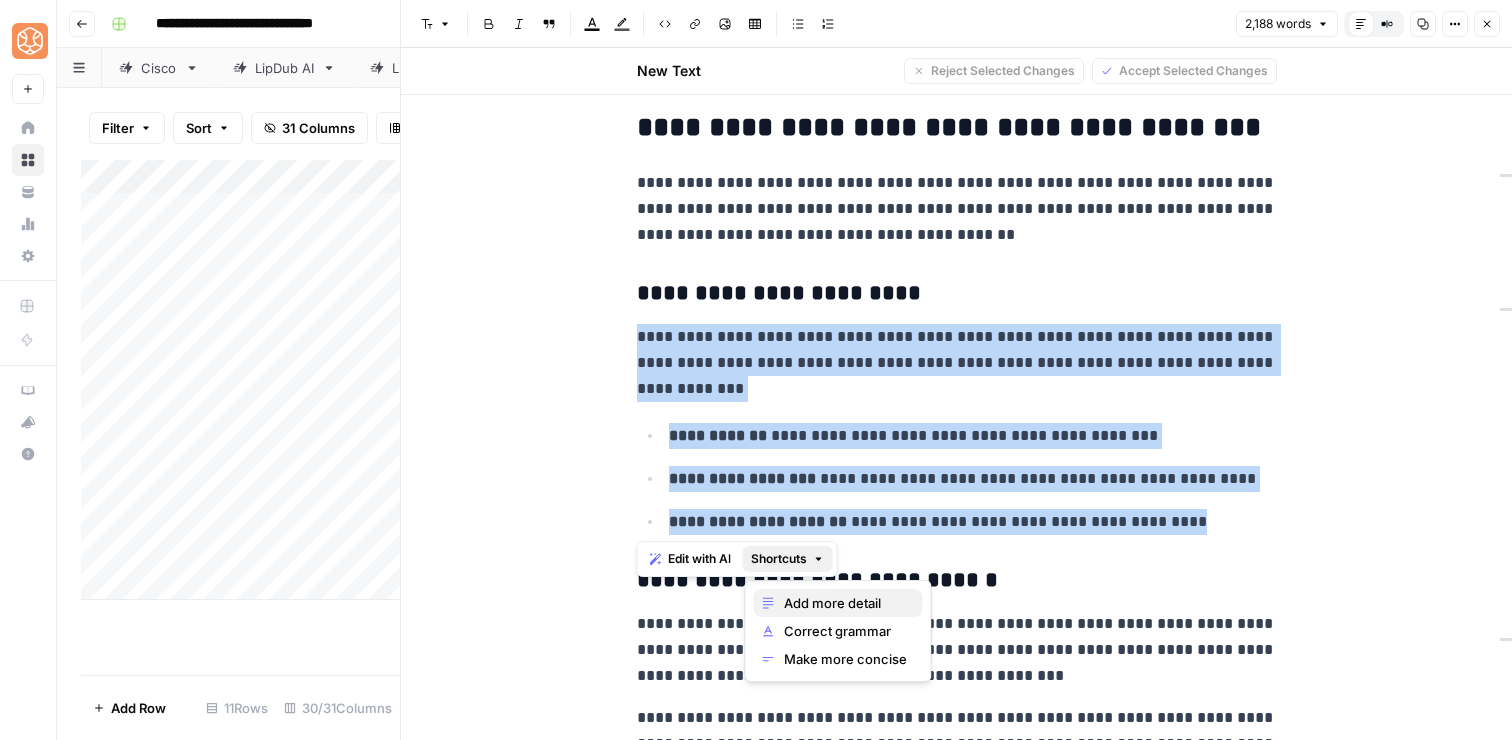 click on "Add more detail" at bounding box center [845, 603] 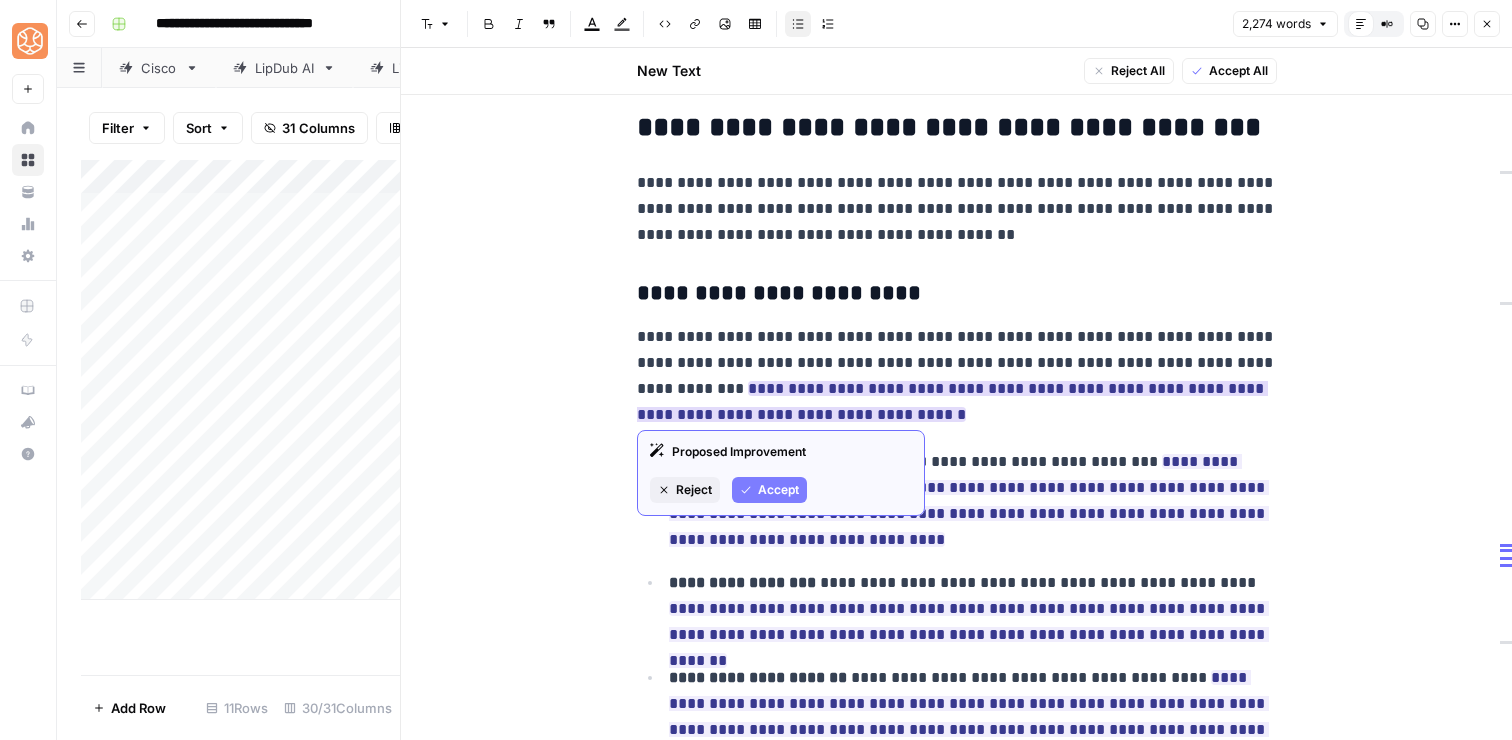 click on "Accept" at bounding box center (769, 490) 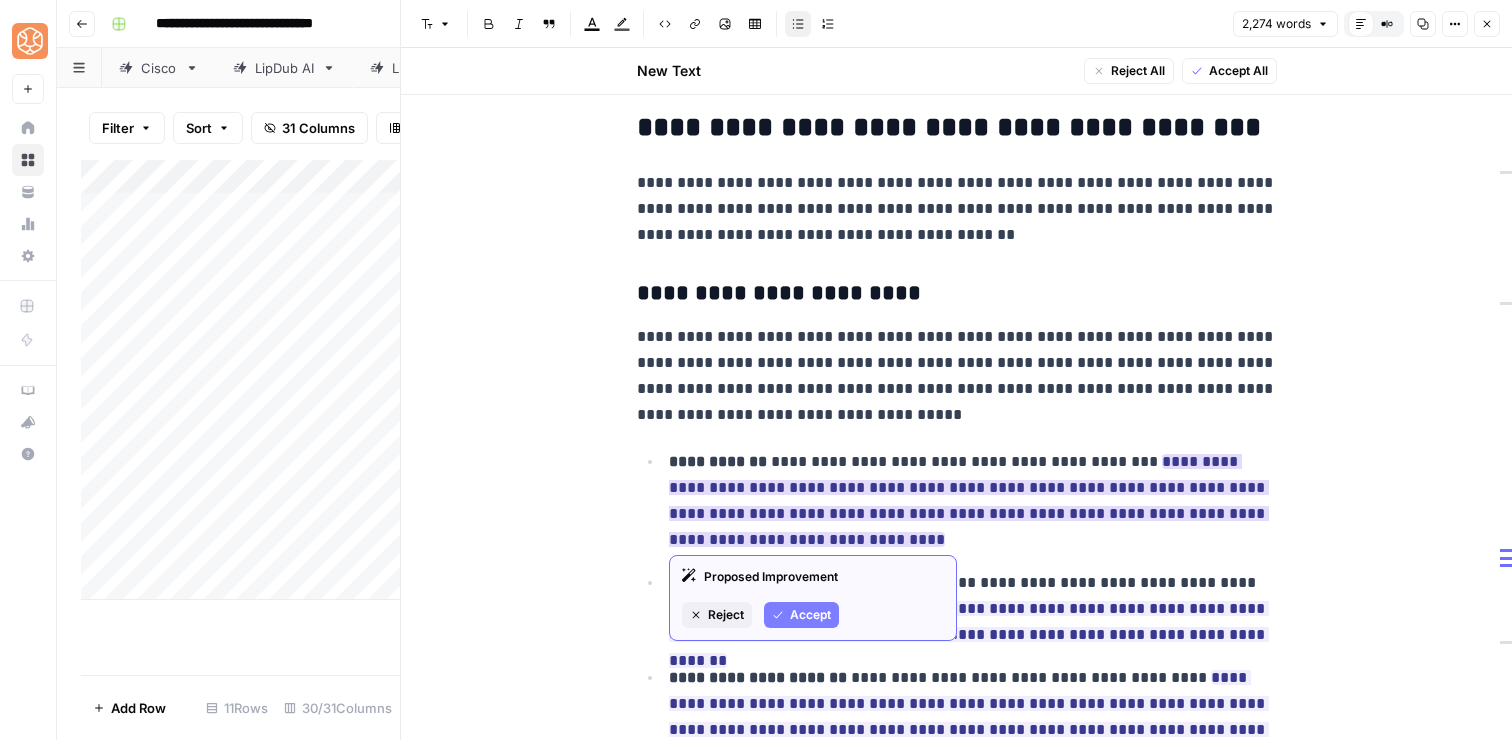 click on "Accept" at bounding box center [810, 615] 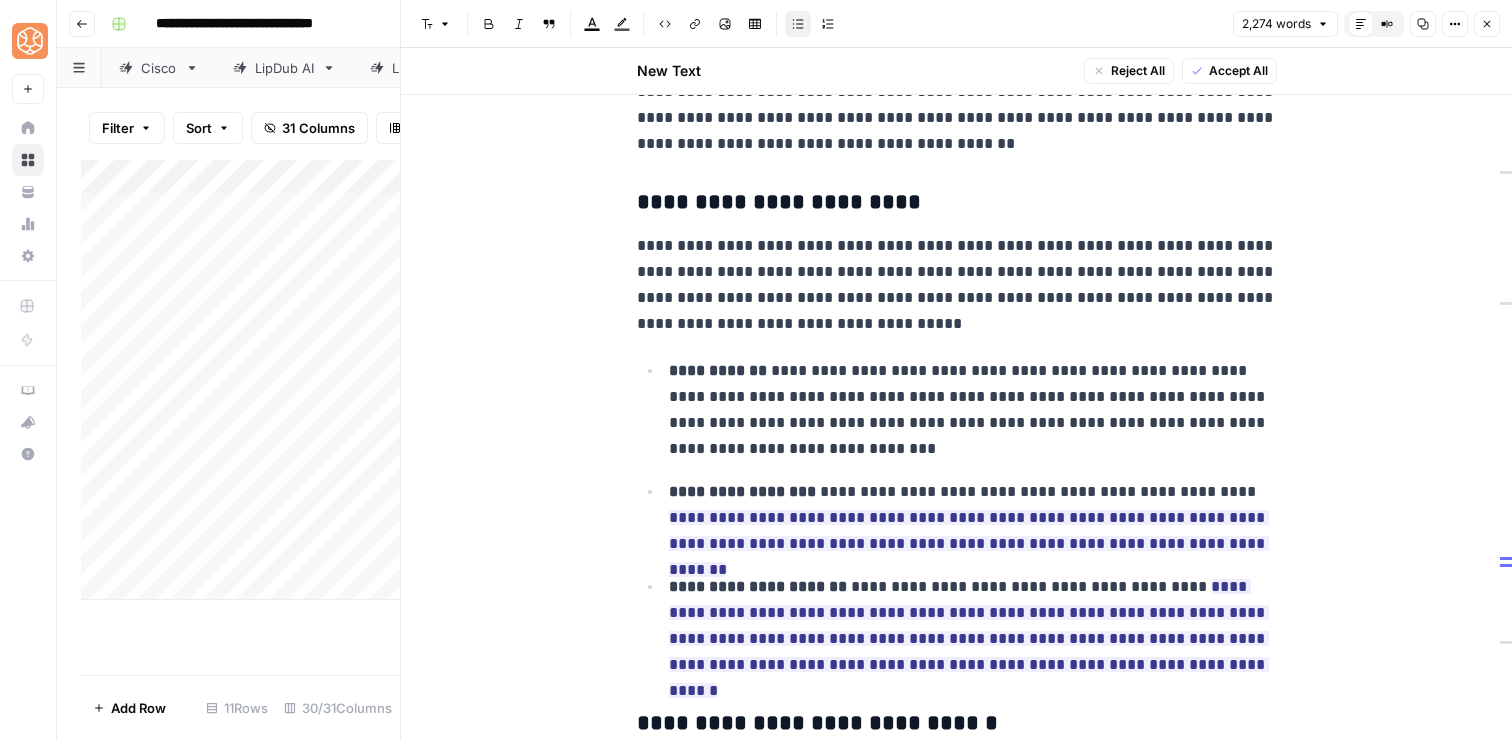 scroll, scrollTop: 7114, scrollLeft: 0, axis: vertical 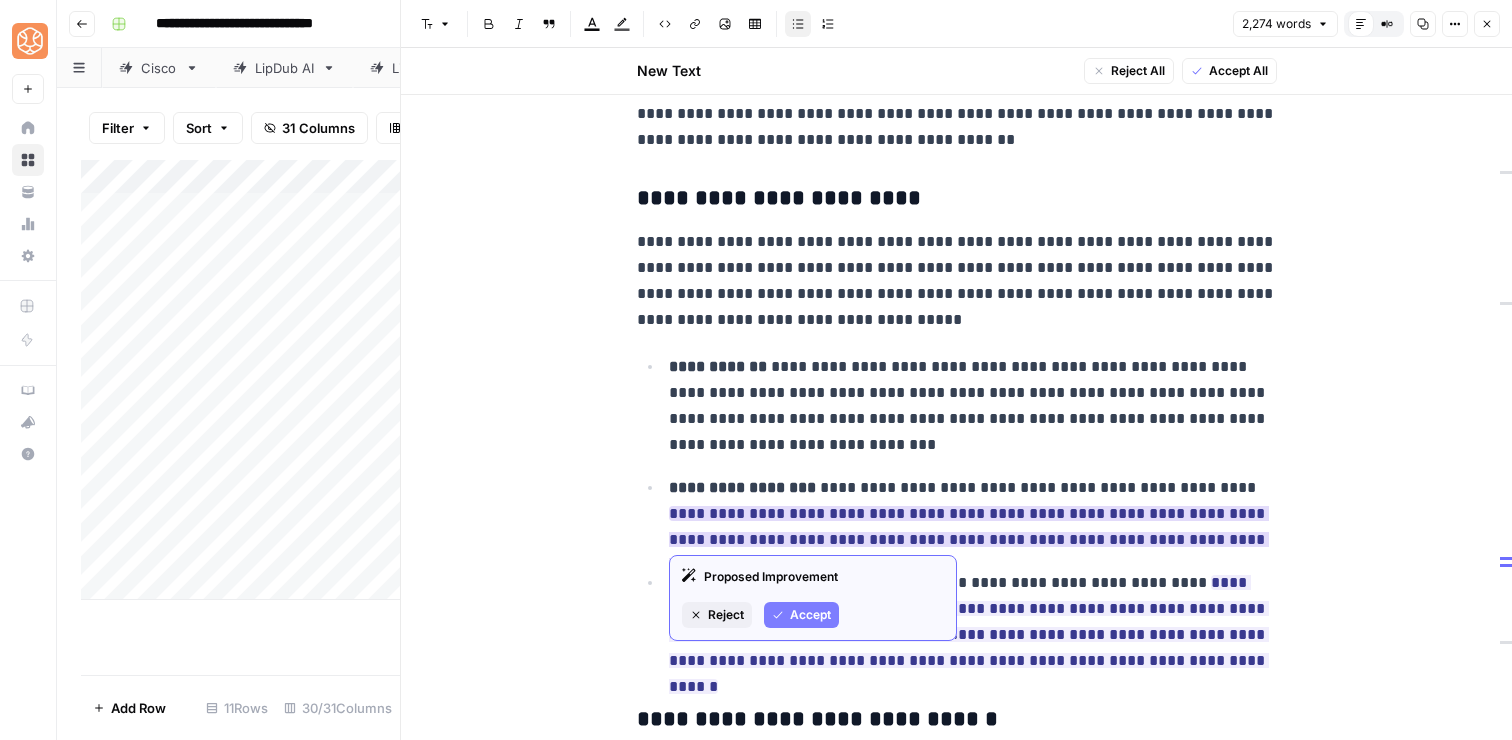 click on "Accept" at bounding box center (810, 615) 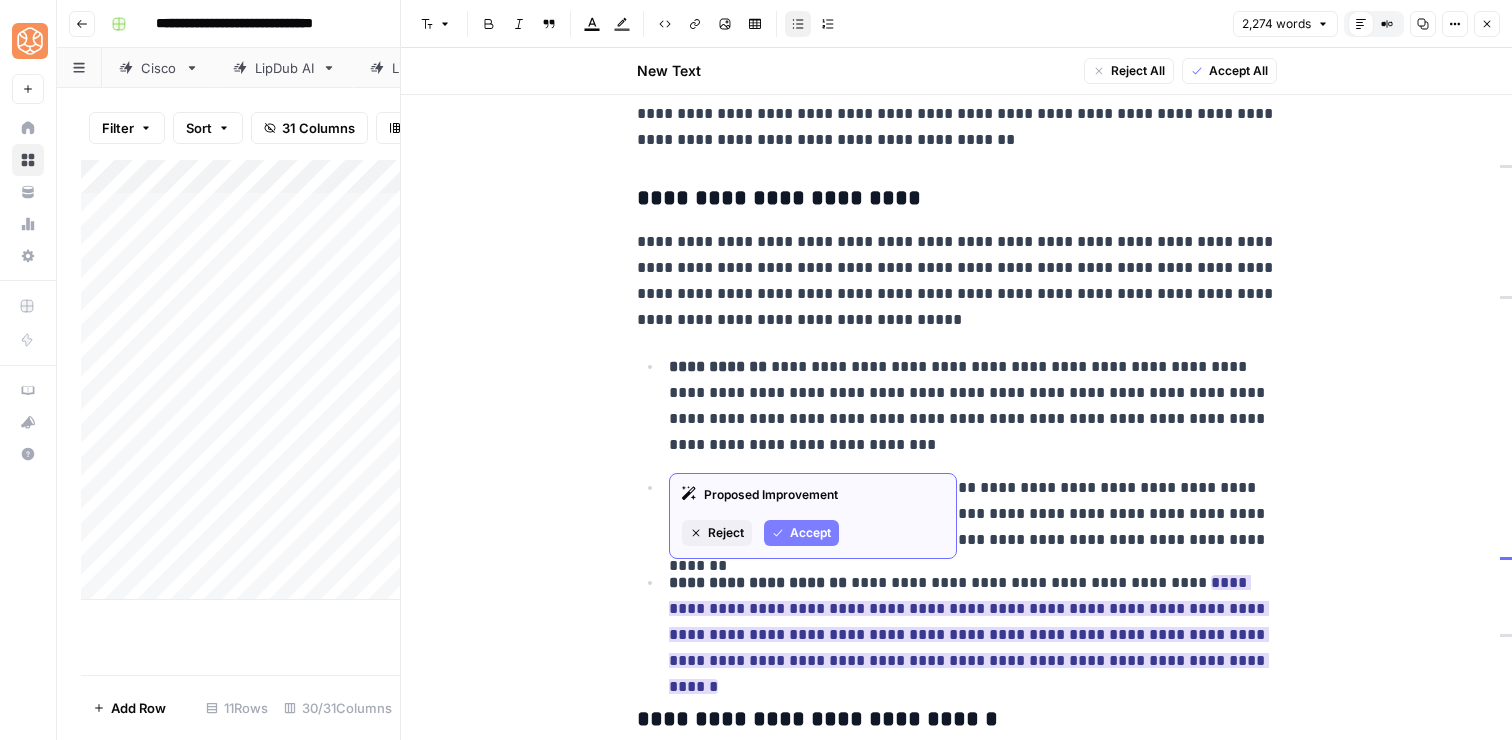 click on "Accept" at bounding box center (810, 533) 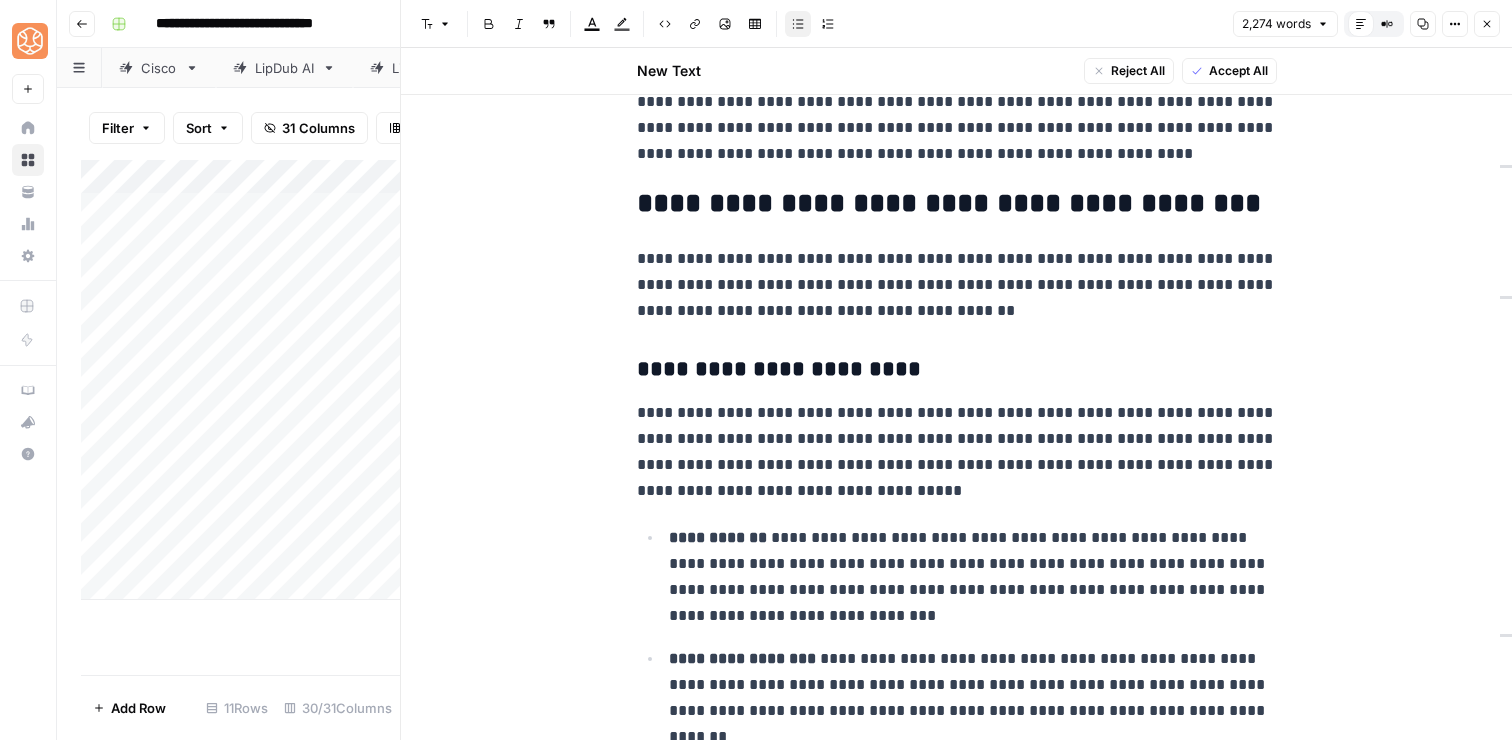 scroll, scrollTop: 6940, scrollLeft: 0, axis: vertical 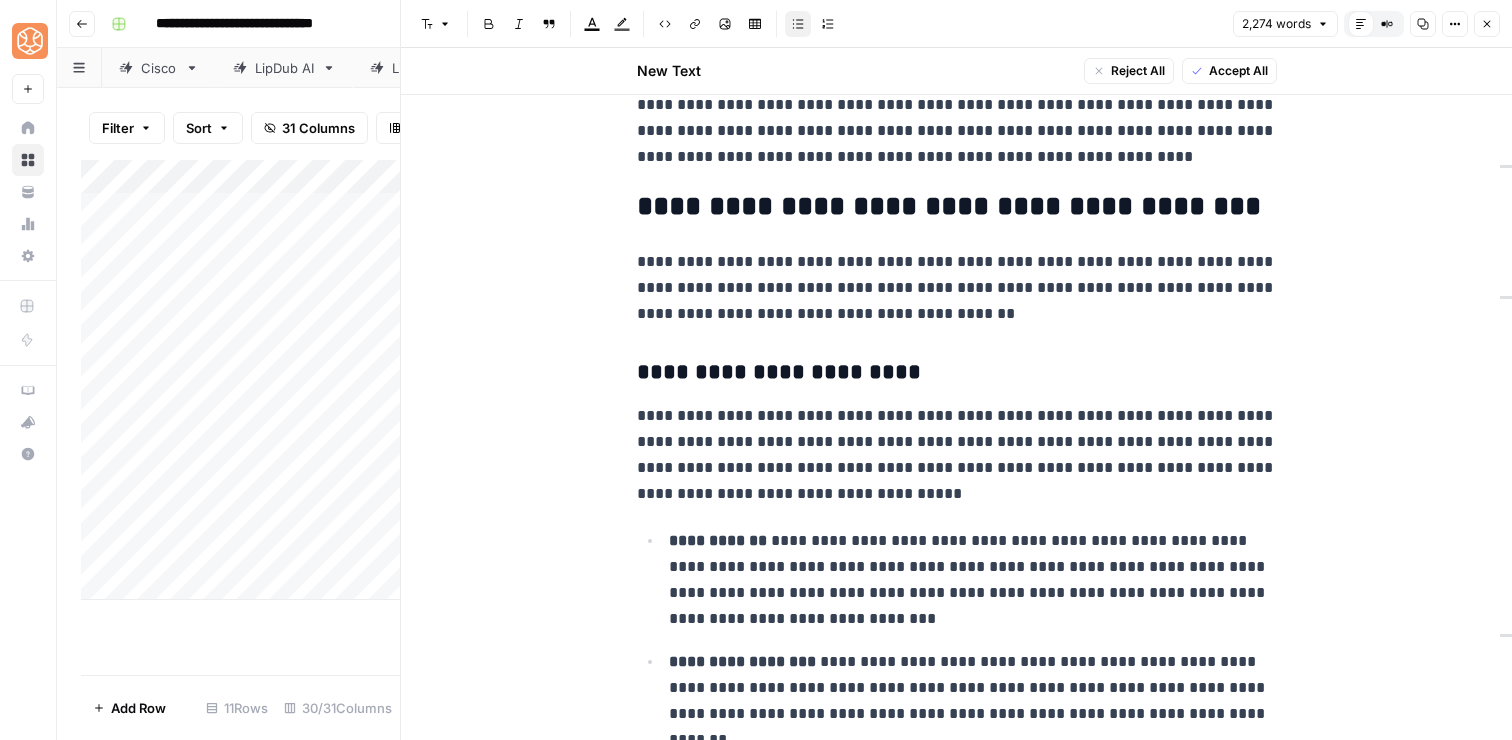click on "**********" at bounding box center [957, 288] 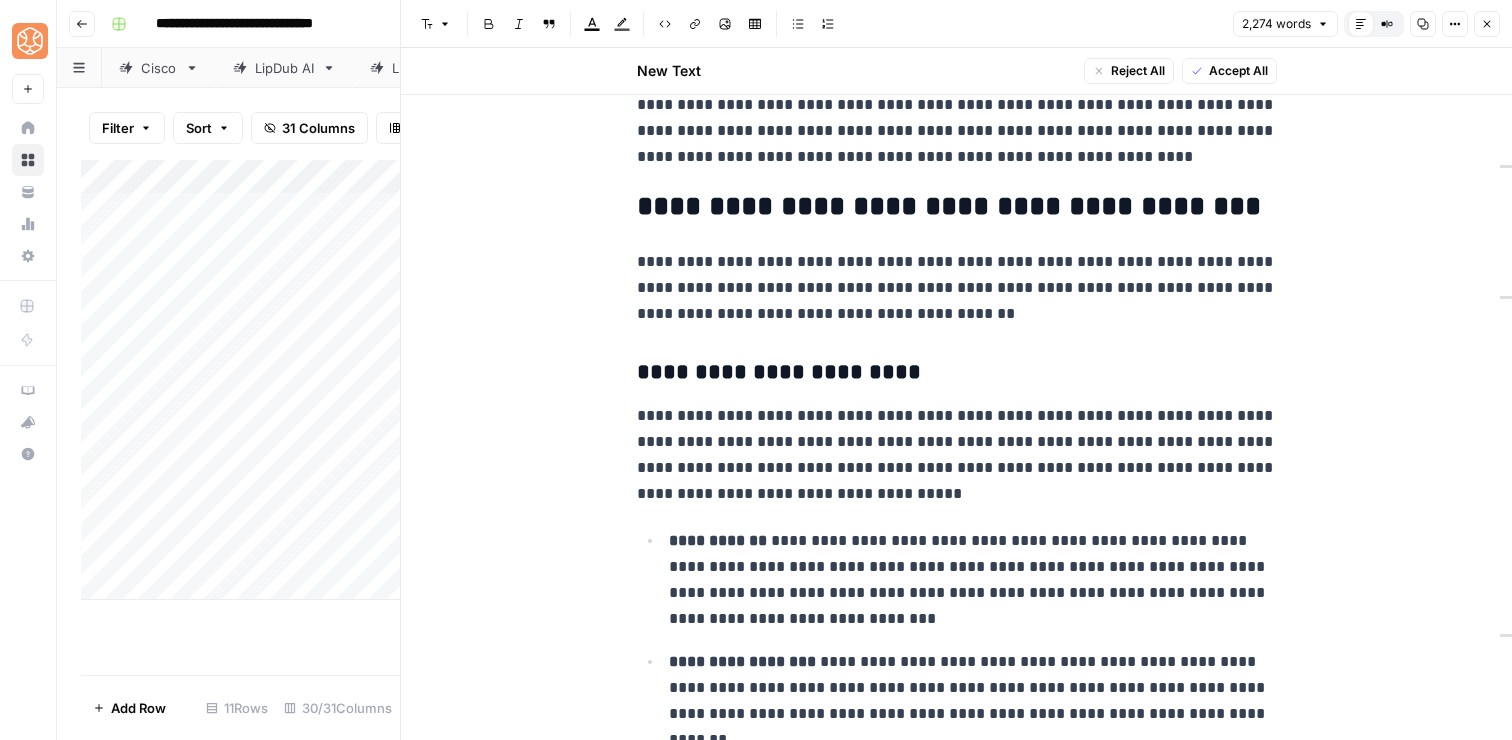 click on "**********" at bounding box center [957, 288] 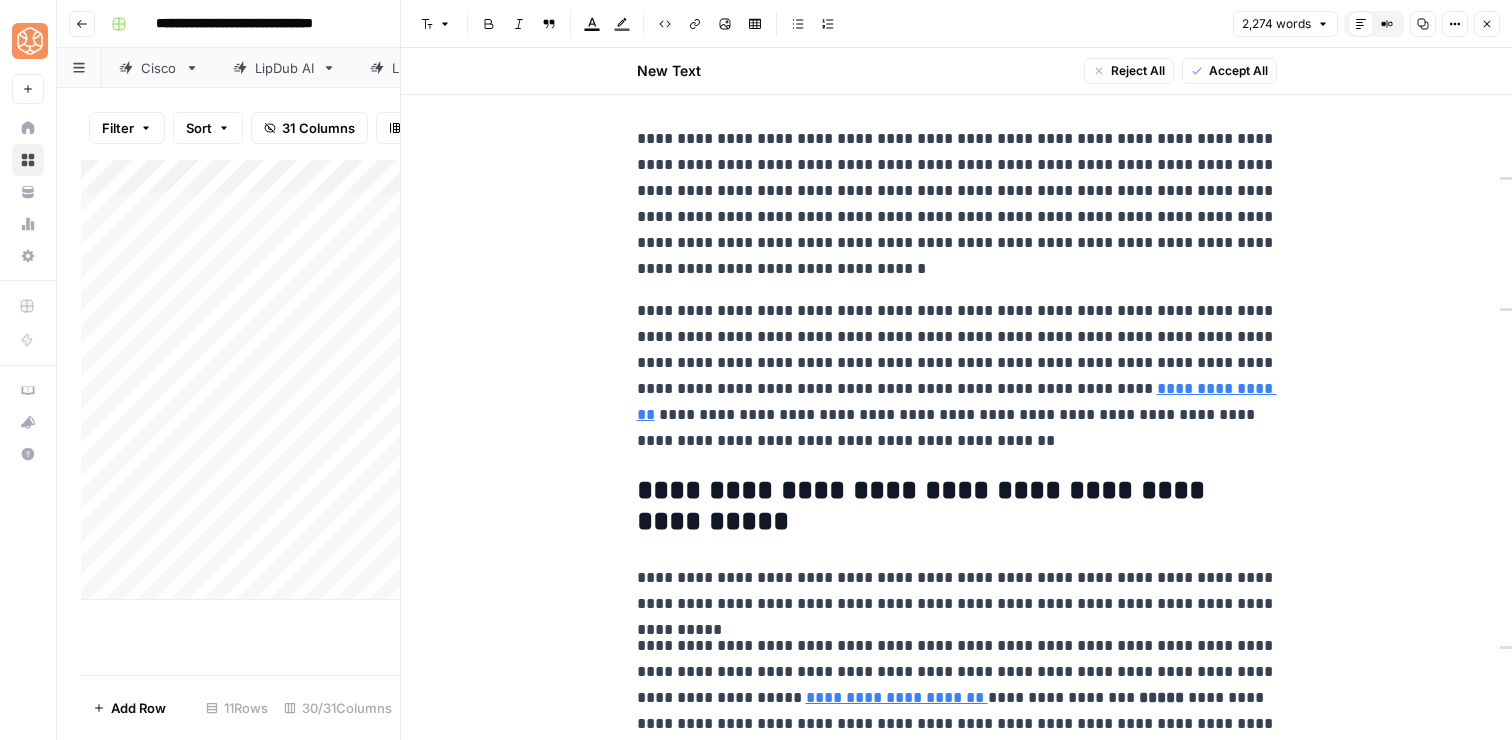 scroll, scrollTop: 0, scrollLeft: 0, axis: both 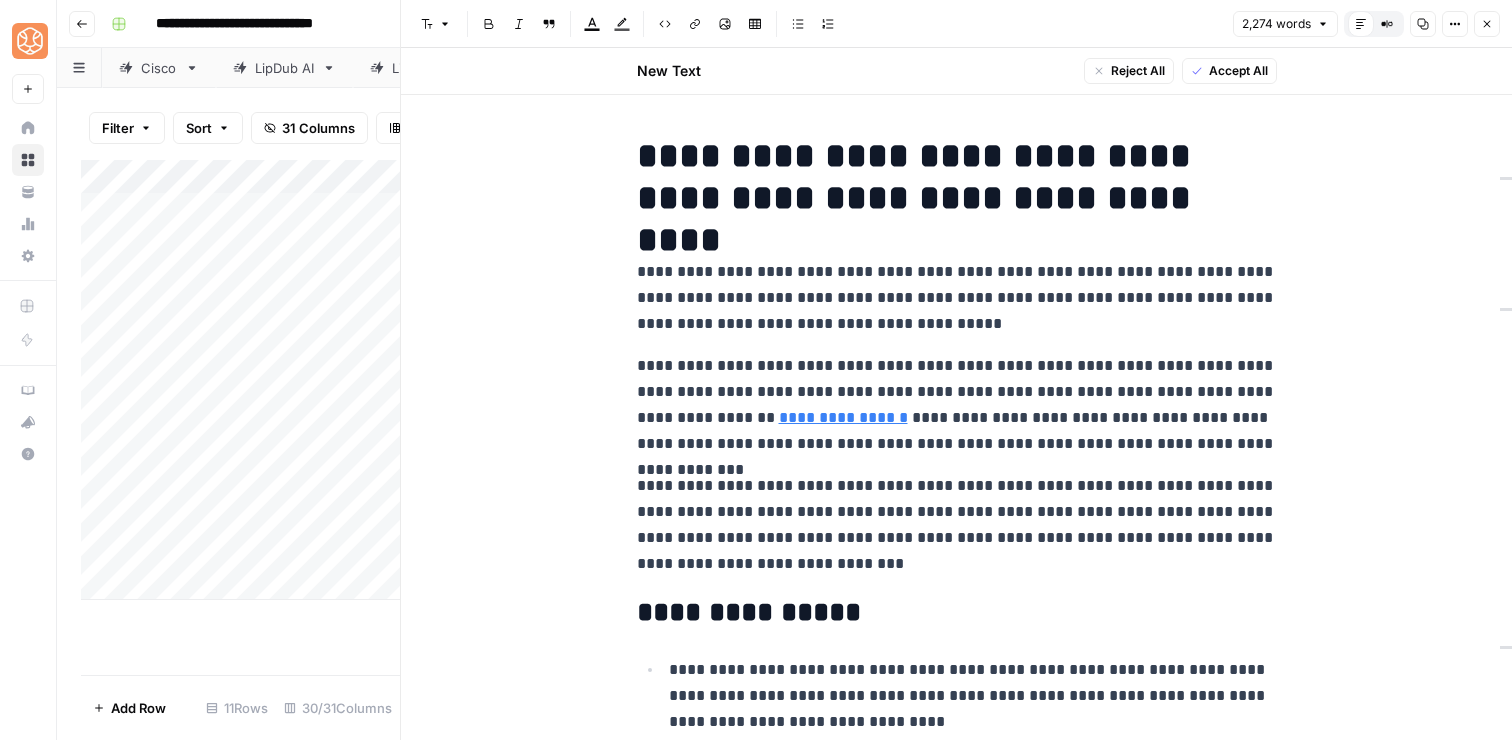 click on "**********" at bounding box center (957, 405) 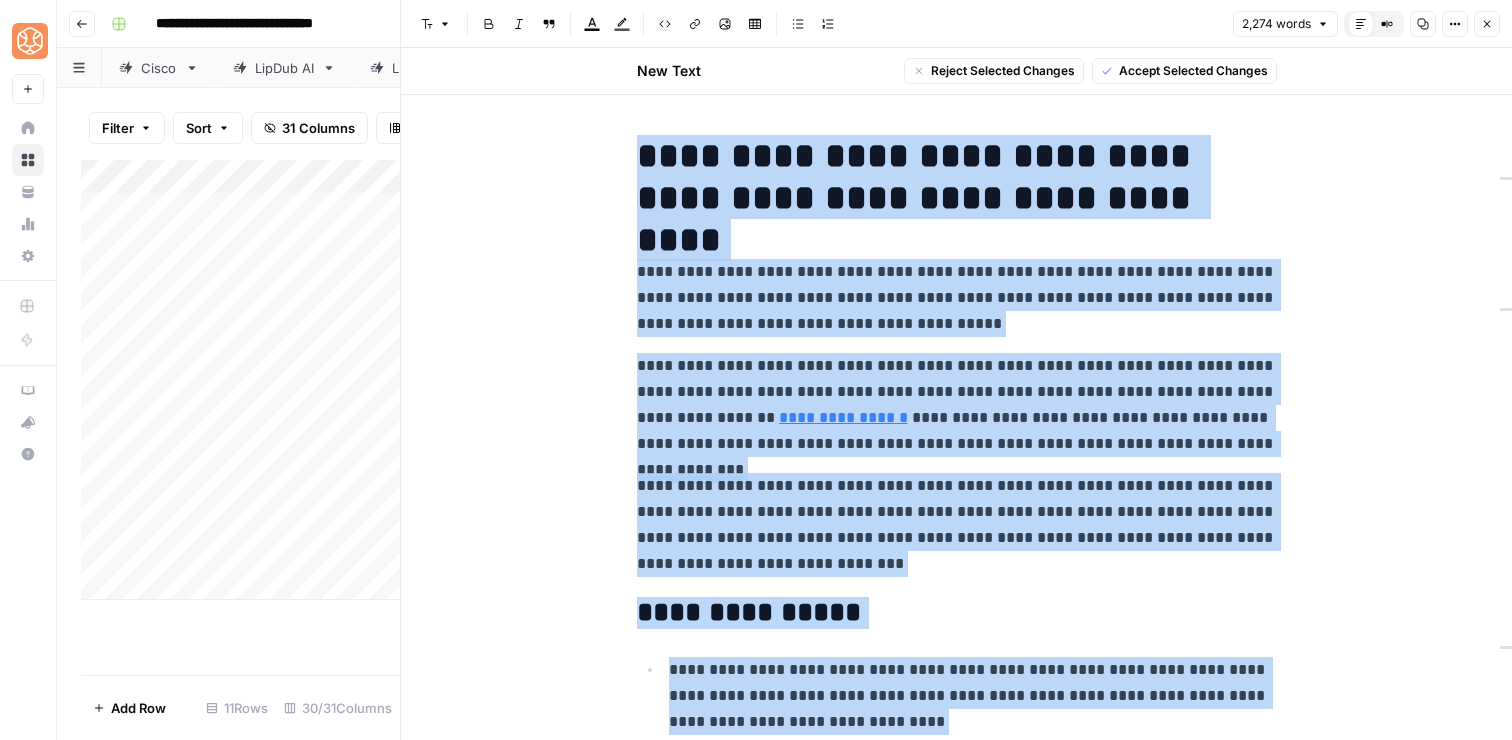copy on "**********" 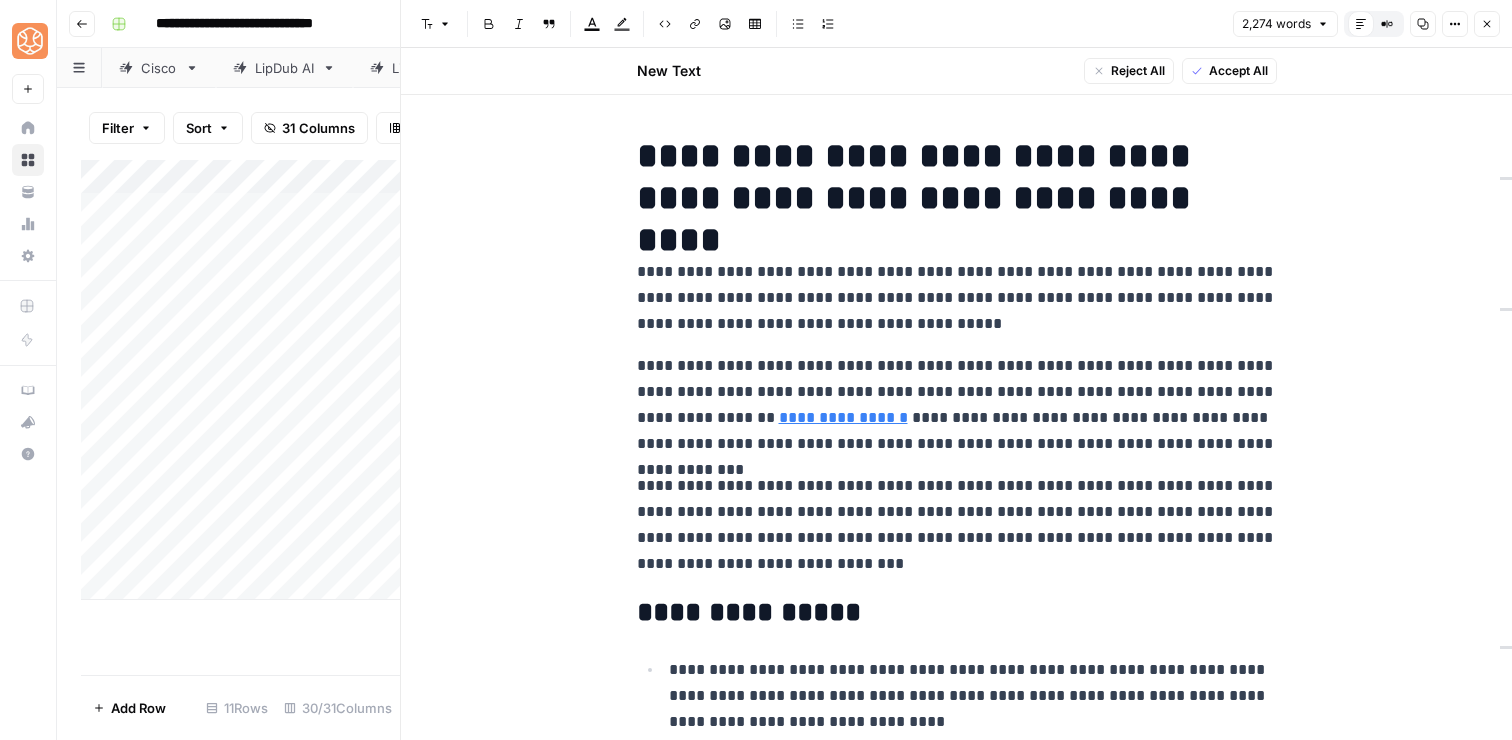 click on "**********" at bounding box center [957, 177] 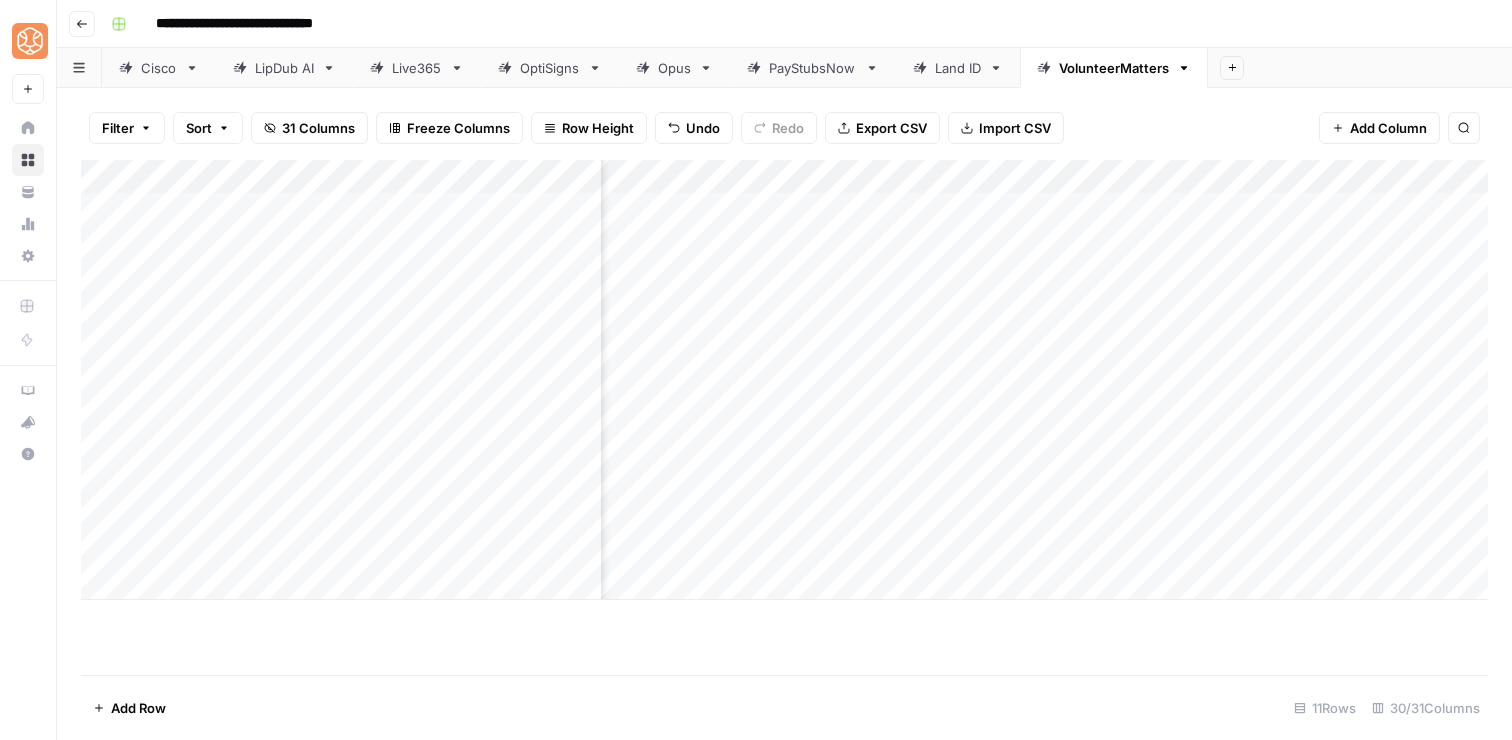 scroll, scrollTop: 0, scrollLeft: 2420, axis: horizontal 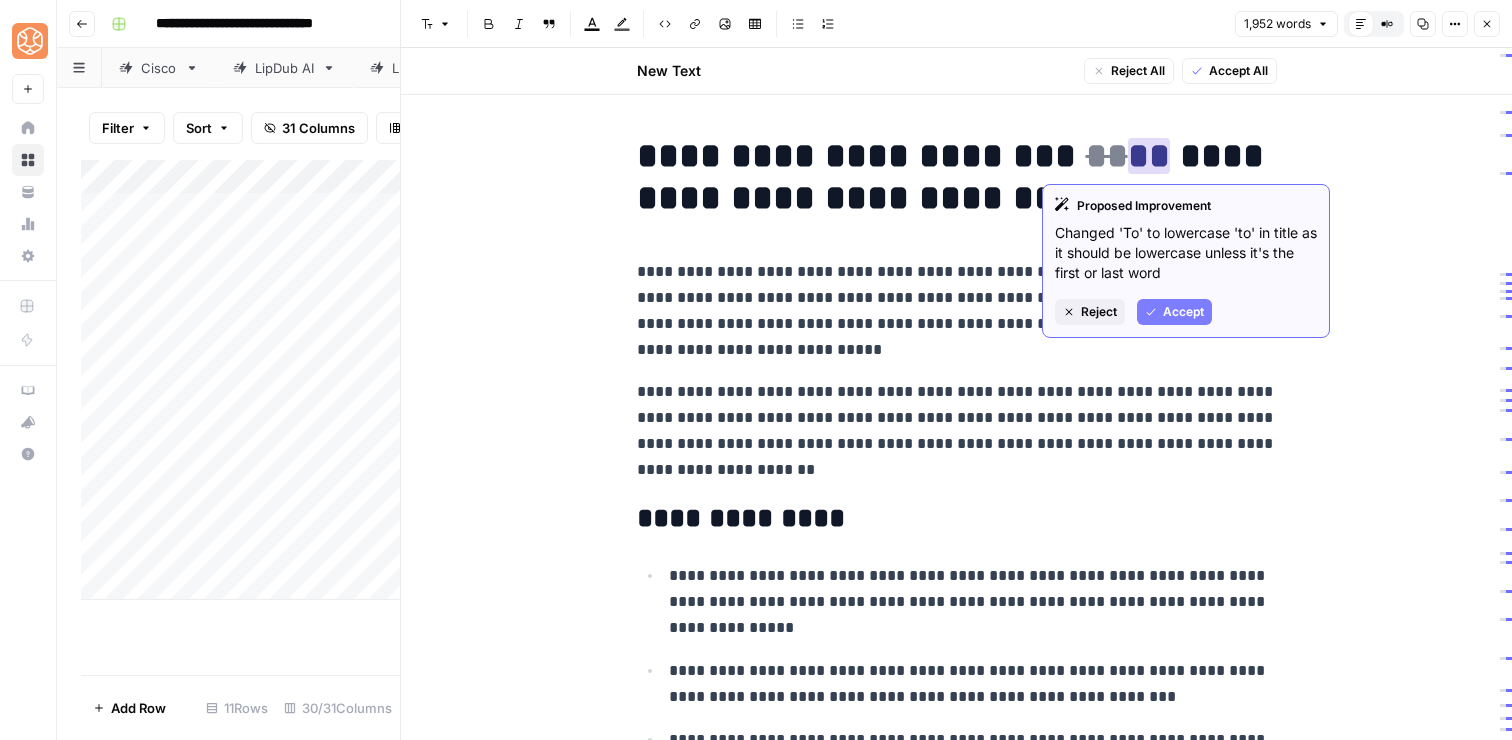 click on "Accept" at bounding box center [1183, 312] 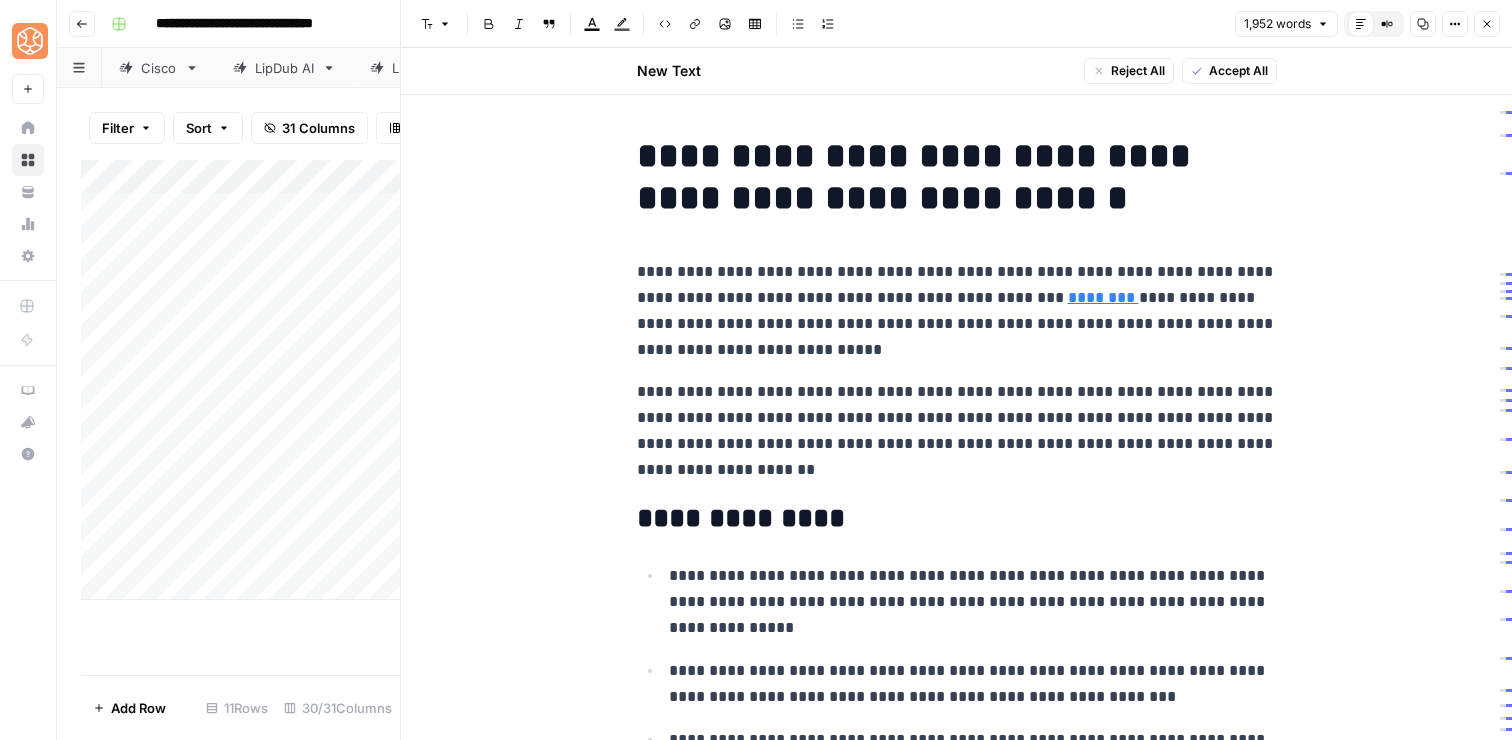 click on "**********" at bounding box center [957, 311] 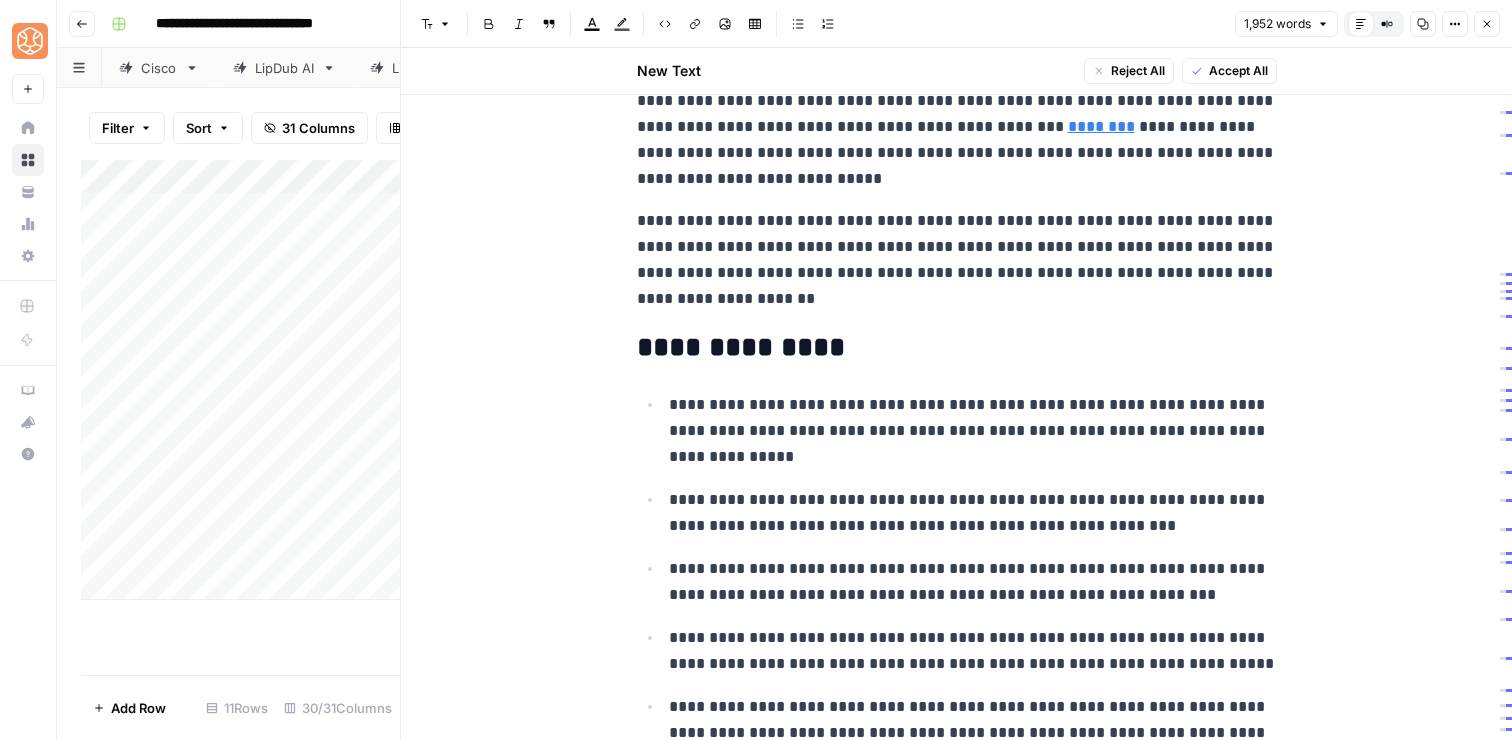 scroll, scrollTop: 174, scrollLeft: 0, axis: vertical 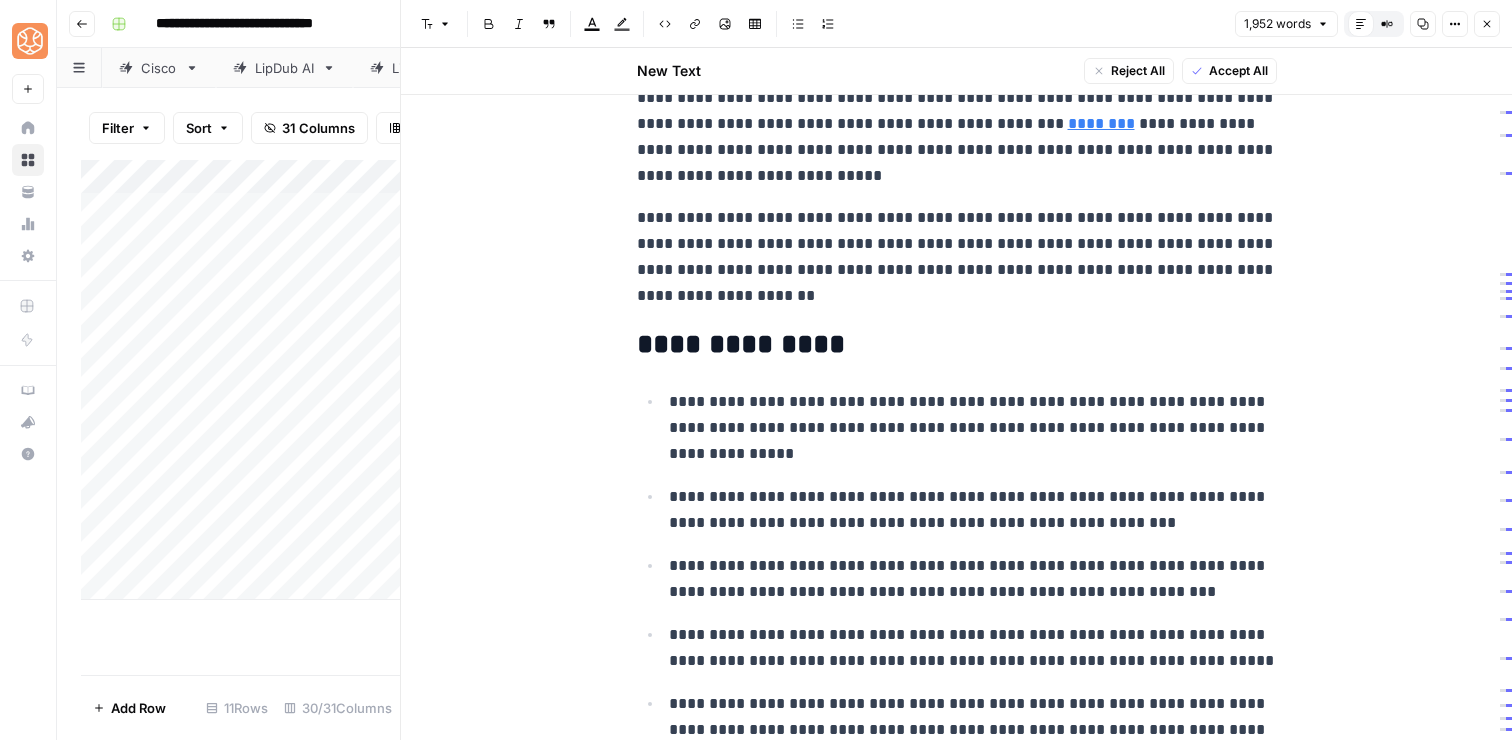 click on "**********" at bounding box center (957, 257) 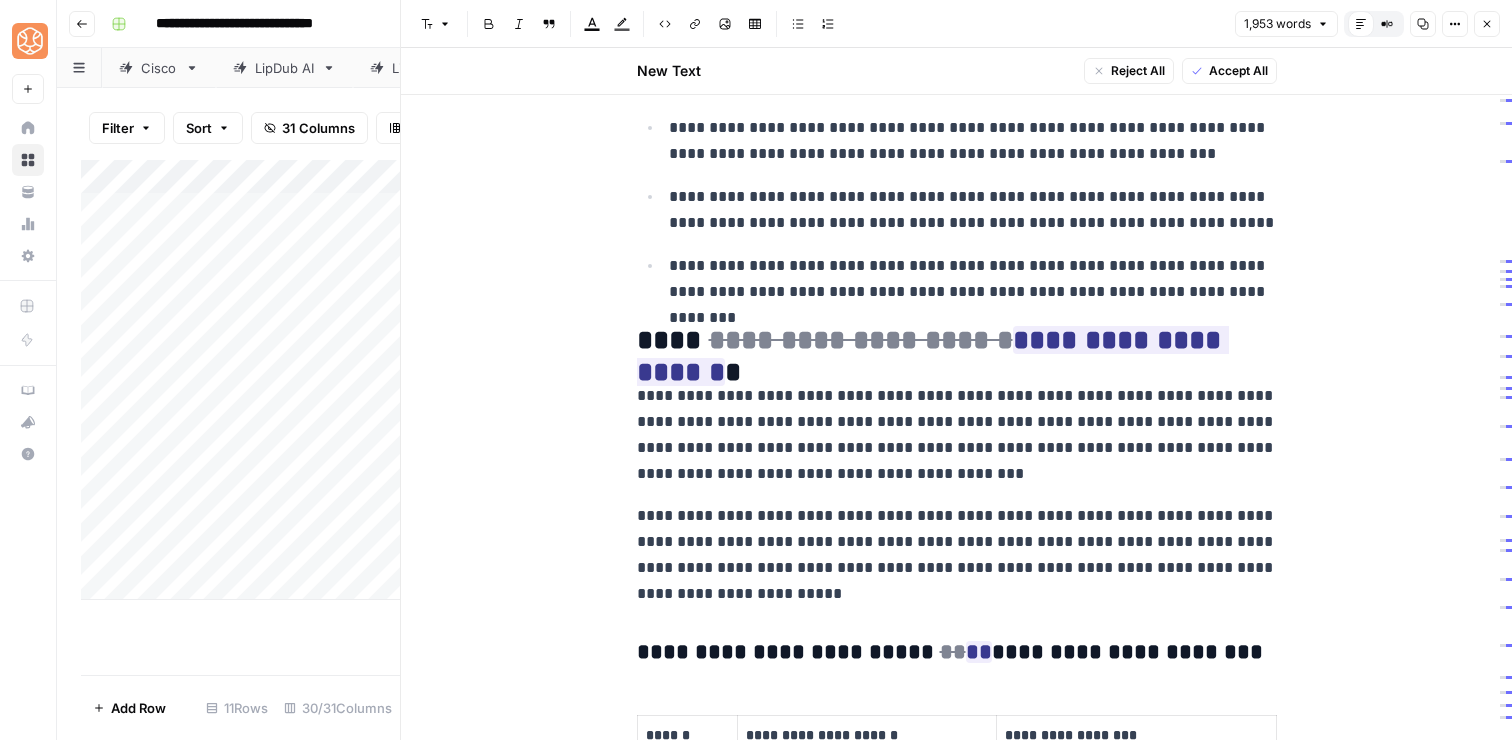 scroll, scrollTop: 645, scrollLeft: 0, axis: vertical 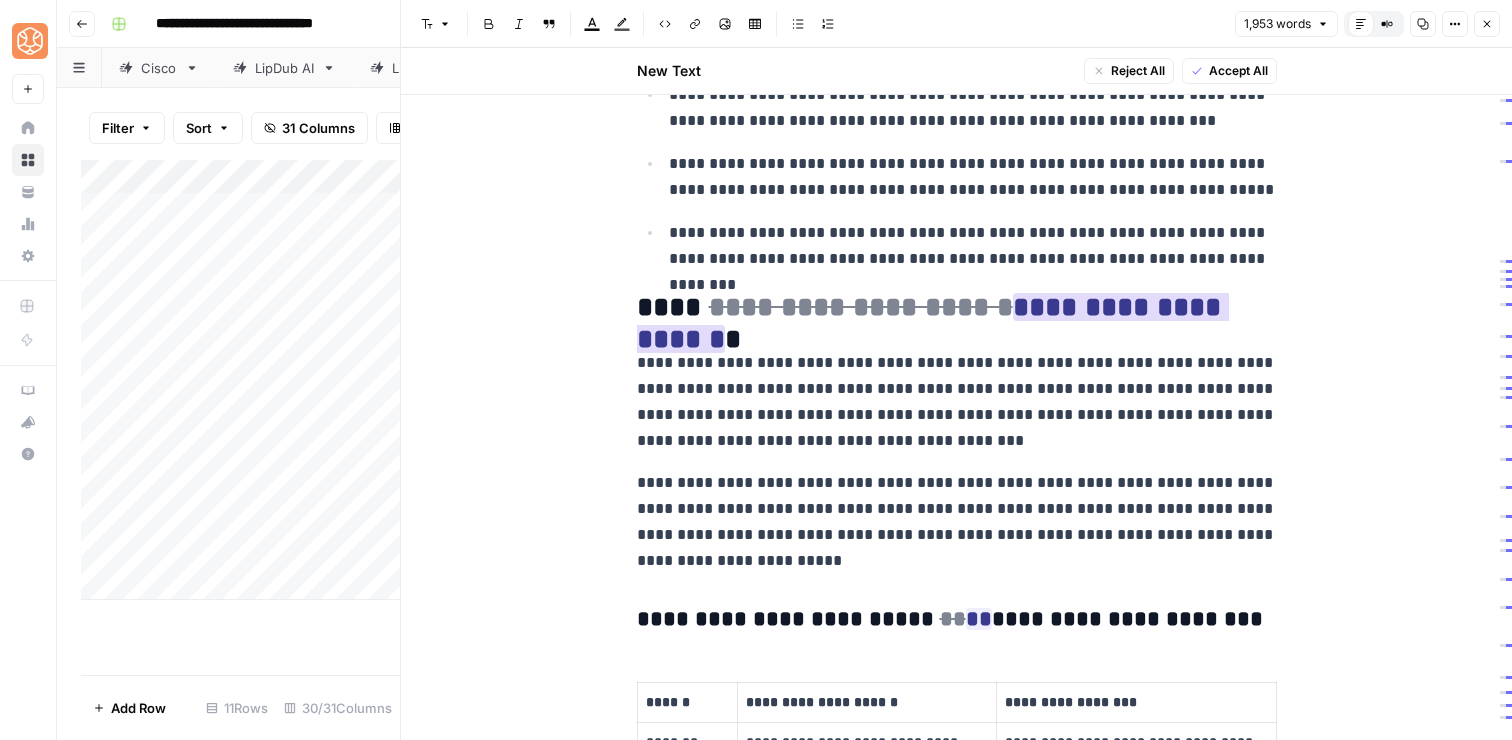 click on "**********" at bounding box center [933, 323] 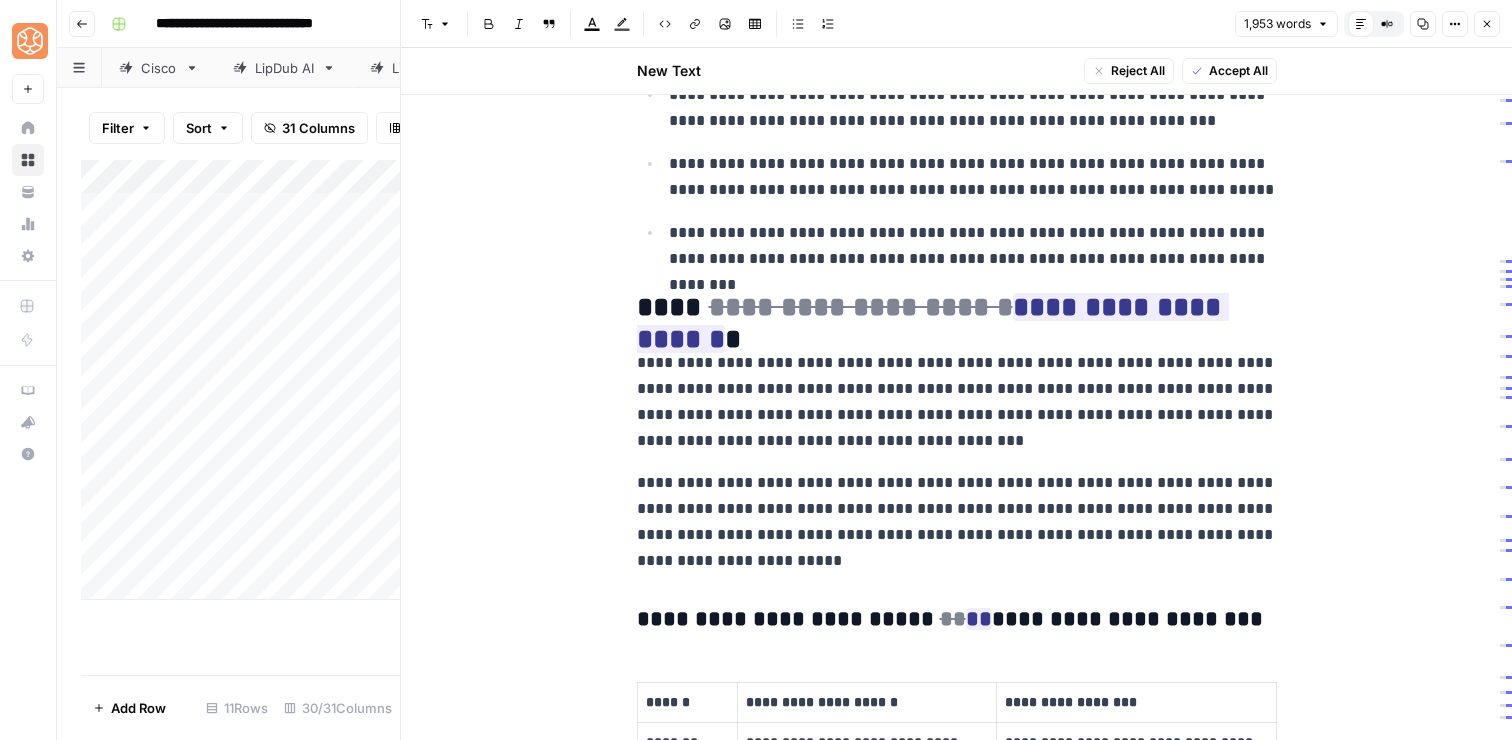 click on "**********" at bounding box center [957, 522] 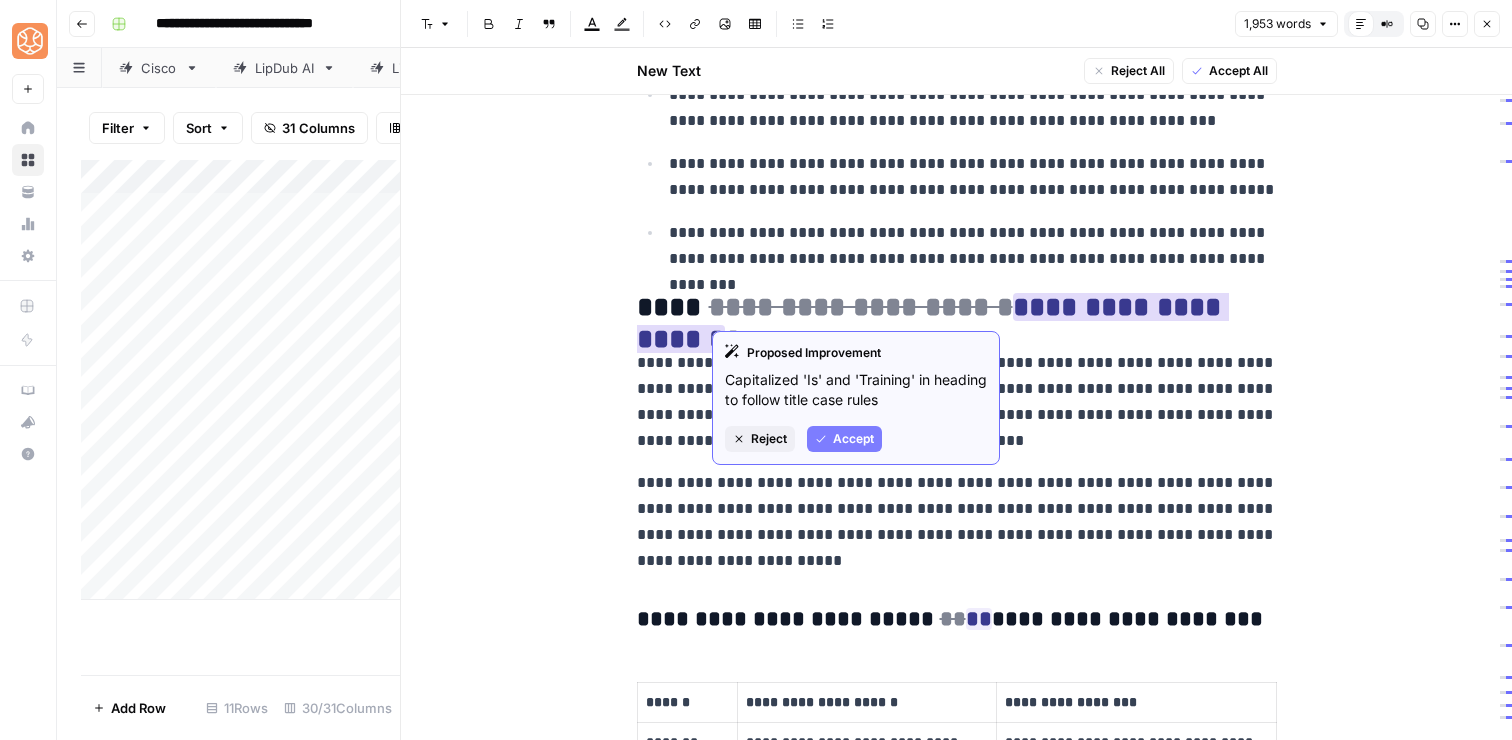 click on "Accept" at bounding box center (853, 439) 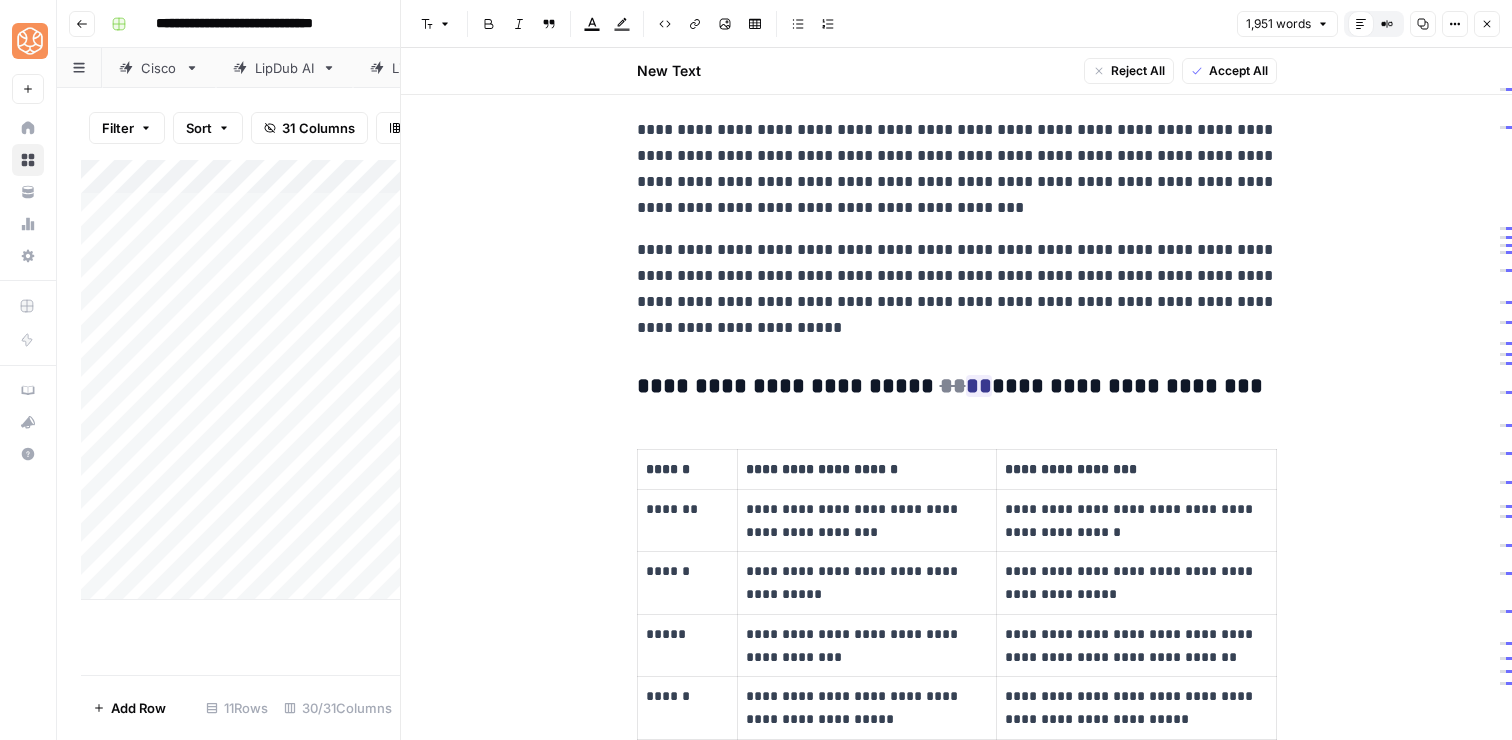 scroll, scrollTop: 902, scrollLeft: 0, axis: vertical 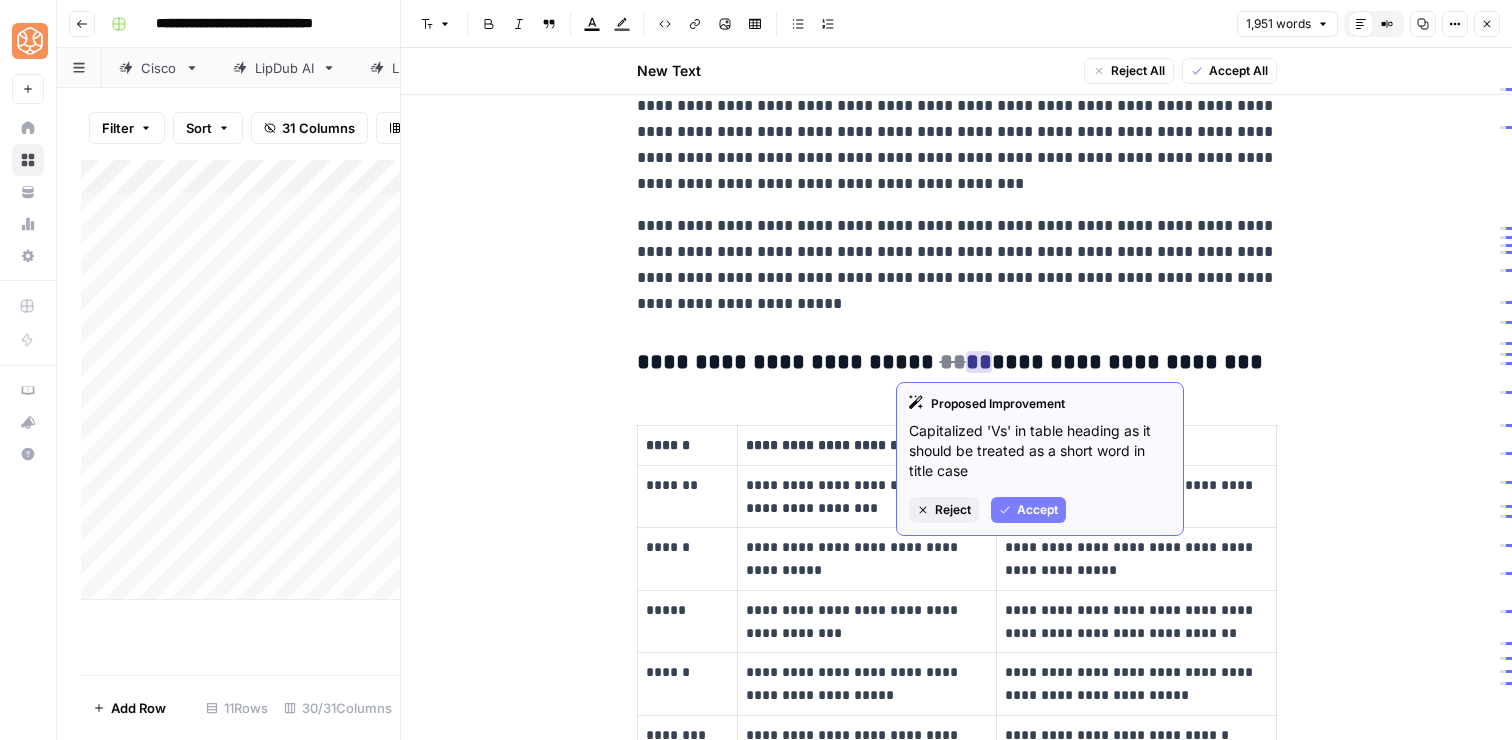 click on "Reject" at bounding box center (944, 510) 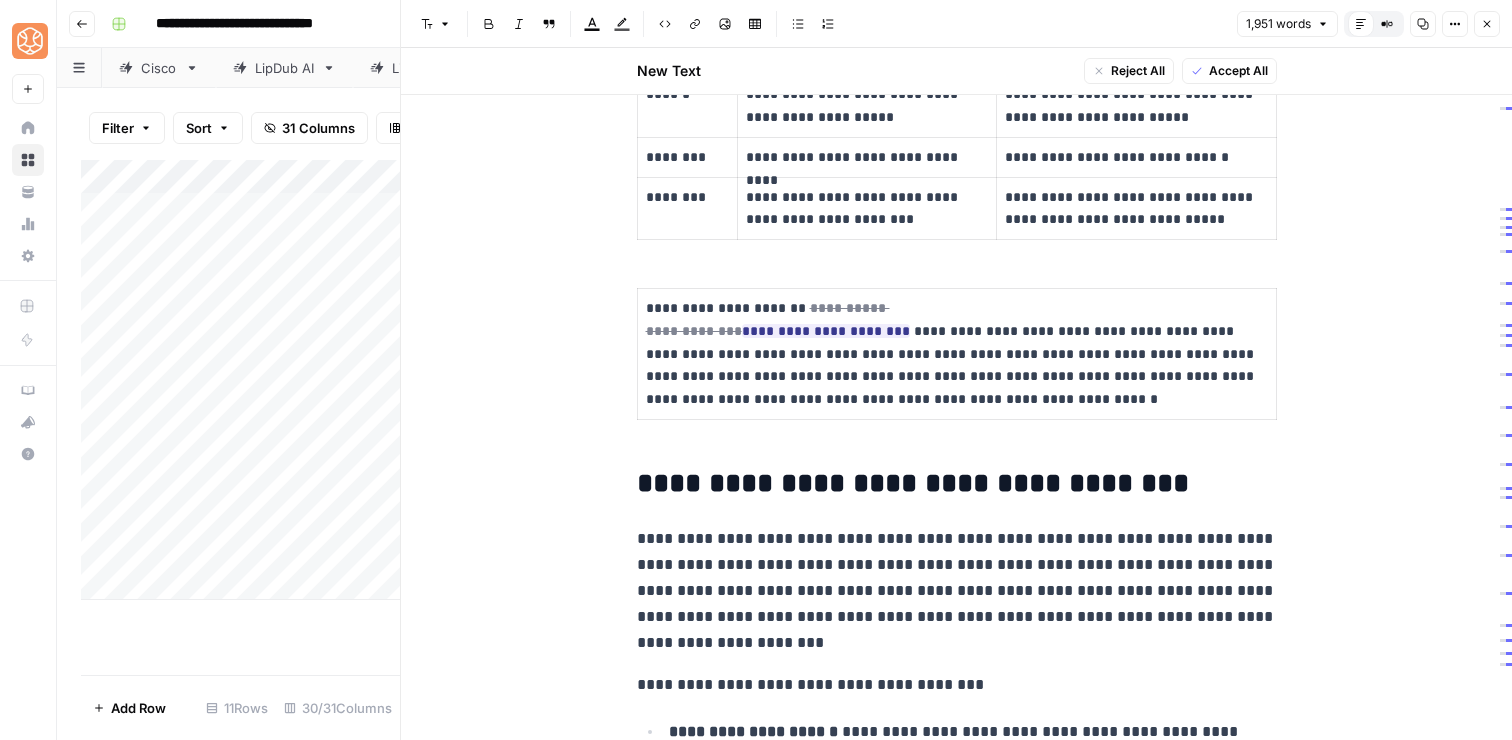 scroll, scrollTop: 1482, scrollLeft: 0, axis: vertical 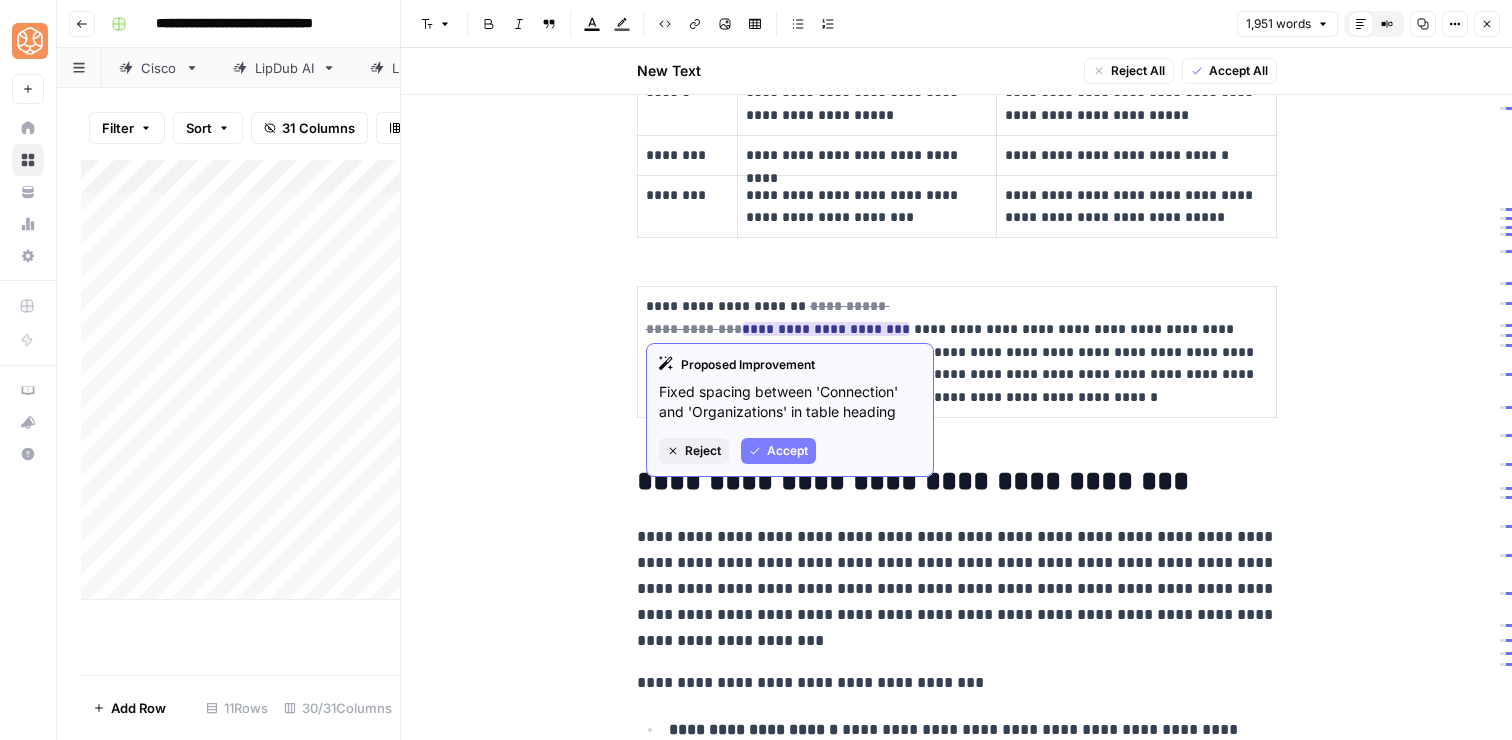 click on "Proposed Improvement Fixed spacing between 'Connection' and 'Organizations' in table heading Reject Accept" at bounding box center (790, 410) 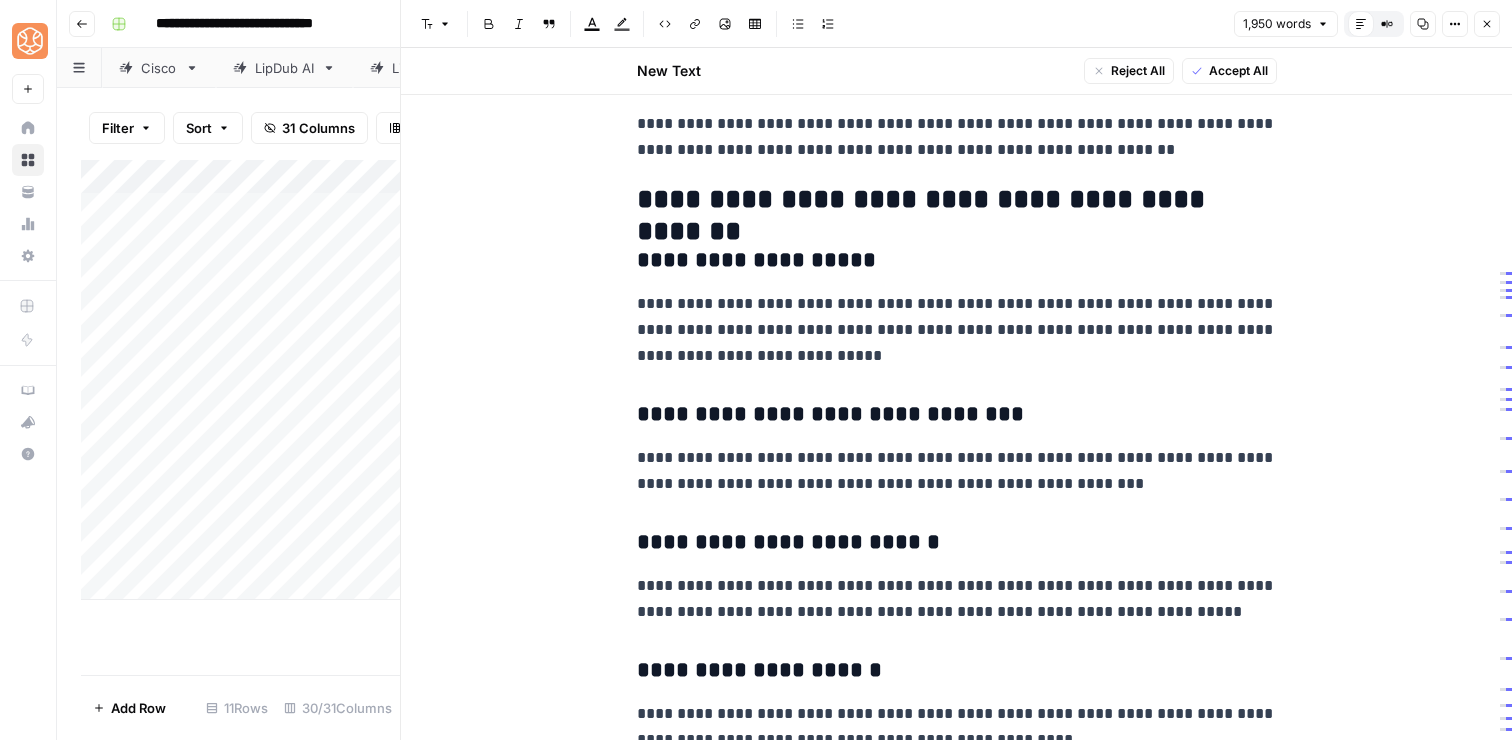 scroll, scrollTop: 2358, scrollLeft: 0, axis: vertical 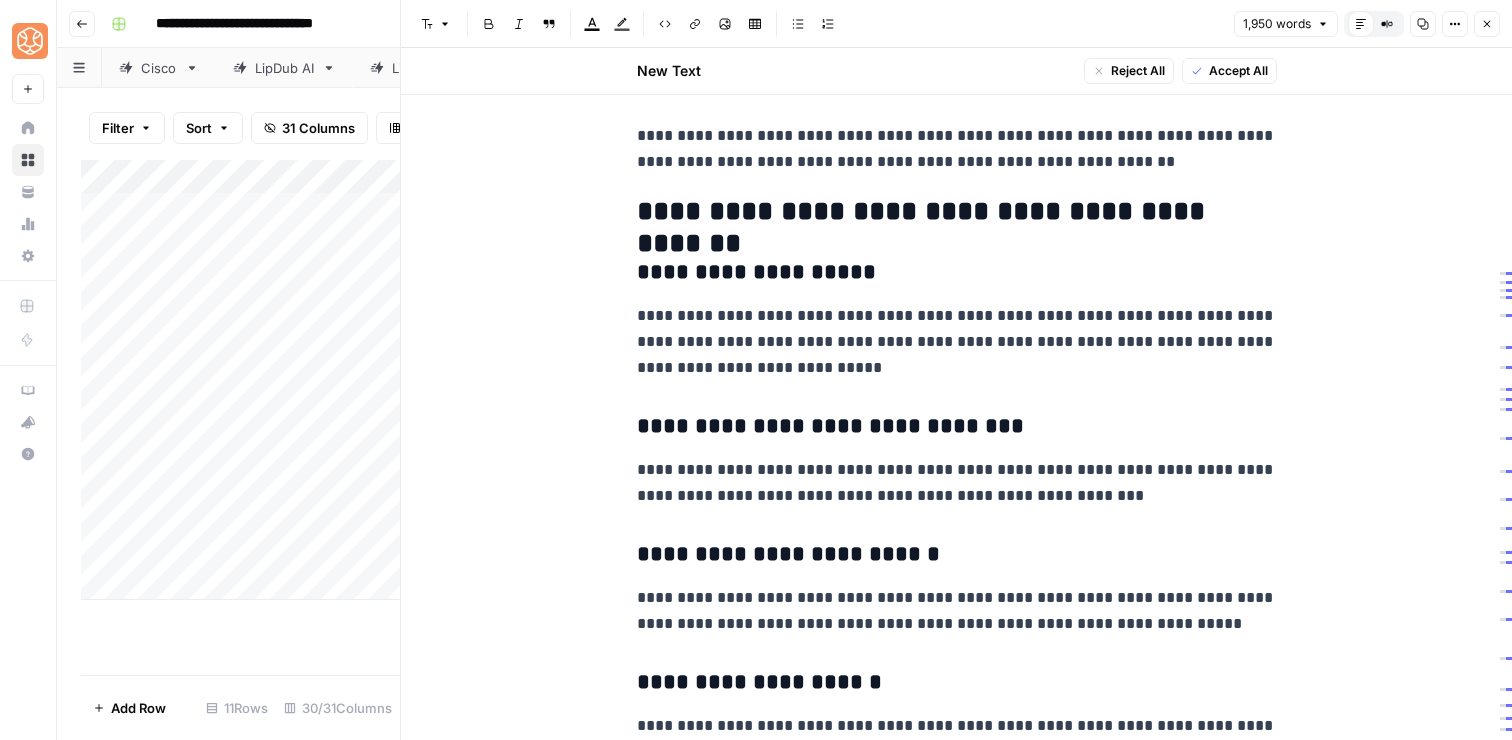 click on "**********" at bounding box center [957, 212] 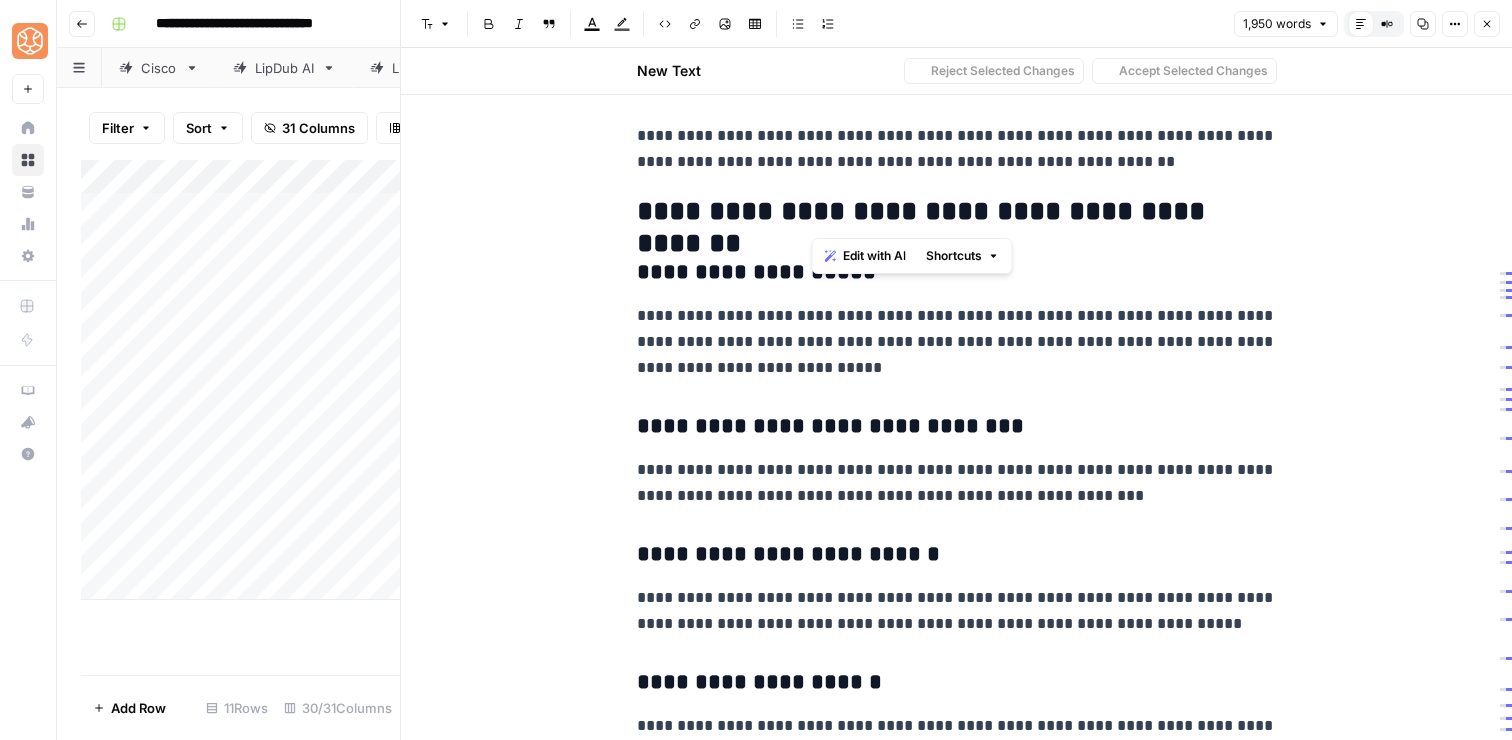 click on "**********" at bounding box center (957, 212) 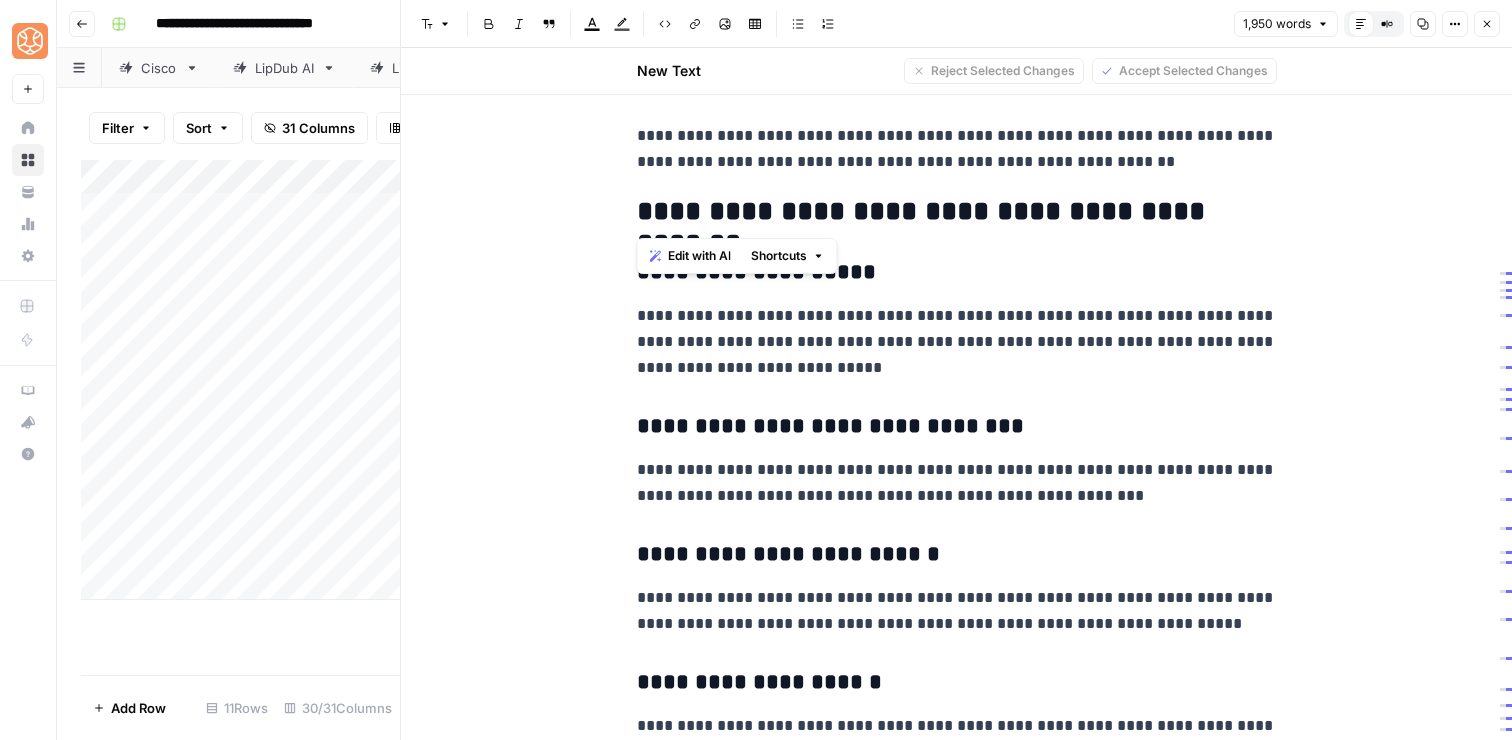 copy on "**********" 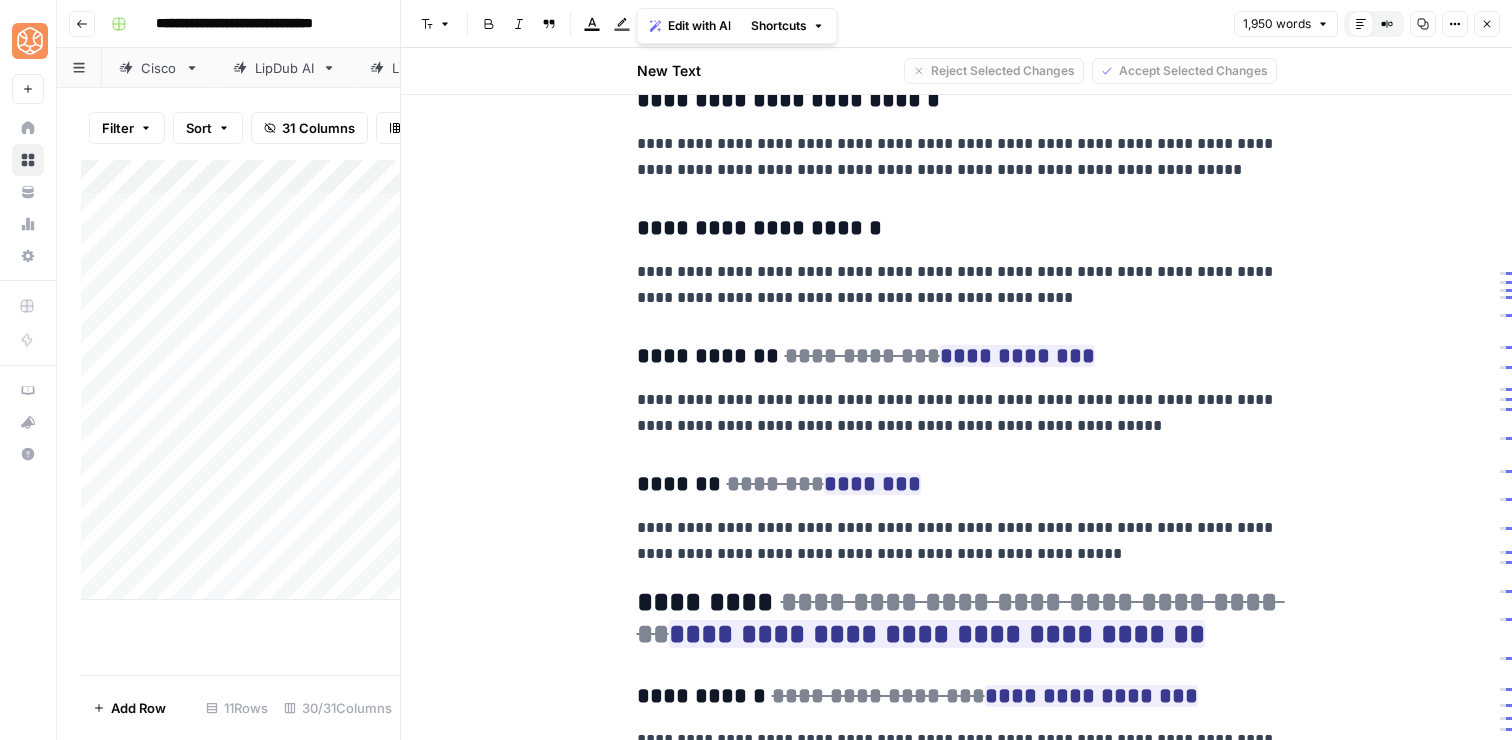 scroll, scrollTop: 2810, scrollLeft: 0, axis: vertical 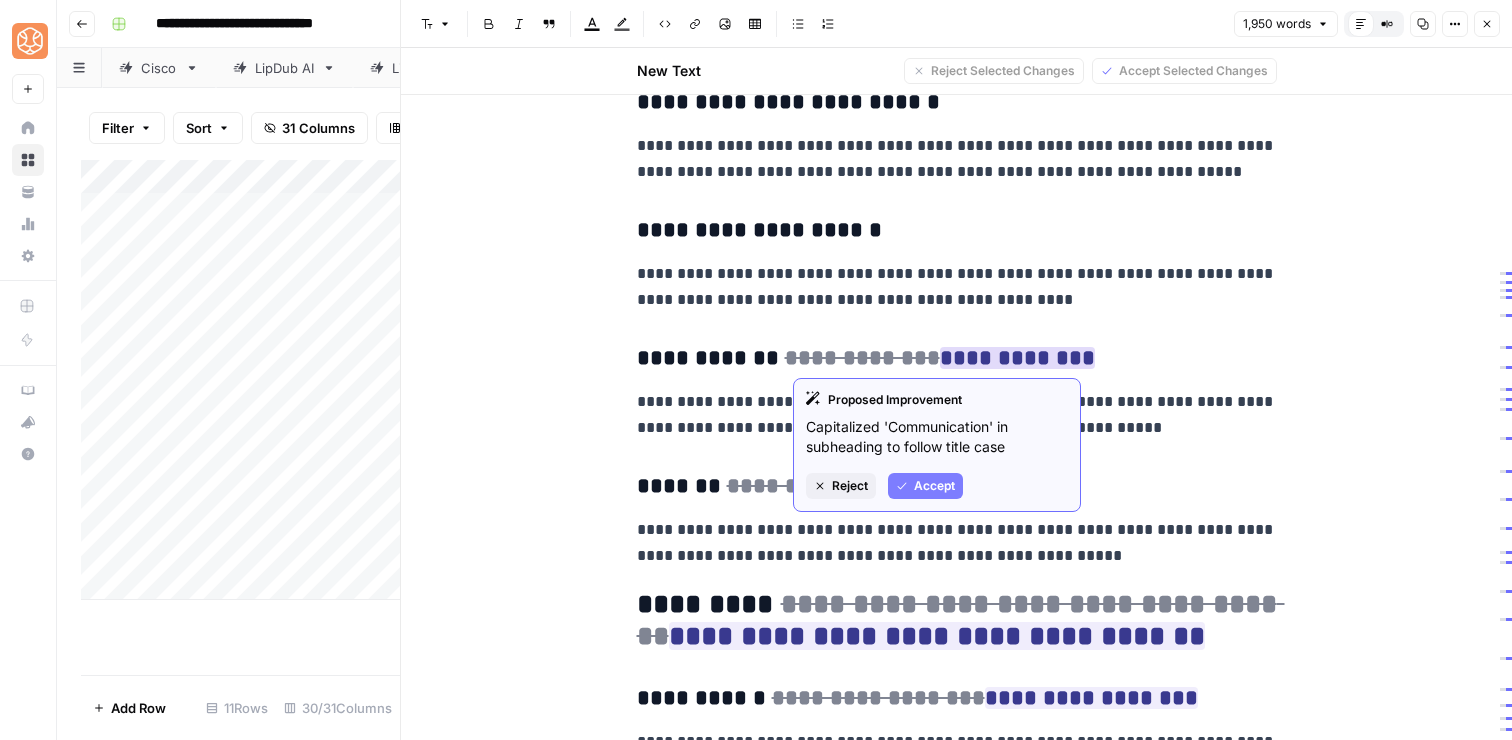 click on "Accept" at bounding box center (925, 486) 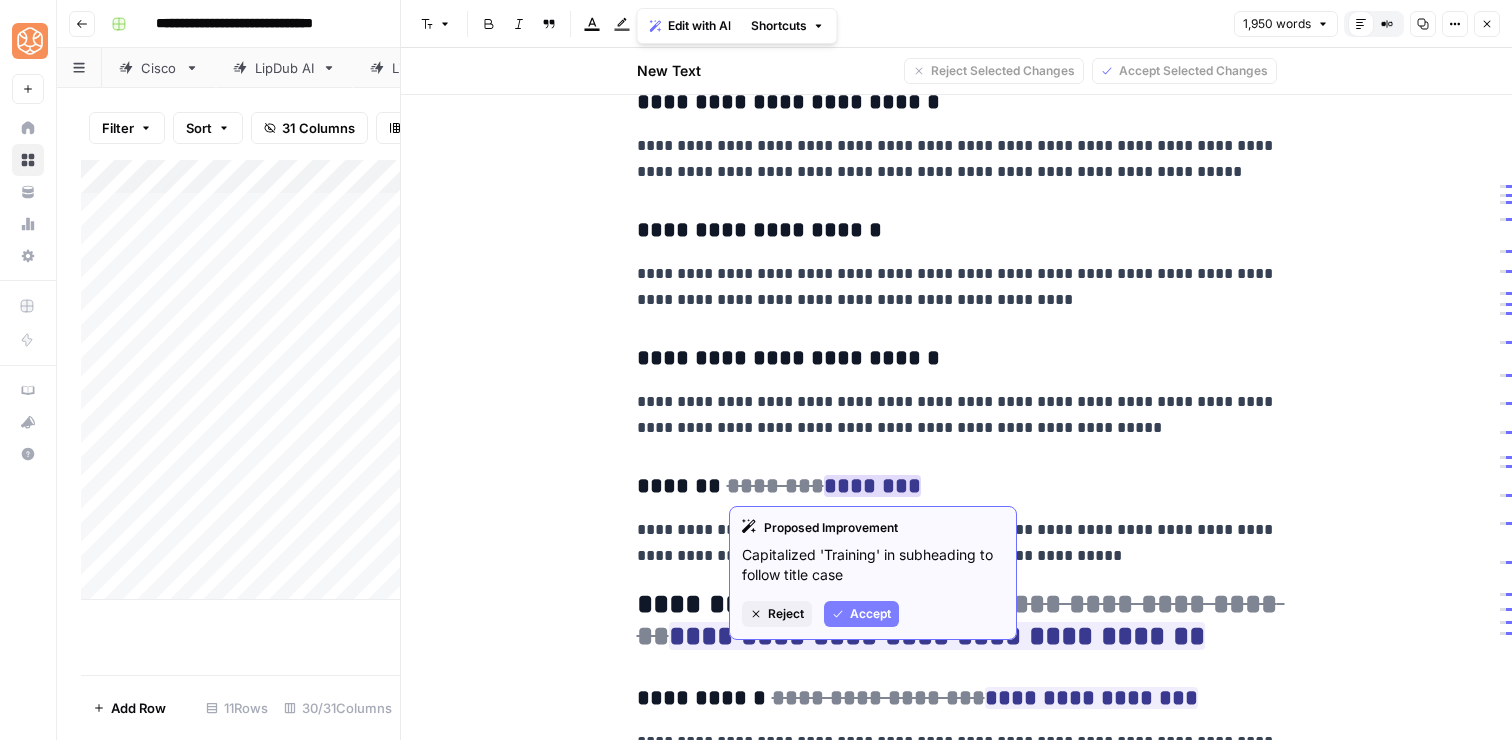 click on "Accept" at bounding box center (870, 614) 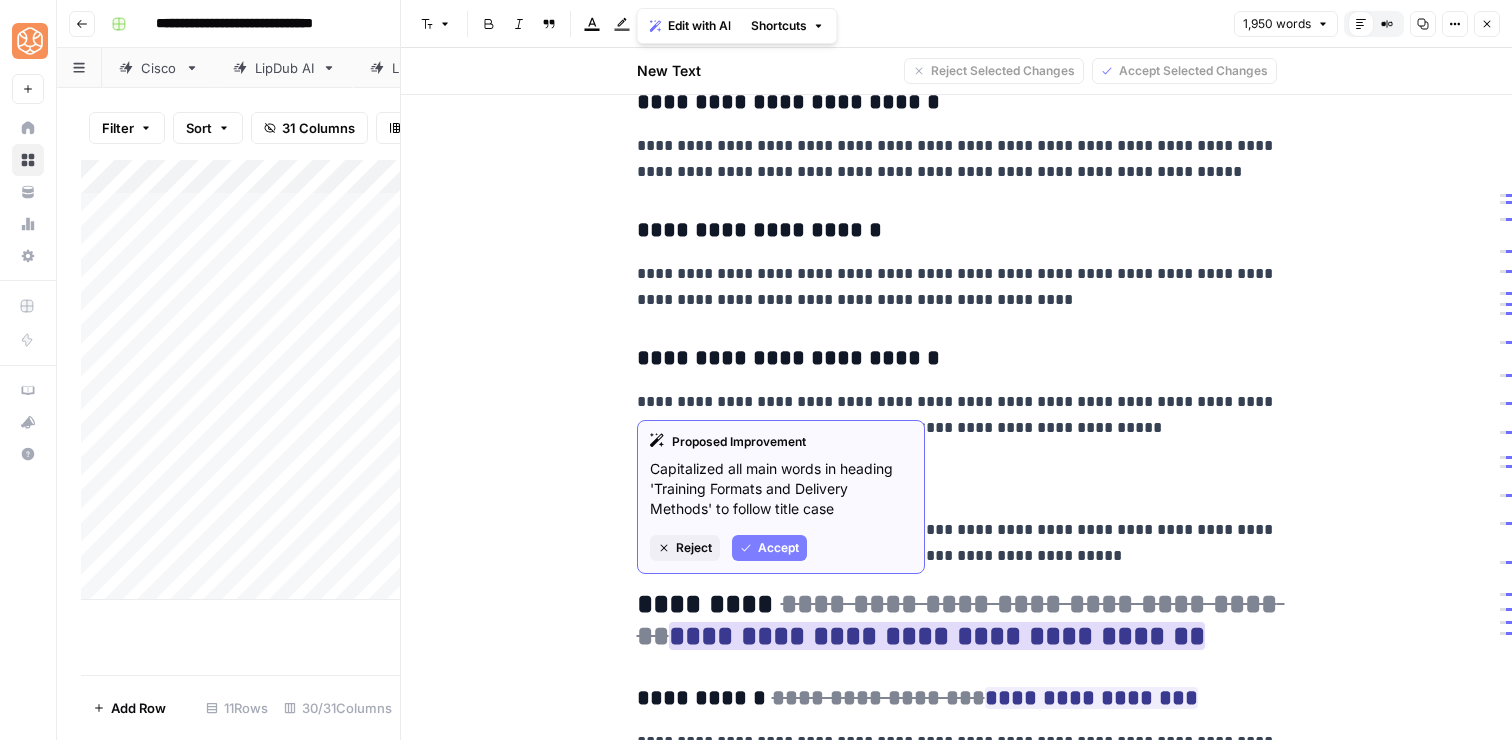 click on "Accept" at bounding box center [778, 548] 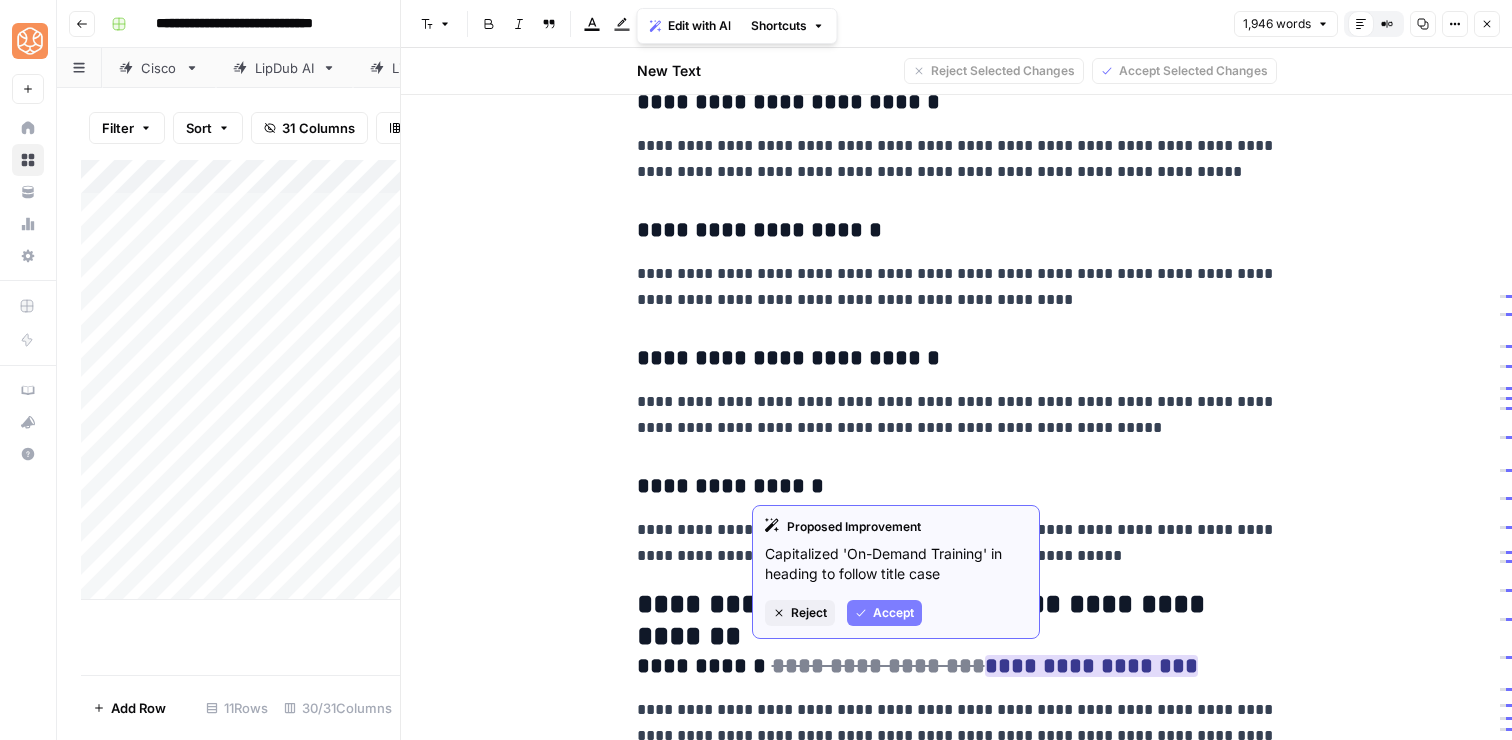 click on "Accept" at bounding box center [893, 613] 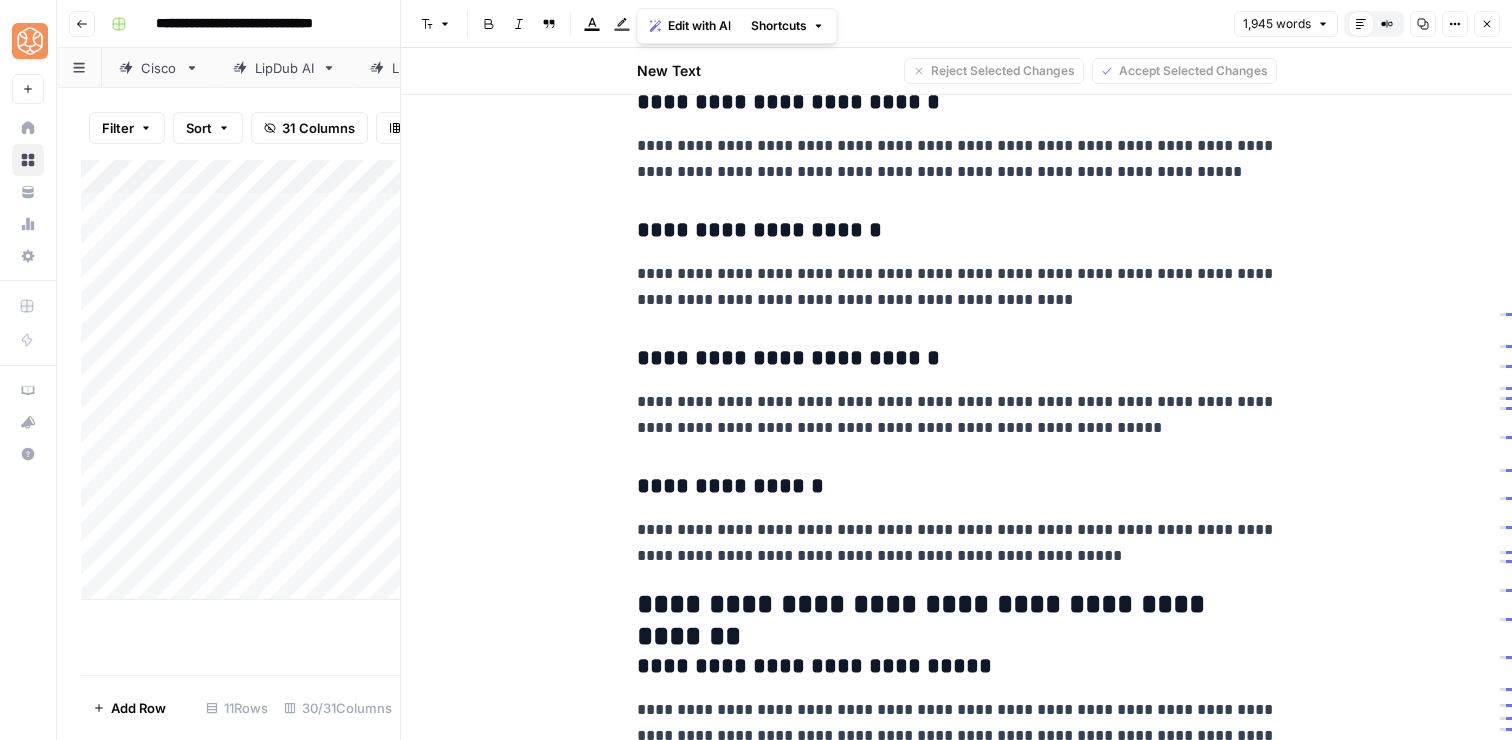 click on "**********" at bounding box center [957, 605] 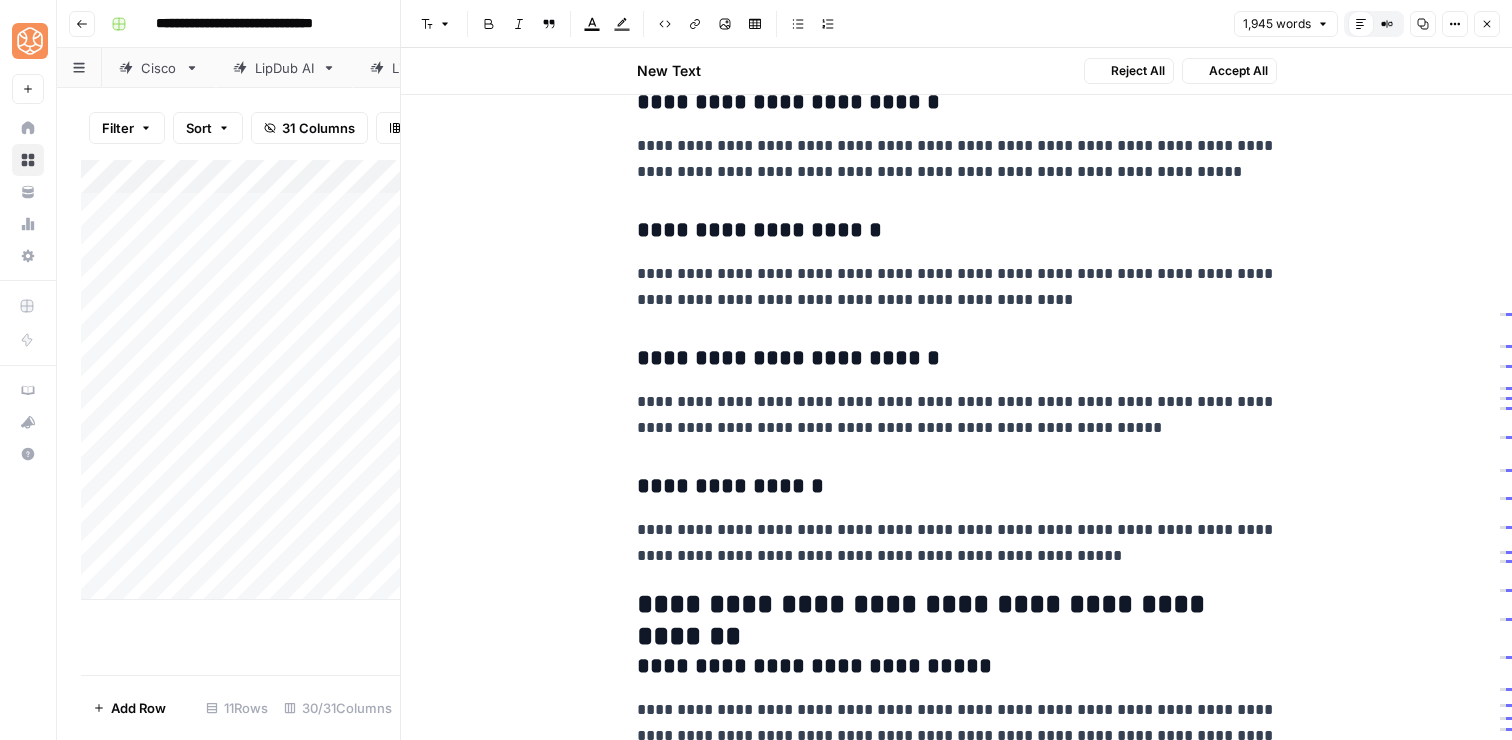 click on "**********" at bounding box center (957, 605) 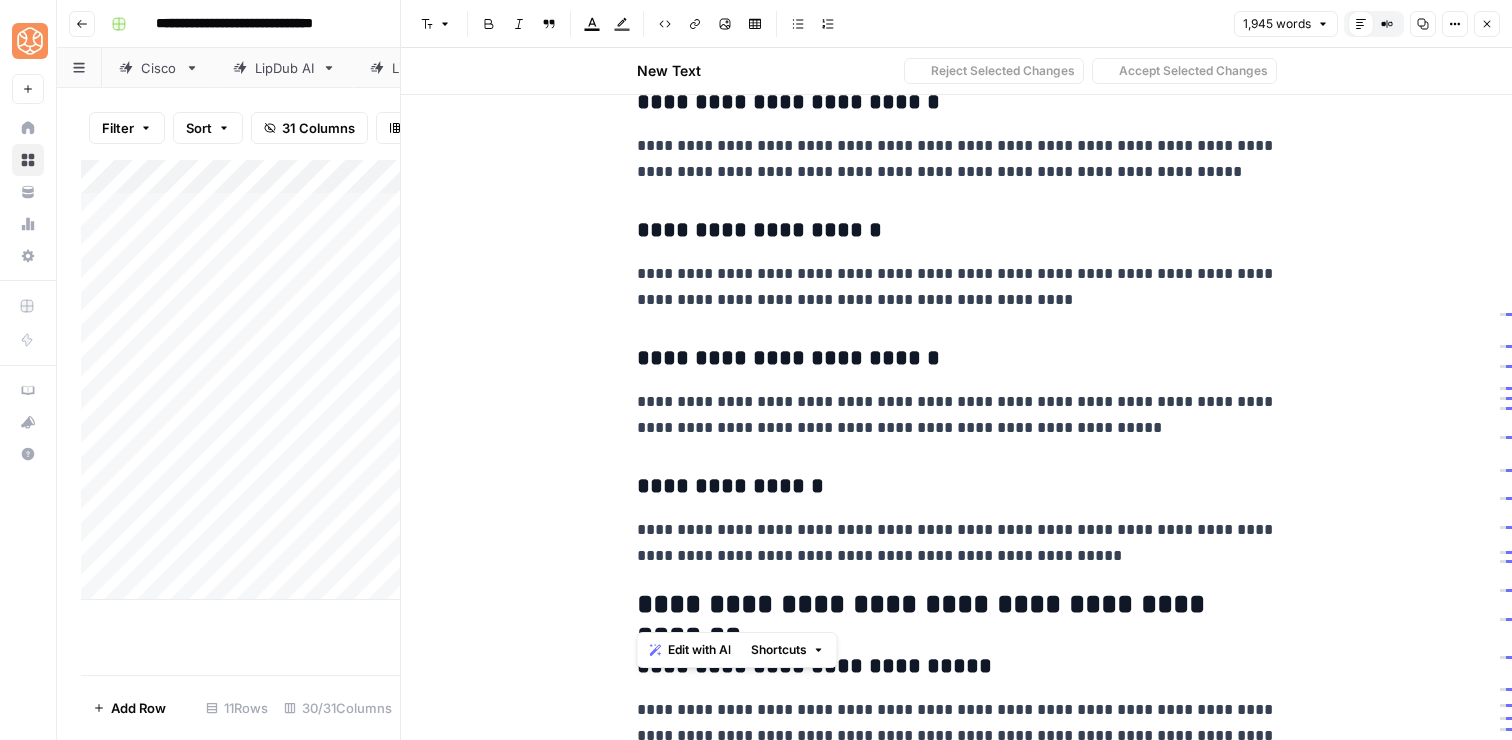 click on "**********" at bounding box center (957, 605) 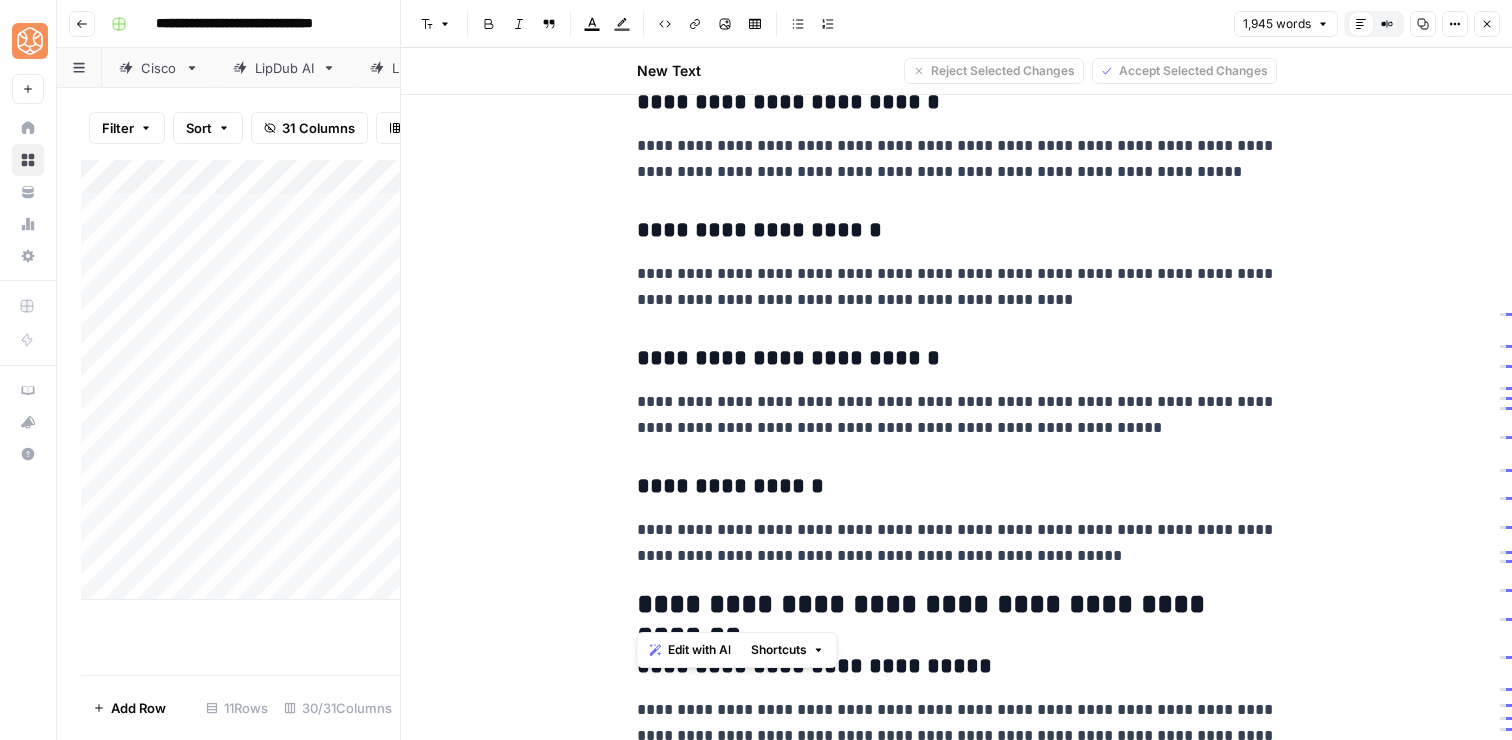 copy on "**********" 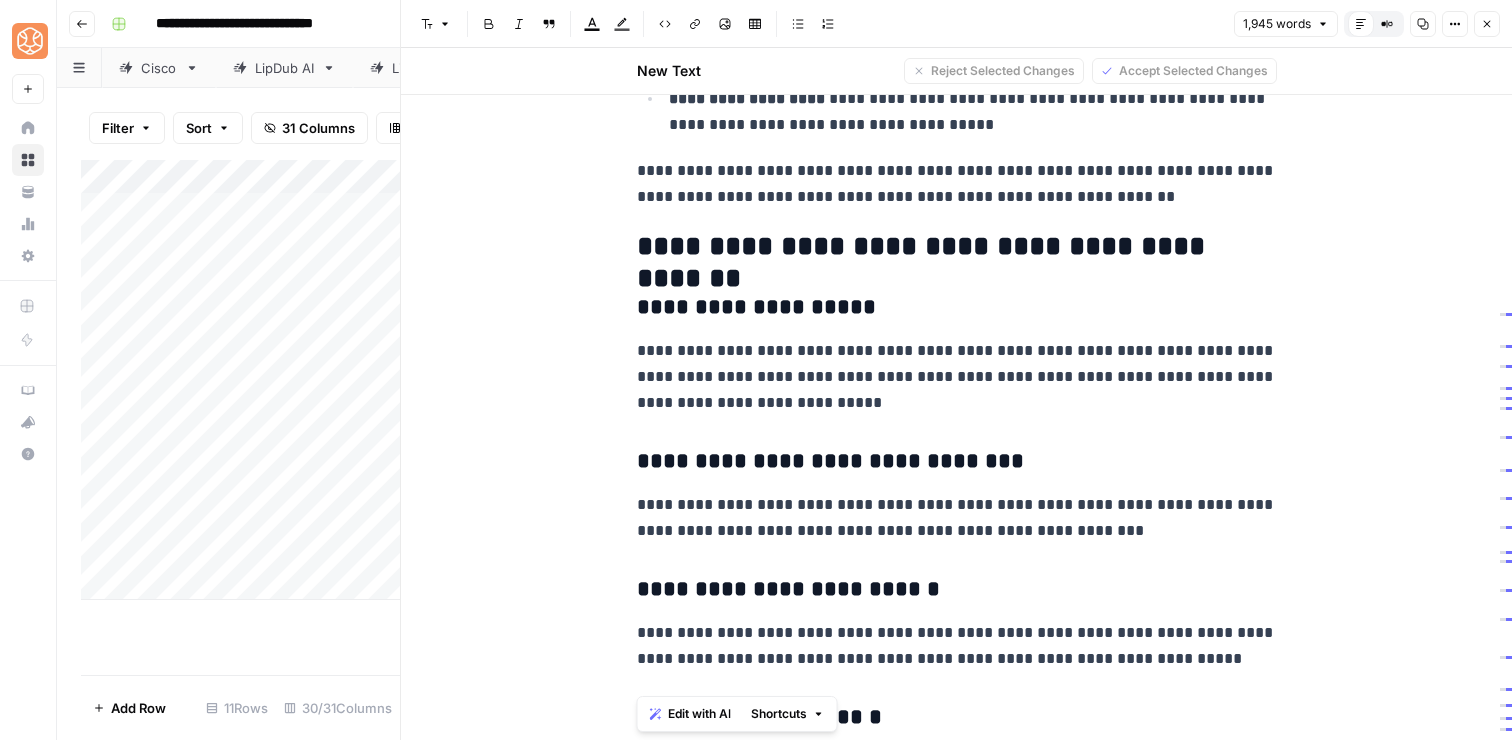 scroll, scrollTop: 2297, scrollLeft: 0, axis: vertical 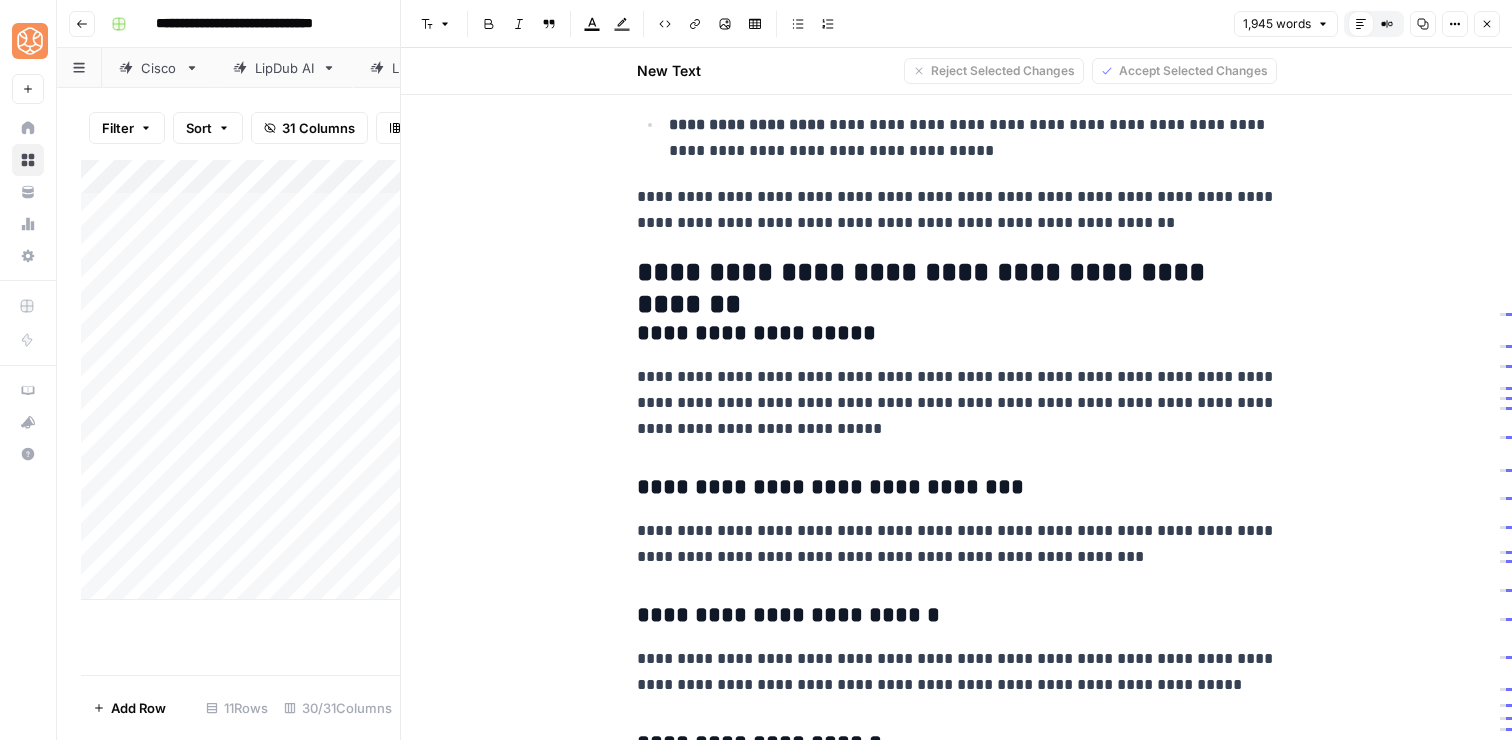 click on "**********" at bounding box center [956, 2527] 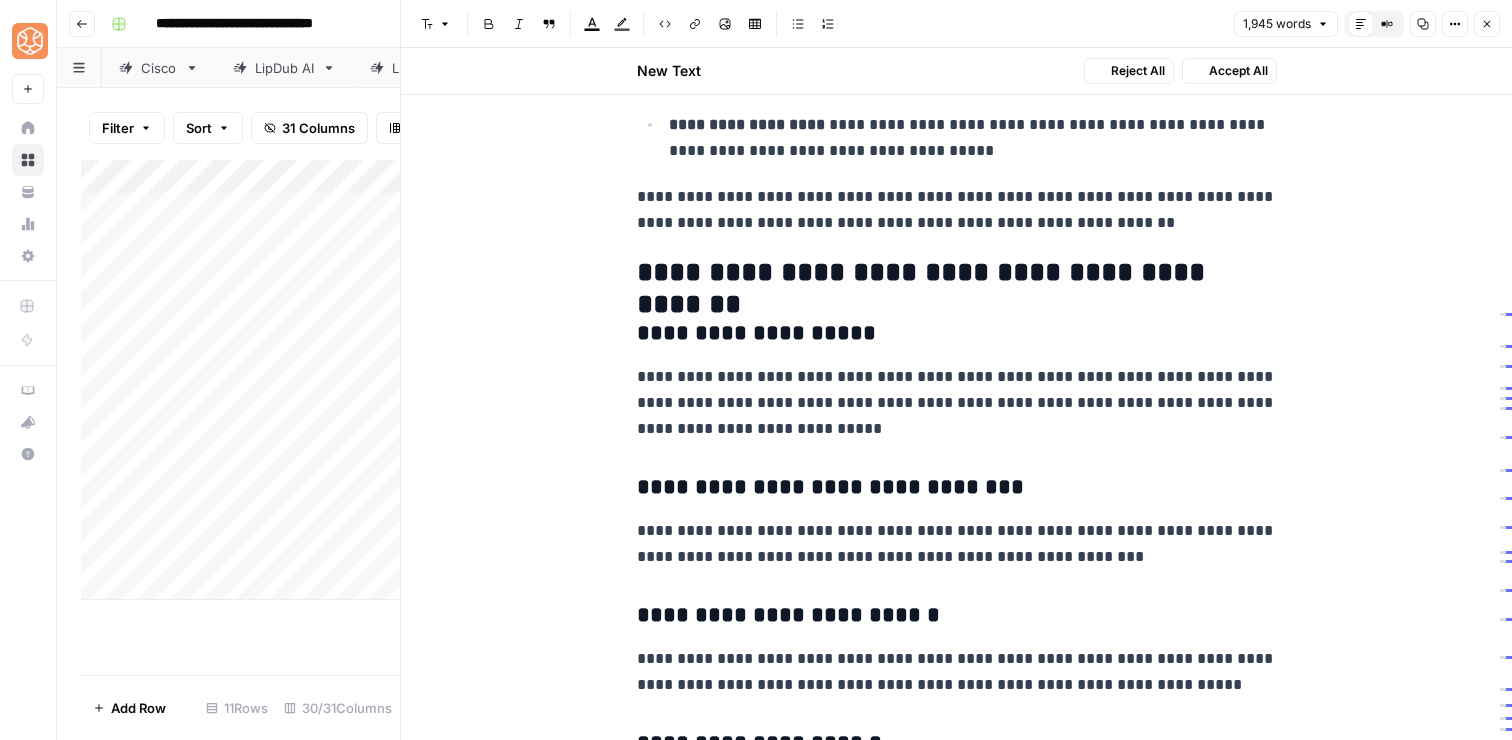 click on "**********" at bounding box center [957, 2566] 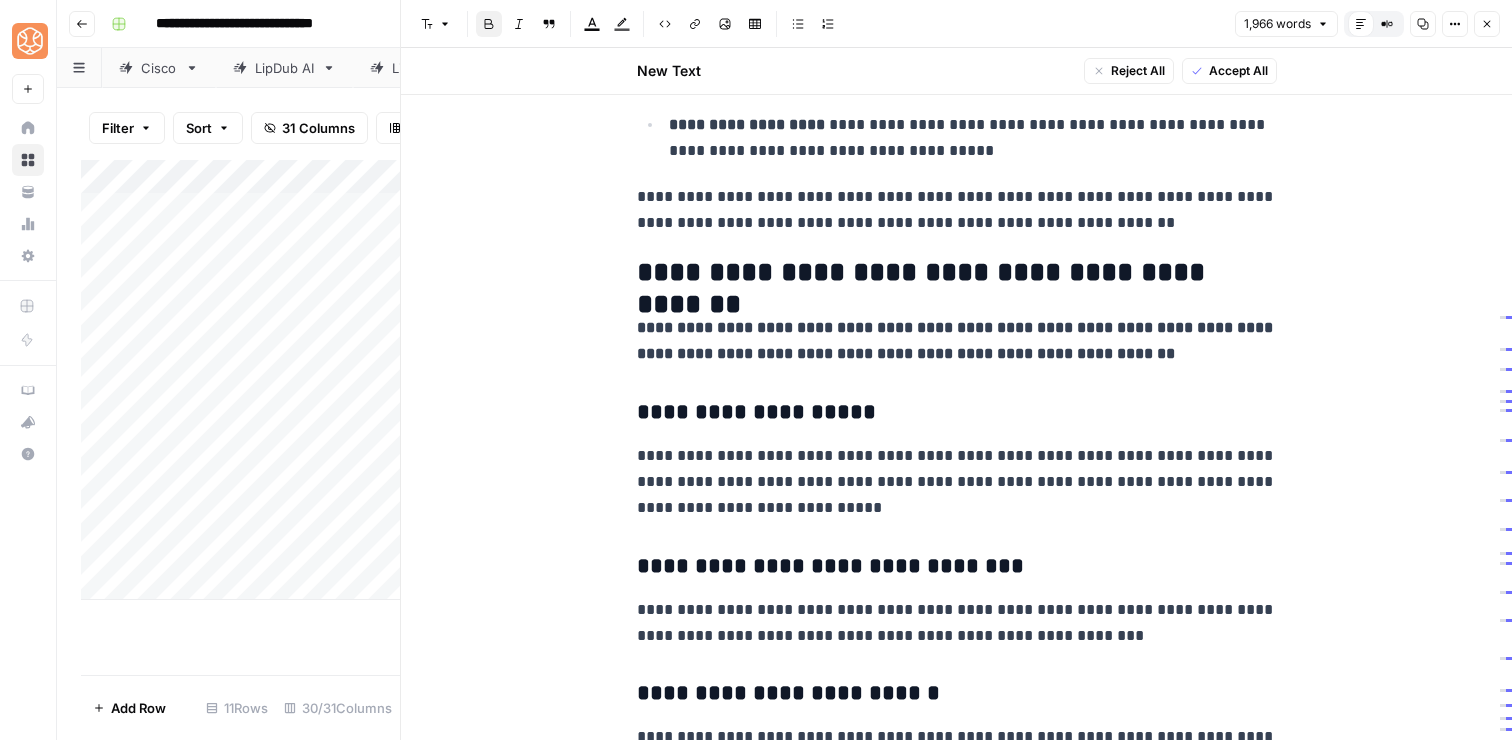 click on "**********" at bounding box center (957, 340) 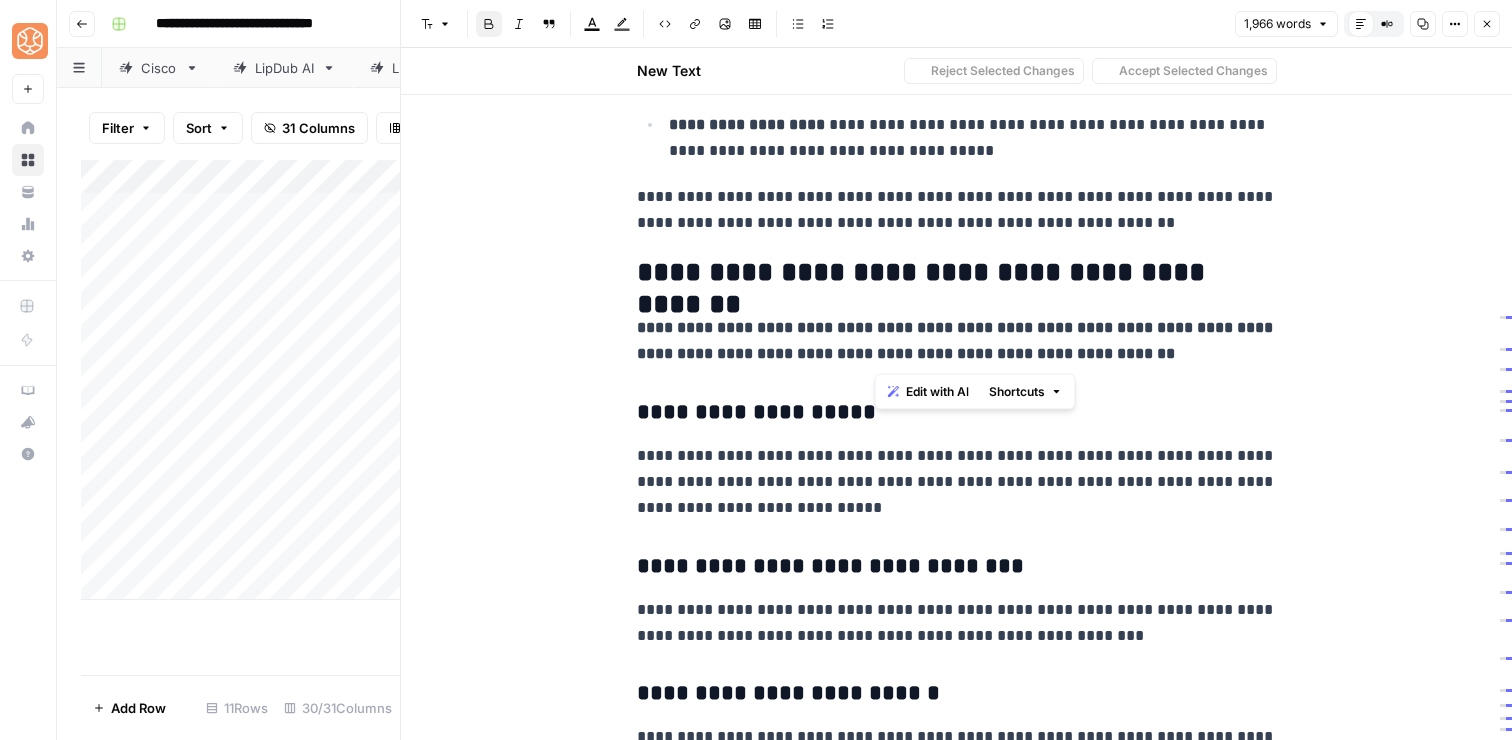 click on "**********" at bounding box center [957, 340] 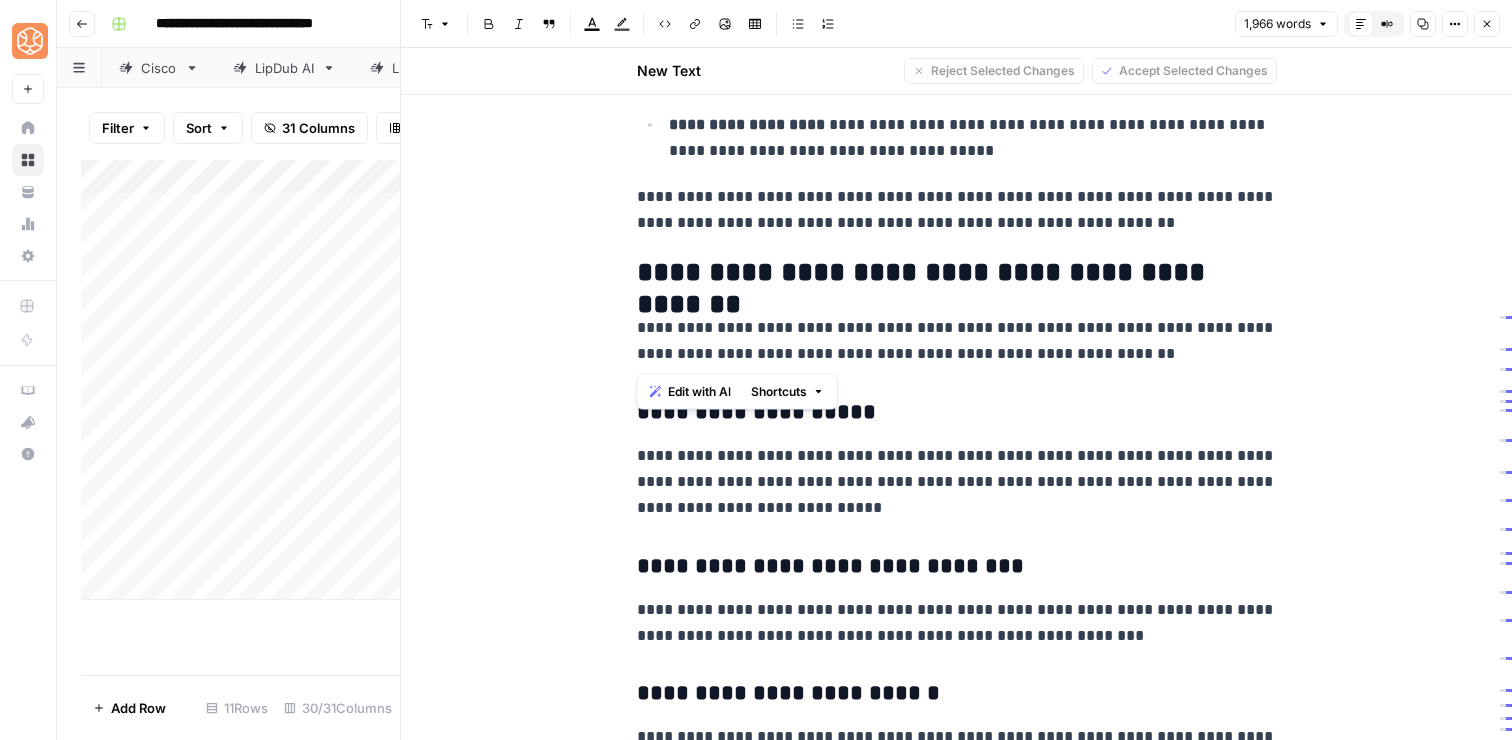 click on "**********" at bounding box center [957, 341] 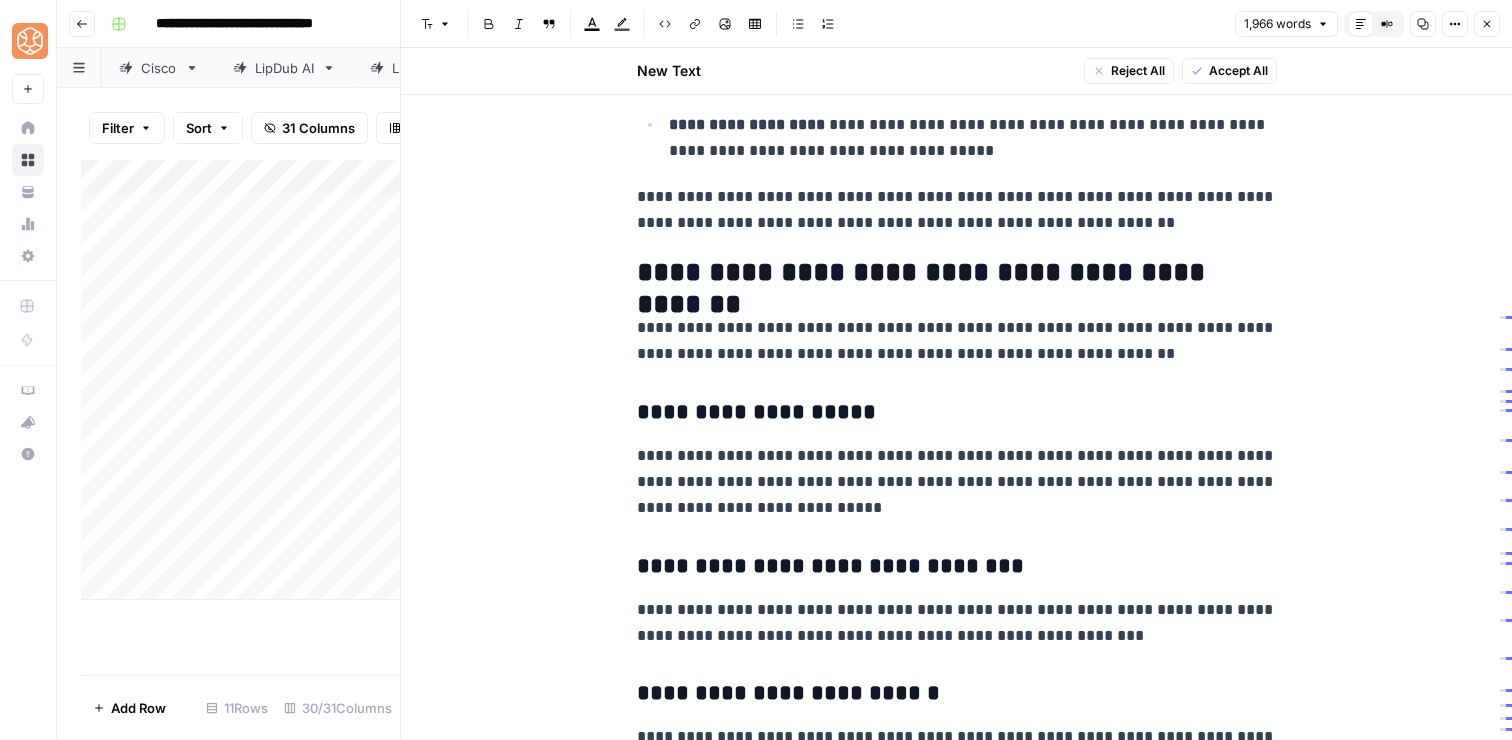 click on "**********" at bounding box center [957, 341] 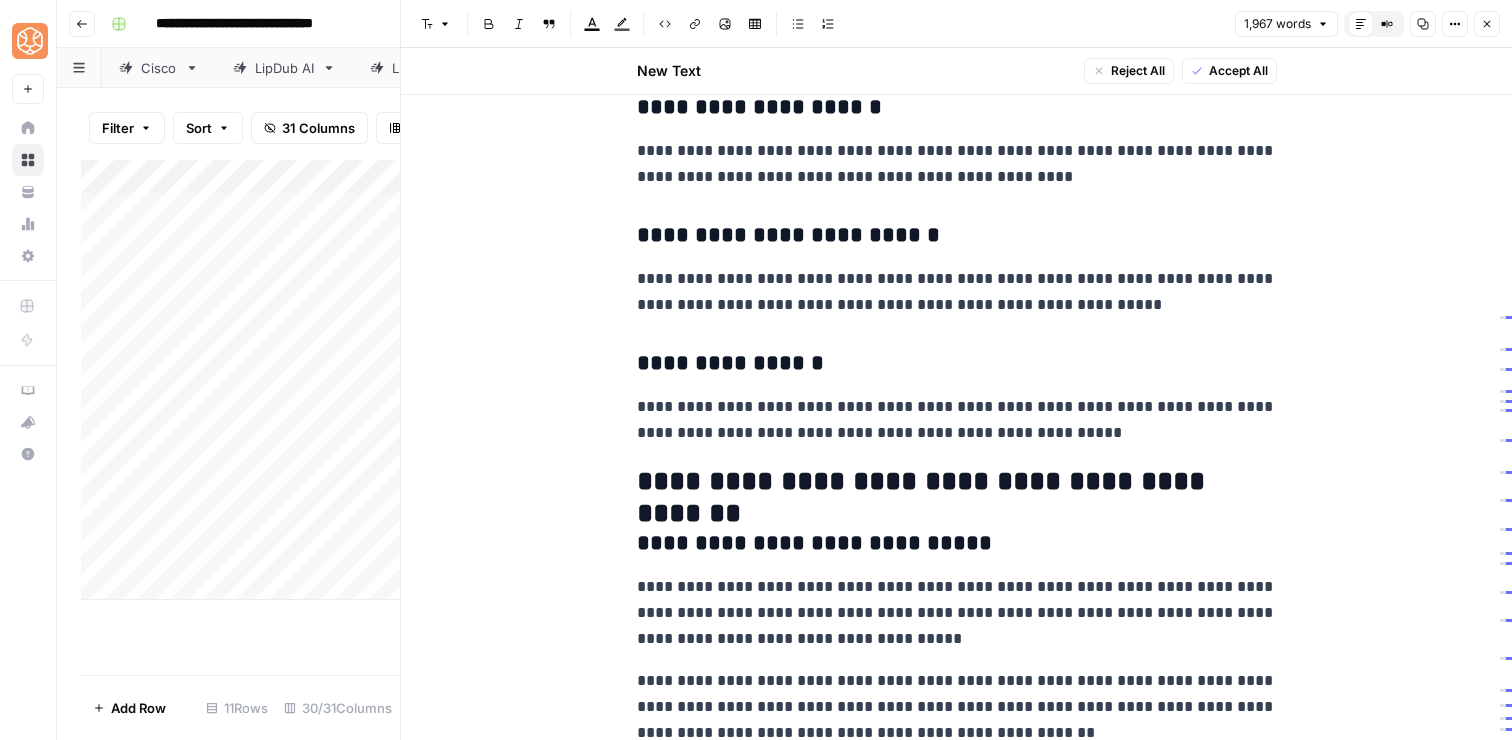 scroll, scrollTop: 3012, scrollLeft: 0, axis: vertical 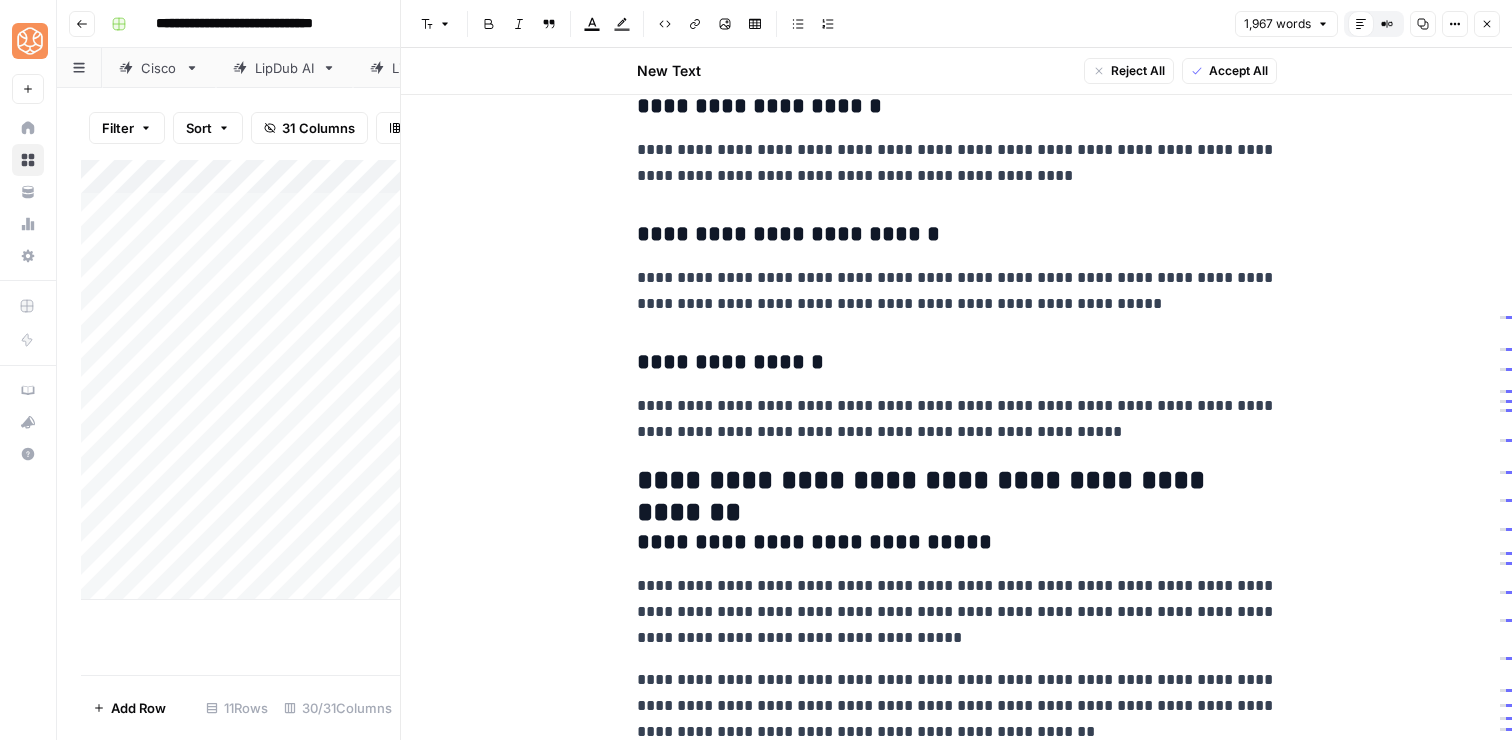 click on "**********" at bounding box center (957, 1891) 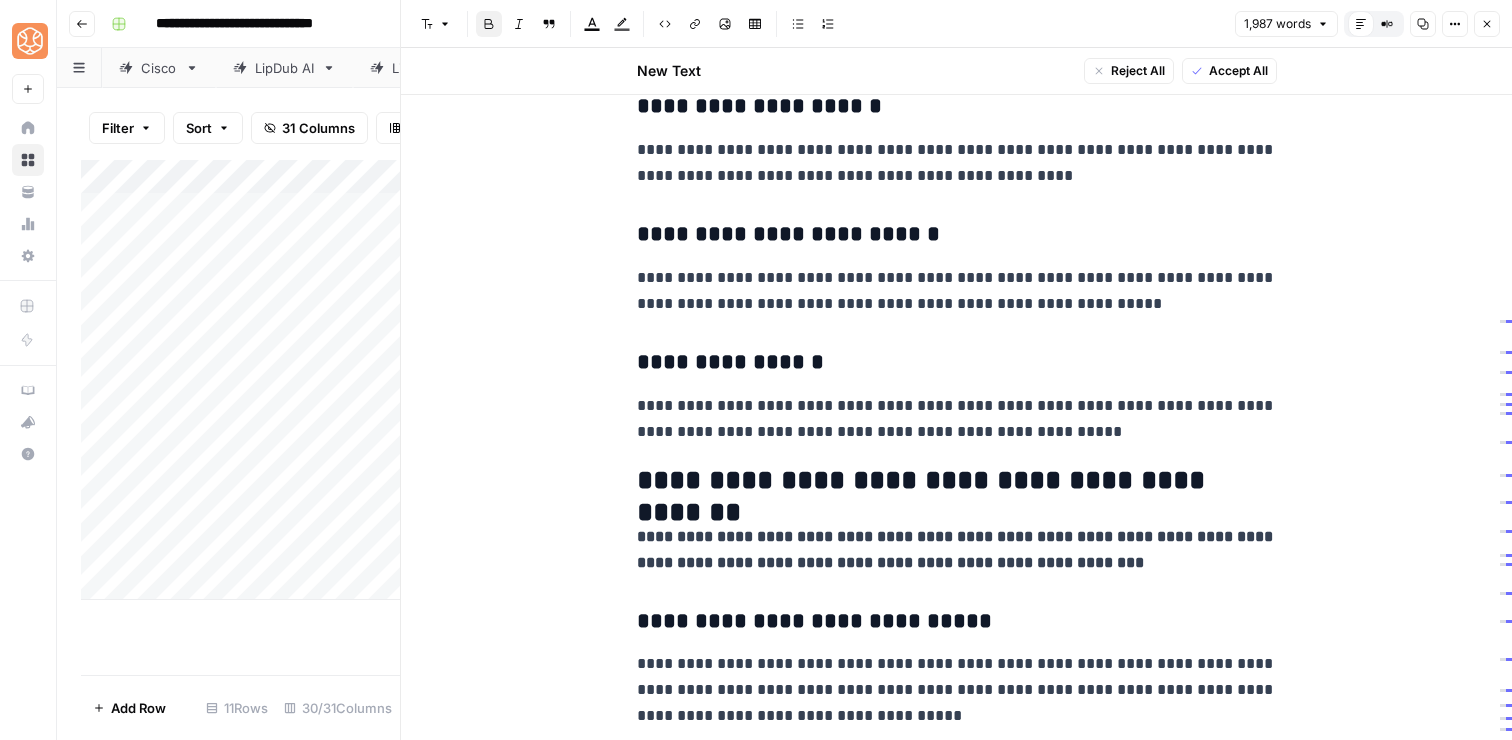 click on "**********" at bounding box center [957, 549] 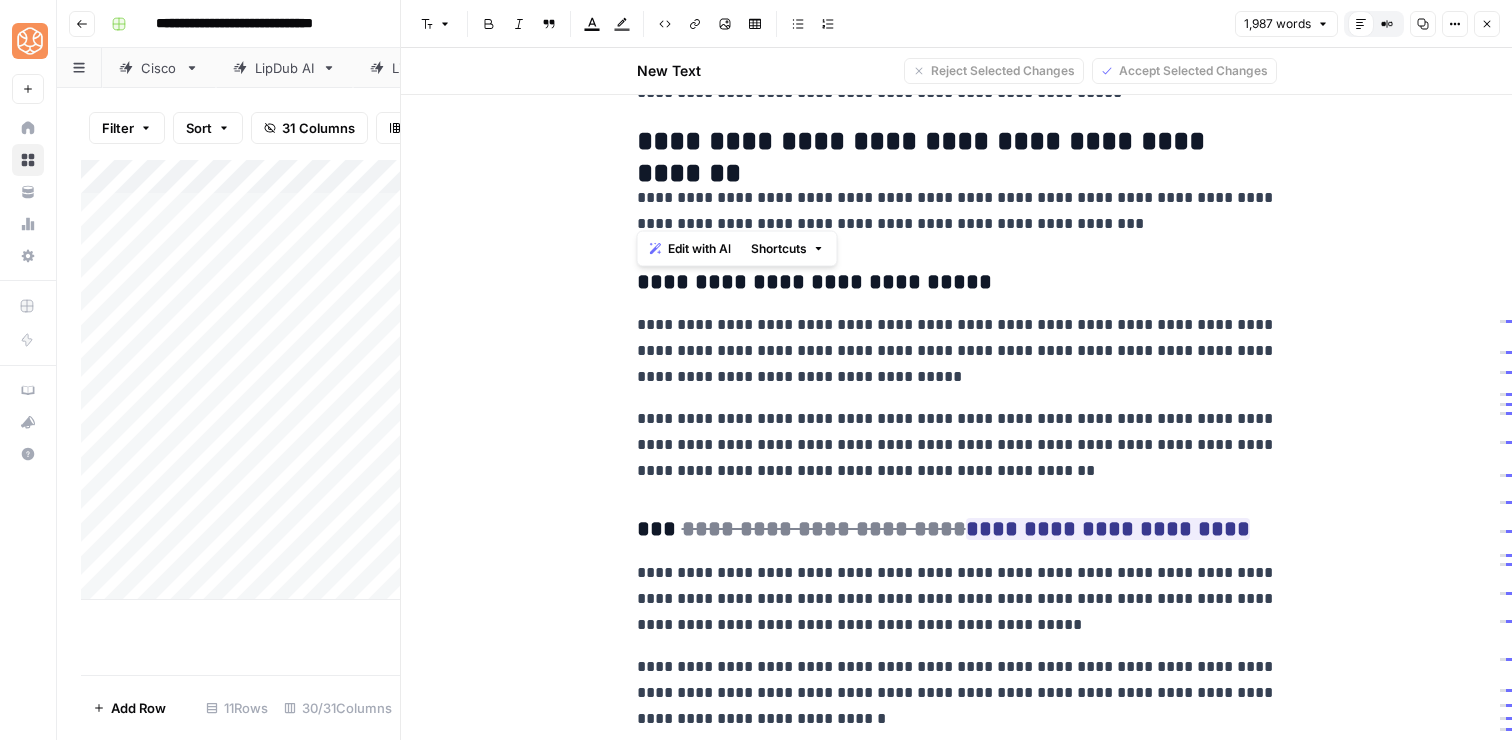 scroll, scrollTop: 3370, scrollLeft: 0, axis: vertical 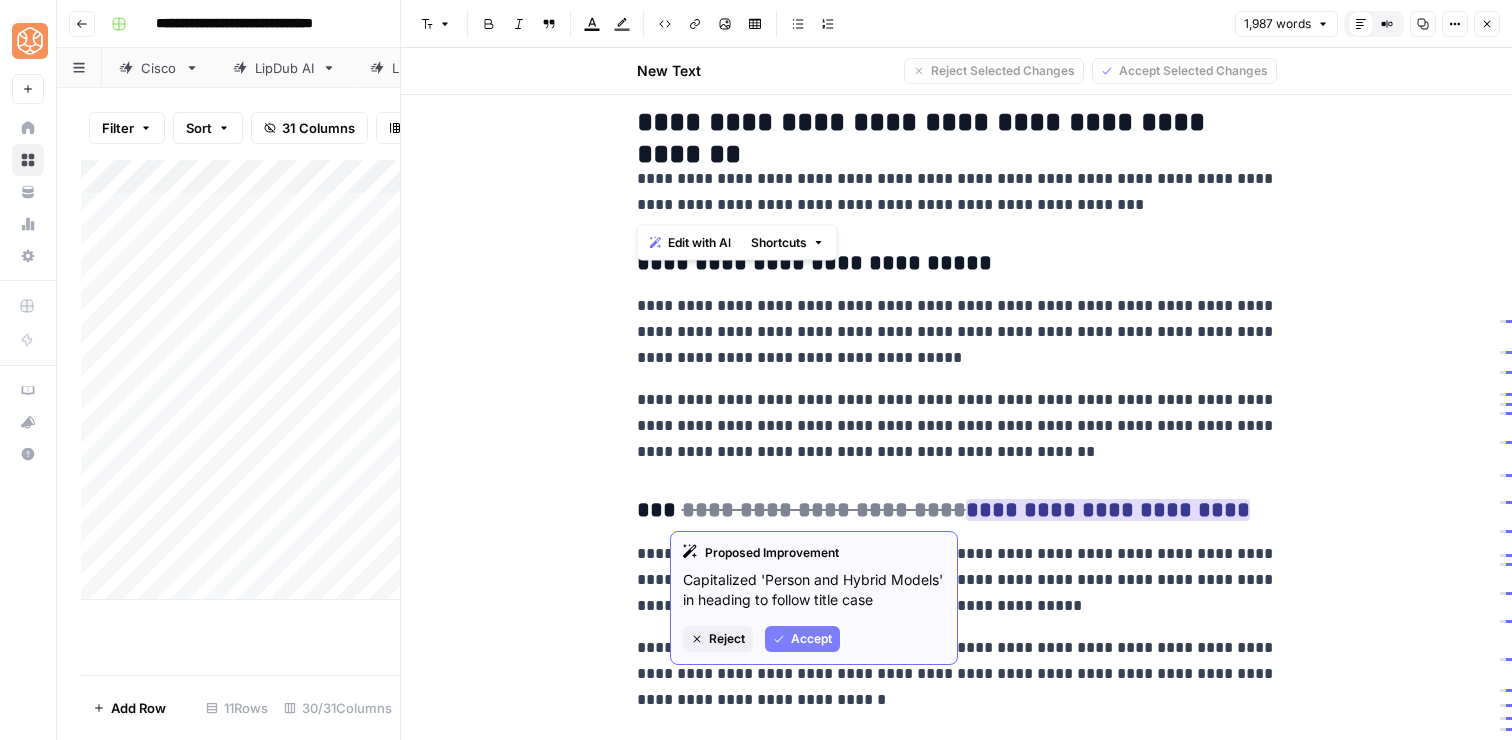 click on "Accept" at bounding box center [811, 639] 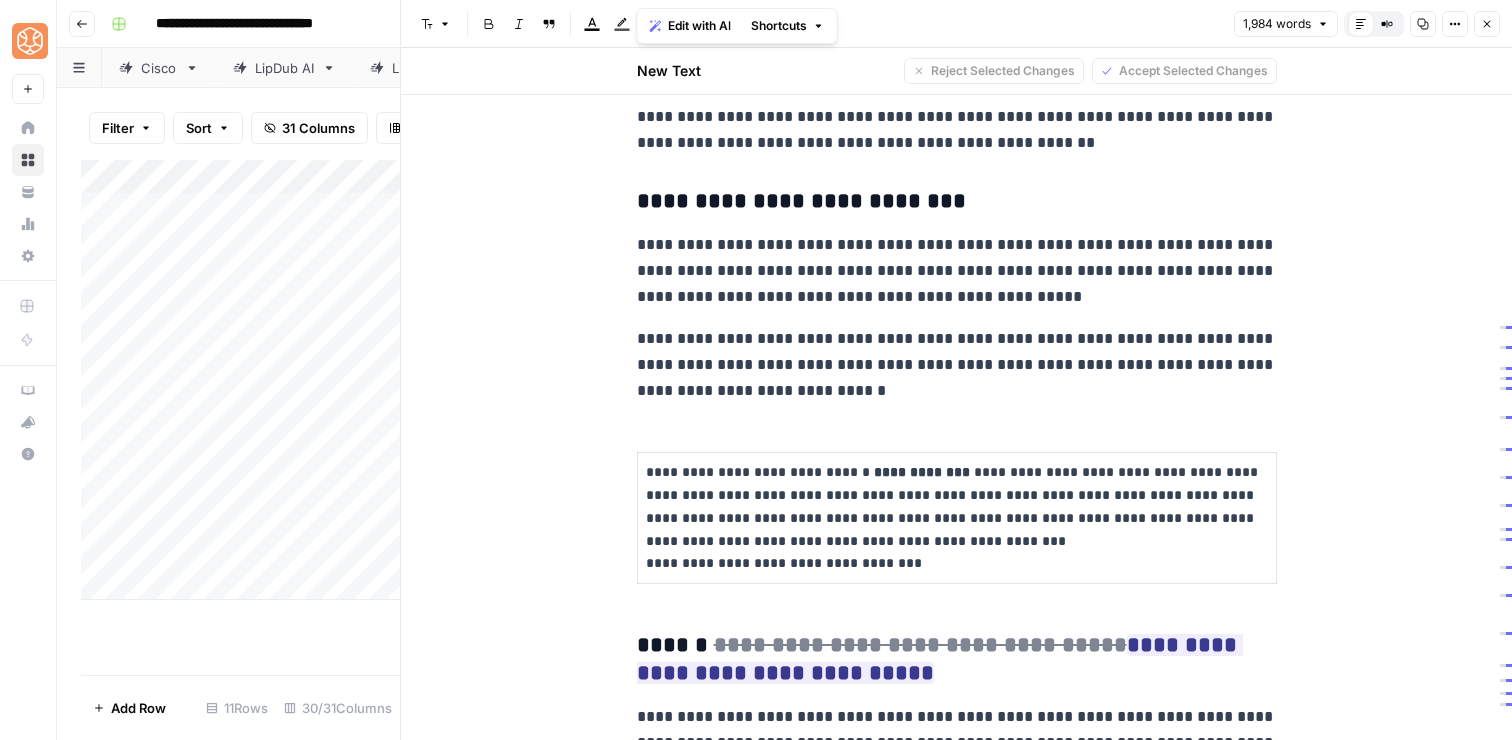 scroll, scrollTop: 3683, scrollLeft: 0, axis: vertical 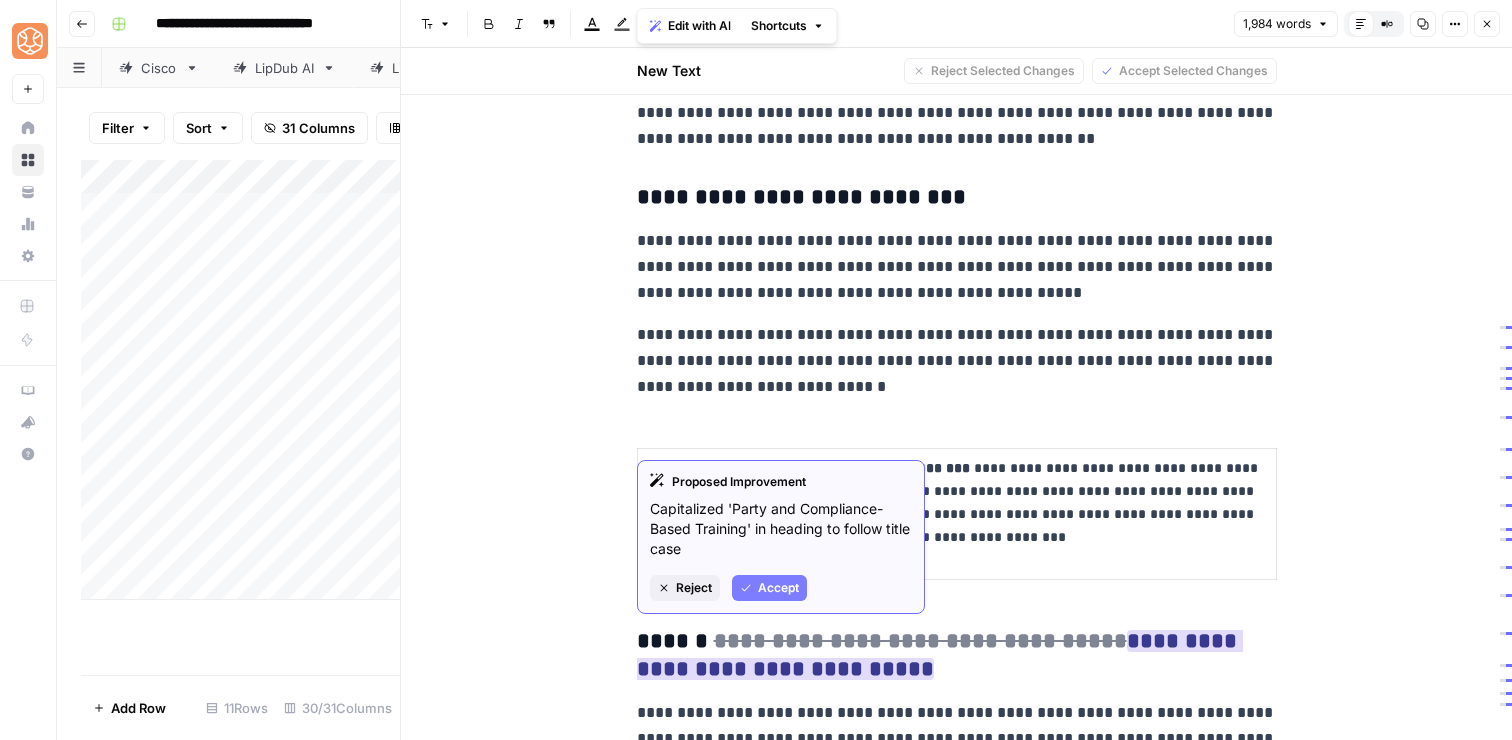 click on "Accept" at bounding box center [778, 588] 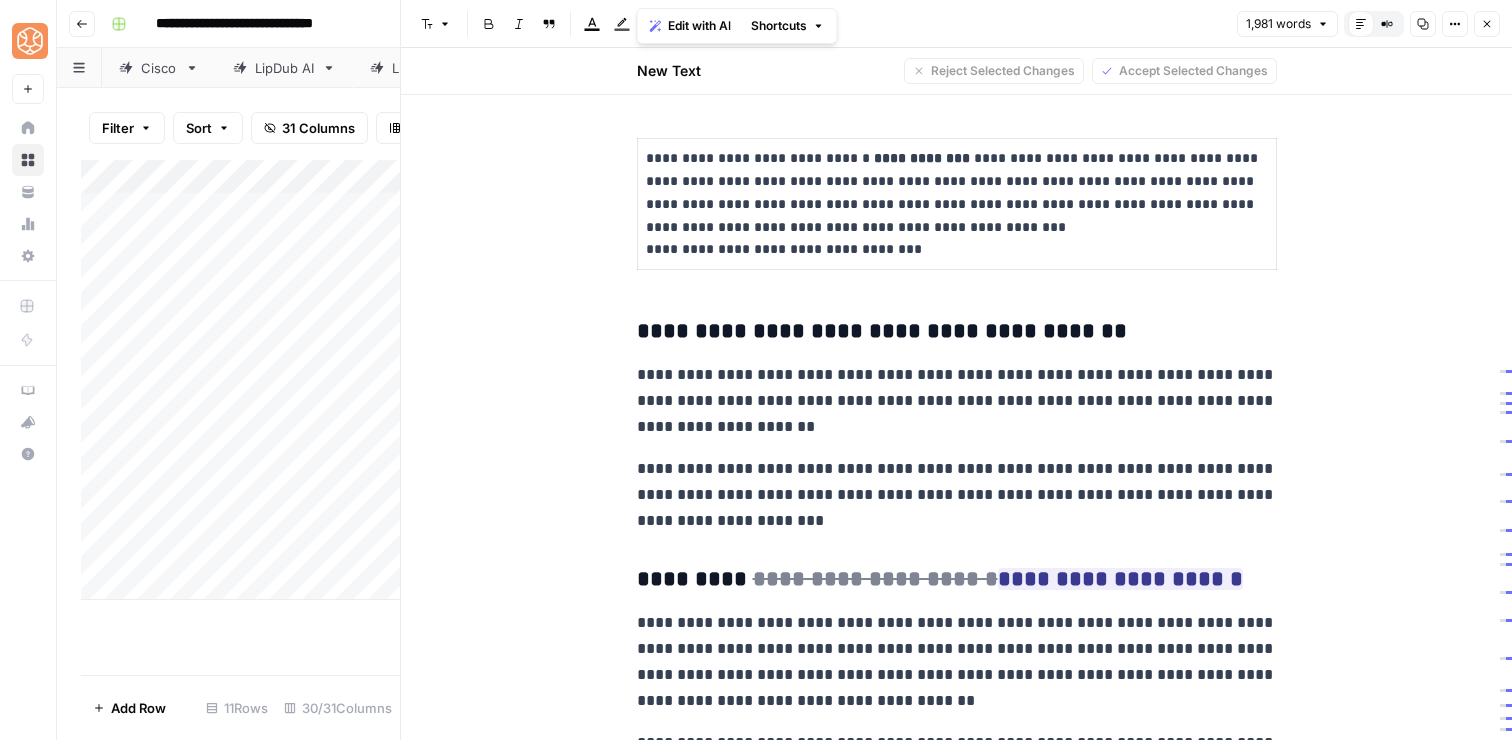 scroll, scrollTop: 4015, scrollLeft: 0, axis: vertical 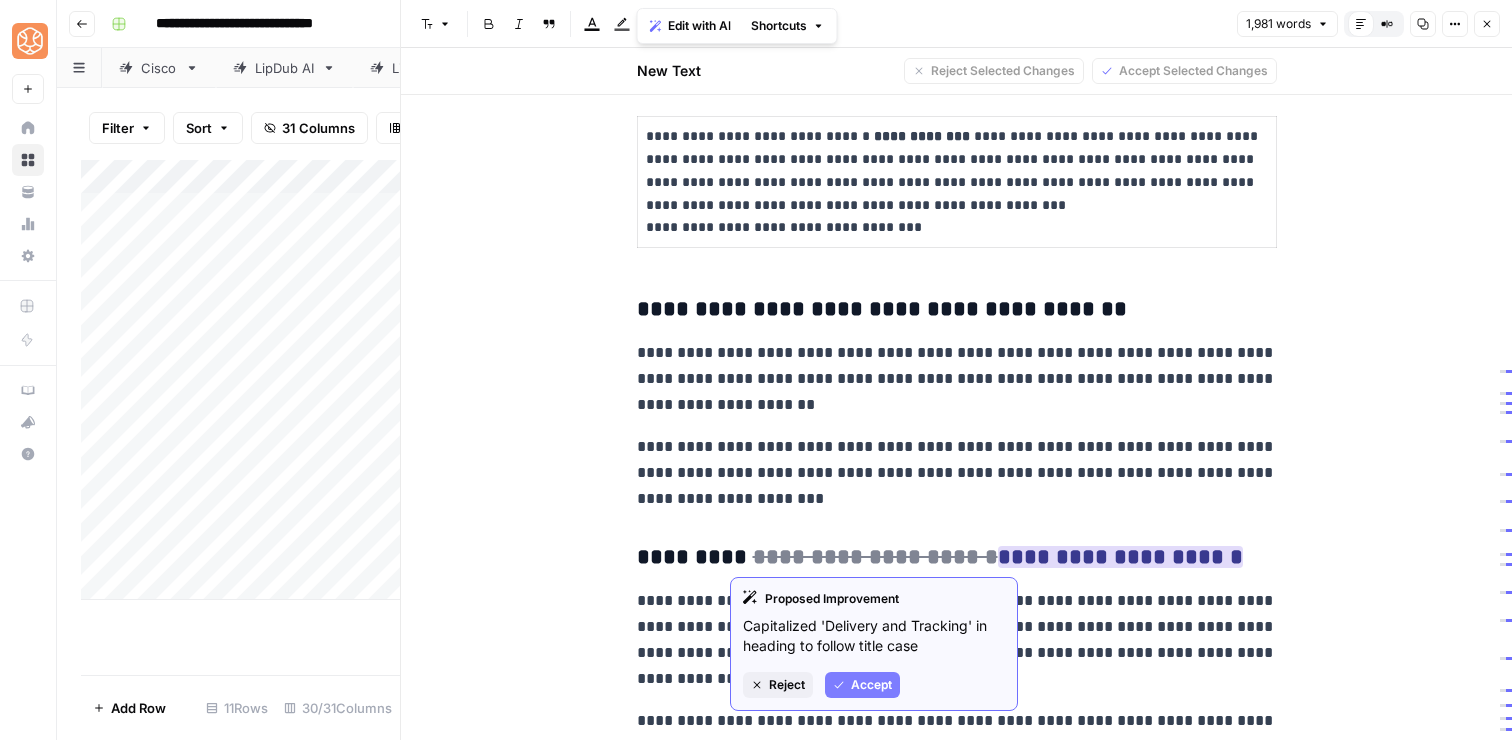 click on "Accept" at bounding box center (871, 685) 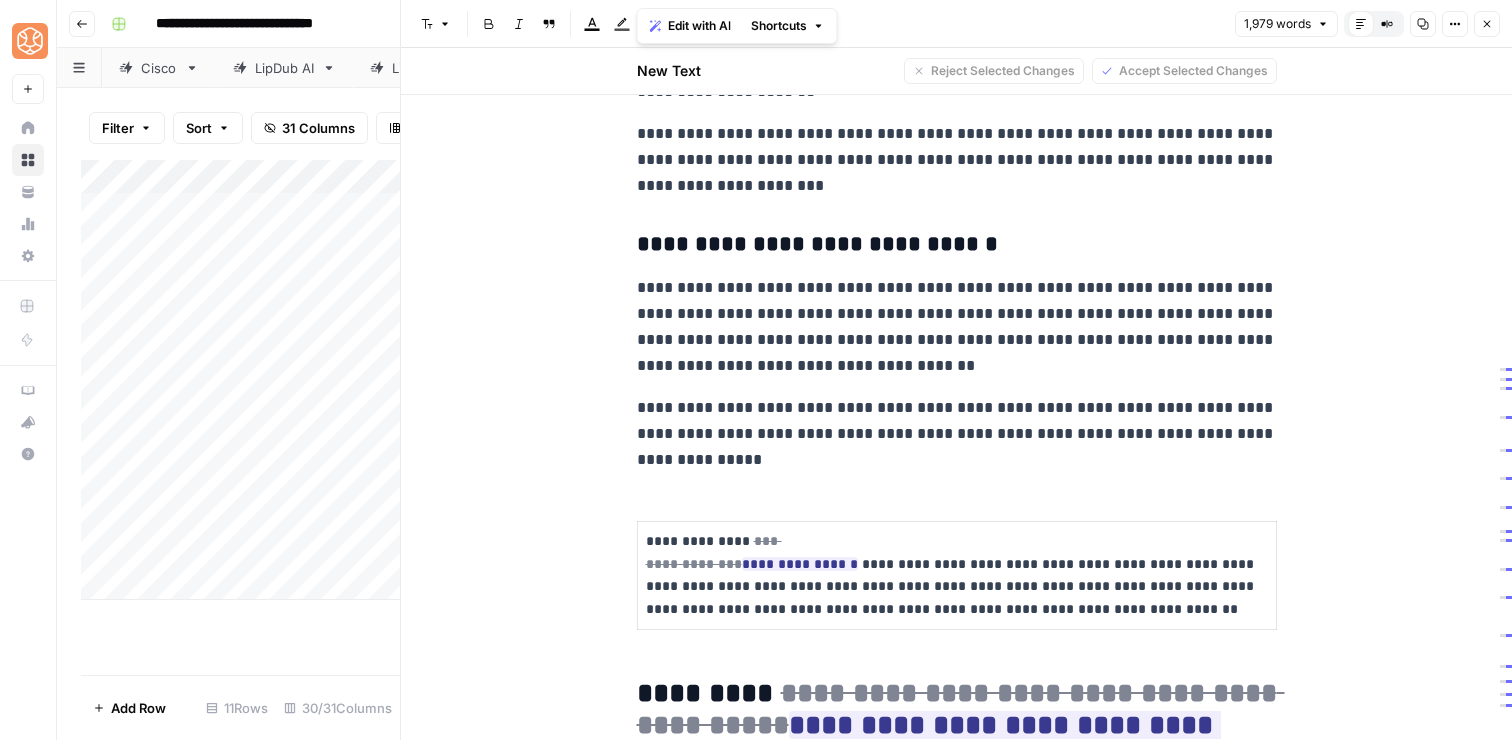 scroll, scrollTop: 4339, scrollLeft: 0, axis: vertical 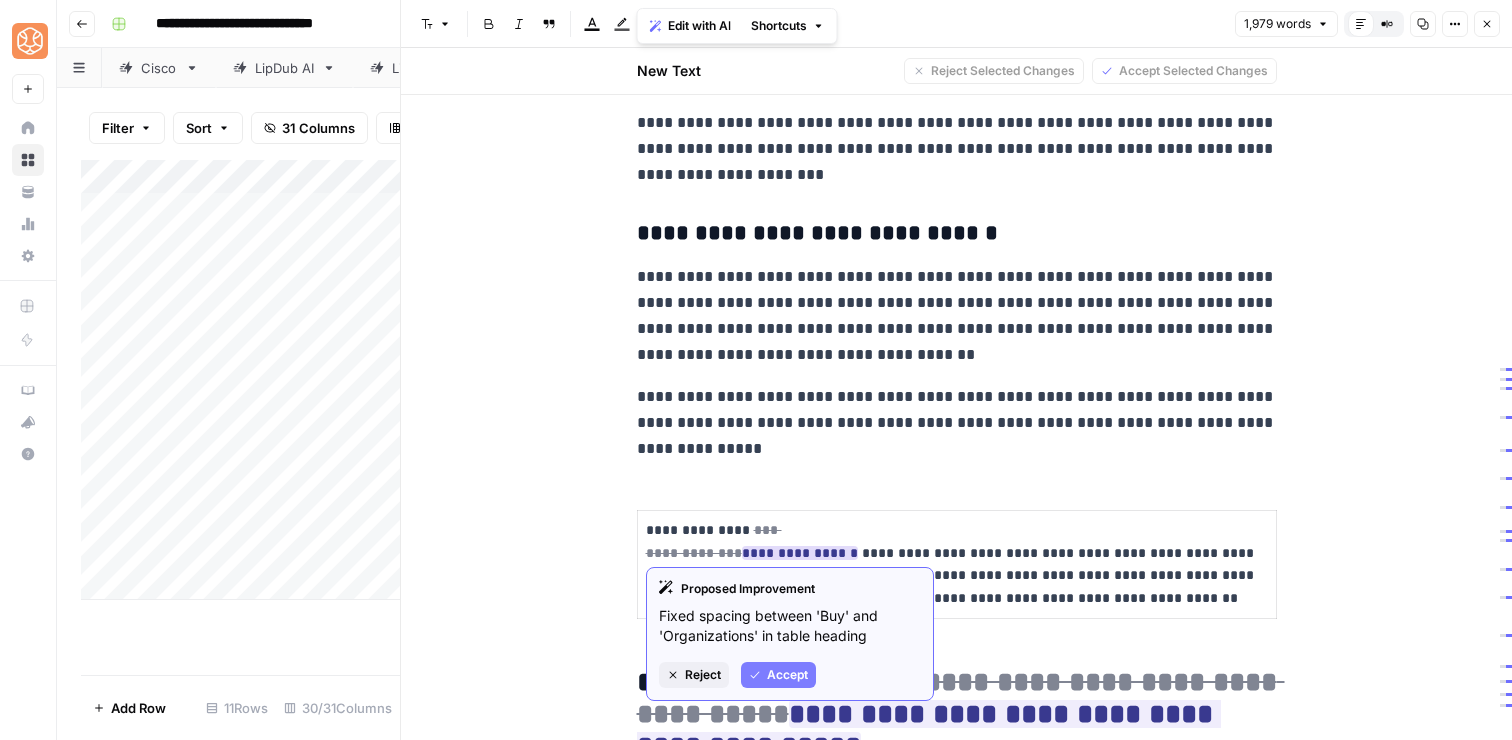click on "Accept" at bounding box center [787, 675] 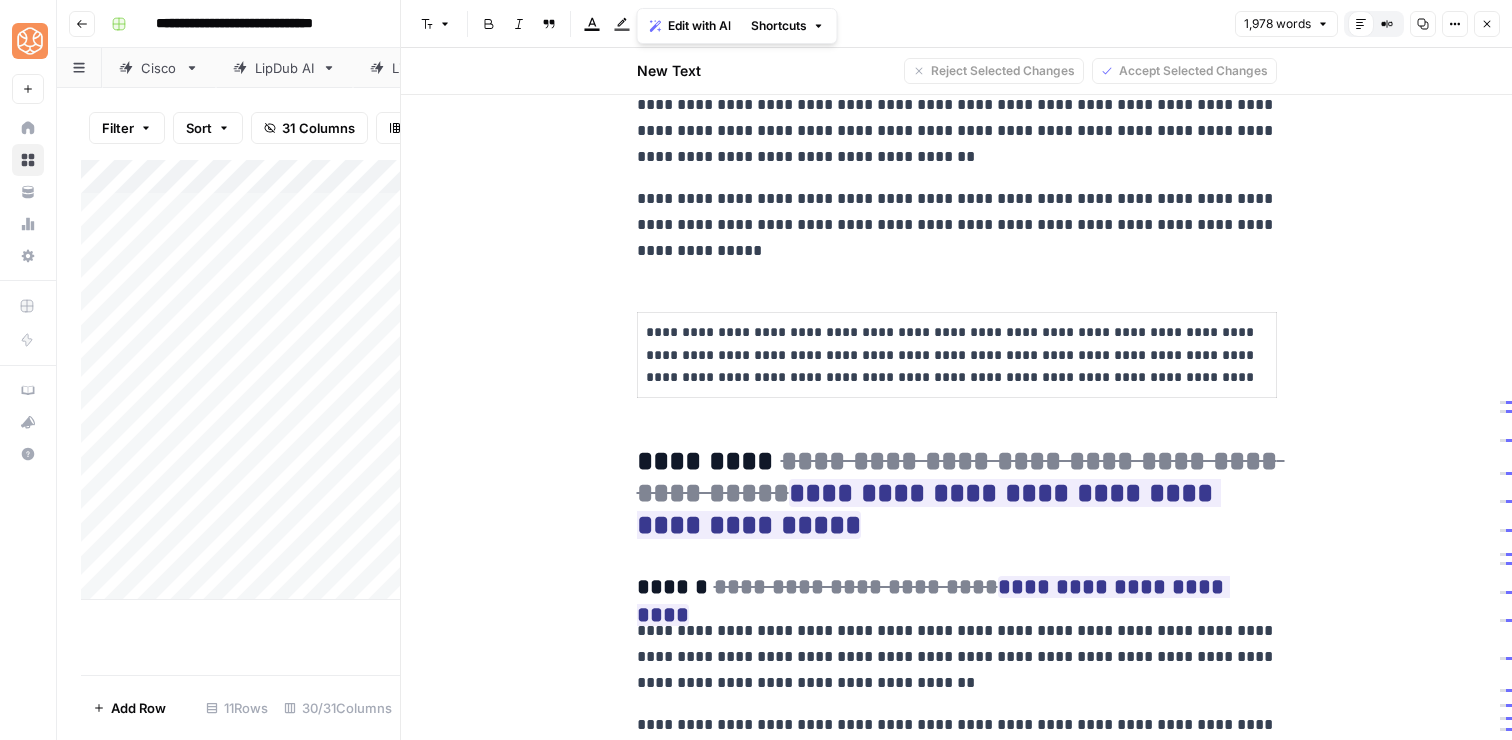 scroll, scrollTop: 4540, scrollLeft: 0, axis: vertical 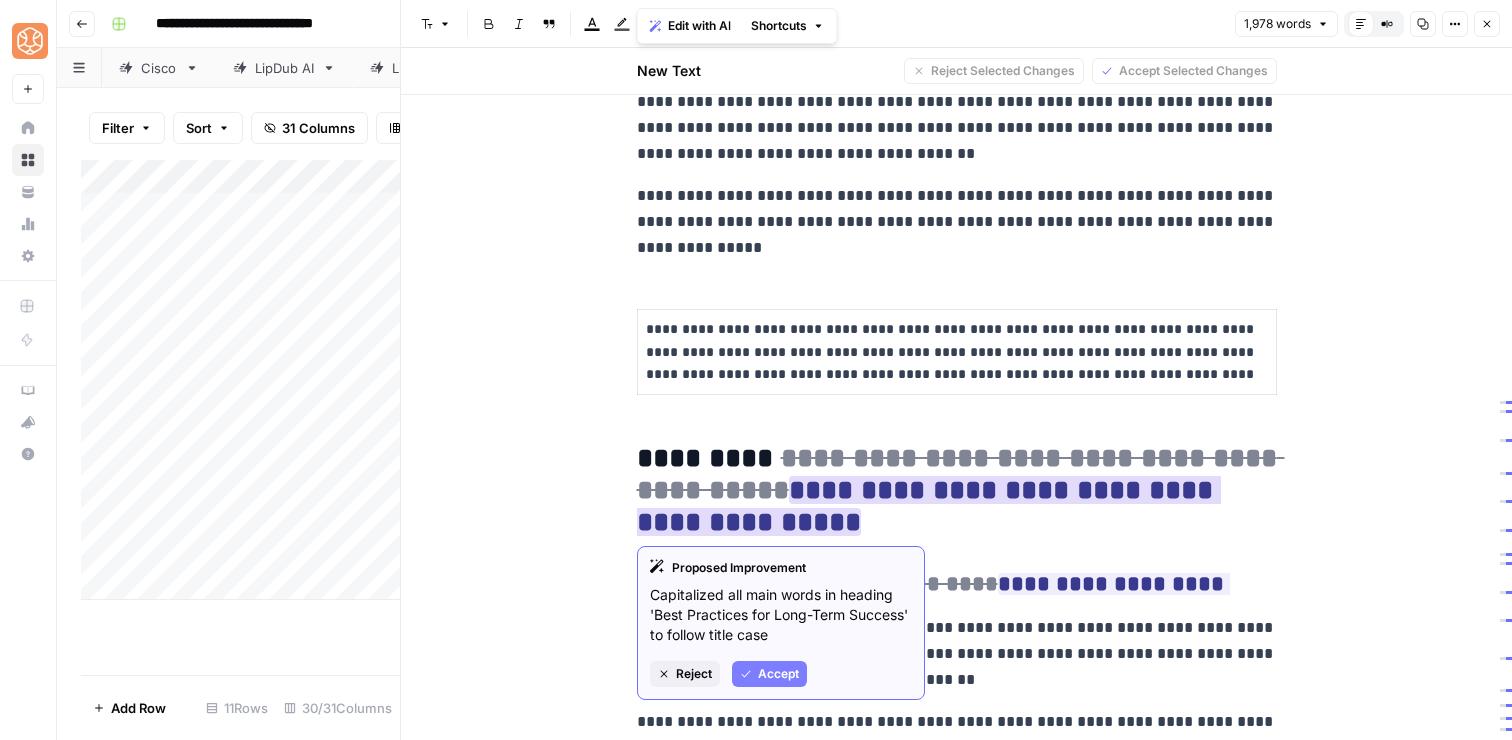 click on "Accept" at bounding box center [778, 674] 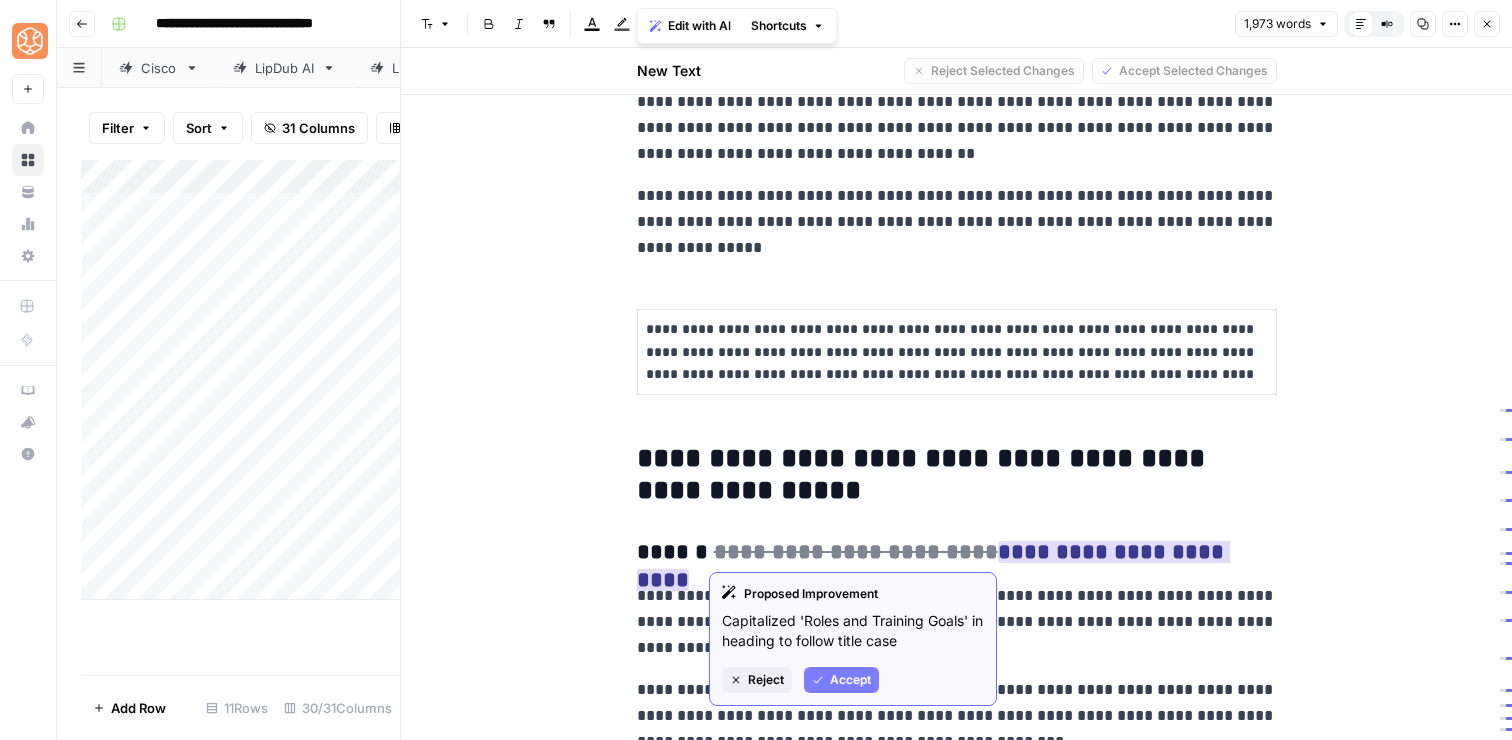click on "Accept" at bounding box center [850, 680] 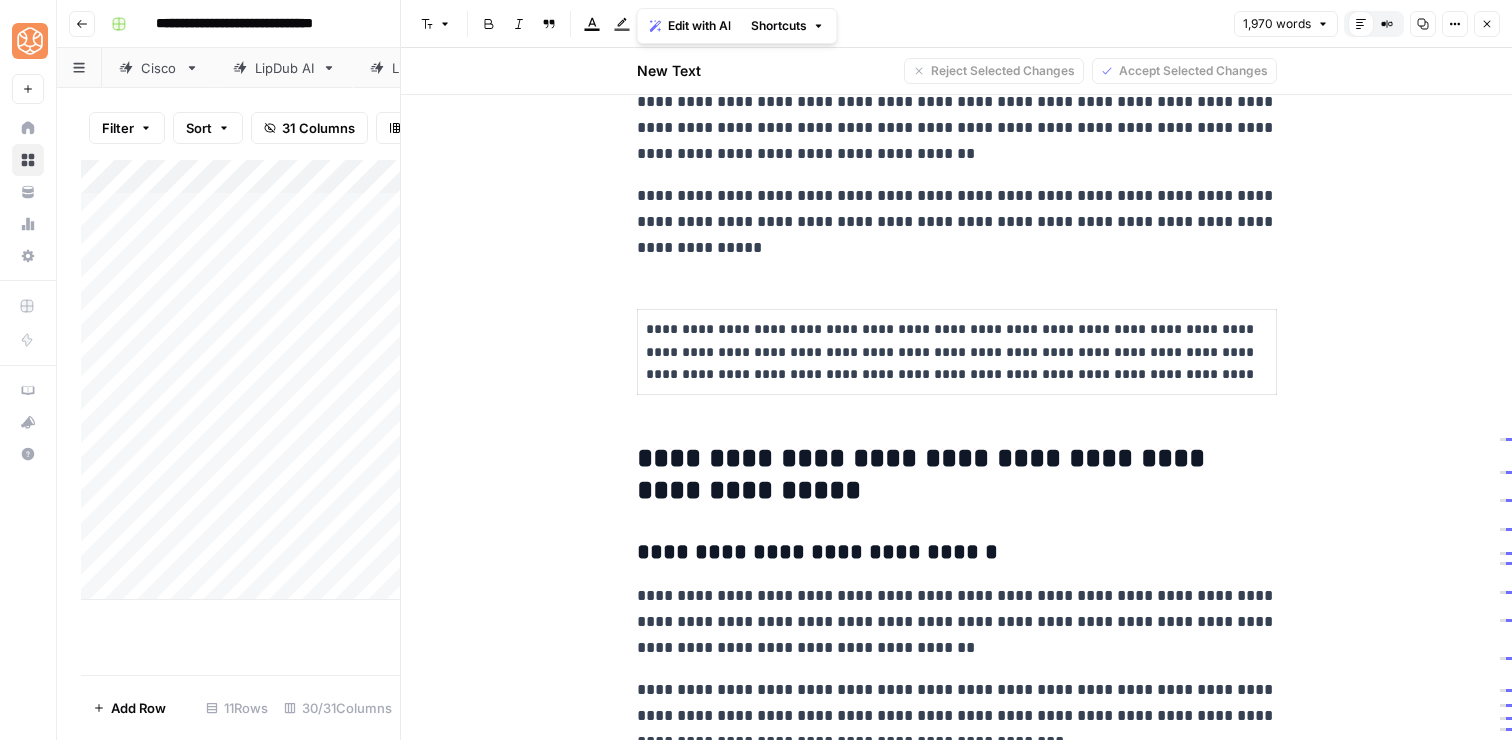 click on "**********" at bounding box center [957, 475] 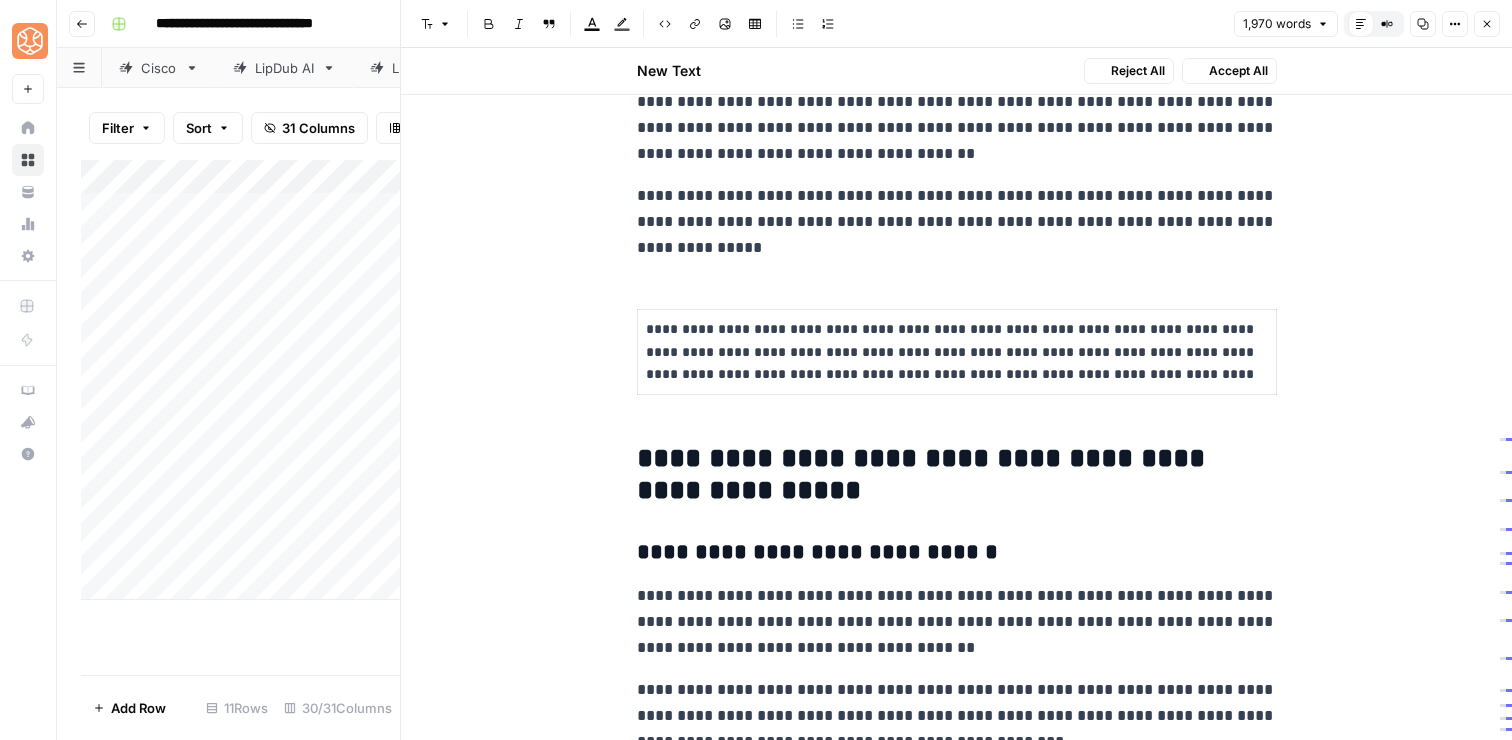click on "**********" at bounding box center (957, 475) 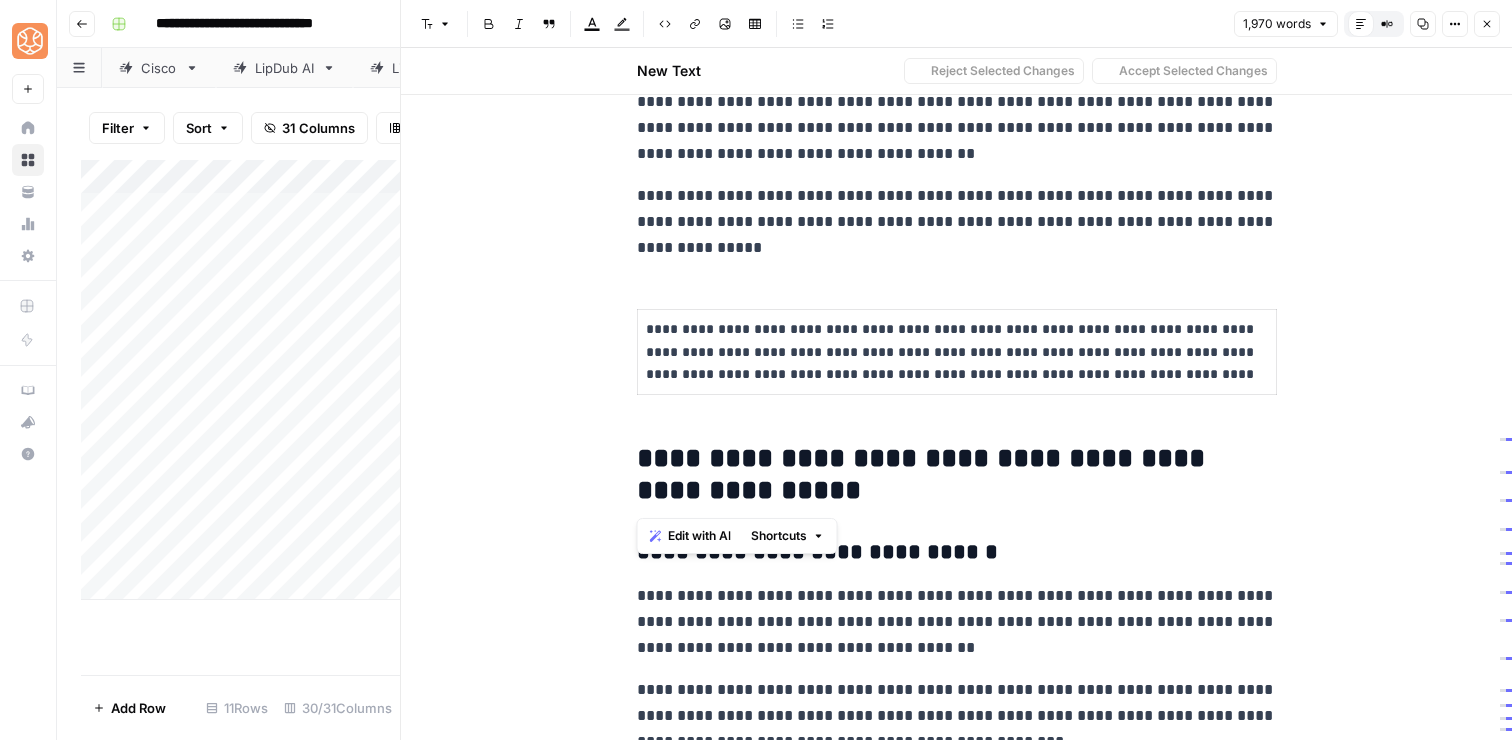 copy on "**********" 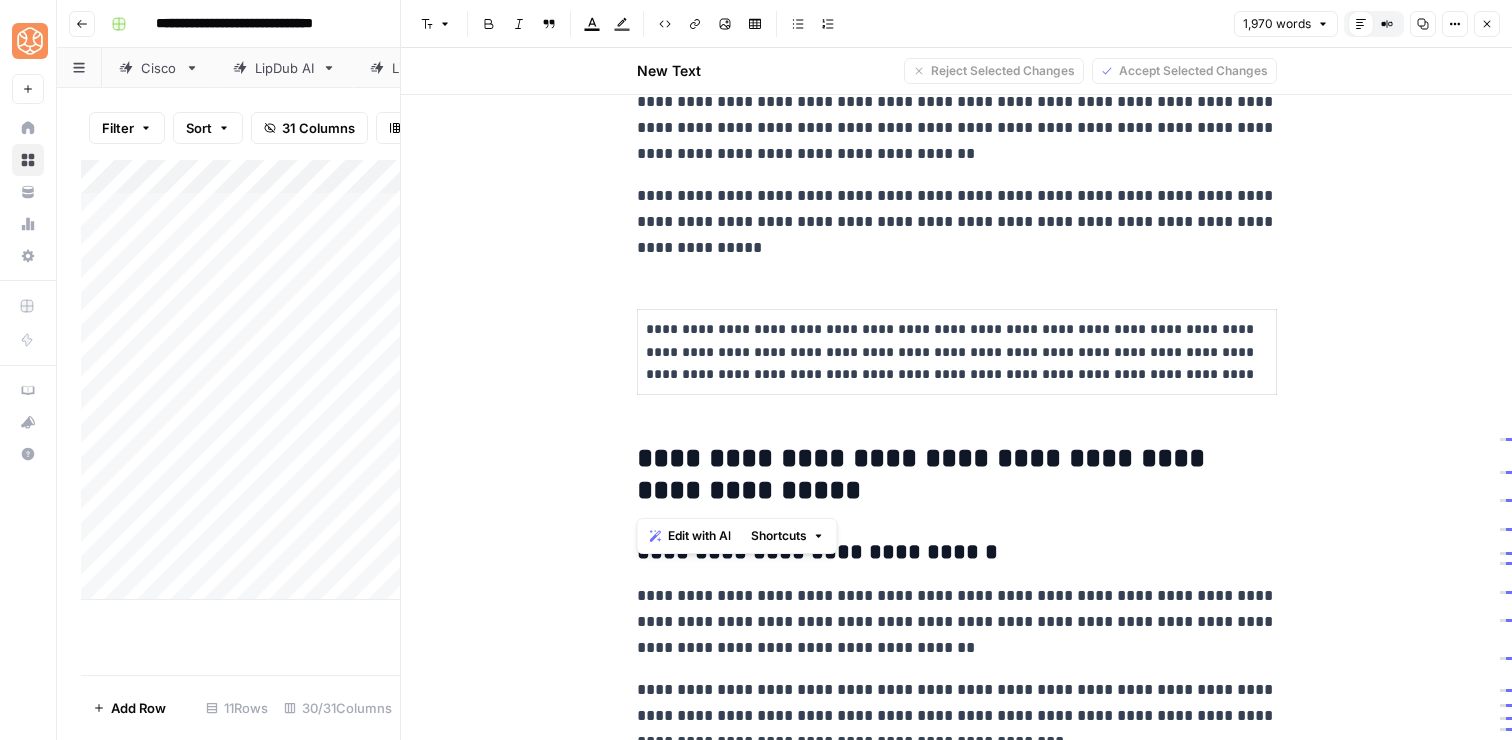 click on "**********" at bounding box center [956, 321] 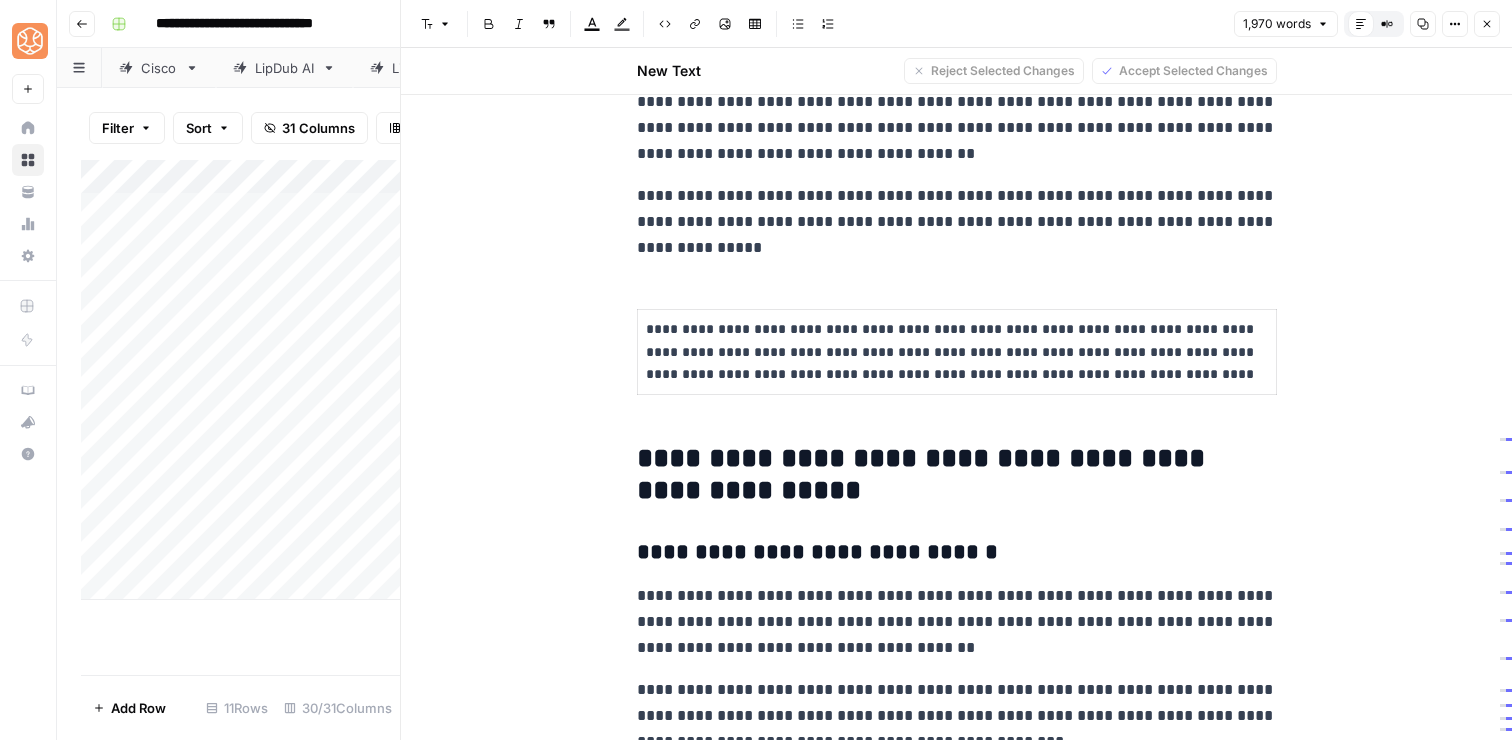 click on "**********" at bounding box center [957, 475] 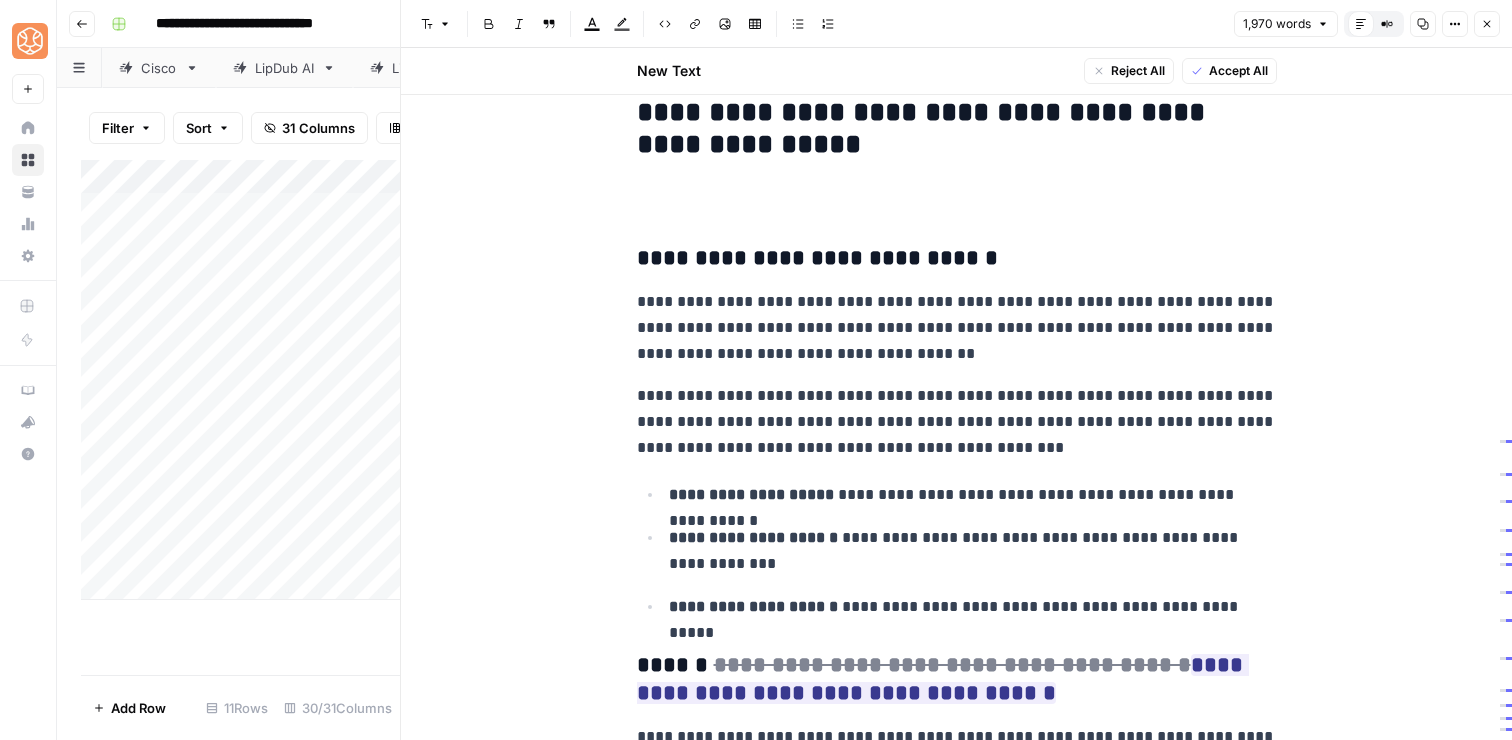scroll, scrollTop: 4915, scrollLeft: 0, axis: vertical 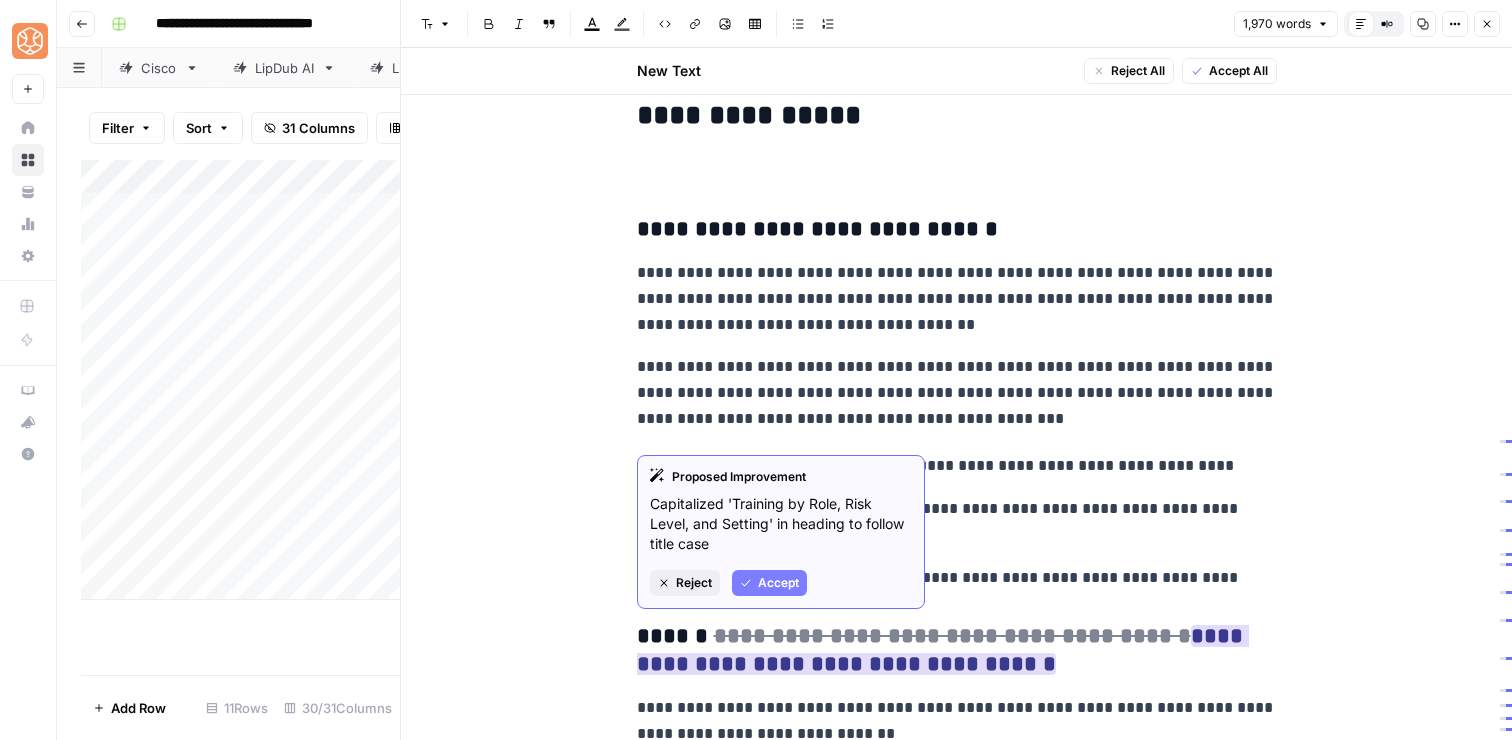 click on "Accept" at bounding box center (778, 583) 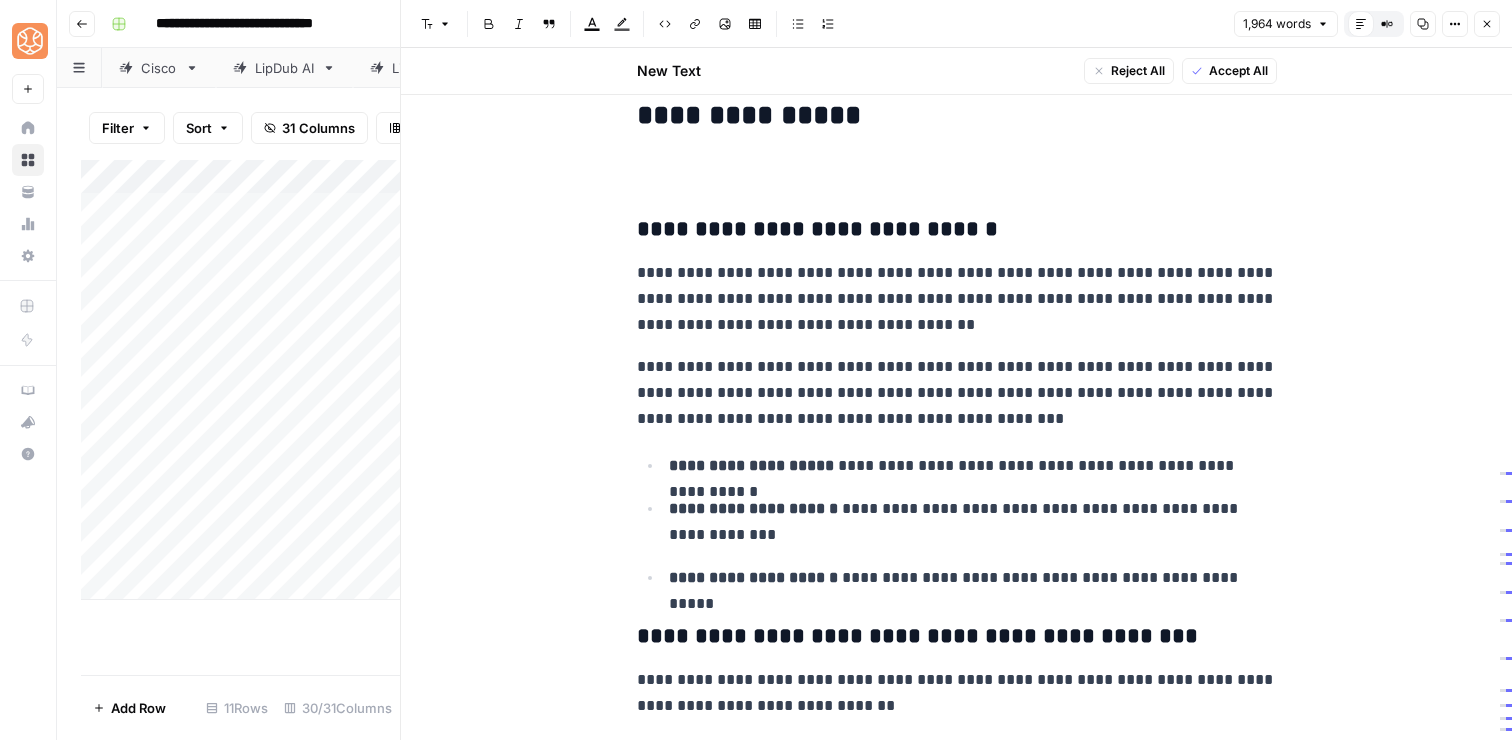 click at bounding box center [957, 171] 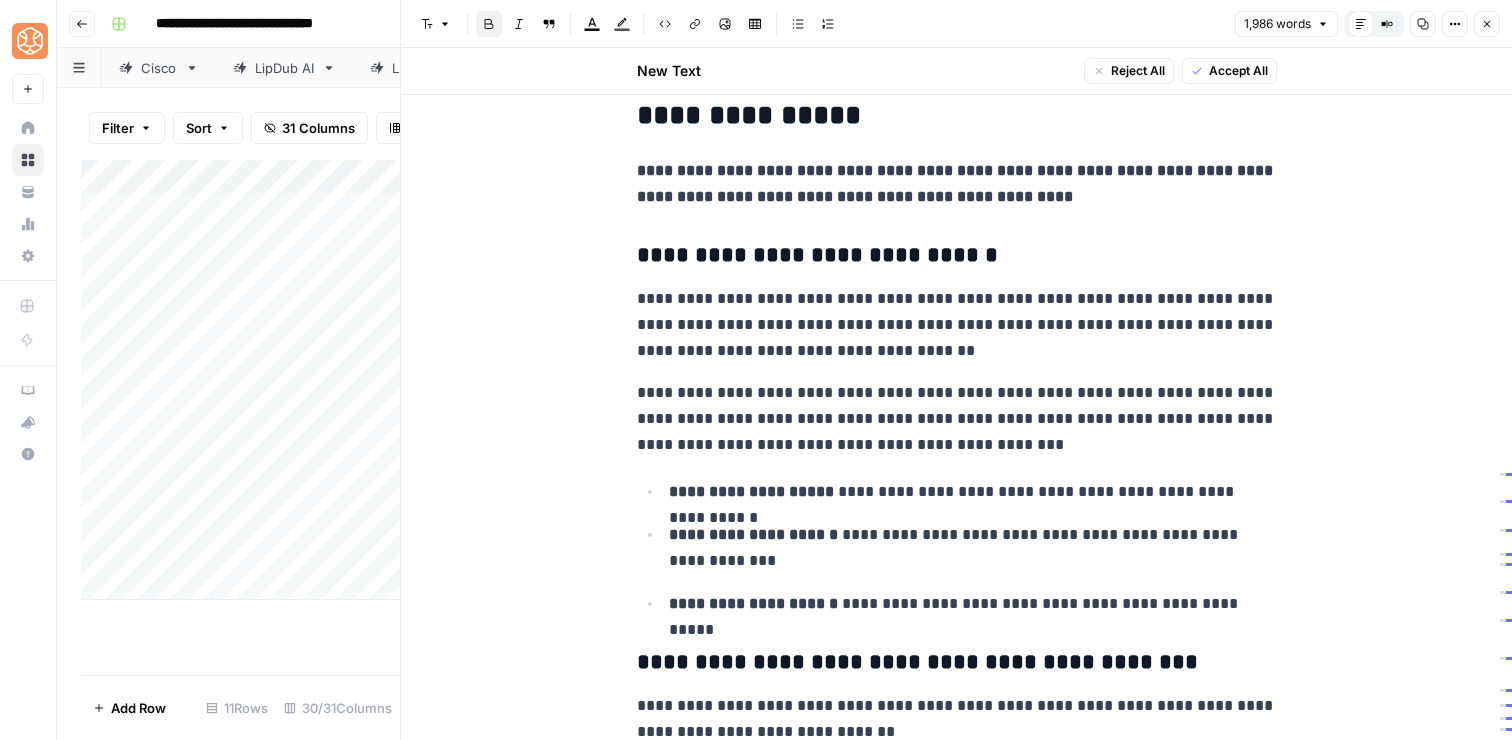 click on "**********" at bounding box center (957, 183) 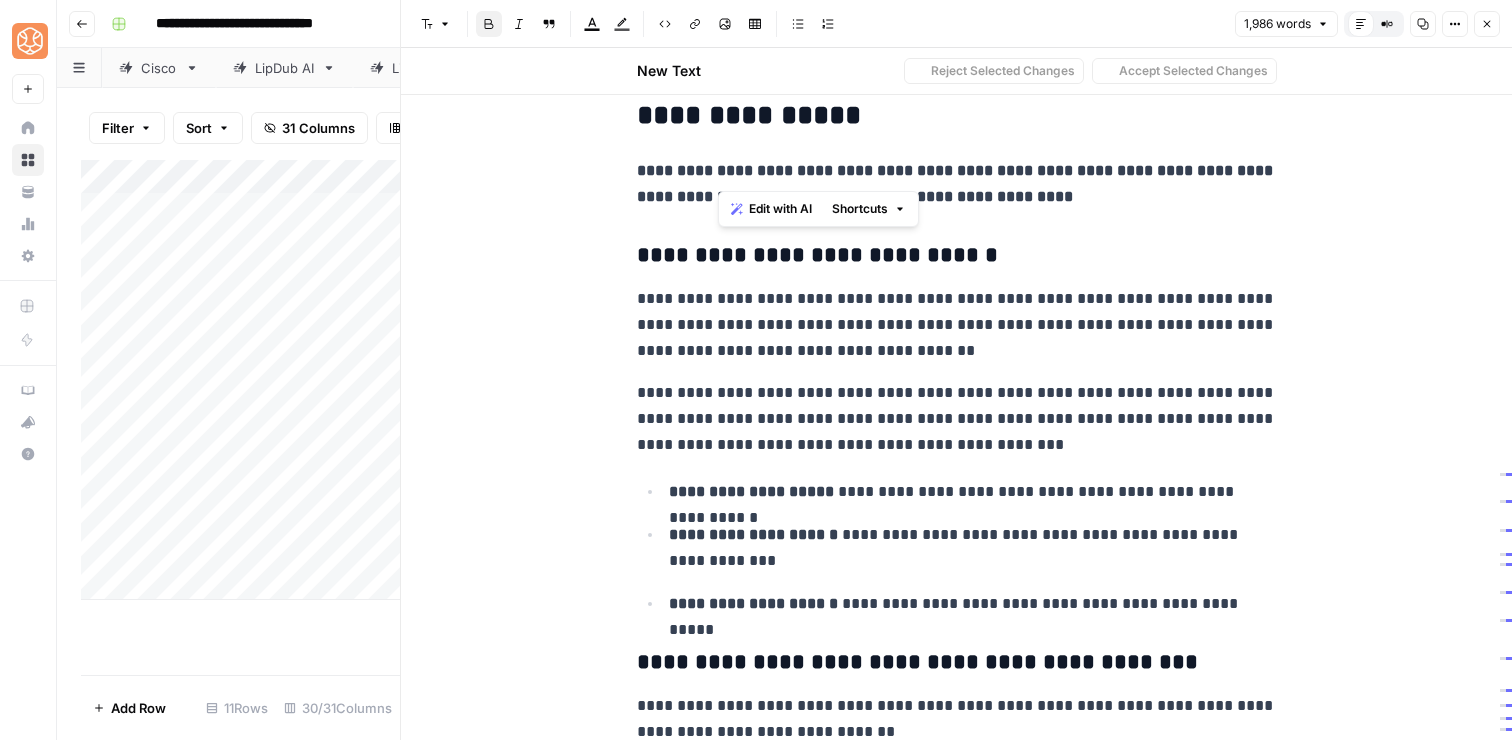 click on "**********" at bounding box center [957, 183] 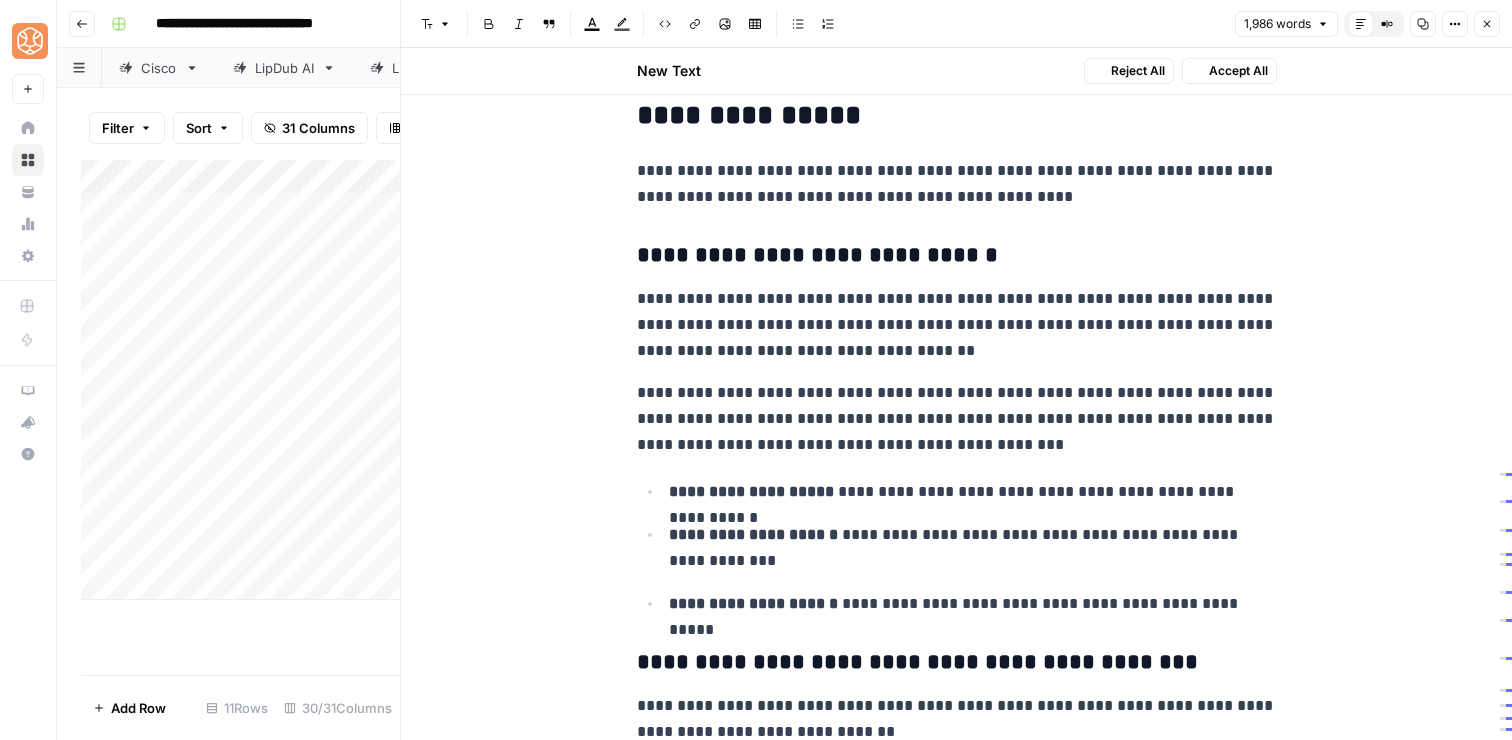 click on "**********" at bounding box center (957, 184) 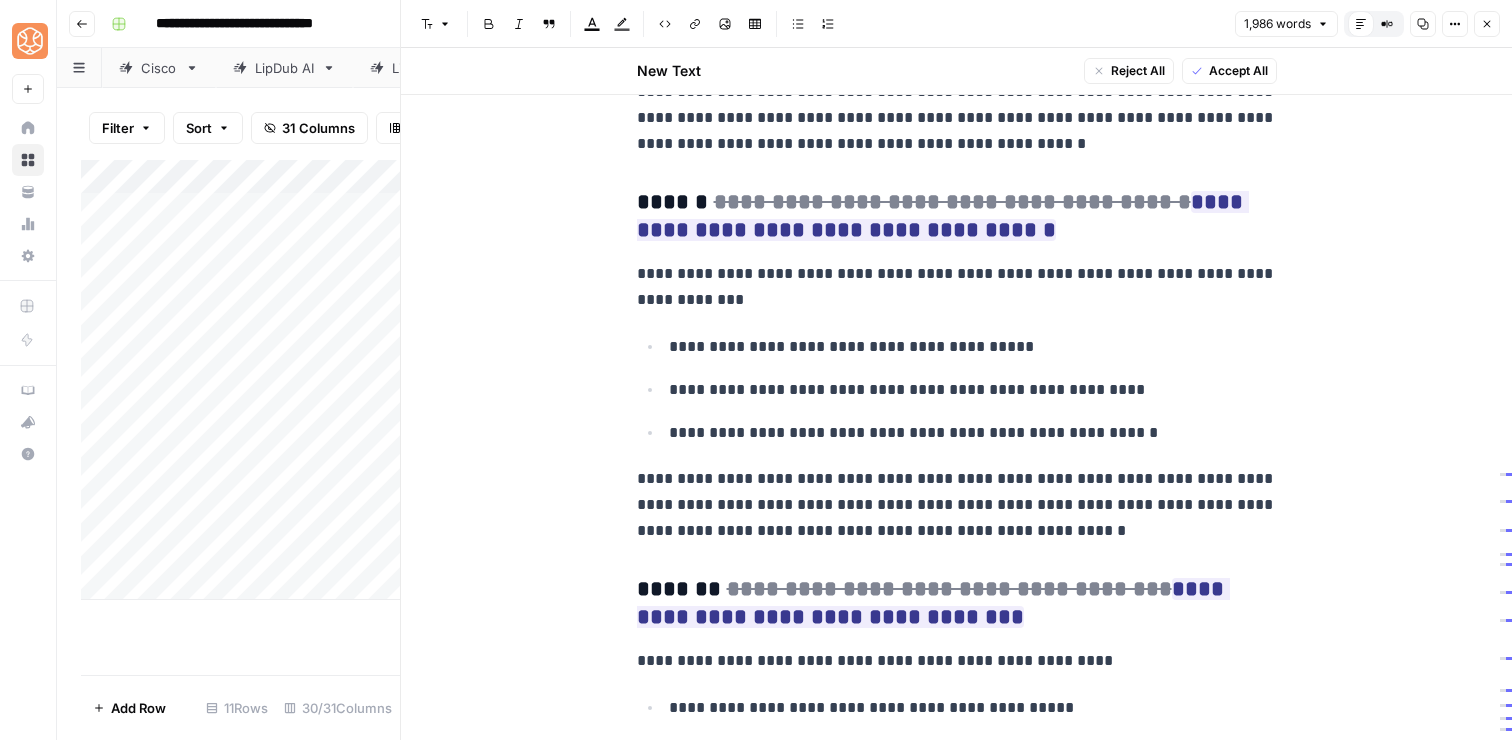 scroll, scrollTop: 5861, scrollLeft: 0, axis: vertical 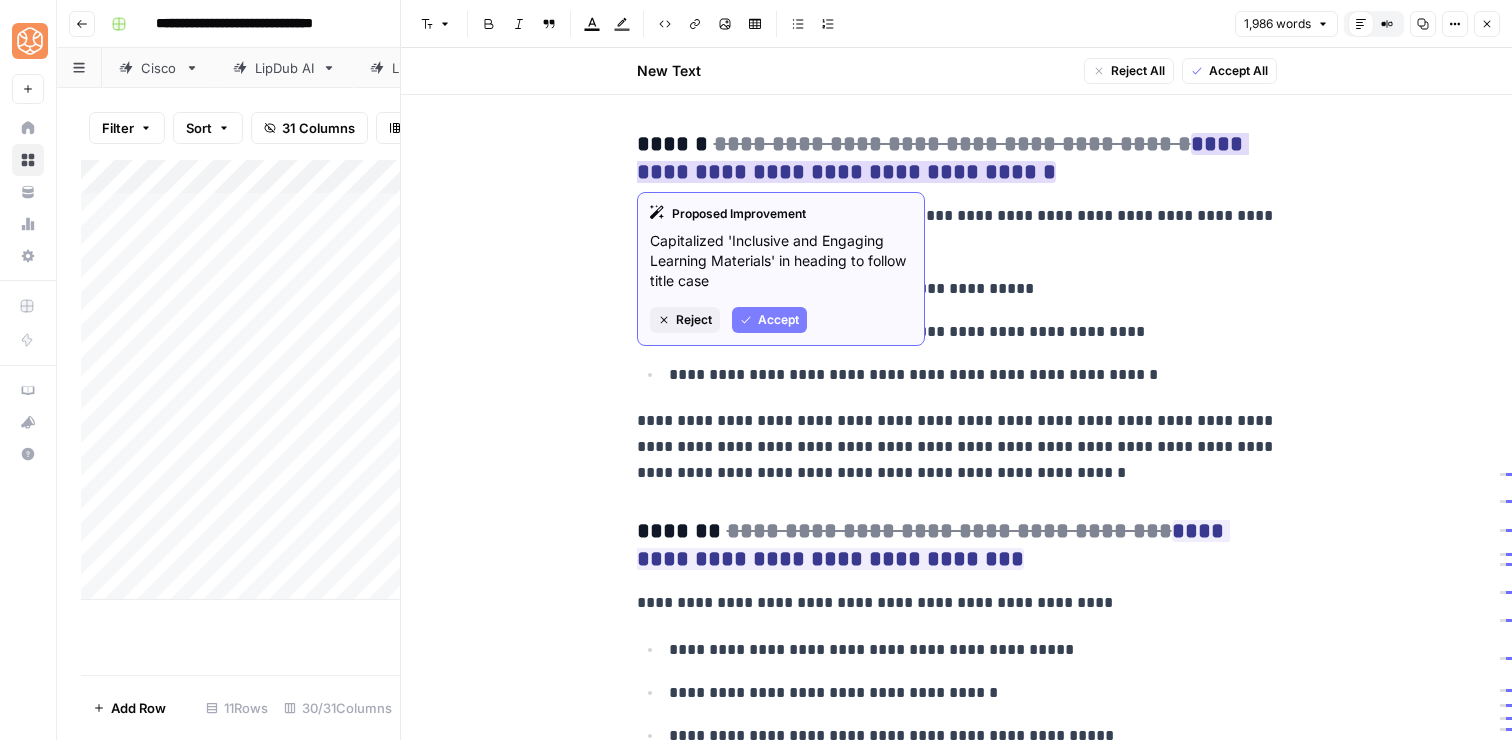 click on "Accept" at bounding box center (778, 320) 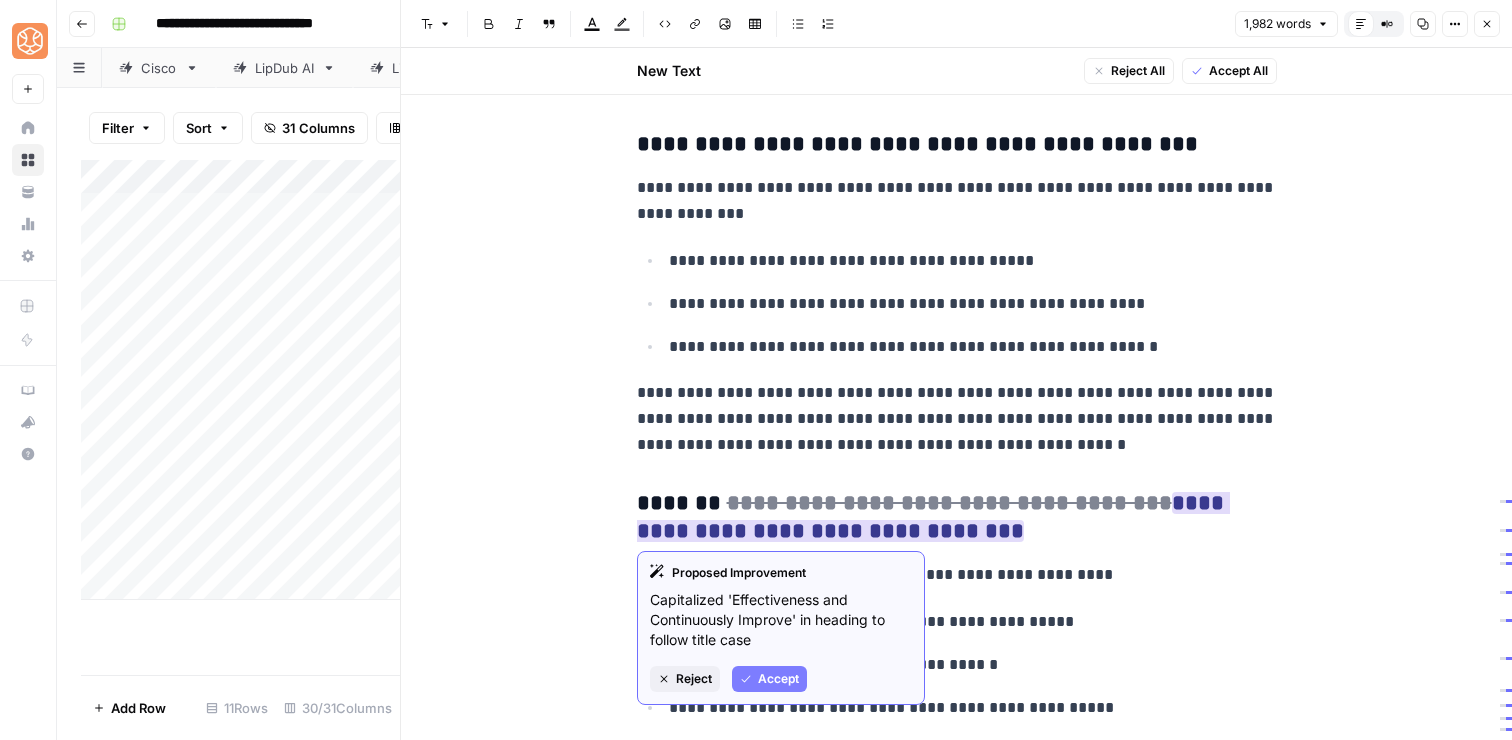click on "Accept" at bounding box center [778, 679] 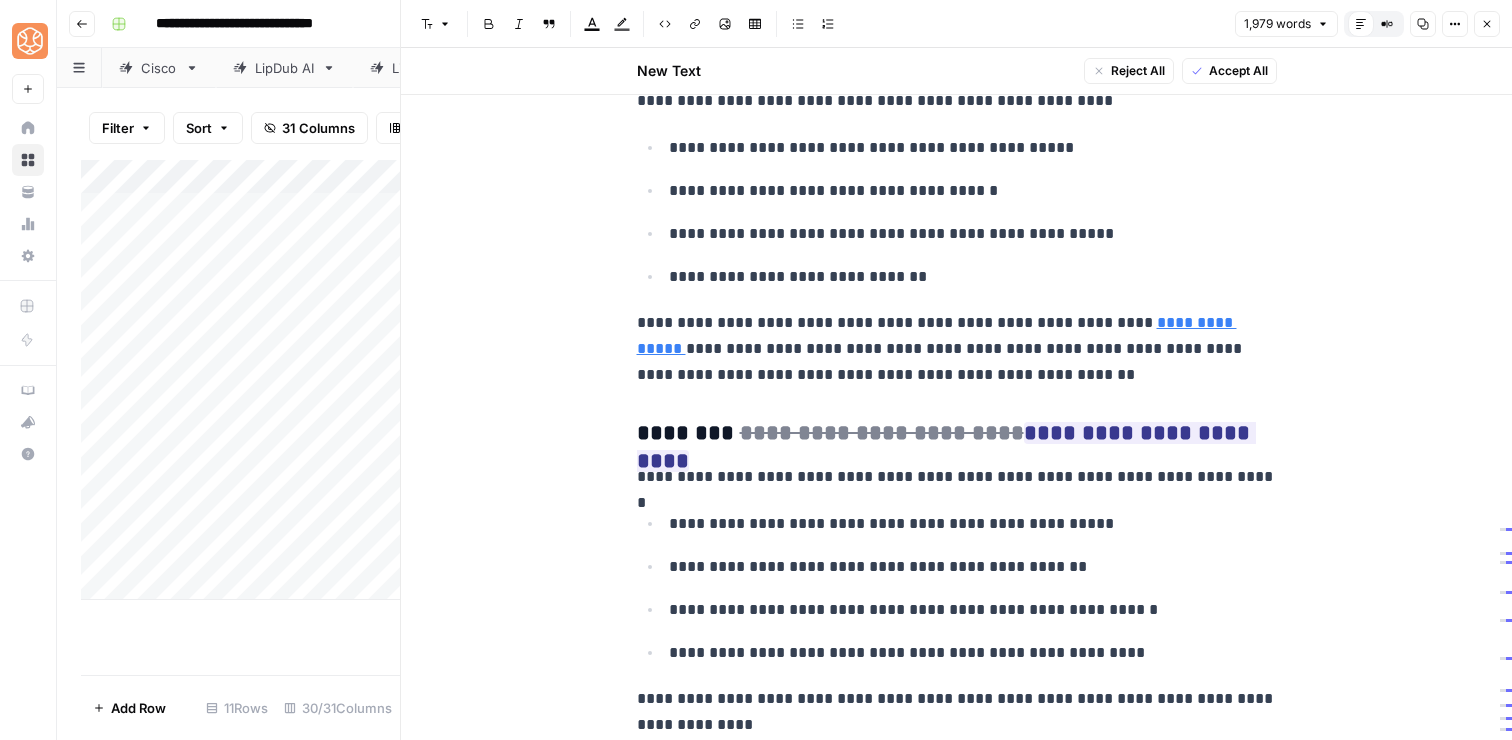 scroll, scrollTop: 6326, scrollLeft: 0, axis: vertical 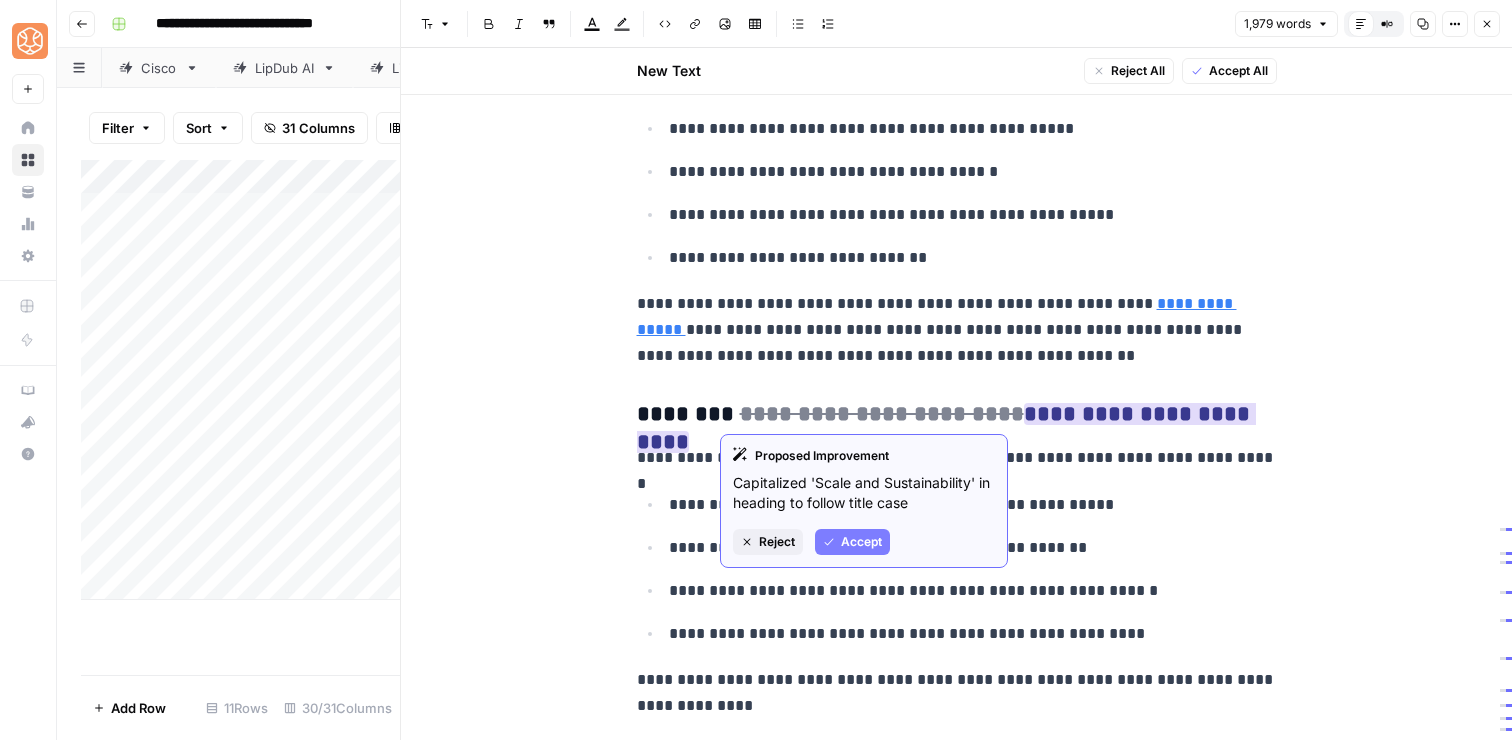 click on "Accept" at bounding box center [861, 542] 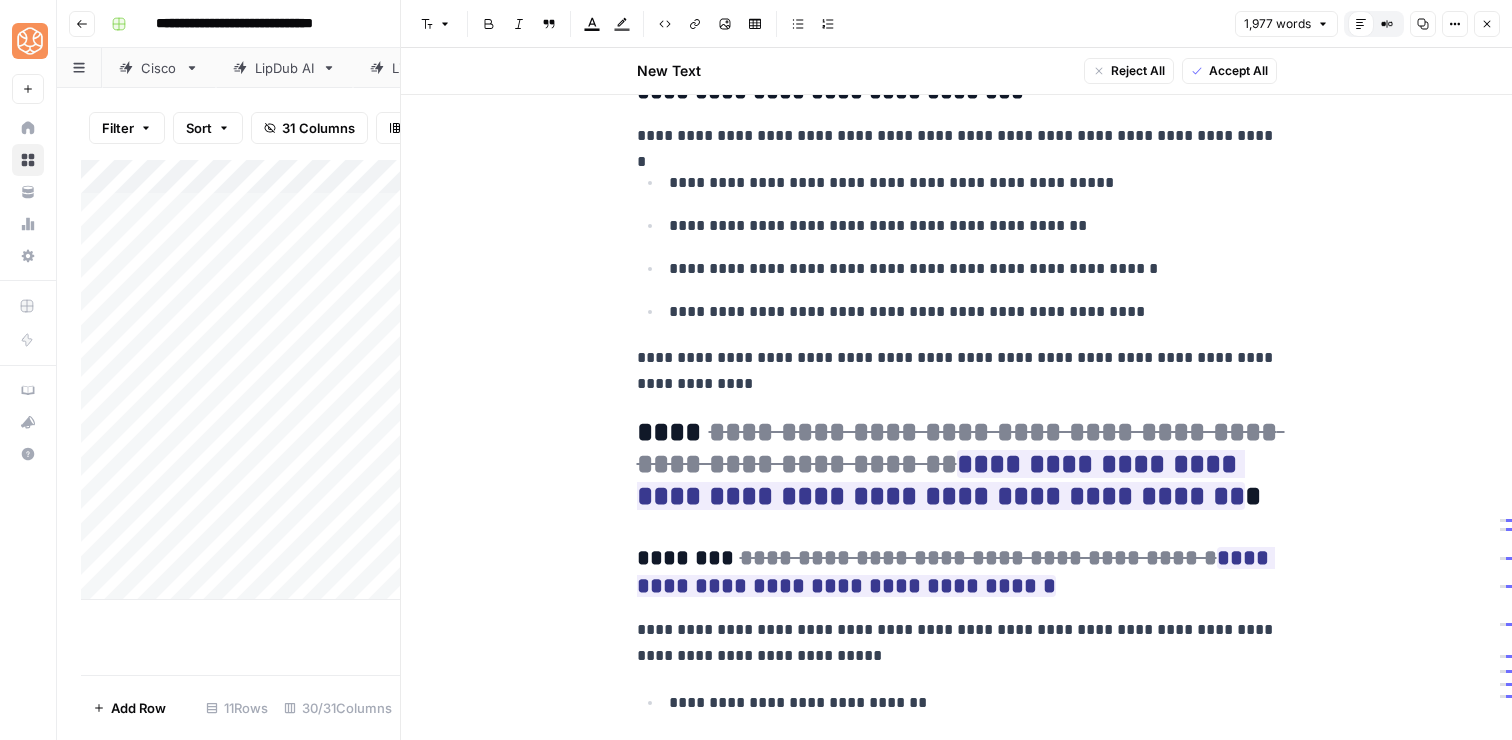 scroll, scrollTop: 6650, scrollLeft: 0, axis: vertical 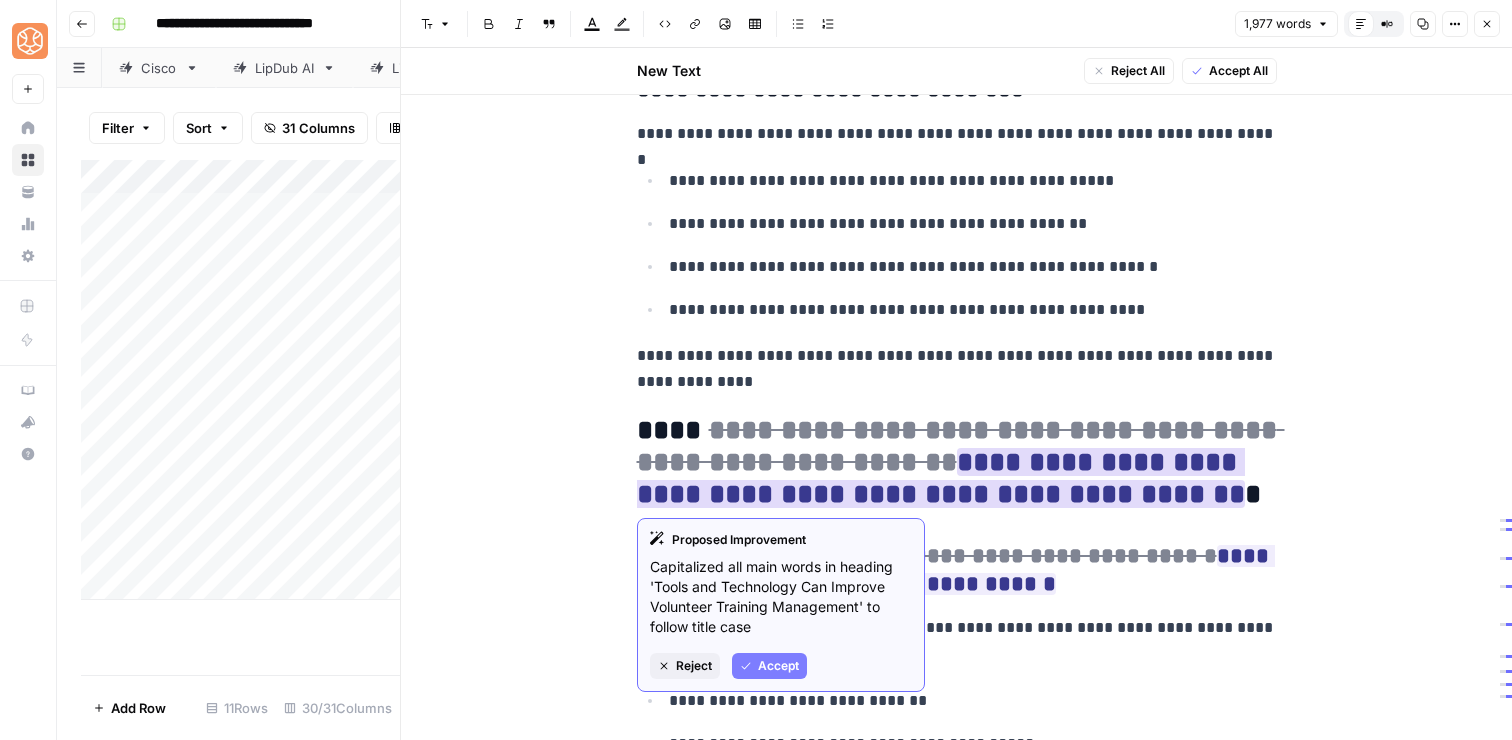 click on "Accept" at bounding box center (778, 666) 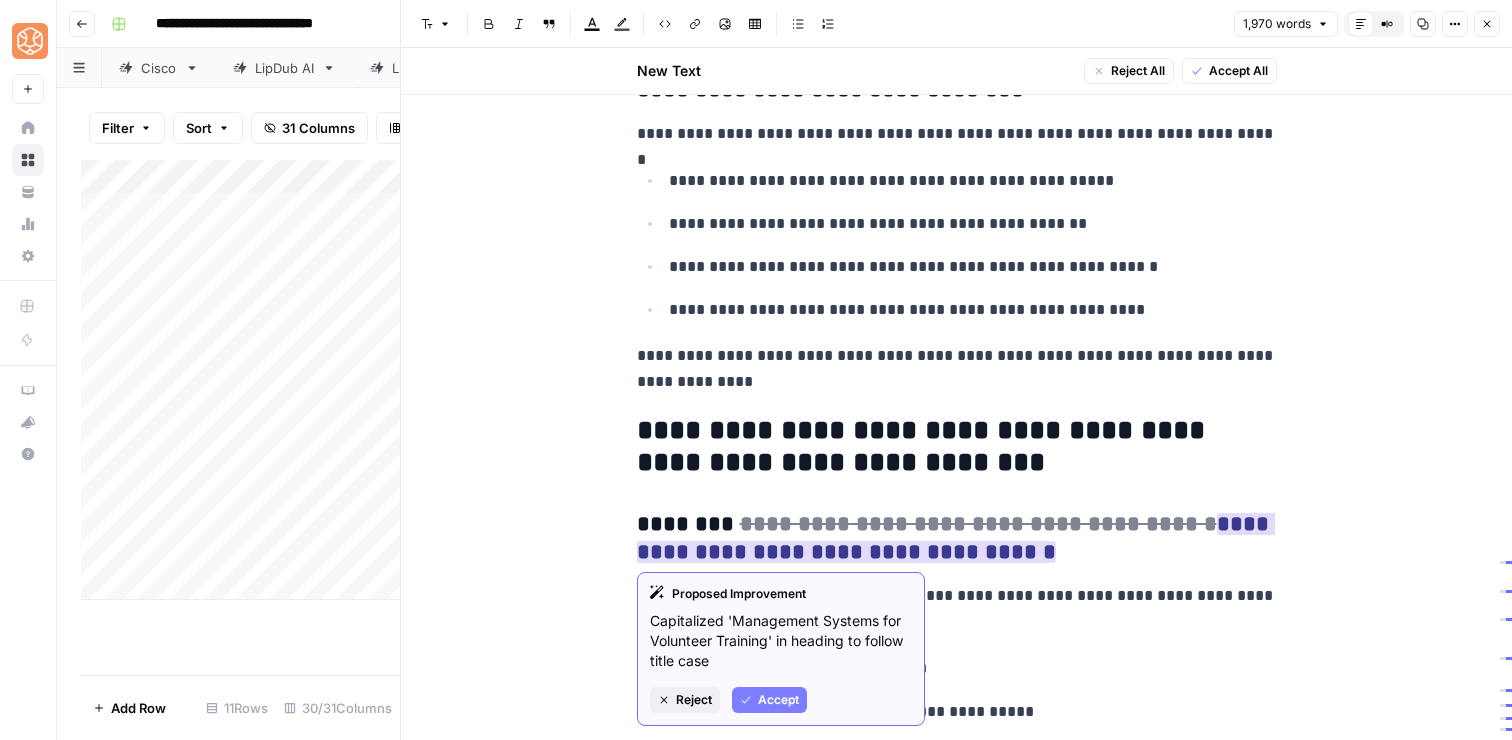 click on "Accept" at bounding box center (769, 700) 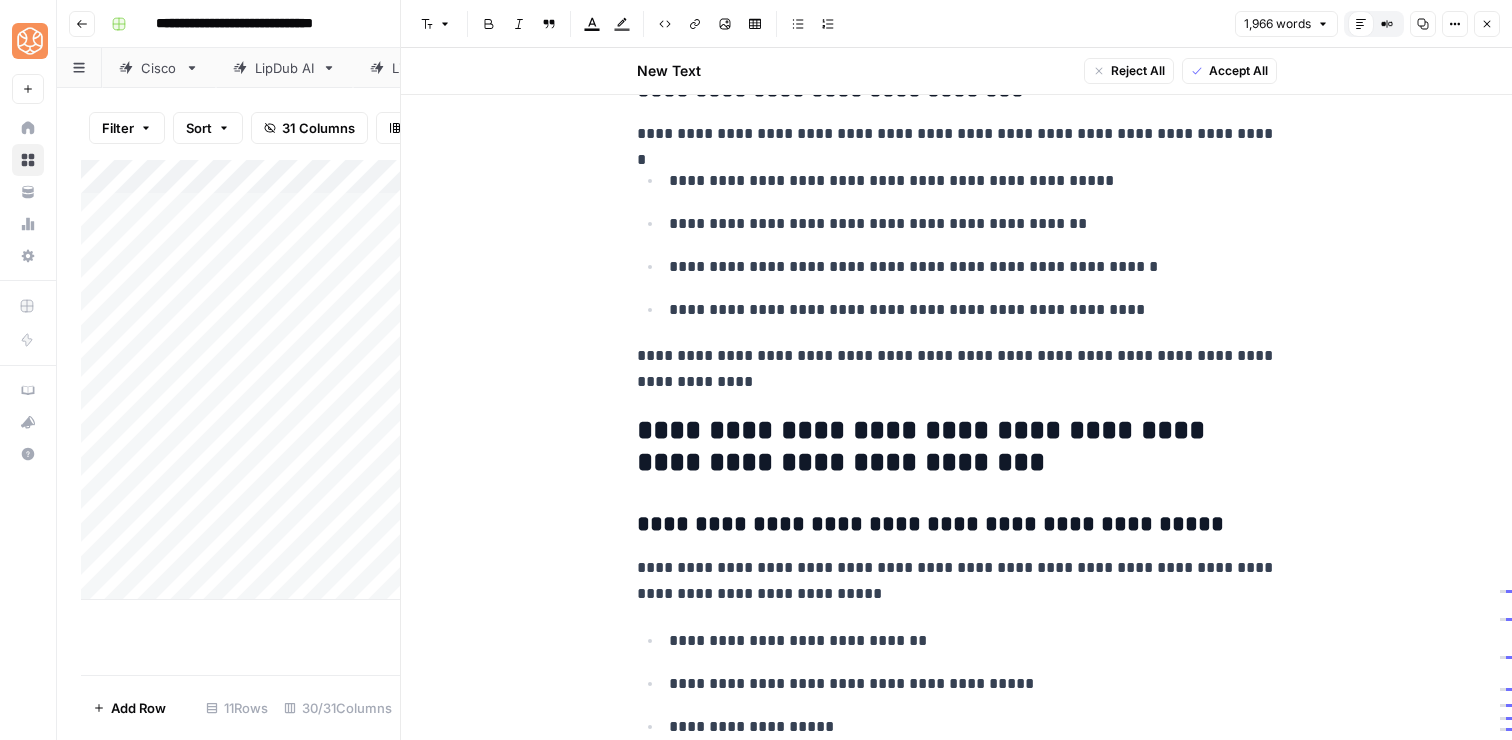 click on "**********" at bounding box center [957, -1782] 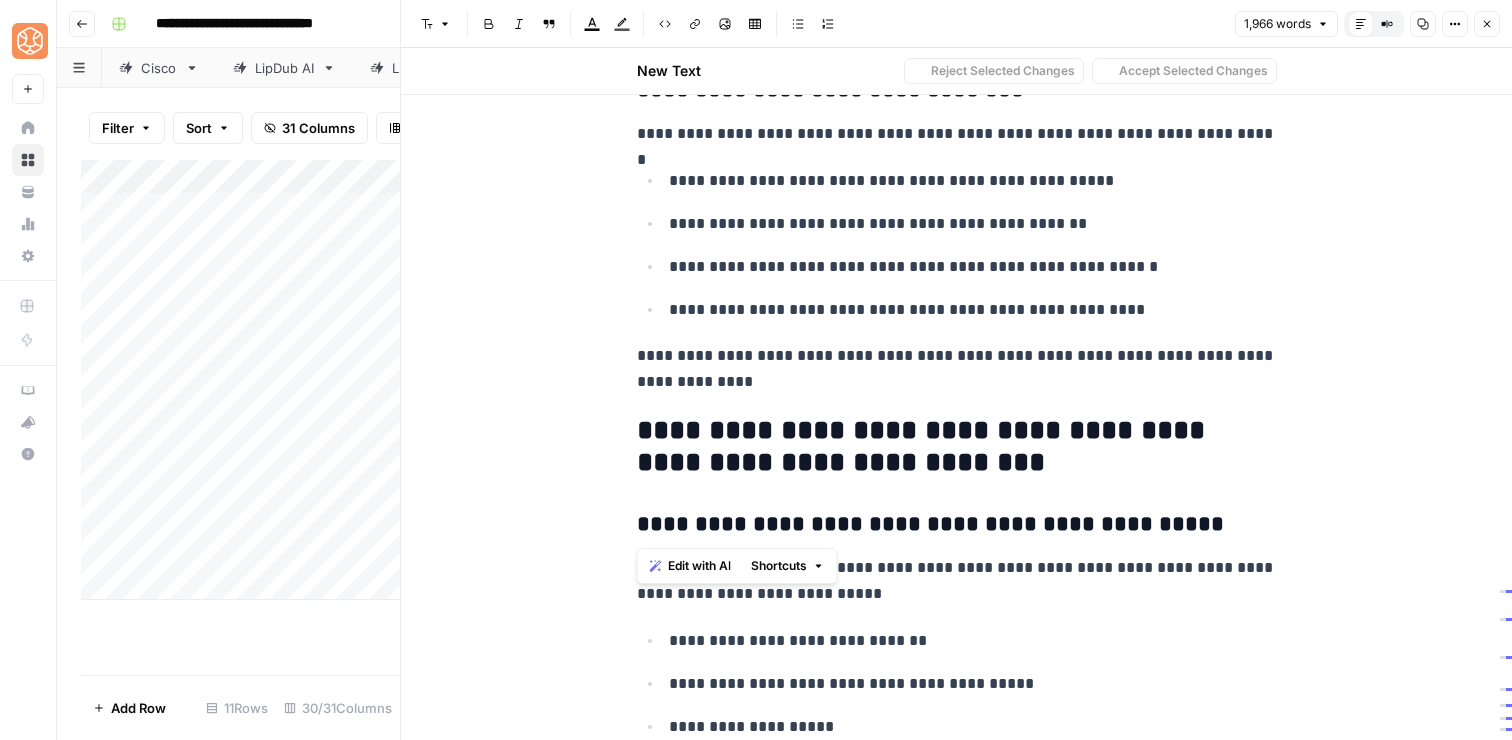 click on "**********" at bounding box center [957, -1782] 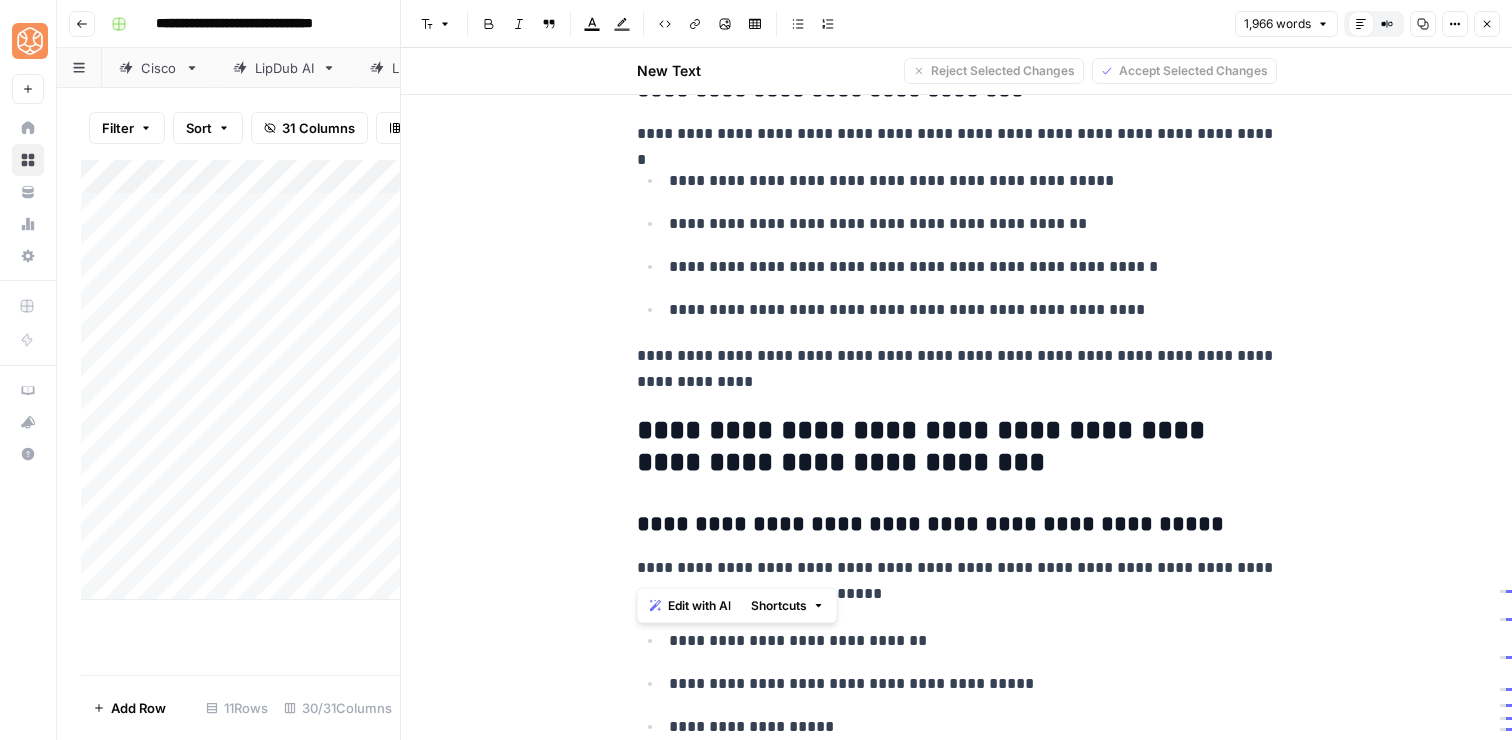 click on "**********" at bounding box center [957, 447] 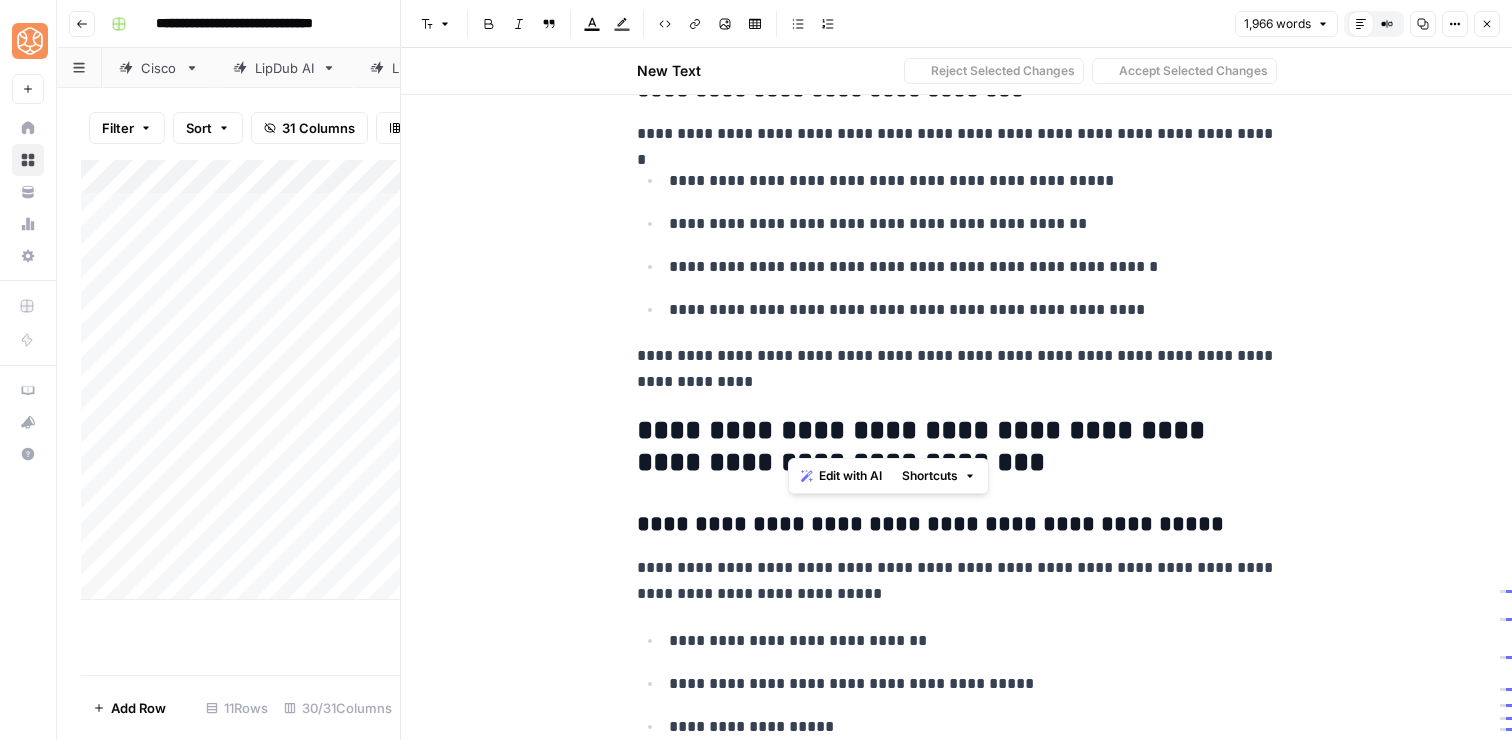 click on "**********" at bounding box center (957, 447) 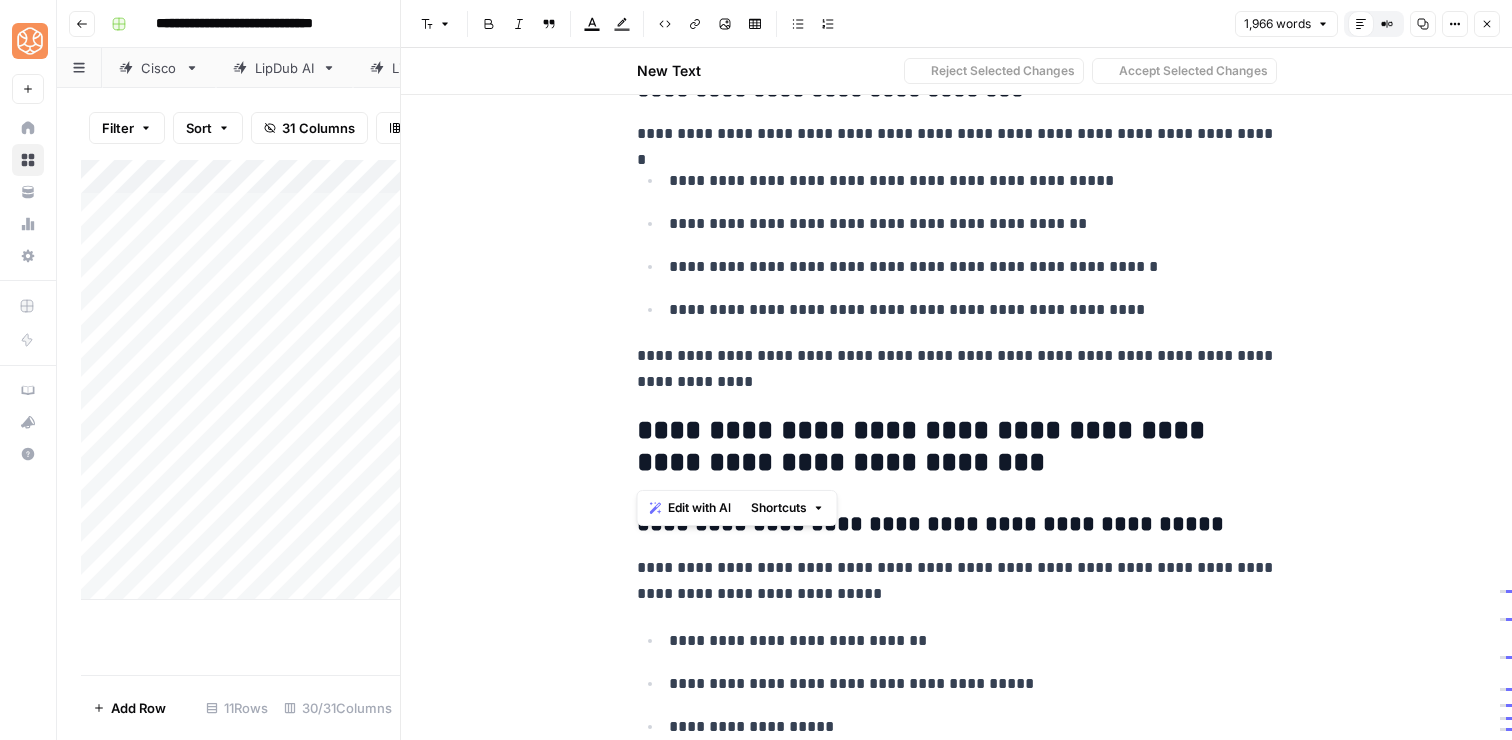 copy on "**********" 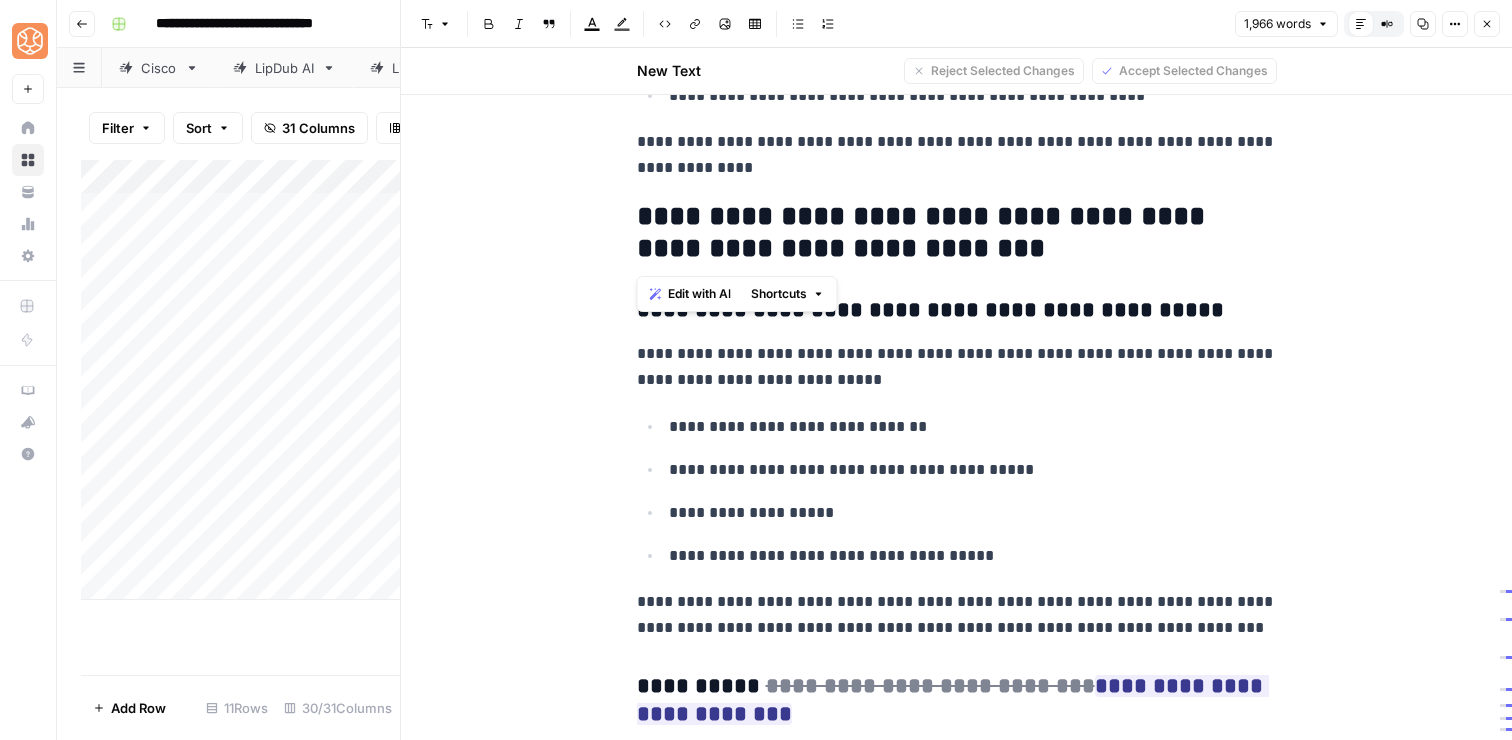 click on "**********" at bounding box center (973, 513) 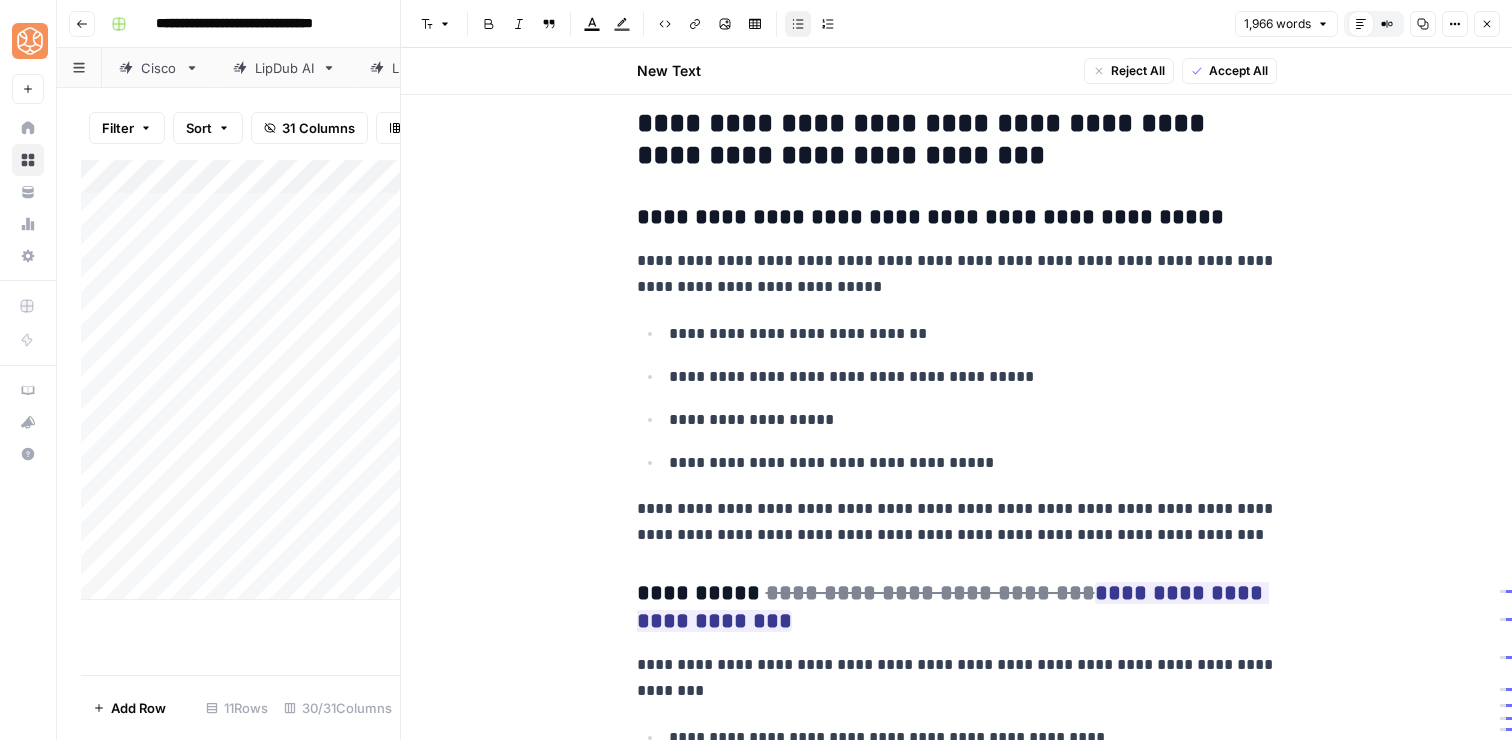 scroll, scrollTop: 6988, scrollLeft: 0, axis: vertical 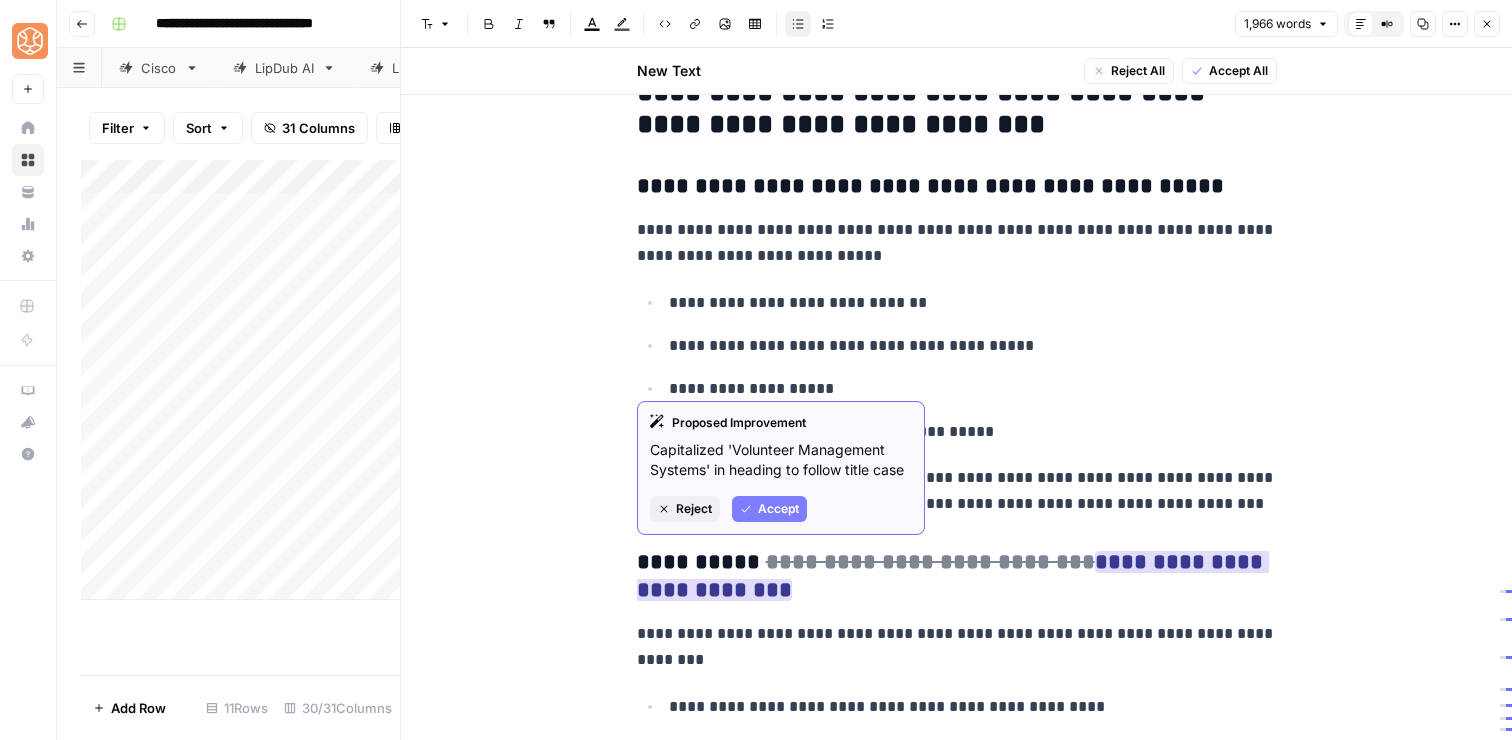 click on "Accept" at bounding box center (778, 509) 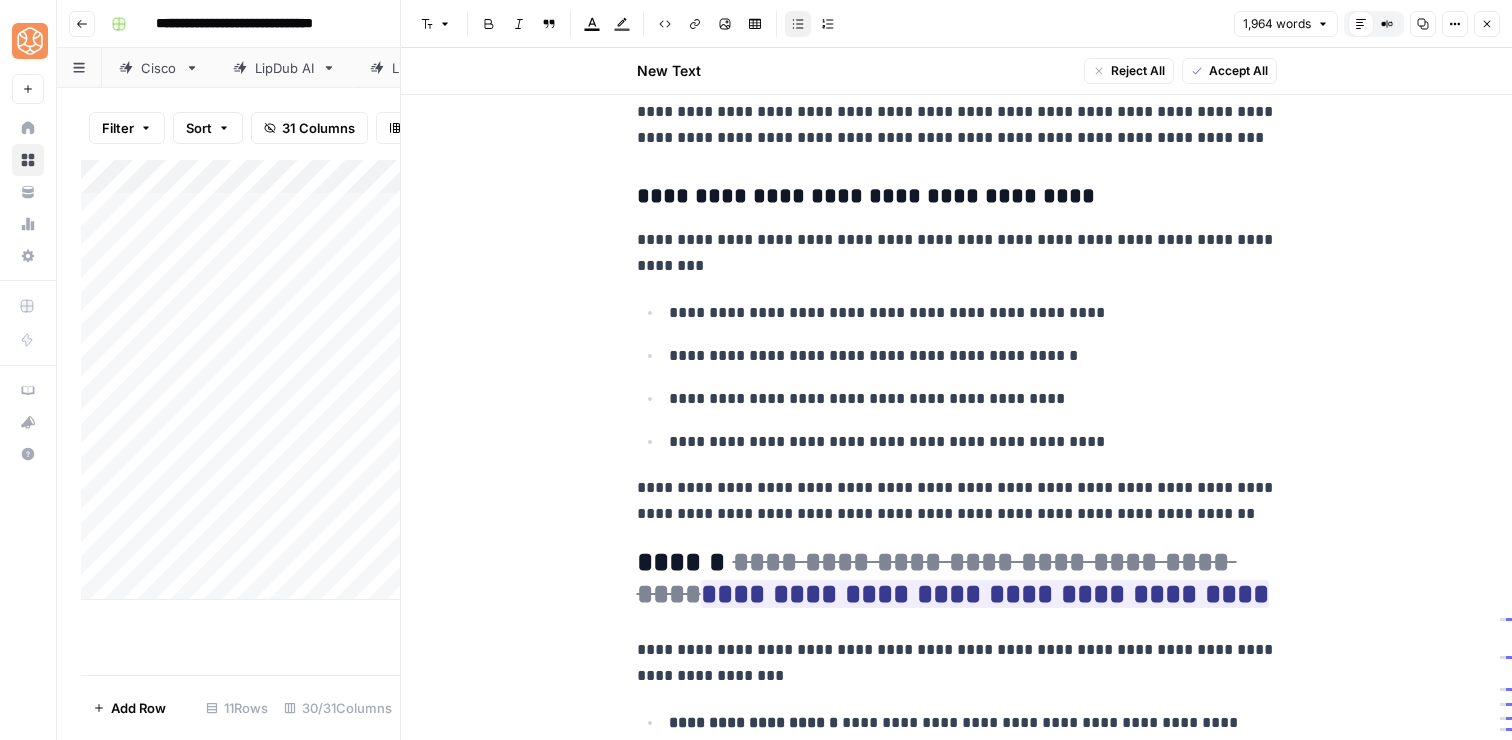 scroll, scrollTop: 7358, scrollLeft: 0, axis: vertical 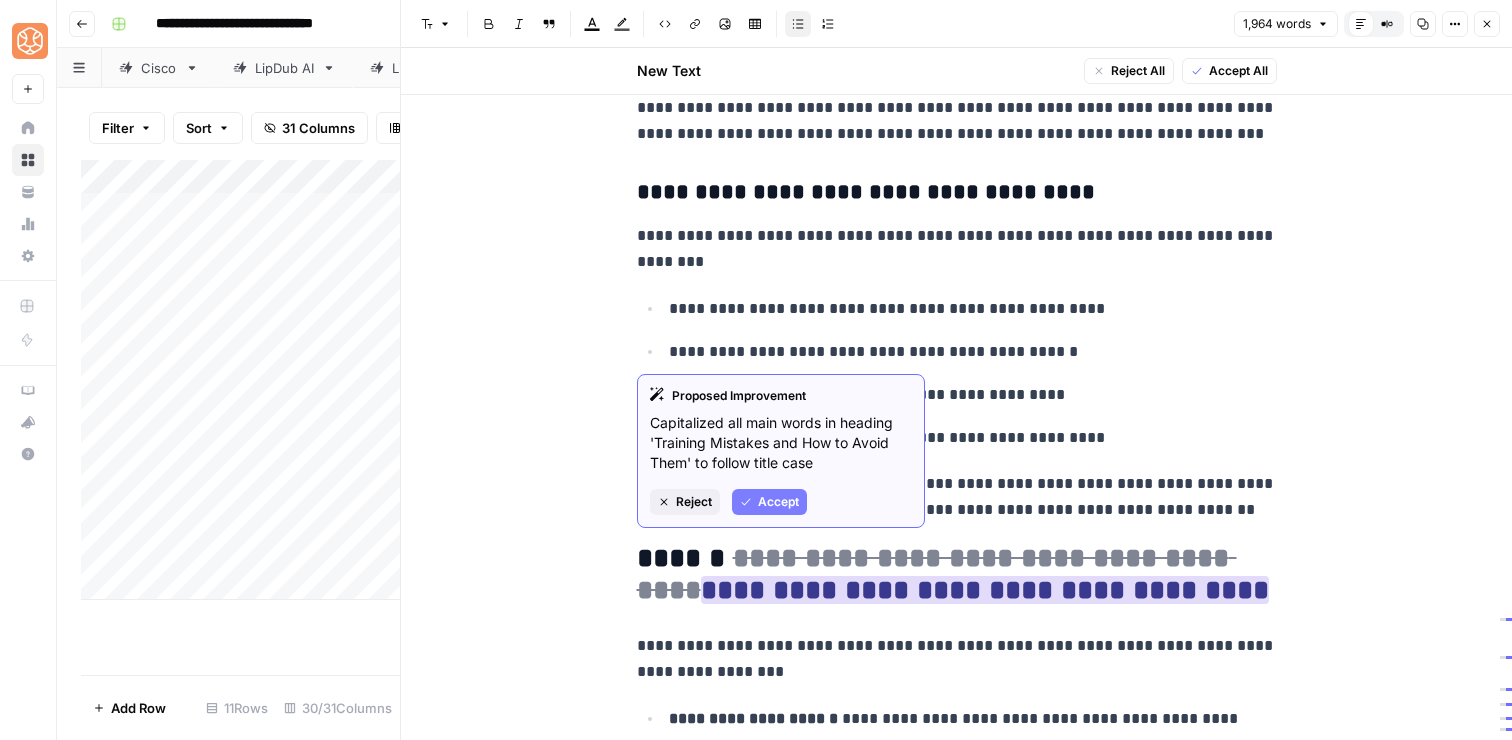 click on "Accept" at bounding box center (778, 502) 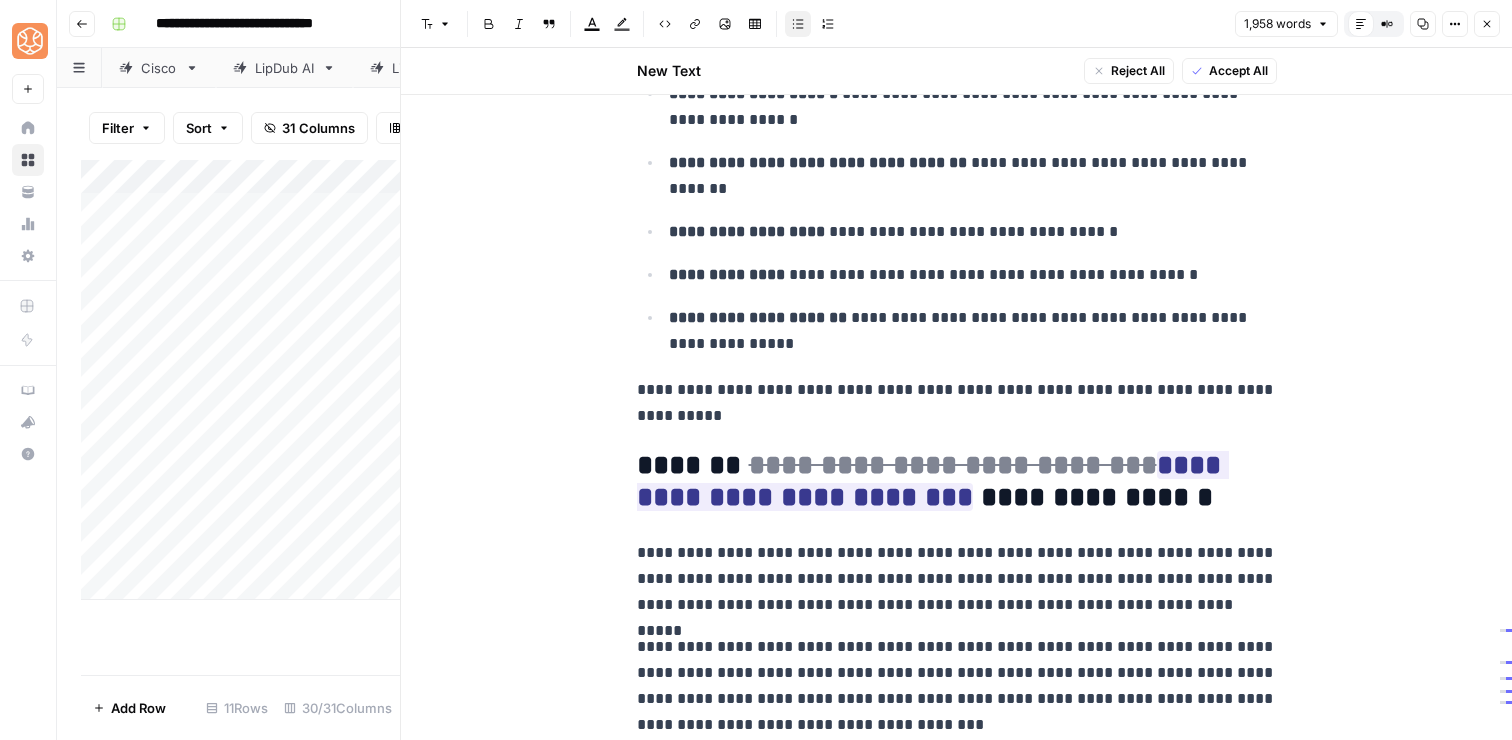 scroll, scrollTop: 7989, scrollLeft: 0, axis: vertical 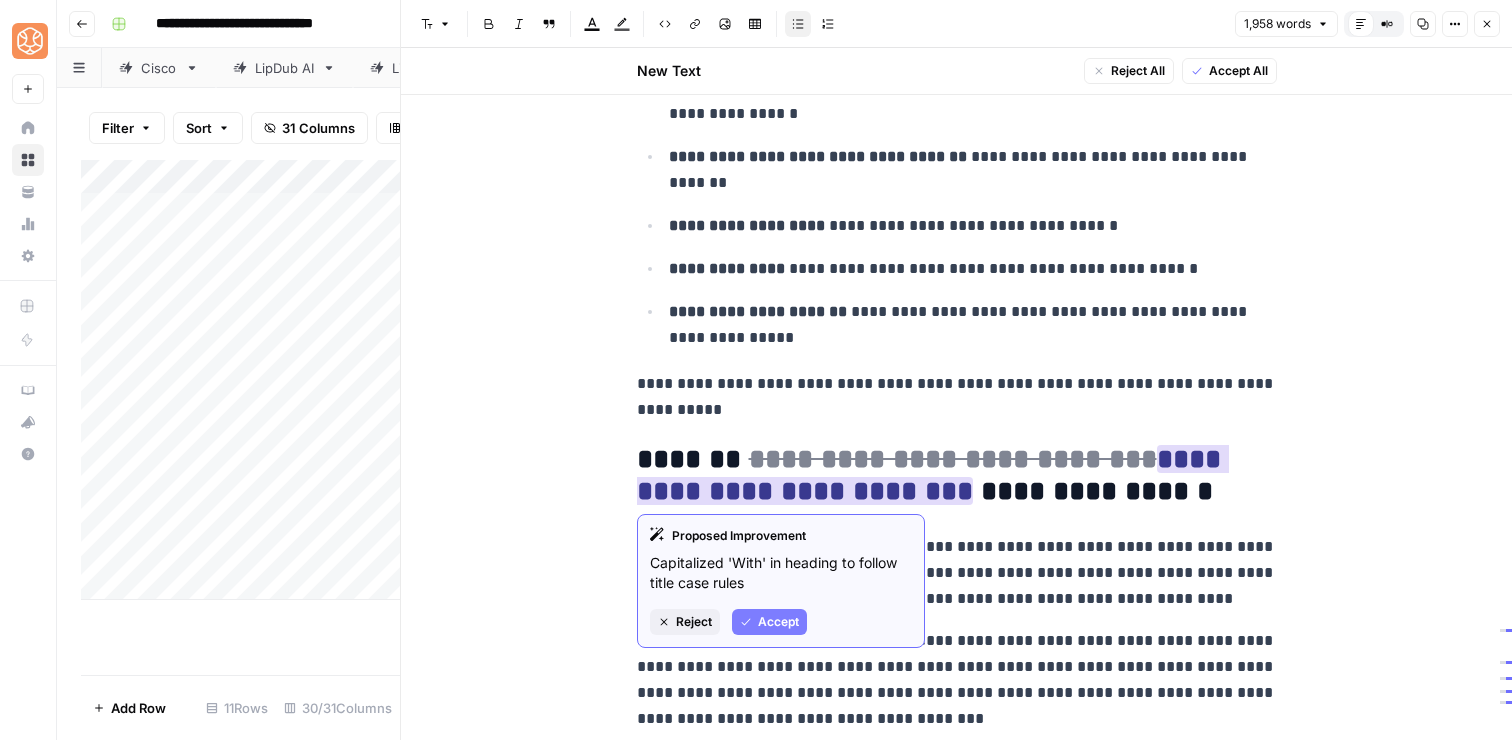 click on "Accept" at bounding box center (778, 622) 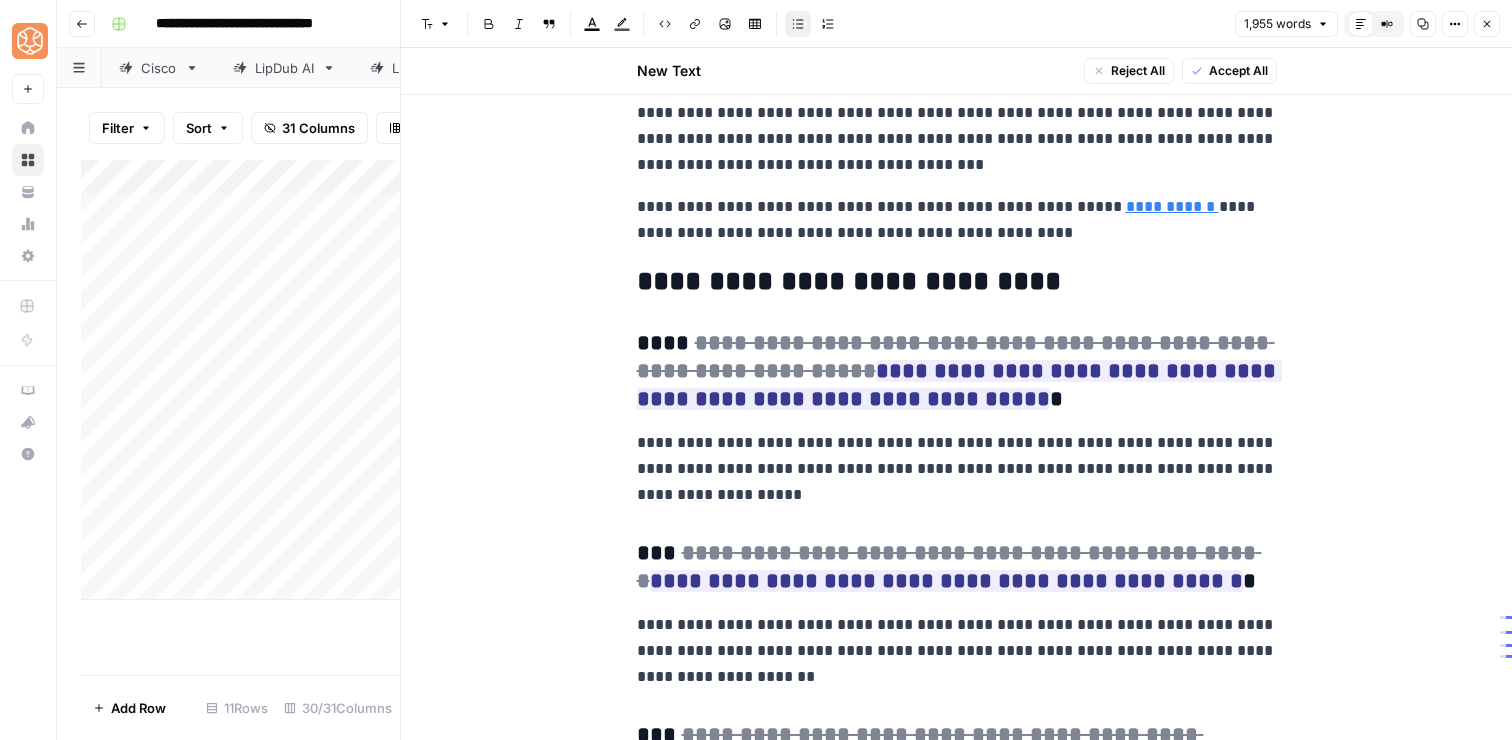 scroll, scrollTop: 8558, scrollLeft: 0, axis: vertical 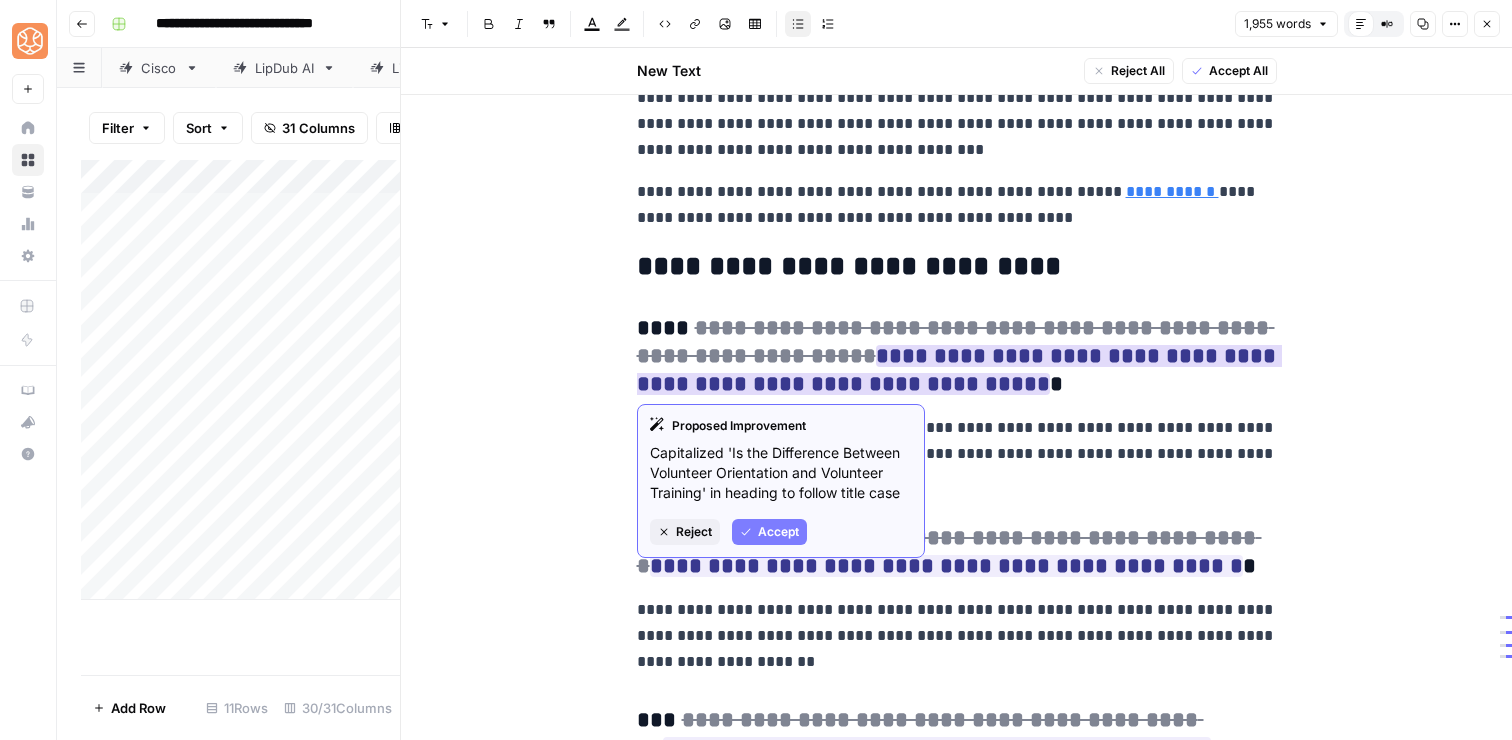 click on "Reject" at bounding box center [685, 532] 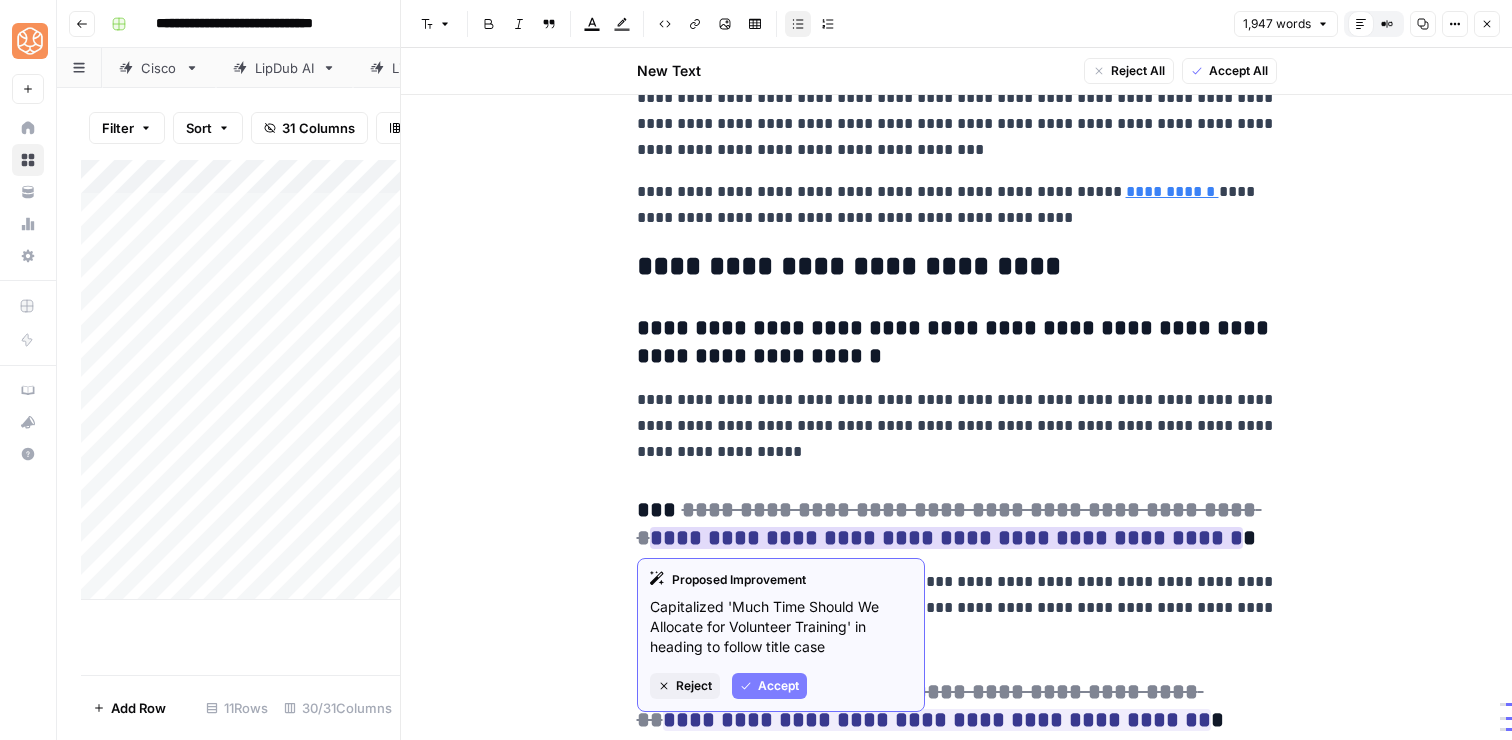 click on "Reject" at bounding box center (694, 686) 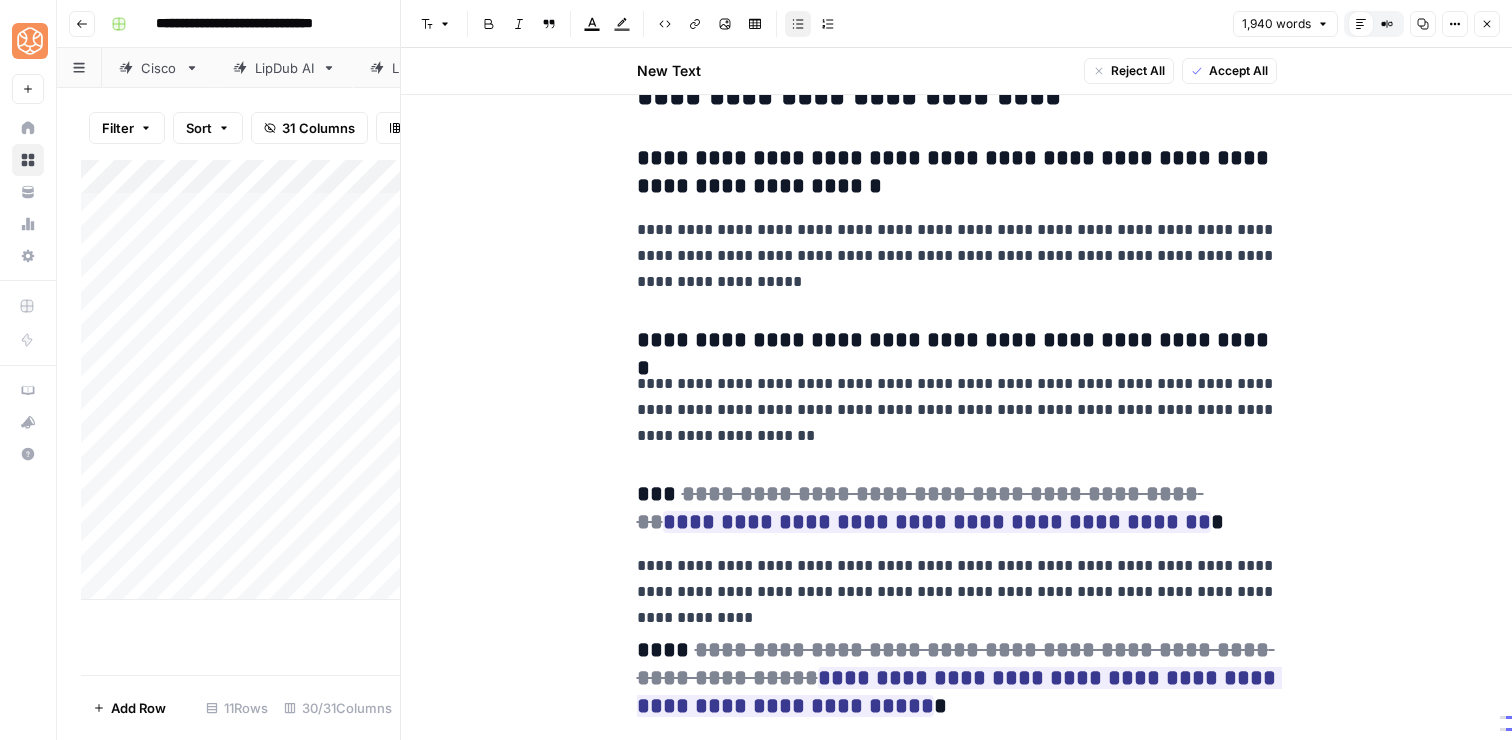 scroll, scrollTop: 8785, scrollLeft: 0, axis: vertical 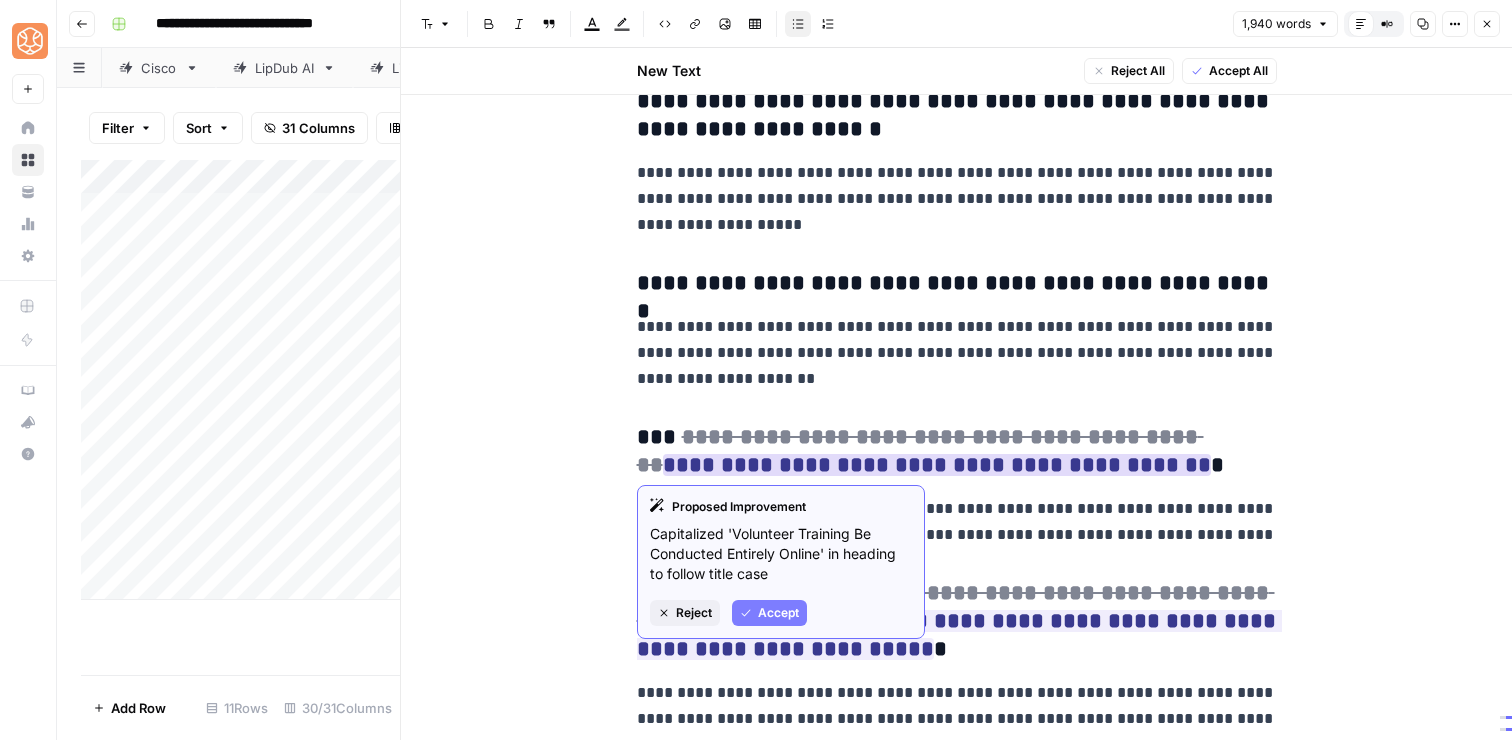 click on "Reject" at bounding box center (694, 613) 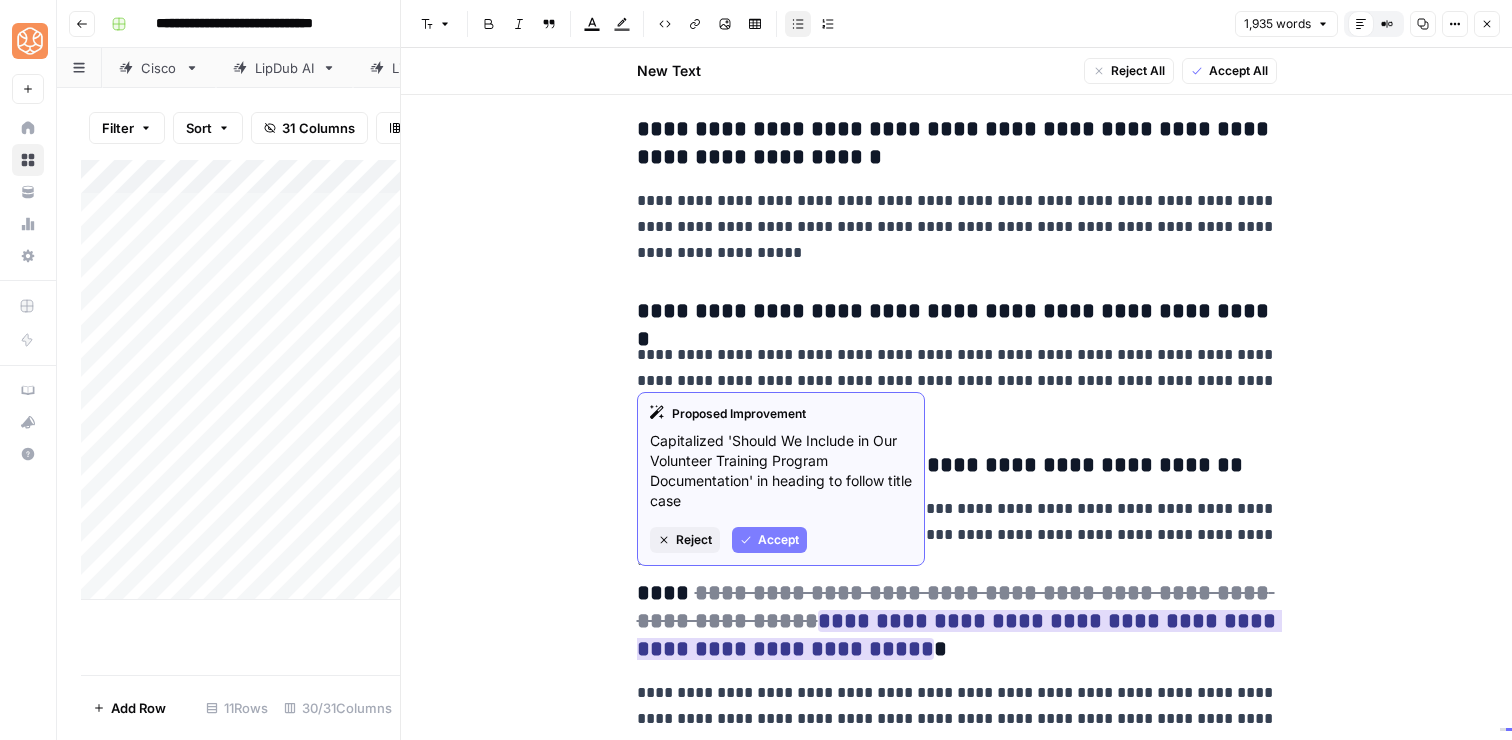 click on "Reject" at bounding box center [685, 540] 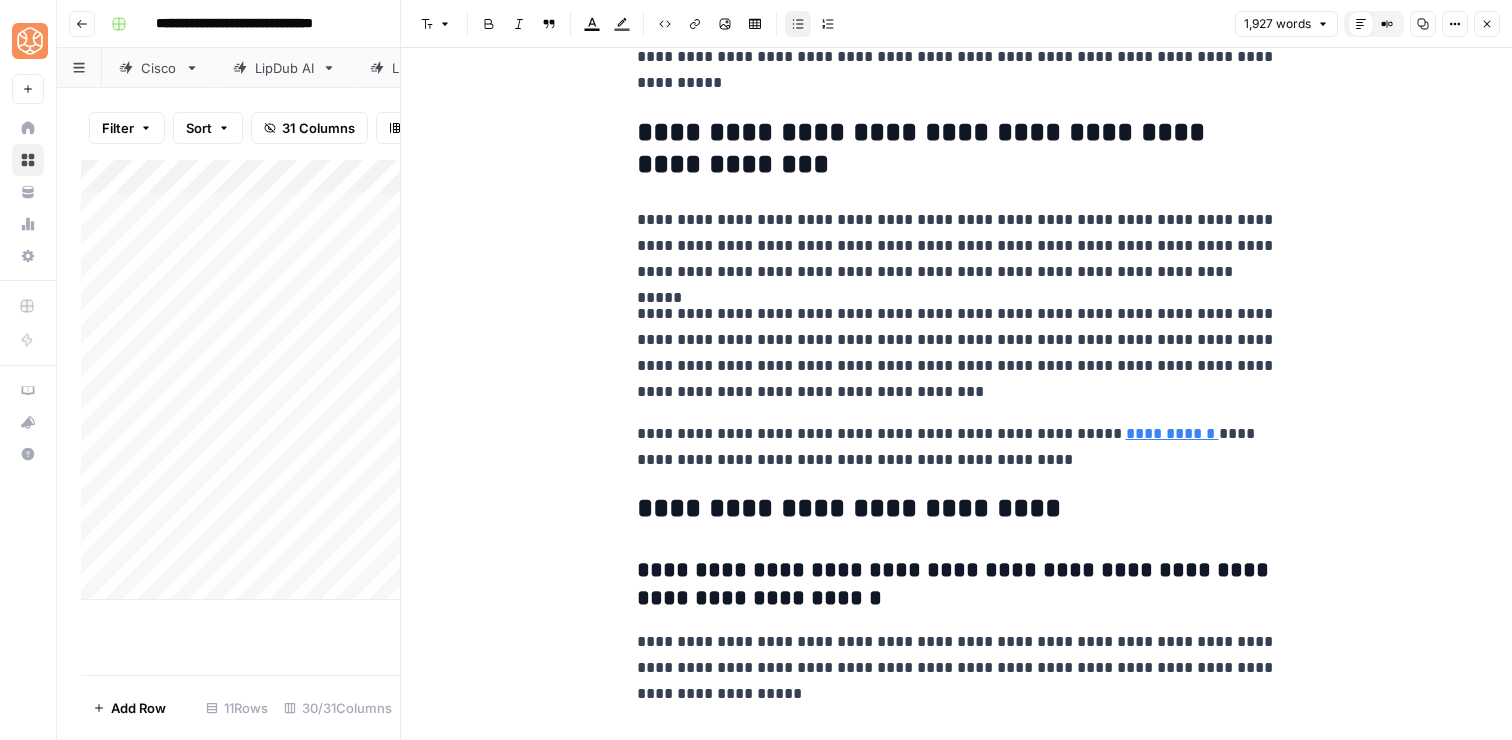 scroll, scrollTop: 8267, scrollLeft: 0, axis: vertical 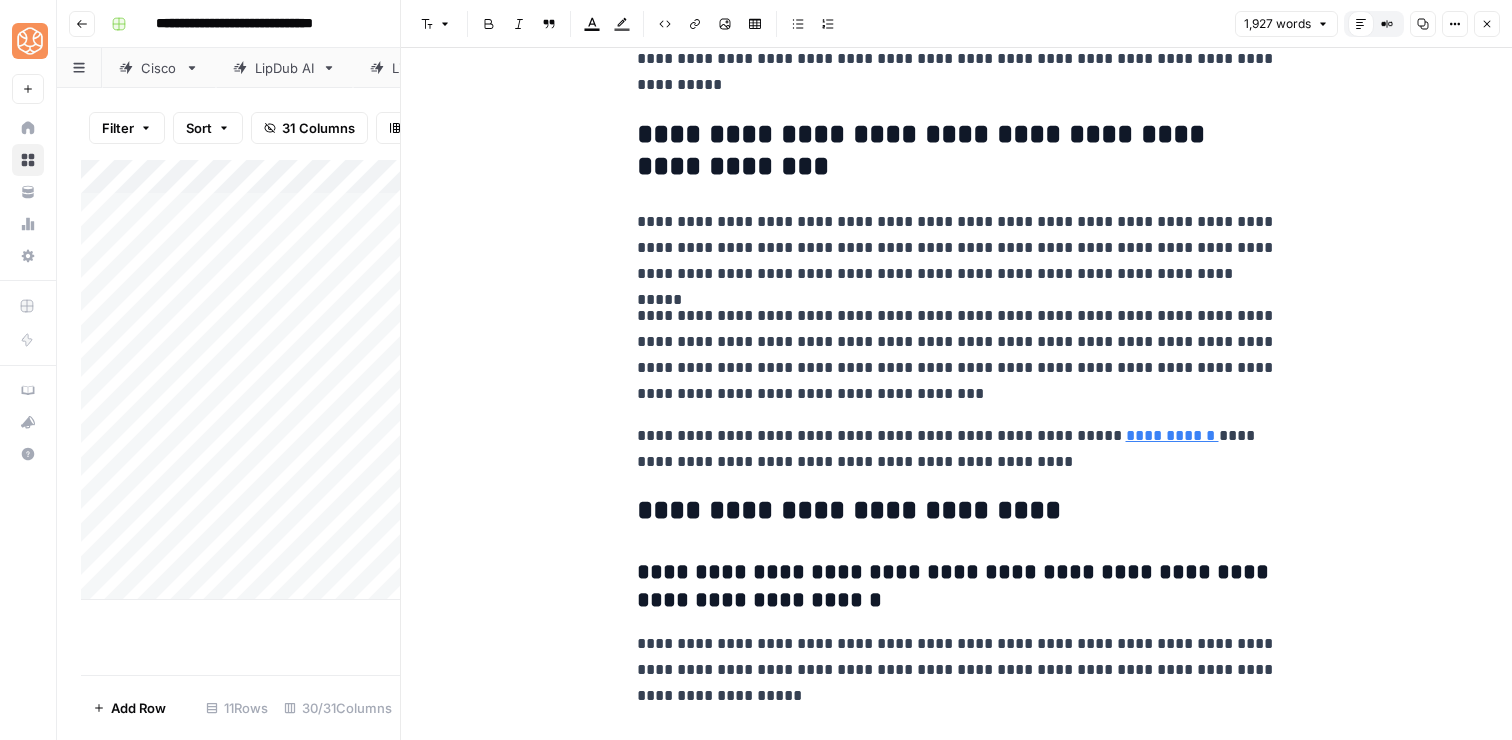 click on "**********" at bounding box center [957, 449] 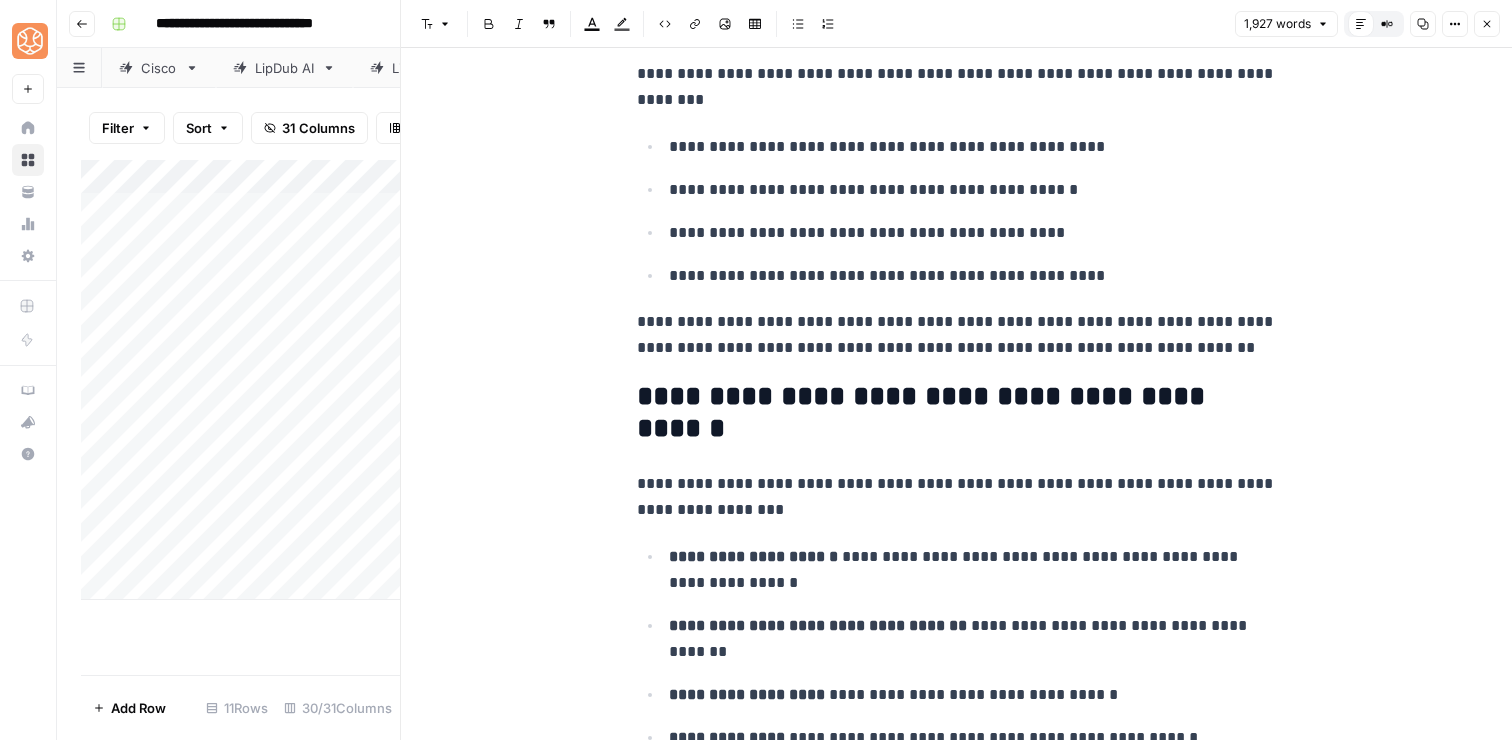 scroll, scrollTop: 7478, scrollLeft: 0, axis: vertical 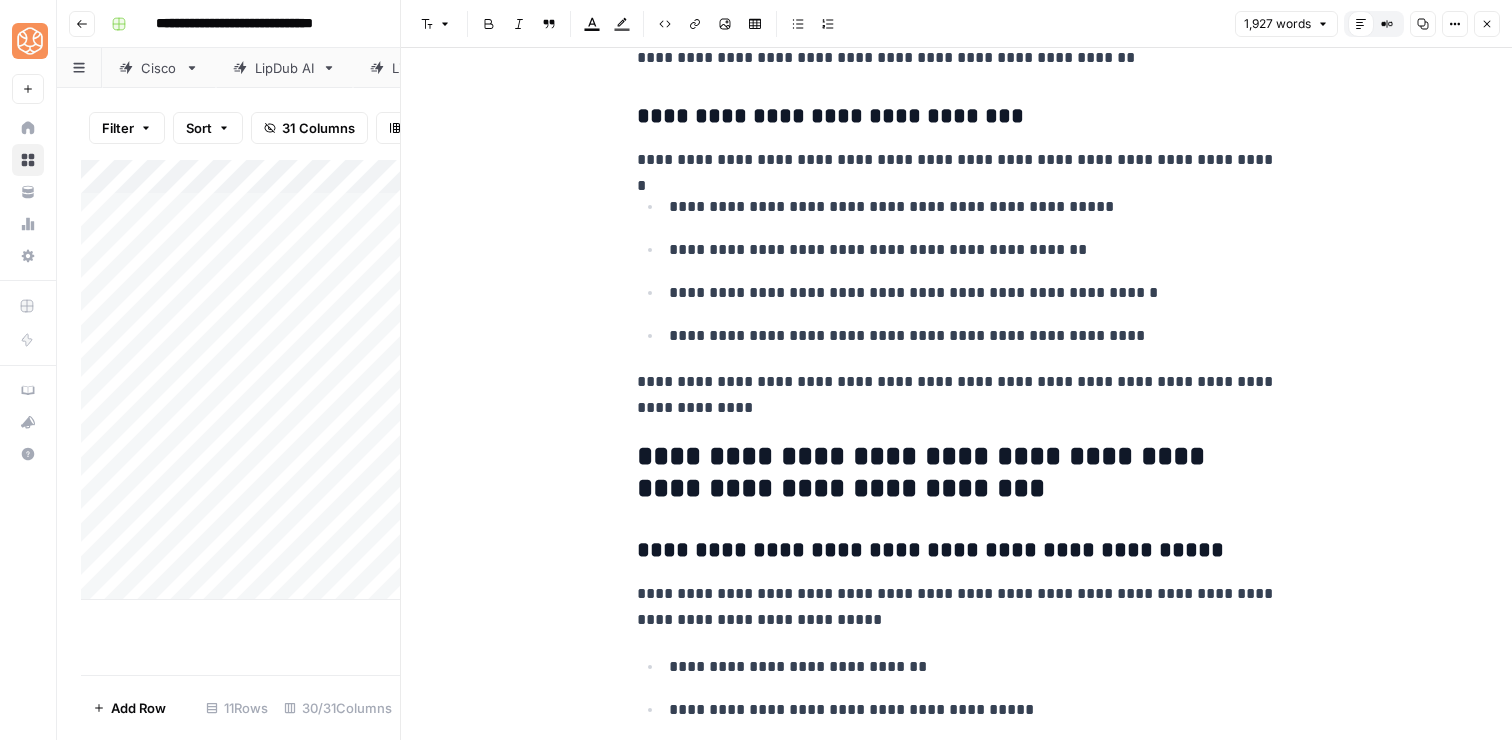 click on "**********" at bounding box center (957, 473) 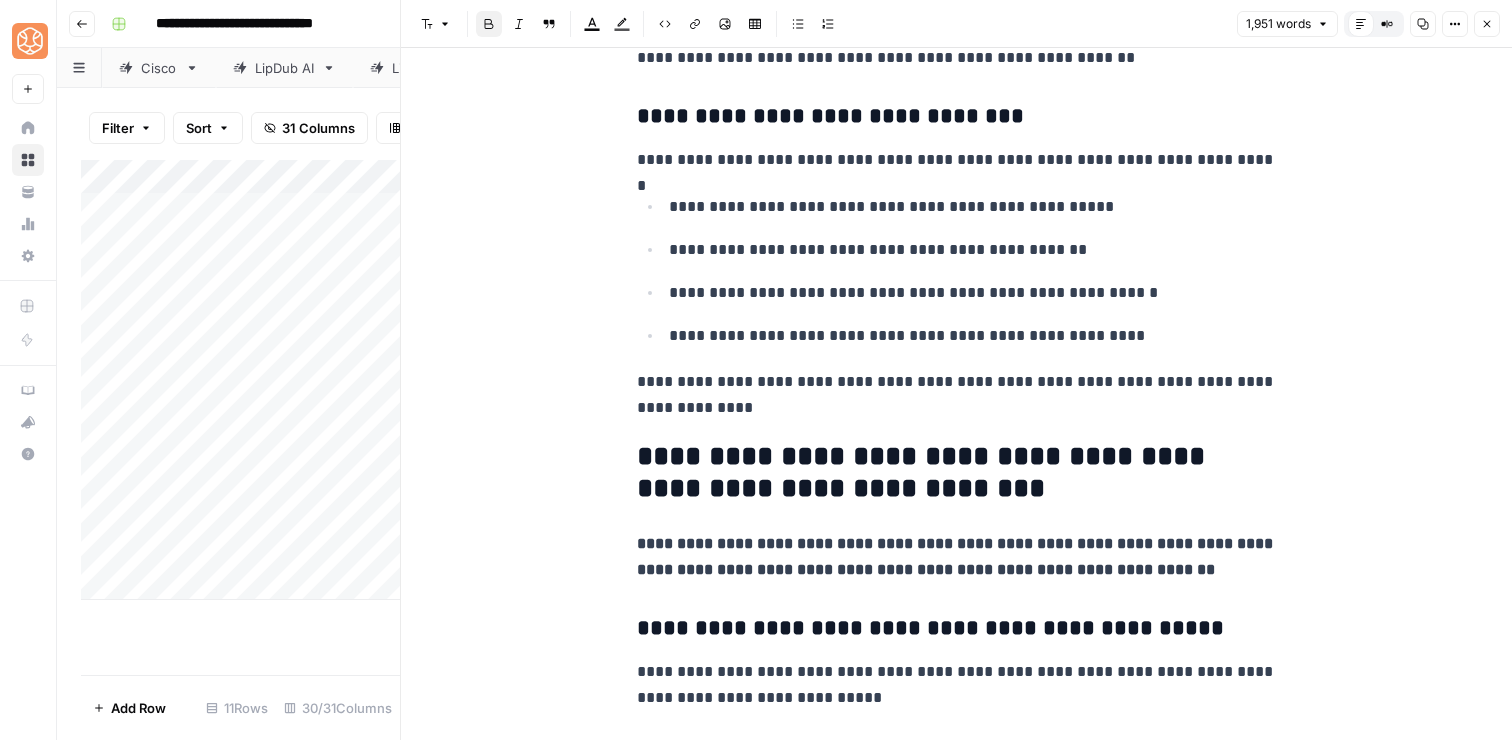 click on "**********" at bounding box center (957, 556) 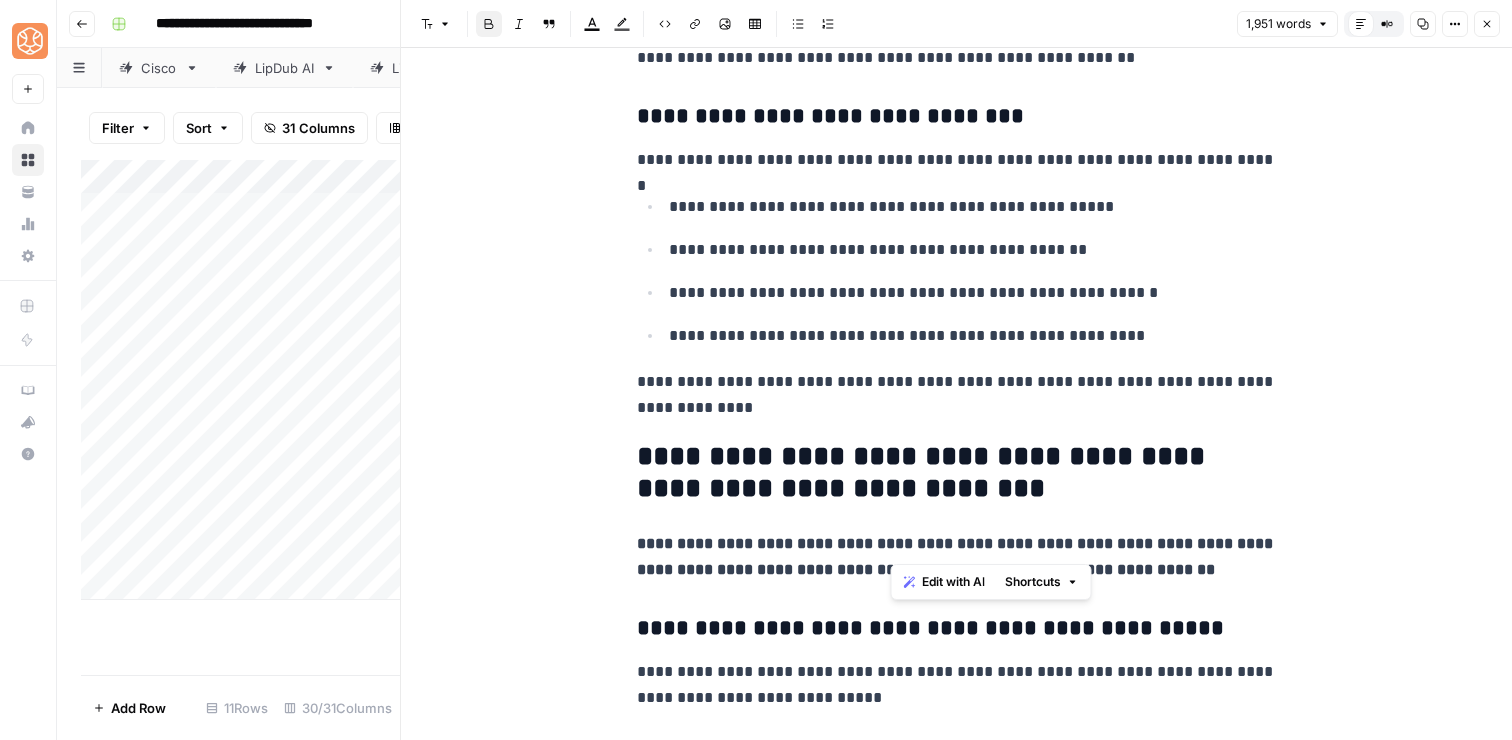 click on "**********" at bounding box center (957, 556) 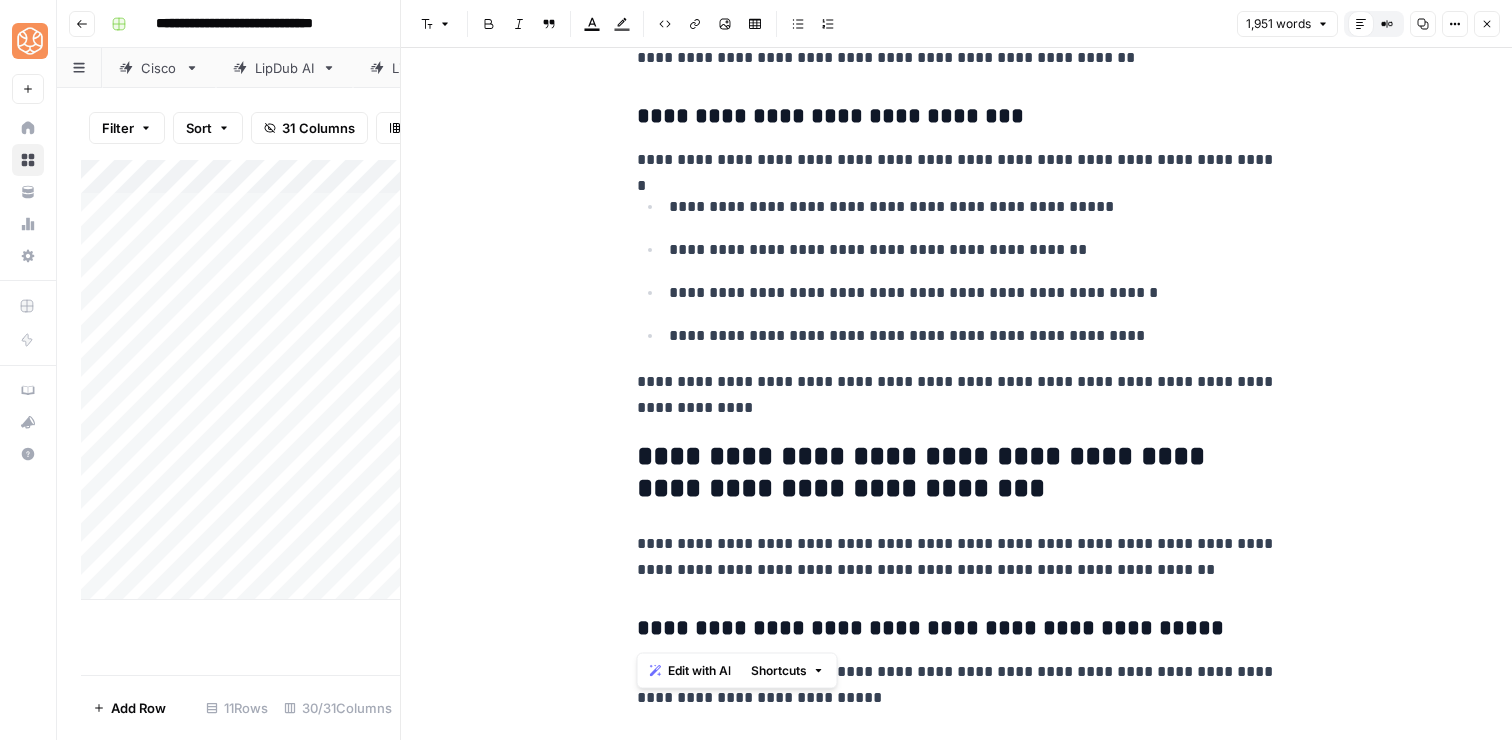 click on "**********" at bounding box center [957, 557] 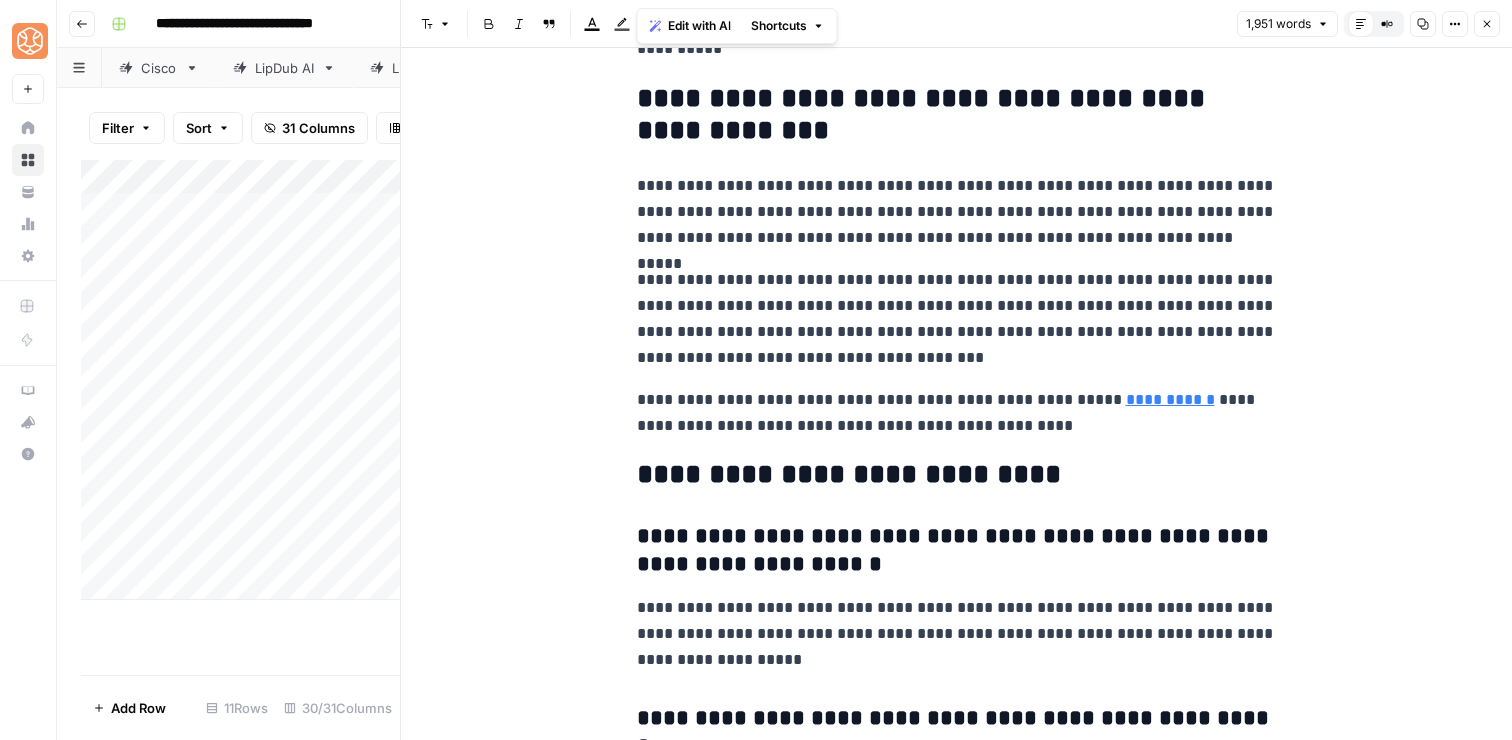 scroll, scrollTop: 8361, scrollLeft: 0, axis: vertical 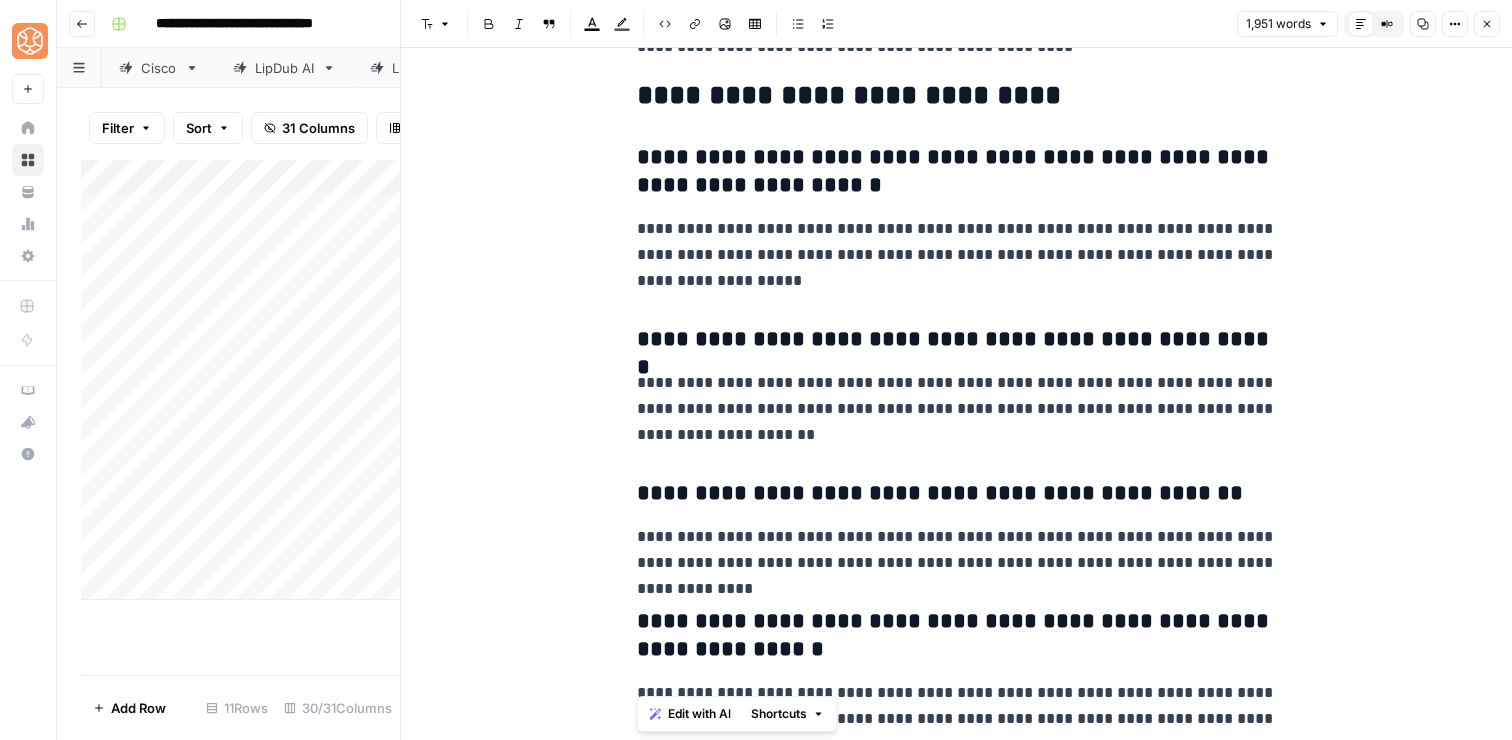 drag, startPoint x: 632, startPoint y: 501, endPoint x: 967, endPoint y: 822, distance: 463.96768 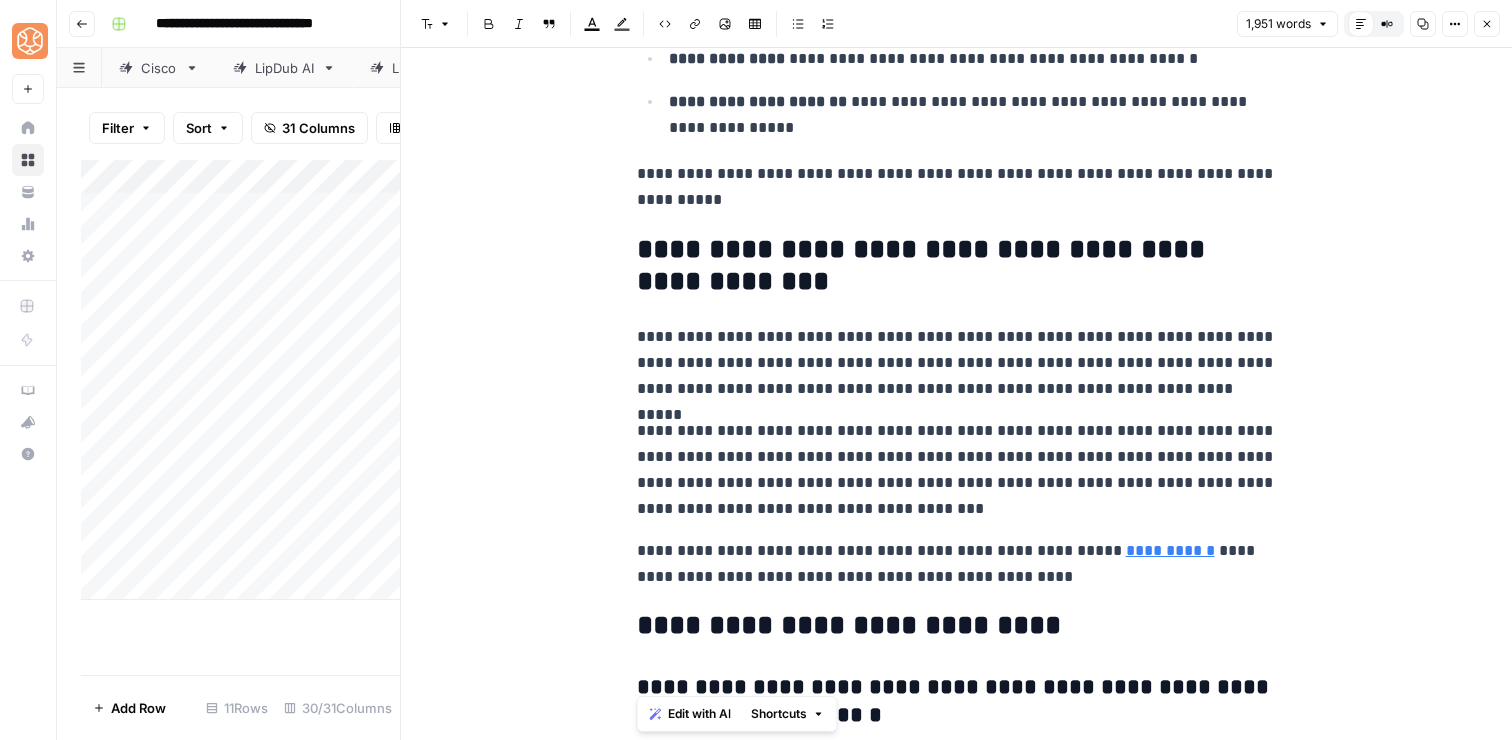 click on "**********" at bounding box center (957, 470) 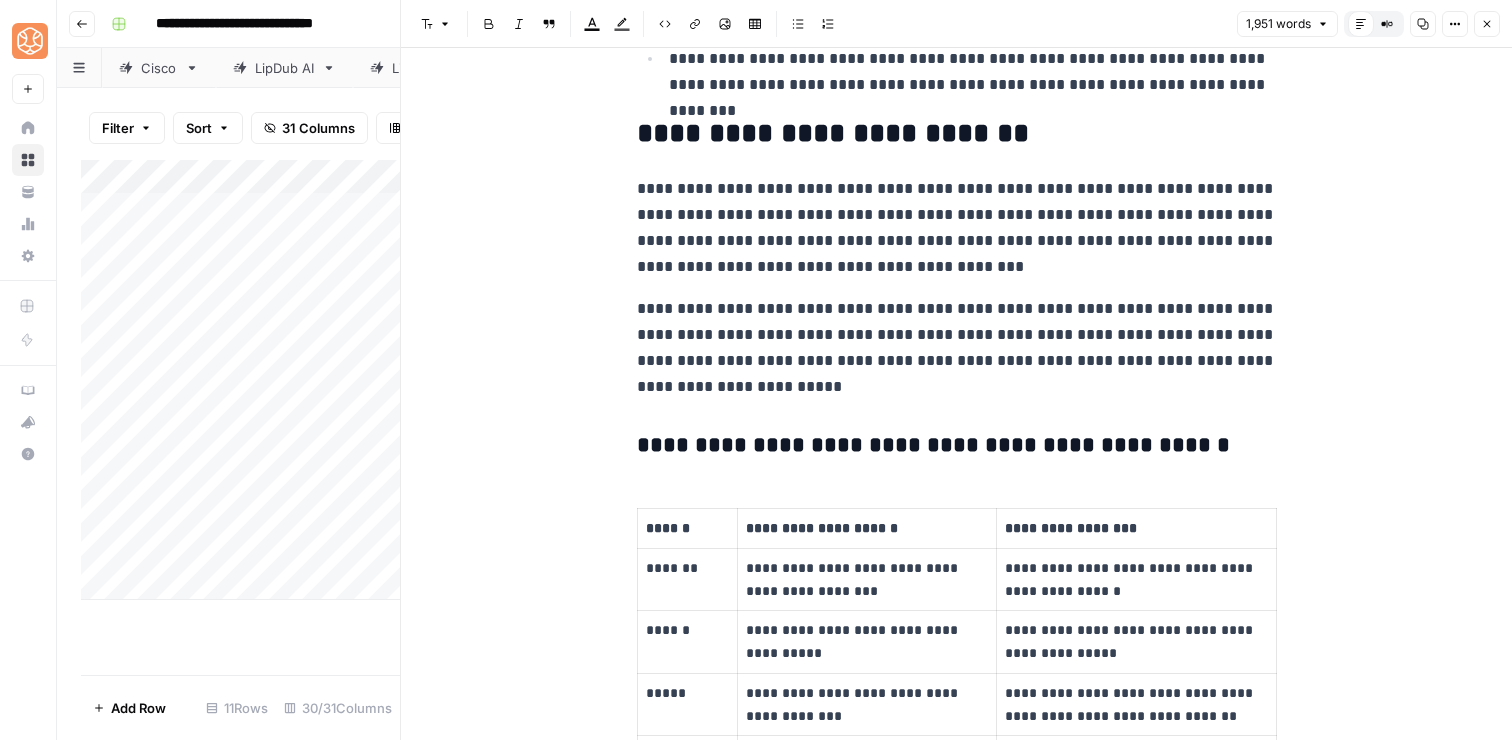 scroll, scrollTop: 0, scrollLeft: 0, axis: both 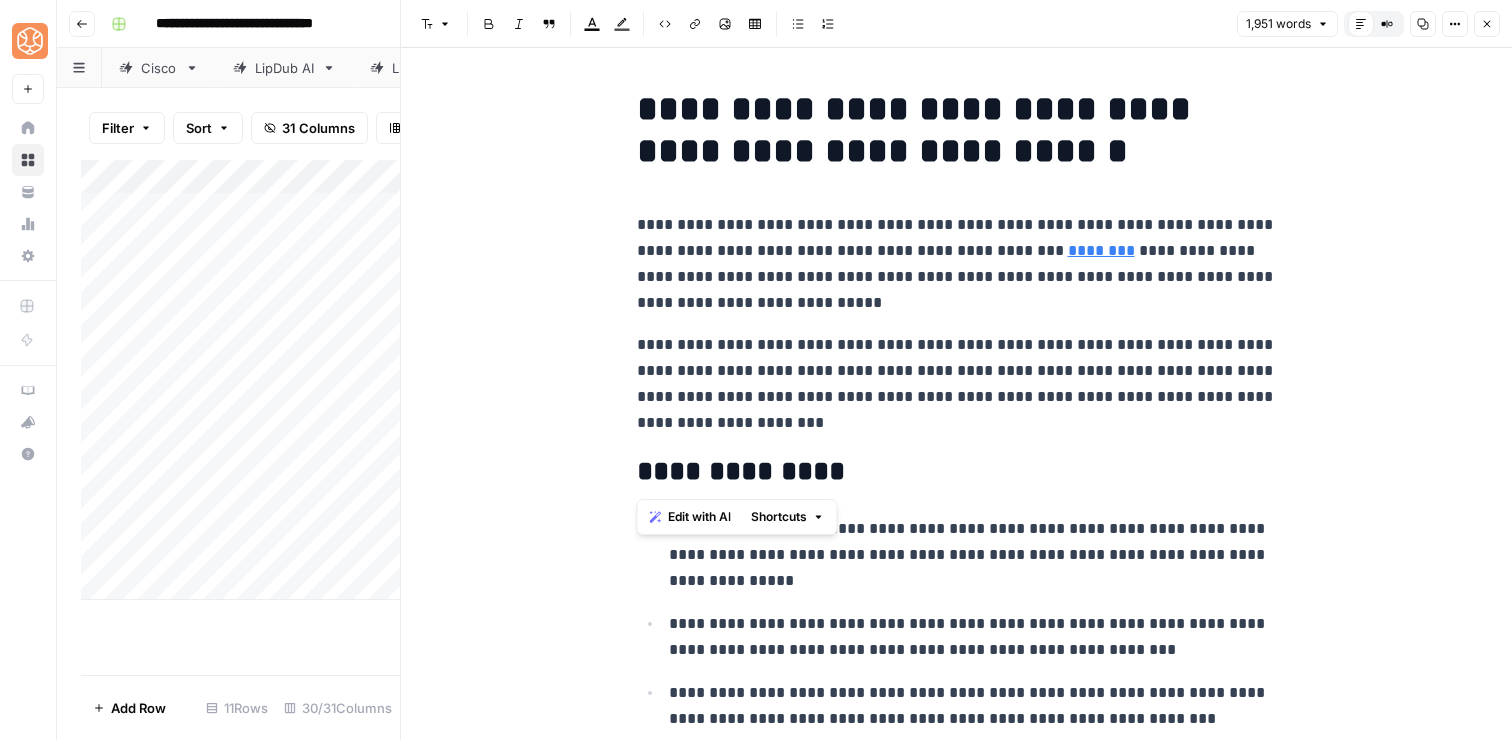 drag, startPoint x: 829, startPoint y: 443, endPoint x: 616, endPoint y: 106, distance: 398.6703 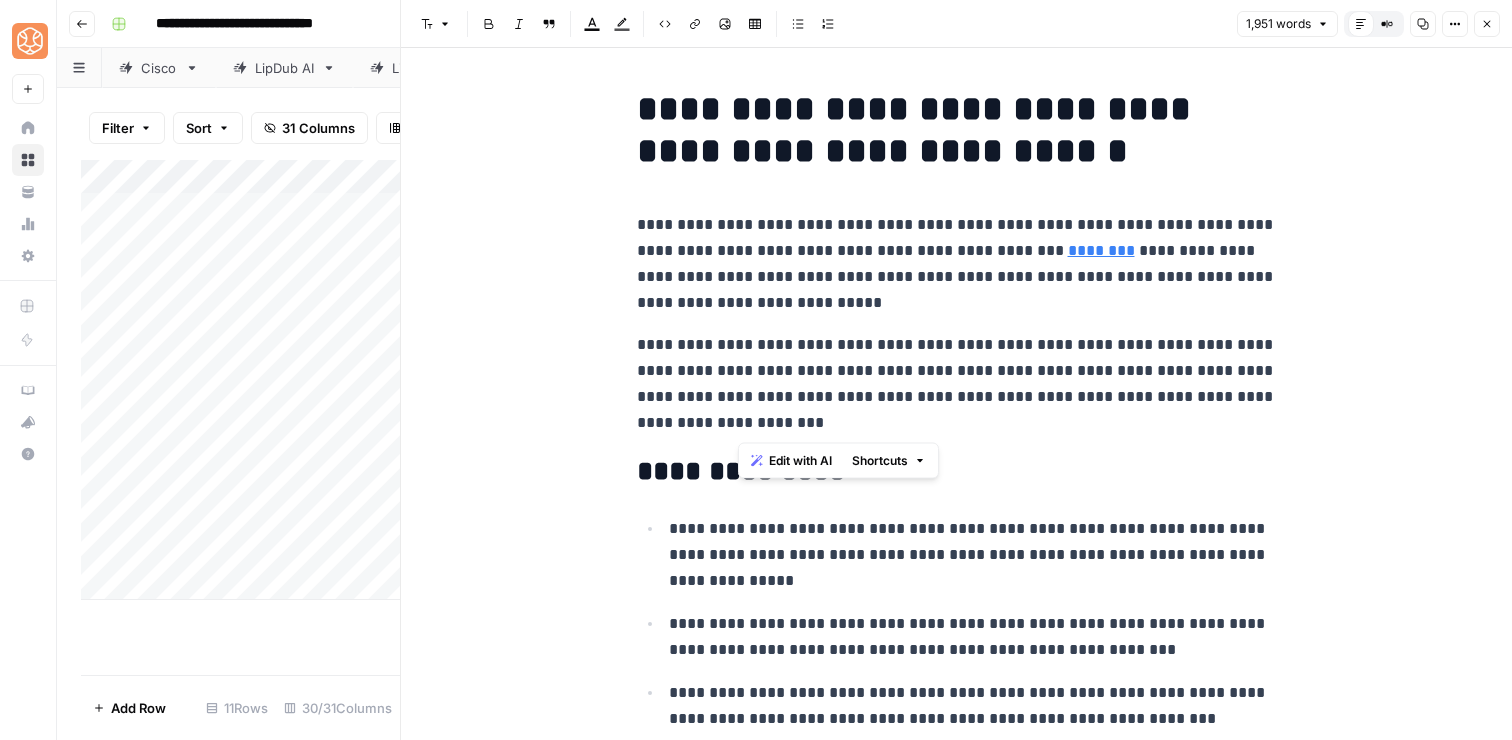 drag, startPoint x: 922, startPoint y: 413, endPoint x: 1096, endPoint y: 381, distance: 176.91806 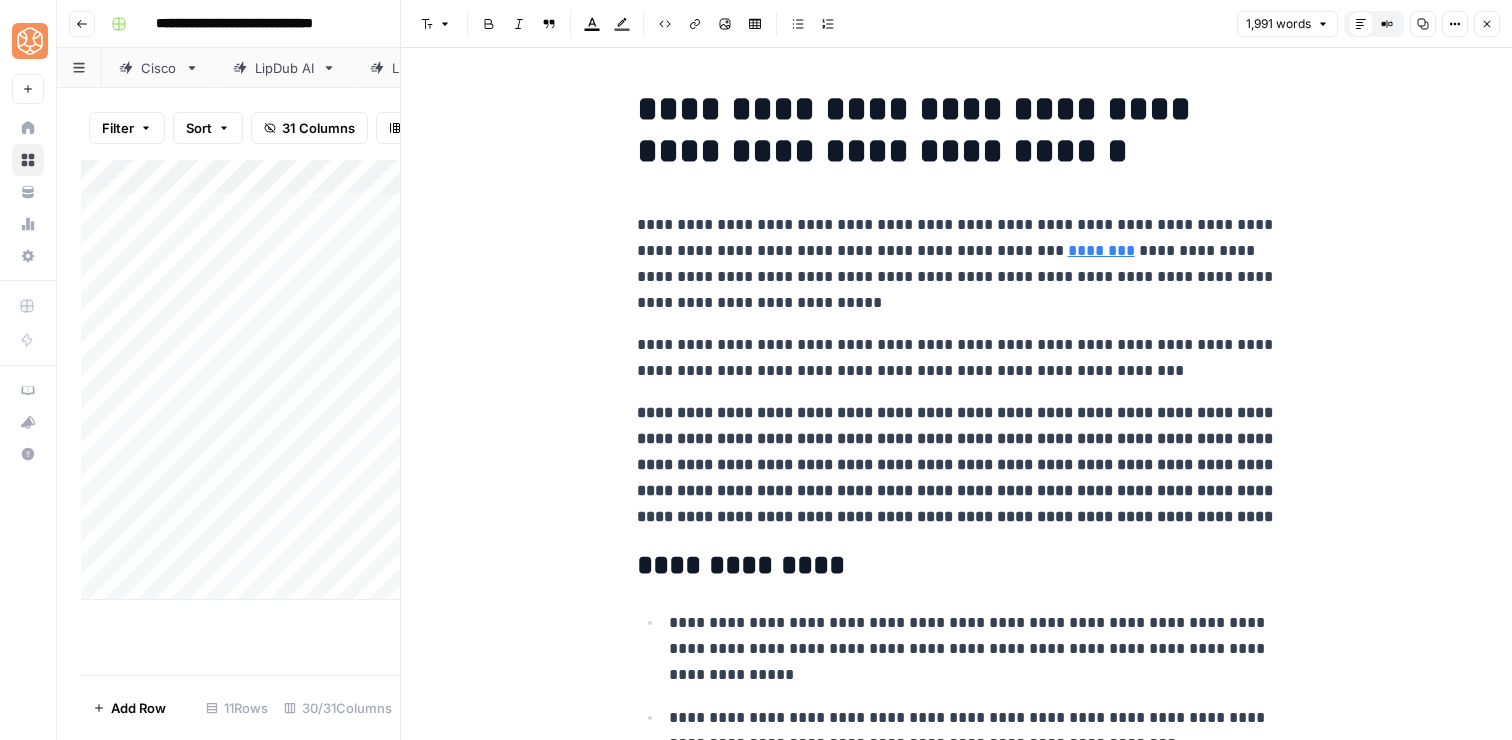 click on "**********" at bounding box center [957, 358] 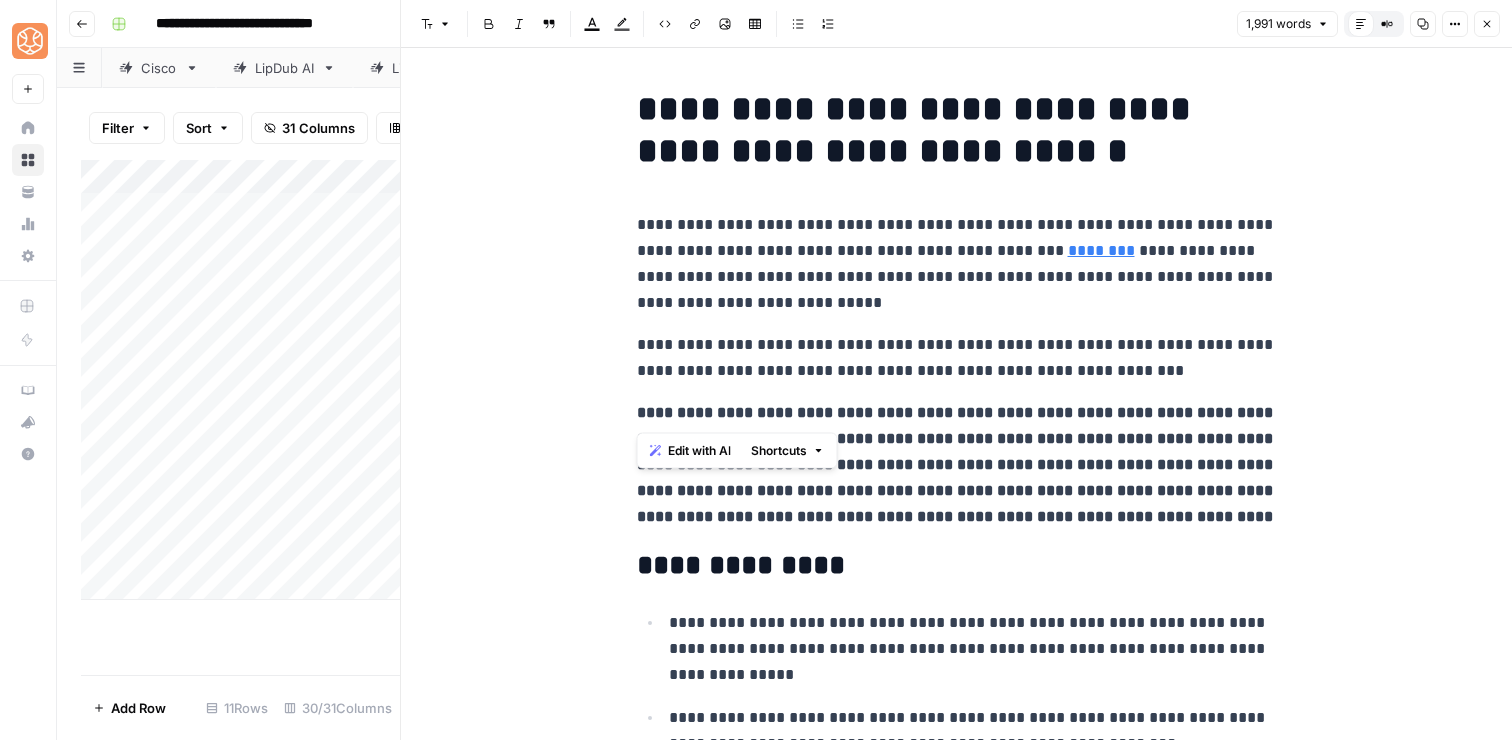 click on "**********" at bounding box center (957, 358) 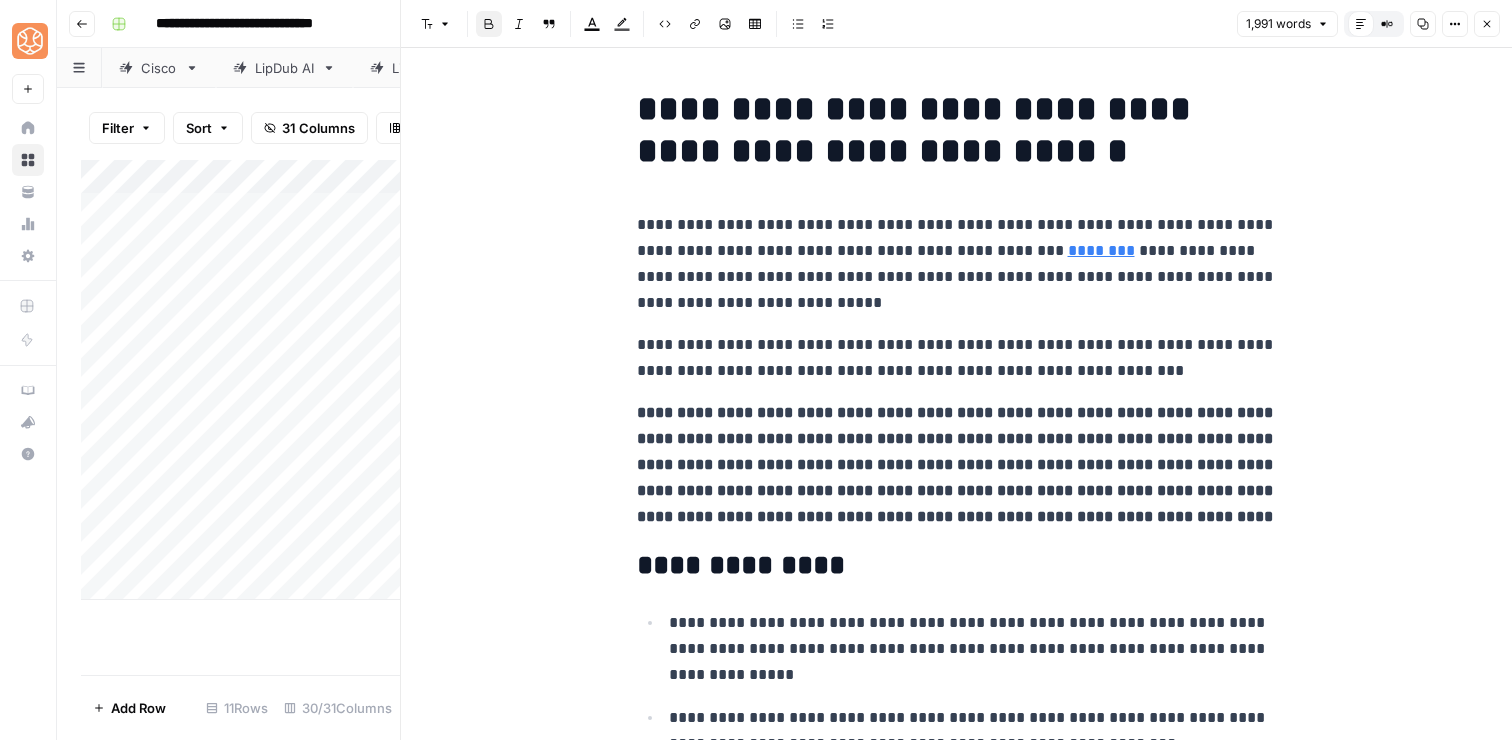 click on "**********" at bounding box center [957, 464] 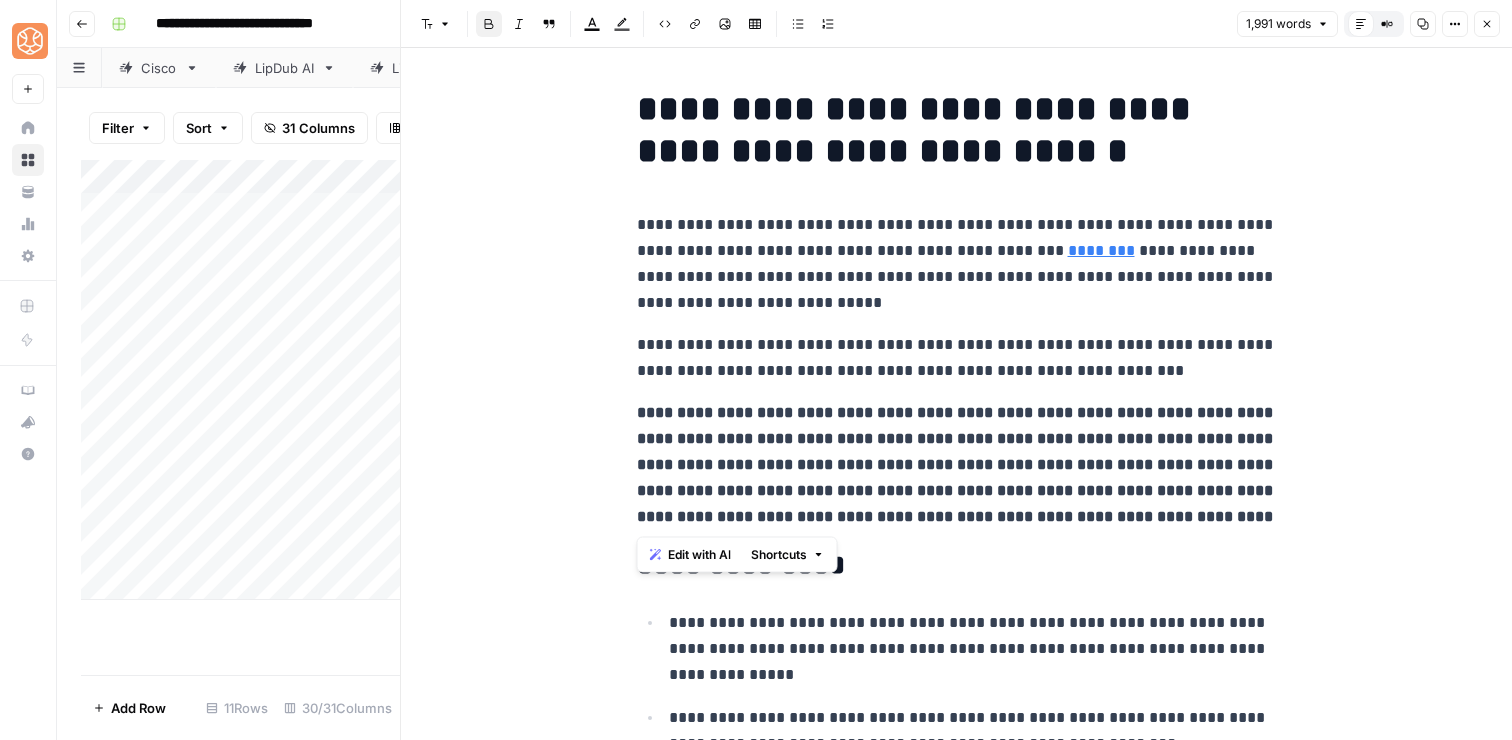 click on "**********" at bounding box center [957, 464] 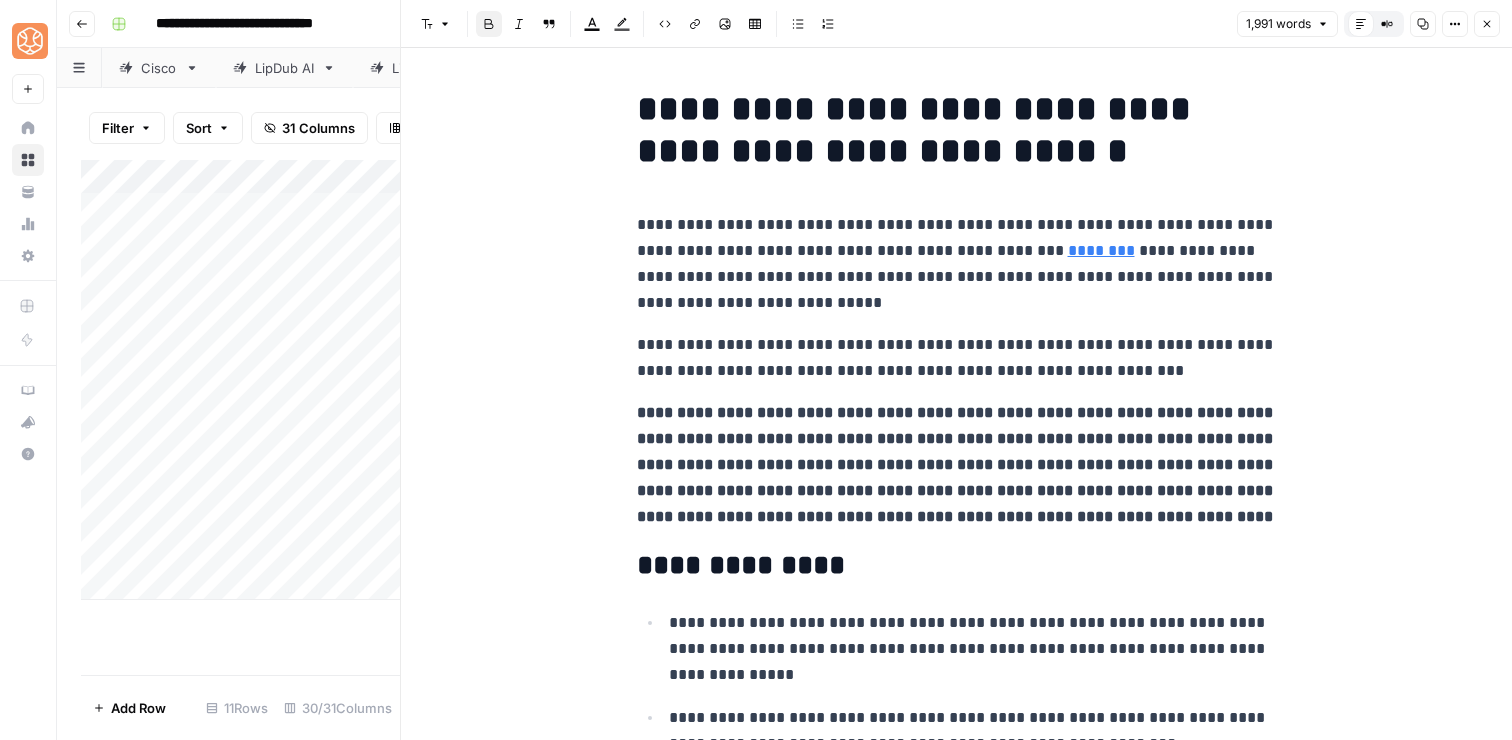 click on "**********" at bounding box center (957, 464) 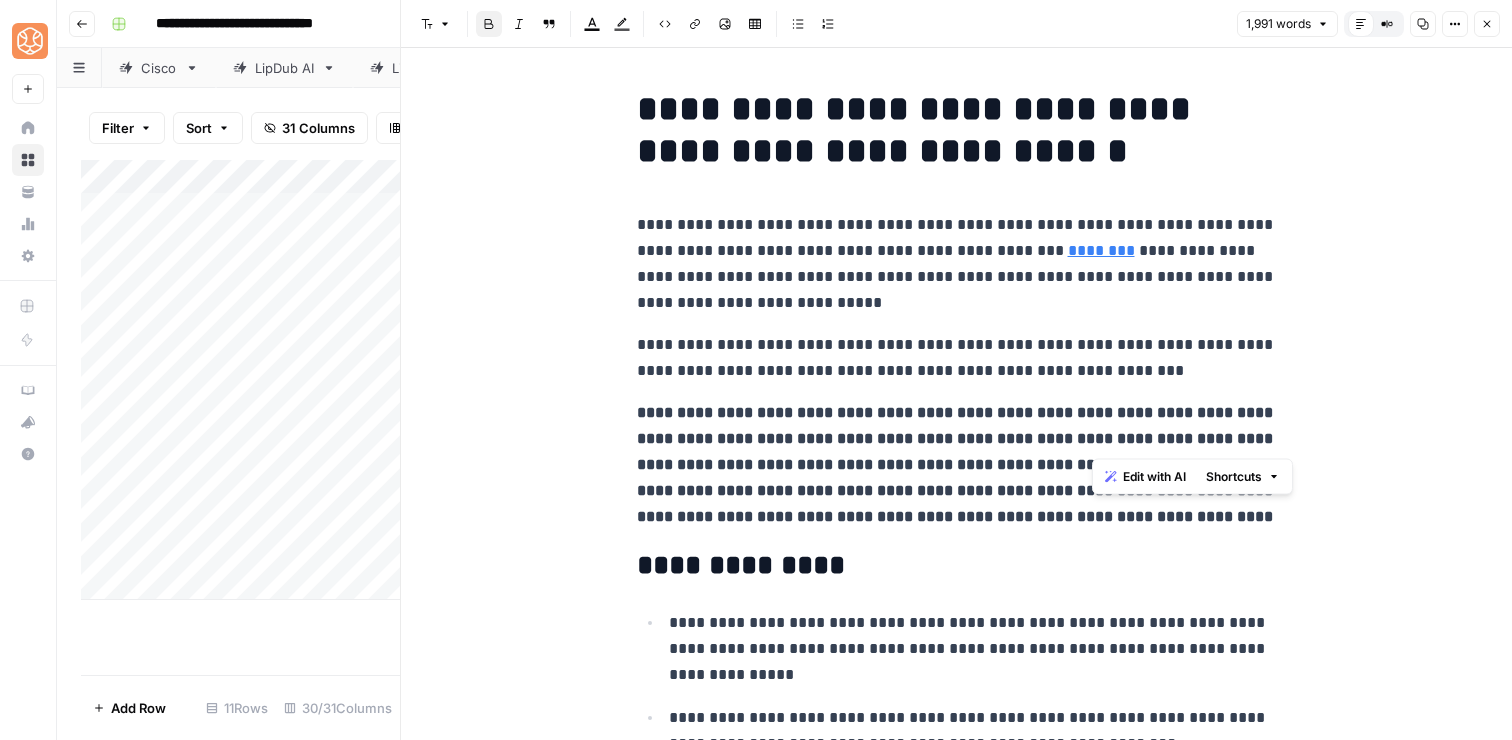 click on "**********" at bounding box center [957, 464] 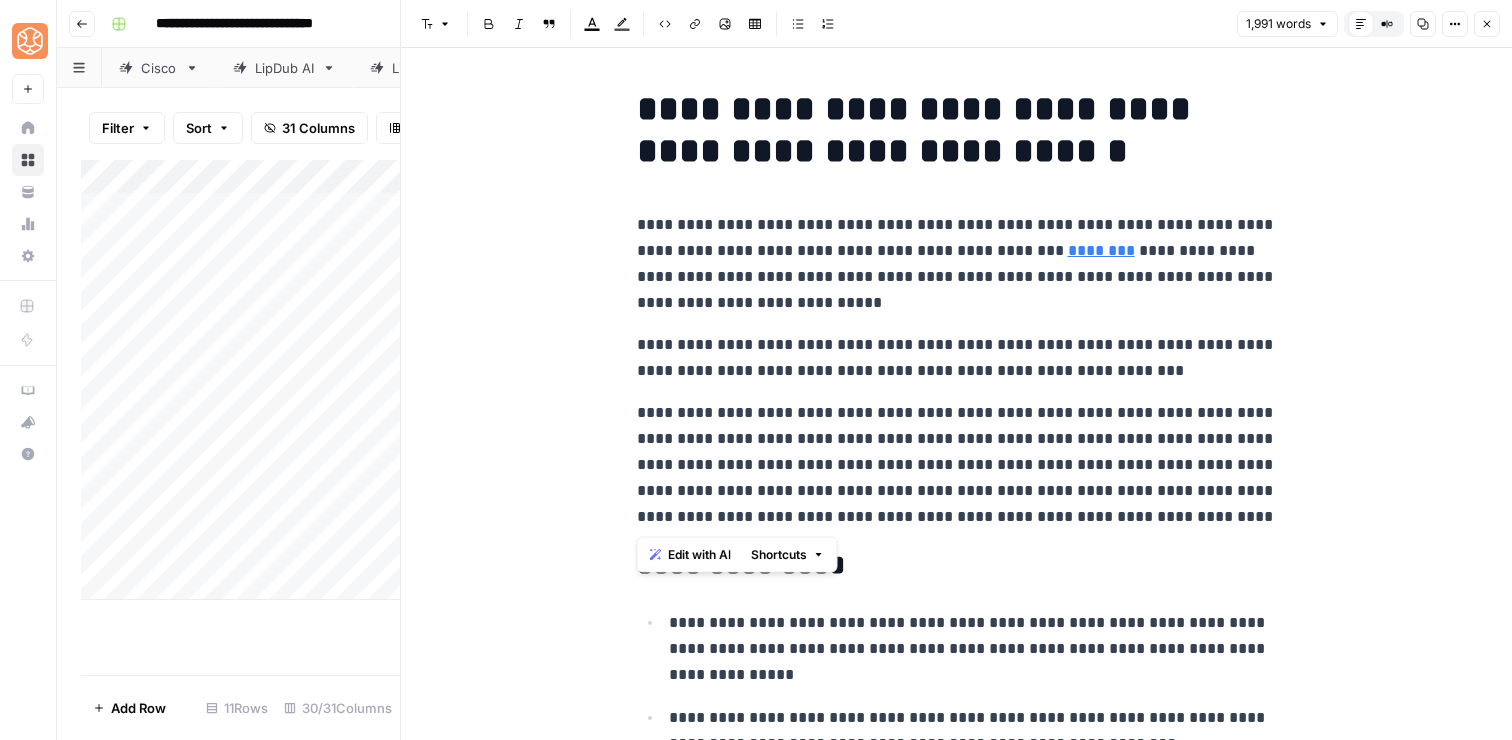 click on "**********" at bounding box center (957, 465) 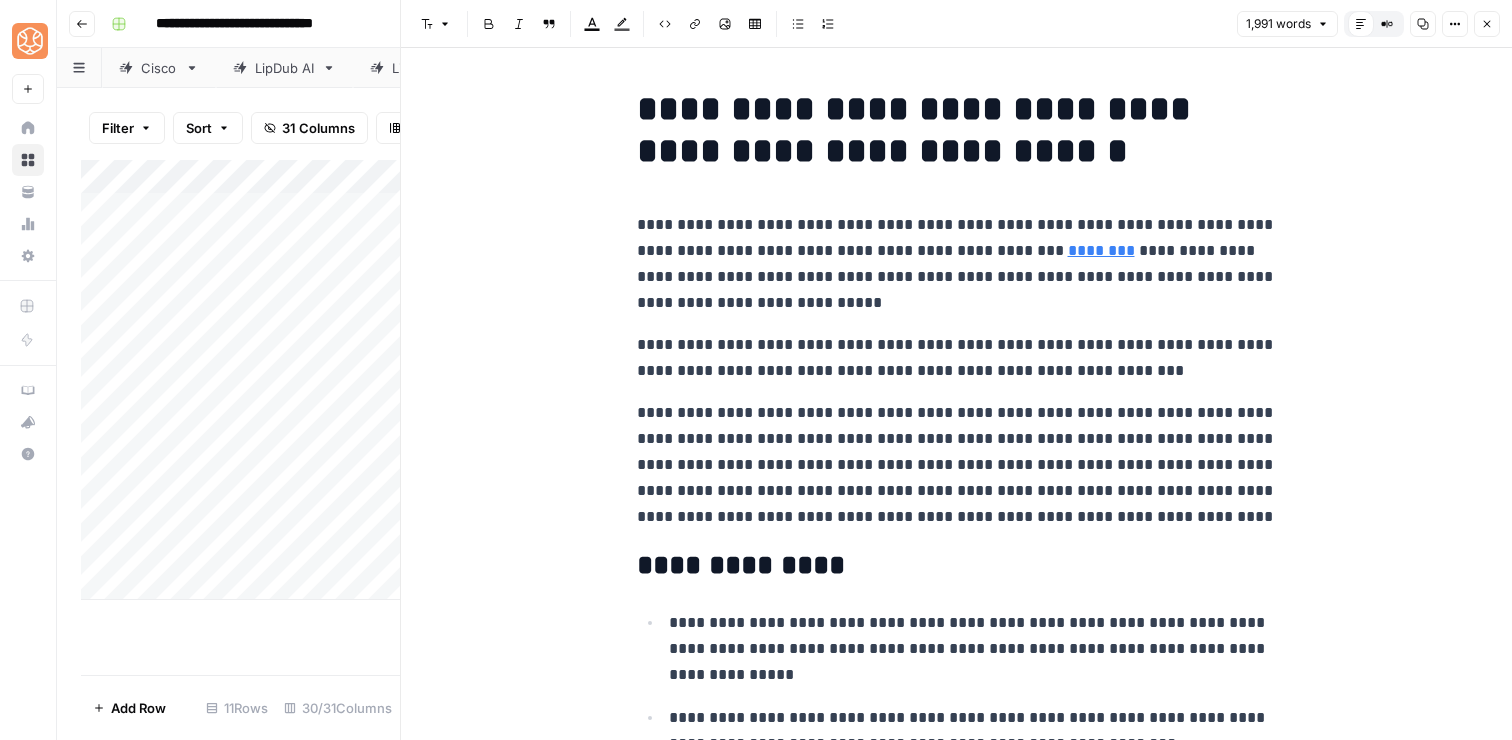 click on "**********" at bounding box center [957, 465] 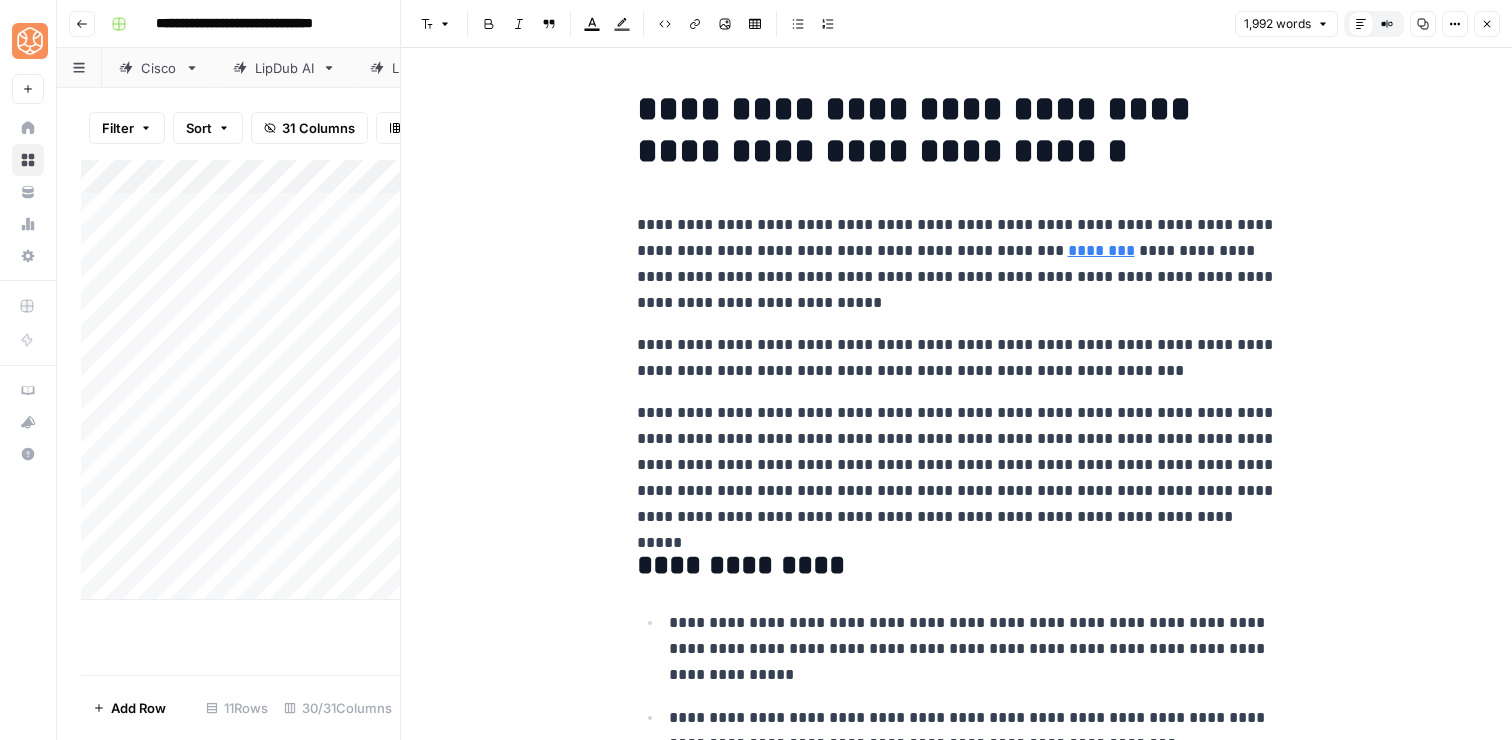 click on "**********" at bounding box center (957, 465) 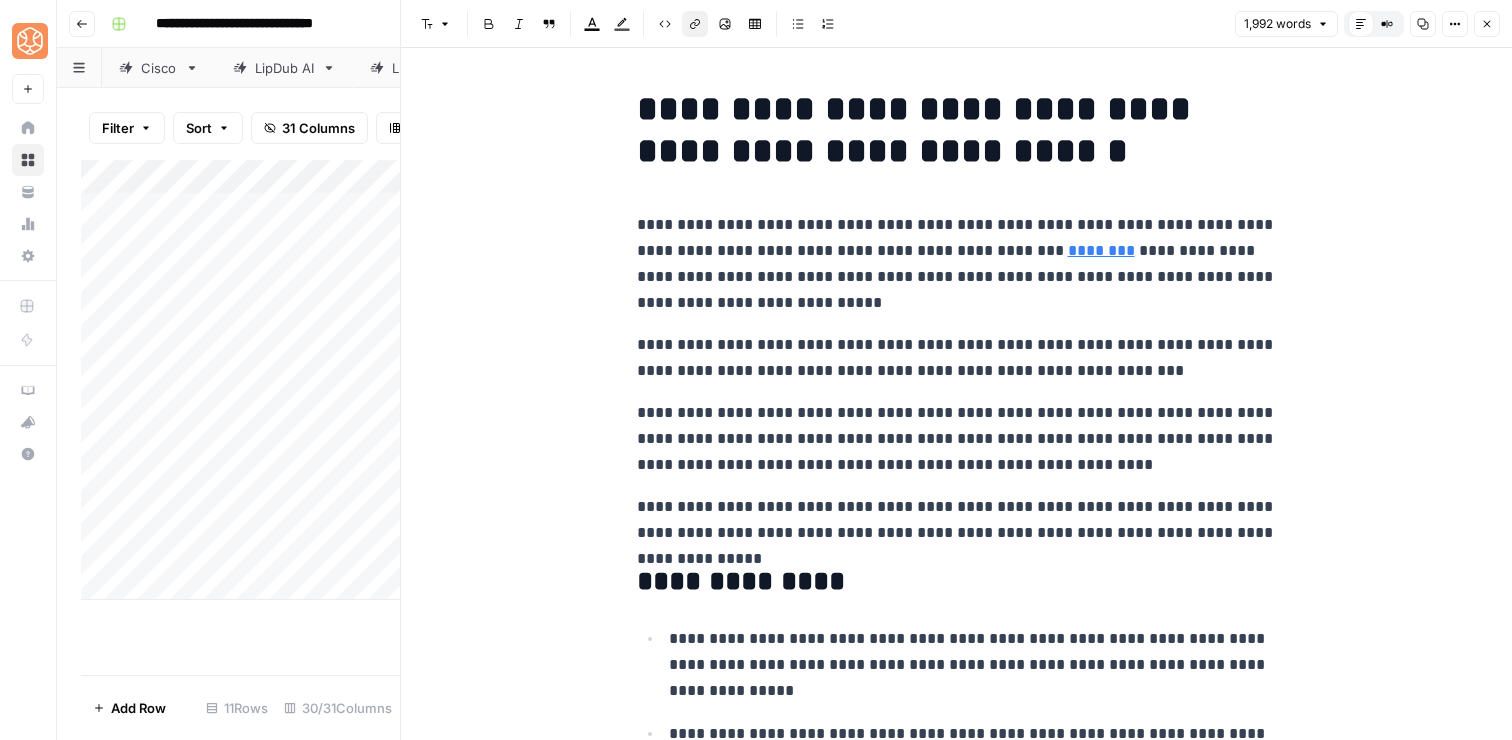 click on "********" at bounding box center [1101, 250] 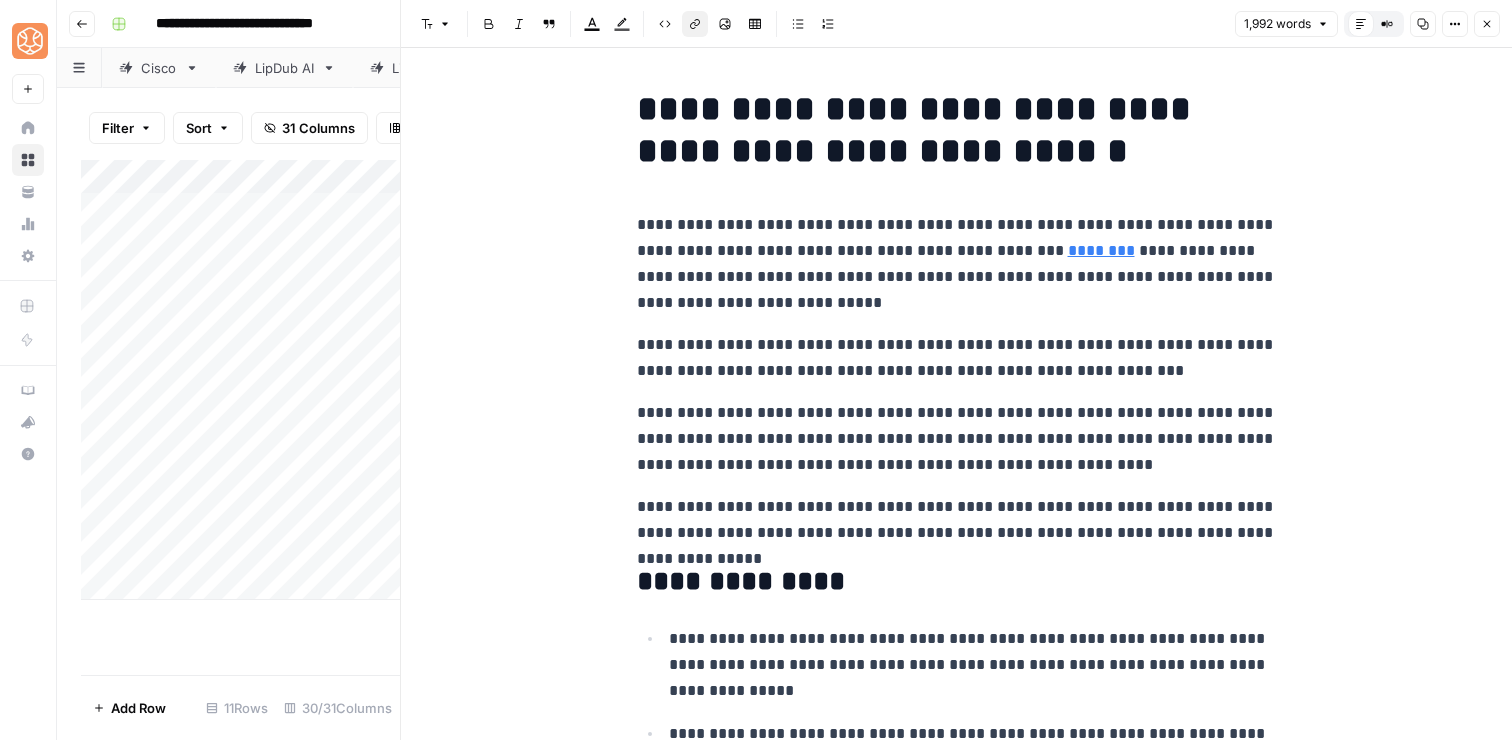 click 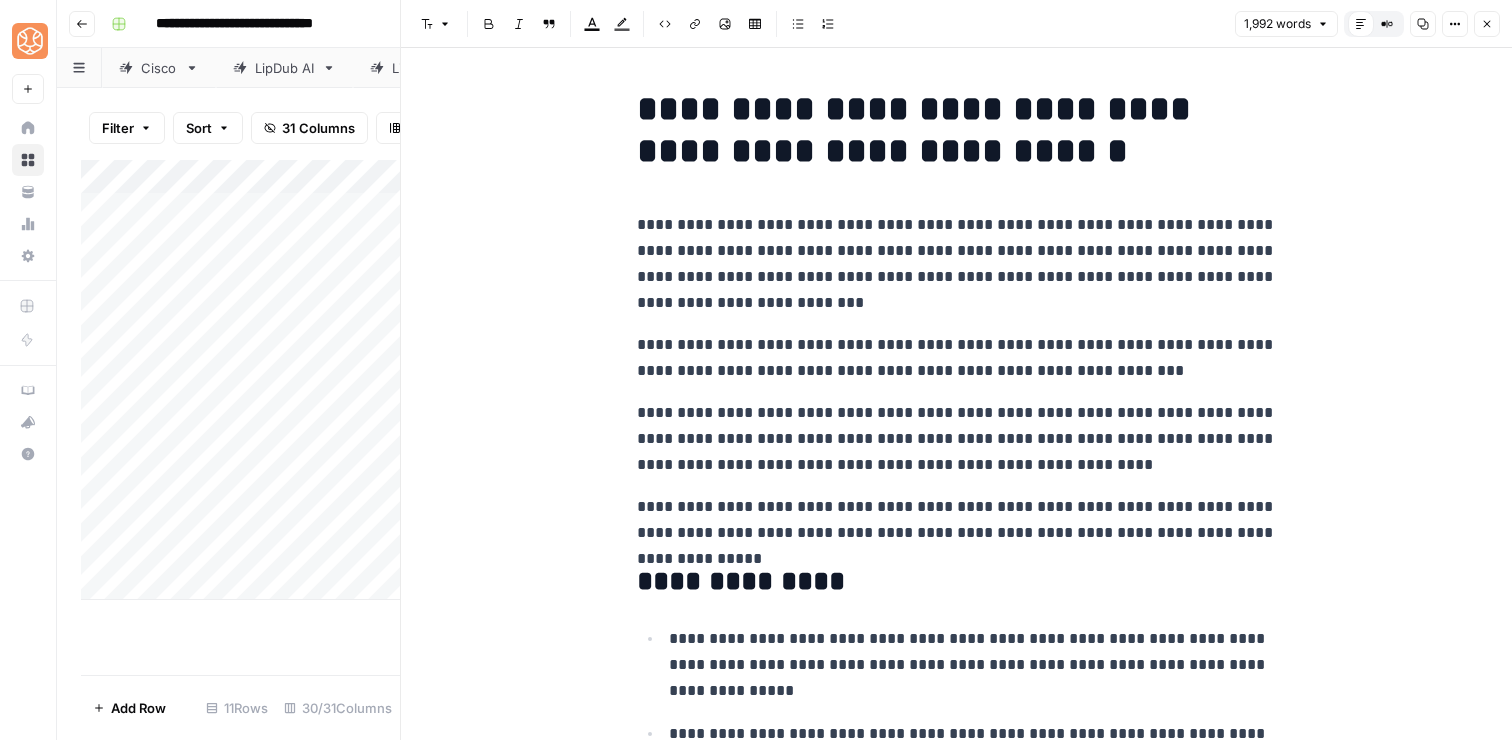 click on "**********" at bounding box center (957, 264) 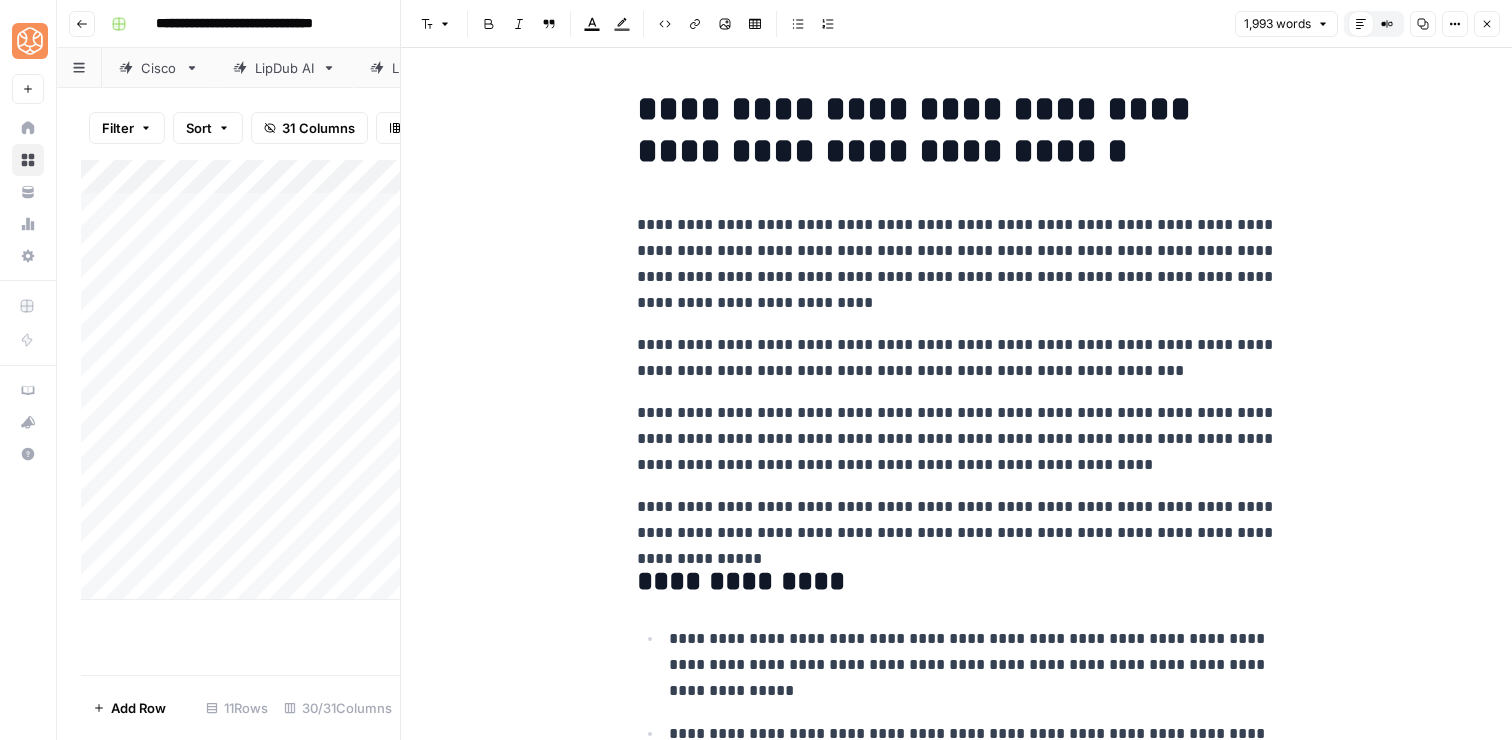 click on "**********" at bounding box center (957, 264) 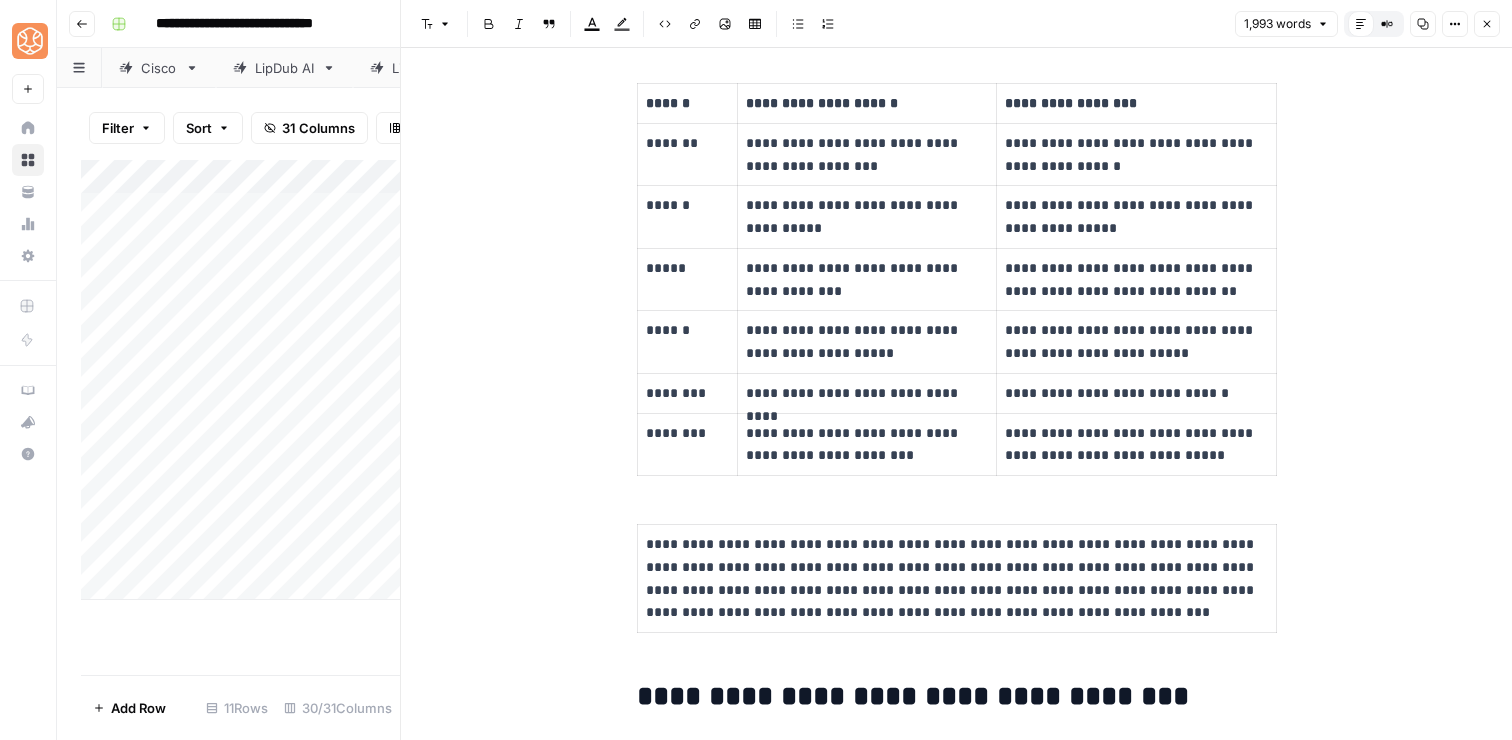 scroll, scrollTop: 1347, scrollLeft: 0, axis: vertical 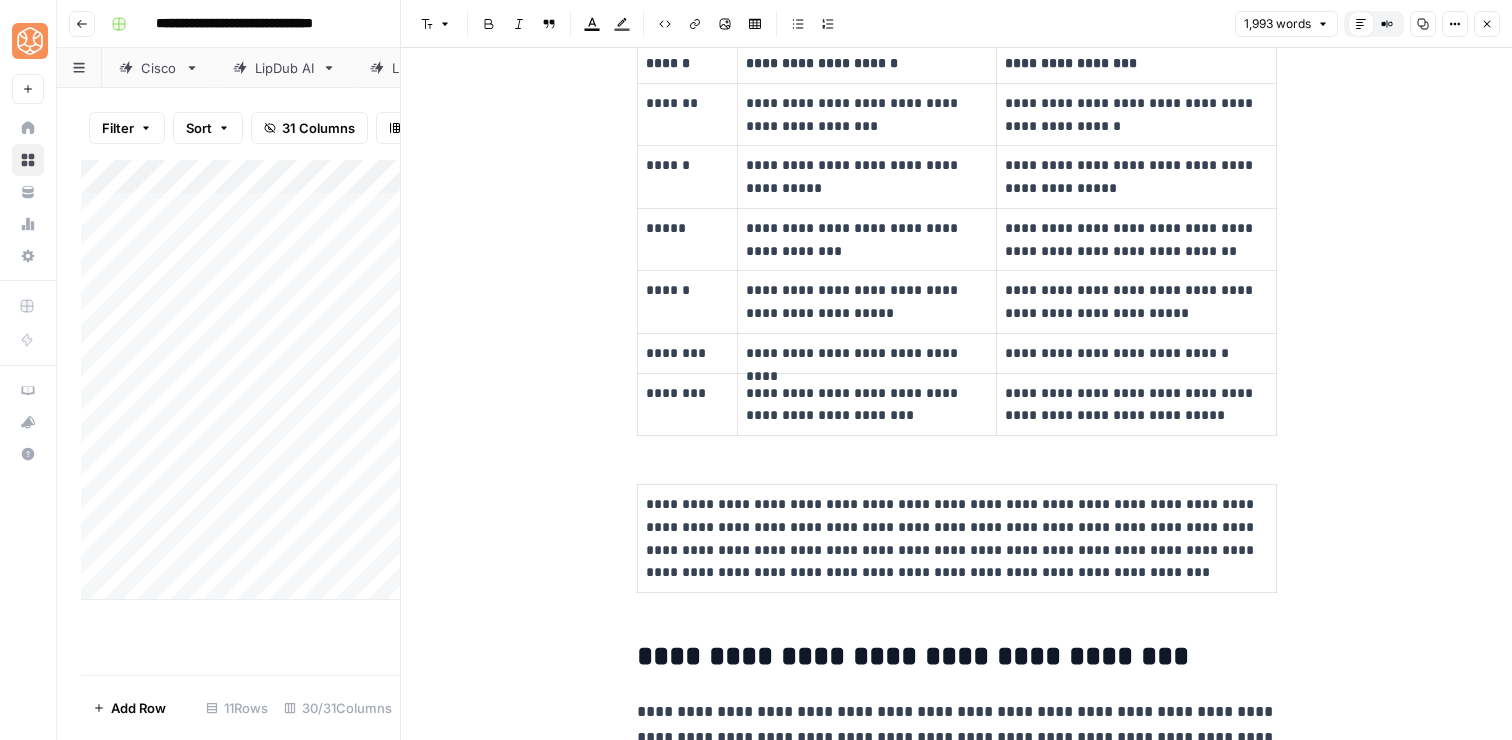 click on "**********" at bounding box center [957, 538] 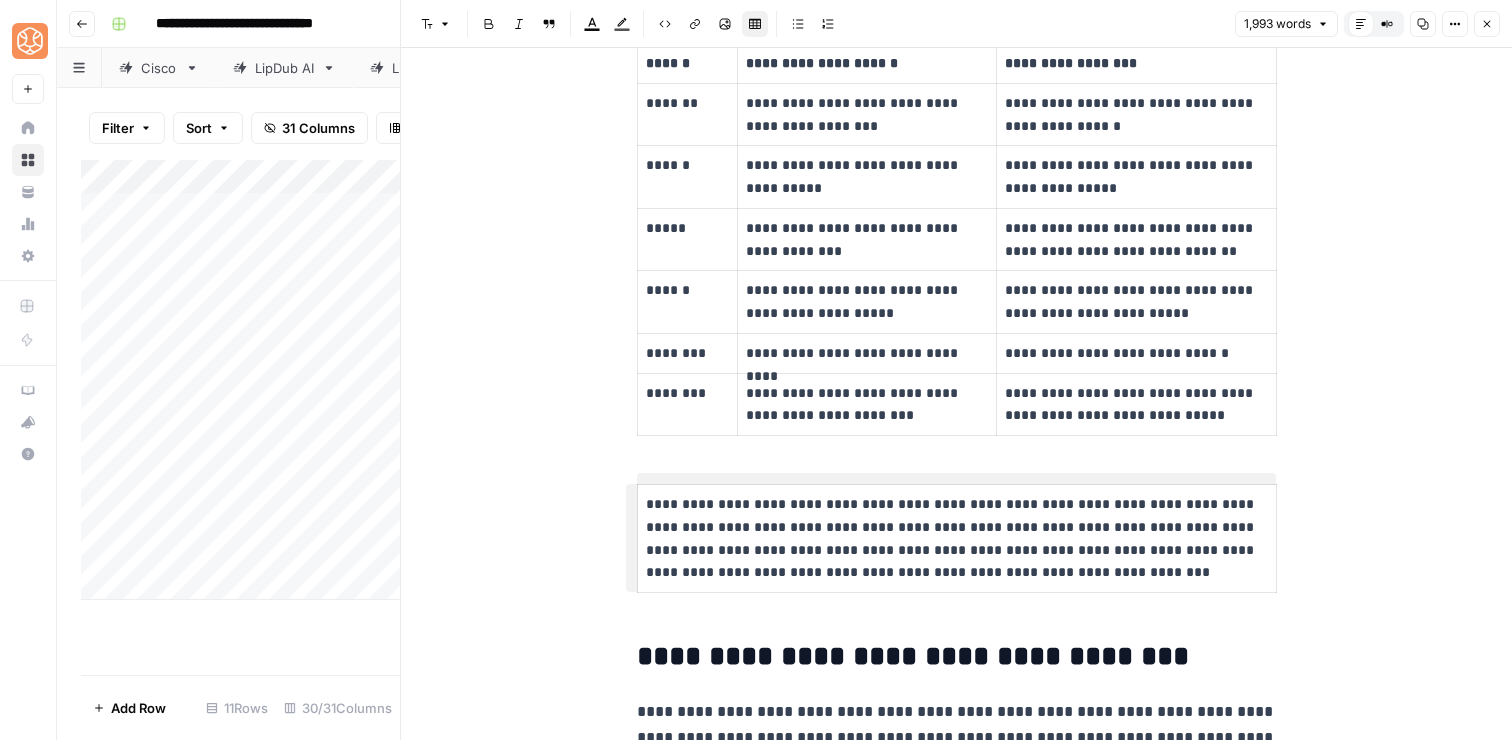 click on "**********" at bounding box center [957, 538] 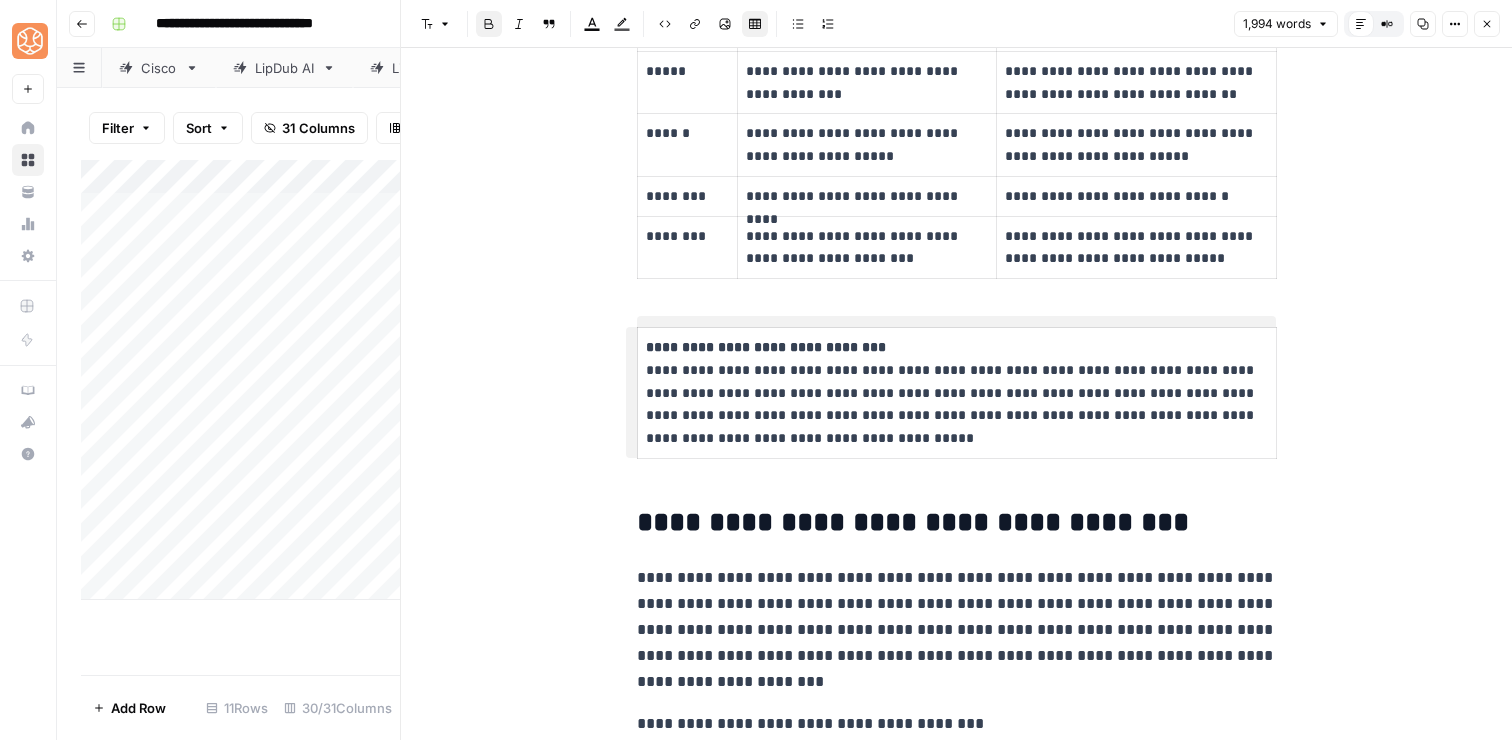 scroll, scrollTop: 1510, scrollLeft: 0, axis: vertical 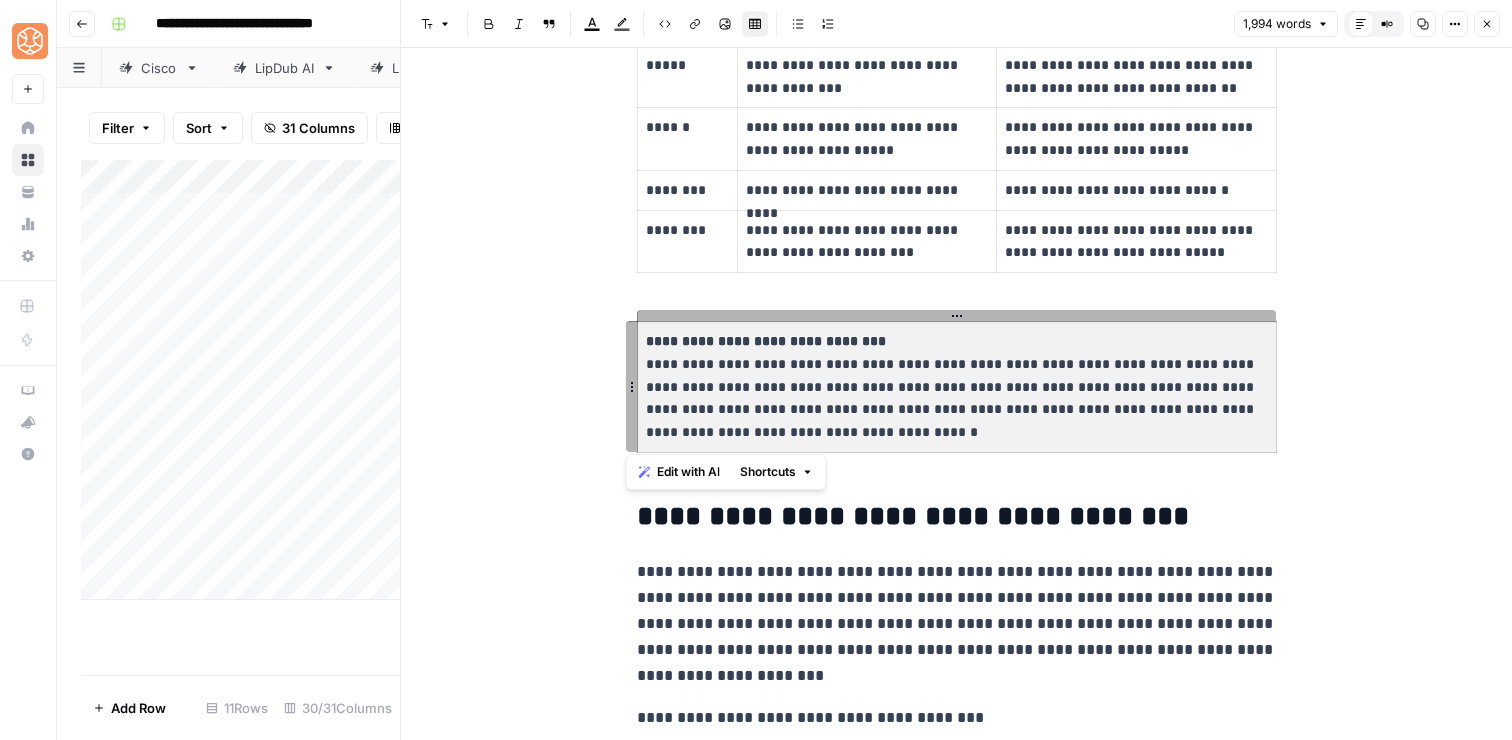 drag, startPoint x: 1020, startPoint y: 390, endPoint x: 648, endPoint y: 362, distance: 373.05228 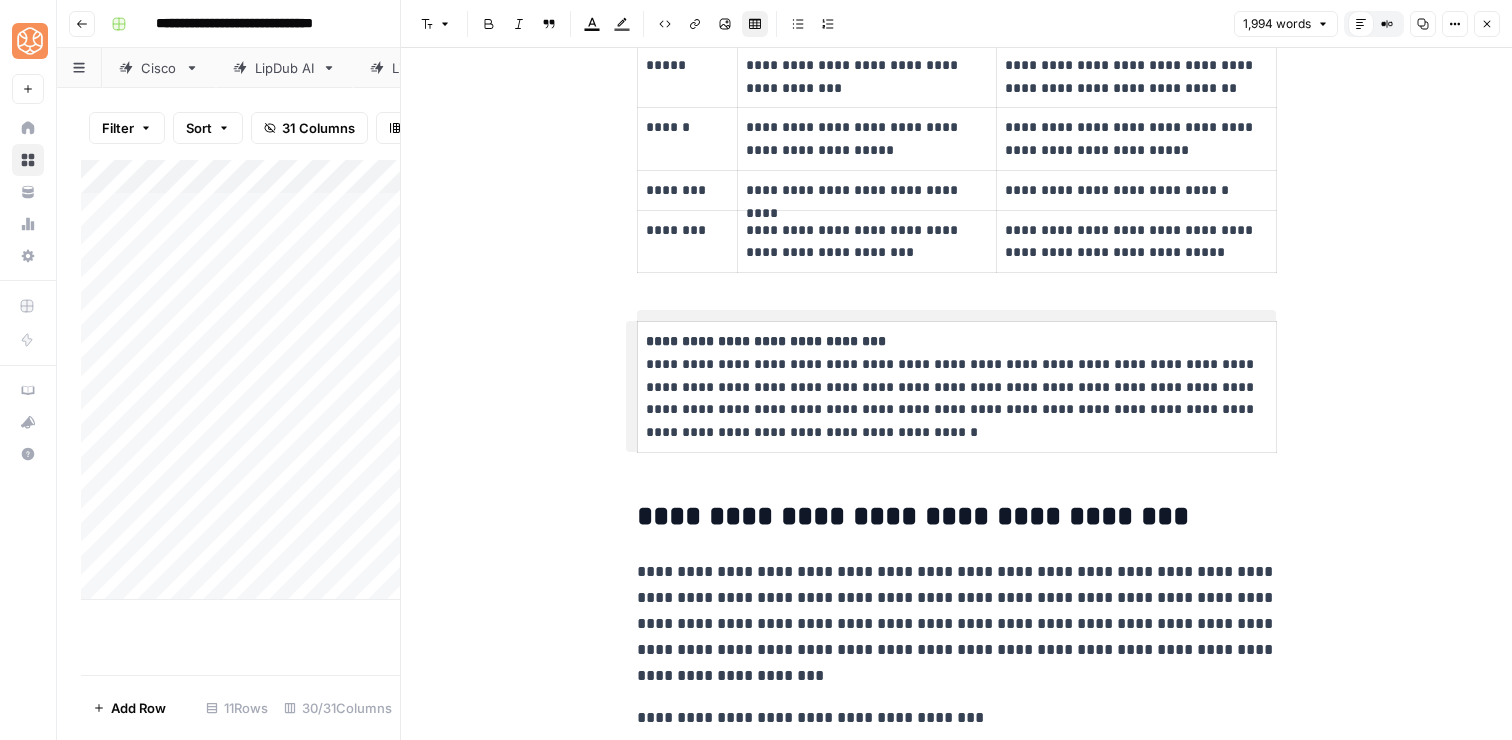 click on "**********" at bounding box center [957, 387] 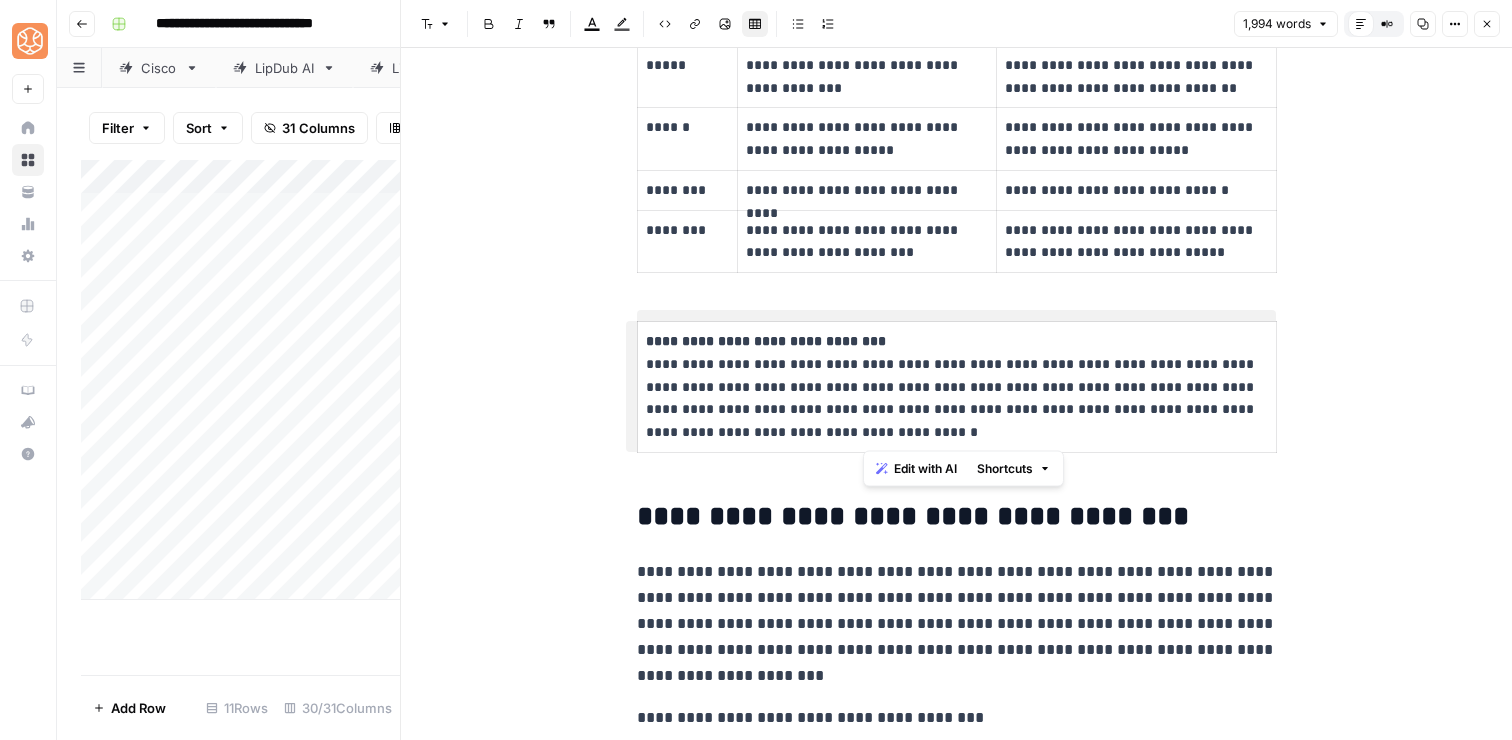 drag, startPoint x: 978, startPoint y: 428, endPoint x: 1002, endPoint y: 389, distance: 45.79301 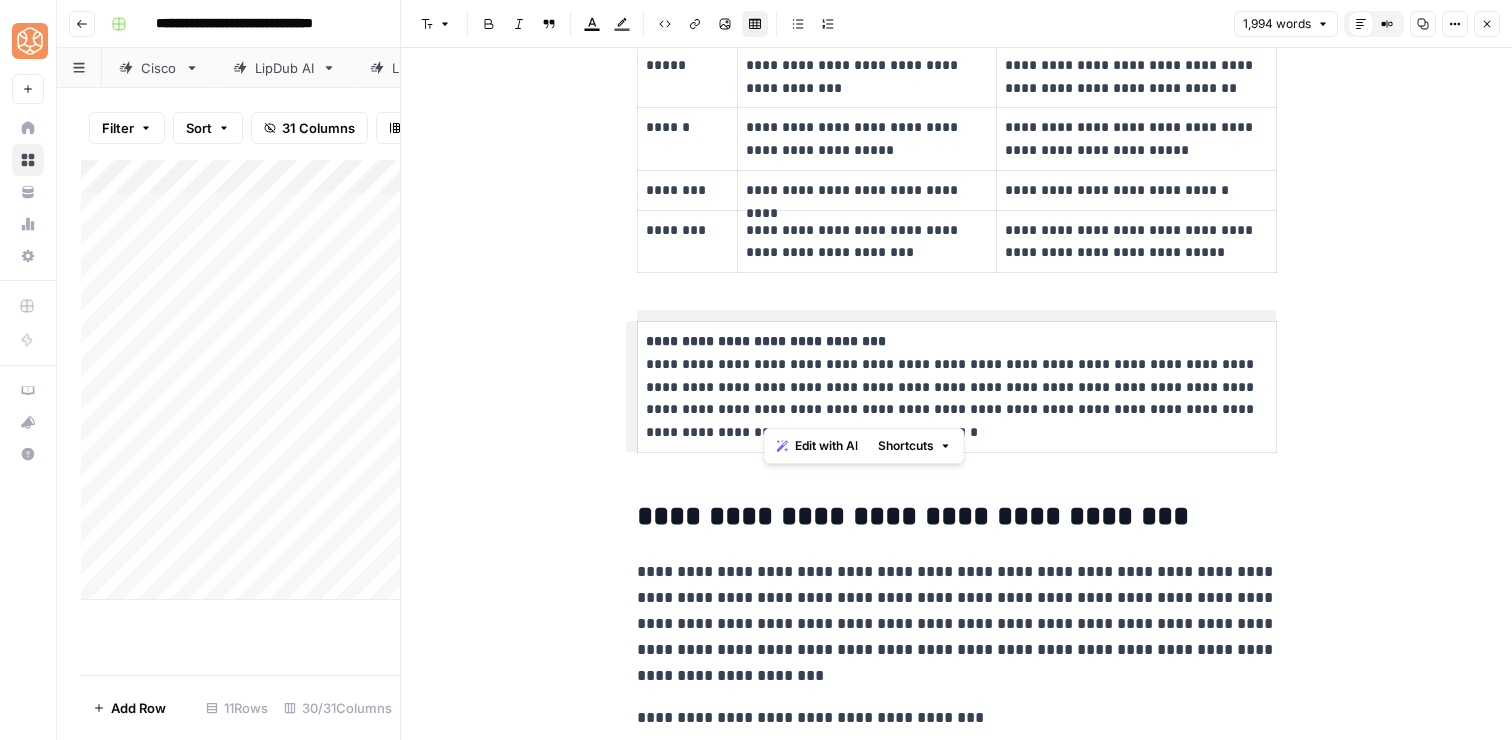 drag, startPoint x: 1043, startPoint y: 410, endPoint x: 765, endPoint y: 414, distance: 278.02878 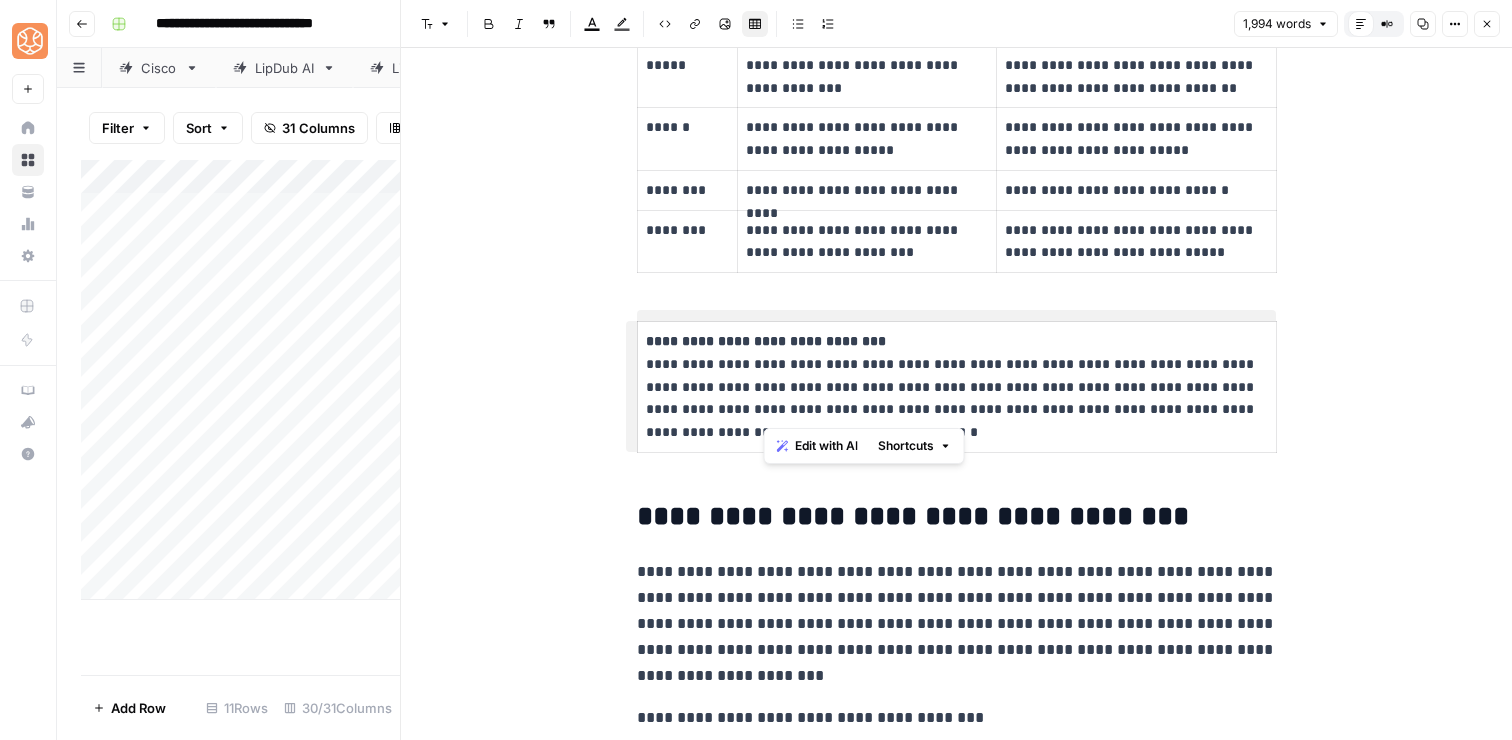 click on "**********" at bounding box center [957, 387] 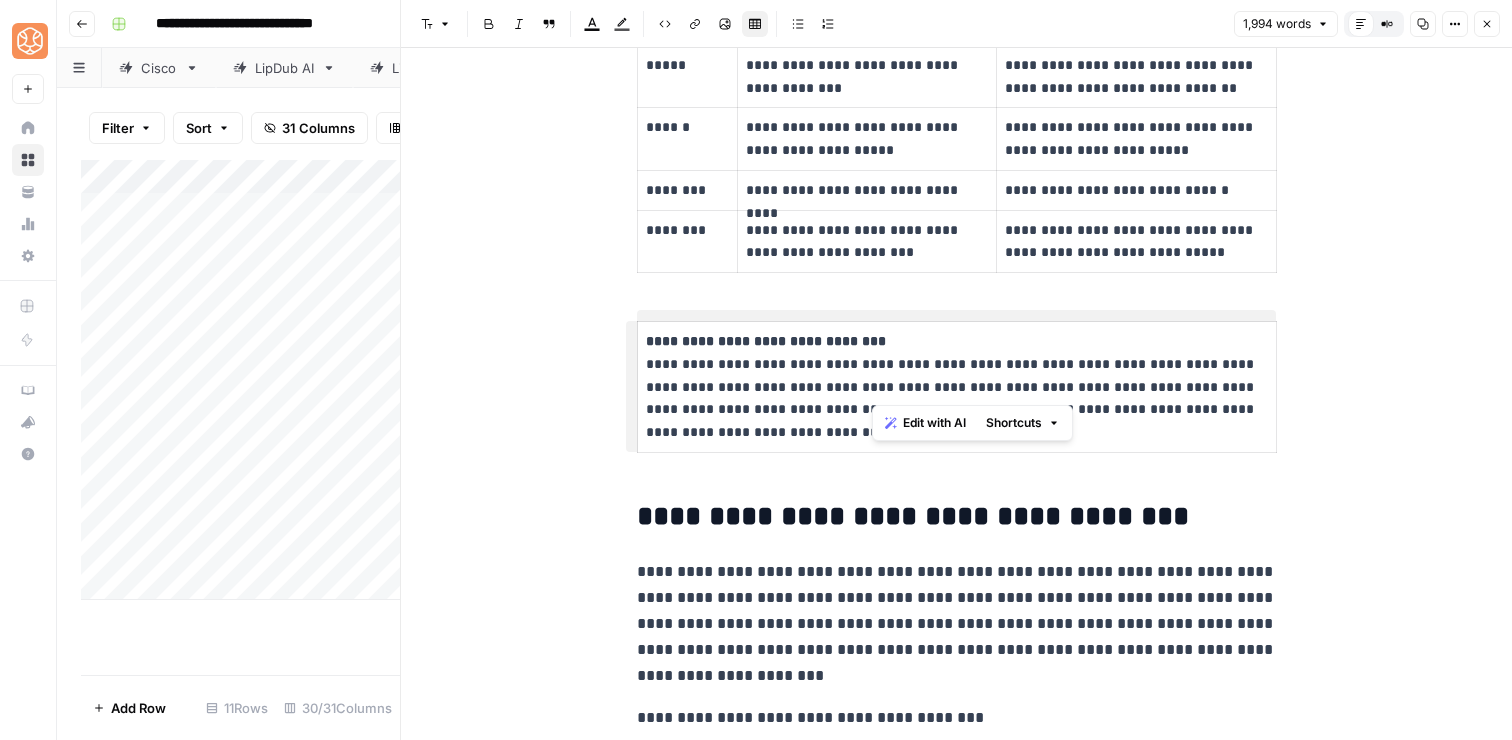 drag, startPoint x: 1023, startPoint y: 392, endPoint x: 874, endPoint y: 364, distance: 151.60805 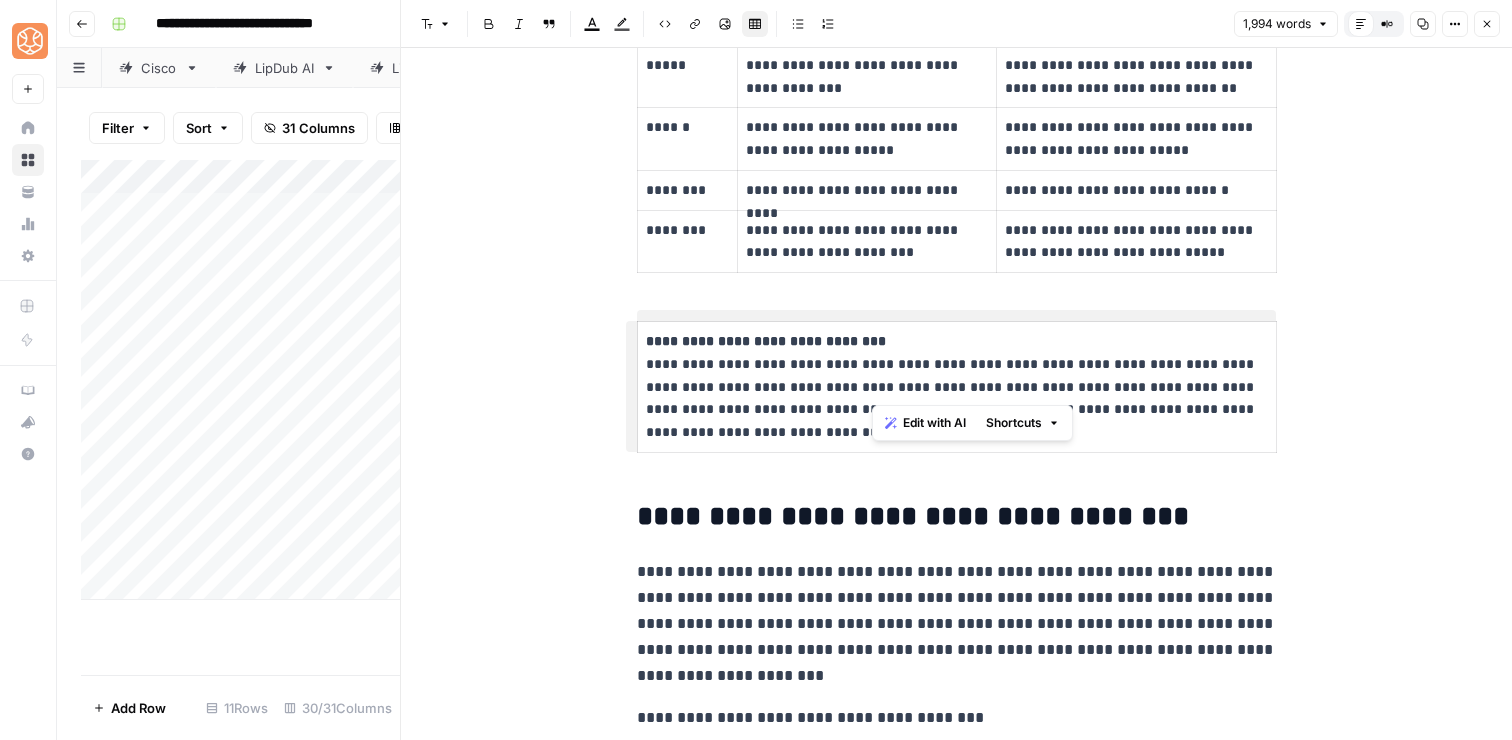 click on "**********" at bounding box center (957, 387) 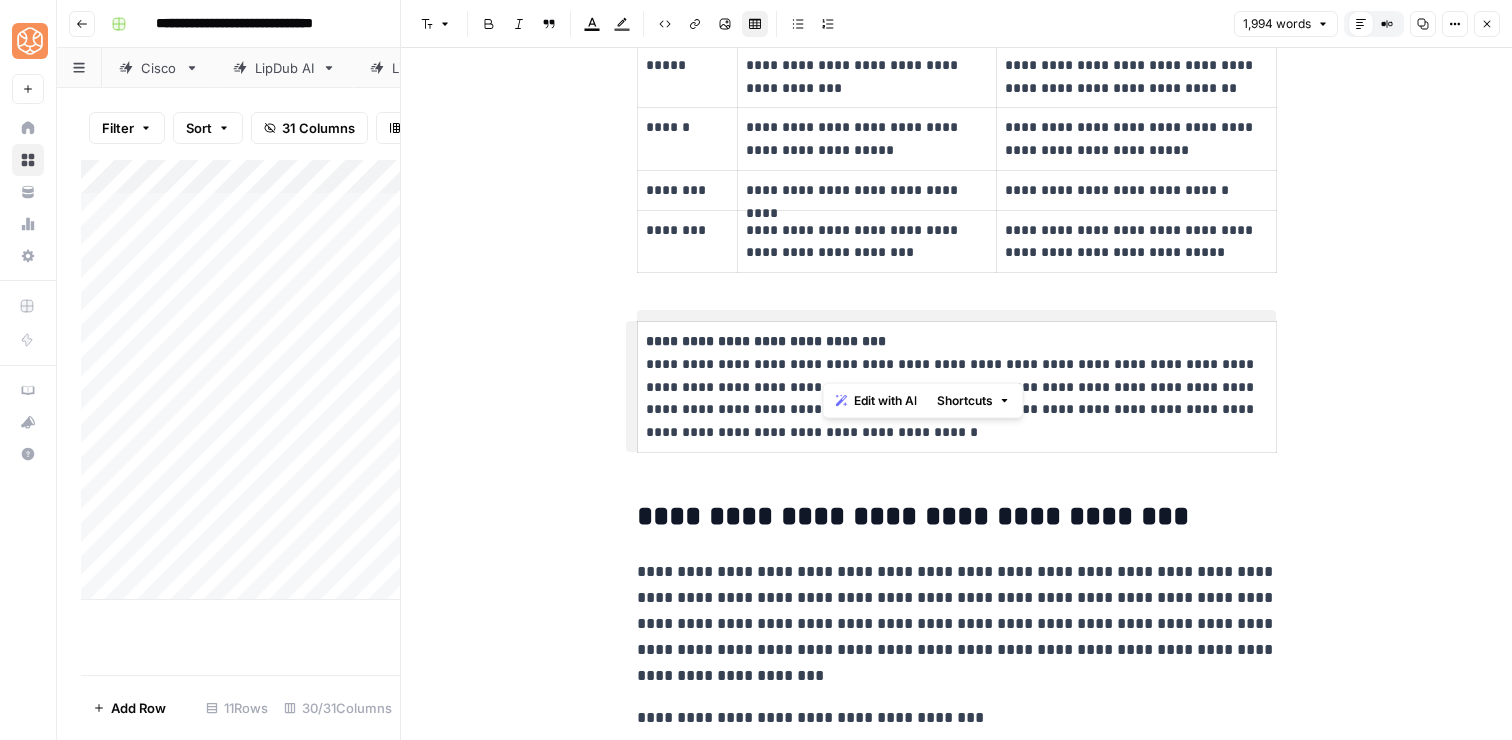 click on "**********" at bounding box center (957, 387) 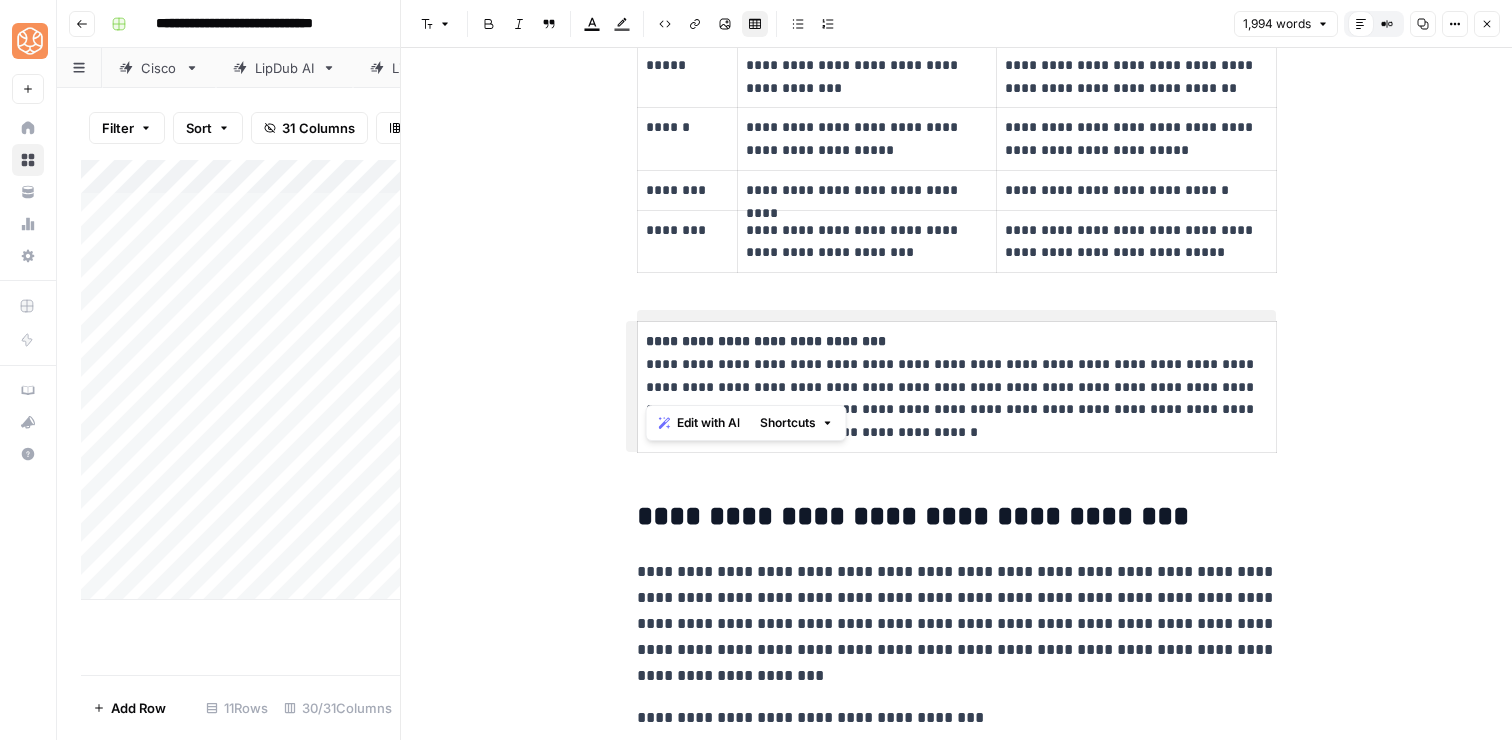 drag, startPoint x: 647, startPoint y: 365, endPoint x: 1019, endPoint y: 390, distance: 372.8391 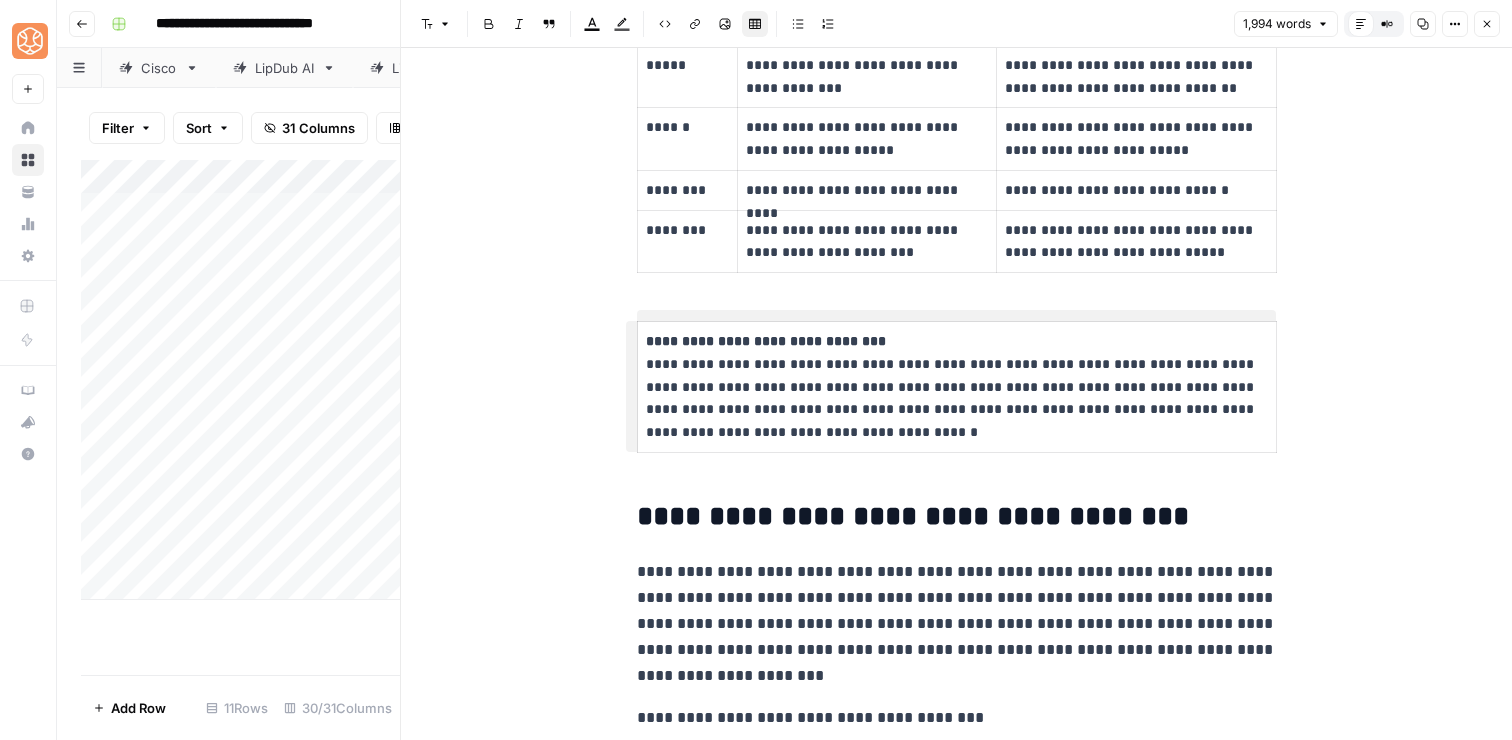 click on "**********" at bounding box center [957, 387] 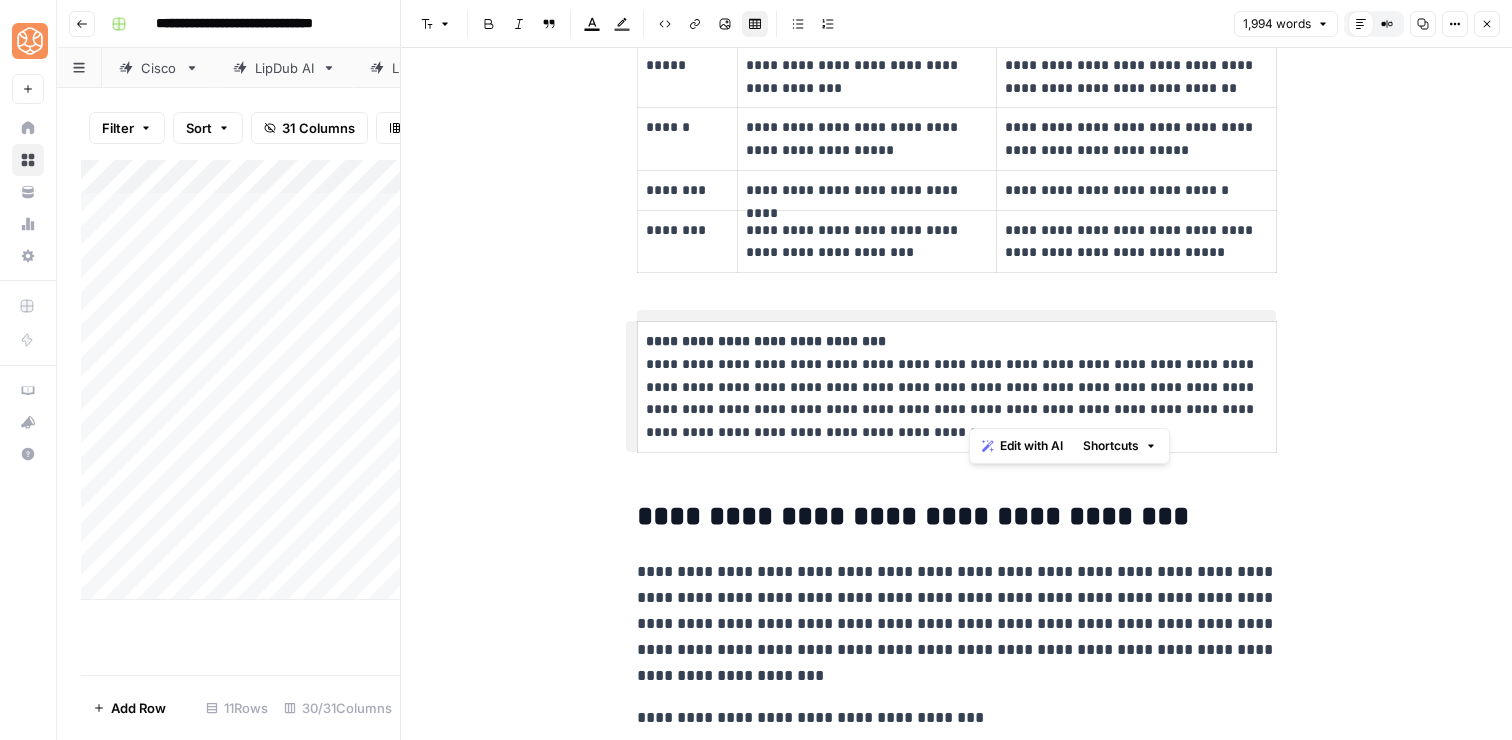 drag, startPoint x: 1043, startPoint y: 413, endPoint x: 965, endPoint y: 406, distance: 78.31347 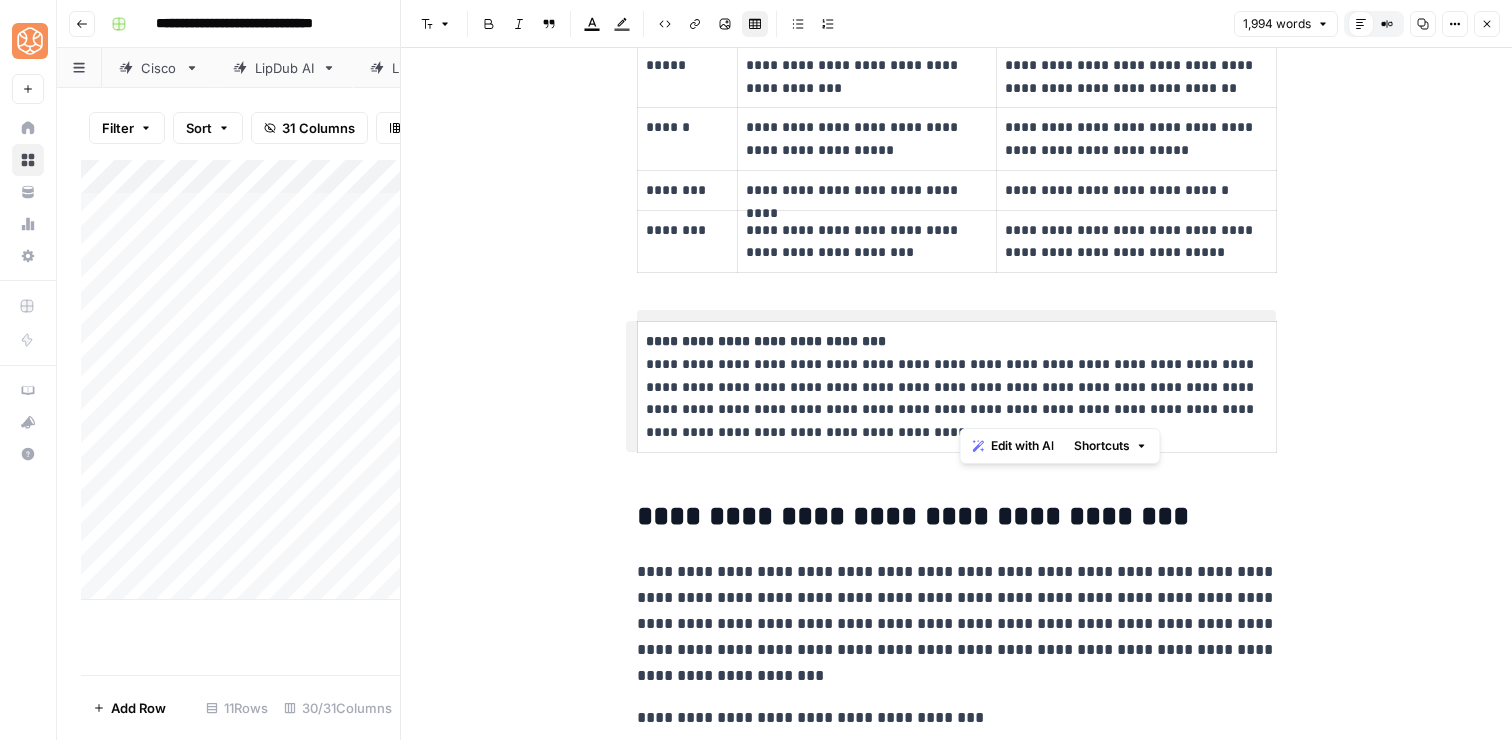 drag, startPoint x: 1046, startPoint y: 413, endPoint x: 959, endPoint y: 416, distance: 87.05171 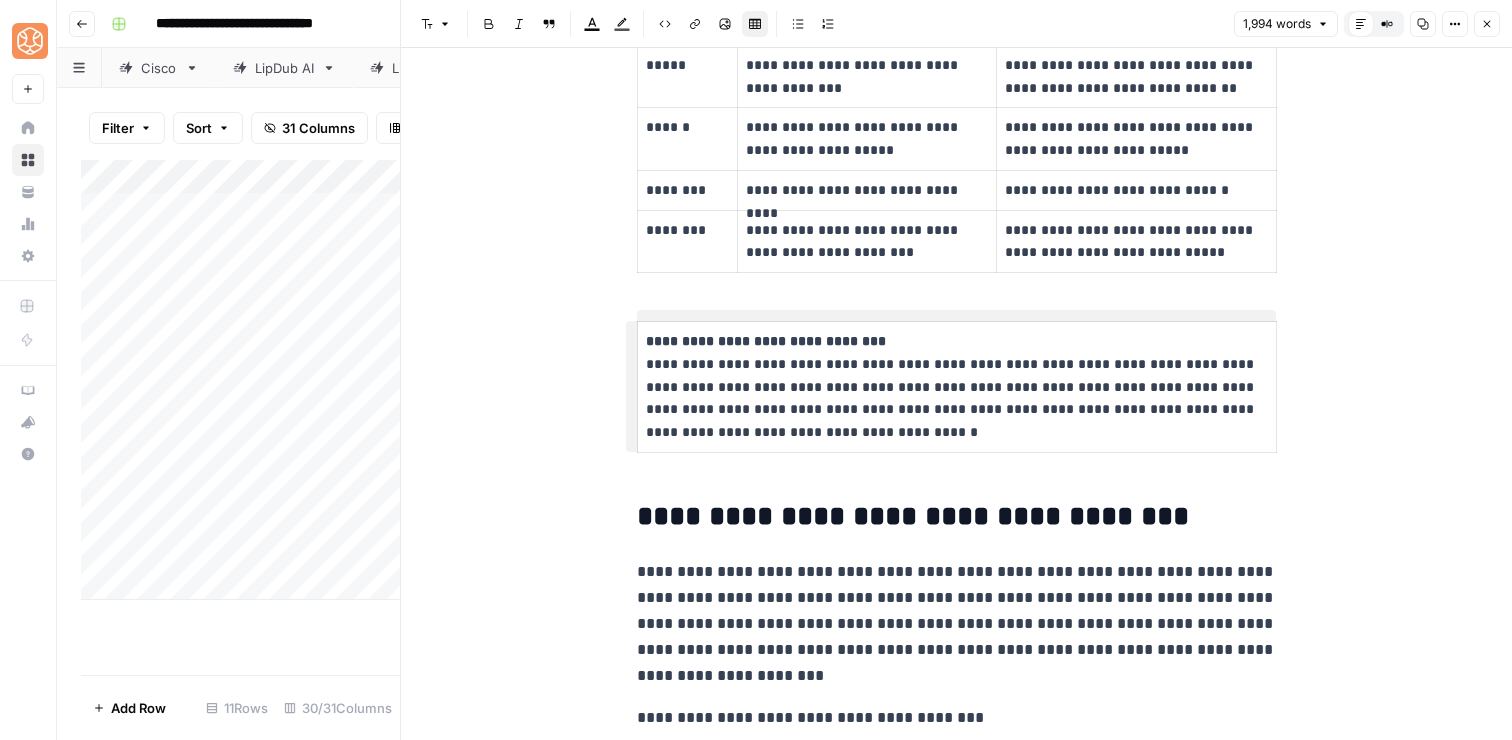 click 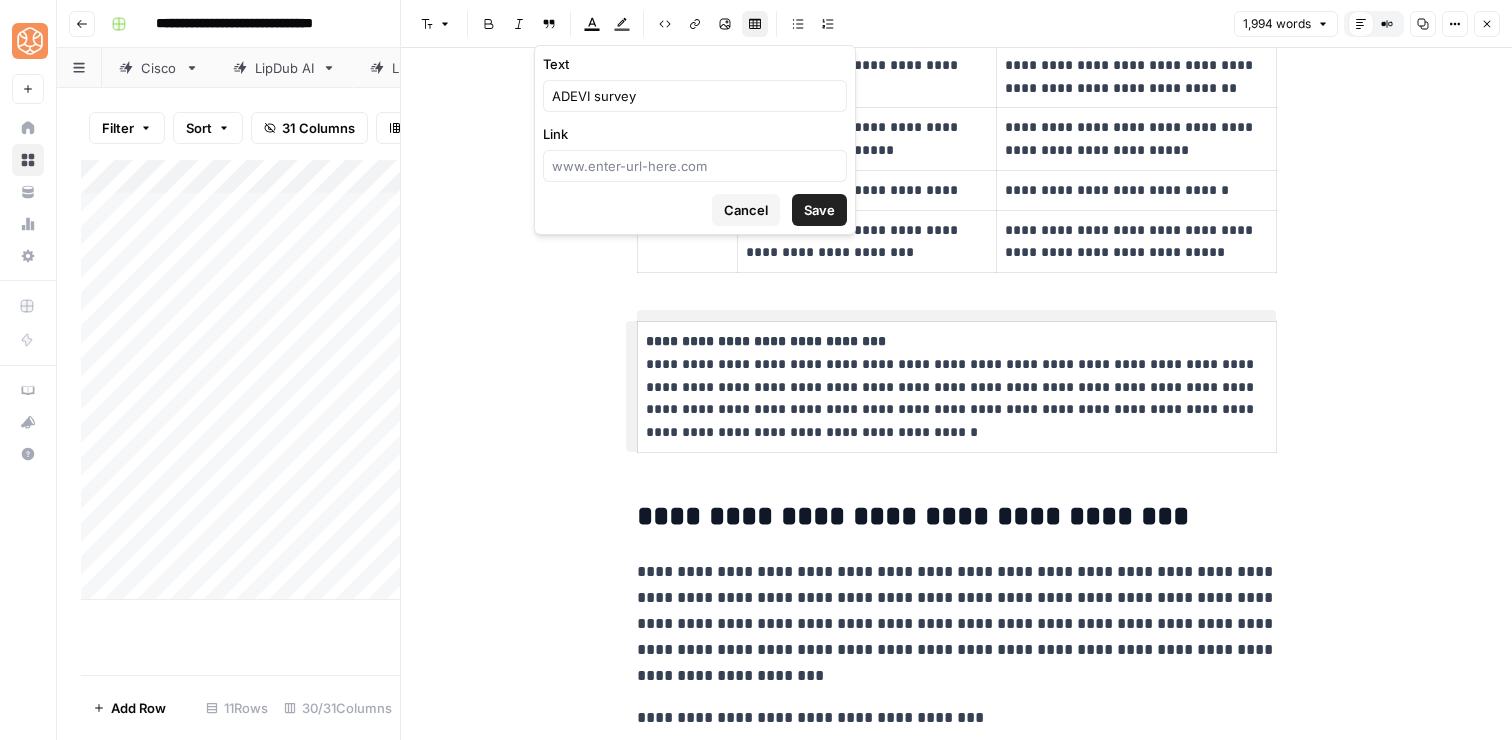 click at bounding box center (695, 166) 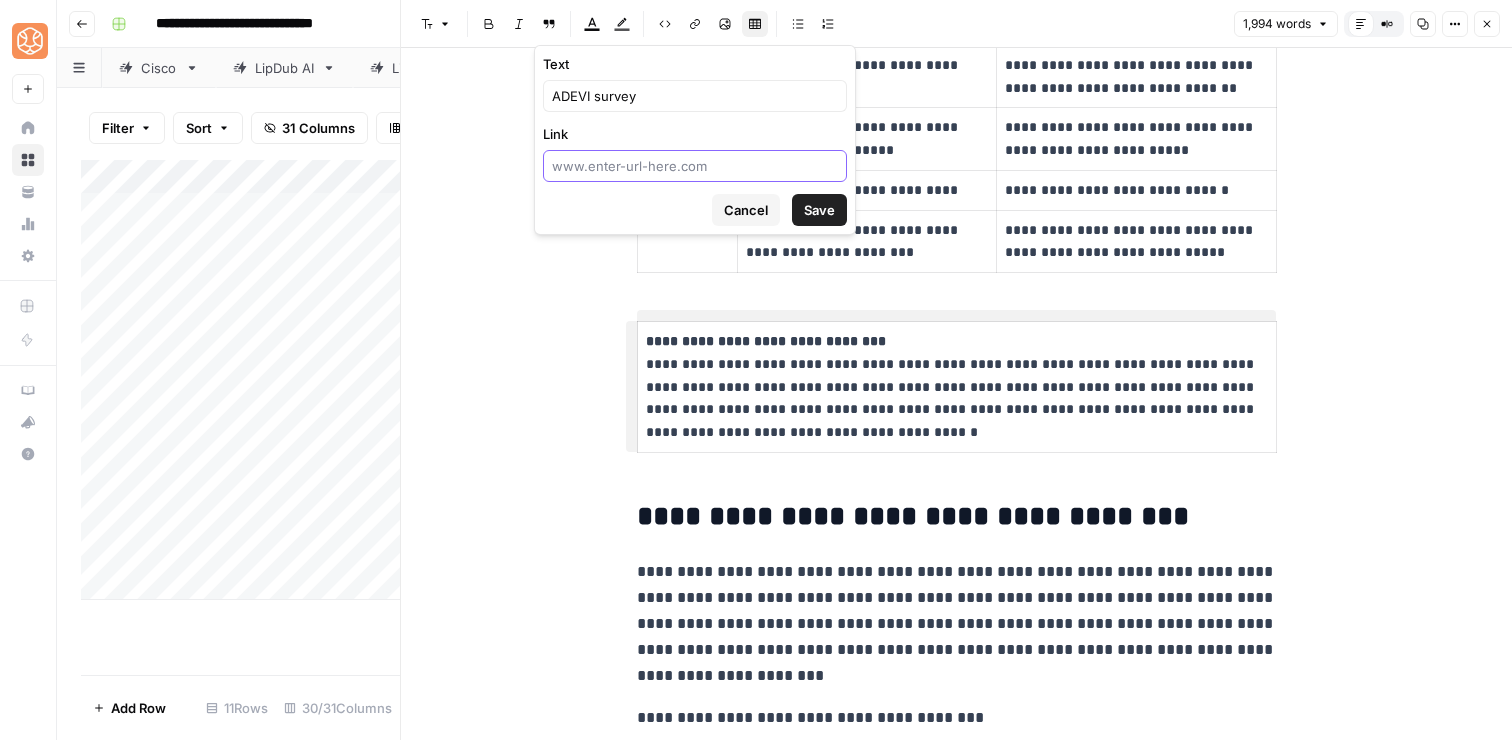 paste on "https://cvacert.org/adevi/" 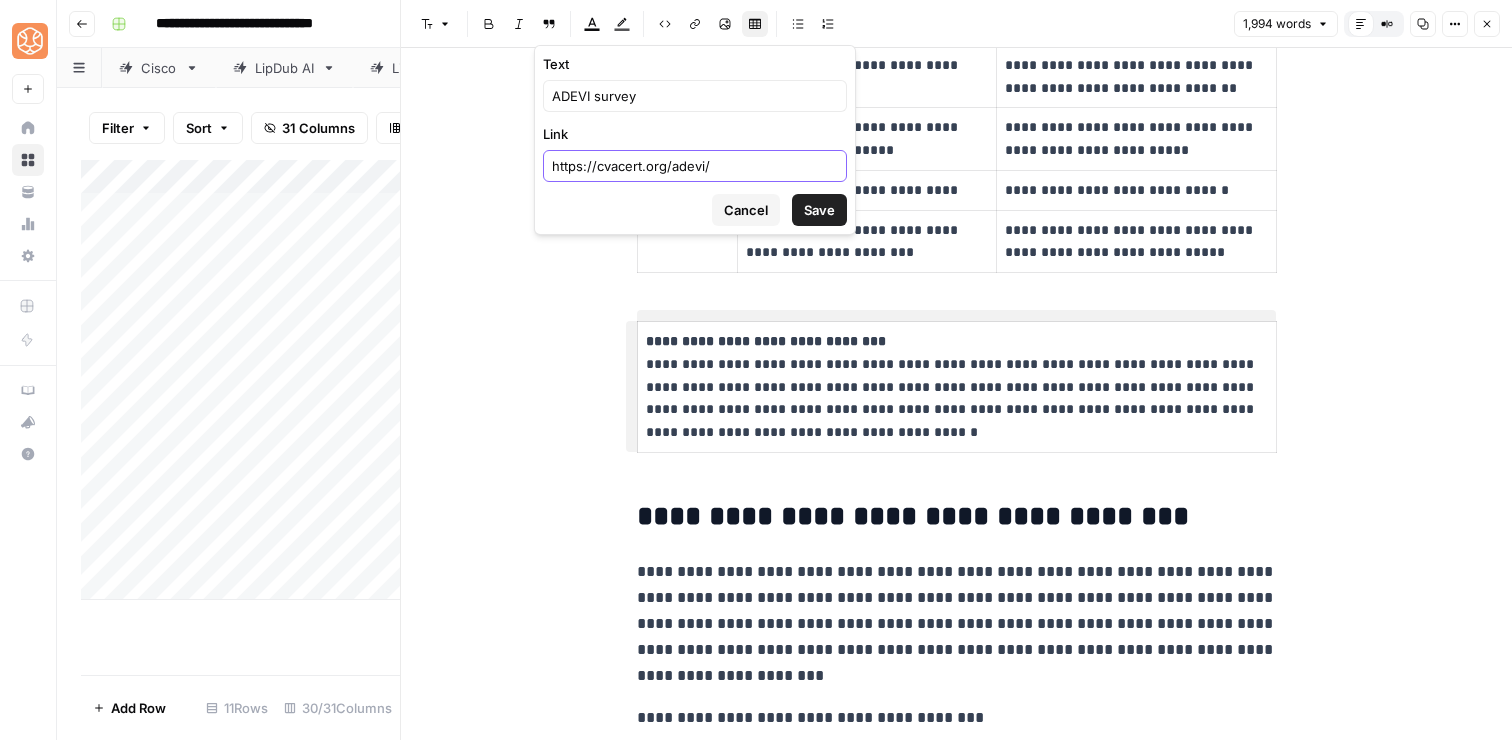 click on "Save" at bounding box center [819, 210] 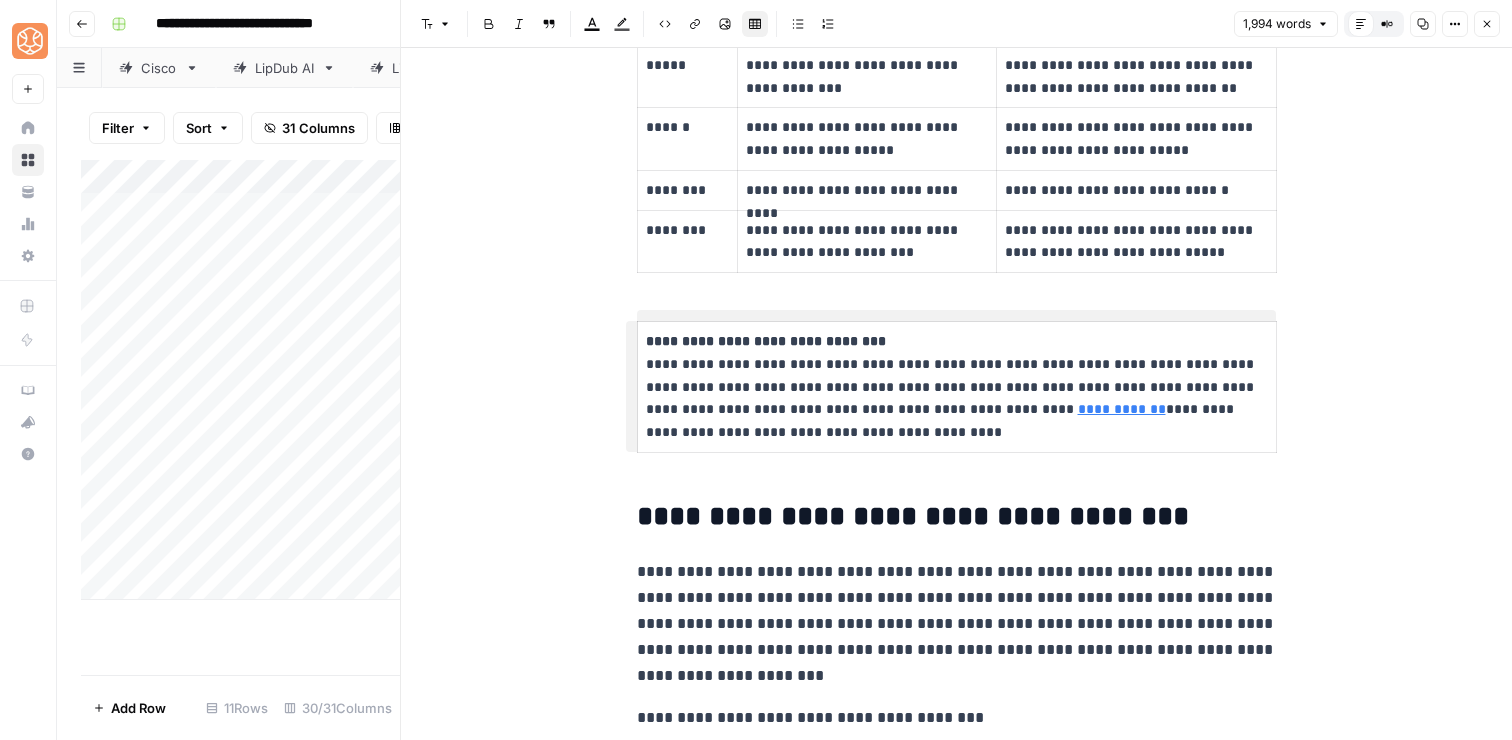 click on "**********" at bounding box center [957, 387] 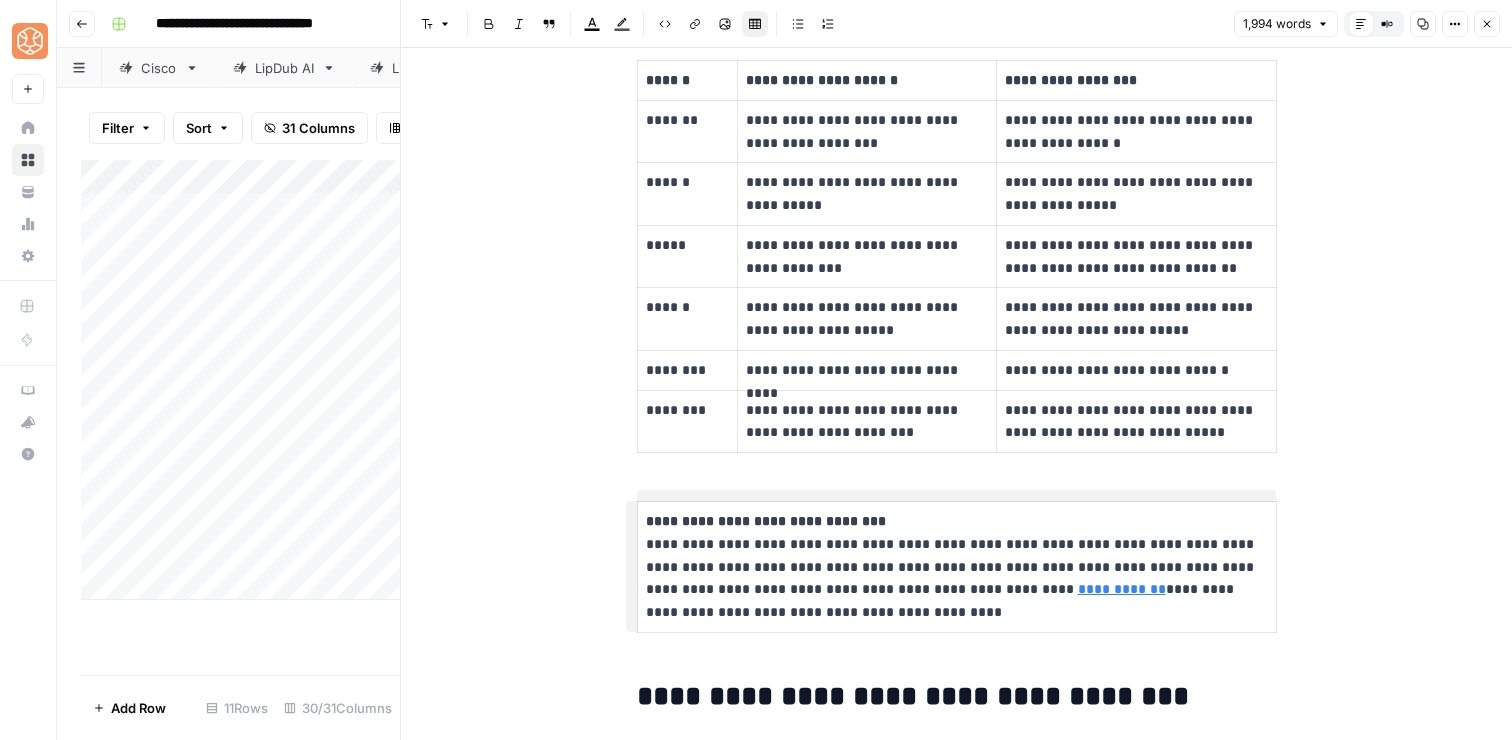 scroll, scrollTop: 1357, scrollLeft: 0, axis: vertical 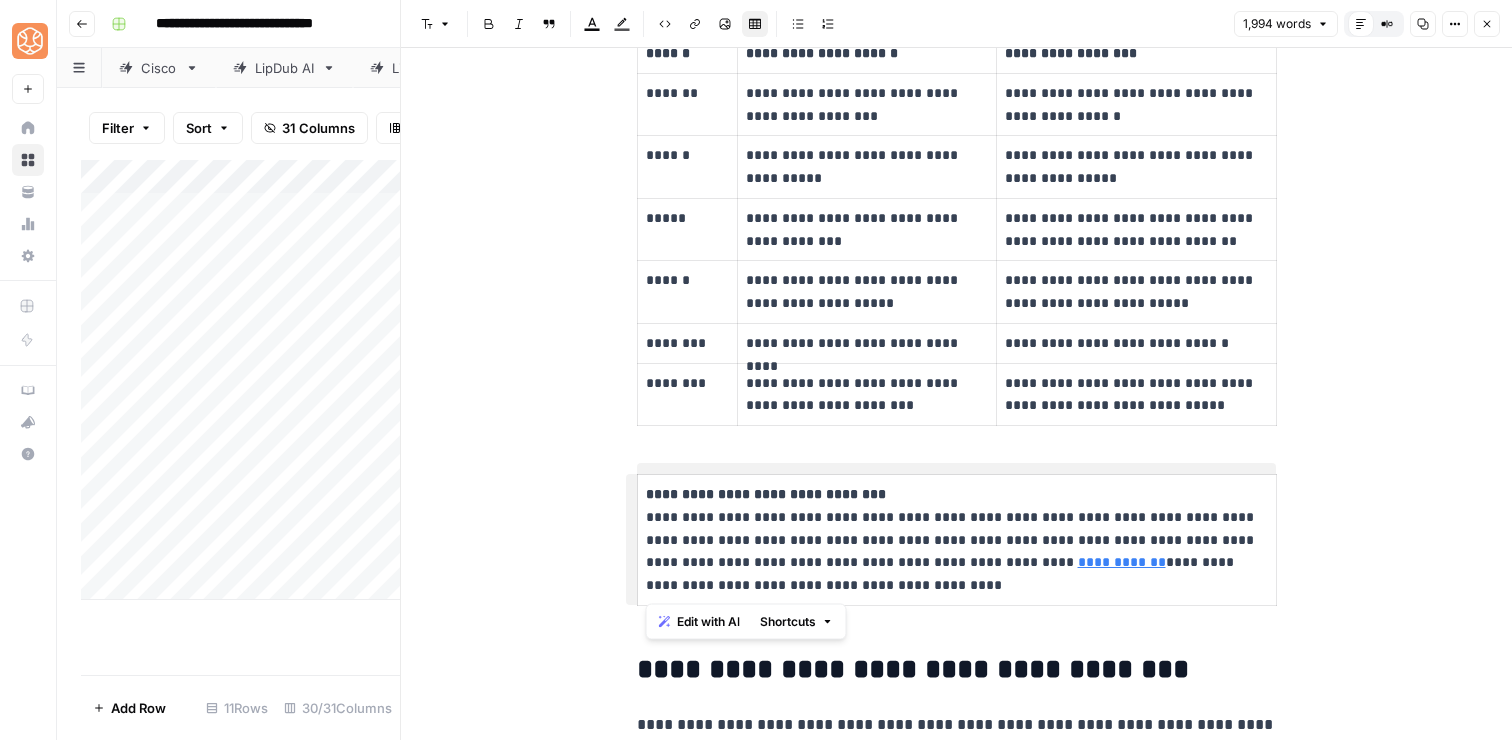 drag, startPoint x: 640, startPoint y: 676, endPoint x: 615, endPoint y: 559, distance: 119.64113 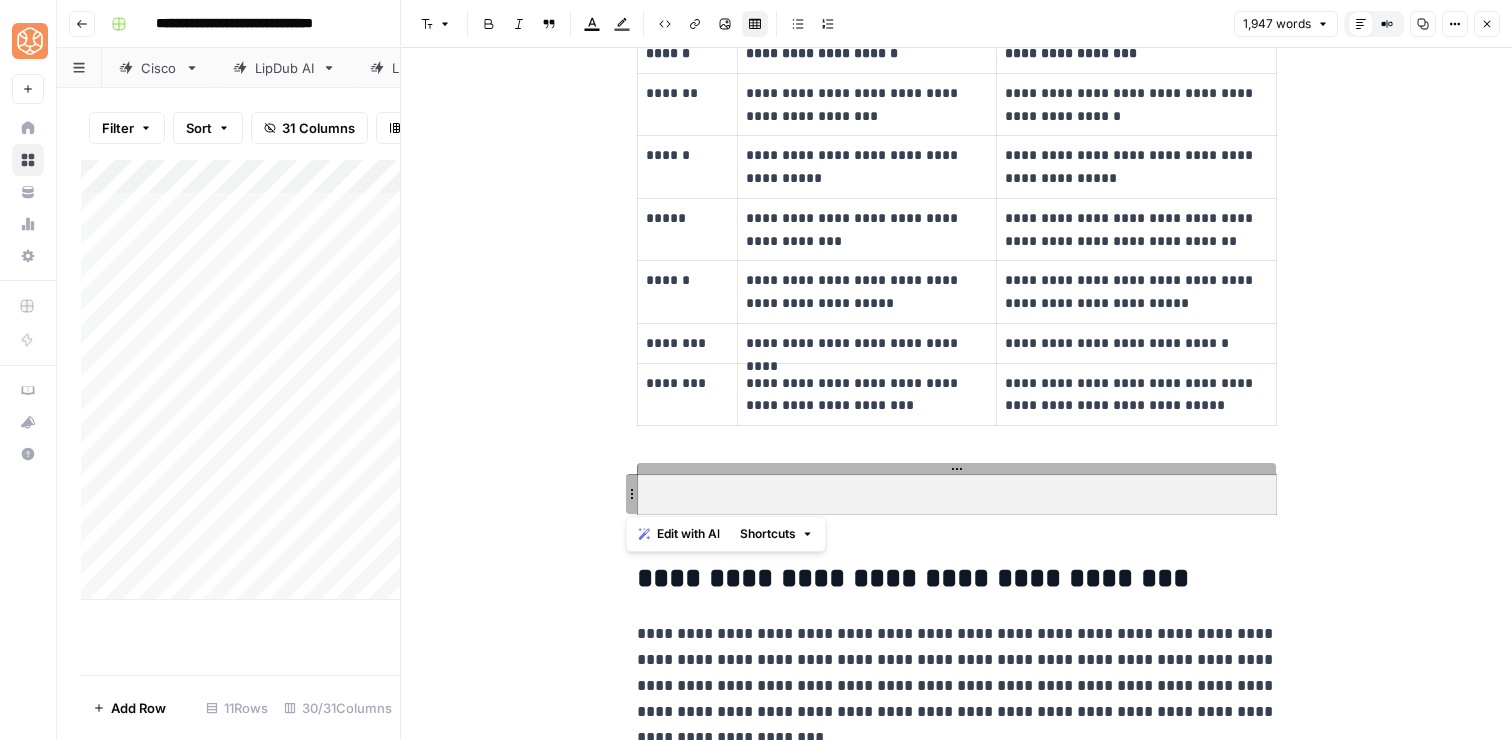 click at bounding box center (957, 494) 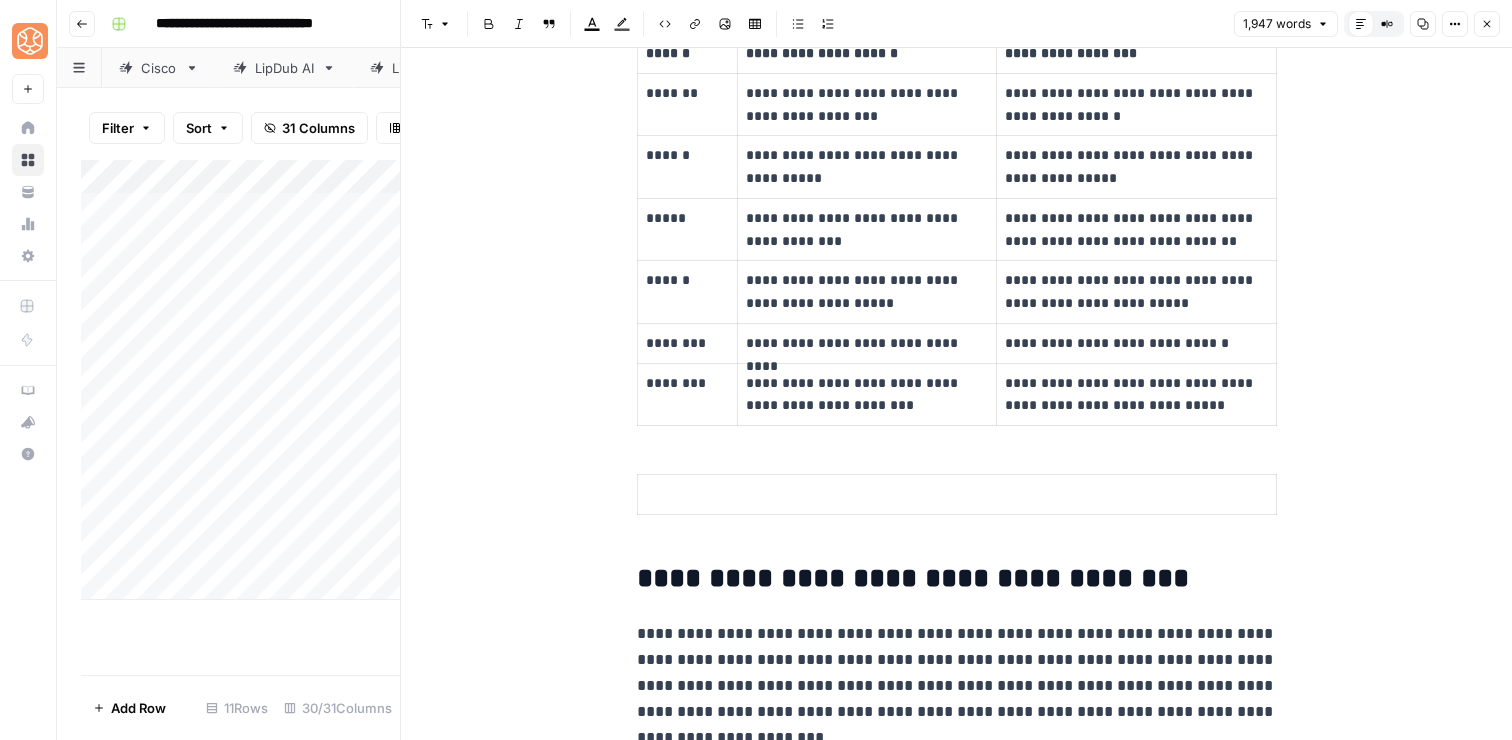 click on "**********" at bounding box center [957, 3454] 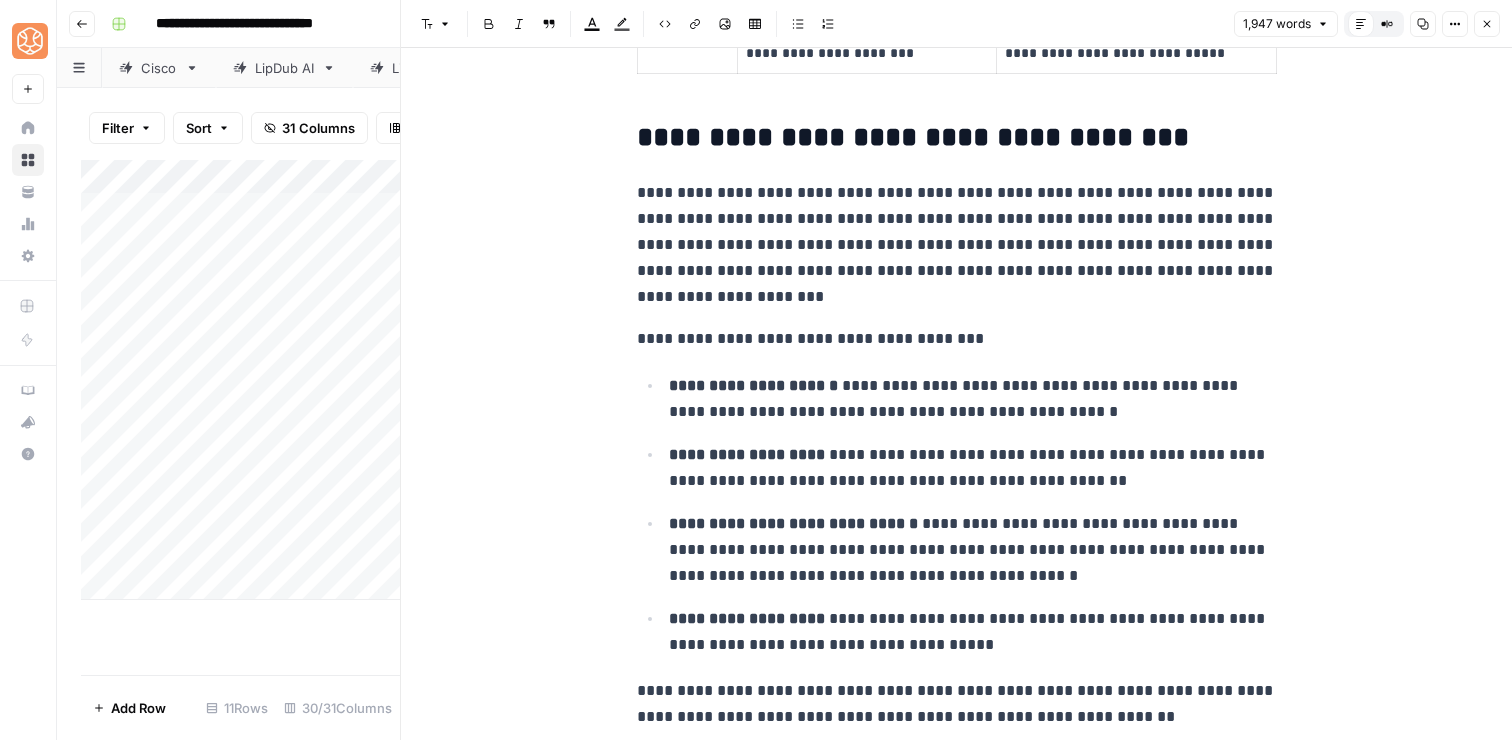 scroll, scrollTop: 1729, scrollLeft: 0, axis: vertical 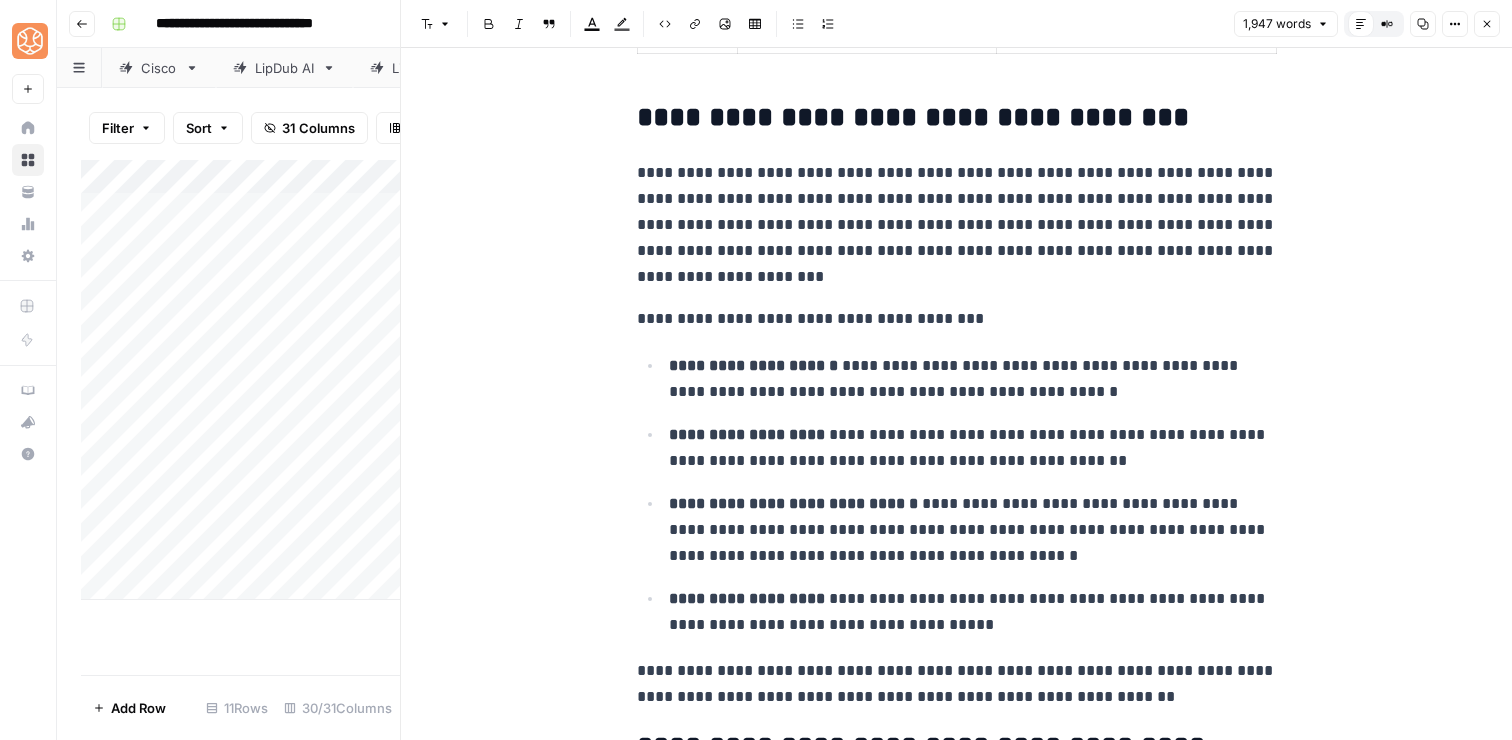 click on "**********" at bounding box center (973, 612) 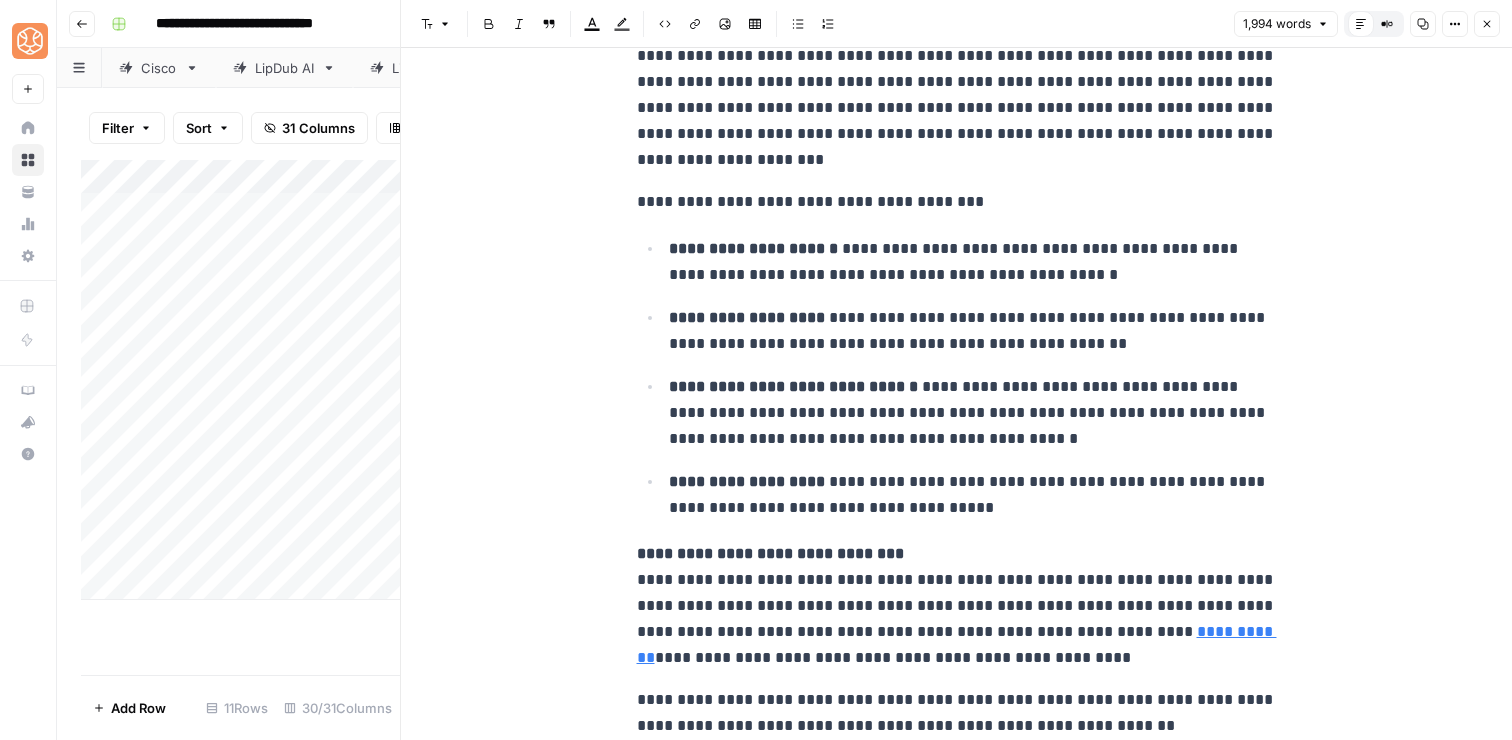 scroll, scrollTop: 1849, scrollLeft: 0, axis: vertical 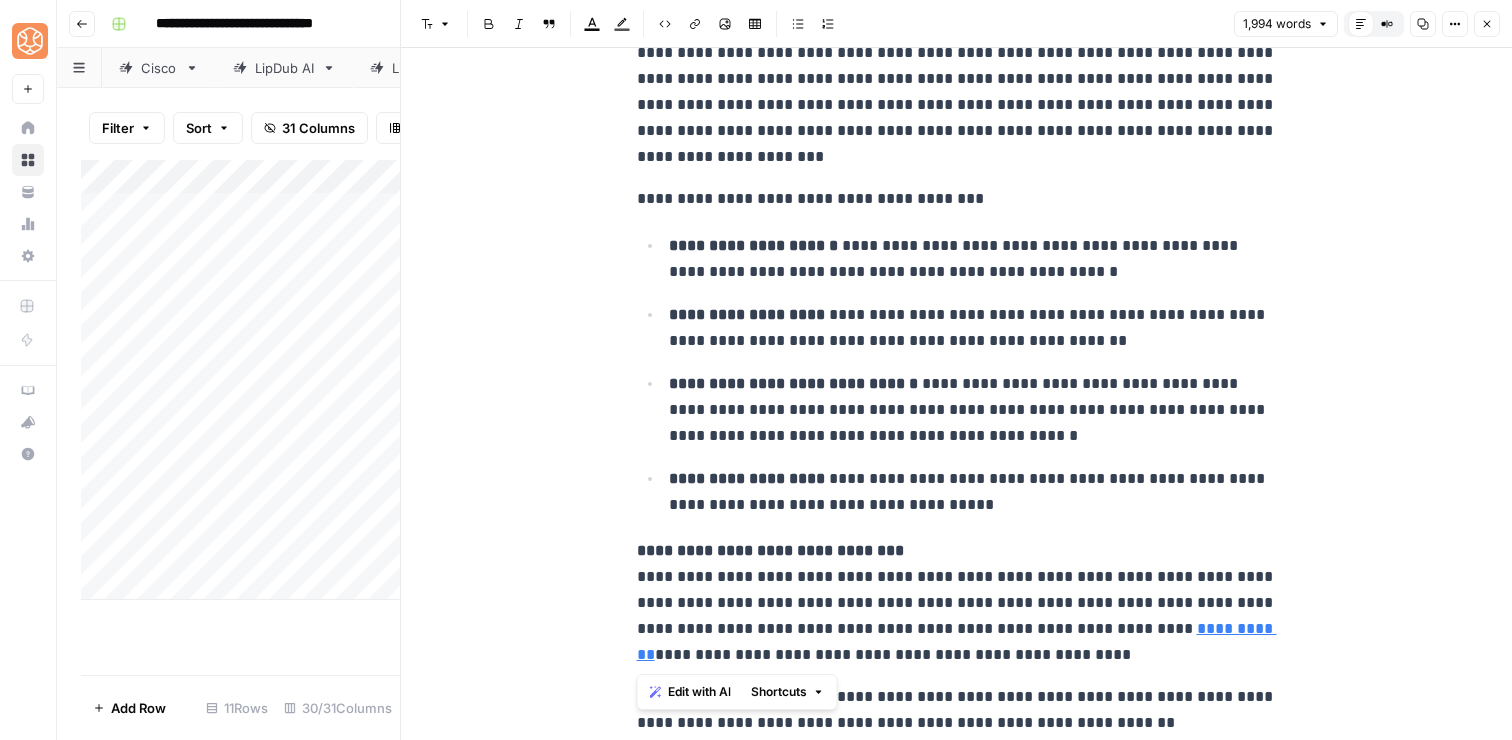 drag, startPoint x: 984, startPoint y: 653, endPoint x: 633, endPoint y: 550, distance: 365.8005 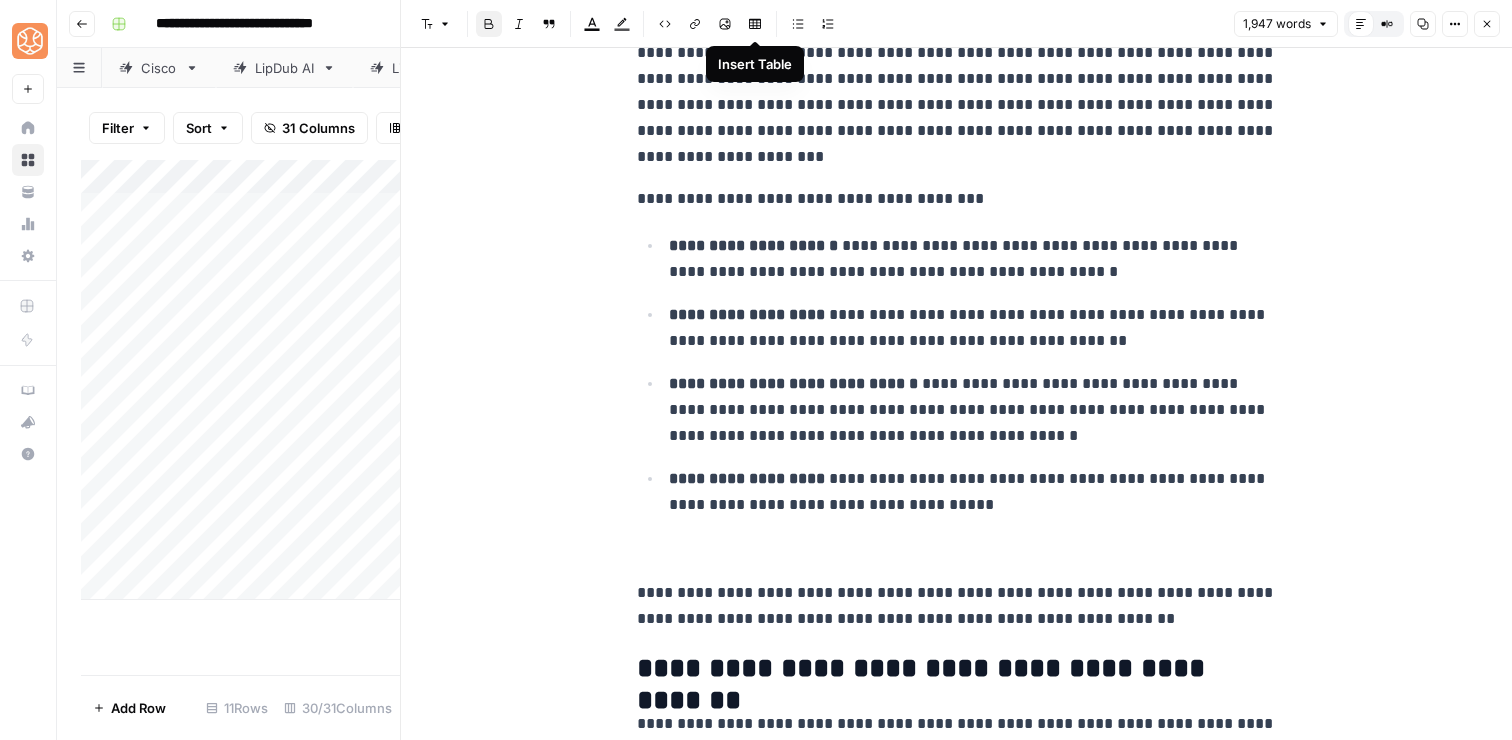click on "Insert Table" at bounding box center [755, 24] 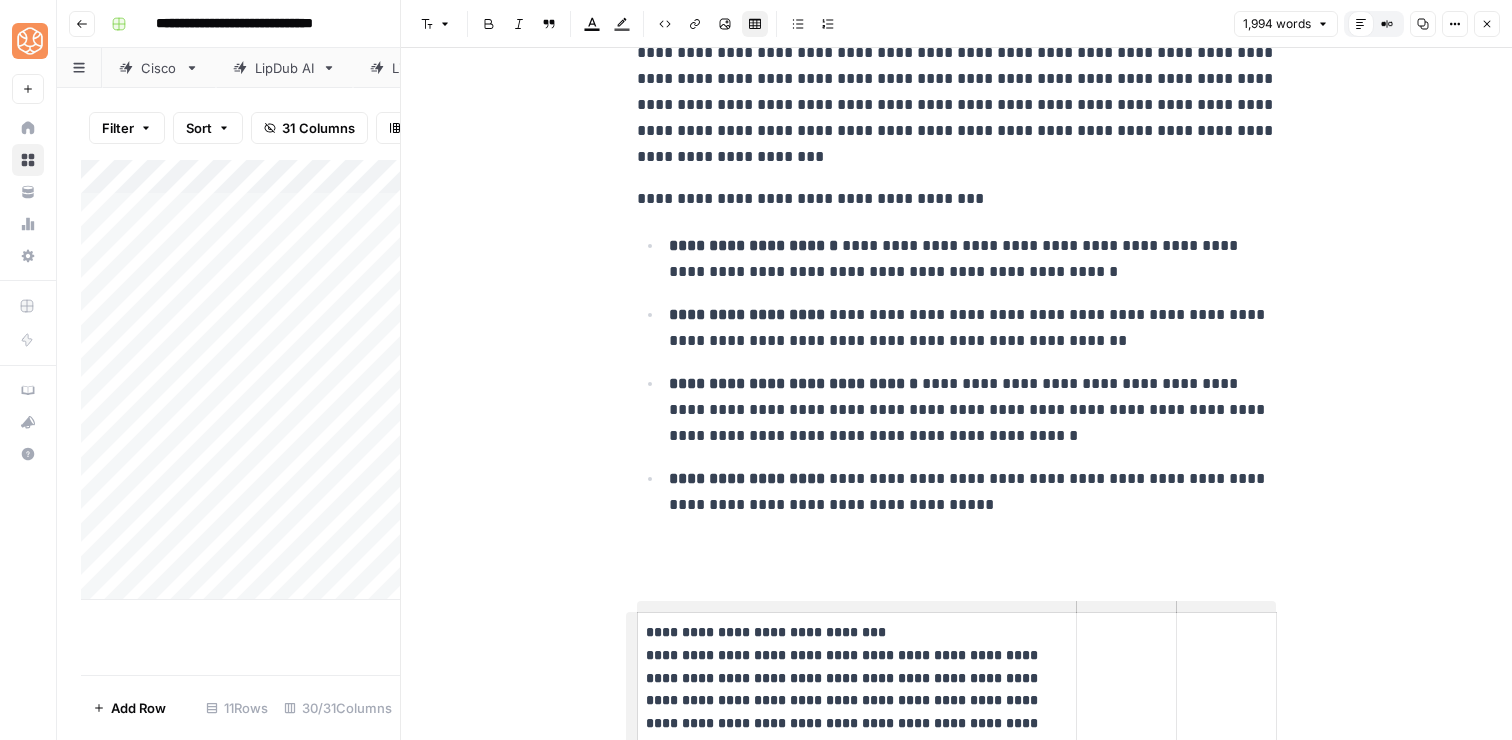 scroll, scrollTop: 1868, scrollLeft: 0, axis: vertical 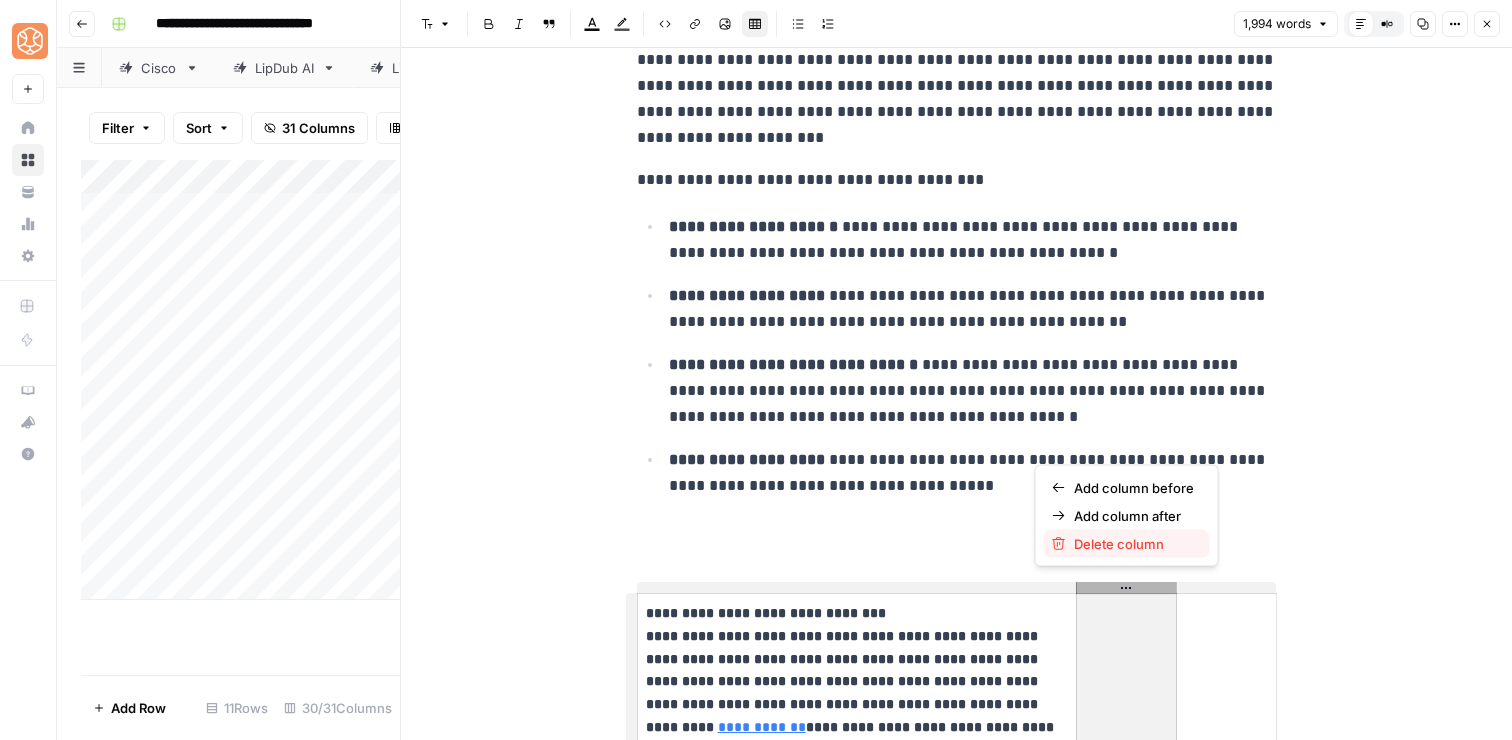 click on "Delete column" at bounding box center (1134, 544) 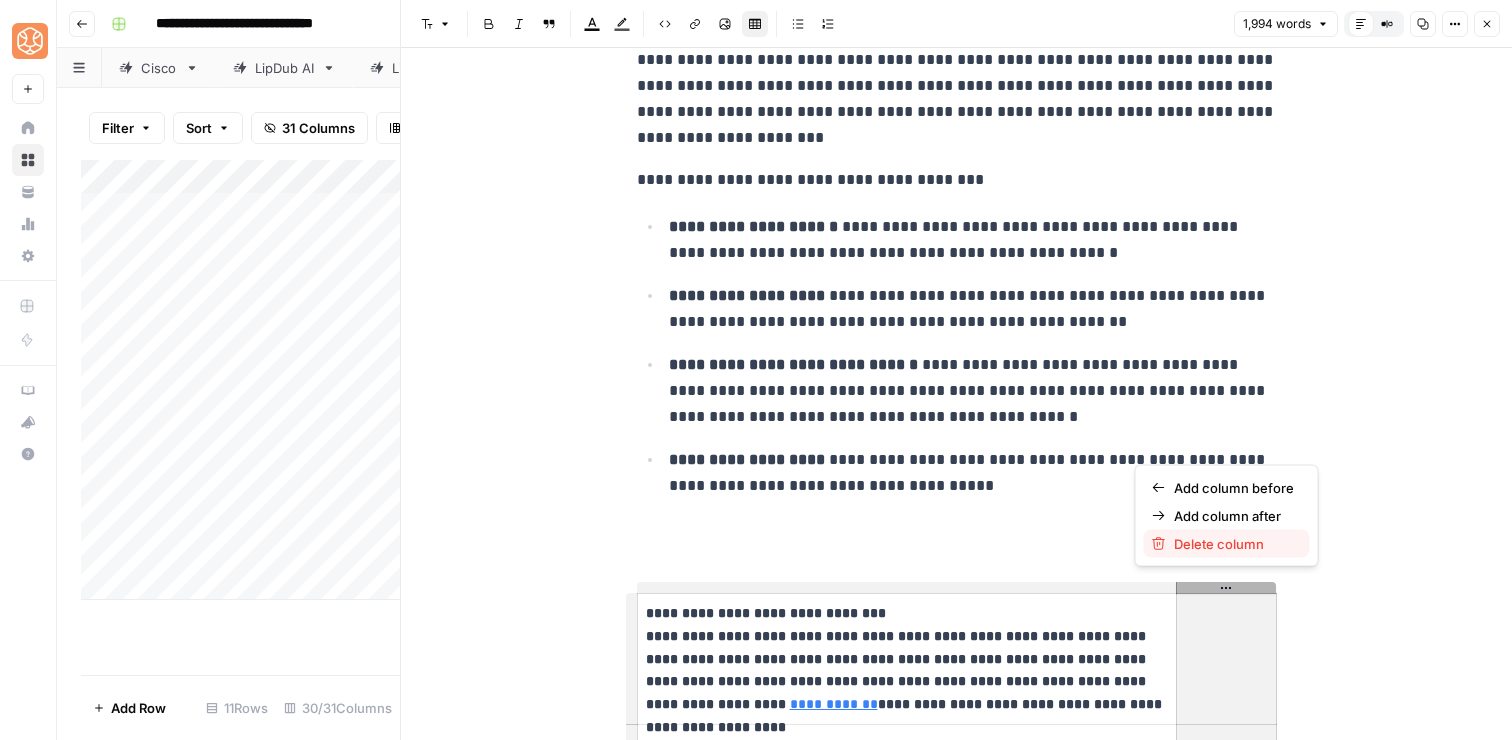 click on "Delete column" at bounding box center [1234, 544] 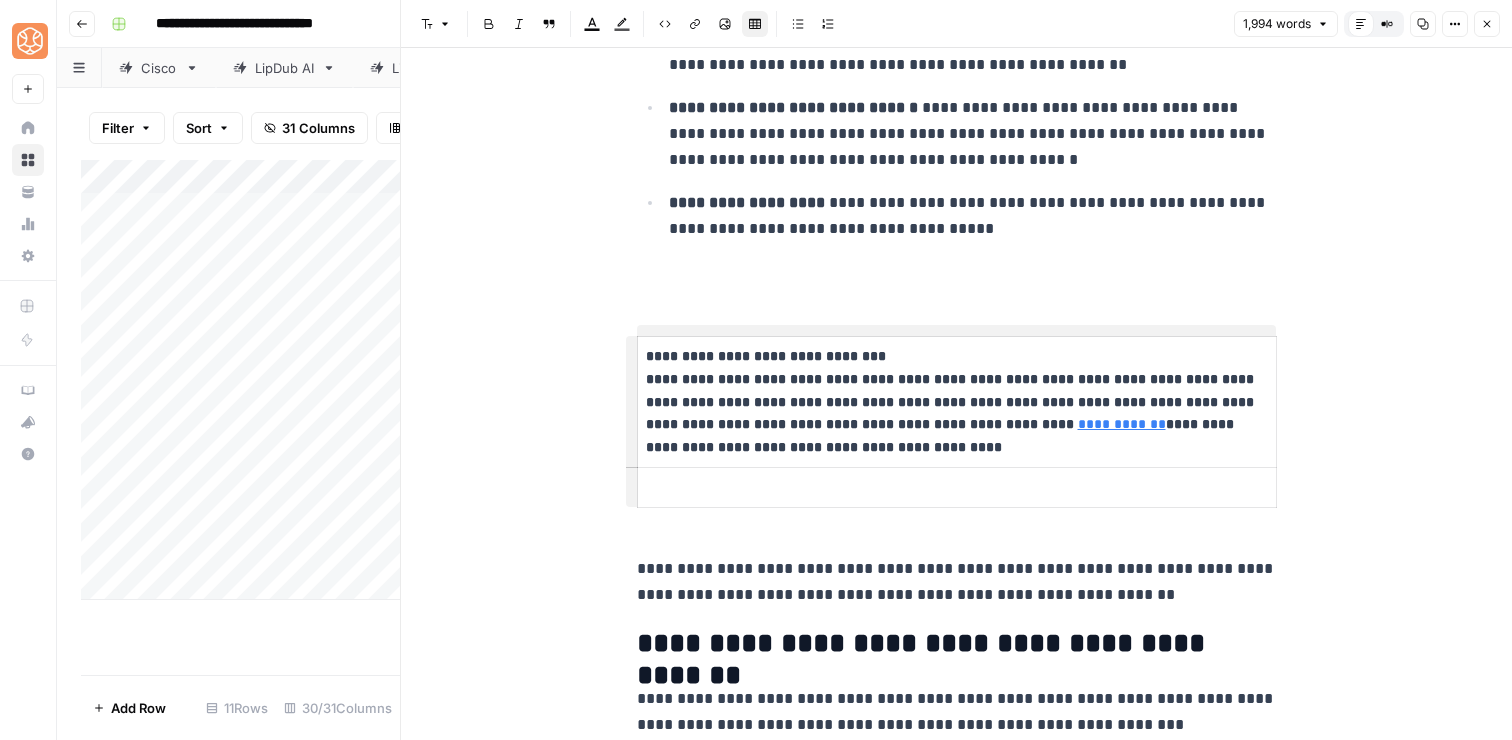 scroll, scrollTop: 2130, scrollLeft: 0, axis: vertical 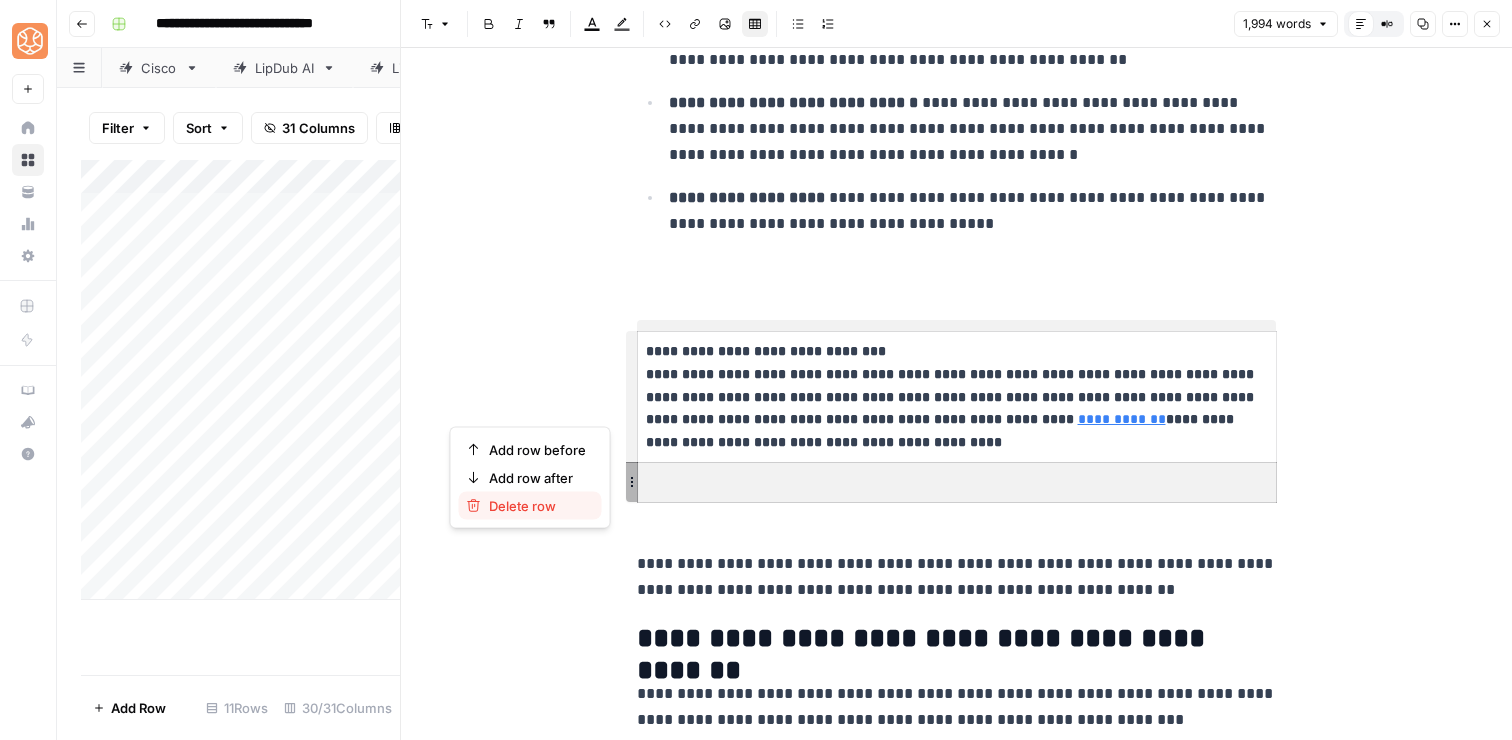 click on "Delete row" at bounding box center (537, 506) 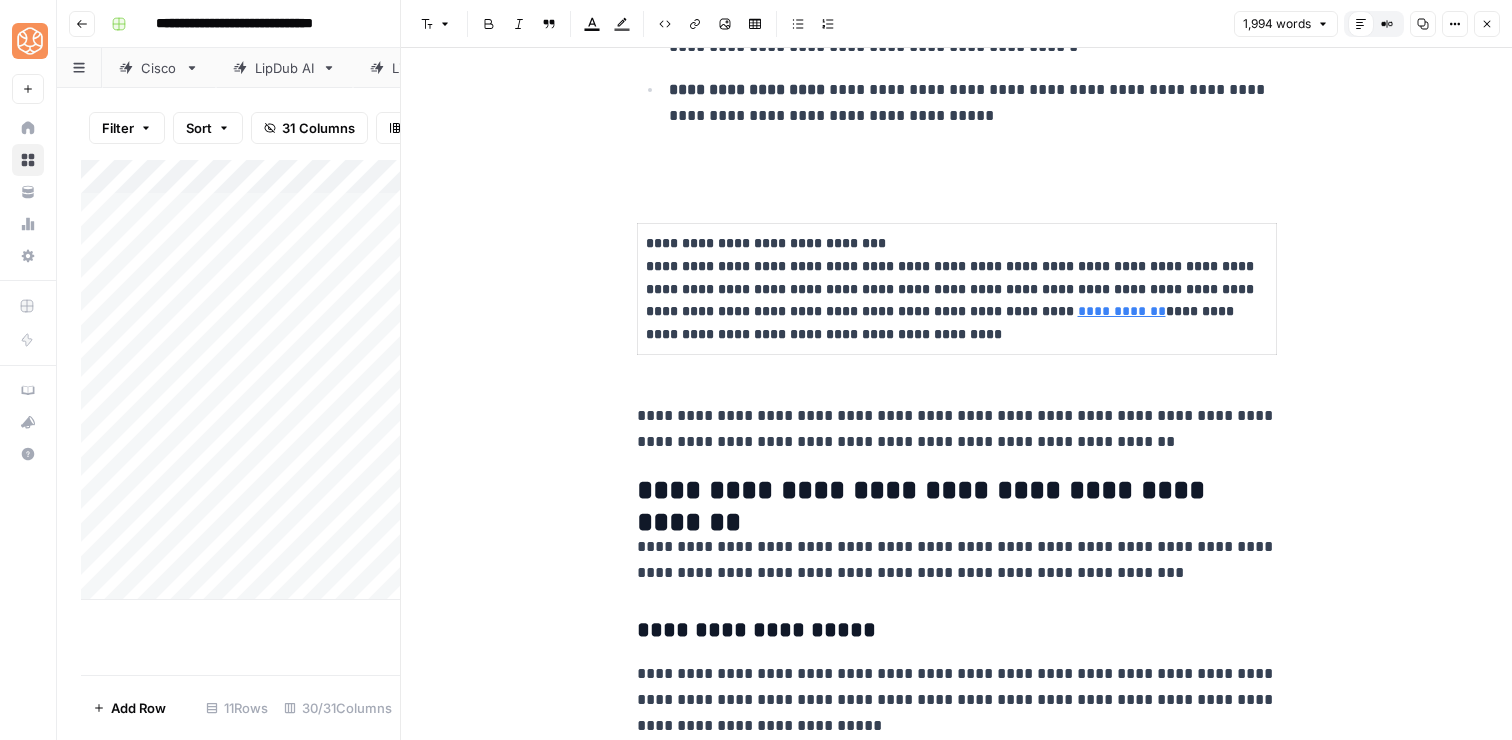 scroll, scrollTop: 2251, scrollLeft: 0, axis: vertical 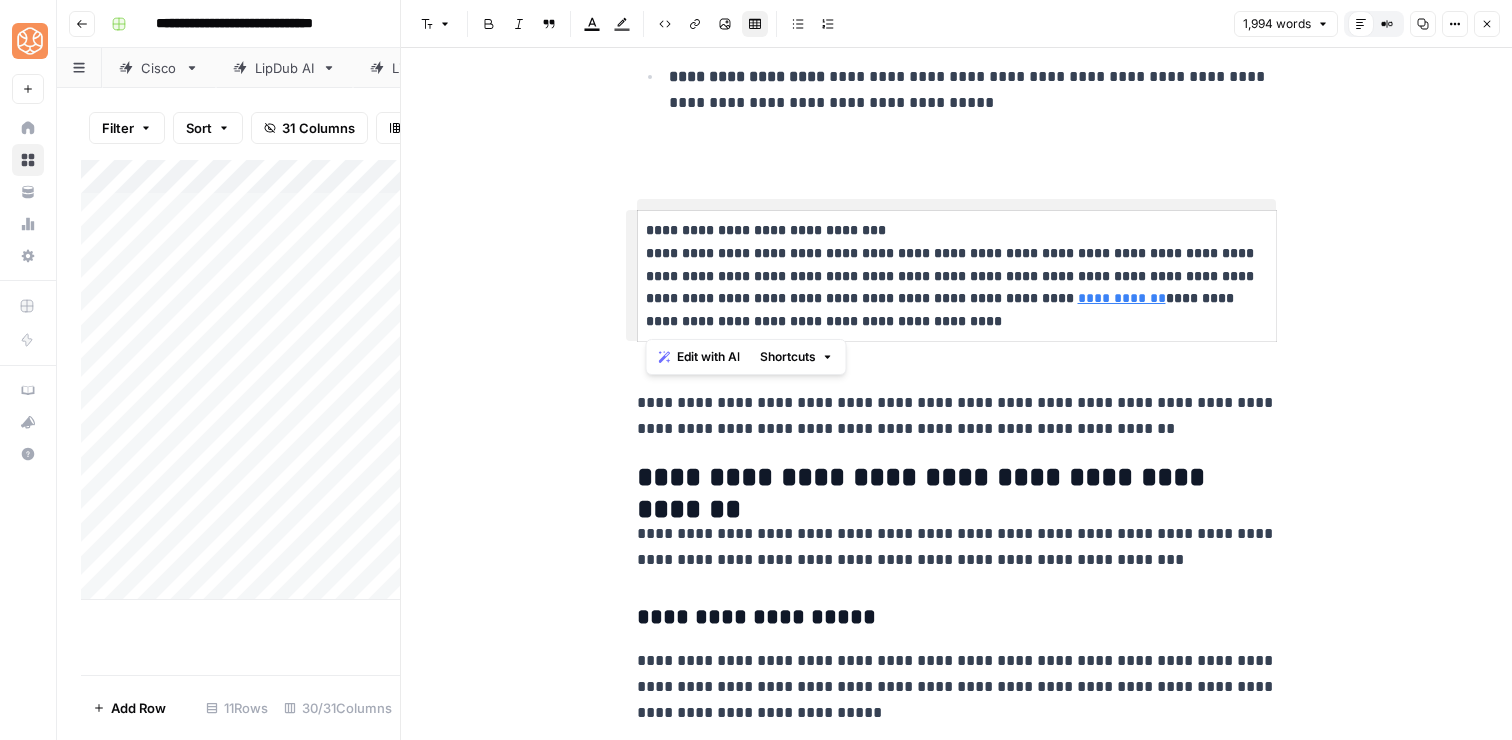 drag, startPoint x: 905, startPoint y: 314, endPoint x: 643, endPoint y: 255, distance: 268.56097 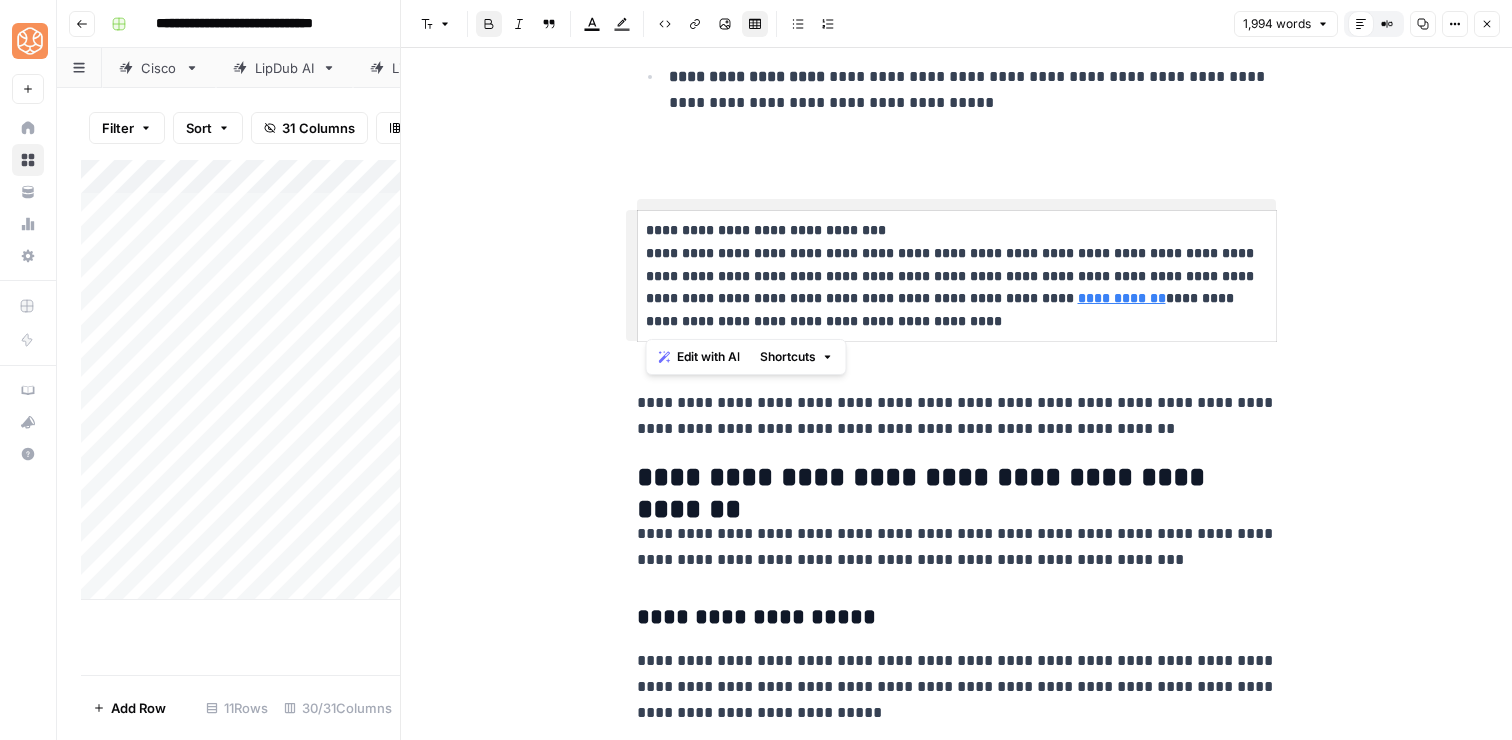 click on "**********" at bounding box center (952, 276) 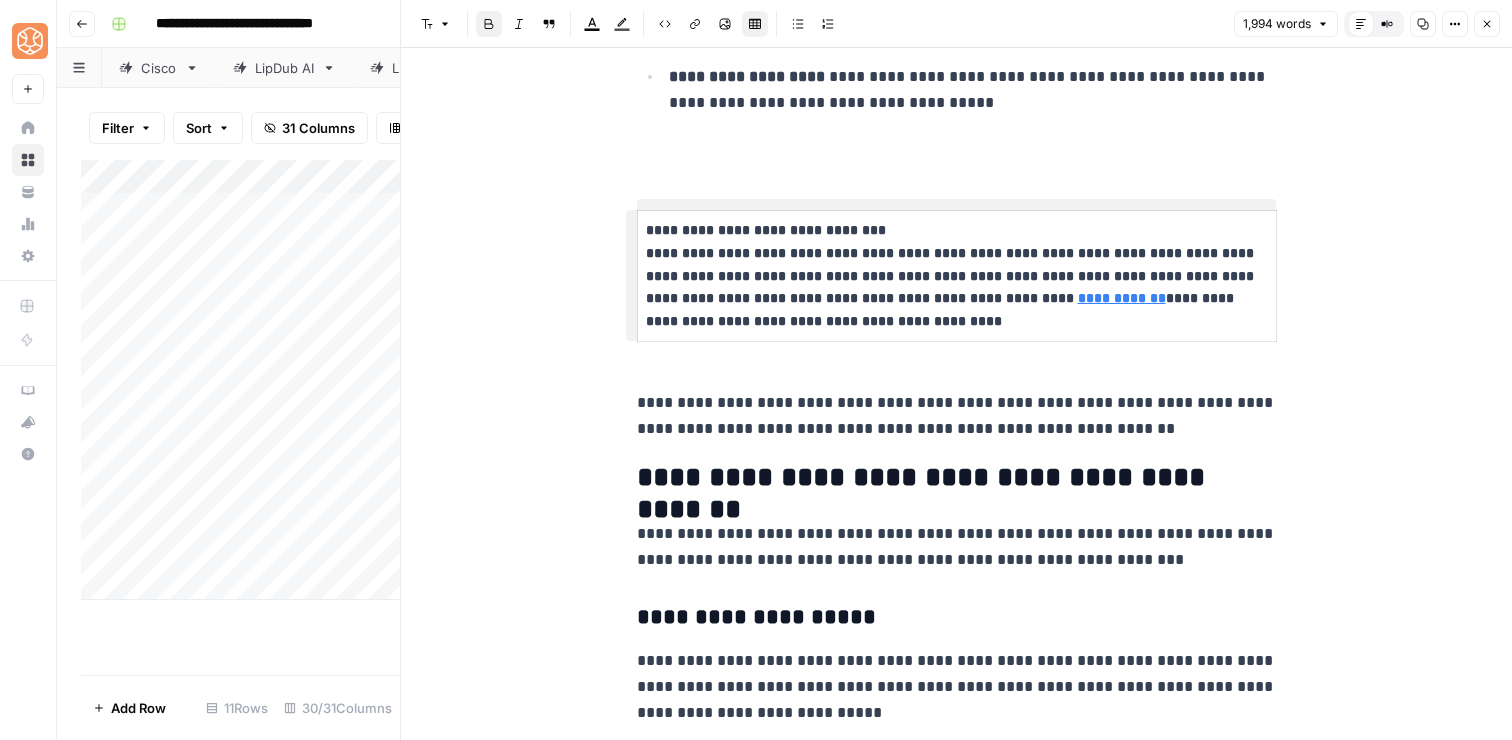 click at bounding box center (957, 149) 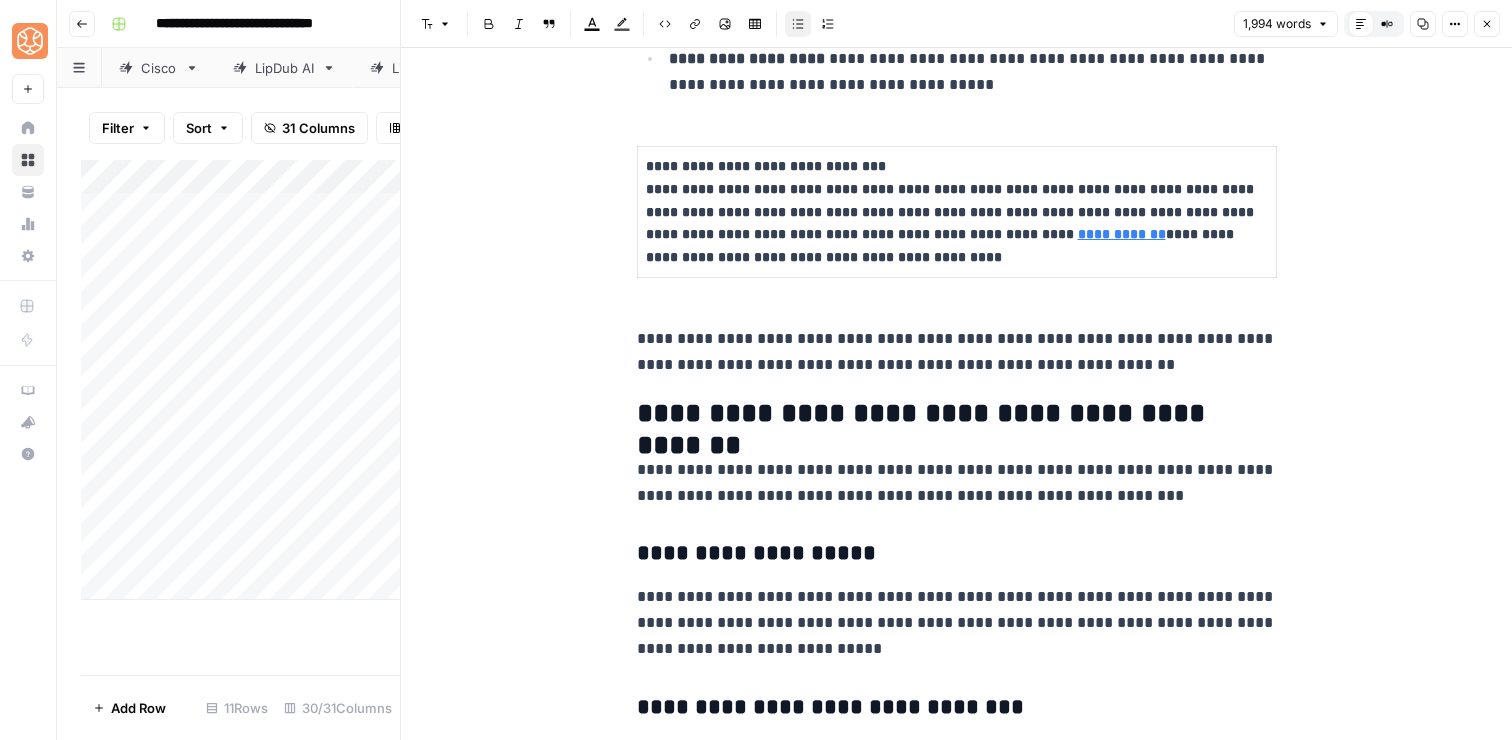 scroll, scrollTop: 2271, scrollLeft: 0, axis: vertical 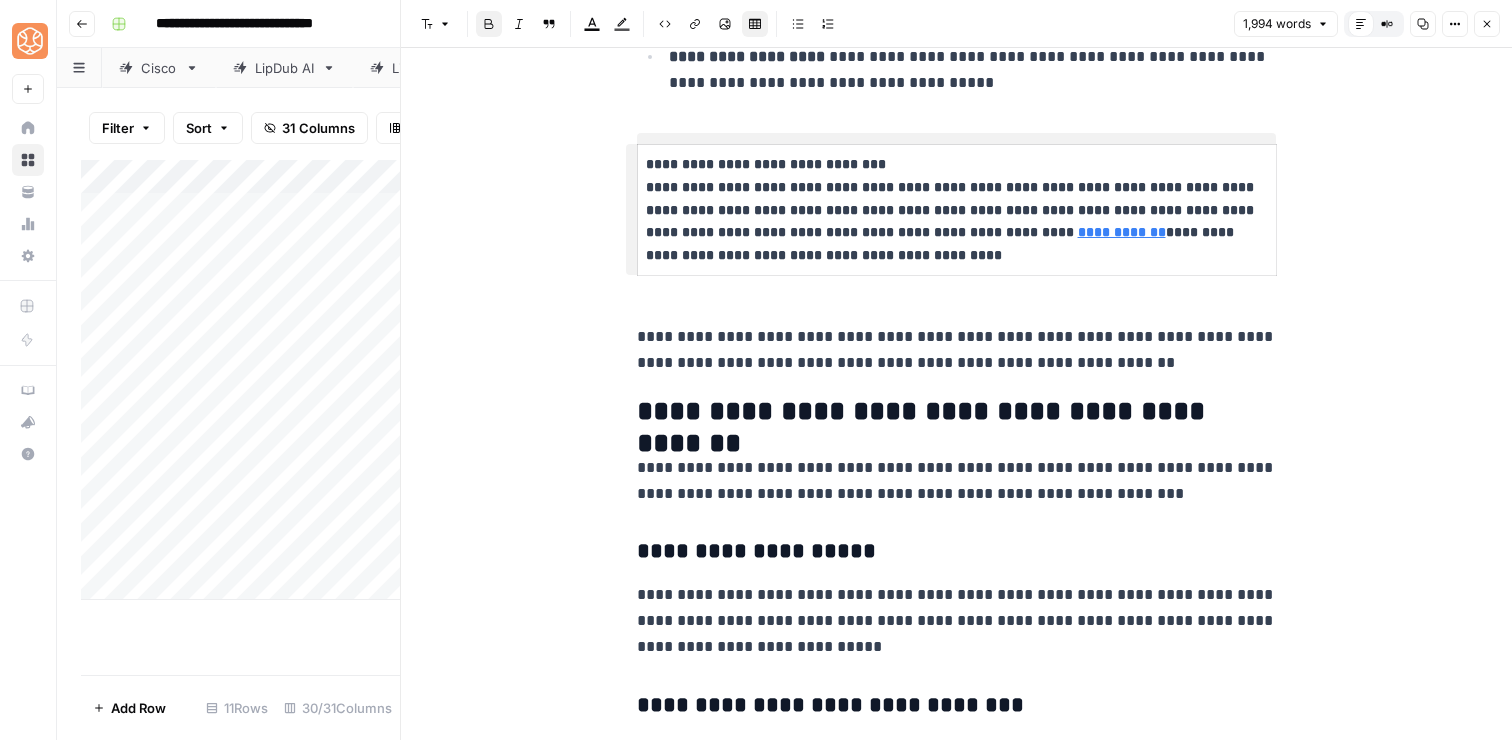click on "**********" at bounding box center [956, 210] 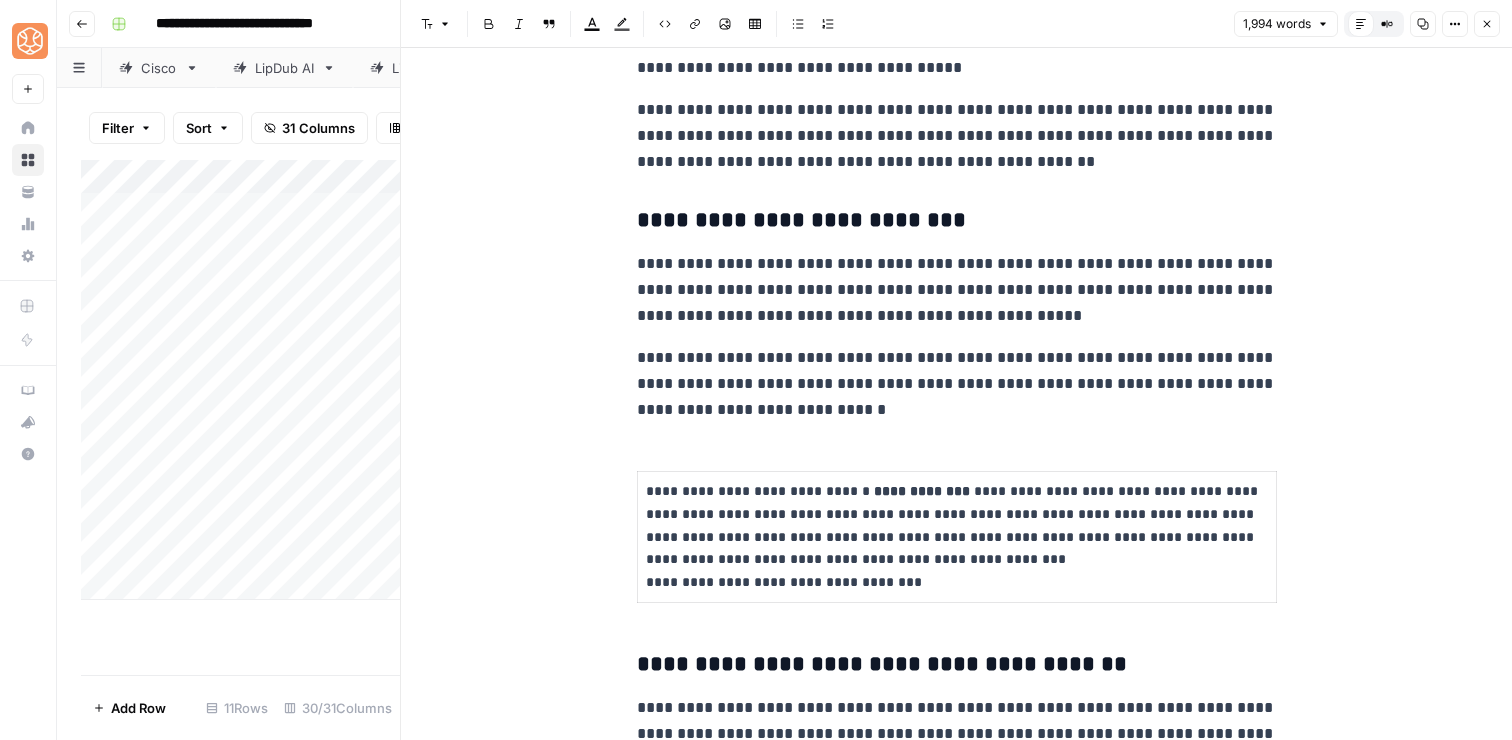scroll, scrollTop: 3863, scrollLeft: 0, axis: vertical 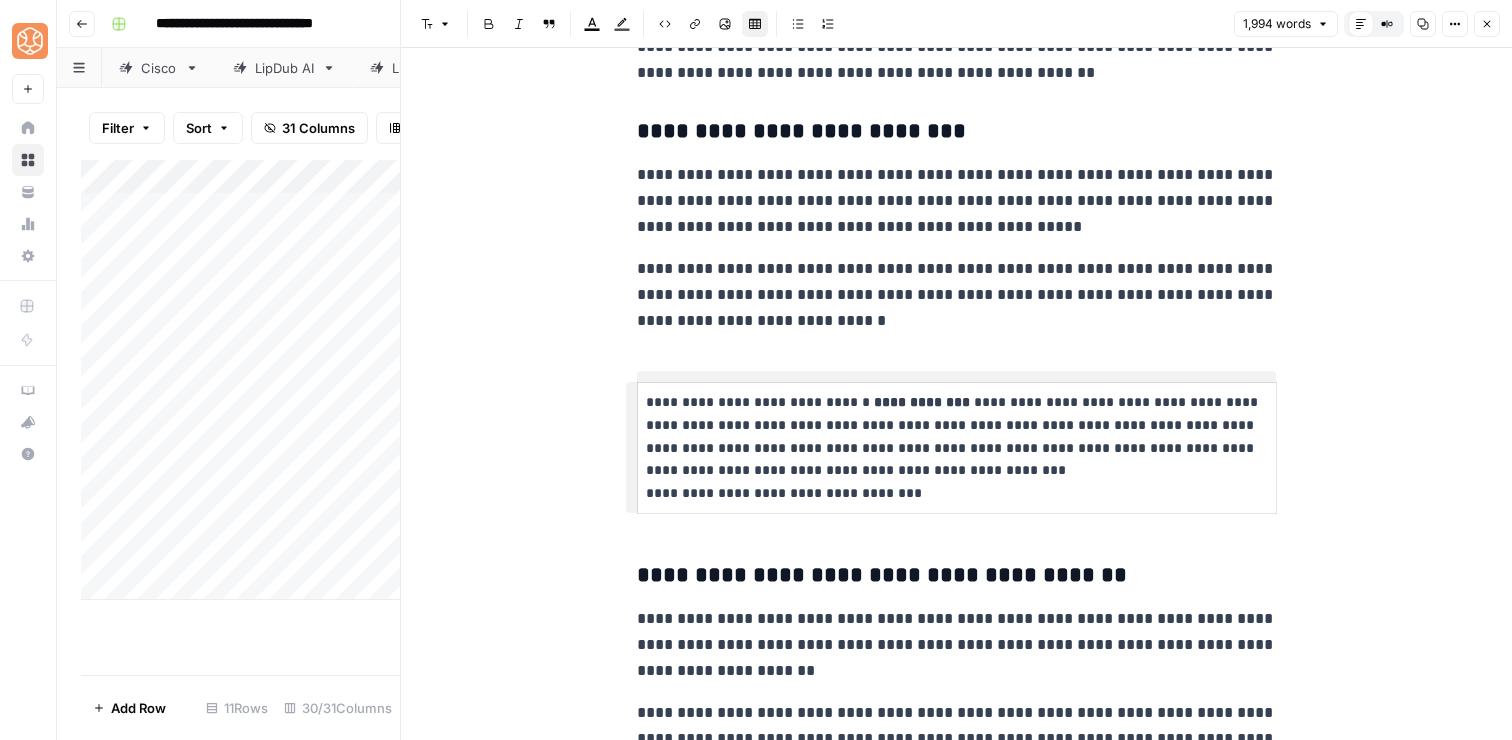 click on "**********" at bounding box center (957, 448) 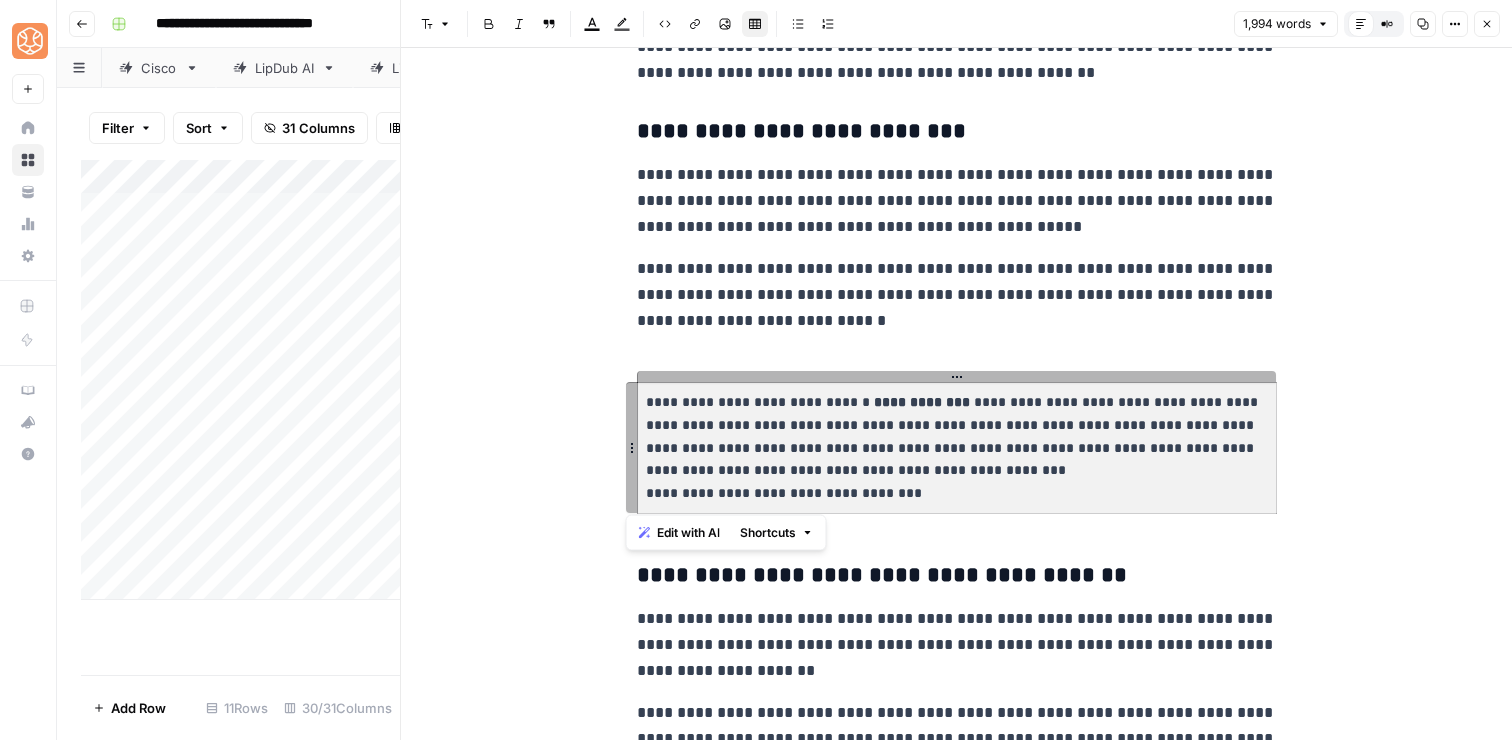 drag, startPoint x: 899, startPoint y: 501, endPoint x: 608, endPoint y: 386, distance: 312.89935 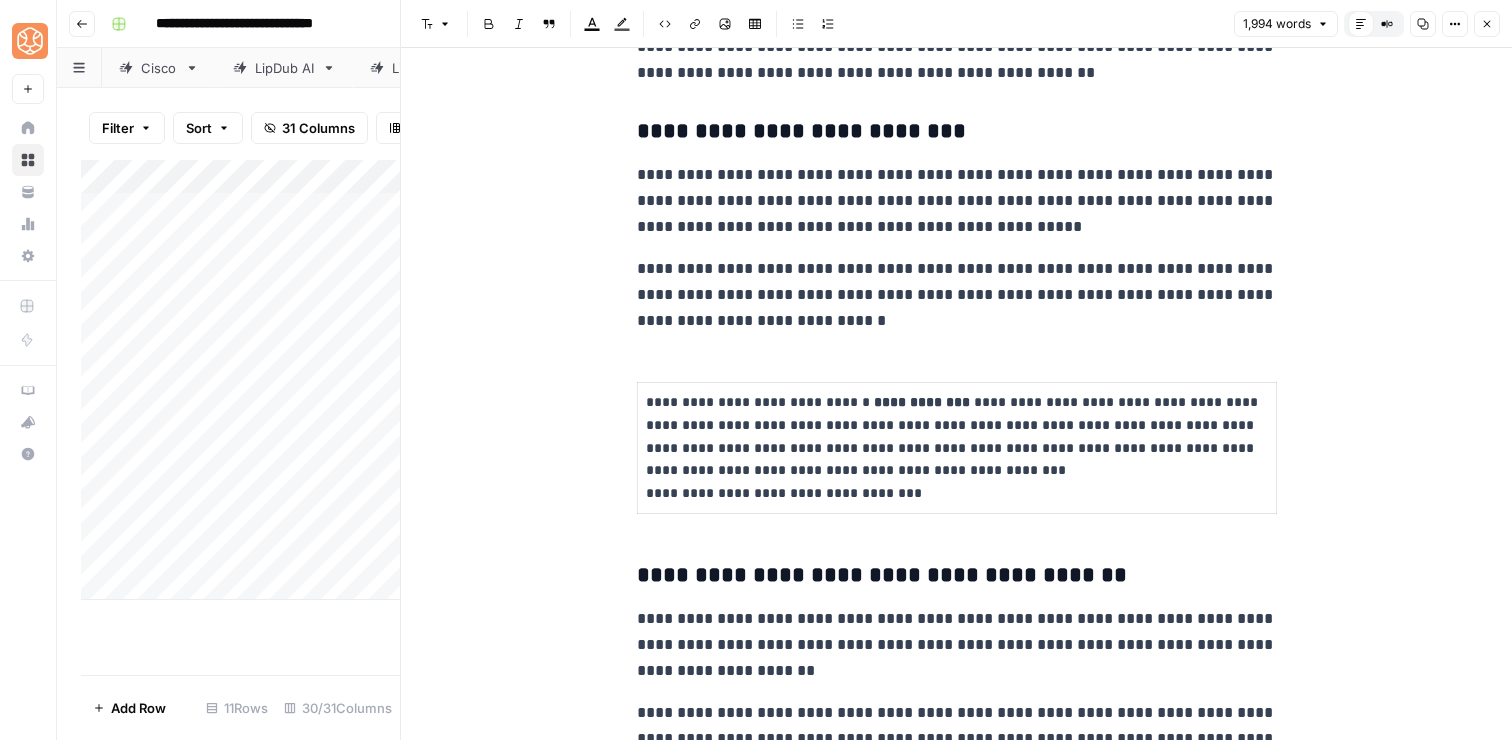 click on "**********" at bounding box center [957, 576] 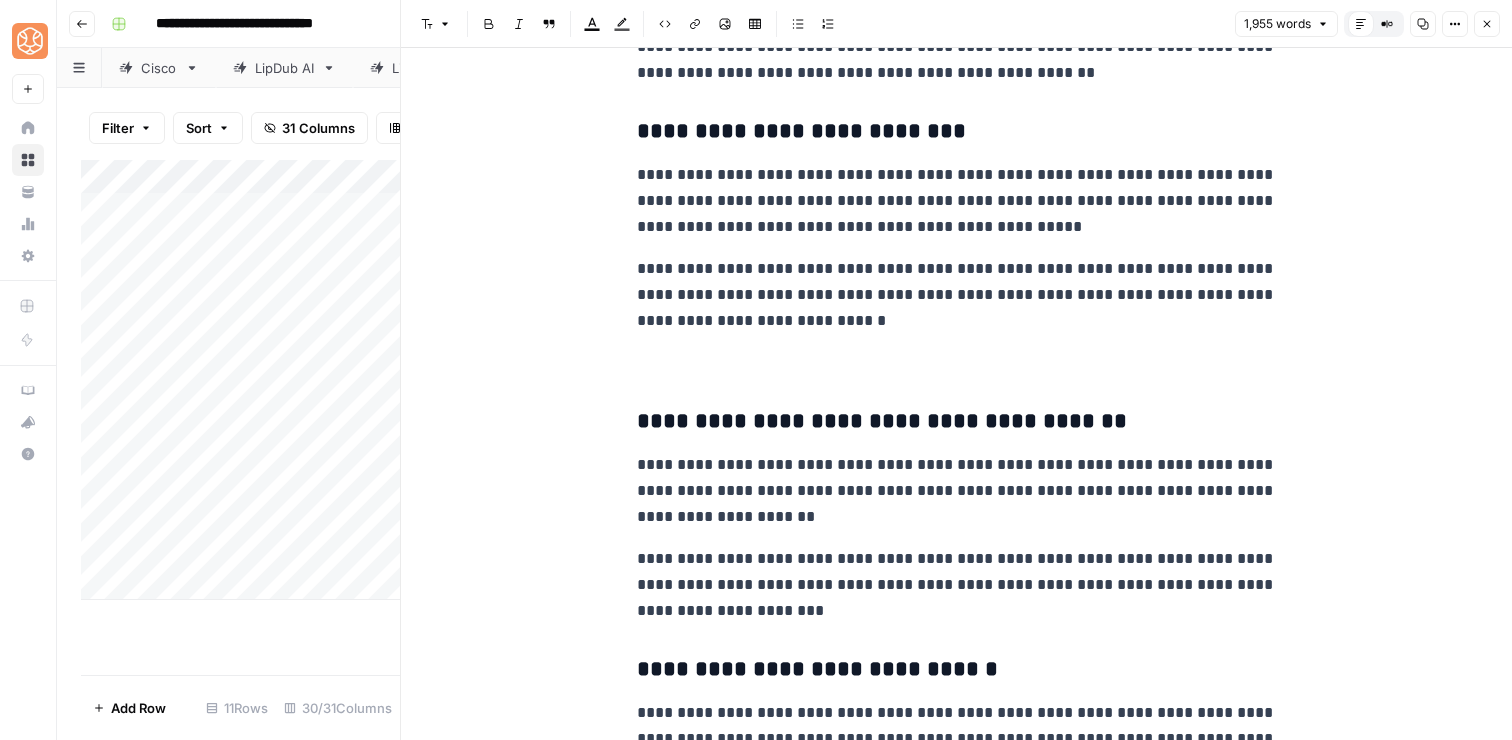 scroll, scrollTop: 3876, scrollLeft: 0, axis: vertical 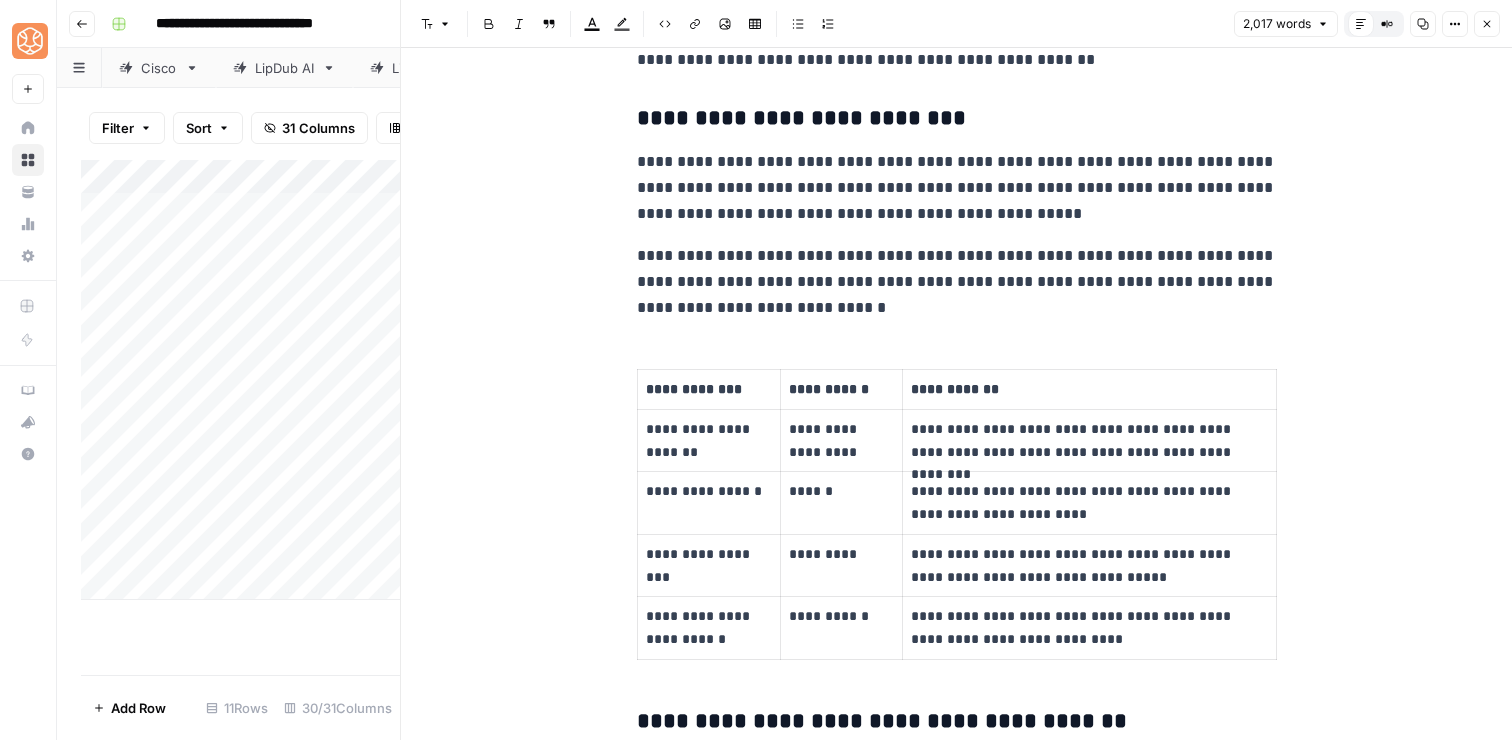 click on "**********" at bounding box center (957, 1074) 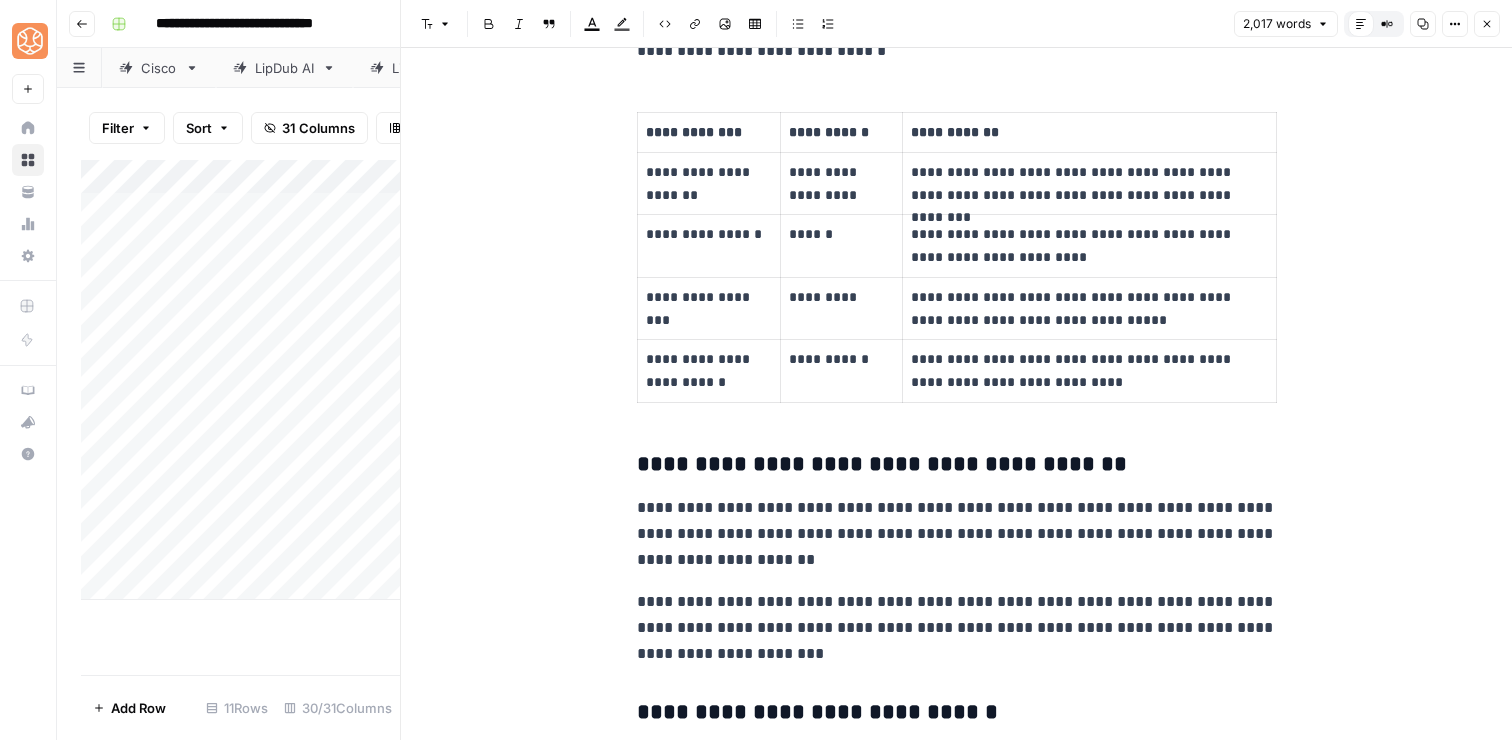 scroll, scrollTop: 4137, scrollLeft: 0, axis: vertical 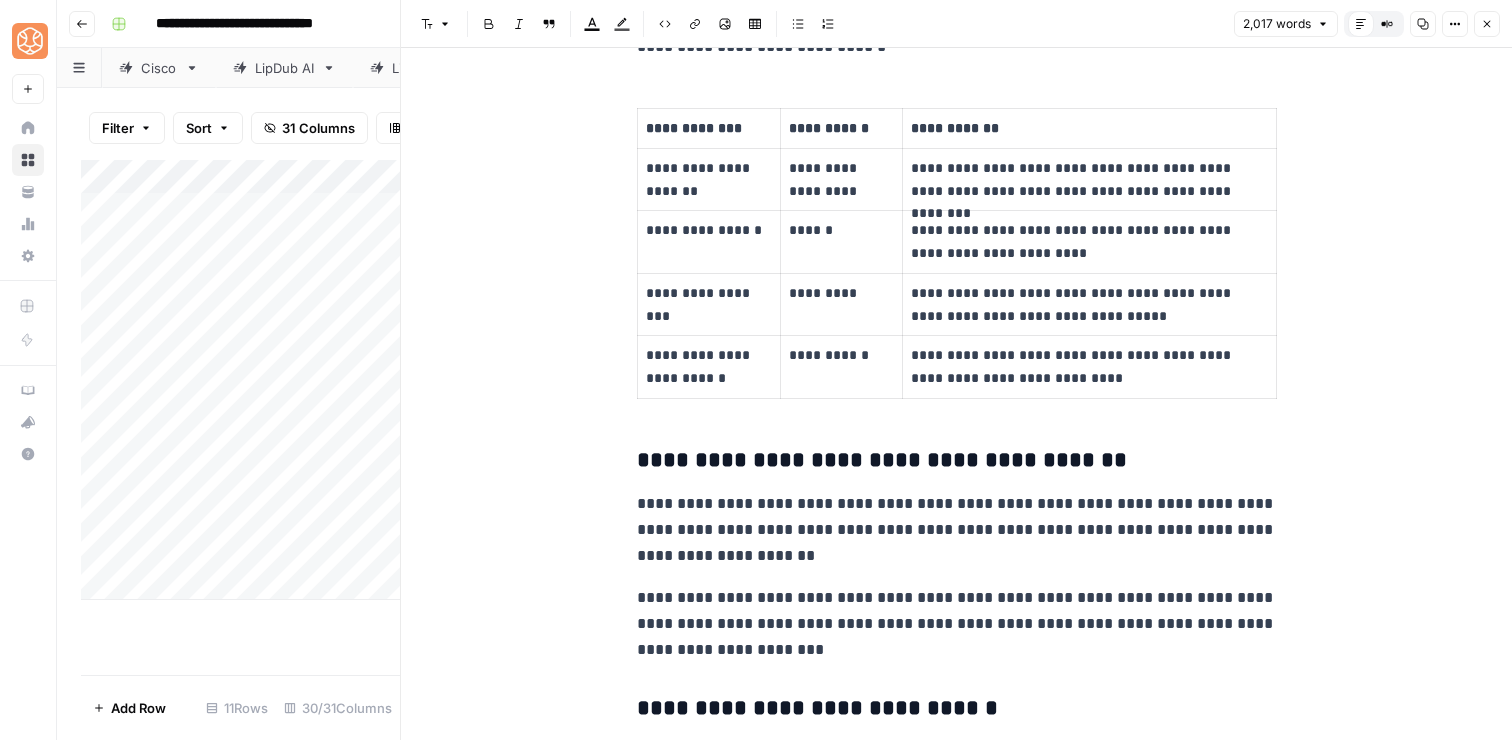 click on "**********" at bounding box center (957, 461) 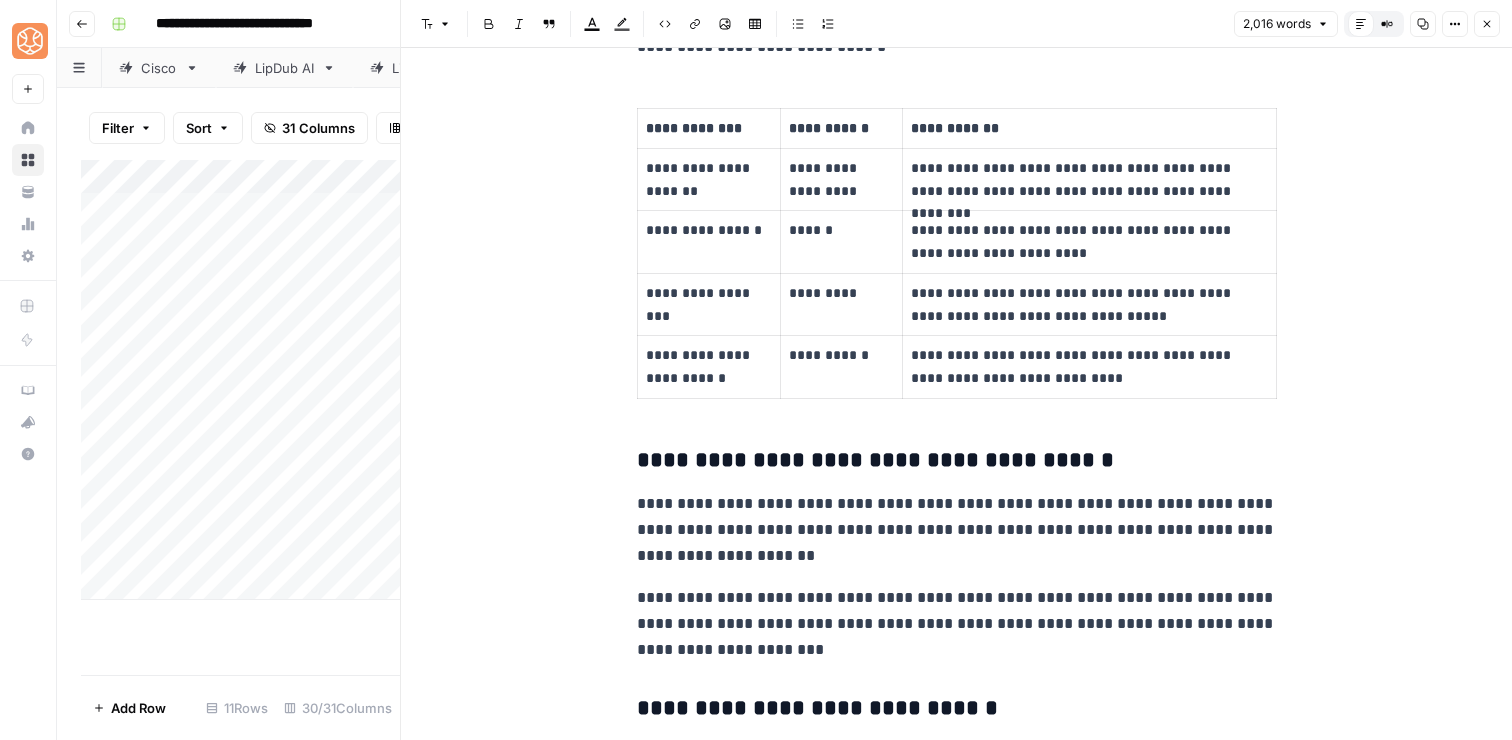 click on "**********" at bounding box center (957, 530) 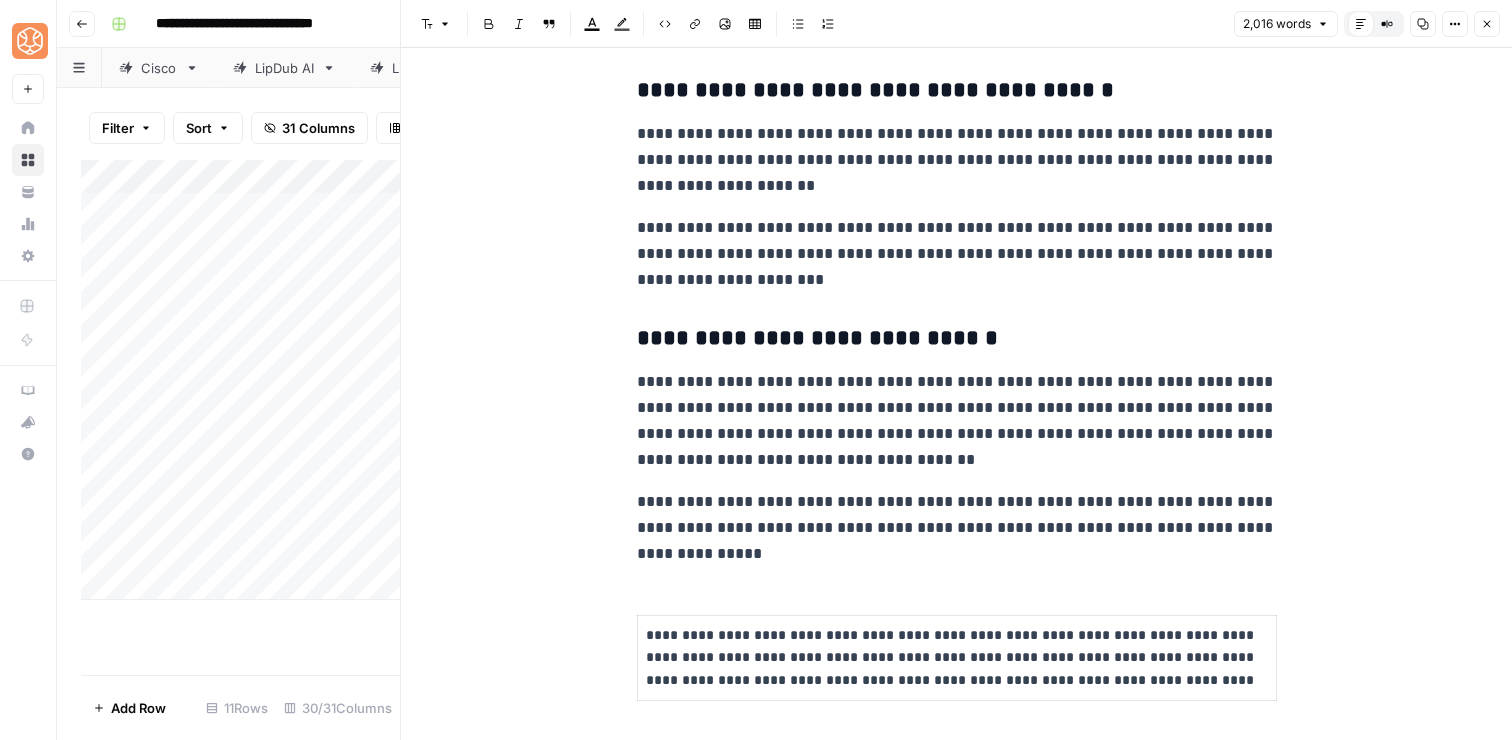 scroll, scrollTop: 4574, scrollLeft: 0, axis: vertical 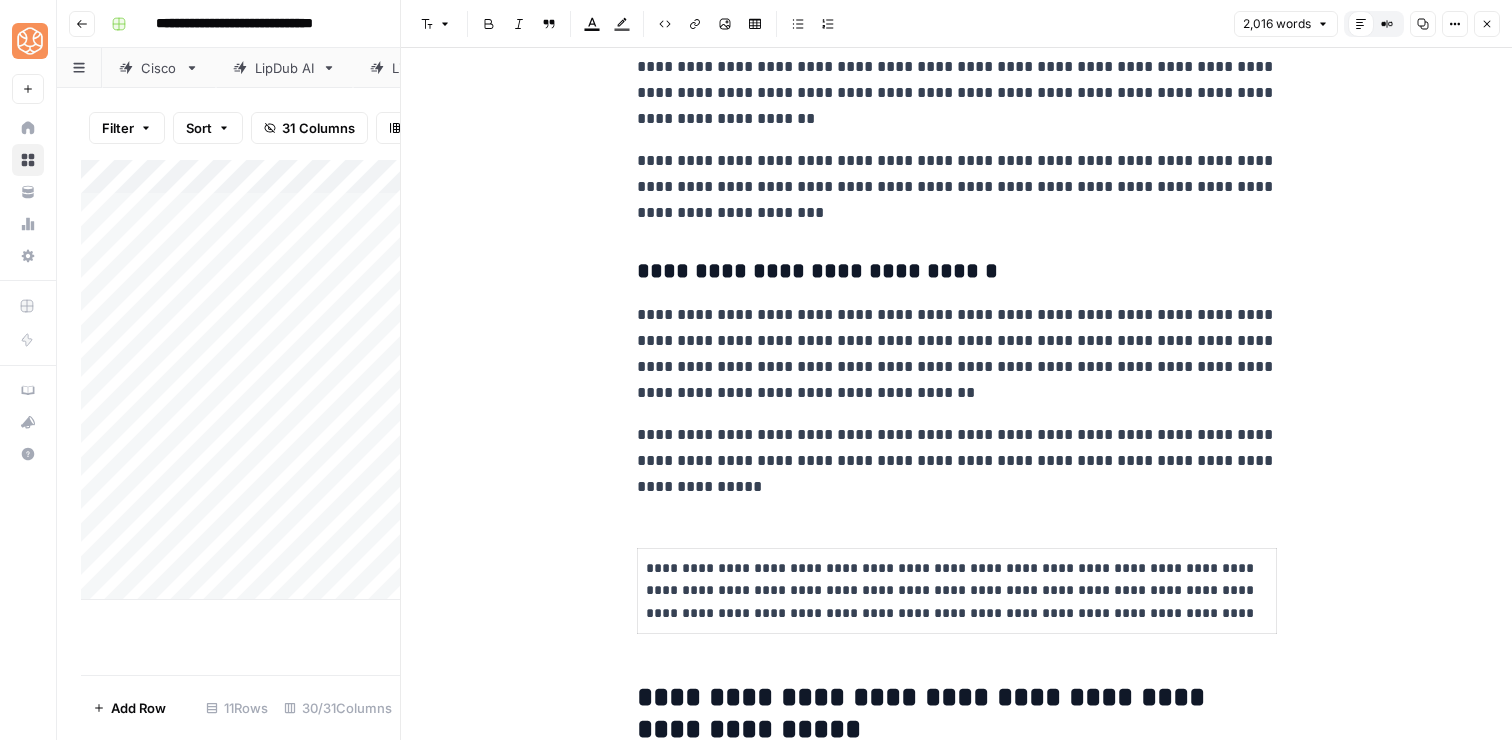 click on "**********" at bounding box center [957, 376] 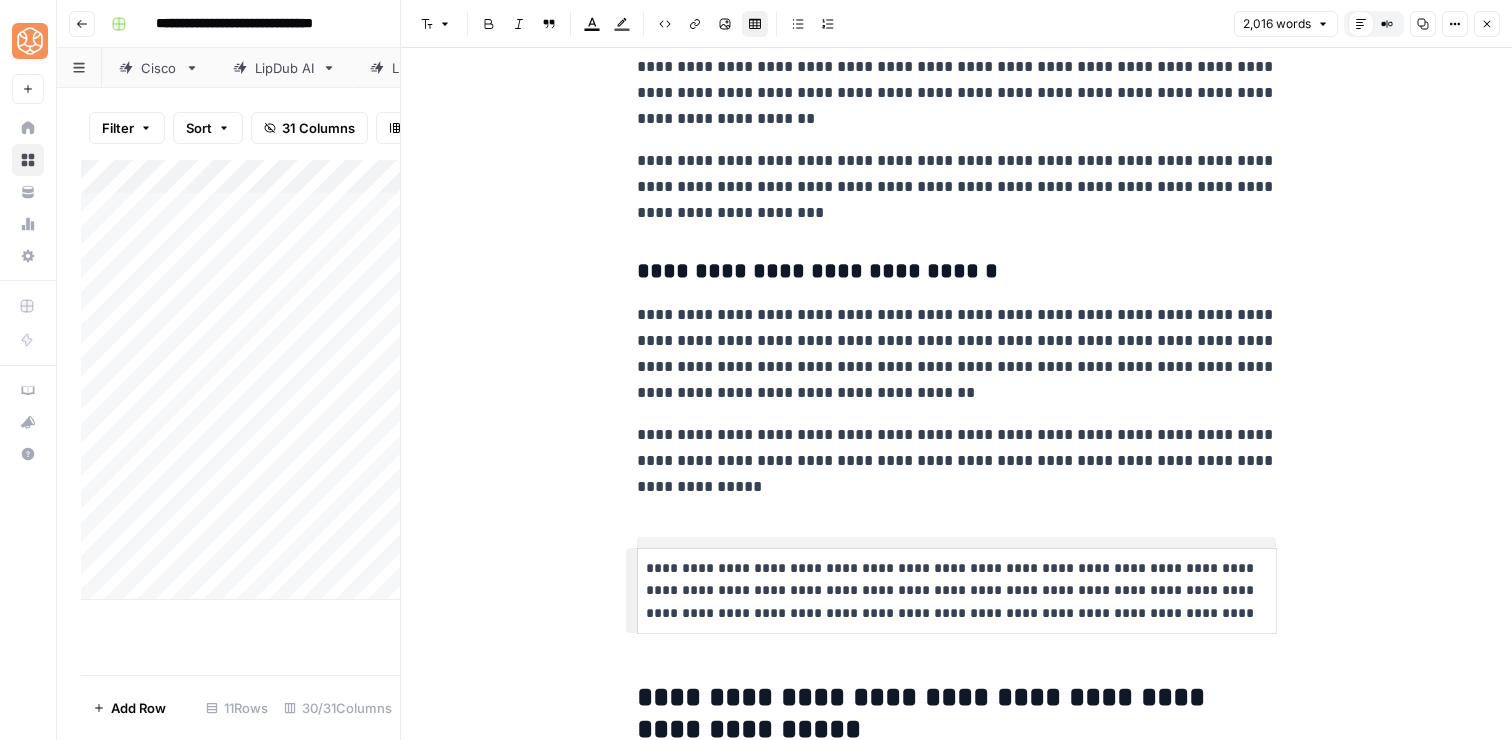 click on "**********" at bounding box center [957, 591] 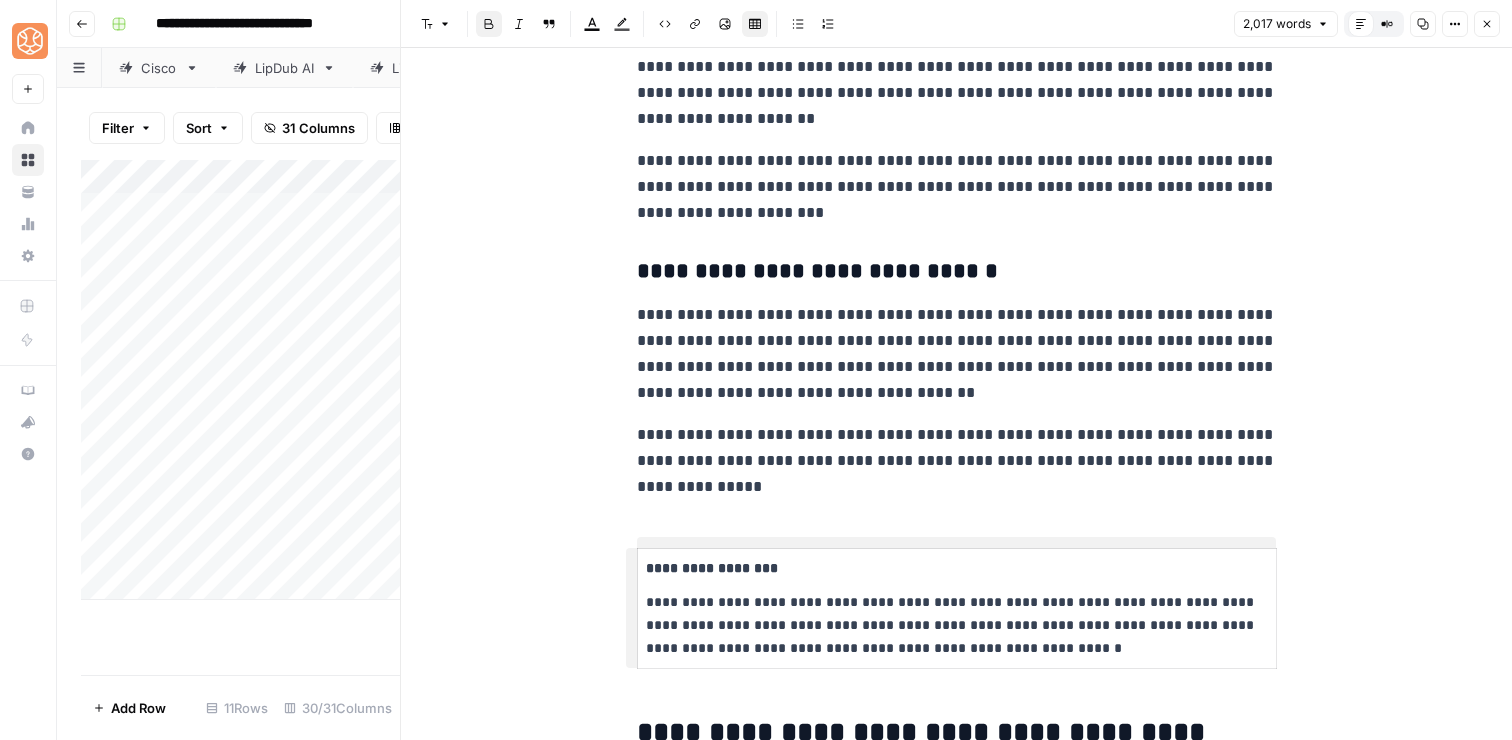 click on "**********" at bounding box center [957, 461] 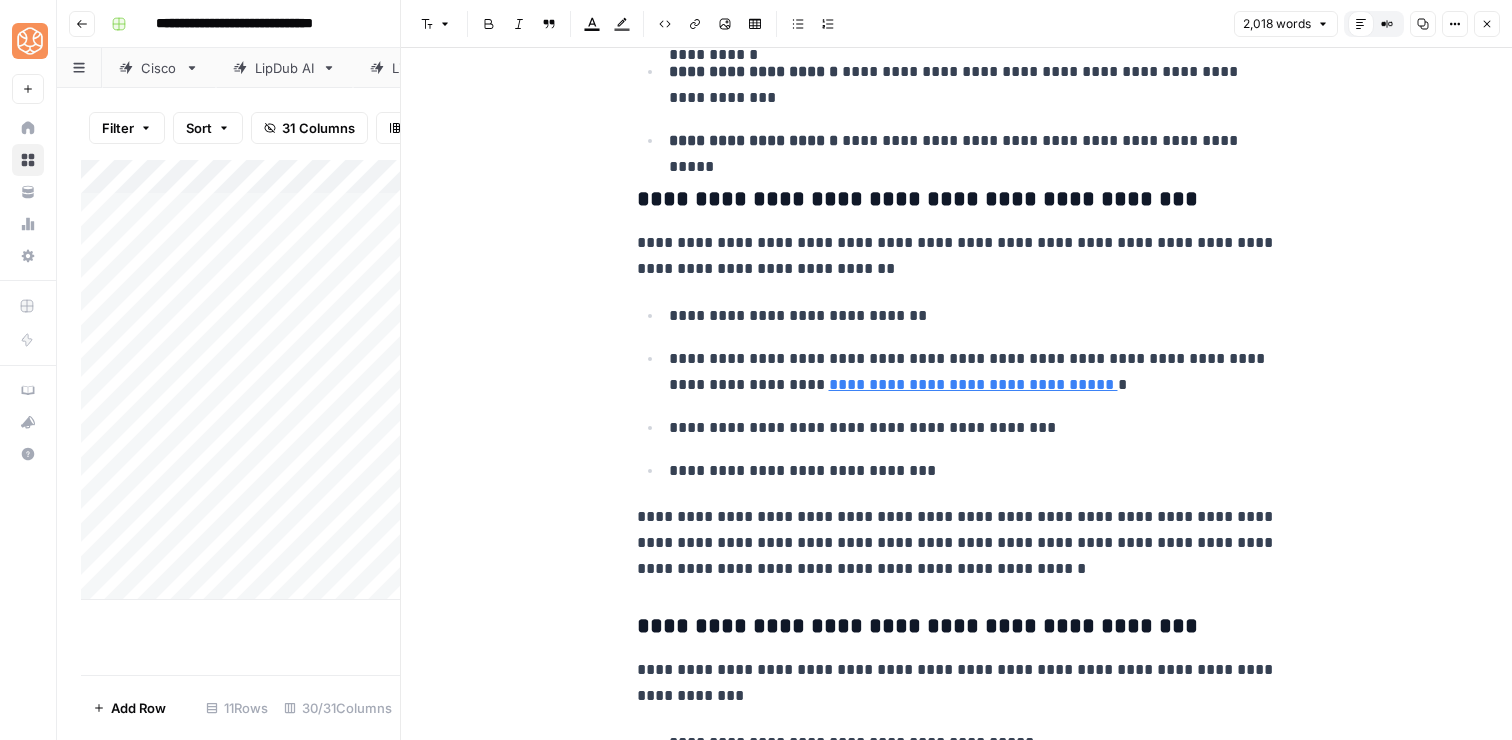 scroll, scrollTop: 5712, scrollLeft: 0, axis: vertical 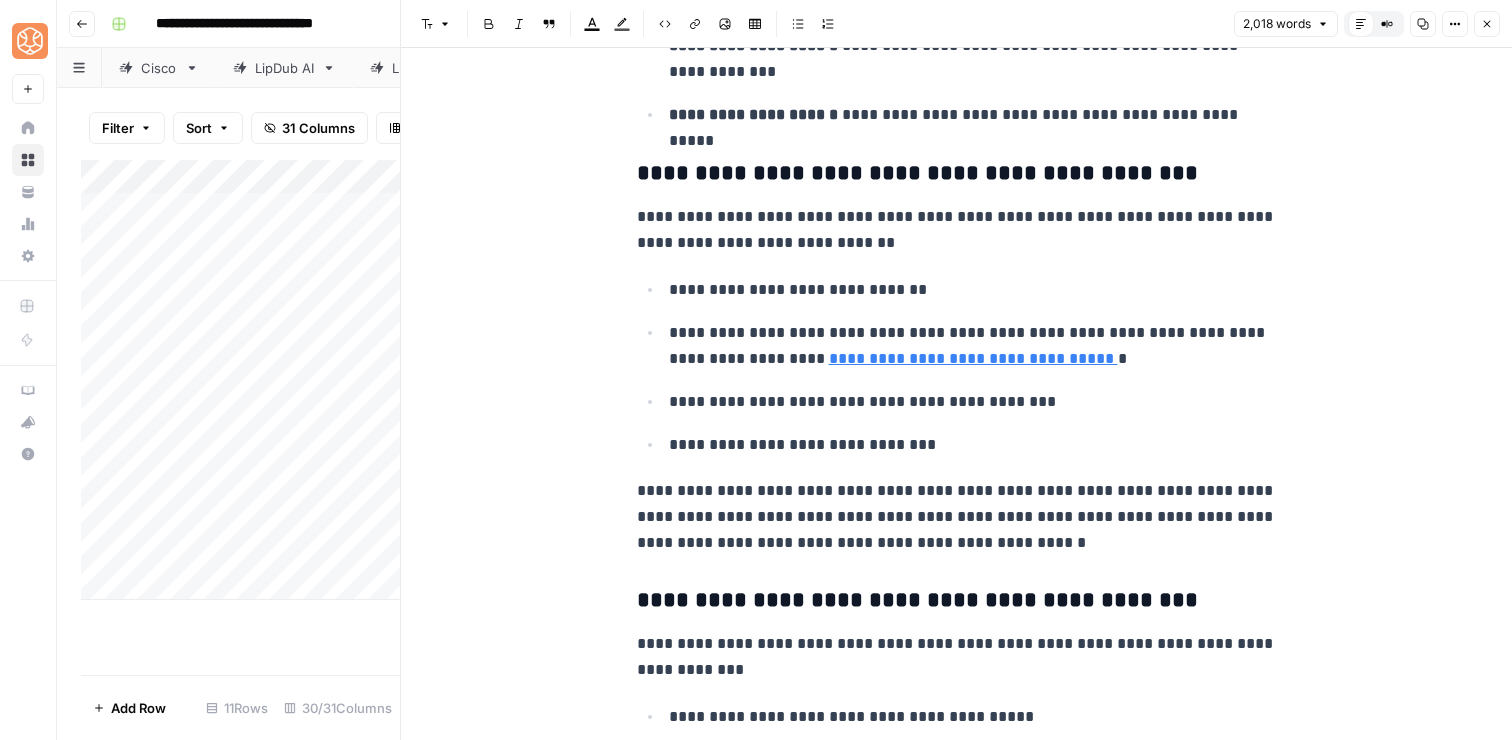 click on "**********" at bounding box center (973, 358) 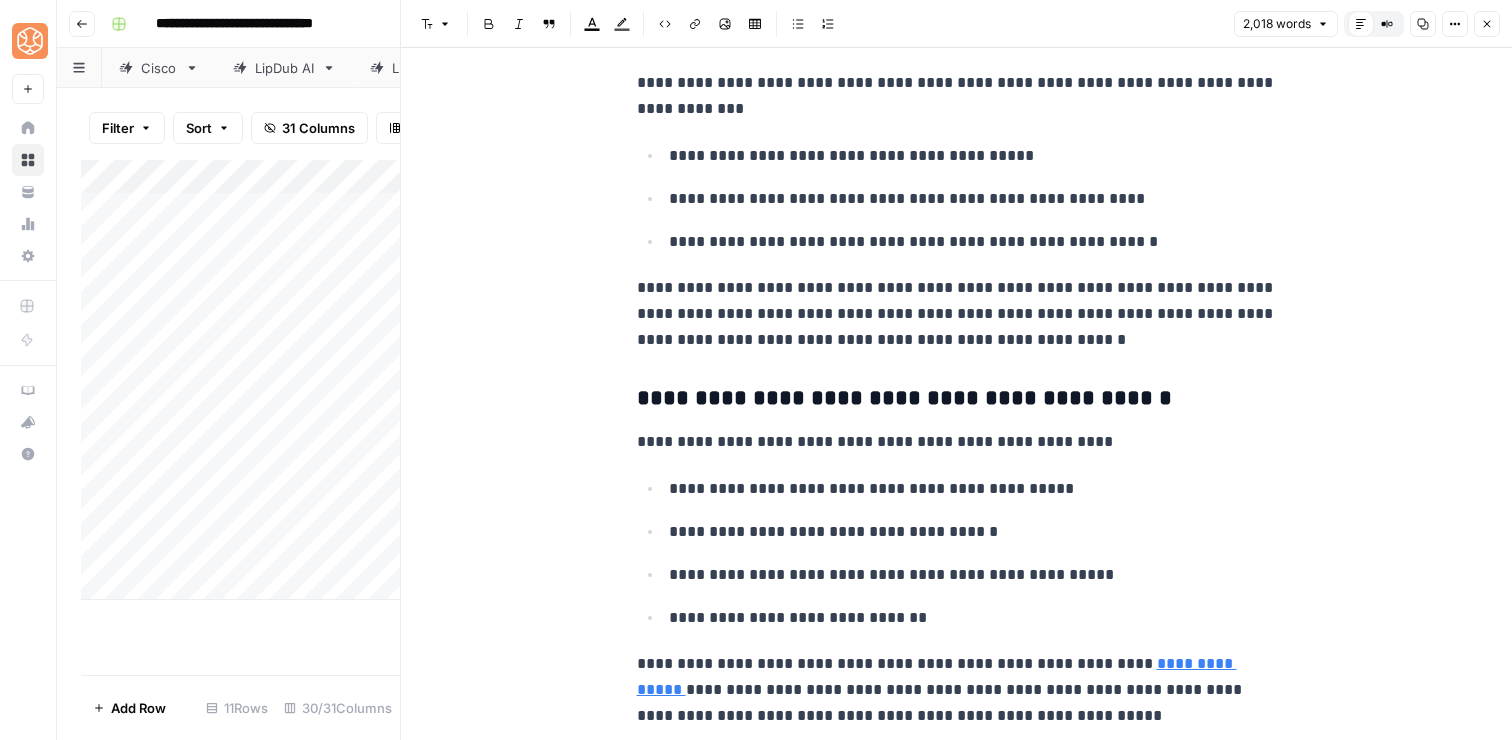 scroll, scrollTop: 6309, scrollLeft: 0, axis: vertical 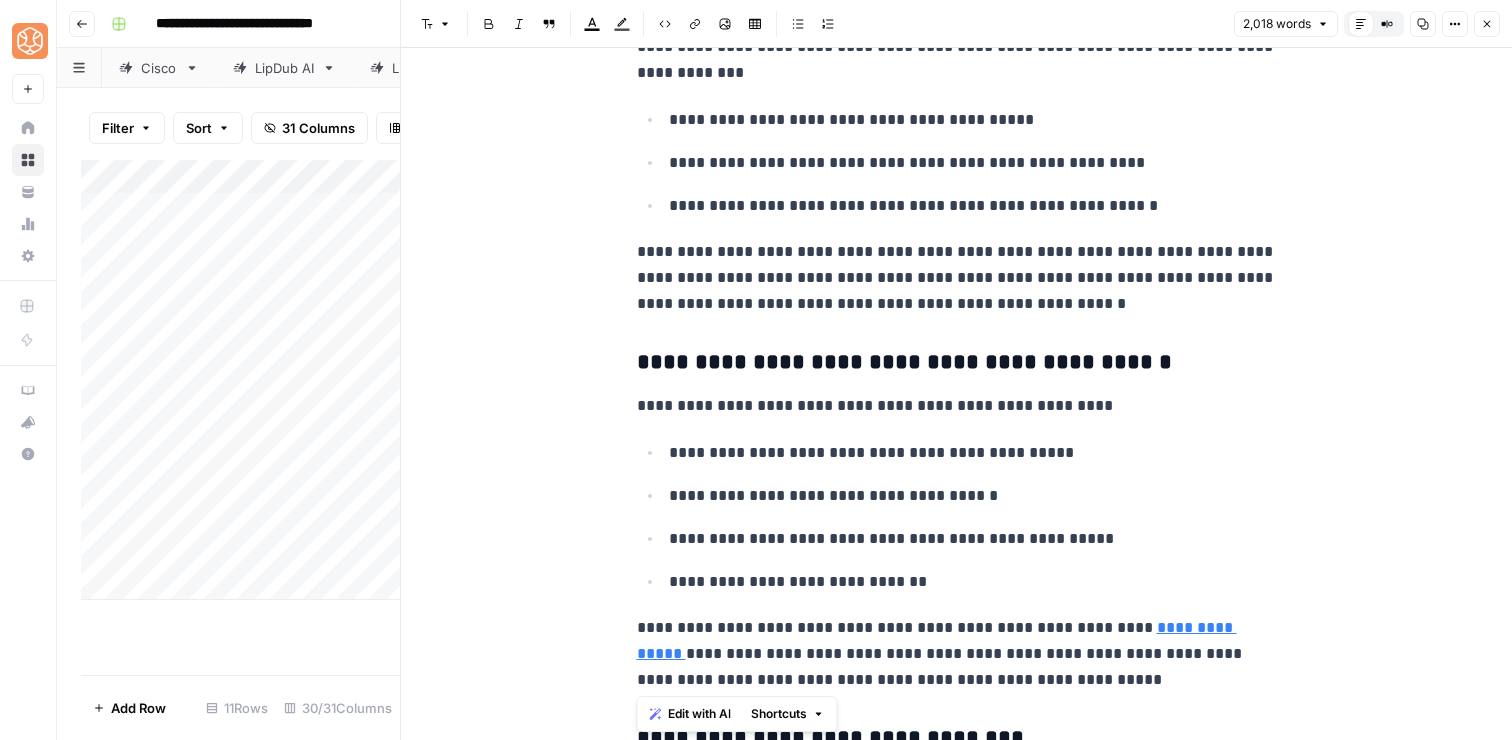 drag, startPoint x: 1045, startPoint y: 678, endPoint x: 637, endPoint y: 407, distance: 489.801 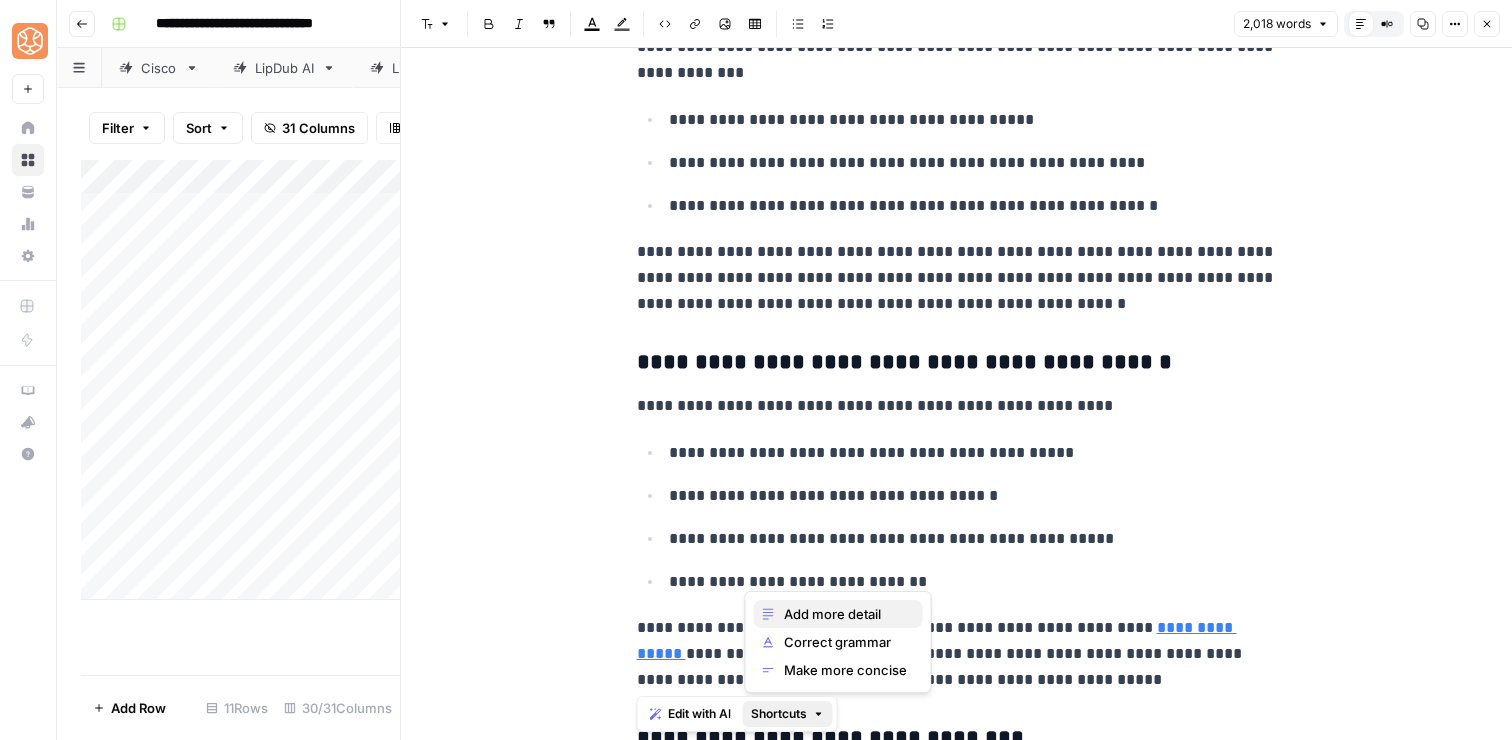 click on "Add more detail" at bounding box center [845, 614] 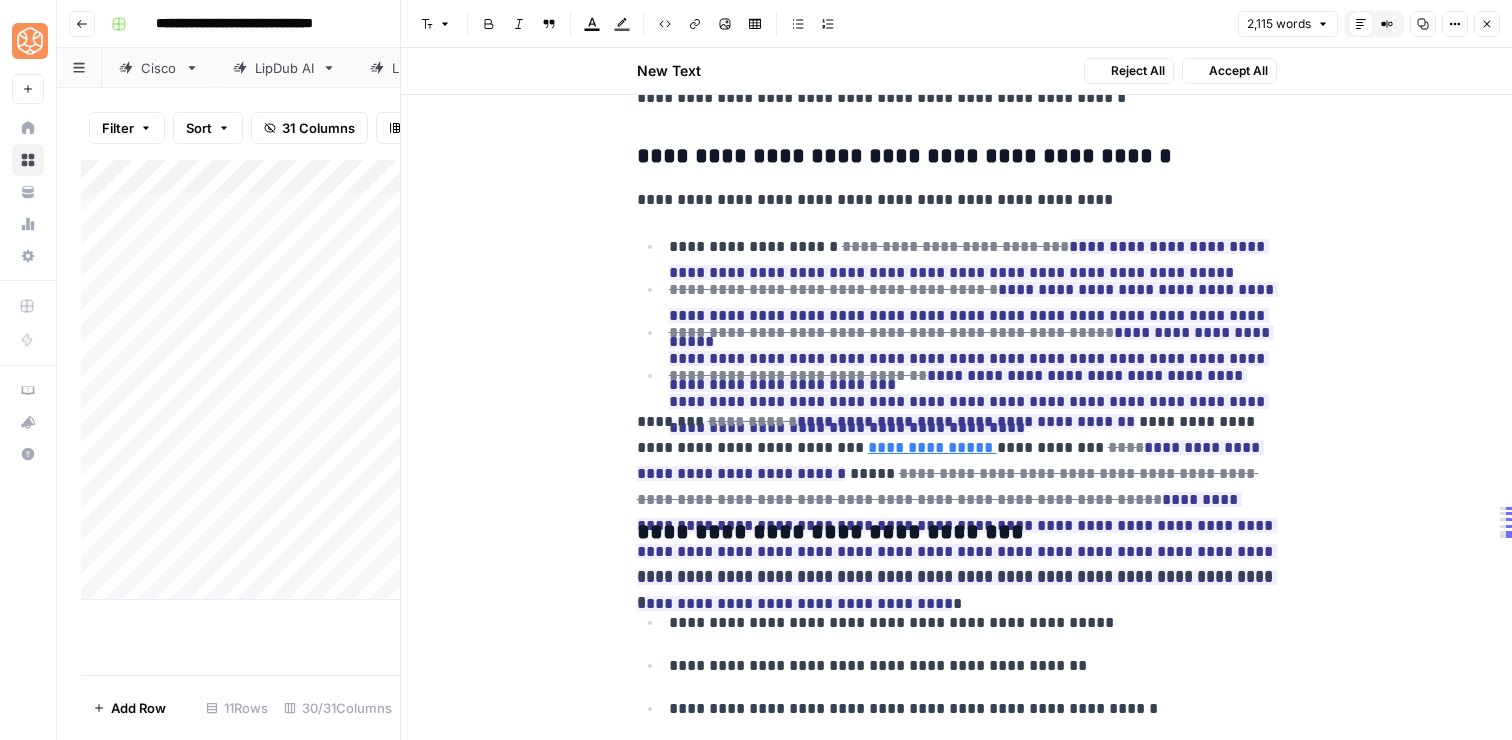 scroll, scrollTop: 6609, scrollLeft: 0, axis: vertical 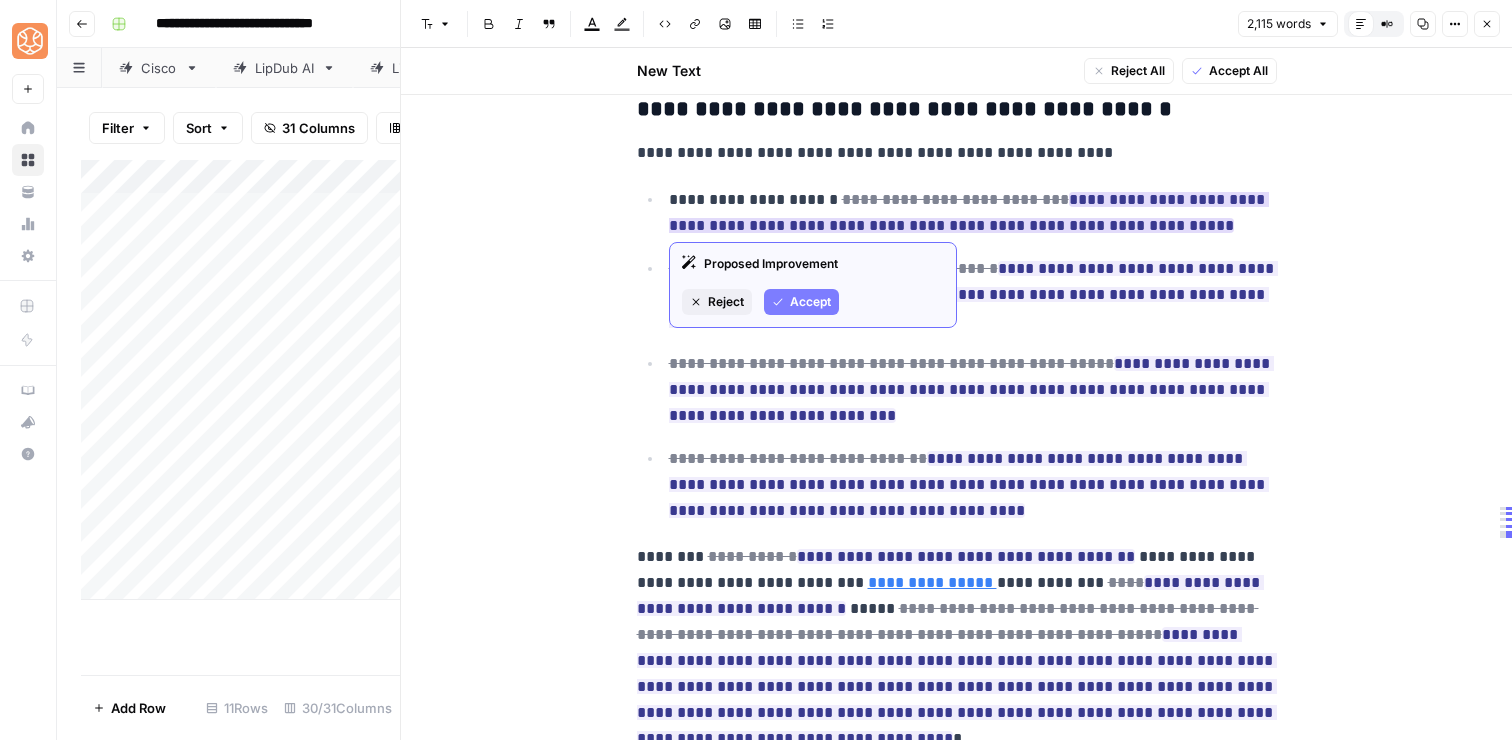 click on "Accept" at bounding box center [810, 302] 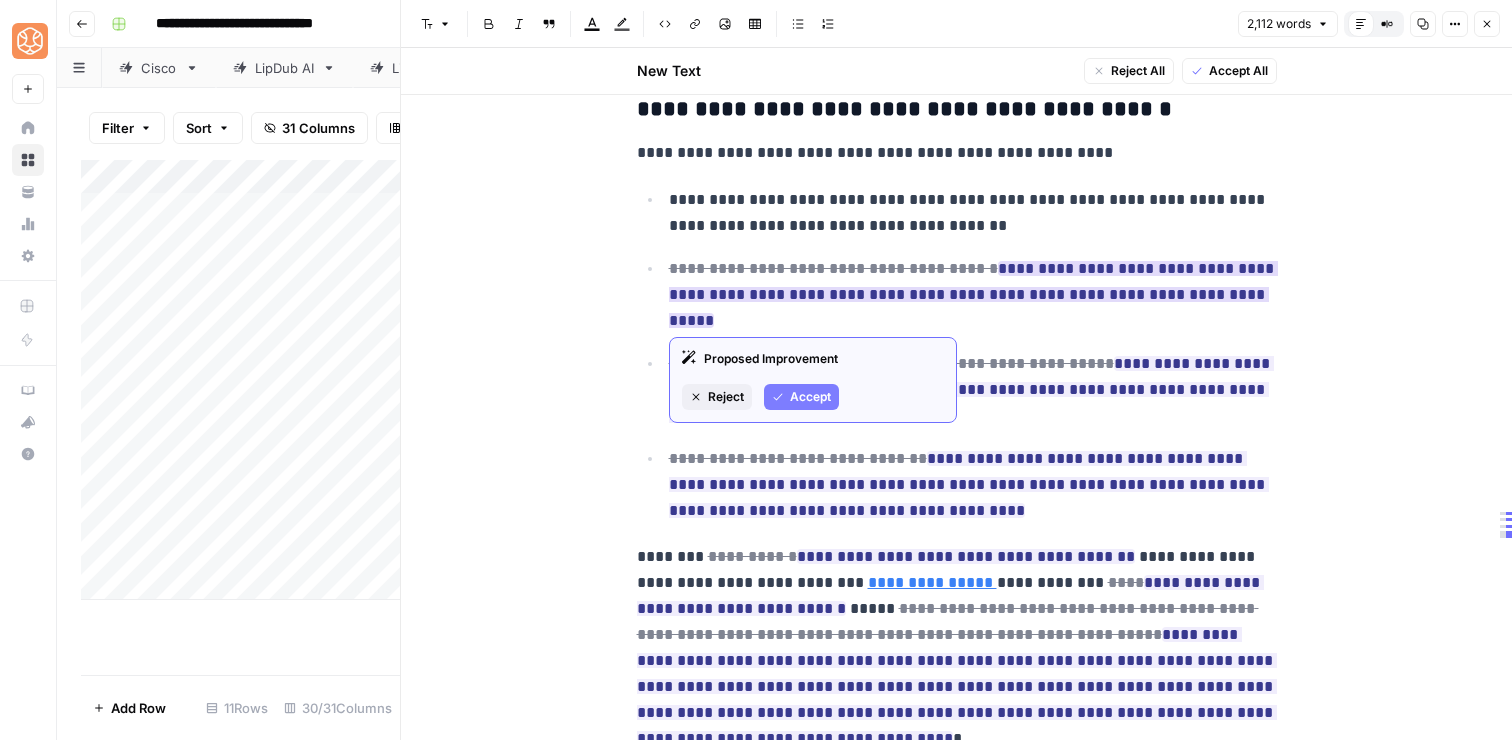 click on "Accept" at bounding box center [810, 397] 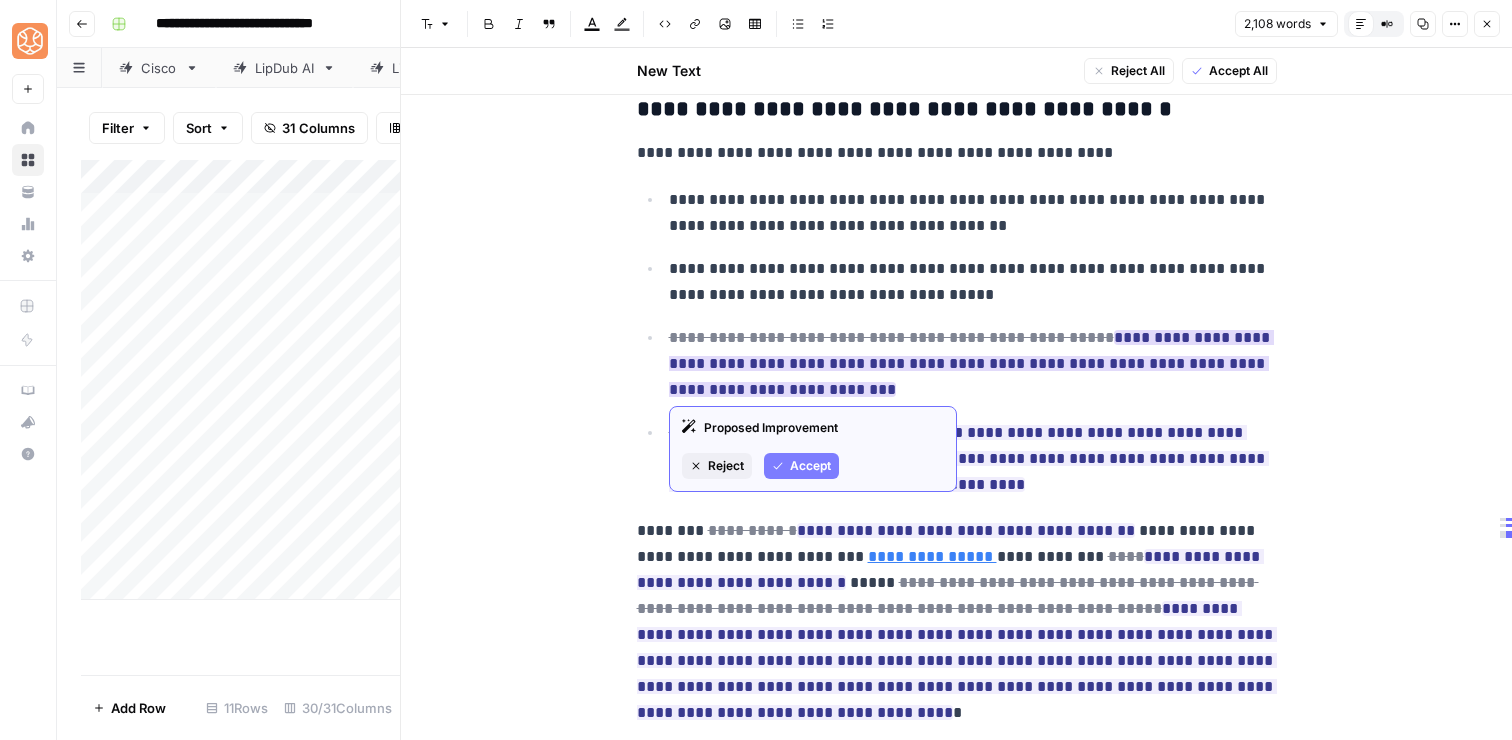 click on "Accept" at bounding box center [801, 466] 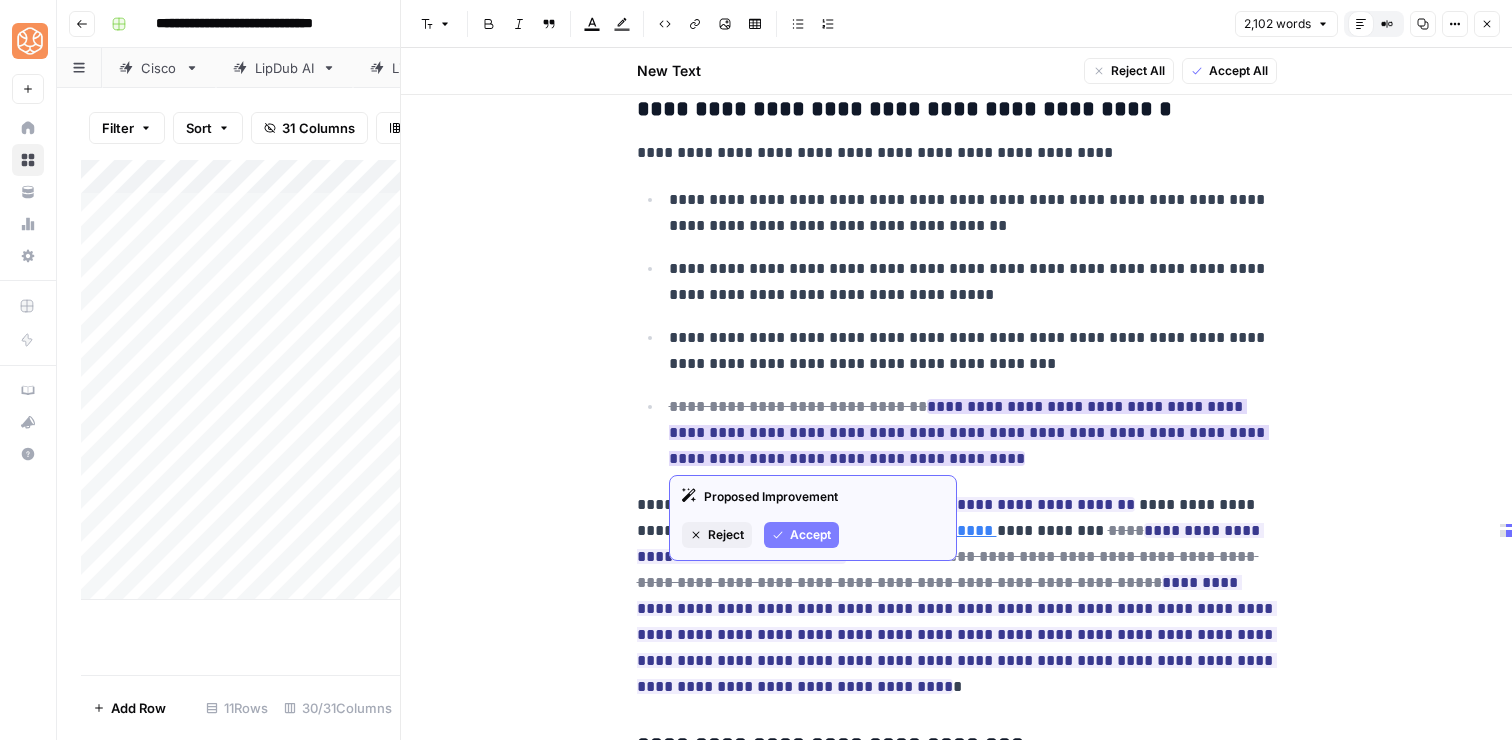 click on "Accept" at bounding box center (810, 535) 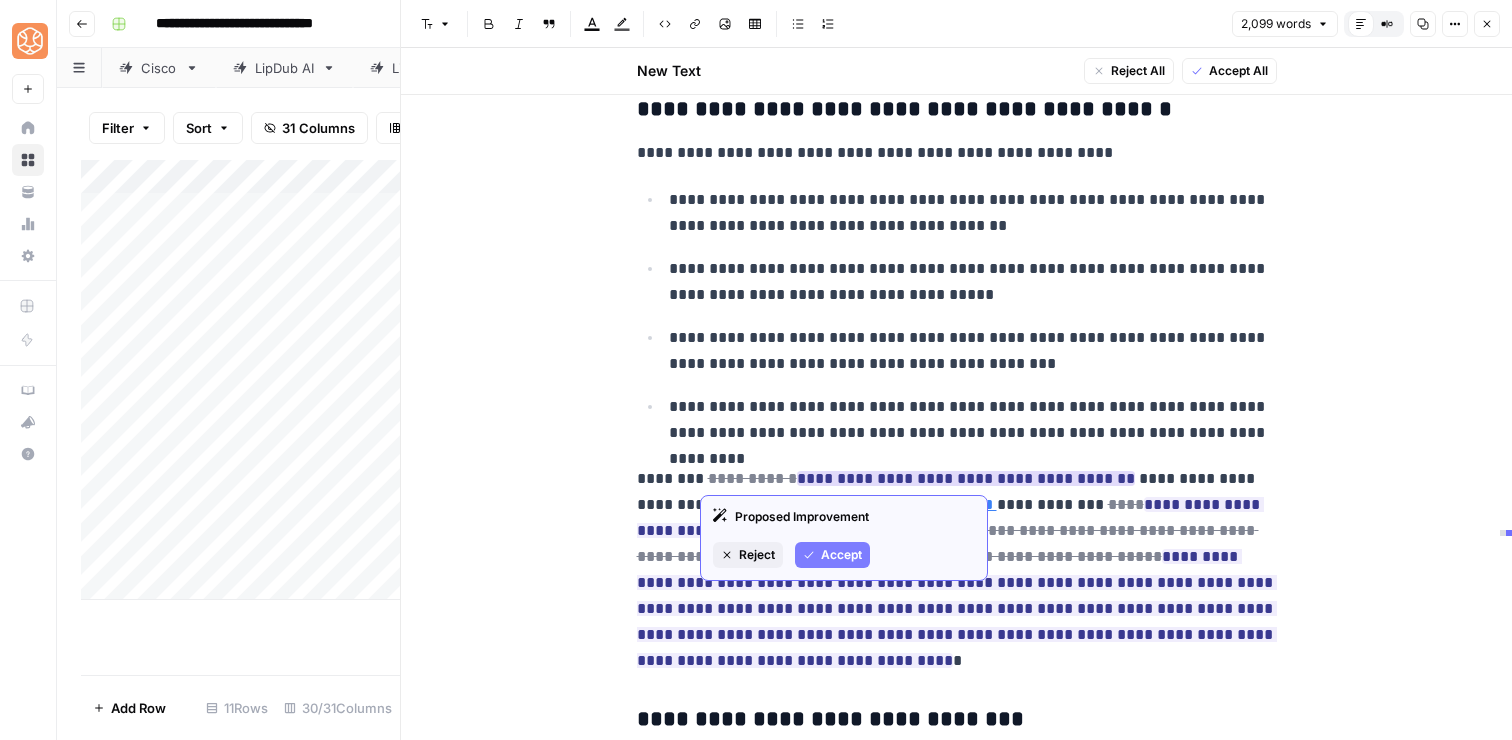click on "Accept" at bounding box center [841, 555] 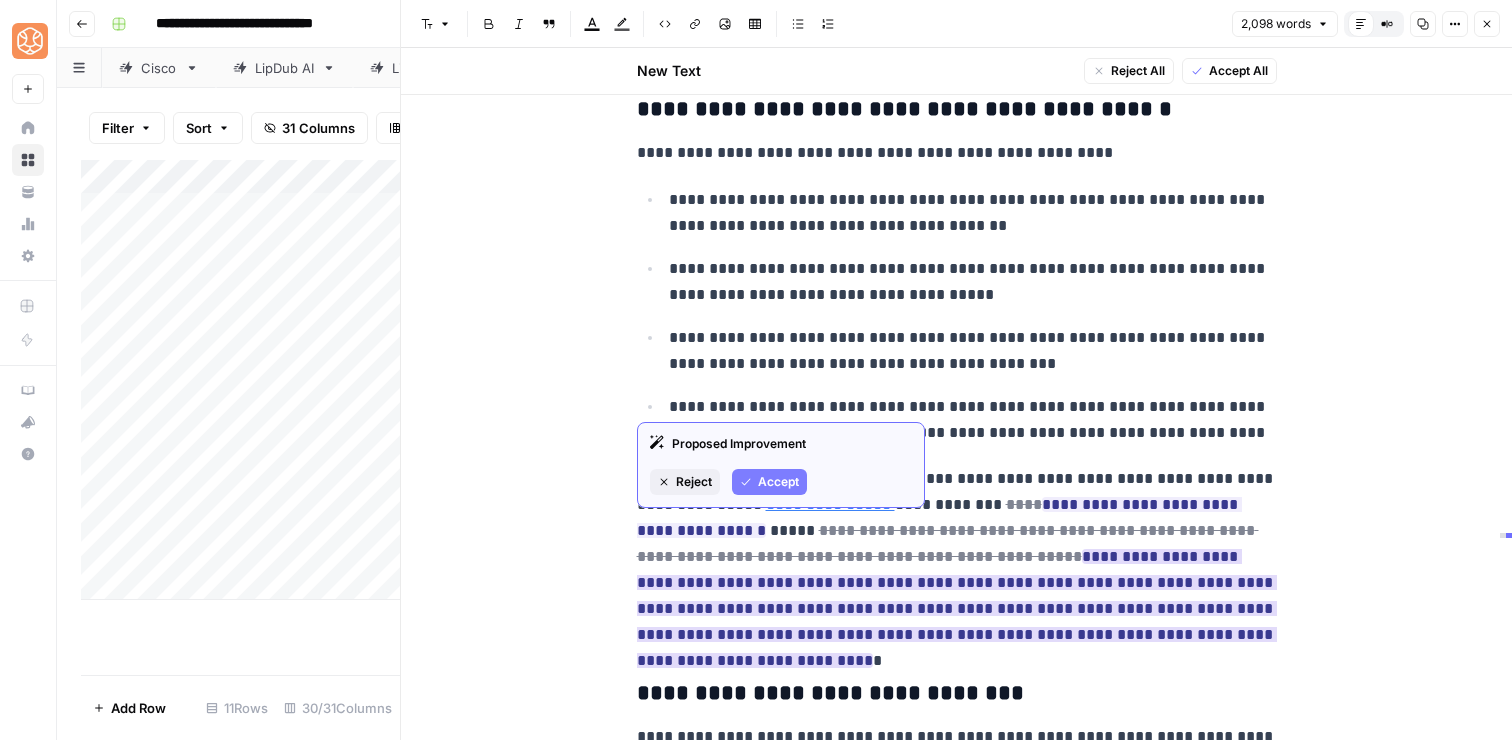 click on "Accept" at bounding box center [778, 482] 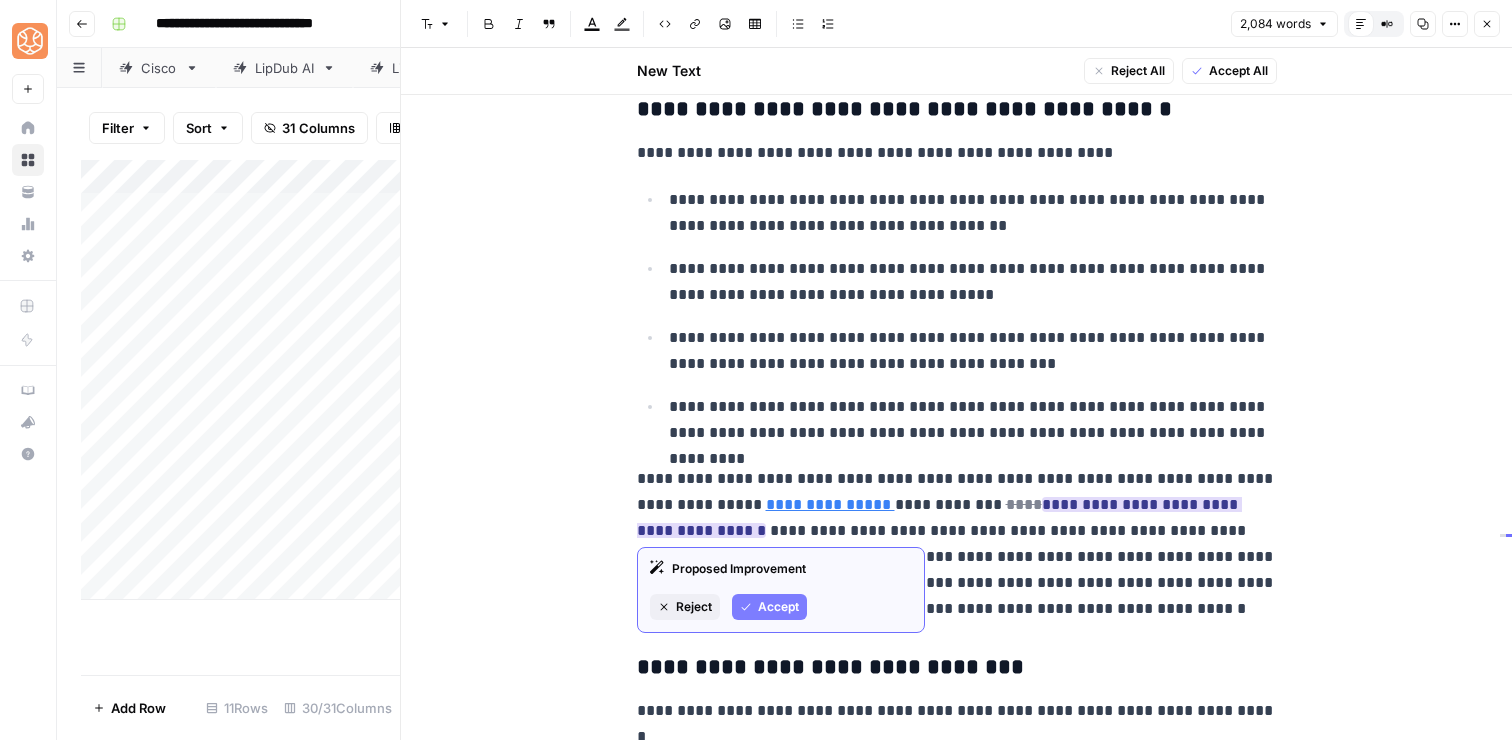 click on "Accept" at bounding box center (769, 607) 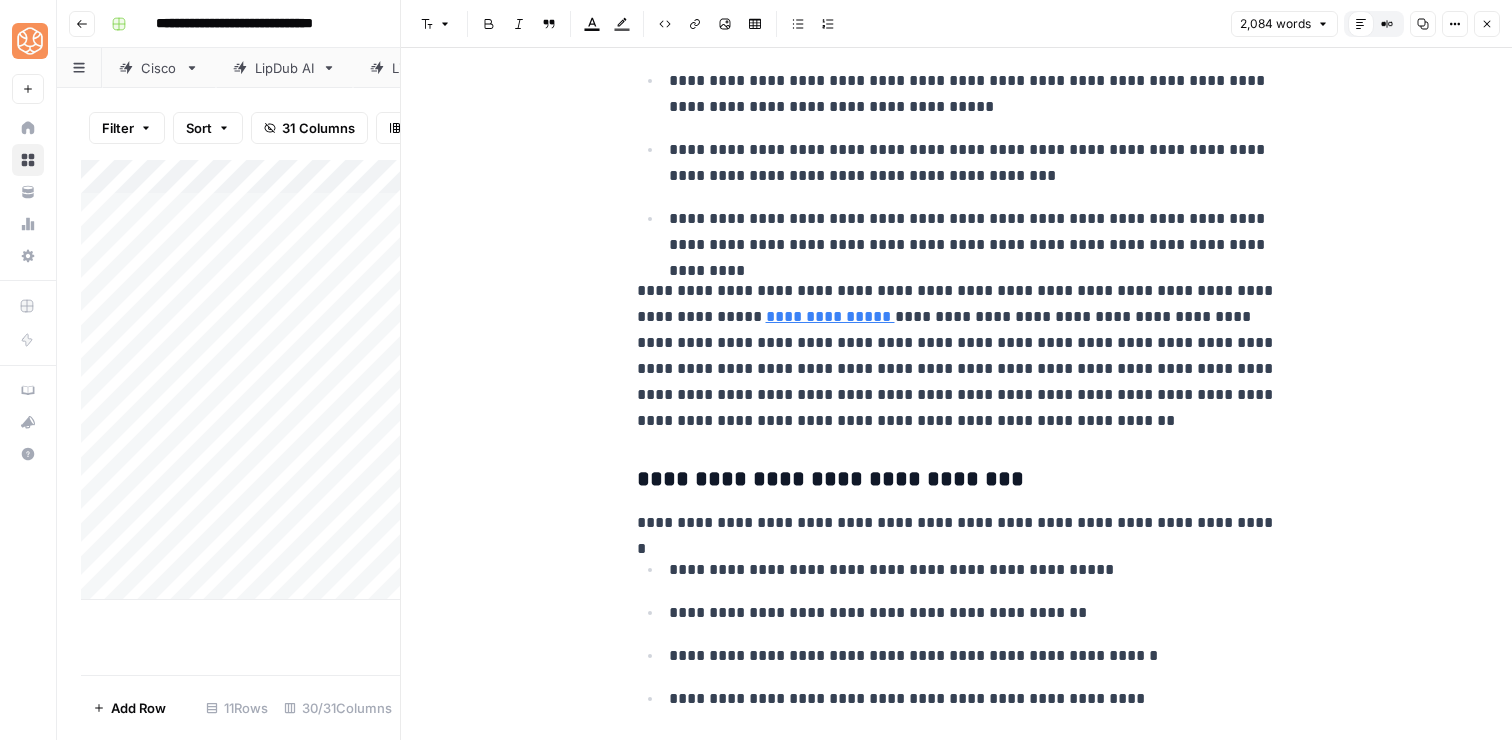 scroll, scrollTop: 6732, scrollLeft: 0, axis: vertical 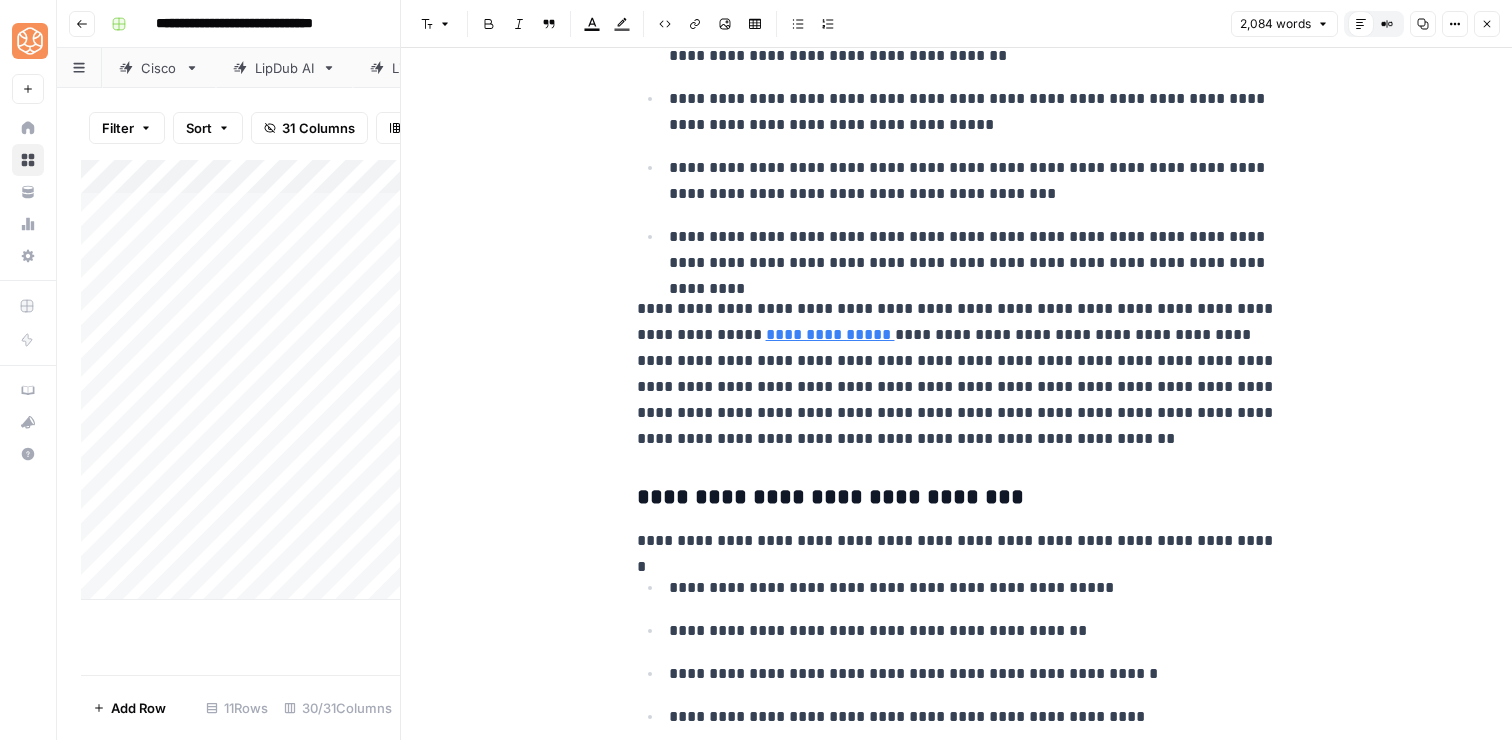 click on "**********" at bounding box center [957, -1674] 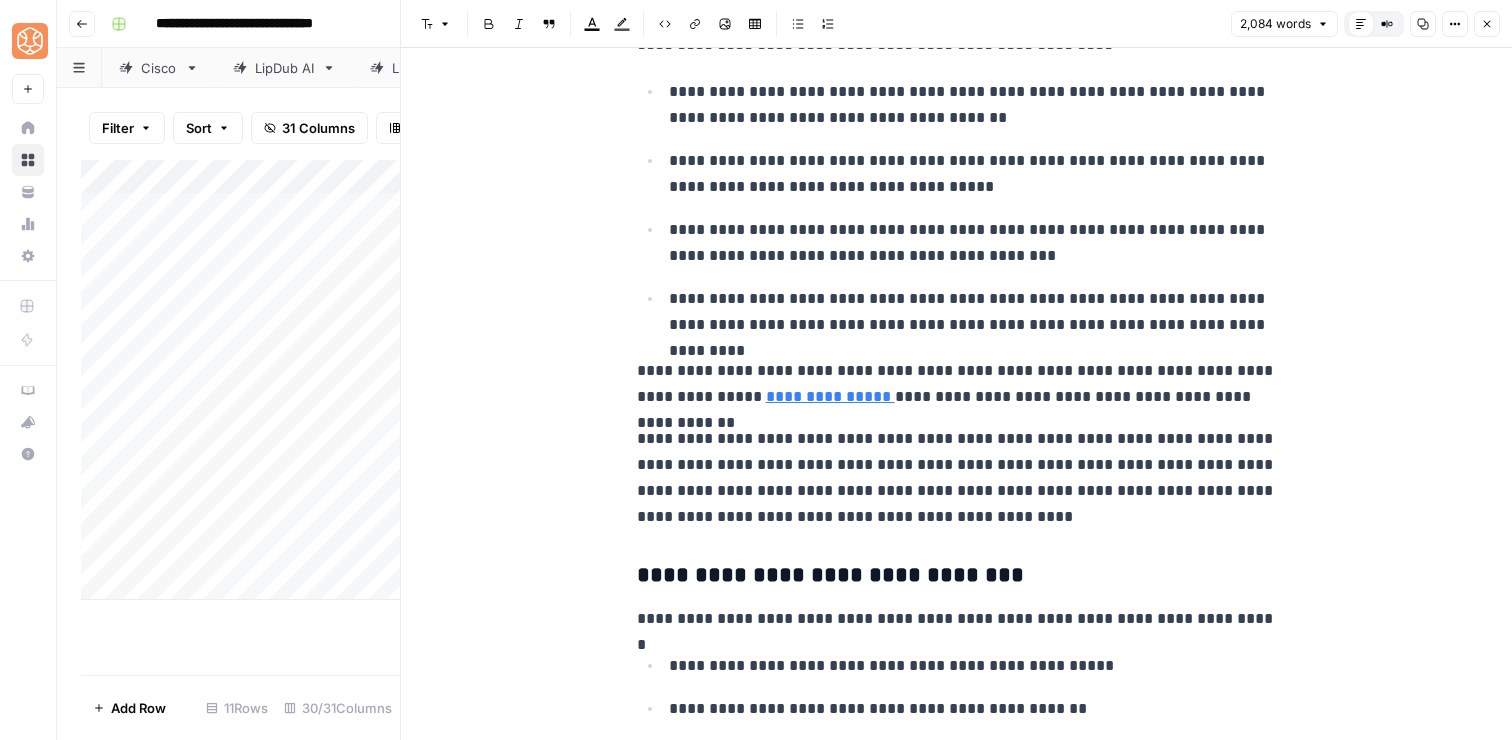 scroll, scrollTop: 6644, scrollLeft: 0, axis: vertical 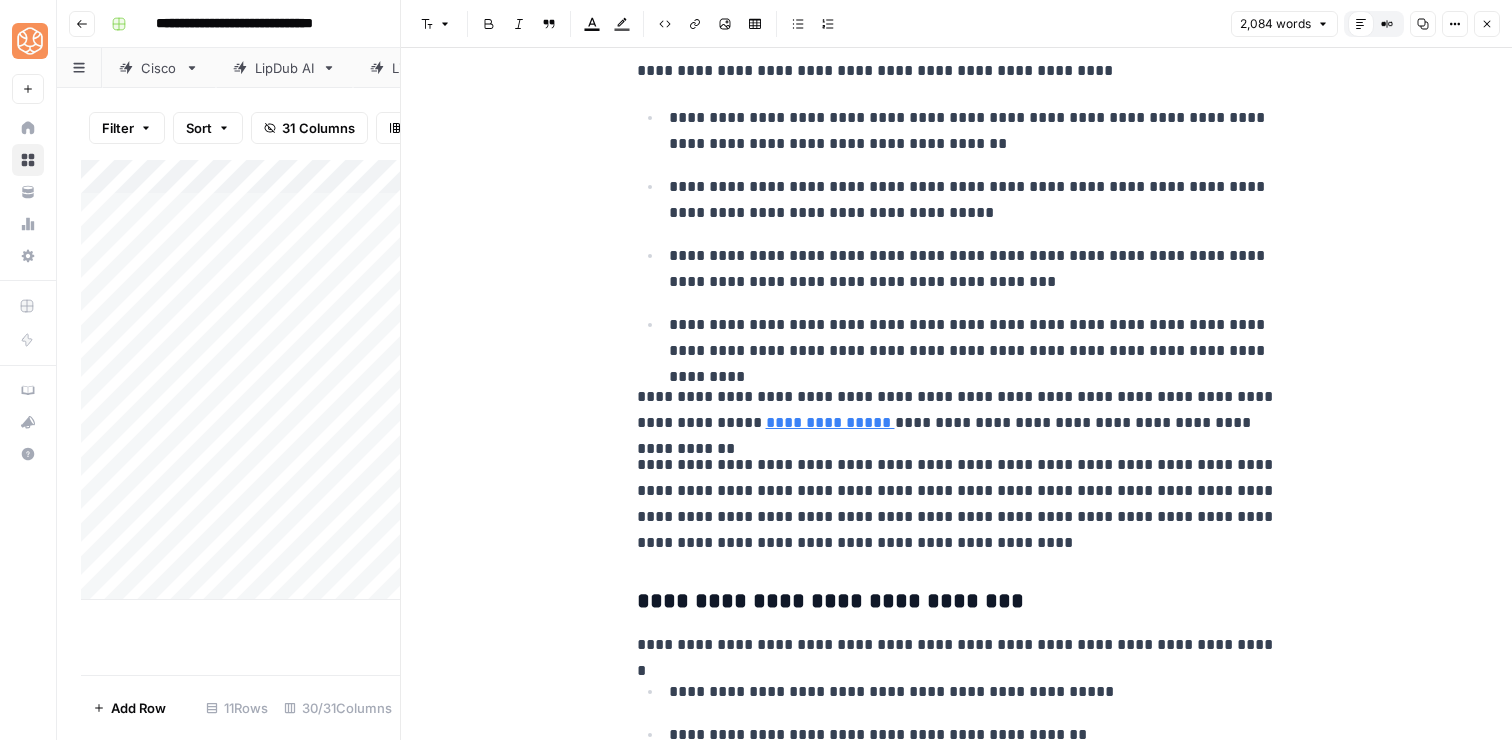 click on "**********" at bounding box center [957, 410] 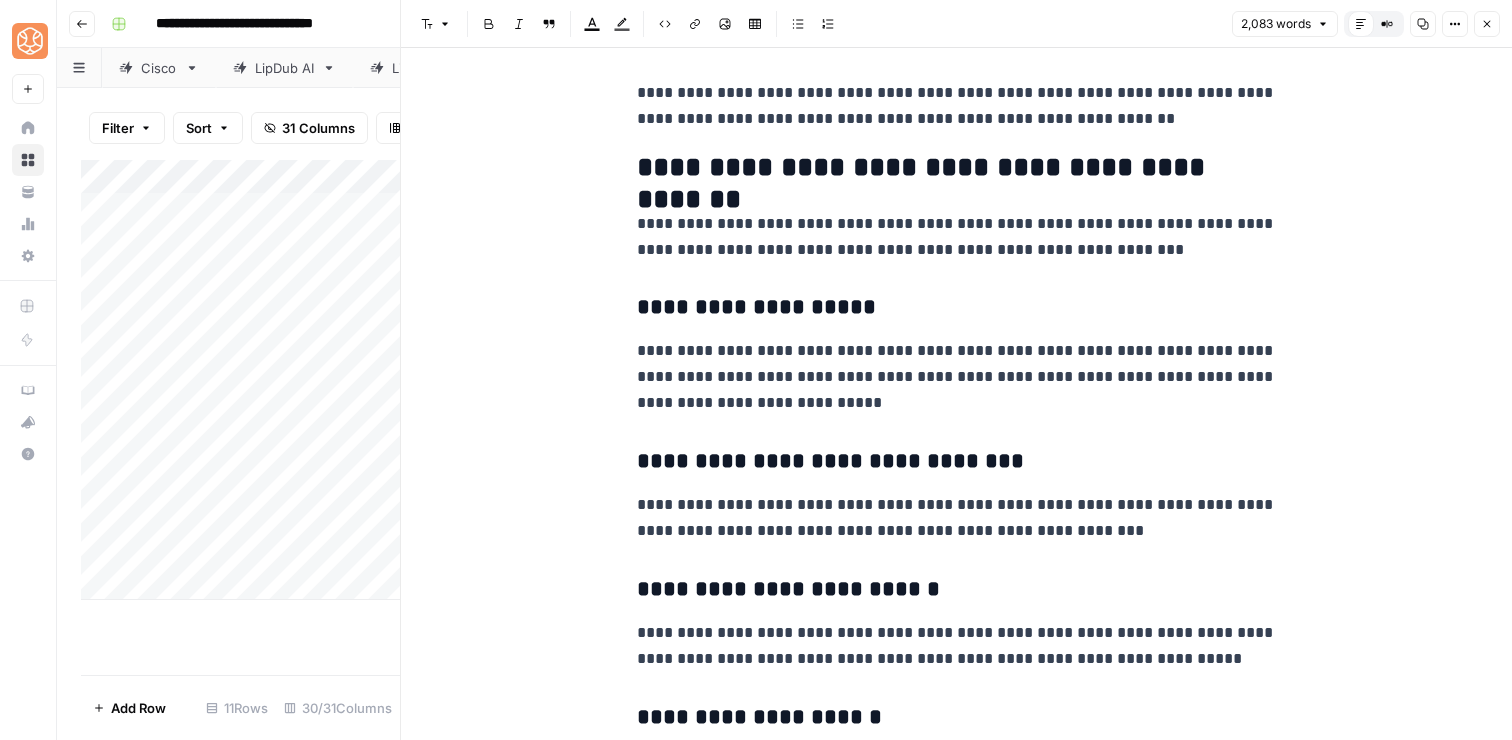 scroll, scrollTop: 2503, scrollLeft: 0, axis: vertical 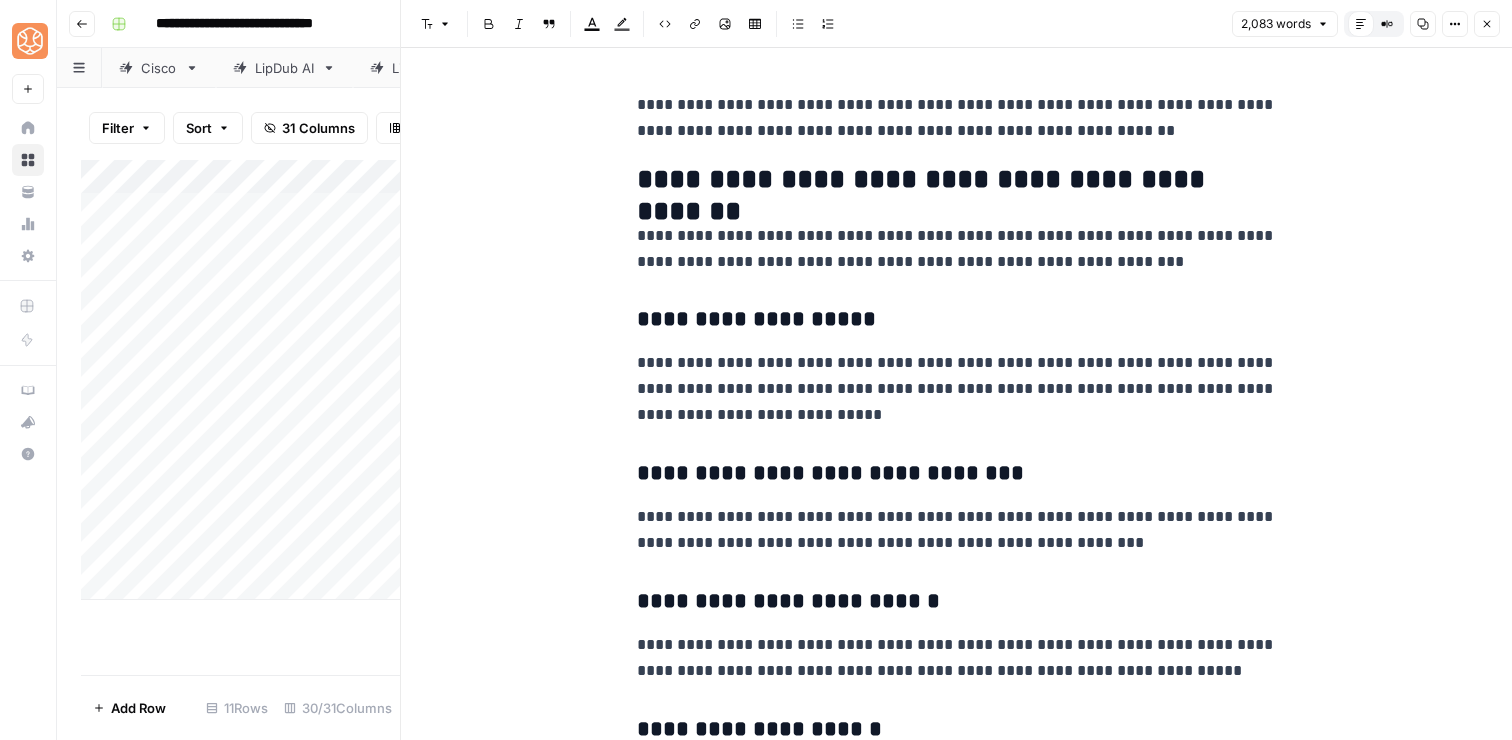 click on "**********" at bounding box center (957, 389) 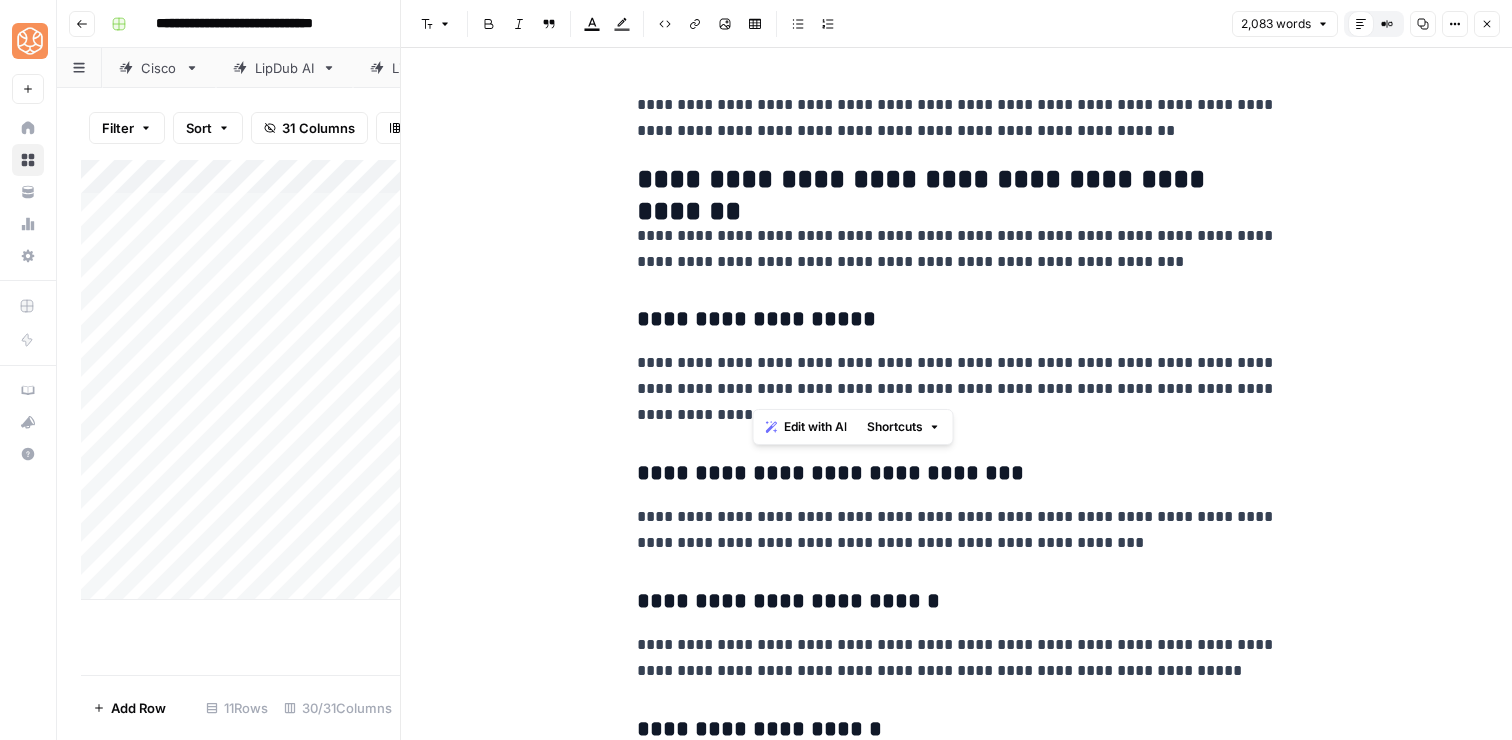 click on "**********" at bounding box center [957, 389] 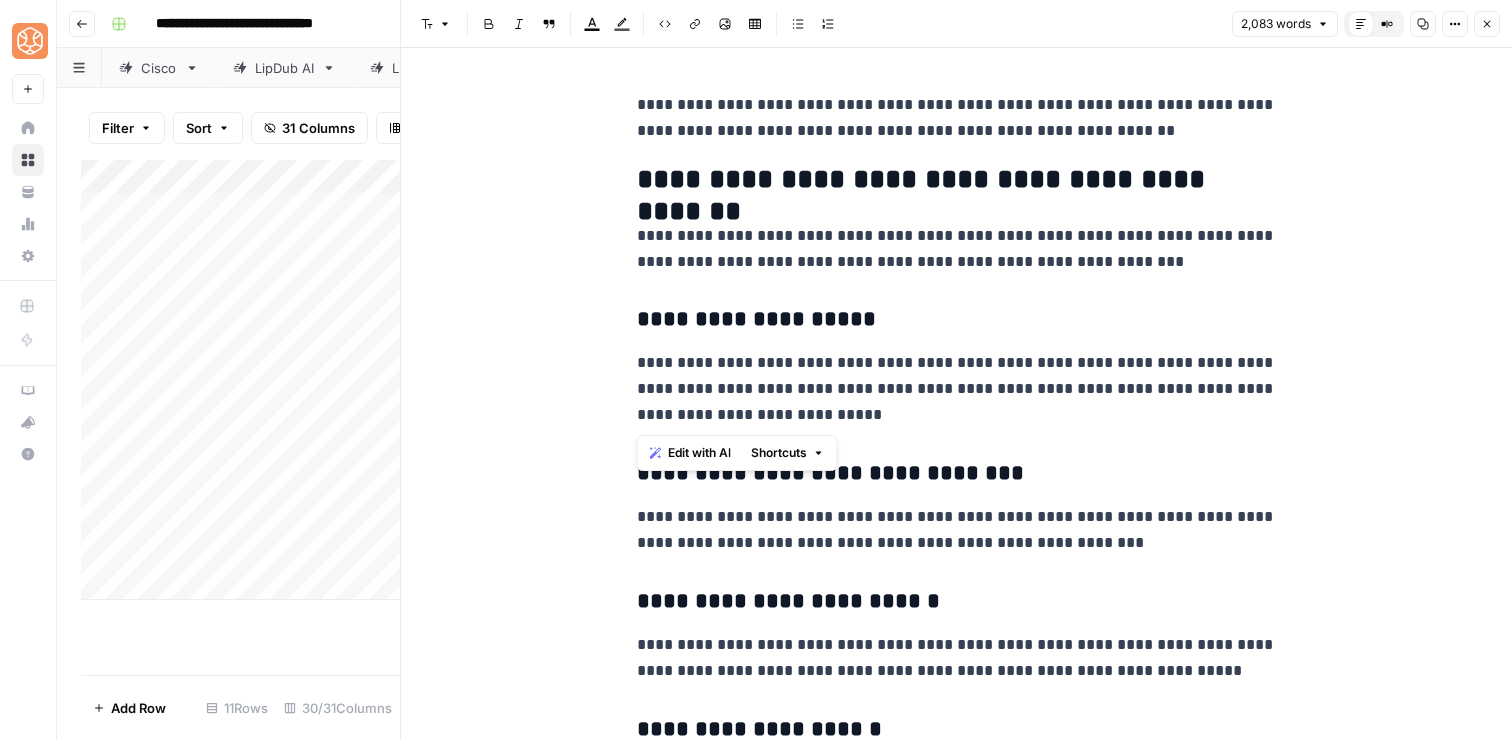 click on "Shortcuts" at bounding box center [779, 453] 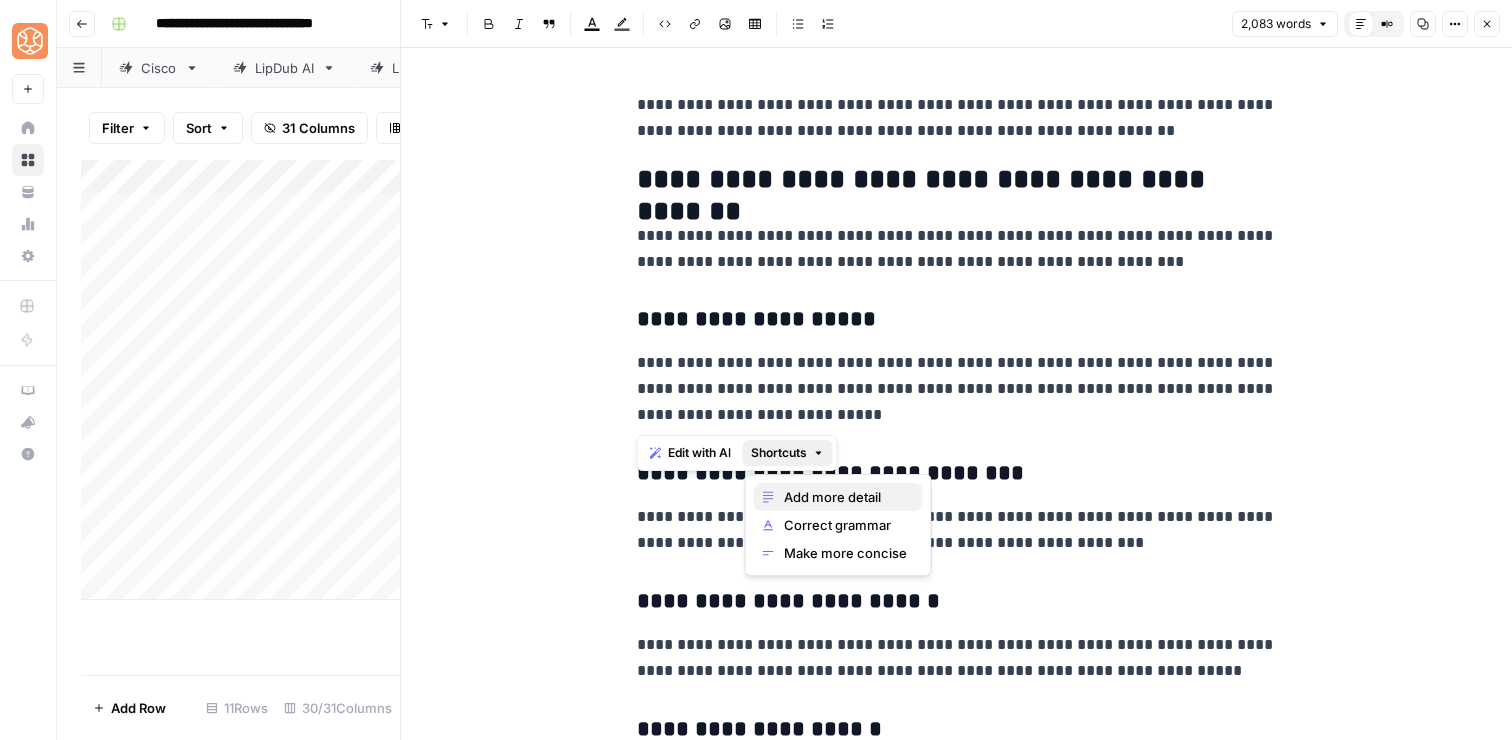 click on "Add more detail" at bounding box center [845, 497] 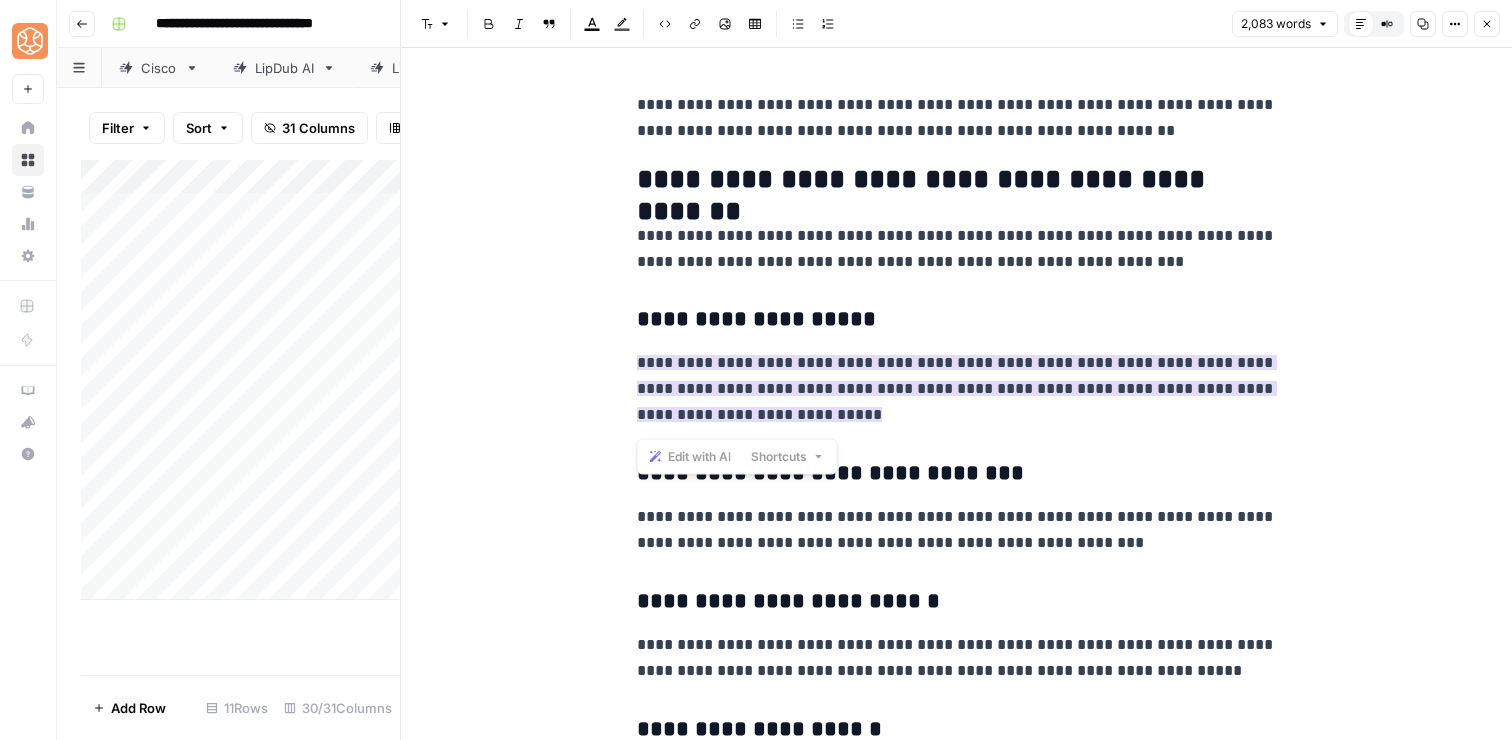 scroll, scrollTop: 2550, scrollLeft: 0, axis: vertical 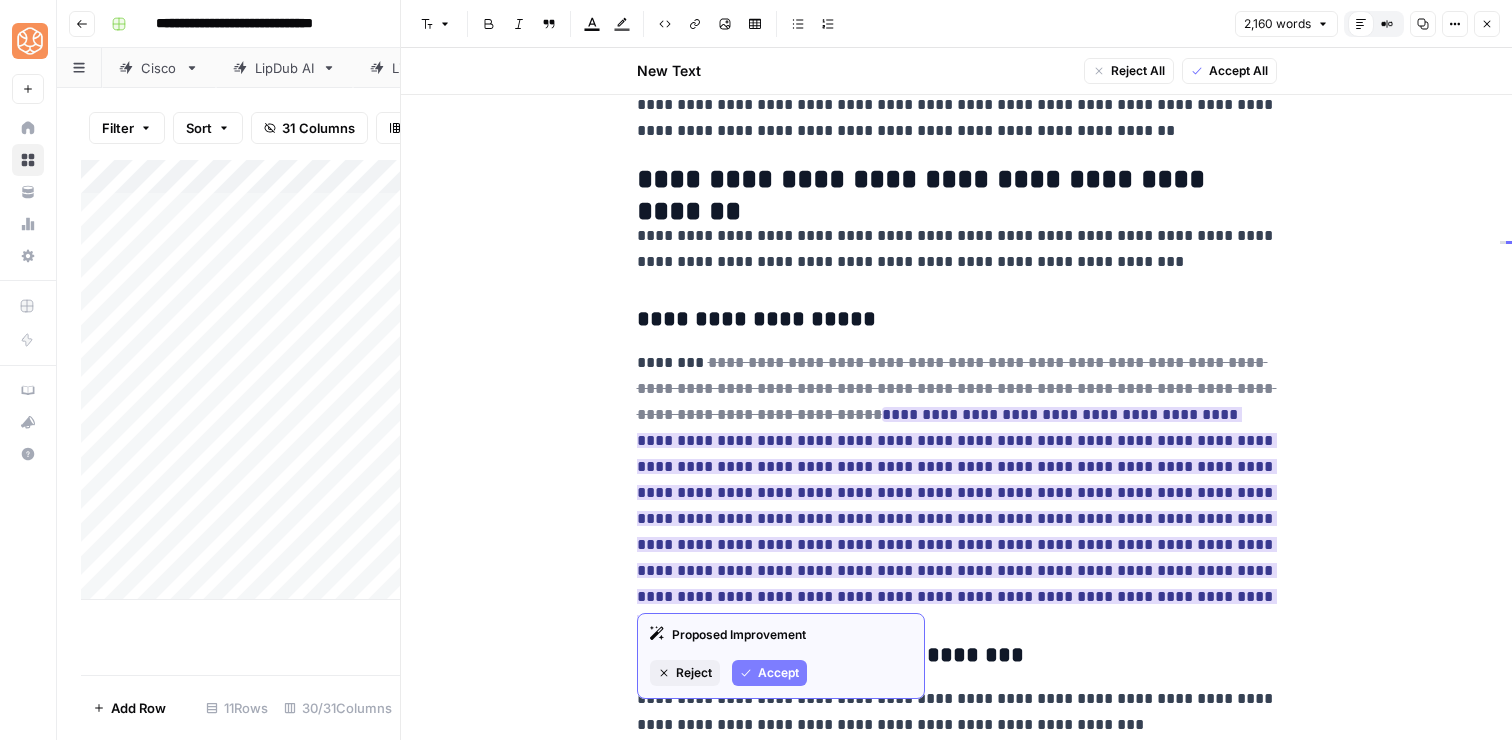 click on "Accept" at bounding box center [769, 673] 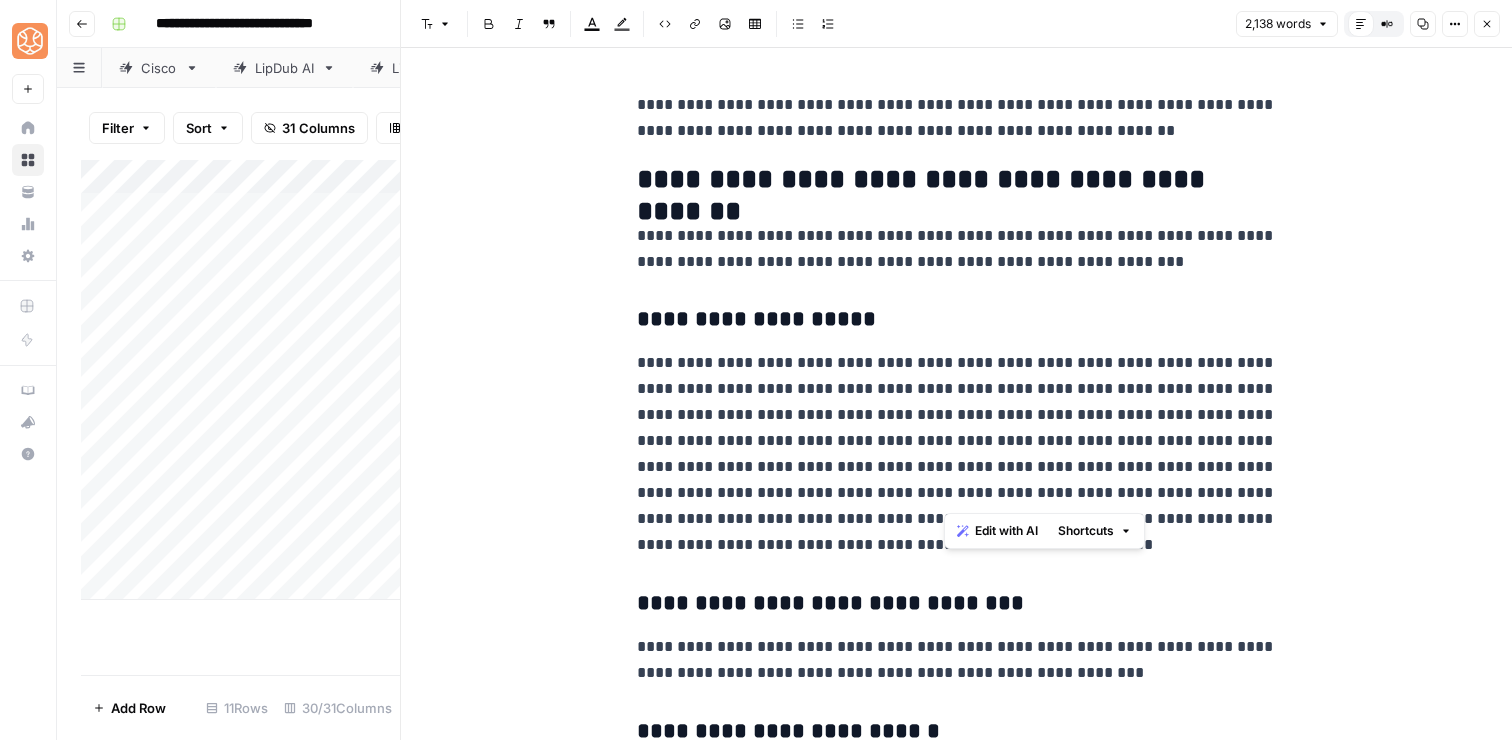drag, startPoint x: 990, startPoint y: 391, endPoint x: 945, endPoint y: 495, distance: 113.31814 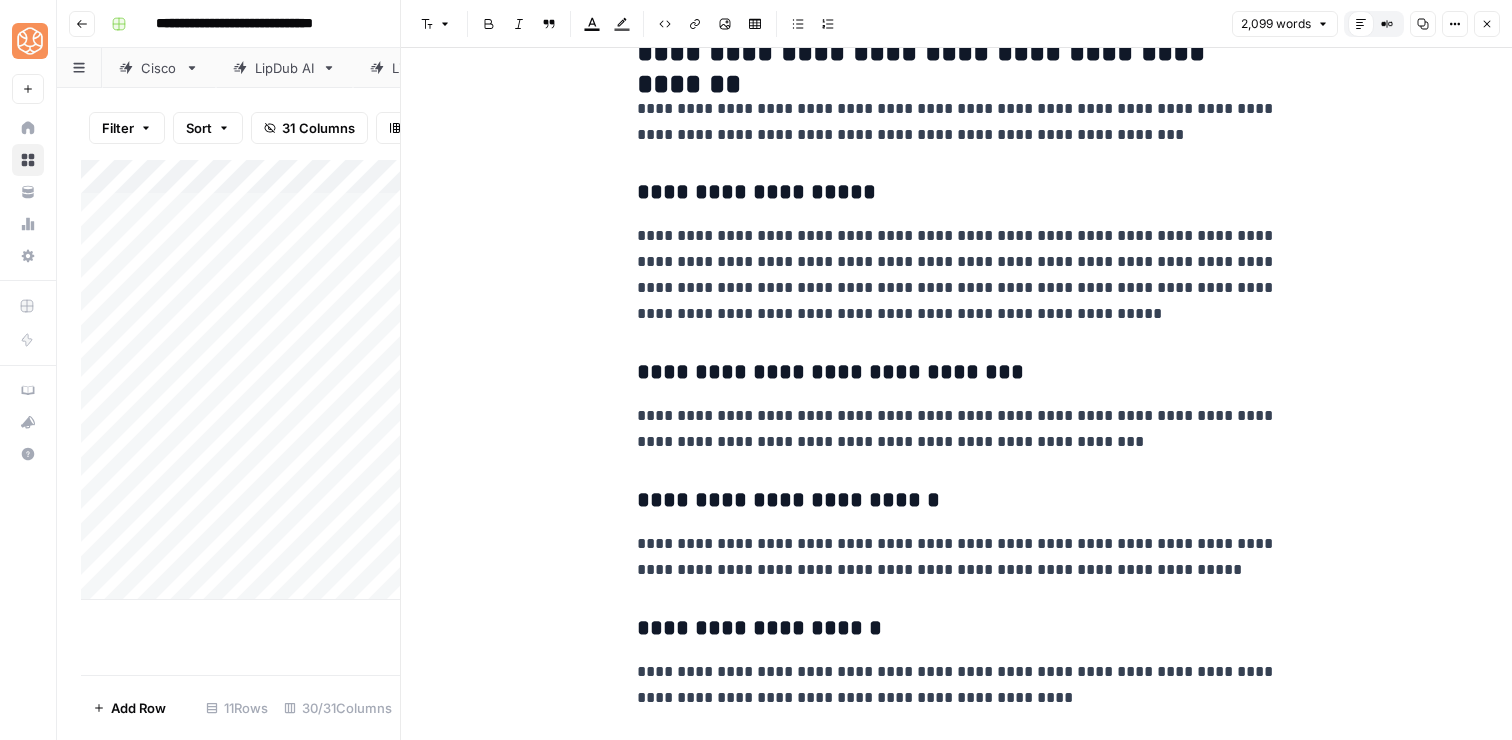 scroll, scrollTop: 2657, scrollLeft: 0, axis: vertical 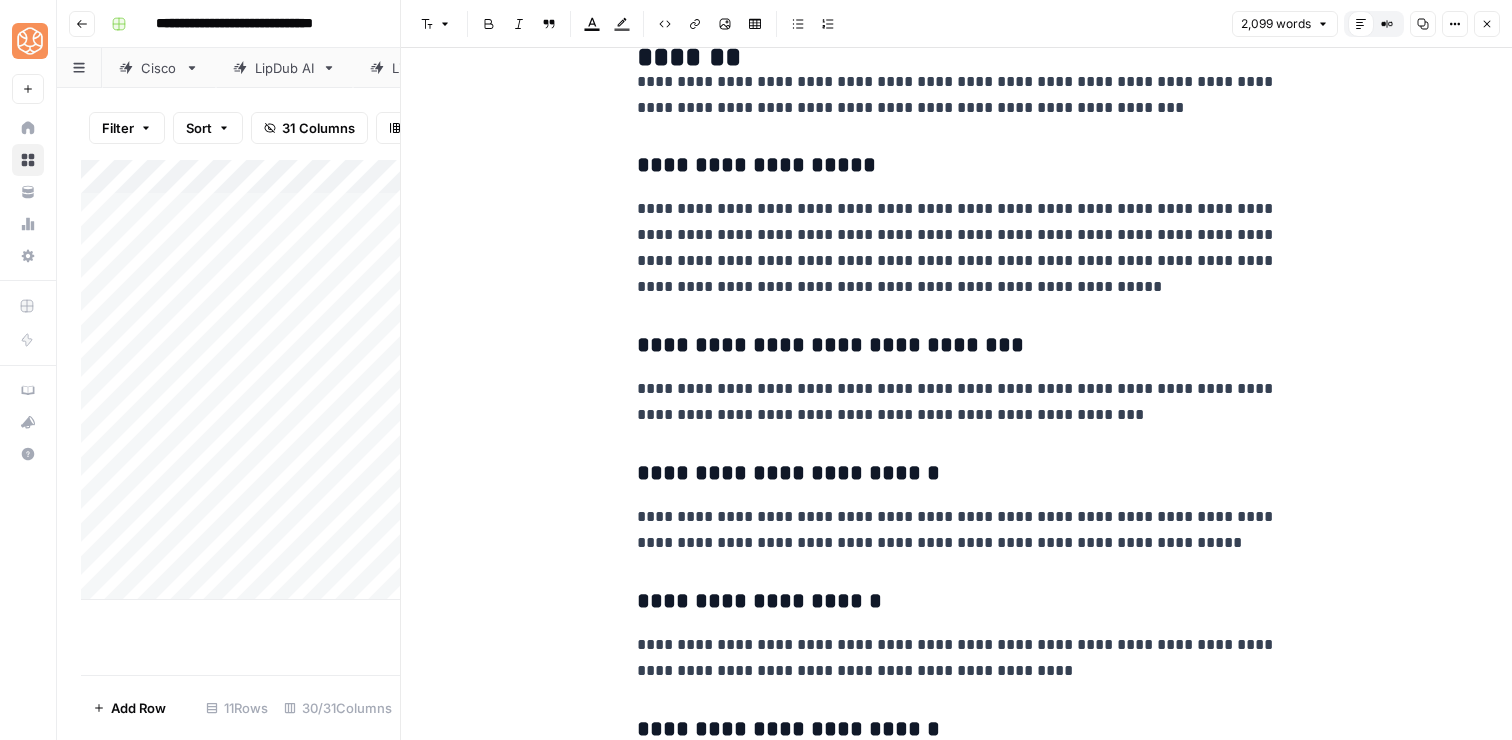 click on "**********" at bounding box center (957, 402) 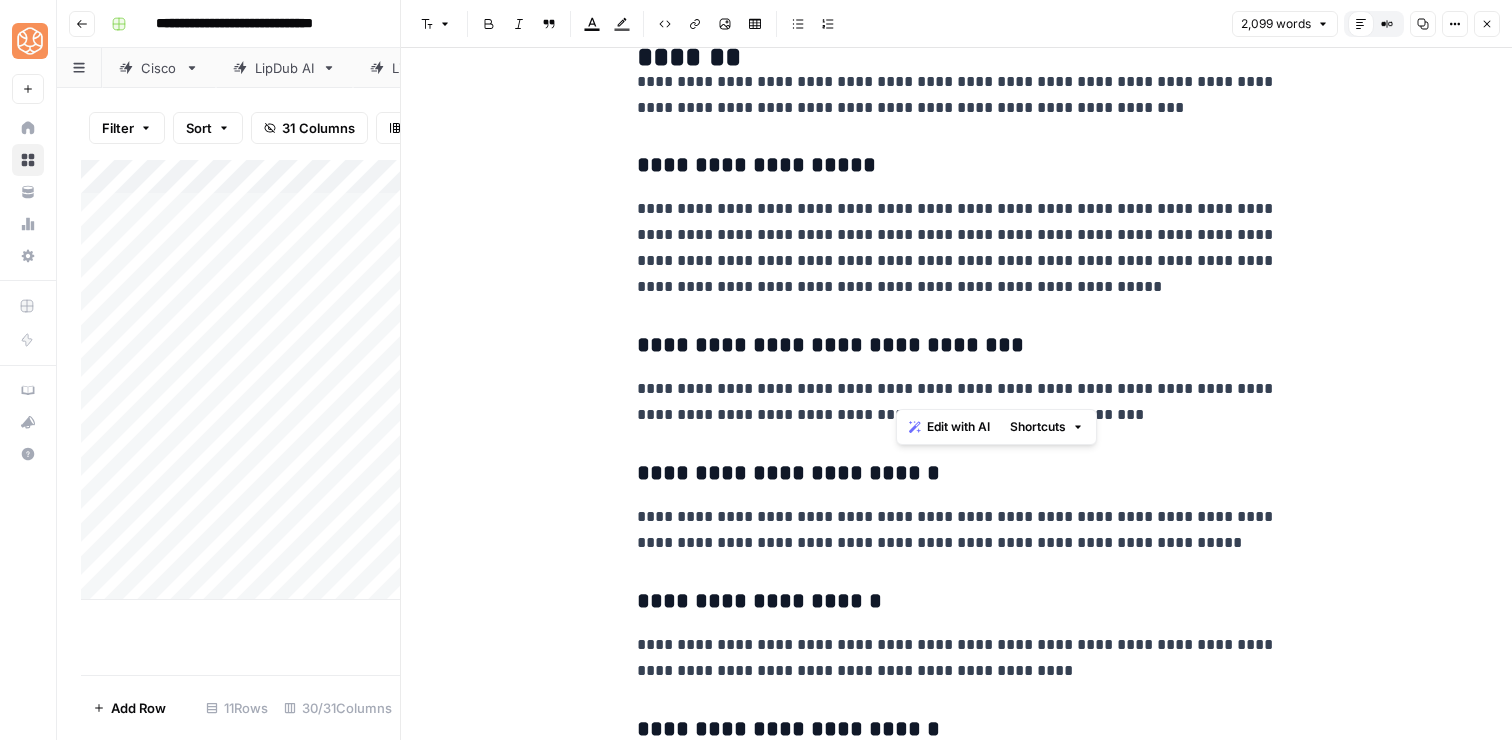 click on "**********" at bounding box center [957, 402] 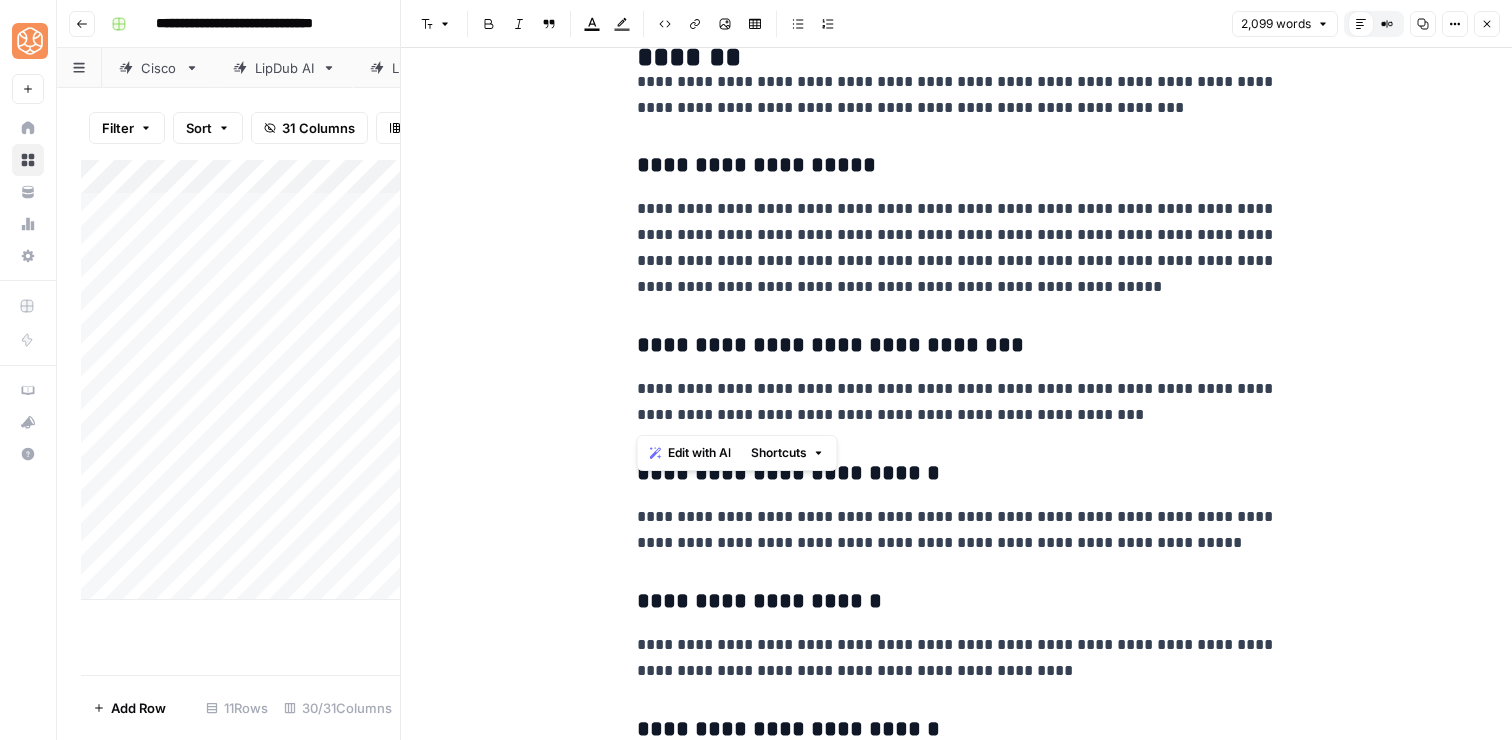 click on "Shortcuts" at bounding box center [779, 453] 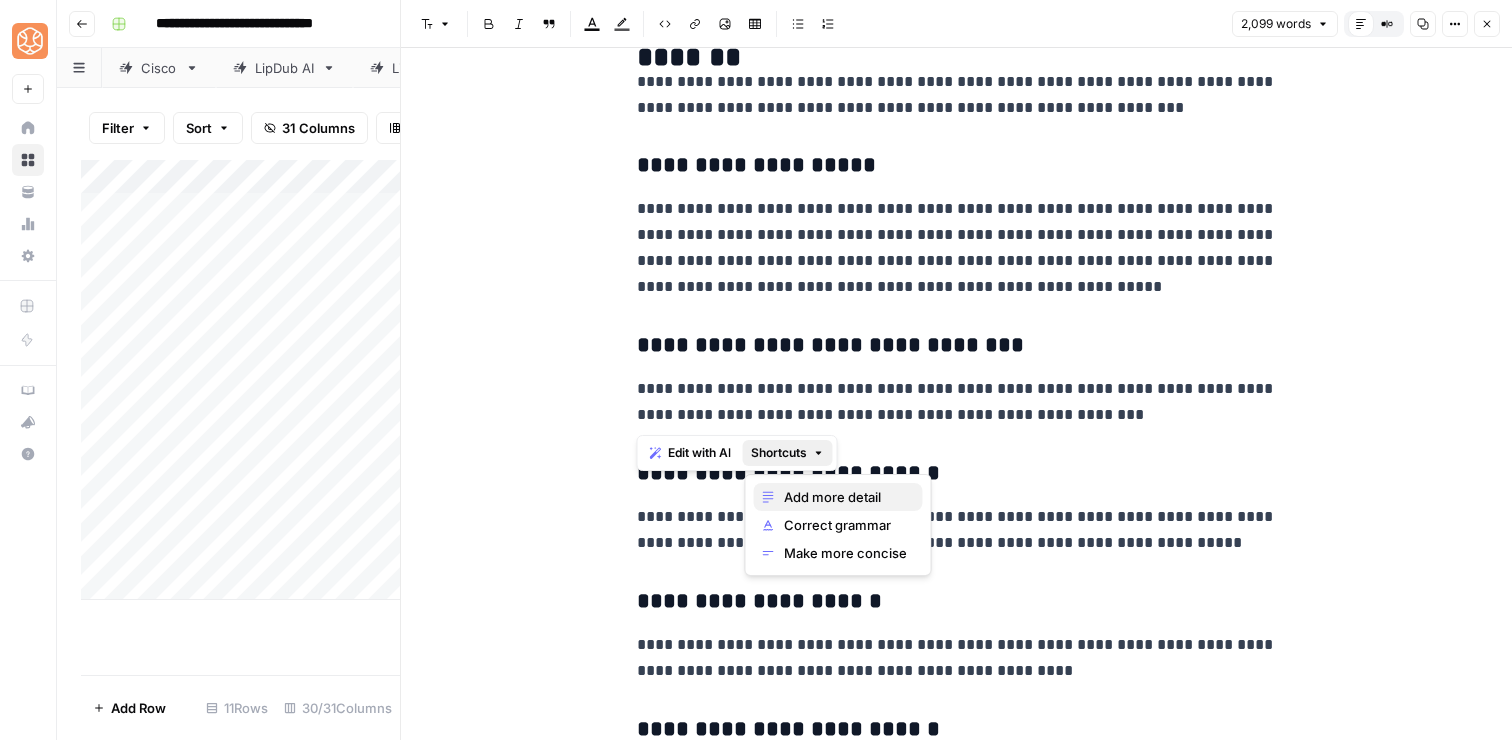 click on "Add more detail" at bounding box center [845, 497] 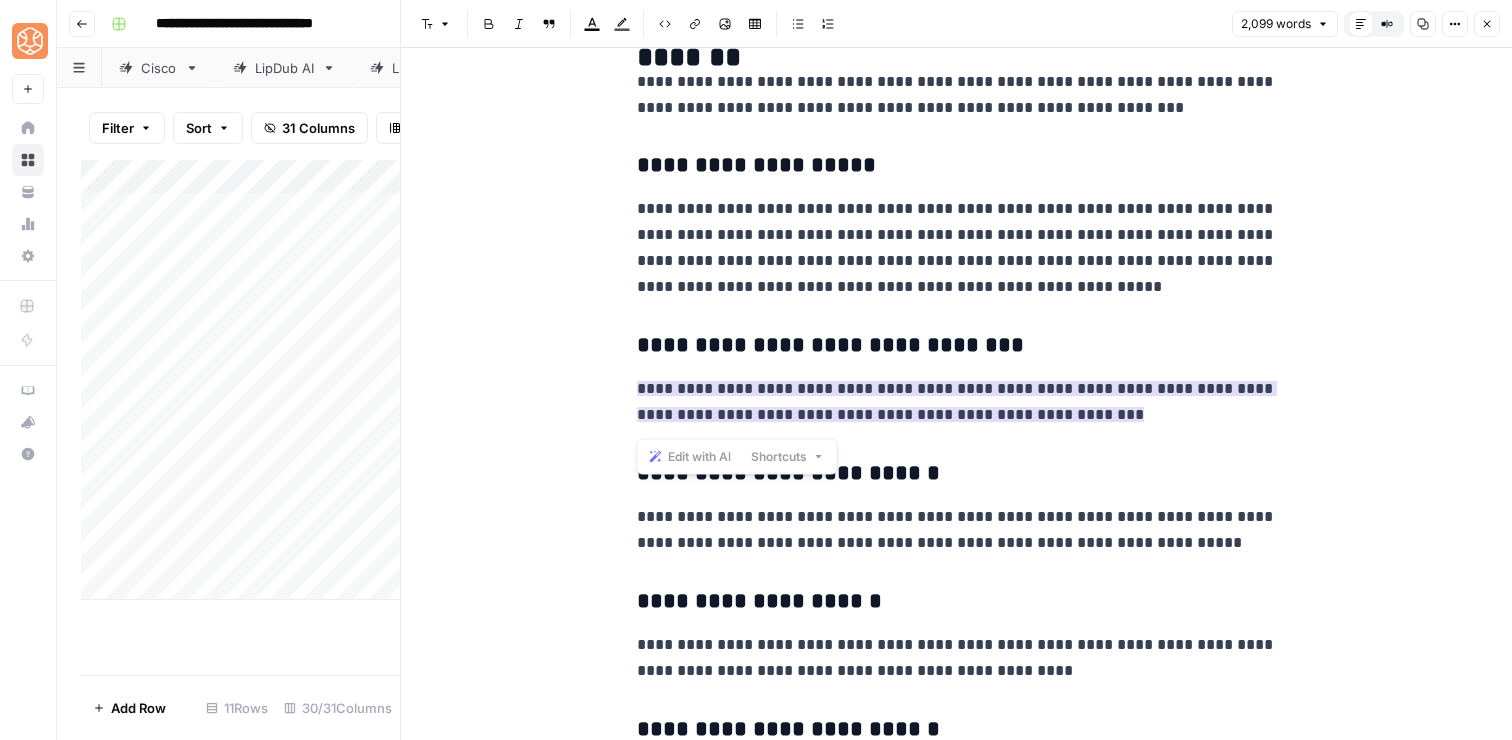 scroll, scrollTop: 2704, scrollLeft: 0, axis: vertical 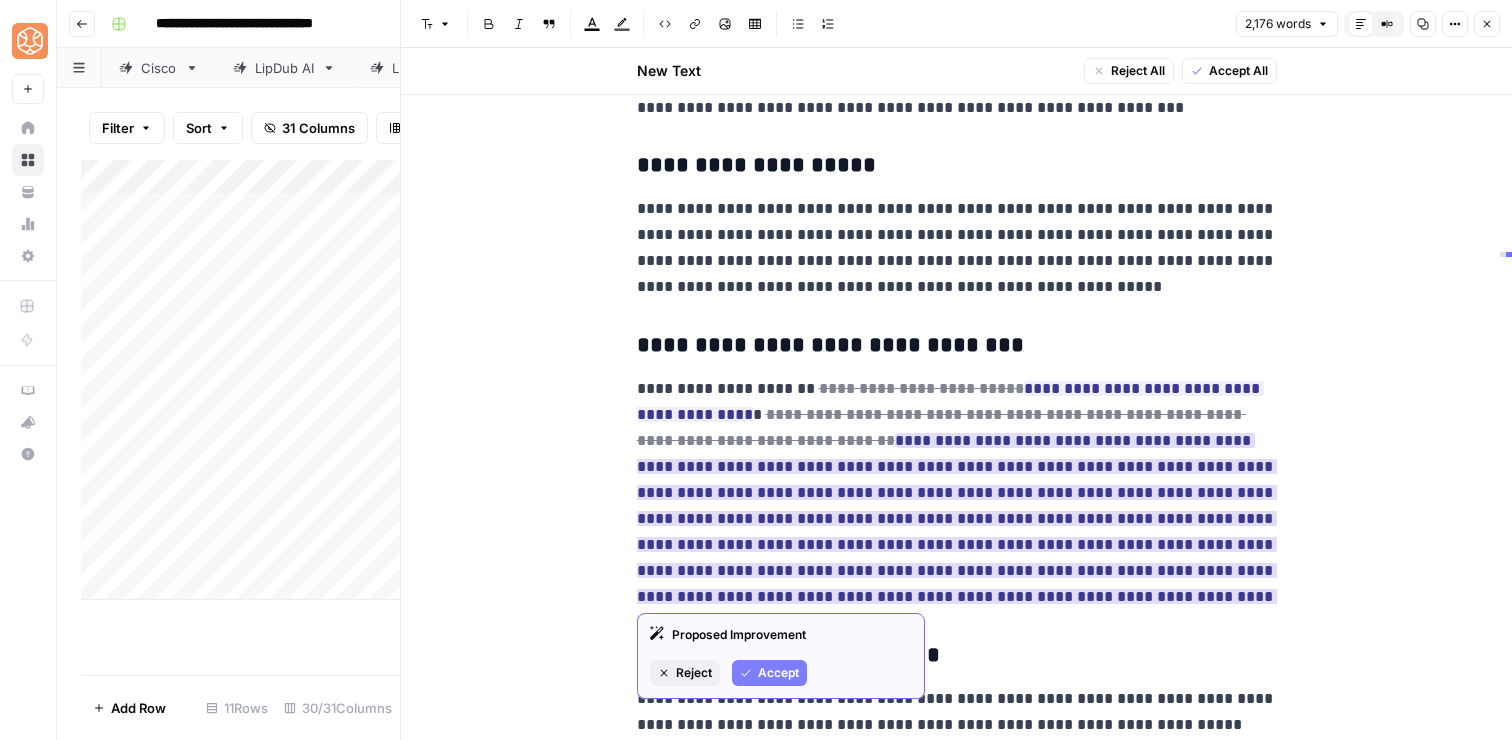 click on "Accept" at bounding box center (778, 673) 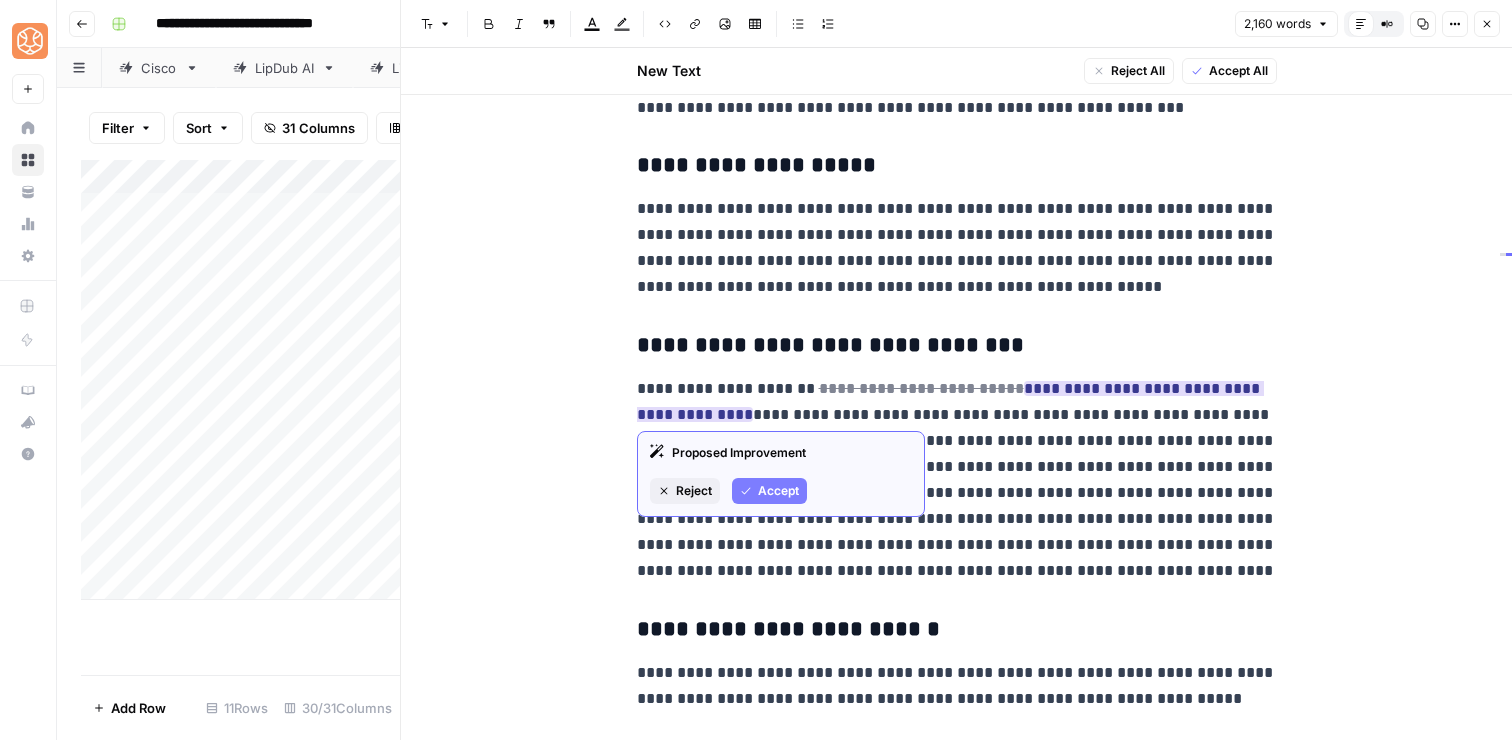 click on "Accept" at bounding box center [778, 491] 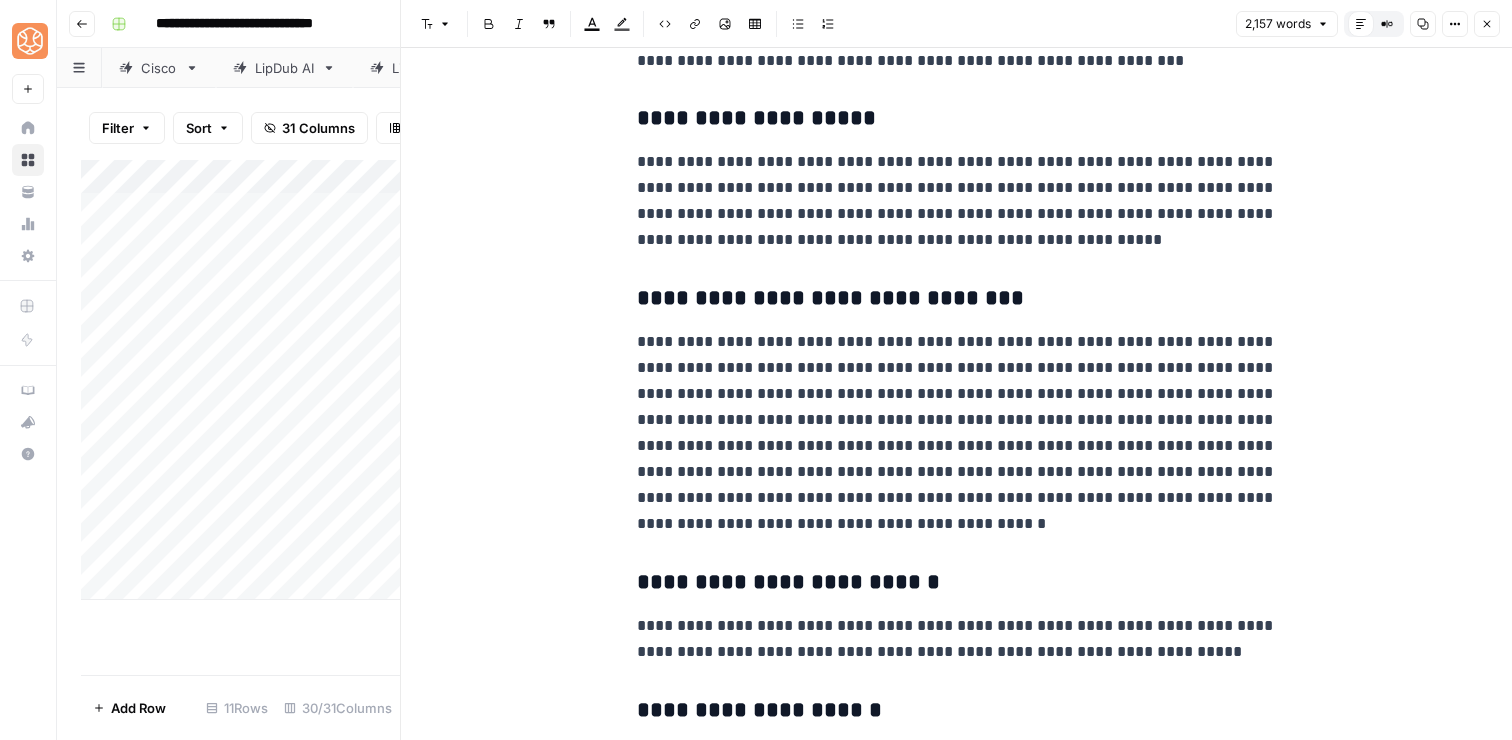 scroll, scrollTop: 2657, scrollLeft: 0, axis: vertical 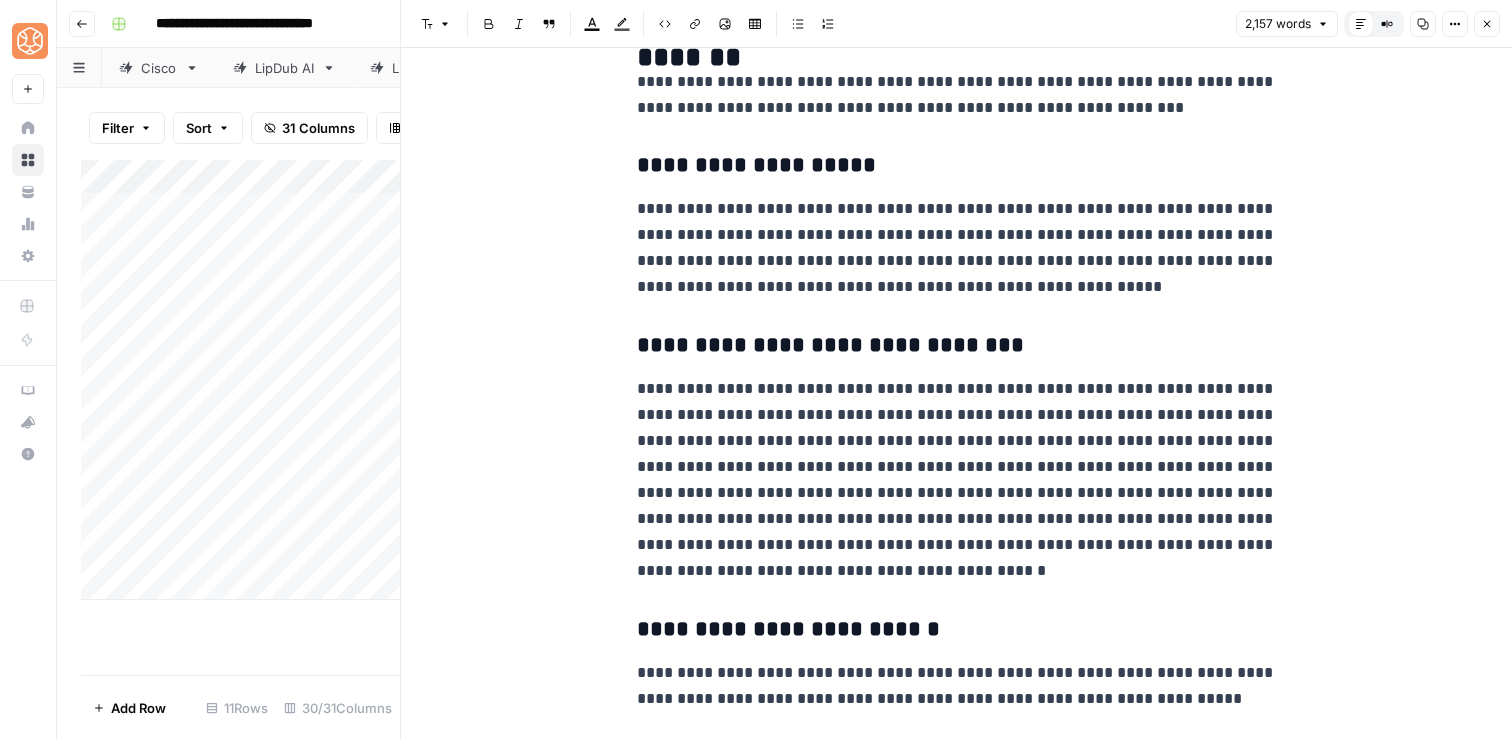 click on "**********" at bounding box center [957, 480] 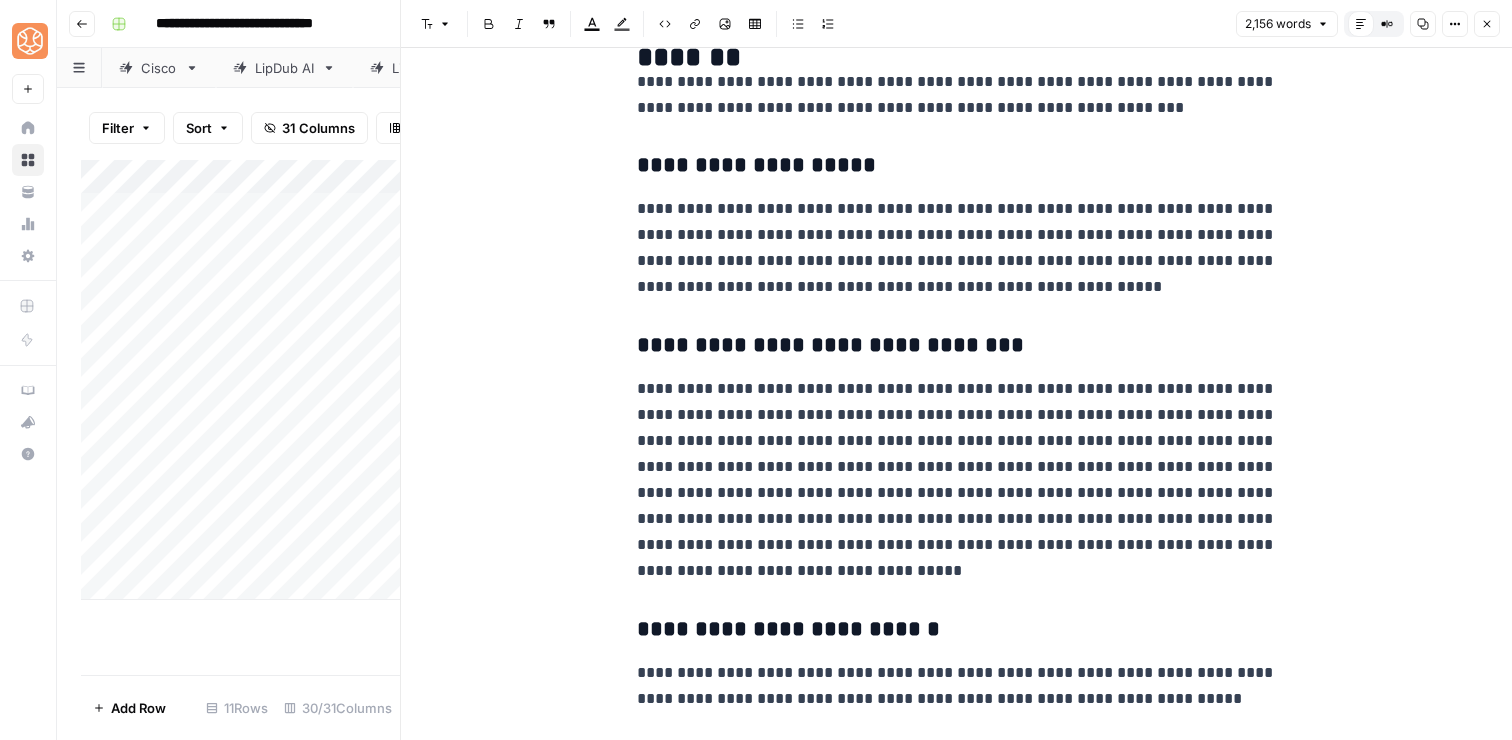 click on "**********" at bounding box center [957, 480] 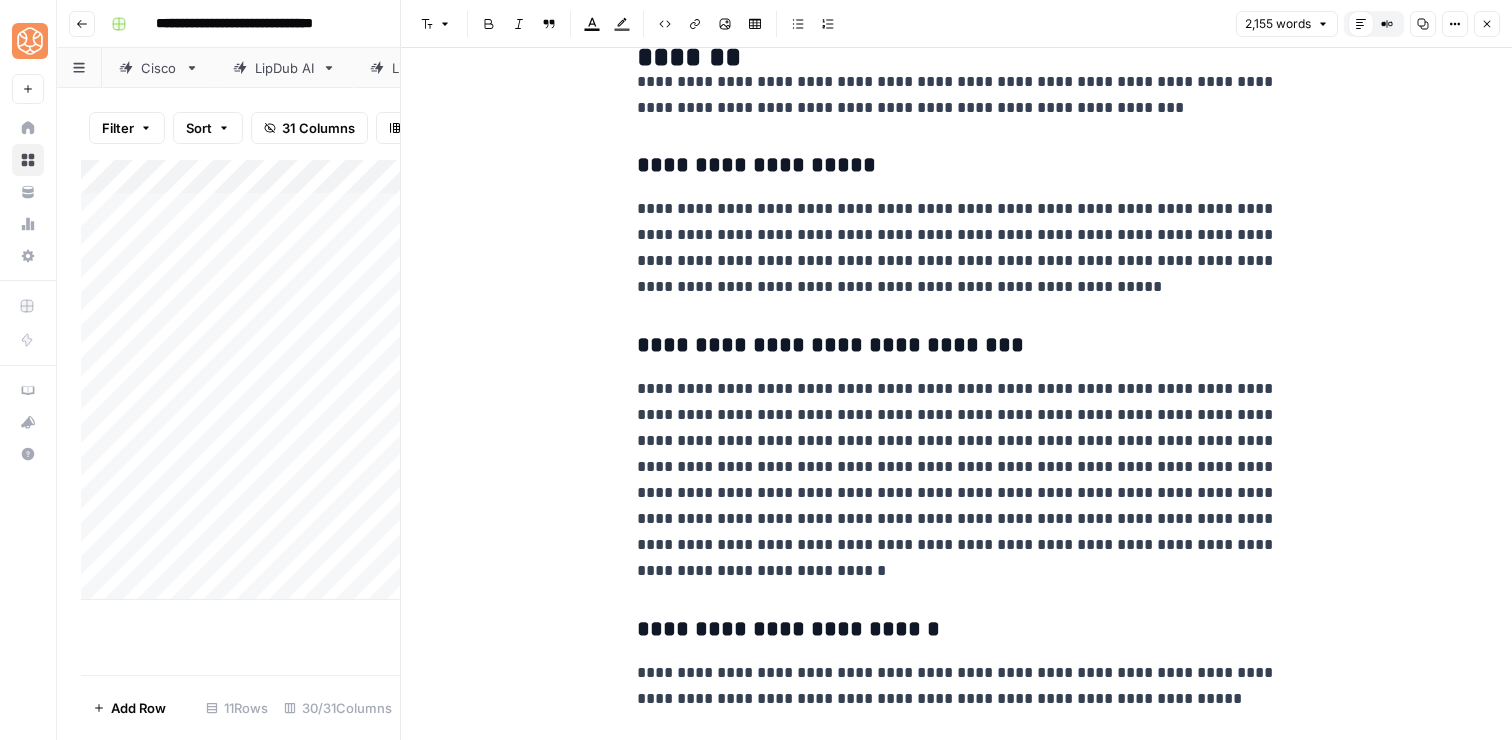 click on "**********" at bounding box center (957, 480) 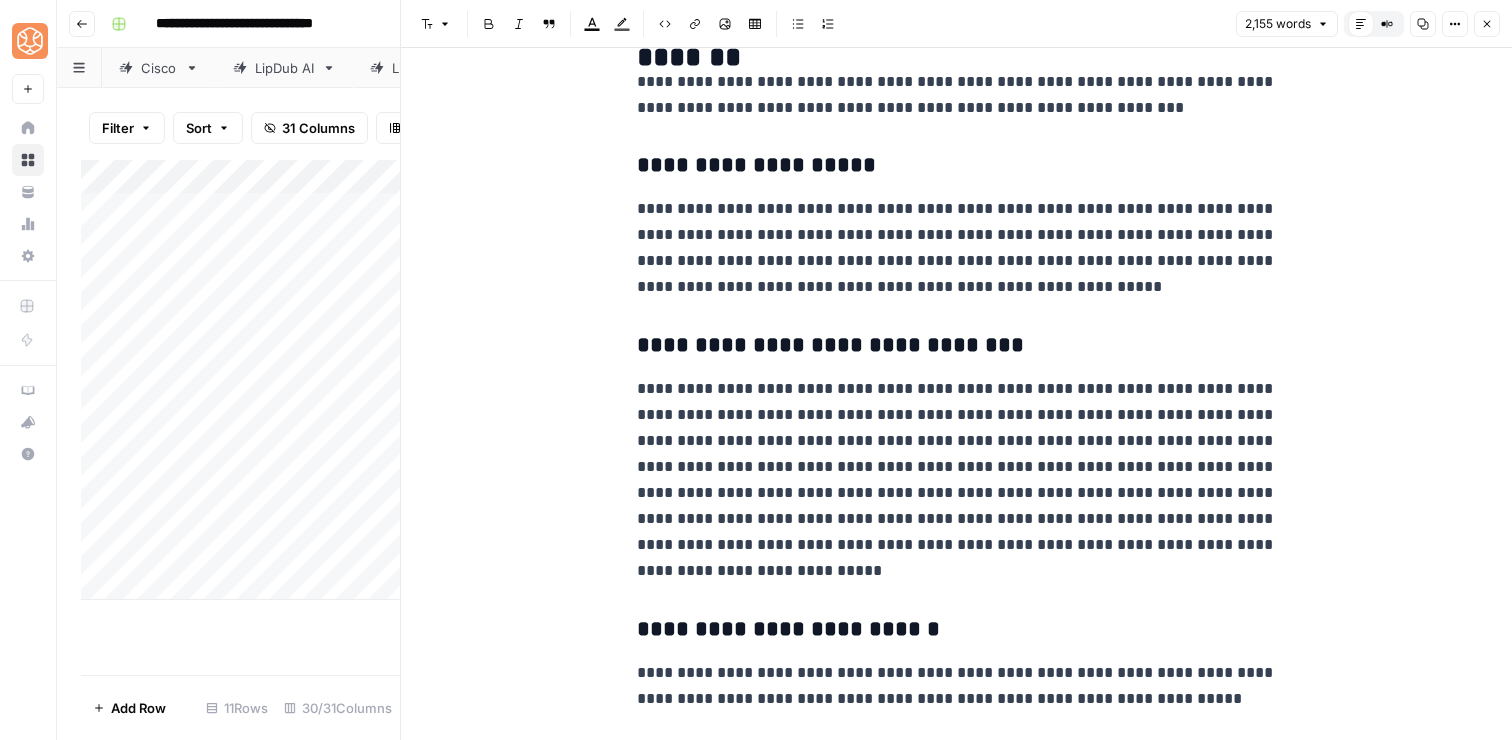 click on "**********" at bounding box center [957, 2500] 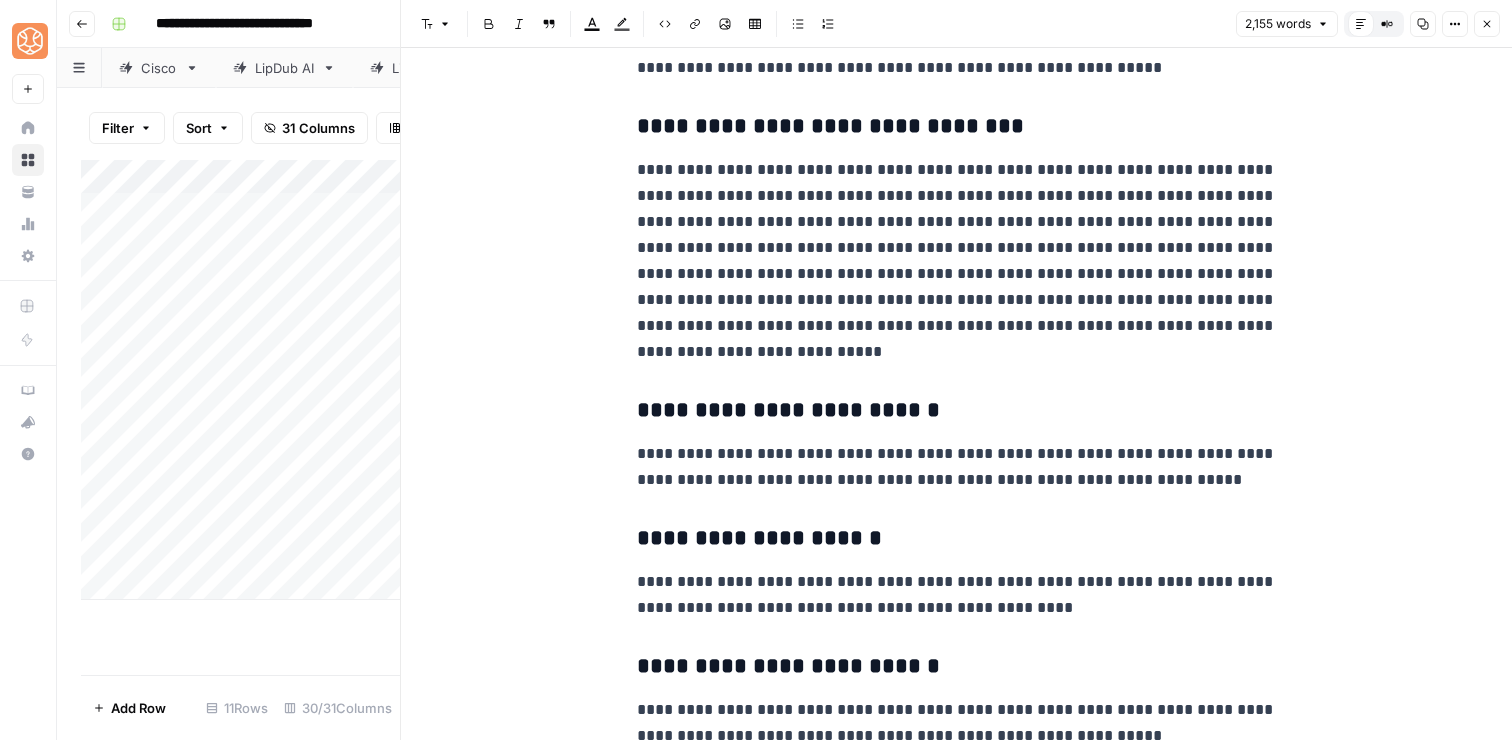 scroll, scrollTop: 2913, scrollLeft: 0, axis: vertical 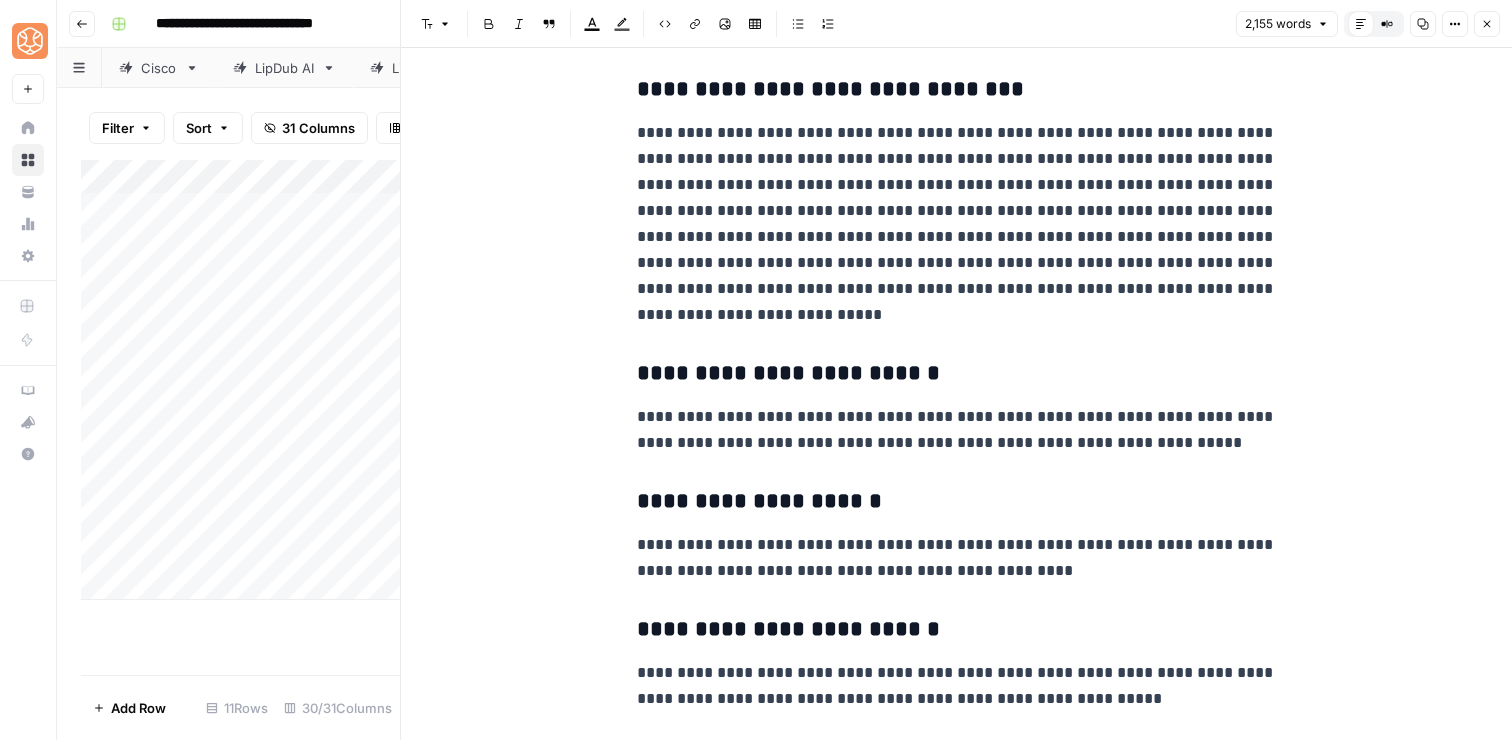 click on "**********" at bounding box center [957, 430] 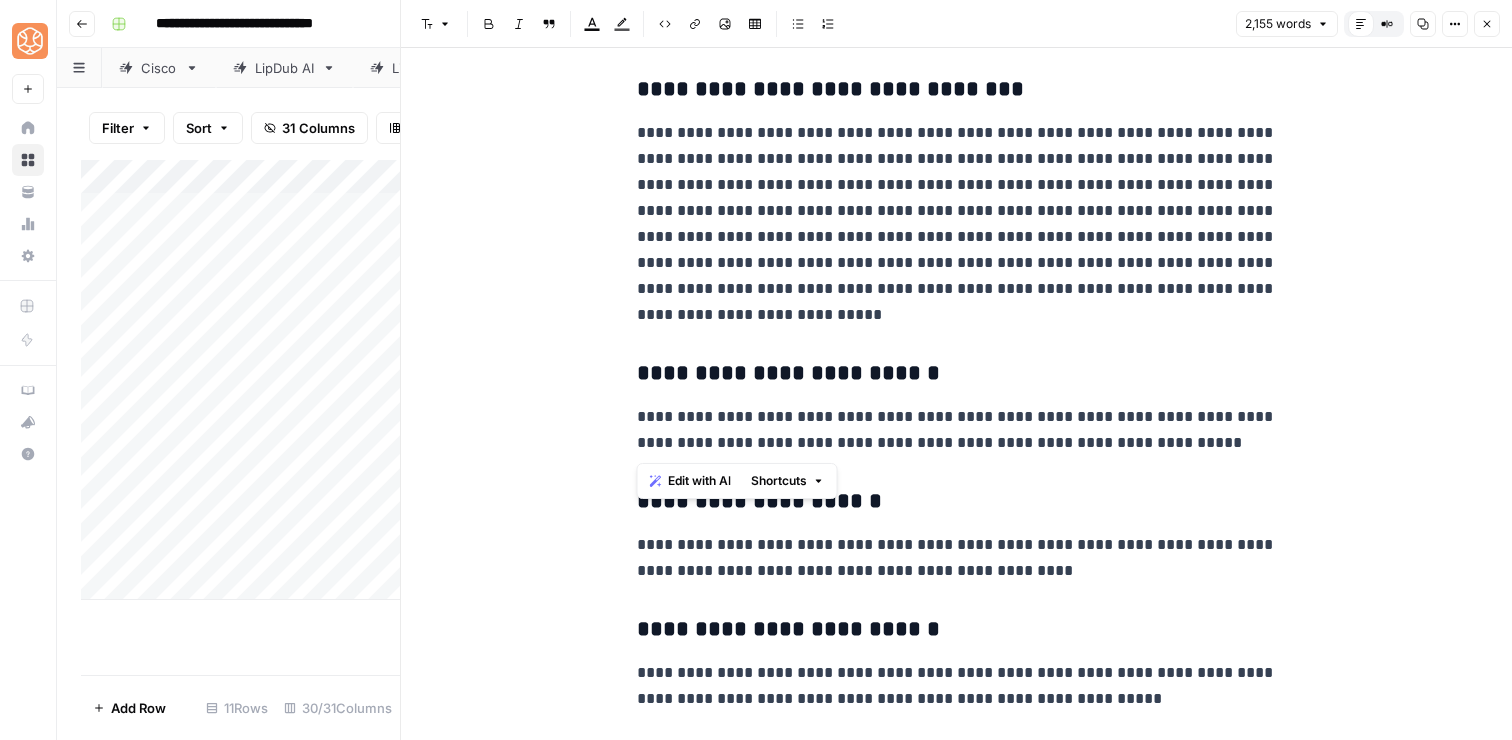 click on "Shortcuts" at bounding box center [788, 481] 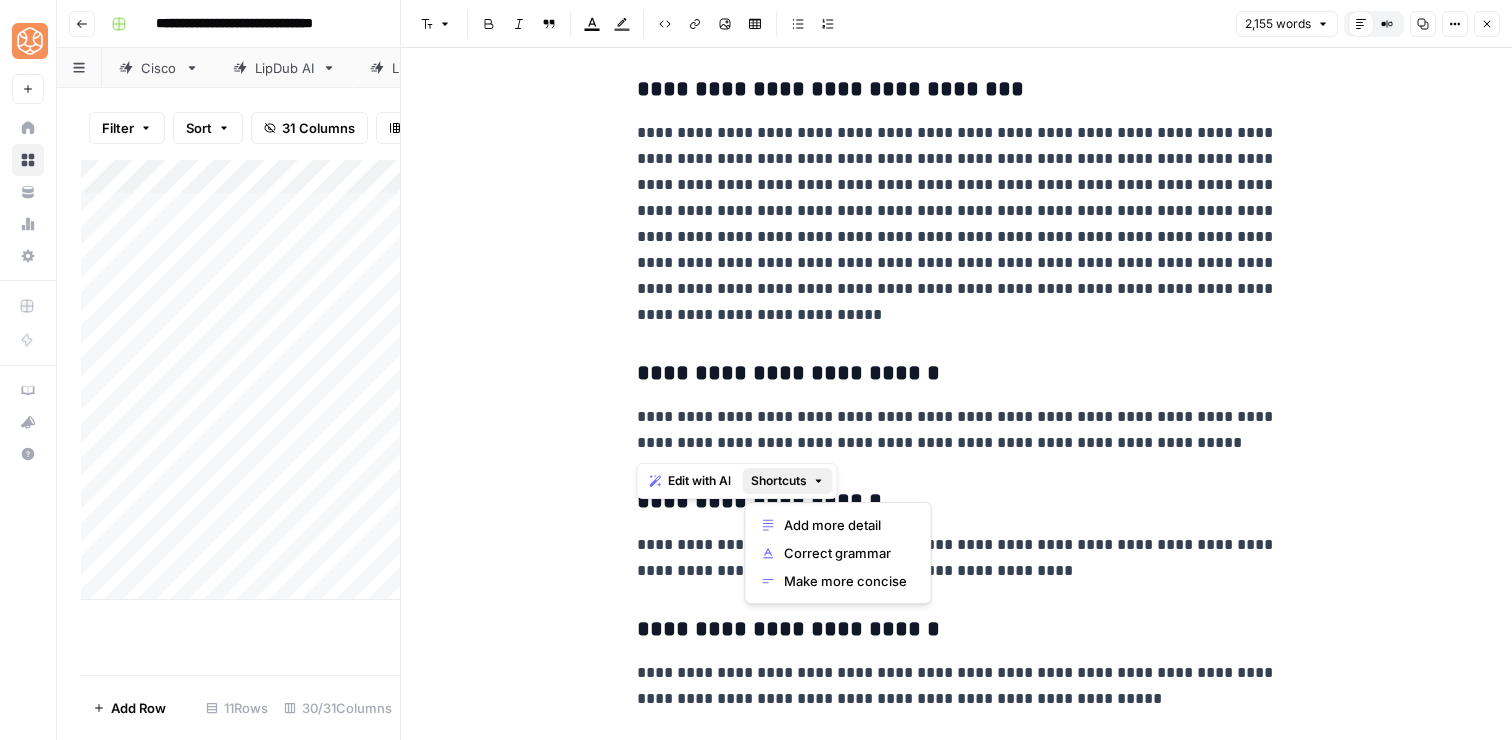 click on "**********" at bounding box center [957, 224] 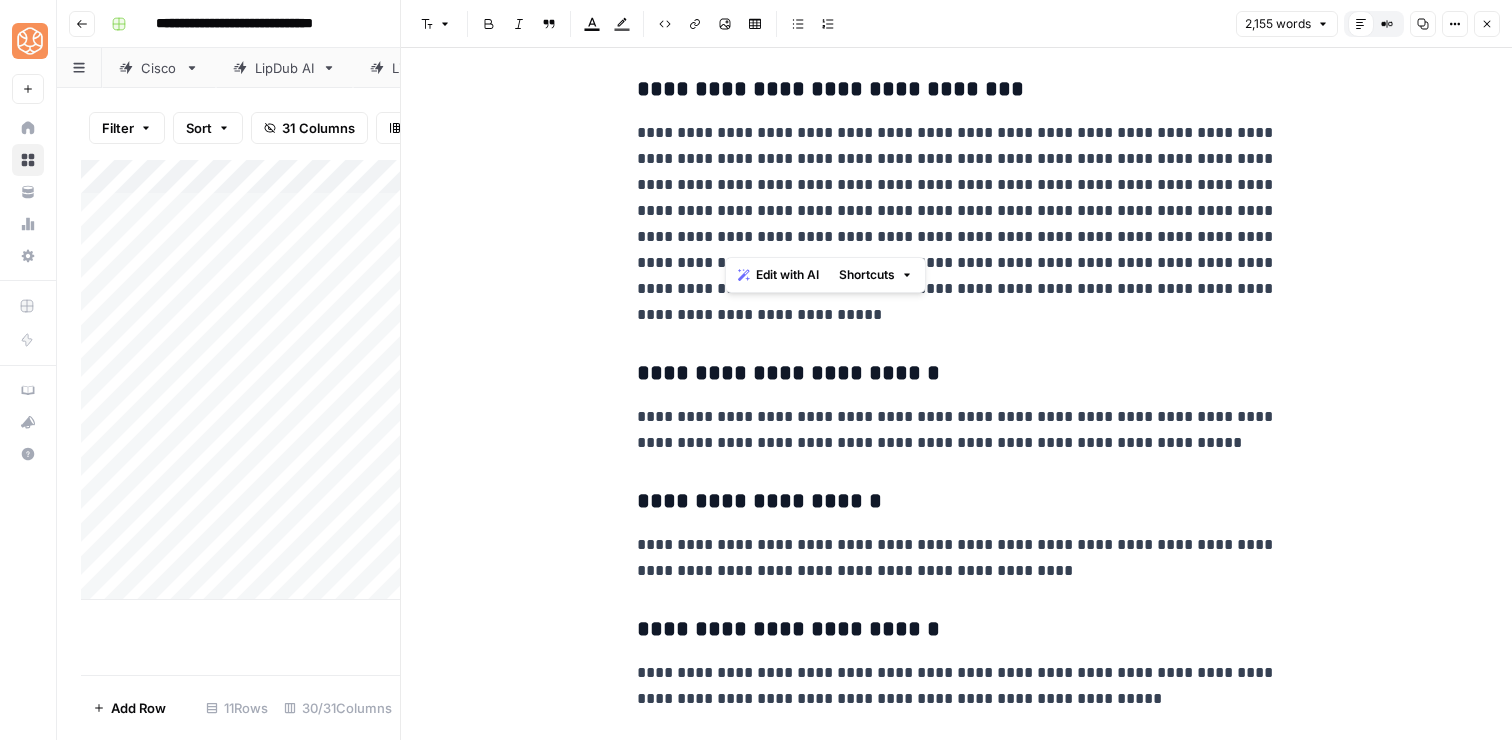 drag, startPoint x: 1273, startPoint y: 238, endPoint x: 724, endPoint y: 210, distance: 549.71356 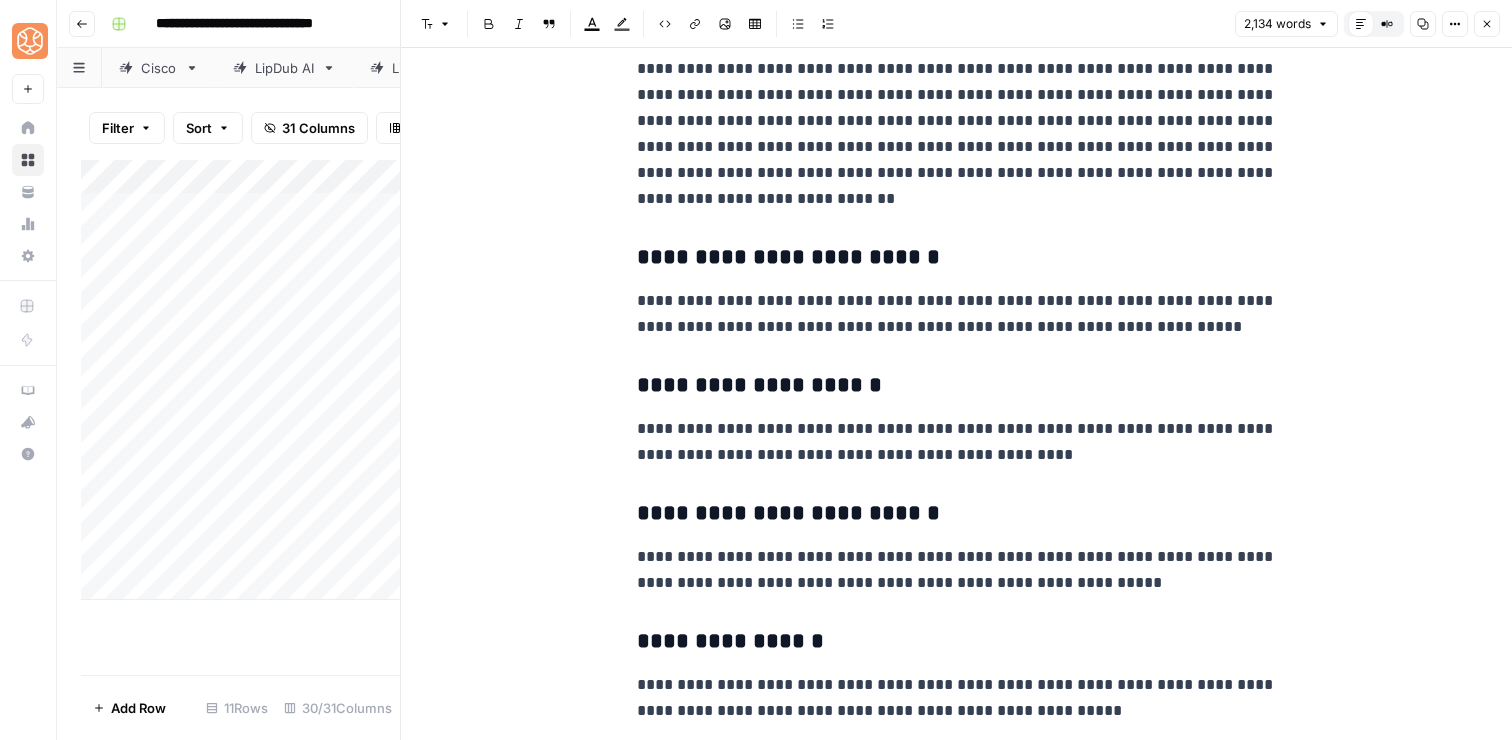 scroll, scrollTop: 2978, scrollLeft: 0, axis: vertical 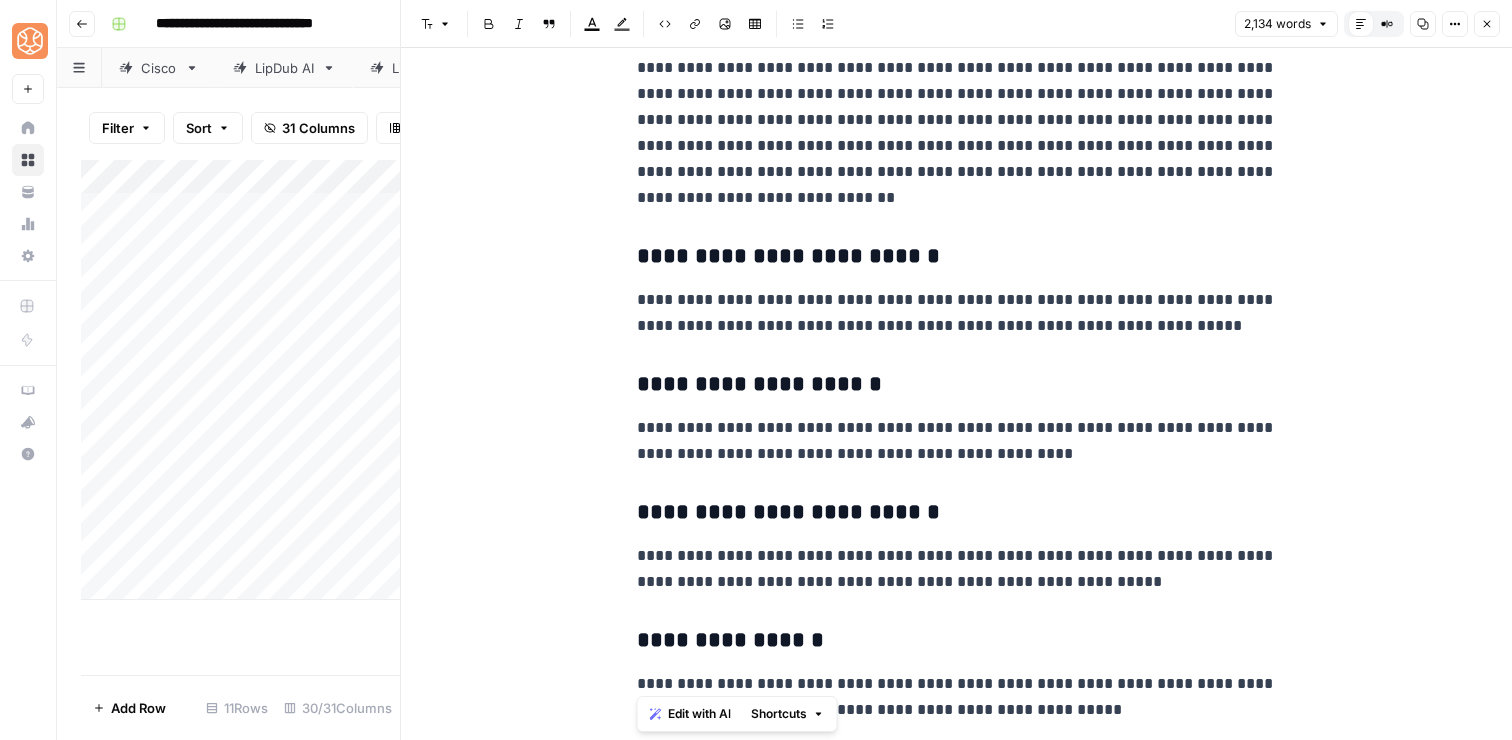 drag, startPoint x: 641, startPoint y: 305, endPoint x: 1092, endPoint y: 703, distance: 601.50226 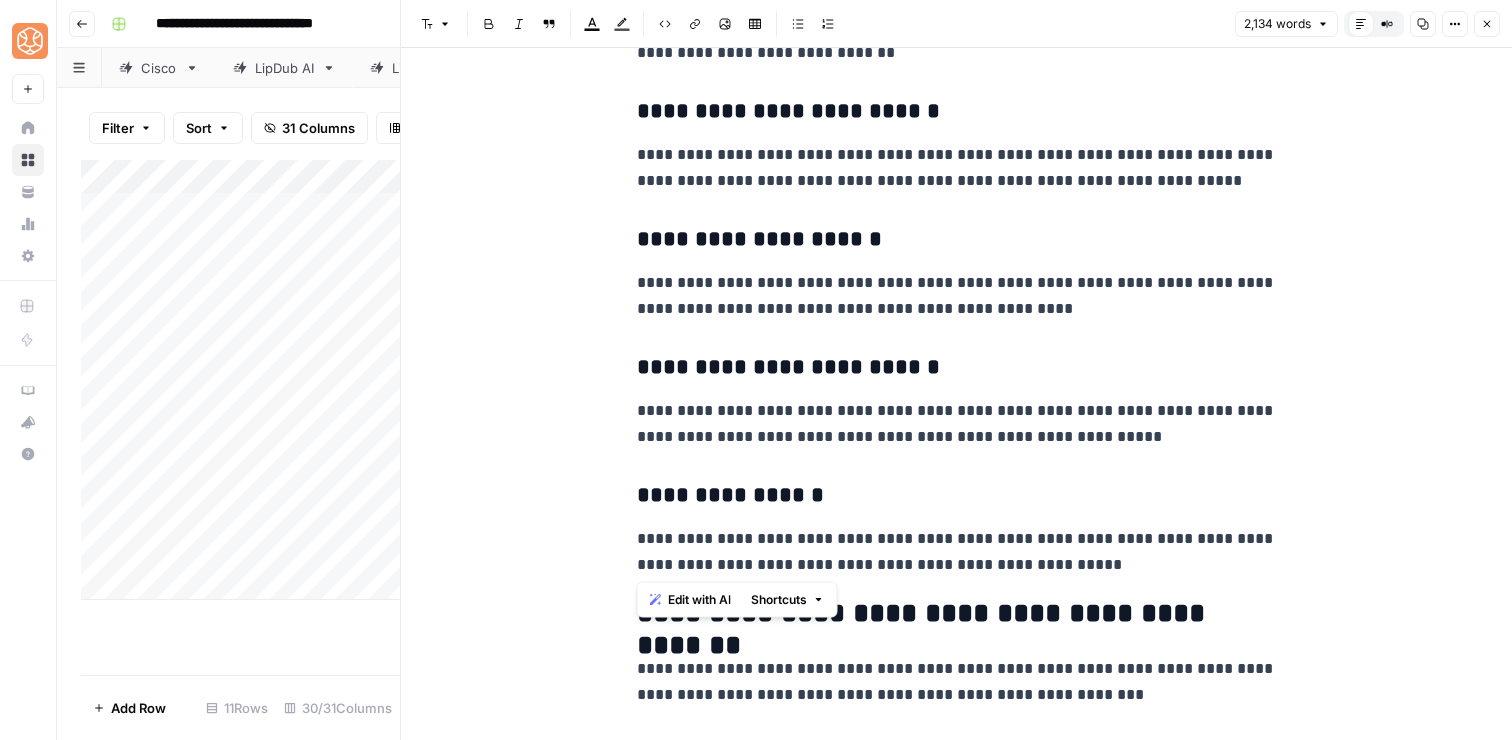scroll, scrollTop: 3147, scrollLeft: 0, axis: vertical 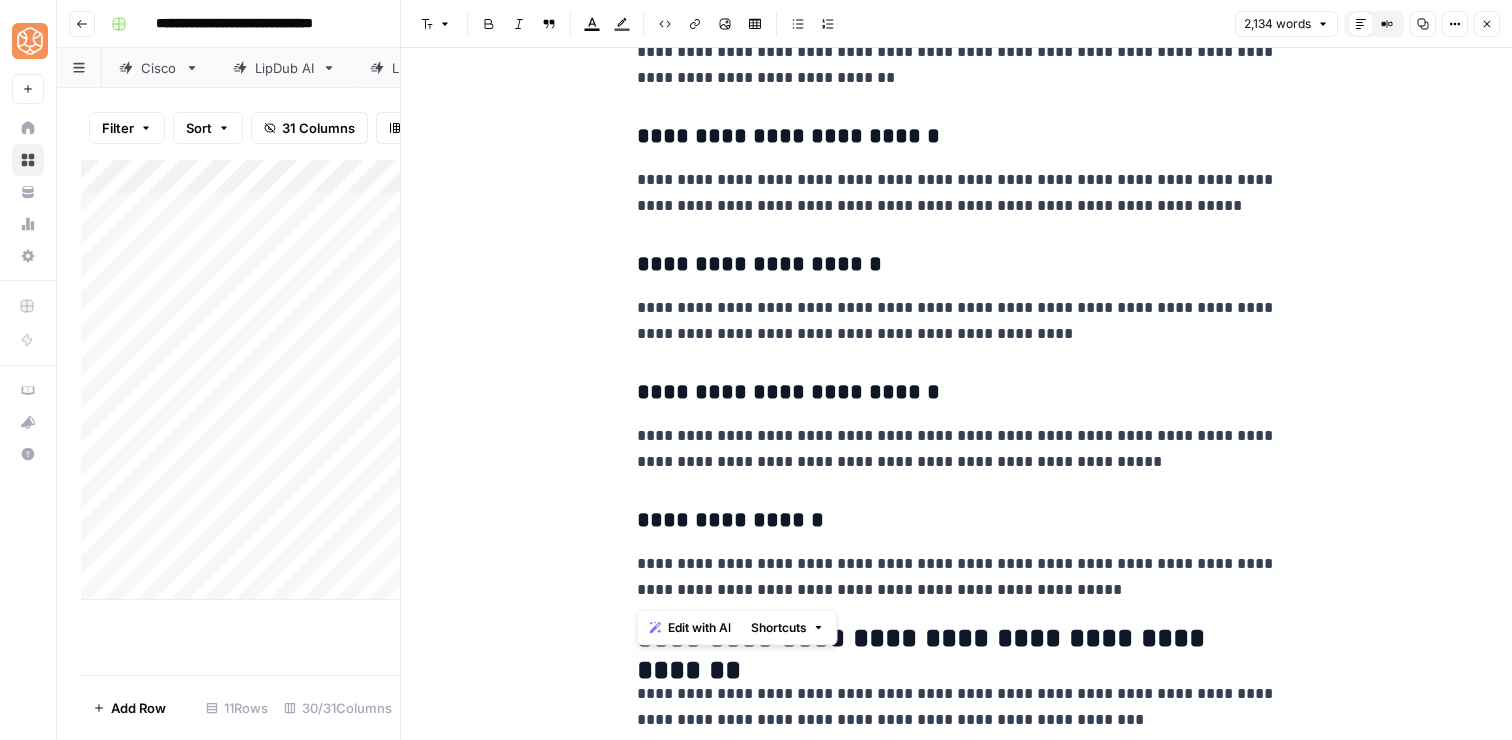click on "**********" at bounding box center [957, 2033] 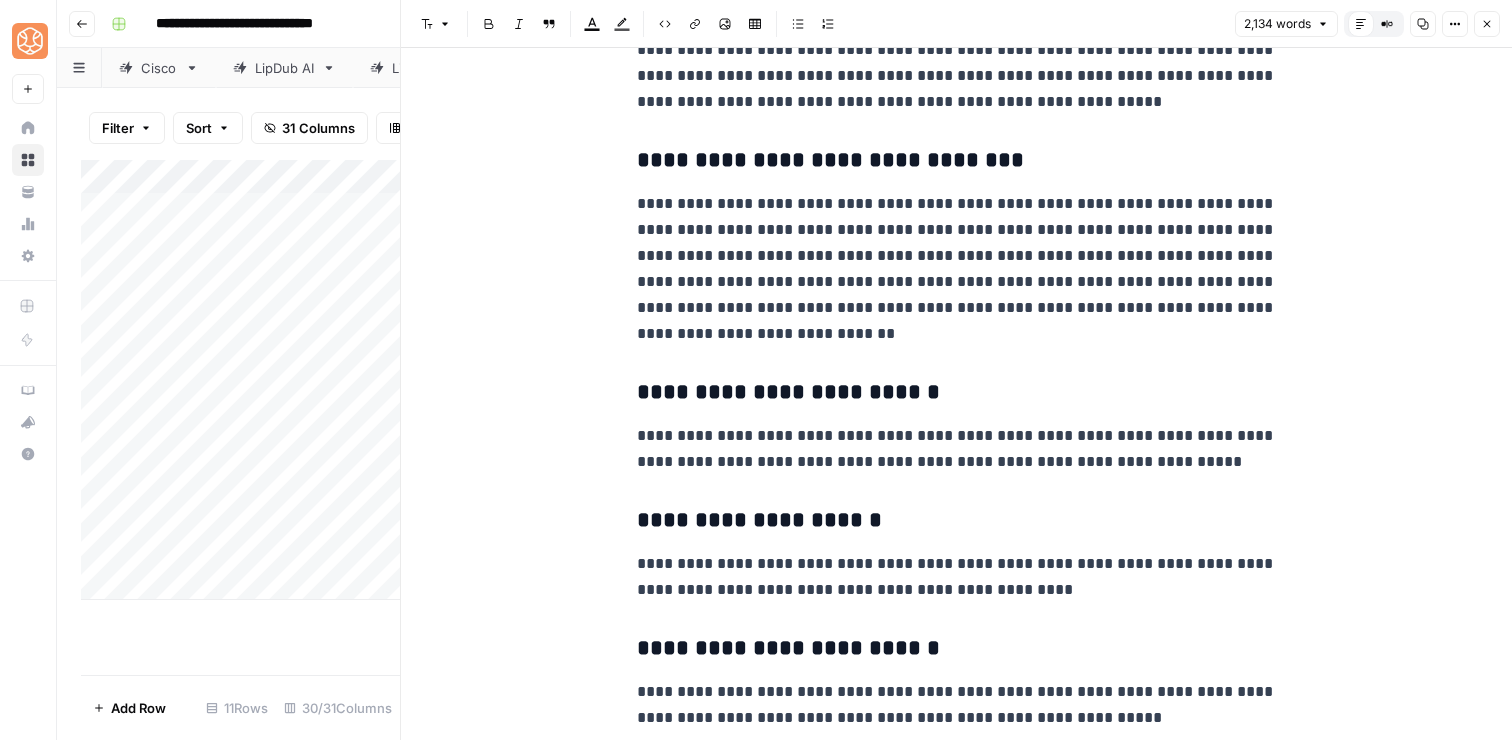 scroll, scrollTop: 2865, scrollLeft: 0, axis: vertical 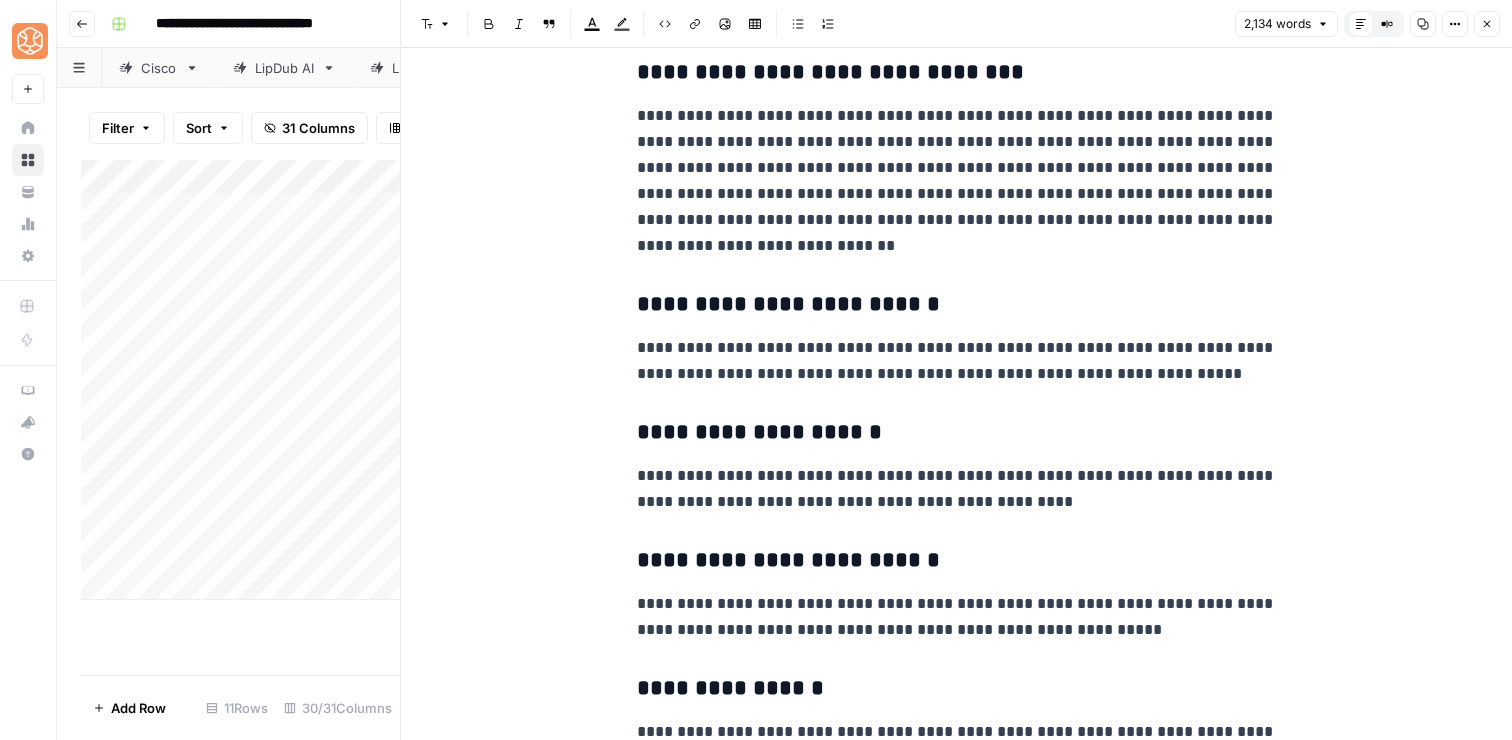 click on "**********" at bounding box center [957, 361] 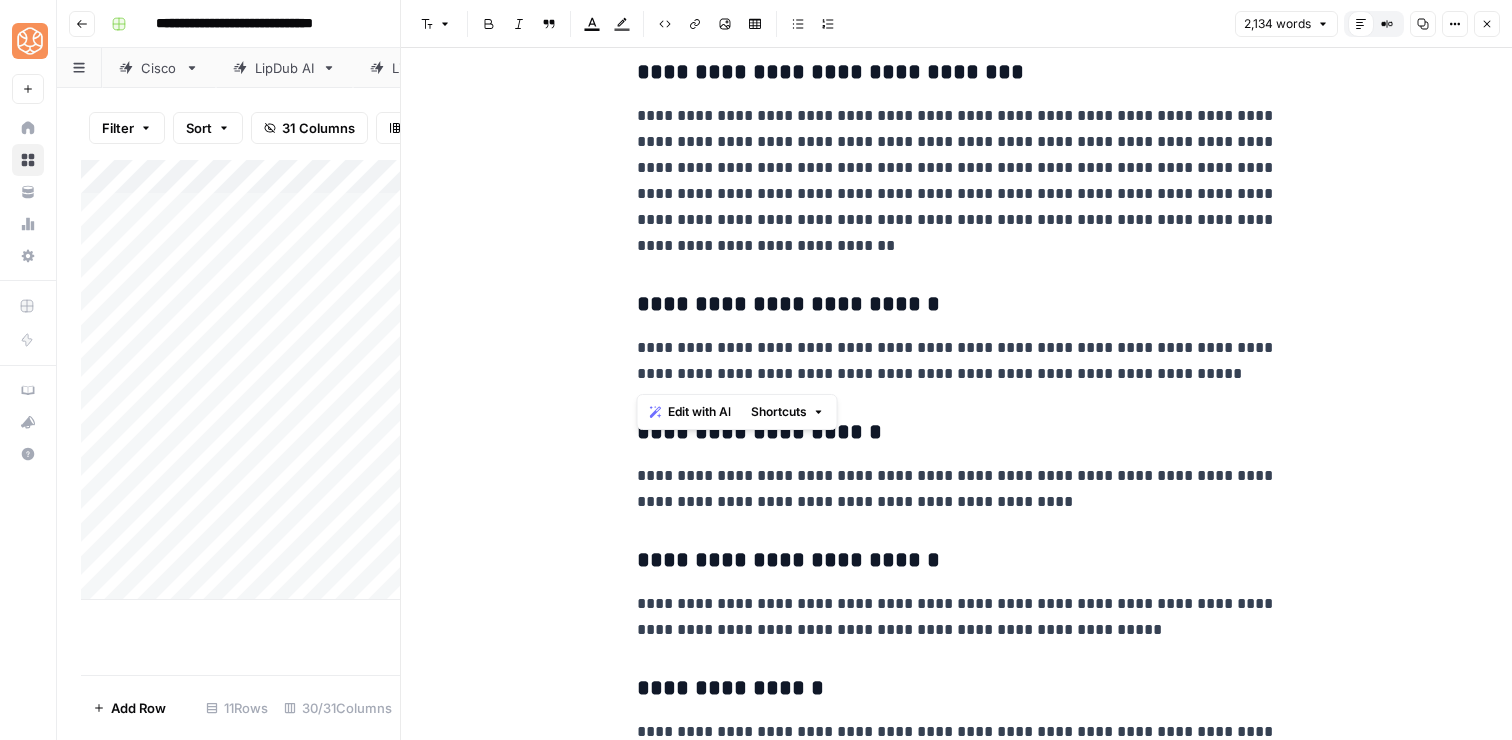 click on "**********" at bounding box center [957, 361] 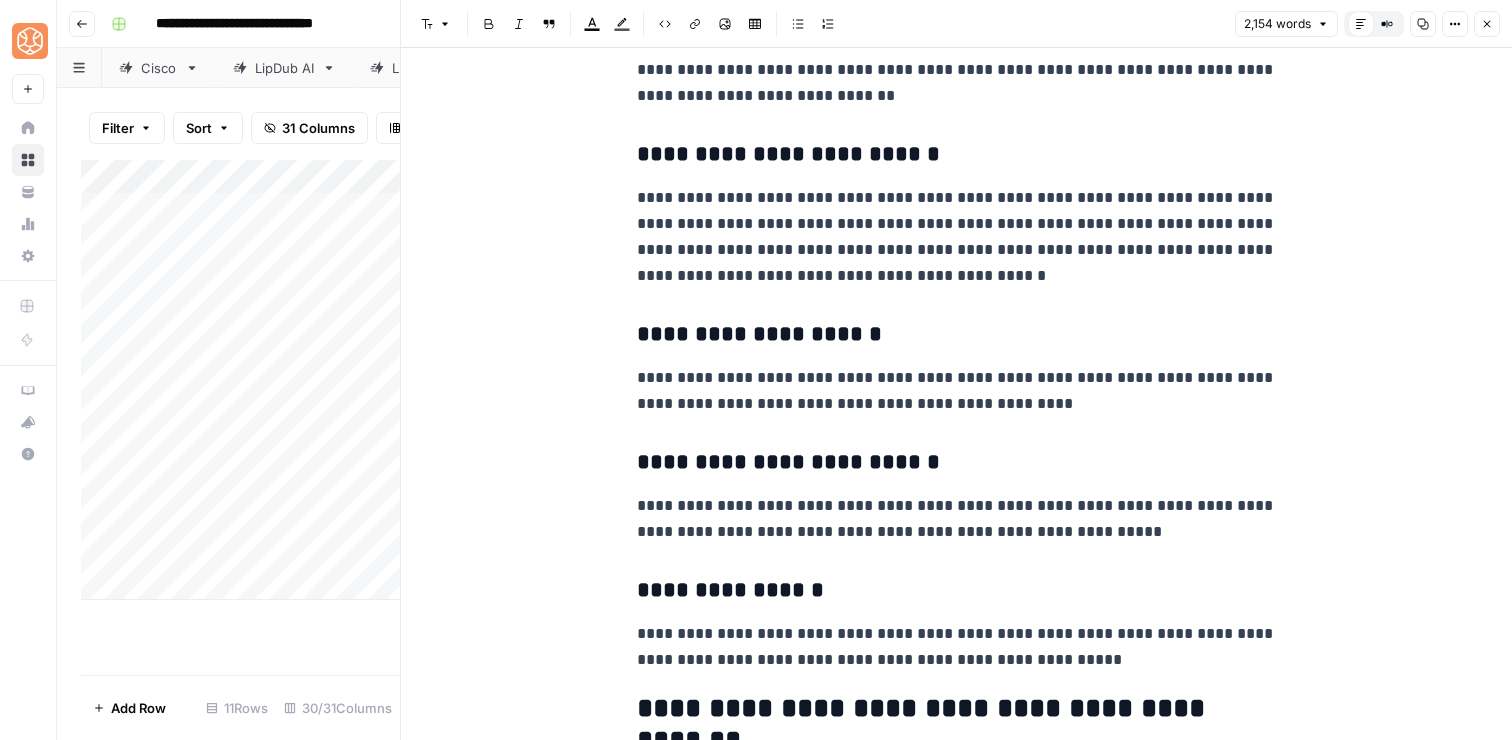 scroll, scrollTop: 3149, scrollLeft: 0, axis: vertical 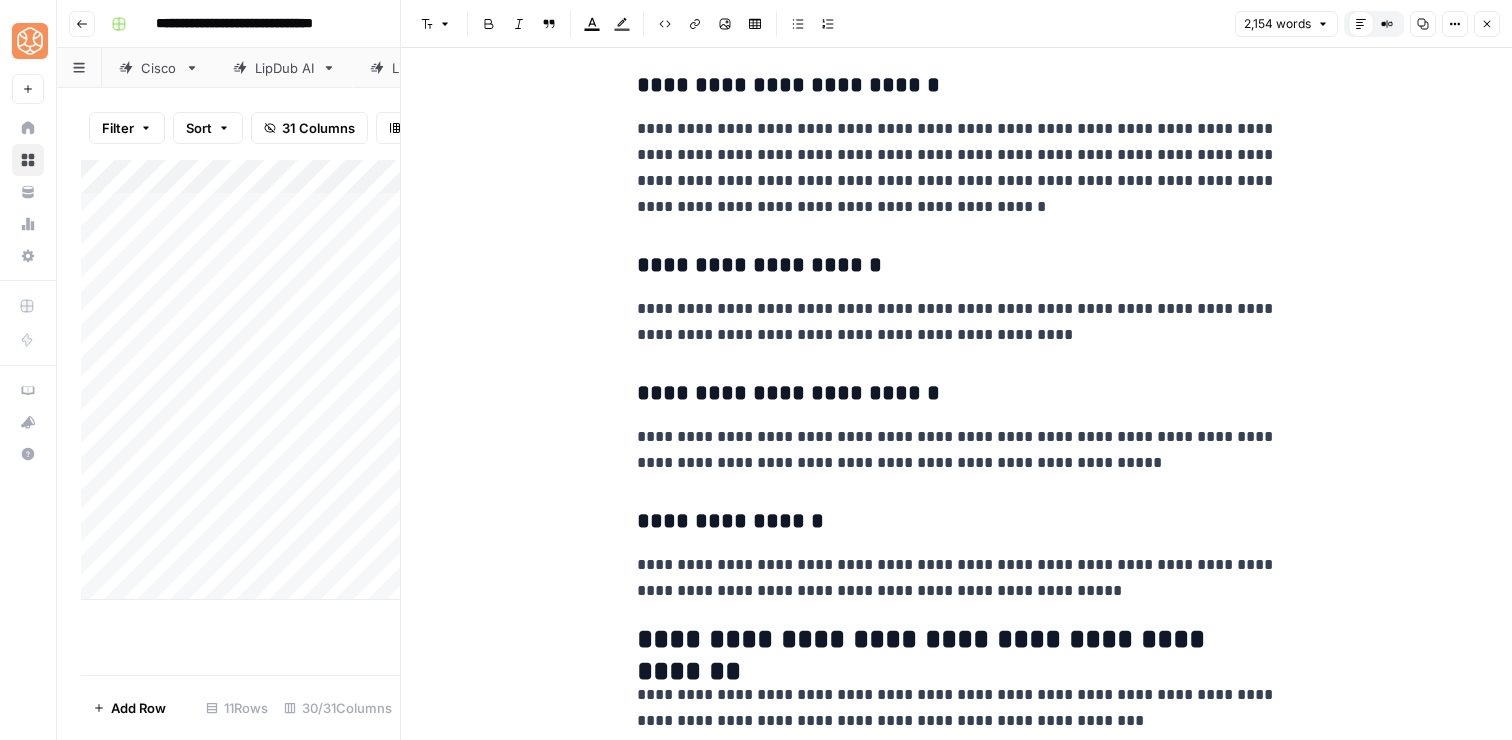 click on "**********" at bounding box center (957, 322) 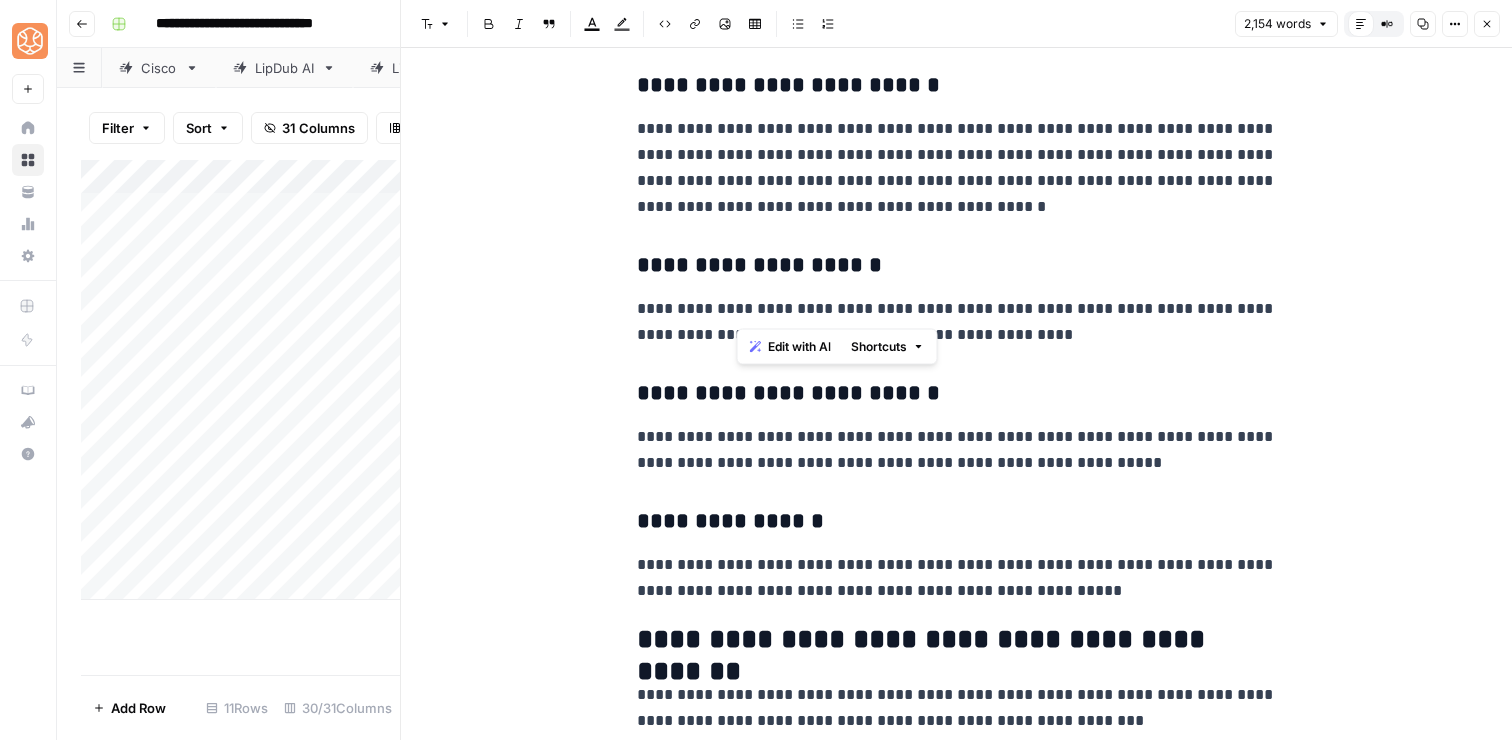 click on "**********" at bounding box center [957, 322] 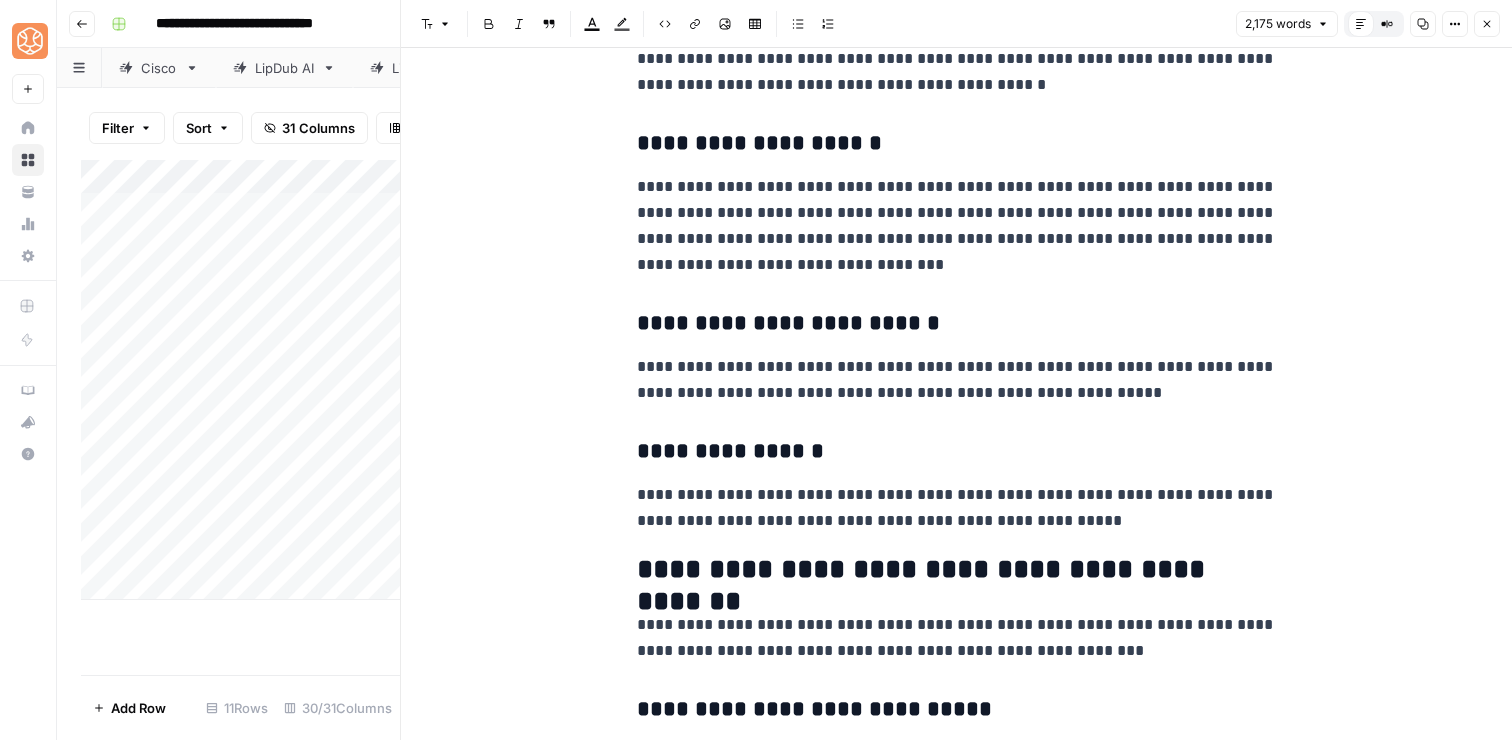 scroll, scrollTop: 3313, scrollLeft: 0, axis: vertical 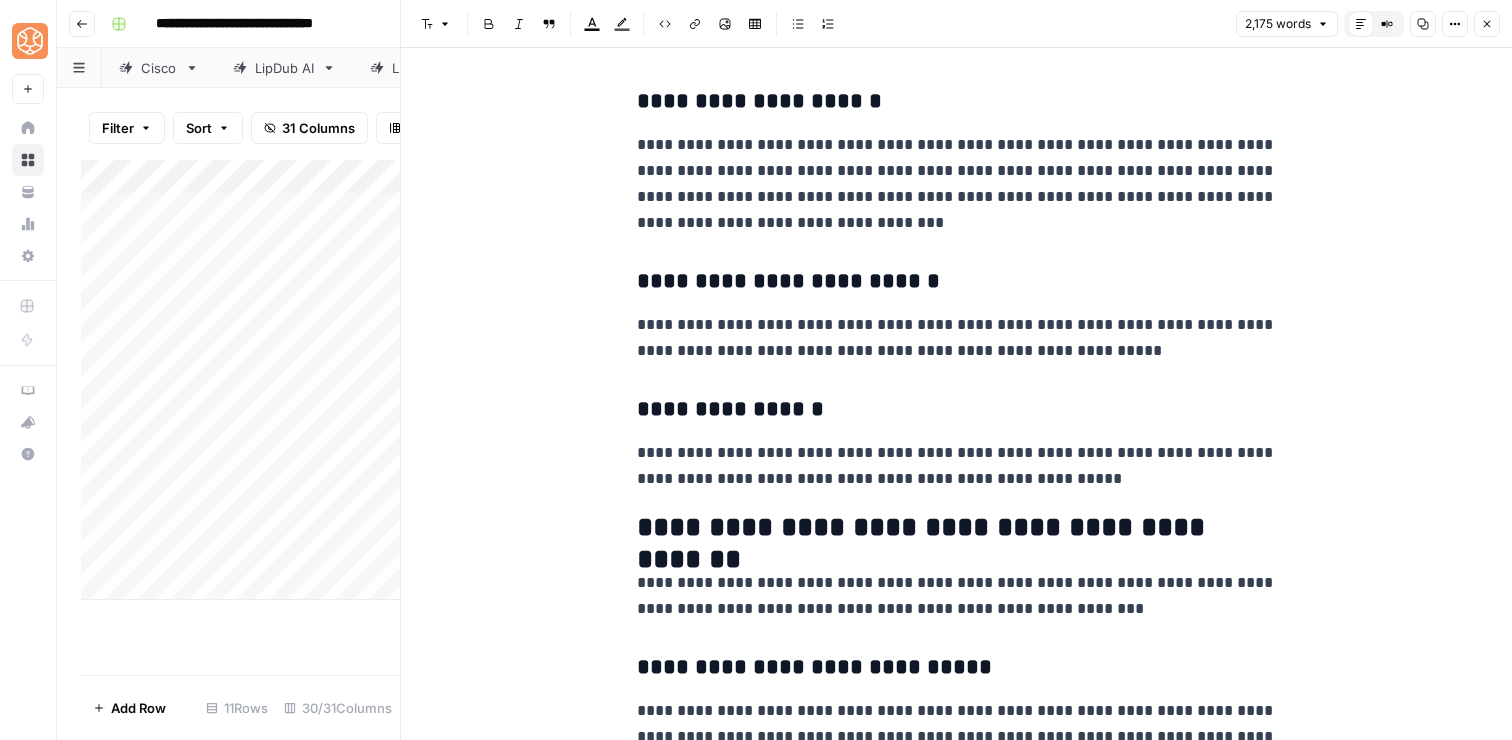 click on "**********" at bounding box center [957, 338] 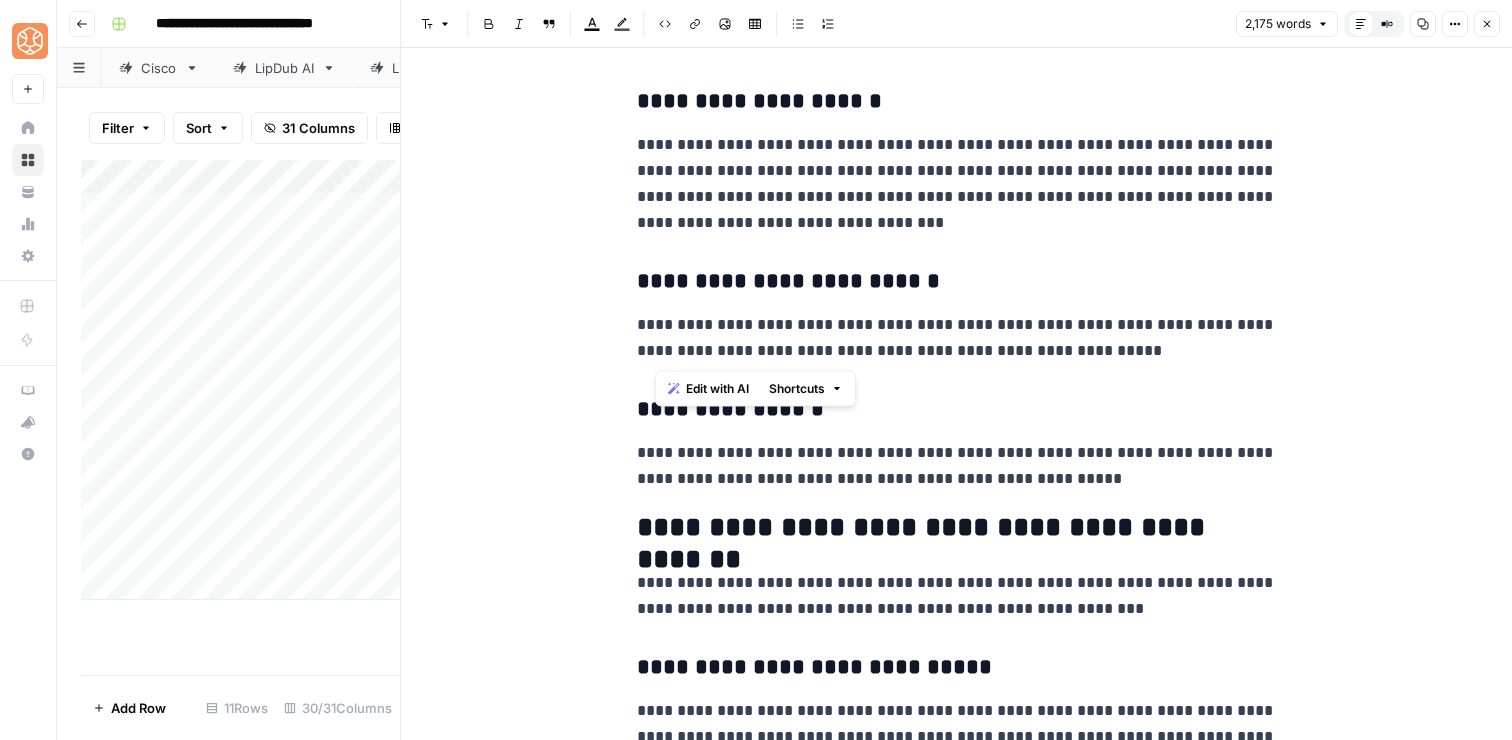 click on "**********" at bounding box center (957, 338) 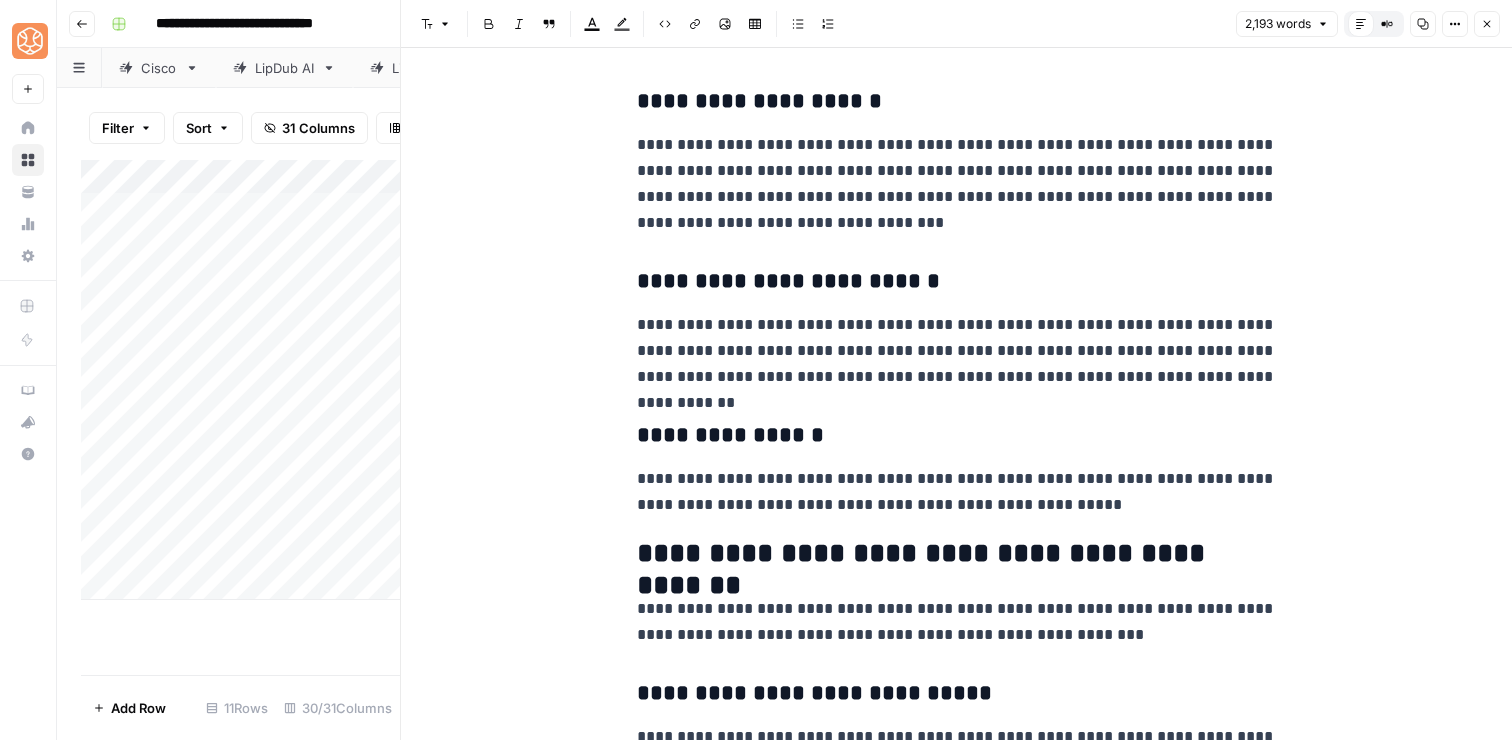 click on "**********" at bounding box center (957, 492) 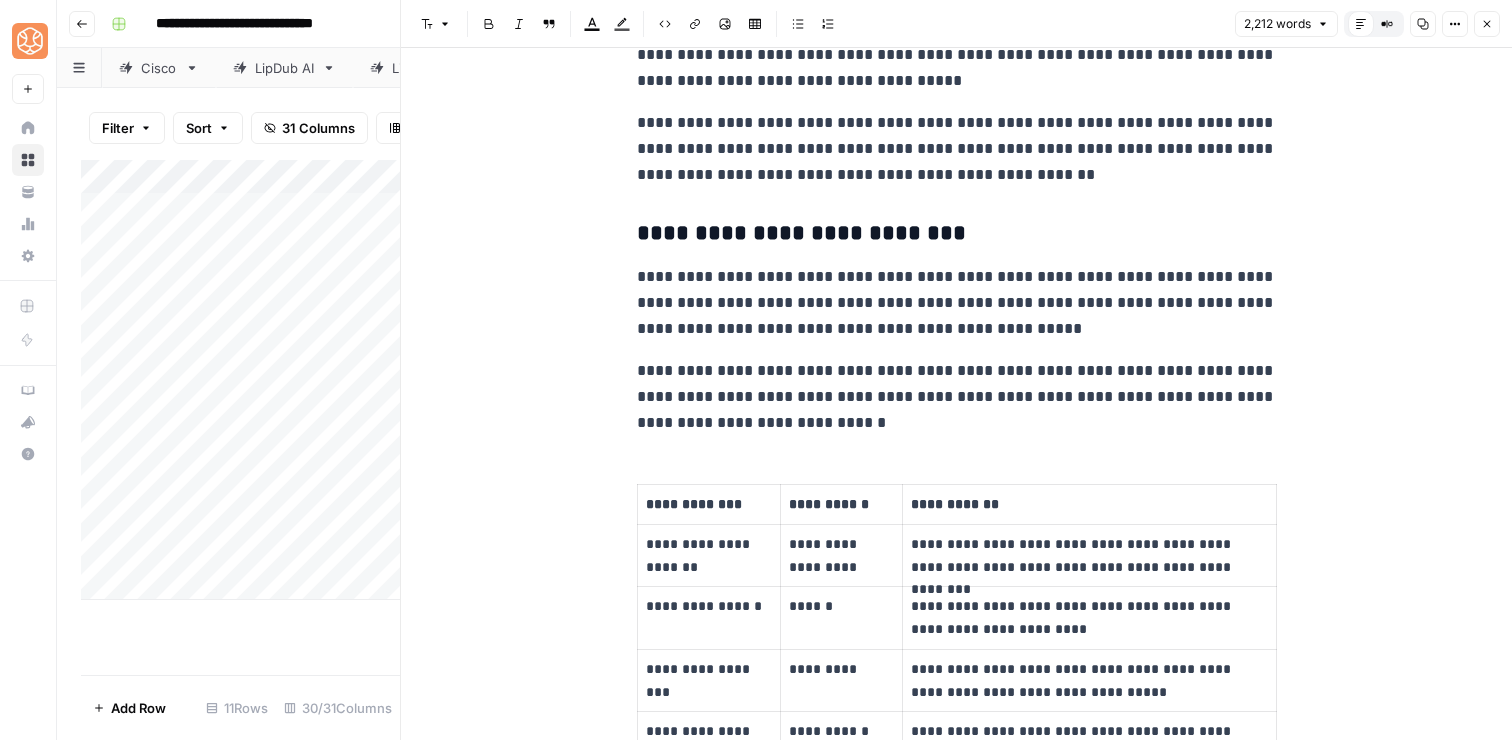 scroll, scrollTop: 4075, scrollLeft: 0, axis: vertical 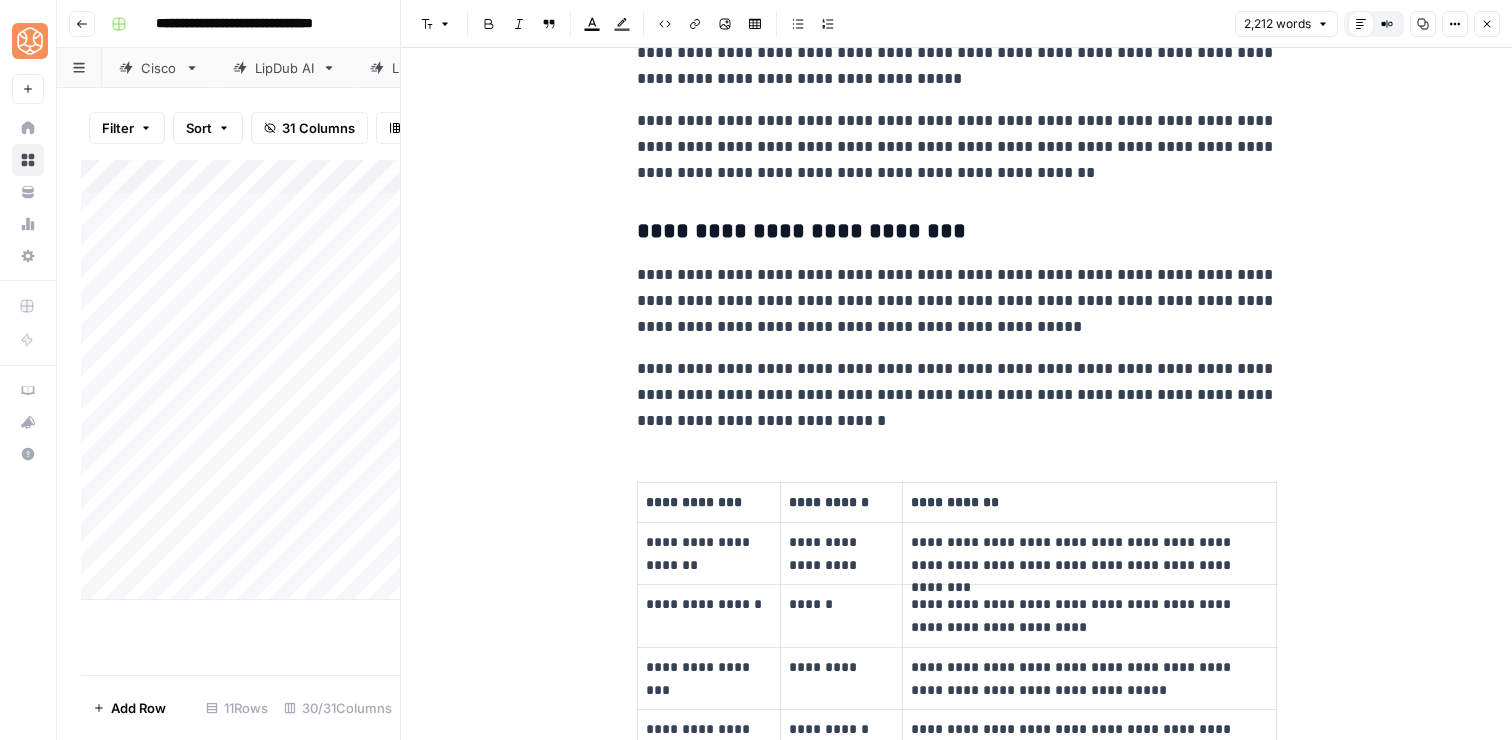 click on "**********" at bounding box center [957, 395] 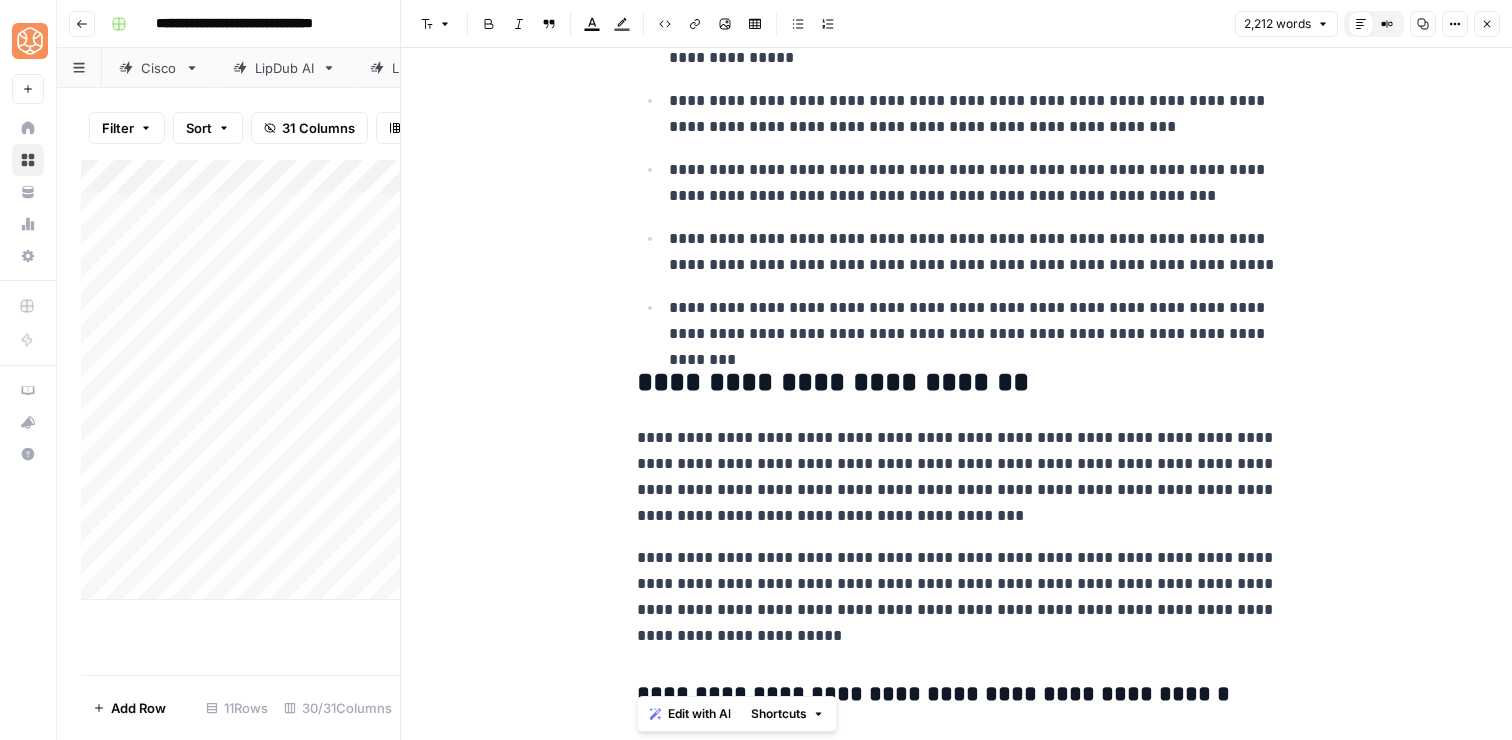 scroll, scrollTop: 0, scrollLeft: 0, axis: both 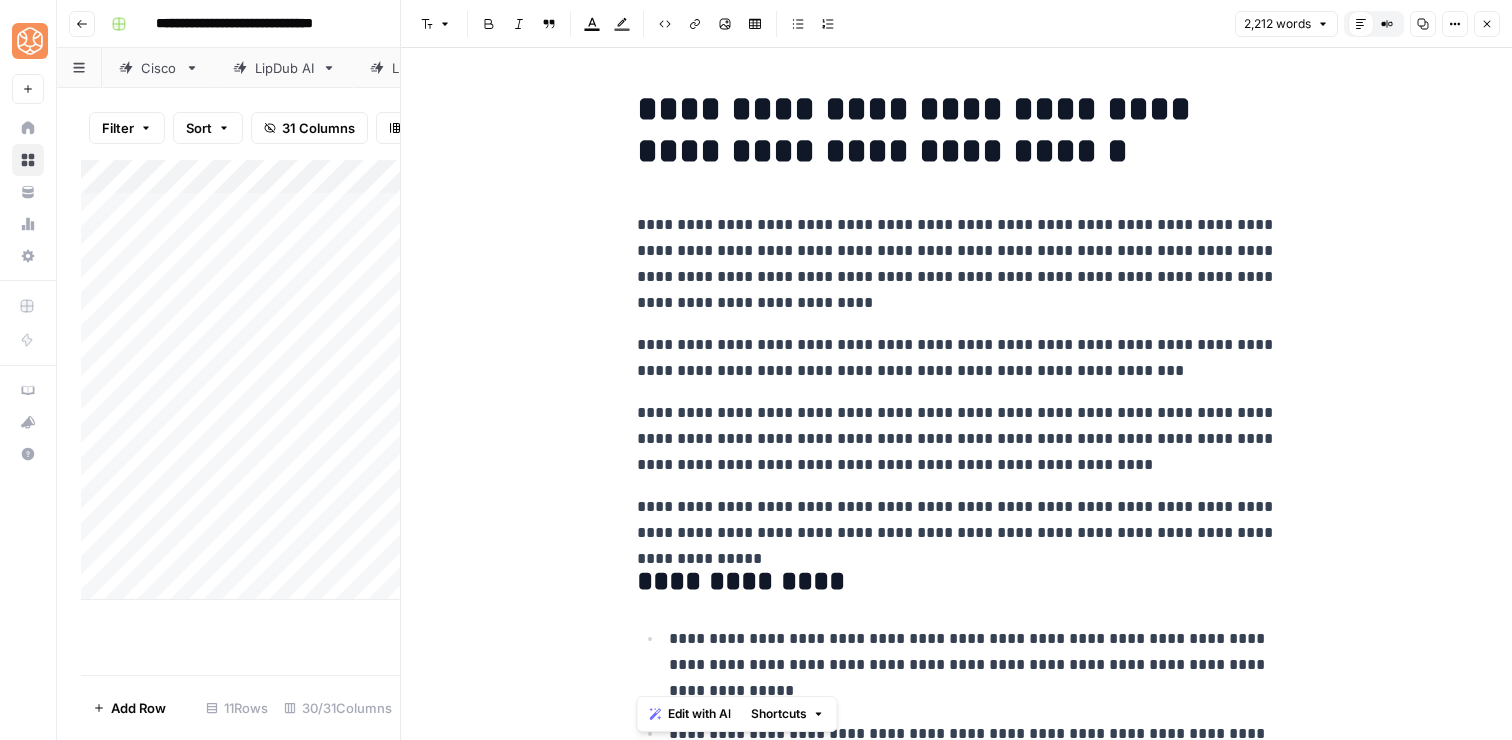 click on "**********" at bounding box center [956, 5206] 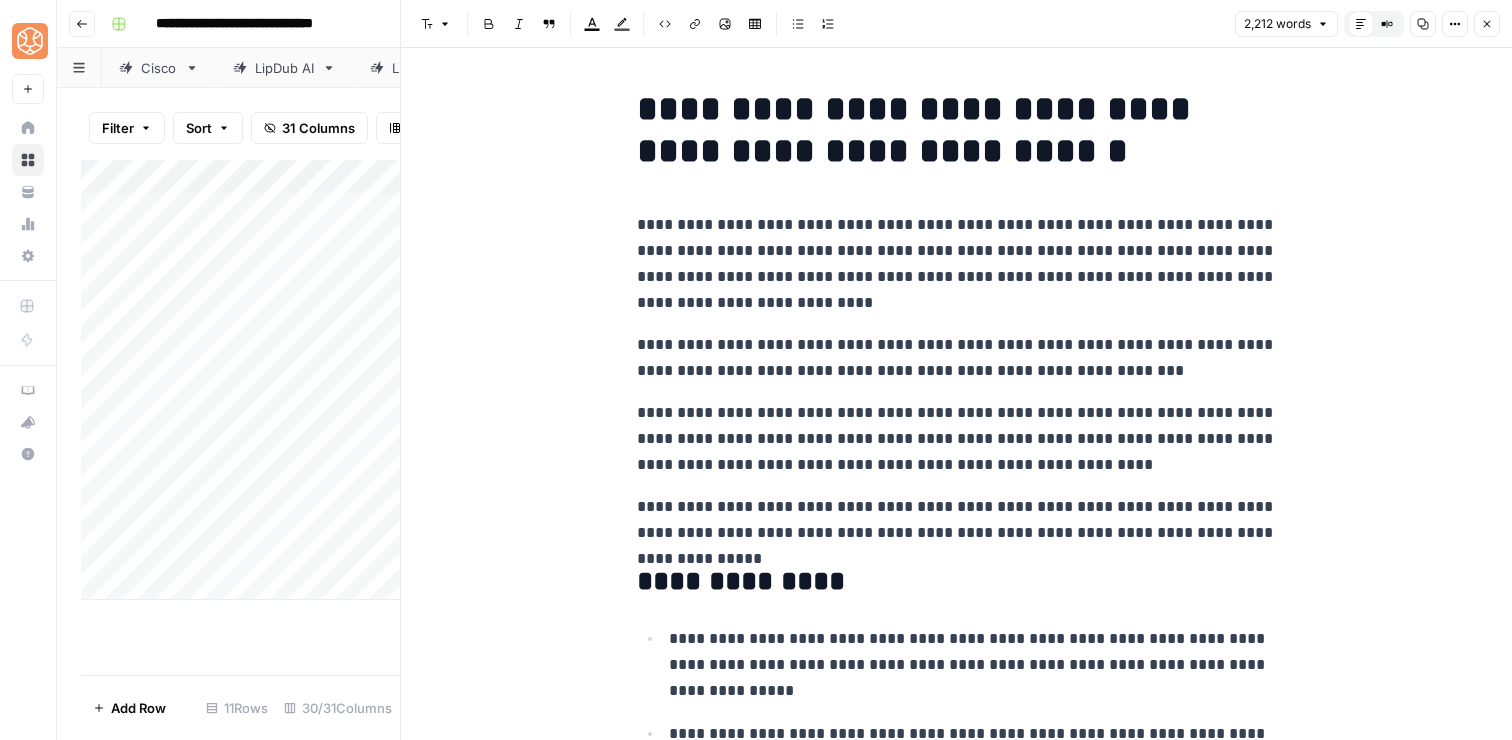 click 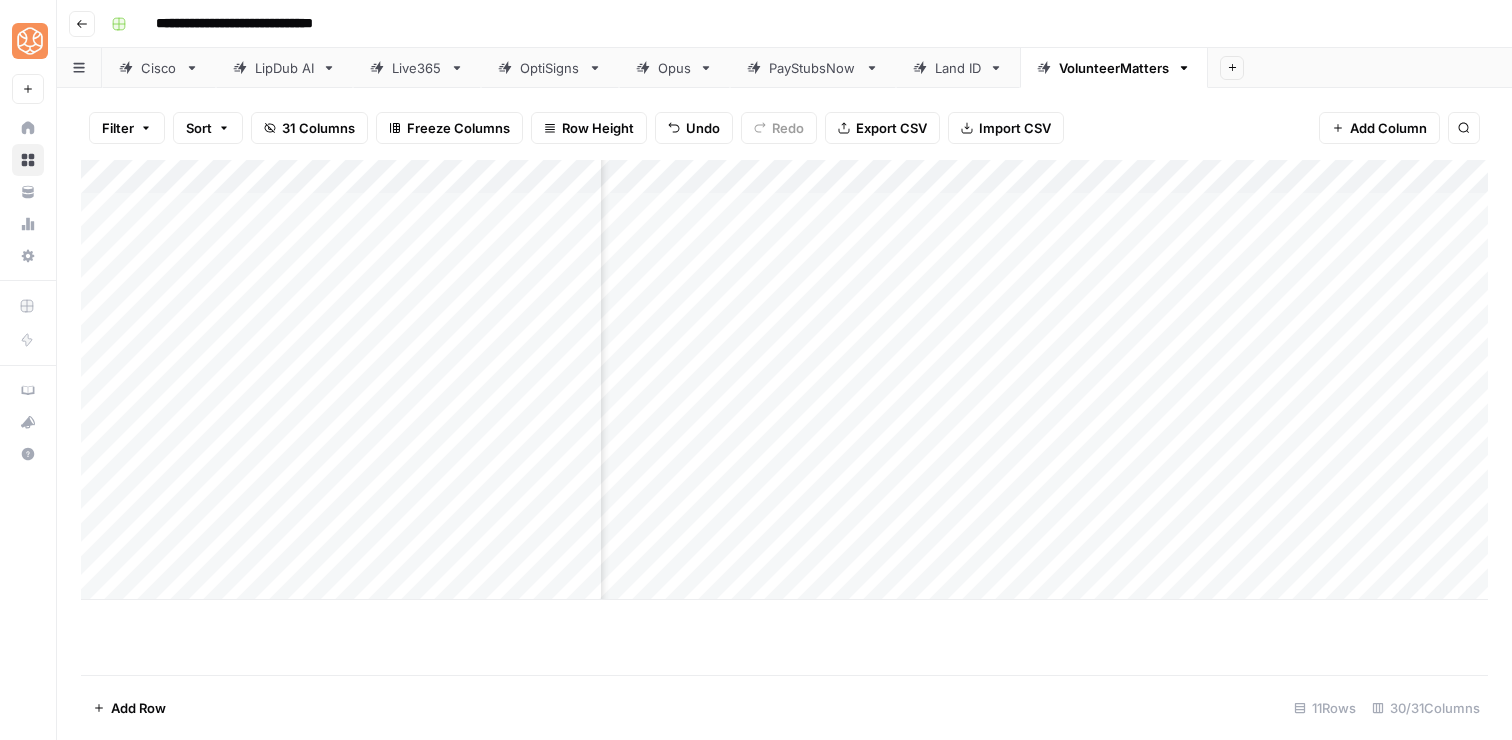 click on "Add Column" at bounding box center [784, 380] 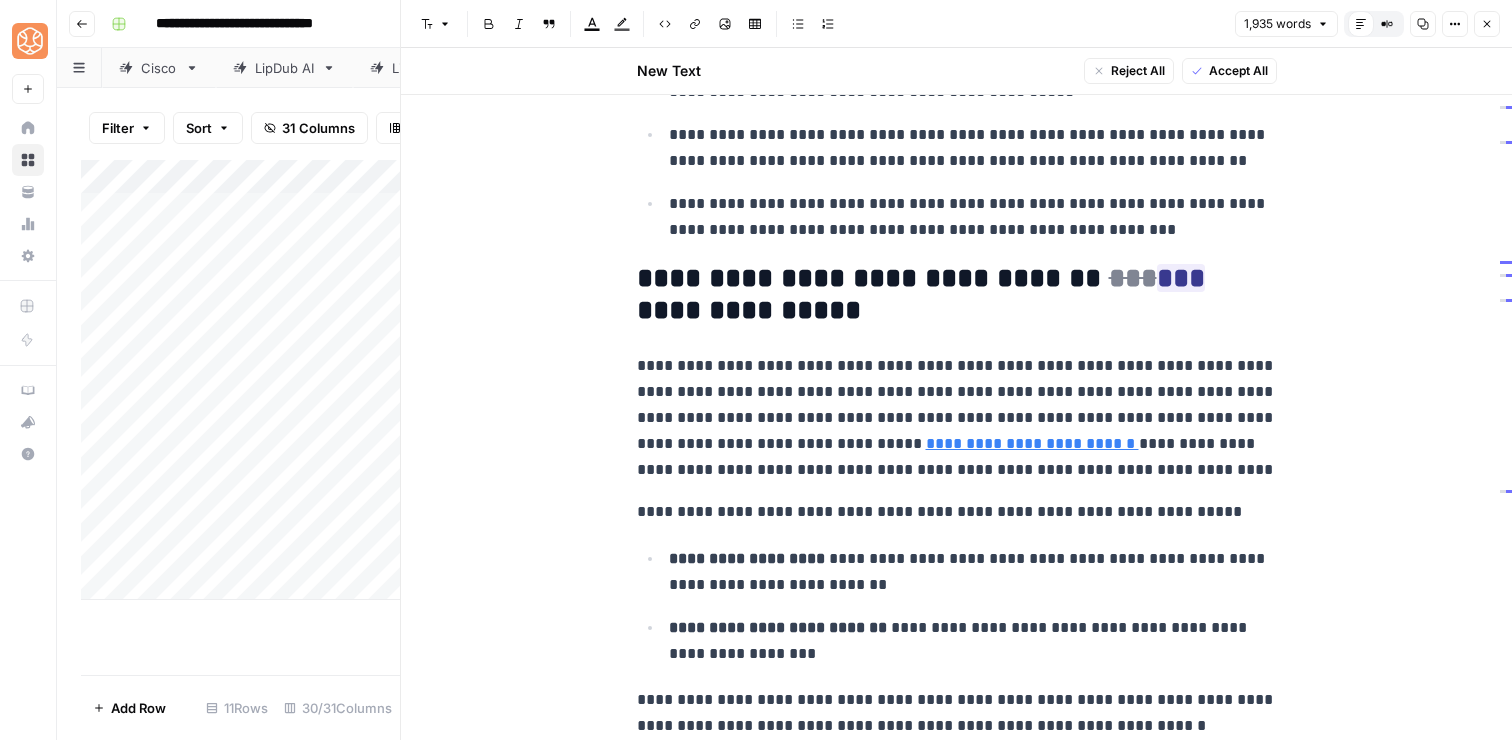 scroll, scrollTop: 675, scrollLeft: 0, axis: vertical 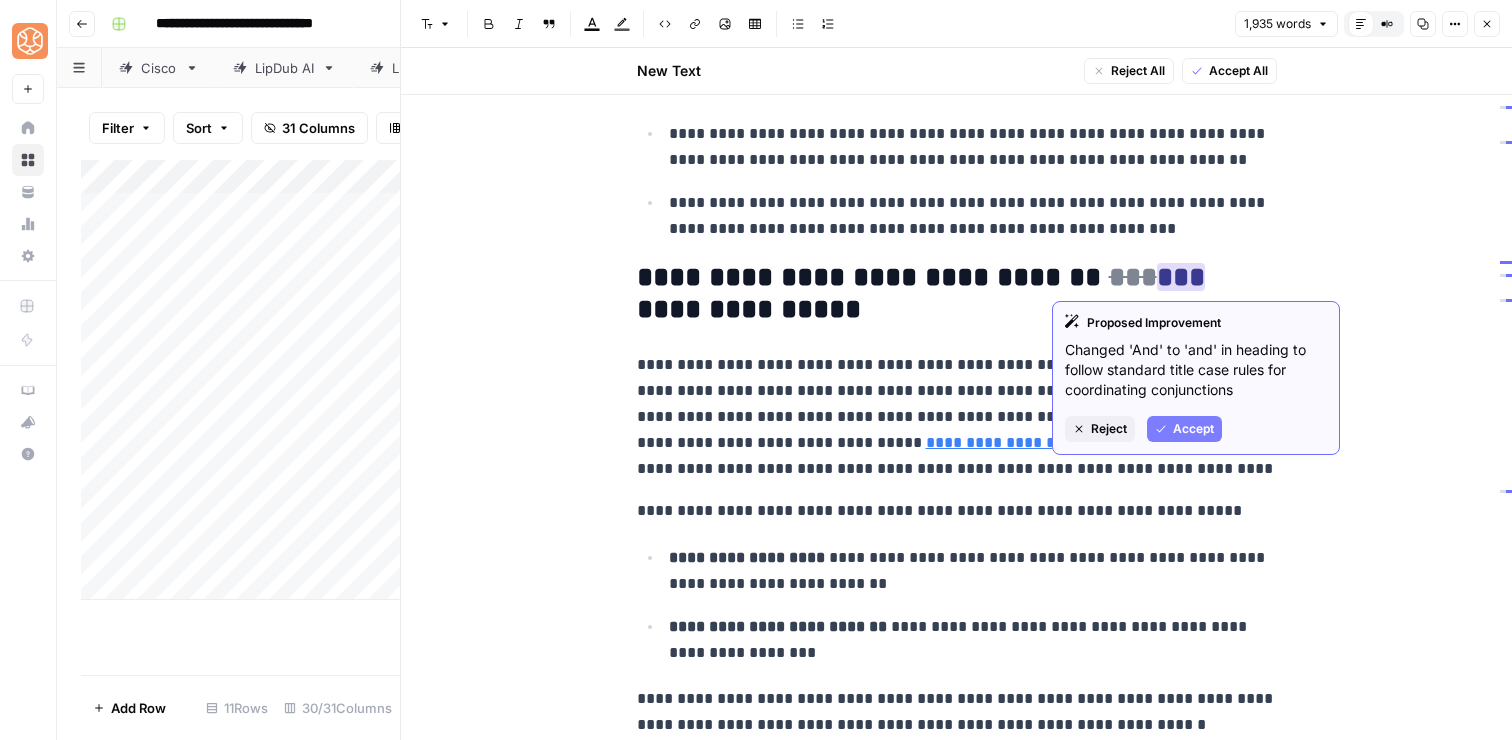 click on "Accept" at bounding box center [1184, 429] 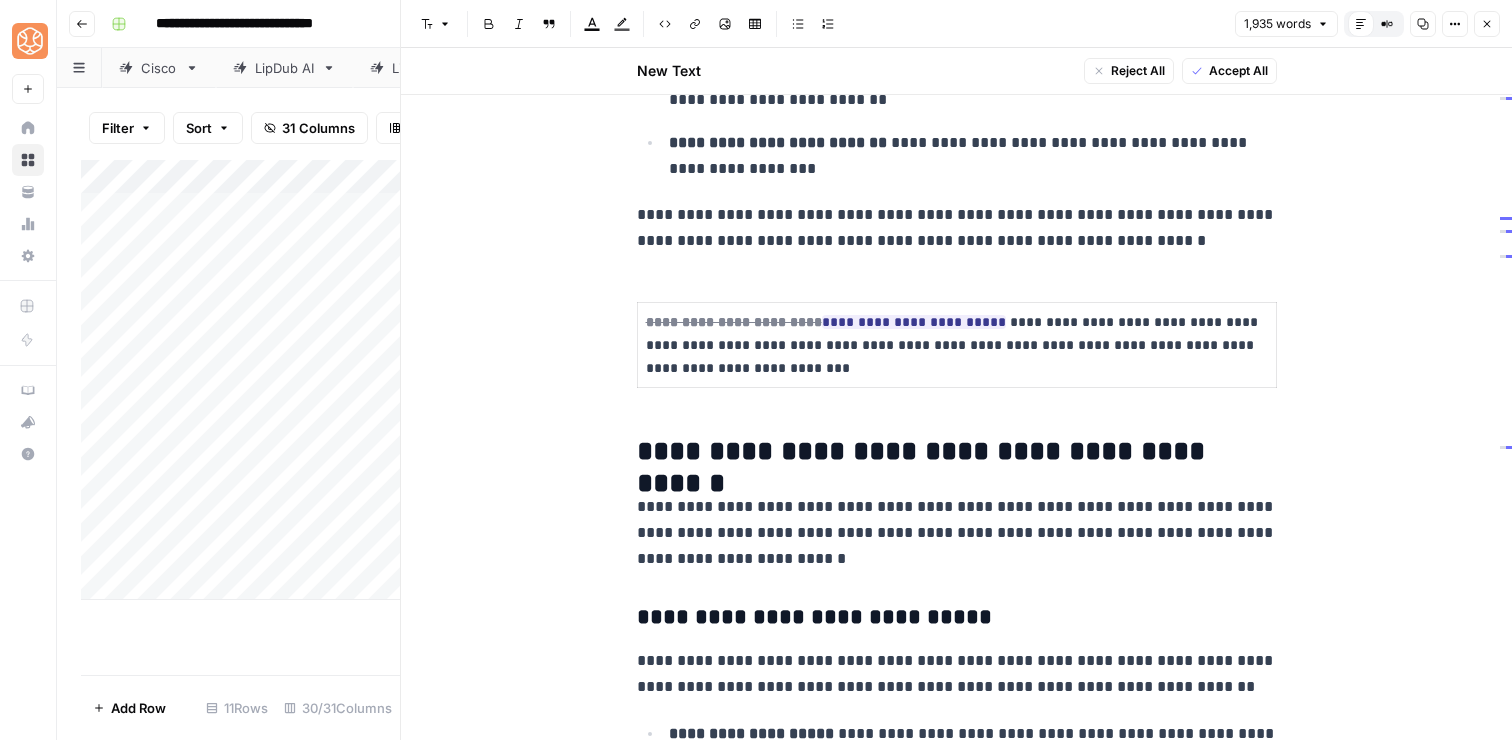 scroll, scrollTop: 1225, scrollLeft: 0, axis: vertical 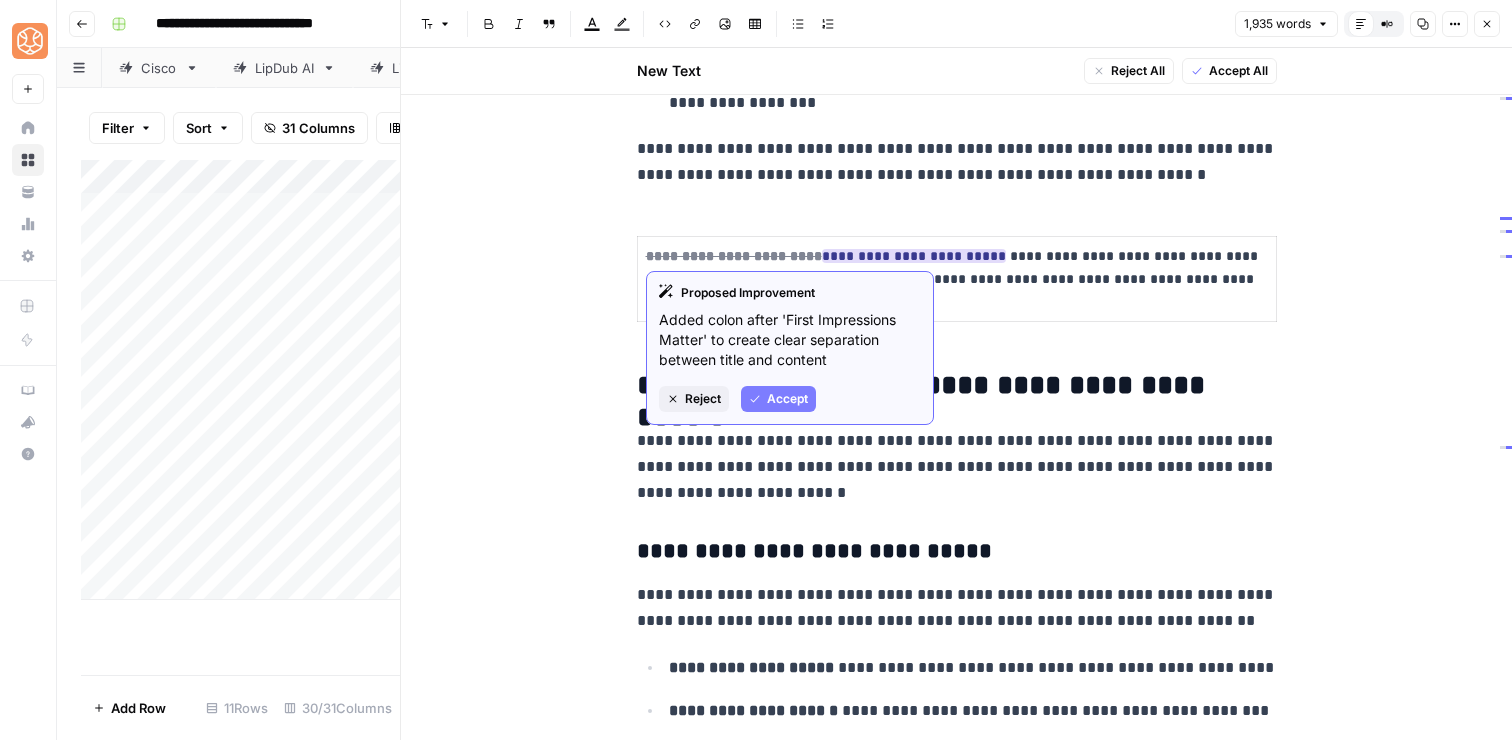 click on "Accept" at bounding box center [787, 399] 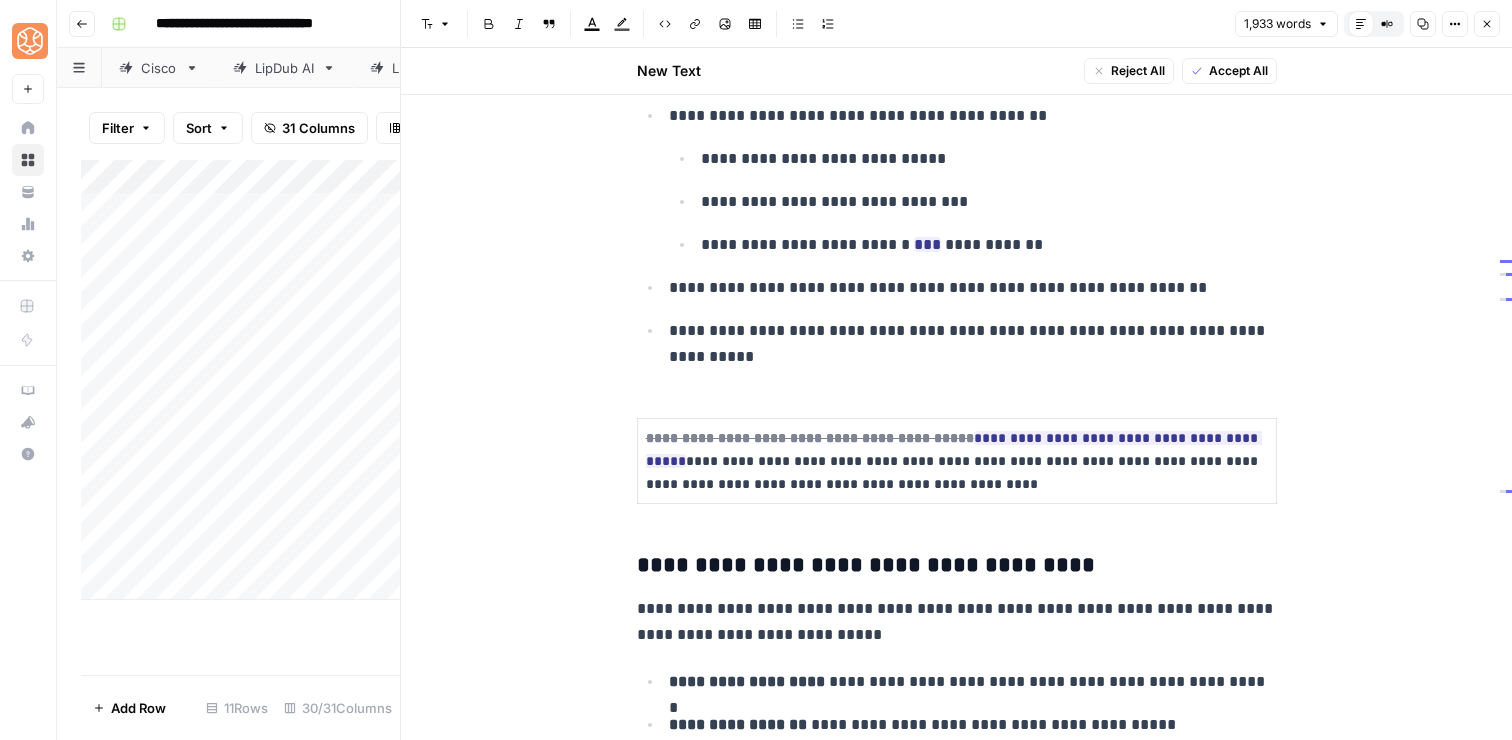 scroll, scrollTop: 3051, scrollLeft: 0, axis: vertical 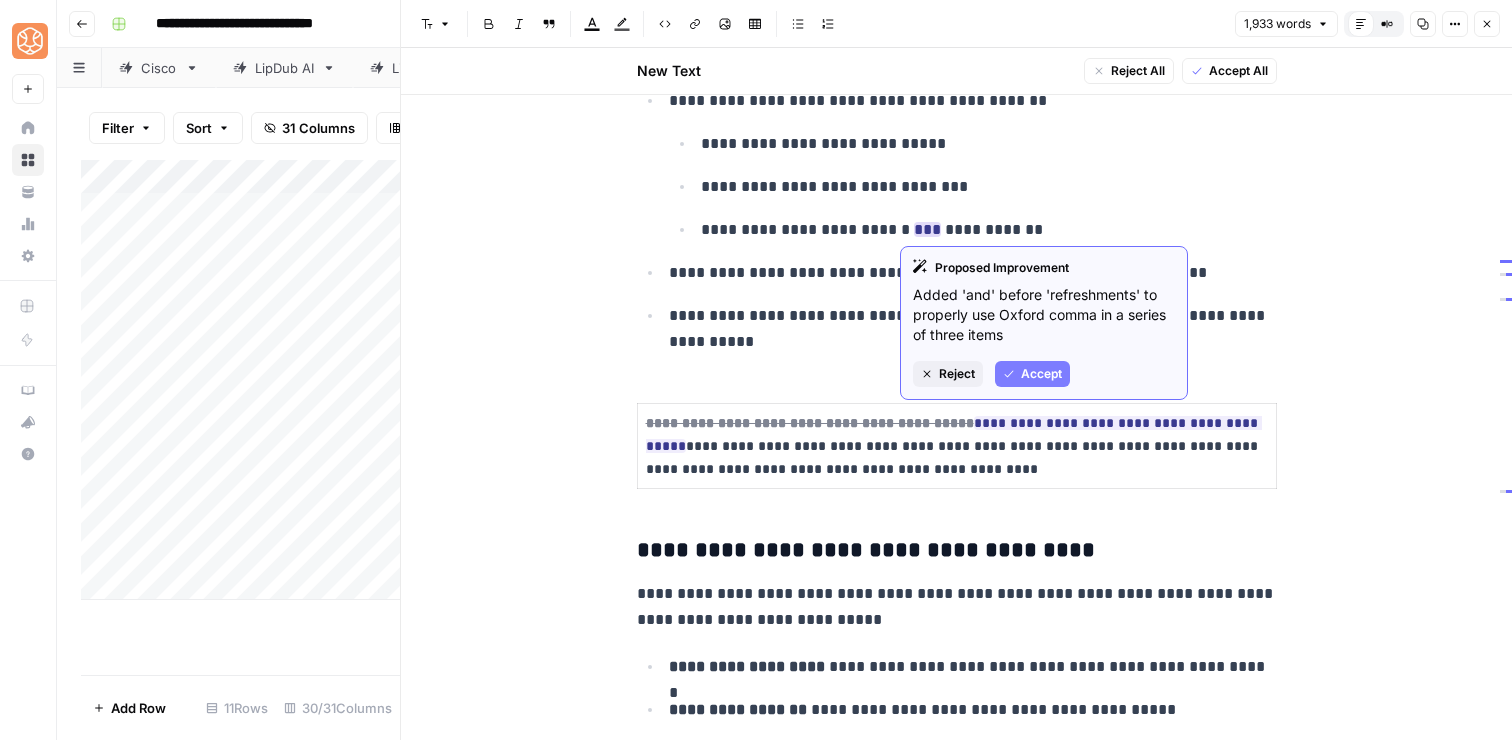 click on "Accept" at bounding box center (1032, 374) 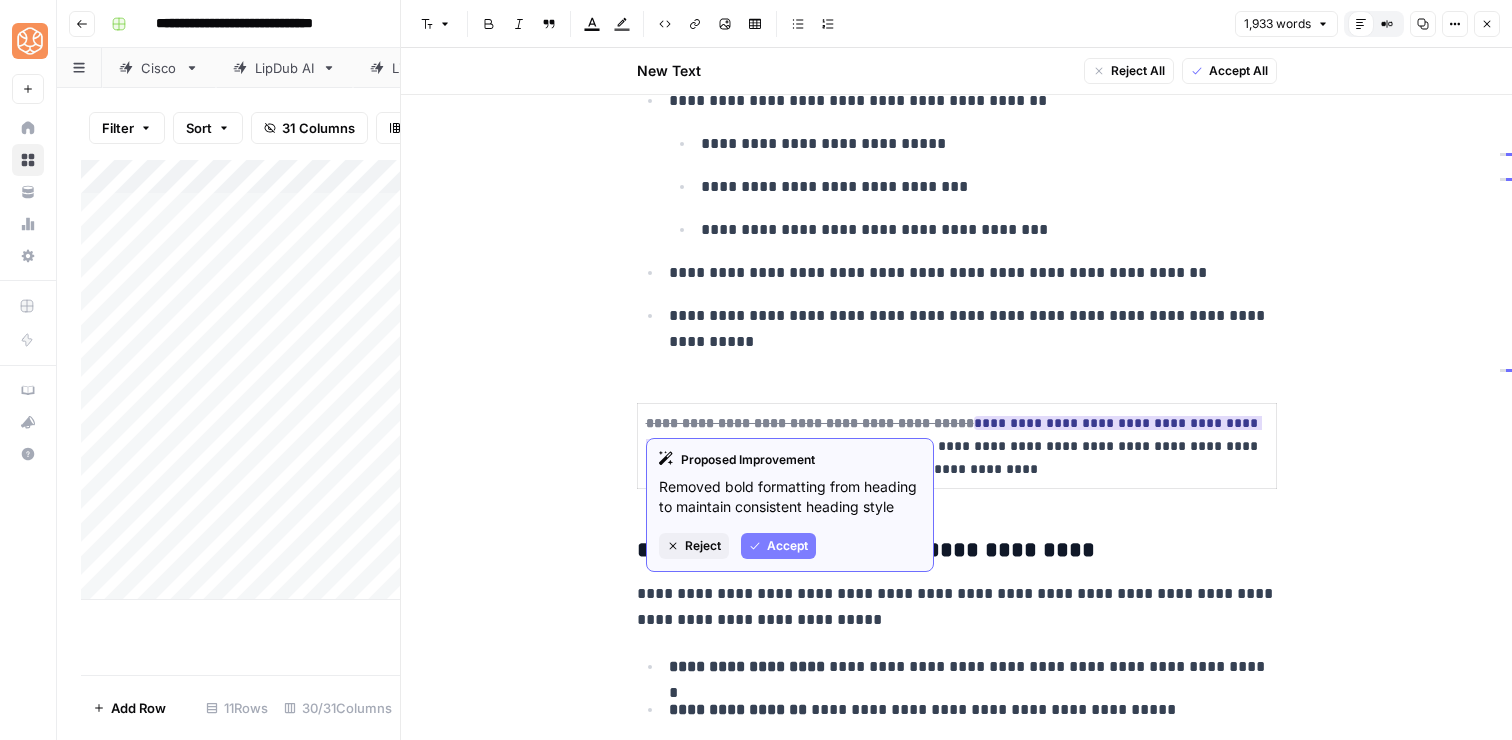 click on "Accept" at bounding box center (787, 546) 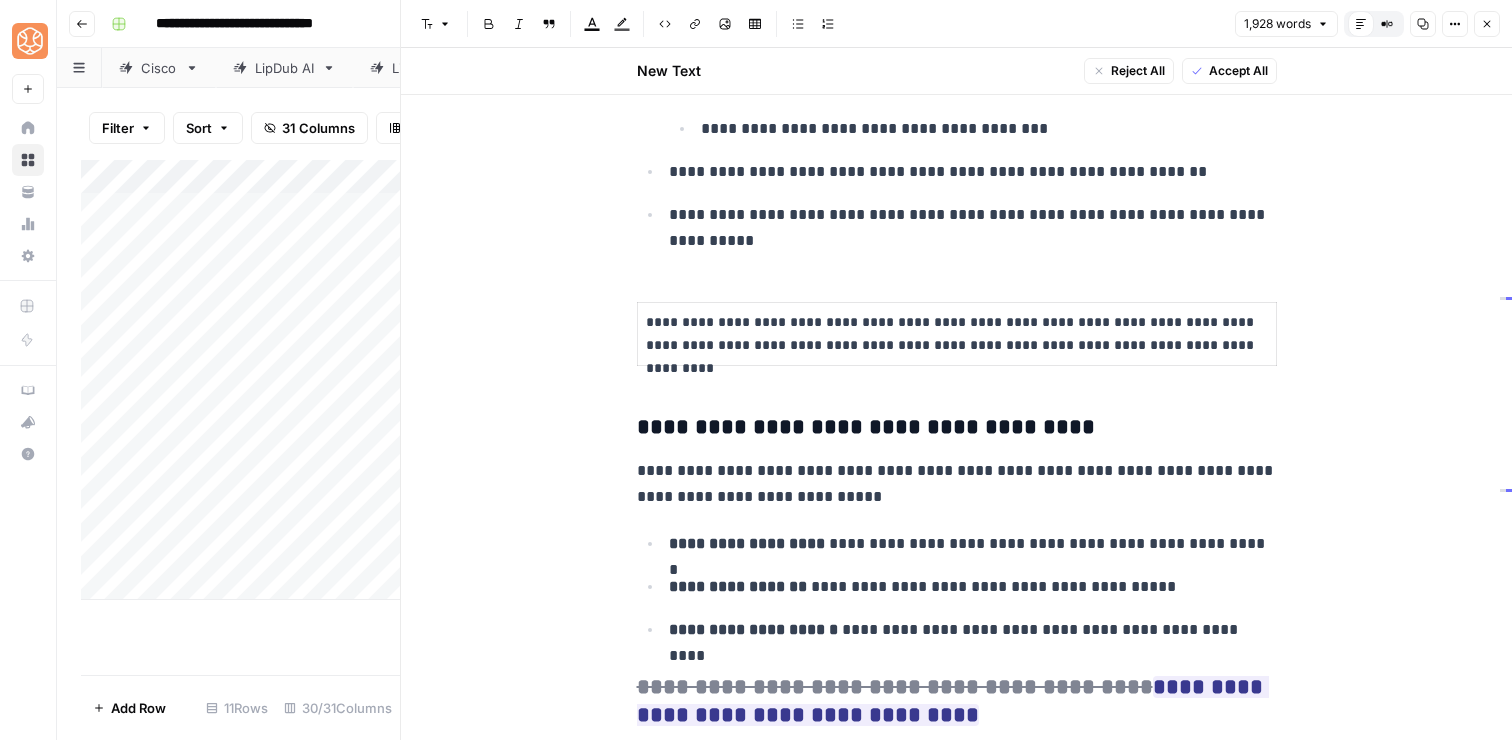 scroll, scrollTop: 3151, scrollLeft: 0, axis: vertical 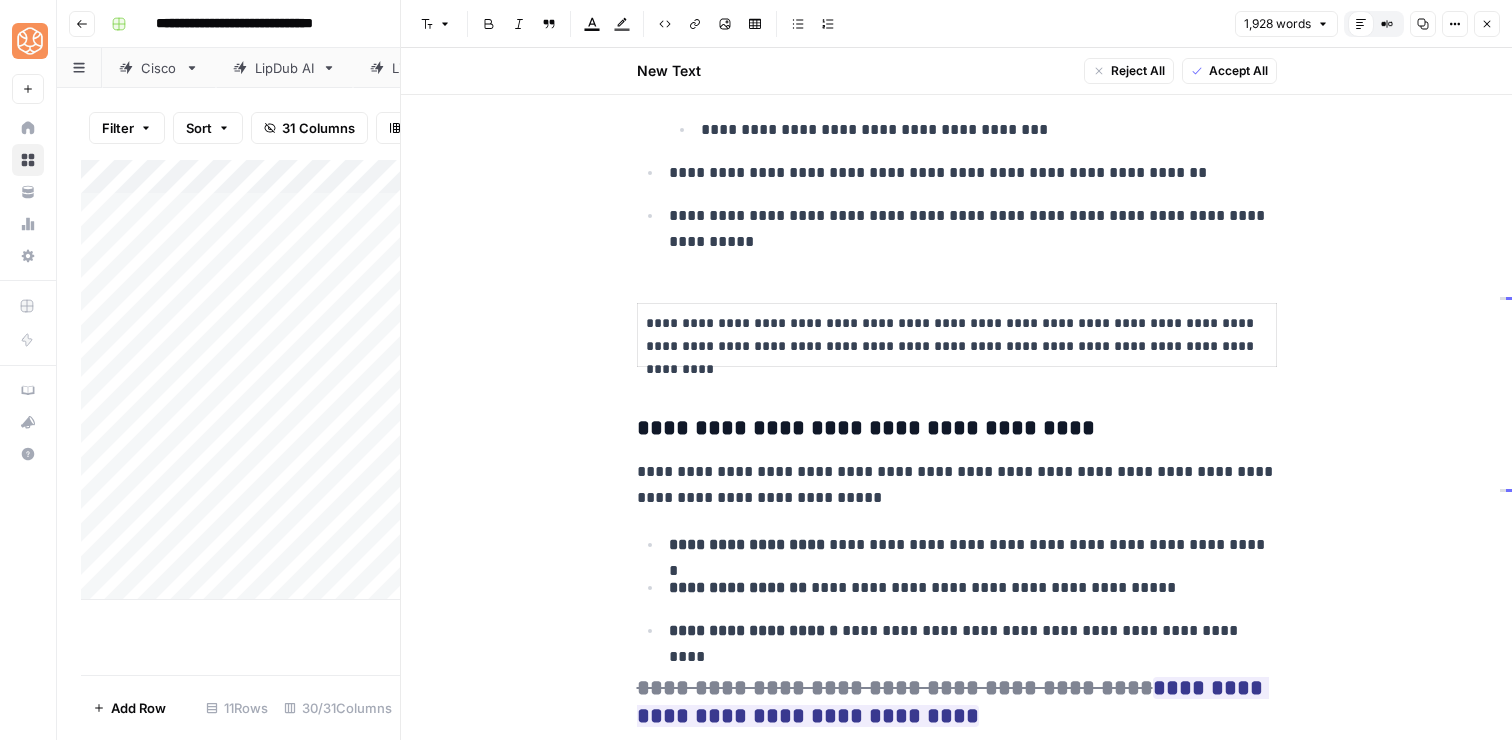 click on "**********" at bounding box center [957, 335] 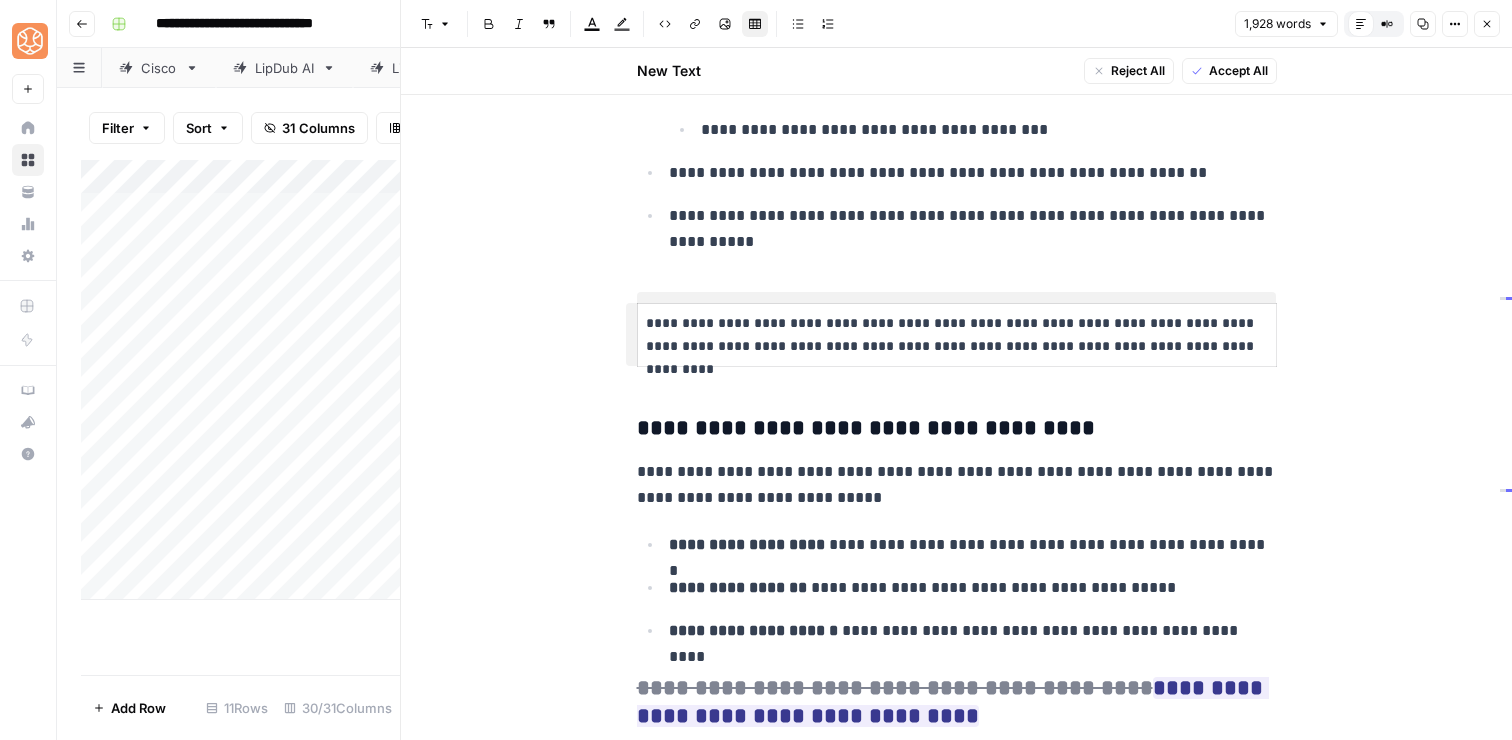 type 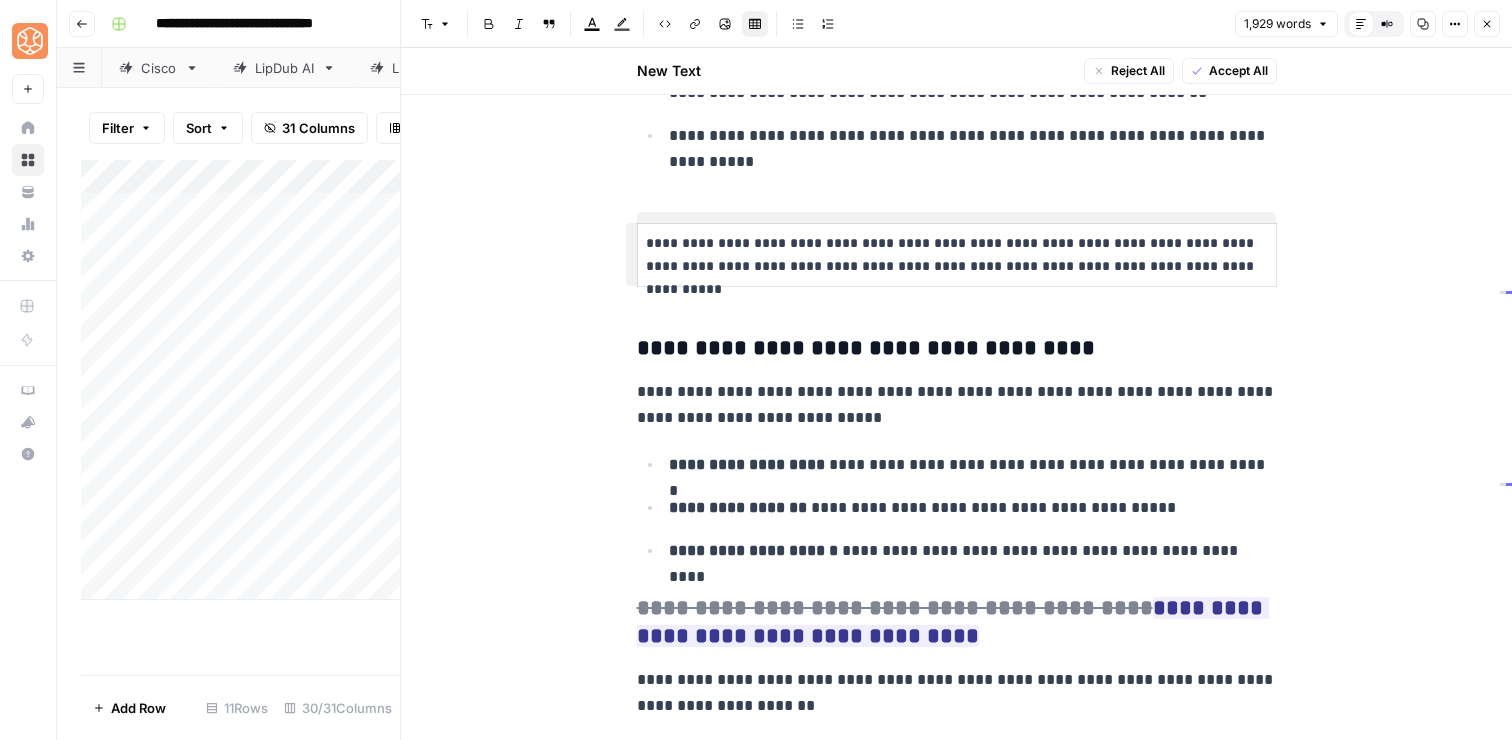 scroll, scrollTop: 3257, scrollLeft: 0, axis: vertical 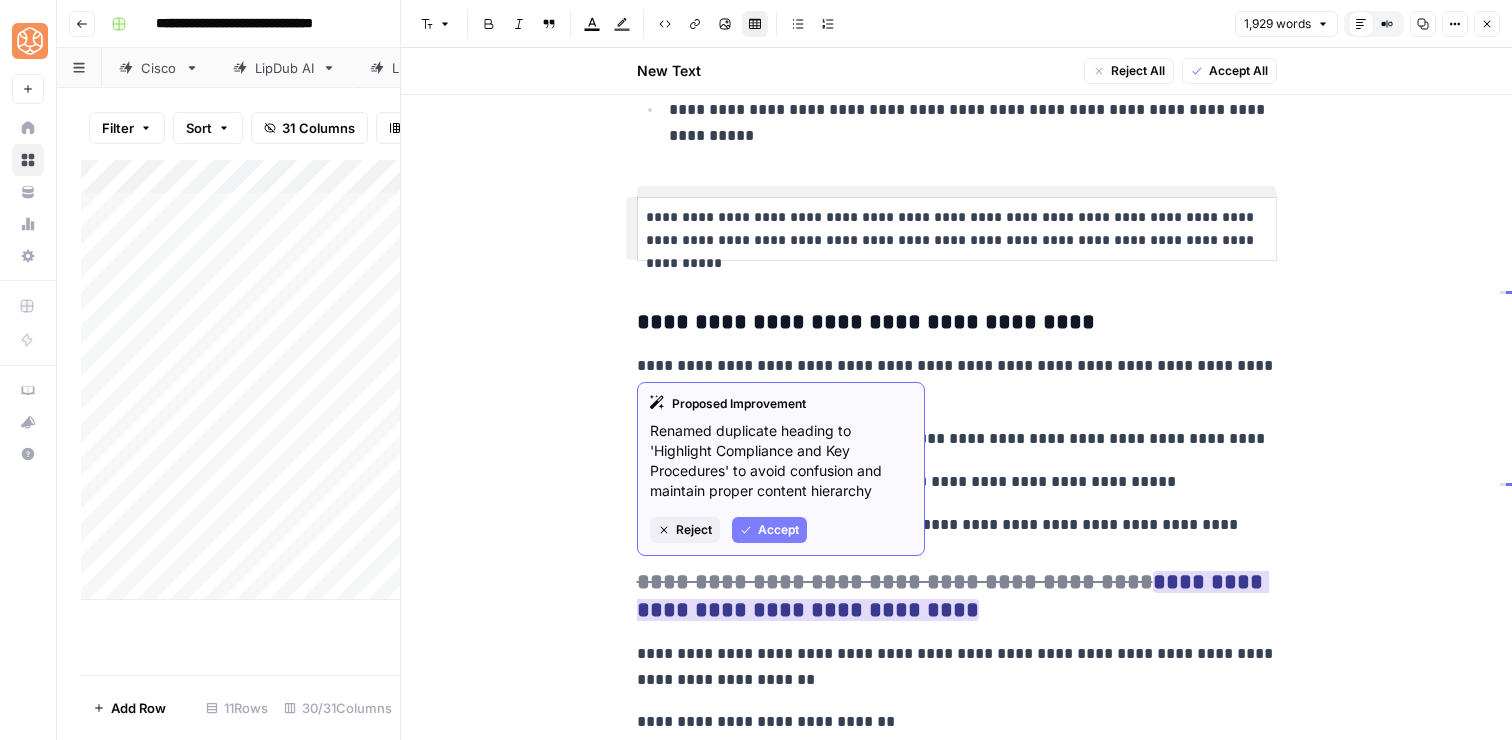click on "Accept" at bounding box center [778, 530] 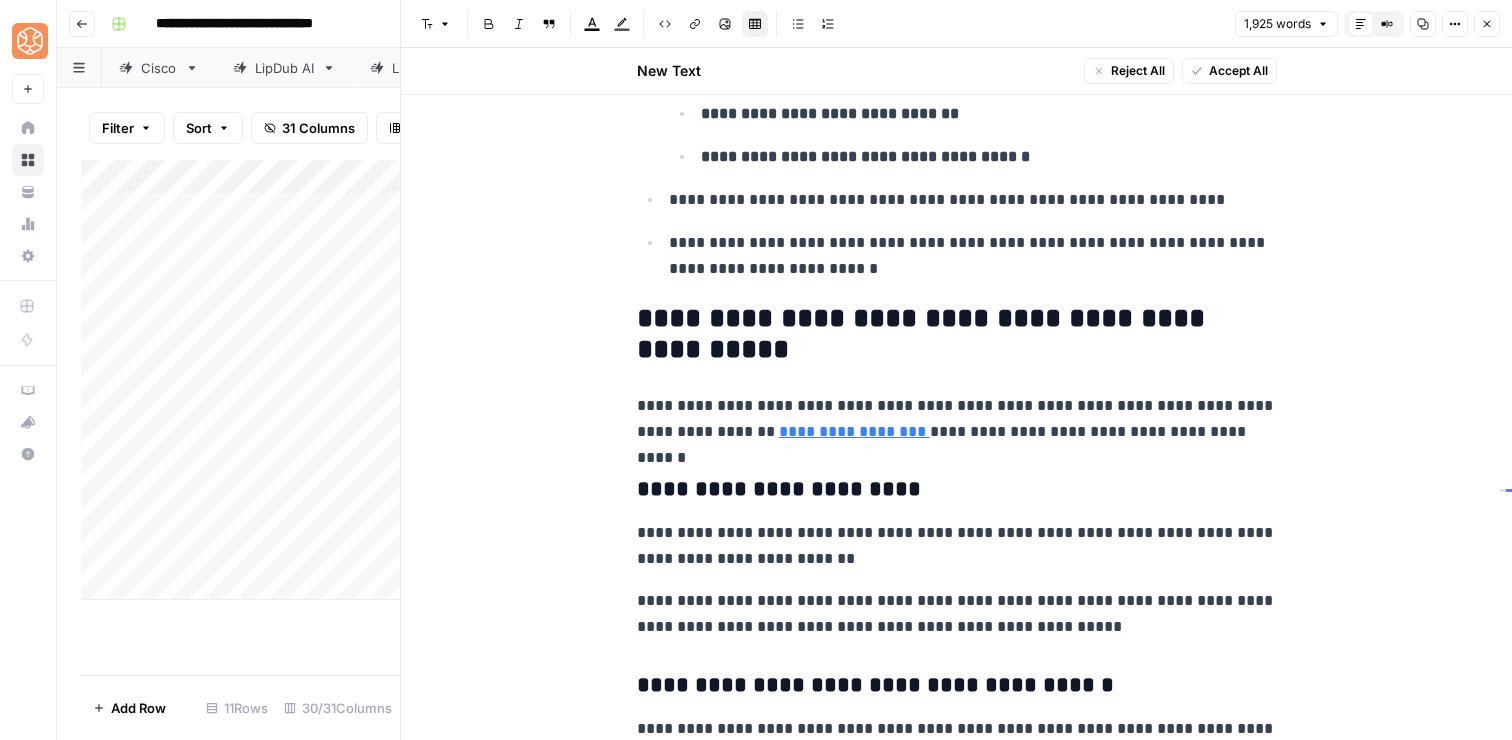 scroll, scrollTop: 5102, scrollLeft: 0, axis: vertical 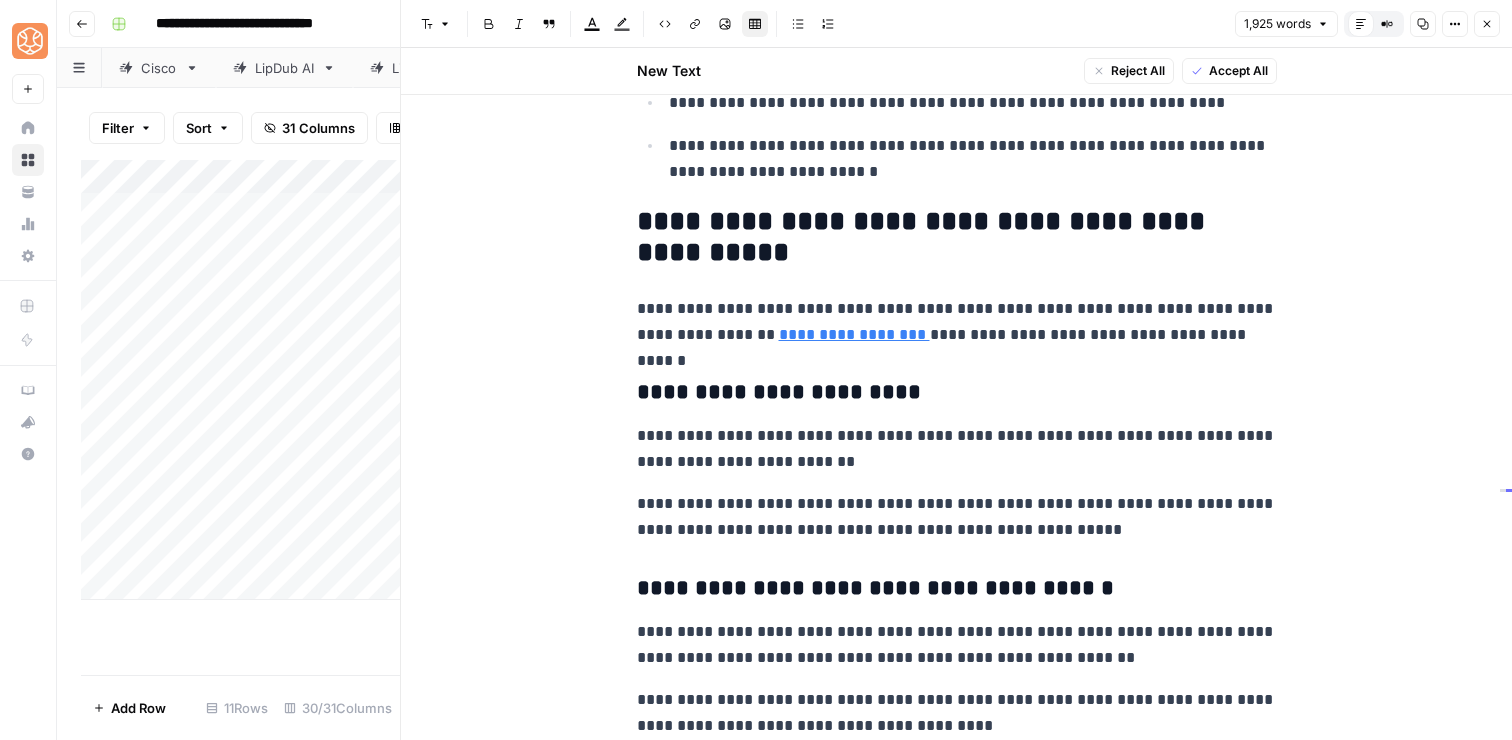 click on "**********" at bounding box center [957, 322] 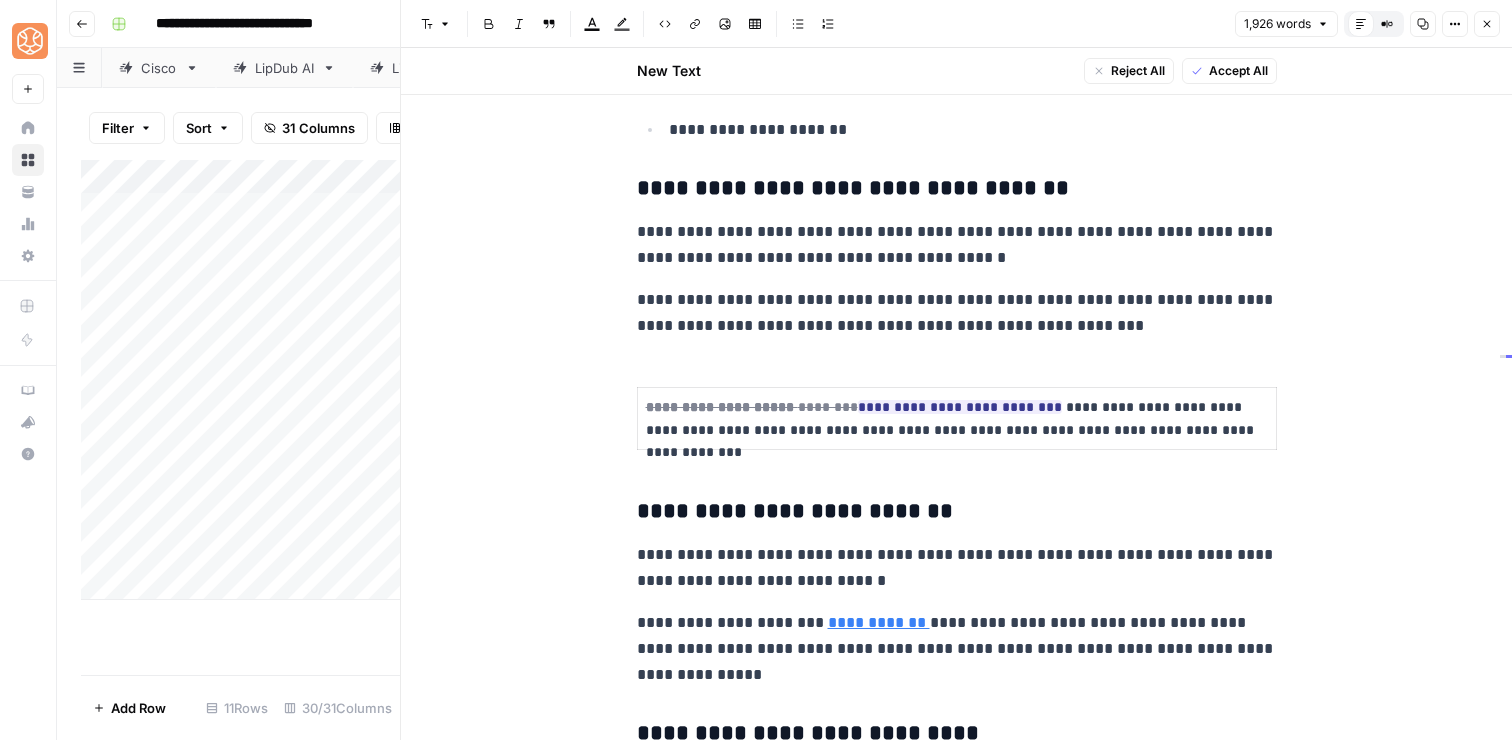 scroll, scrollTop: 6346, scrollLeft: 0, axis: vertical 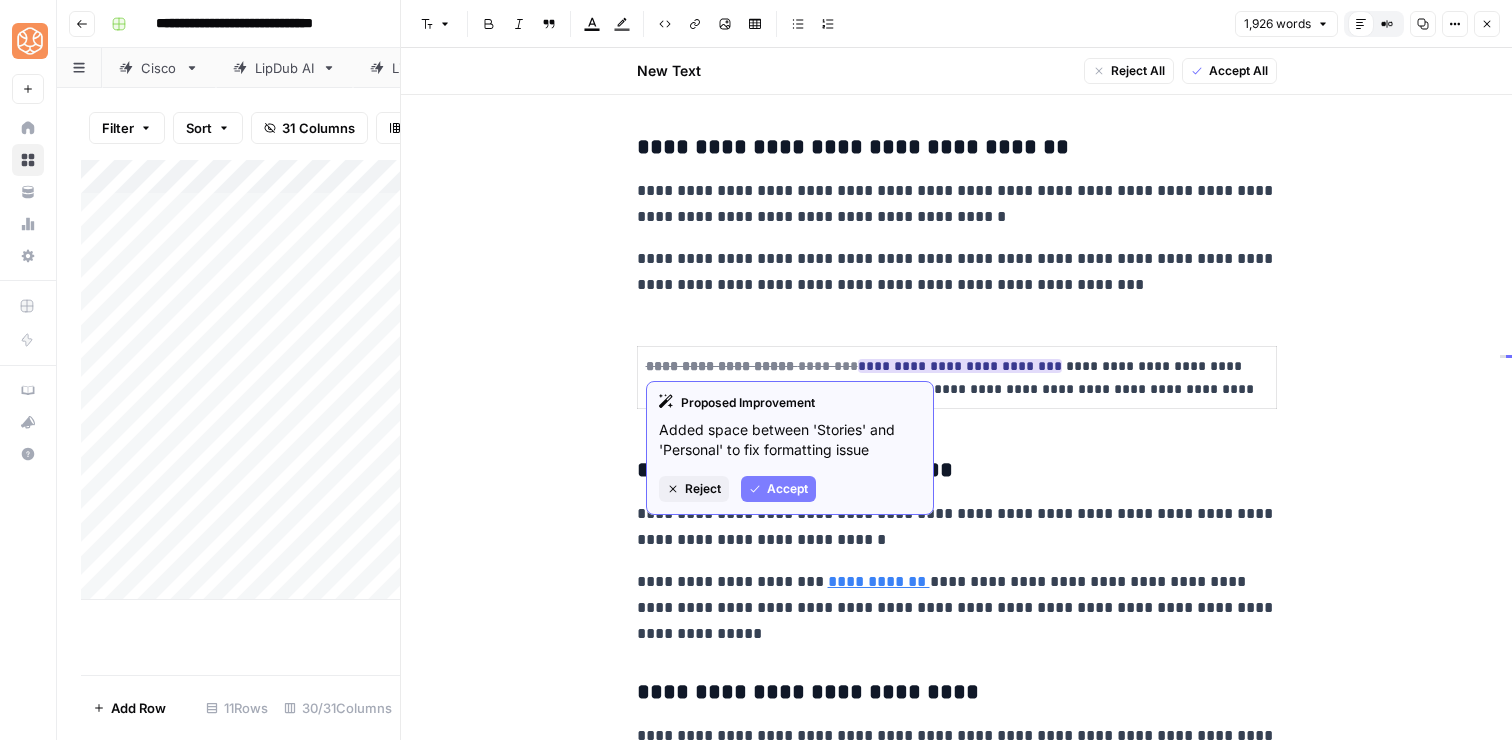 click on "Accept" at bounding box center [778, 489] 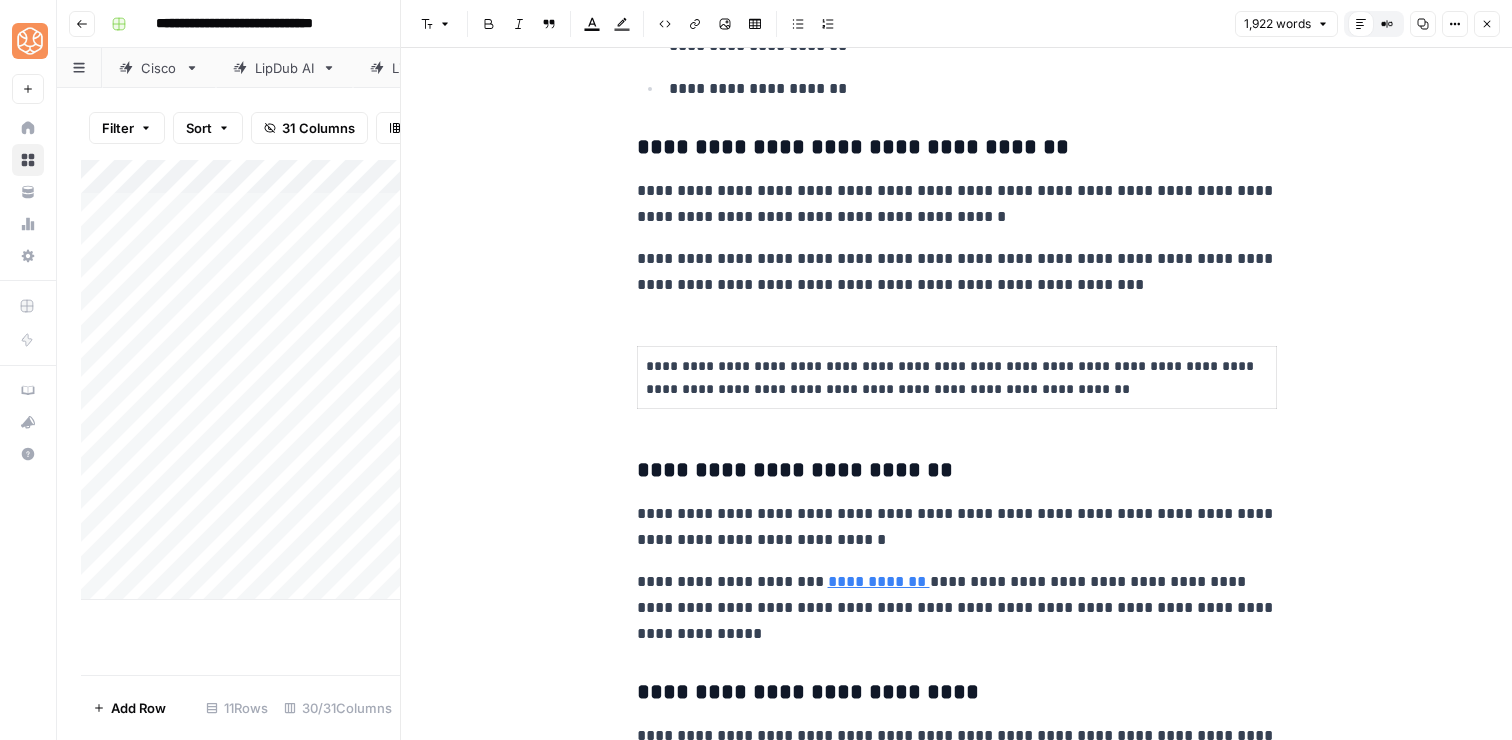 click on "**********" at bounding box center (957, 378) 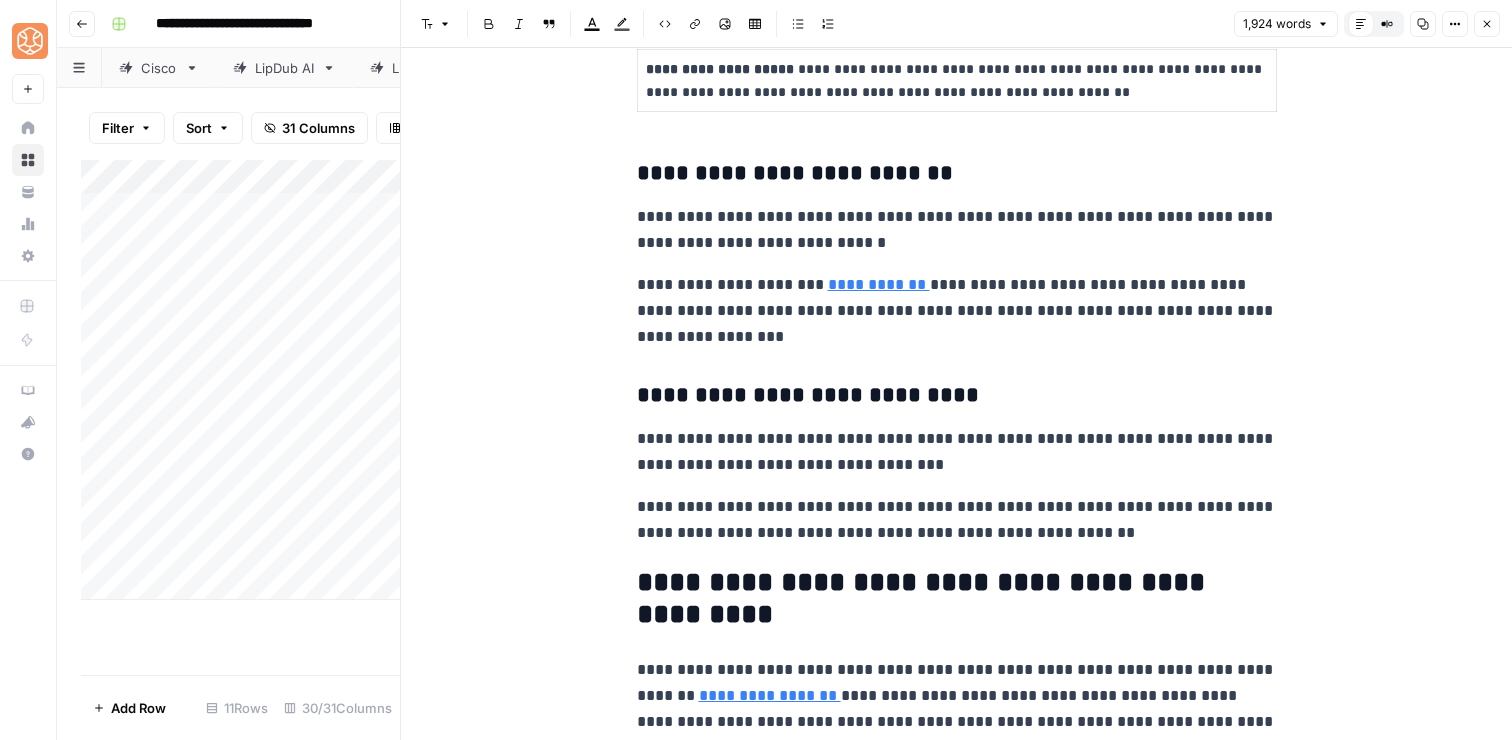 scroll, scrollTop: 6594, scrollLeft: 0, axis: vertical 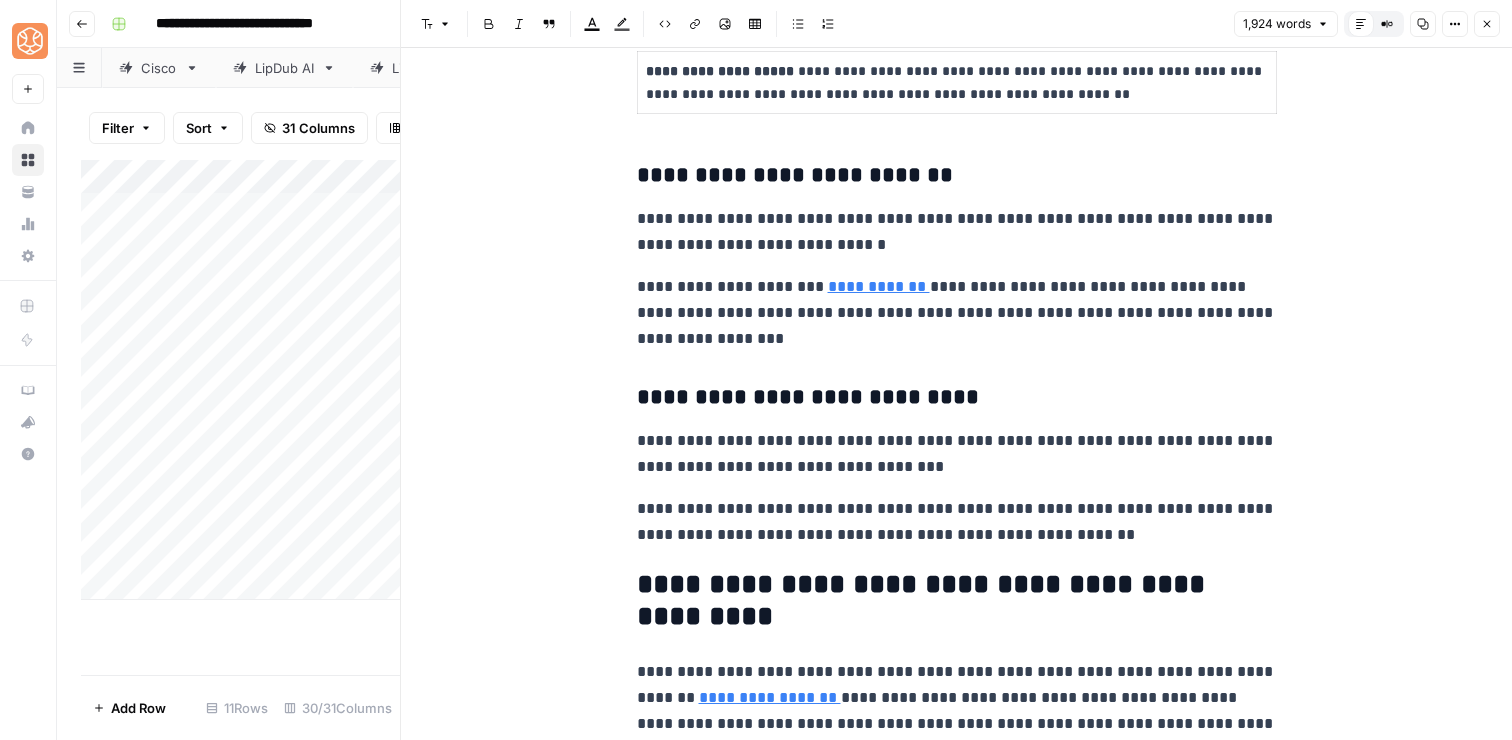 click on "**********" at bounding box center [957, 313] 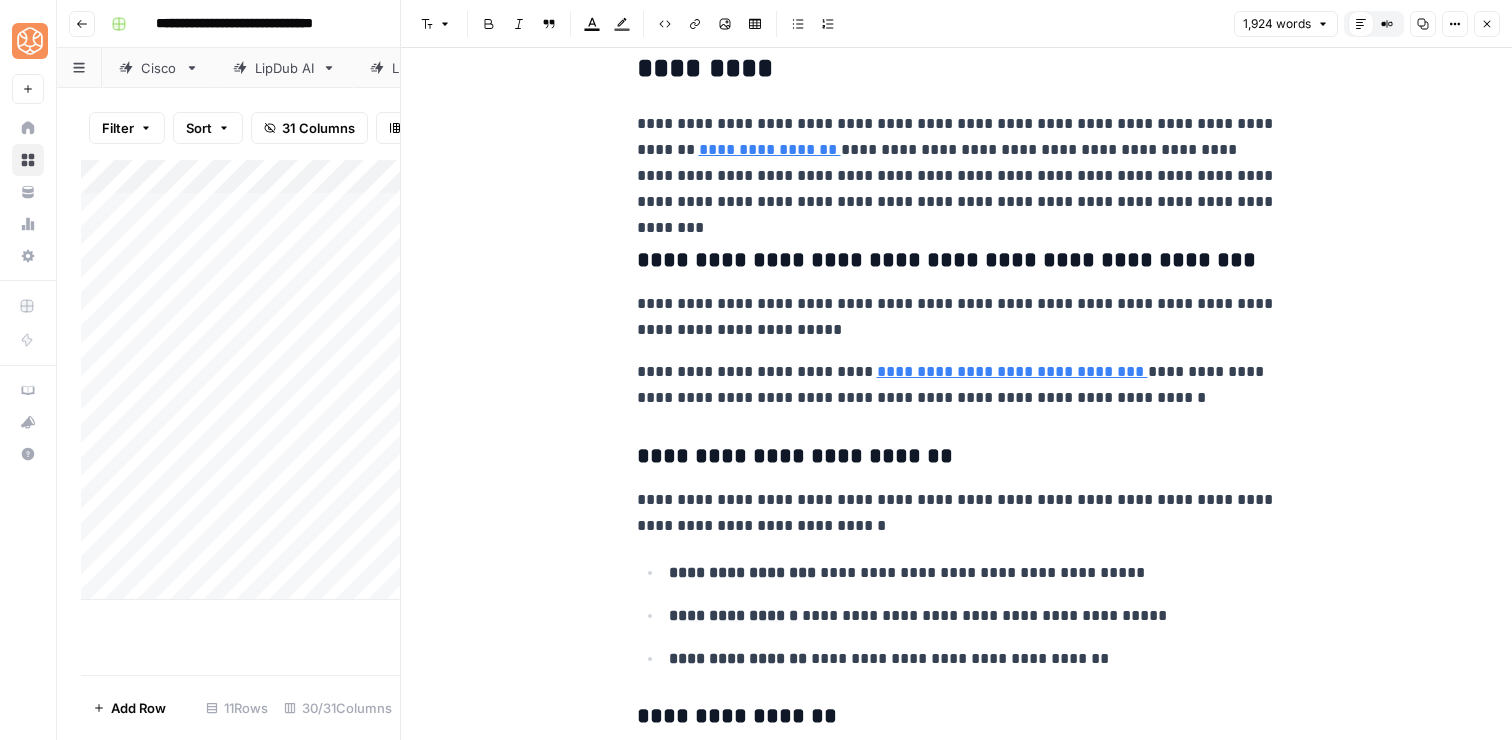 scroll, scrollTop: 7205, scrollLeft: 0, axis: vertical 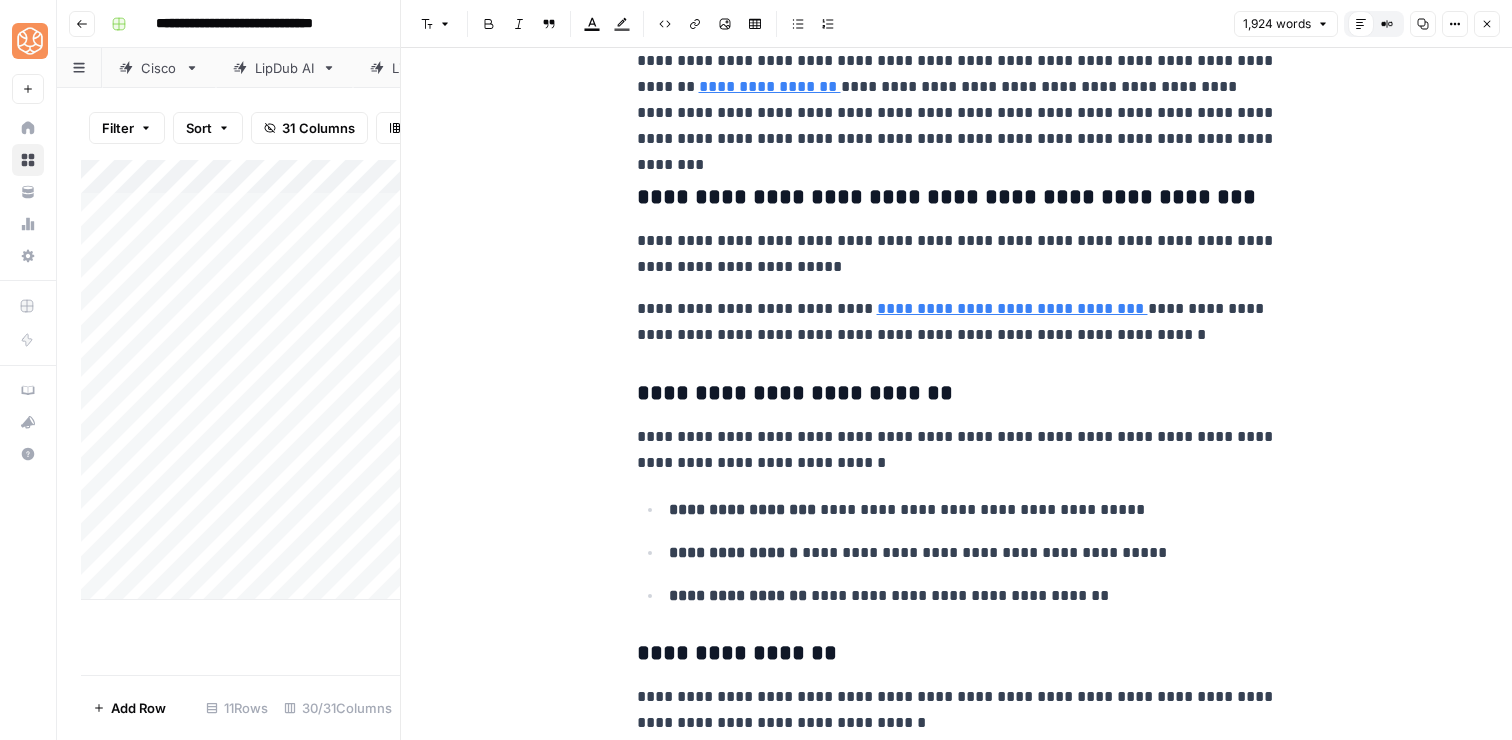 click on "**********" at bounding box center (957, 100) 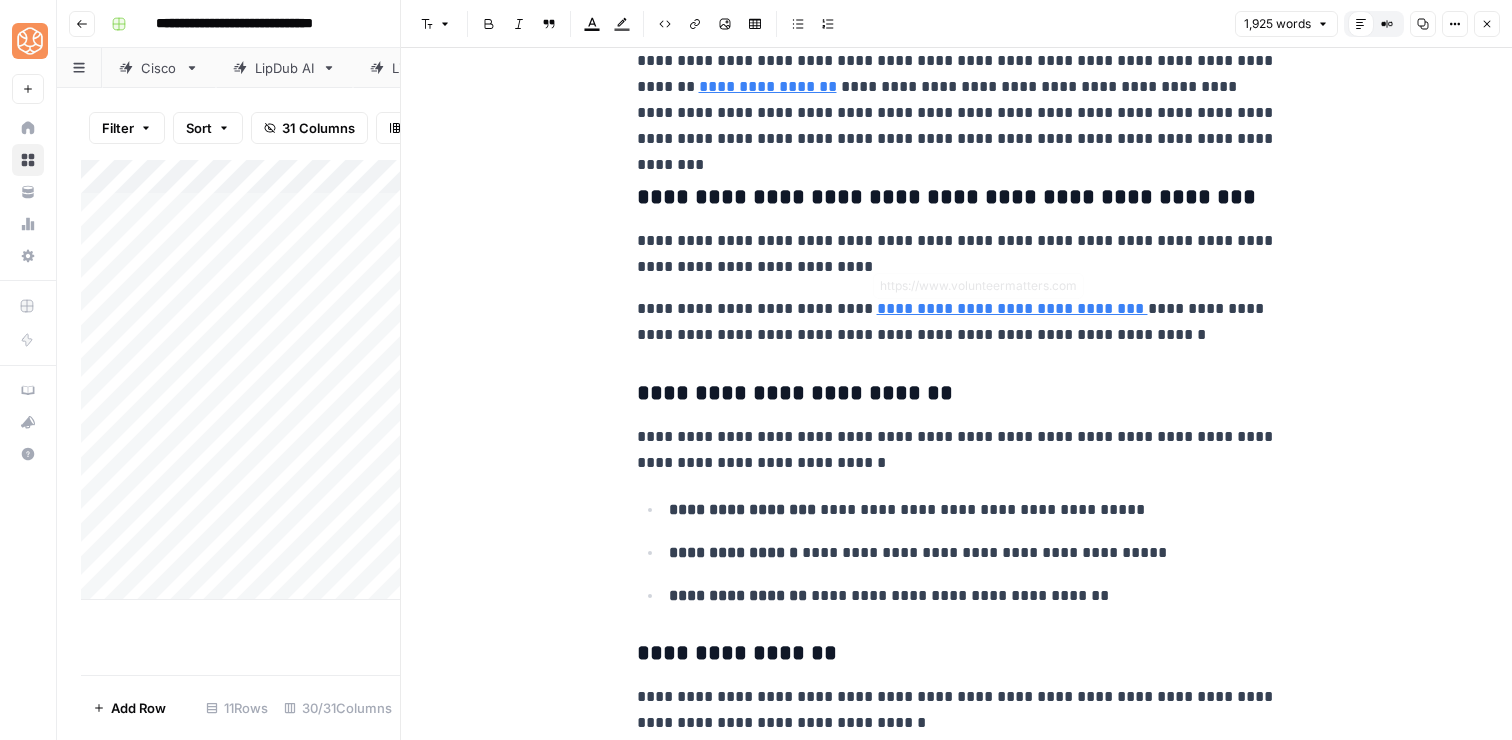 click on "**********" at bounding box center (957, 322) 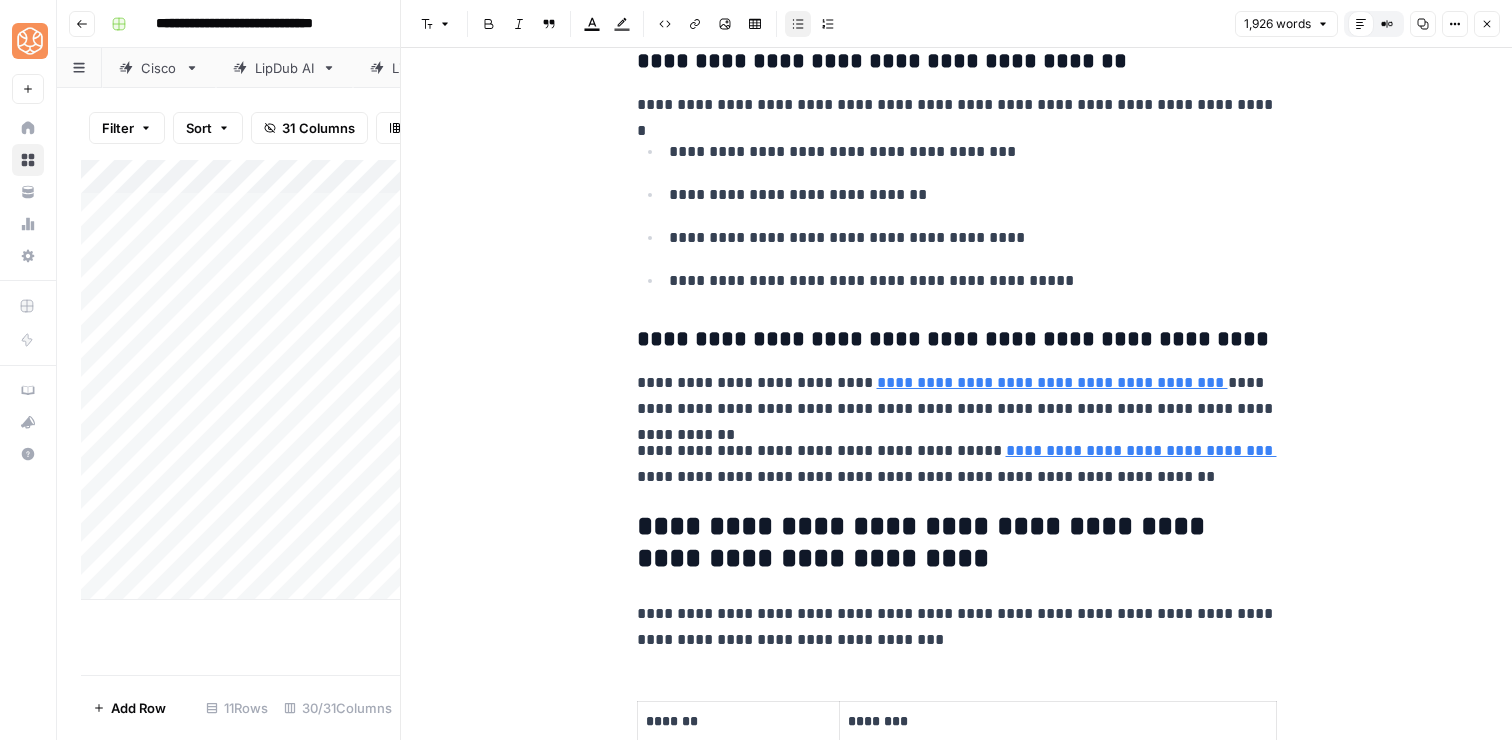 scroll, scrollTop: 8193, scrollLeft: 0, axis: vertical 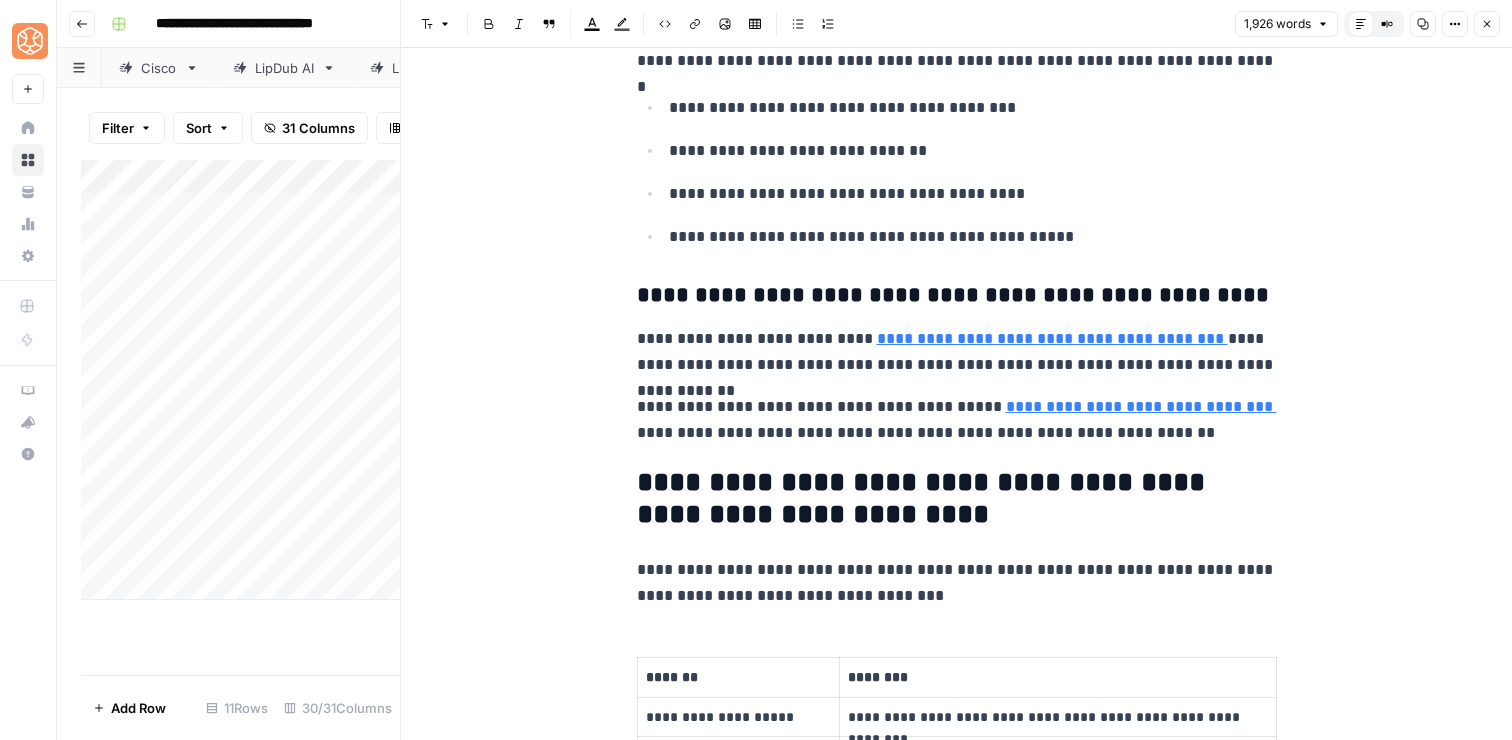 click on "**********" at bounding box center [957, 352] 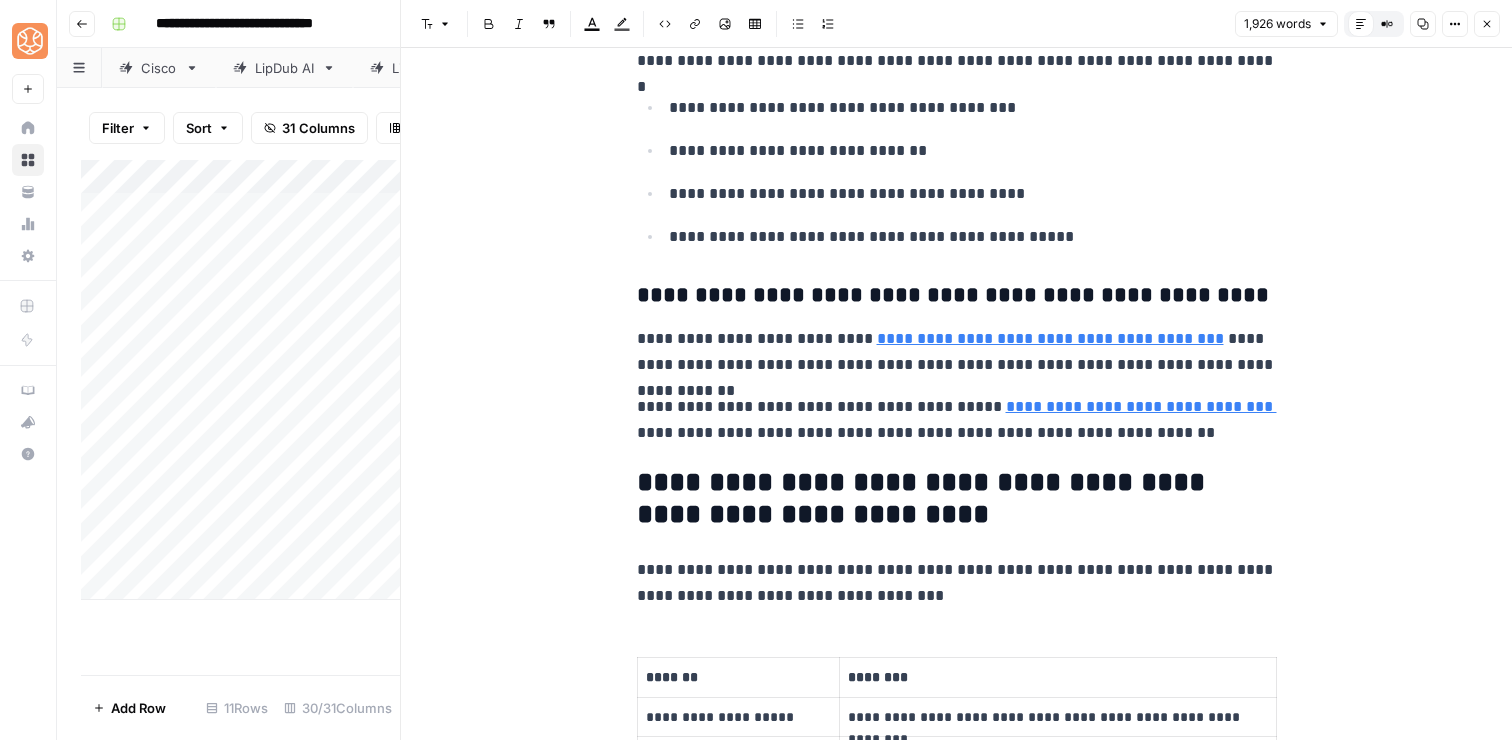 click on "**********" at bounding box center [957, -2932] 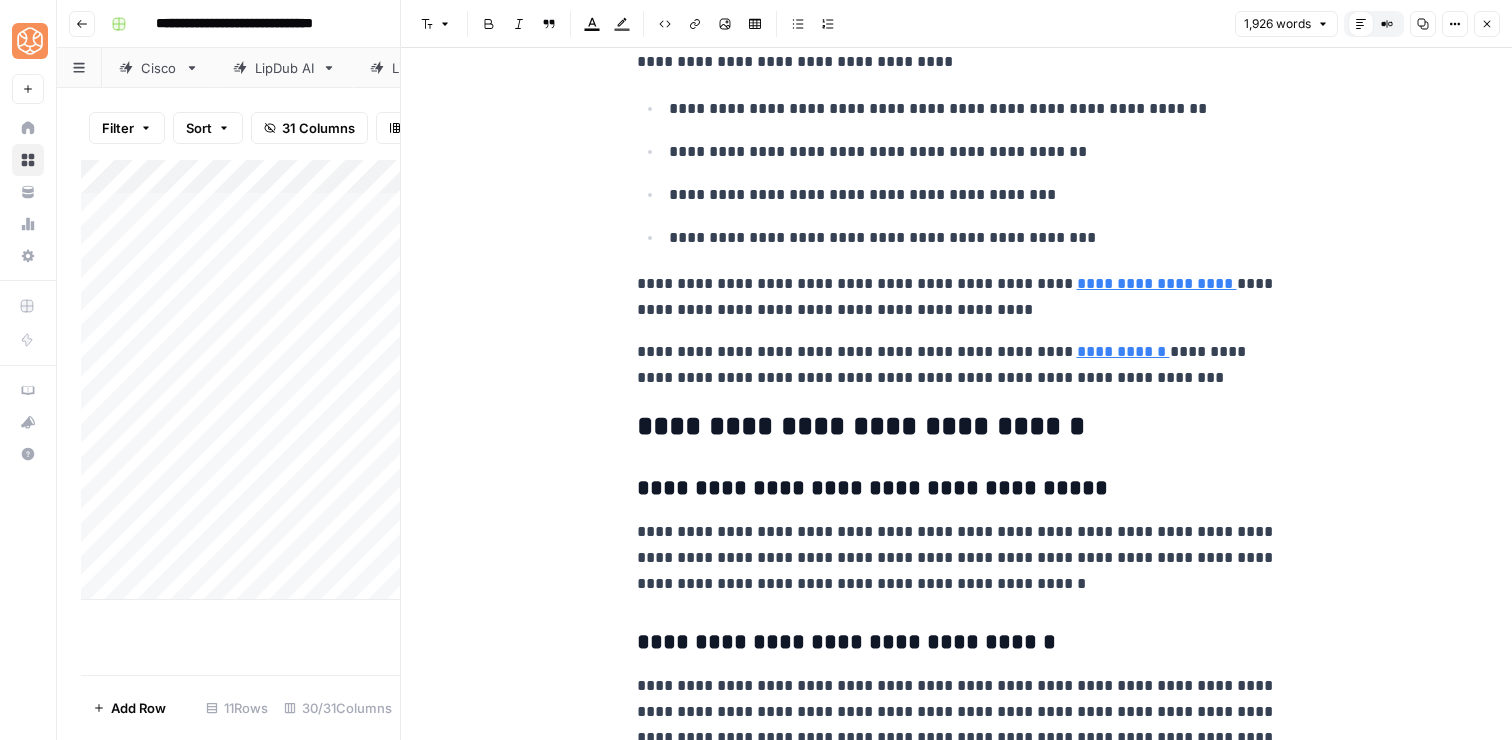 scroll, scrollTop: 9520, scrollLeft: 0, axis: vertical 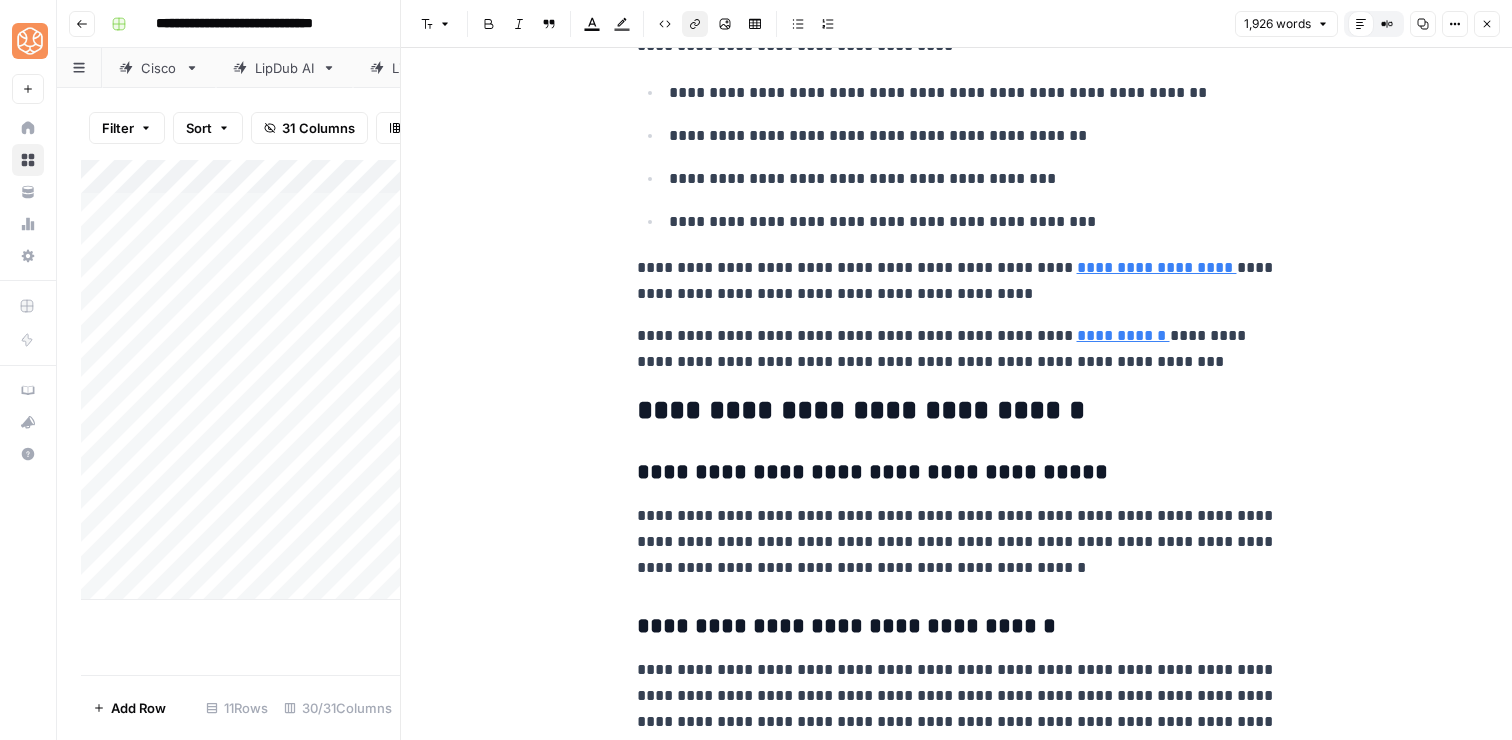 click on "**********" at bounding box center (1157, 267) 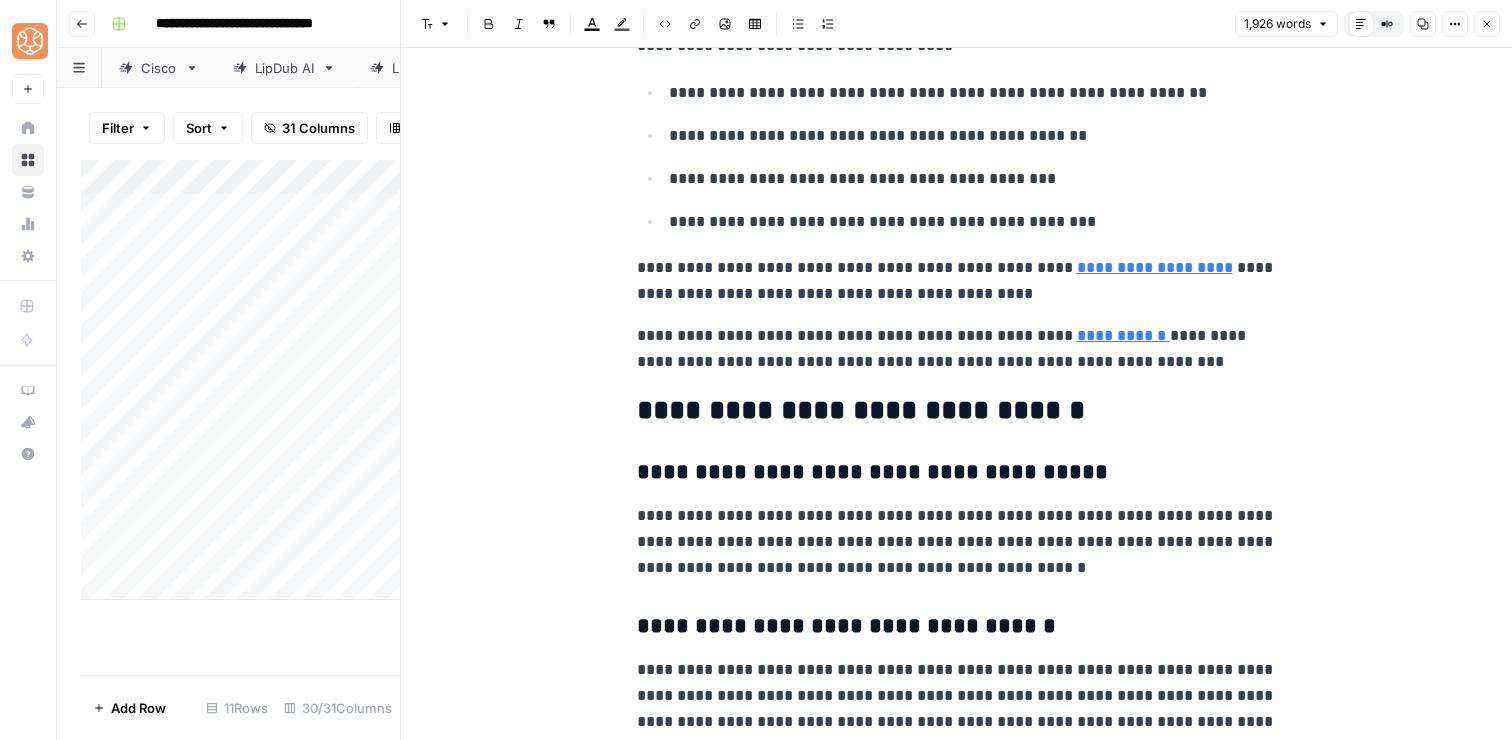 click on "**********" at bounding box center [957, 349] 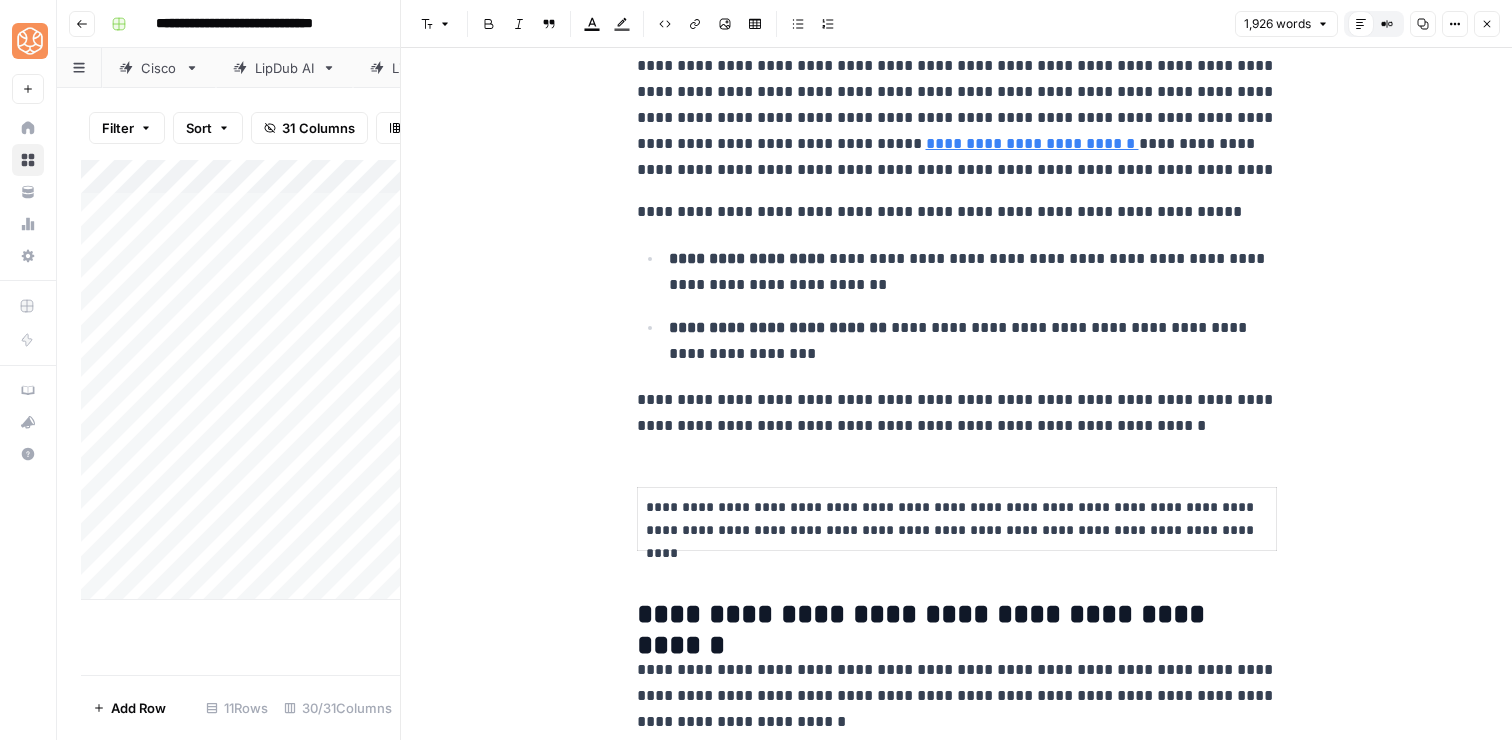scroll, scrollTop: 0, scrollLeft: 0, axis: both 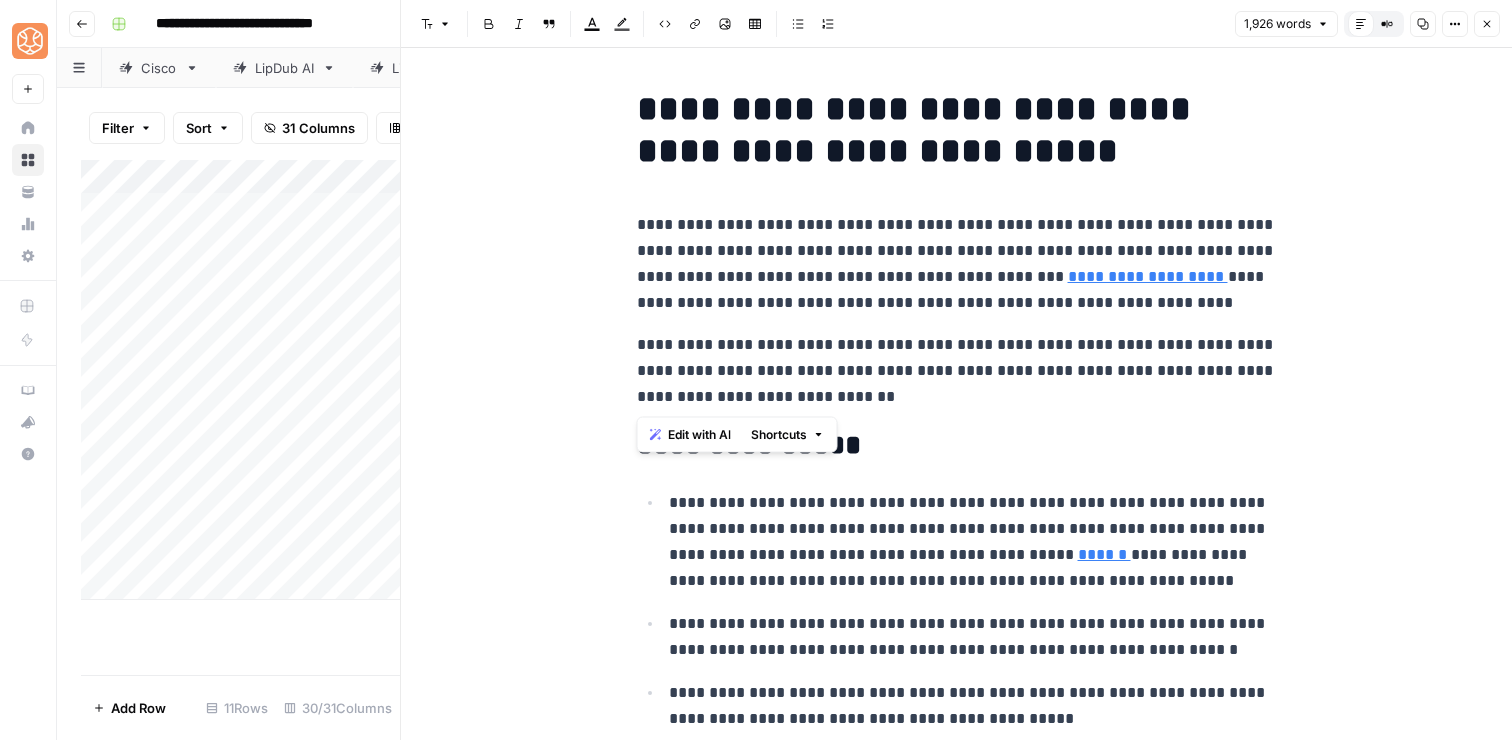 drag, startPoint x: 927, startPoint y: 402, endPoint x: 595, endPoint y: 92, distance: 454.229 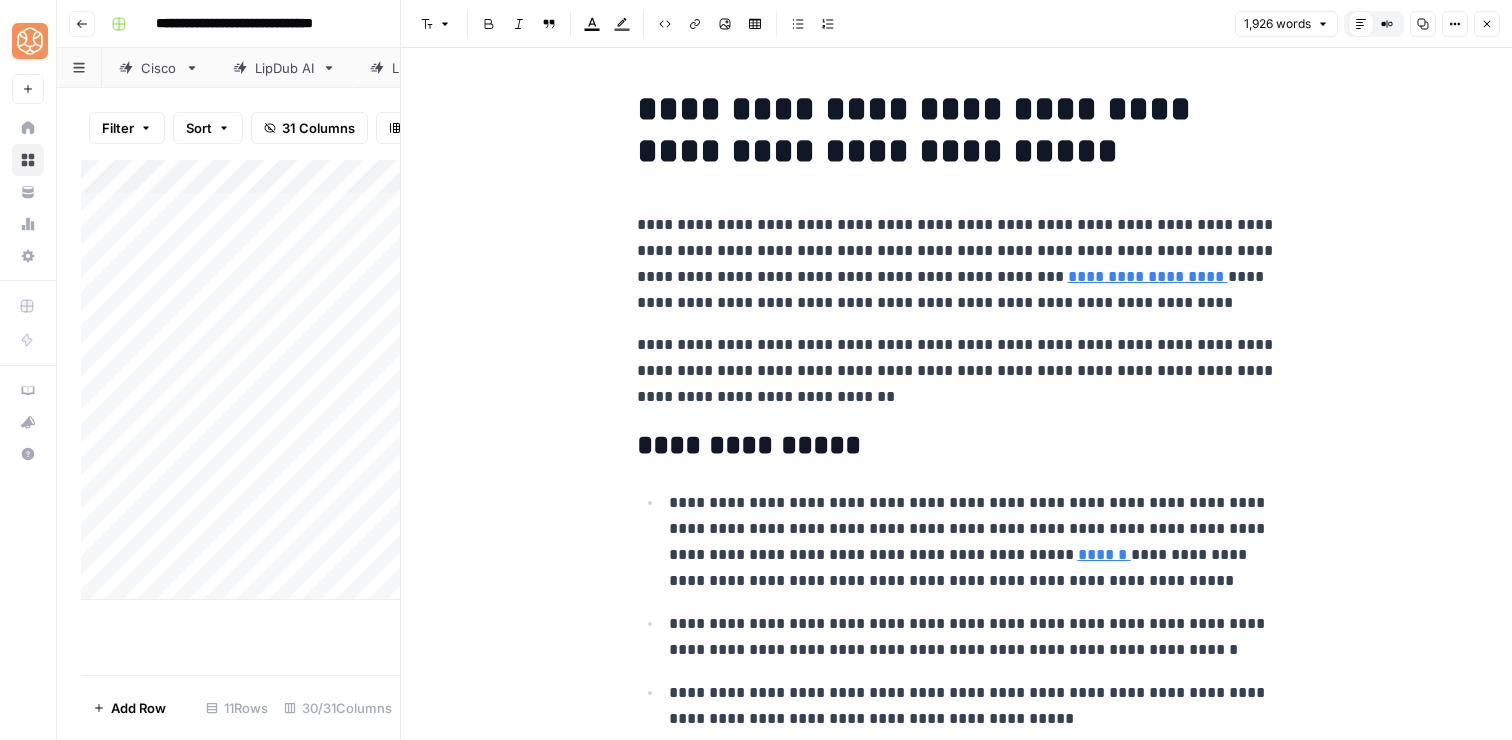 click on "**********" at bounding box center [957, 371] 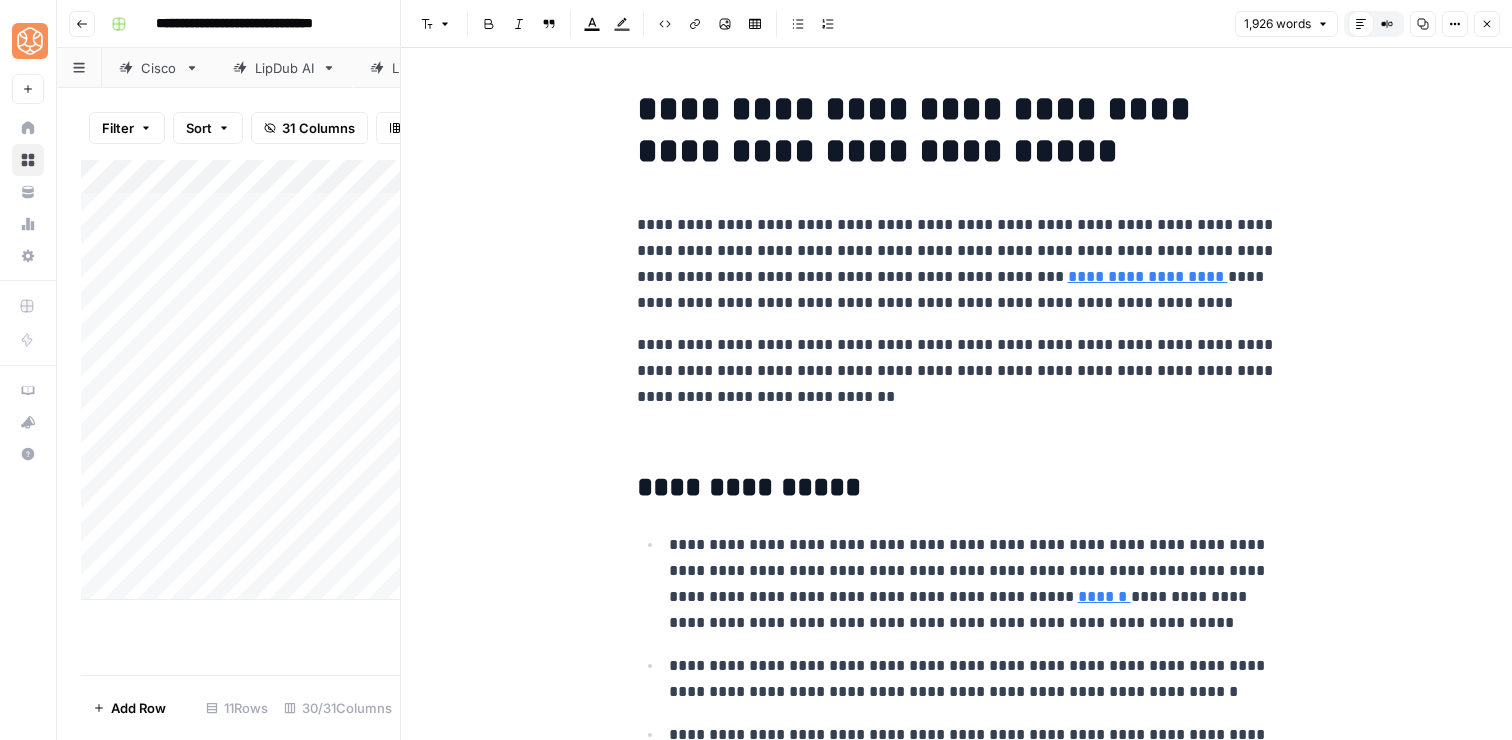 click on "**********" at bounding box center [957, 264] 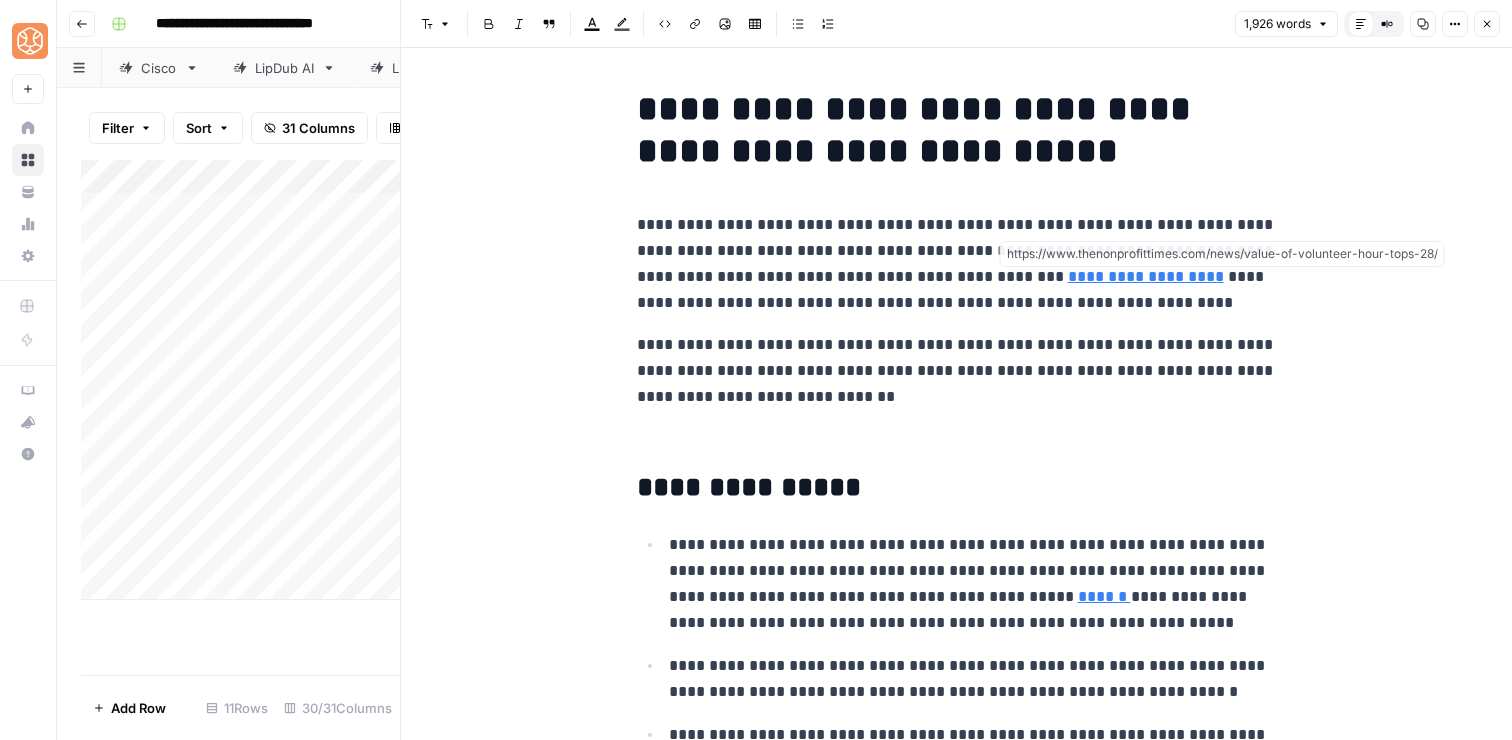 click on "**********" at bounding box center (957, 264) 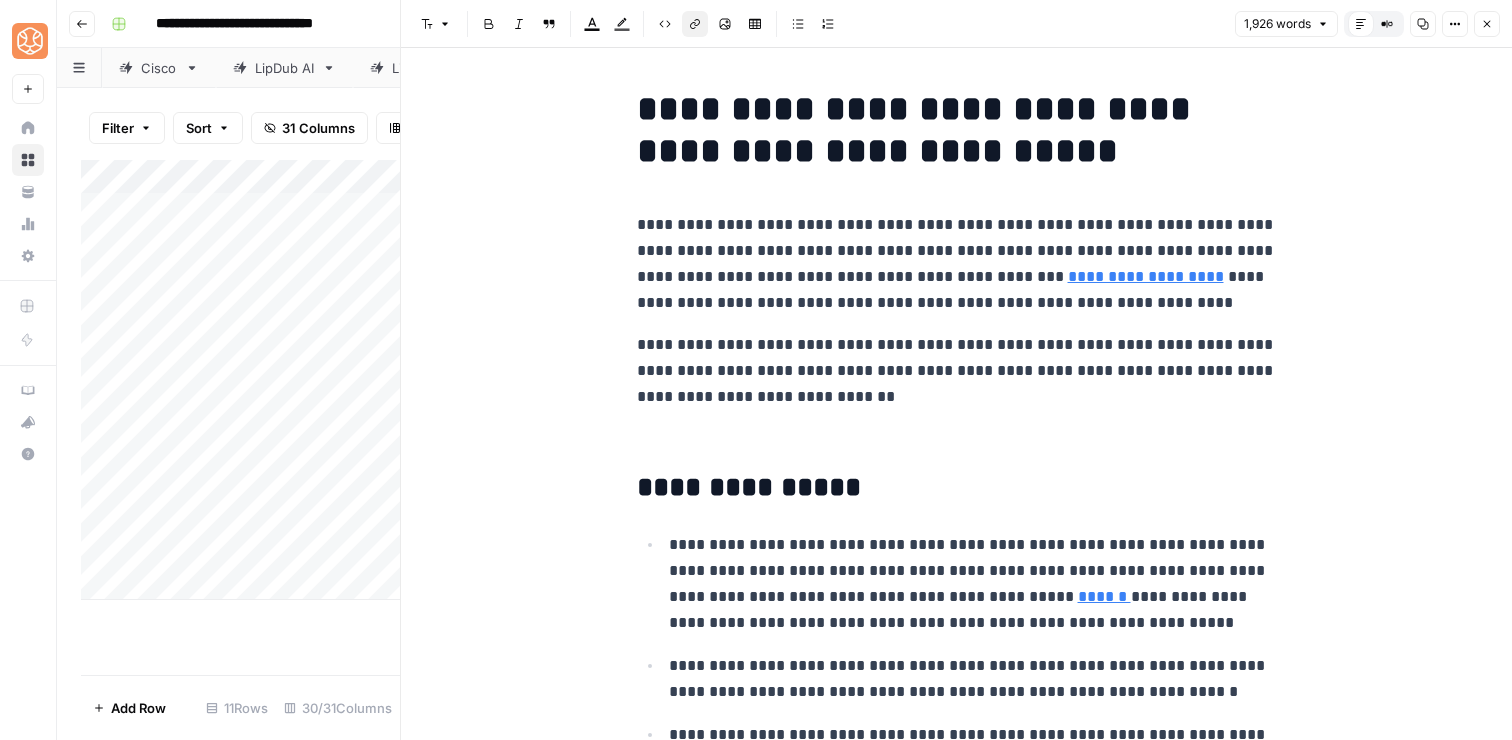 click on "**********" at bounding box center [1146, 276] 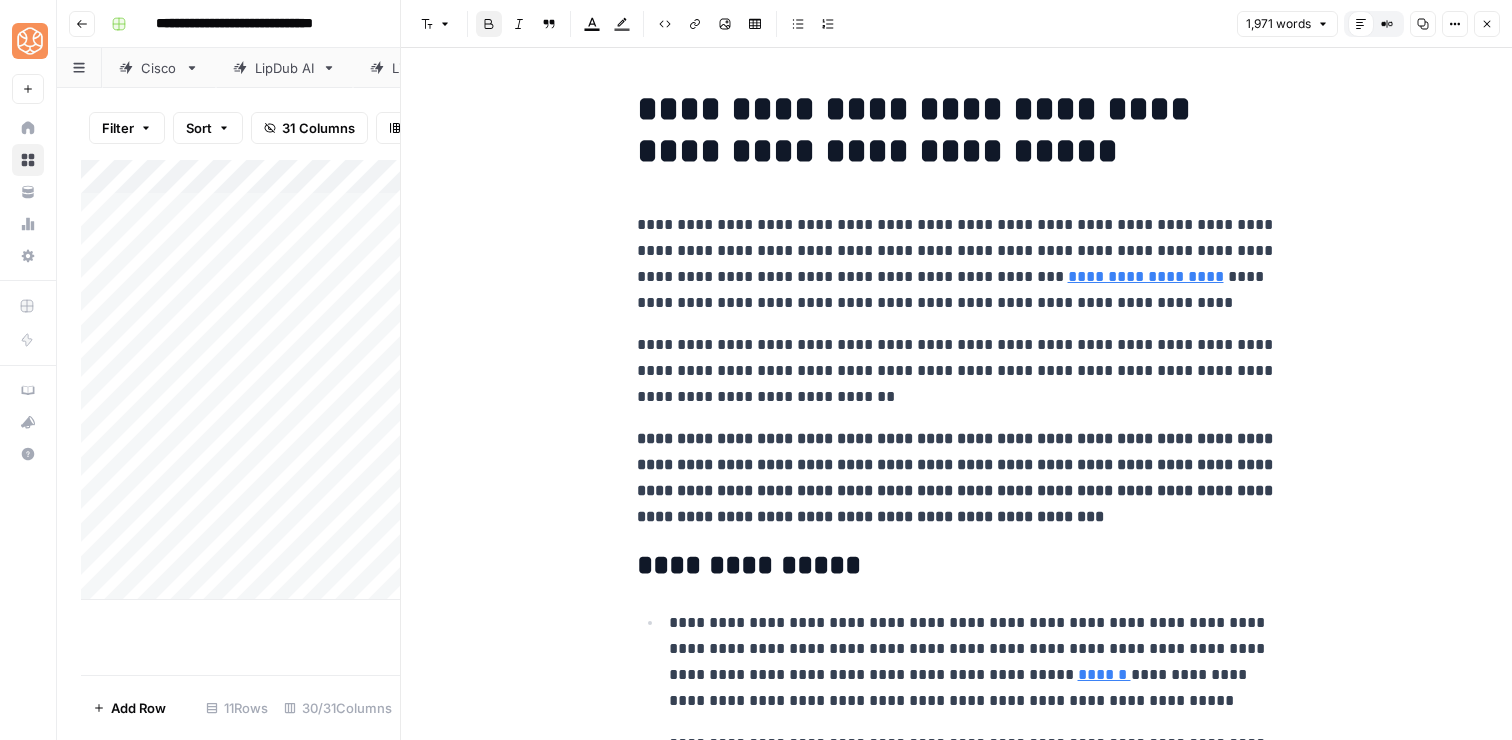 click on "**********" at bounding box center [957, 477] 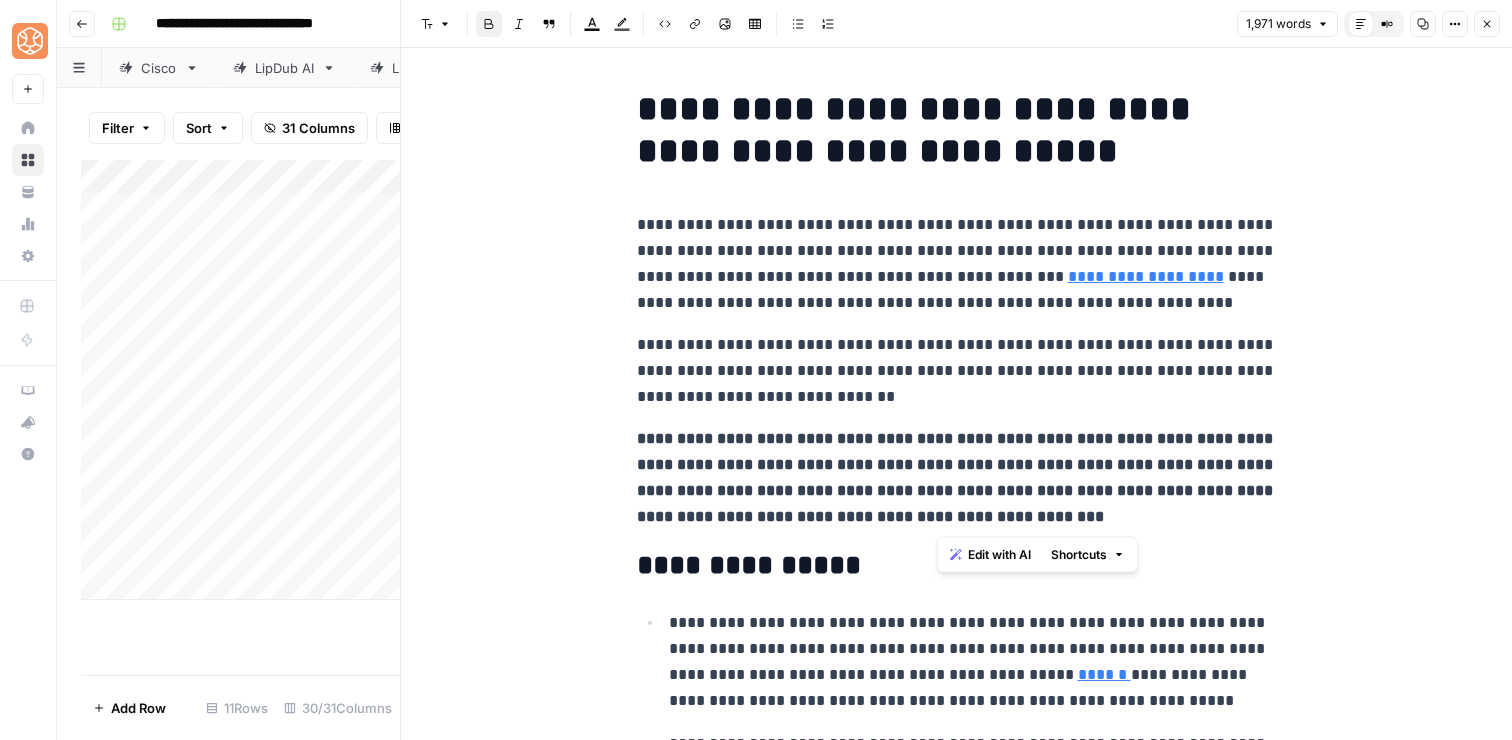 click on "**********" at bounding box center (957, 477) 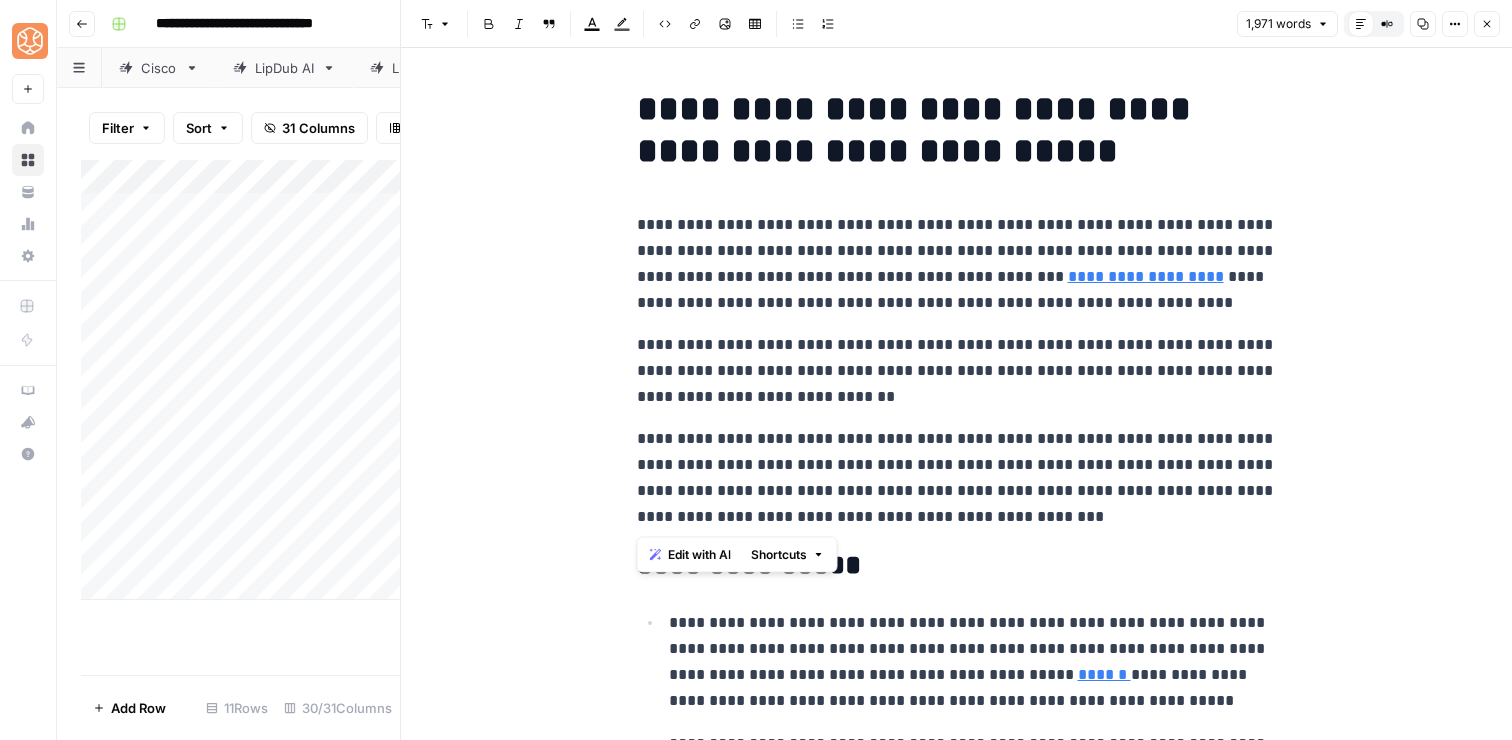 click on "**********" at bounding box center (957, 478) 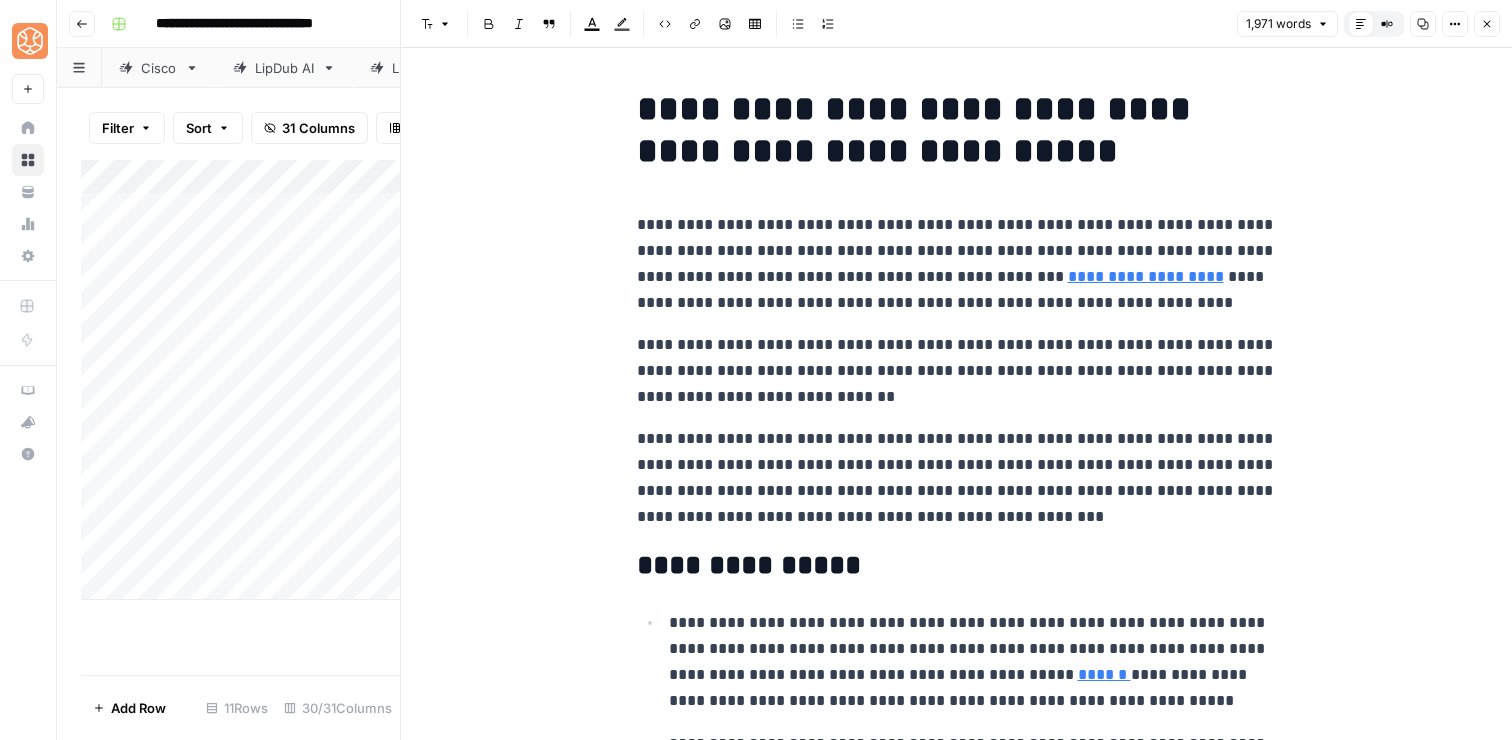 click on "**********" at bounding box center [957, 478] 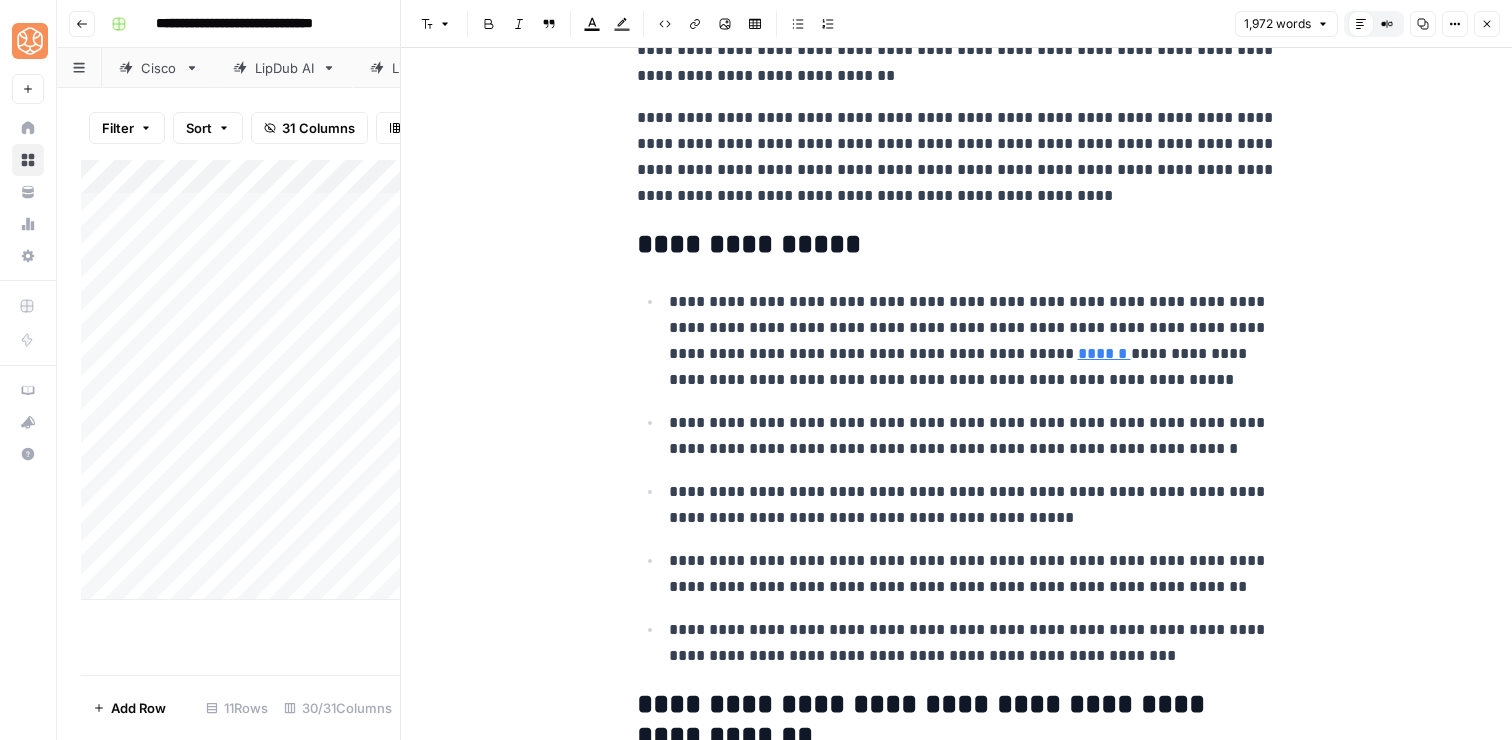 scroll, scrollTop: 392, scrollLeft: 0, axis: vertical 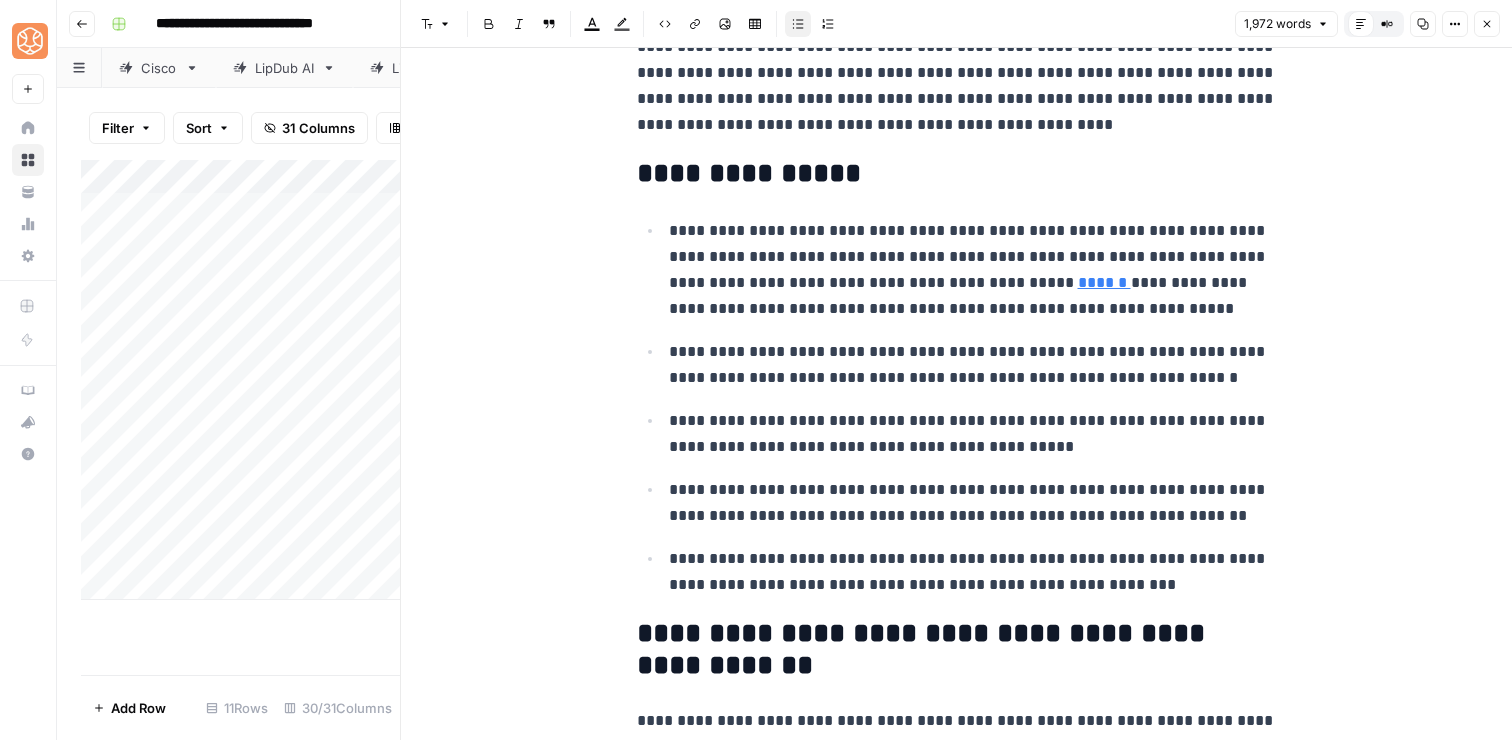 click on "**********" at bounding box center [973, 270] 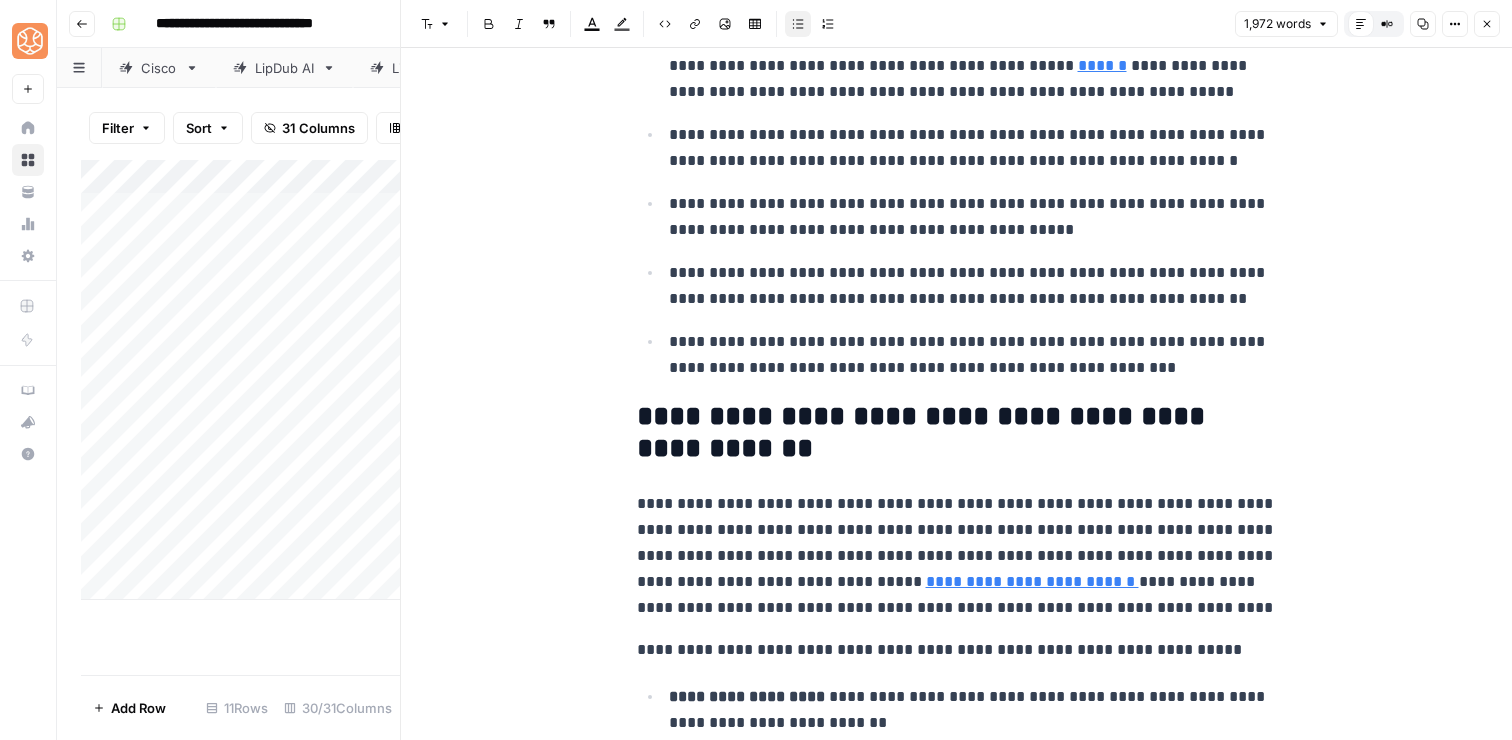 scroll, scrollTop: 628, scrollLeft: 0, axis: vertical 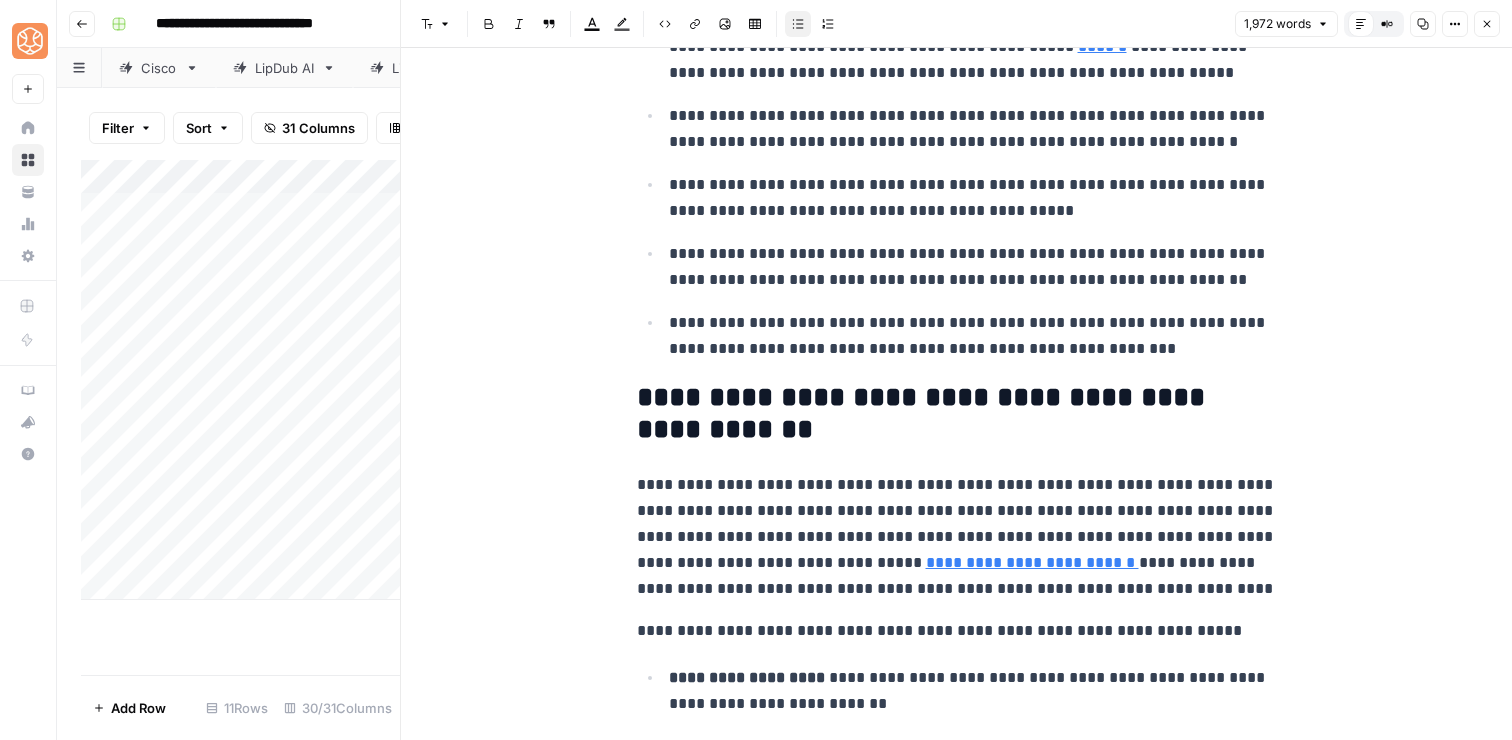 click on "**********" at bounding box center (957, 414) 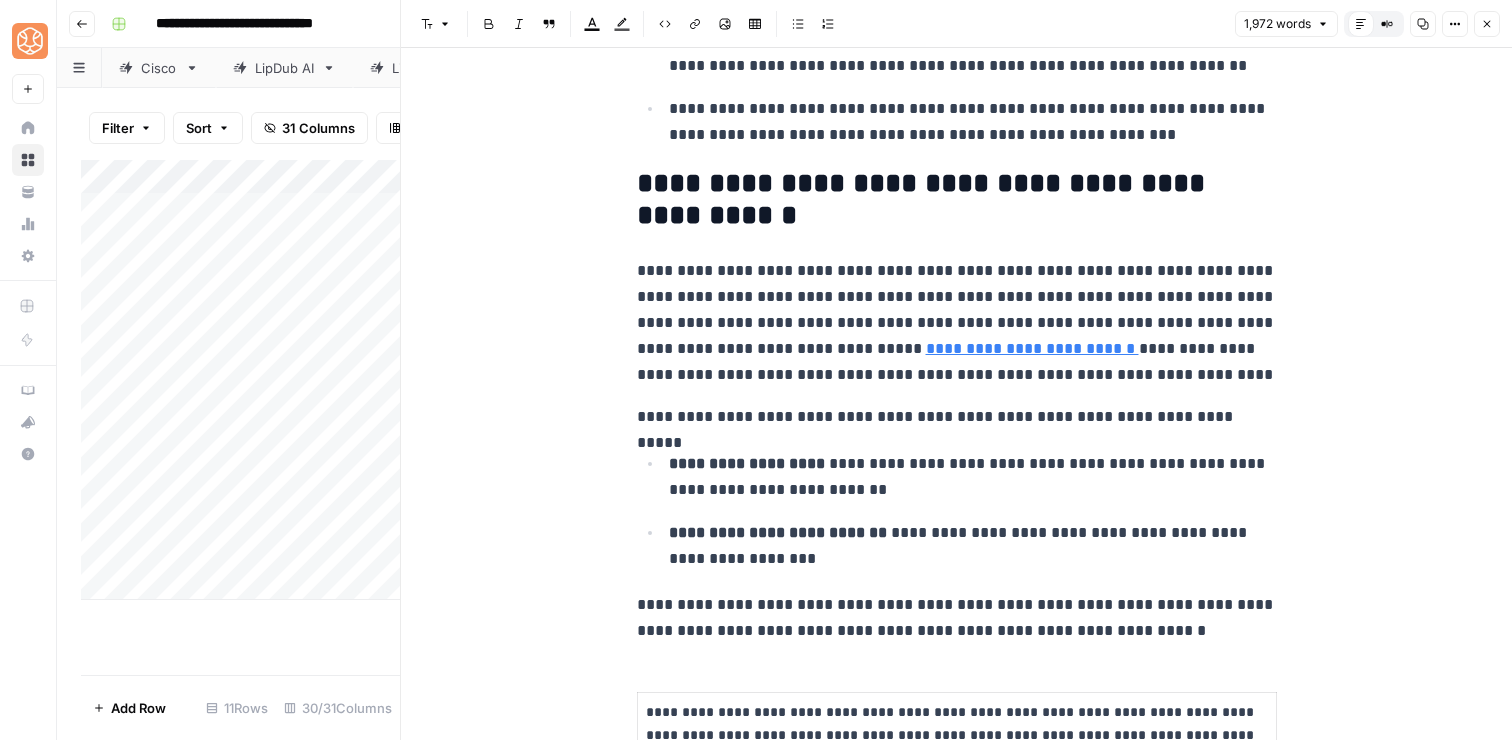 scroll, scrollTop: 850, scrollLeft: 0, axis: vertical 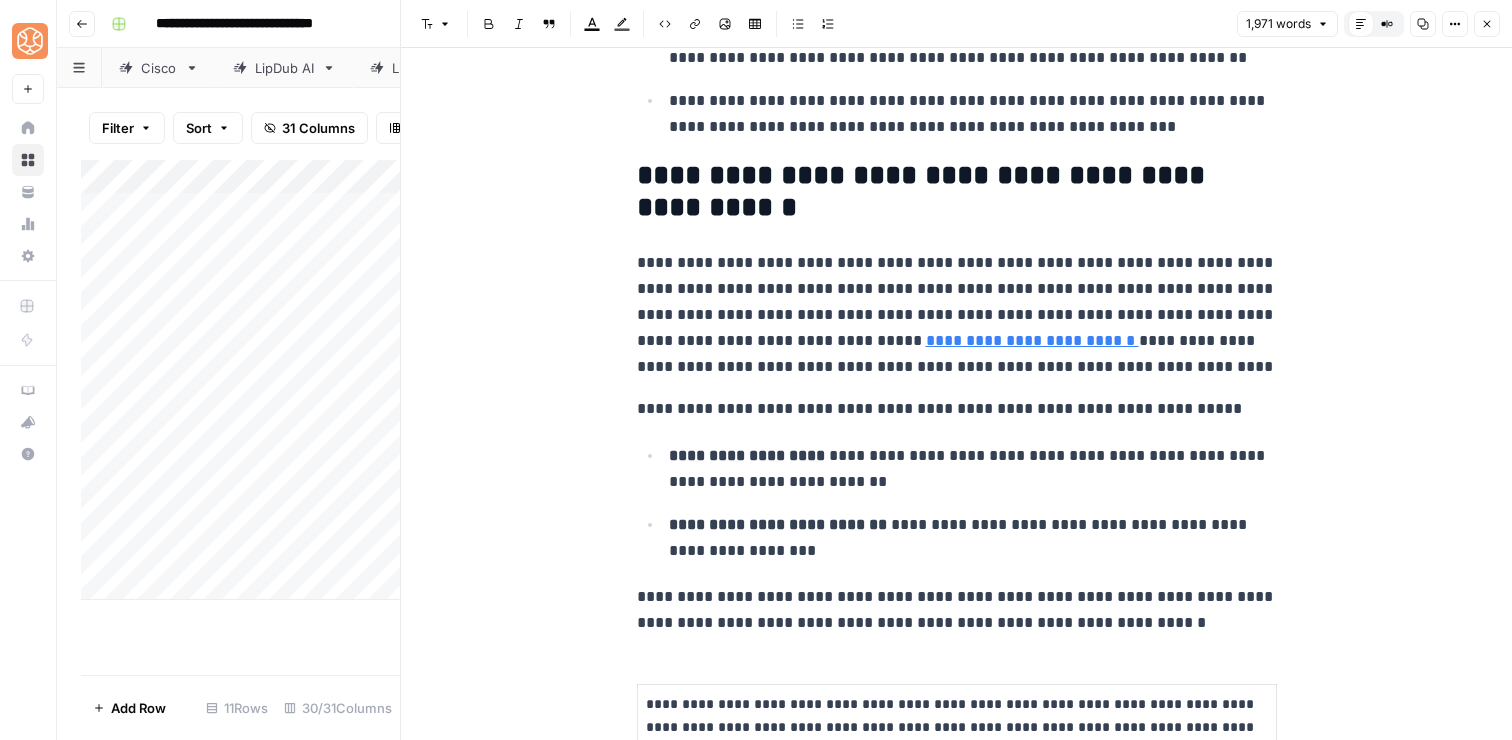 click on "**********" at bounding box center (957, 409) 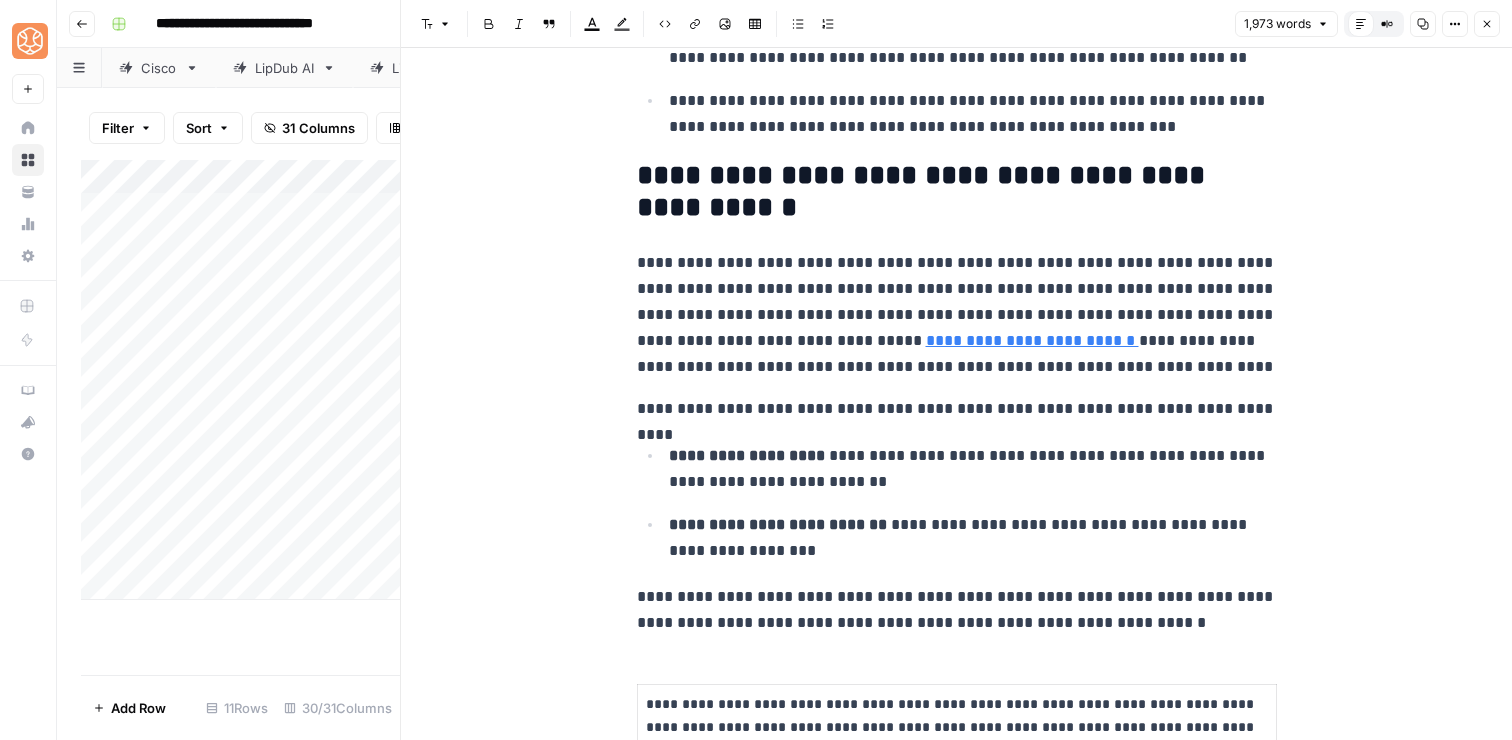 click on "**********" at bounding box center [957, 409] 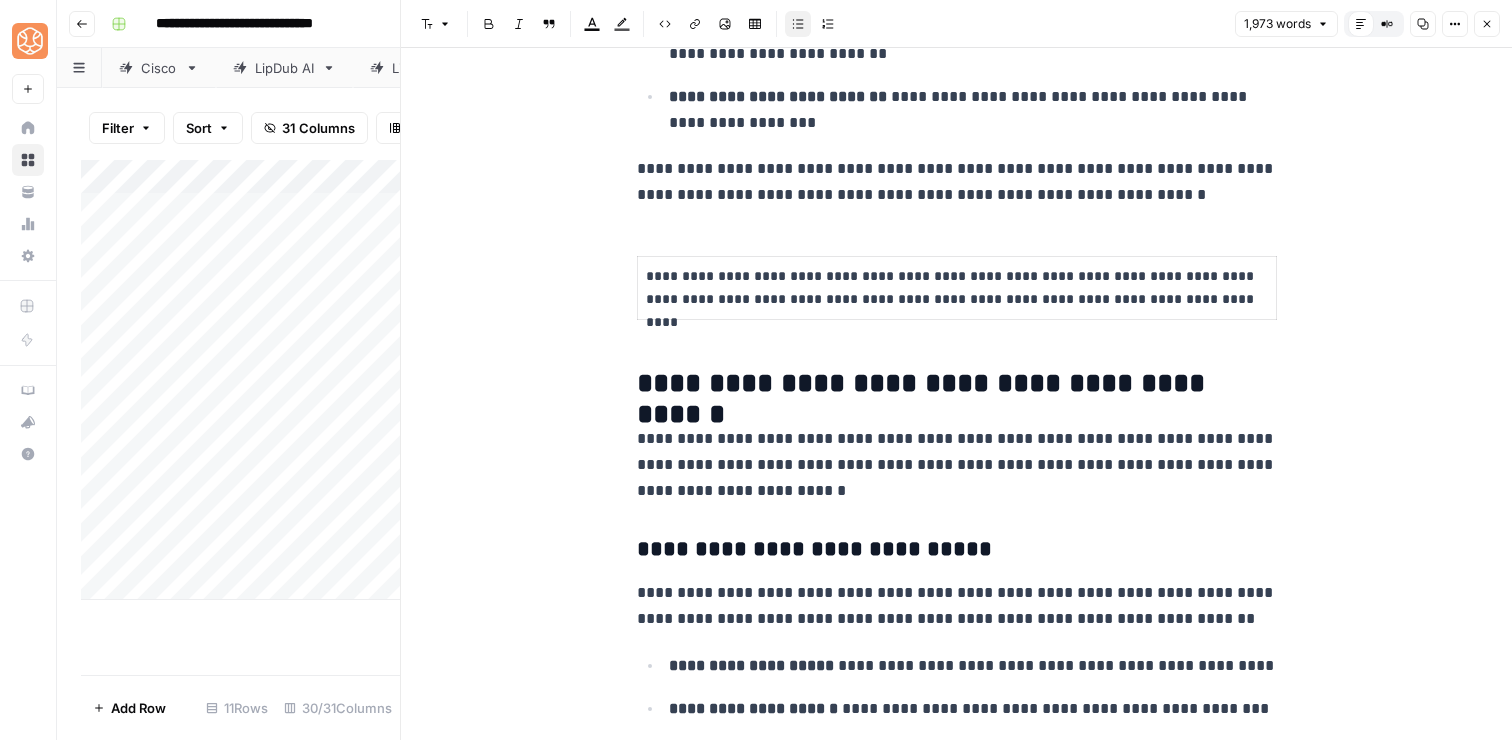 scroll, scrollTop: 1299, scrollLeft: 0, axis: vertical 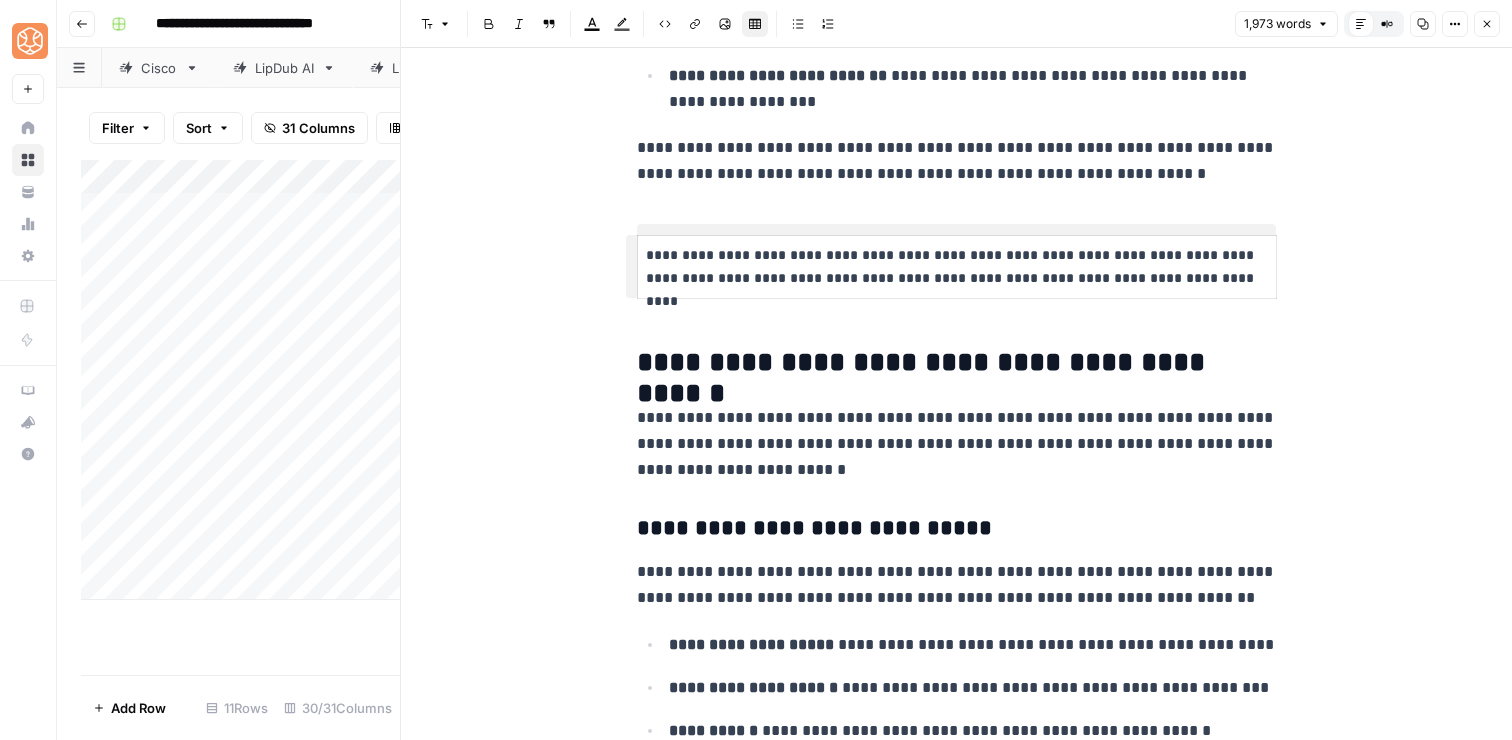 click on "**********" at bounding box center (957, 267) 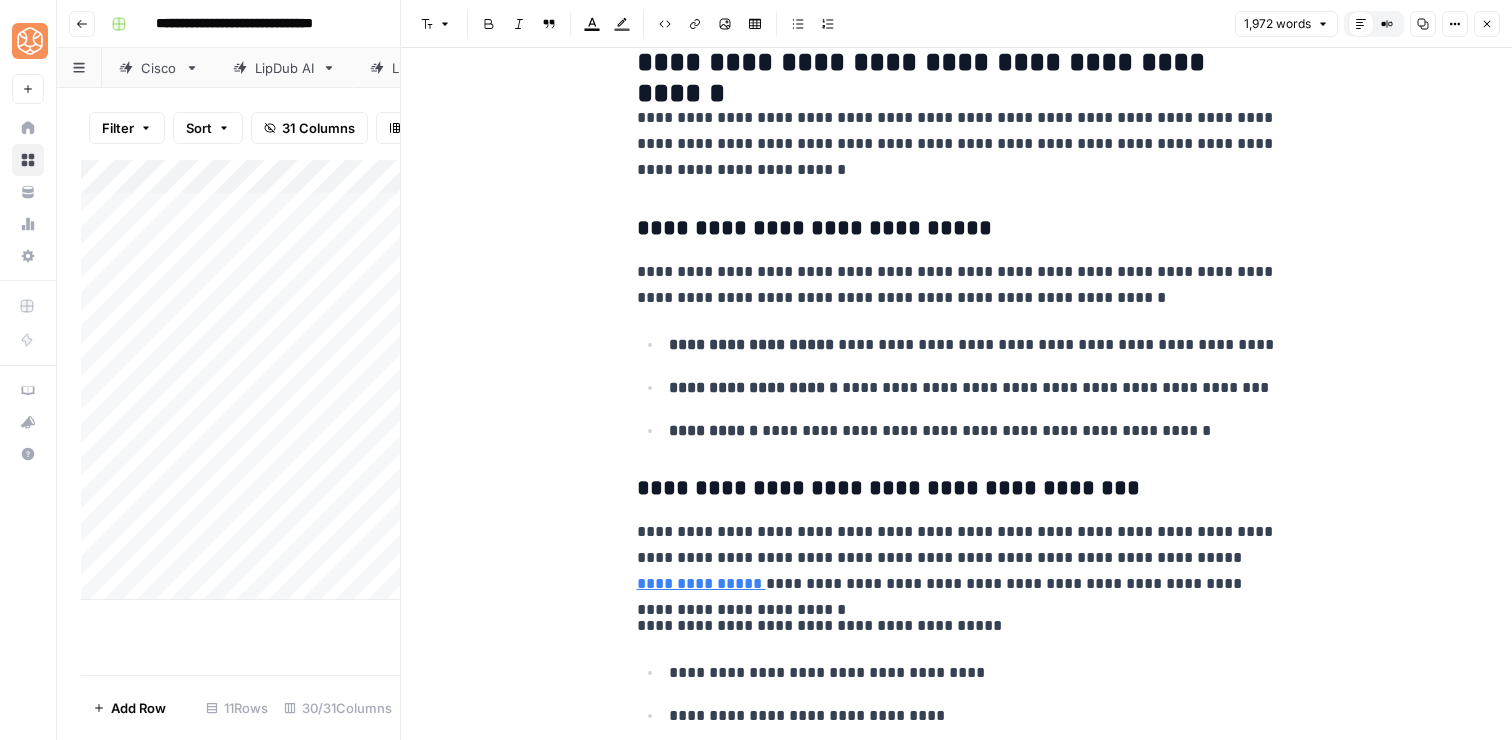 scroll, scrollTop: 1601, scrollLeft: 0, axis: vertical 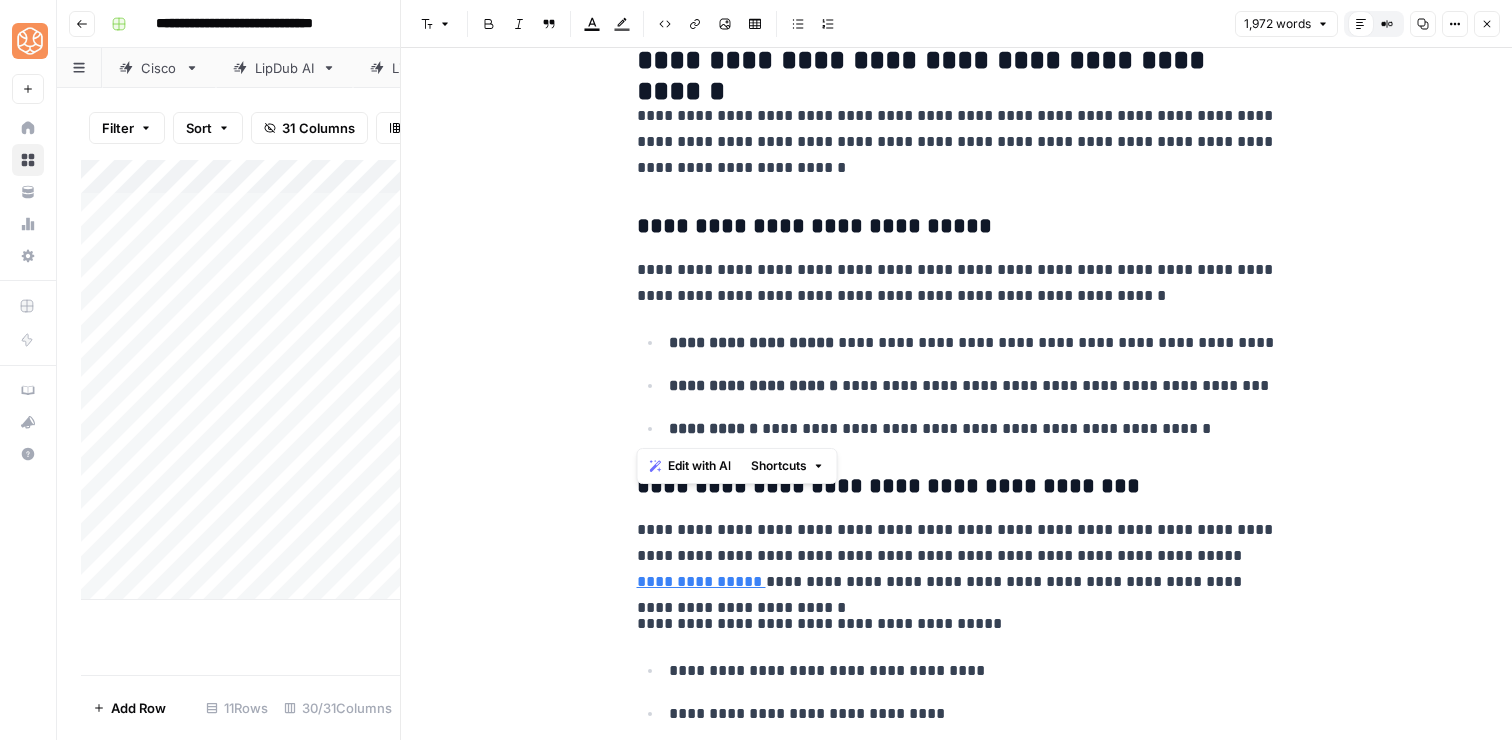 drag, startPoint x: 1203, startPoint y: 429, endPoint x: 1205, endPoint y: 256, distance: 173.01157 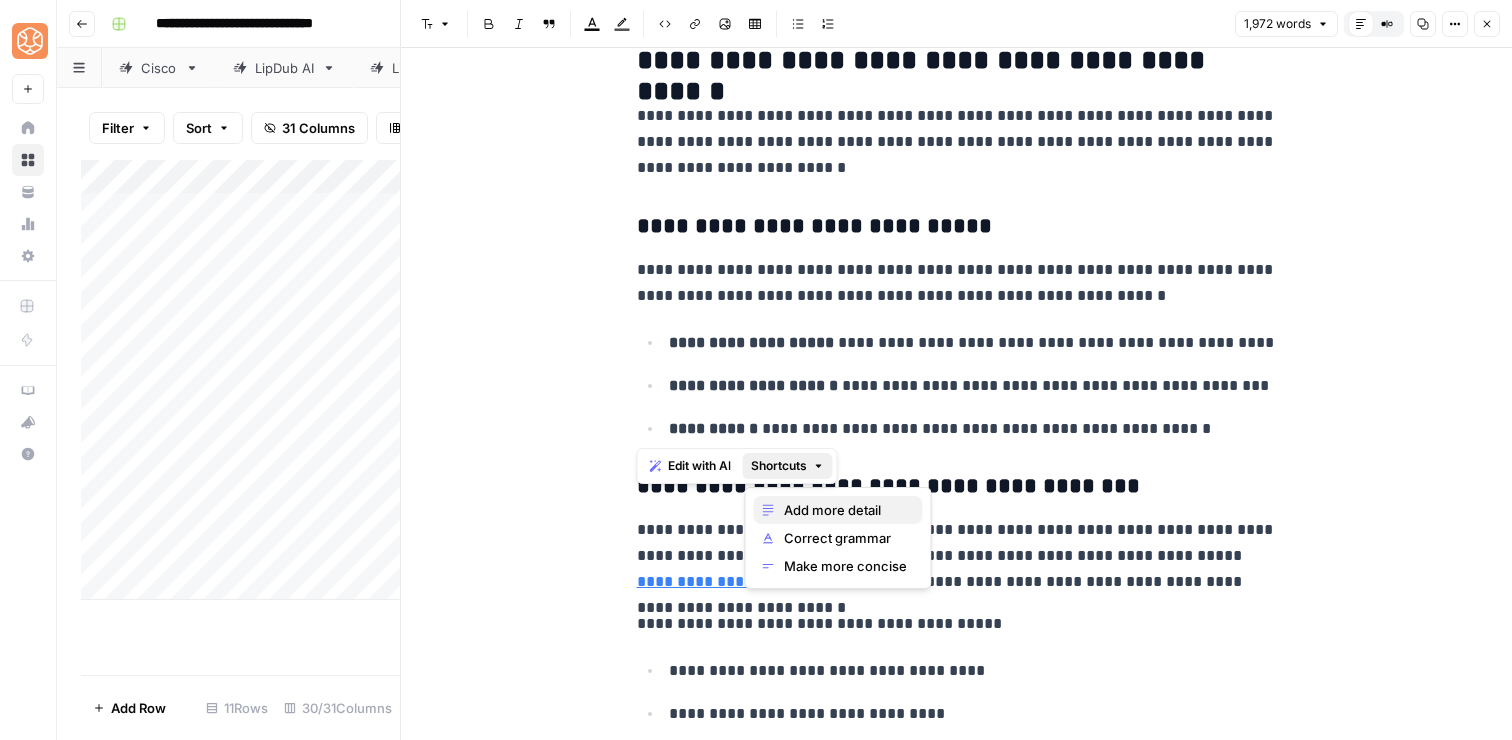 click on "Add more detail" at bounding box center [845, 510] 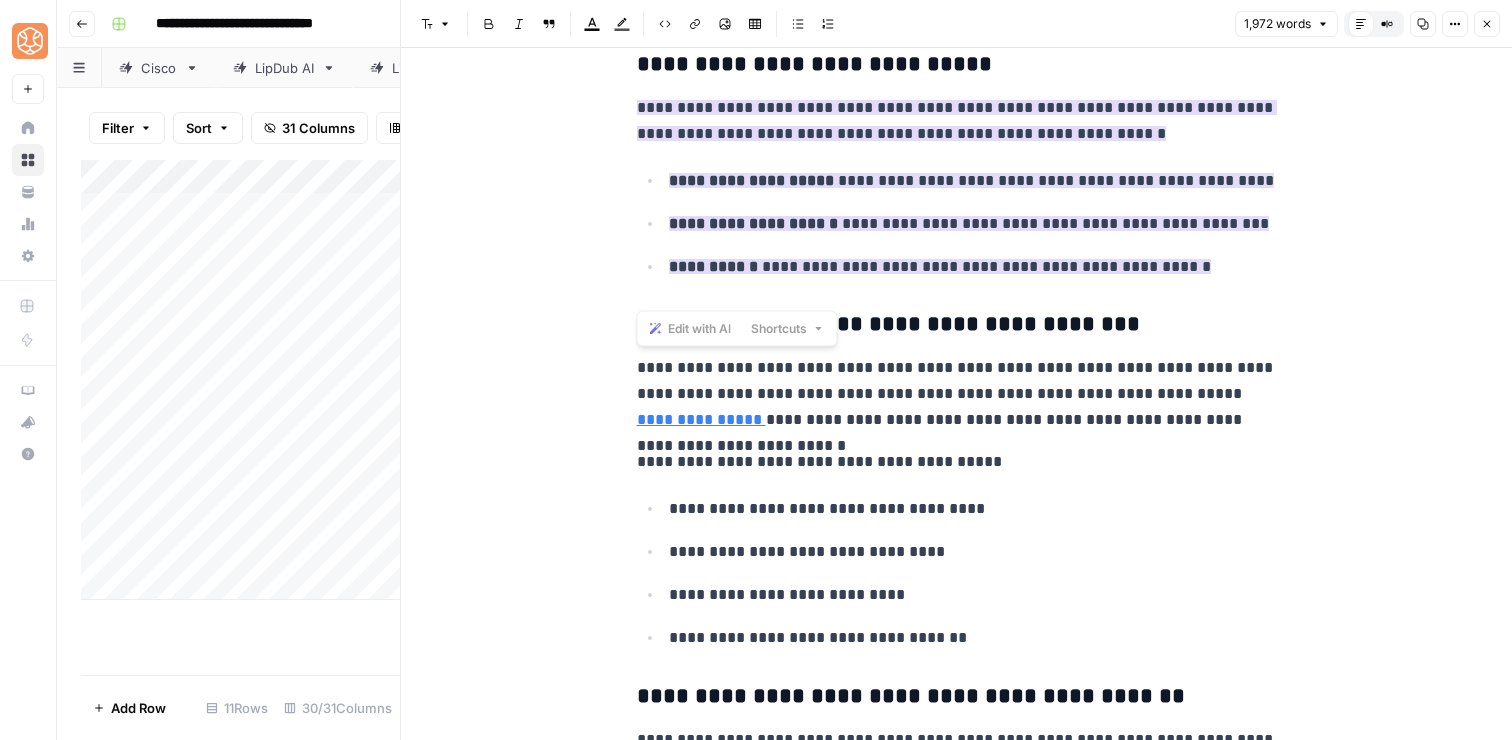 scroll, scrollTop: 1768, scrollLeft: 0, axis: vertical 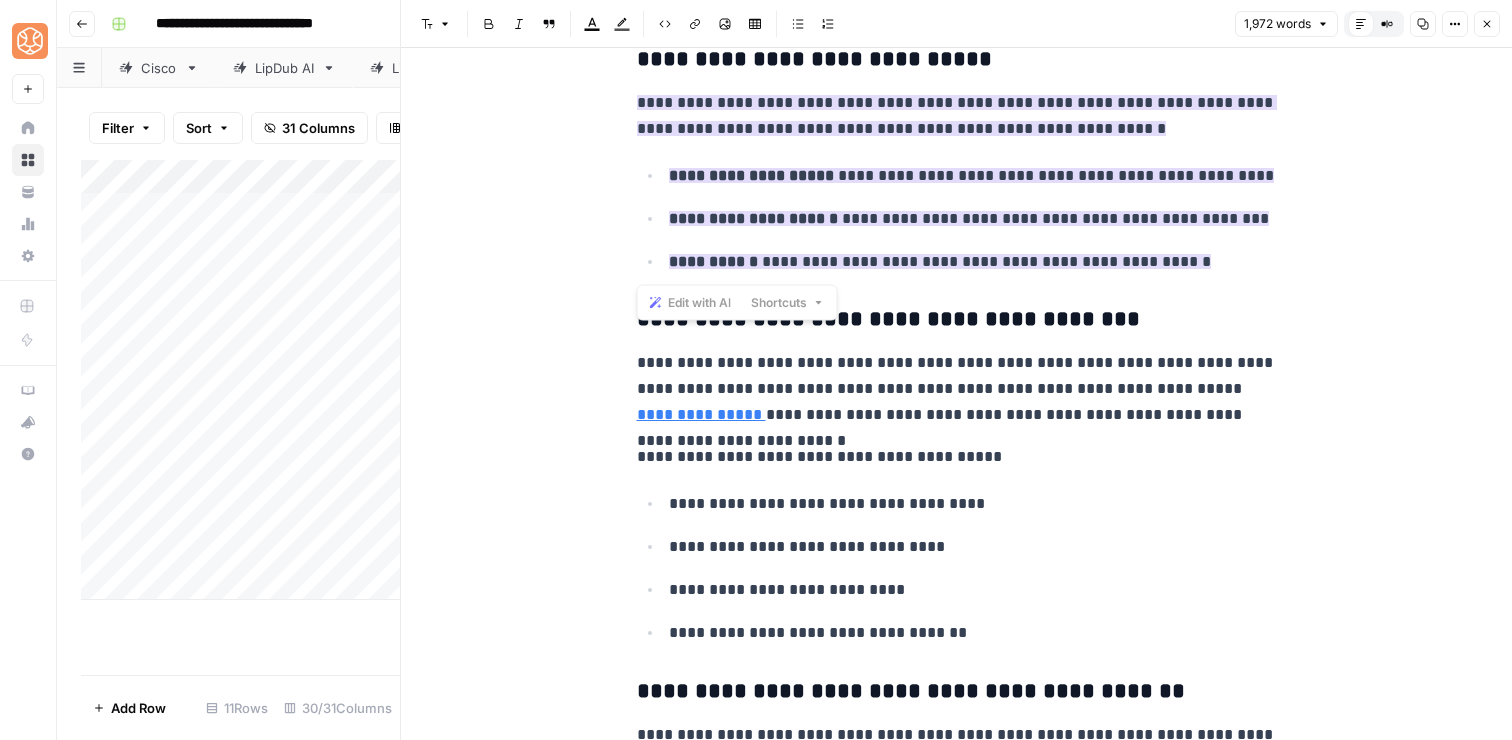 click on "**********" at bounding box center [957, 3553] 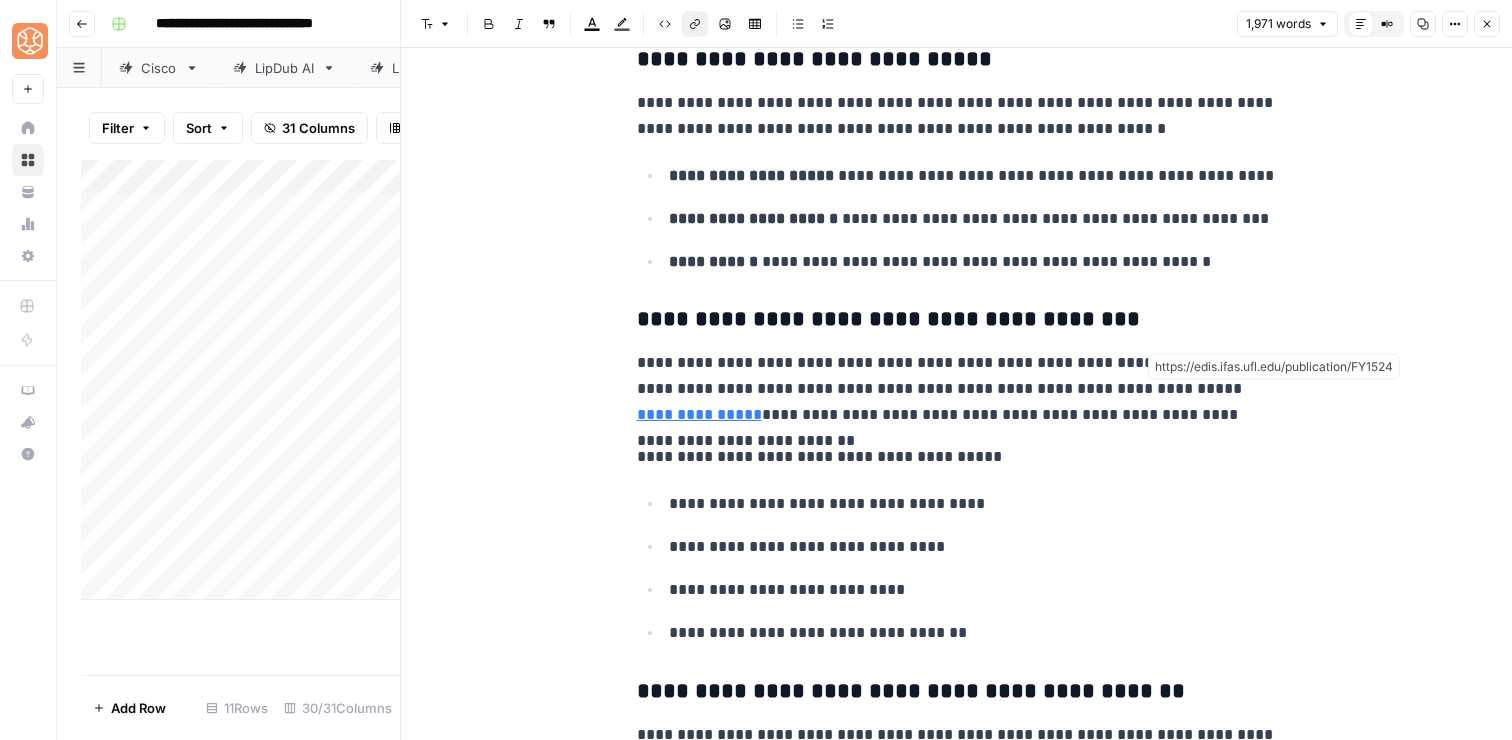 click on "**********" at bounding box center [699, 414] 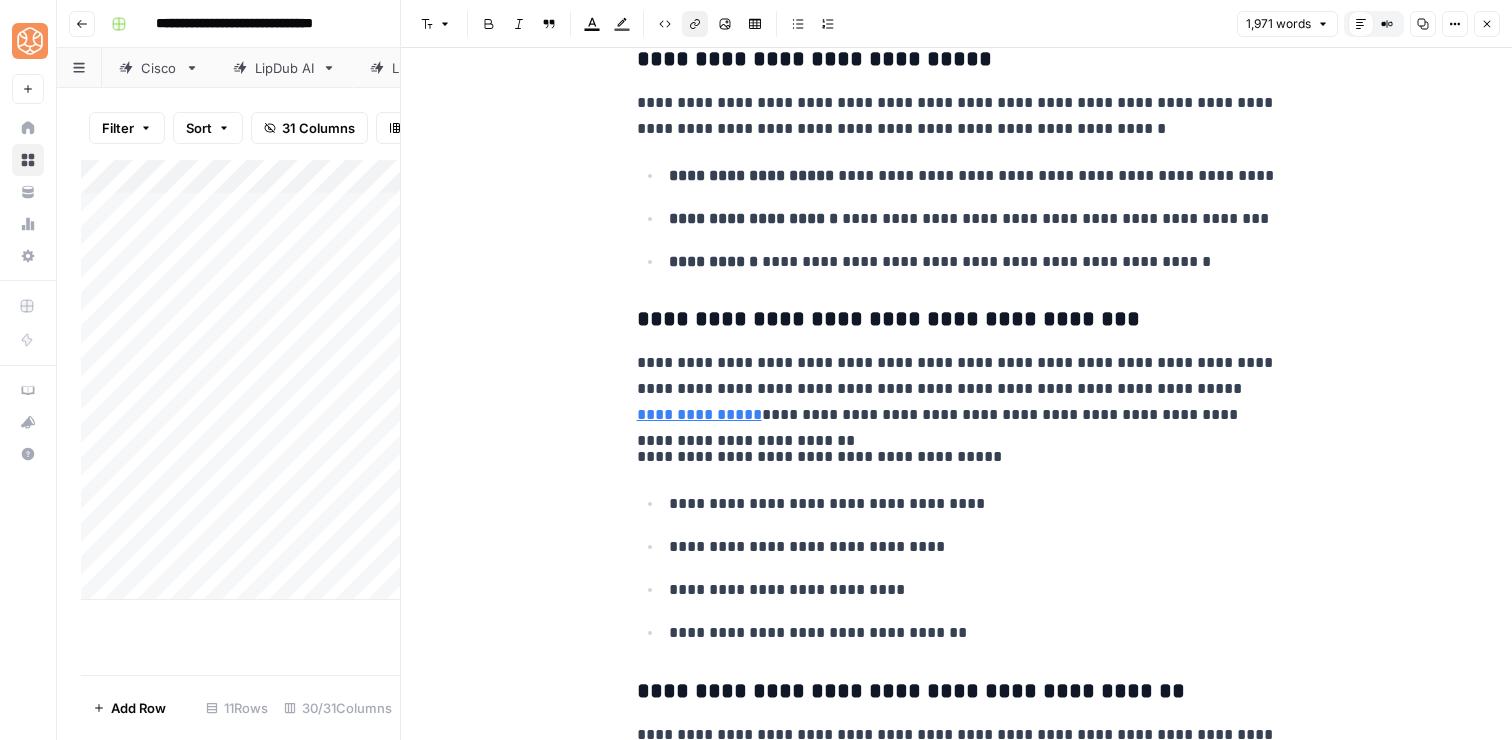 click on "**********" at bounding box center (957, 389) 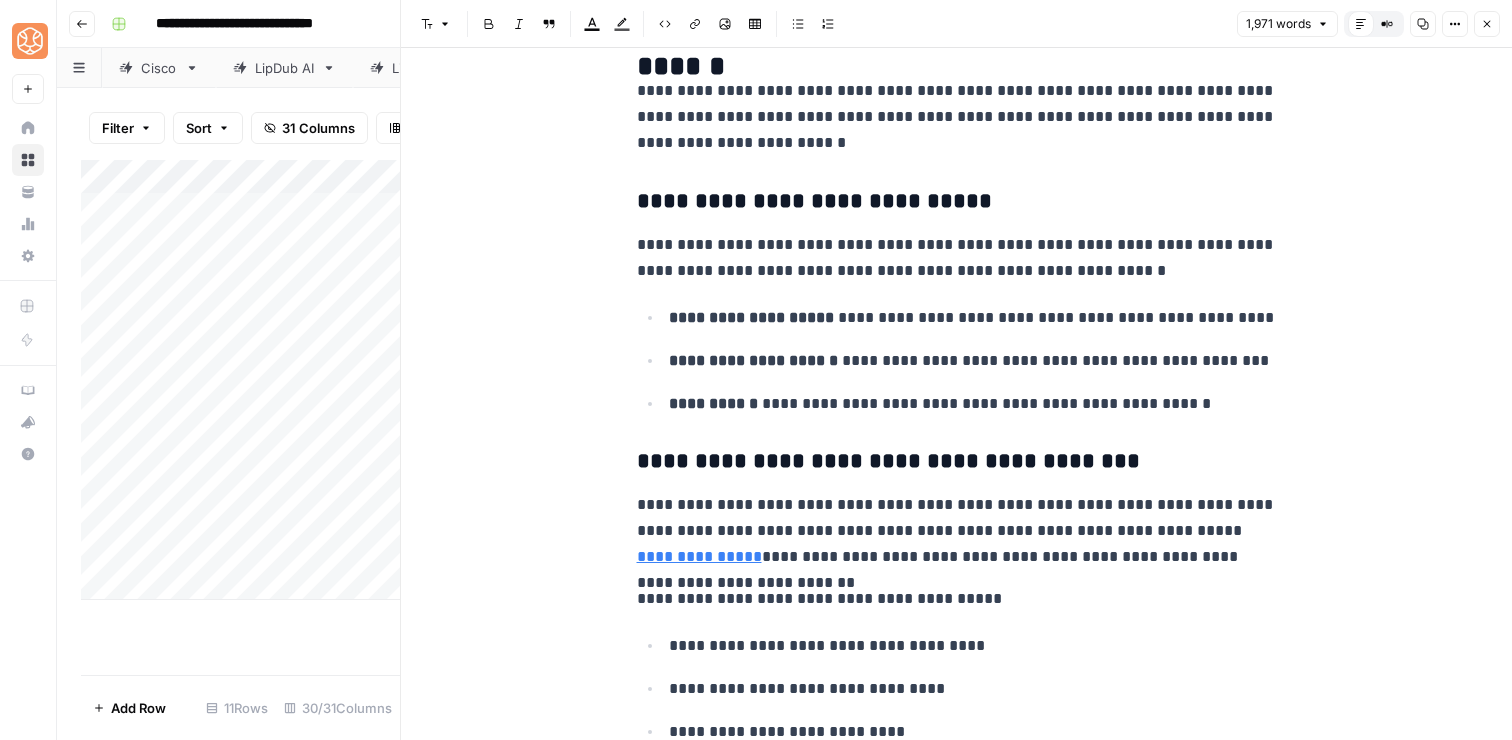 scroll, scrollTop: 1590, scrollLeft: 0, axis: vertical 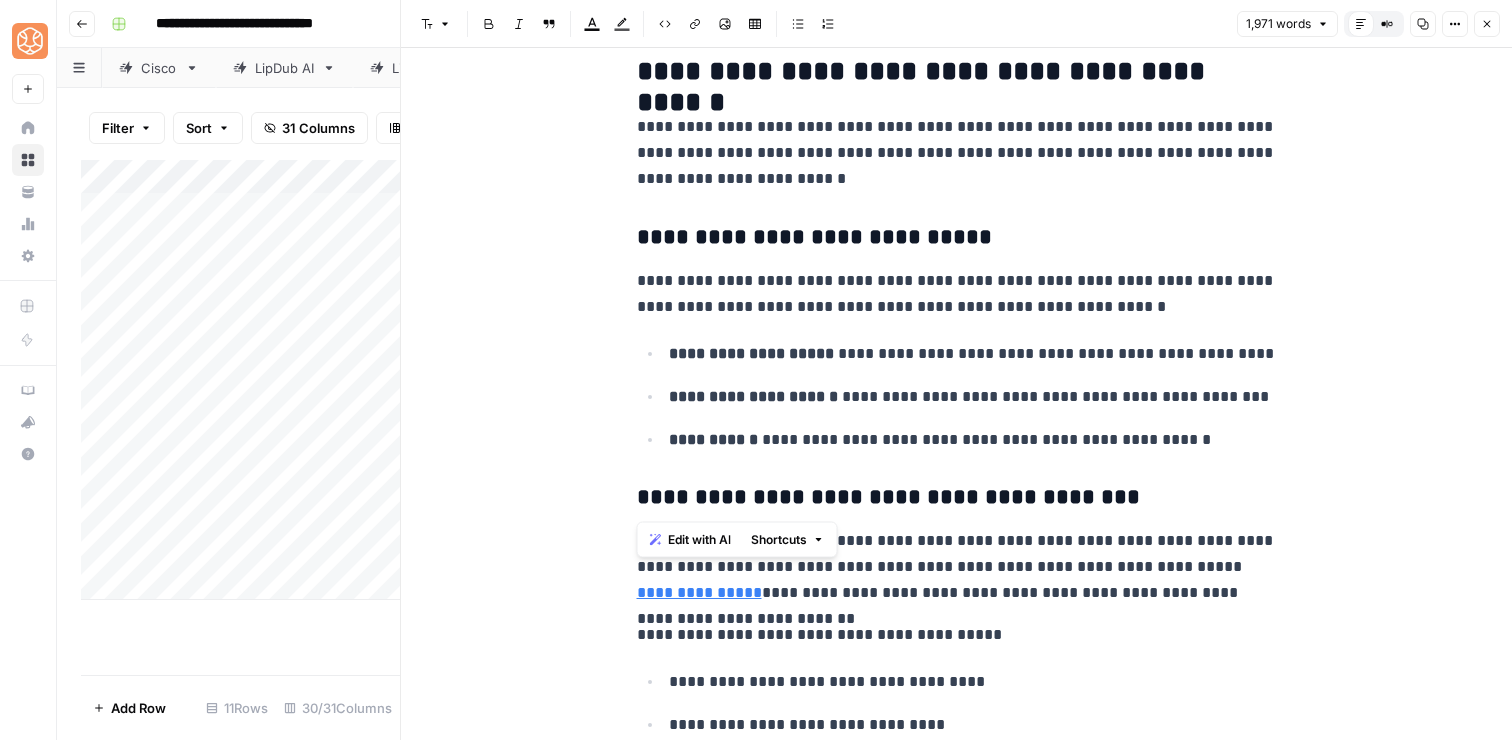 drag, startPoint x: 1182, startPoint y: 454, endPoint x: 1143, endPoint y: 225, distance: 232.29723 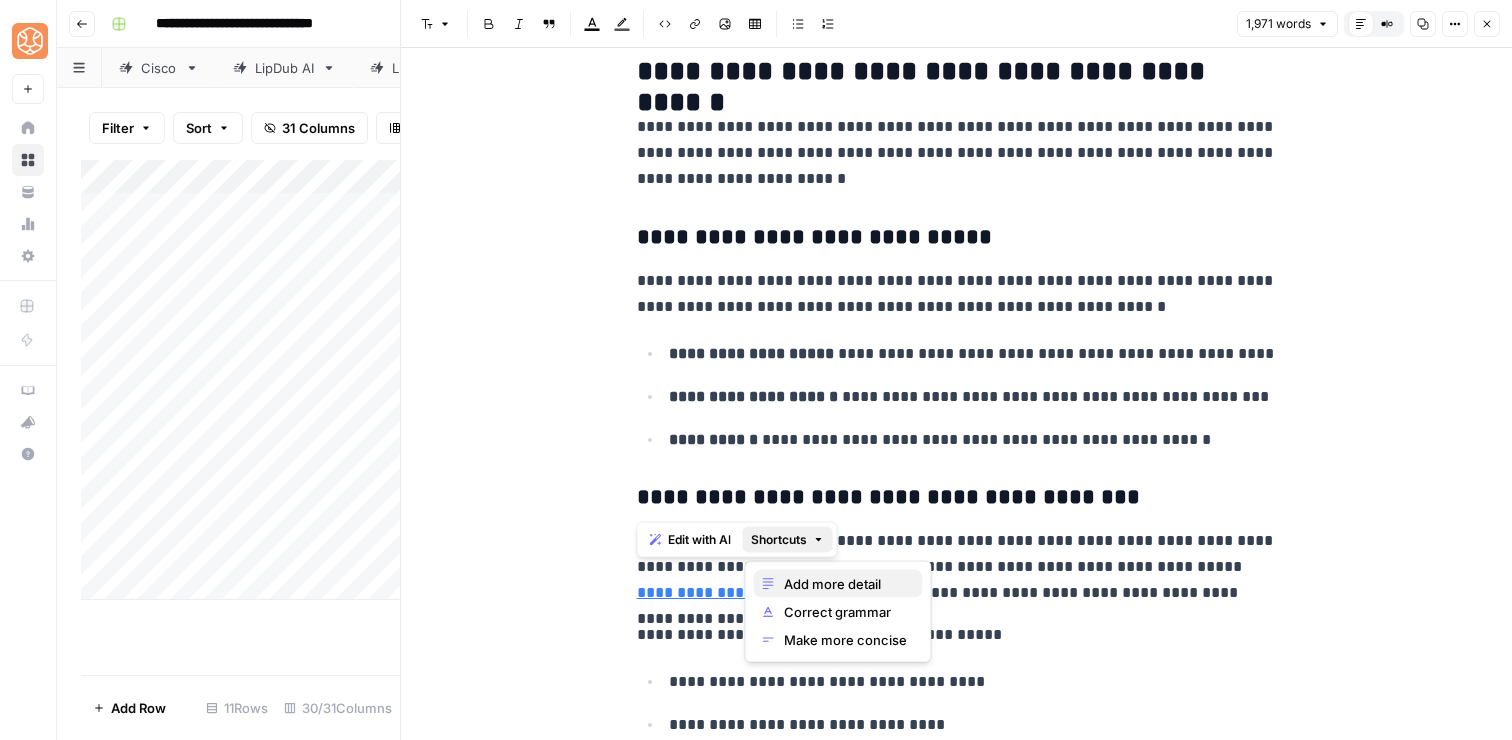 click on "Add more detail" at bounding box center (838, 584) 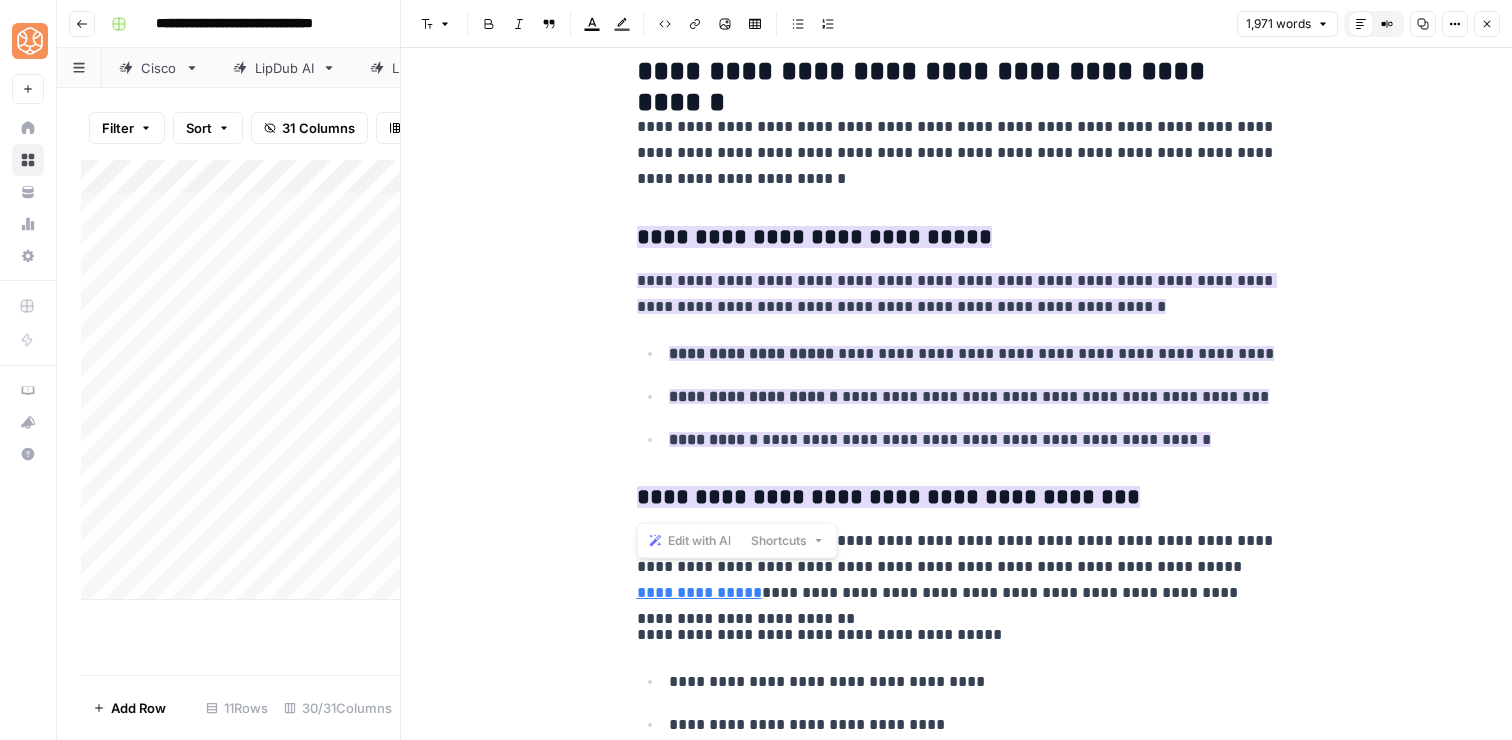 scroll, scrollTop: 1637, scrollLeft: 0, axis: vertical 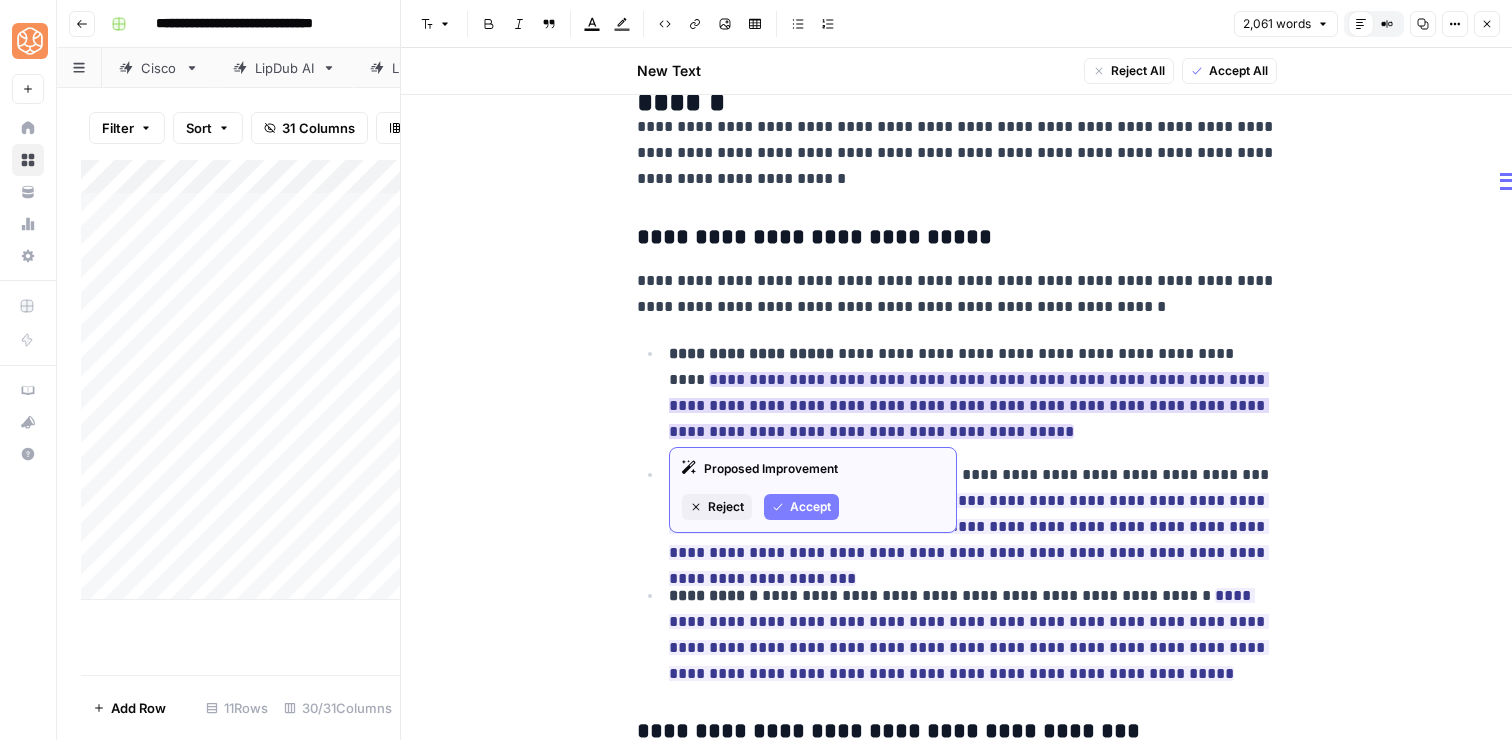 click on "Accept" at bounding box center (810, 507) 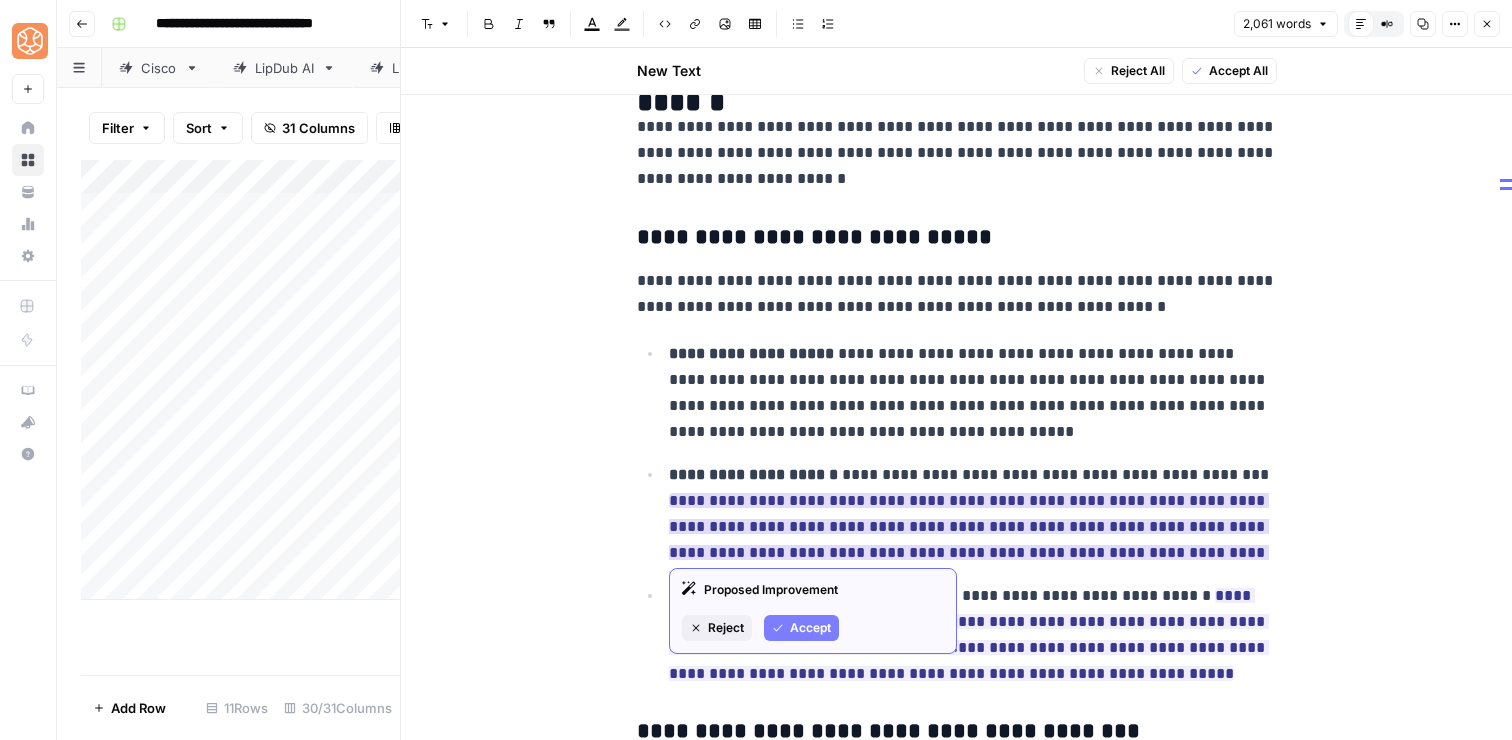 click on "Accept" at bounding box center [810, 628] 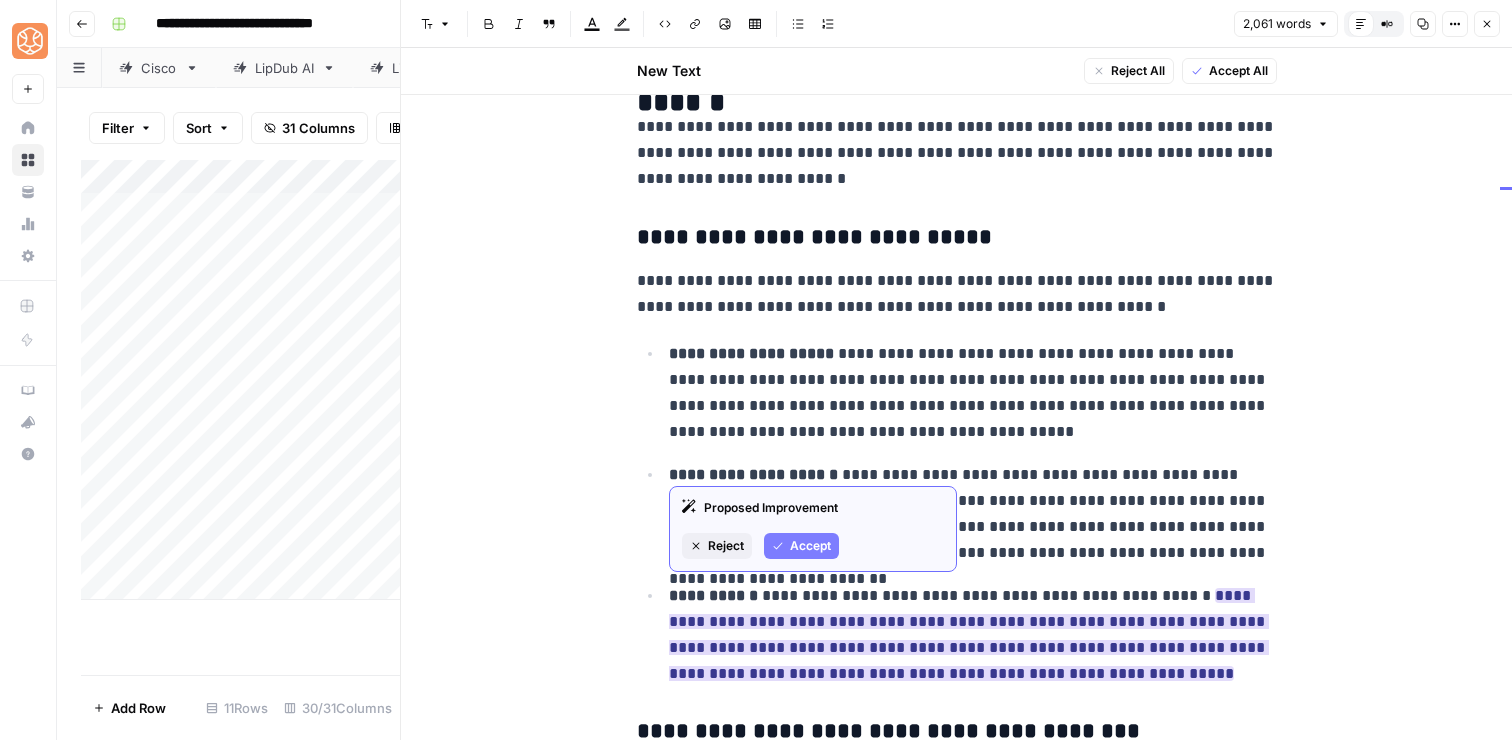 click on "Accept" at bounding box center (810, 546) 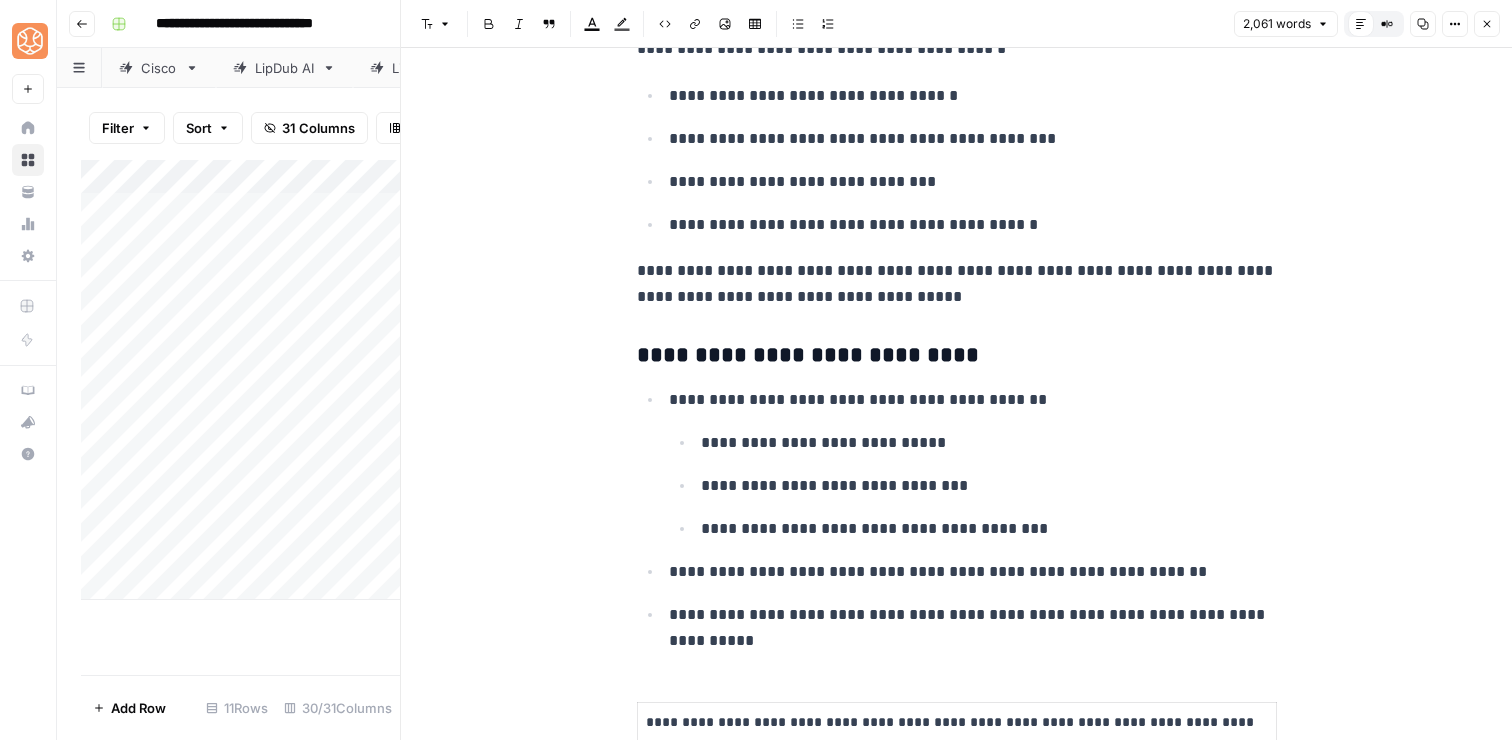 scroll, scrollTop: 3069, scrollLeft: 0, axis: vertical 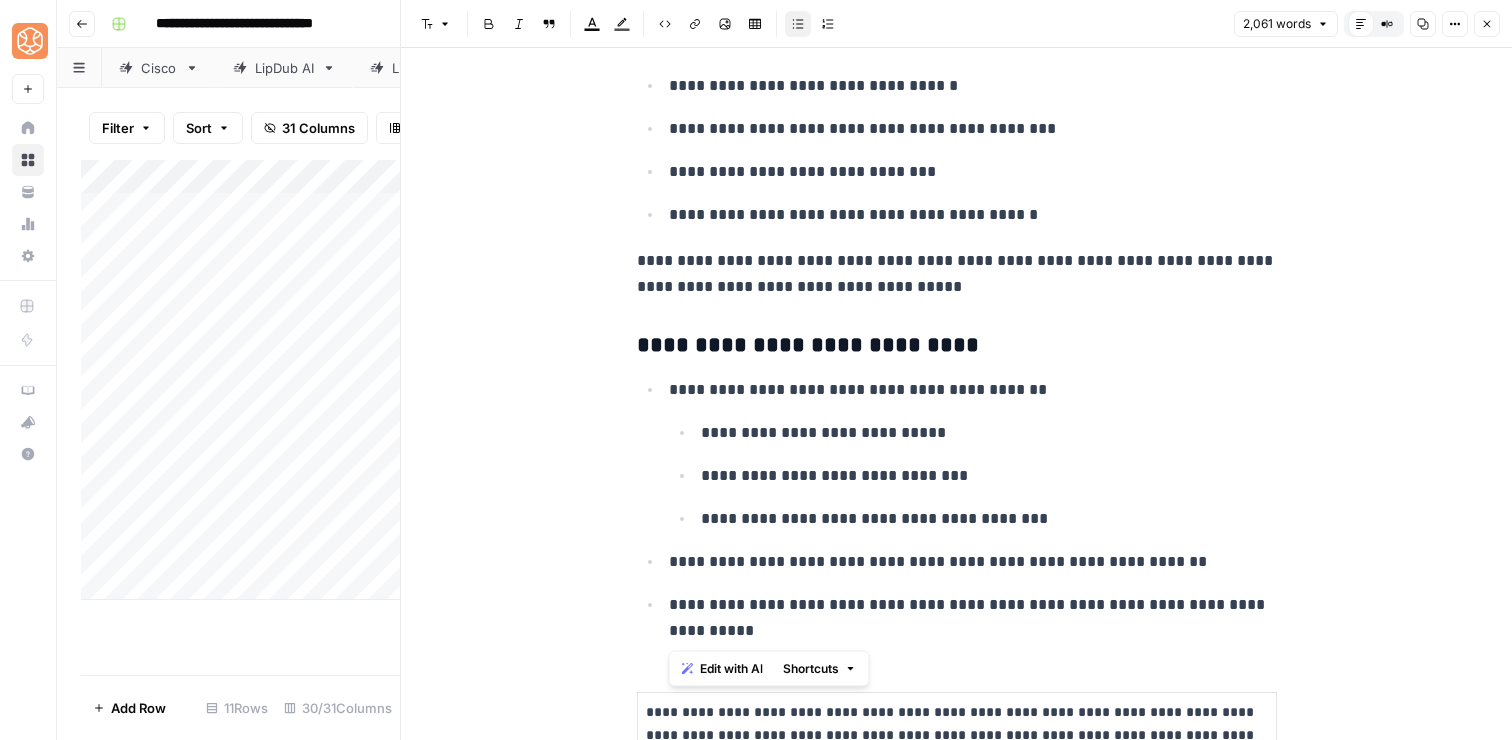 drag, startPoint x: 912, startPoint y: 623, endPoint x: 632, endPoint y: 380, distance: 370.74115 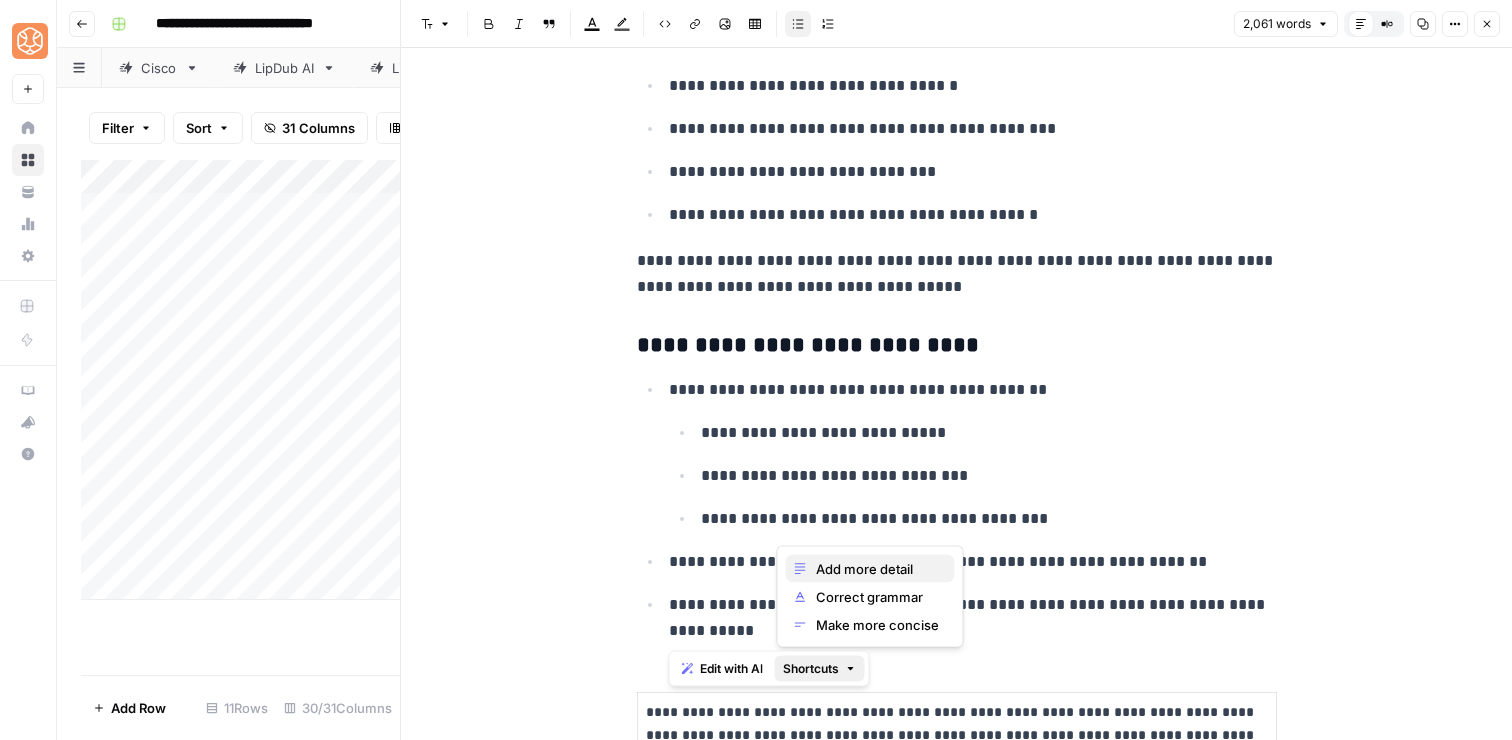 click on "Add more detail" at bounding box center [877, 569] 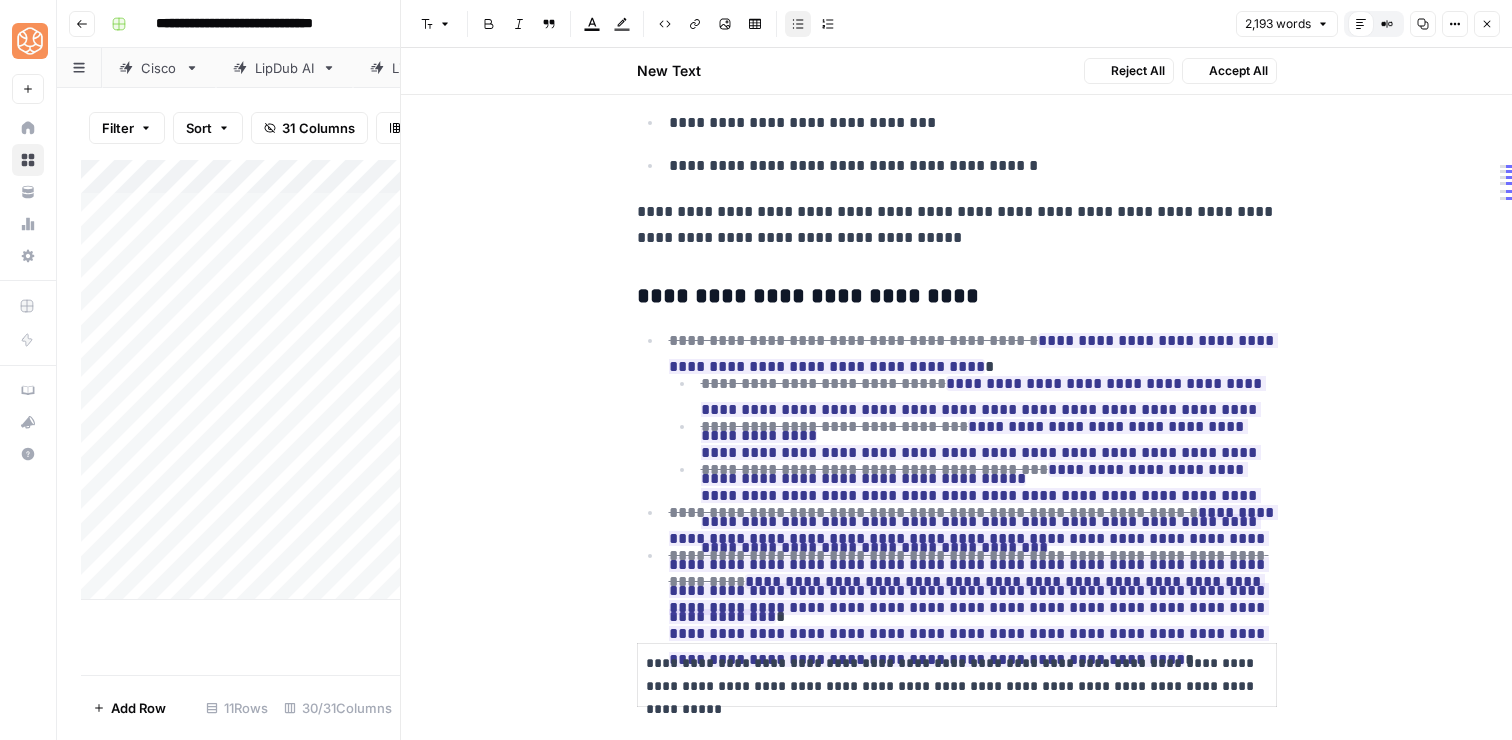 scroll, scrollTop: 3212, scrollLeft: 0, axis: vertical 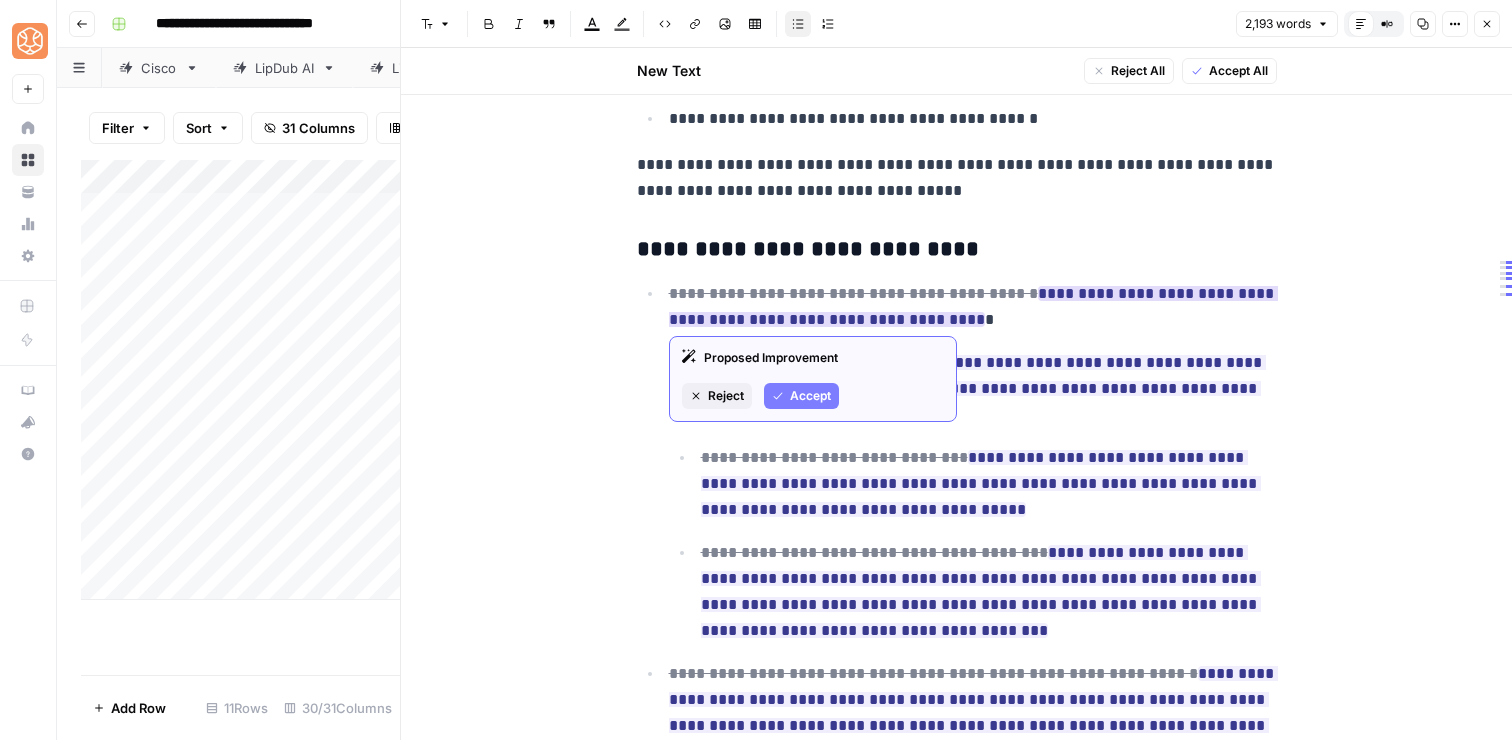 click on "Accept" at bounding box center (810, 396) 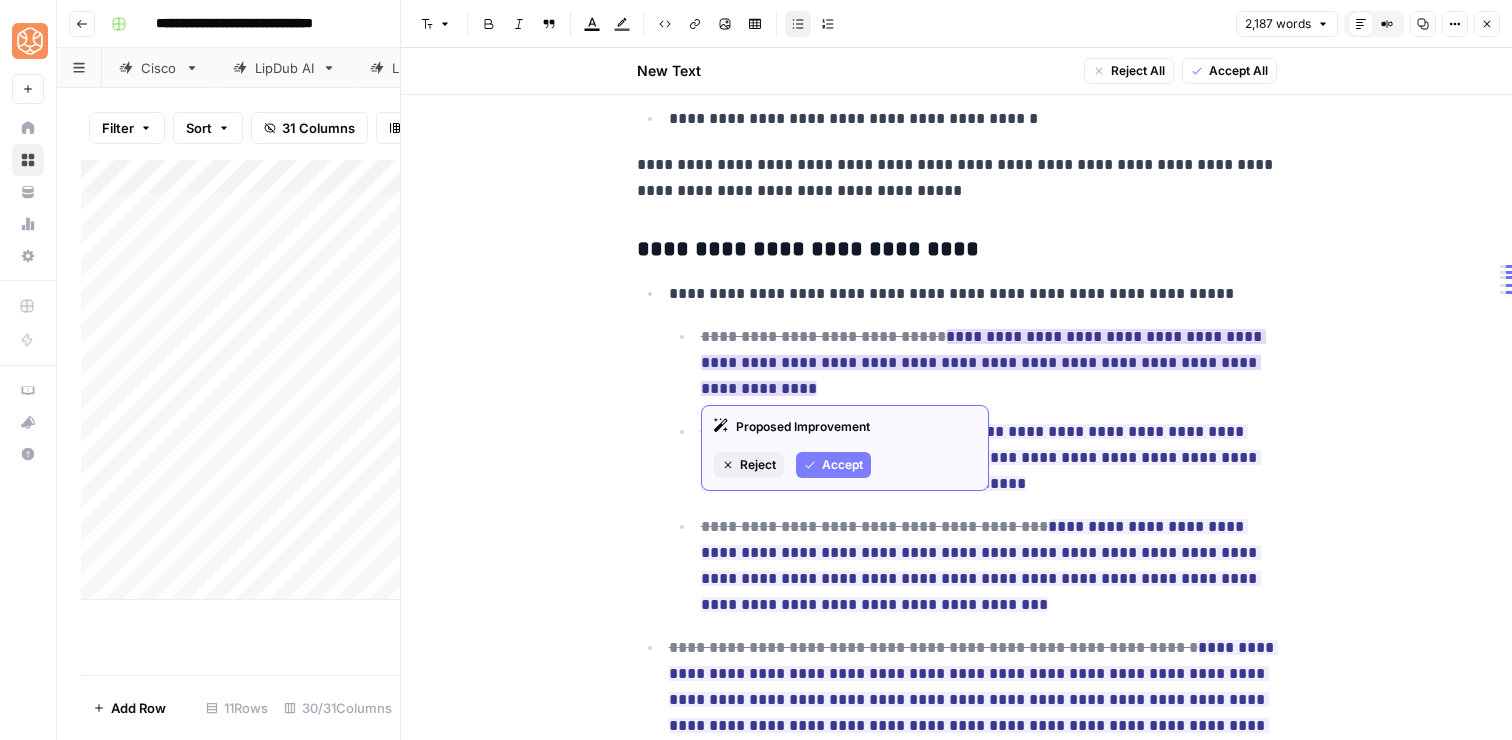 click on "Accept" at bounding box center [833, 465] 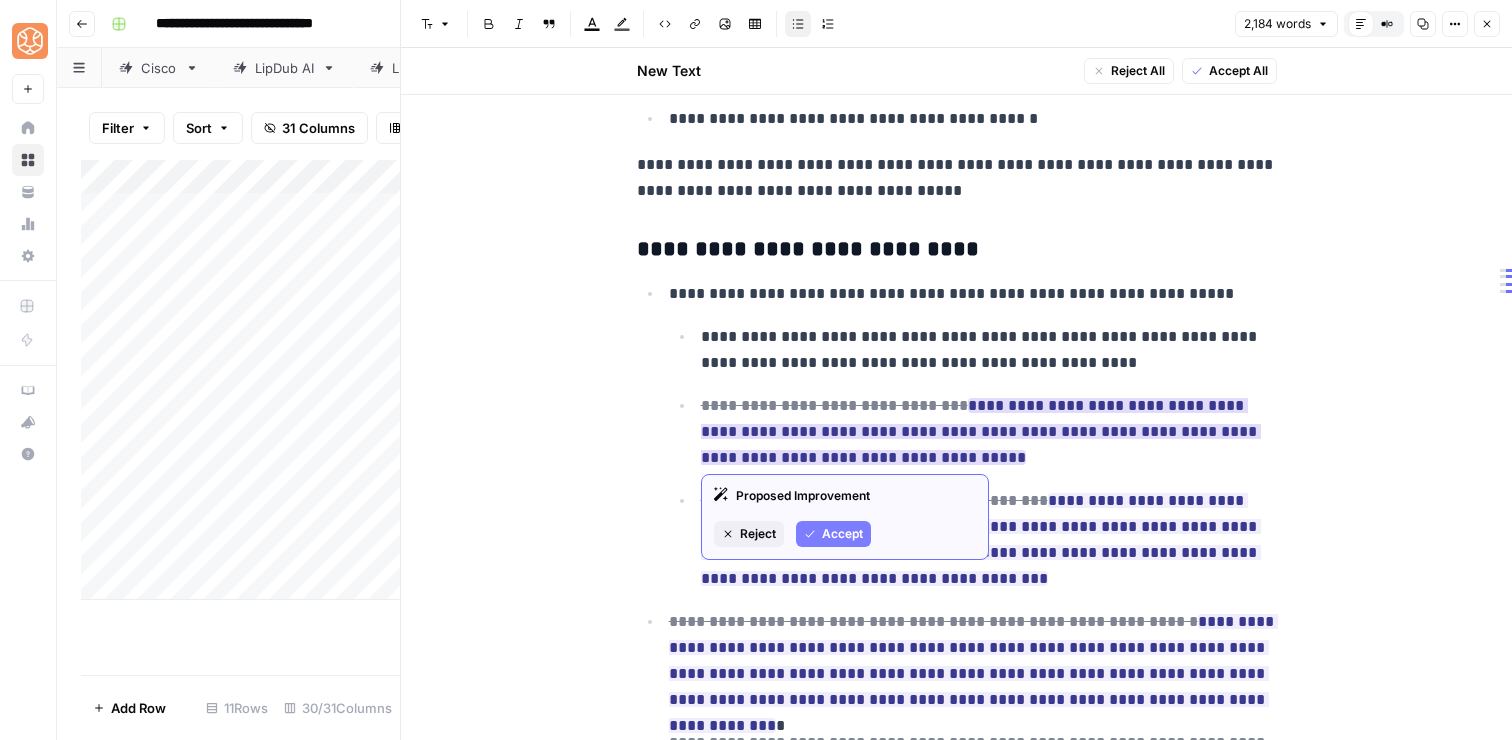 click on "Accept" at bounding box center [842, 534] 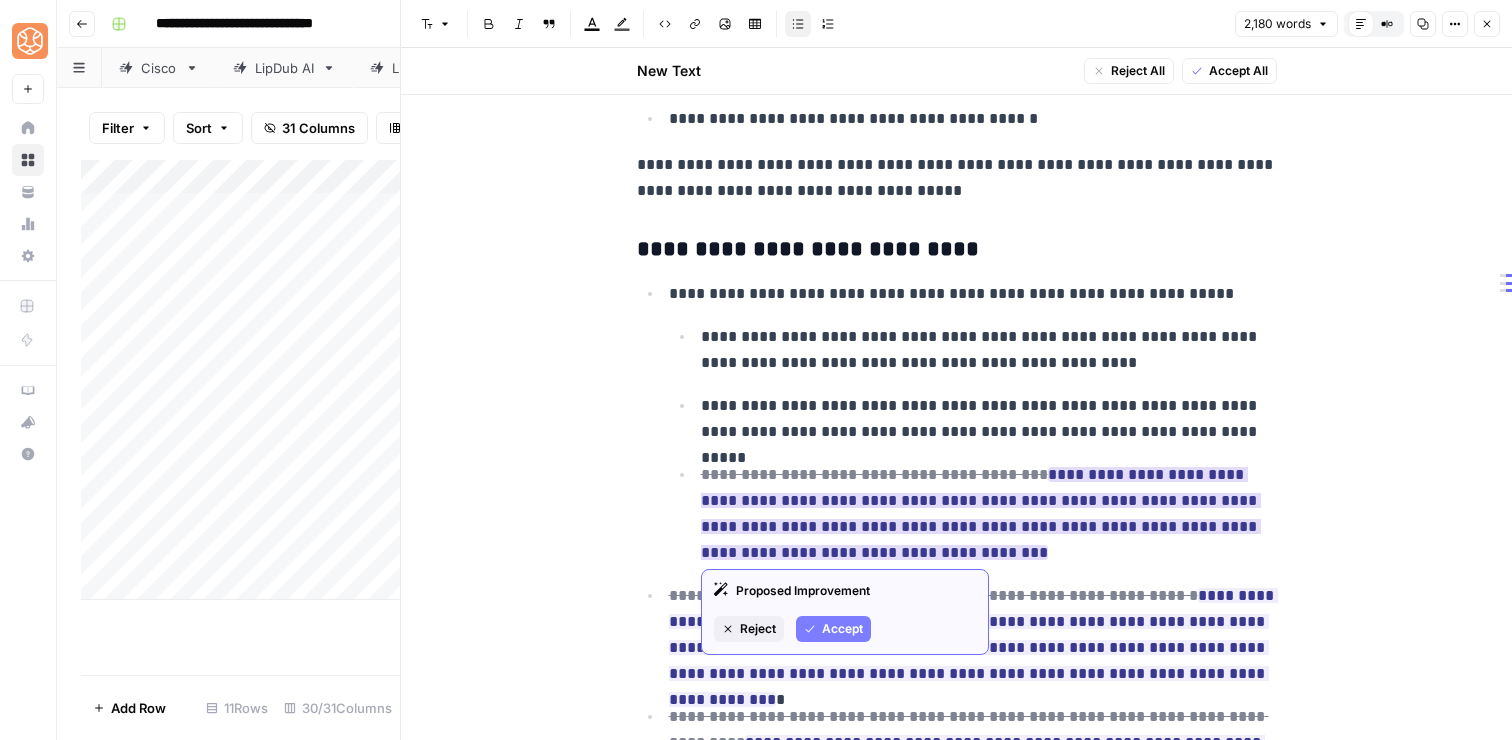 click 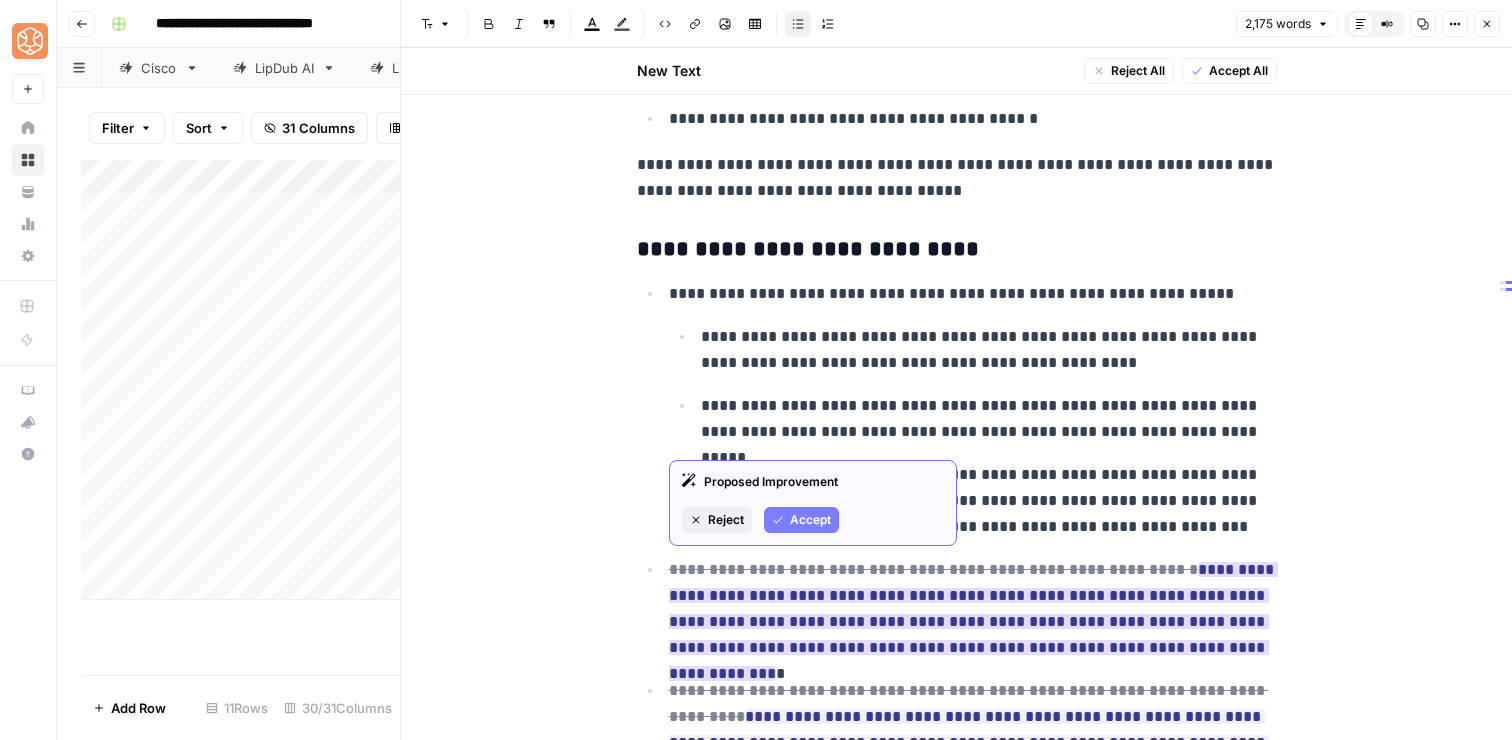 click 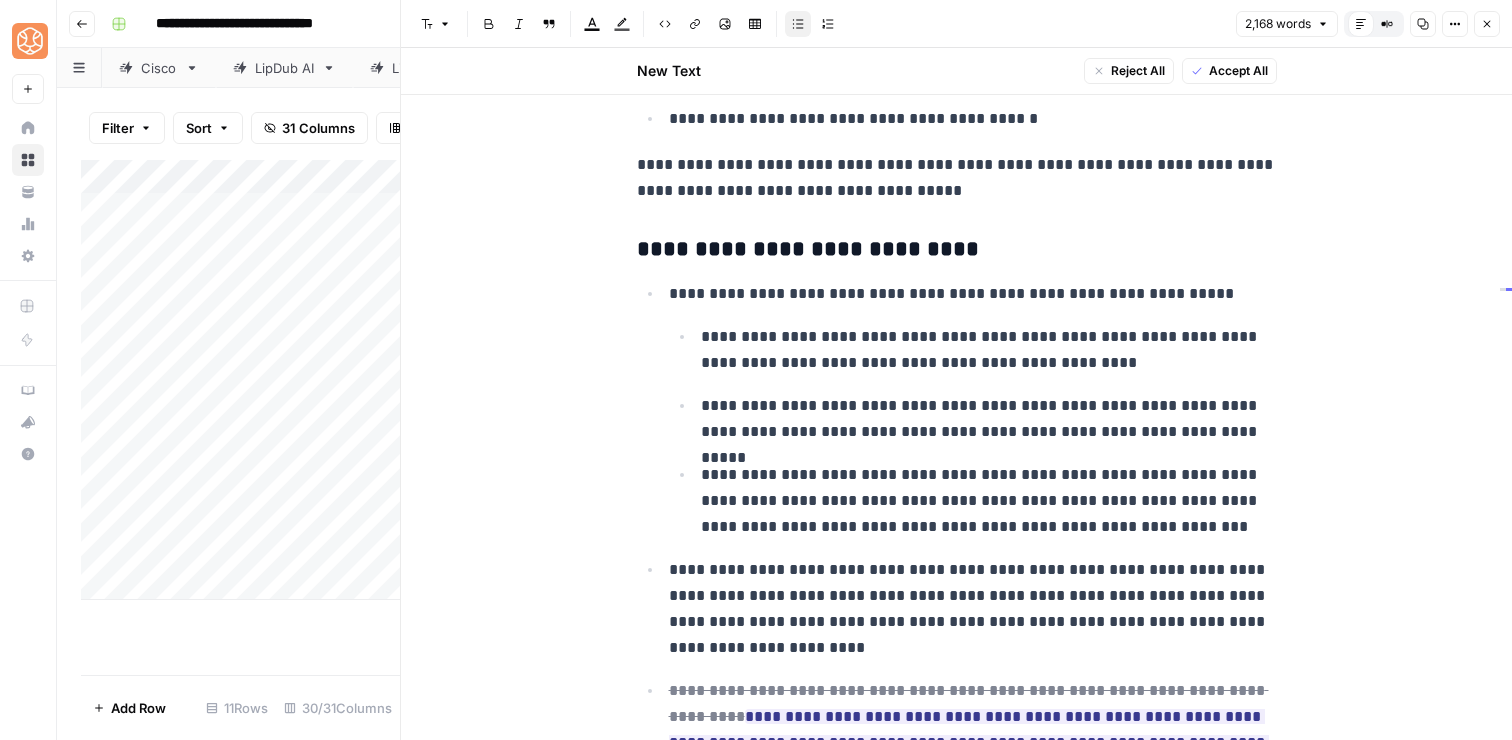 click on "**********" at bounding box center [989, 419] 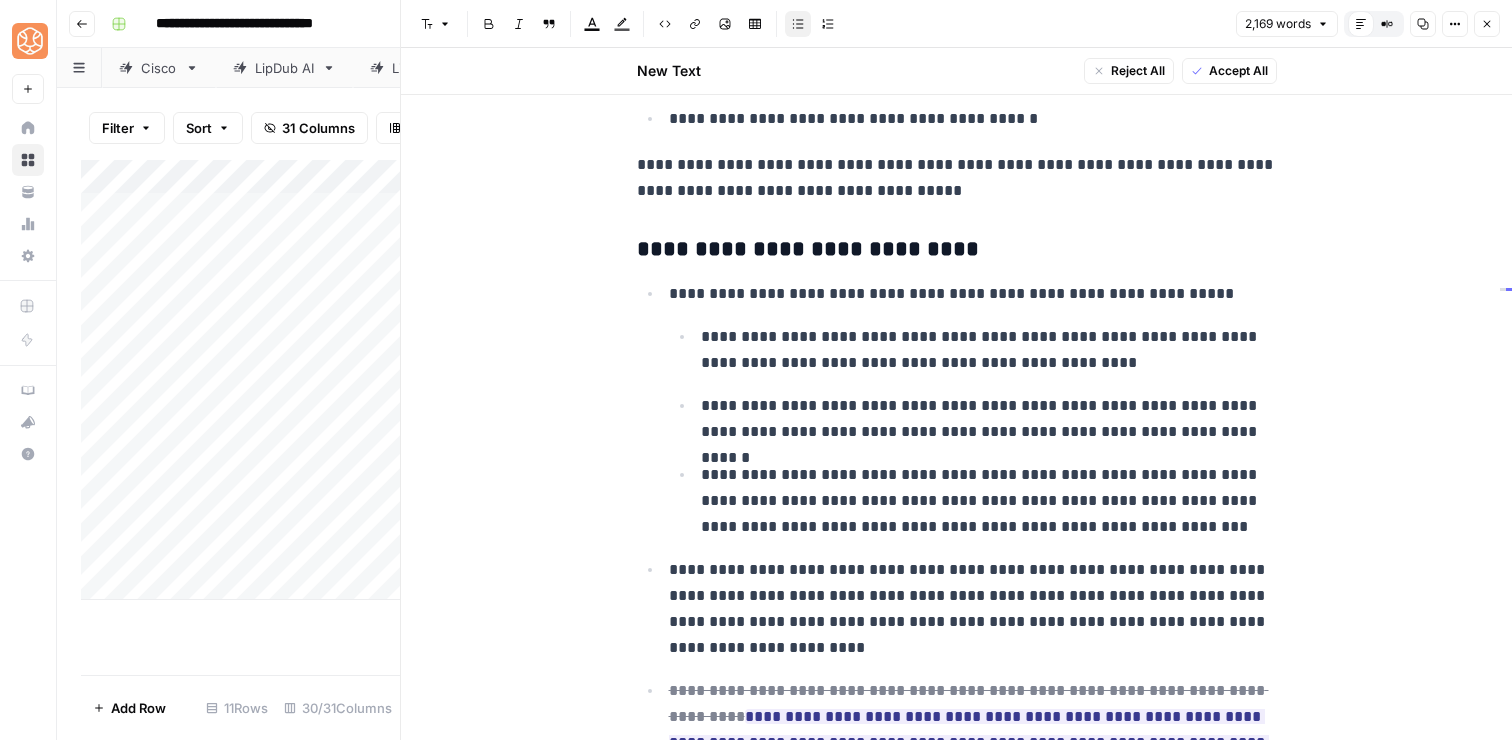 click on "**********" at bounding box center (989, 419) 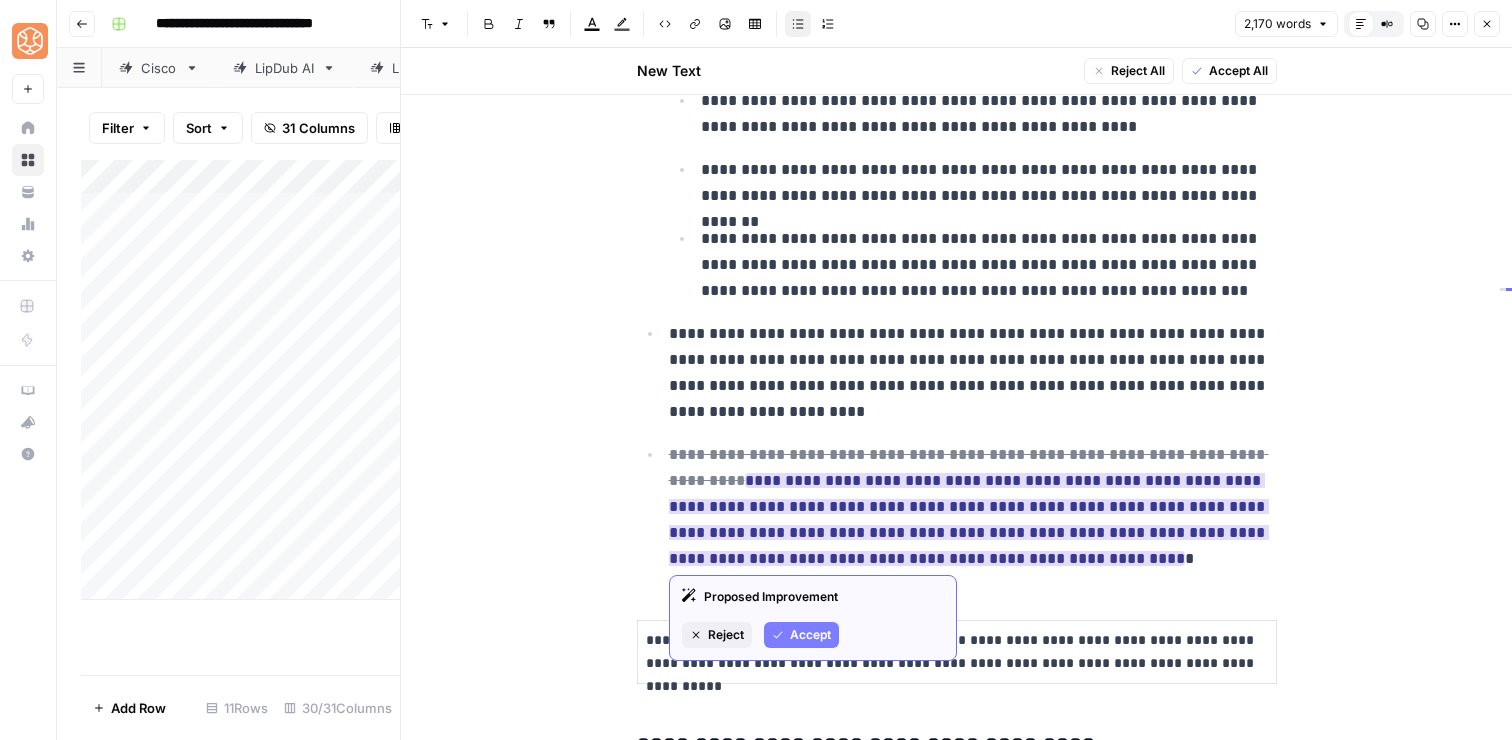 click on "Accept" at bounding box center [810, 635] 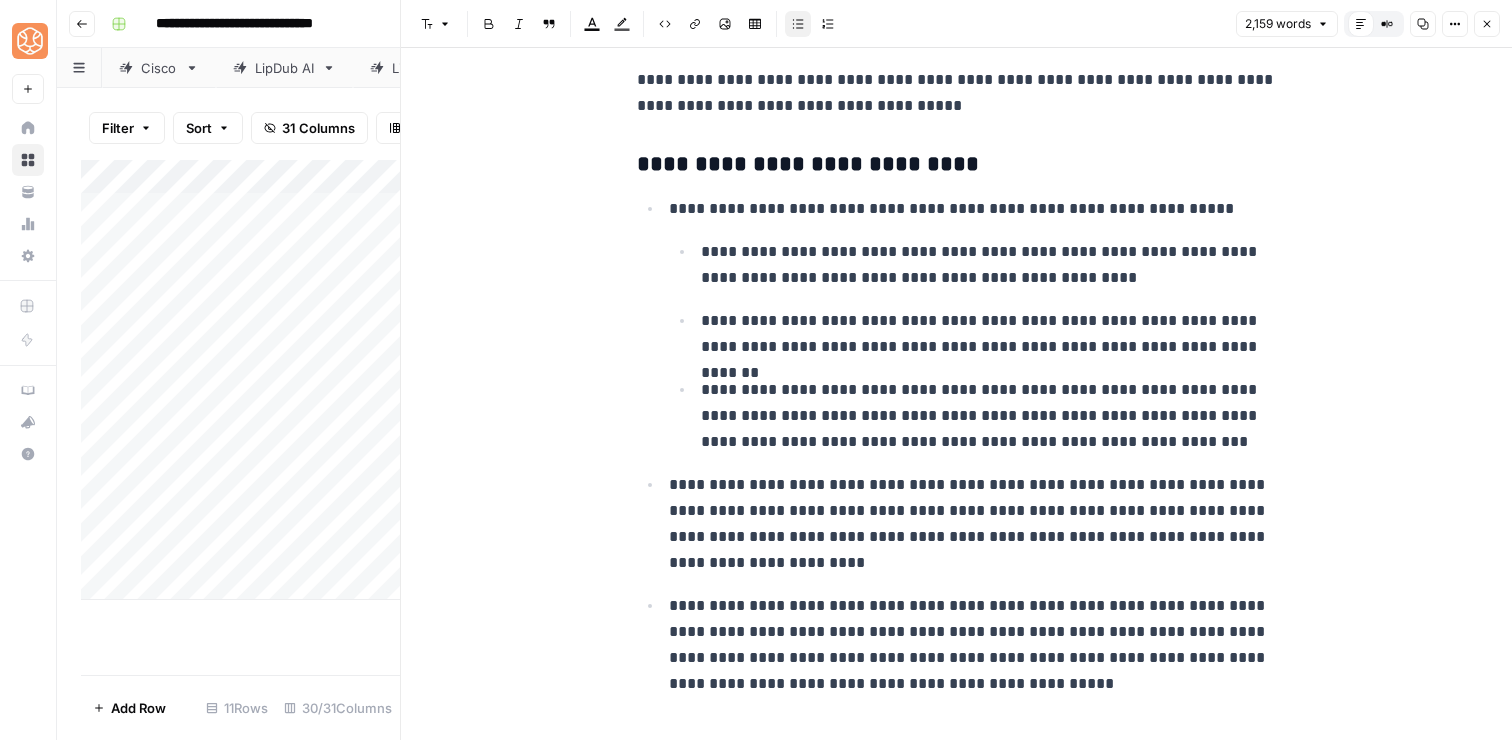 scroll, scrollTop: 3249, scrollLeft: 0, axis: vertical 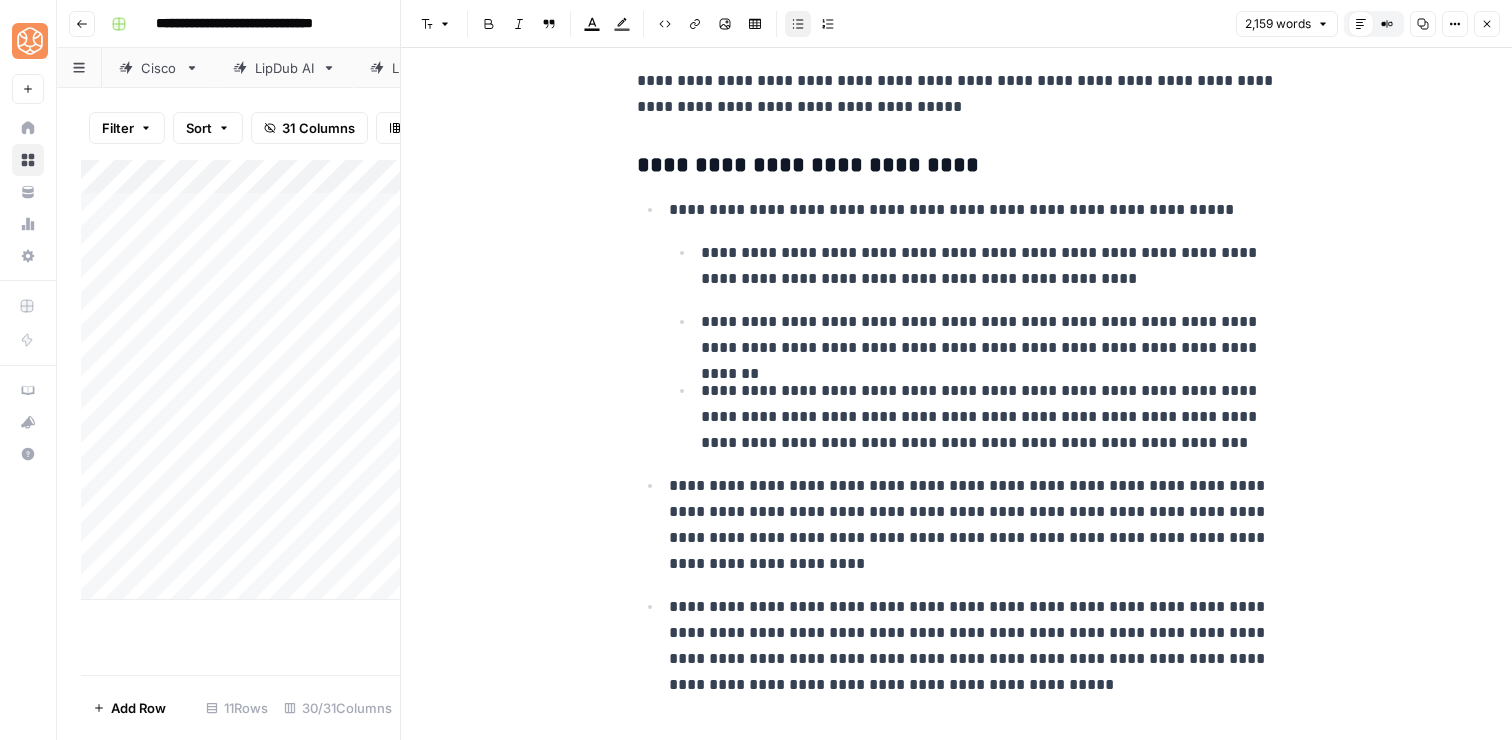 click on "**********" at bounding box center (973, 210) 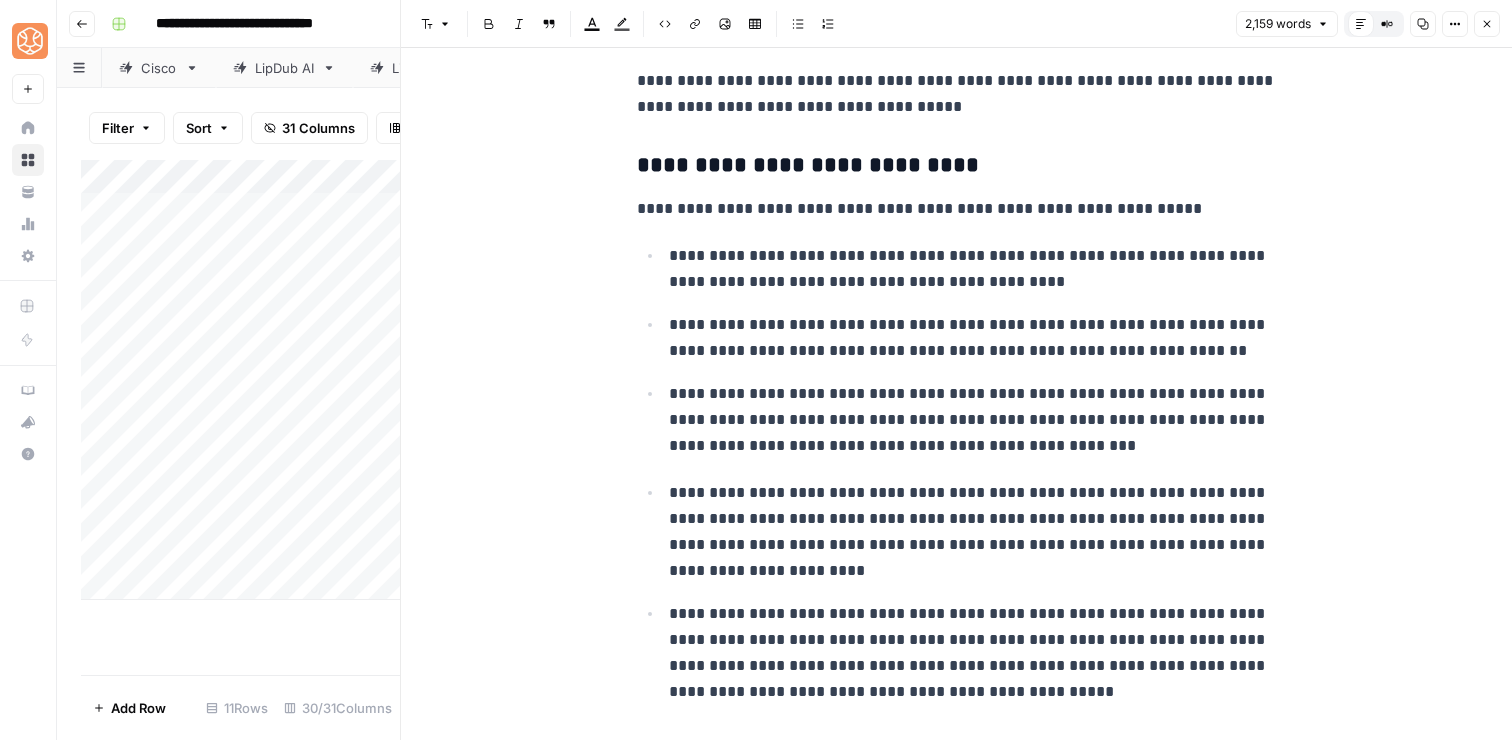 click on "**********" at bounding box center [973, 532] 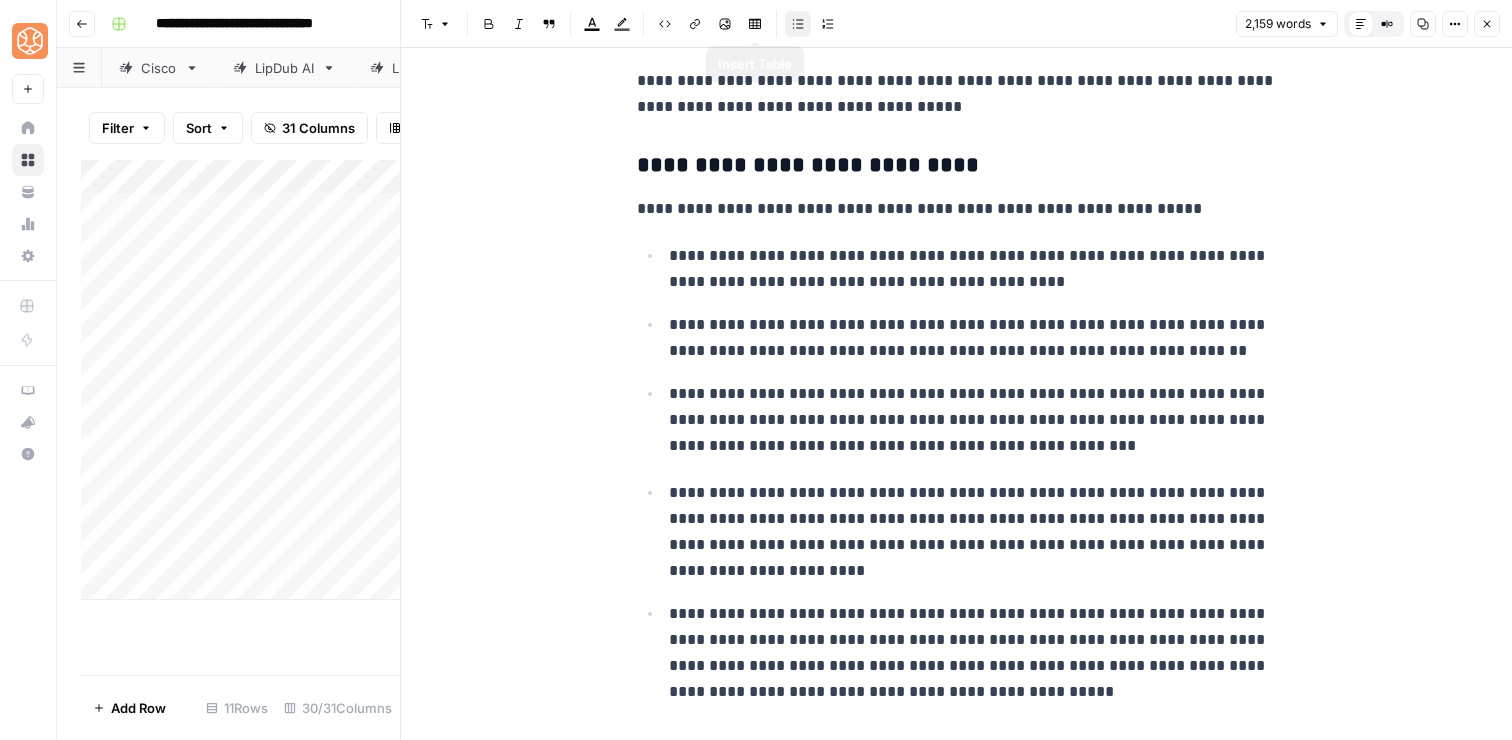 click 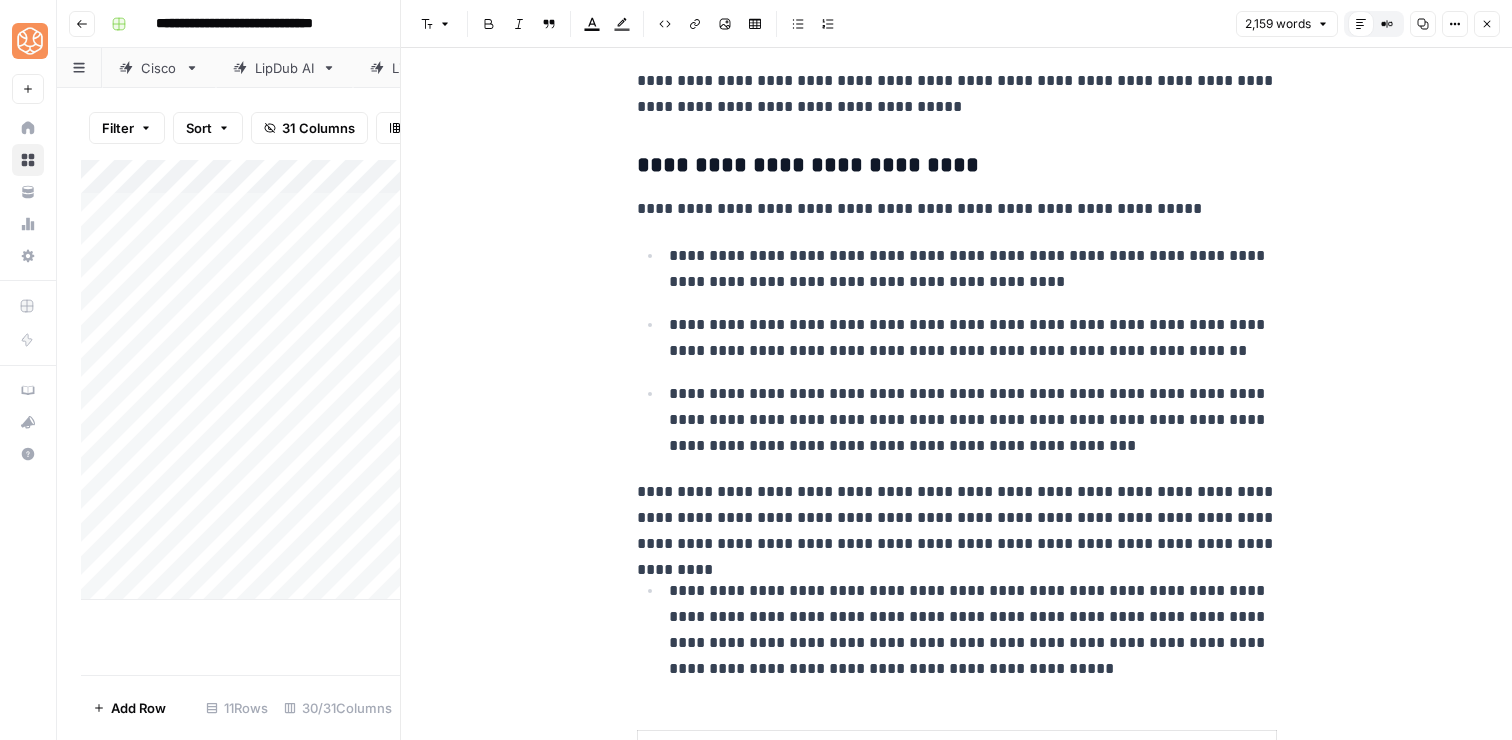 click on "**********" at bounding box center (957, 629) 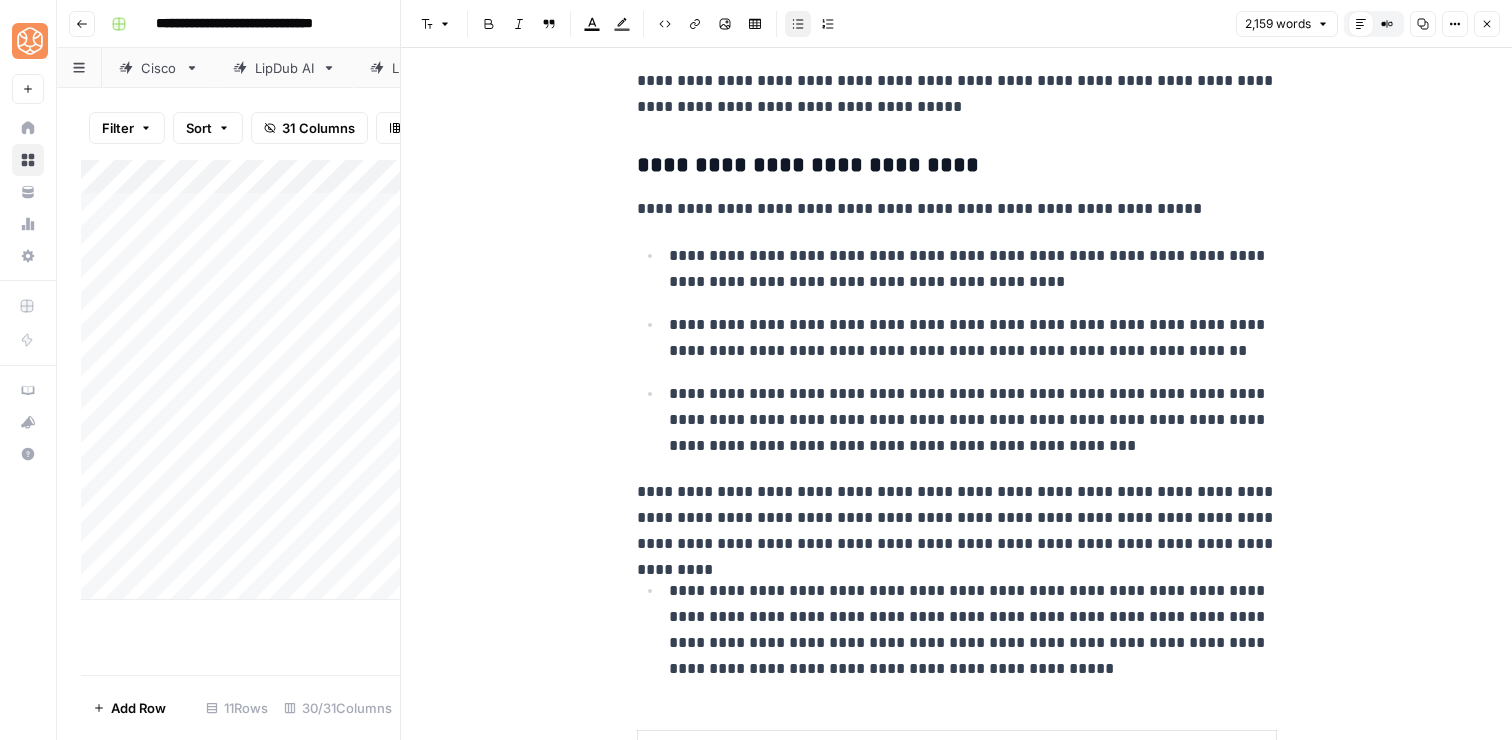 click 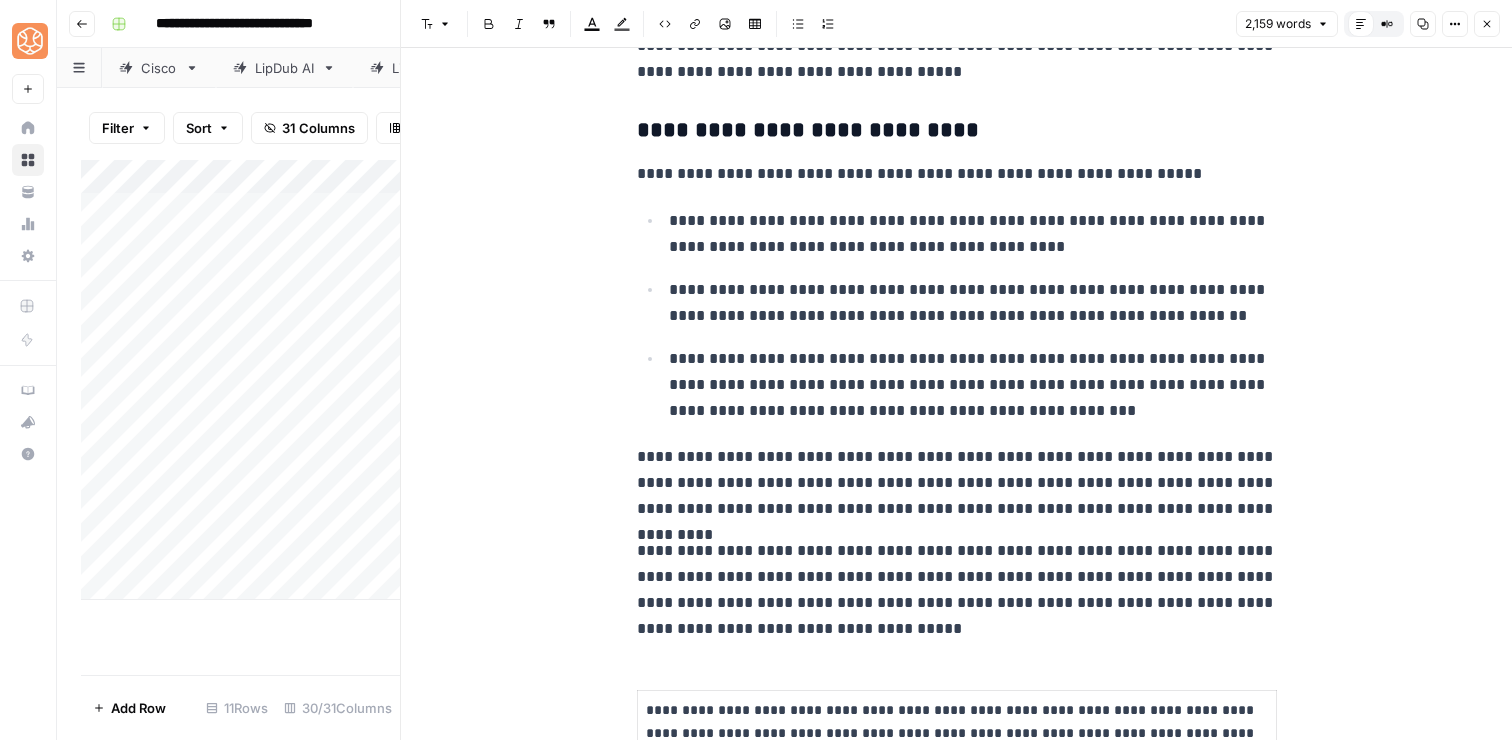 scroll, scrollTop: 3289, scrollLeft: 0, axis: vertical 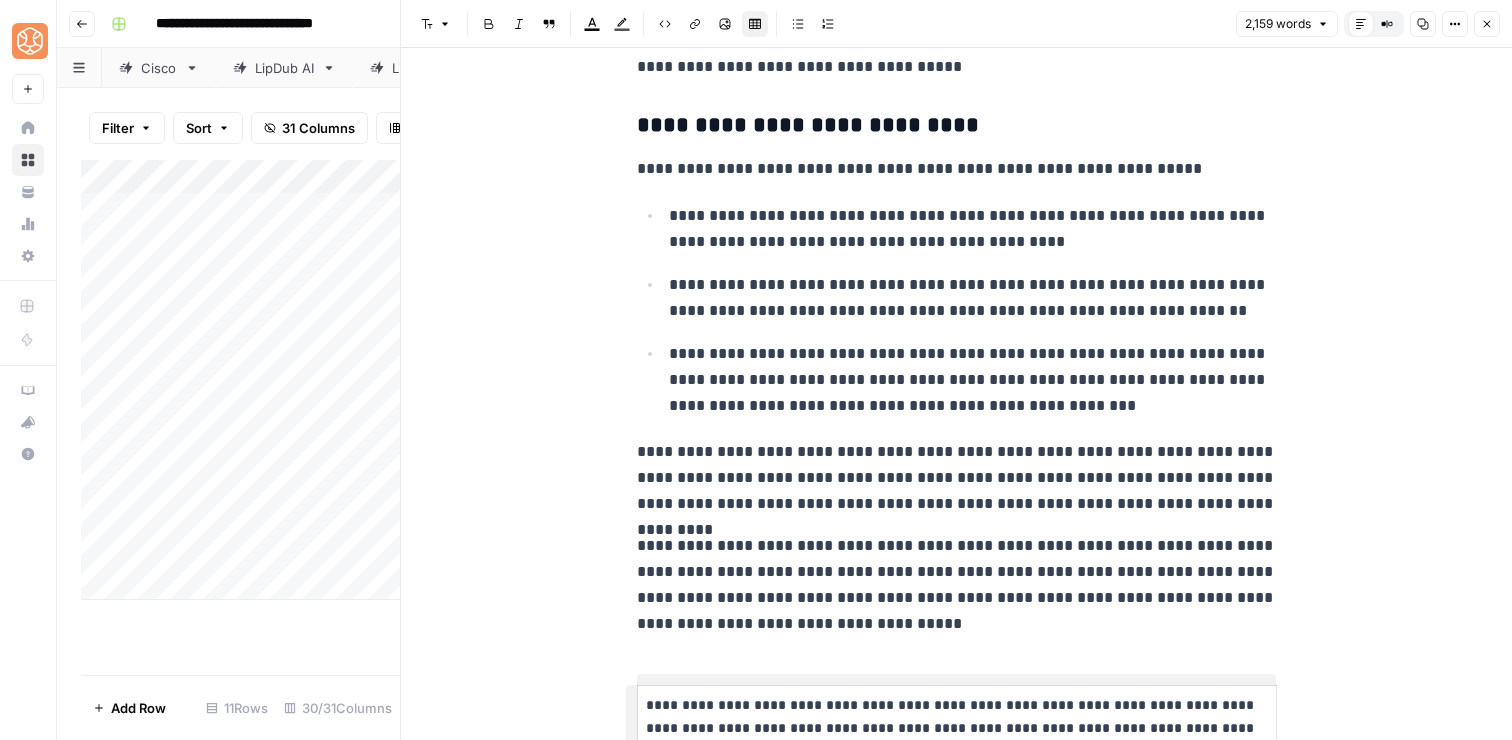 click on "**********" at bounding box center [957, 2256] 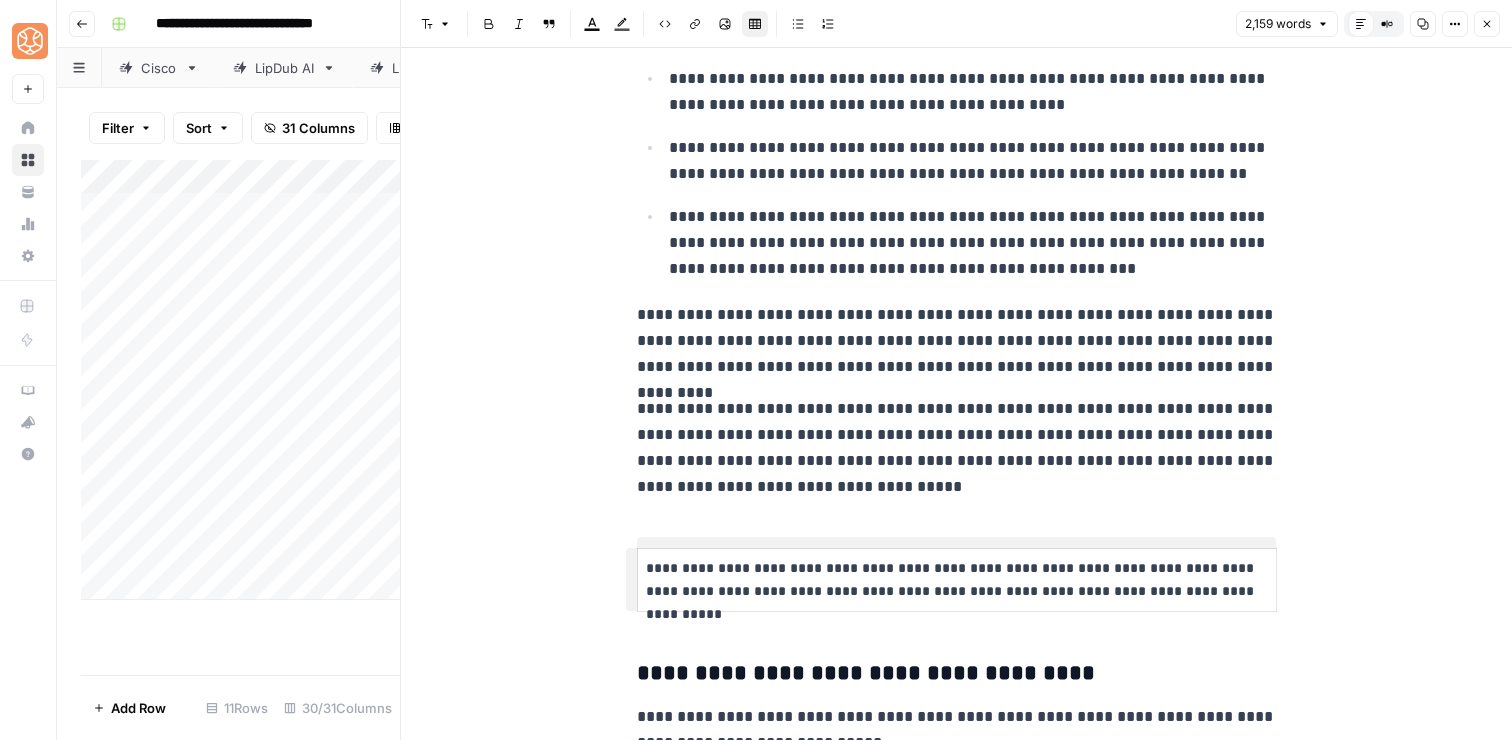scroll, scrollTop: 3480, scrollLeft: 0, axis: vertical 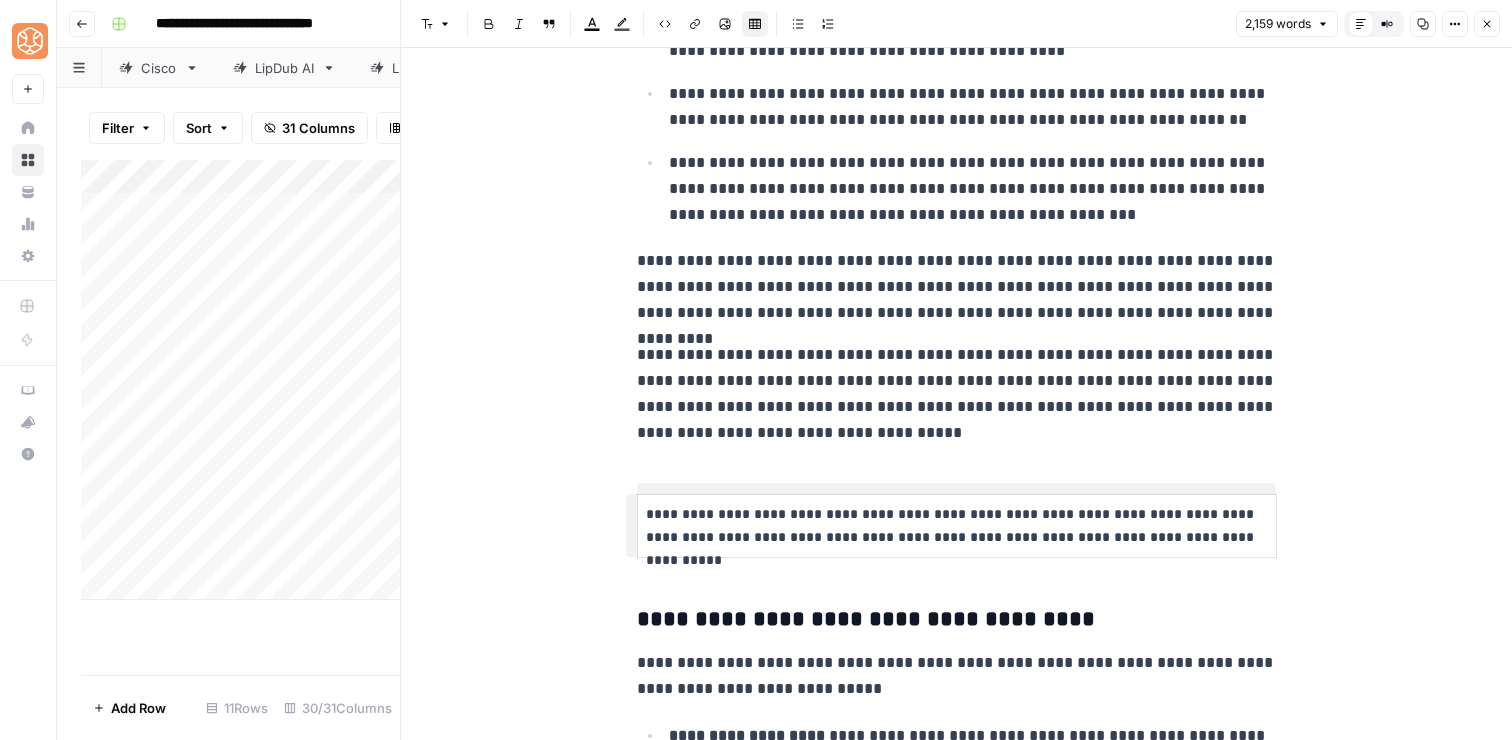 click on "**********" at bounding box center (957, 287) 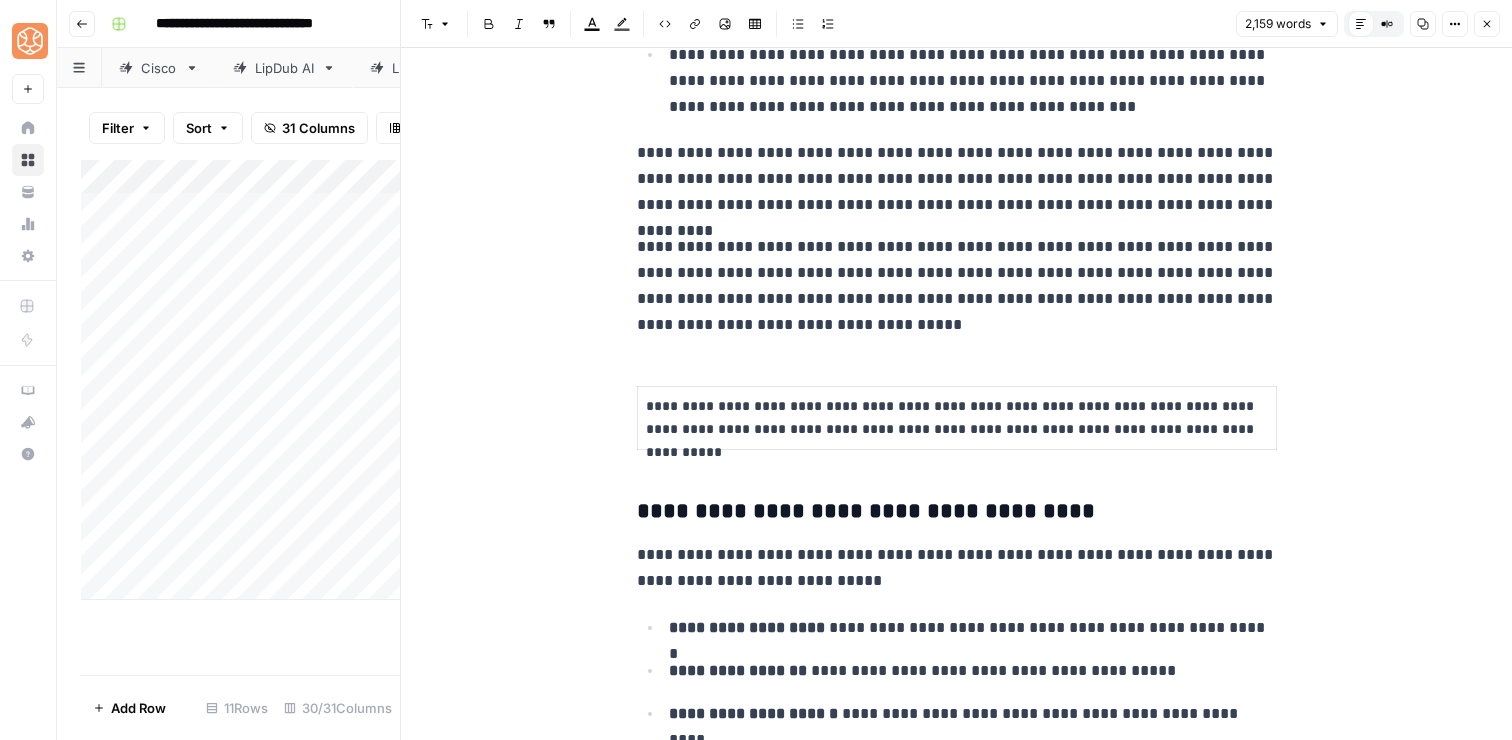 scroll, scrollTop: 3608, scrollLeft: 0, axis: vertical 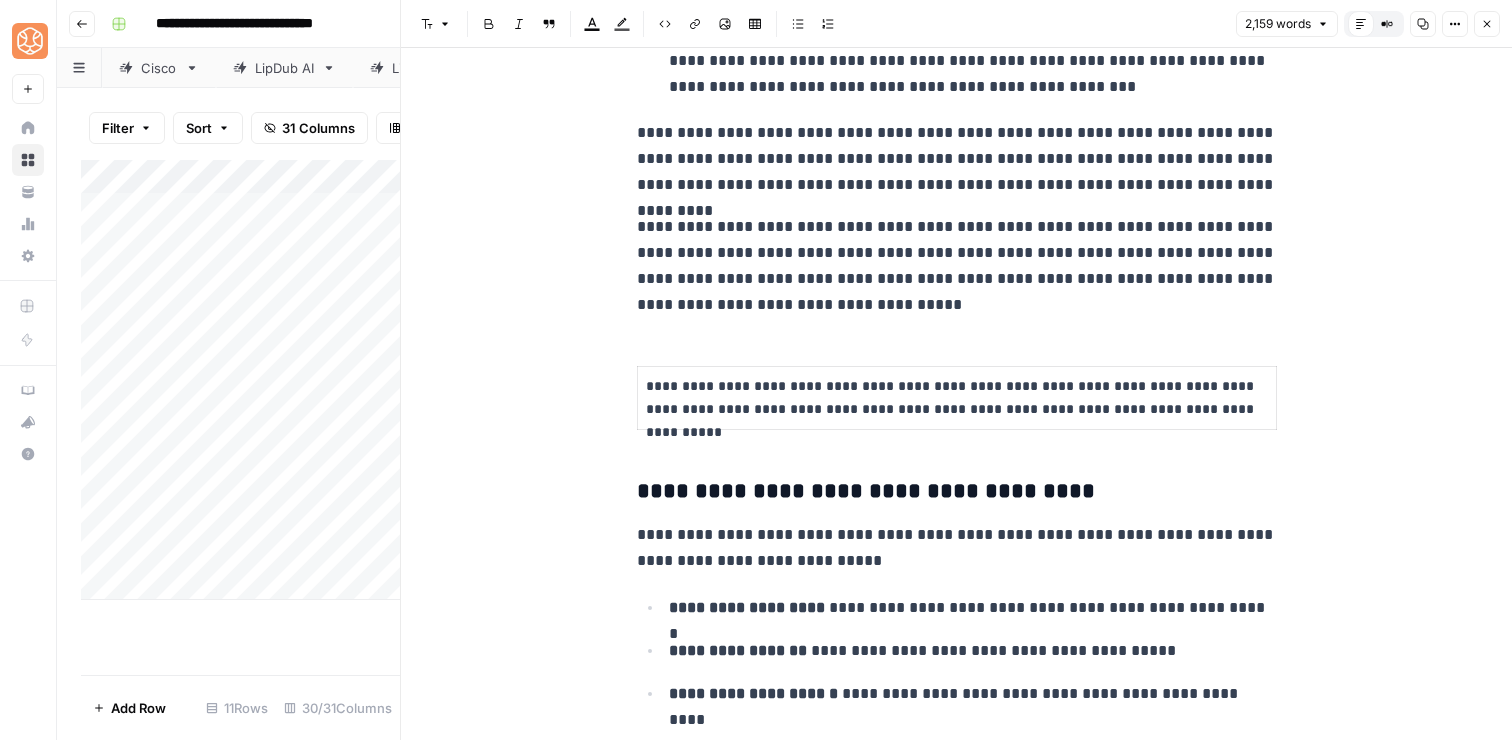 click on "**********" at bounding box center [957, 266] 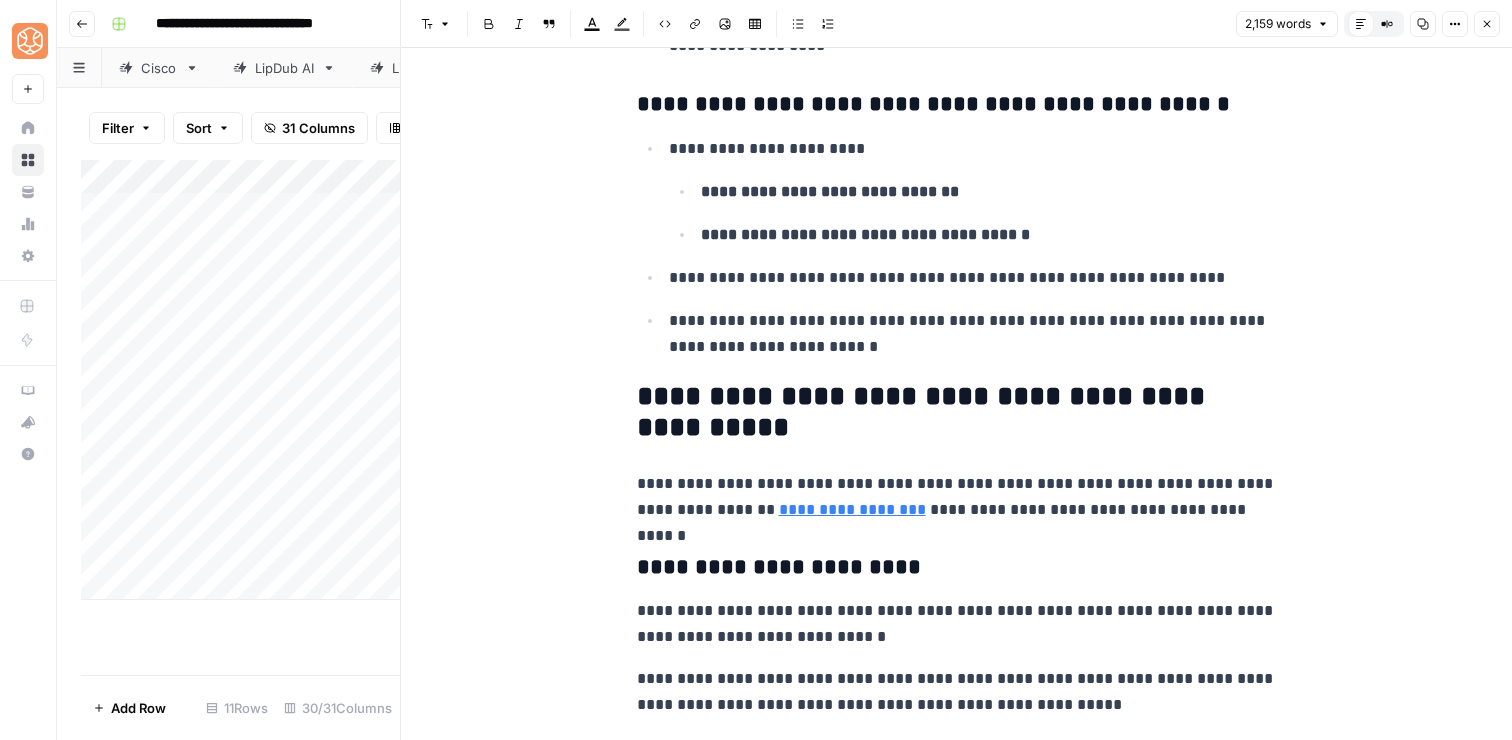 scroll, scrollTop: 5453, scrollLeft: 0, axis: vertical 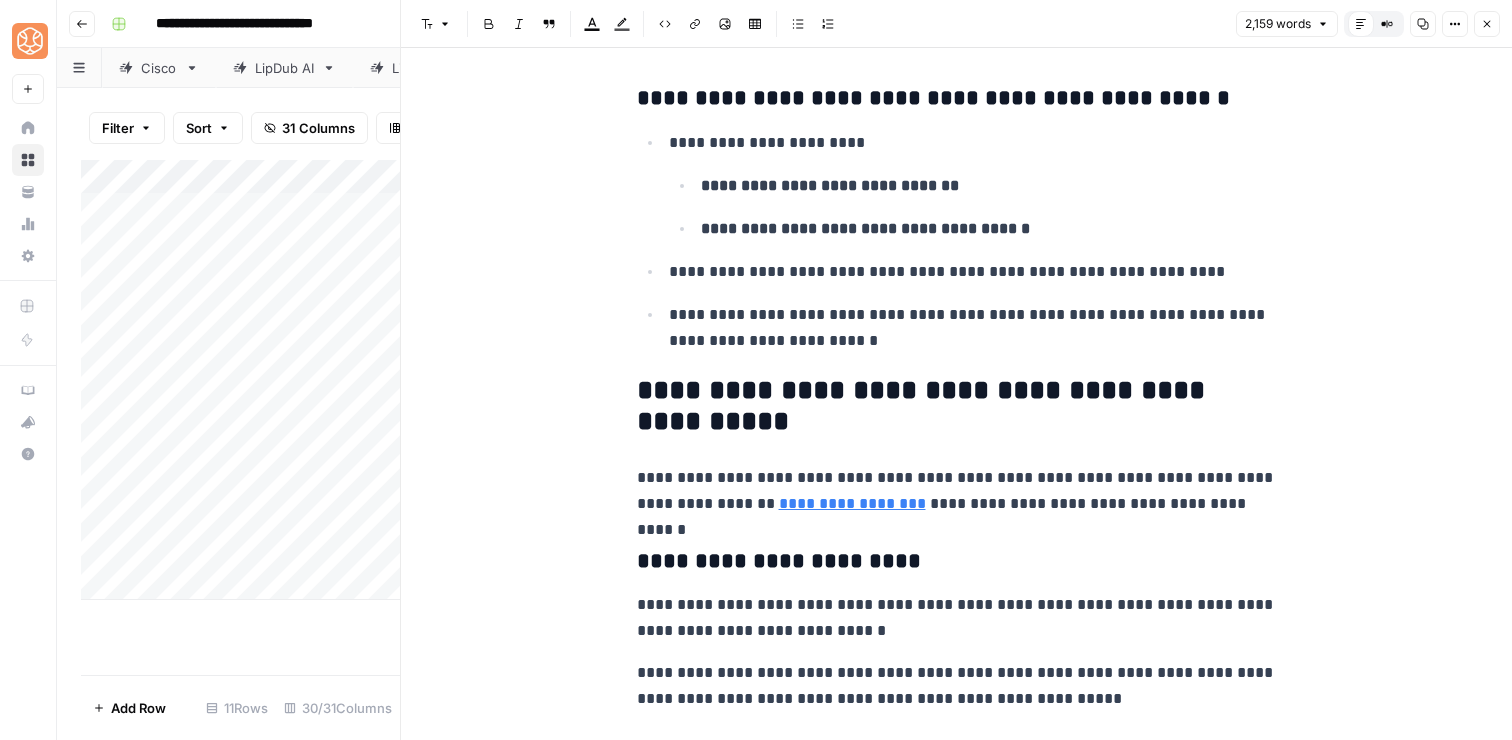 click on "**********" at bounding box center [957, 491] 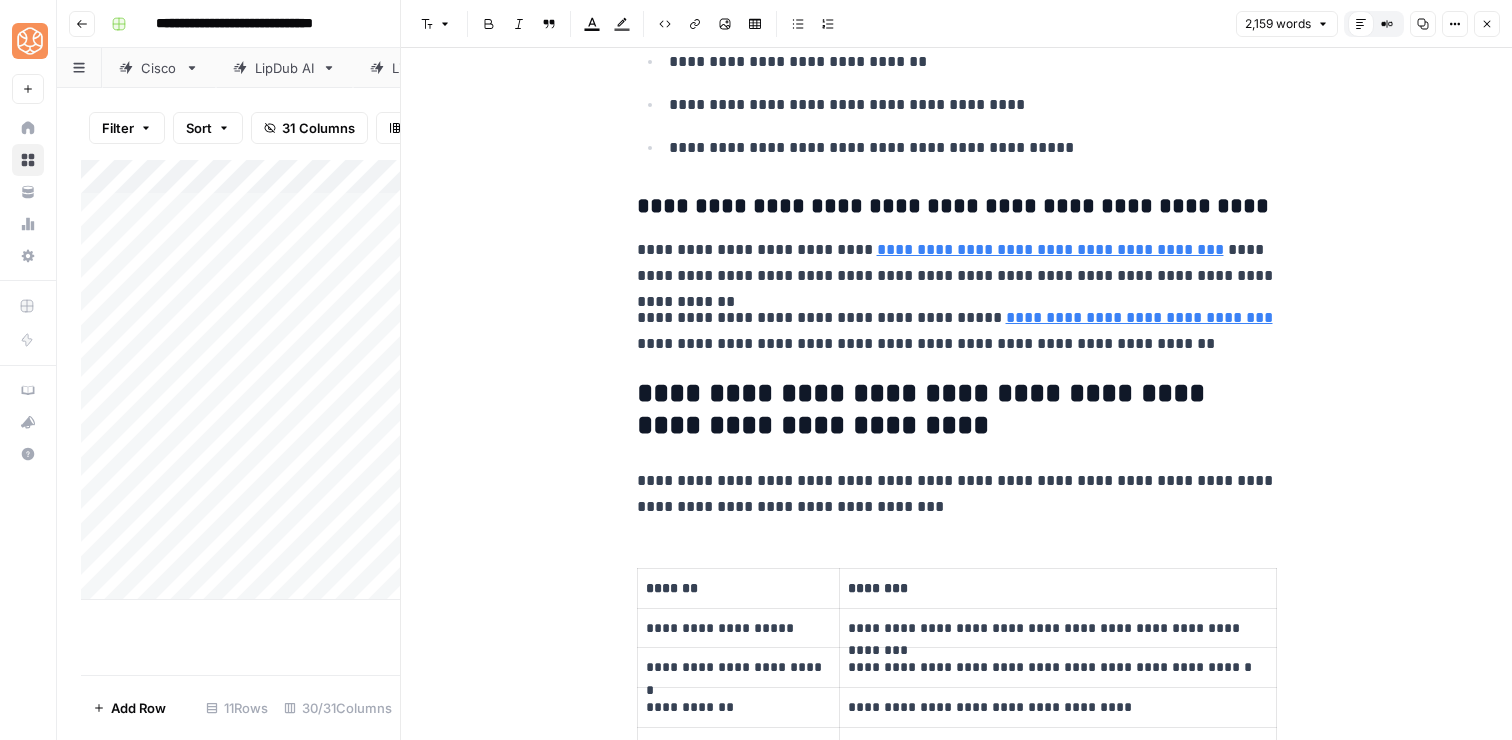 scroll, scrollTop: 8884, scrollLeft: 0, axis: vertical 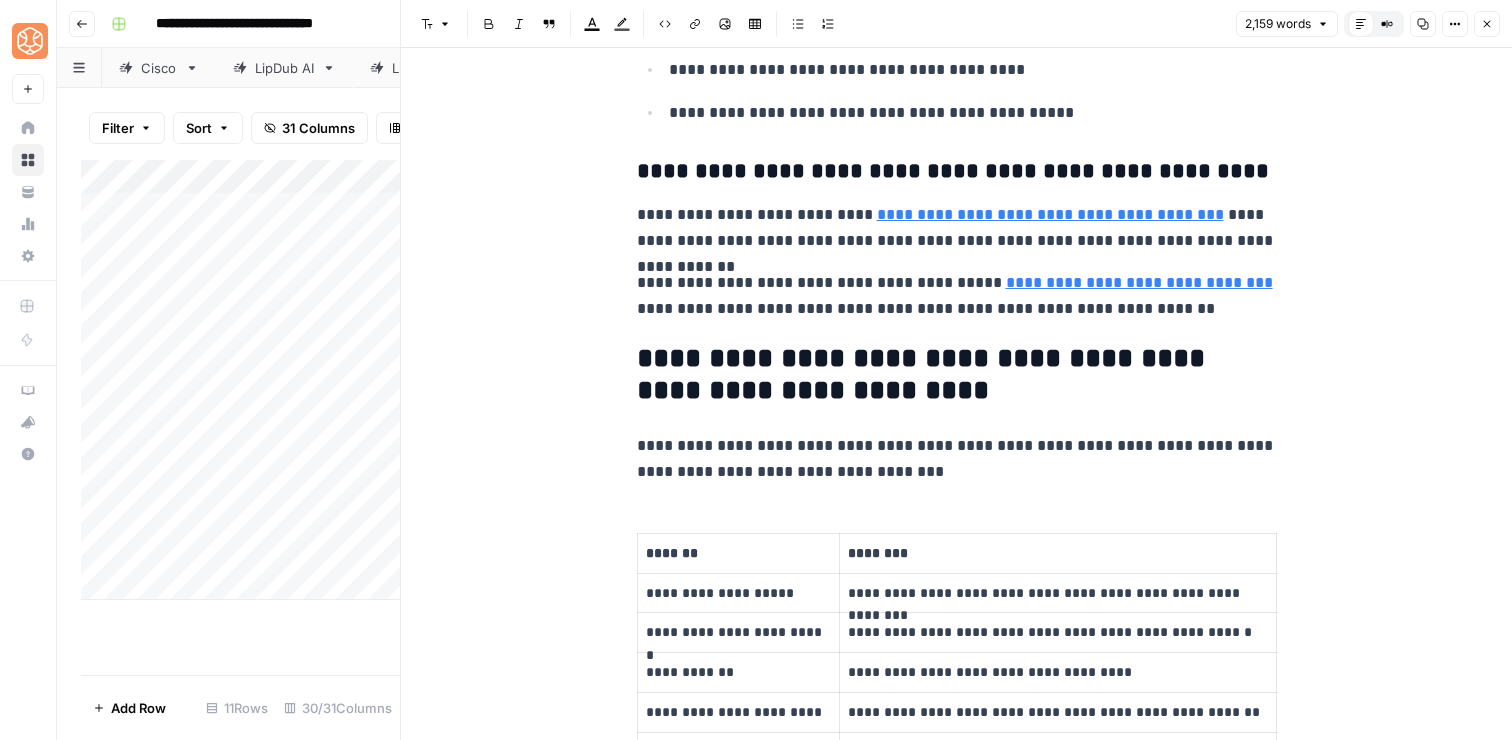 click on "Close" at bounding box center [1487, 24] 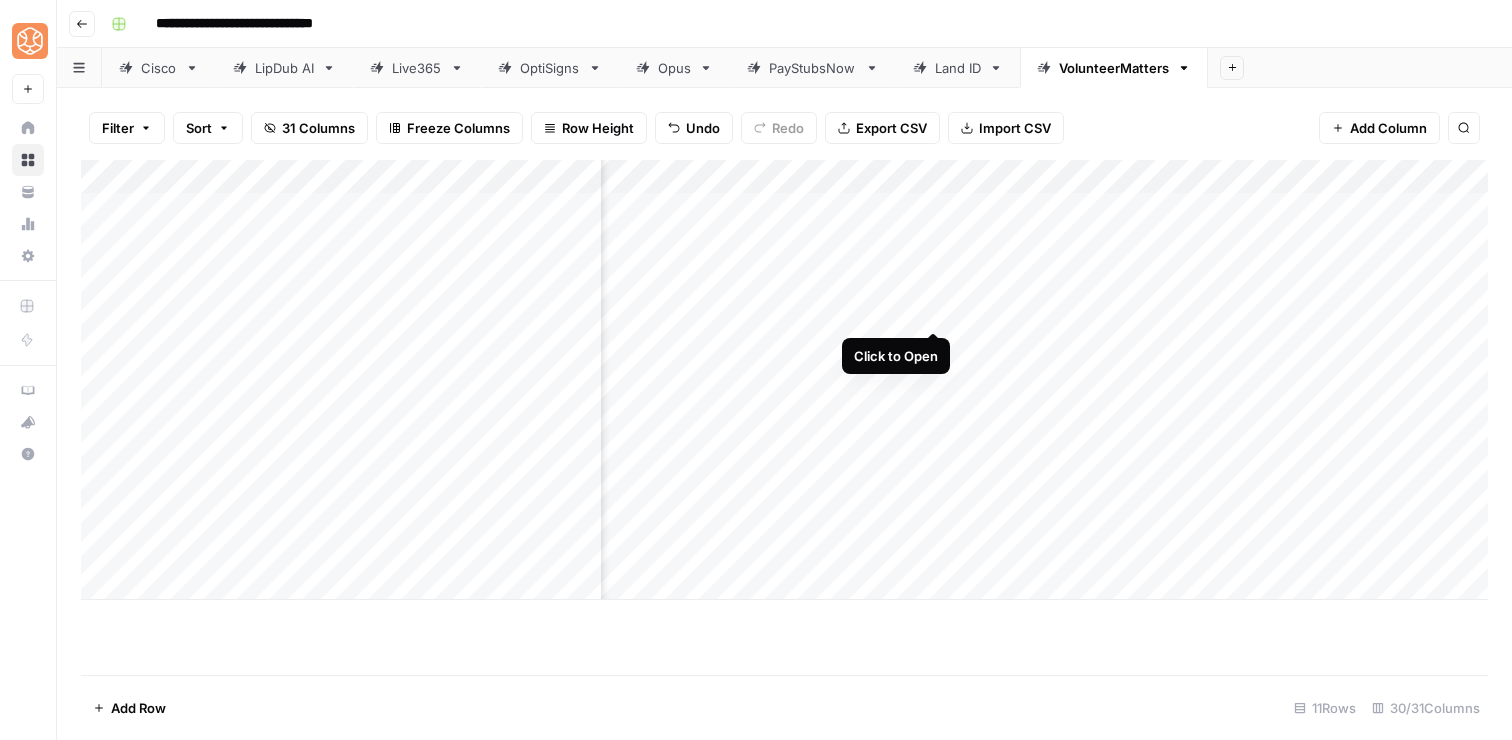 click on "Add Column" at bounding box center [784, 380] 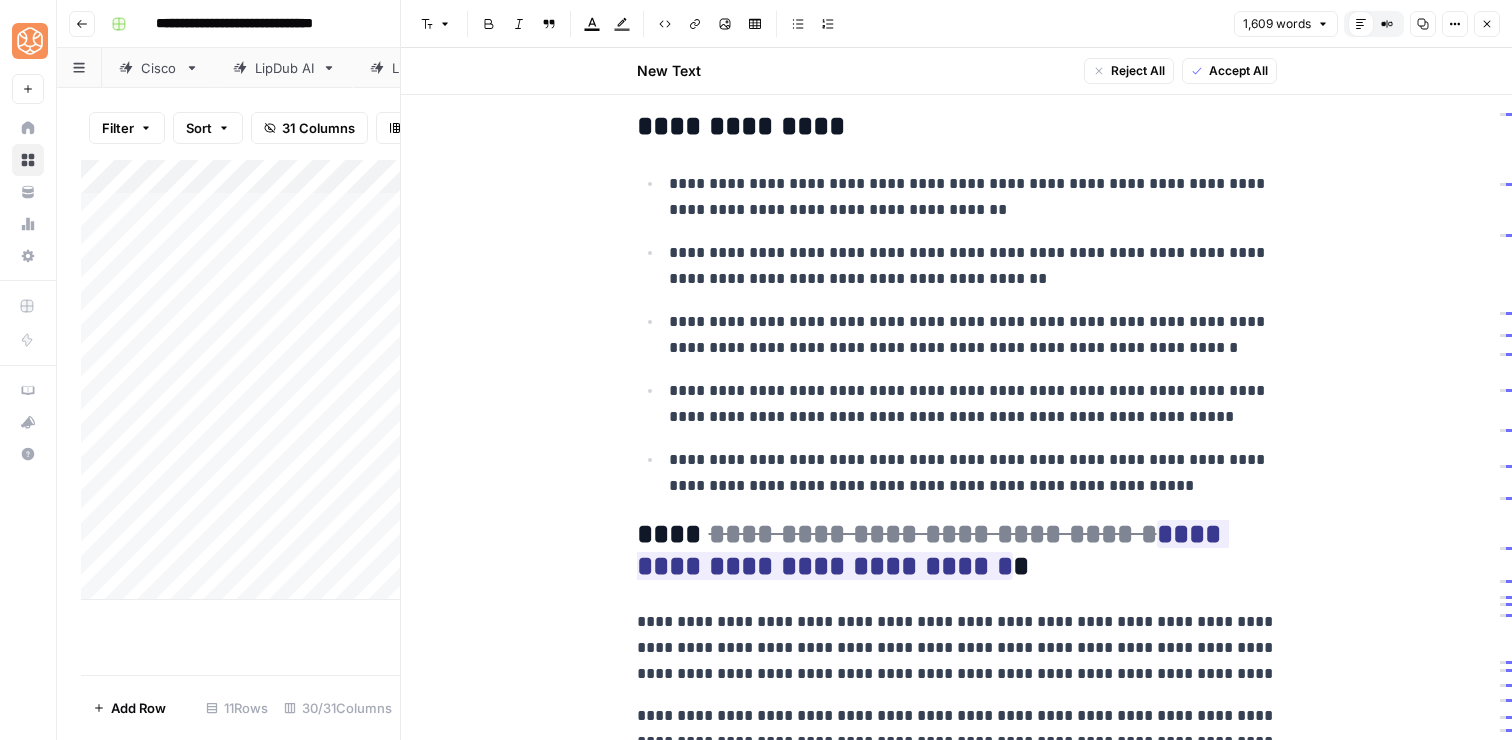 scroll, scrollTop: 371, scrollLeft: 0, axis: vertical 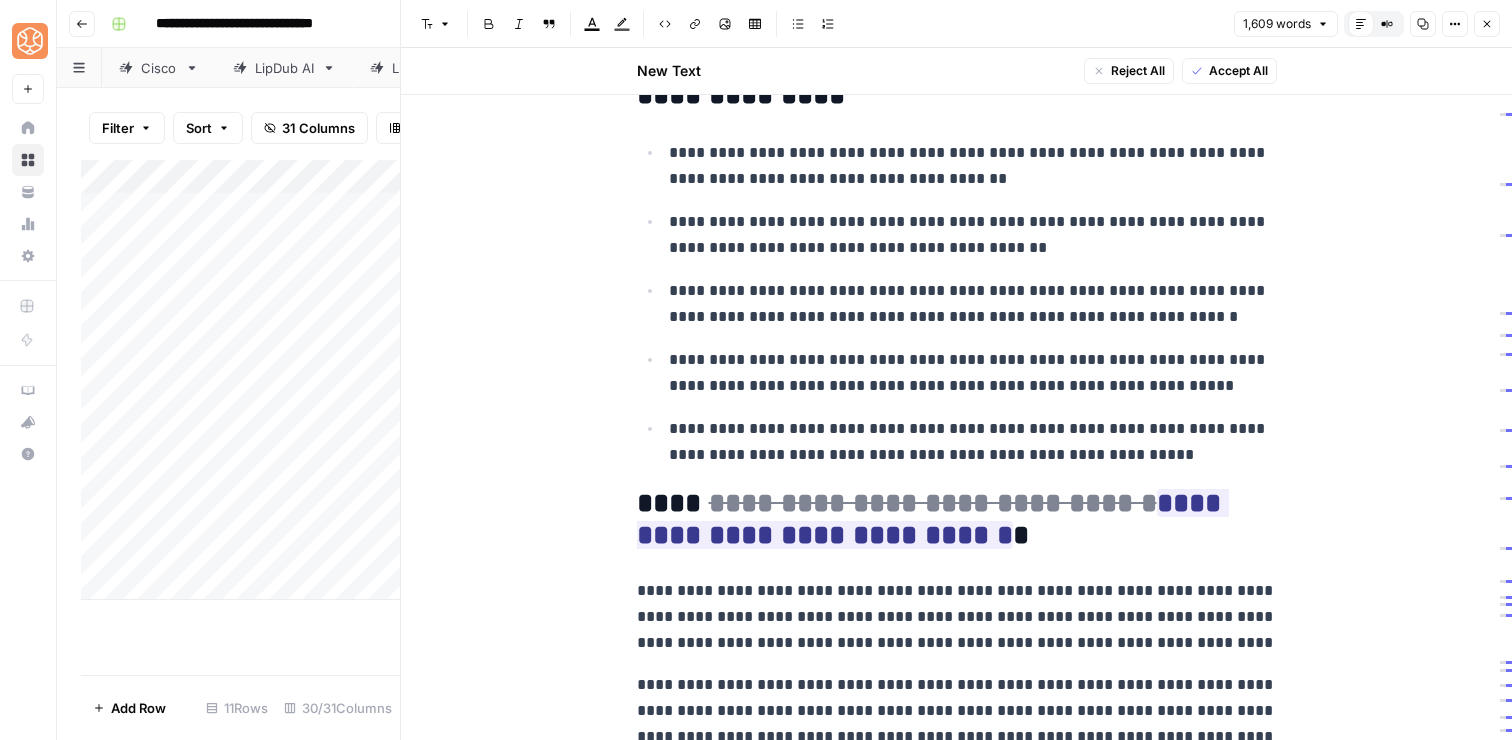 click on "**********" at bounding box center [957, 3965] 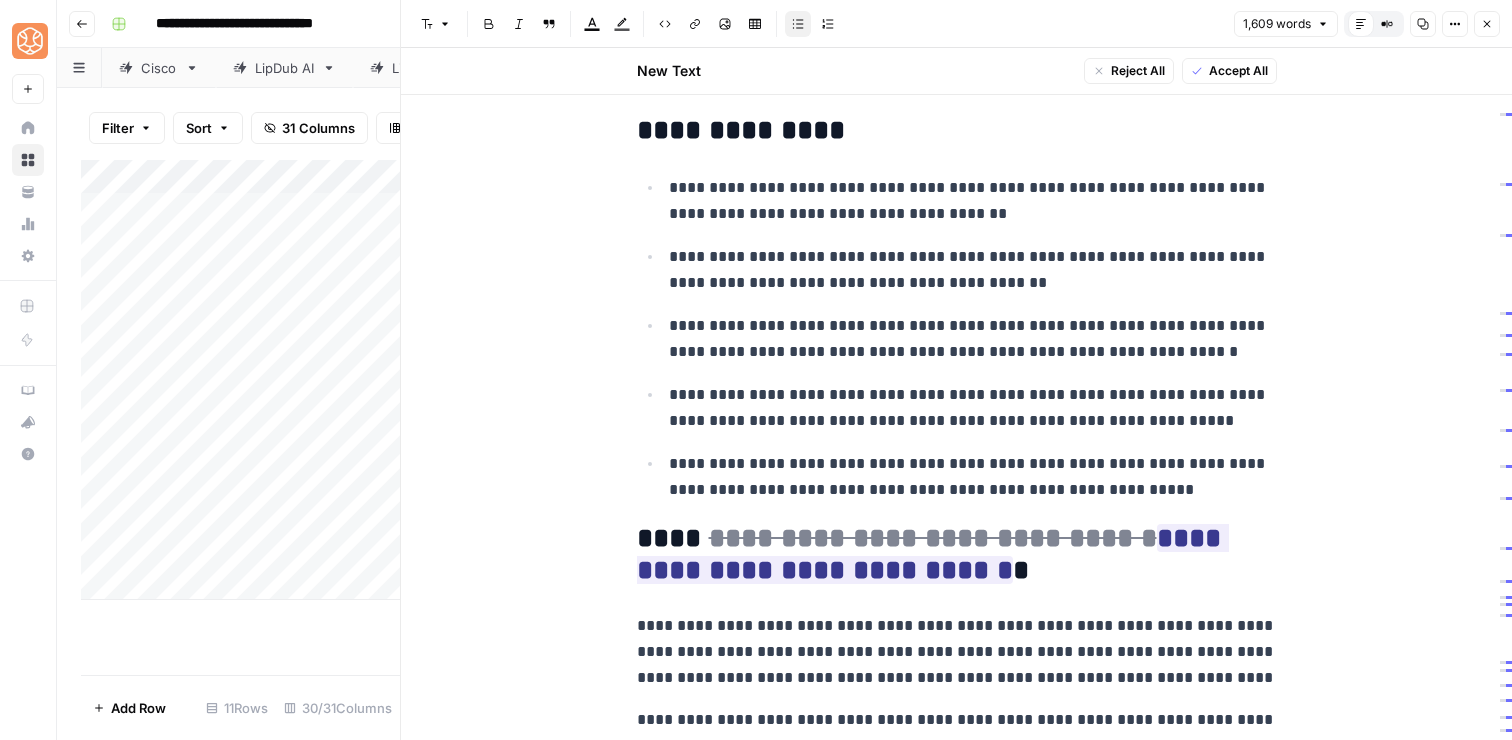 scroll, scrollTop: 327, scrollLeft: 0, axis: vertical 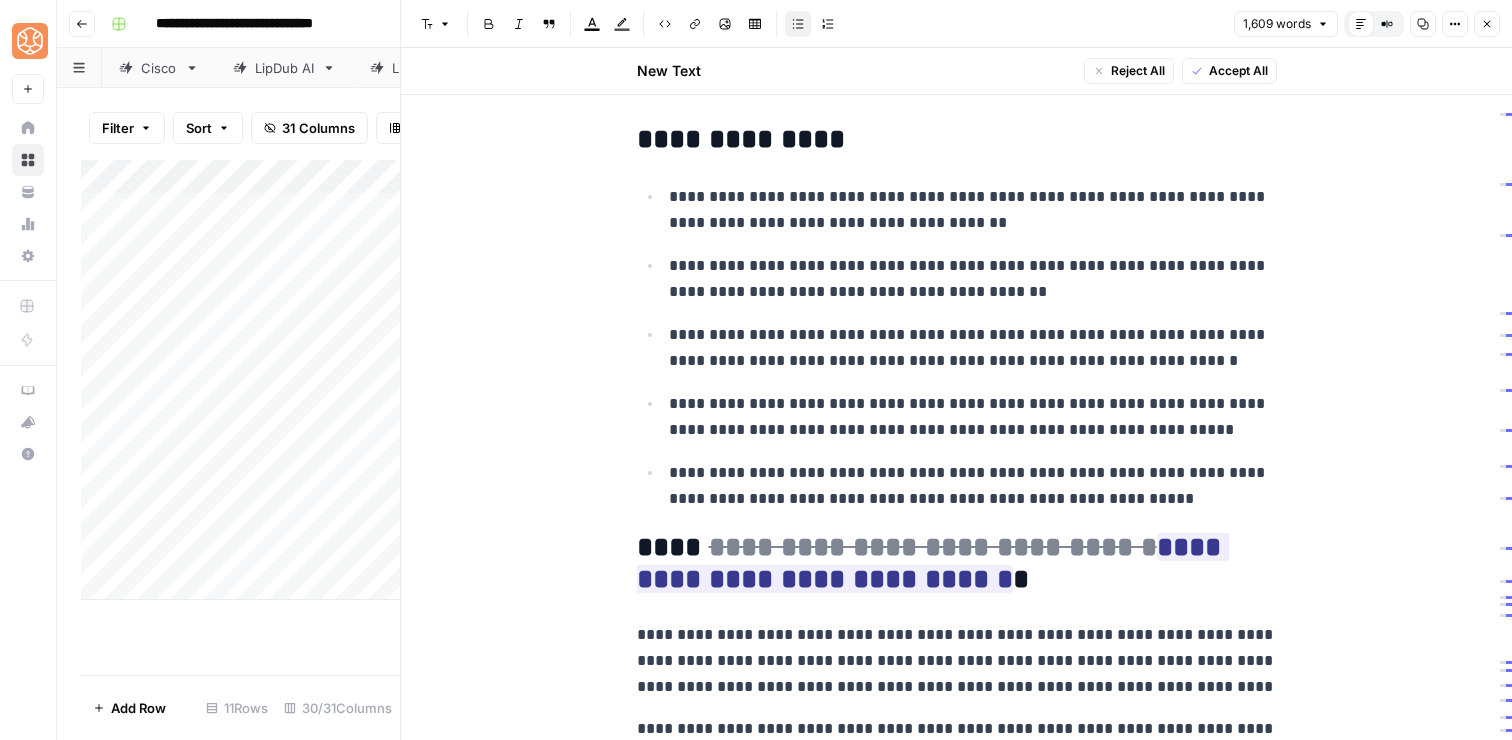 click on "**********" at bounding box center (957, 140) 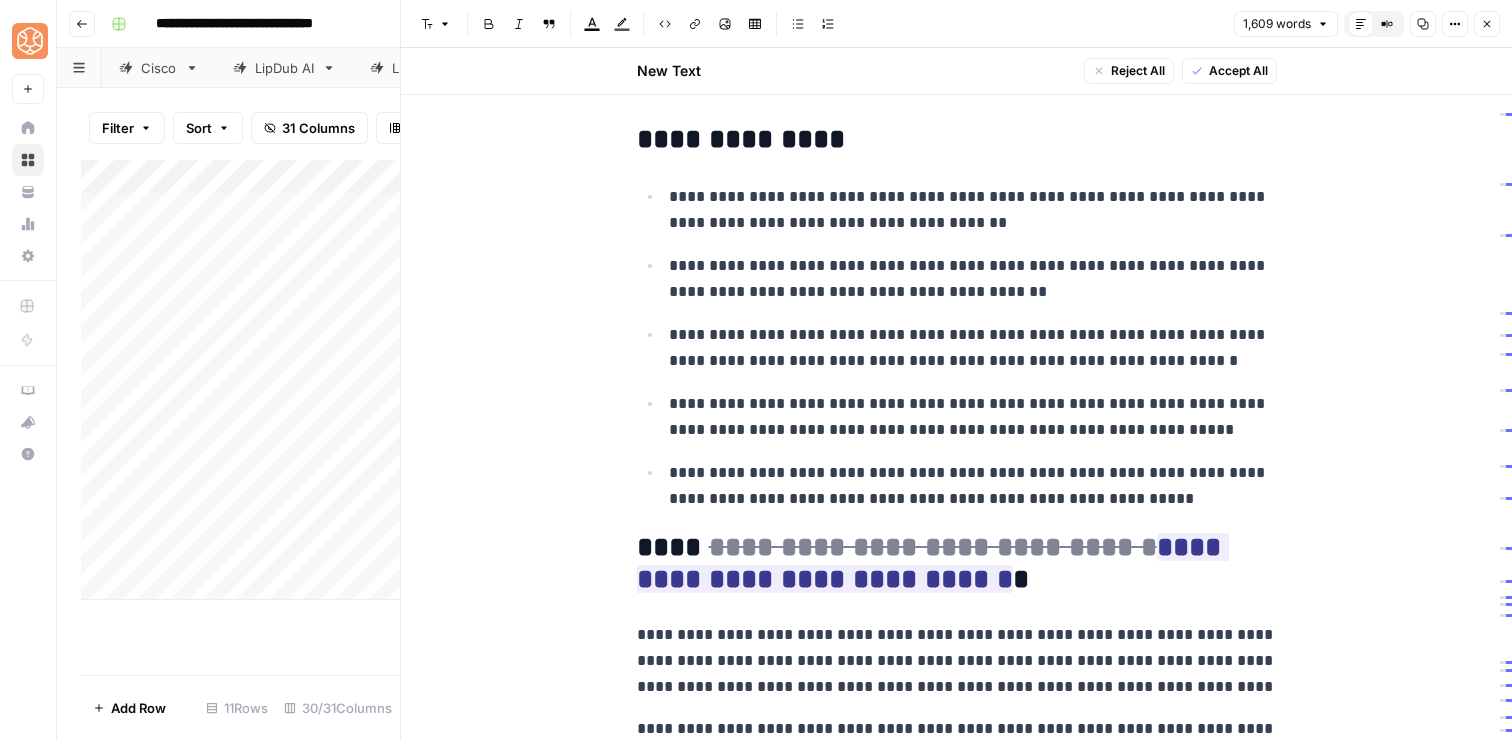 click on "**********" at bounding box center [957, 140] 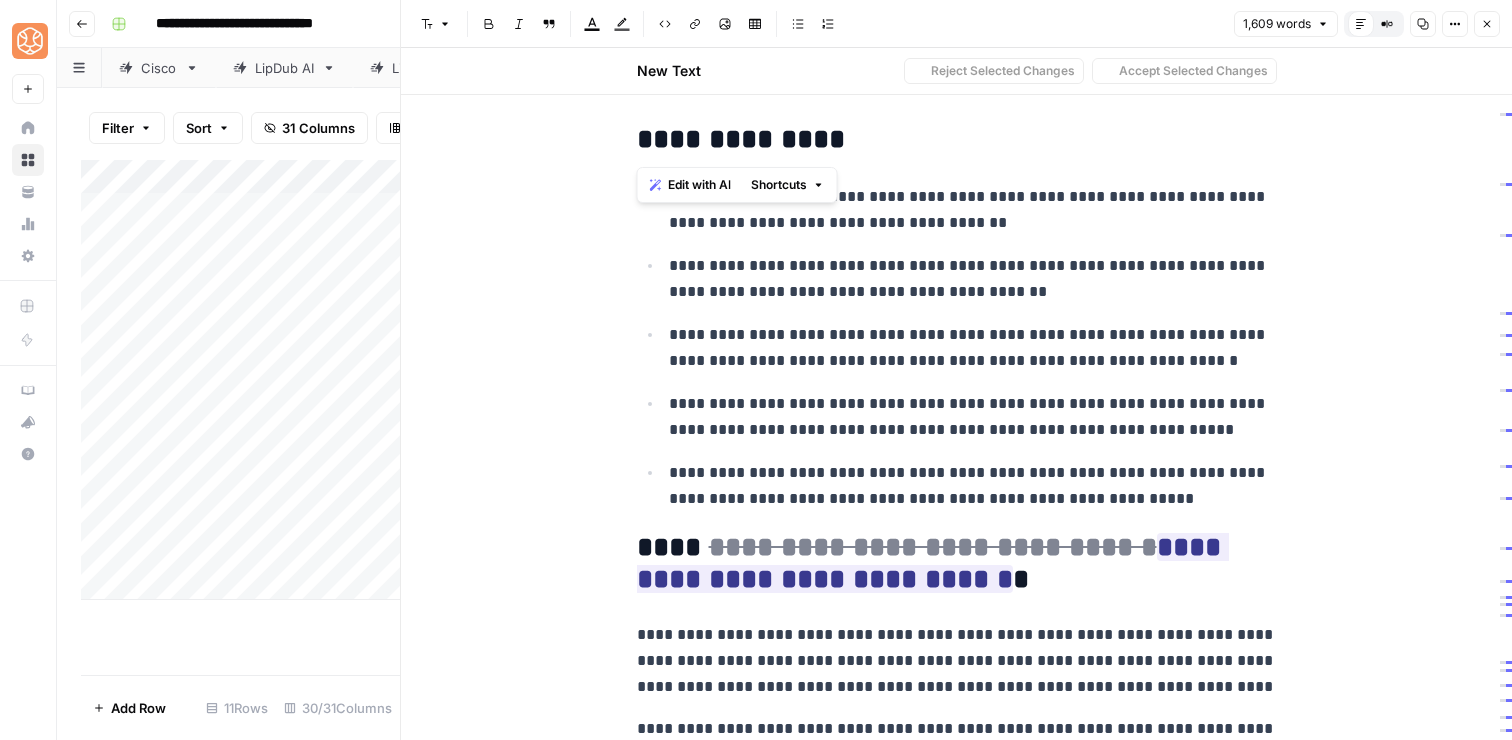 type 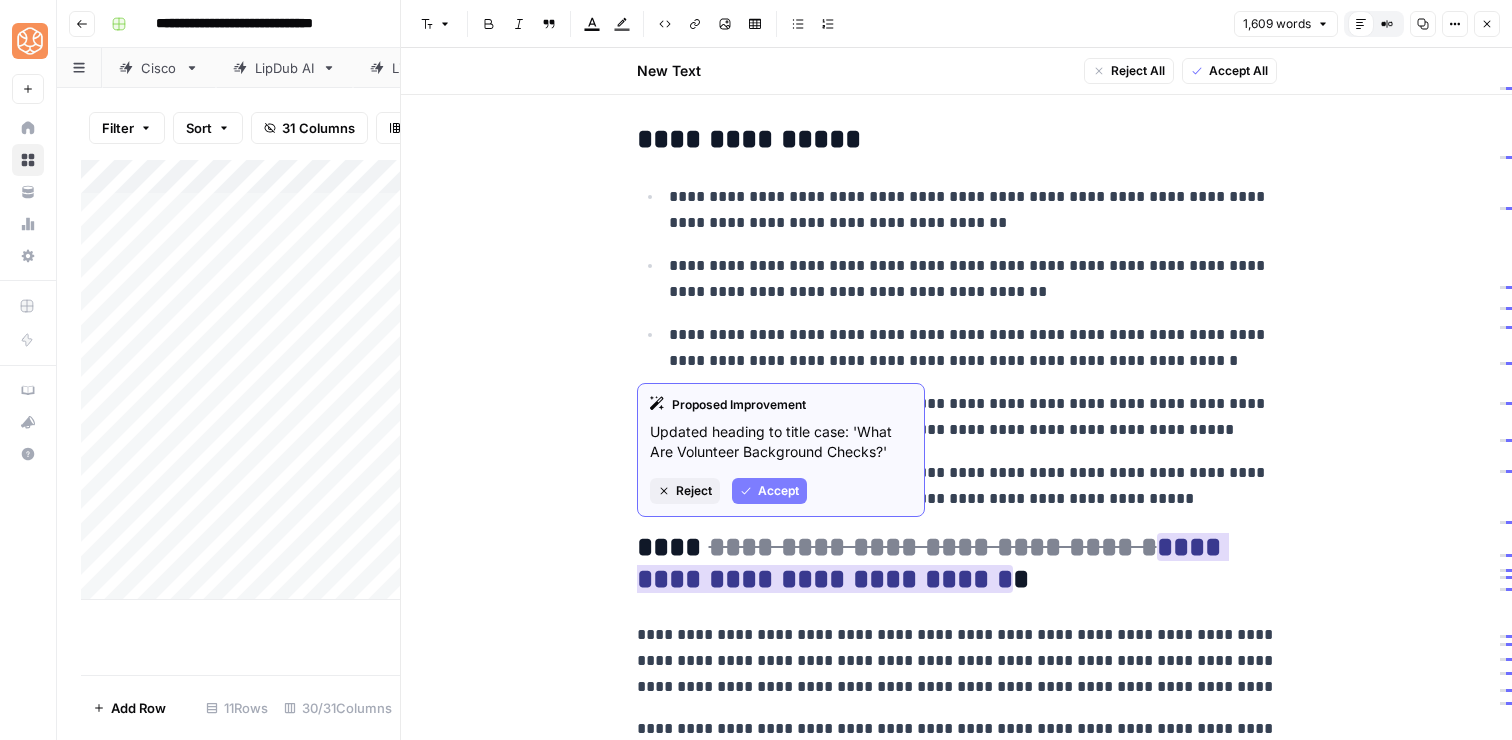 click on "Accept" at bounding box center [778, 491] 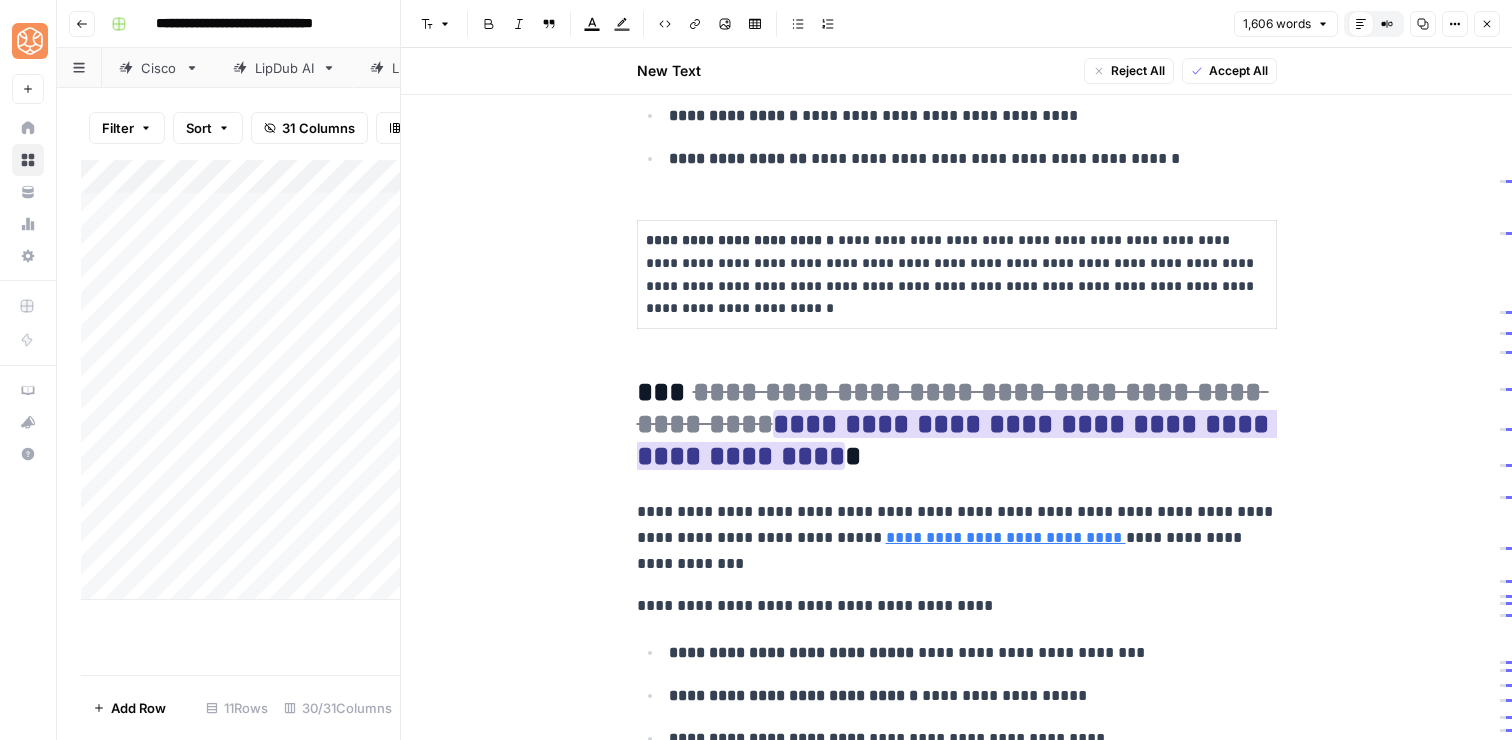 scroll, scrollTop: 1300, scrollLeft: 0, axis: vertical 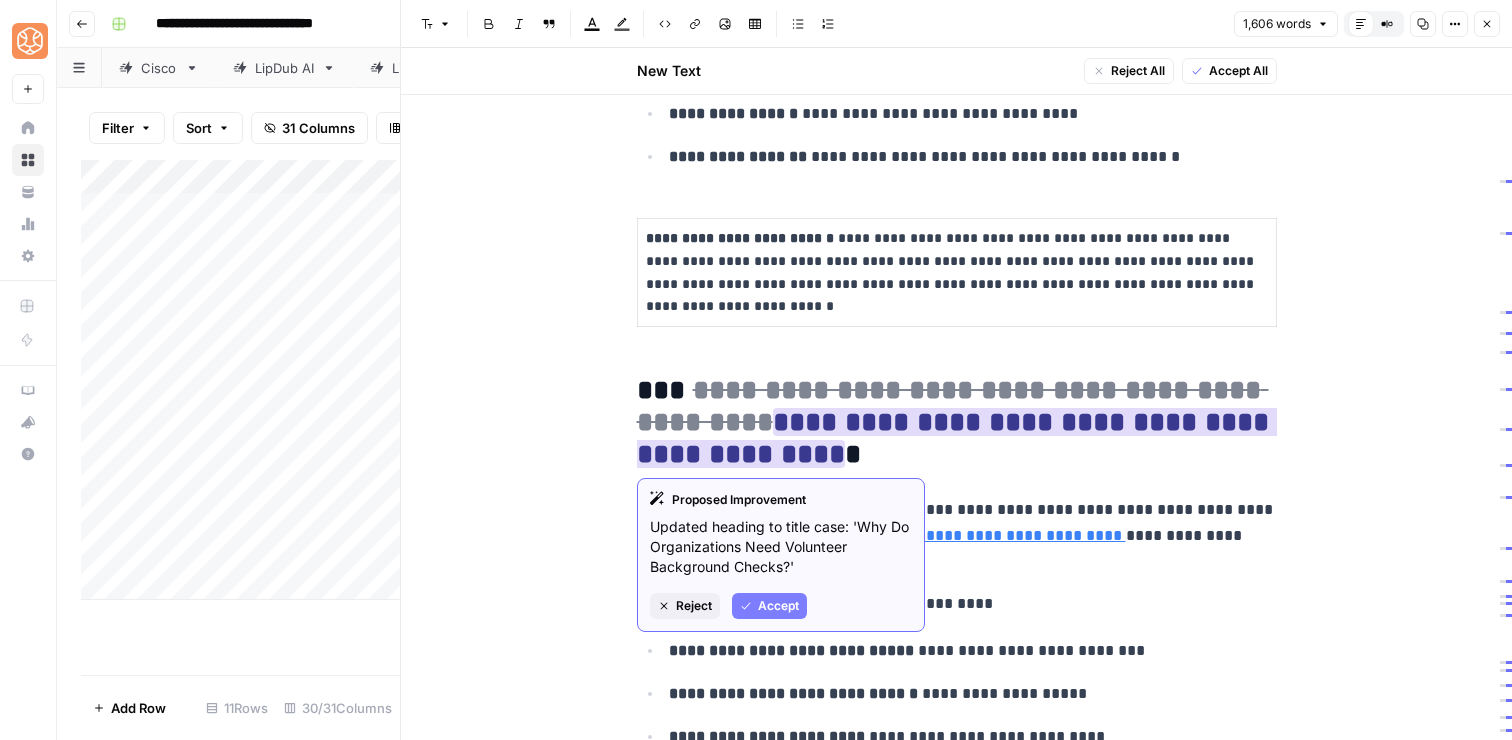 click on "Accept" at bounding box center (778, 606) 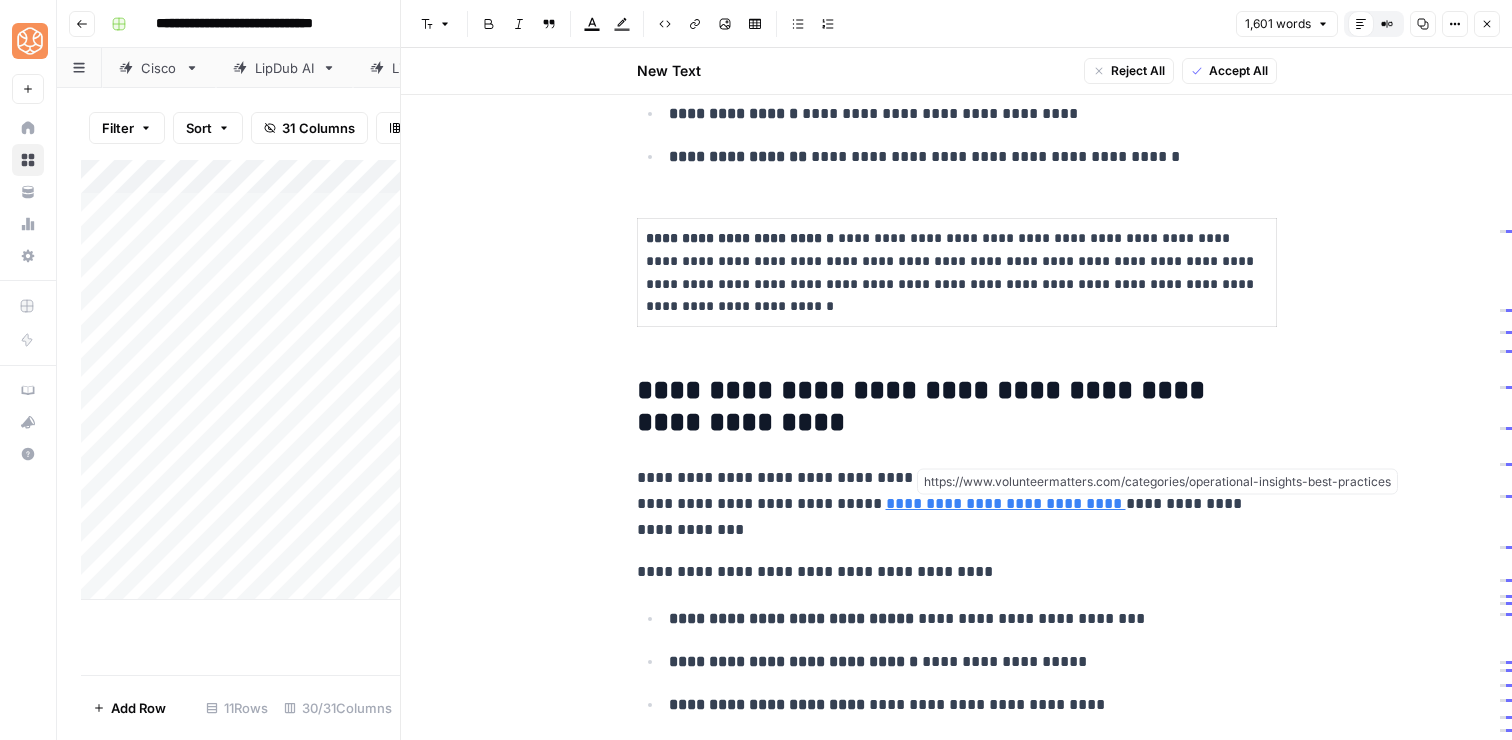 click on "**********" at bounding box center [957, 504] 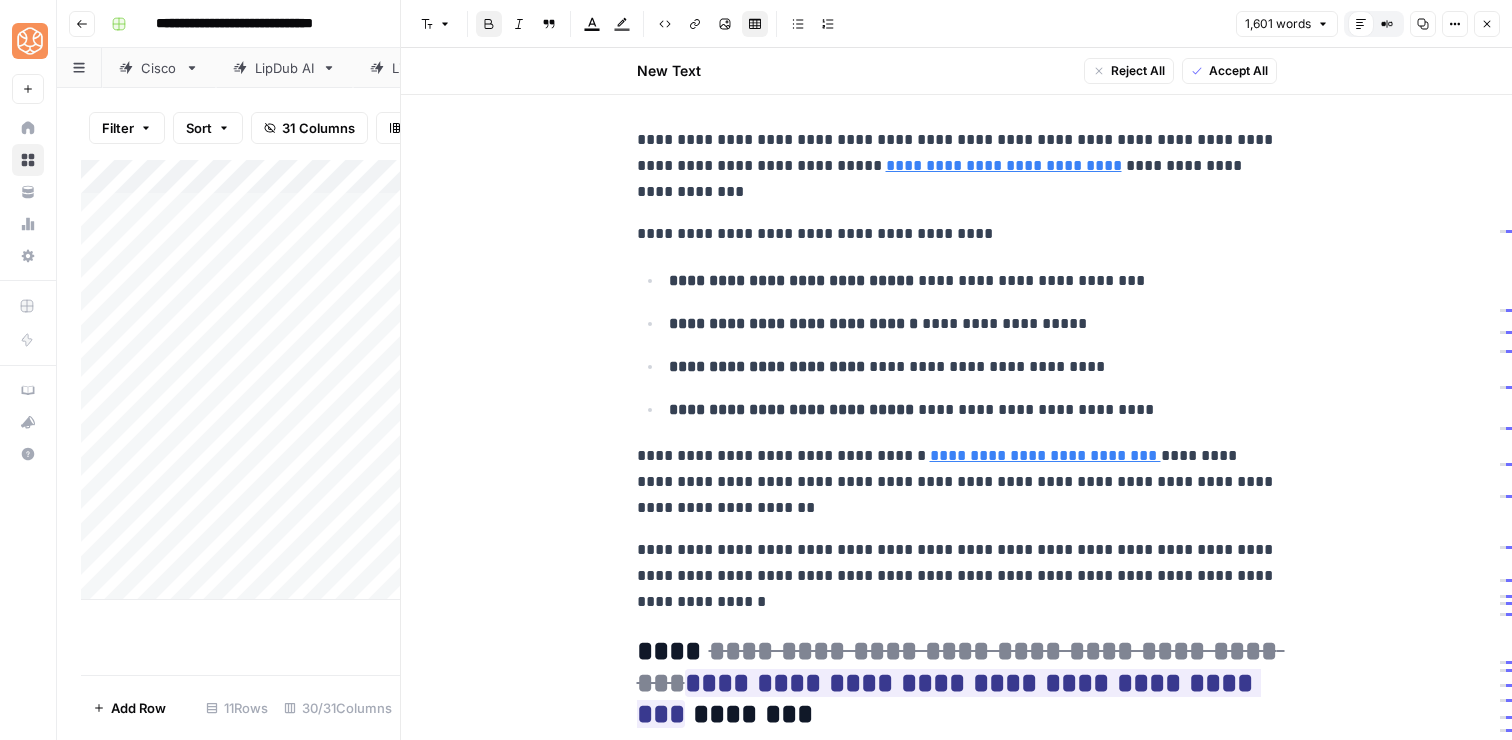scroll, scrollTop: 1657, scrollLeft: 0, axis: vertical 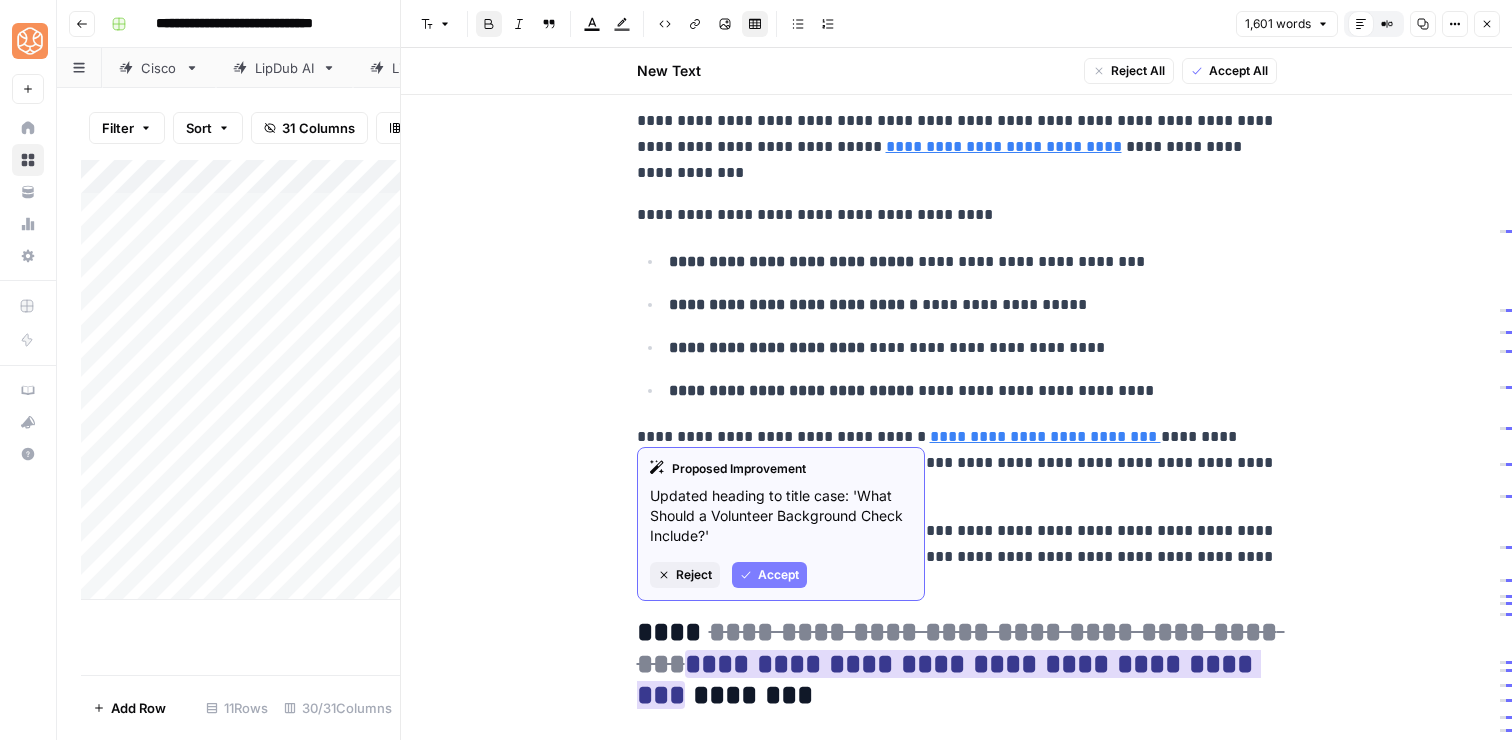 click on "Proposed Improvement Updated heading to title case: 'What Should a Volunteer Background Check Include?' Reject Accept" at bounding box center [781, 524] 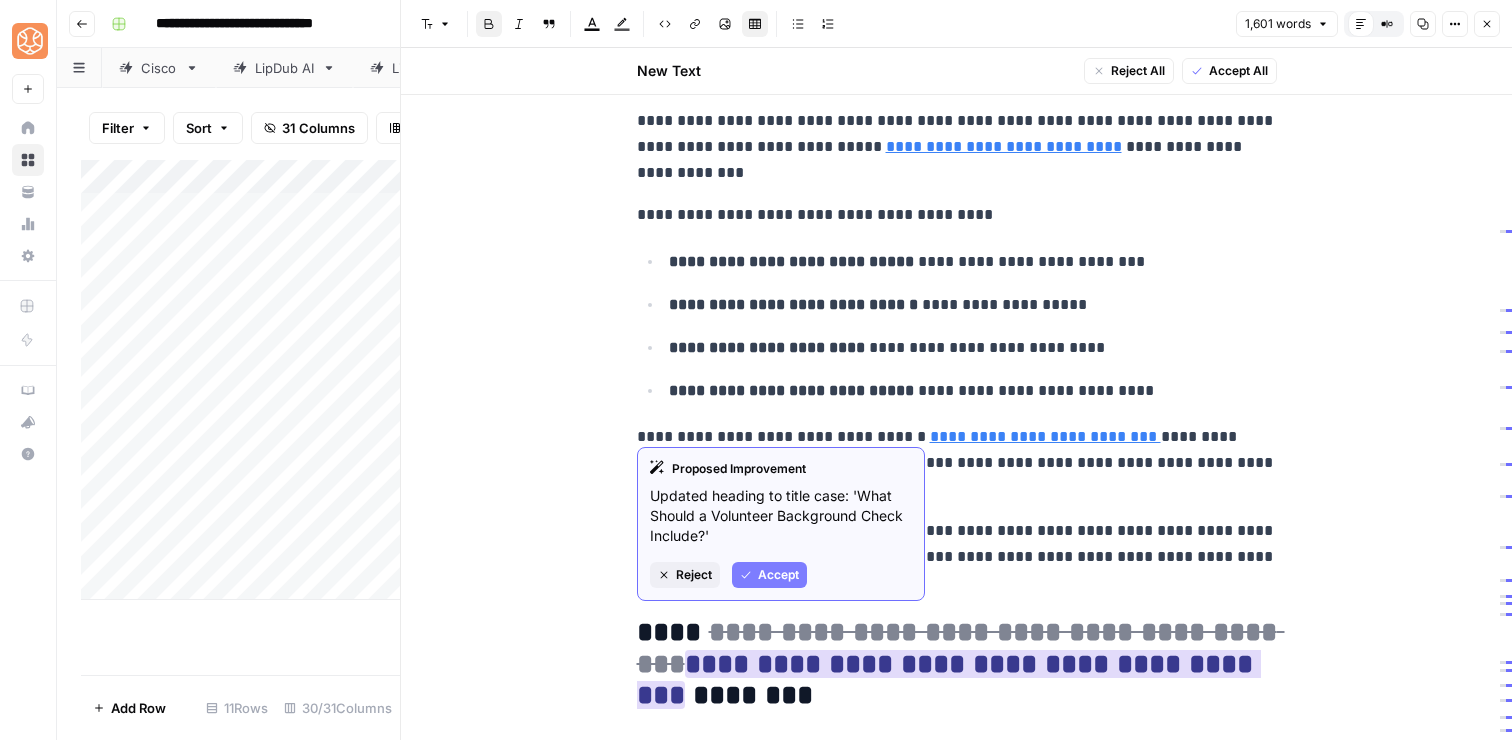 click on "Accept" at bounding box center [778, 575] 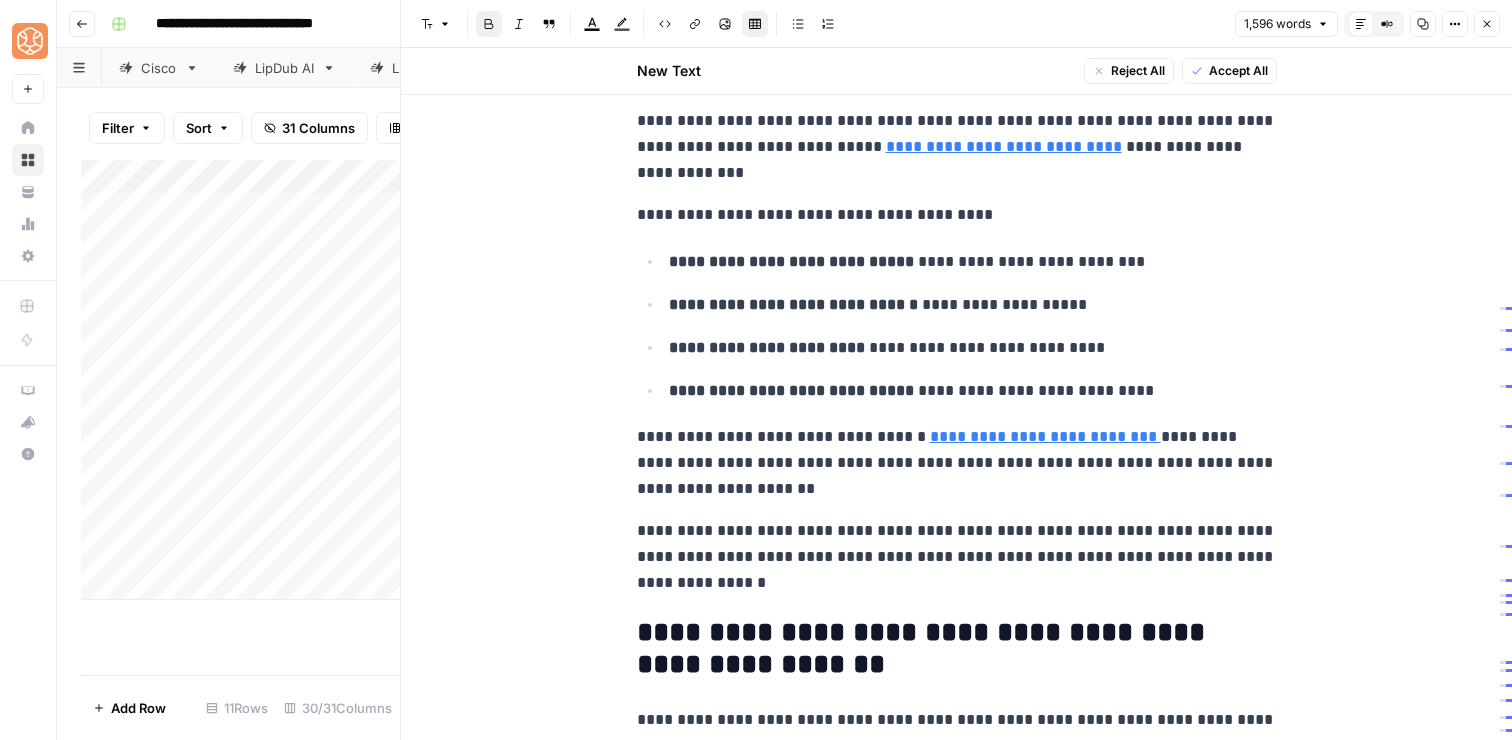 click on "**********" at bounding box center [957, 557] 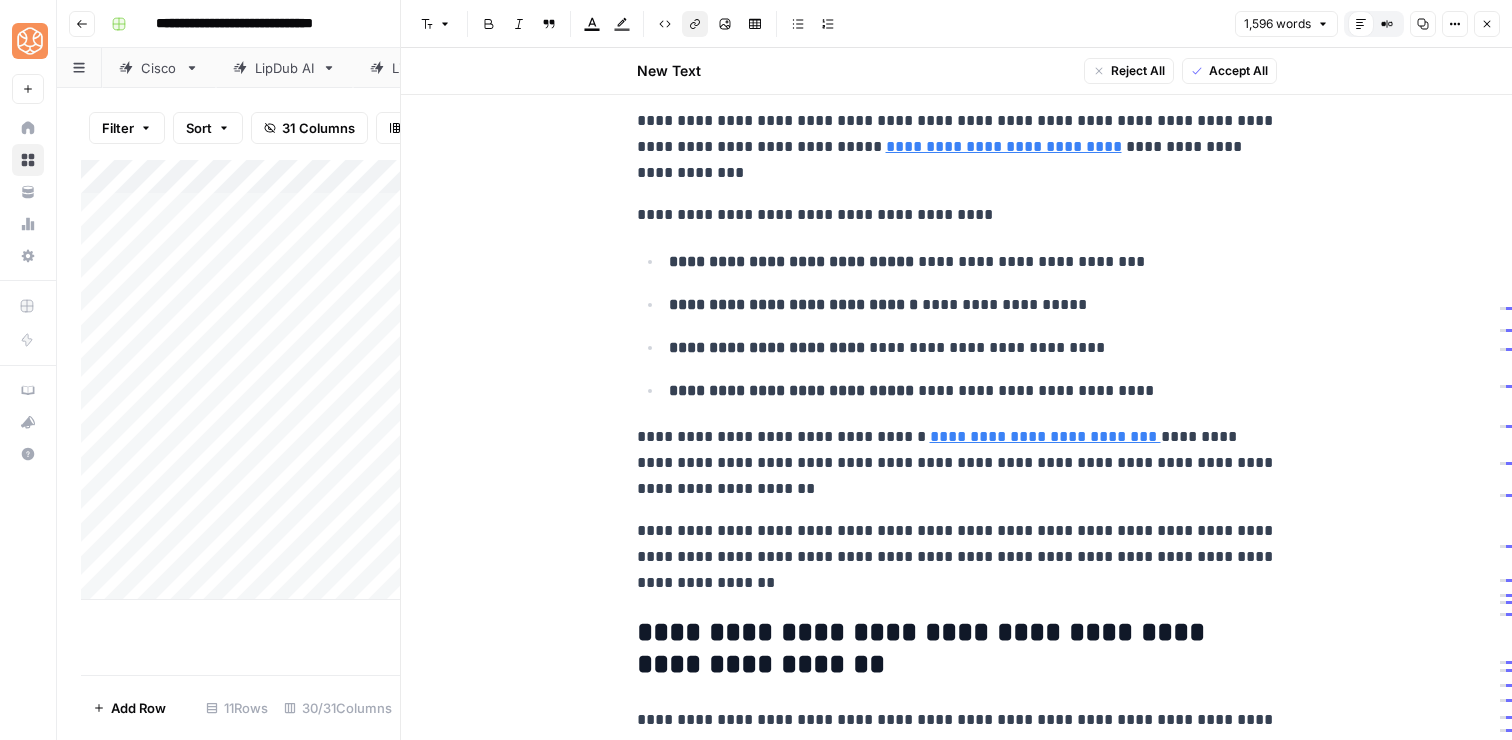 click on "**********" at bounding box center [957, 463] 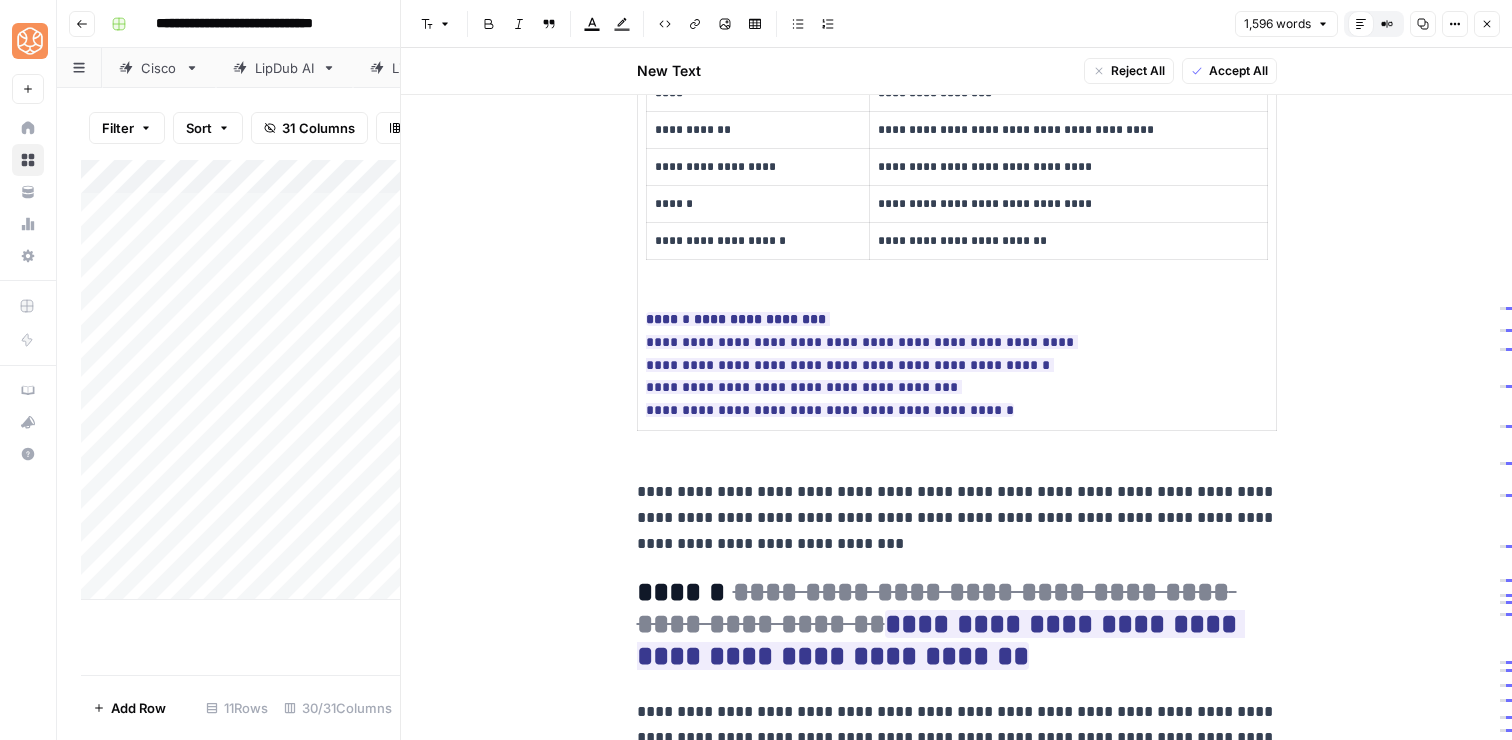 scroll, scrollTop: 2901, scrollLeft: 0, axis: vertical 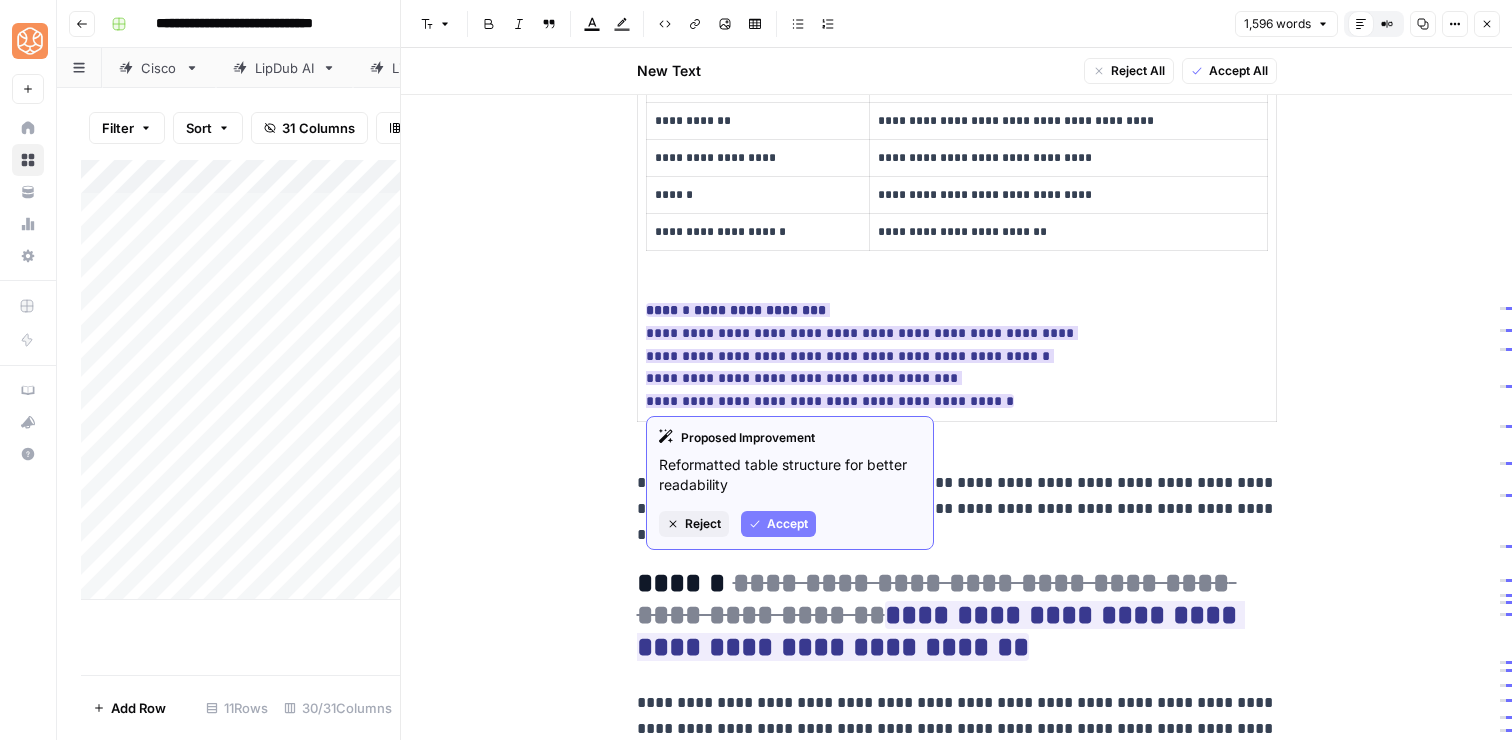 click on "Accept" at bounding box center (787, 524) 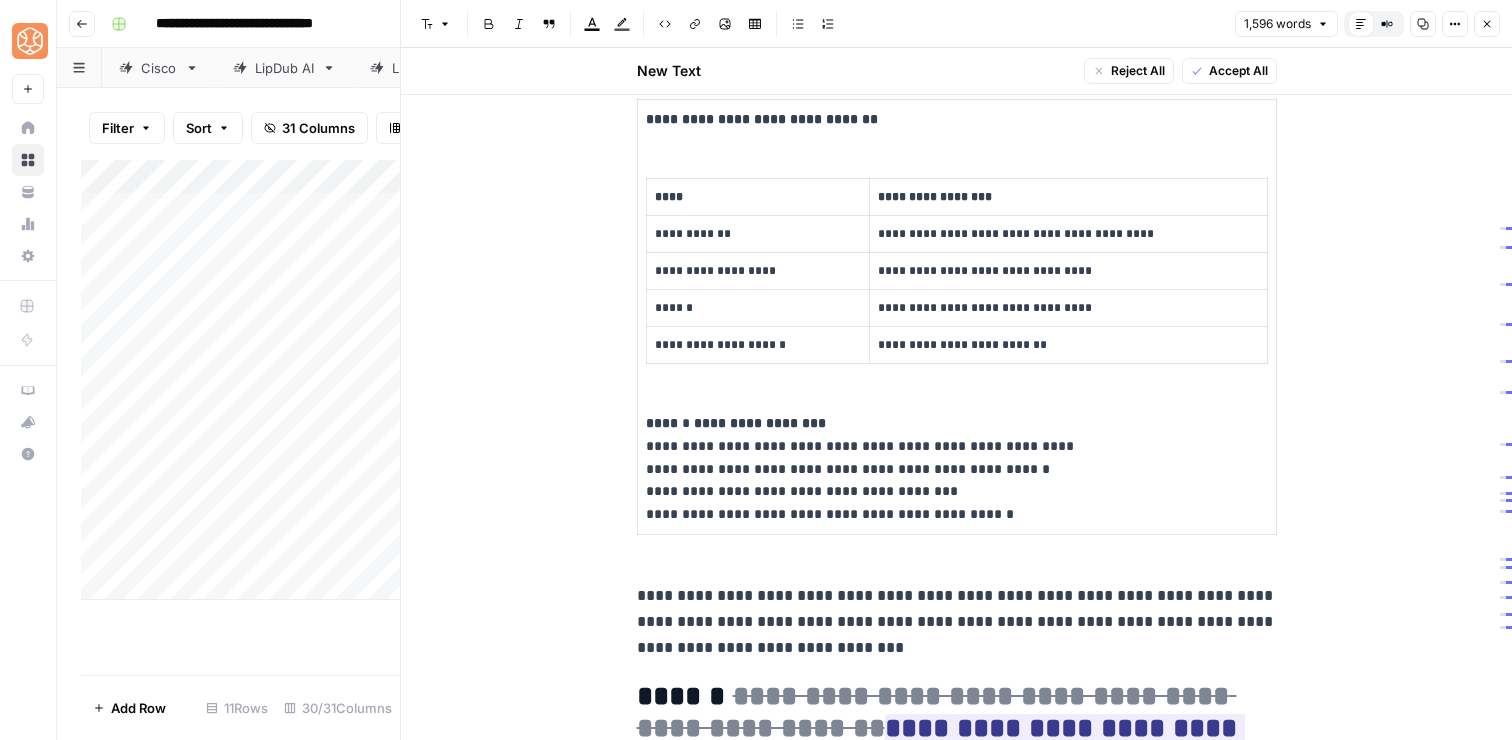 scroll, scrollTop: 2781, scrollLeft: 0, axis: vertical 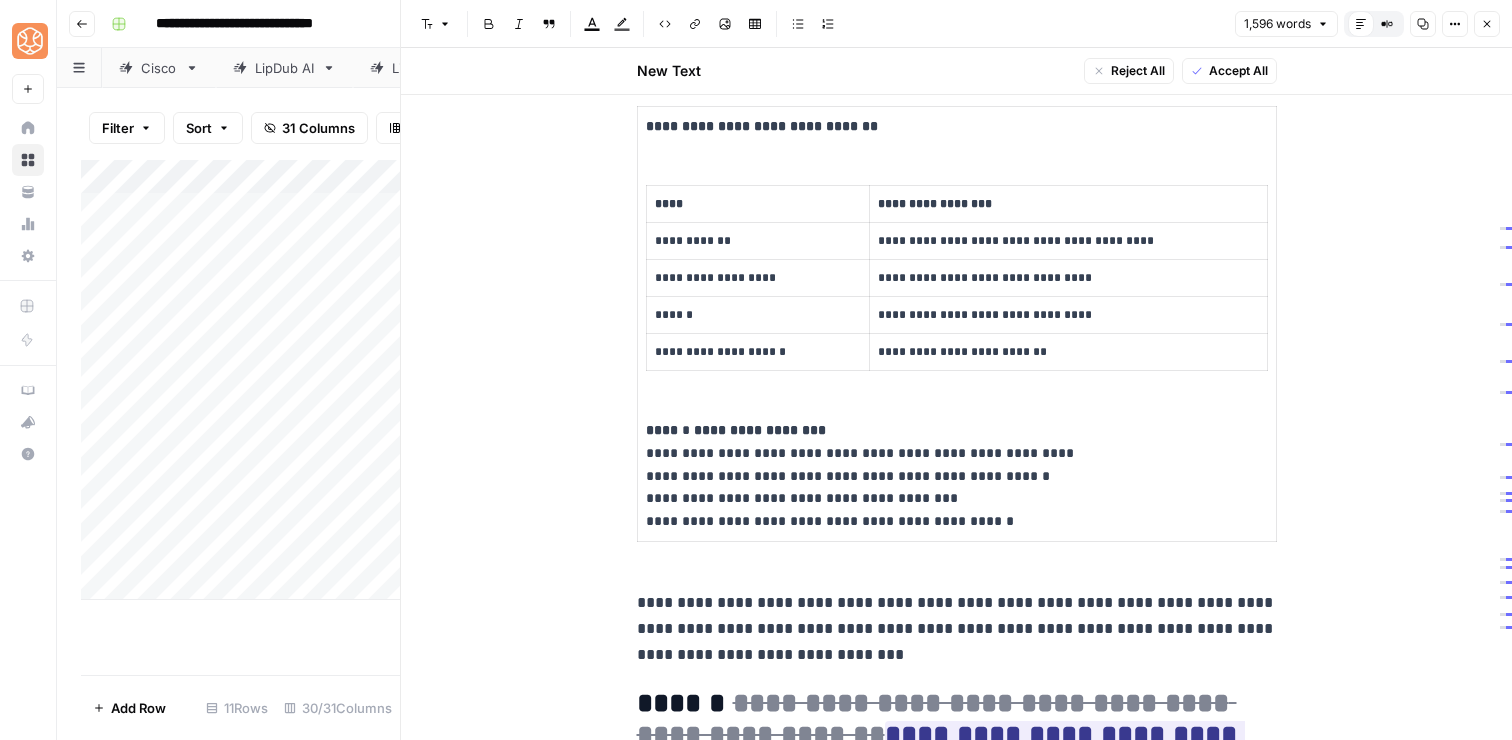 click on "**********" at bounding box center (956, 323) 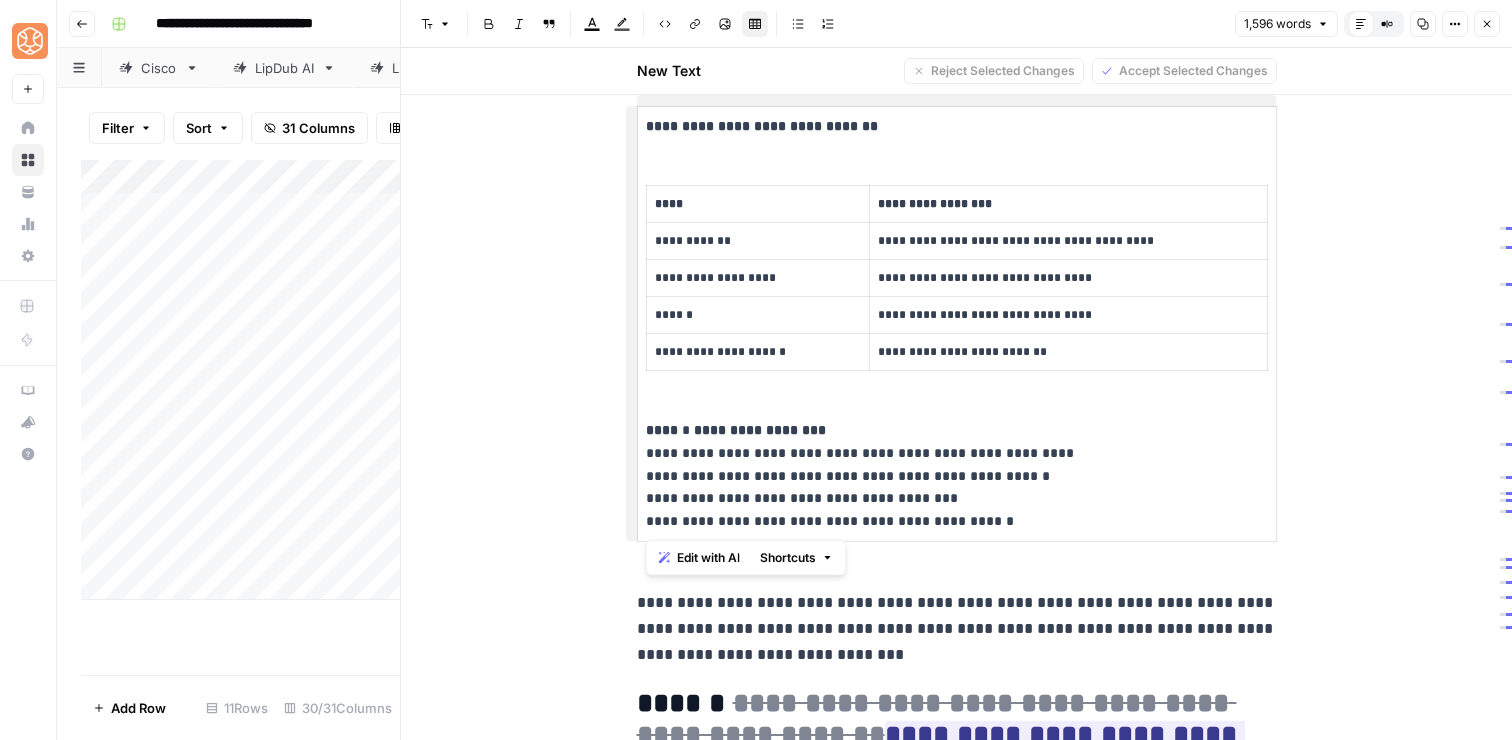 drag, startPoint x: 979, startPoint y: 517, endPoint x: 940, endPoint y: 416, distance: 108.26819 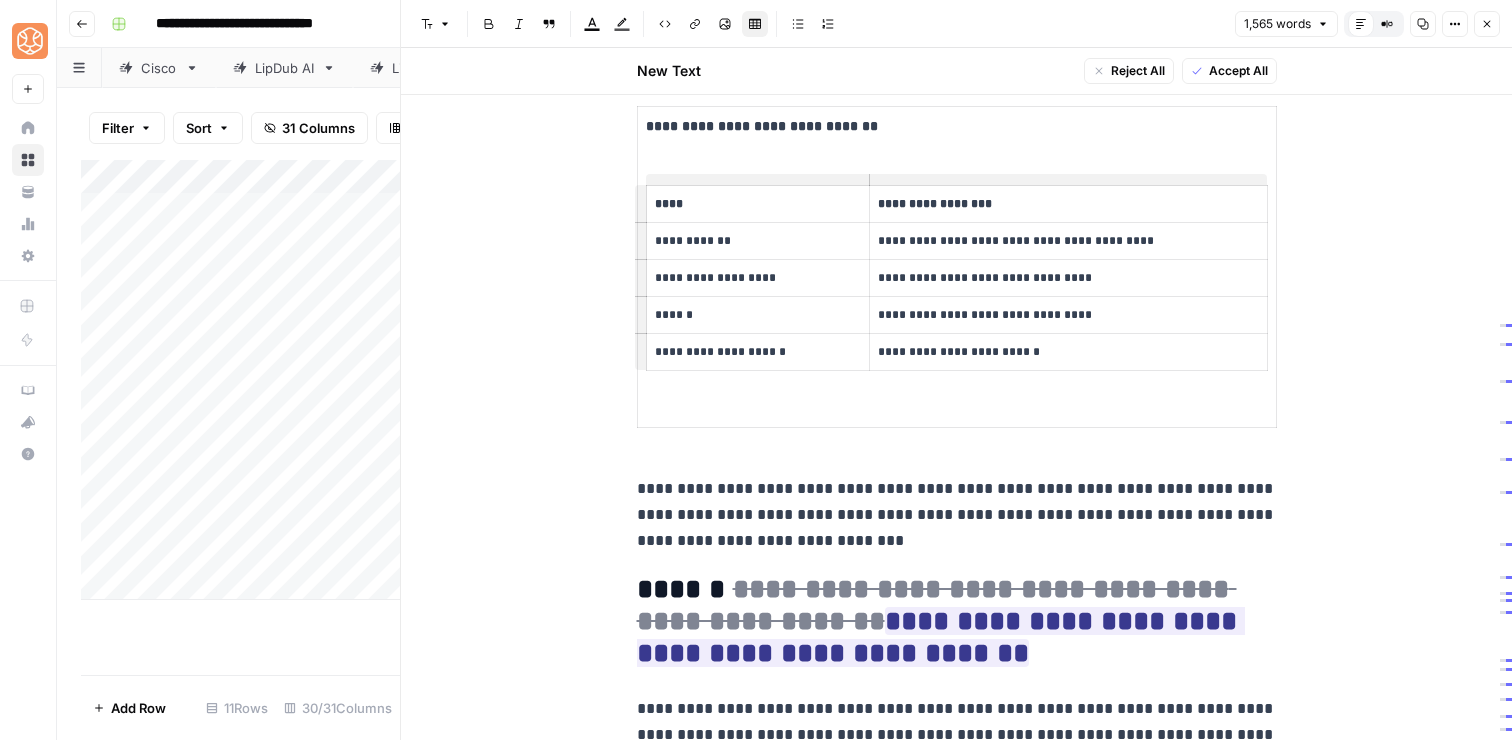 click on "**********" at bounding box center (956, 266) 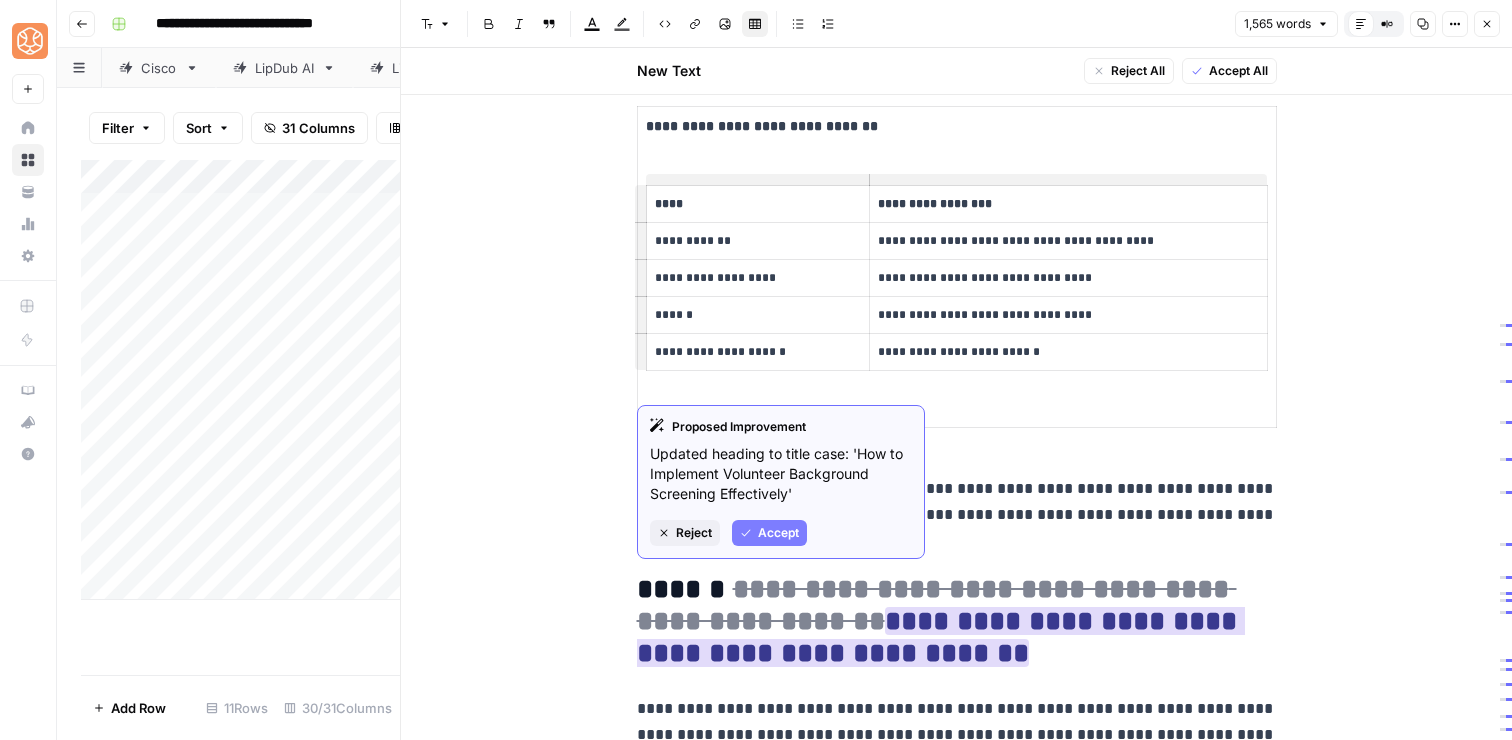click on "Accept" at bounding box center (769, 533) 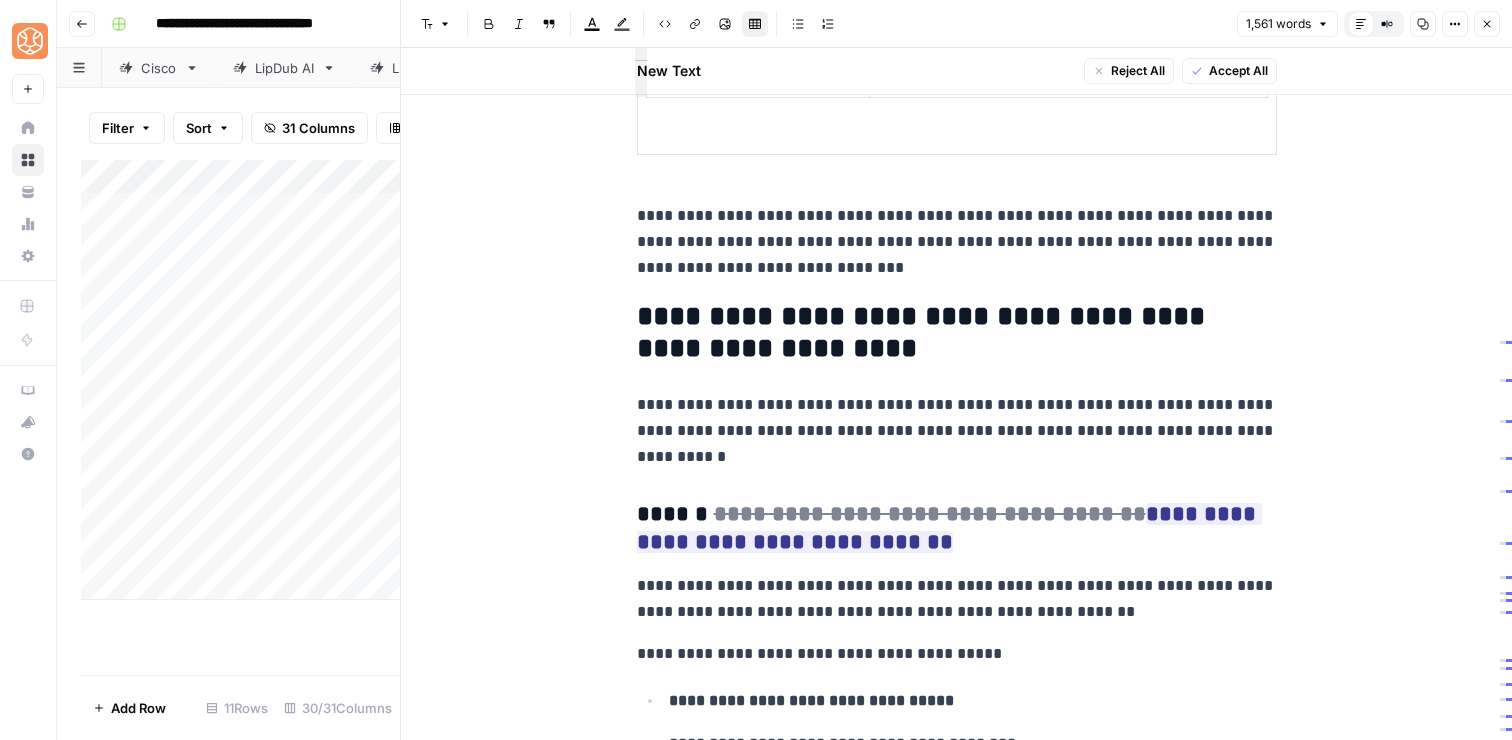 scroll, scrollTop: 3102, scrollLeft: 0, axis: vertical 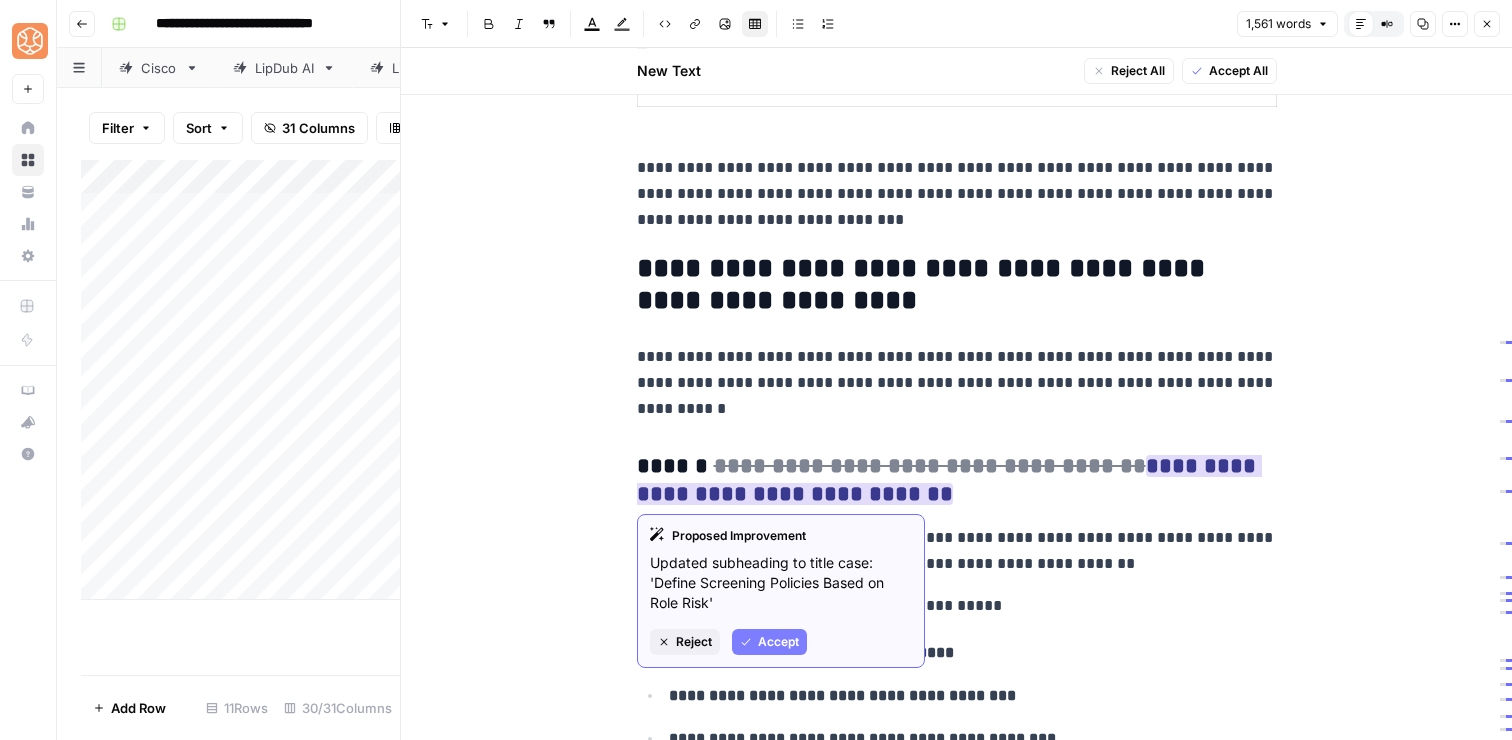 click on "Accept" at bounding box center (769, 642) 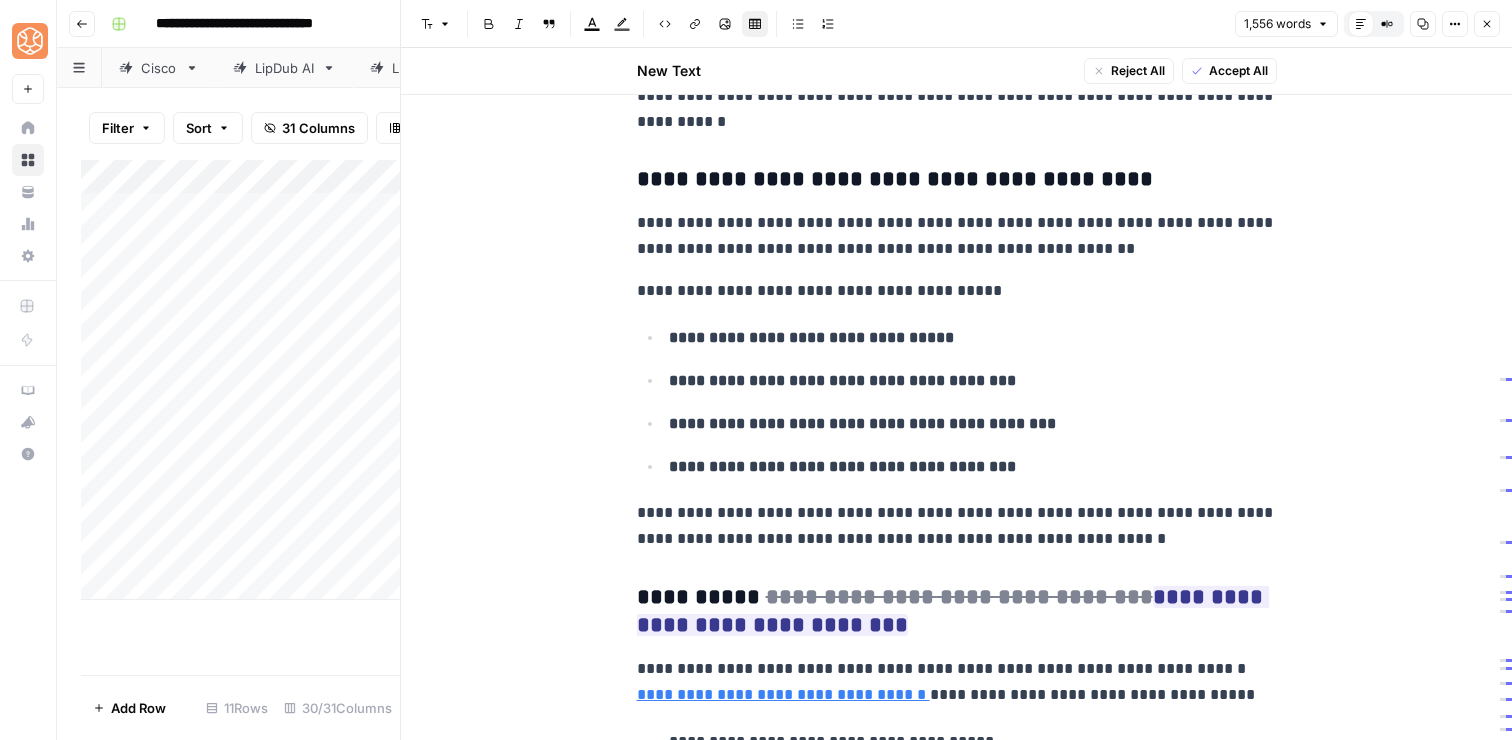 scroll, scrollTop: 3425, scrollLeft: 0, axis: vertical 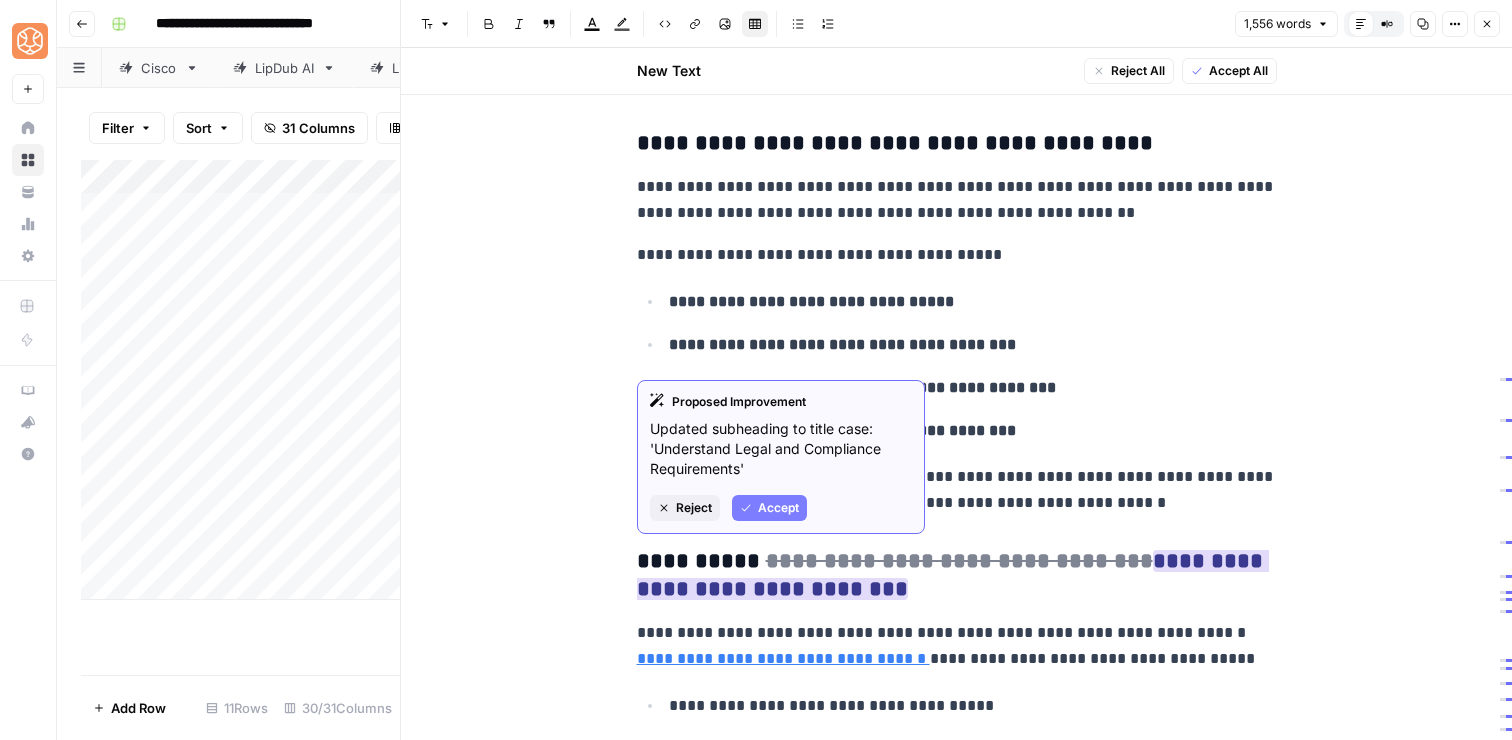 click on "Accept" at bounding box center (769, 508) 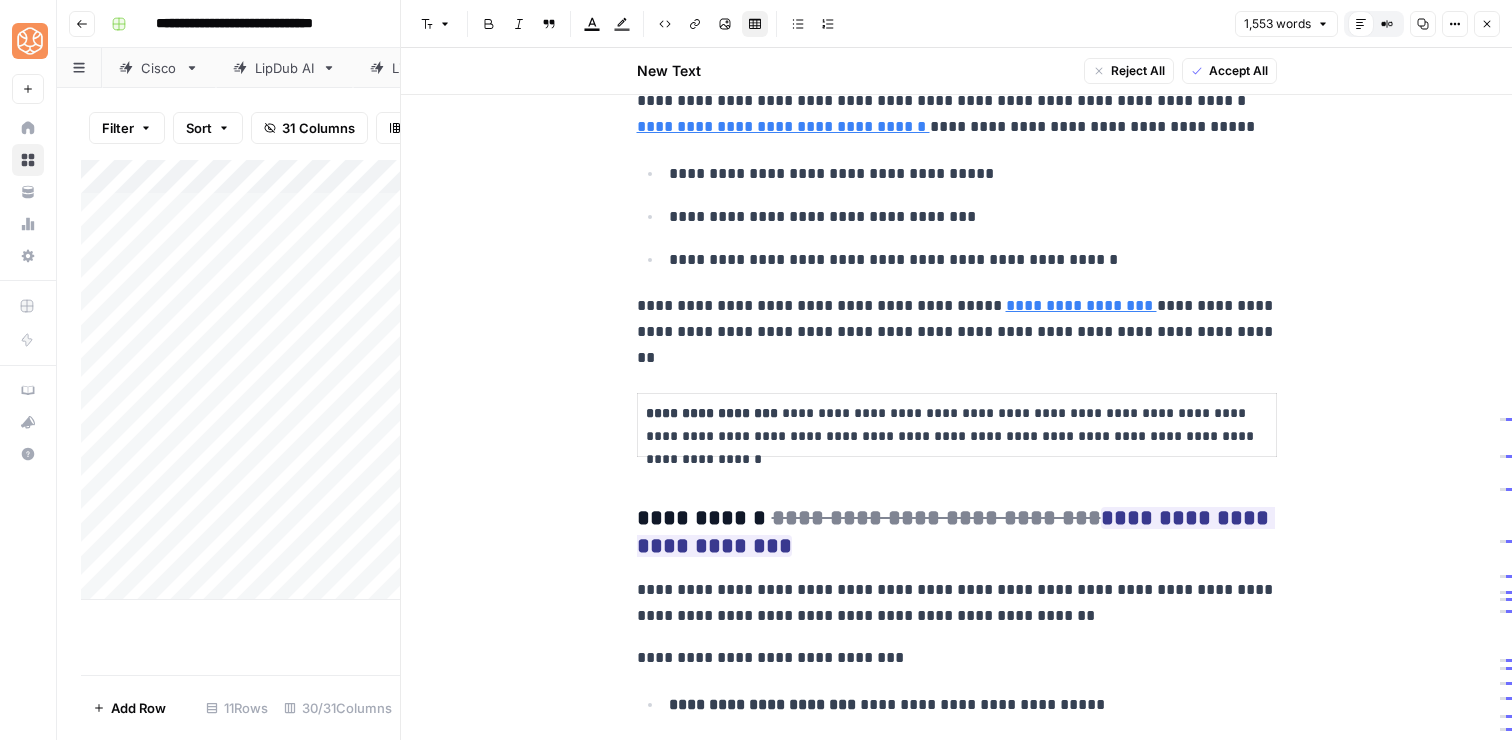 scroll, scrollTop: 3926, scrollLeft: 0, axis: vertical 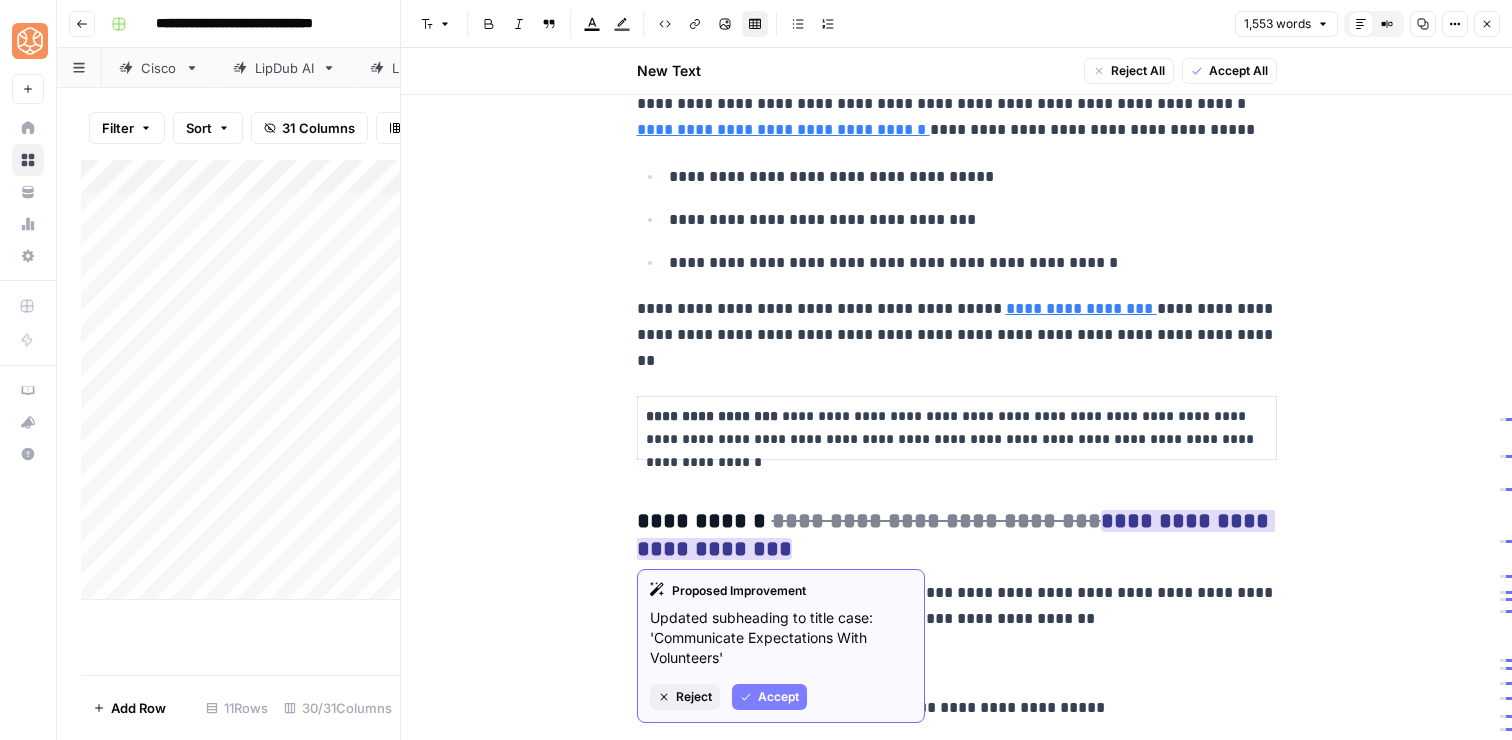 click on "Accept" at bounding box center [769, 697] 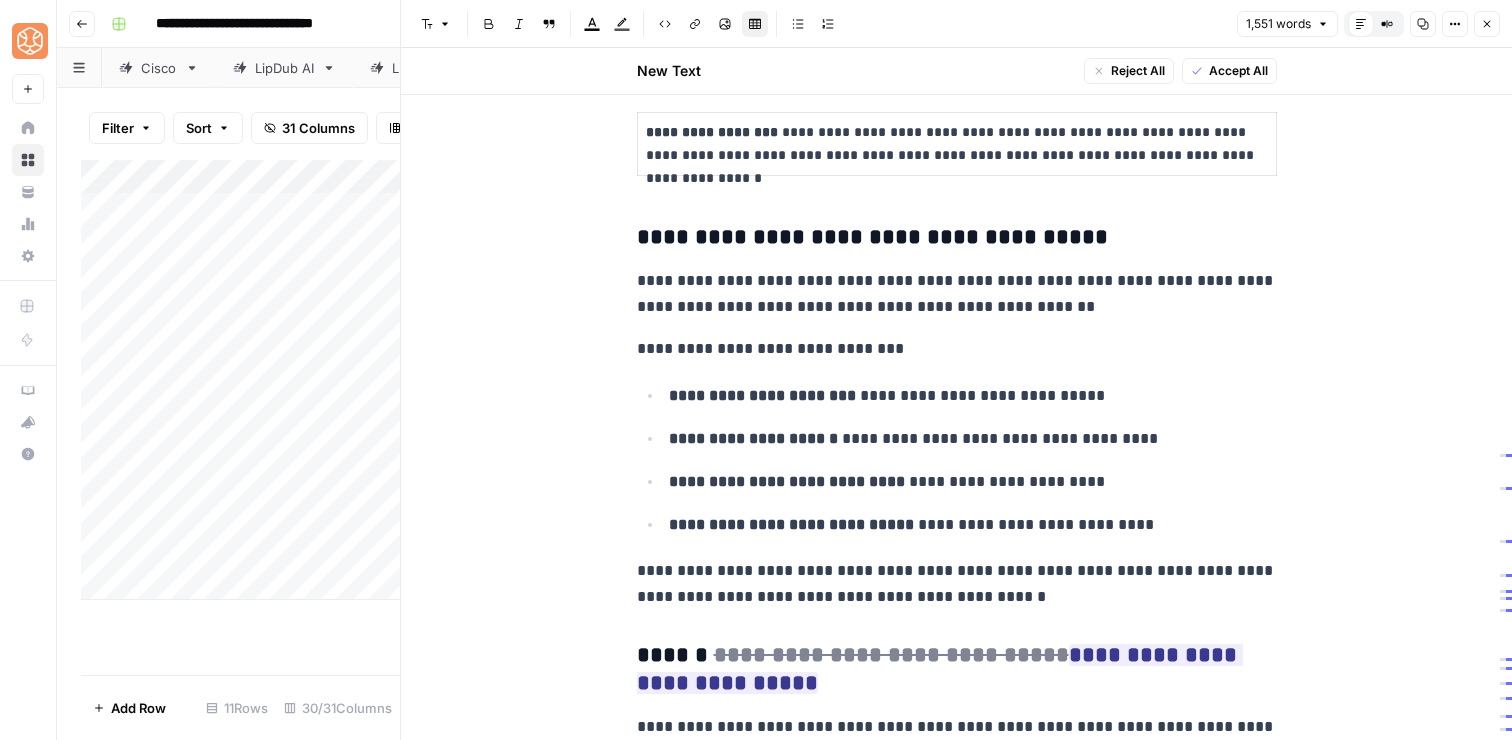 scroll, scrollTop: 4282, scrollLeft: 0, axis: vertical 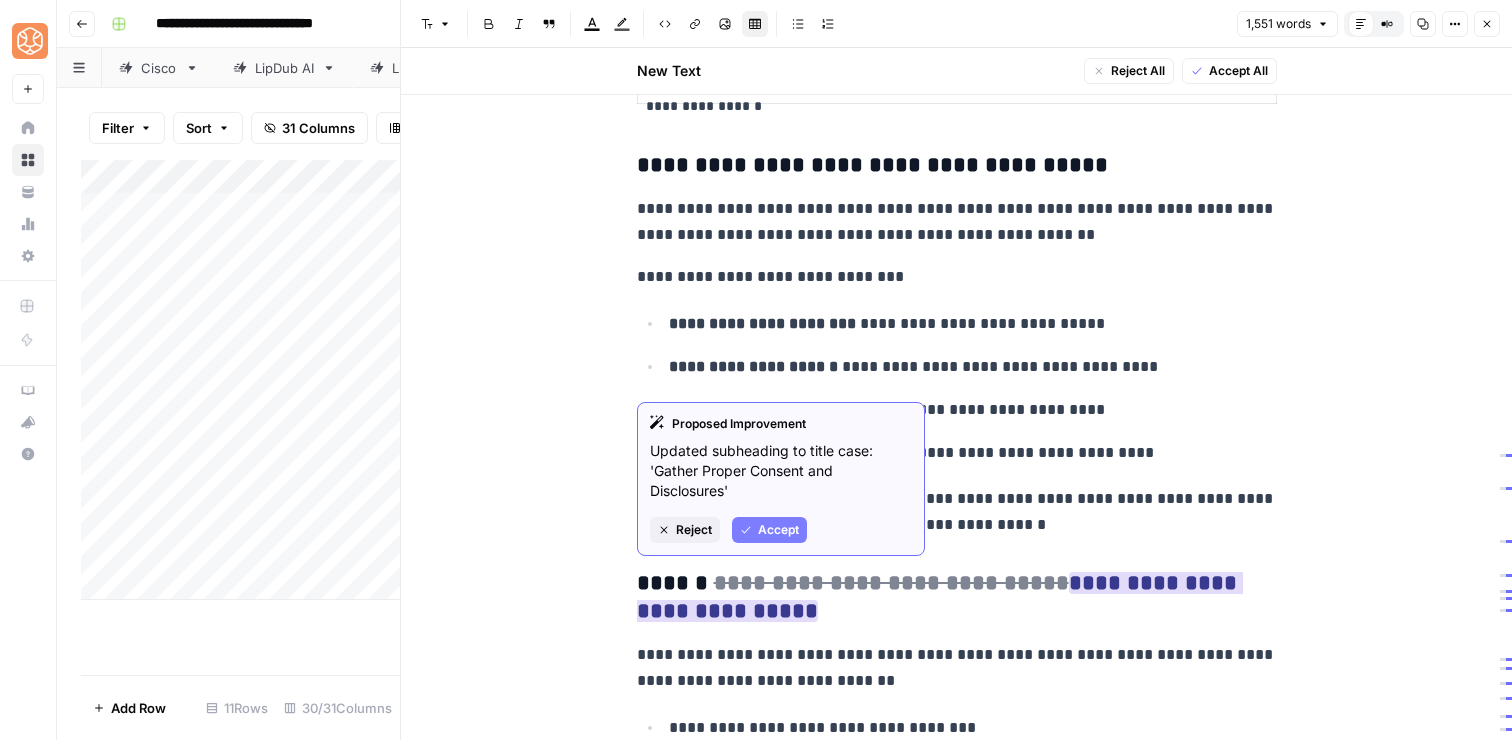 click on "Accept" at bounding box center [778, 530] 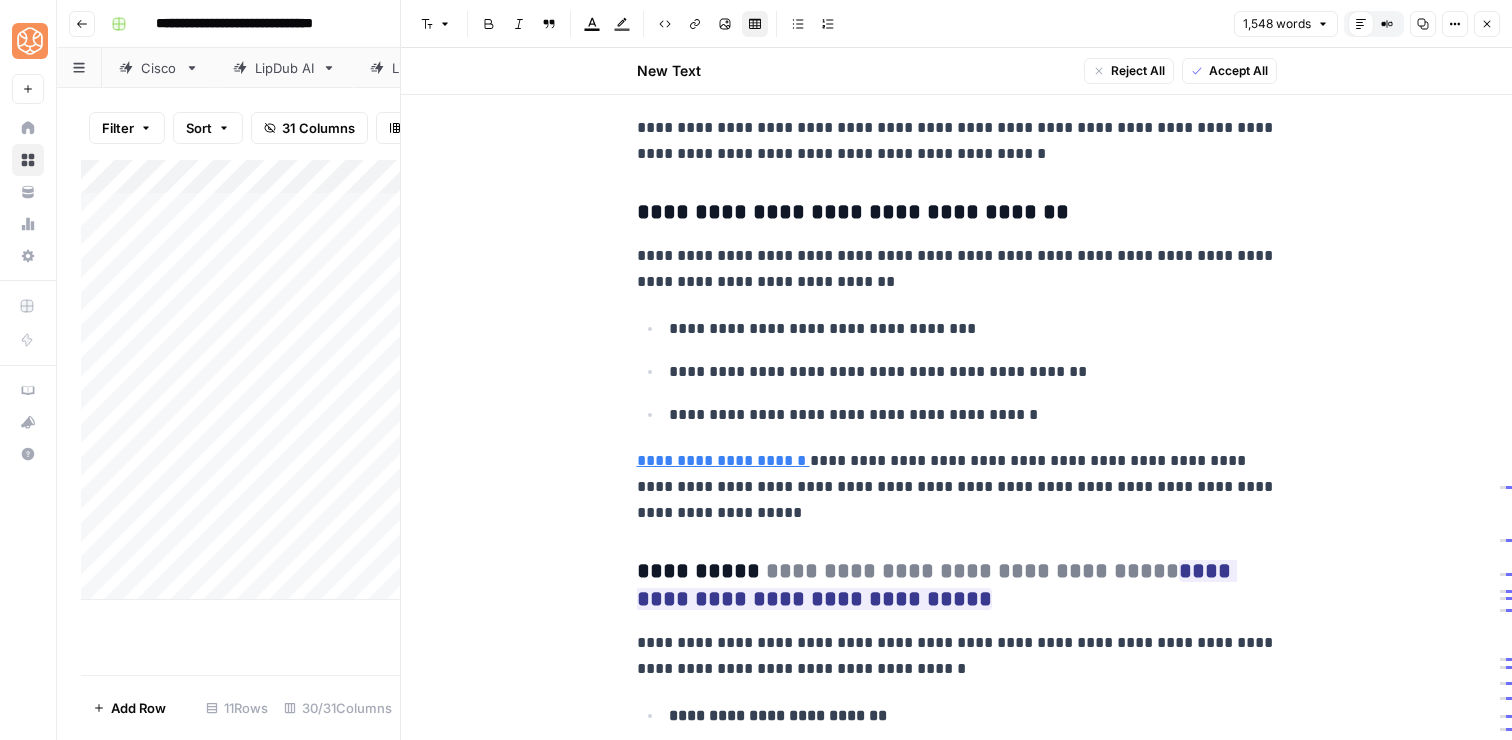 scroll, scrollTop: 4655, scrollLeft: 0, axis: vertical 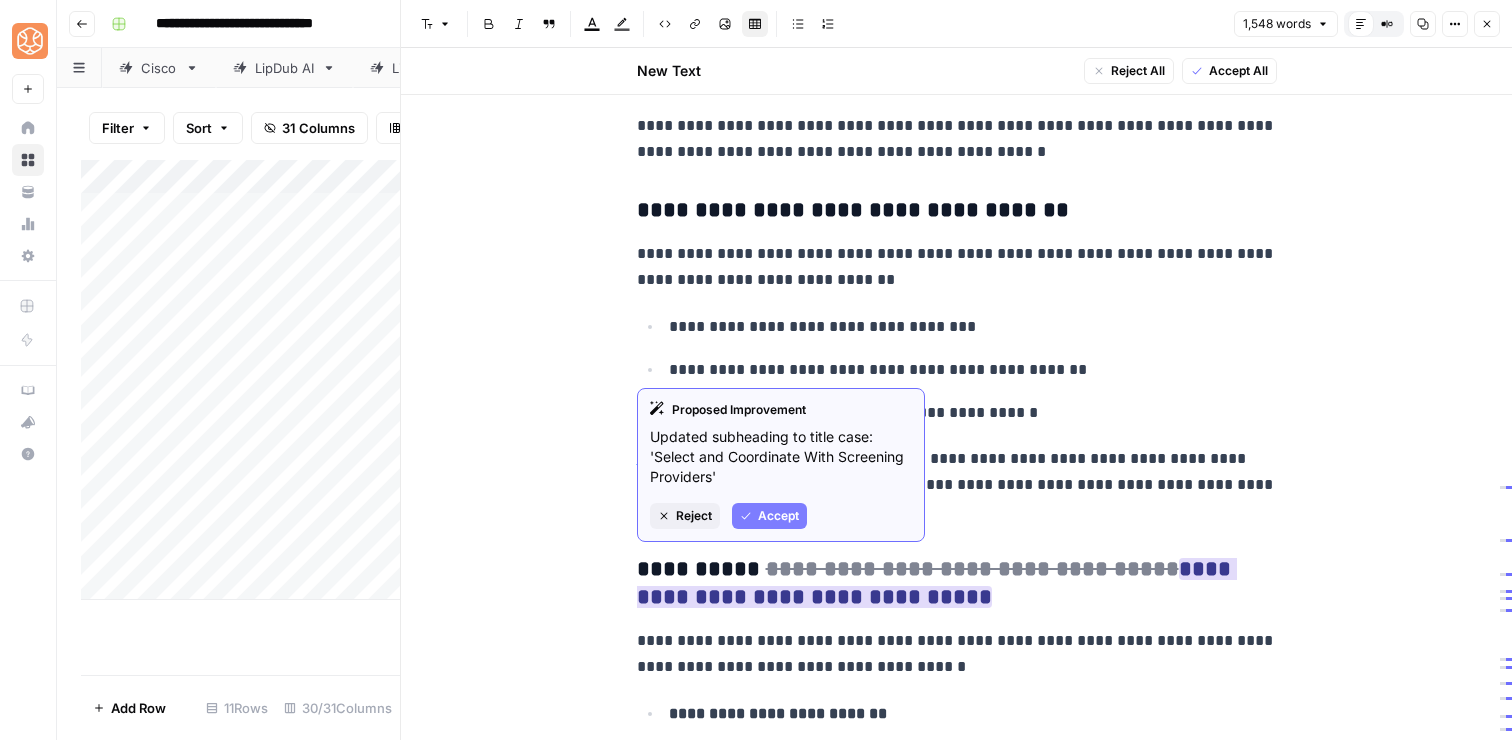 click on "Accept" at bounding box center [778, 516] 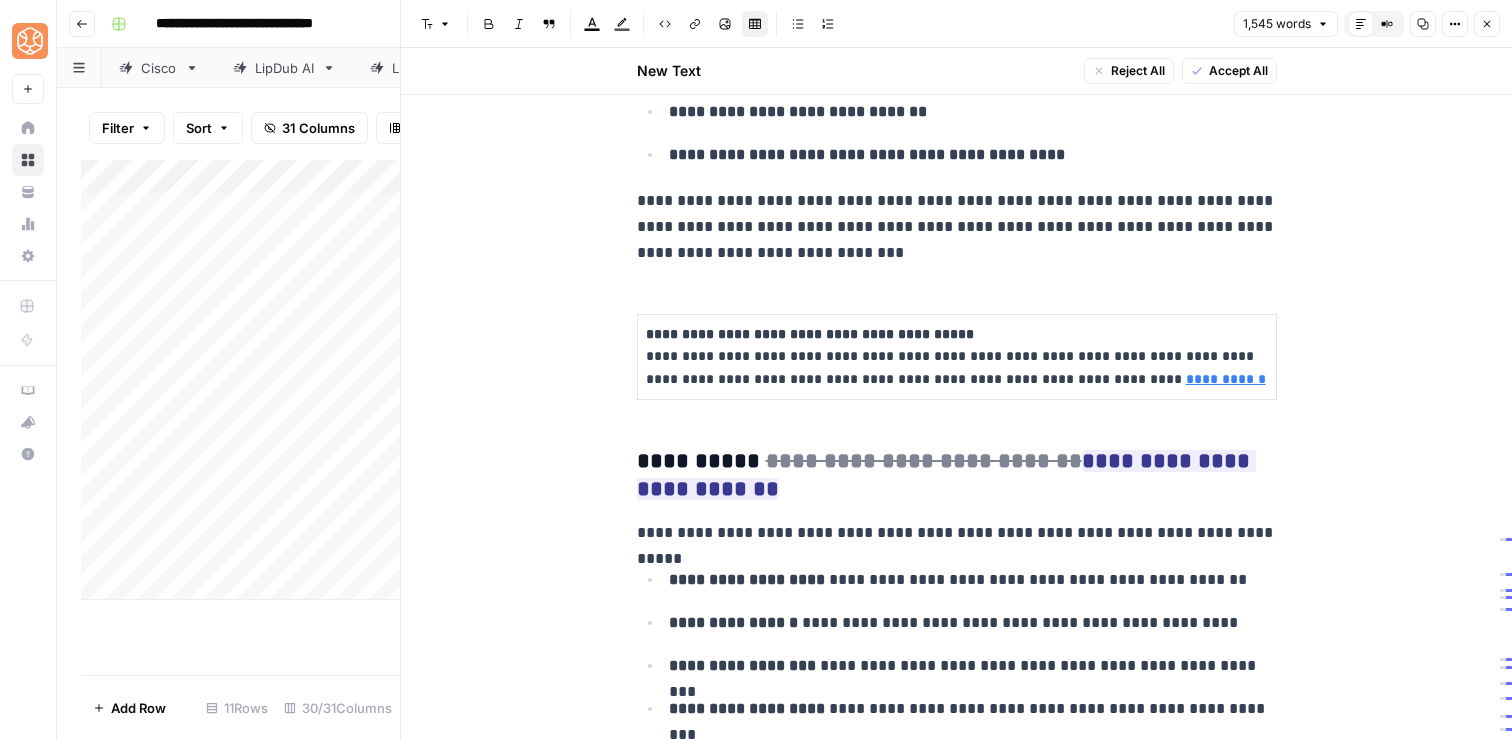 scroll, scrollTop: 5395, scrollLeft: 0, axis: vertical 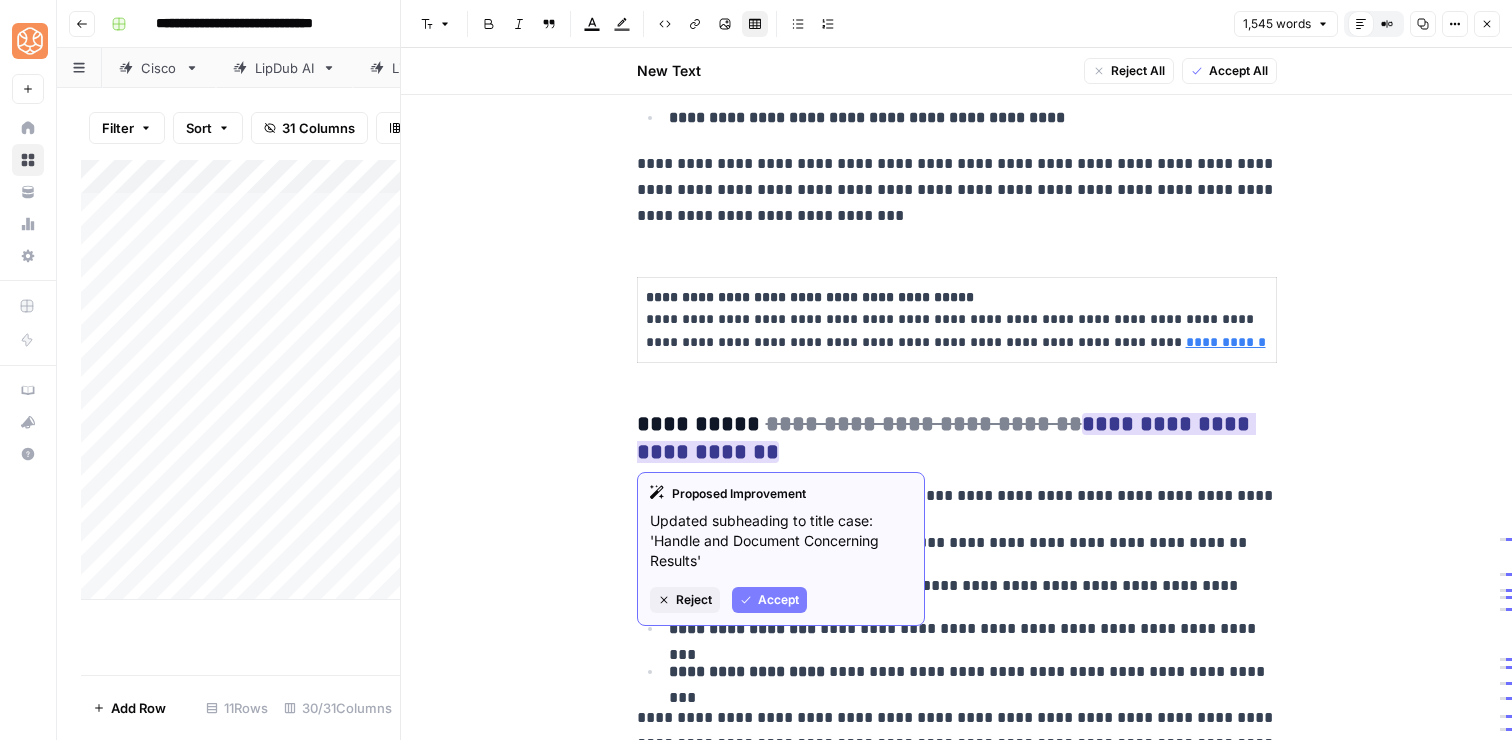 click on "Accept" at bounding box center (769, 600) 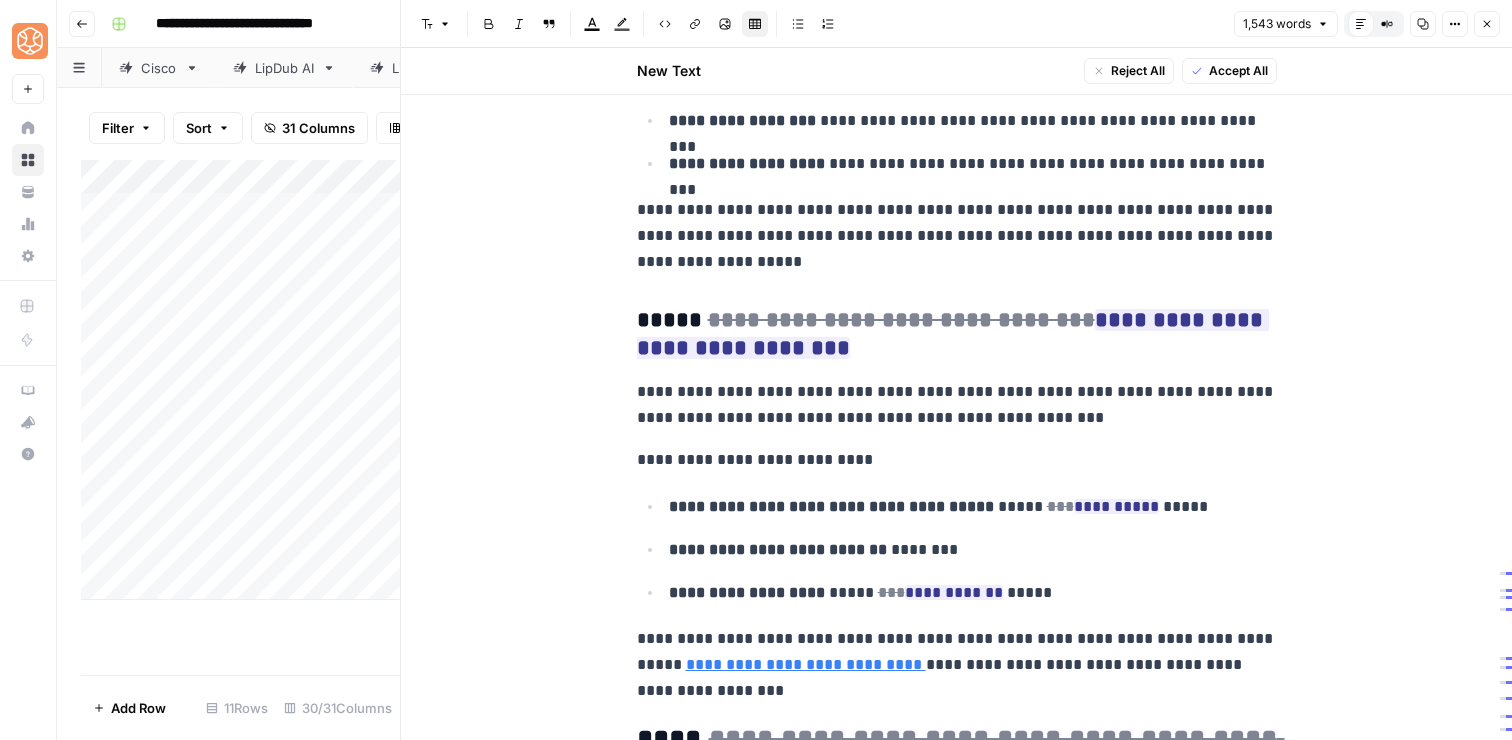 scroll, scrollTop: 6195, scrollLeft: 0, axis: vertical 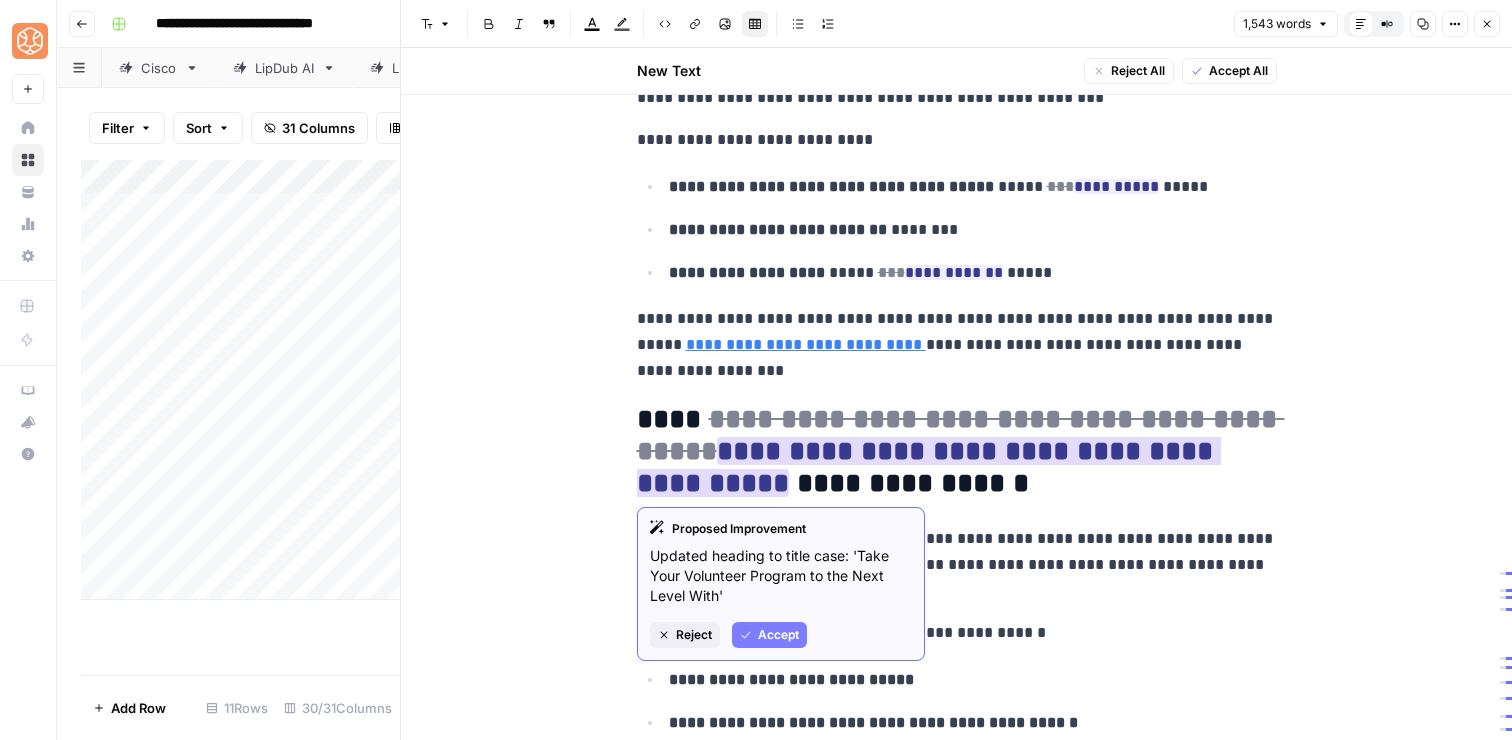click on "Accept" at bounding box center [778, 635] 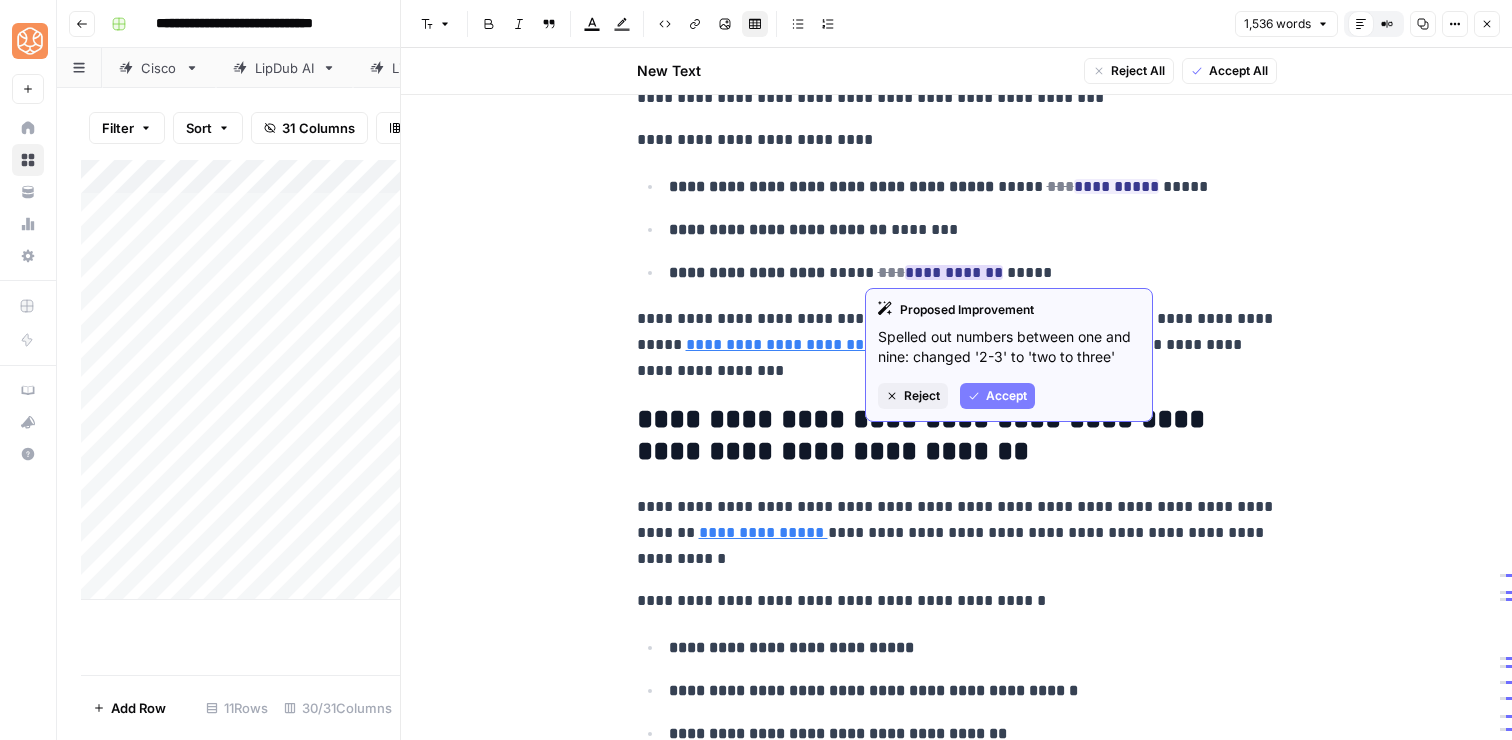 click on "Accept" at bounding box center [1006, 396] 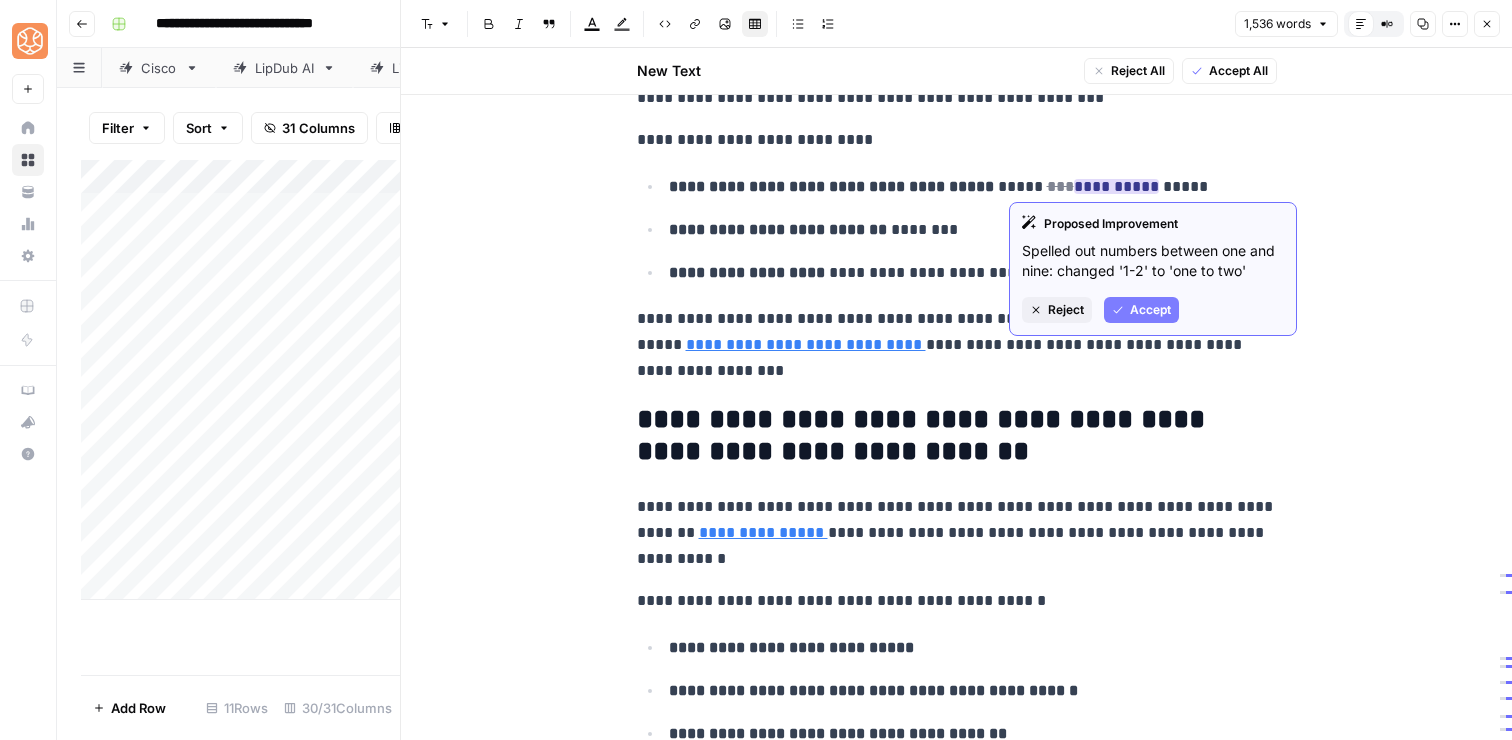 click 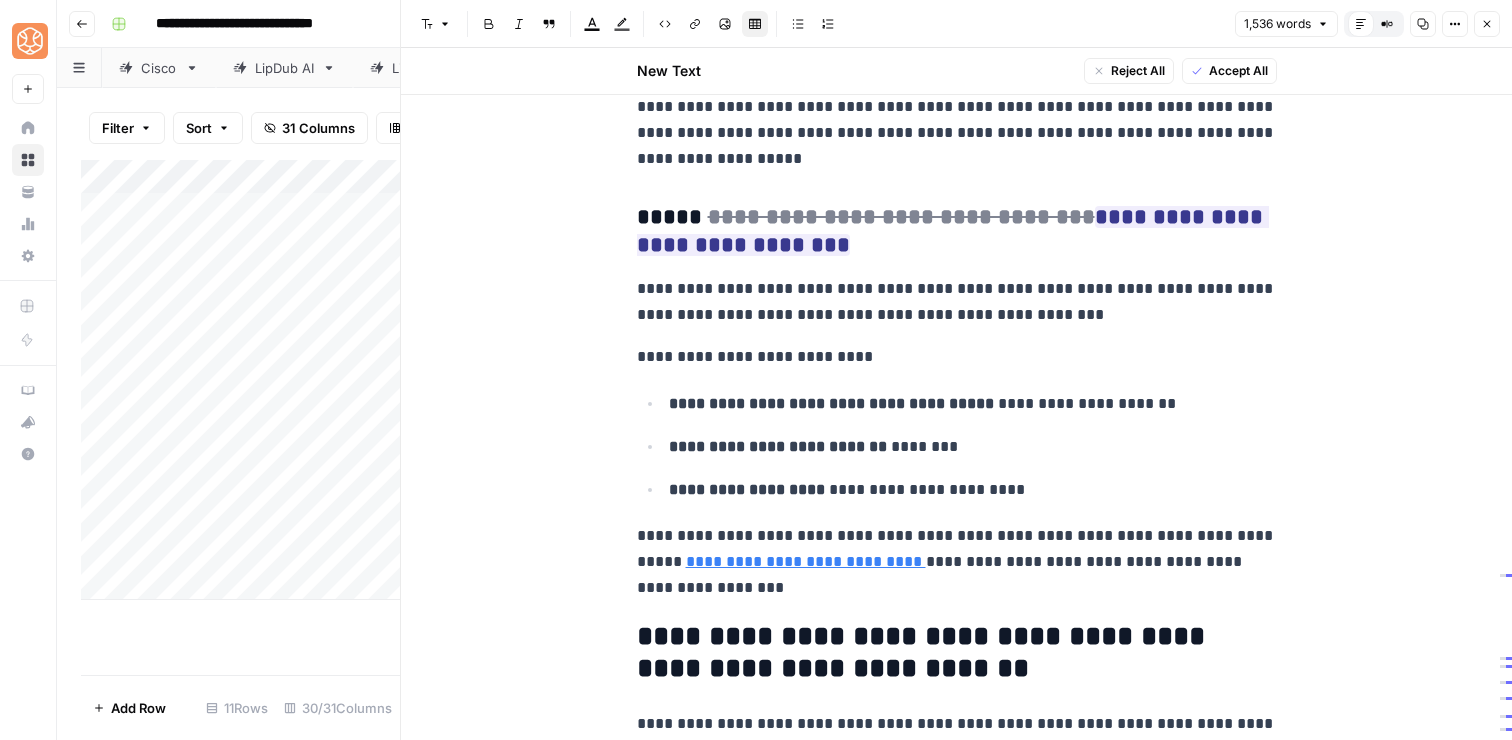 scroll, scrollTop: 5937, scrollLeft: 0, axis: vertical 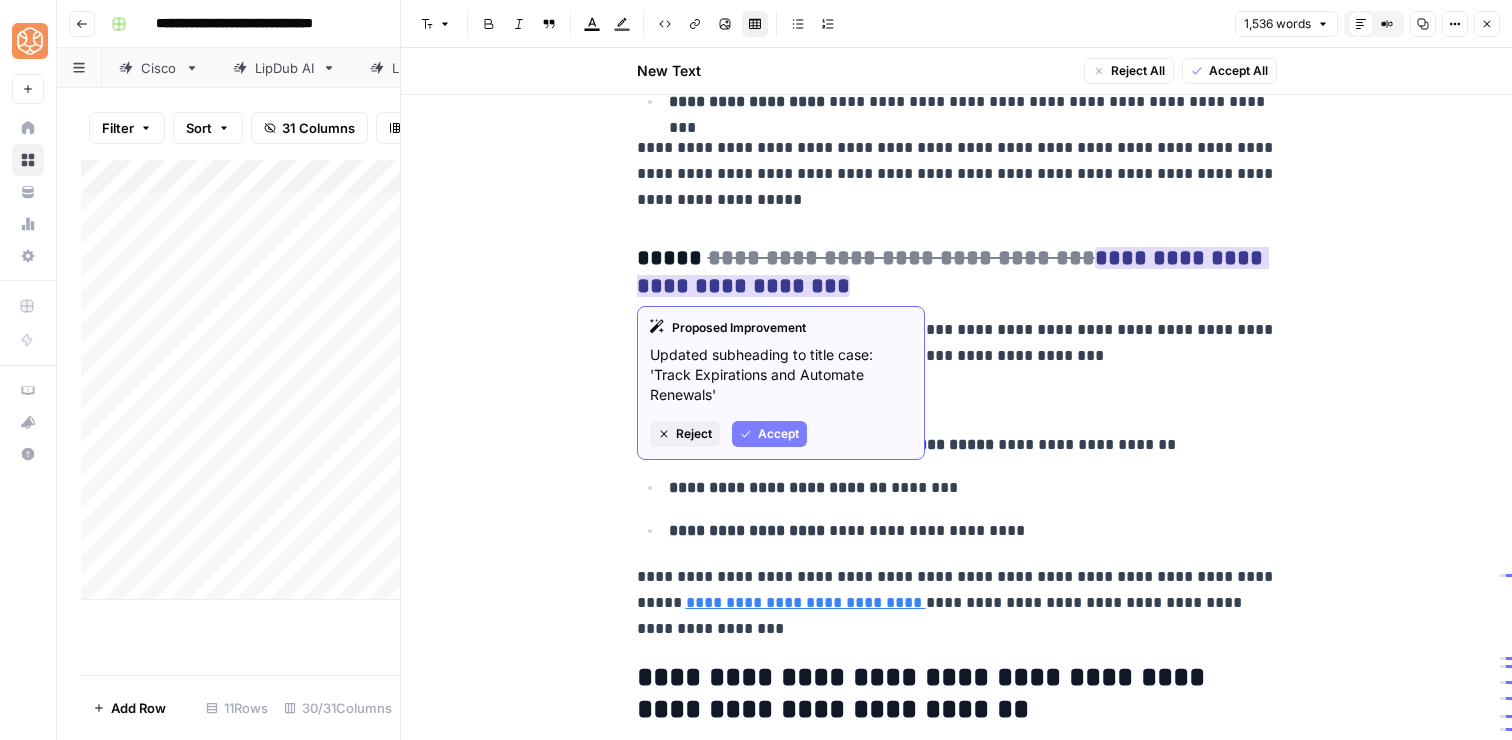 click on "Accept" at bounding box center [778, 434] 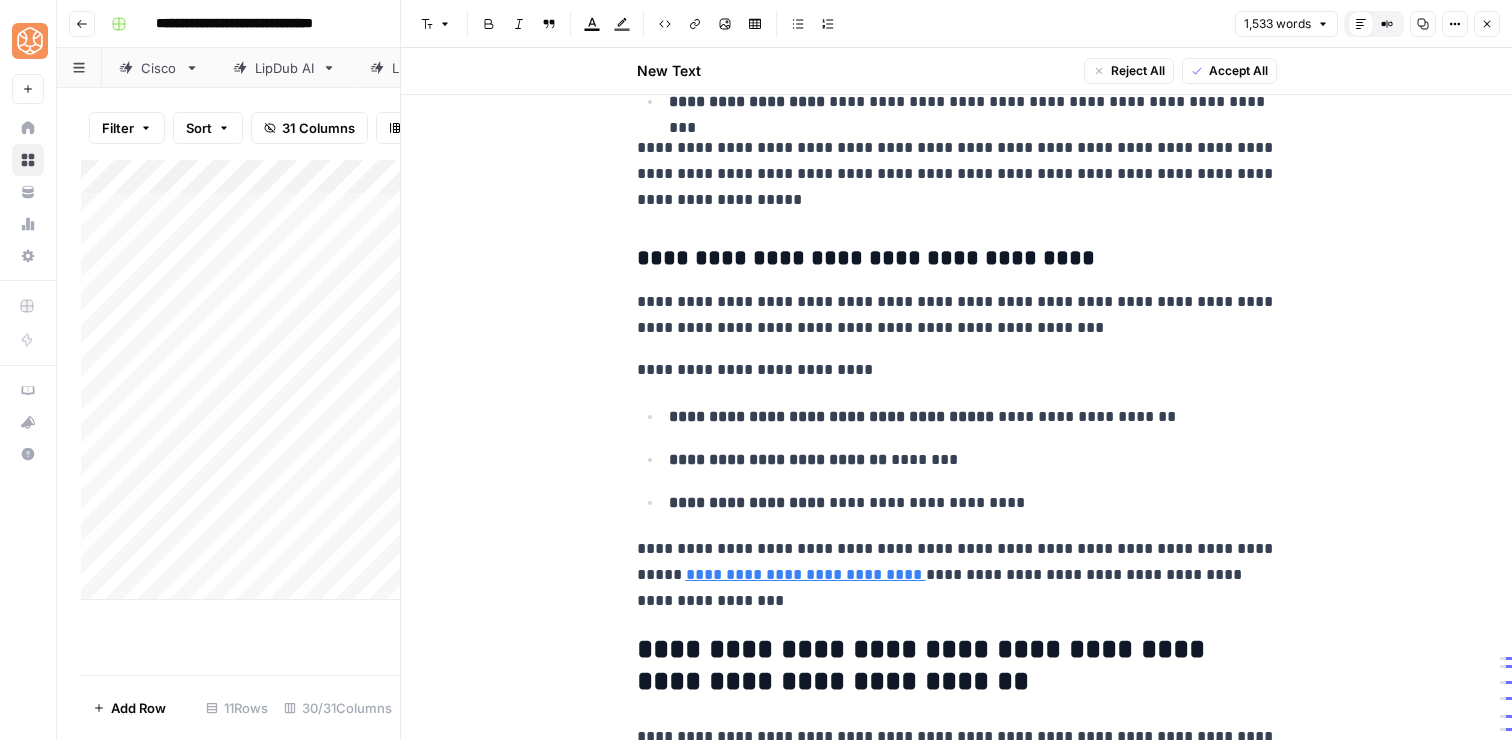 click on "**********" at bounding box center (957, 370) 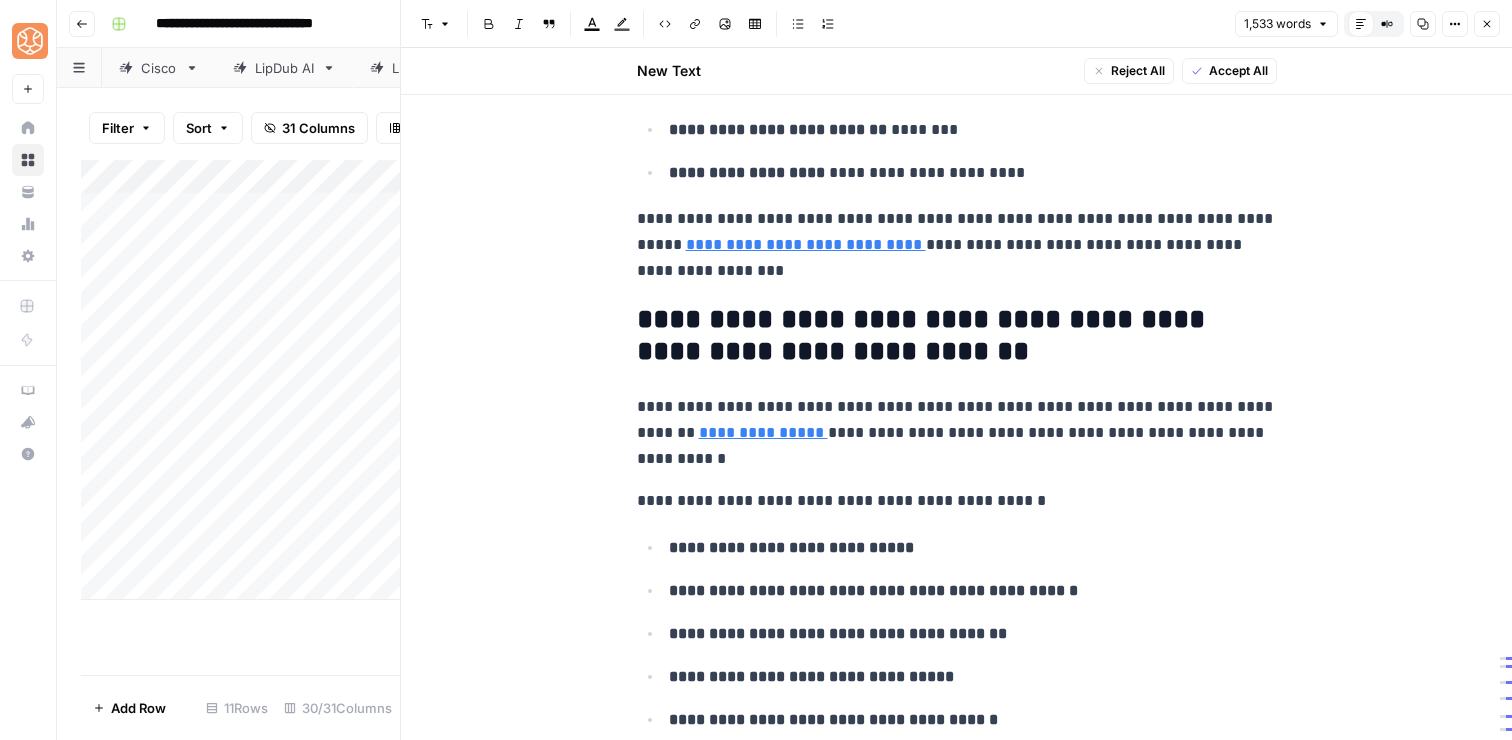 scroll, scrollTop: 6278, scrollLeft: 0, axis: vertical 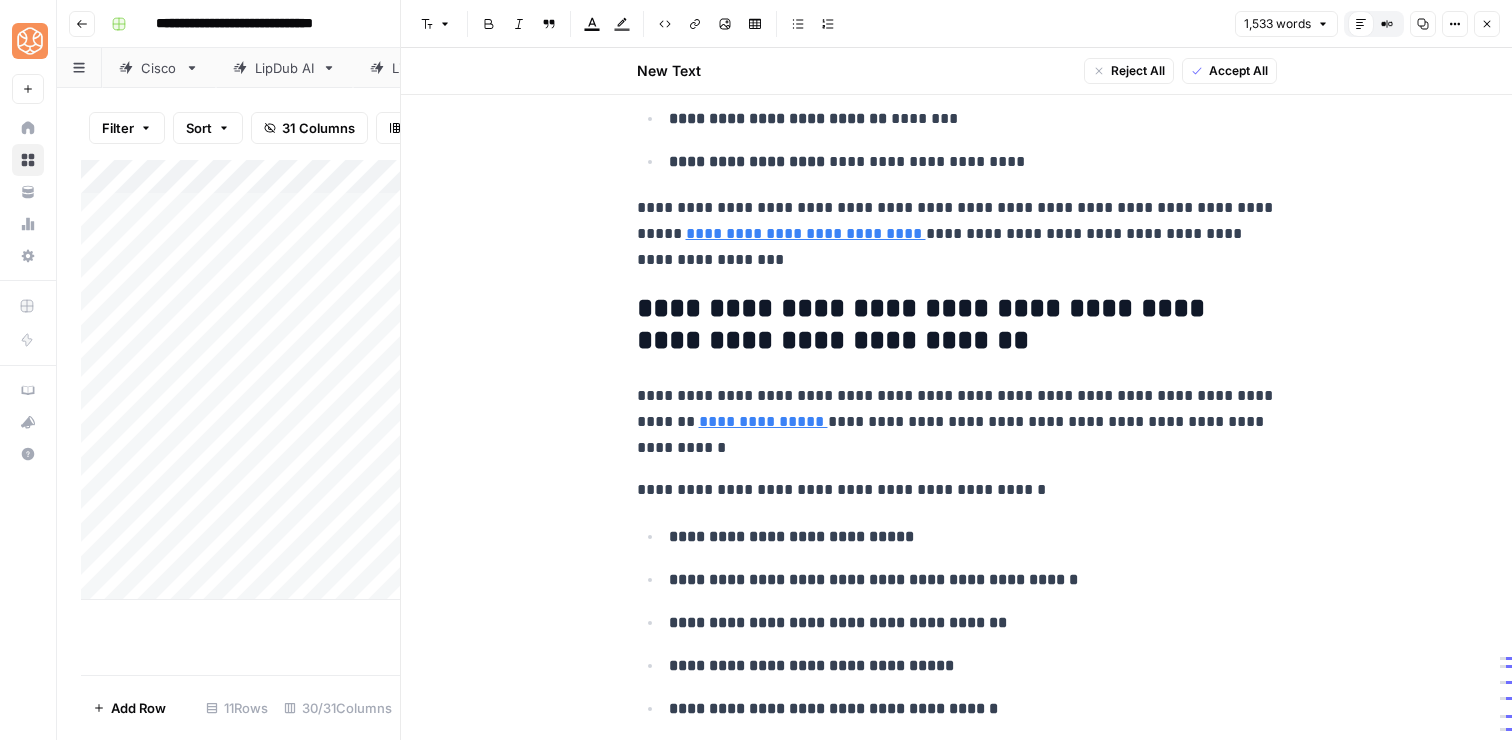click on "**********" at bounding box center (957, 234) 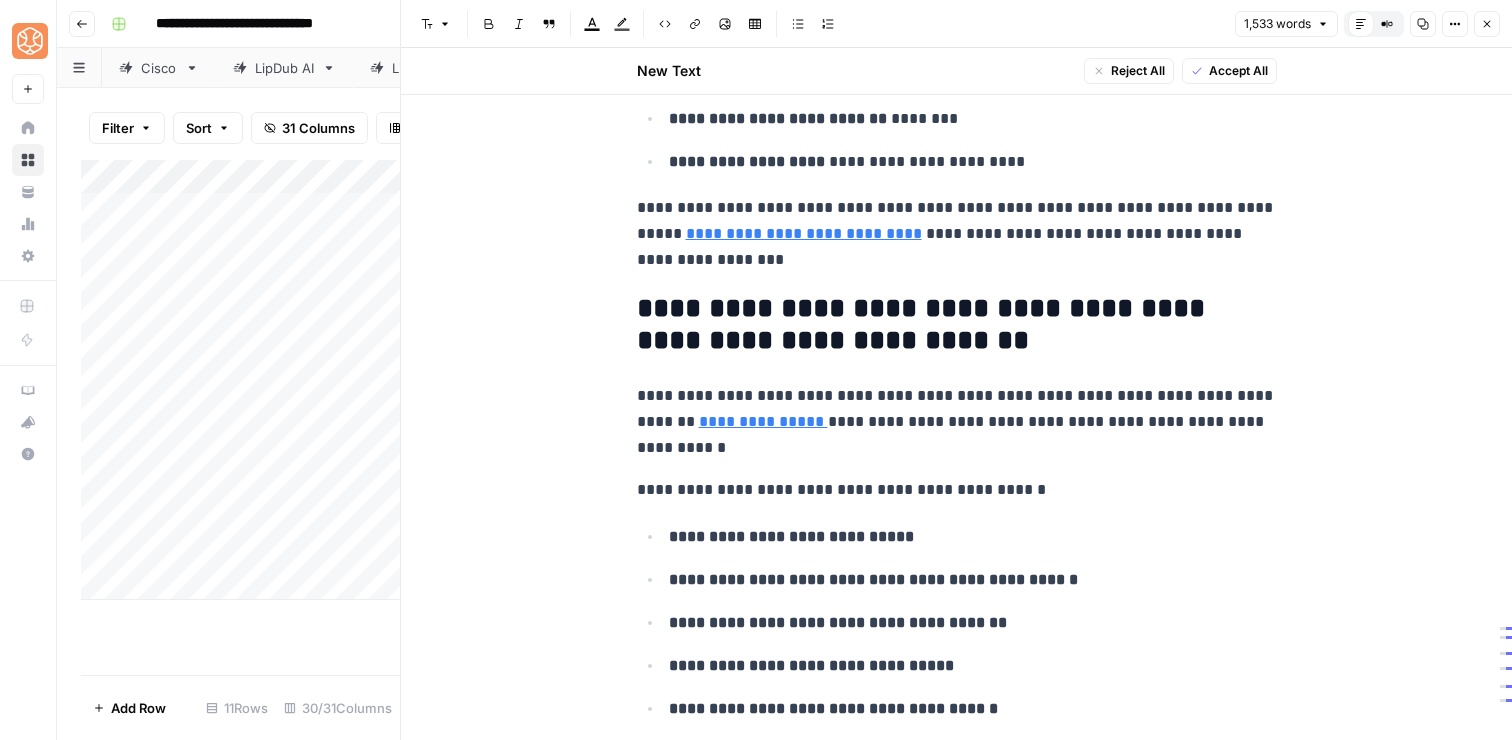 click on "**********" at bounding box center (957, 422) 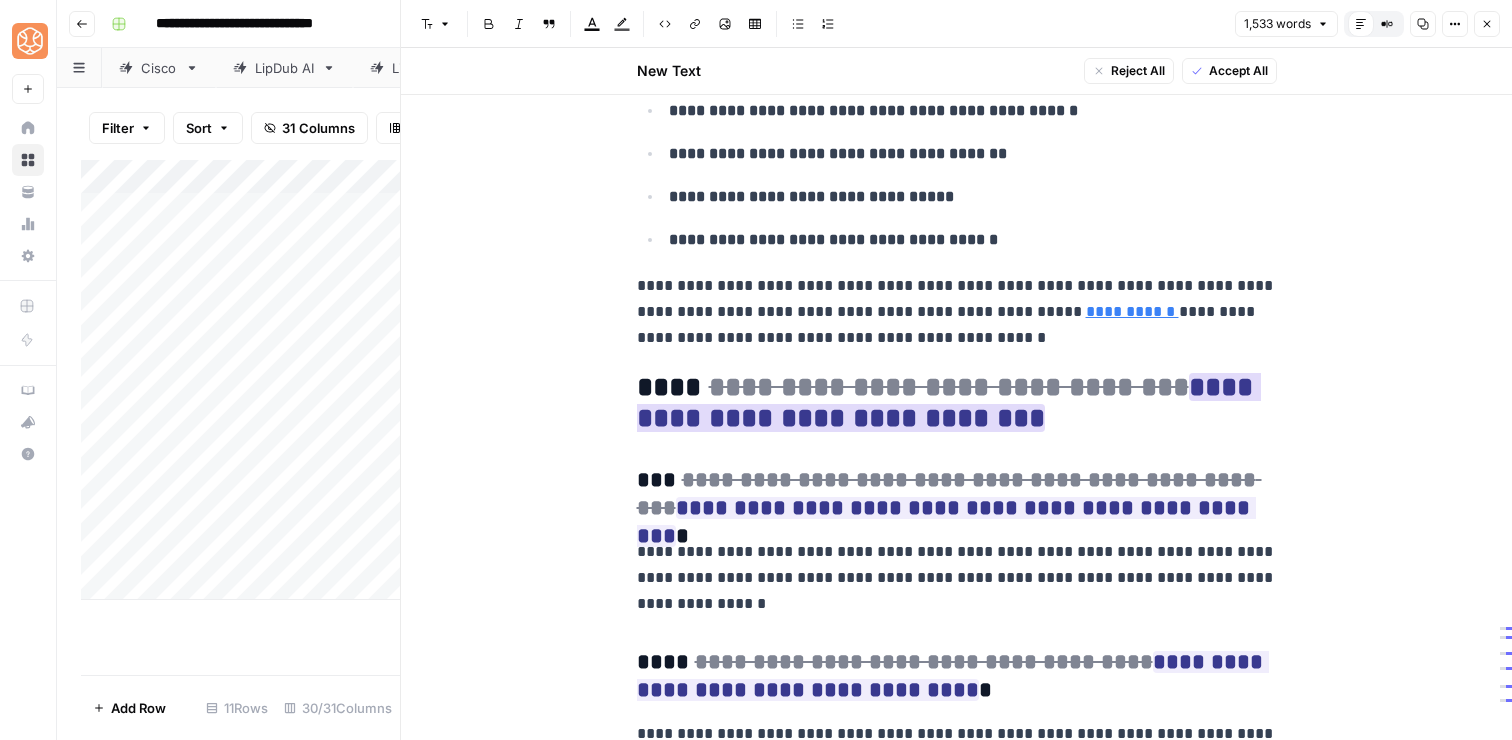 scroll, scrollTop: 6759, scrollLeft: 0, axis: vertical 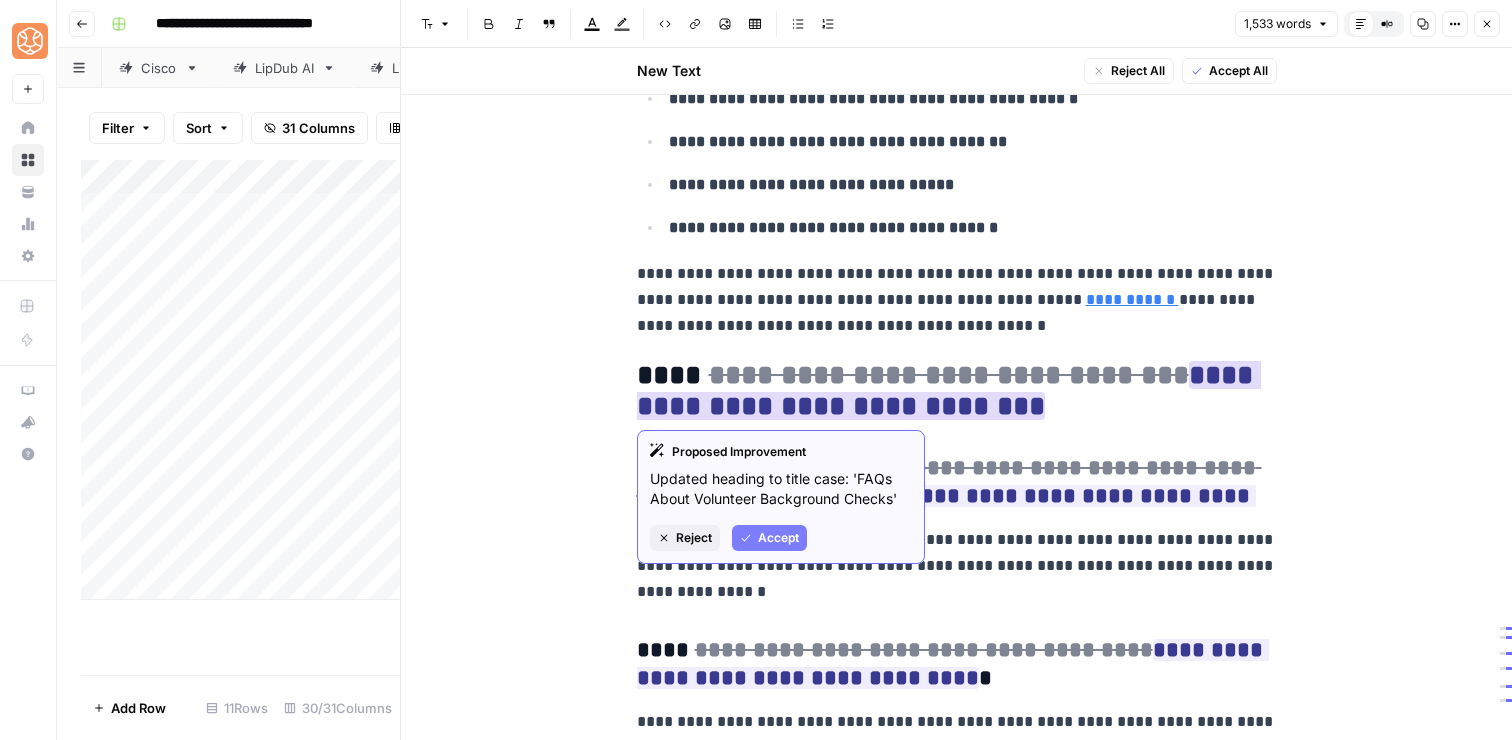 click on "Accept" at bounding box center (778, 538) 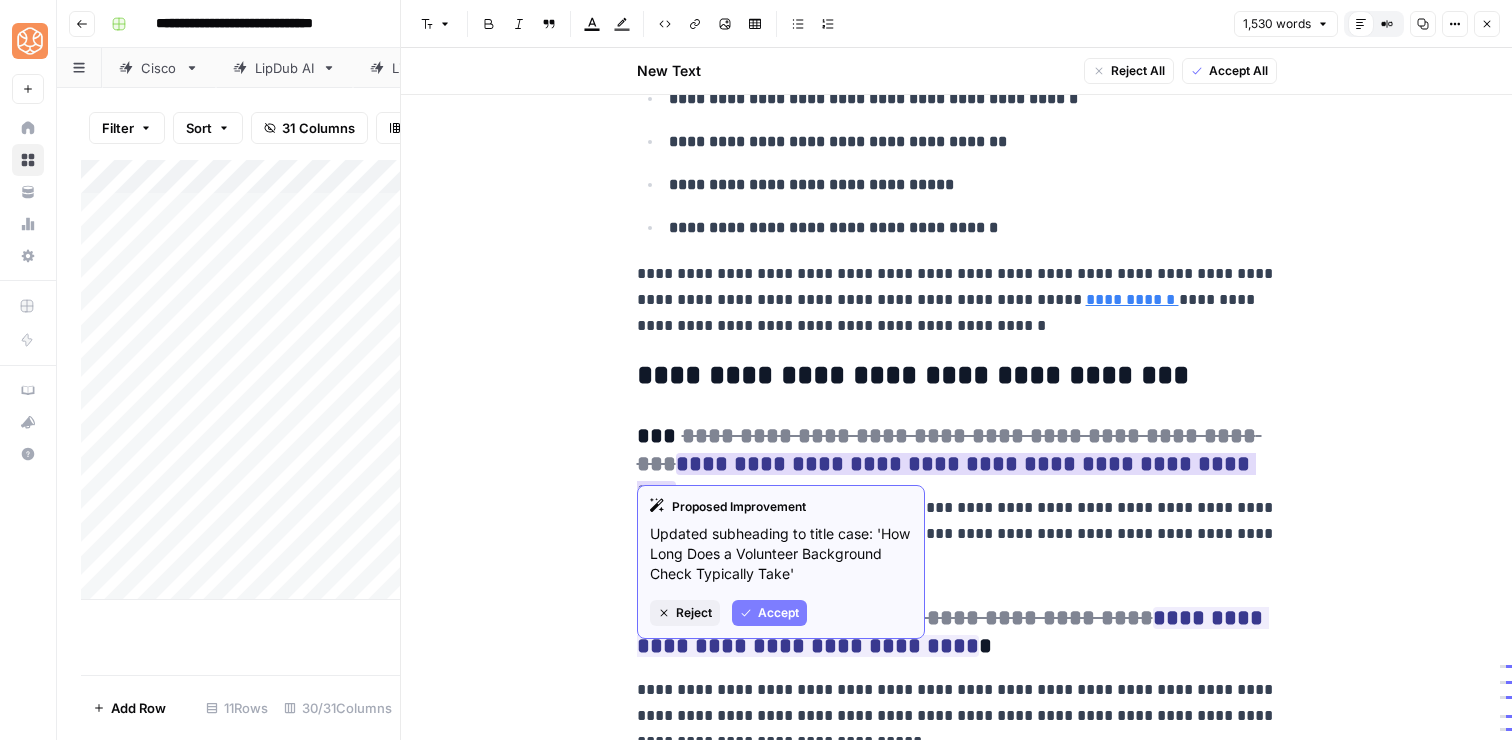 click on "Reject" at bounding box center [694, 613] 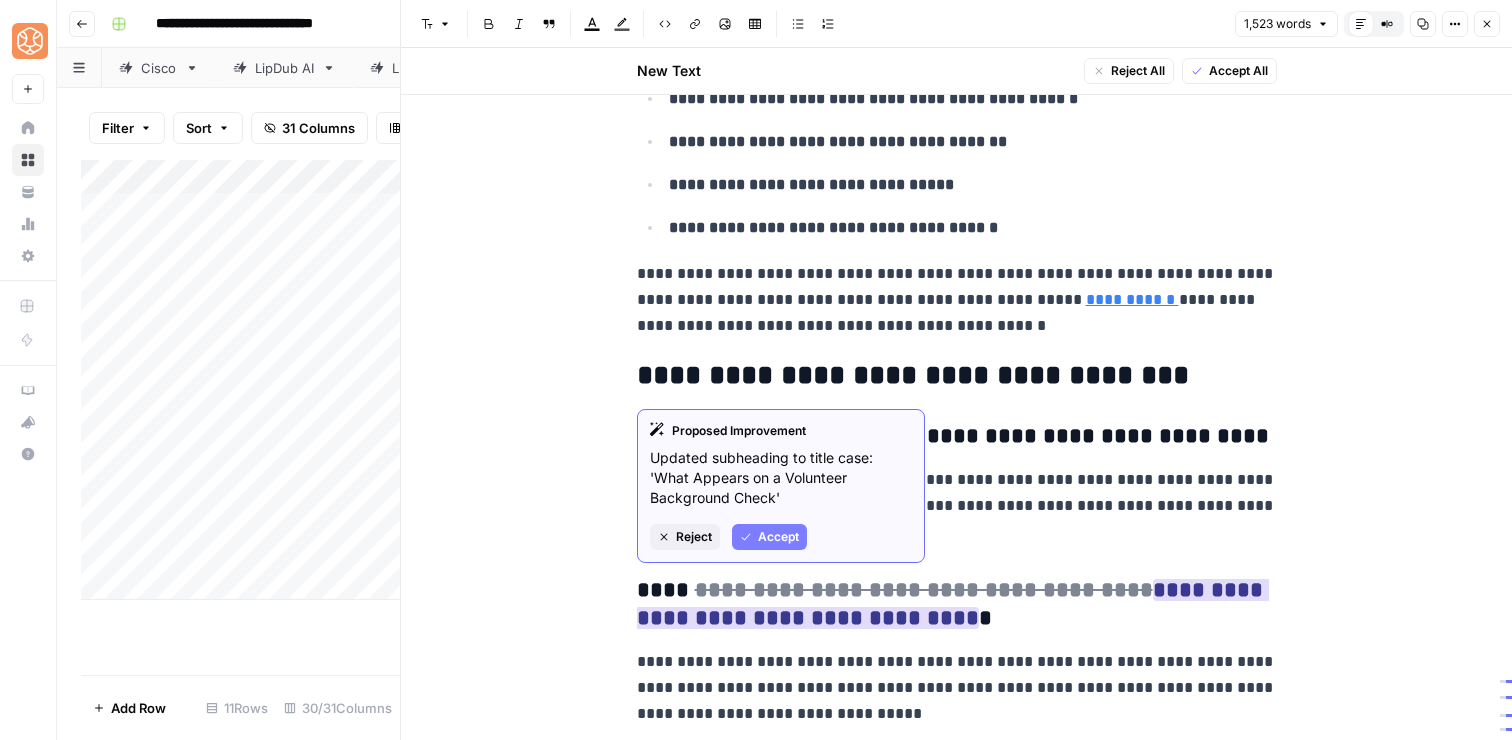 click on "Reject" at bounding box center (694, 537) 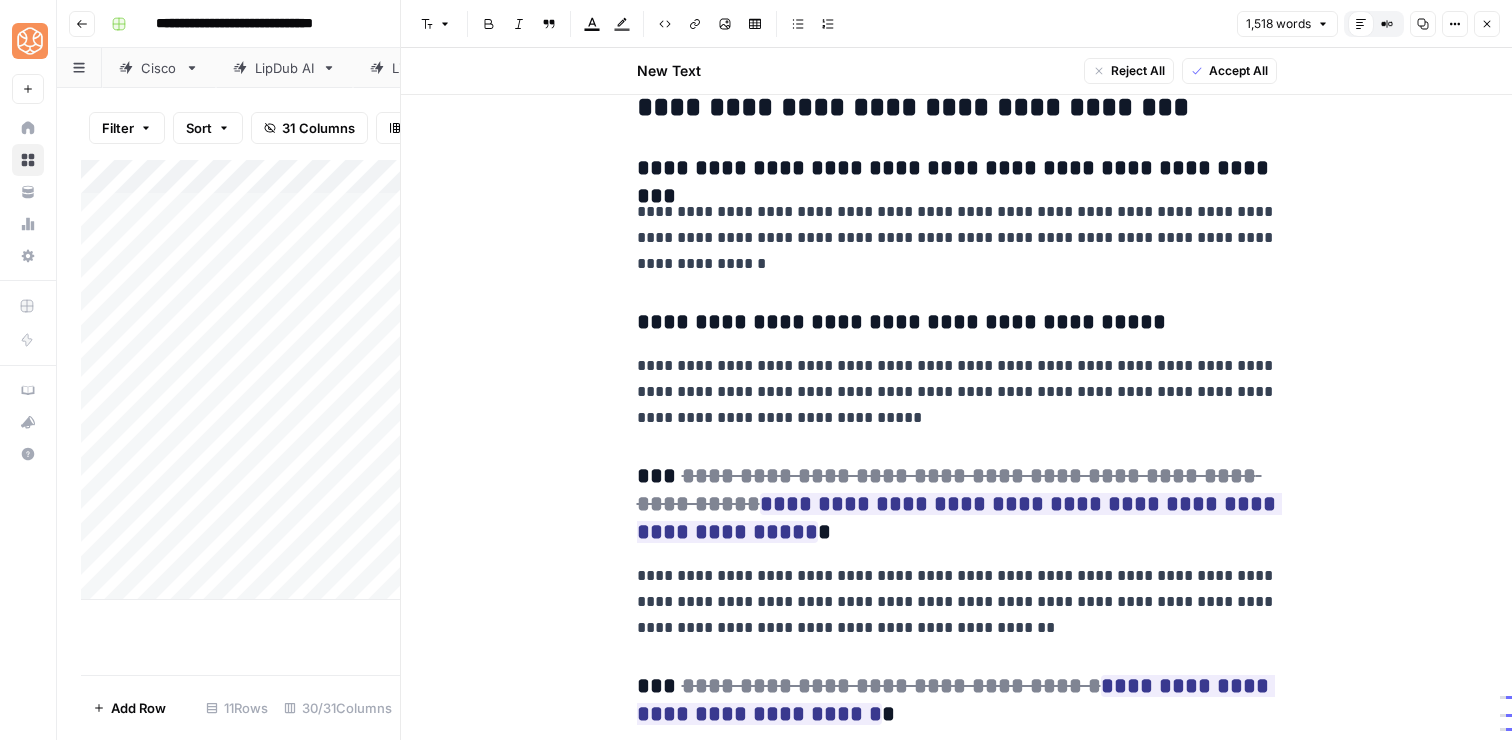 scroll, scrollTop: 7031, scrollLeft: 0, axis: vertical 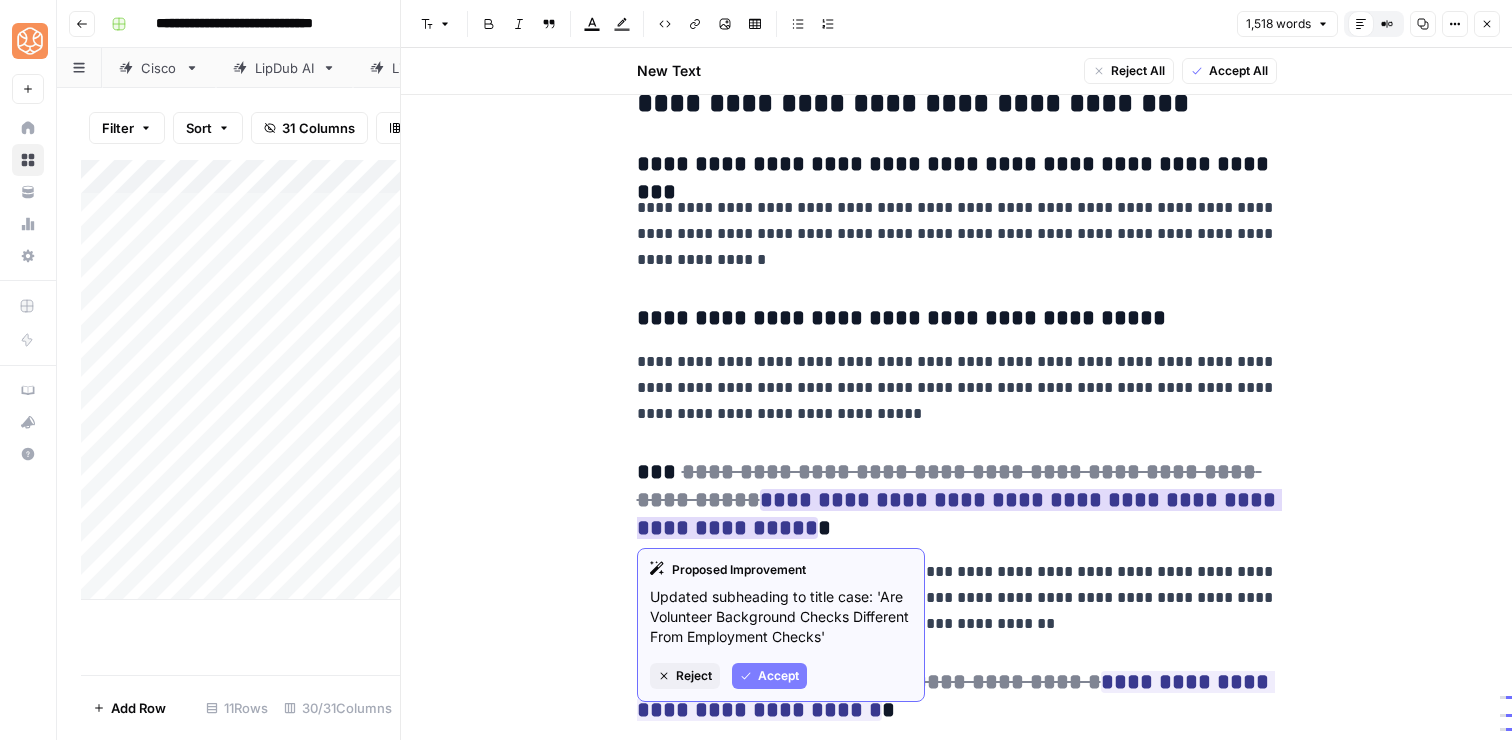 click on "Reject" at bounding box center [694, 676] 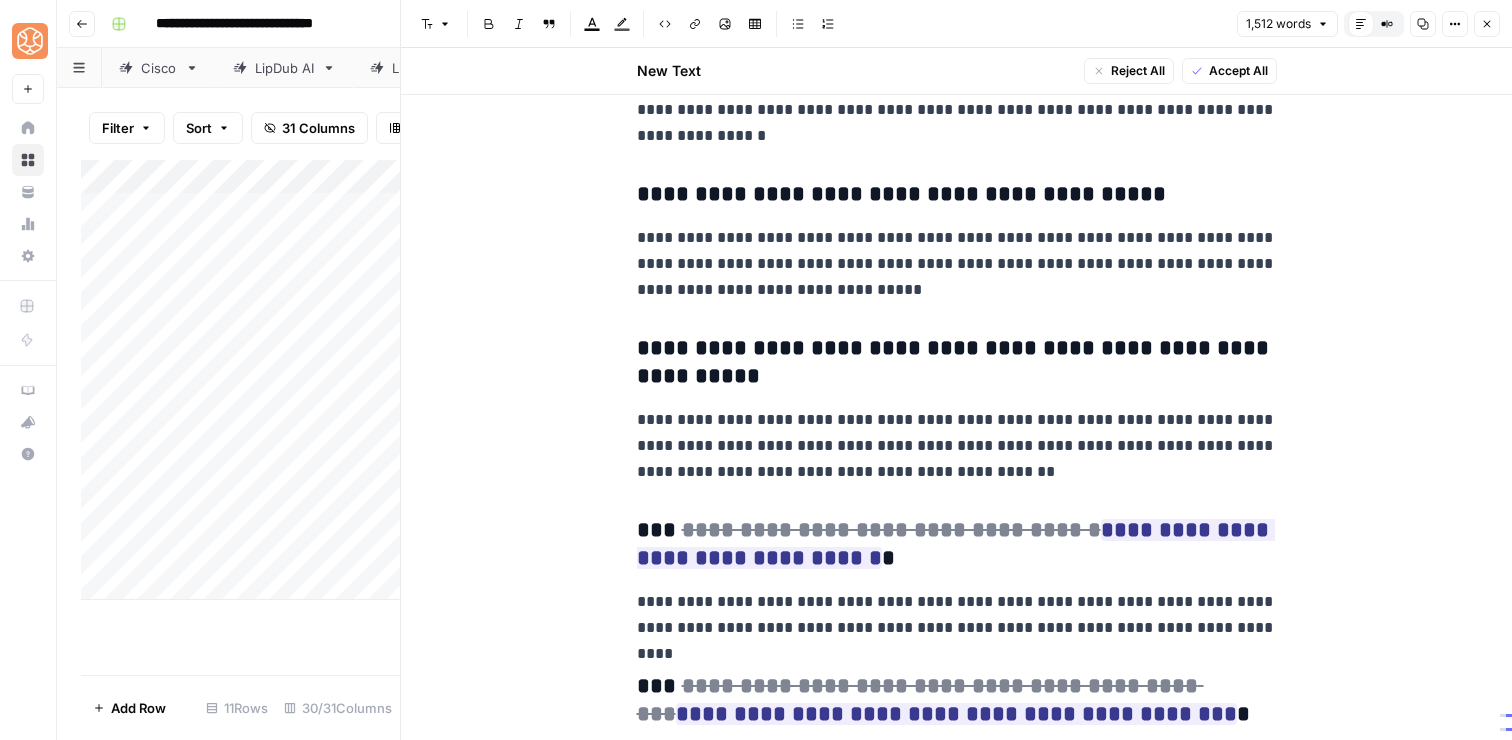 scroll, scrollTop: 7164, scrollLeft: 0, axis: vertical 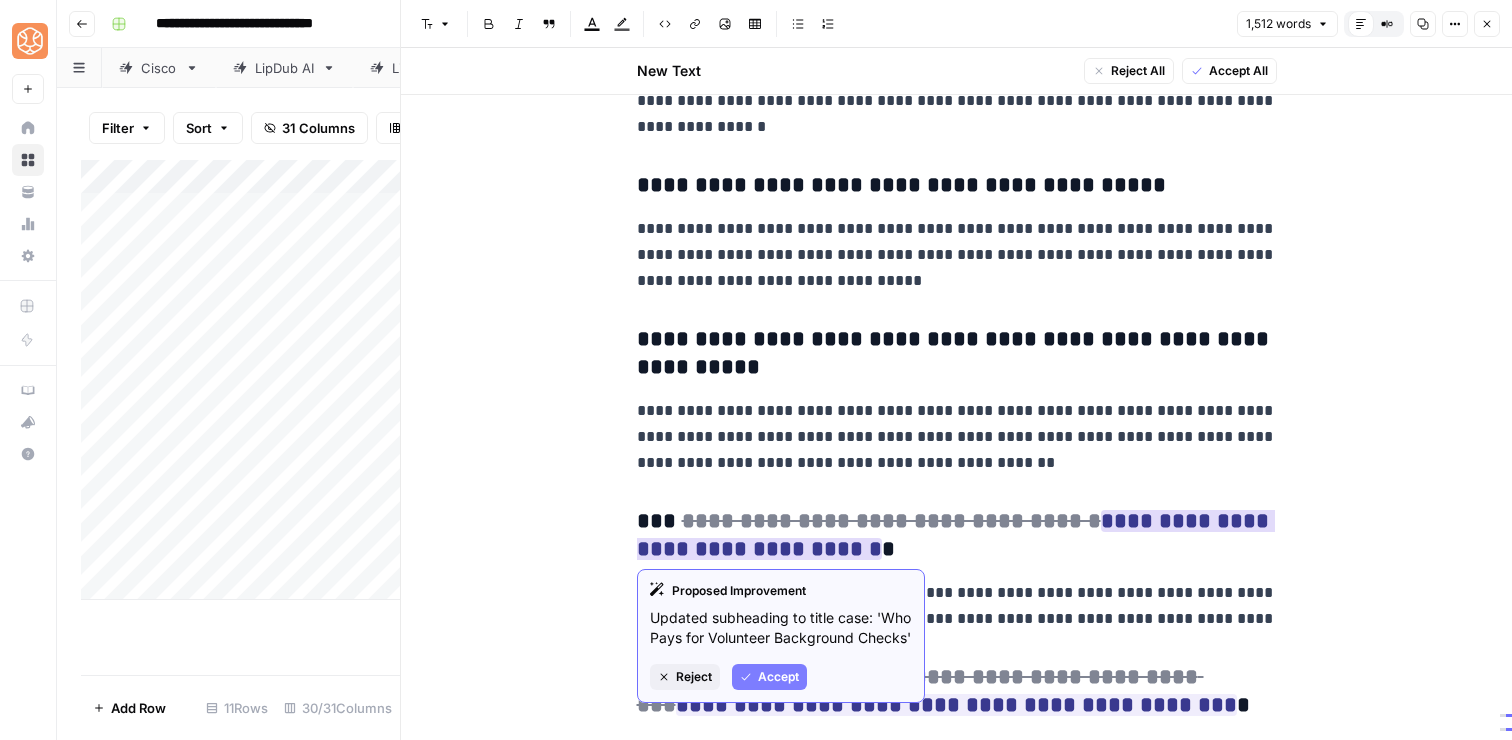 click on "Reject" at bounding box center [685, 677] 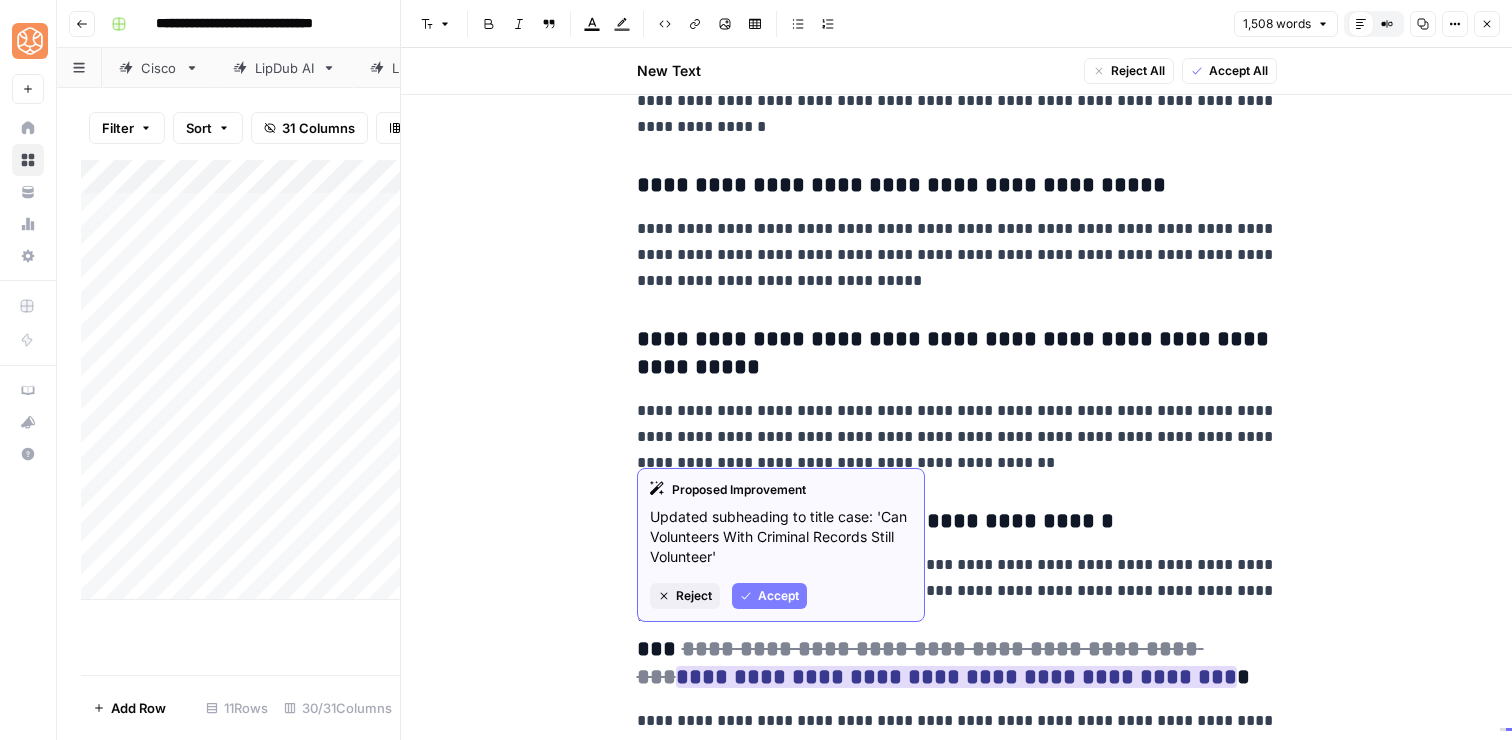 click on "Reject" at bounding box center (694, 596) 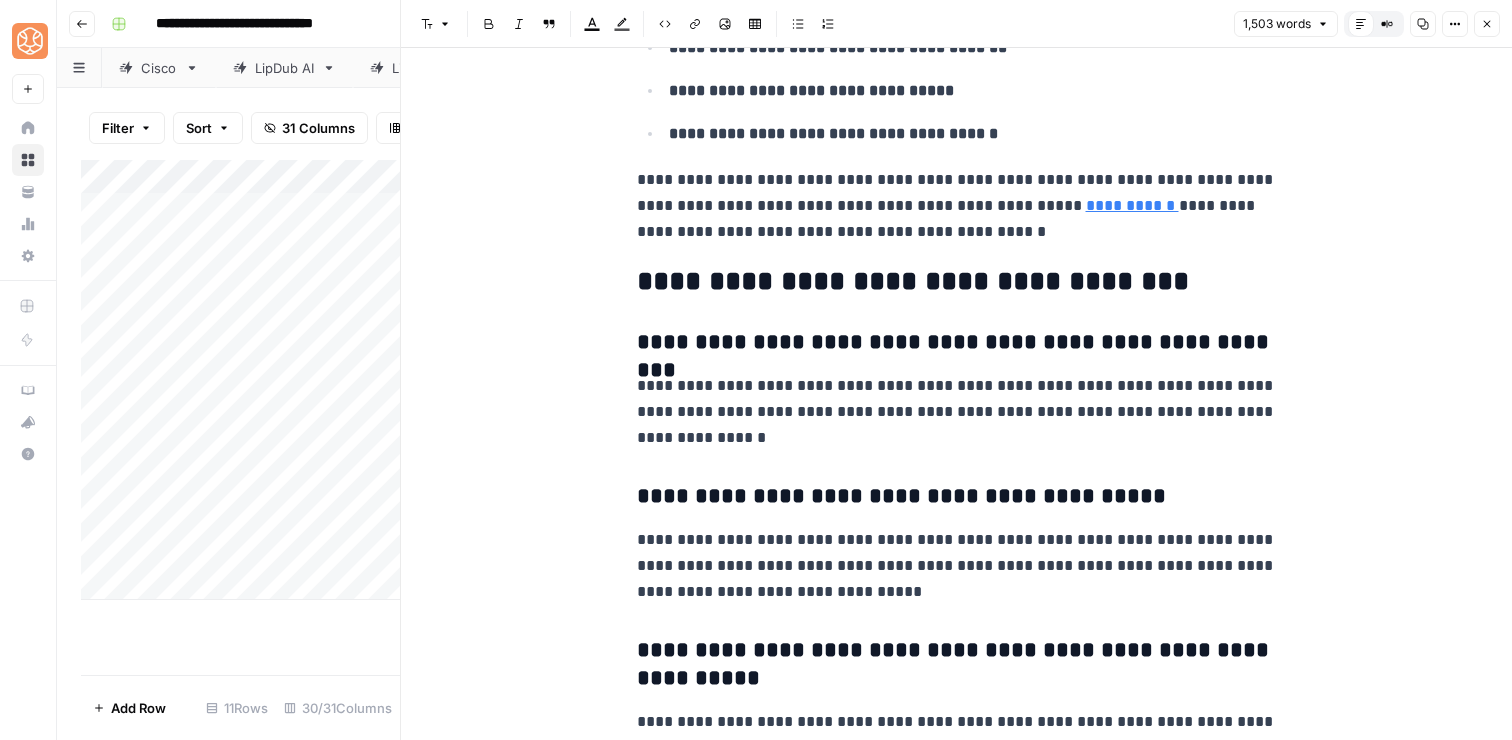 scroll, scrollTop: 6805, scrollLeft: 0, axis: vertical 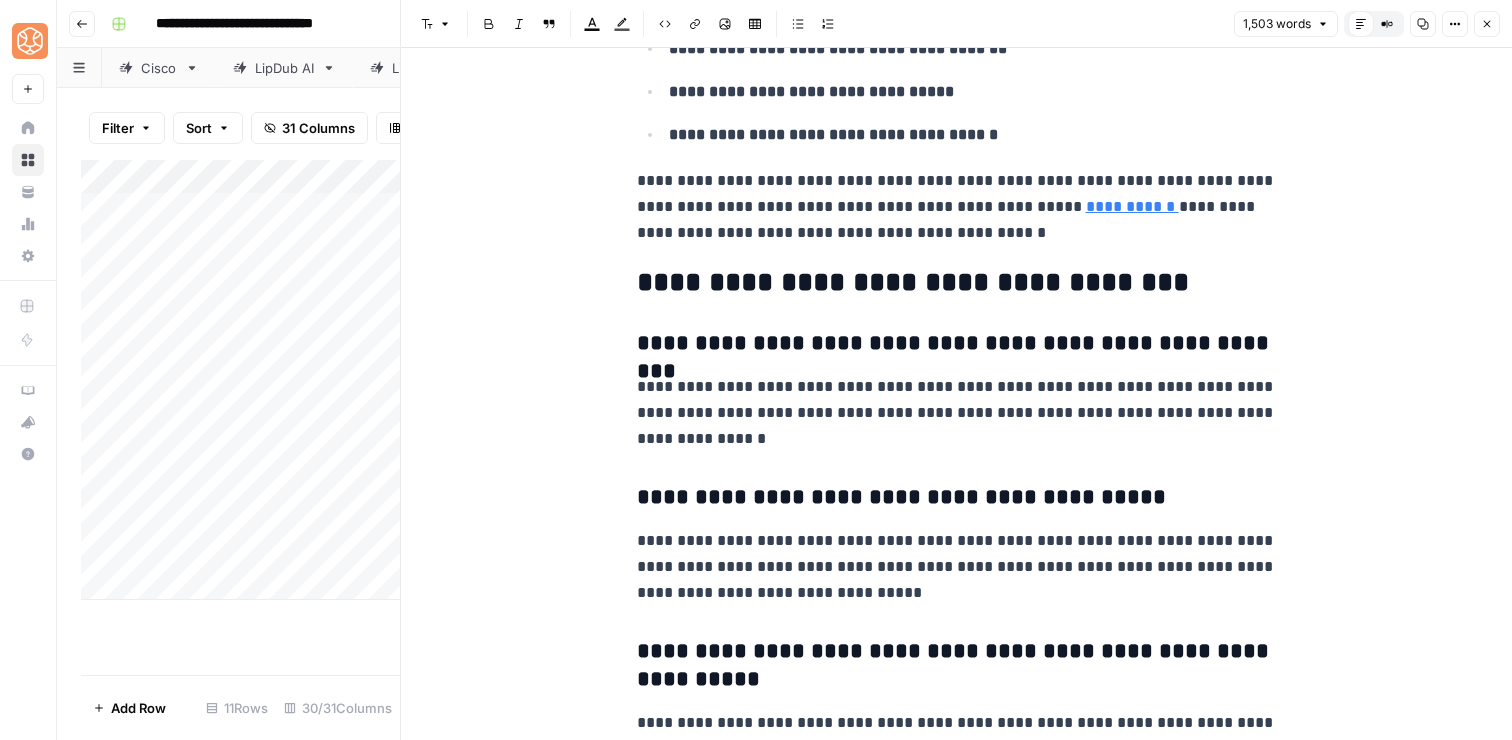 click on "**********" at bounding box center [957, 207] 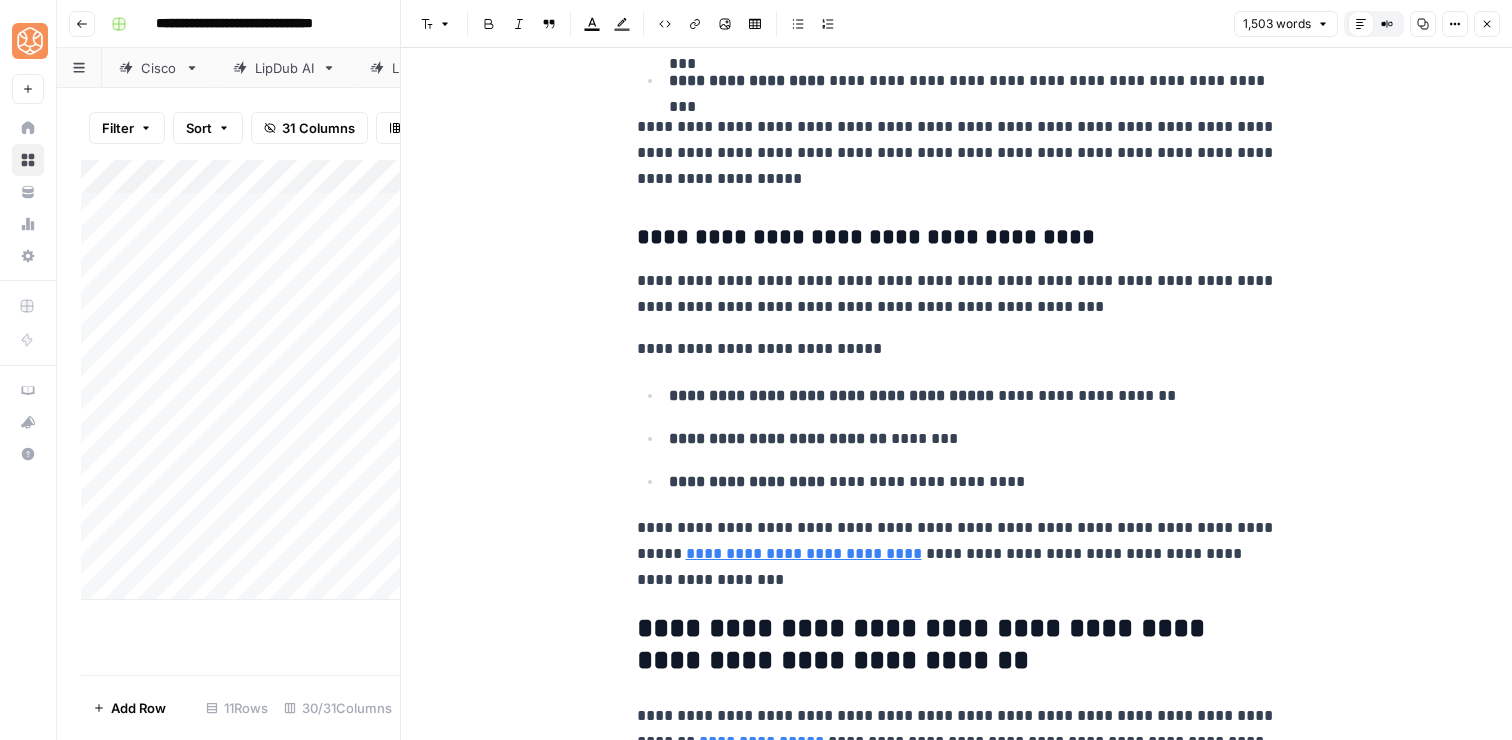 scroll, scrollTop: 5910, scrollLeft: 0, axis: vertical 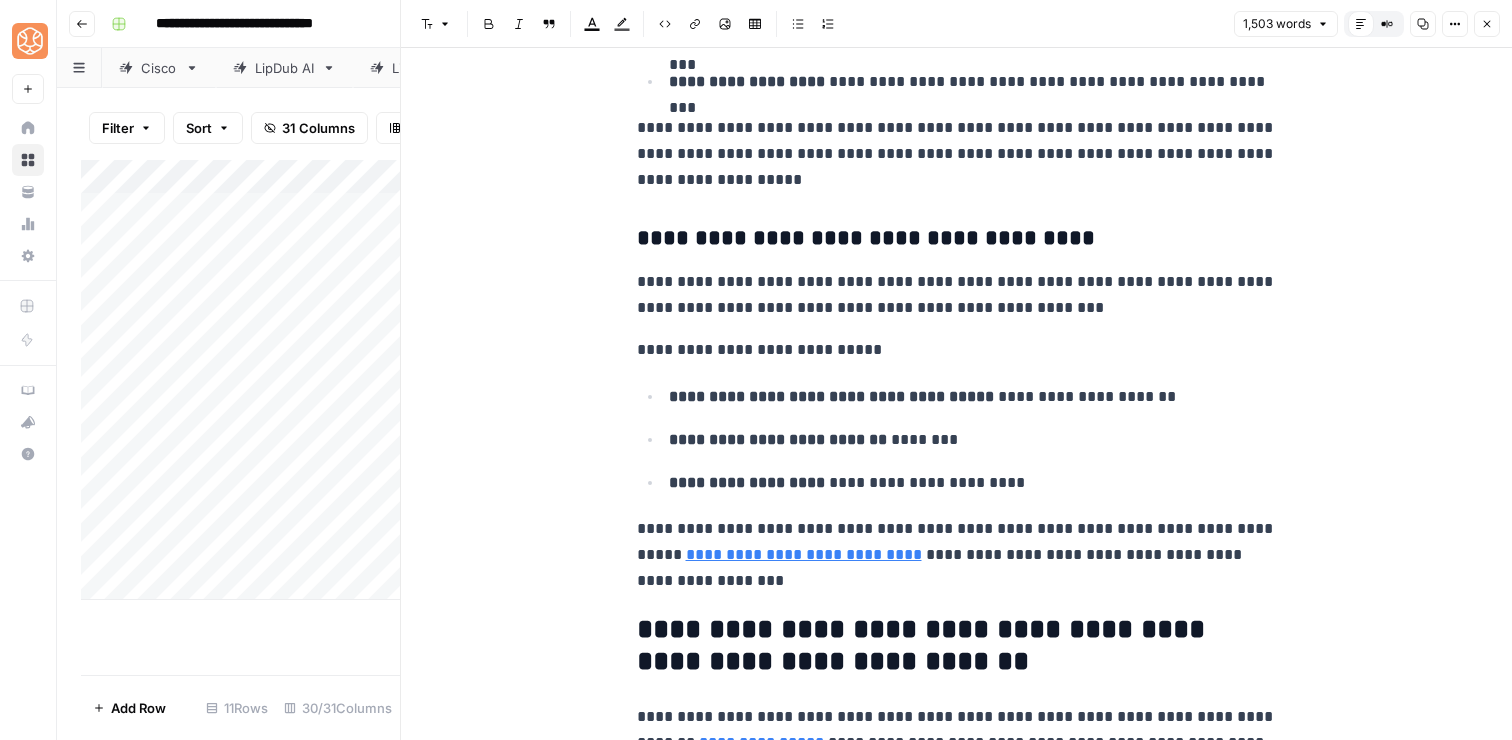 click on "**********" at bounding box center (957, 295) 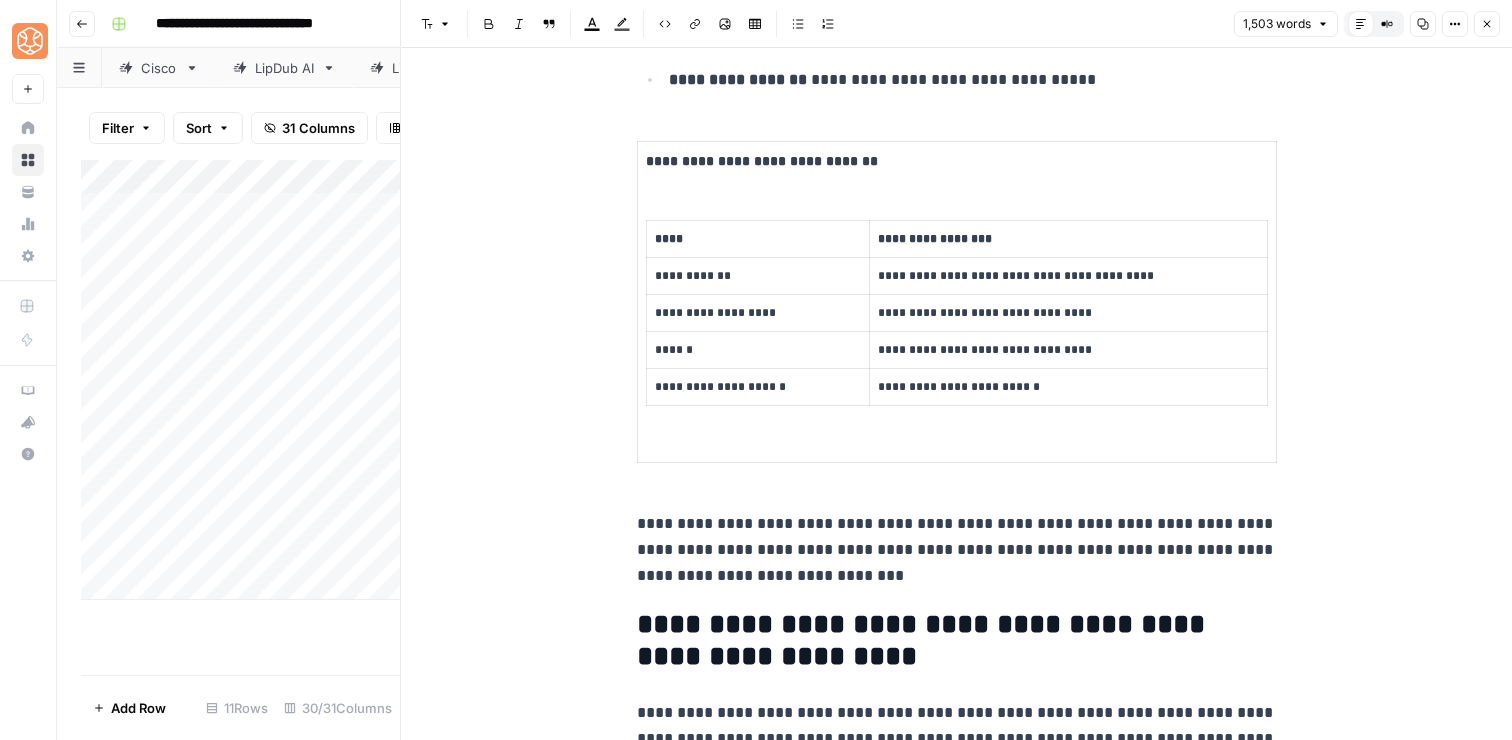 scroll, scrollTop: 2694, scrollLeft: 0, axis: vertical 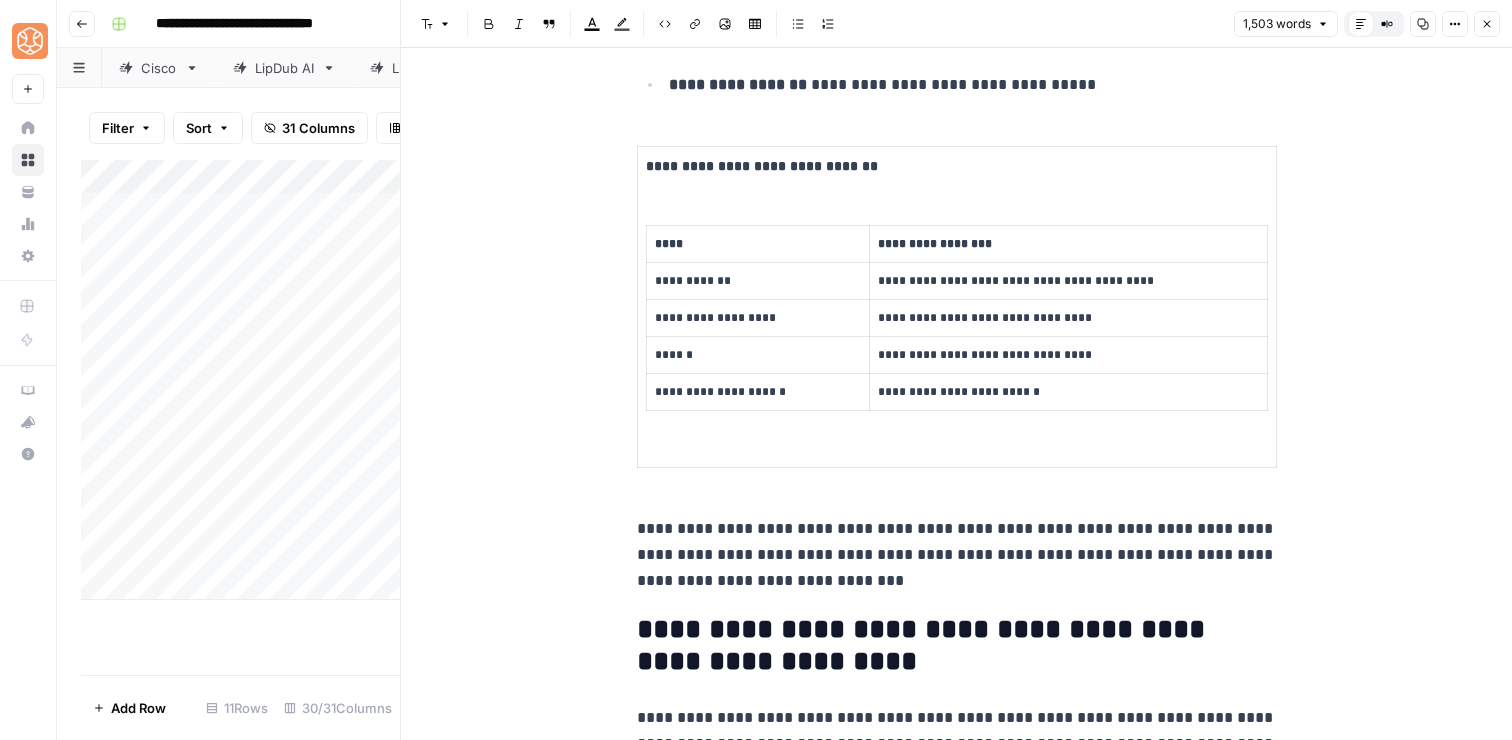 click on "**********" at bounding box center [956, 306] 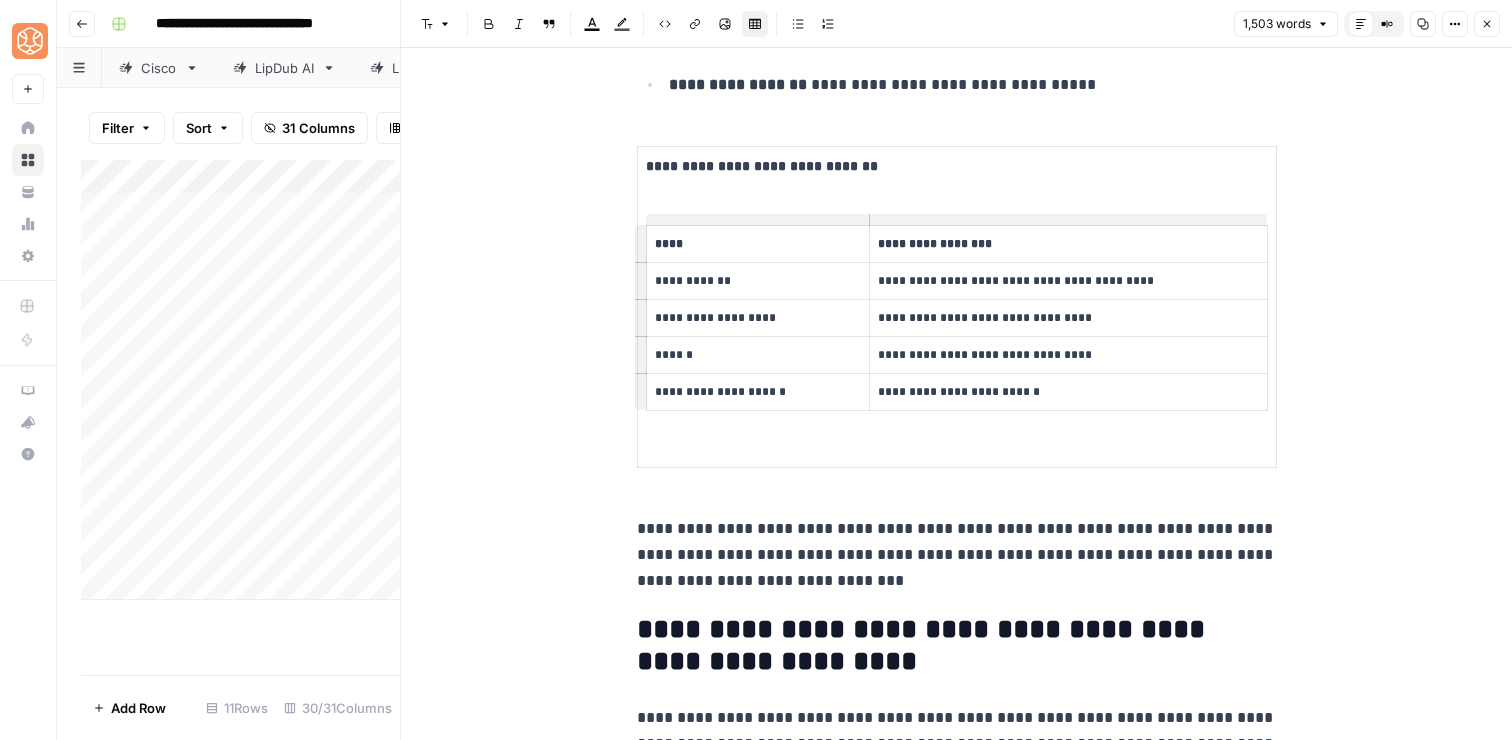 click on "**********" at bounding box center [956, 306] 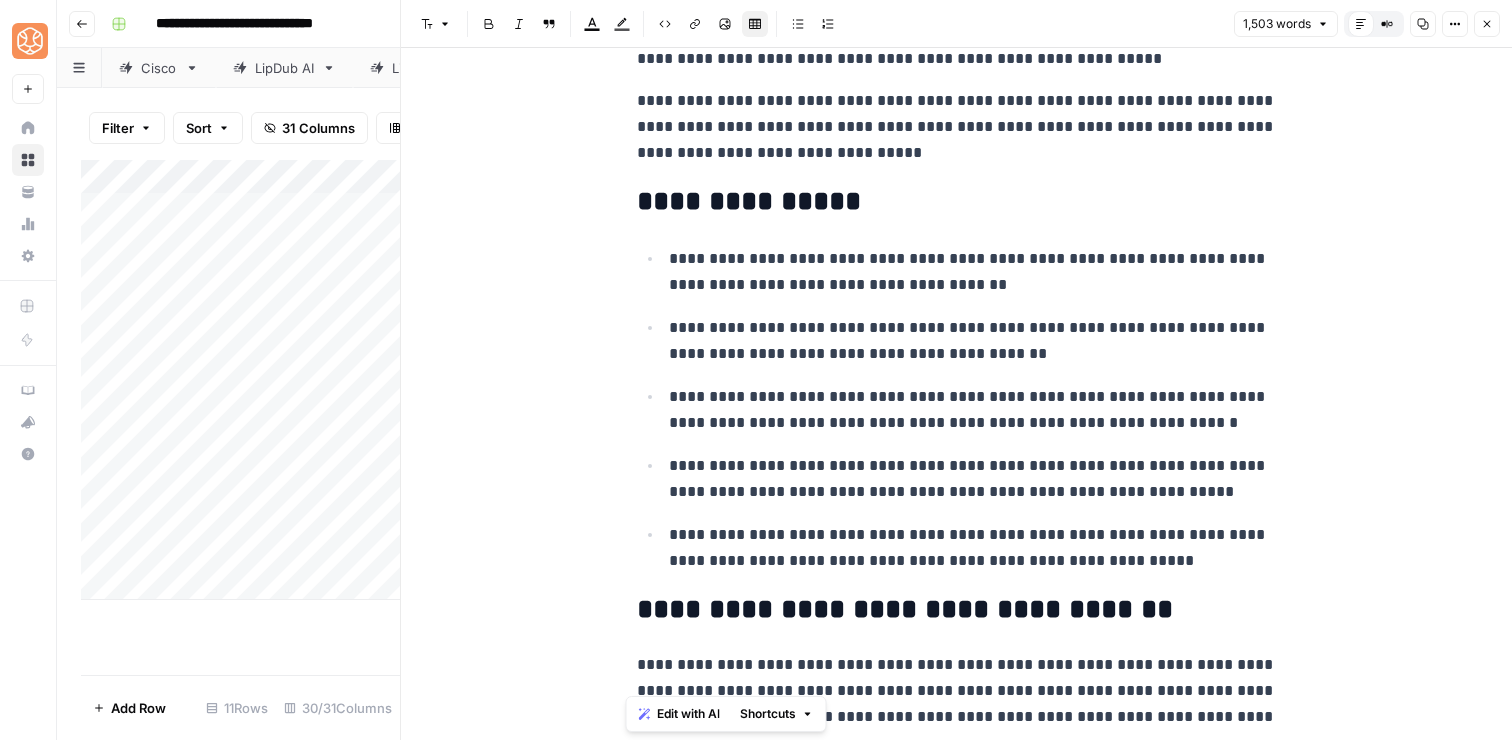 scroll, scrollTop: 0, scrollLeft: 0, axis: both 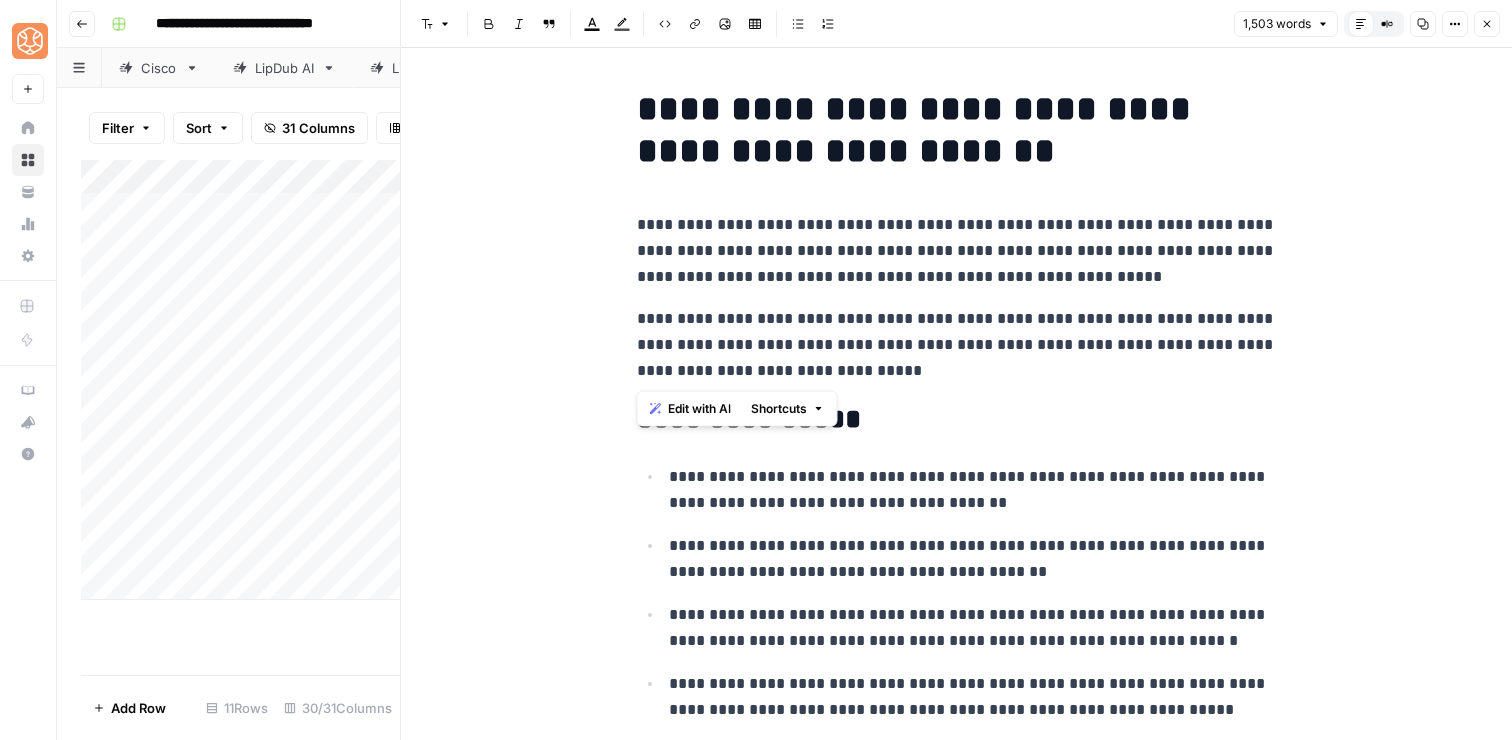 drag, startPoint x: 886, startPoint y: 379, endPoint x: 609, endPoint y: 113, distance: 384.03775 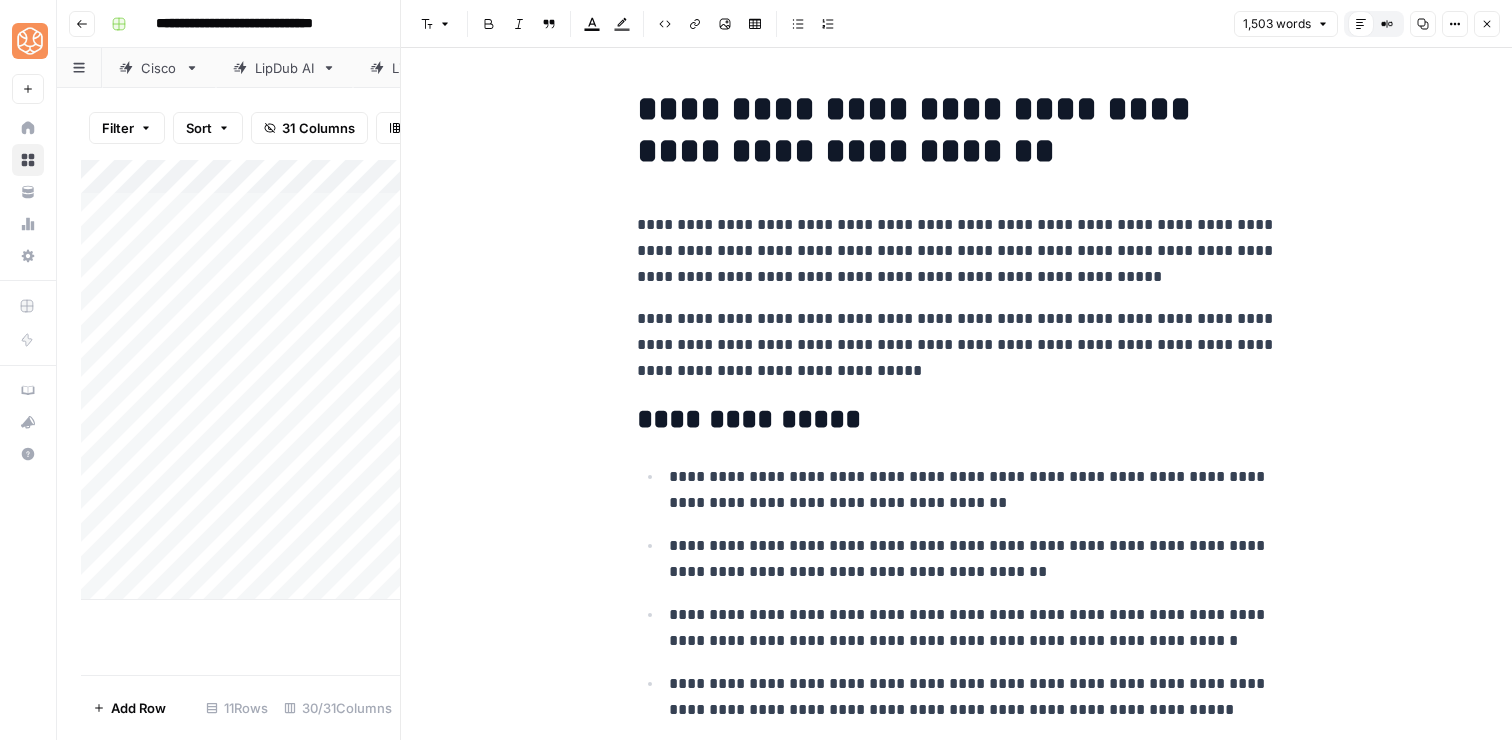 click on "**********" at bounding box center [957, 345] 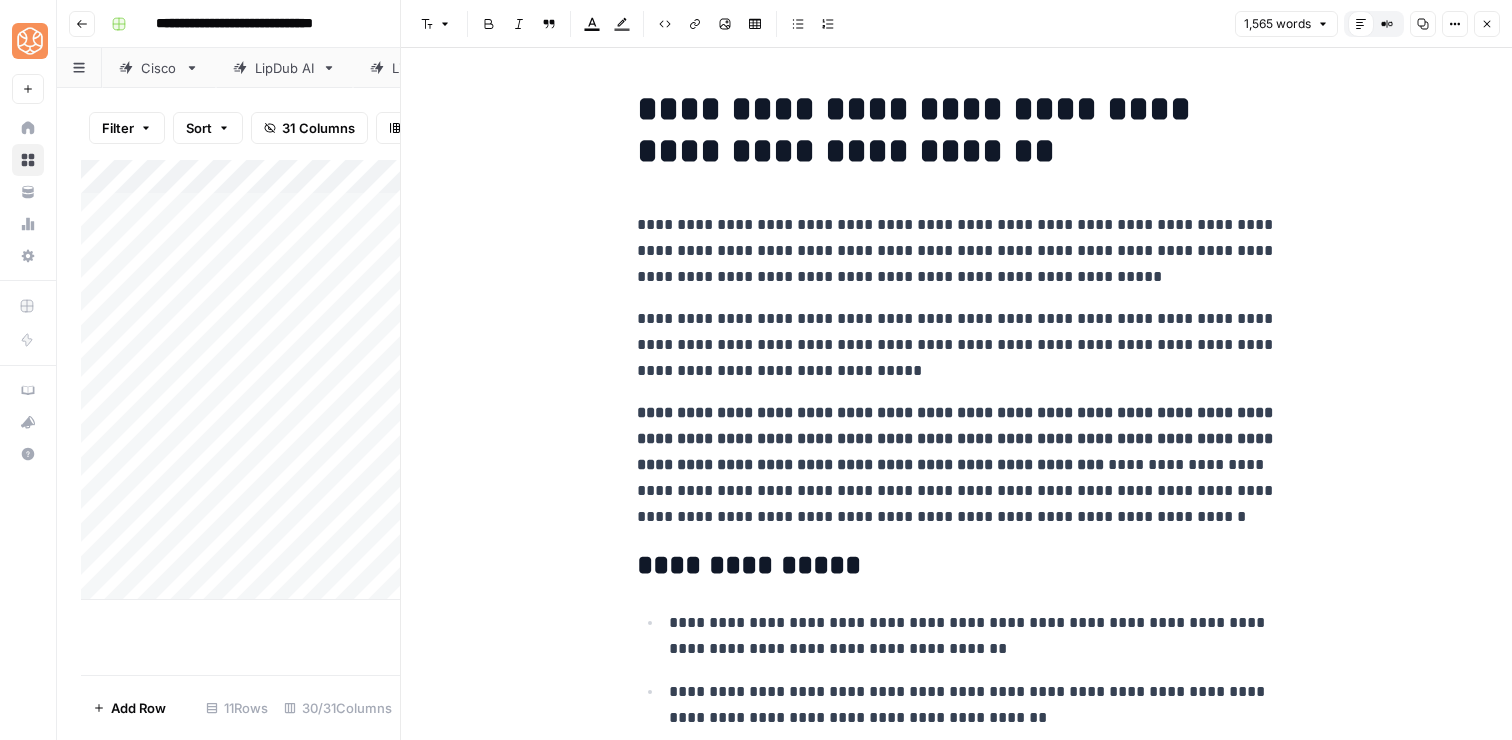 click on "**********" at bounding box center (957, 438) 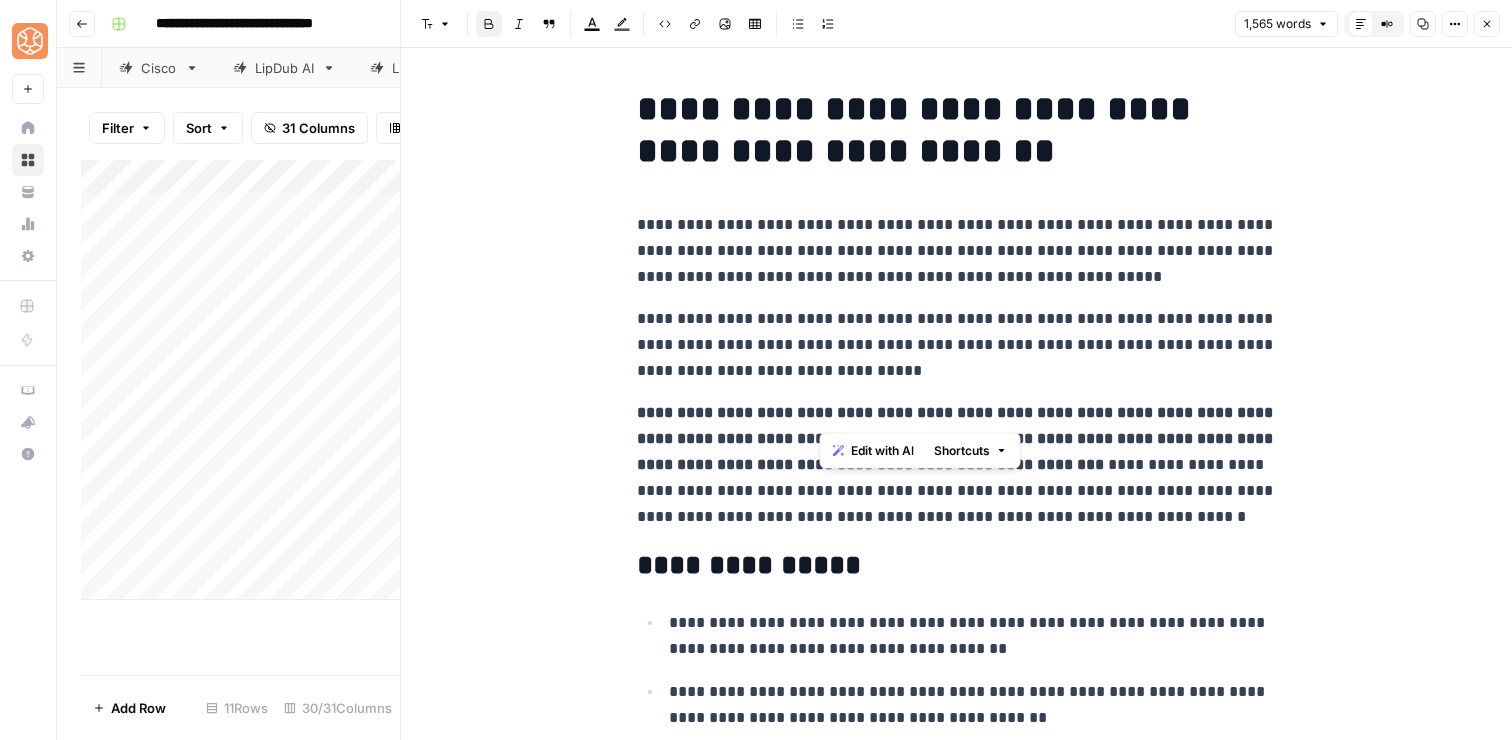 click on "**********" at bounding box center [957, 438] 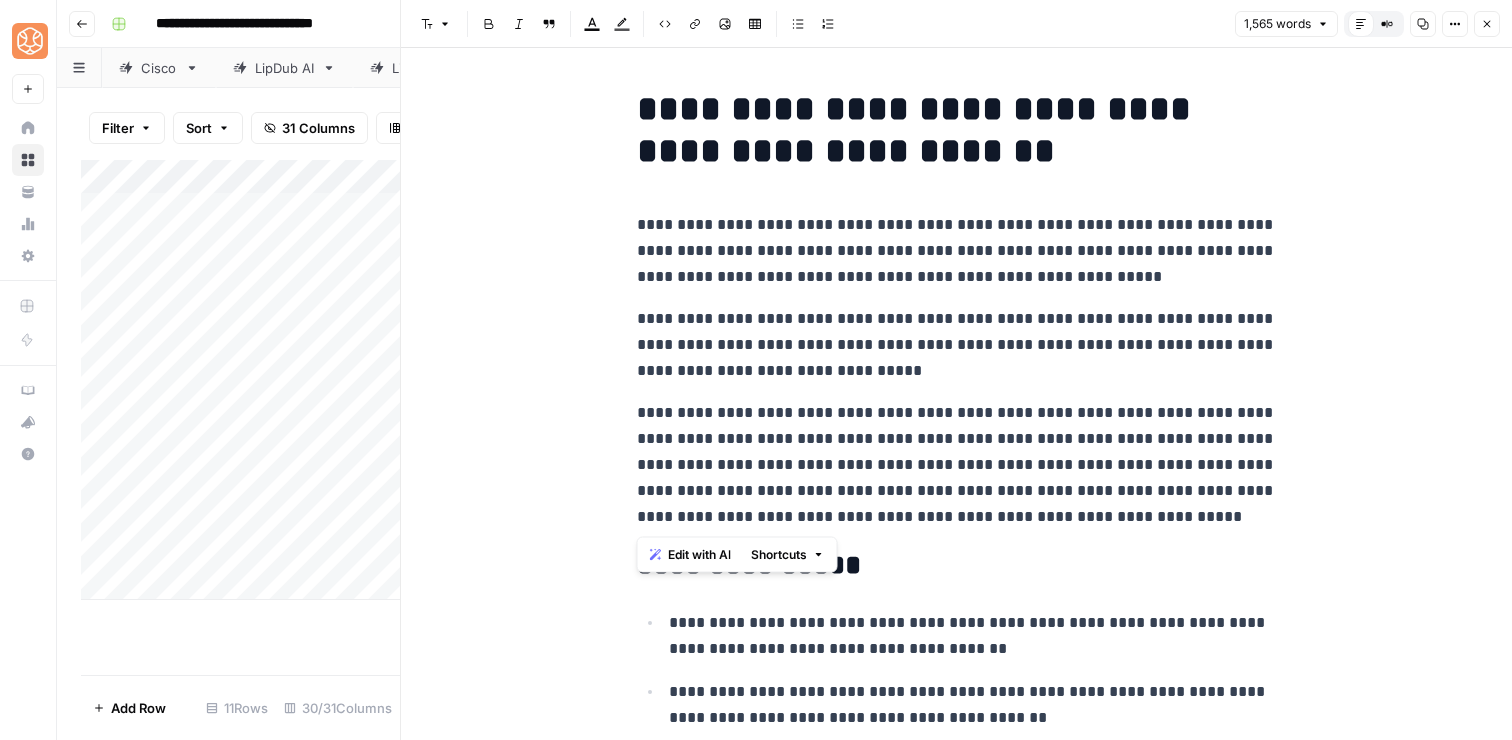 click on "**********" at bounding box center (957, 465) 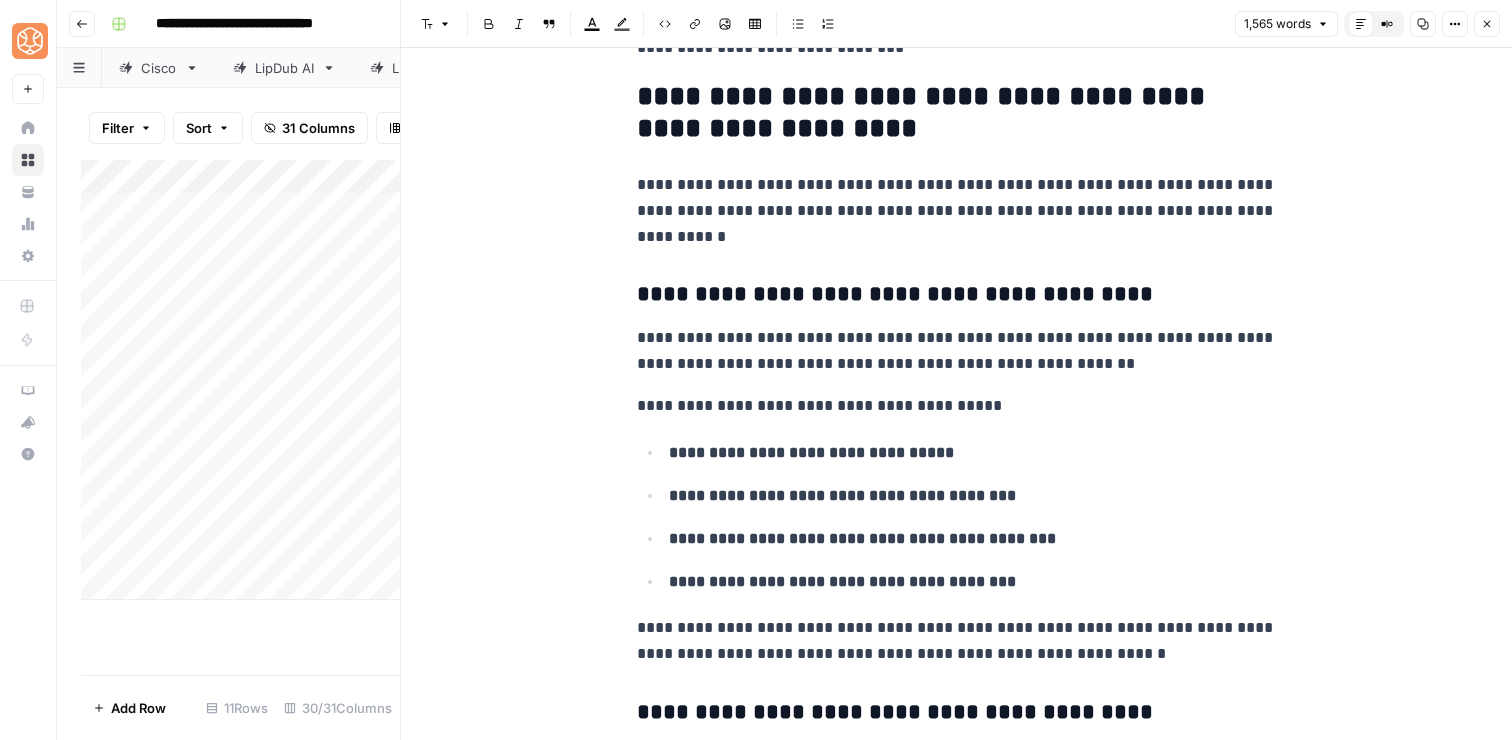 scroll, scrollTop: 3374, scrollLeft: 0, axis: vertical 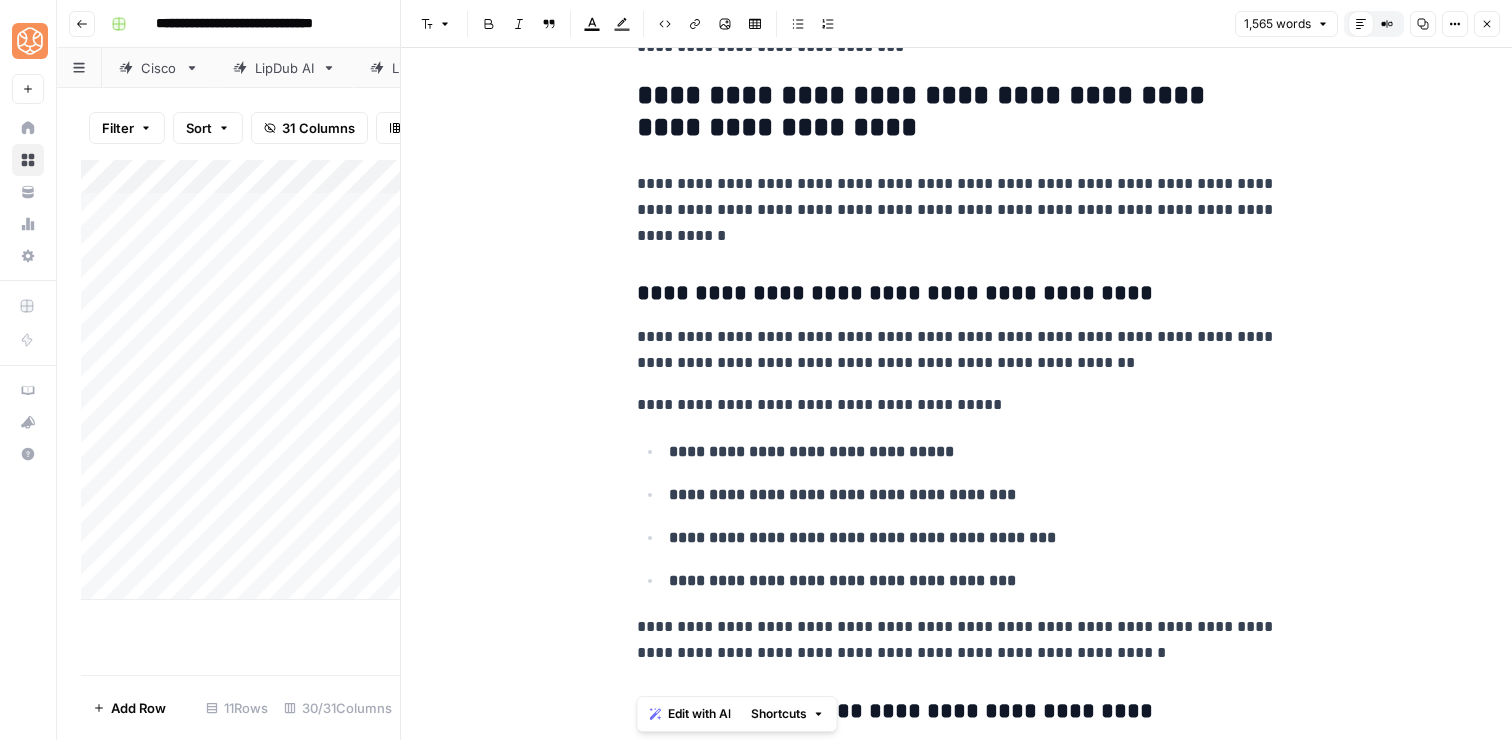 drag, startPoint x: 631, startPoint y: 326, endPoint x: 1180, endPoint y: 666, distance: 645.75616 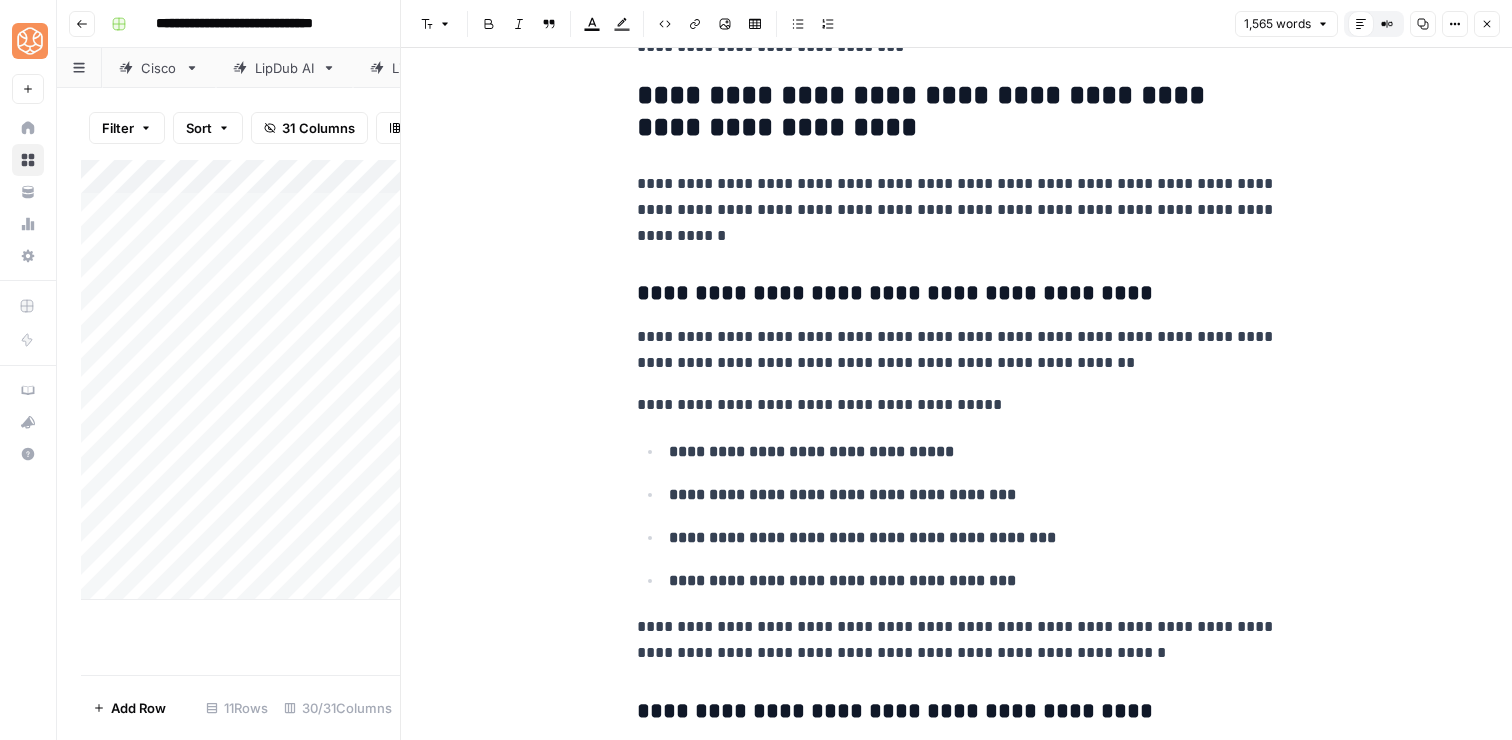 click on "**********" at bounding box center (957, 667) 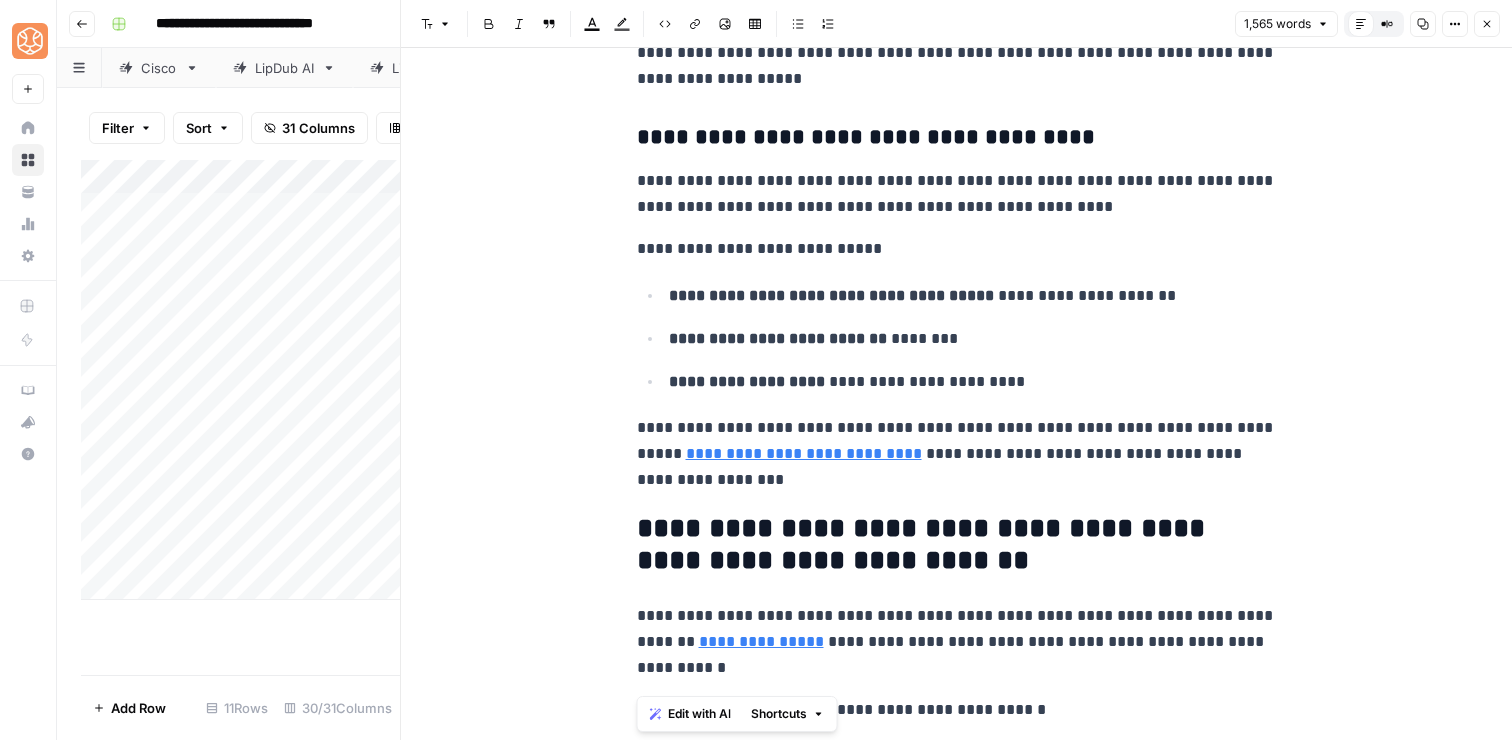 scroll, scrollTop: 6194, scrollLeft: 0, axis: vertical 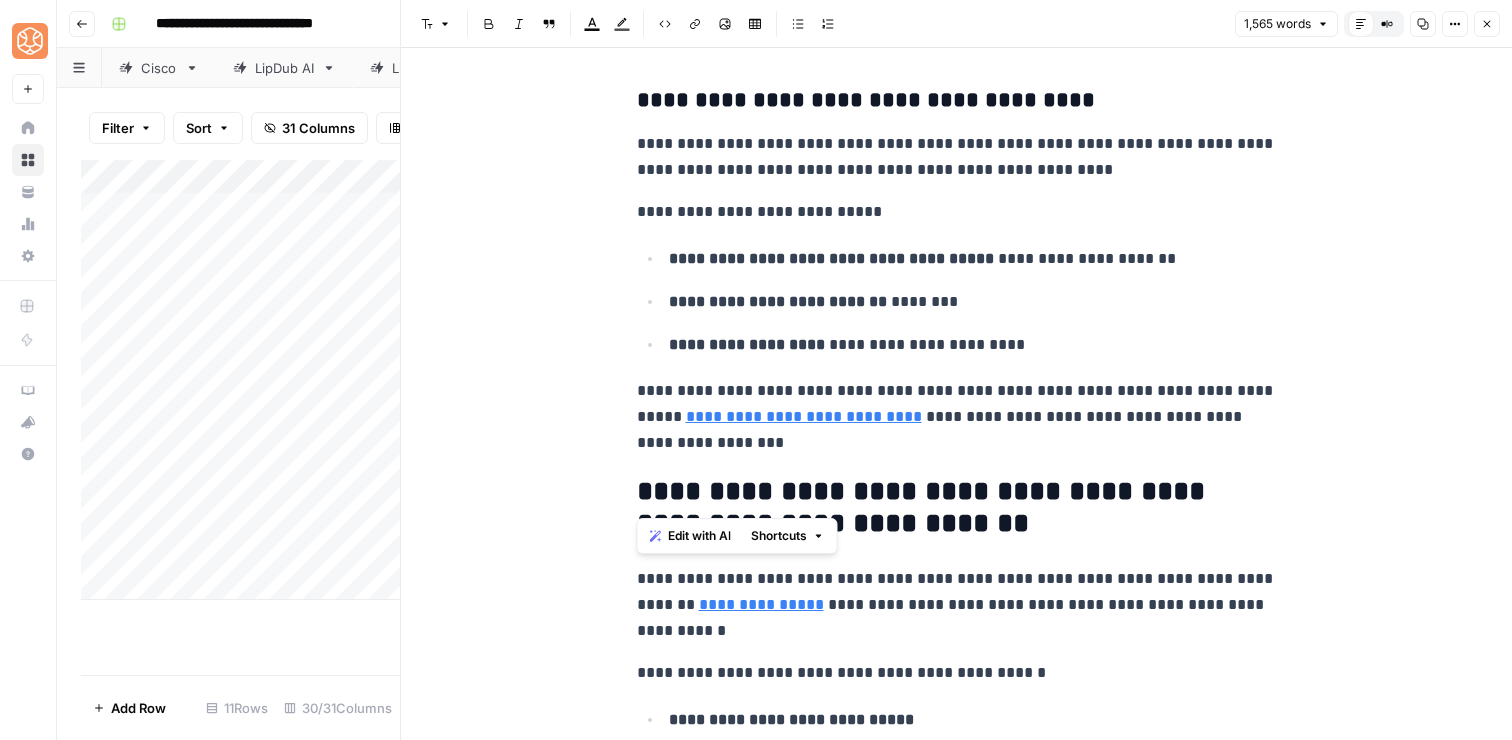 drag, startPoint x: 625, startPoint y: 283, endPoint x: 1211, endPoint y: 465, distance: 613.61224 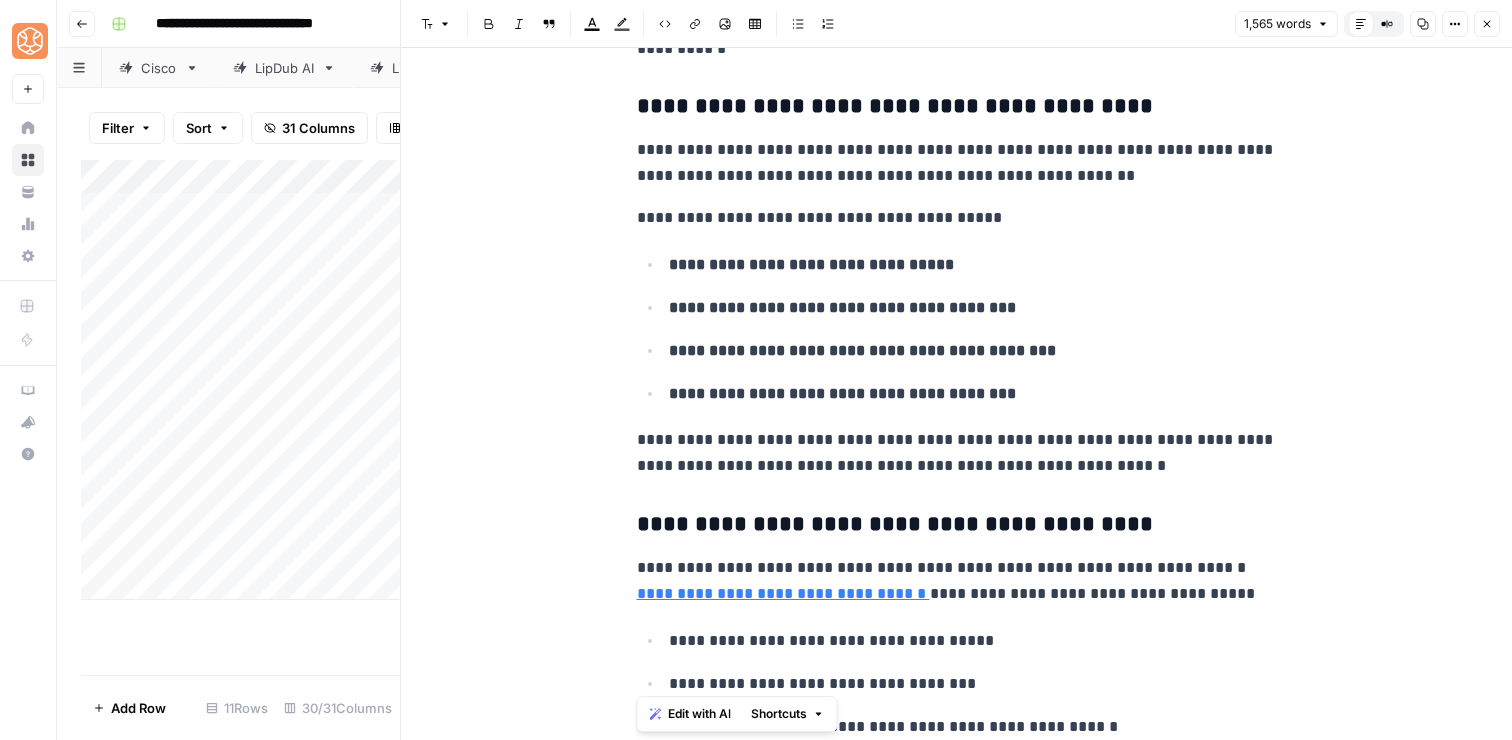 scroll, scrollTop: 3580, scrollLeft: 0, axis: vertical 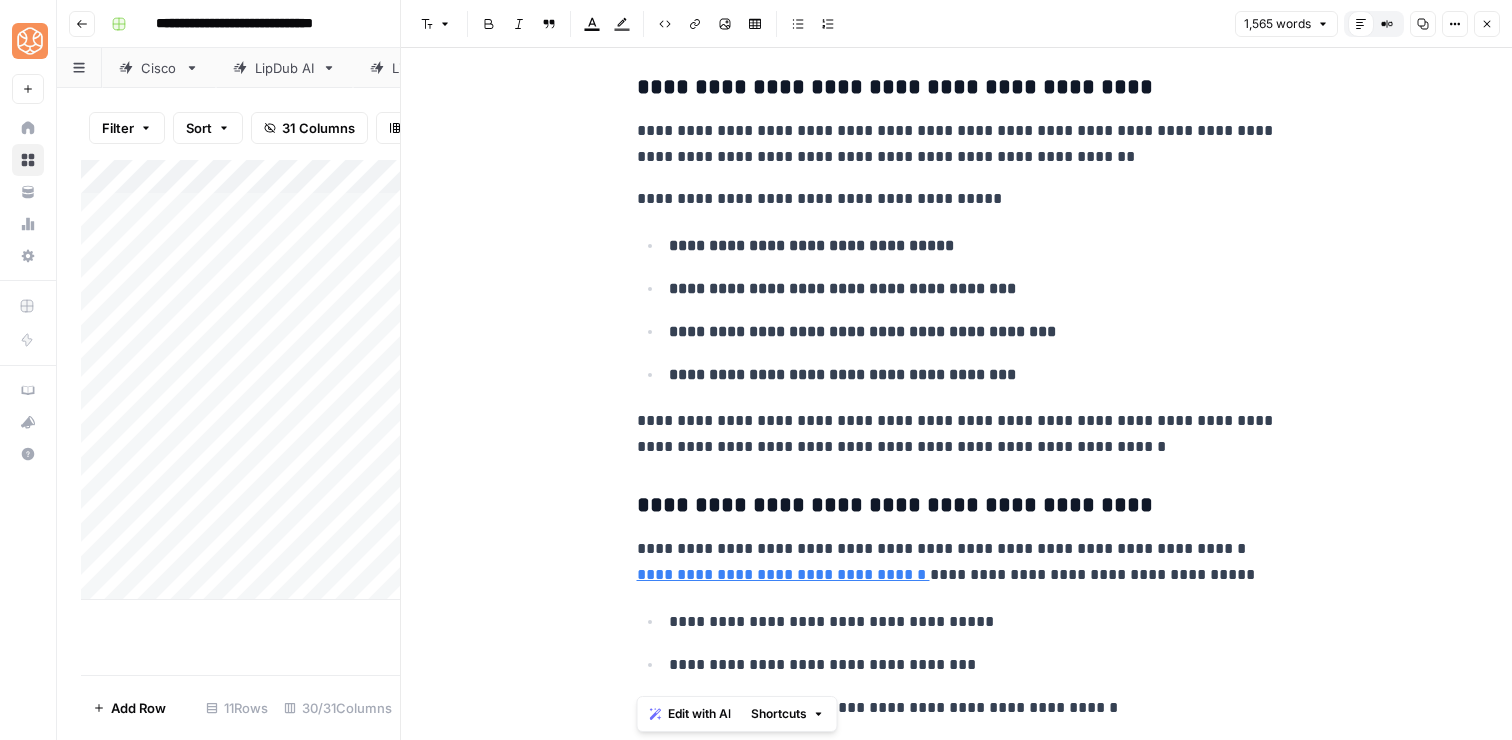 click on "**********" at bounding box center (970, 374) 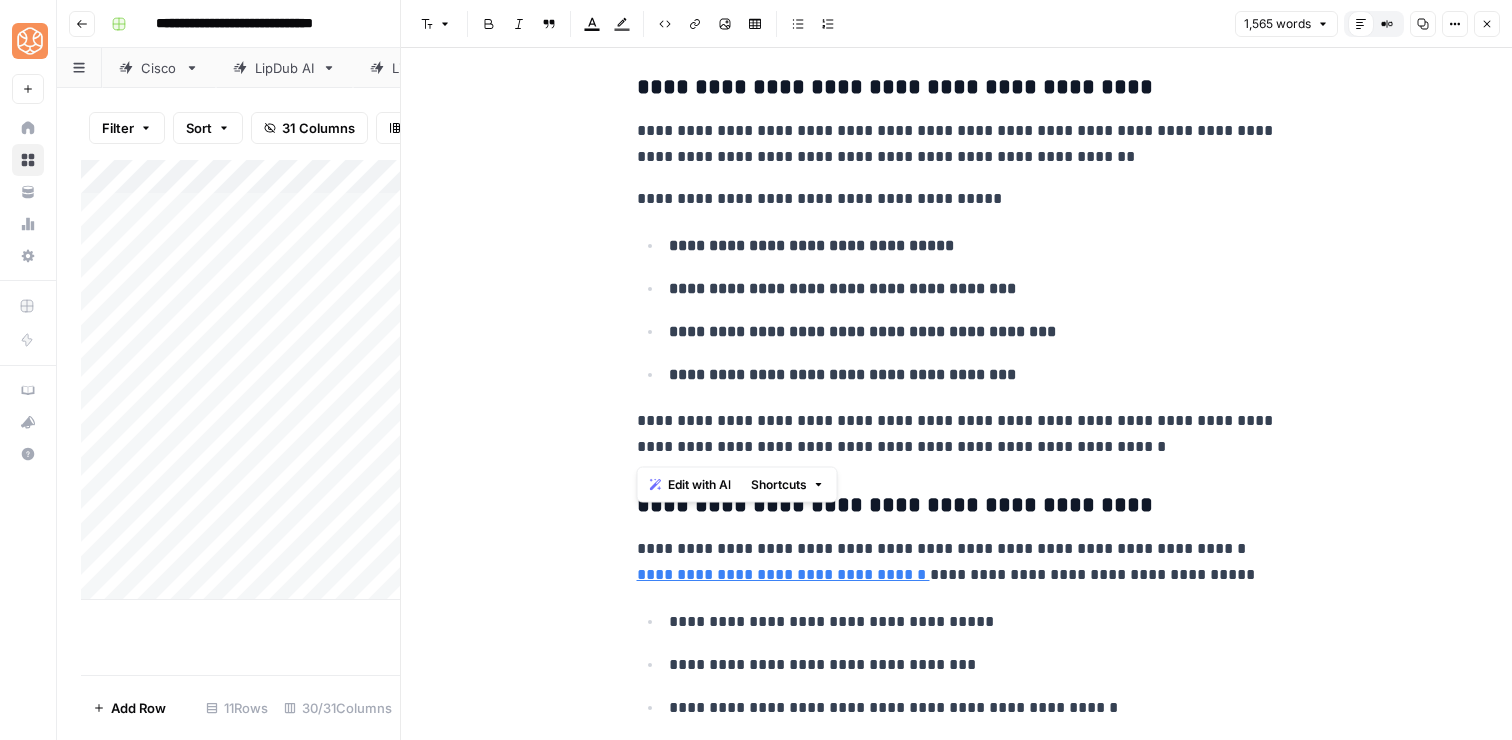 drag, startPoint x: 1158, startPoint y: 449, endPoint x: 1076, endPoint y: 112, distance: 346.83282 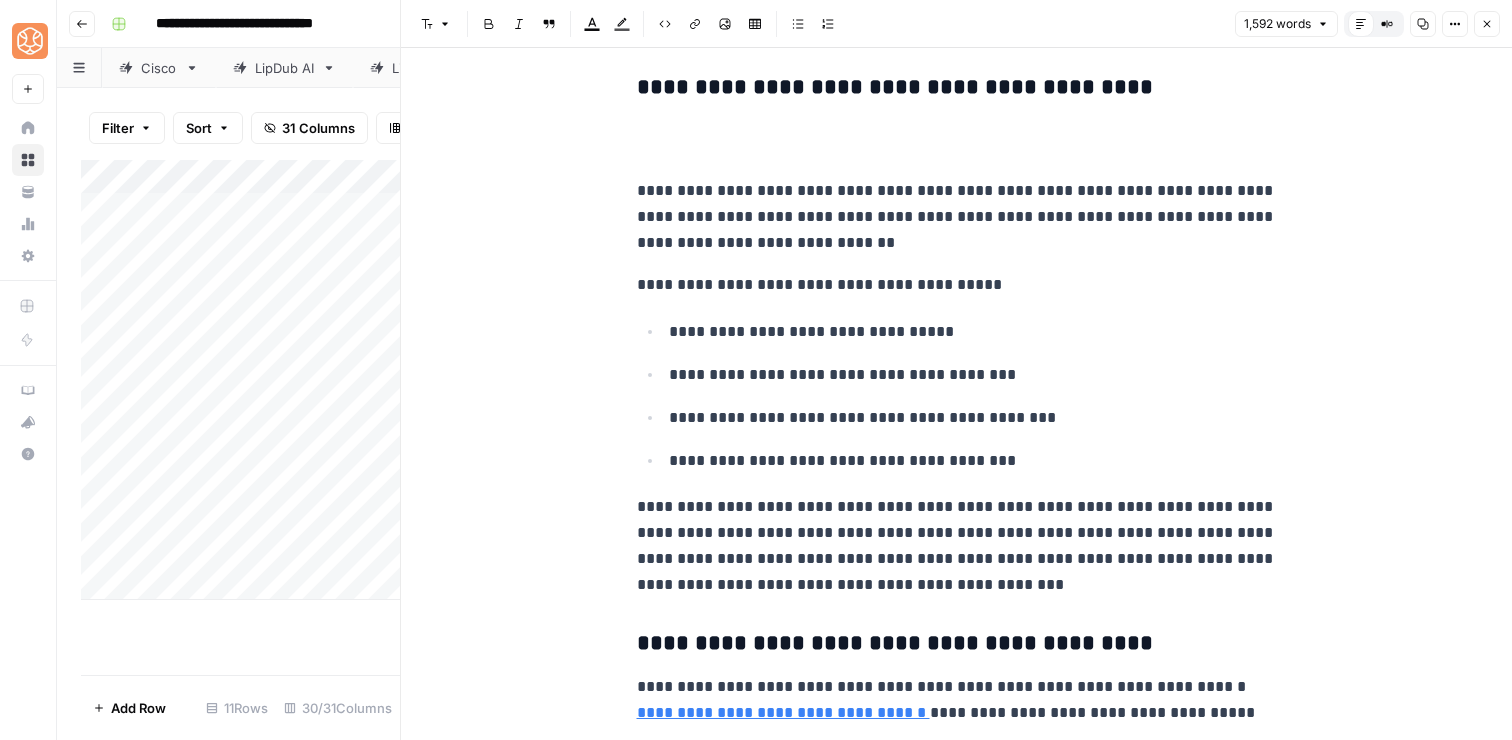 click on "**********" at bounding box center (957, 530) 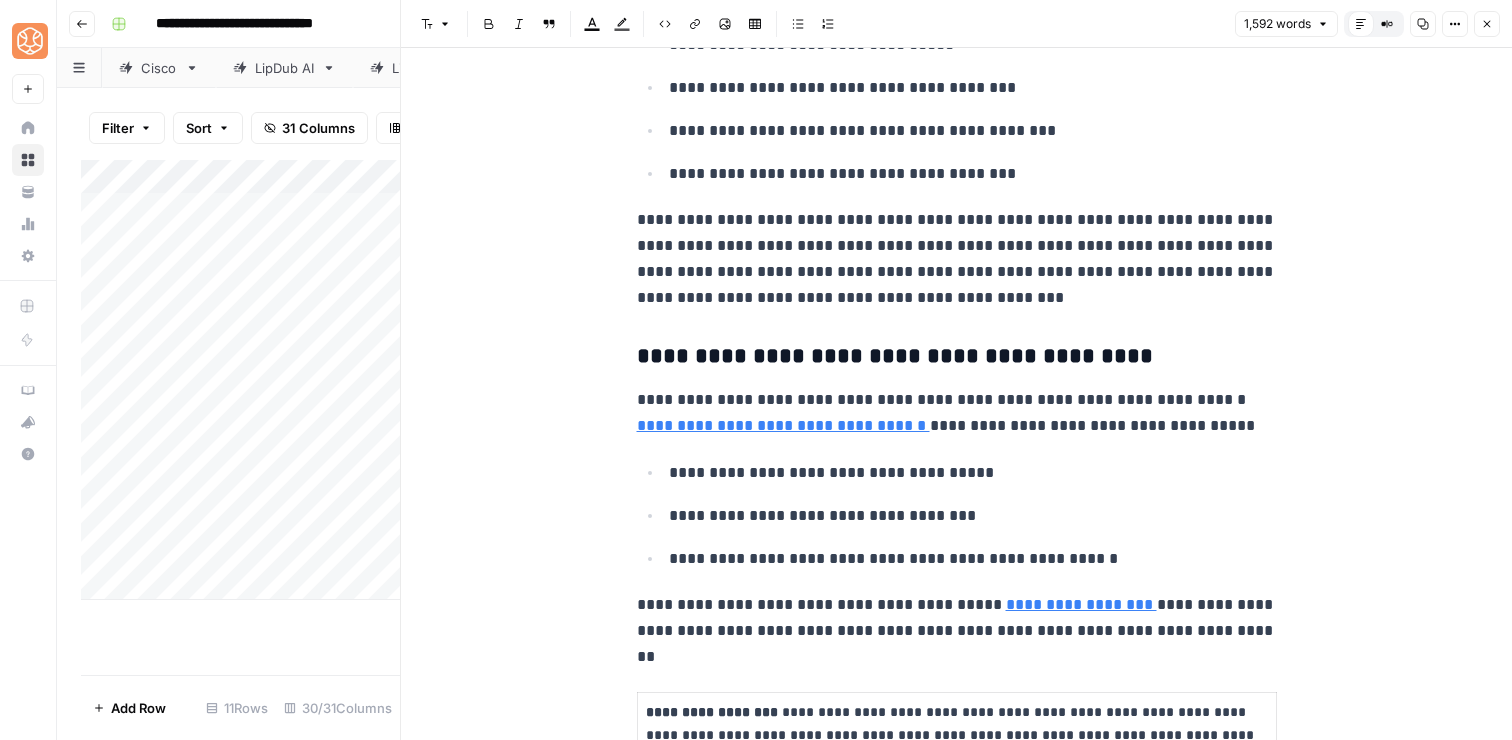 scroll, scrollTop: 3850, scrollLeft: 0, axis: vertical 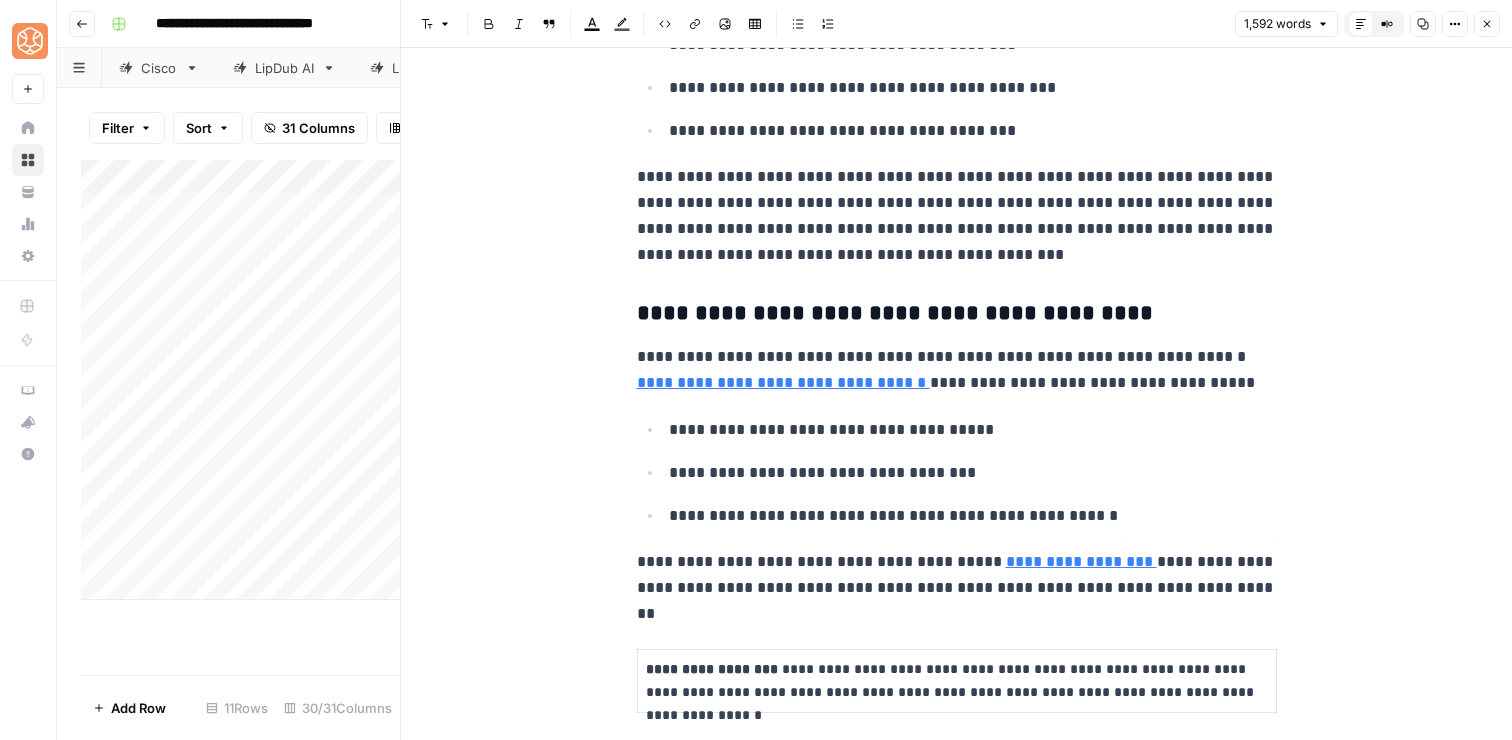 click on "**********" at bounding box center (957, 575) 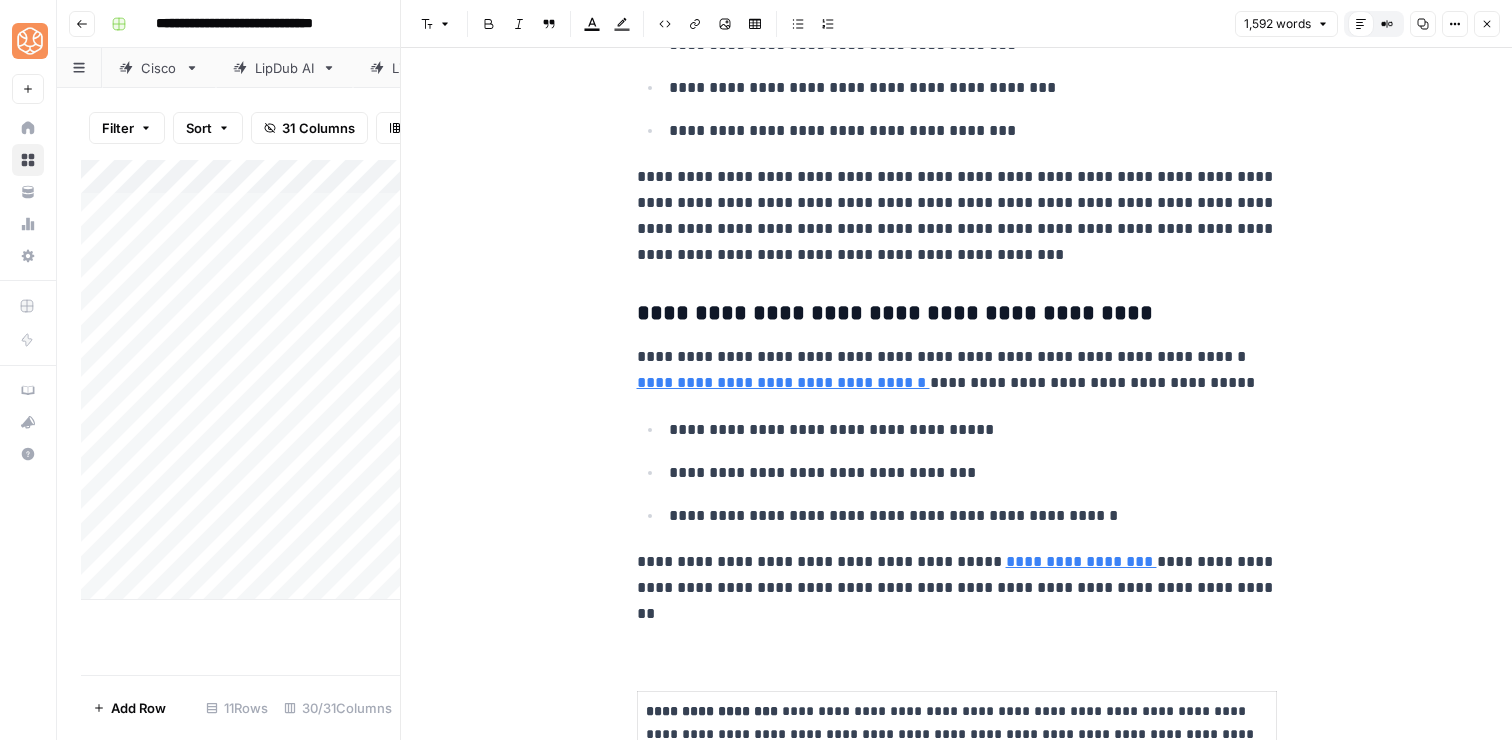 scroll, scrollTop: 3979, scrollLeft: 0, axis: vertical 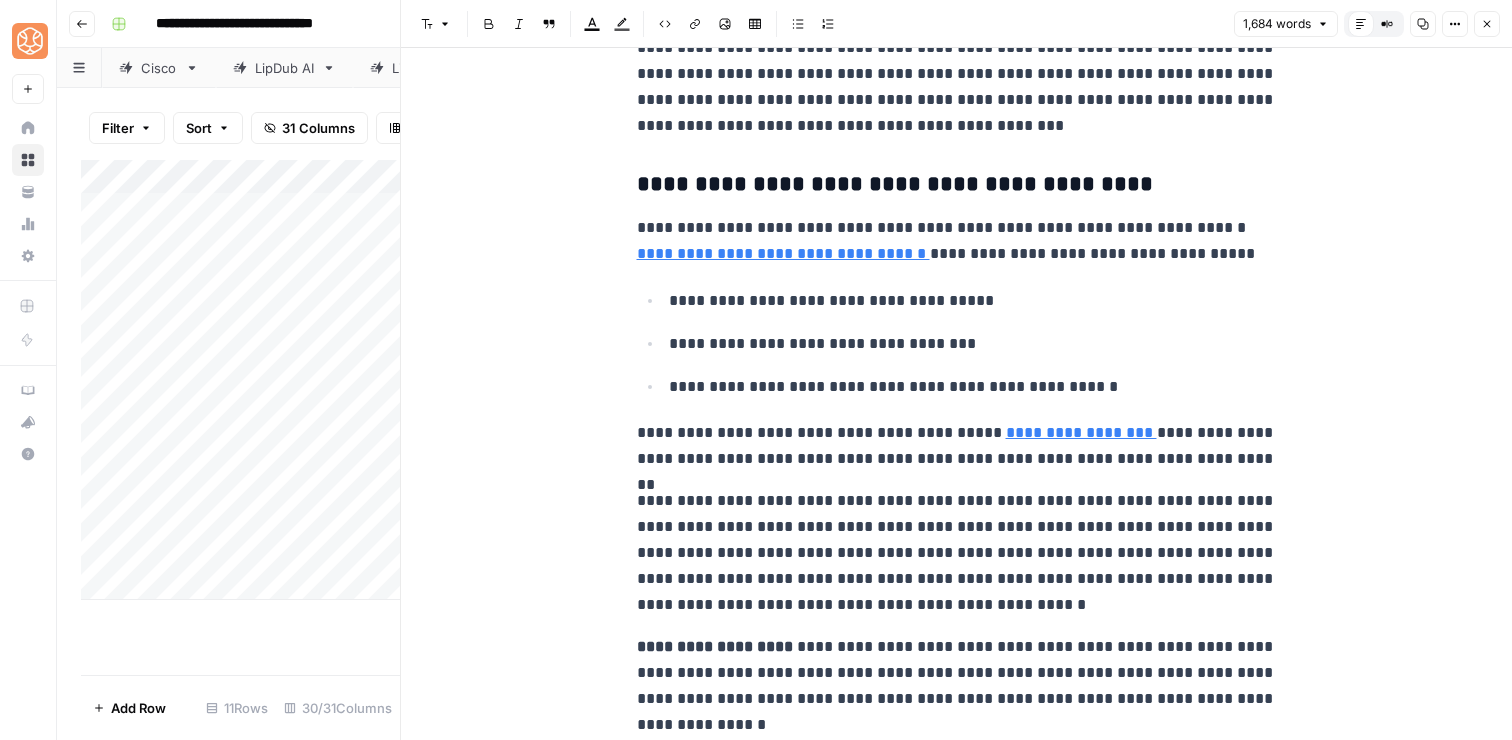 drag, startPoint x: 1201, startPoint y: 528, endPoint x: 1198, endPoint y: 458, distance: 70.064255 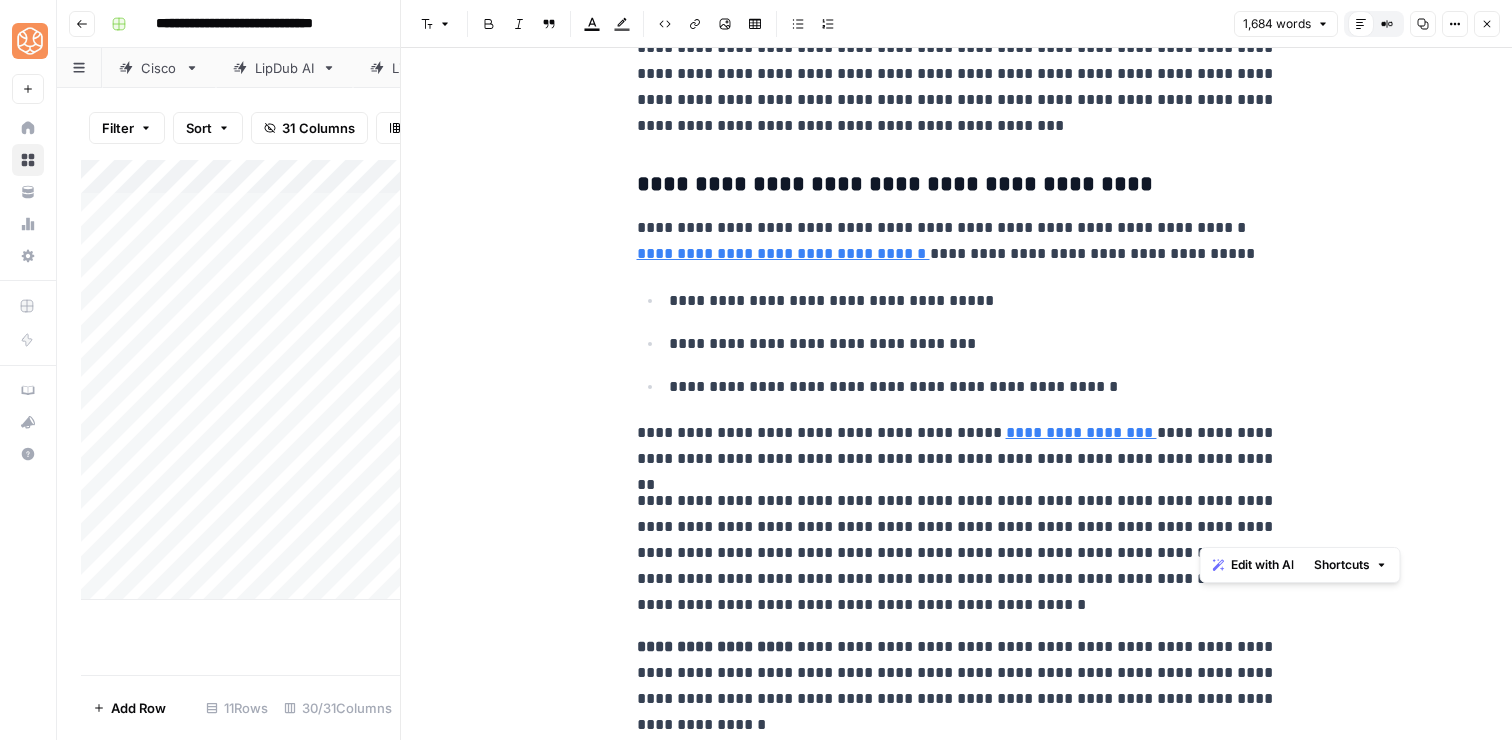 drag, startPoint x: 1204, startPoint y: 529, endPoint x: 1197, endPoint y: 464, distance: 65.37584 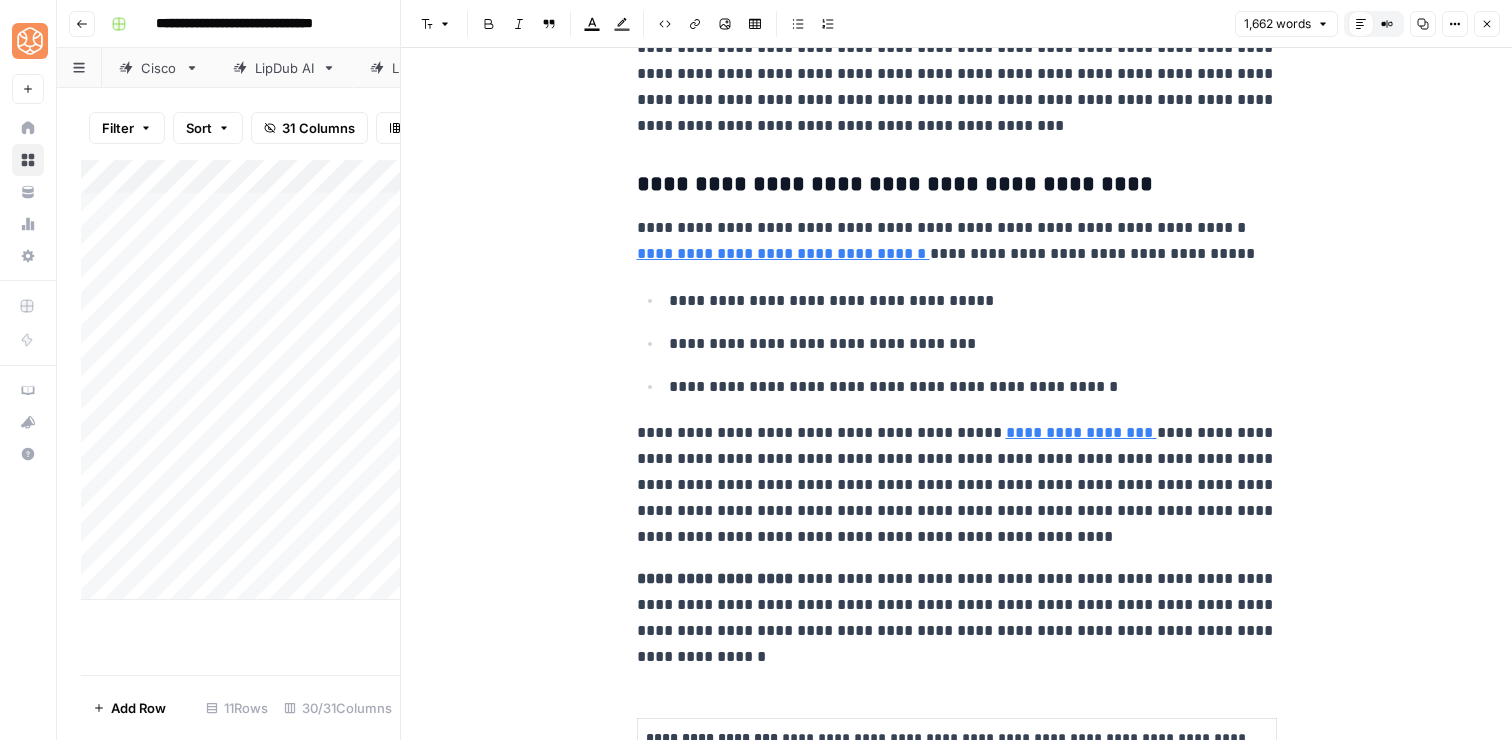 click on "**********" at bounding box center [957, 485] 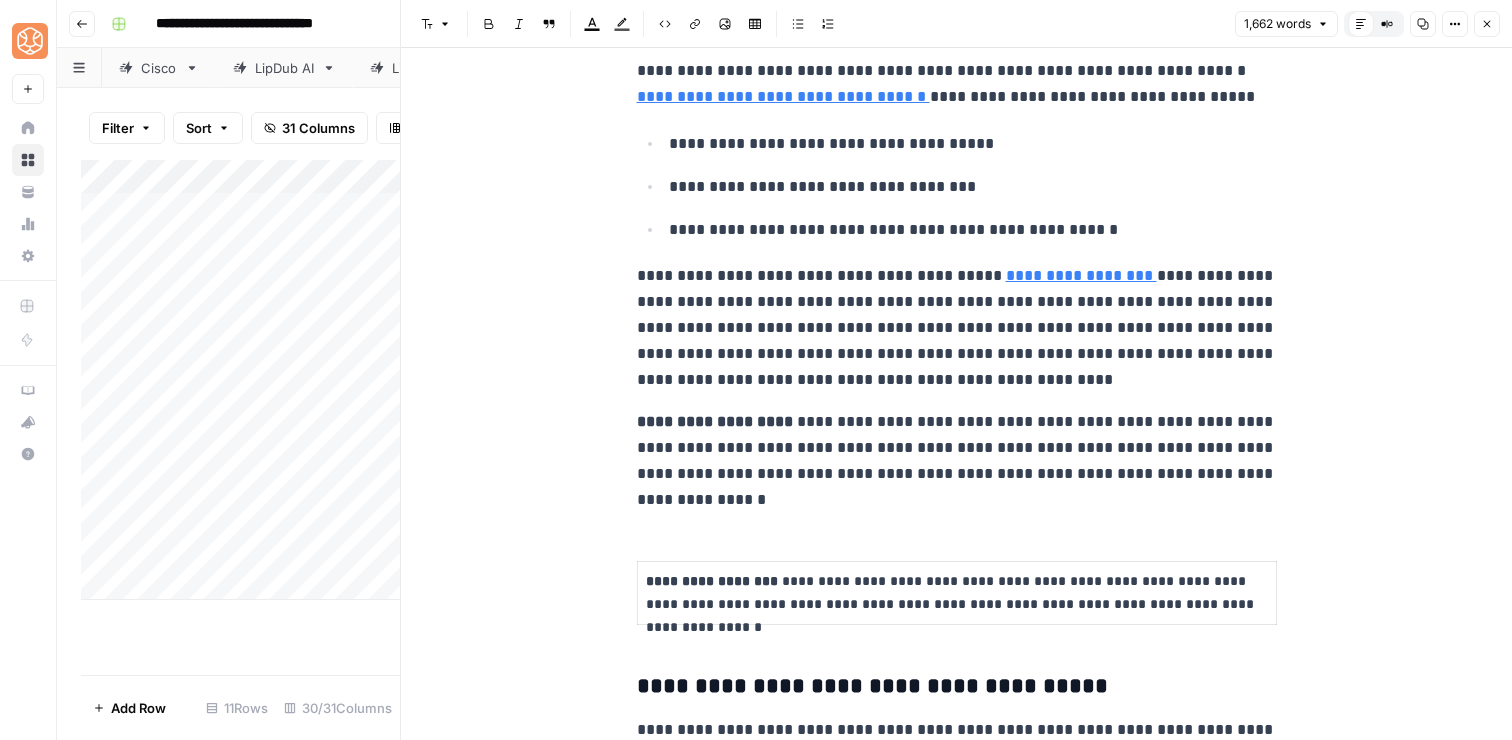 scroll, scrollTop: 4149, scrollLeft: 0, axis: vertical 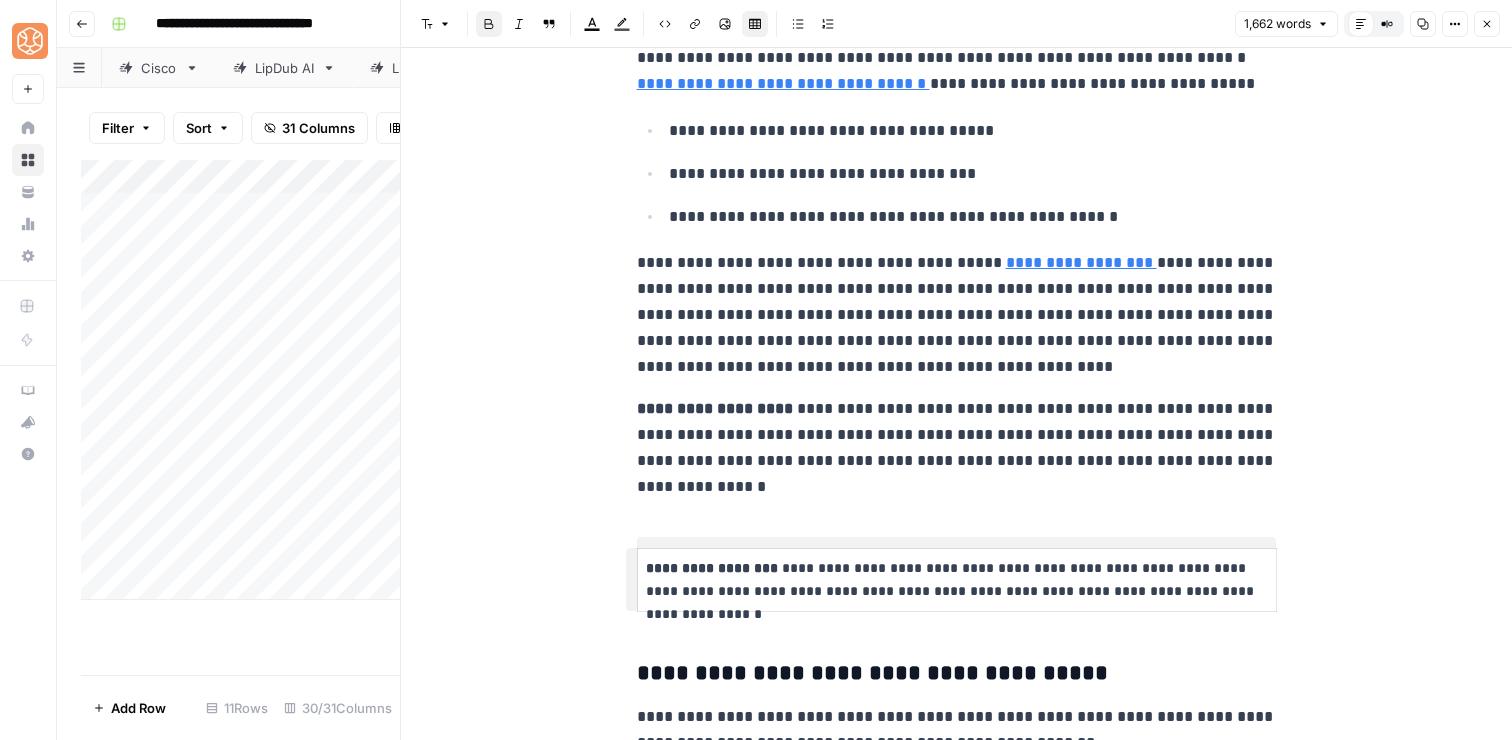 click on "**********" at bounding box center (957, 30) 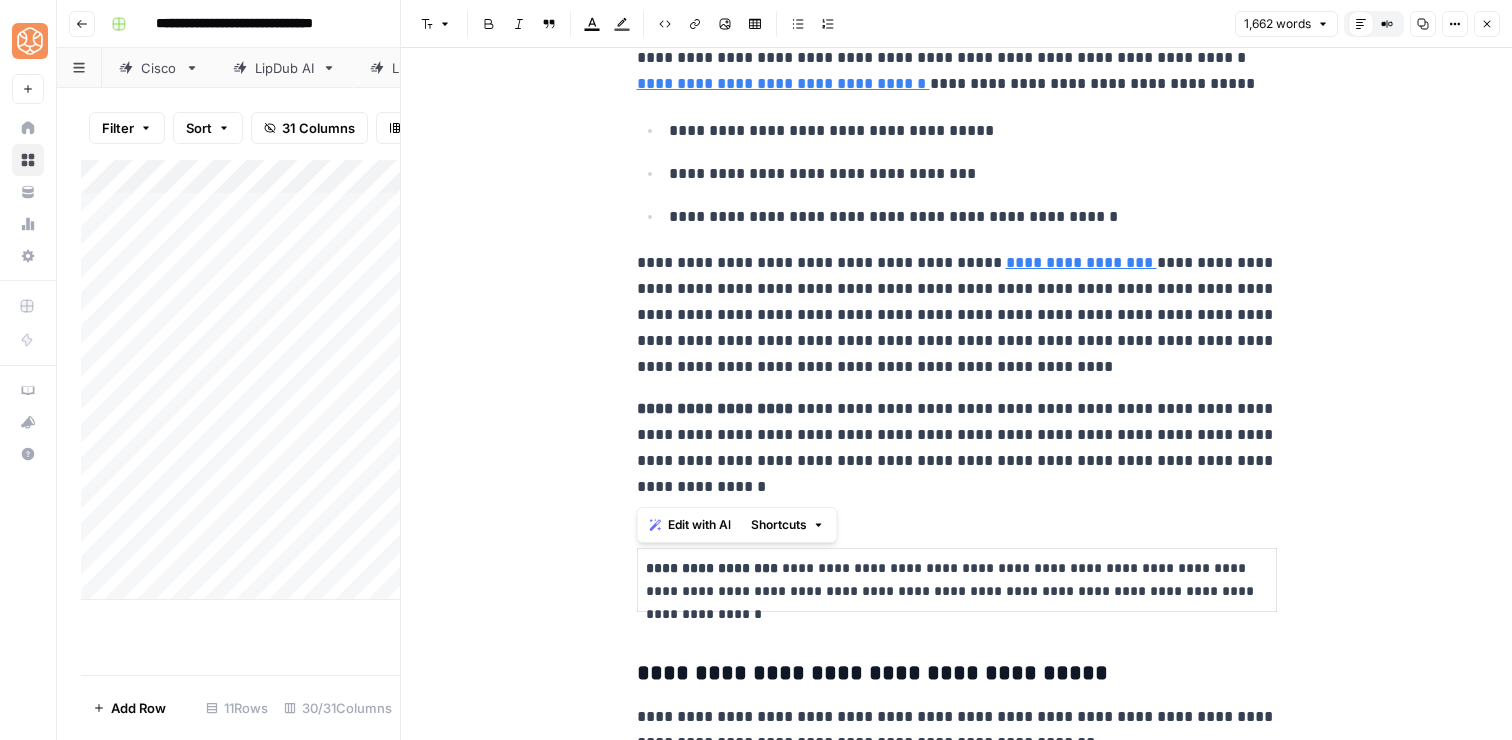 drag, startPoint x: 887, startPoint y: 481, endPoint x: 631, endPoint y: 411, distance: 265.39783 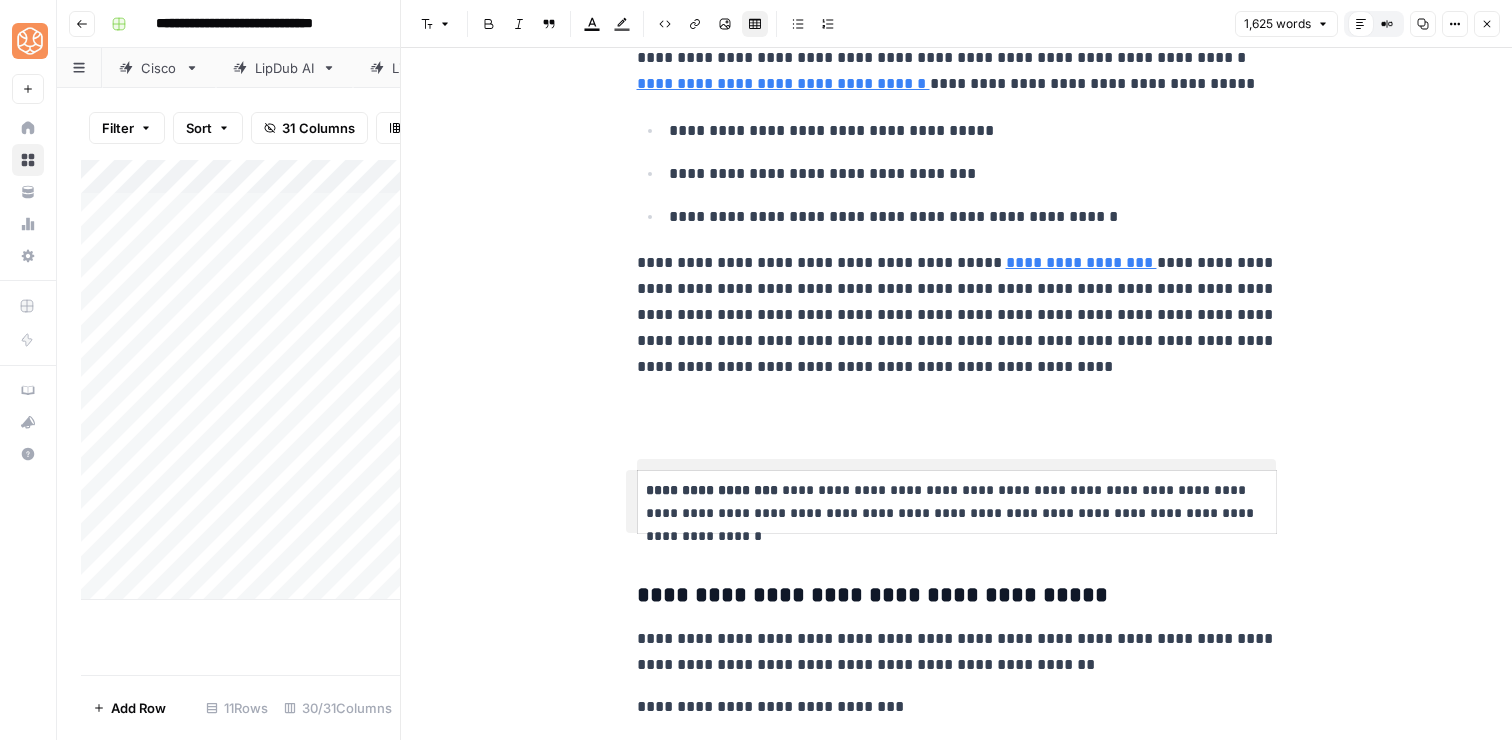 click on "**********" at bounding box center (957, 502) 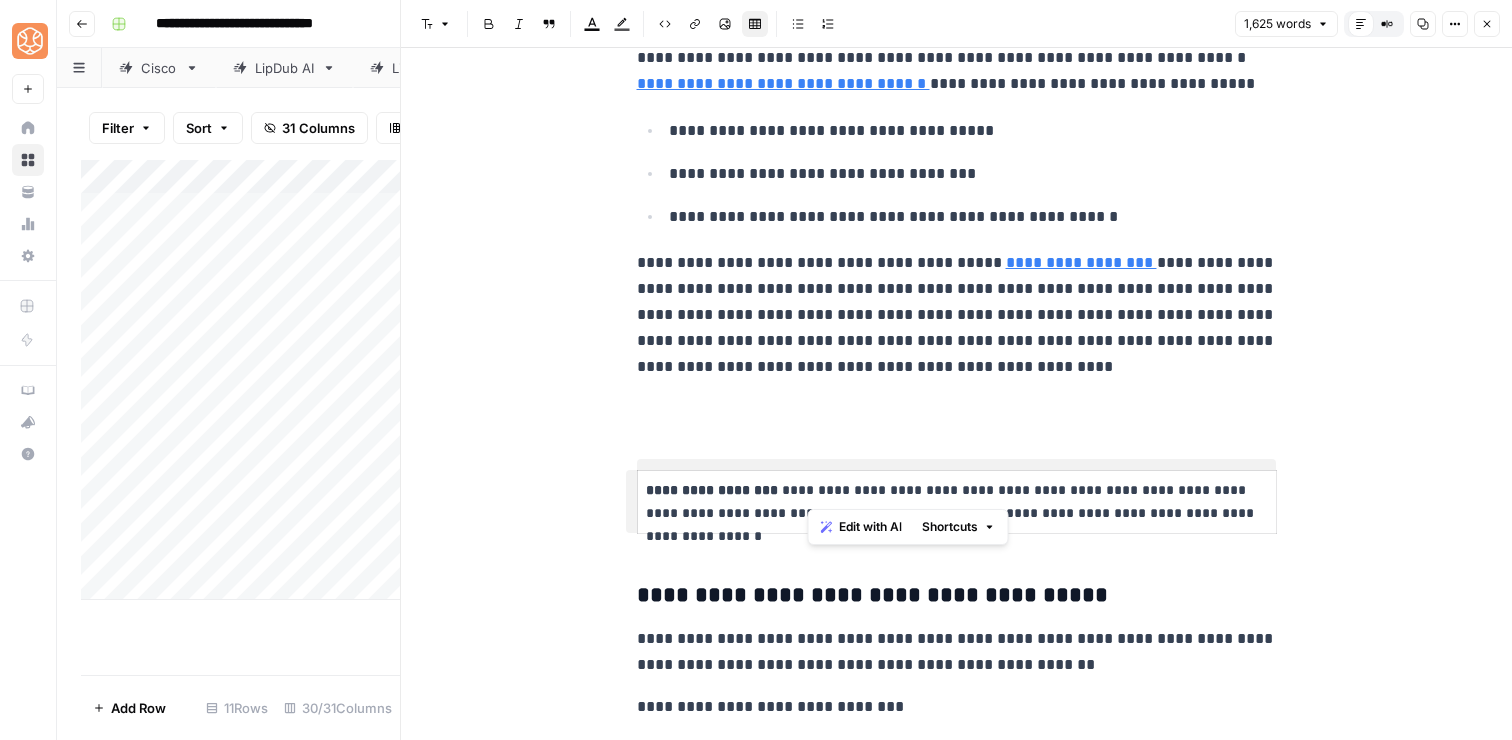 click on "**********" at bounding box center (957, 502) 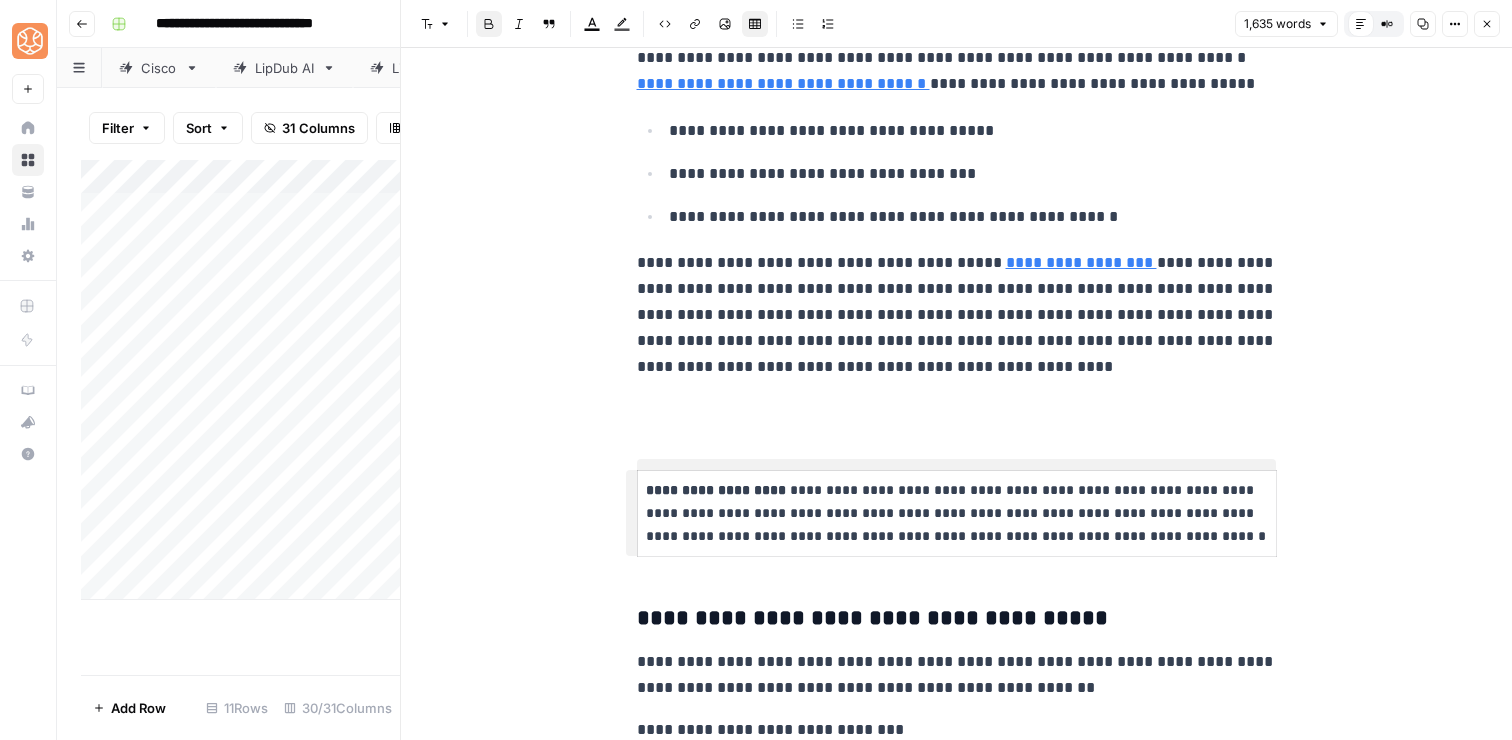 click on "**********" at bounding box center [957, 3] 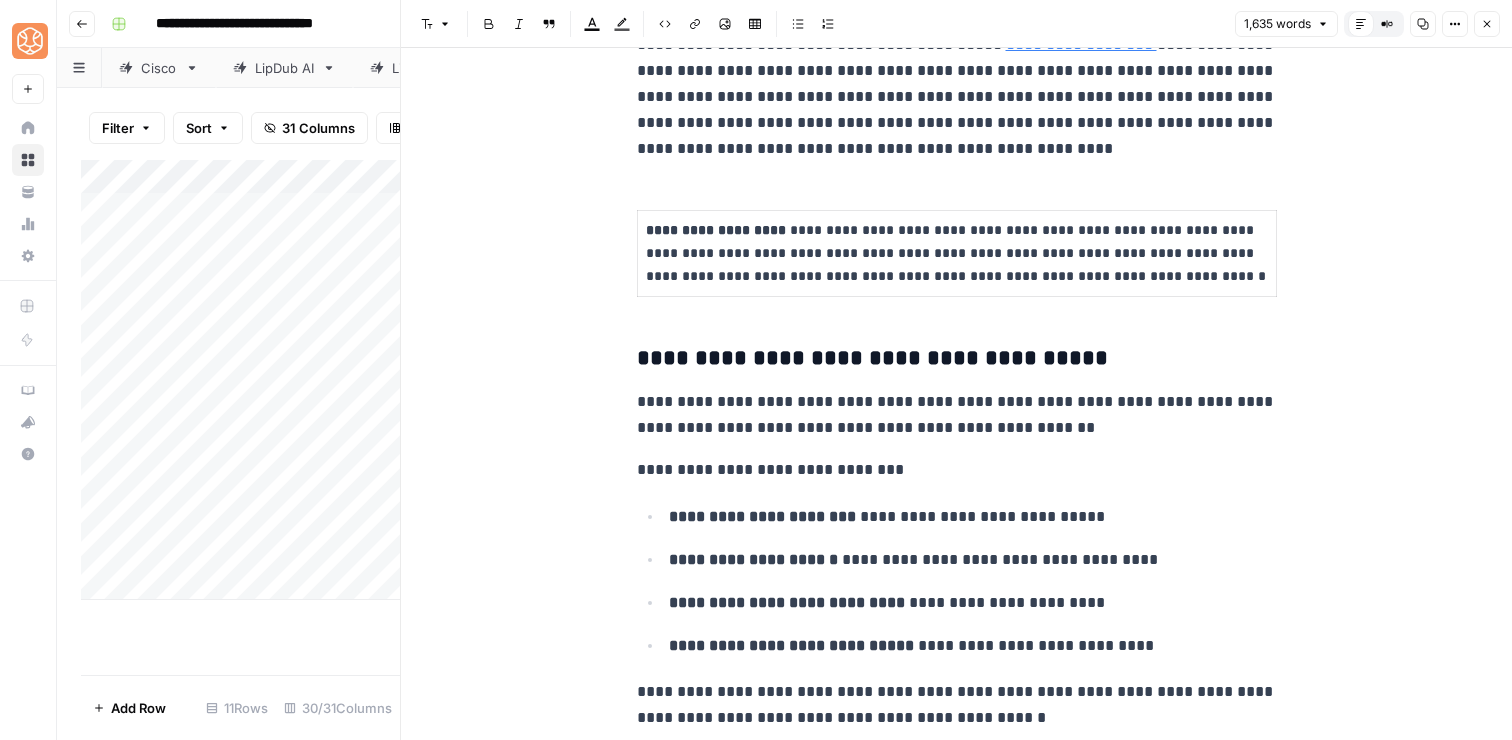 scroll, scrollTop: 4378, scrollLeft: 0, axis: vertical 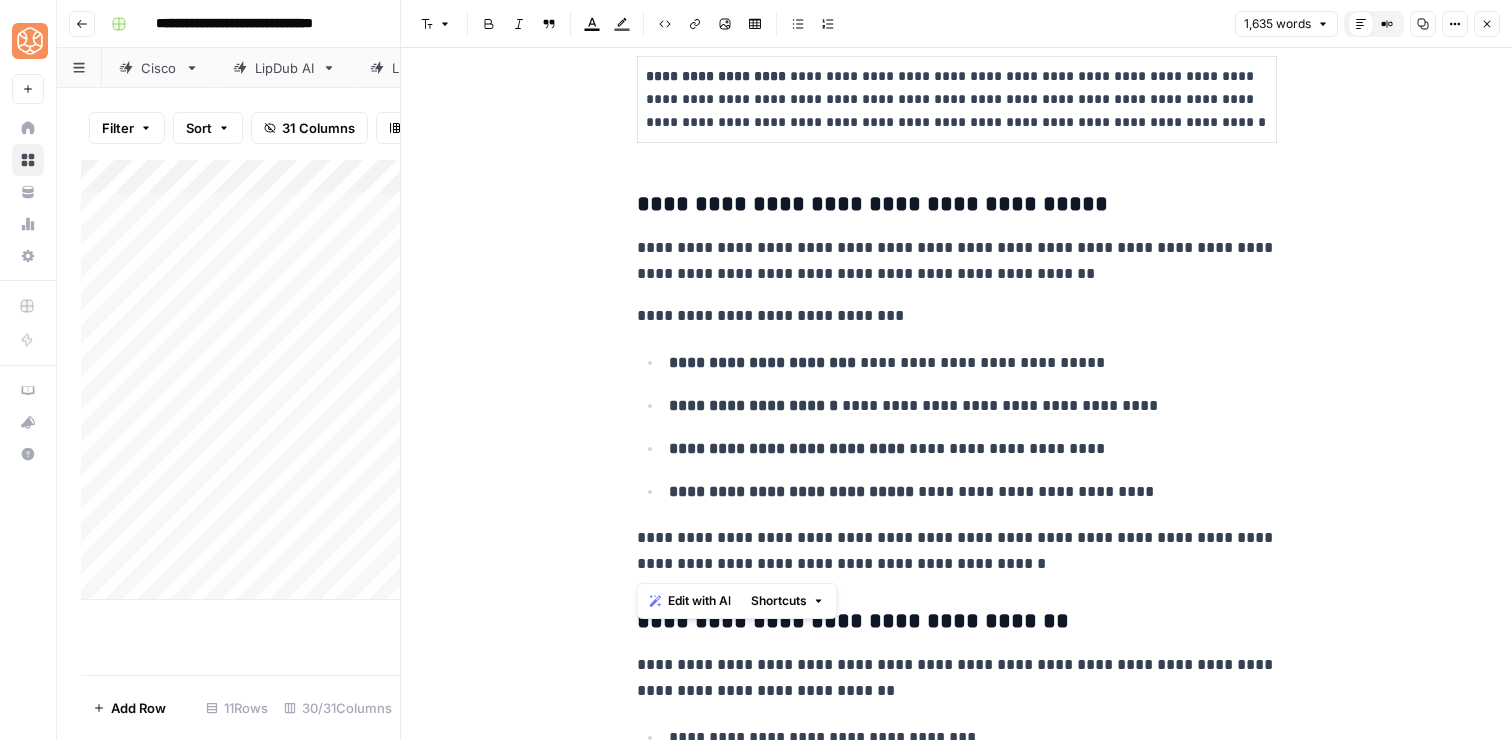drag, startPoint x: 1009, startPoint y: 563, endPoint x: 613, endPoint y: 232, distance: 516.11725 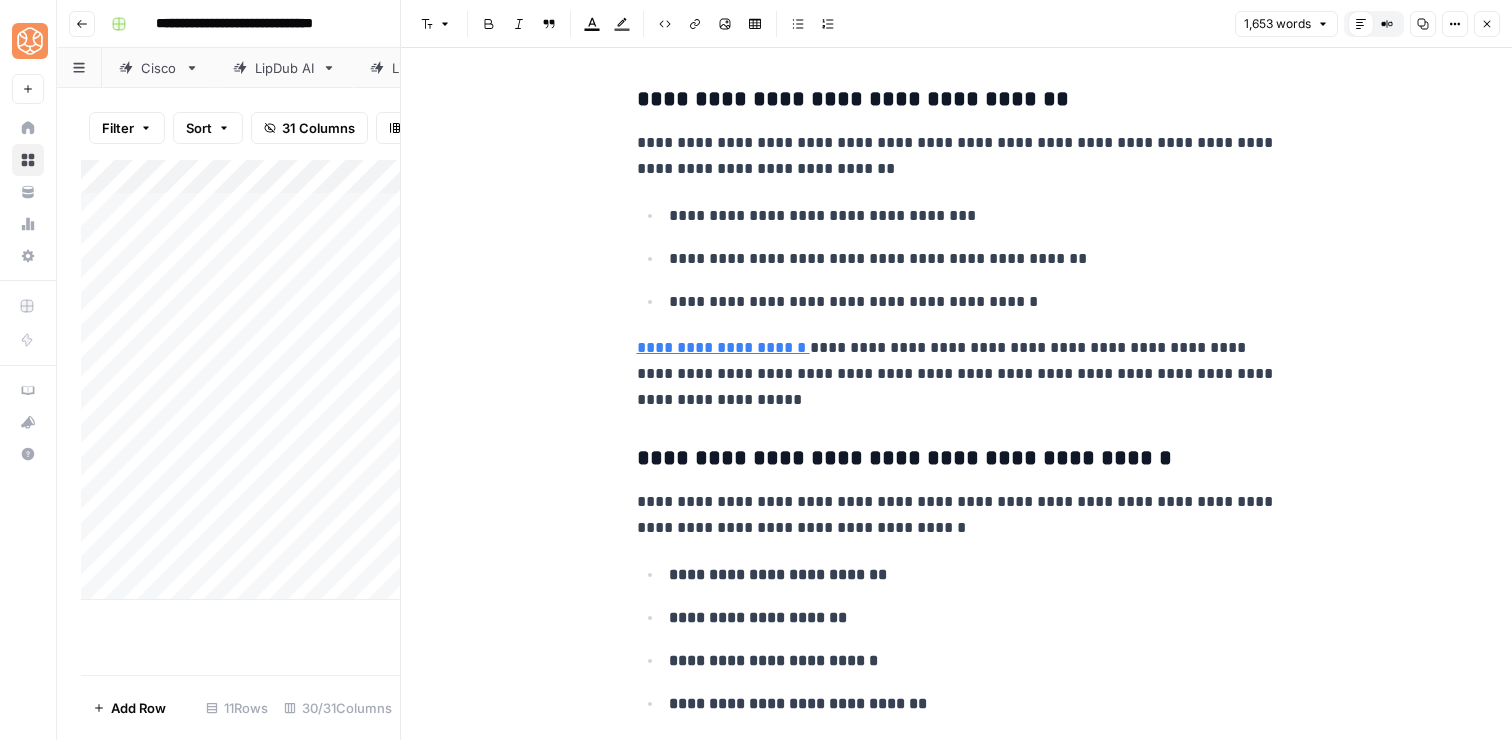 scroll, scrollTop: 5110, scrollLeft: 0, axis: vertical 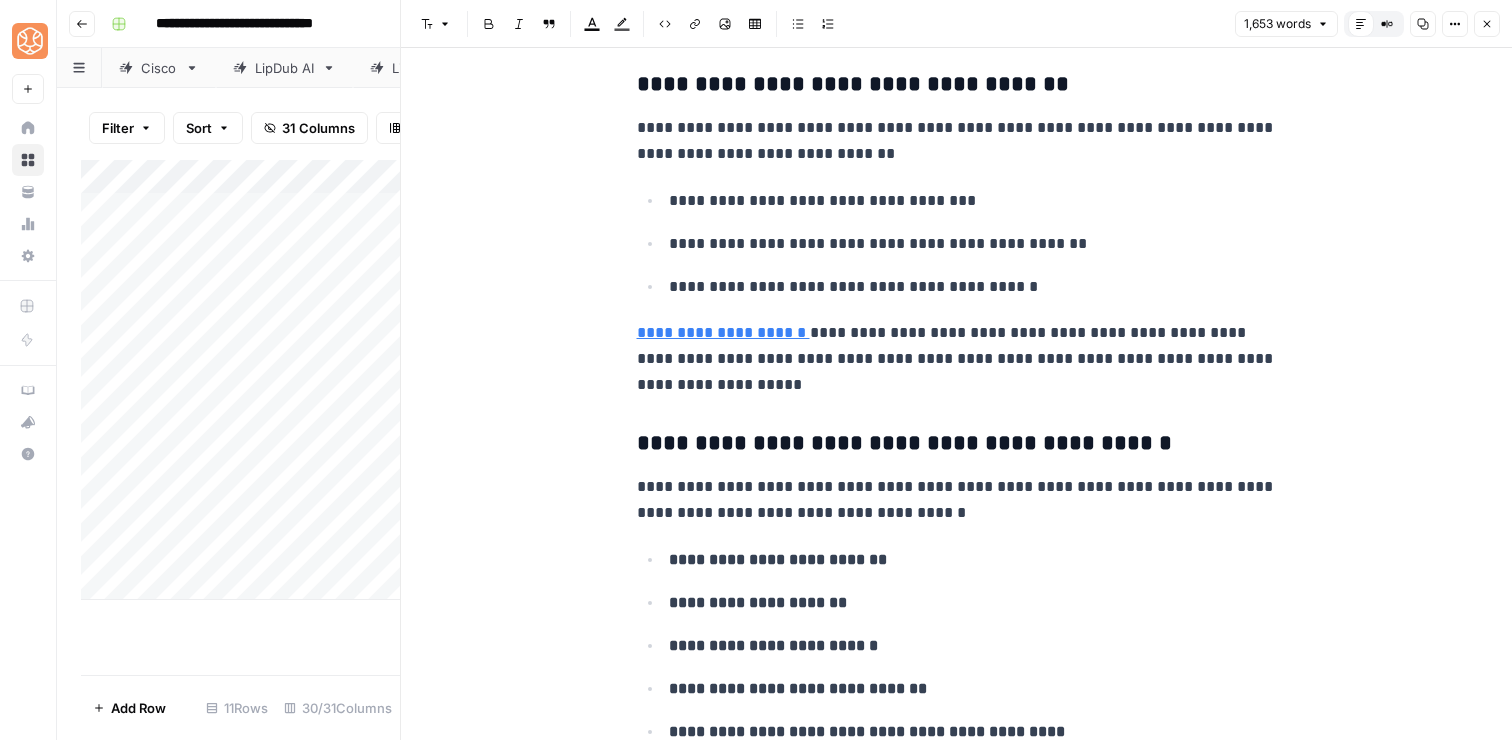 click on "**********" at bounding box center (957, 359) 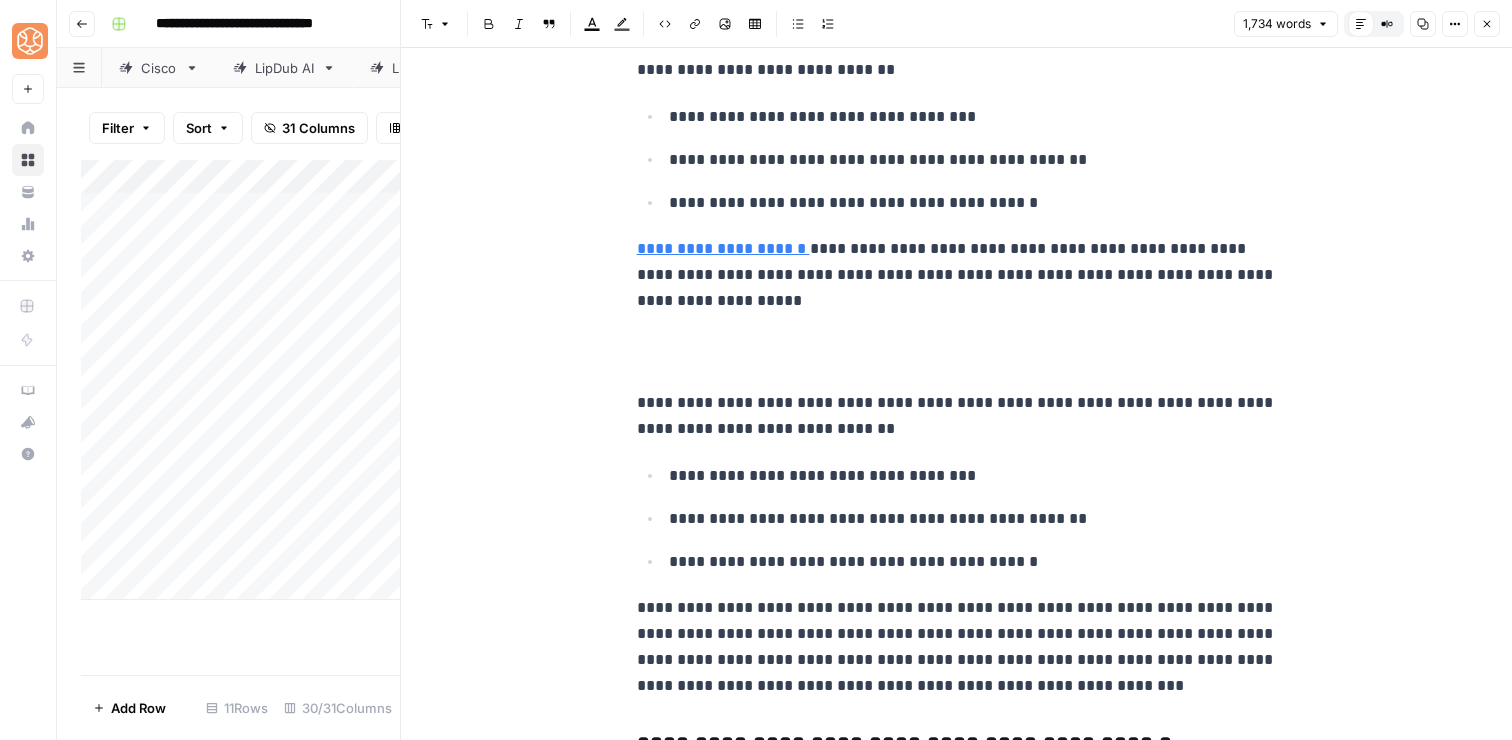 scroll, scrollTop: 5196, scrollLeft: 0, axis: vertical 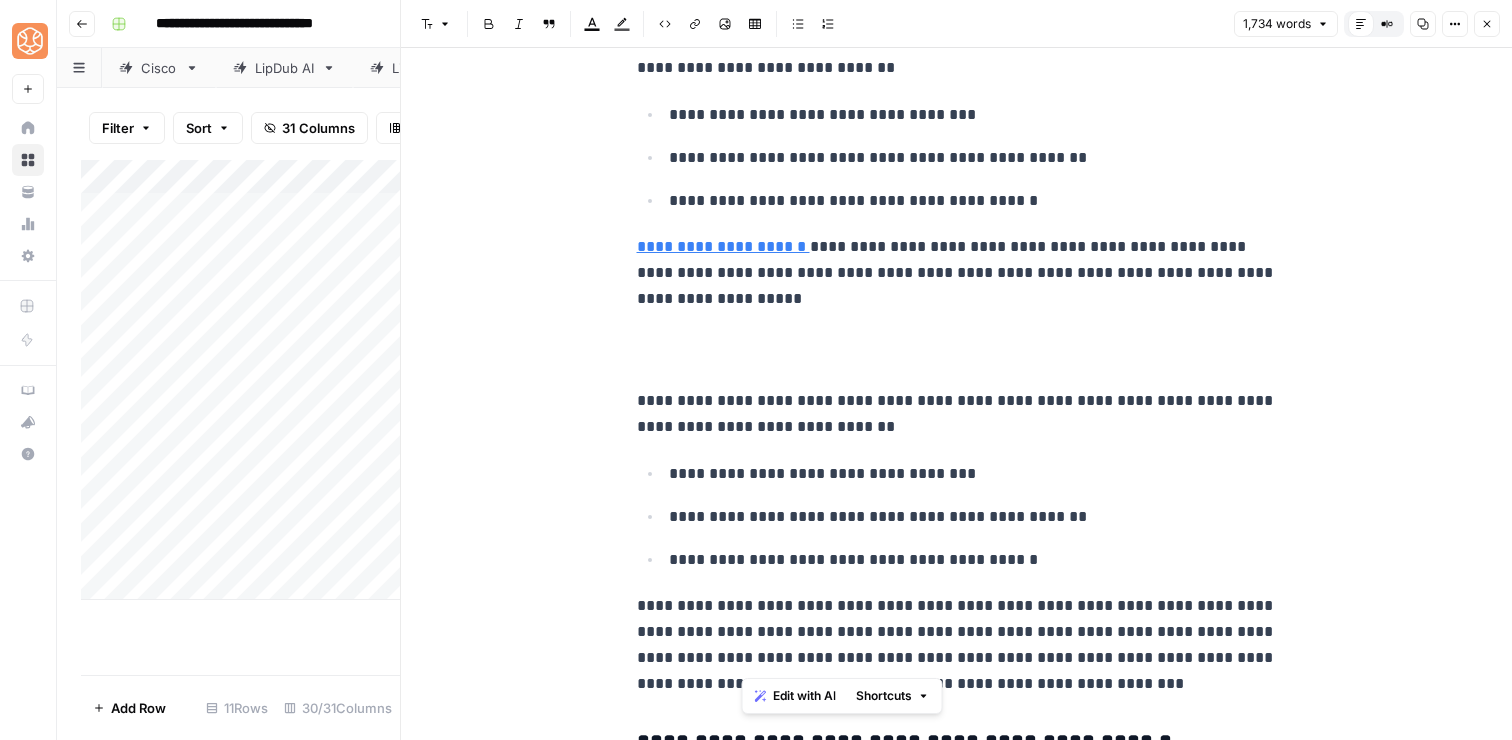 drag, startPoint x: 781, startPoint y: 655, endPoint x: 738, endPoint y: 304, distance: 353.62408 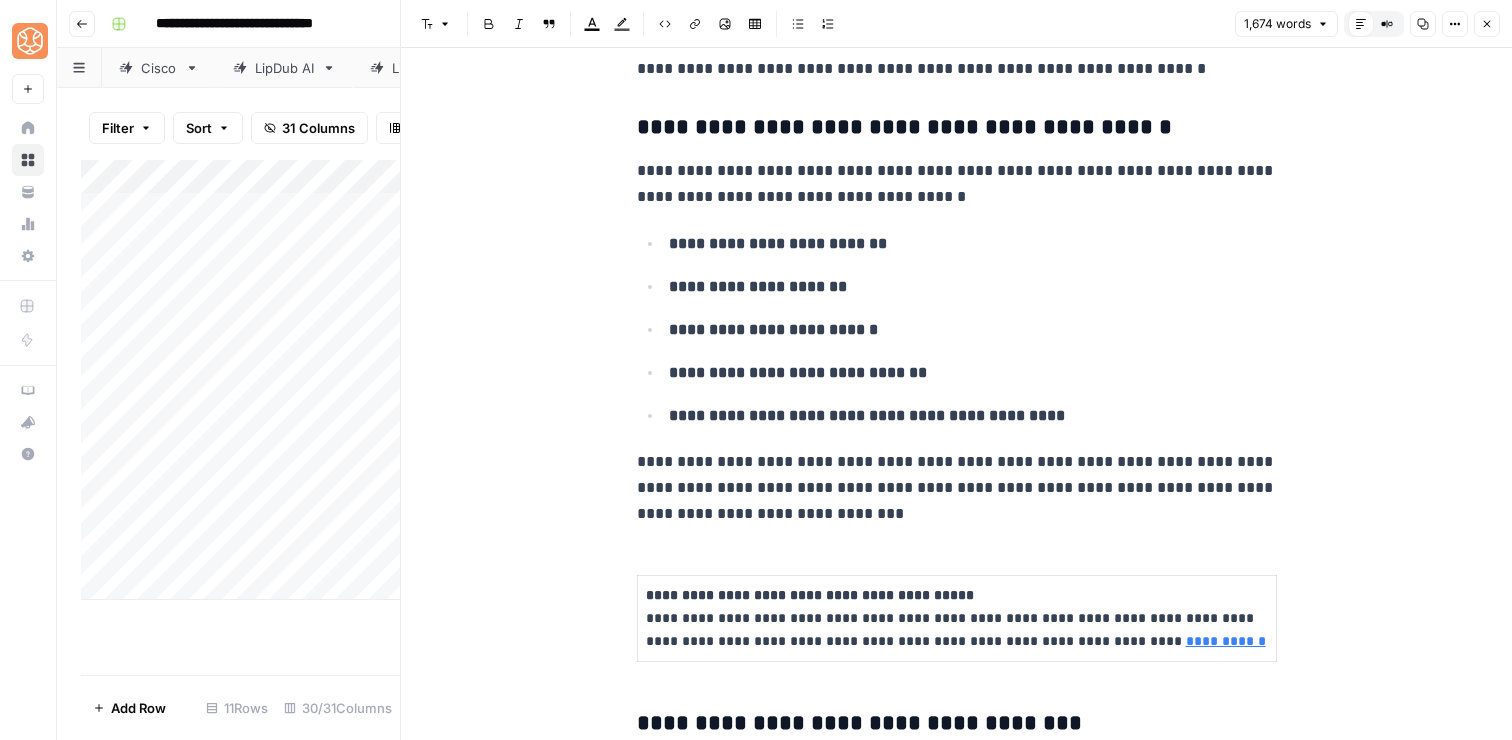 scroll, scrollTop: 5488, scrollLeft: 0, axis: vertical 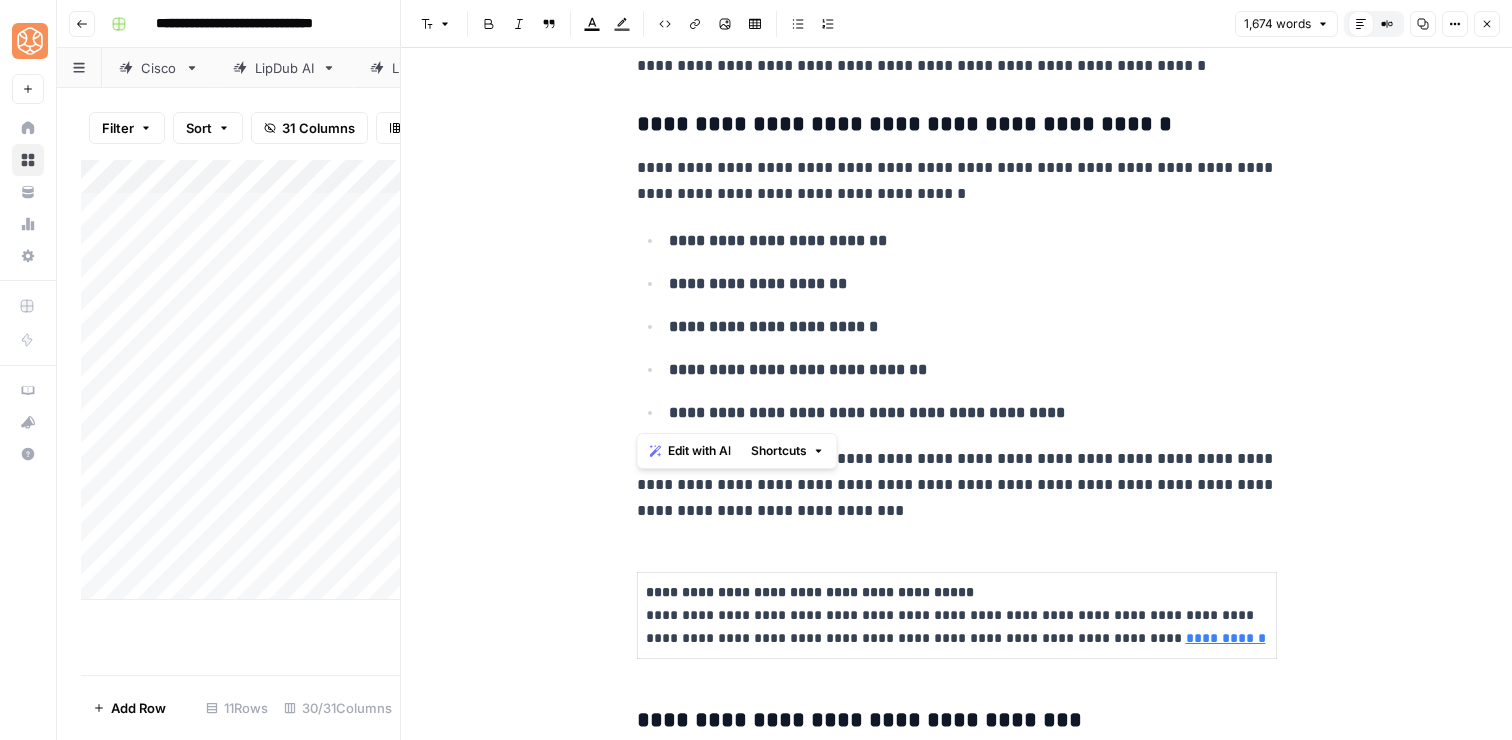 drag, startPoint x: 1090, startPoint y: 411, endPoint x: 631, endPoint y: 175, distance: 516.11725 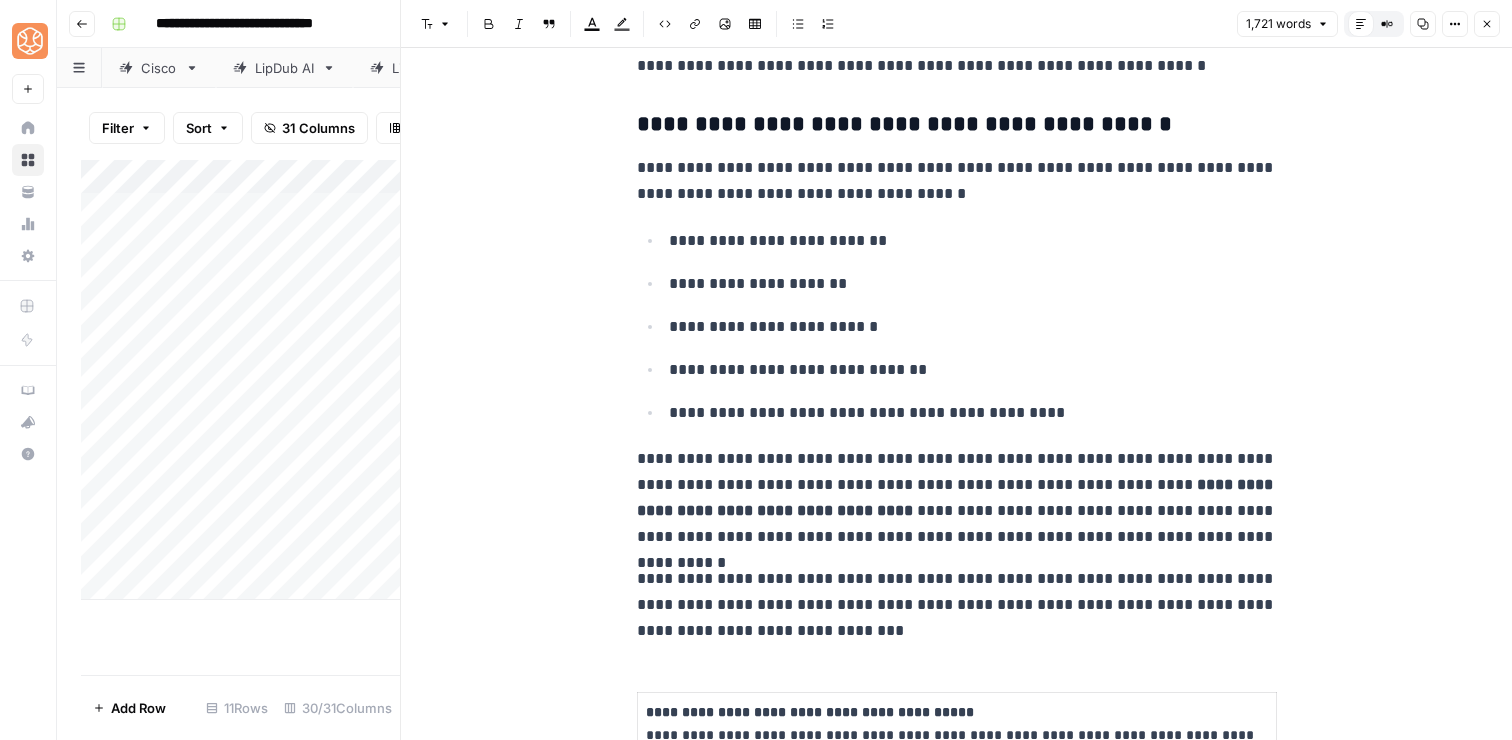 click on "**********" at bounding box center (957, 498) 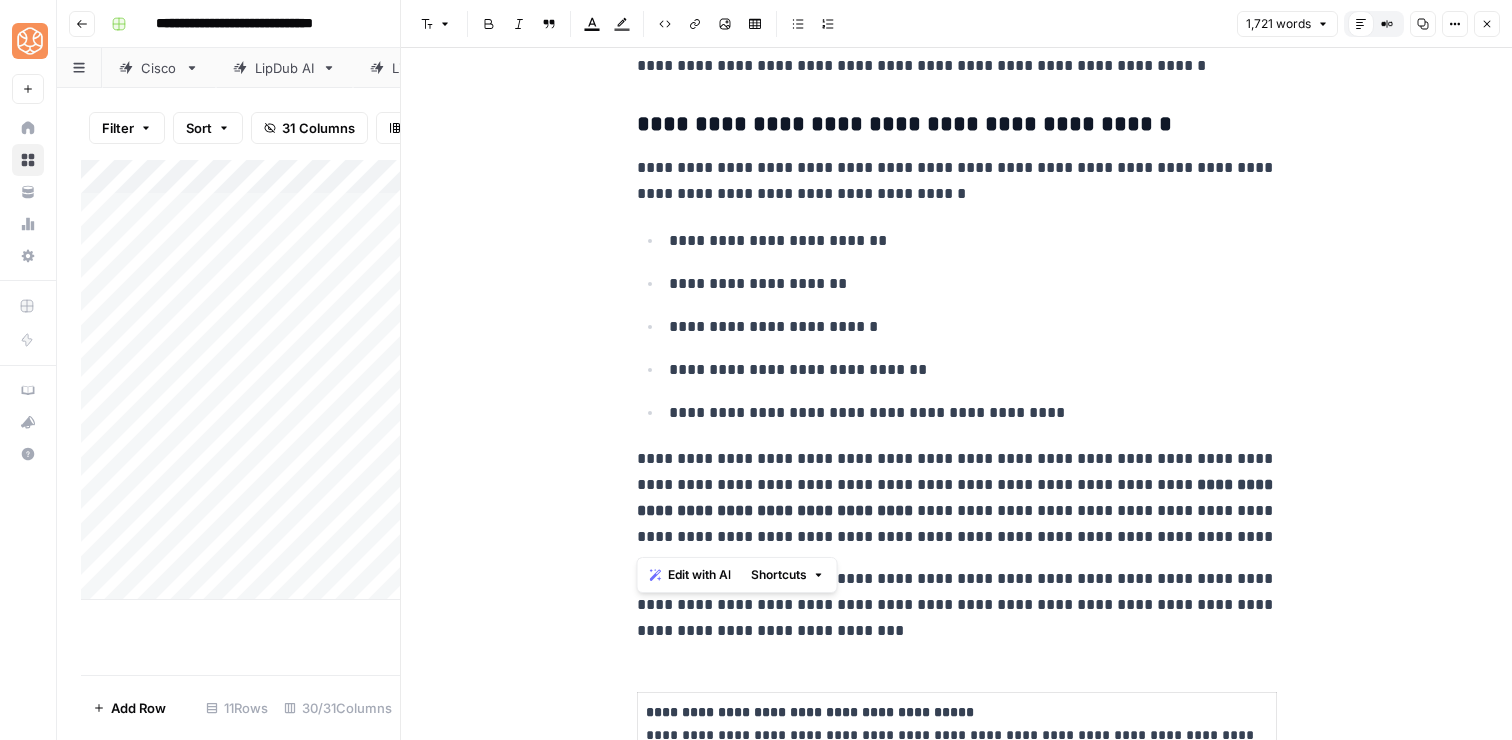 click on "**********" at bounding box center [957, 498] 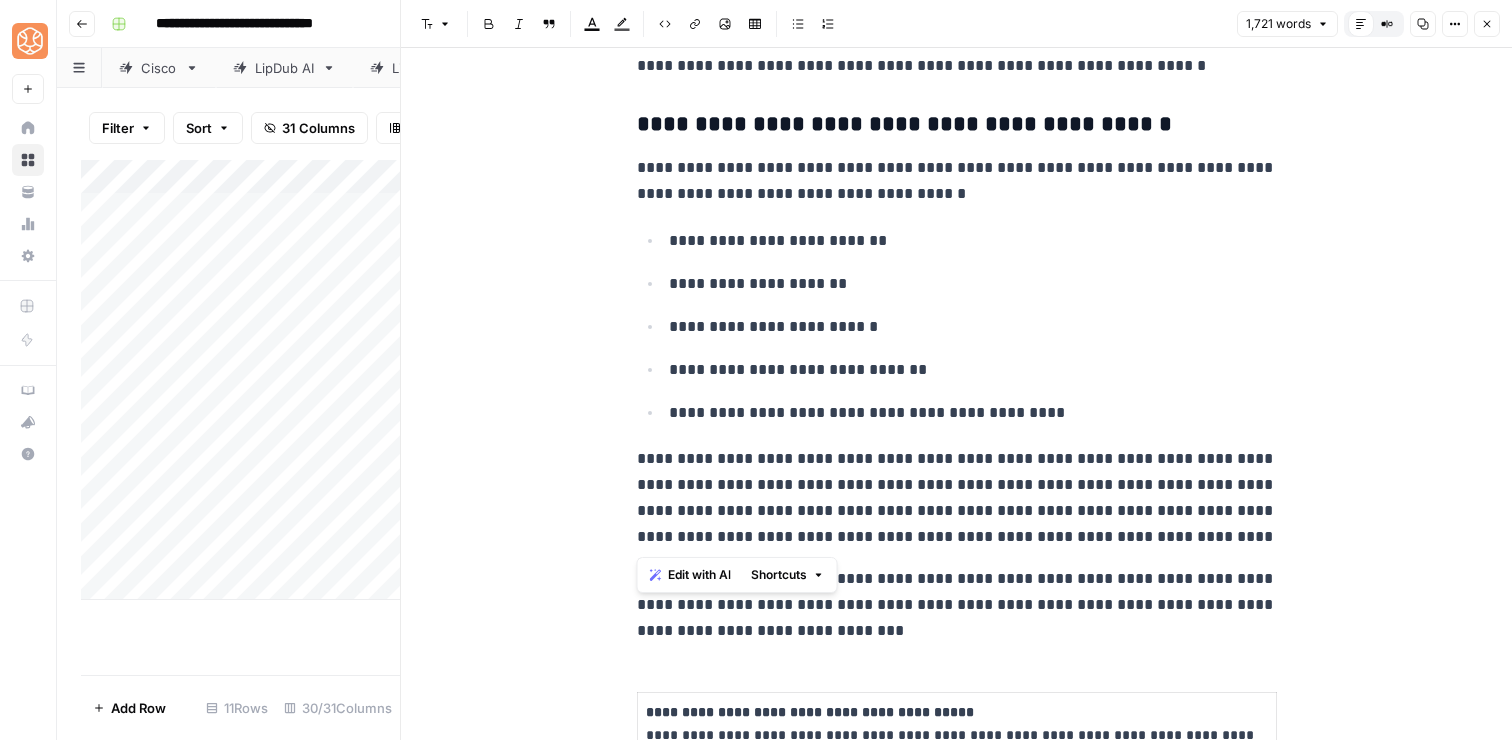 click on "**********" at bounding box center [957, 498] 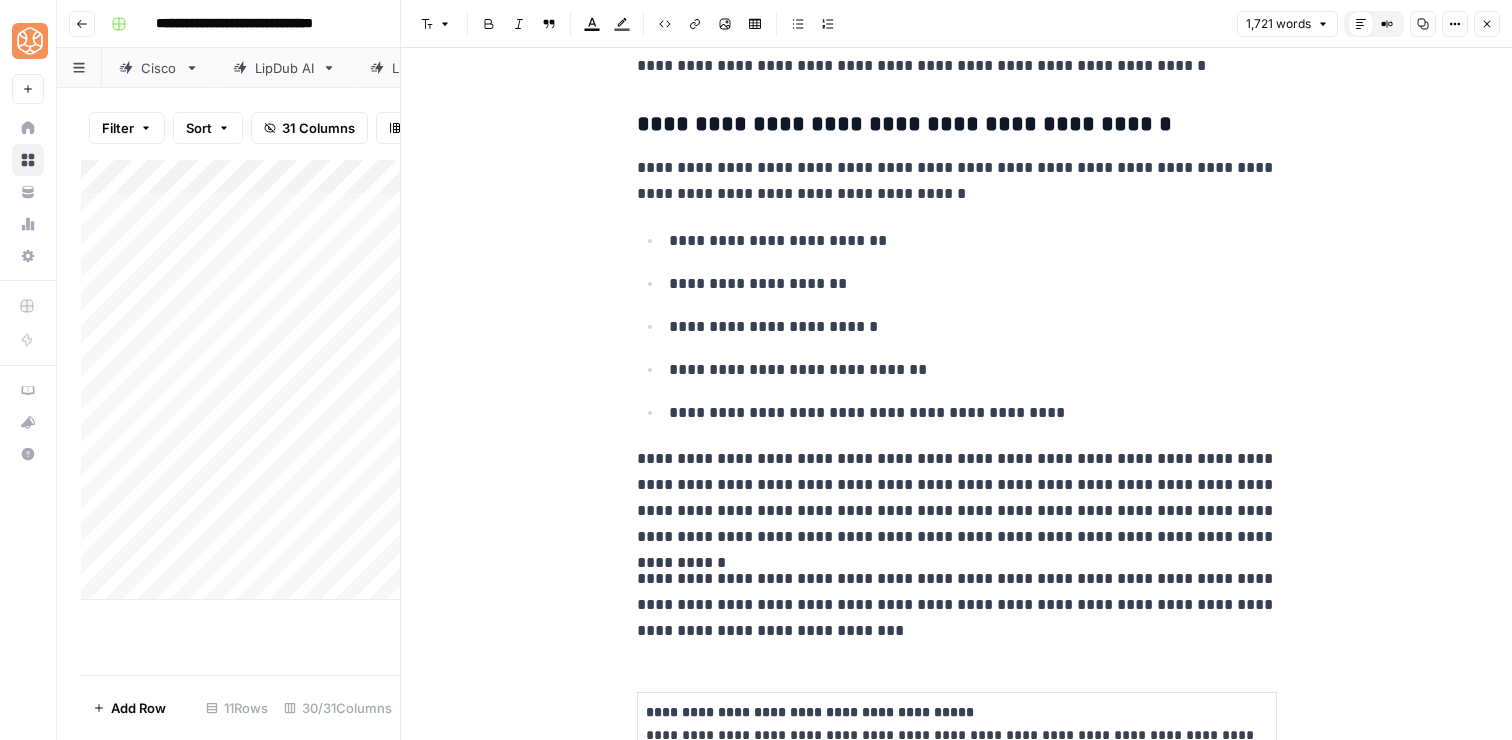 click on "**********" at bounding box center (957, 498) 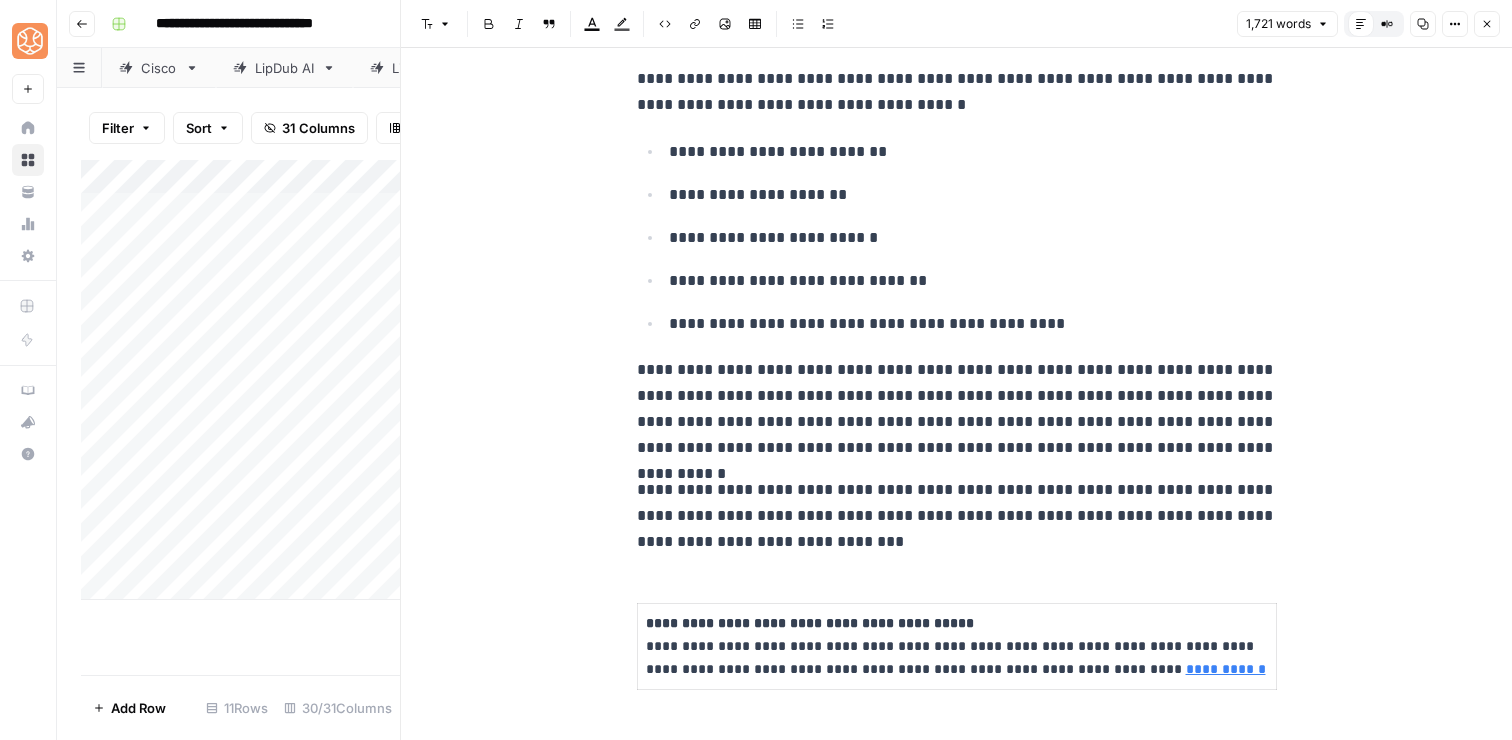 scroll, scrollTop: 5546, scrollLeft: 0, axis: vertical 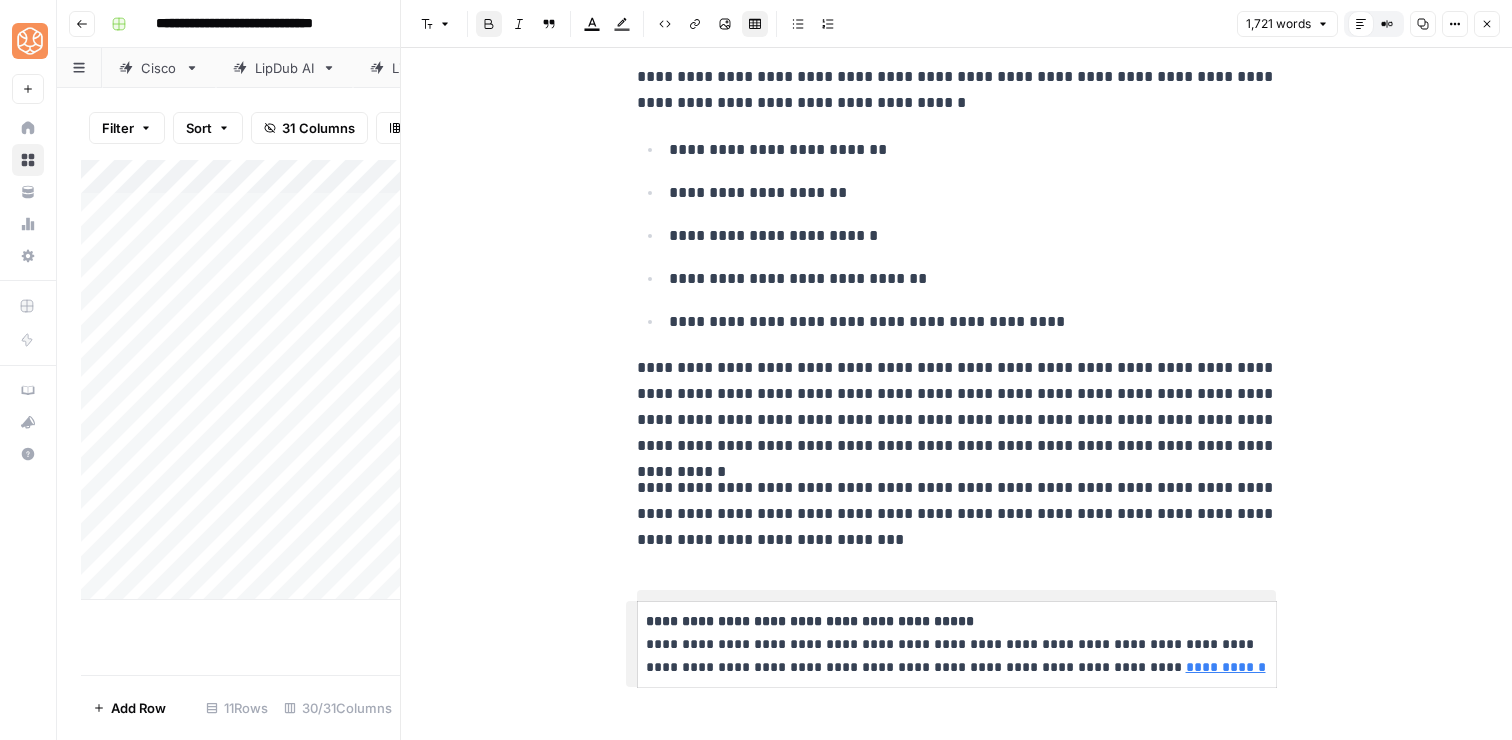 click on "**********" at bounding box center [957, -1316] 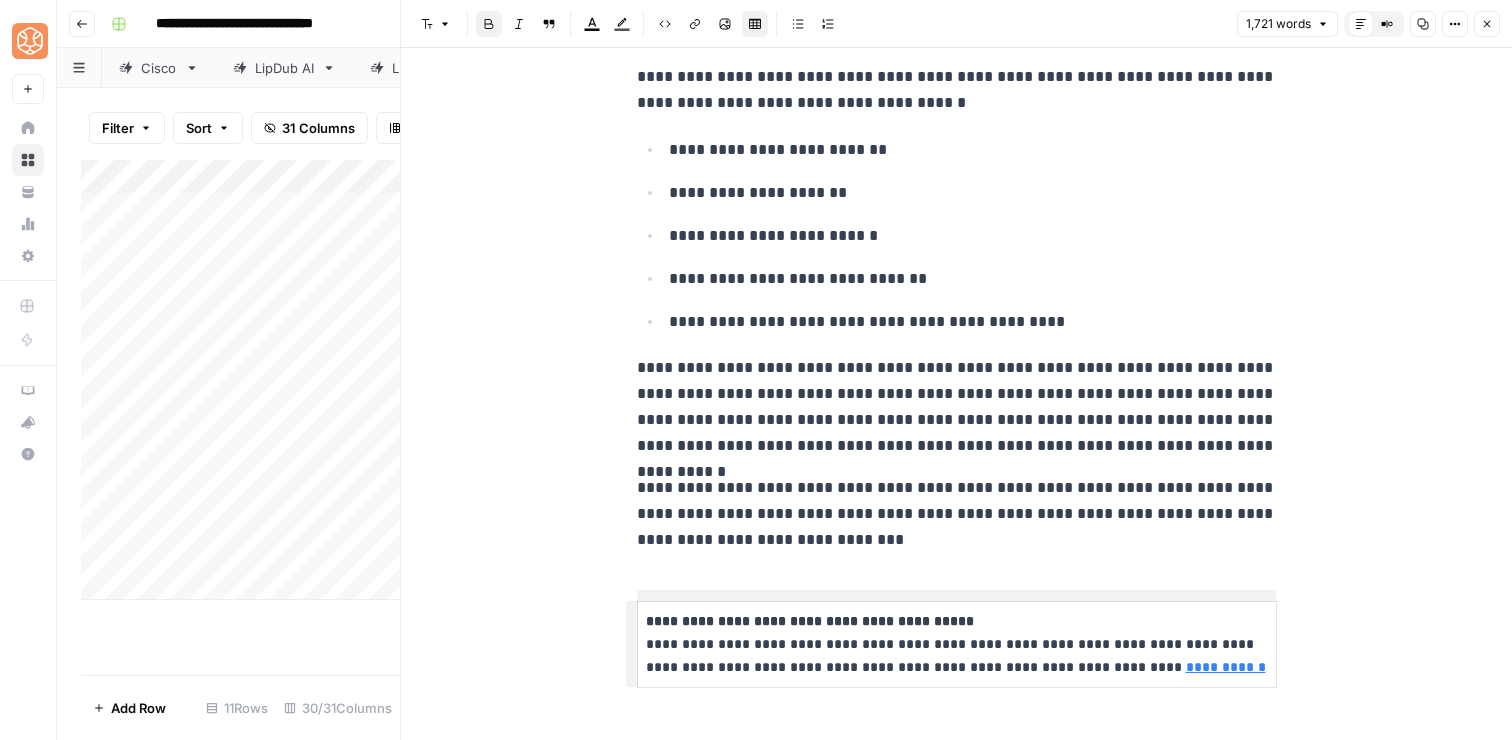 click on "**********" at bounding box center (957, 514) 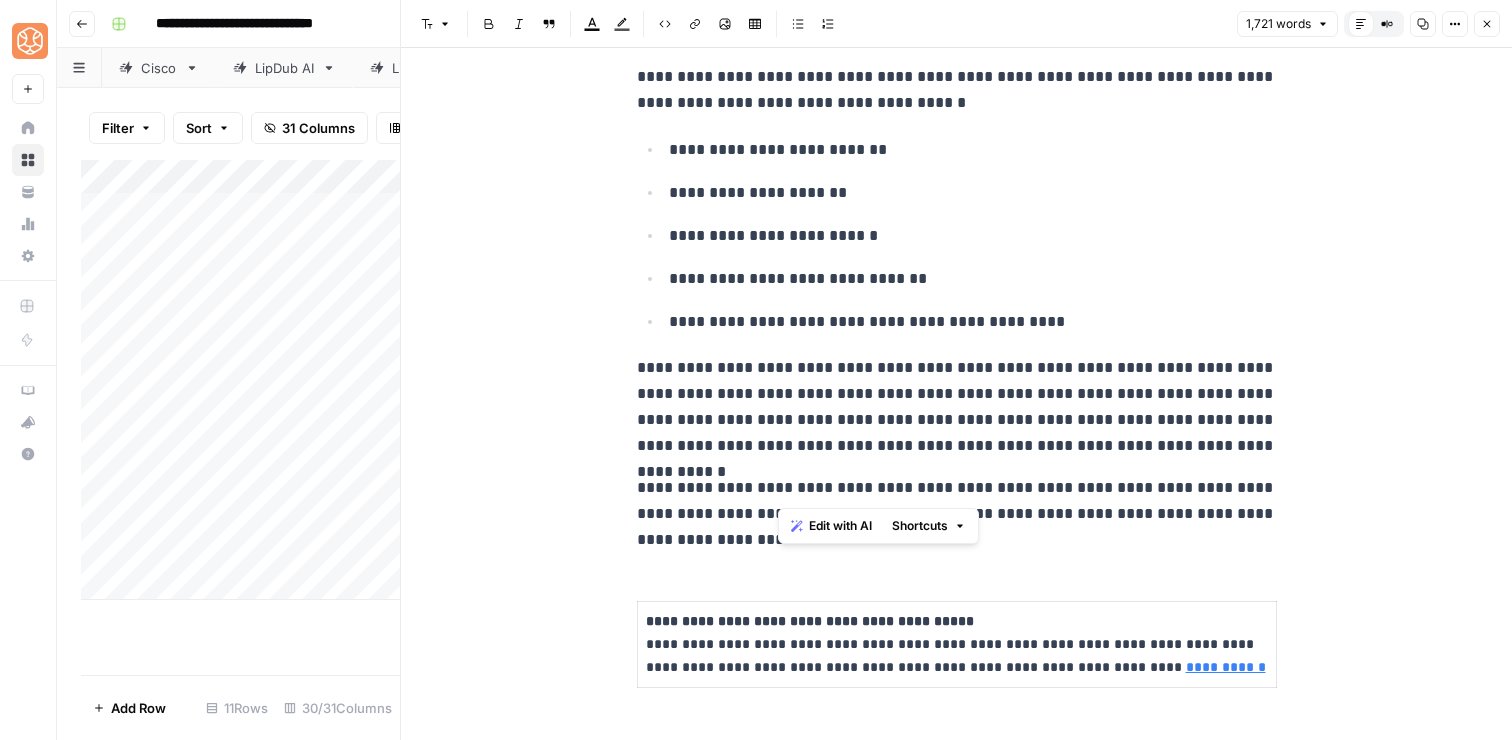 click on "**********" at bounding box center [957, 514] 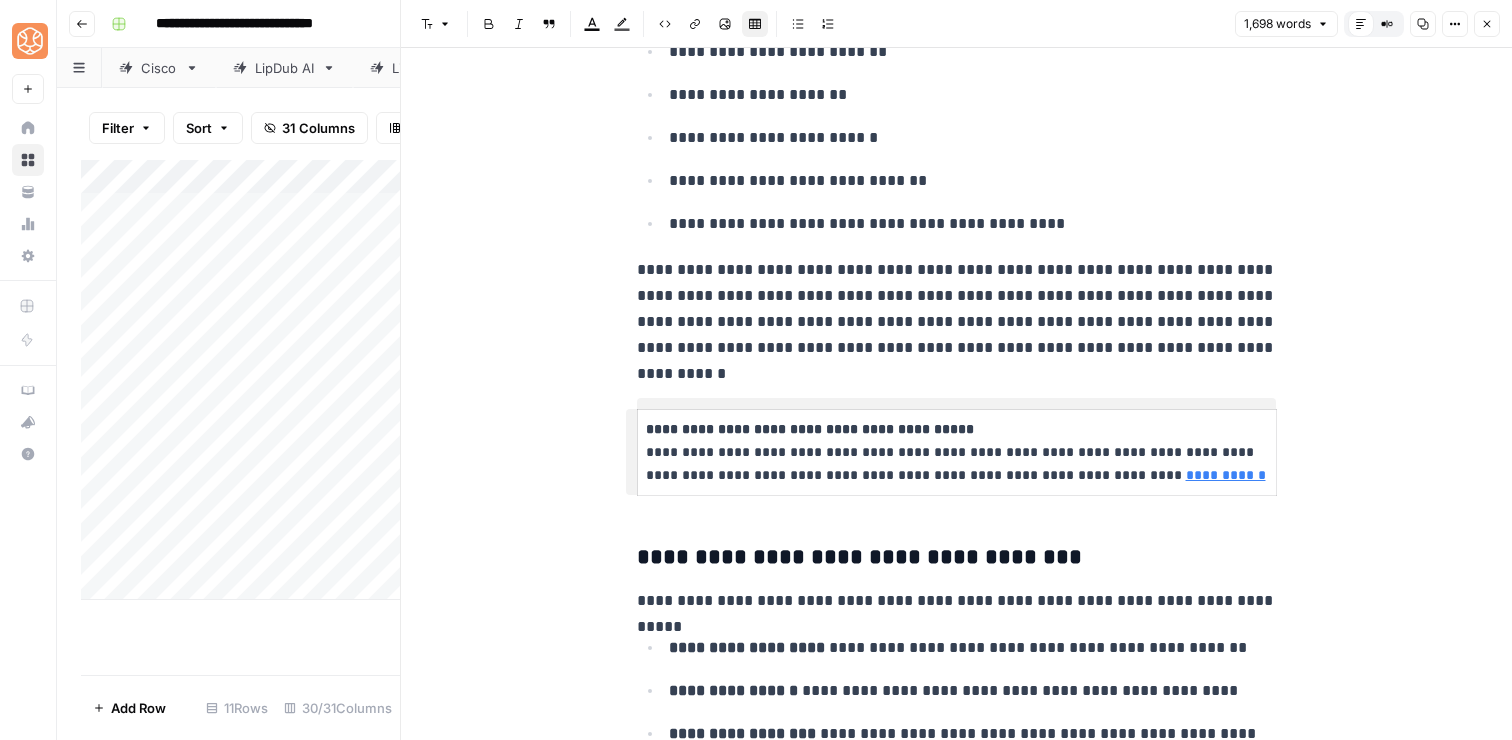 scroll, scrollTop: 5646, scrollLeft: 0, axis: vertical 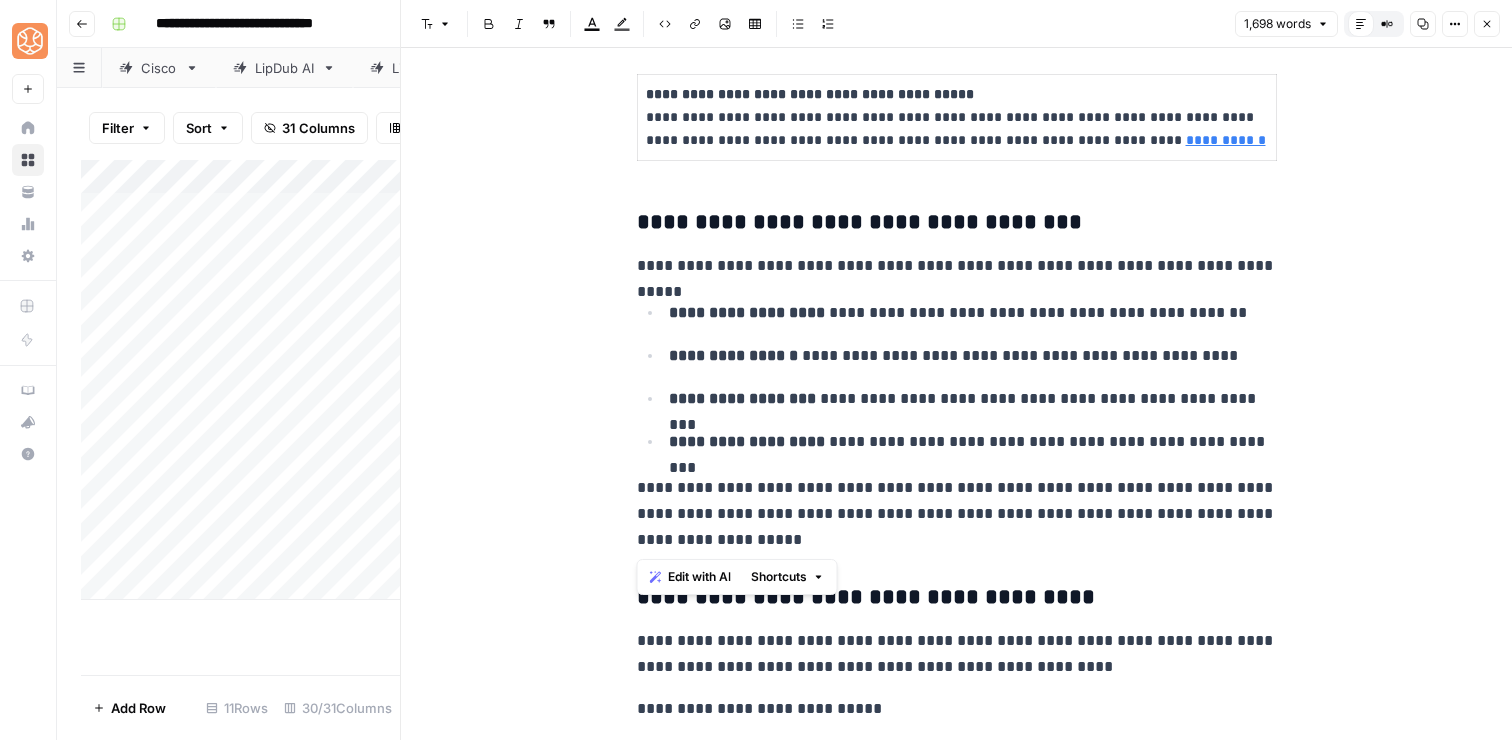 drag, startPoint x: 746, startPoint y: 545, endPoint x: 573, endPoint y: 250, distance: 341.98538 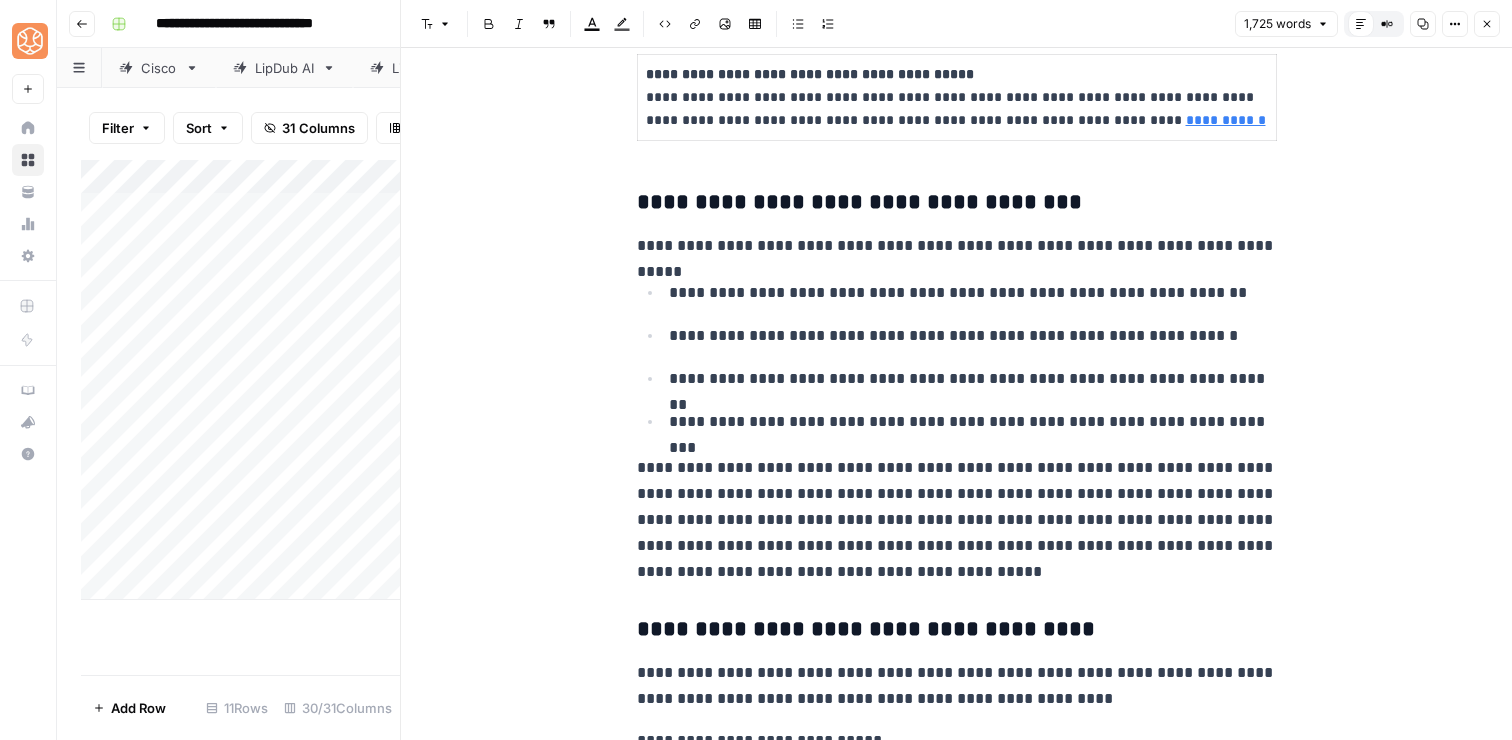 scroll, scrollTop: 6008, scrollLeft: 0, axis: vertical 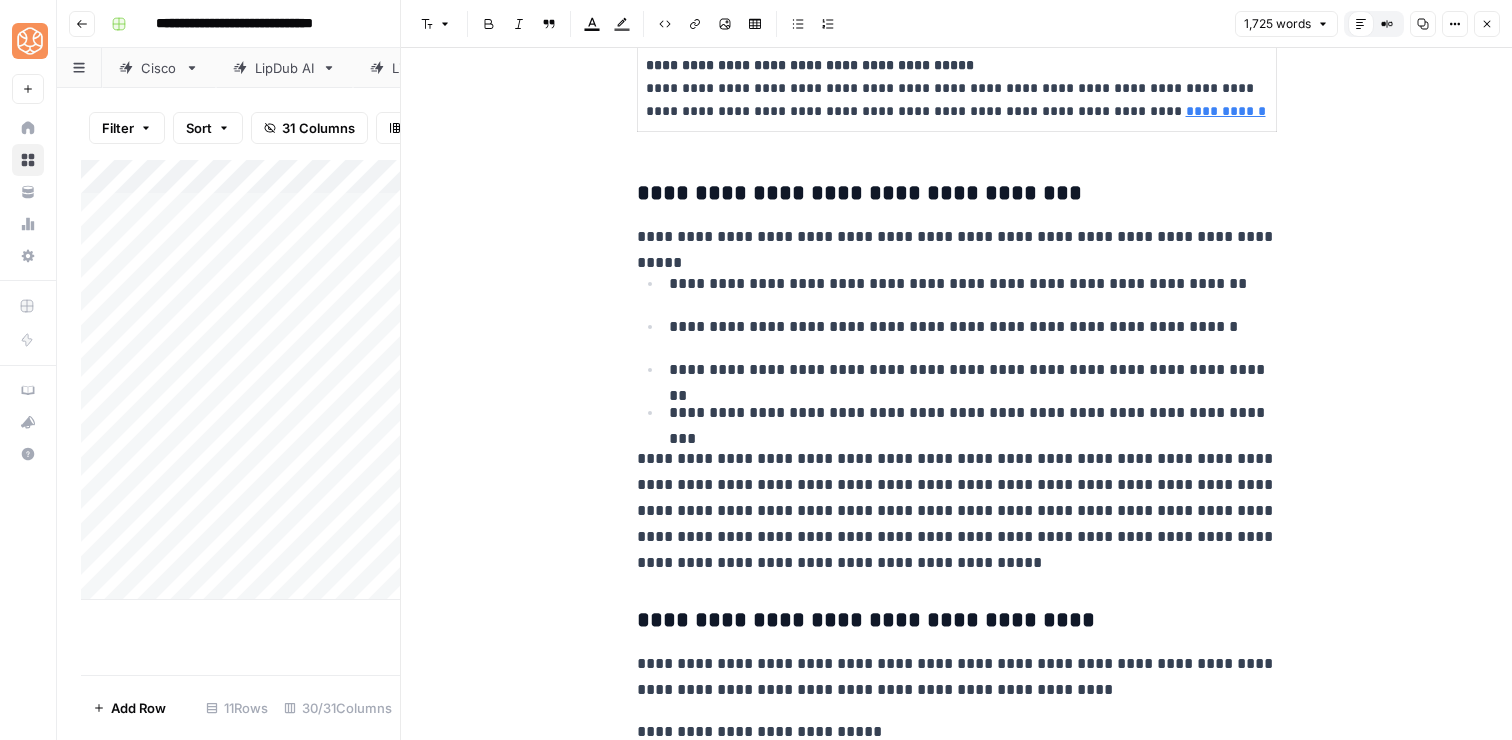 click on "**********" at bounding box center [957, 511] 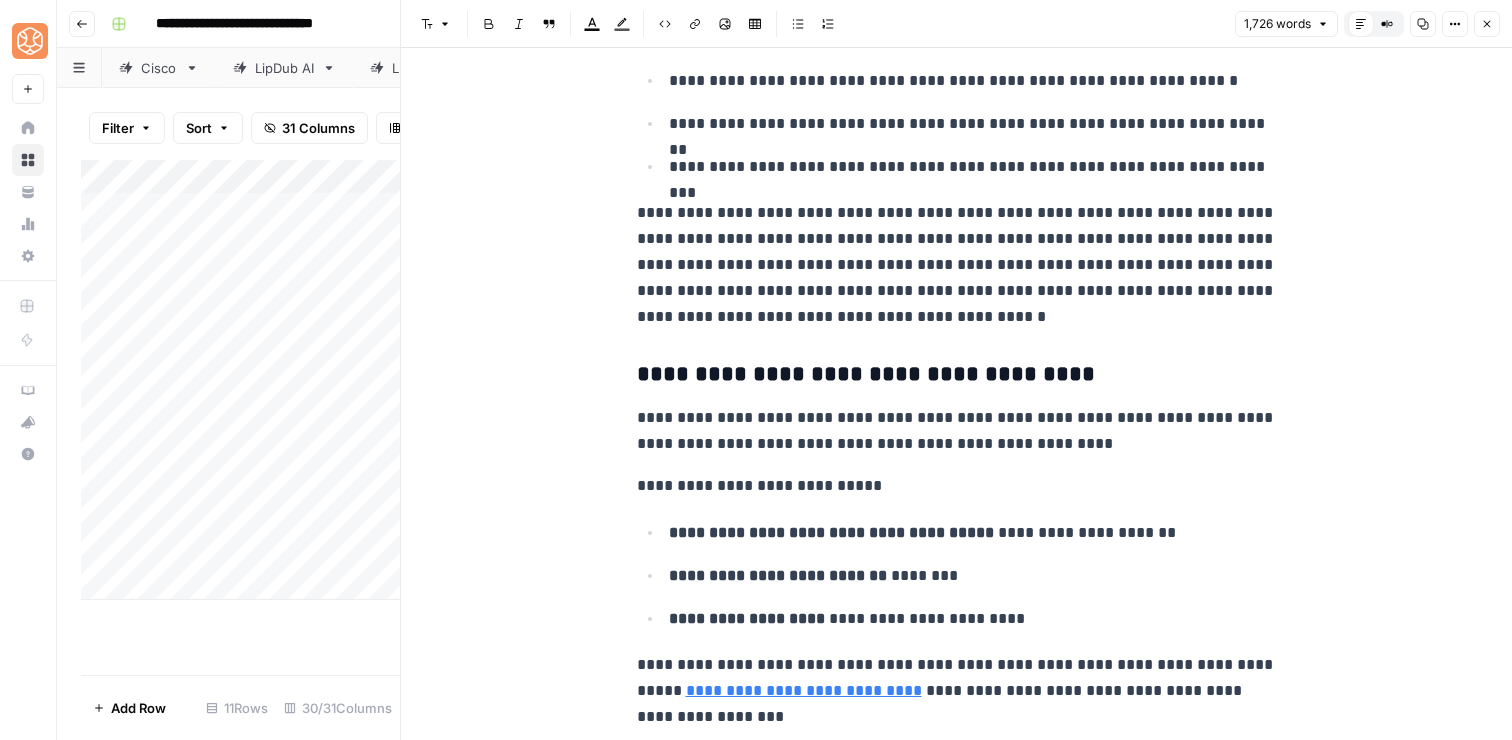 scroll, scrollTop: 6499, scrollLeft: 0, axis: vertical 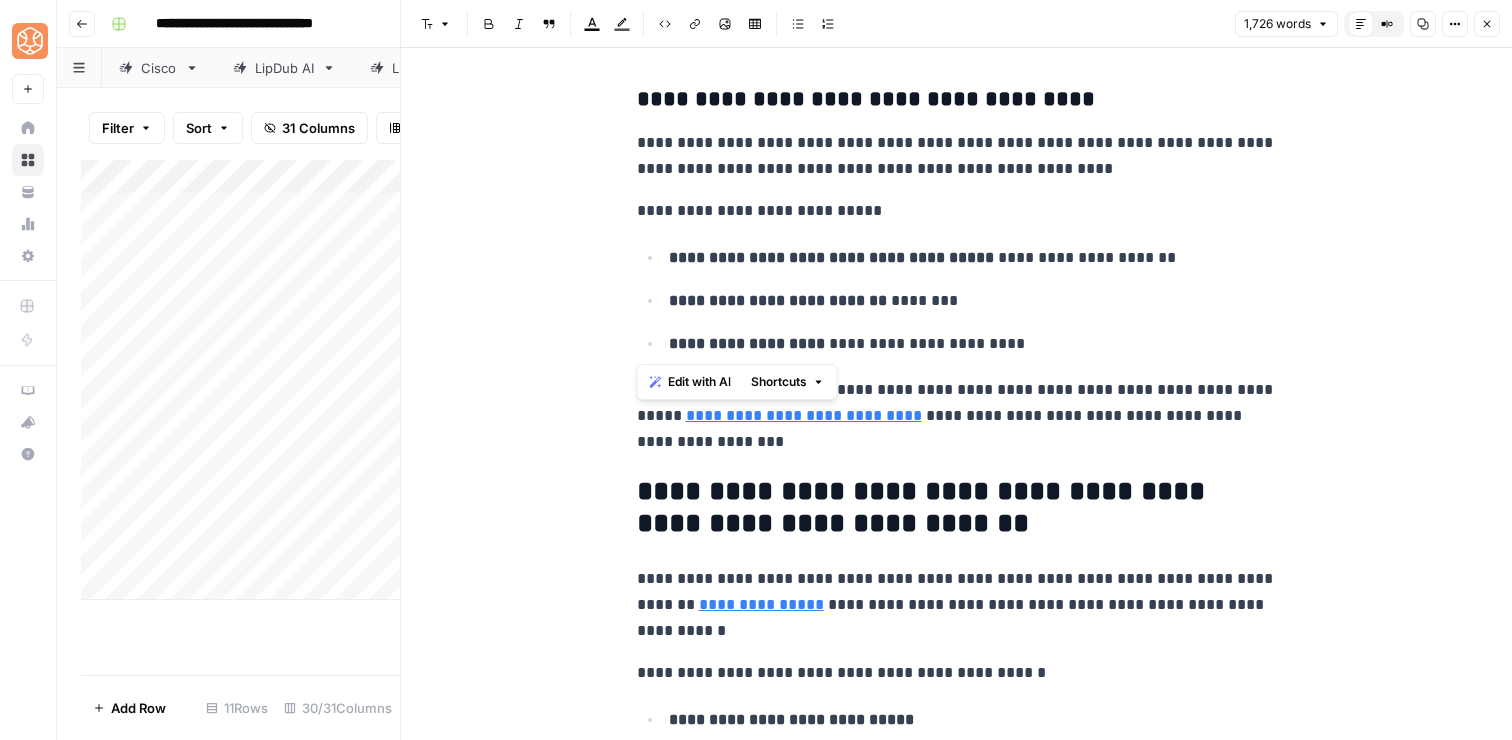drag, startPoint x: 1005, startPoint y: 346, endPoint x: 622, endPoint y: 145, distance: 432.539 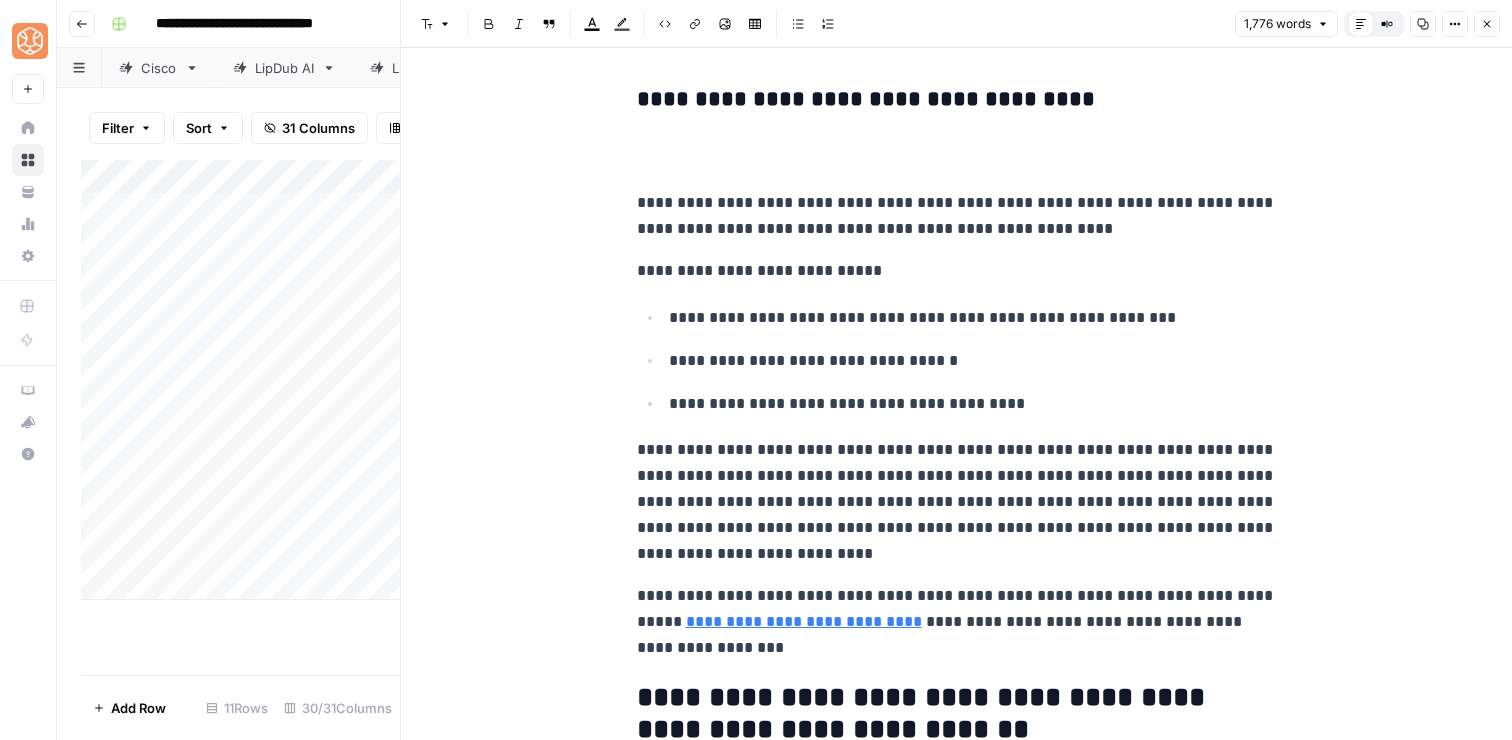 click on "**********" at bounding box center (957, -2218) 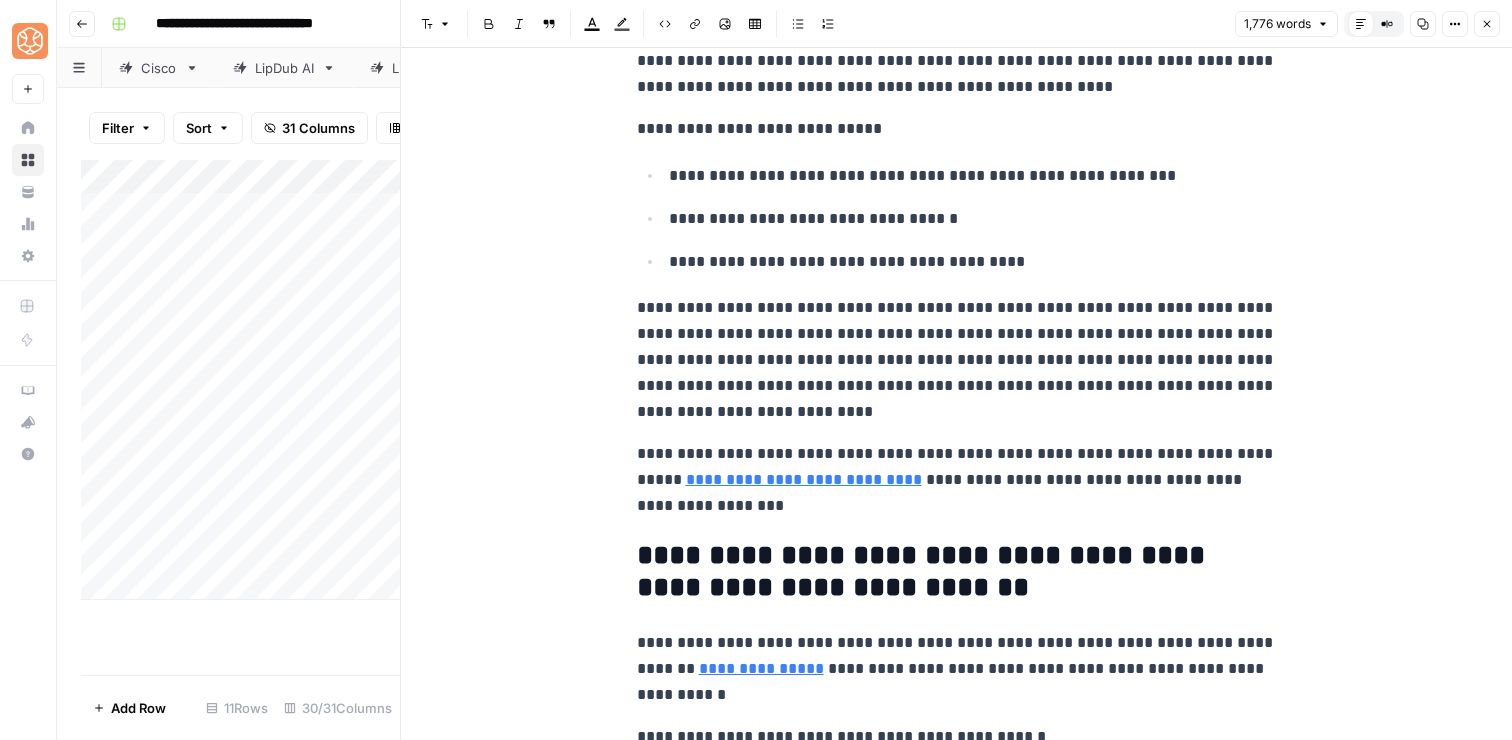 scroll, scrollTop: 6614, scrollLeft: 0, axis: vertical 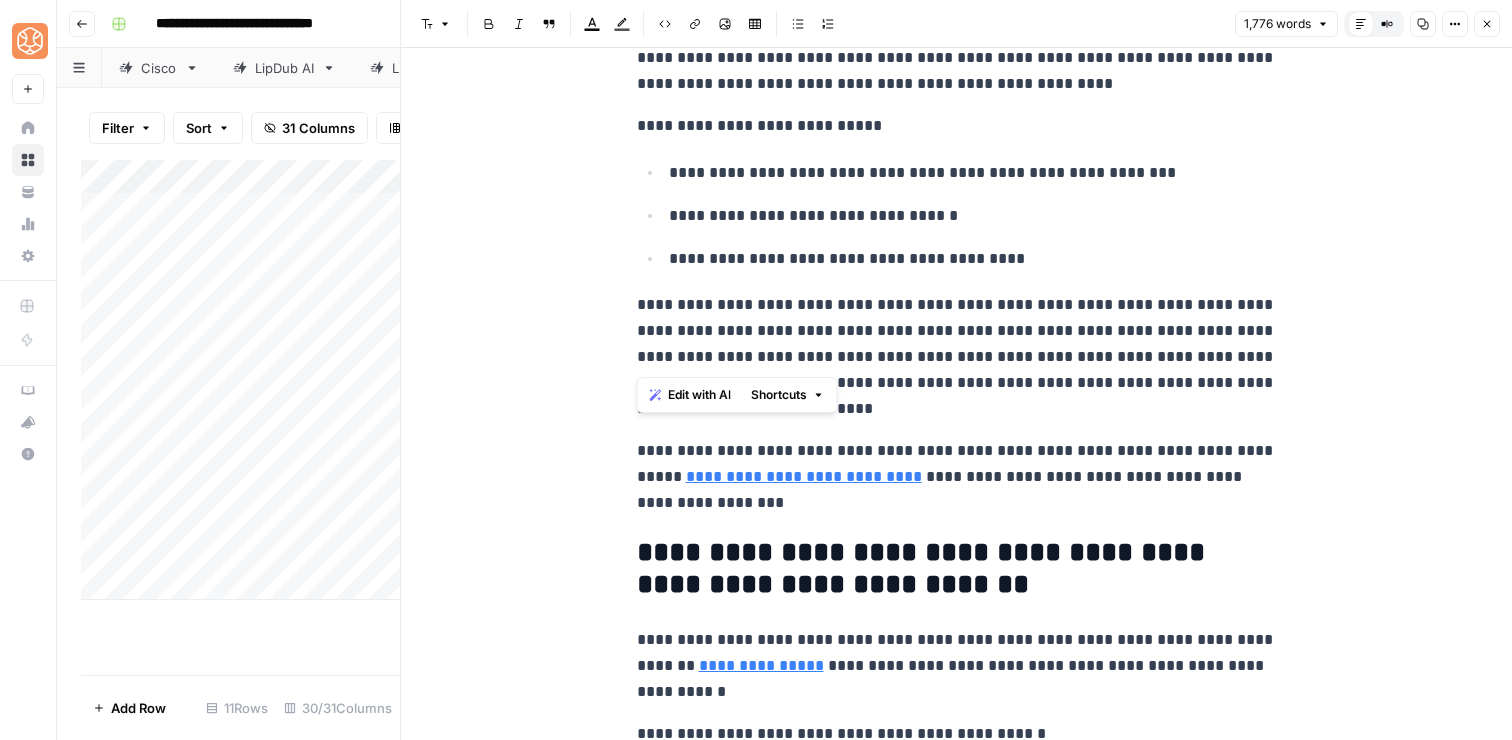 drag, startPoint x: 764, startPoint y: 359, endPoint x: 629, endPoint y: 310, distance: 143.61755 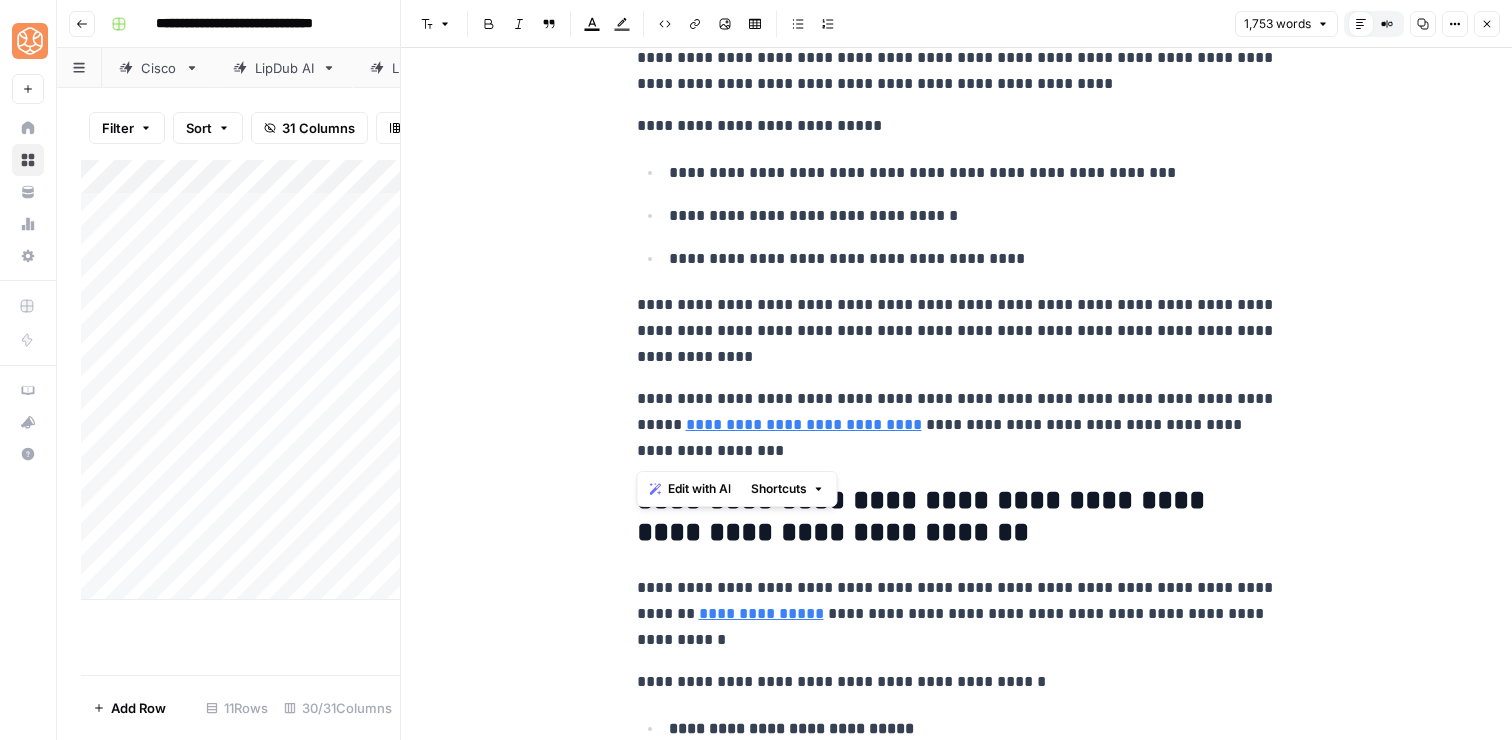 drag, startPoint x: 775, startPoint y: 461, endPoint x: 634, endPoint y: 404, distance: 152.0855 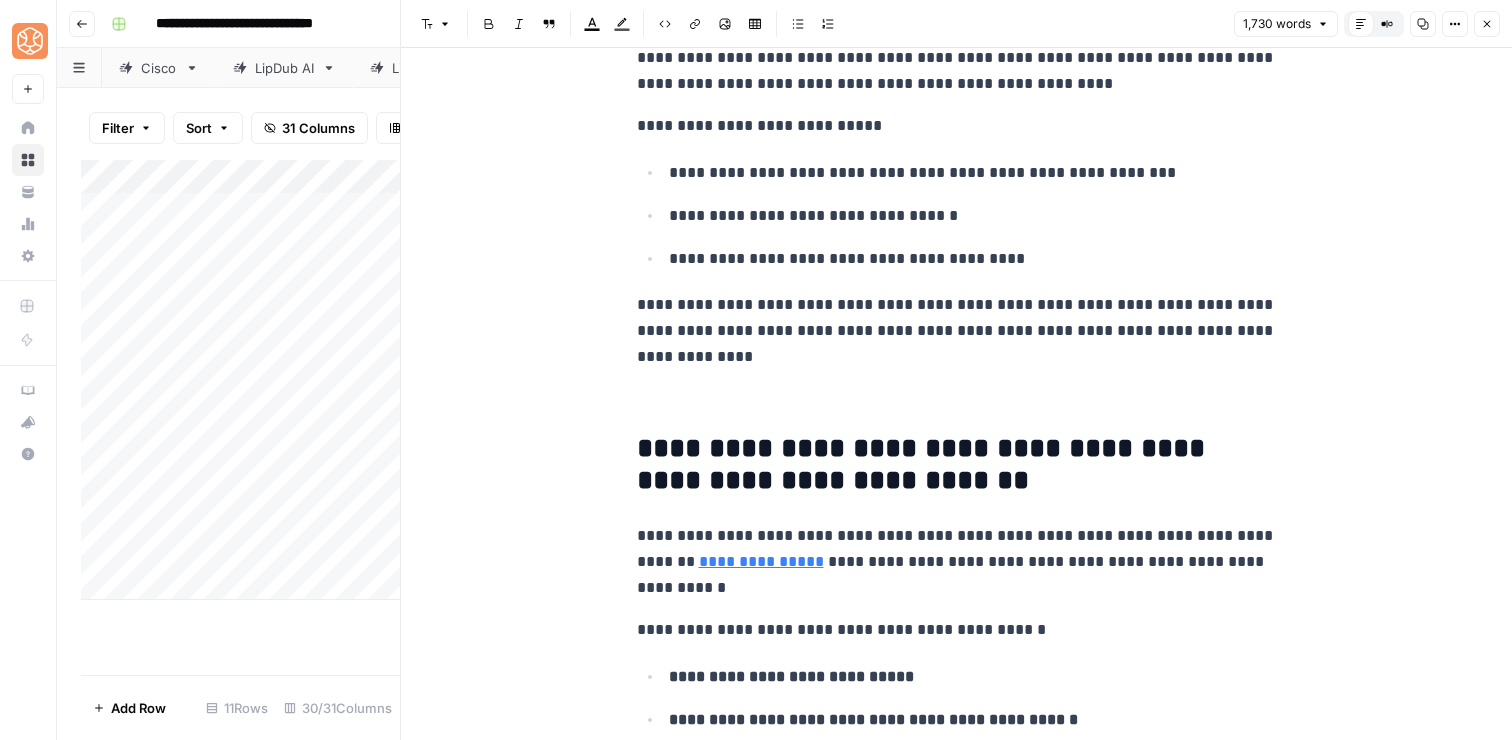 click on "**********" at bounding box center [957, -2384] 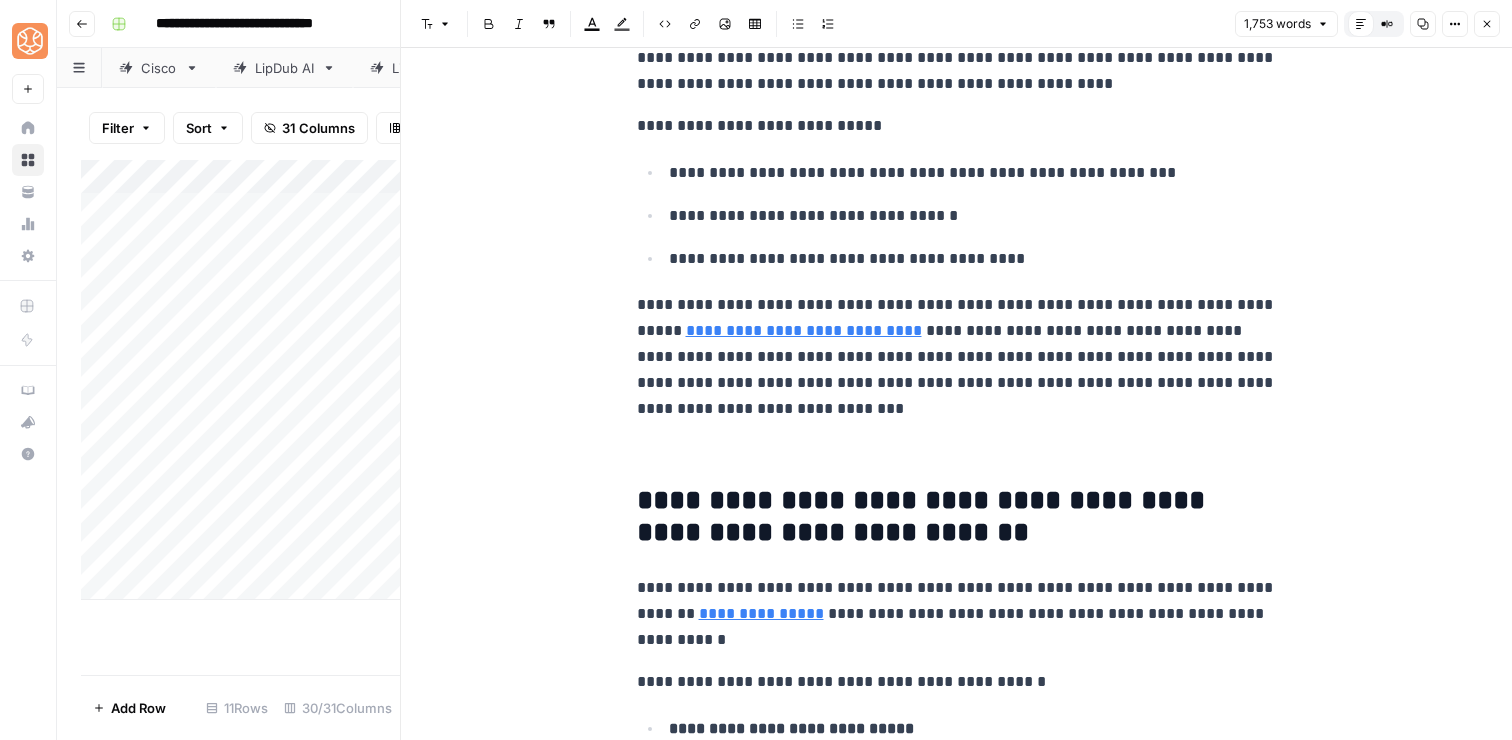 click at bounding box center (957, 451) 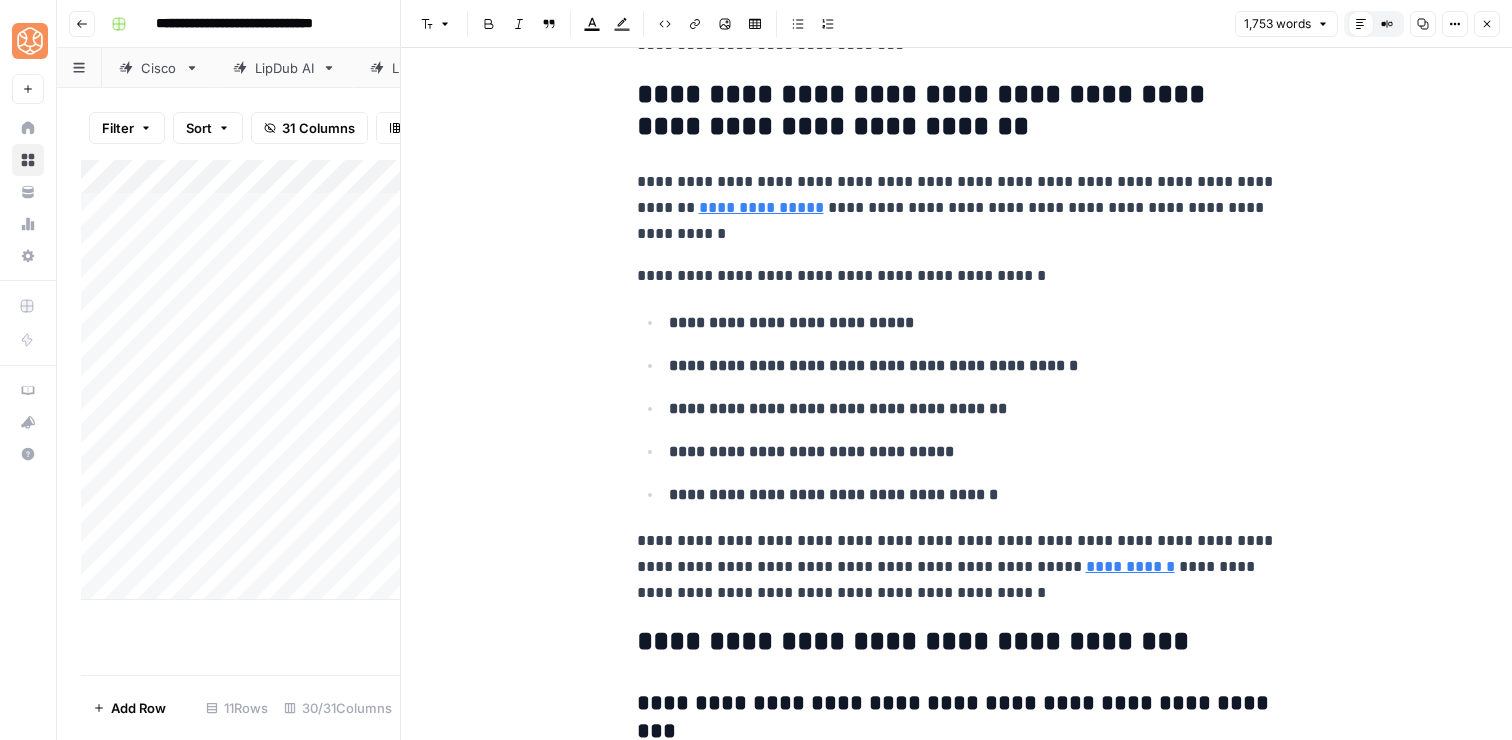 scroll, scrollTop: 6963, scrollLeft: 0, axis: vertical 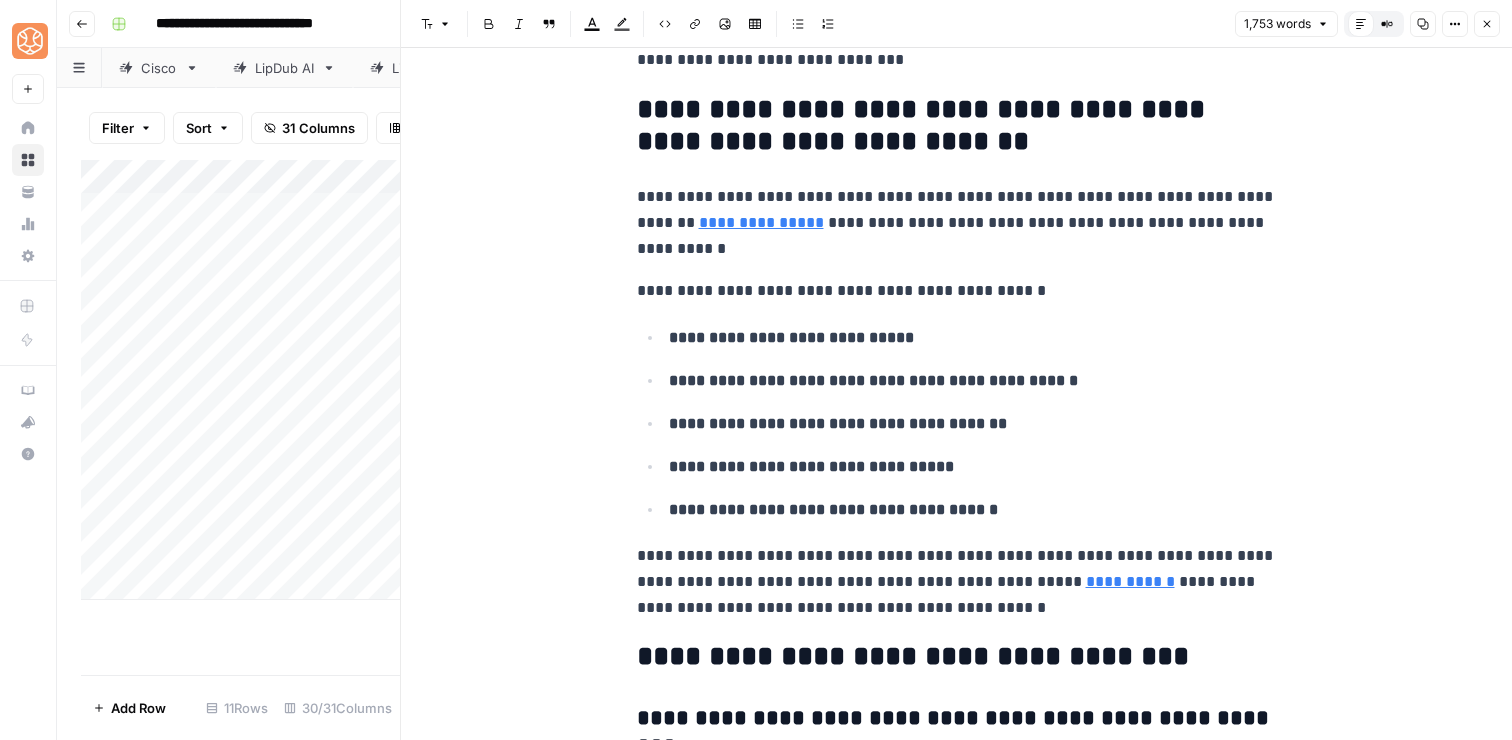 click on "**********" at bounding box center (957, 582) 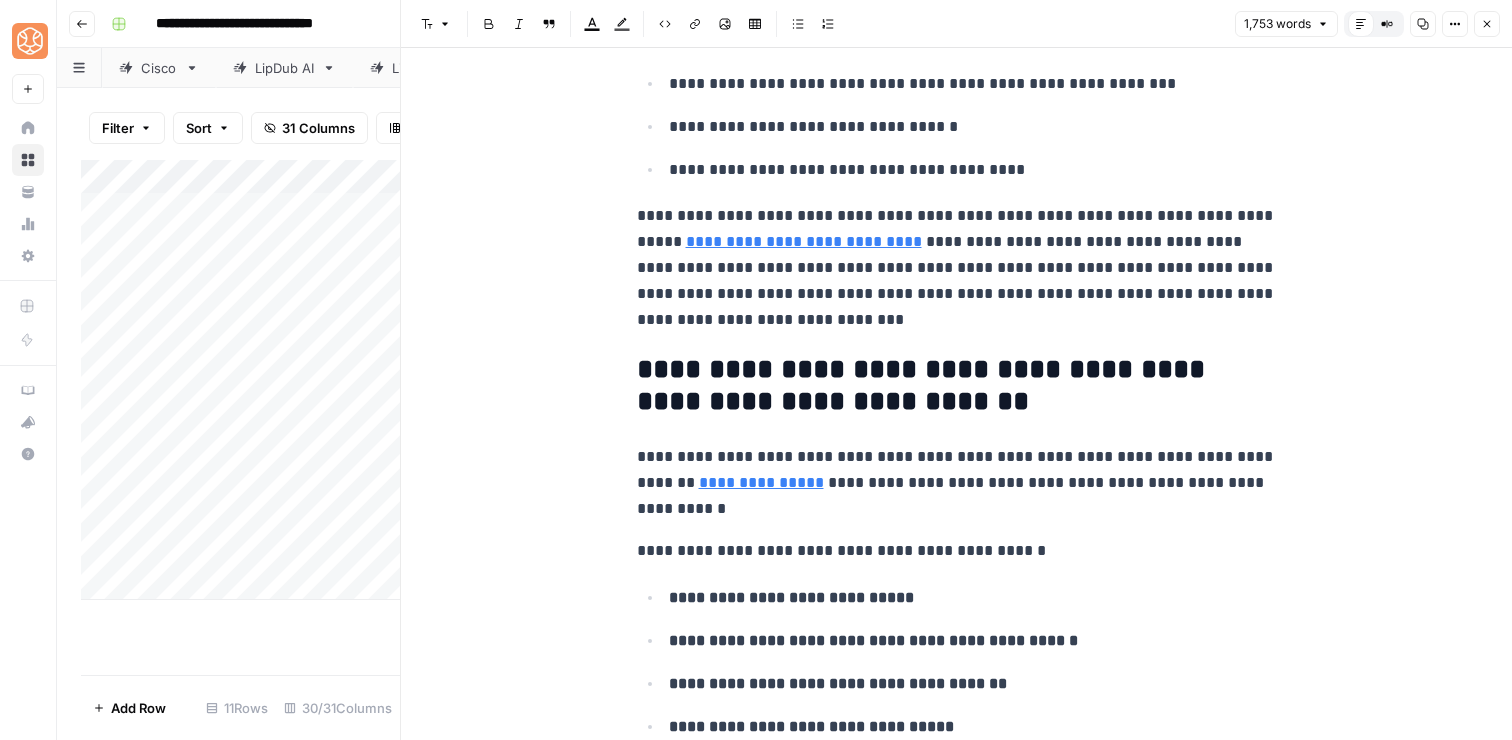scroll, scrollTop: 6970, scrollLeft: 0, axis: vertical 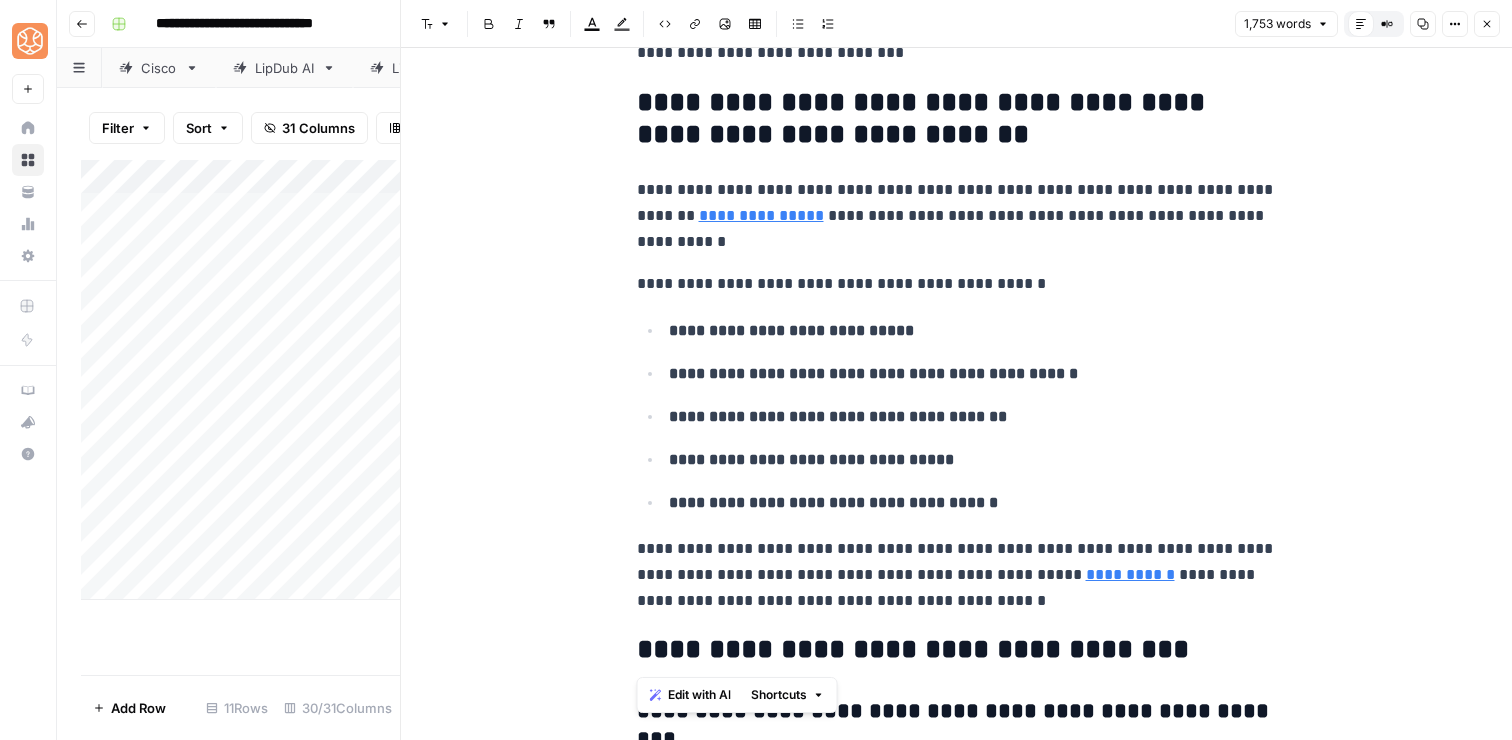 drag, startPoint x: 972, startPoint y: 617, endPoint x: 571, endPoint y: 188, distance: 587.2325 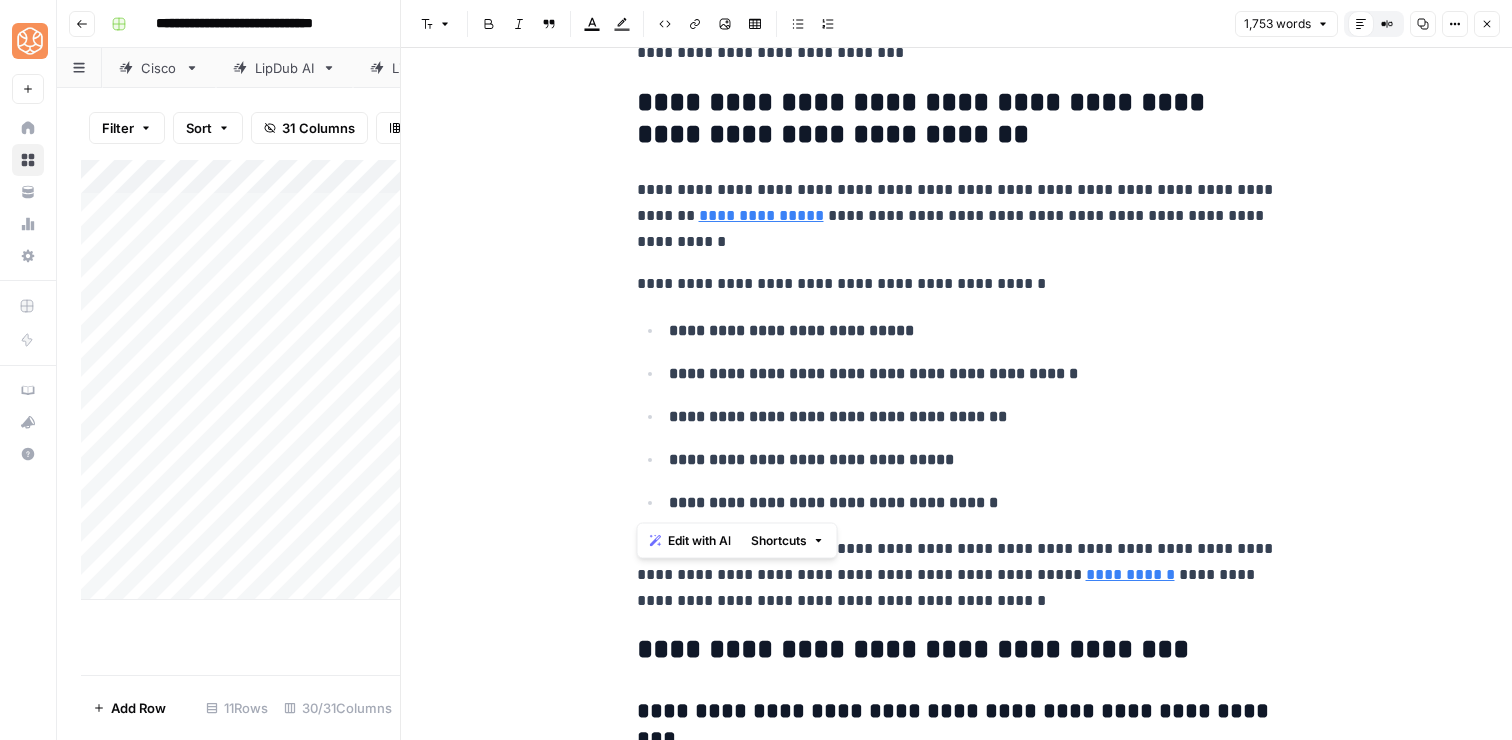 drag, startPoint x: 1000, startPoint y: 505, endPoint x: 625, endPoint y: 198, distance: 484.638 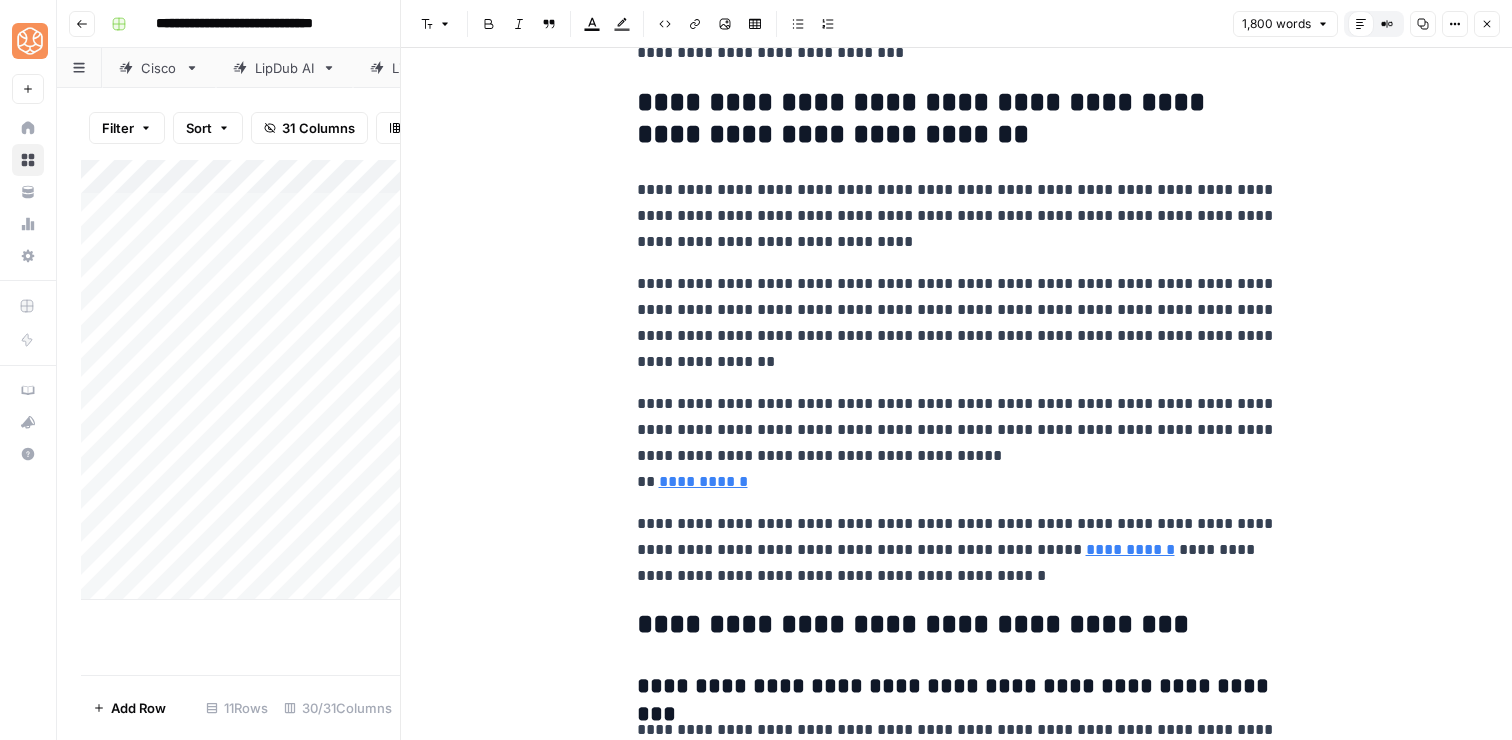 click on "**********" at bounding box center [957, 443] 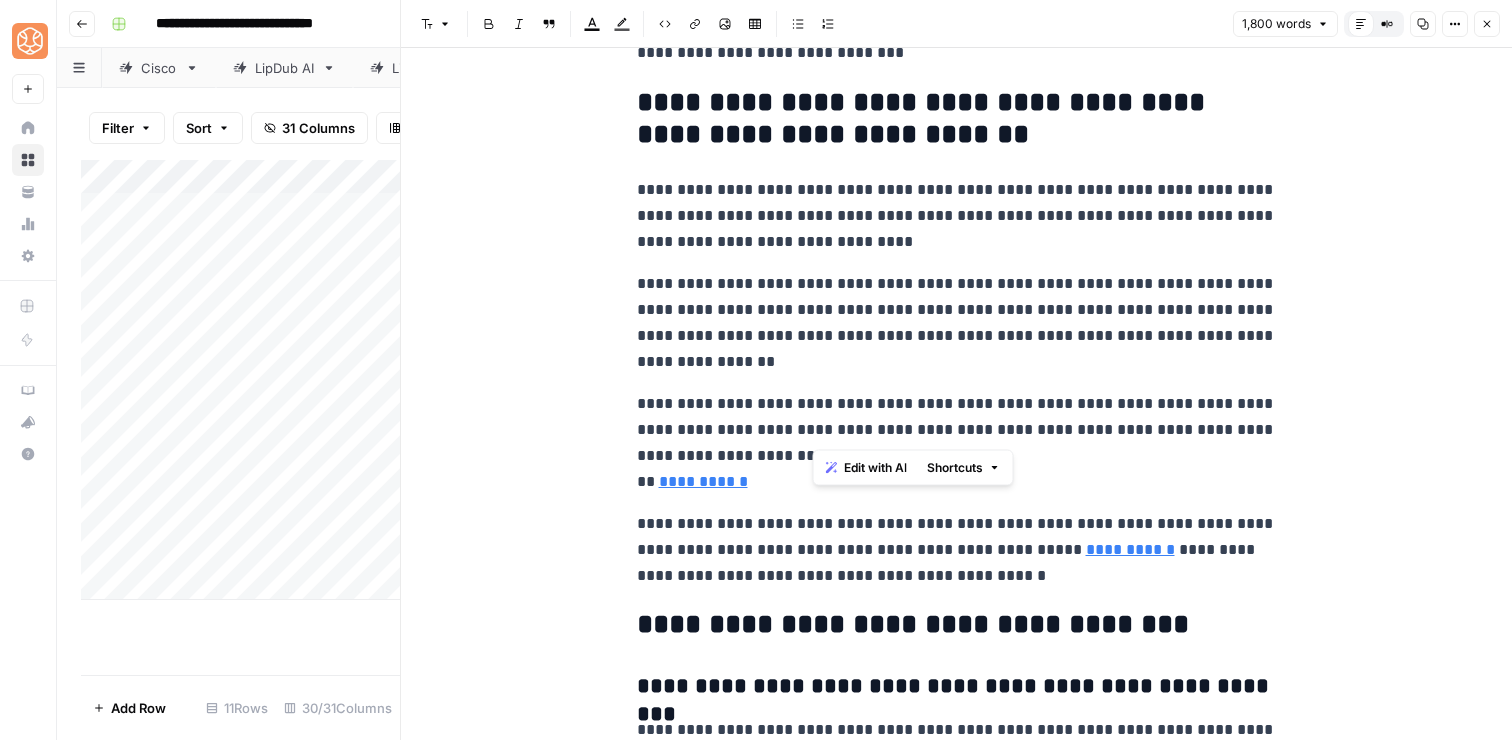 click on "**********" at bounding box center (957, 443) 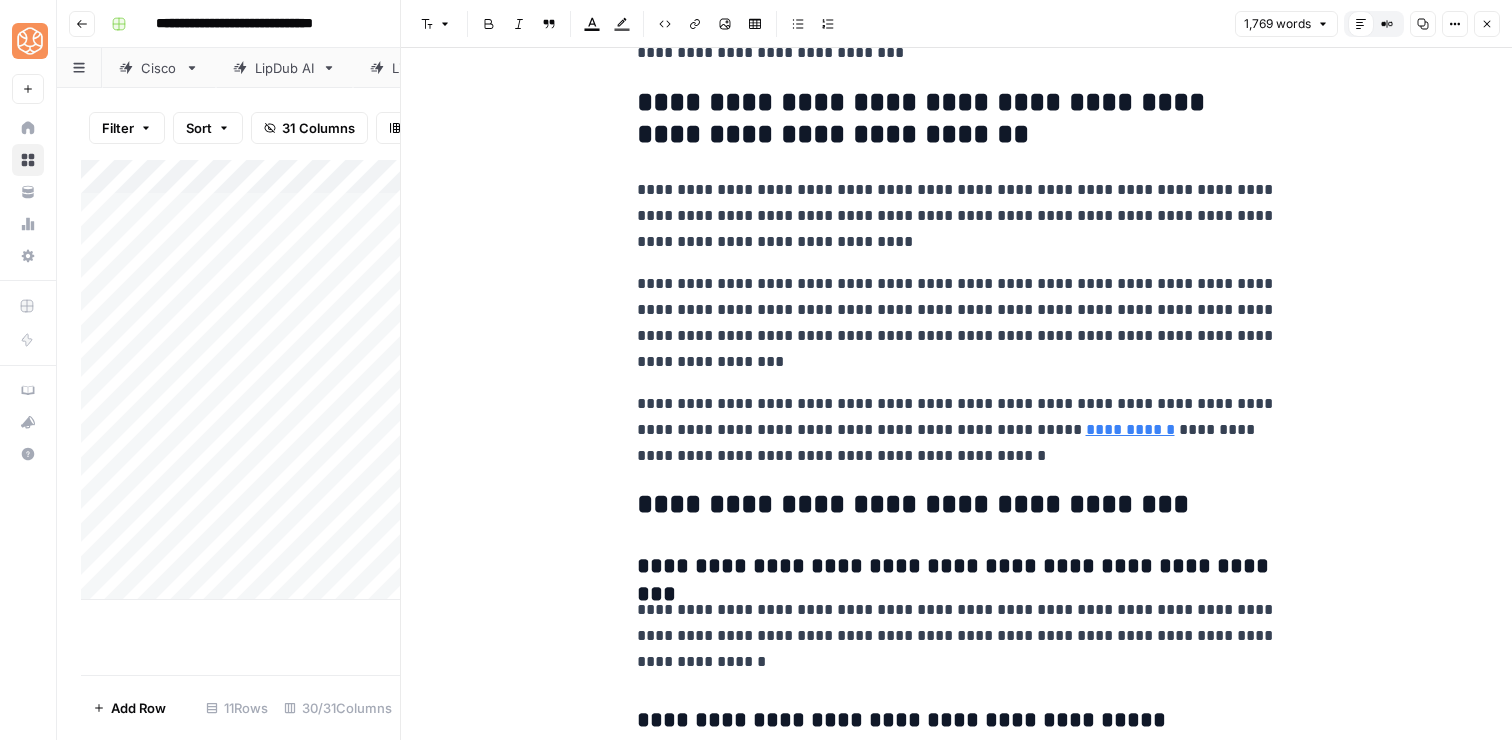 click on "**********" at bounding box center [957, -2808] 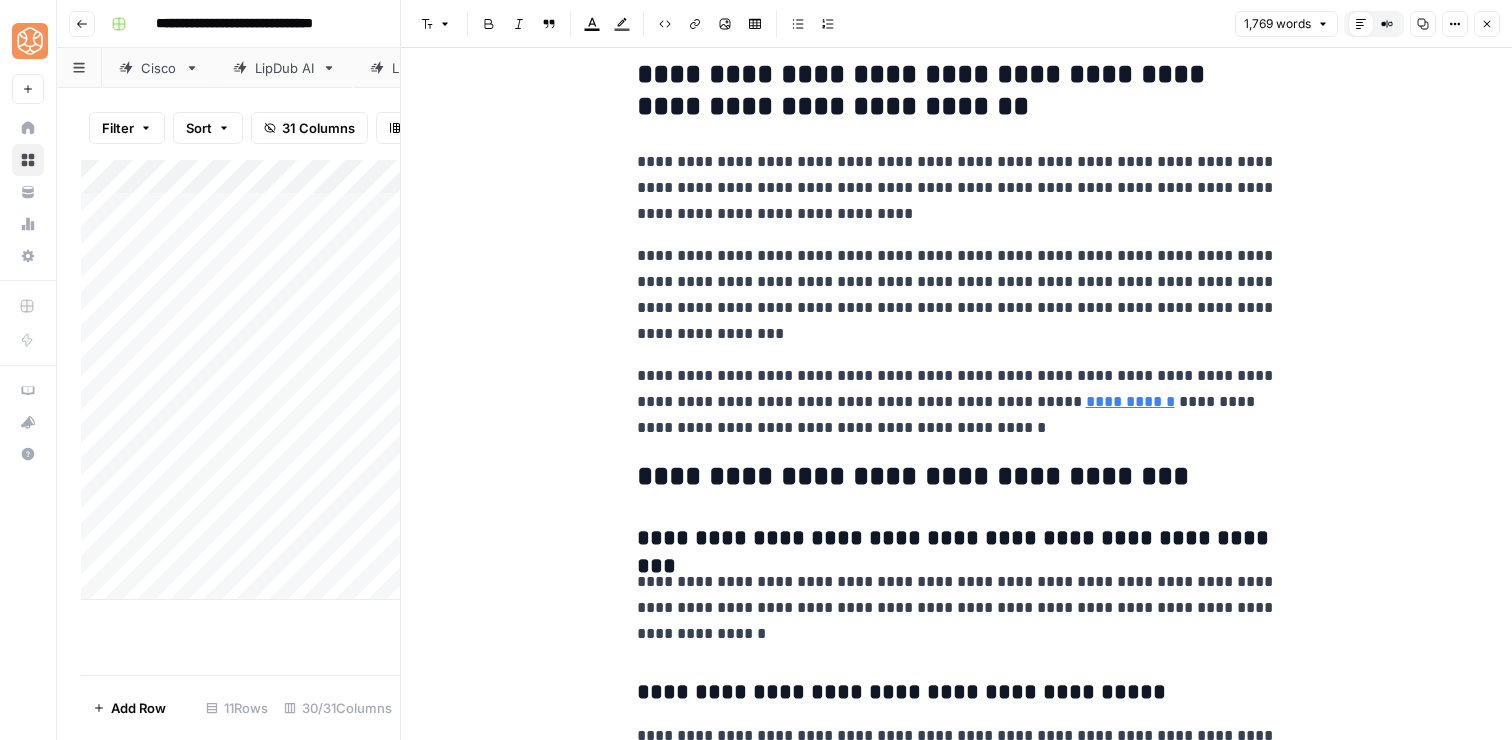 scroll, scrollTop: 7002, scrollLeft: 0, axis: vertical 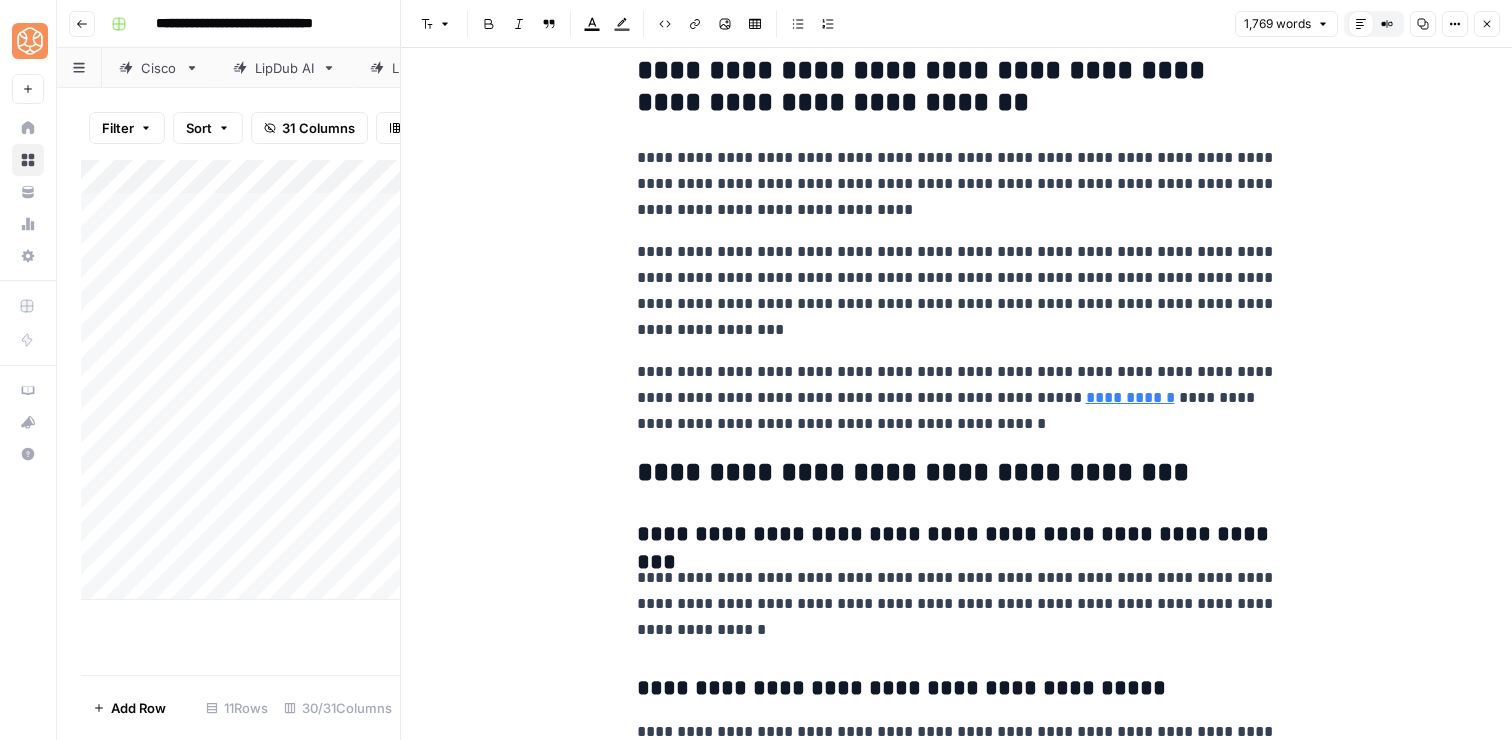 click on "**********" at bounding box center (957, -2840) 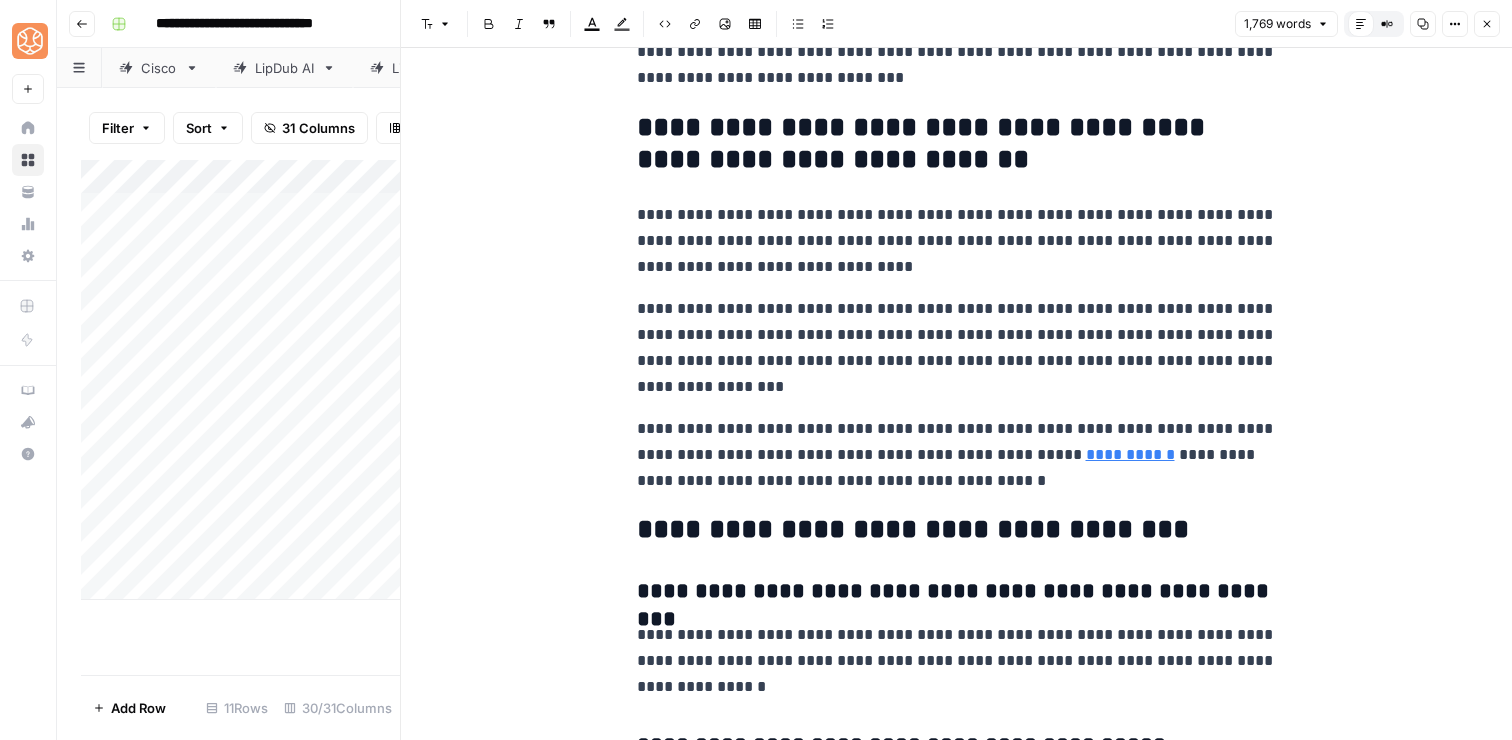 scroll, scrollTop: 6939, scrollLeft: 0, axis: vertical 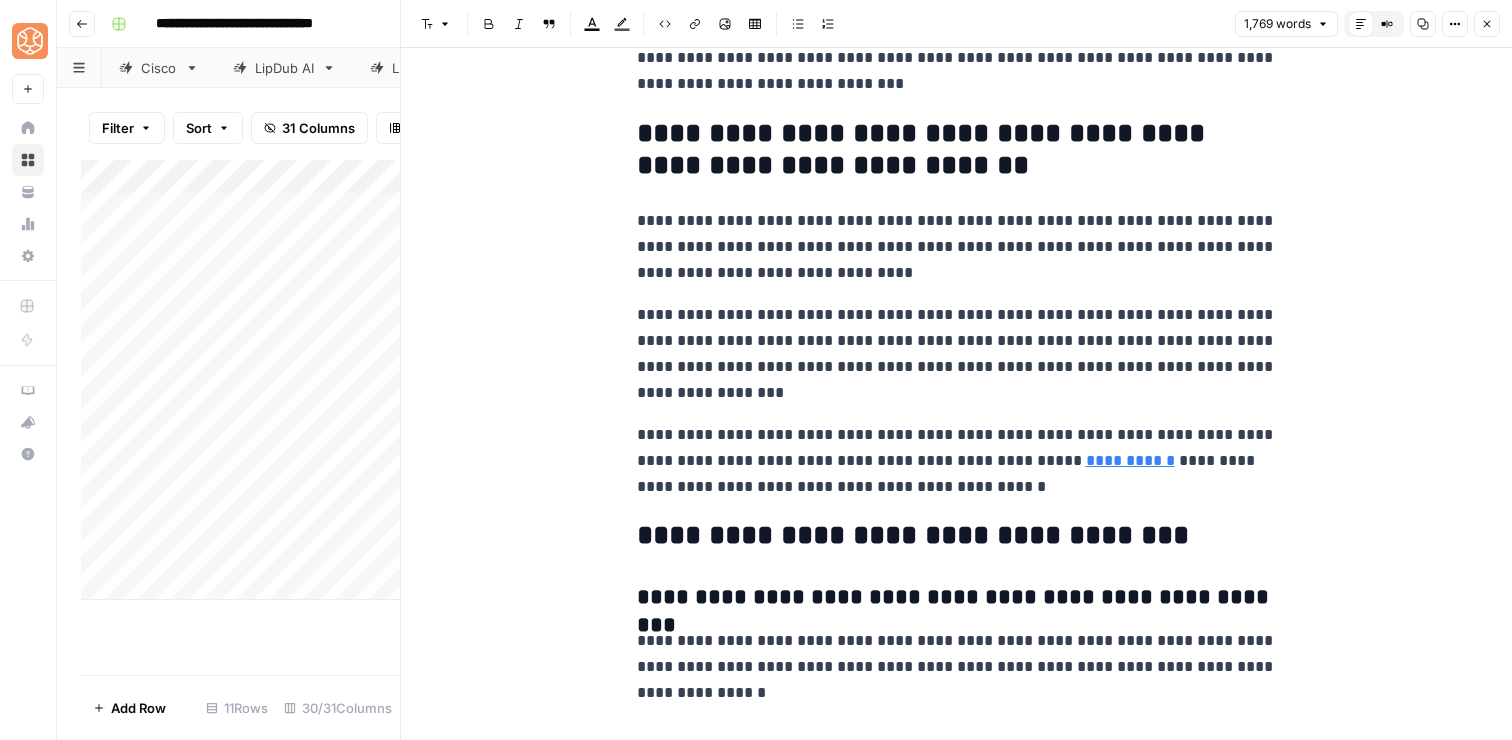 click on "**********" at bounding box center [957, 247] 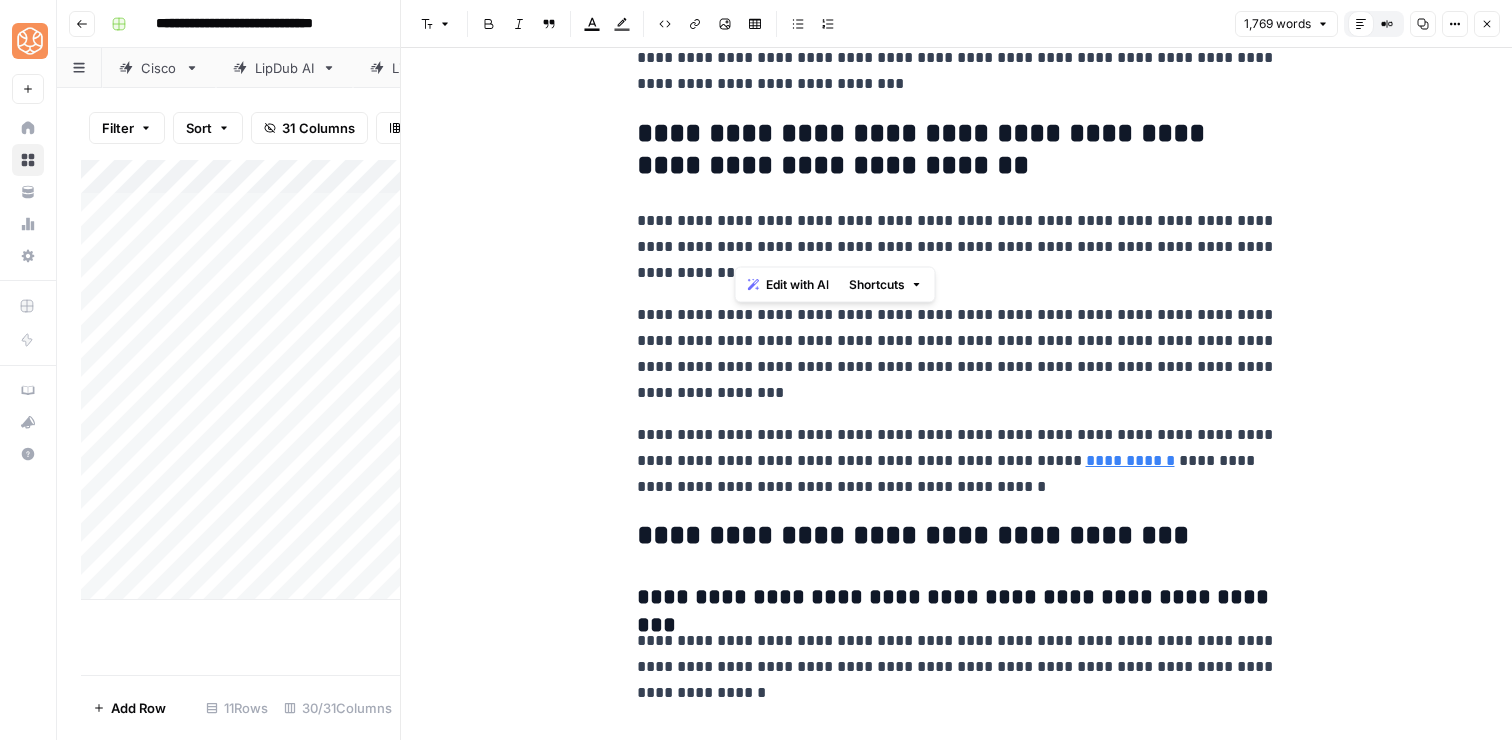drag, startPoint x: 982, startPoint y: 249, endPoint x: 731, endPoint y: 250, distance: 251.002 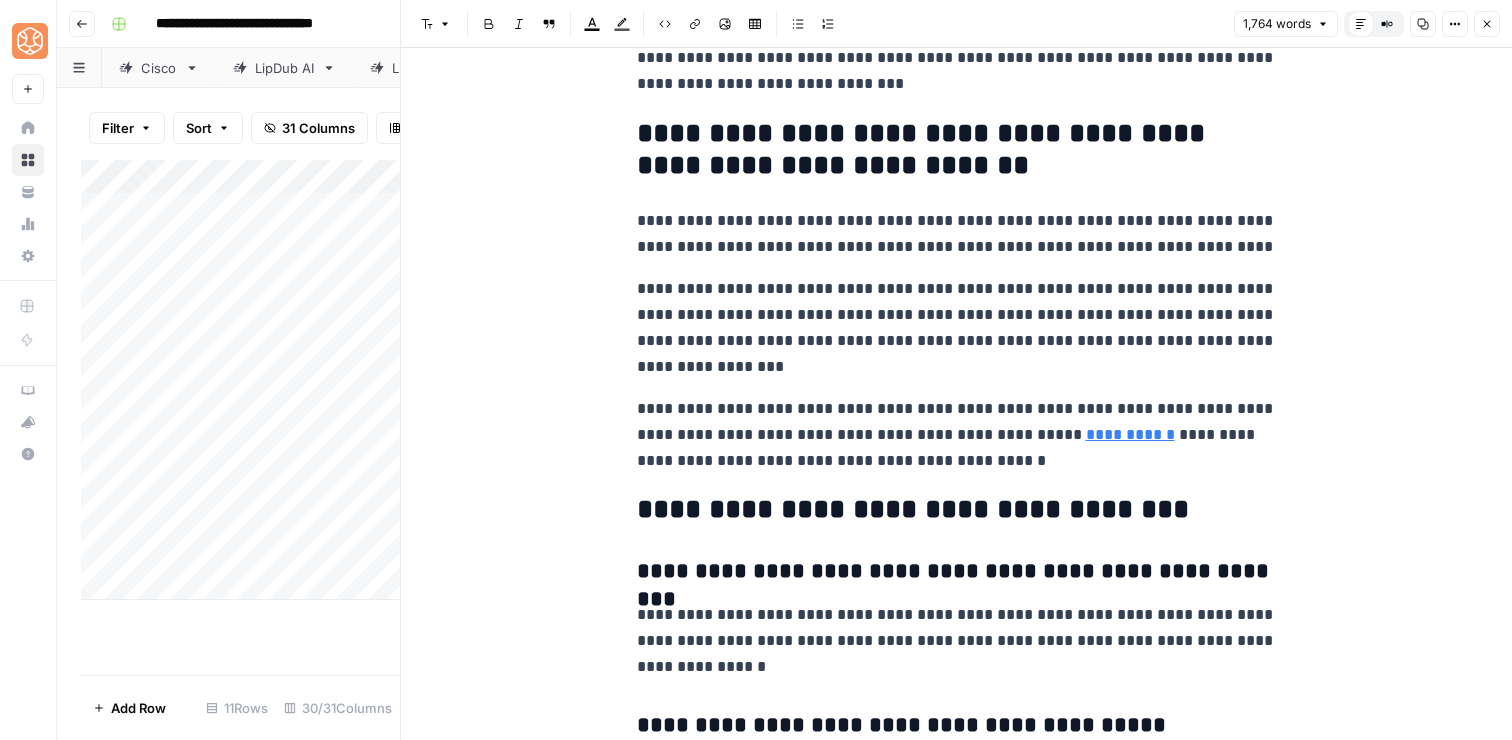 click on "**********" at bounding box center [957, 328] 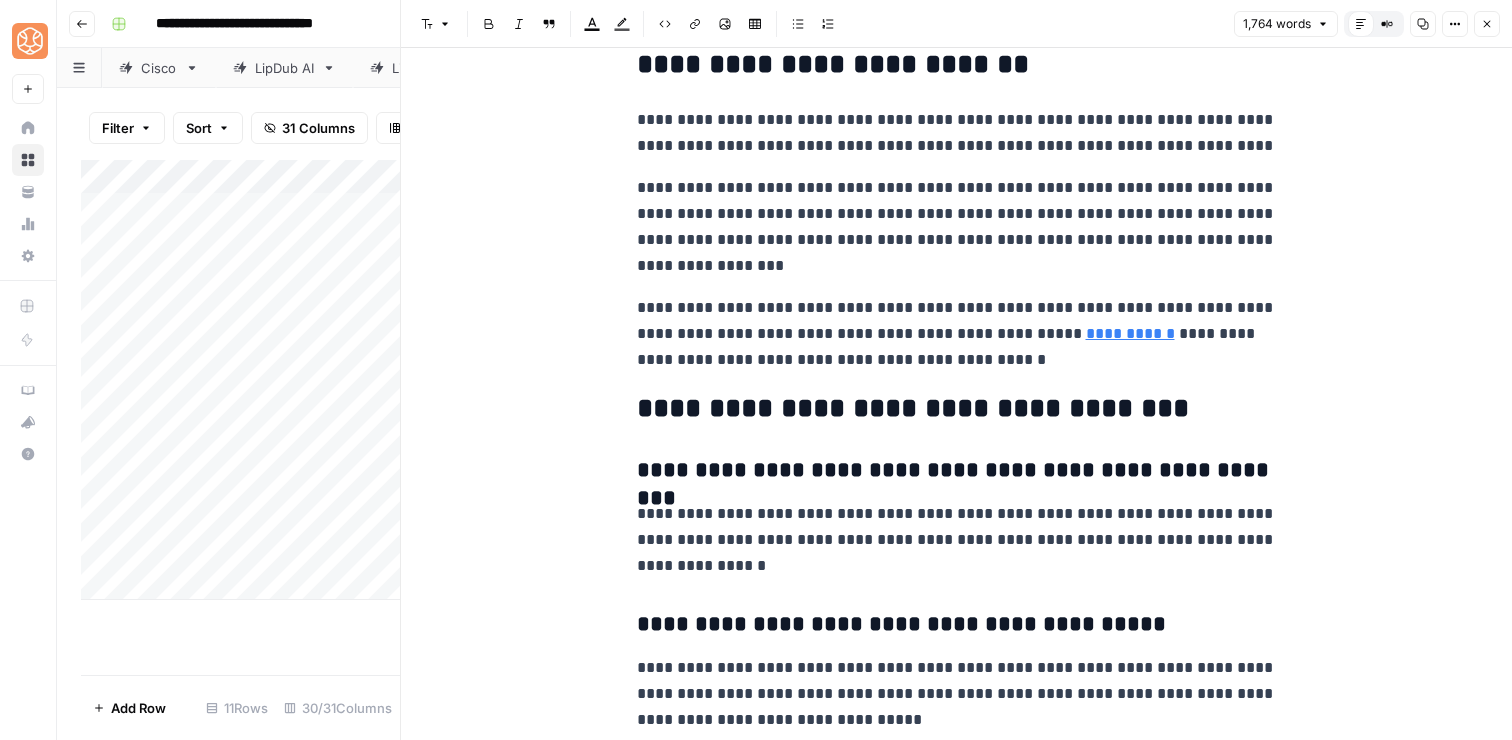 scroll, scrollTop: 7041, scrollLeft: 0, axis: vertical 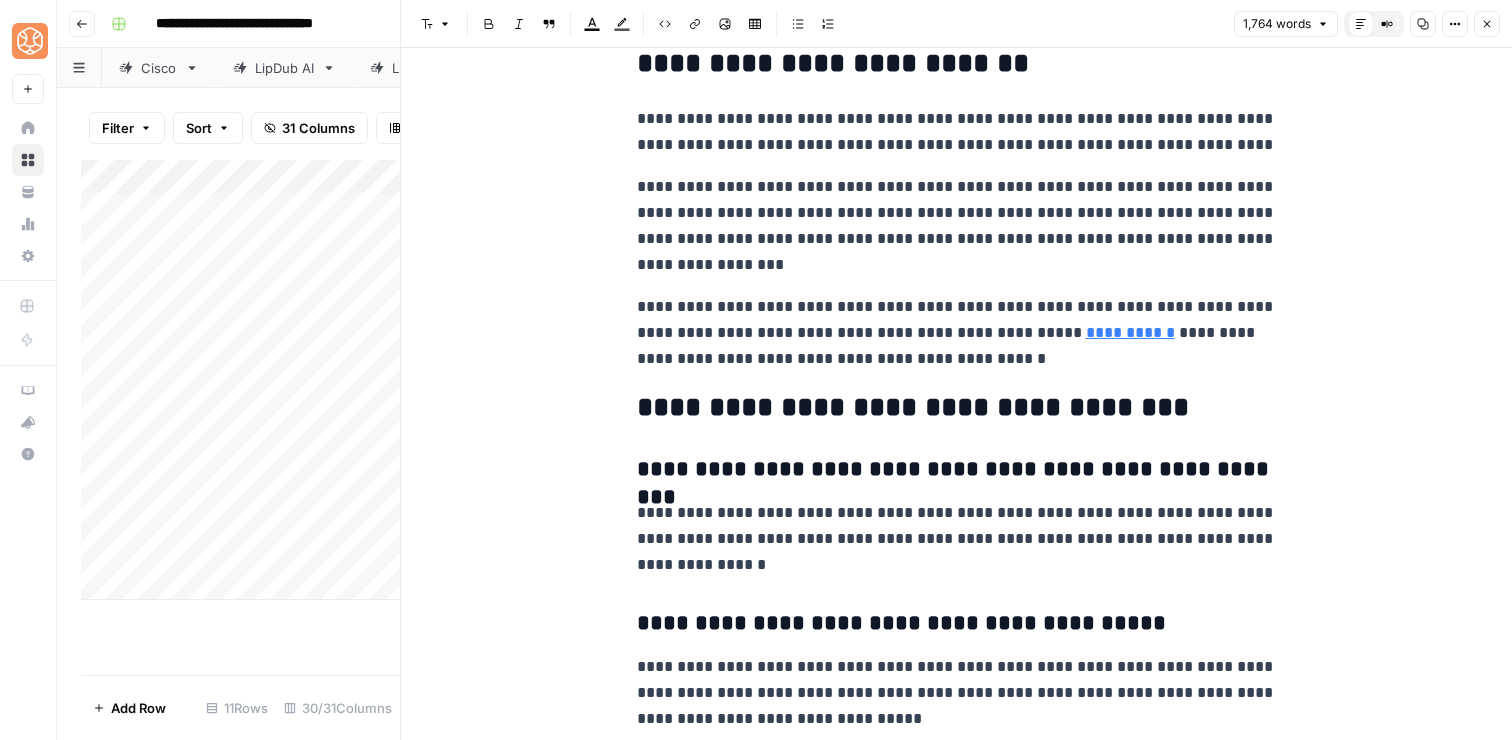 click on "**********" at bounding box center [957, -2892] 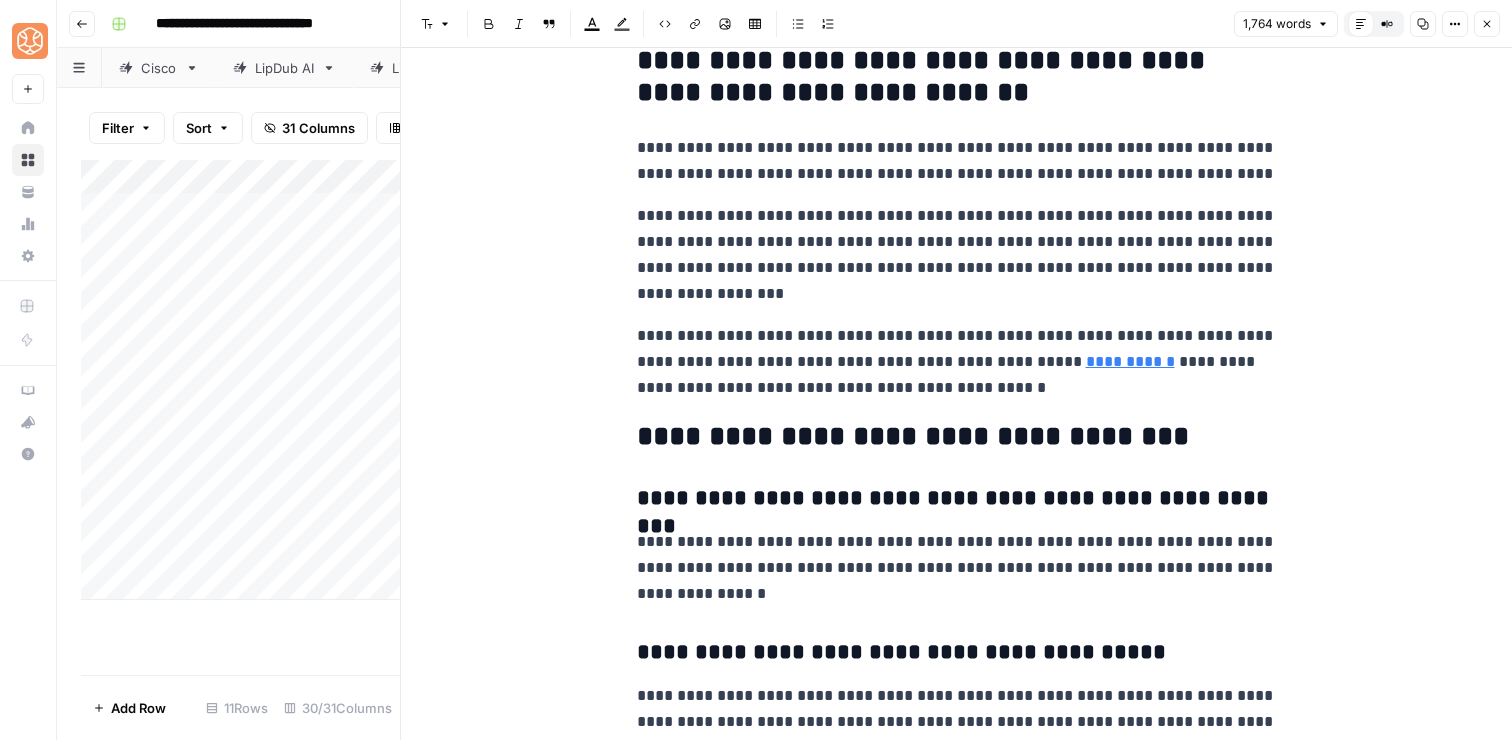 scroll, scrollTop: 7009, scrollLeft: 0, axis: vertical 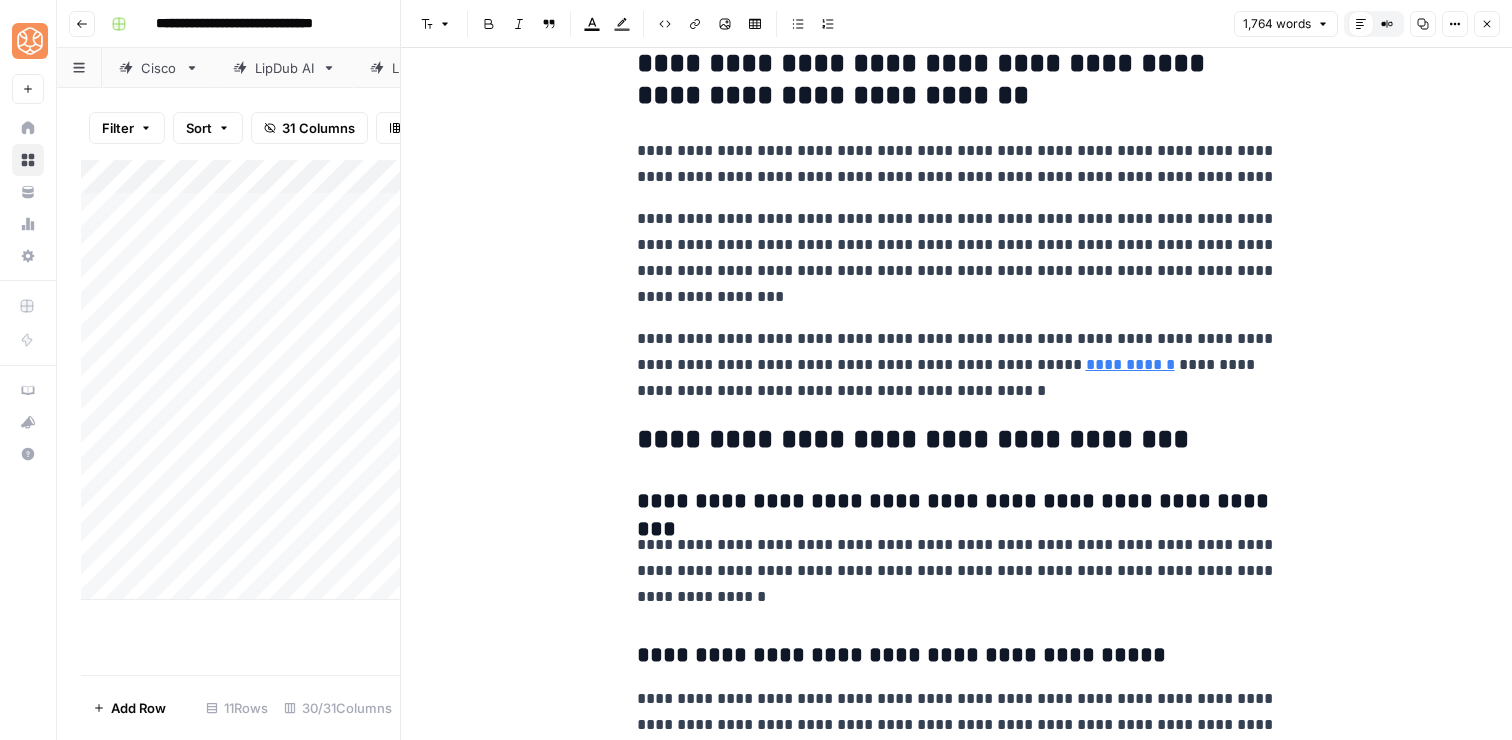 click on "**********" at bounding box center (957, 258) 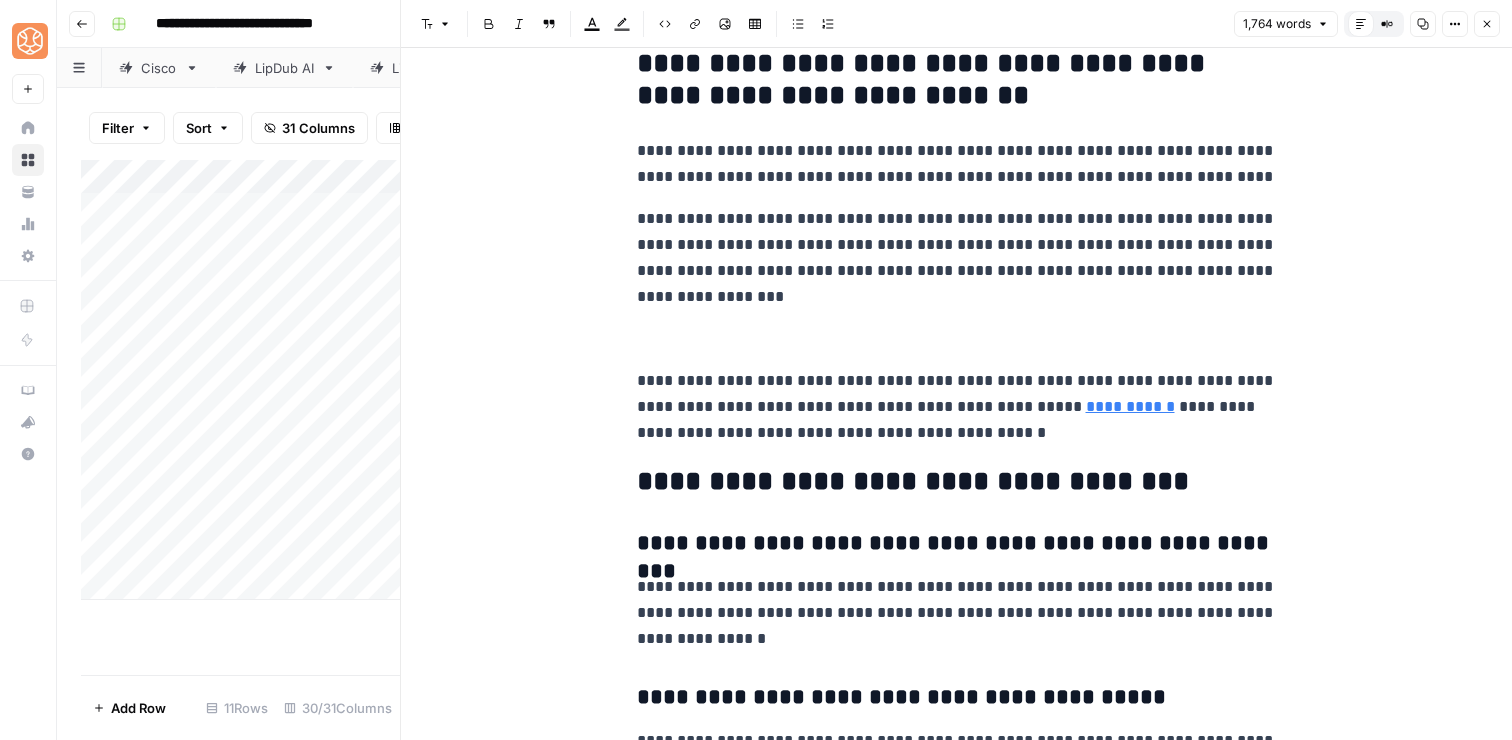 click on "**********" at bounding box center [957, -2839] 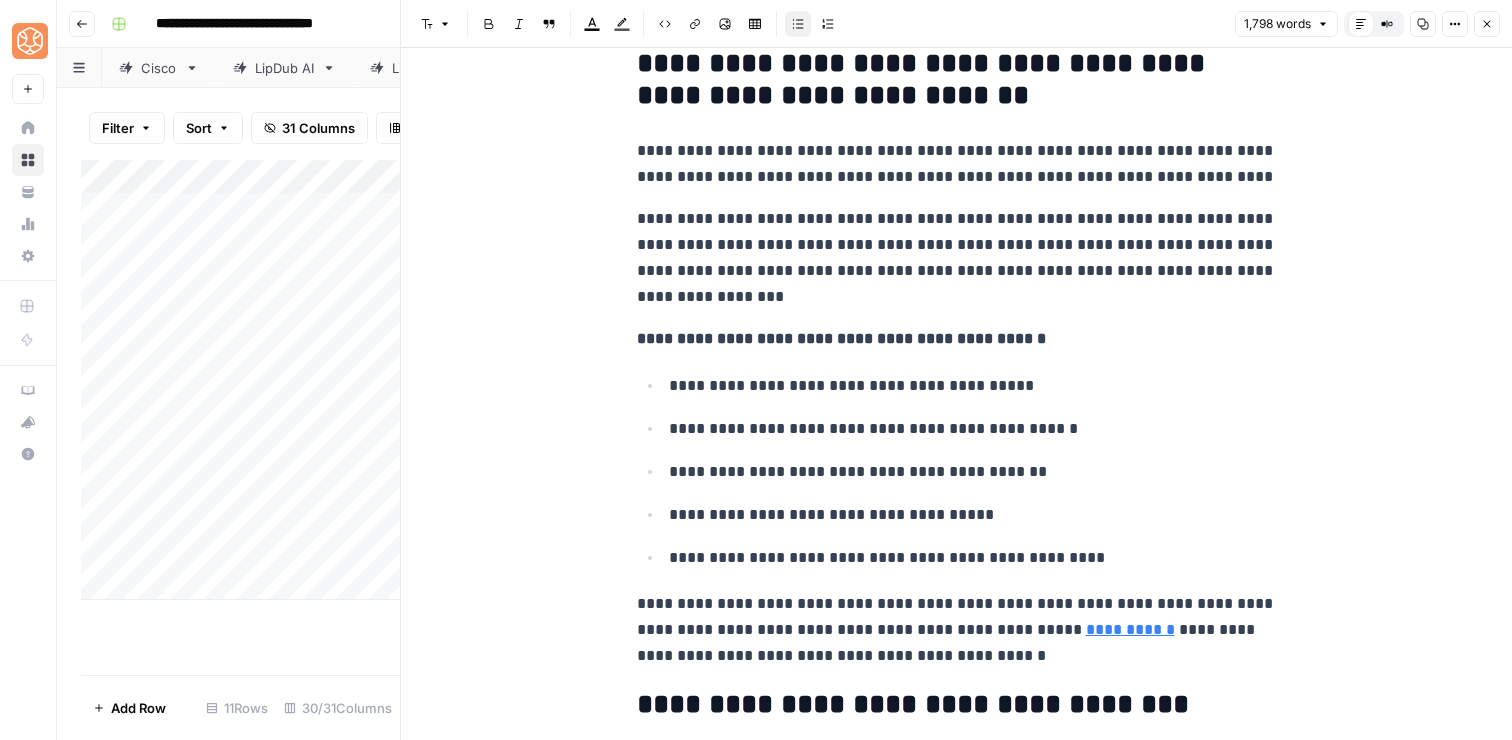 click on "**********" at bounding box center (841, 338) 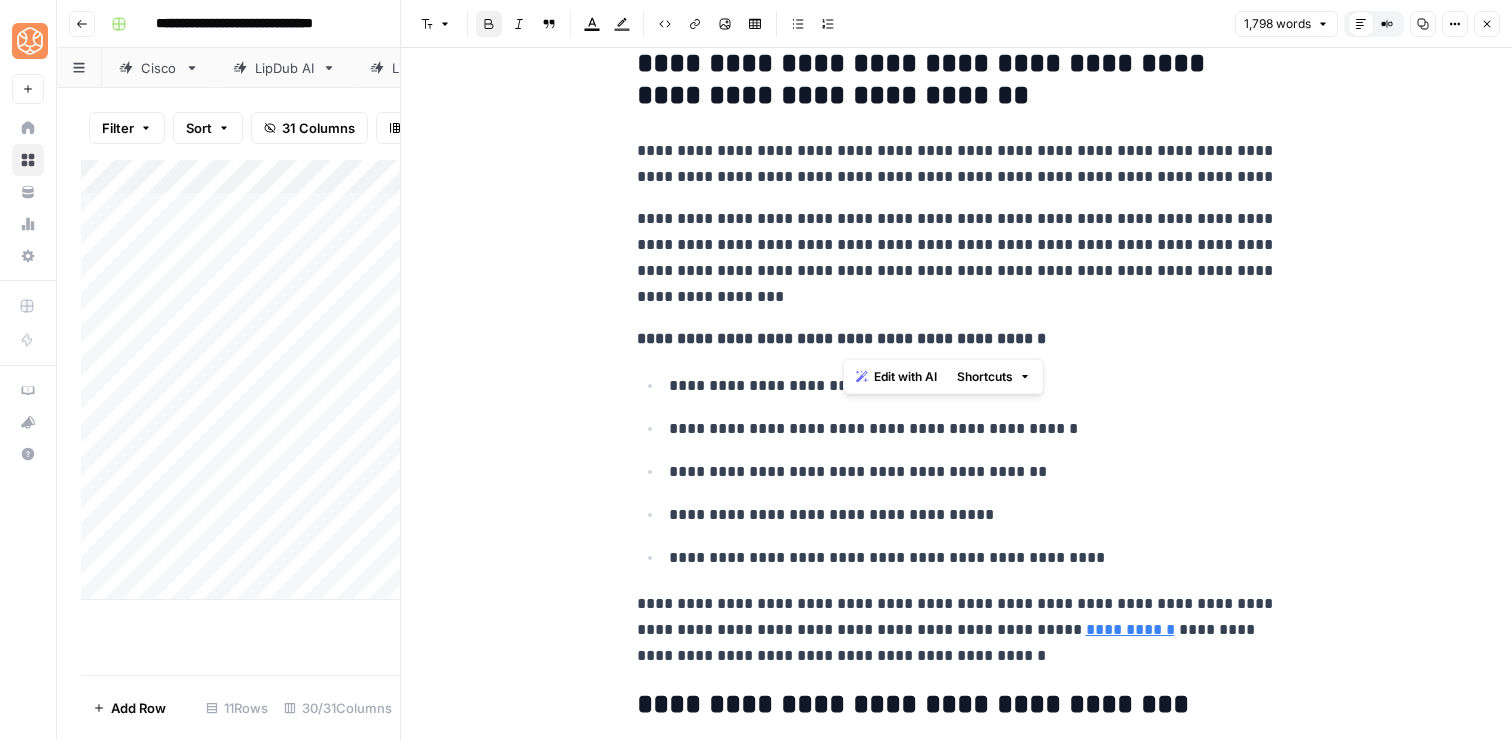 click on "**********" at bounding box center [841, 338] 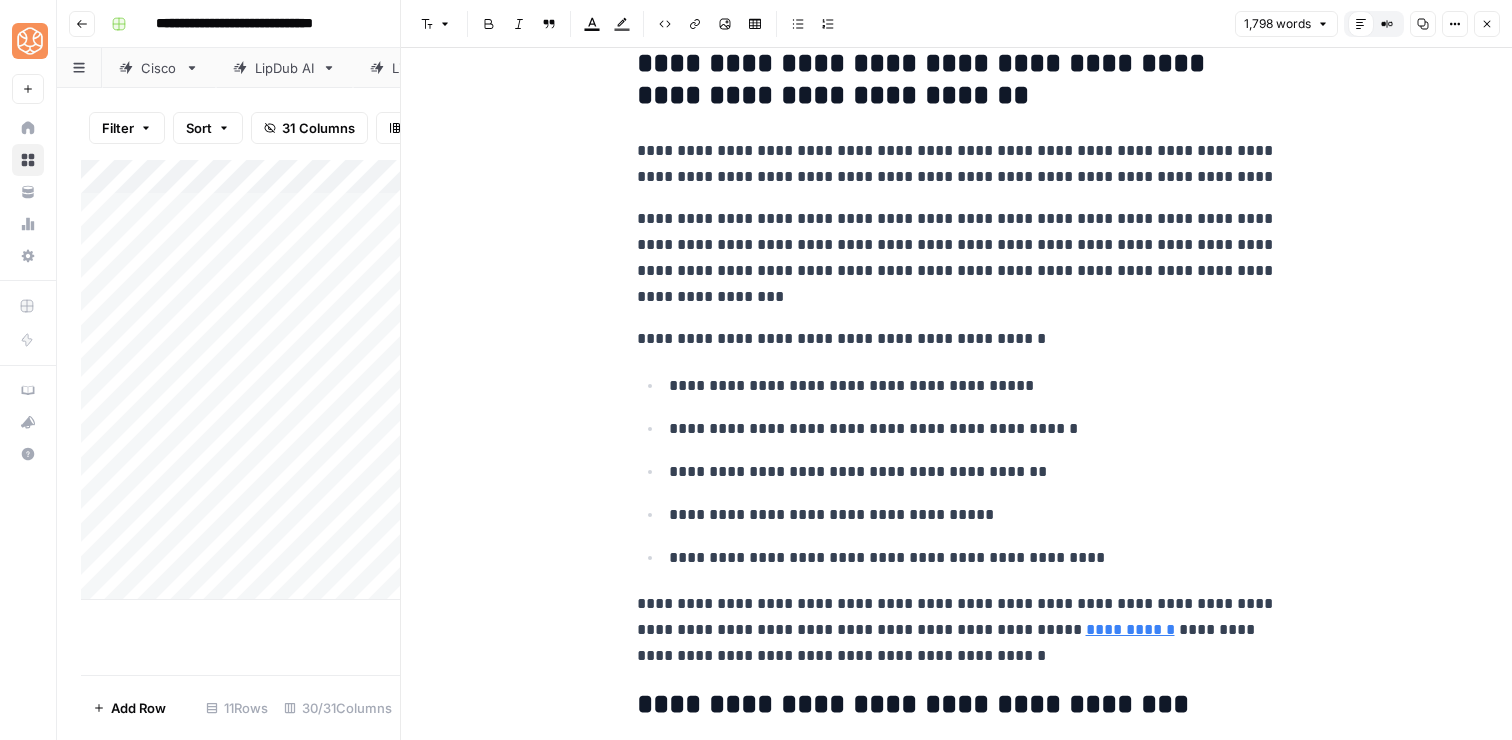 click on "**********" at bounding box center (957, 339) 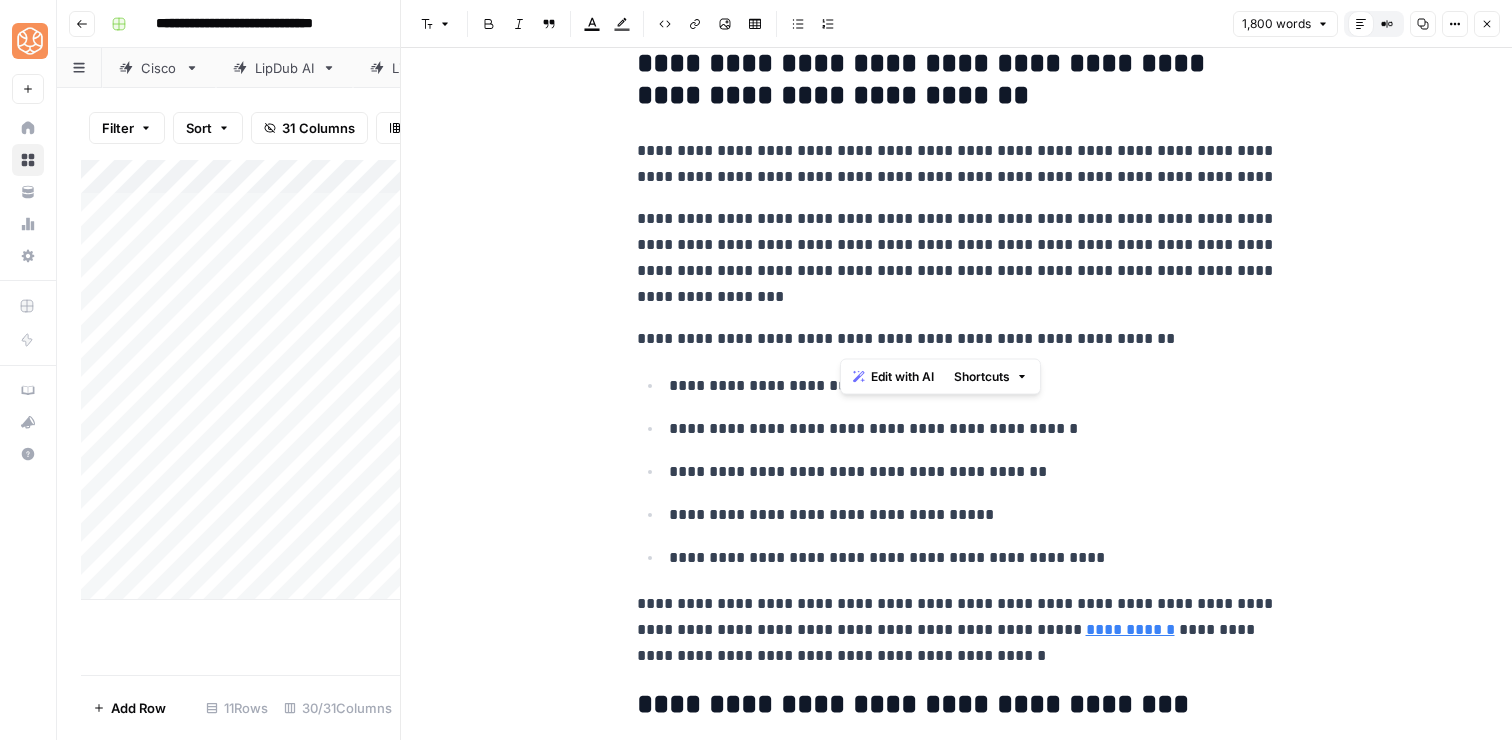 drag, startPoint x: 1103, startPoint y: 337, endPoint x: 841, endPoint y: 339, distance: 262.00763 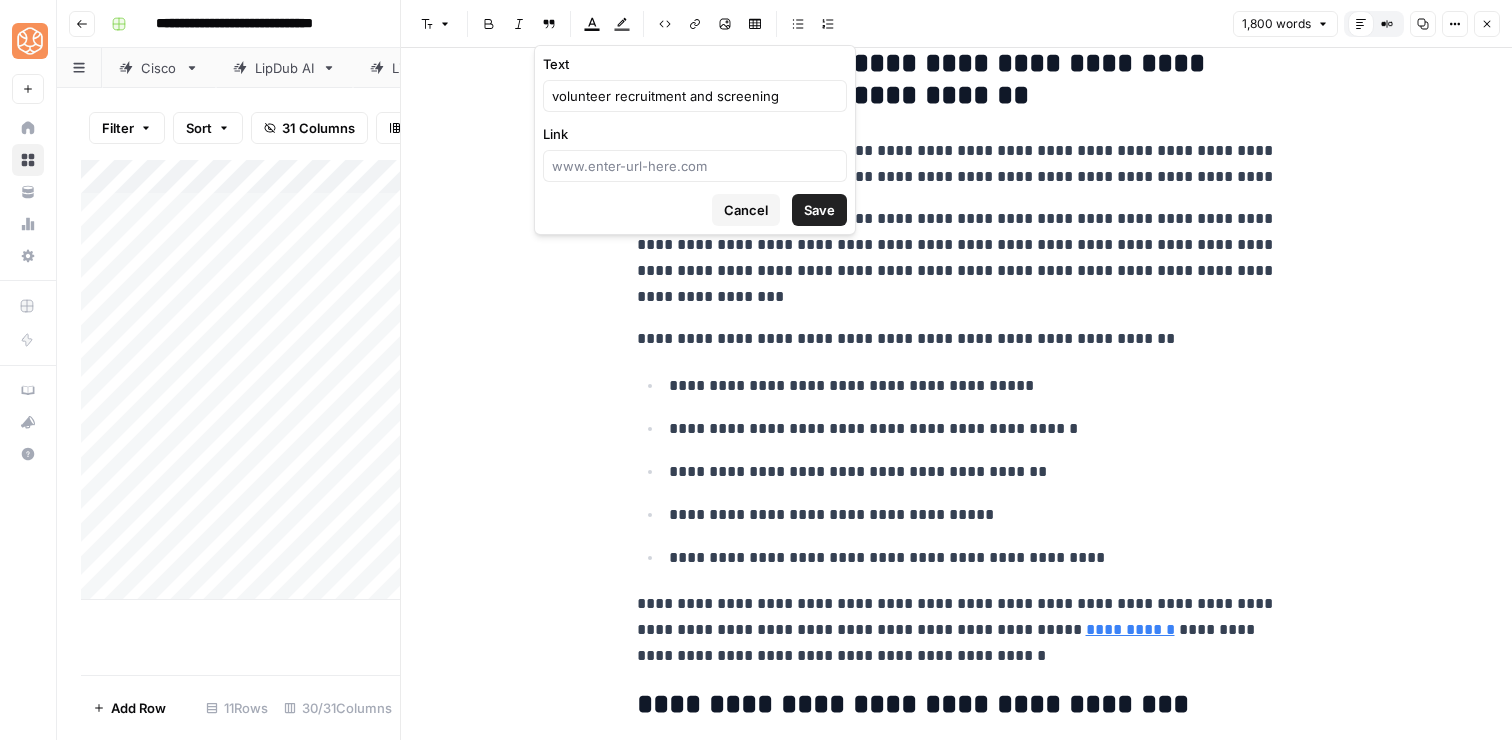 click at bounding box center [695, 166] 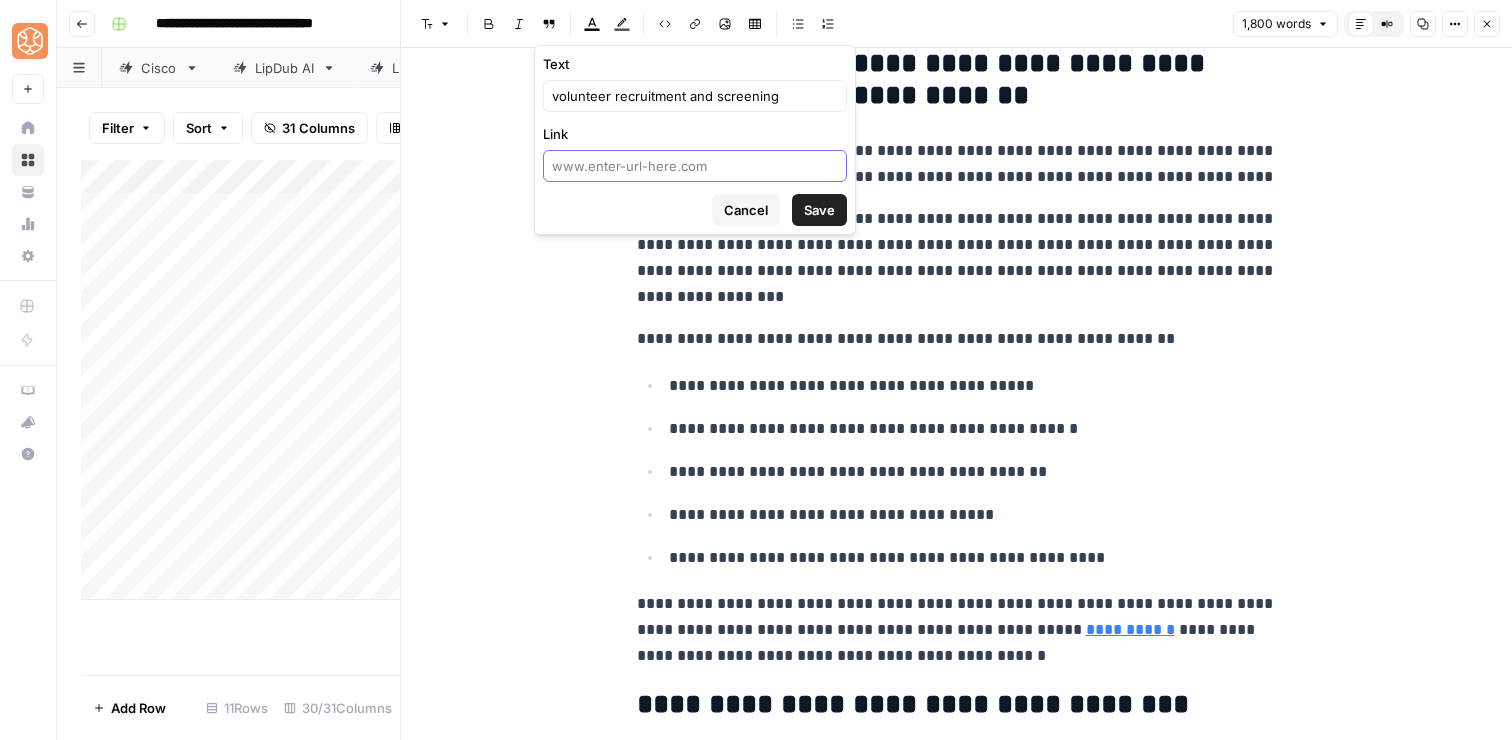 paste on "https://www.volunteermatters.com/features/volunteer-recruitment-software" 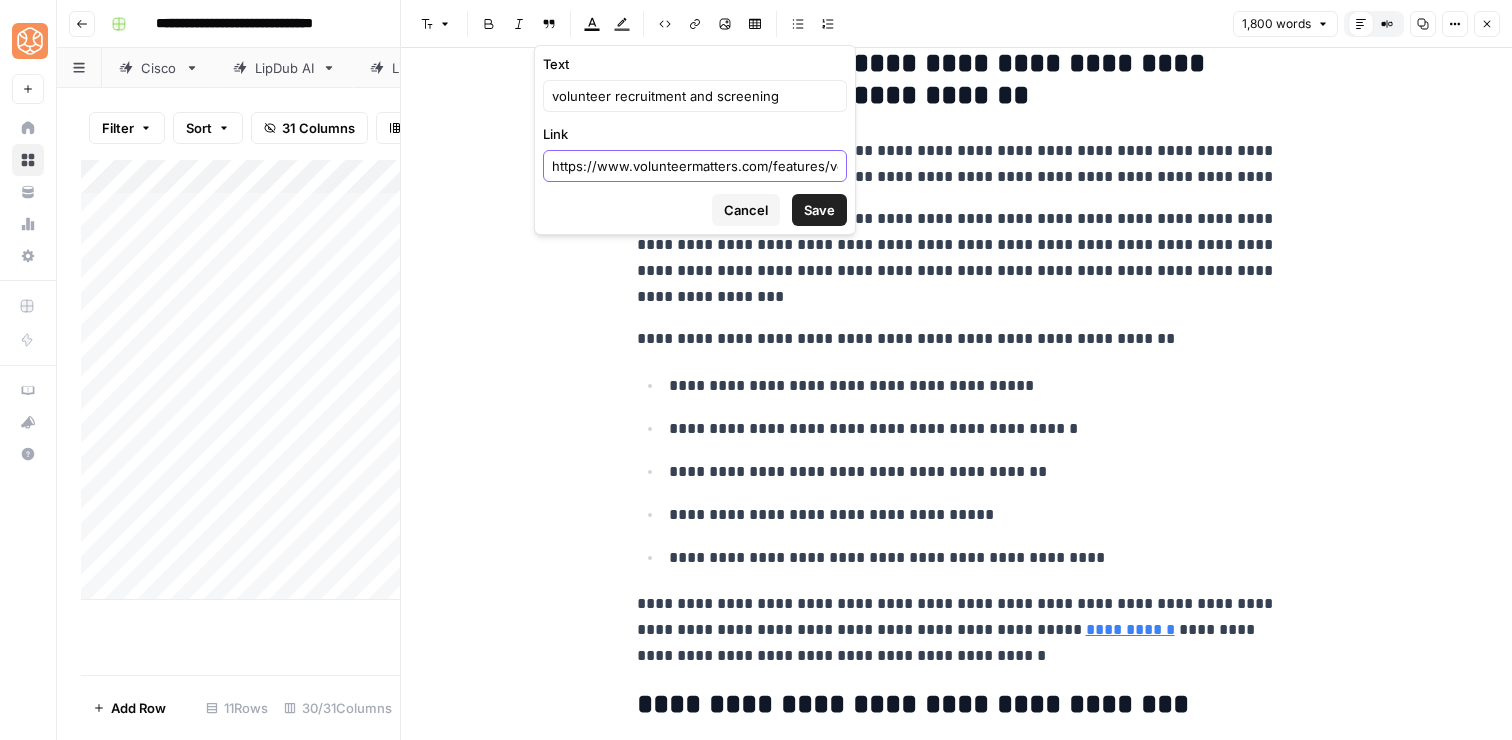 scroll, scrollTop: 0, scrollLeft: 180, axis: horizontal 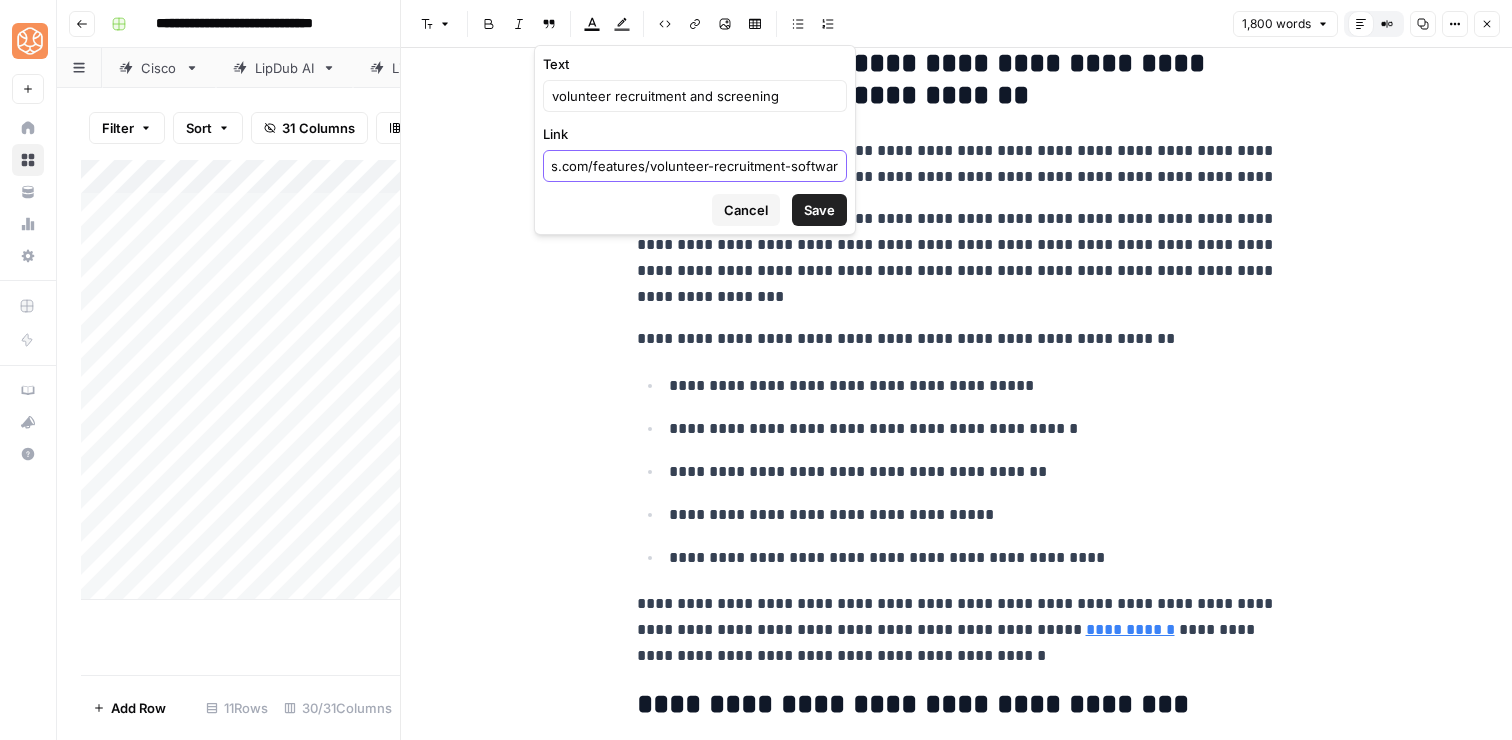 type on "https://www.volunteermatters.com/features/volunteer-recruitment-software" 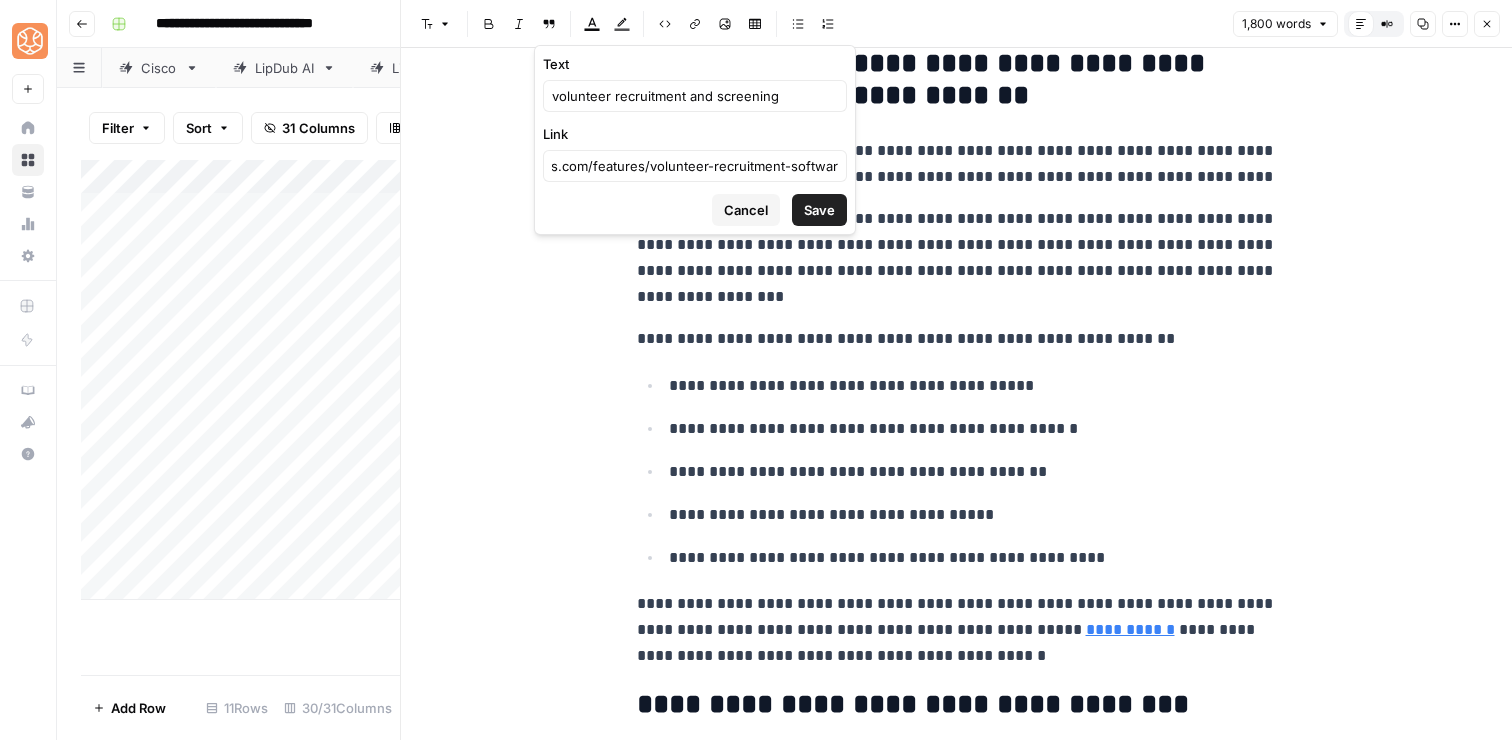scroll, scrollTop: 0, scrollLeft: 0, axis: both 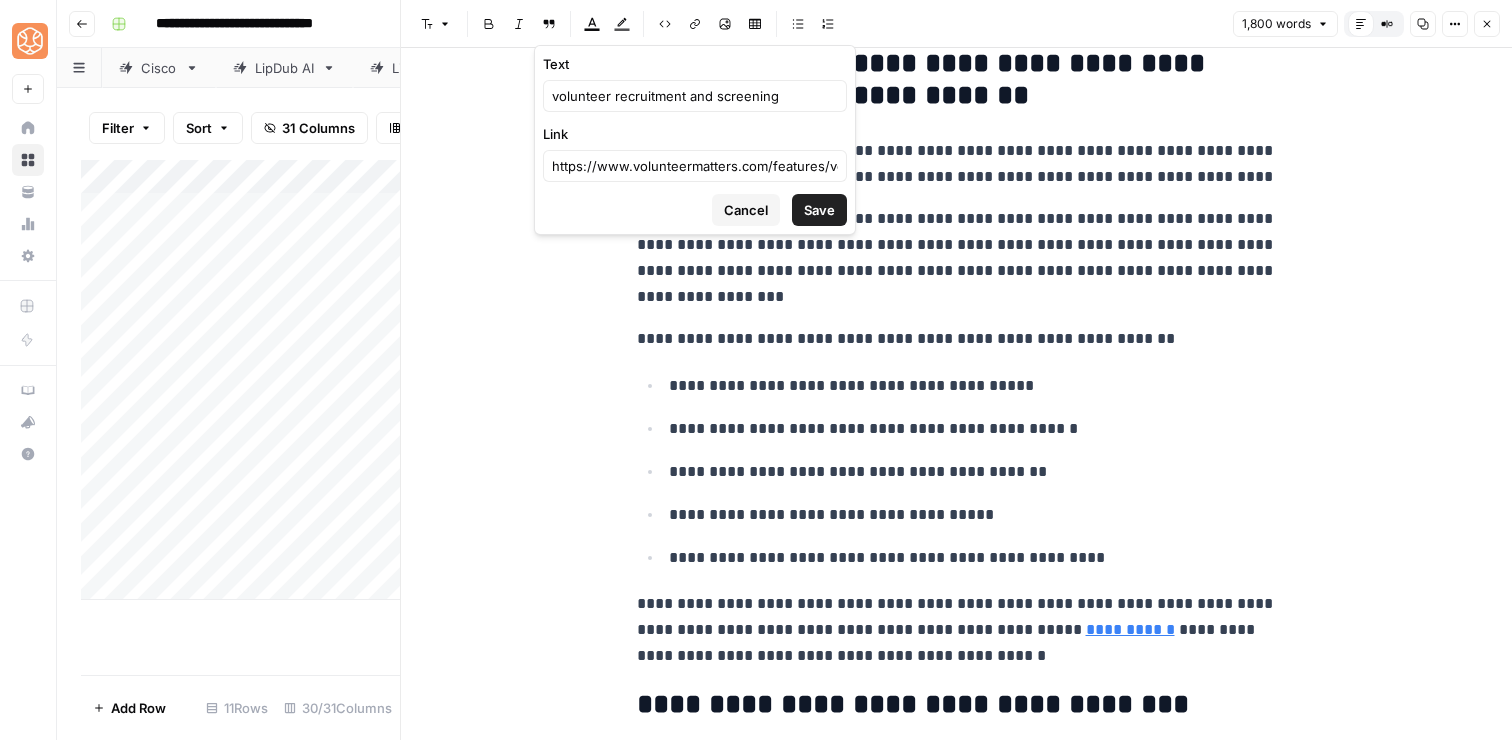 click on "Save" at bounding box center [819, 210] 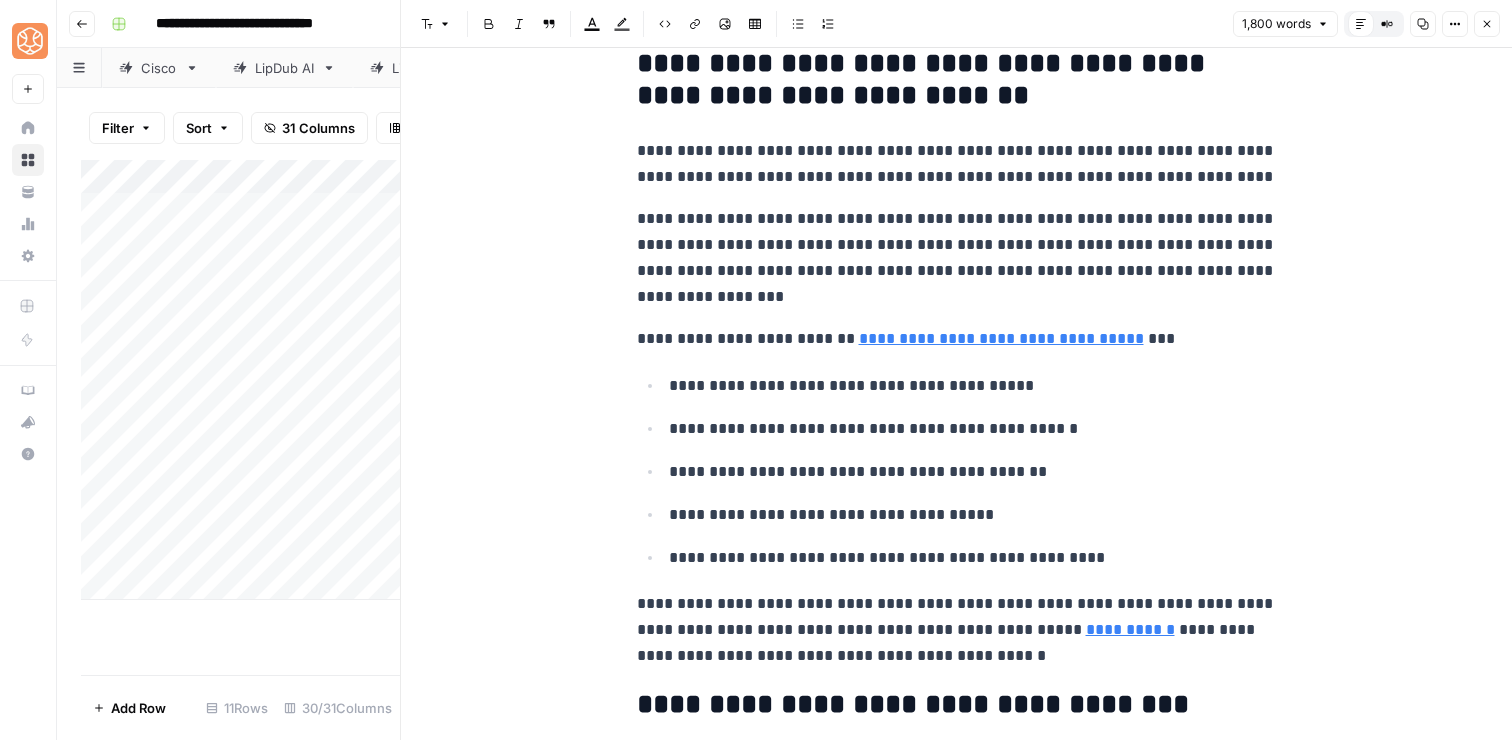 click on "**********" at bounding box center (957, 339) 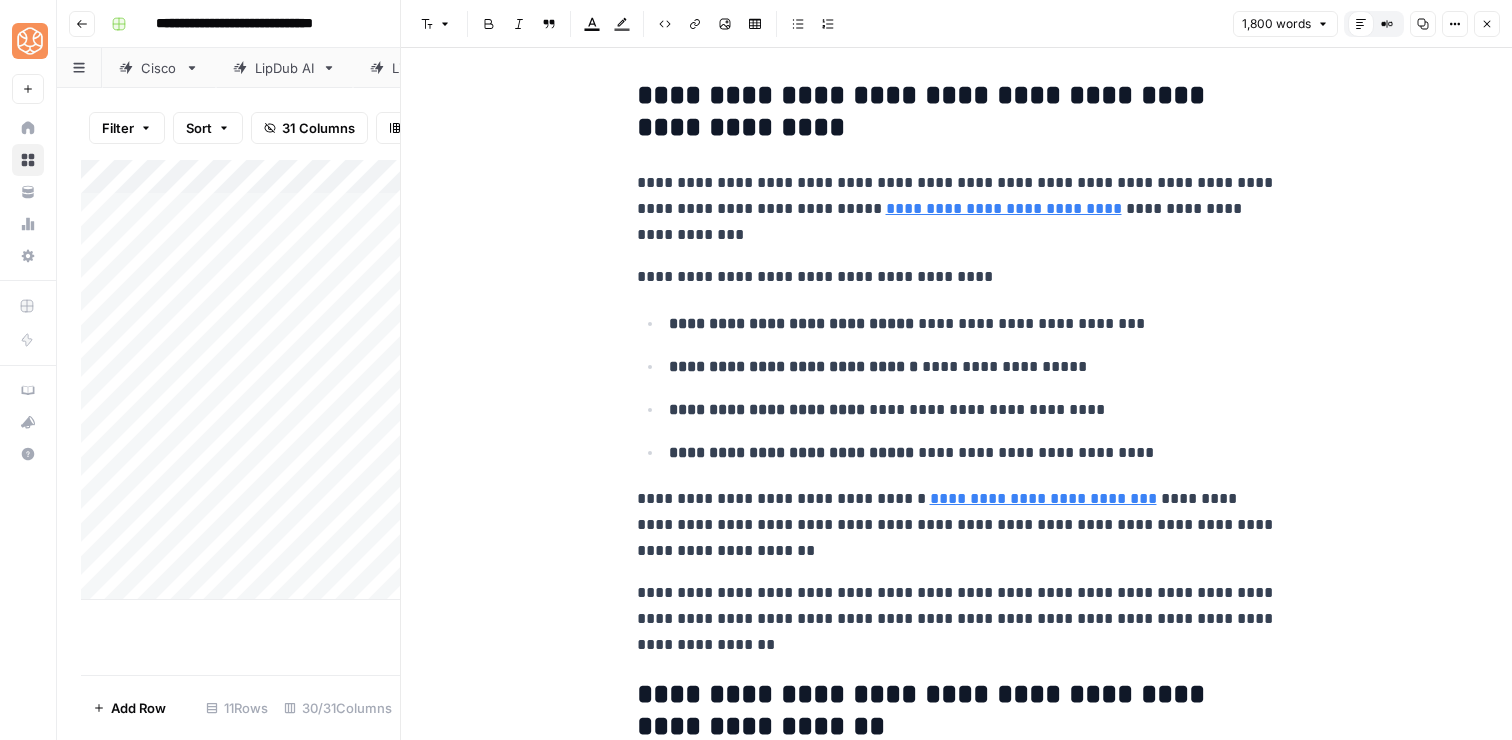 scroll, scrollTop: 1699, scrollLeft: 0, axis: vertical 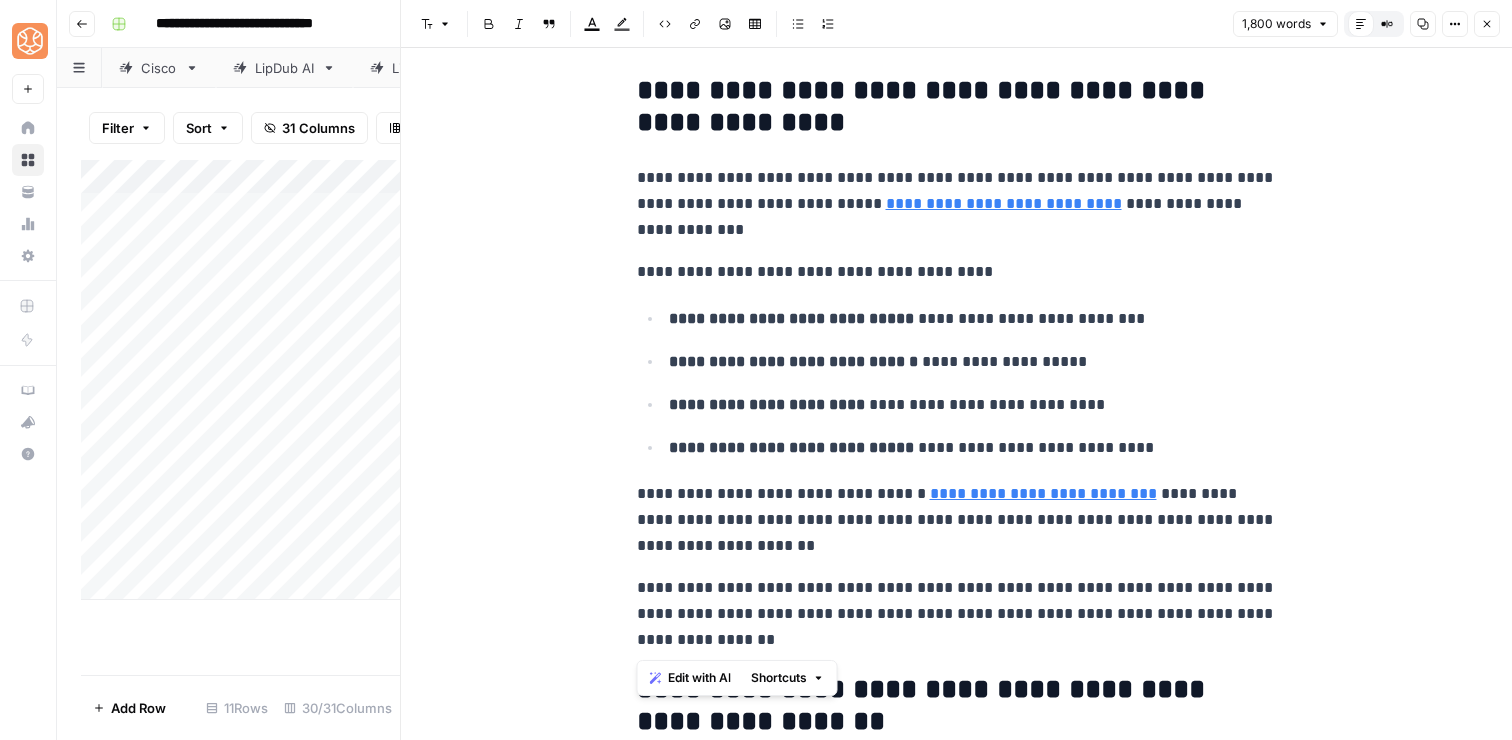 drag, startPoint x: 740, startPoint y: 636, endPoint x: 636, endPoint y: 179, distance: 468.68433 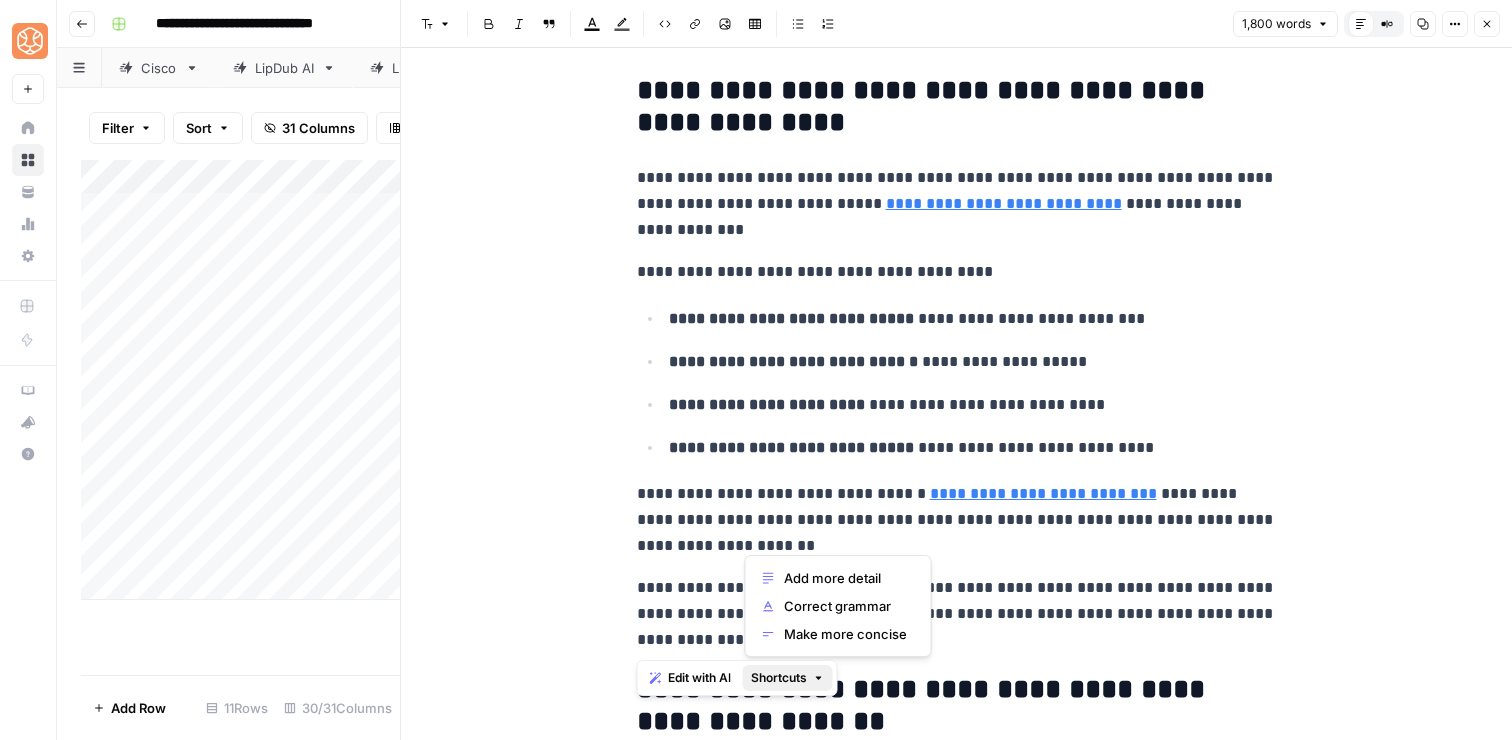 click on "Shortcuts" at bounding box center (779, 678) 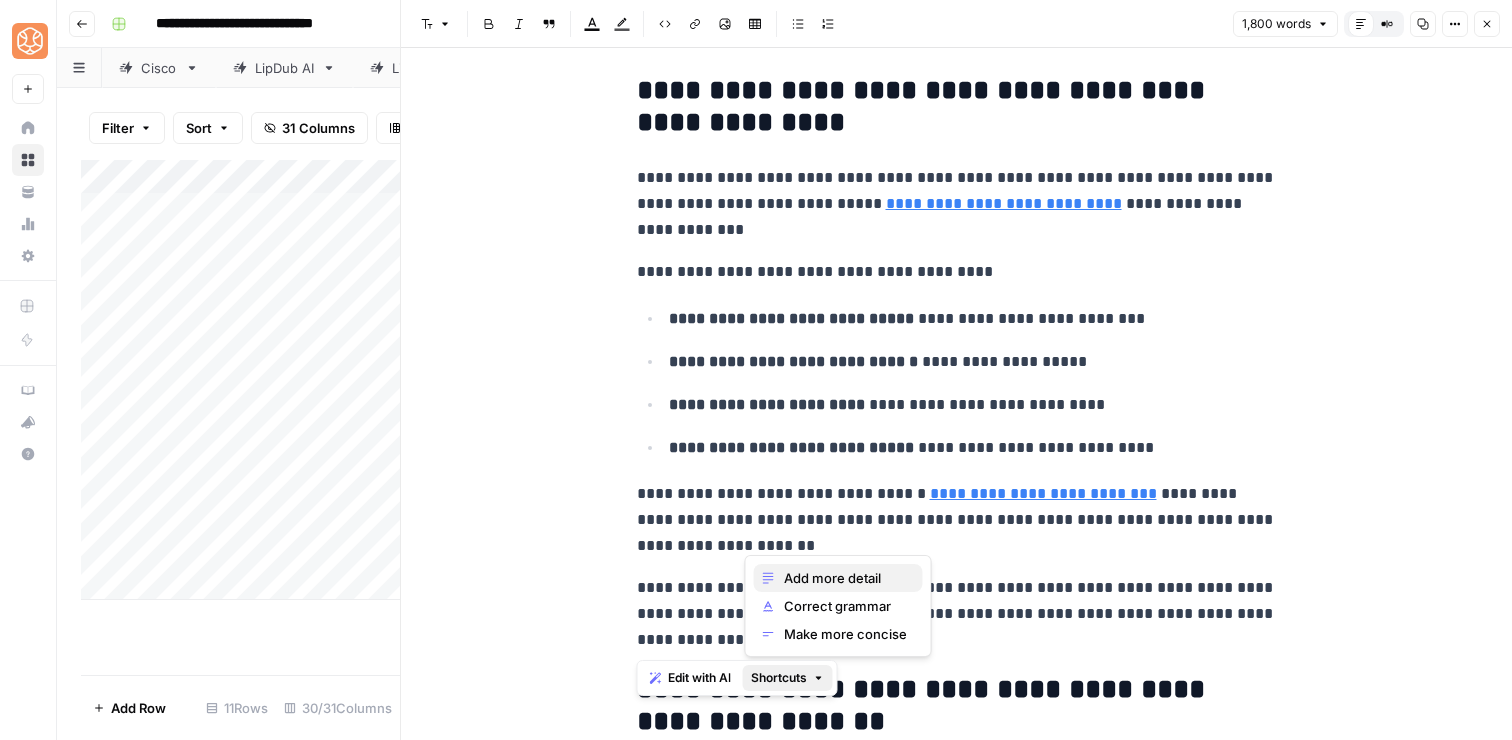 click on "Add more detail" at bounding box center [845, 578] 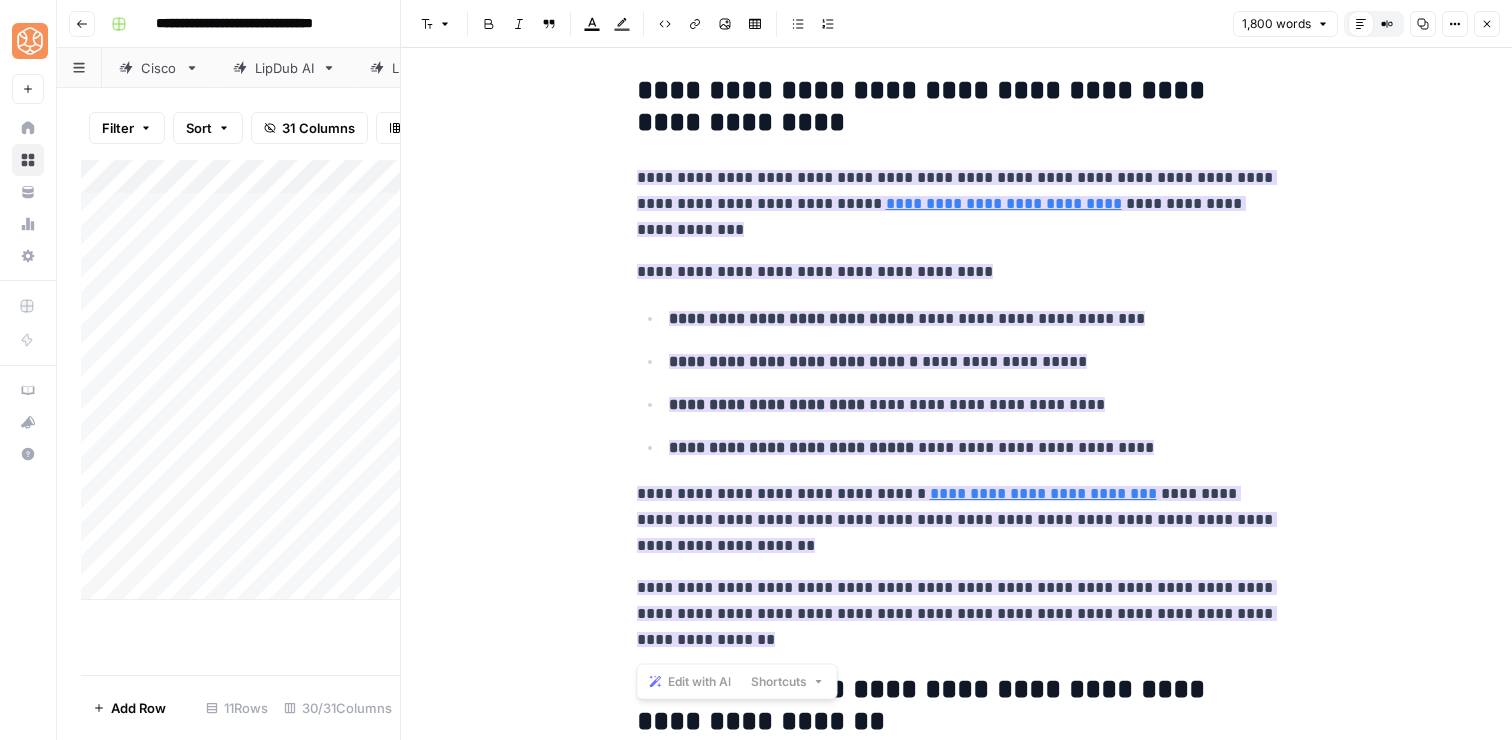 scroll, scrollTop: 1746, scrollLeft: 0, axis: vertical 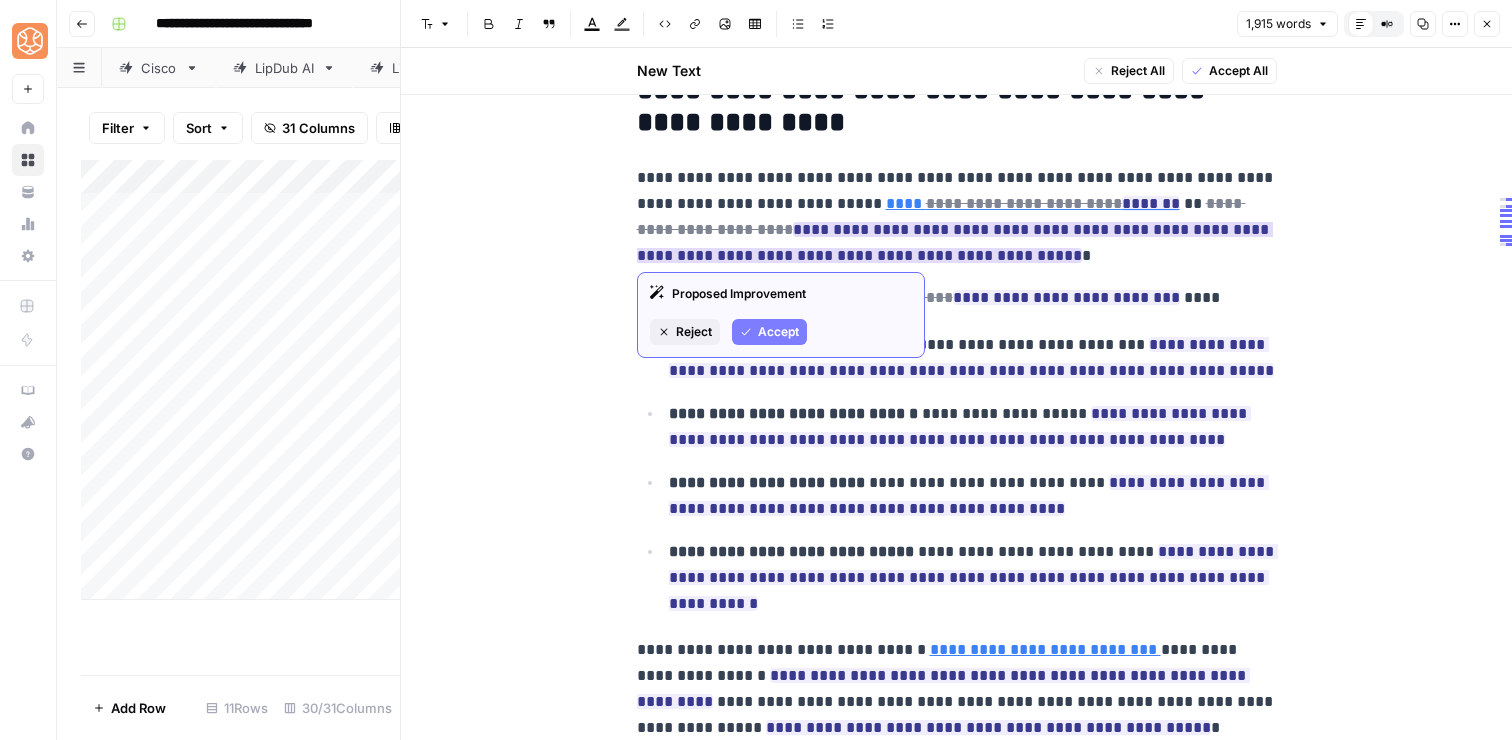 click on "Accept" at bounding box center (778, 332) 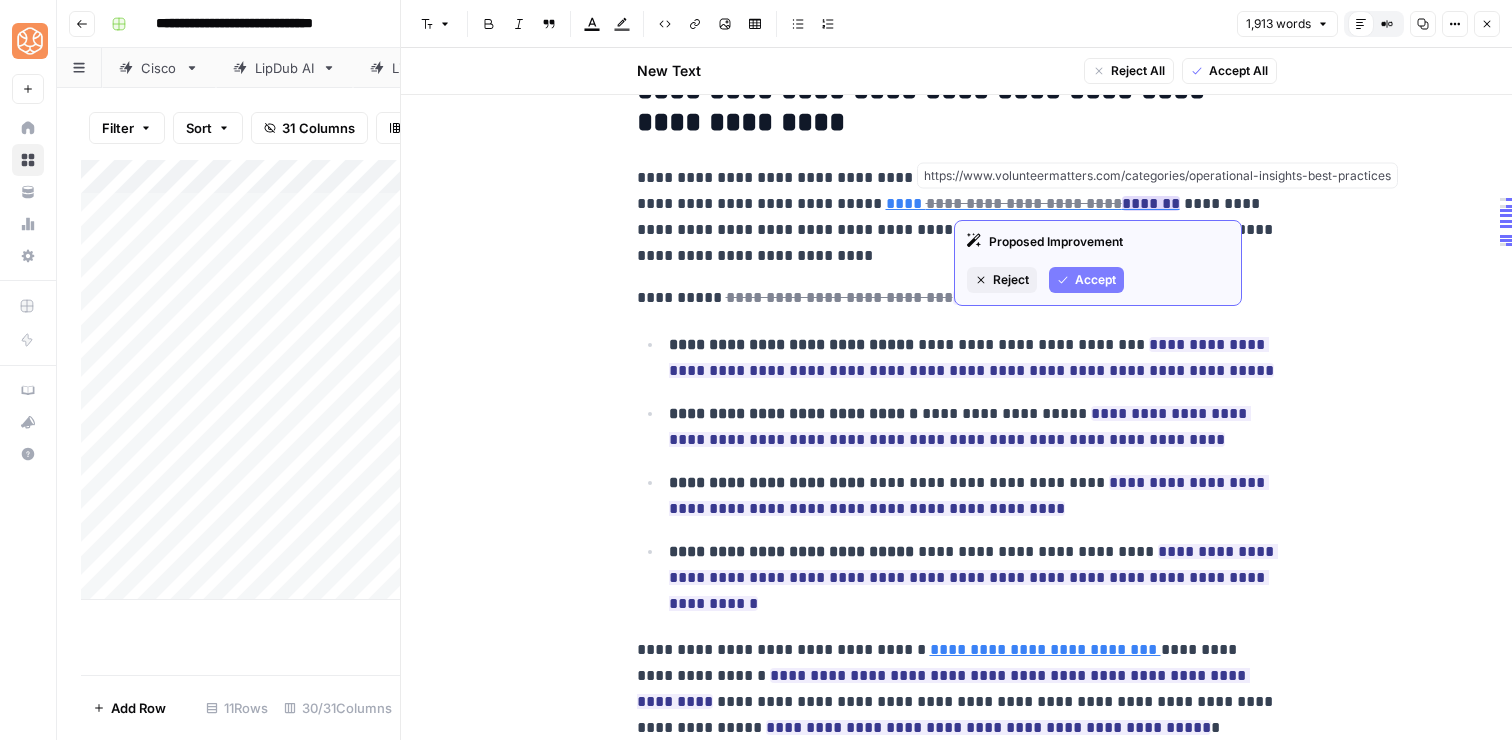 click on "Accept" at bounding box center [1095, 280] 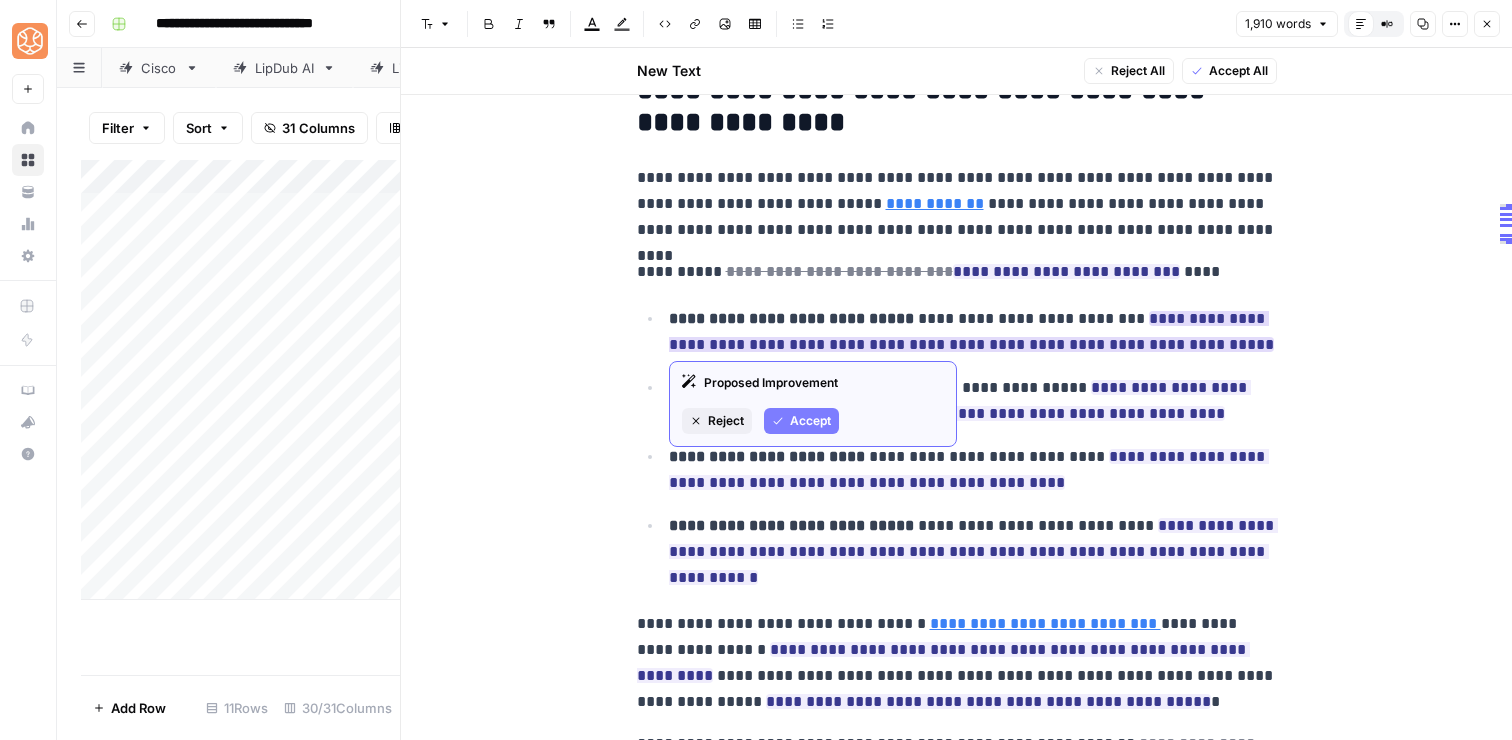 click on "Accept" at bounding box center (810, 421) 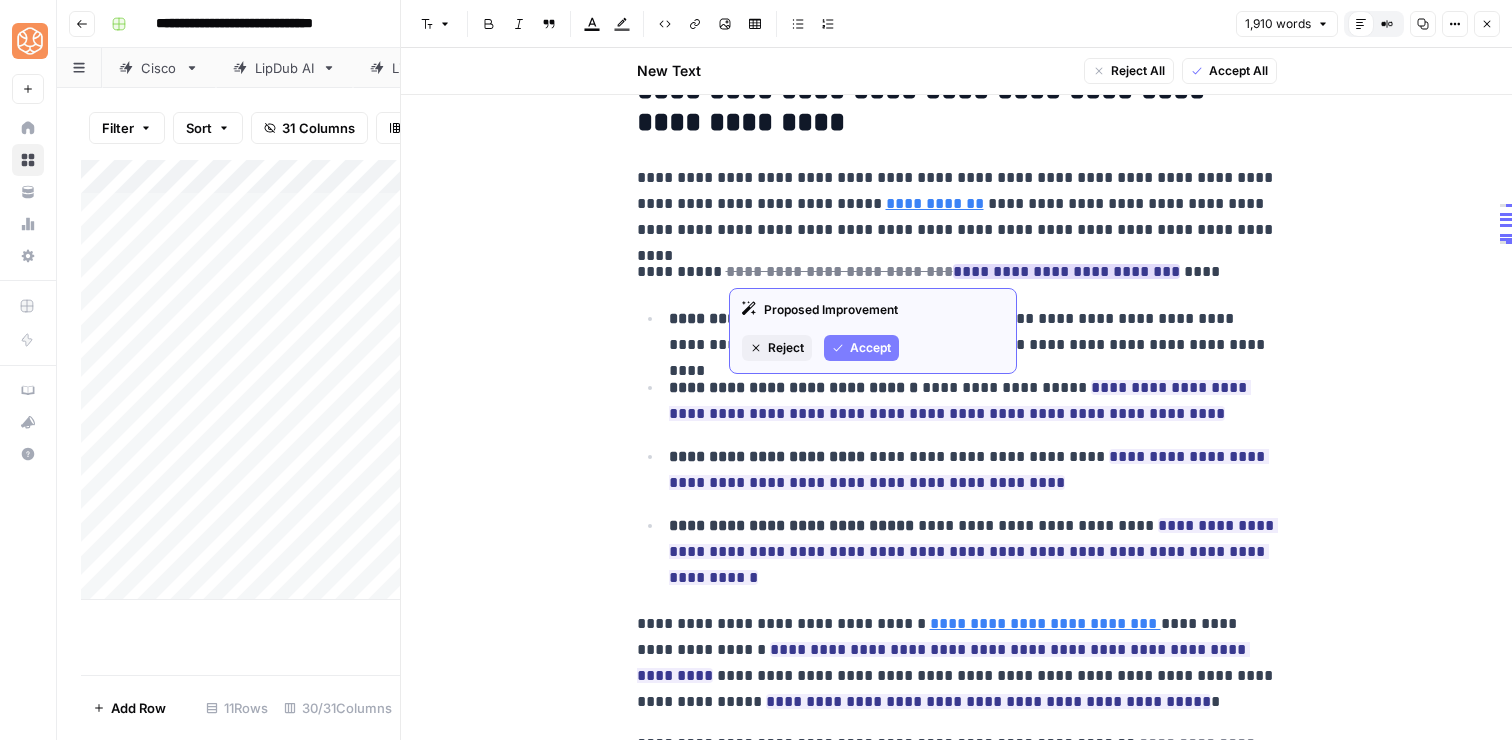 click on "Accept" at bounding box center (870, 348) 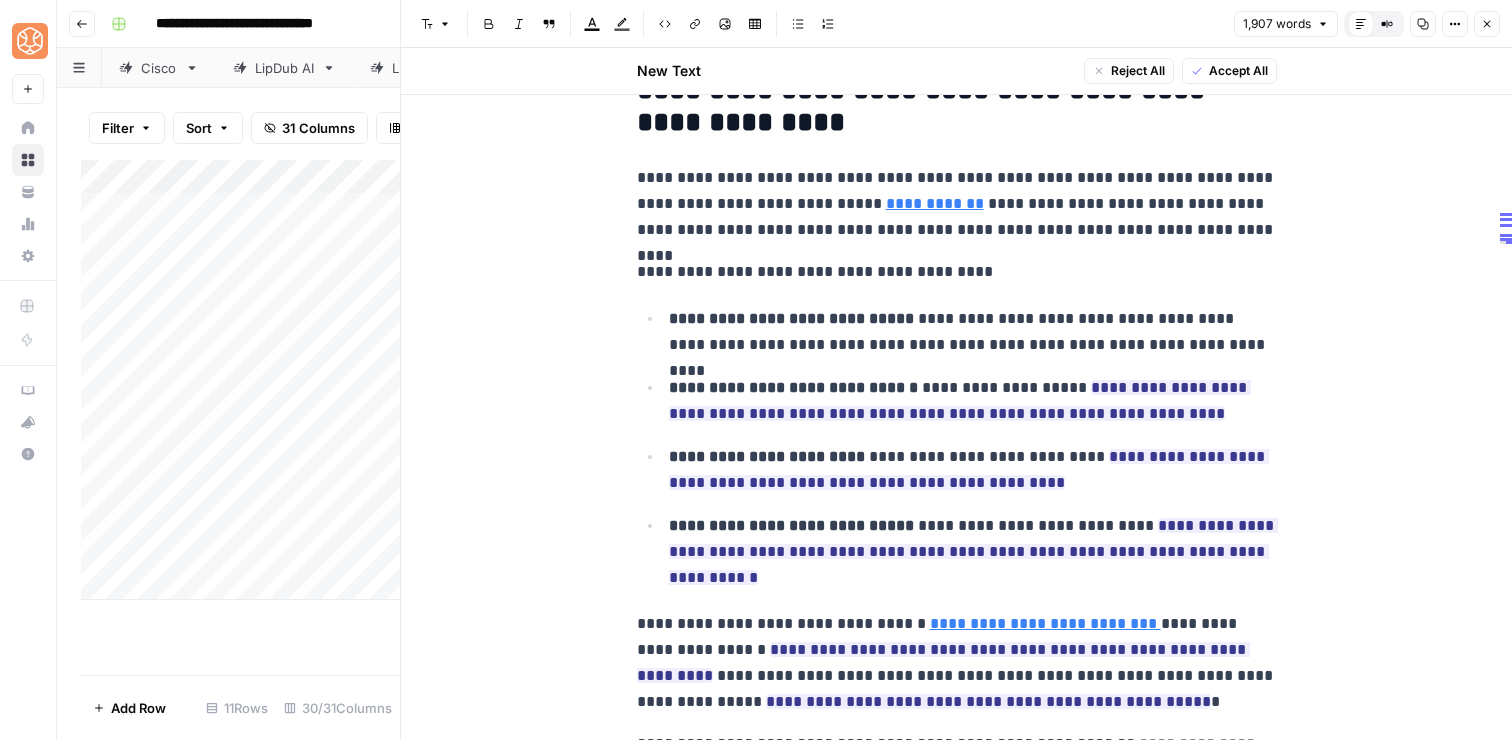 click on "**********" at bounding box center (957, 204) 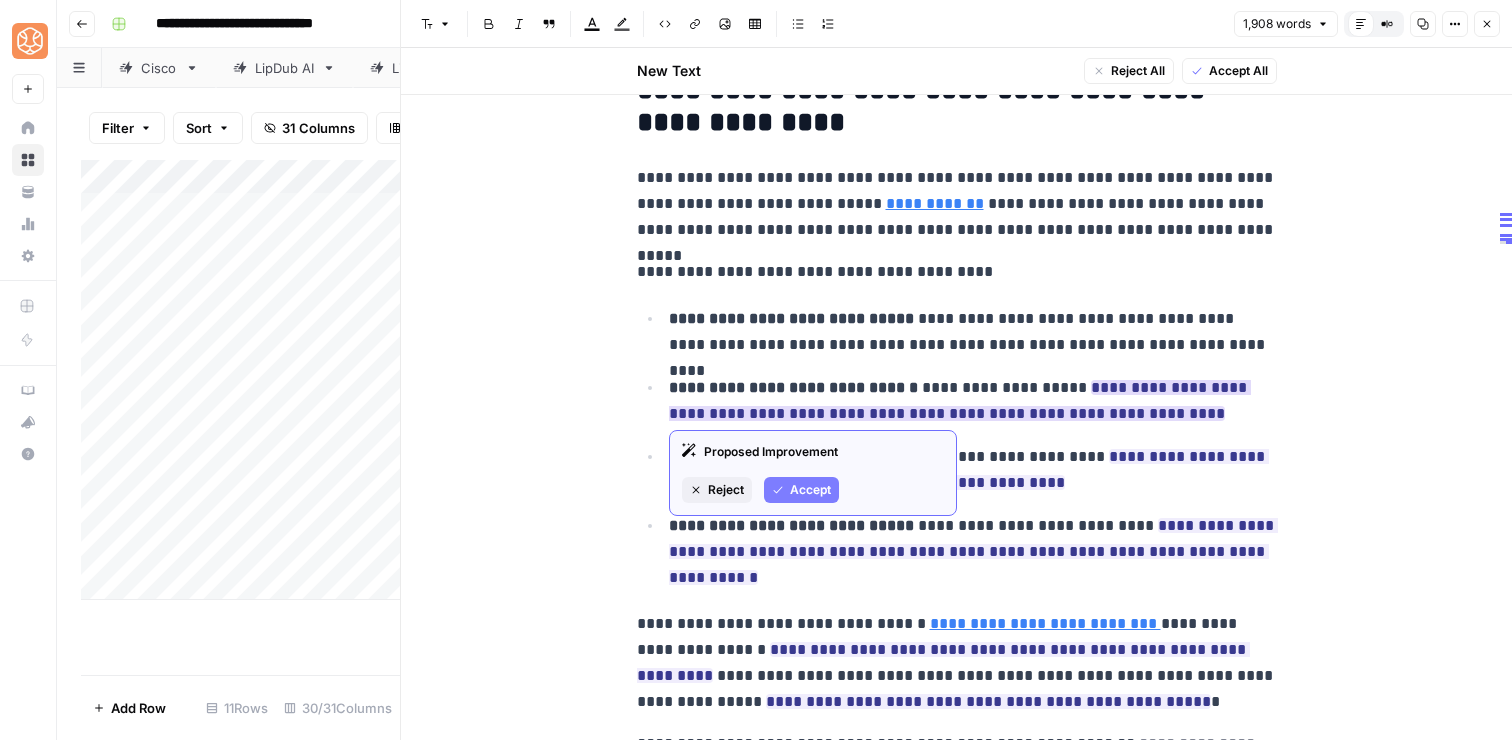 click 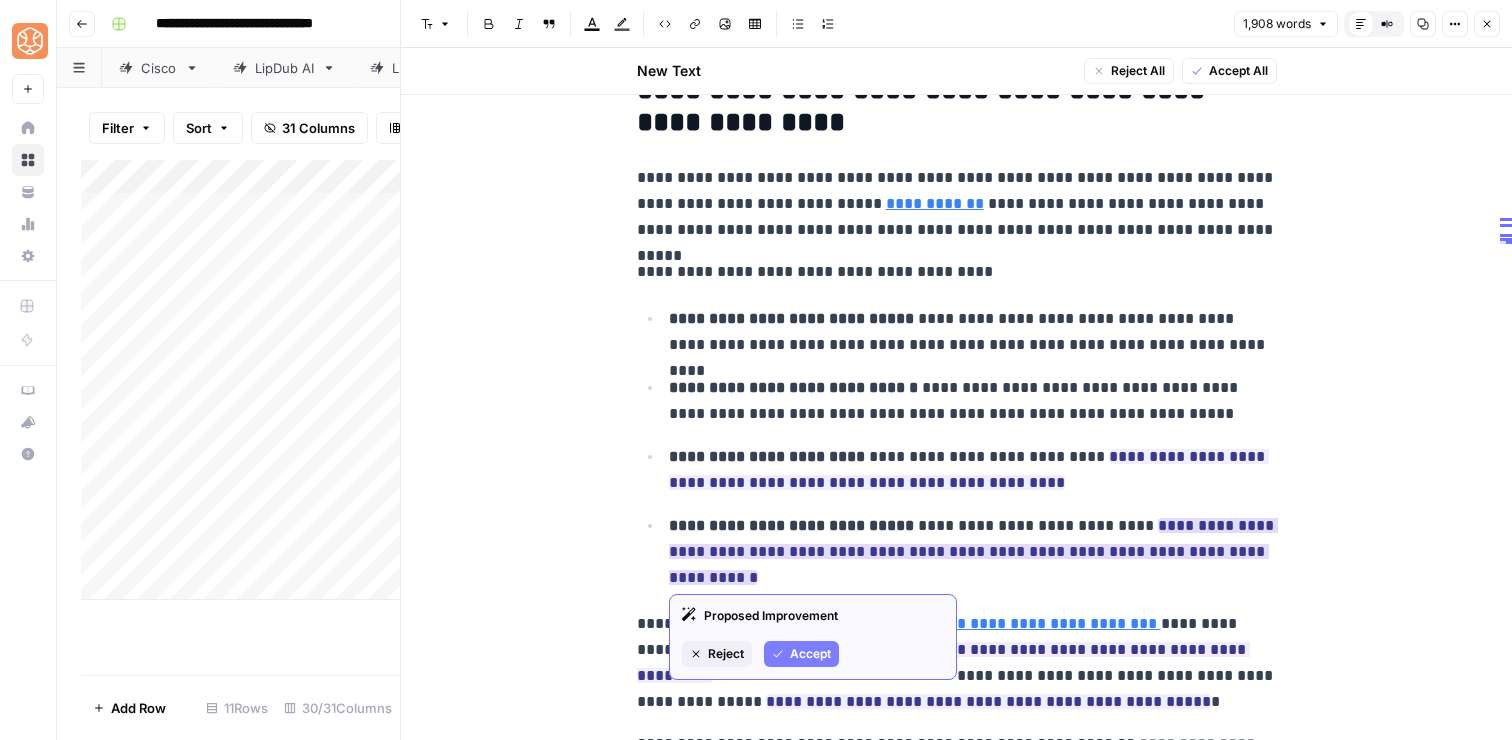 click on "Accept" at bounding box center (801, 654) 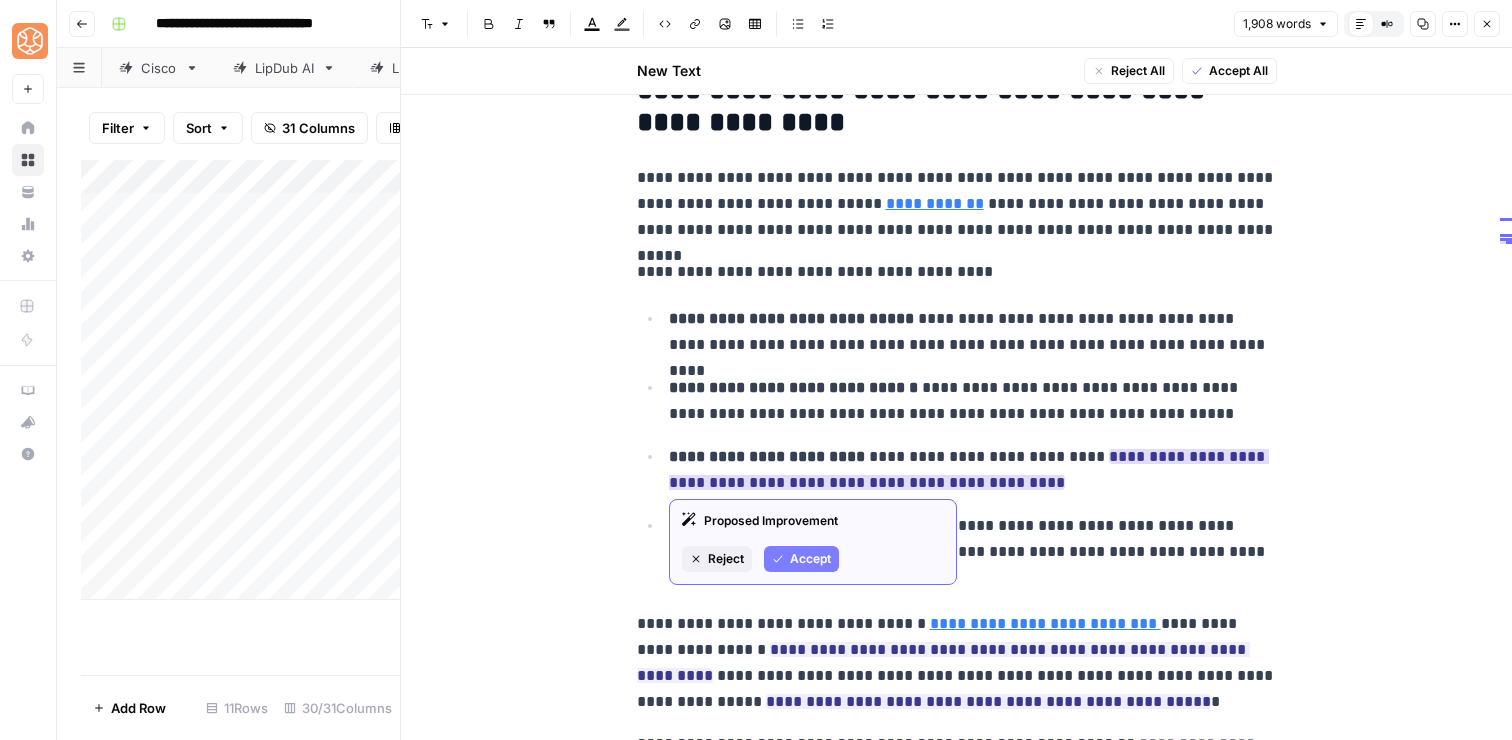 click on "Accept" at bounding box center [801, 559] 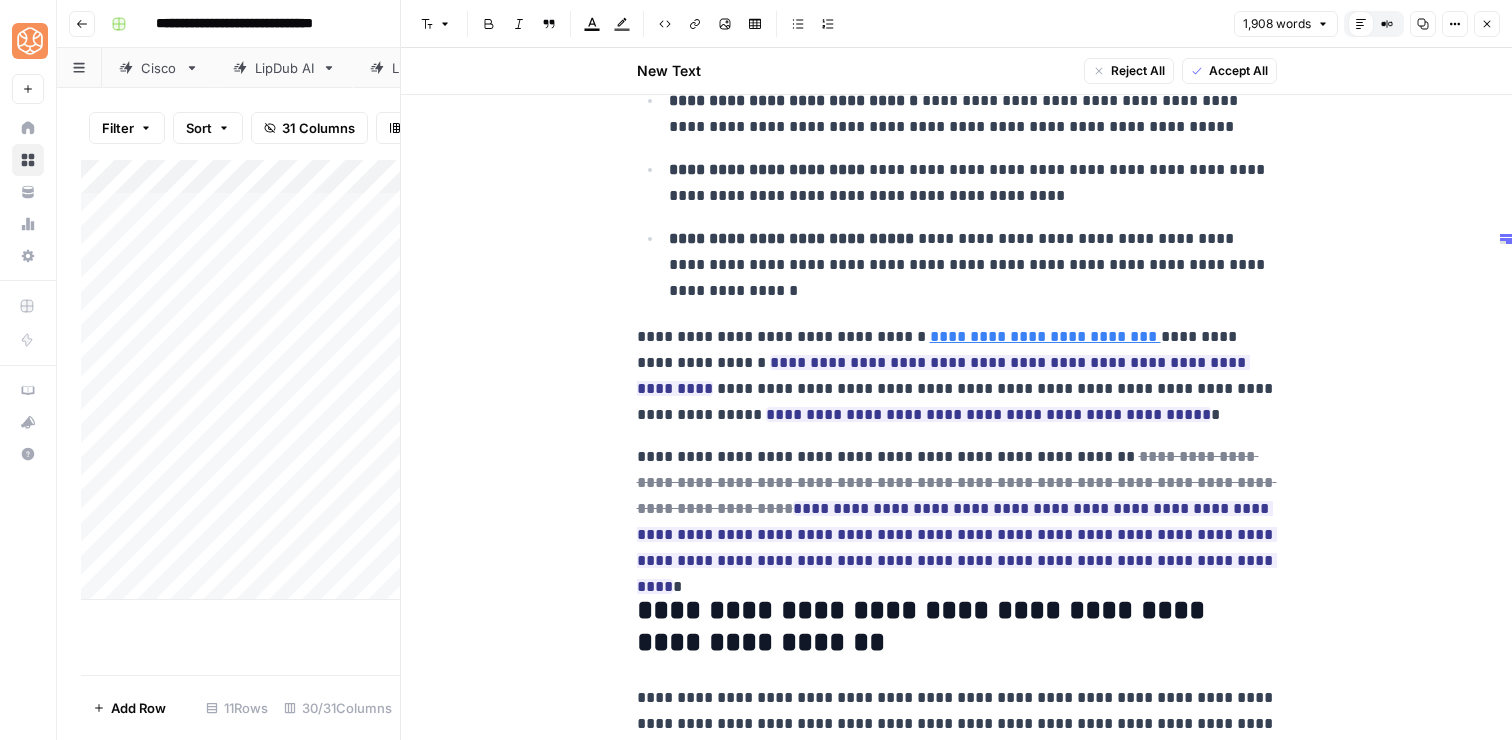 scroll, scrollTop: 2052, scrollLeft: 0, axis: vertical 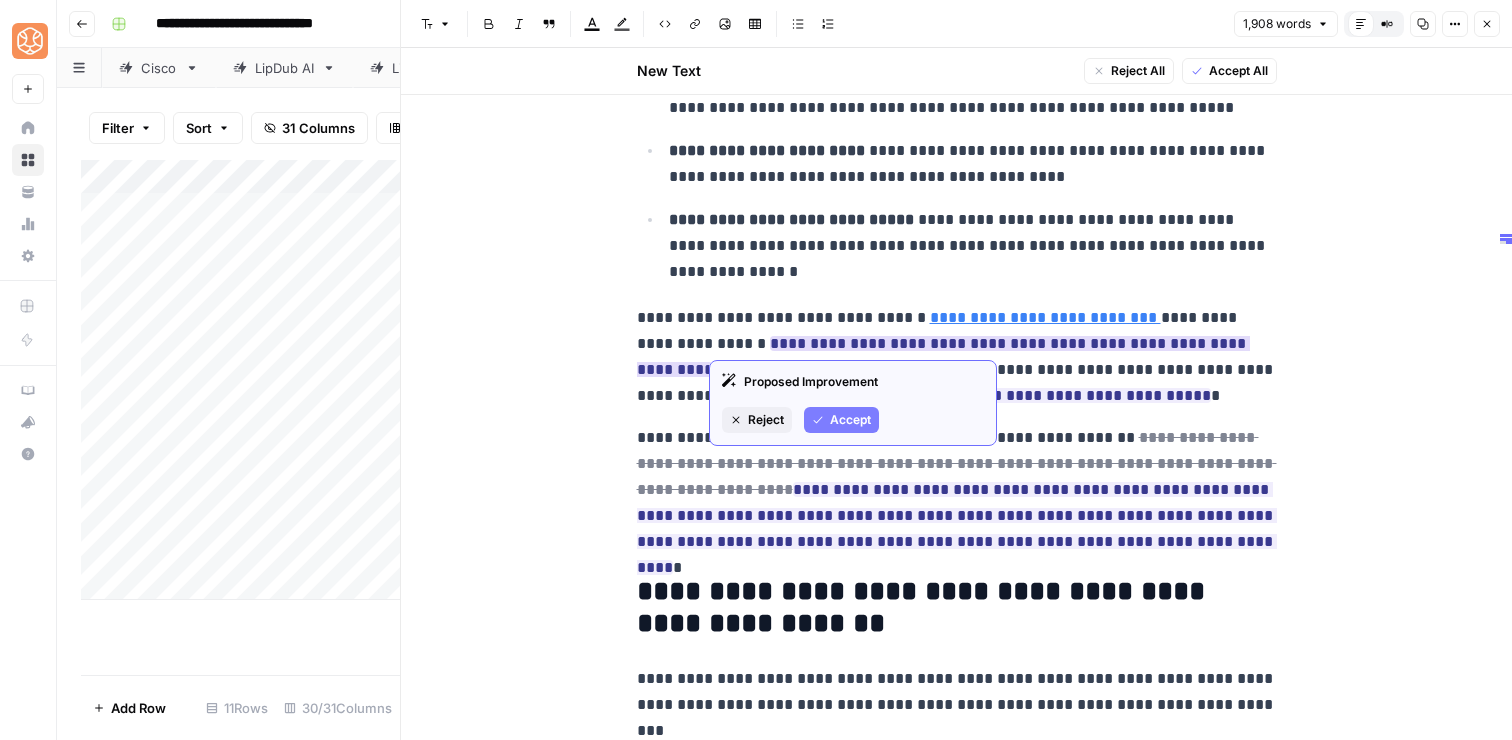 click on "Accept" at bounding box center [850, 420] 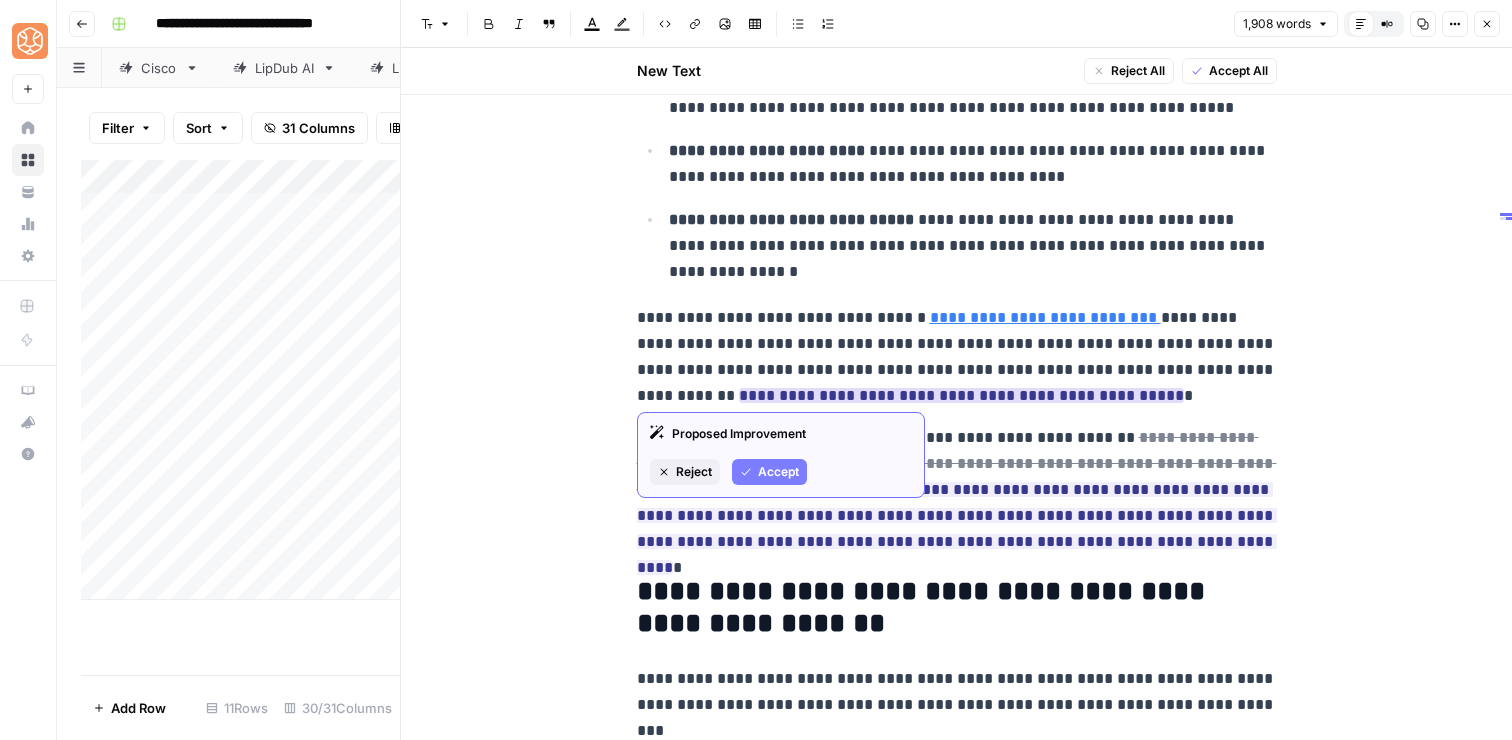 click on "Accept" at bounding box center (778, 472) 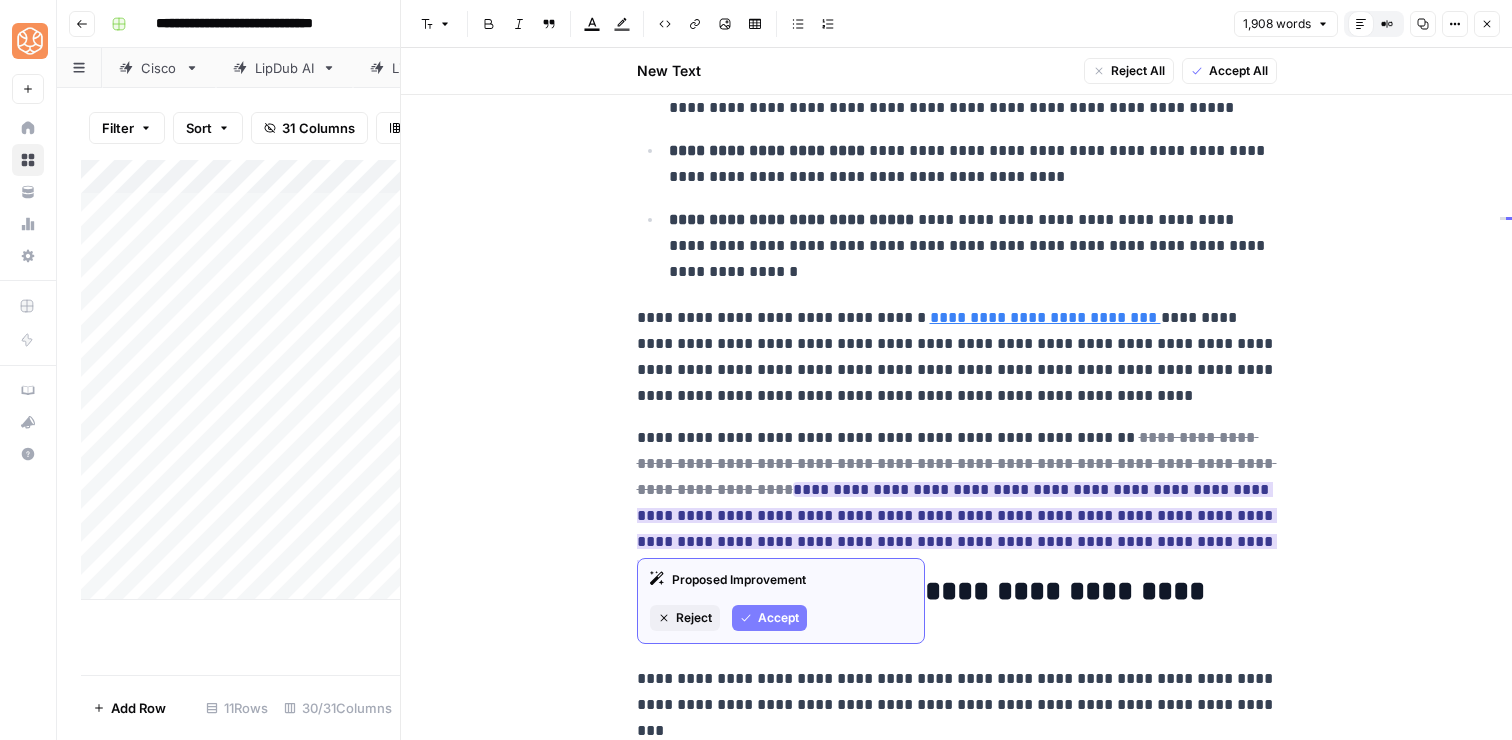 click on "Accept" at bounding box center [778, 618] 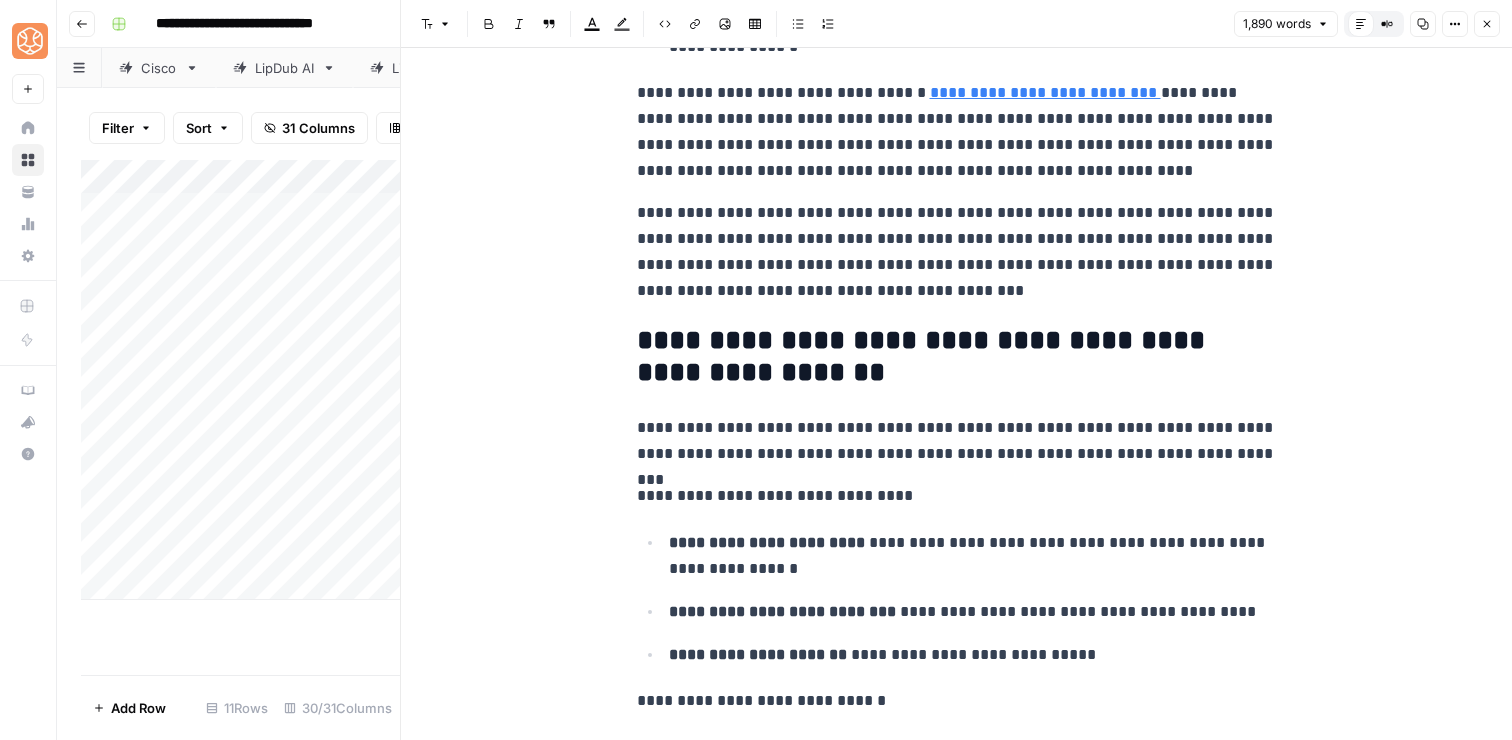 scroll, scrollTop: 2322, scrollLeft: 0, axis: vertical 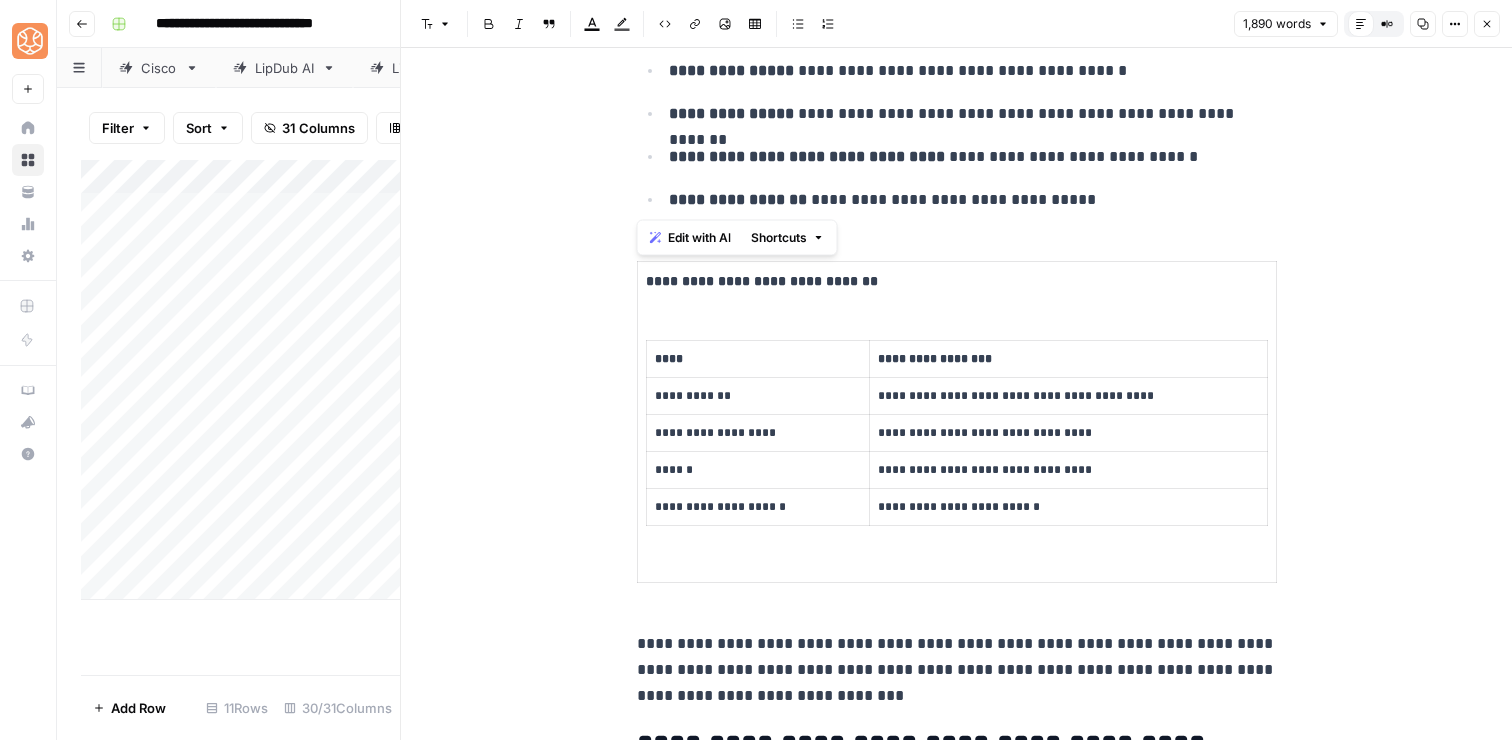 drag, startPoint x: 635, startPoint y: 332, endPoint x: 1075, endPoint y: 194, distance: 461.1334 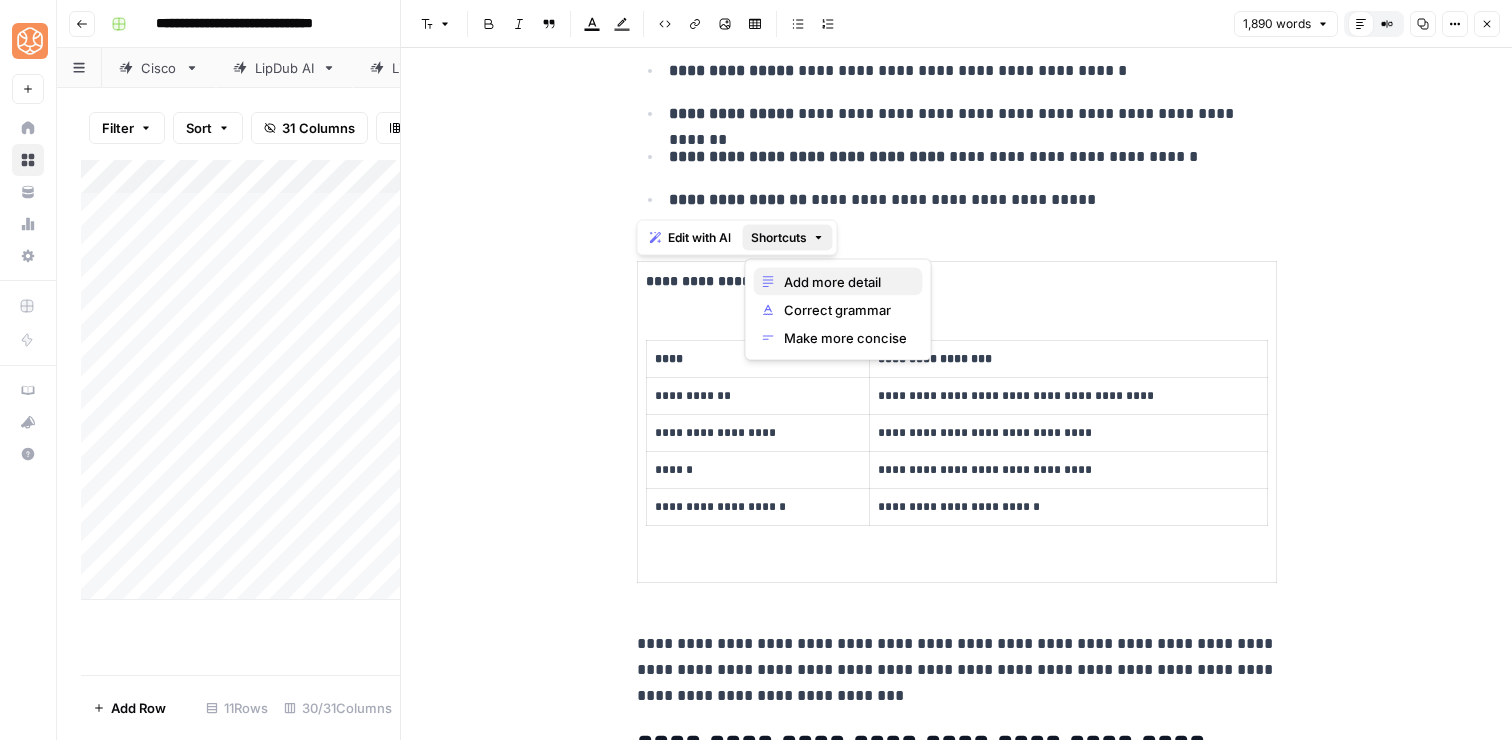 click on "Add more detail" at bounding box center (845, 282) 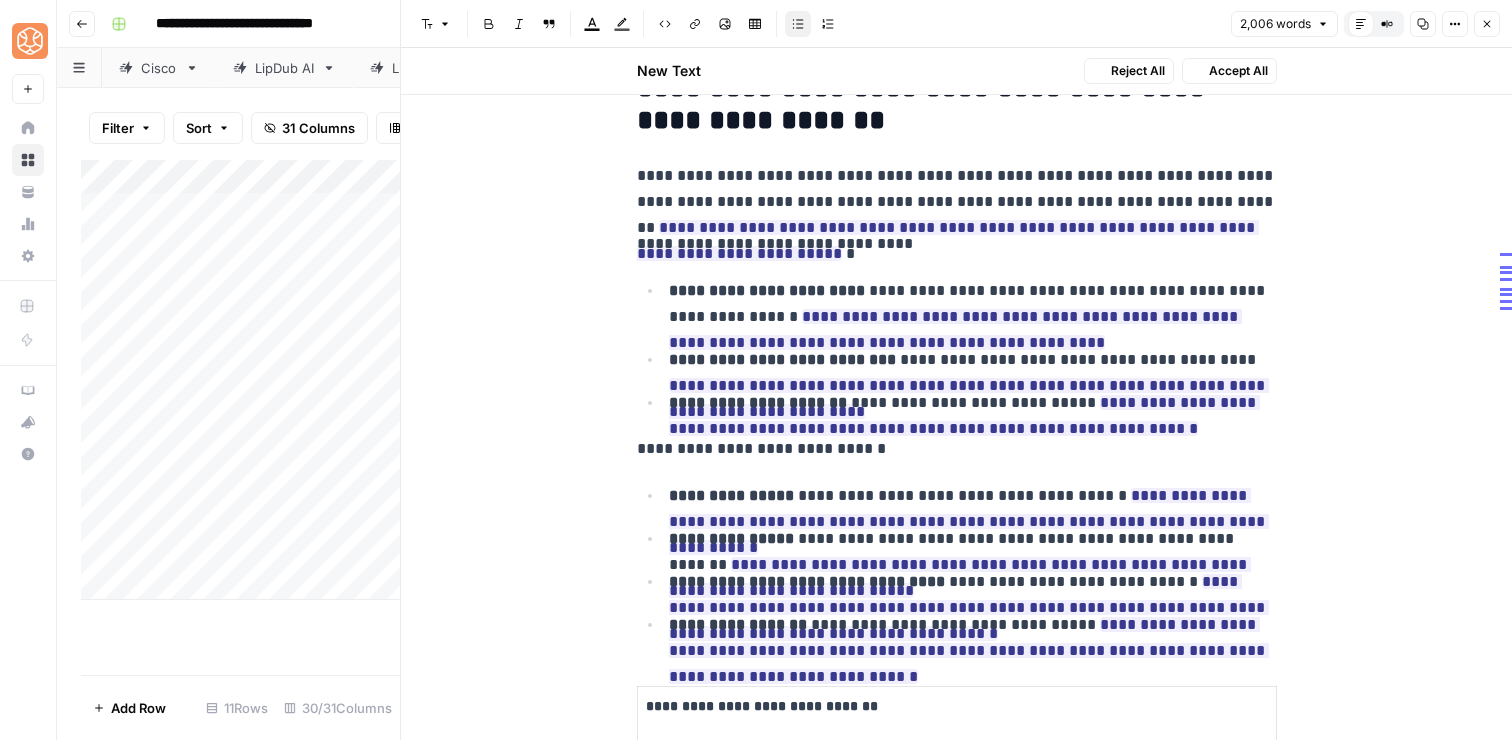 scroll, scrollTop: 2576, scrollLeft: 0, axis: vertical 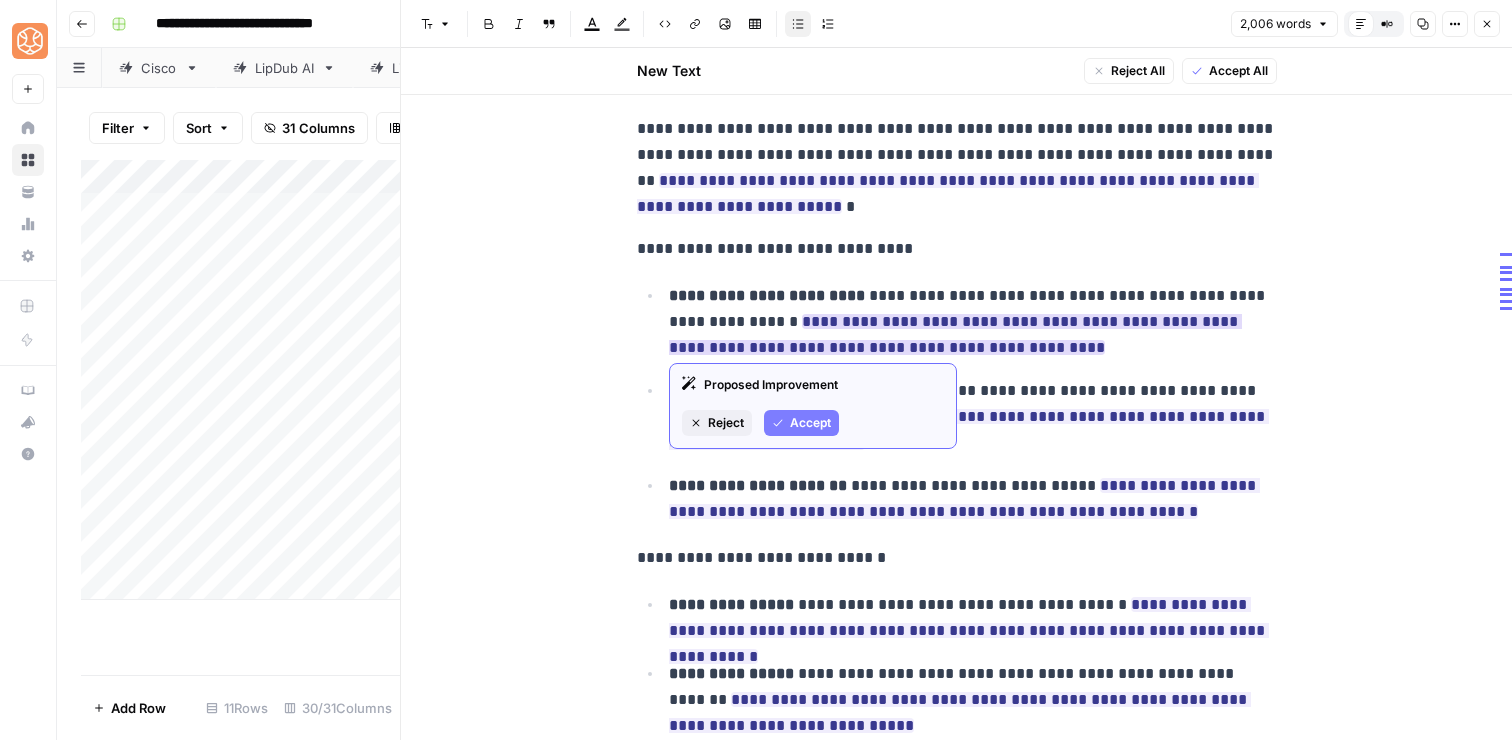 click on "Accept" at bounding box center [801, 423] 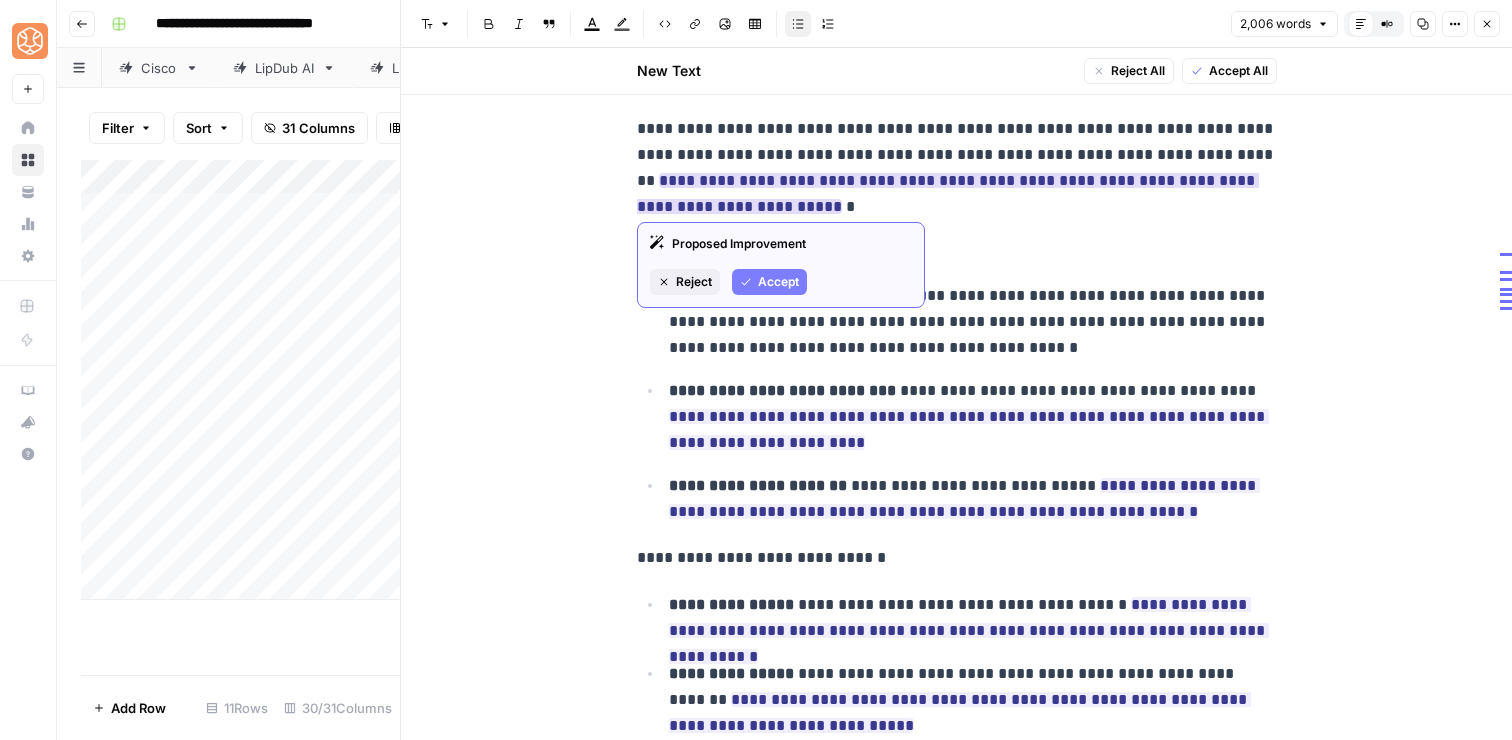 click on "Accept" at bounding box center (769, 282) 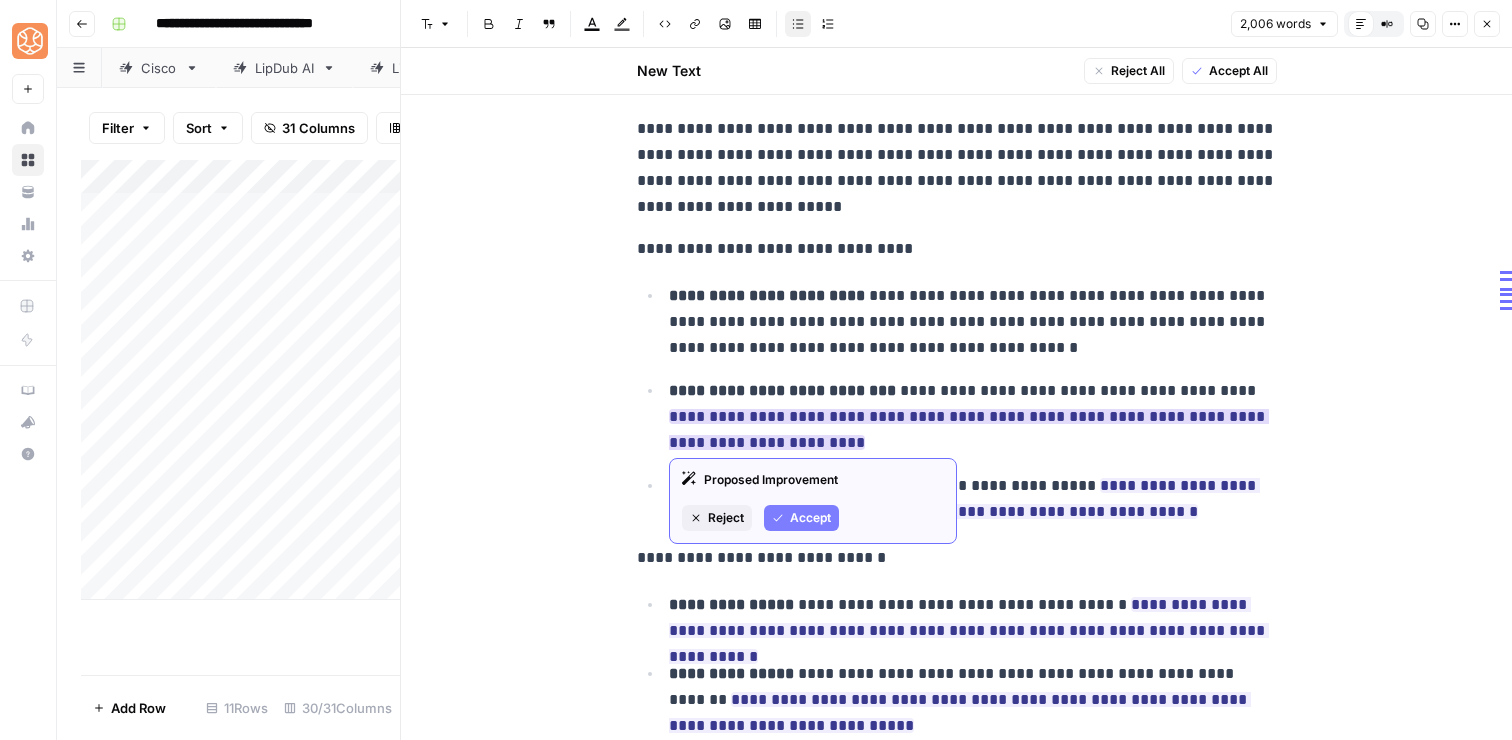 click on "Accept" at bounding box center [801, 518] 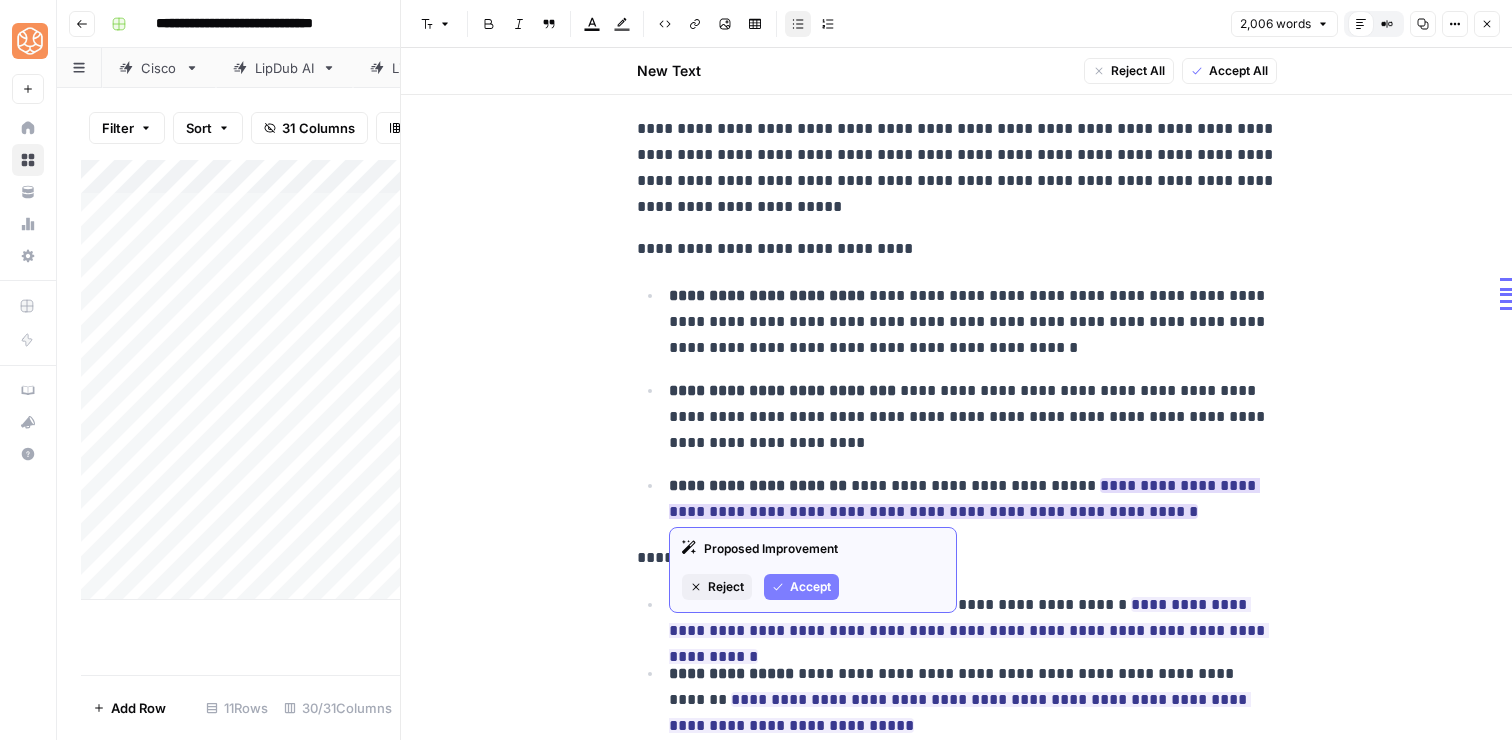 click on "Accept" at bounding box center (810, 587) 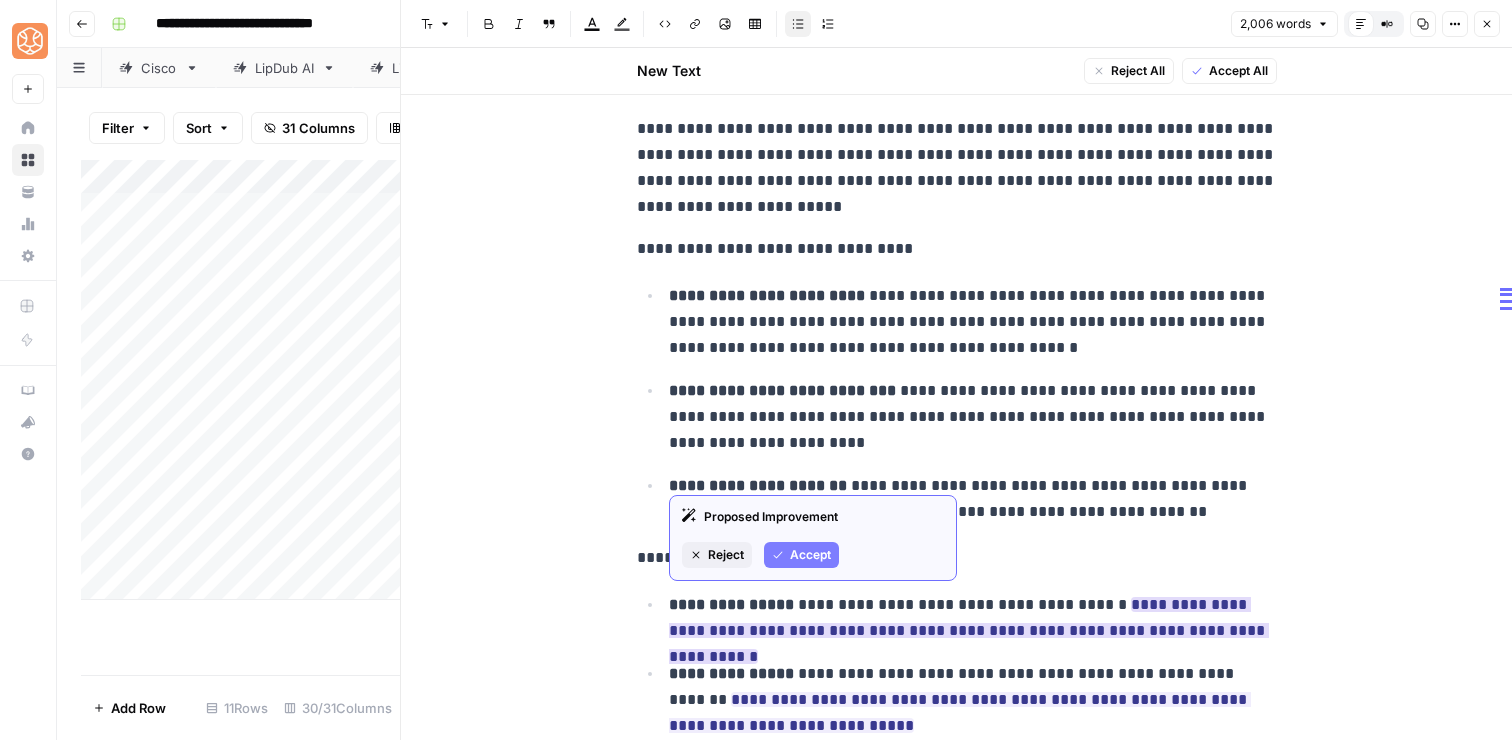 click on "Accept" at bounding box center (810, 555) 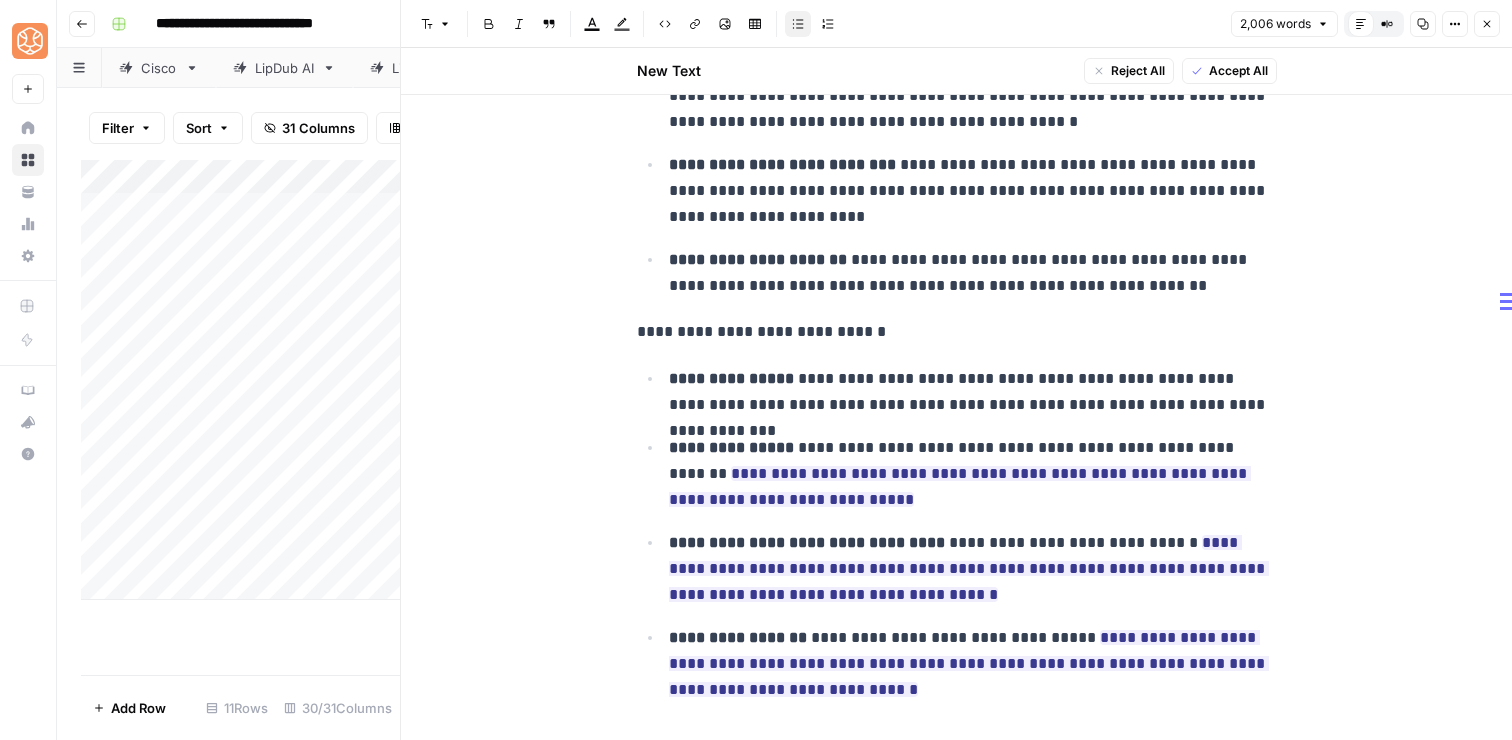 scroll, scrollTop: 2814, scrollLeft: 0, axis: vertical 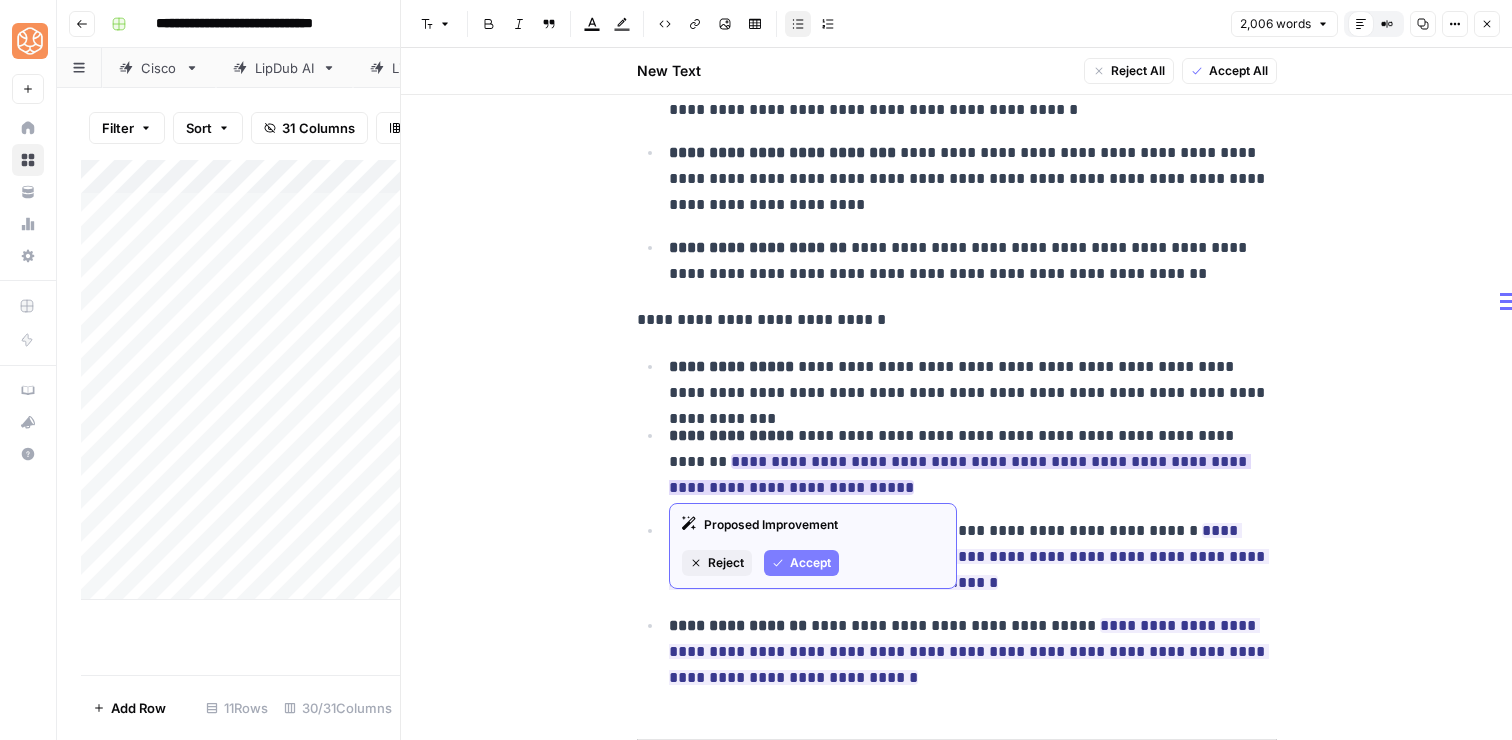 click on "Accept" at bounding box center (801, 563) 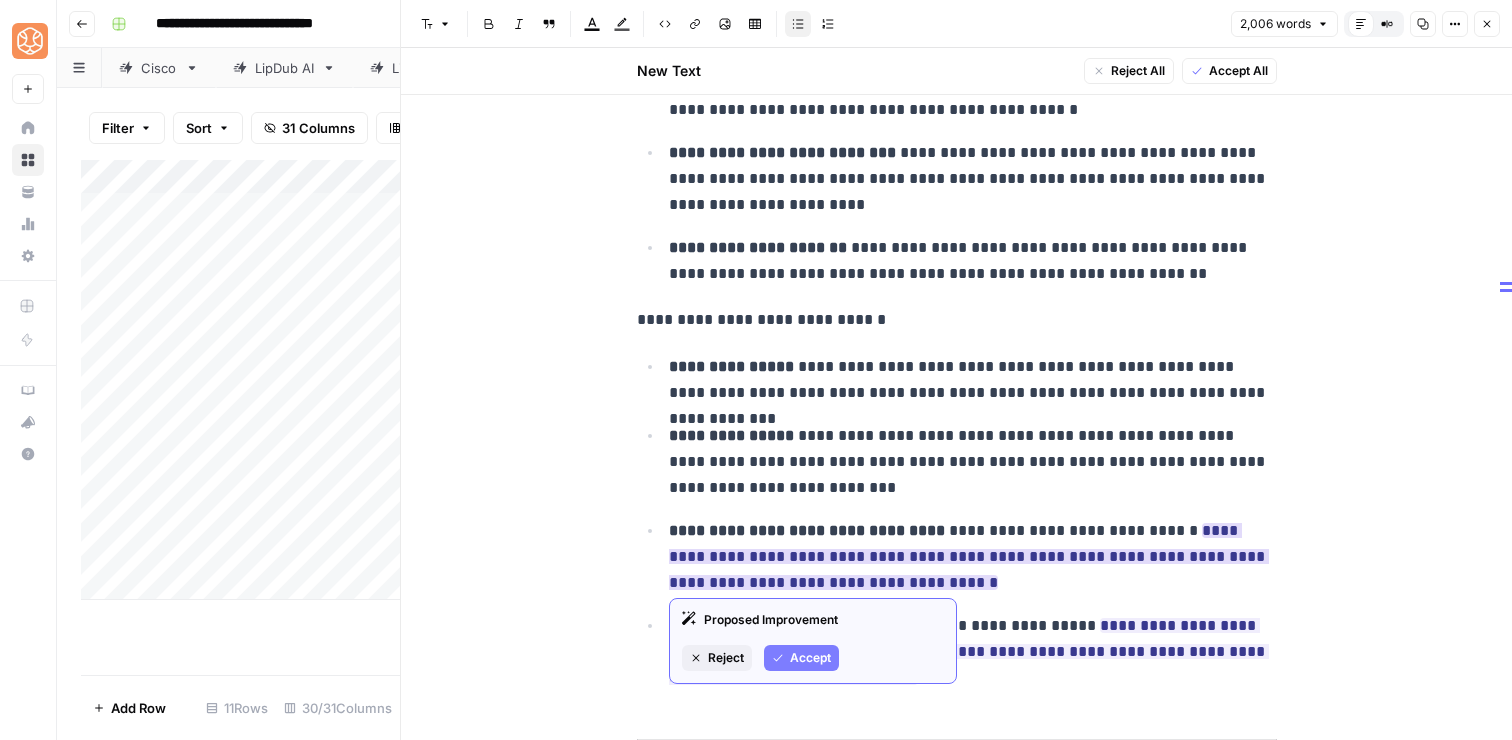 click on "Accept" at bounding box center [810, 658] 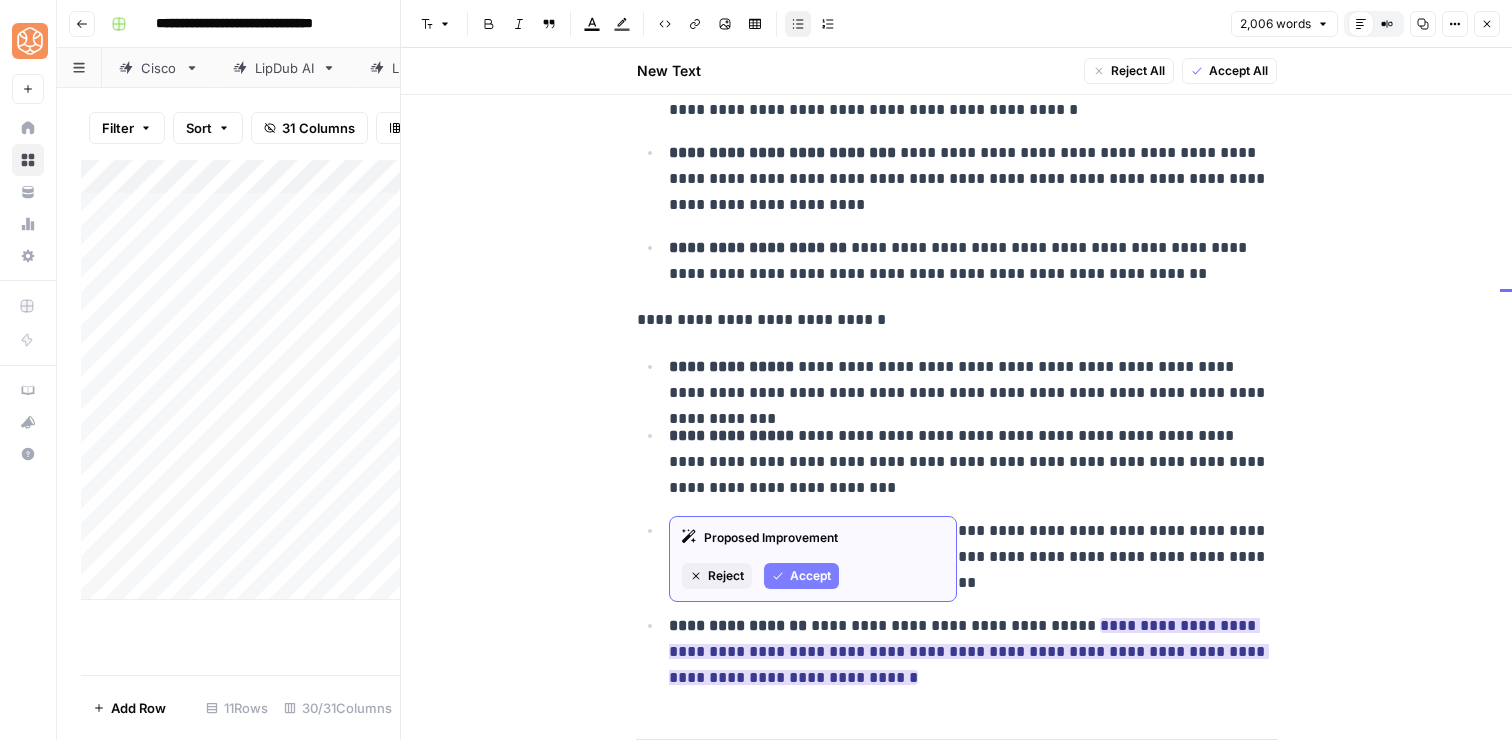 click on "Accept" at bounding box center [810, 576] 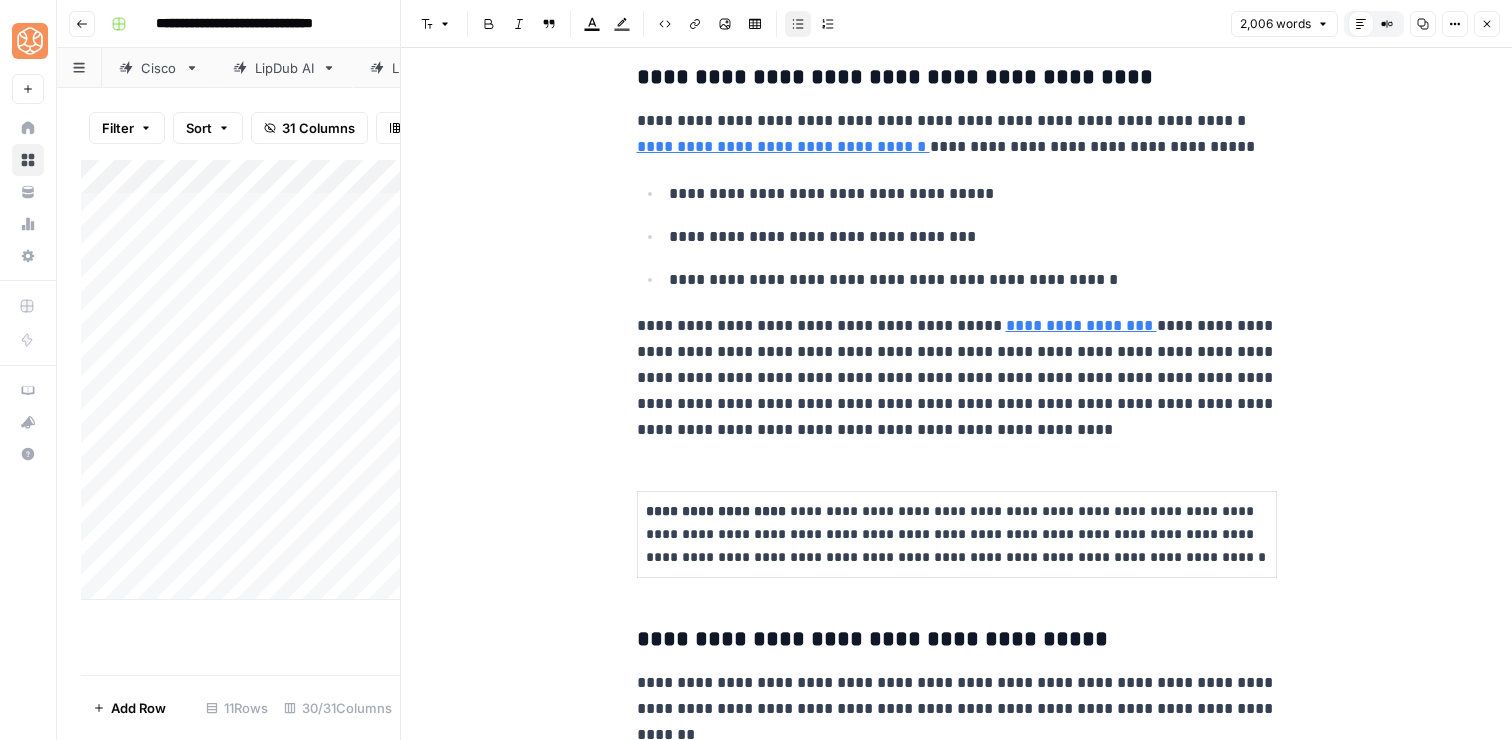 scroll, scrollTop: 4608, scrollLeft: 0, axis: vertical 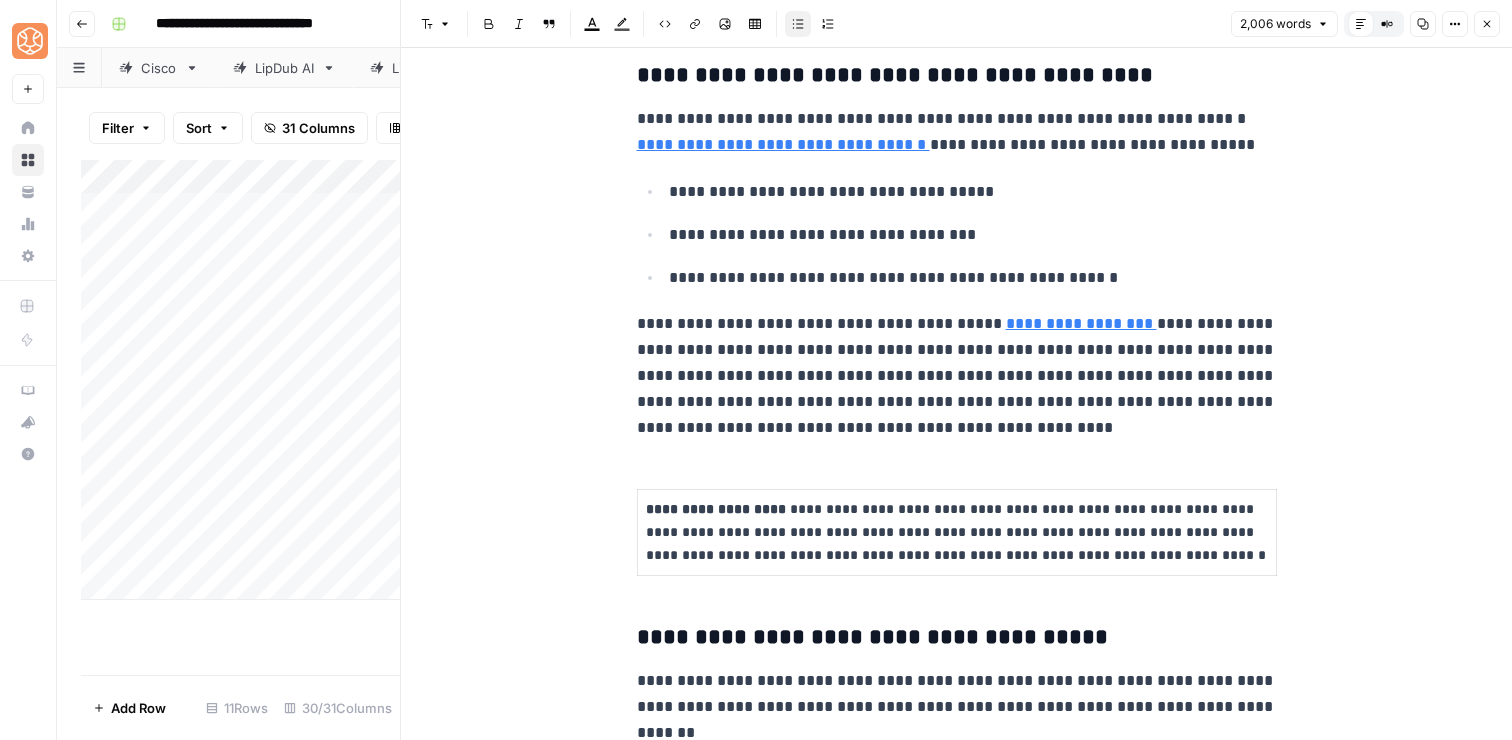 click on "**********" at bounding box center [957, -66] 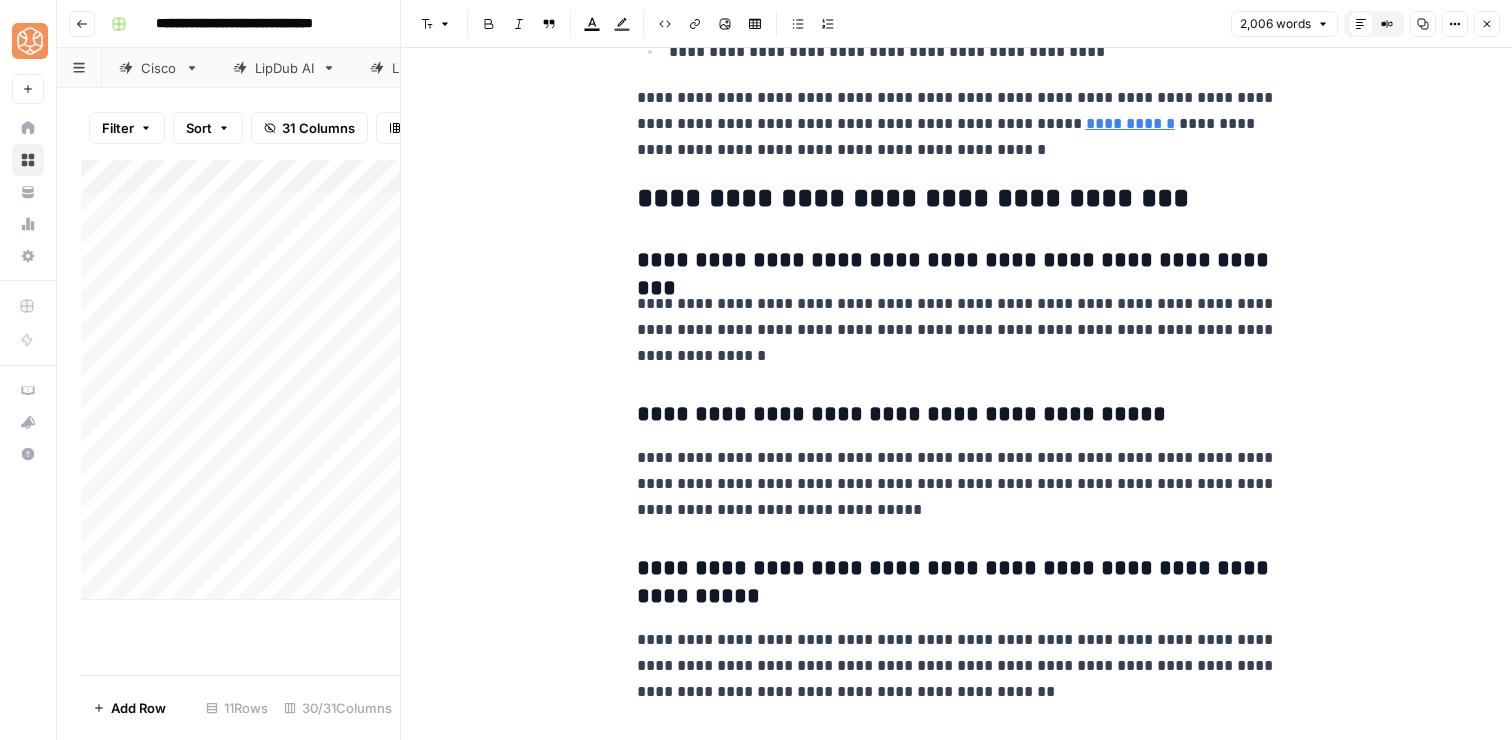 scroll, scrollTop: 8043, scrollLeft: 0, axis: vertical 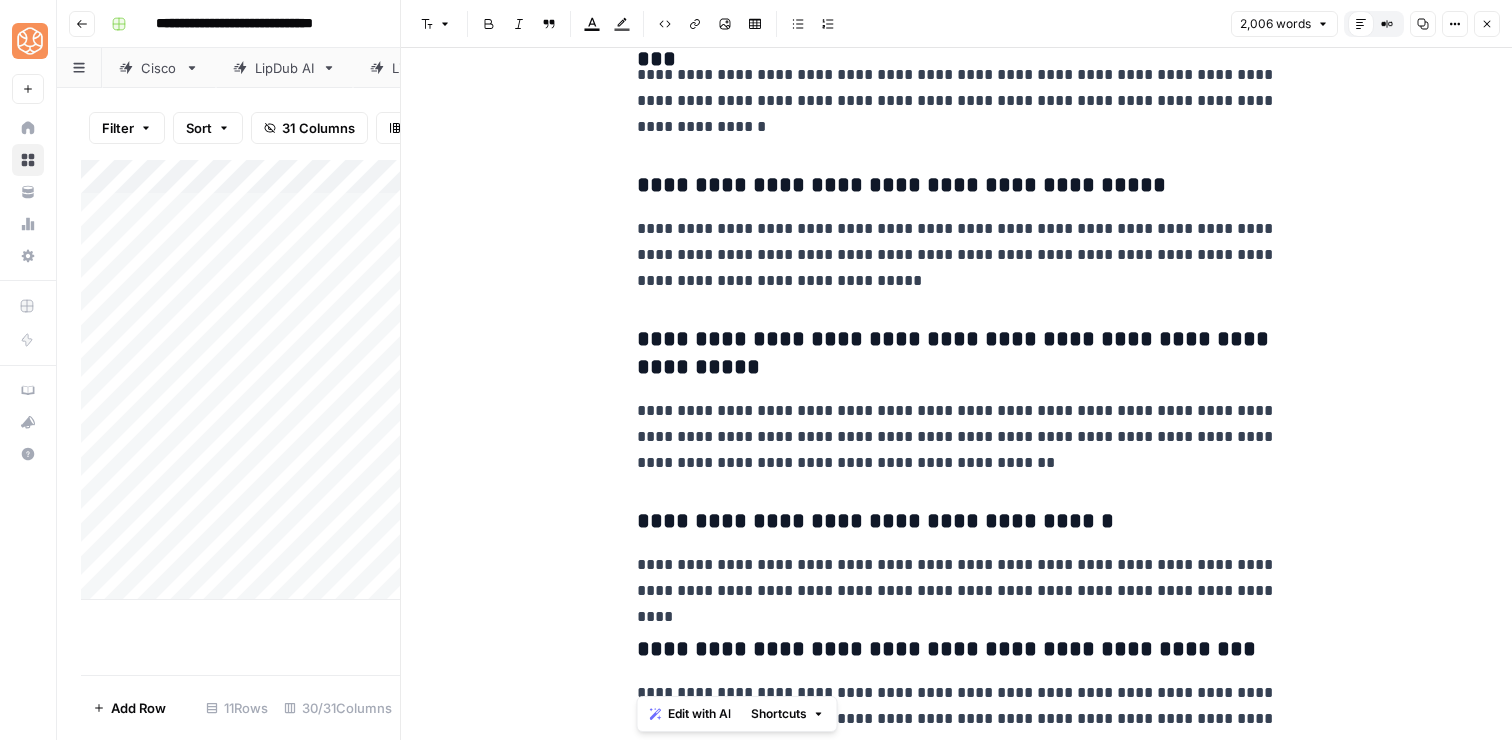 drag, startPoint x: 634, startPoint y: 187, endPoint x: 1187, endPoint y: 757, distance: 794.1719 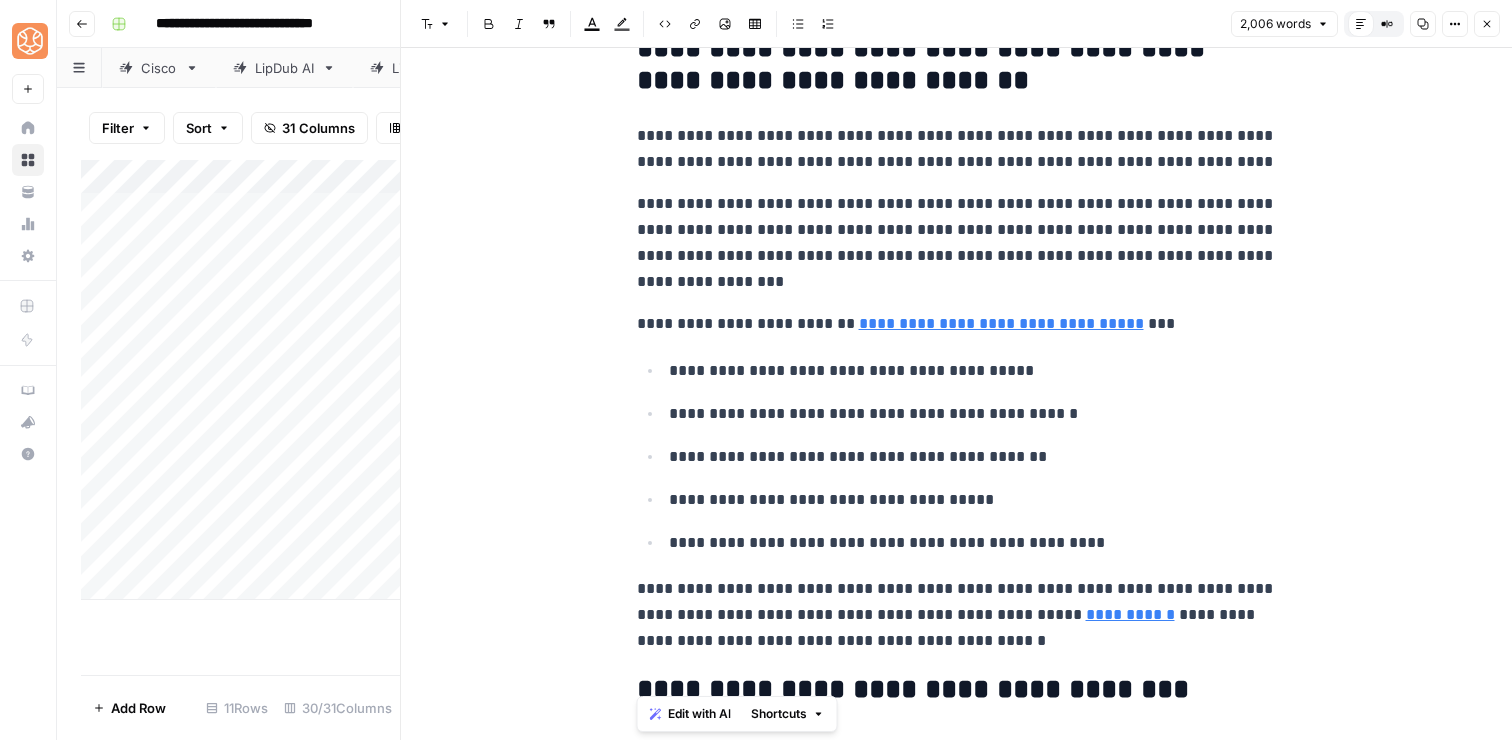 scroll, scrollTop: 8264, scrollLeft: 0, axis: vertical 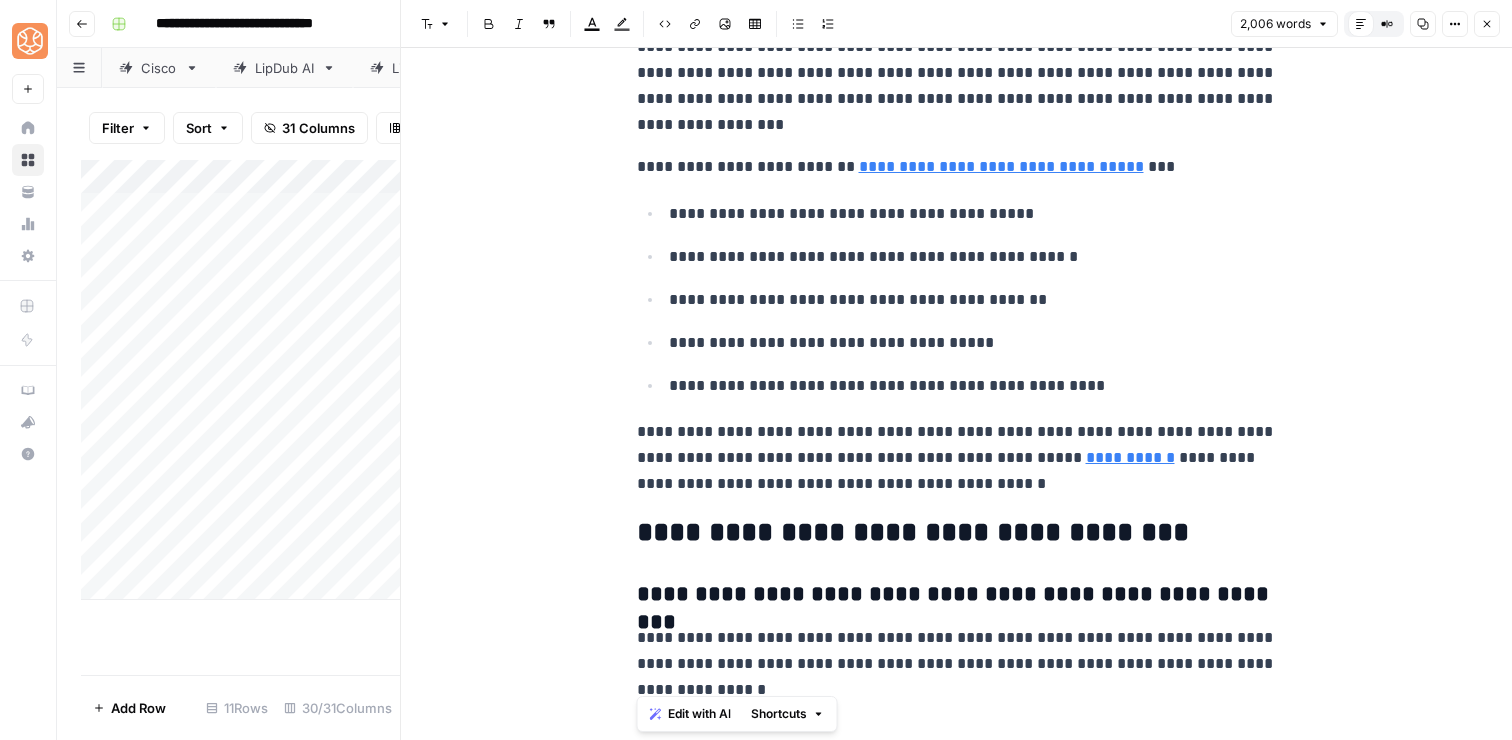 click on "**********" at bounding box center (957, 458) 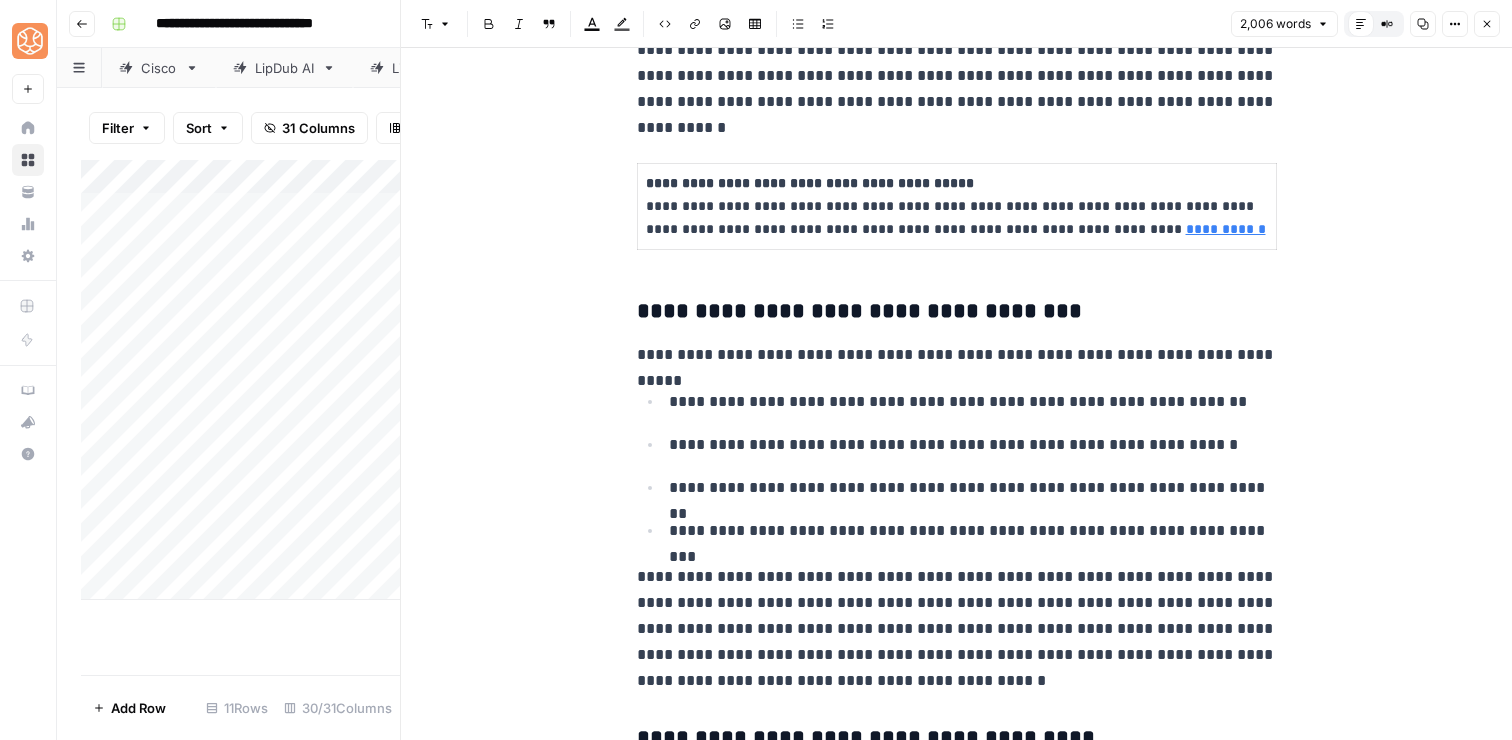scroll, scrollTop: 6342, scrollLeft: 0, axis: vertical 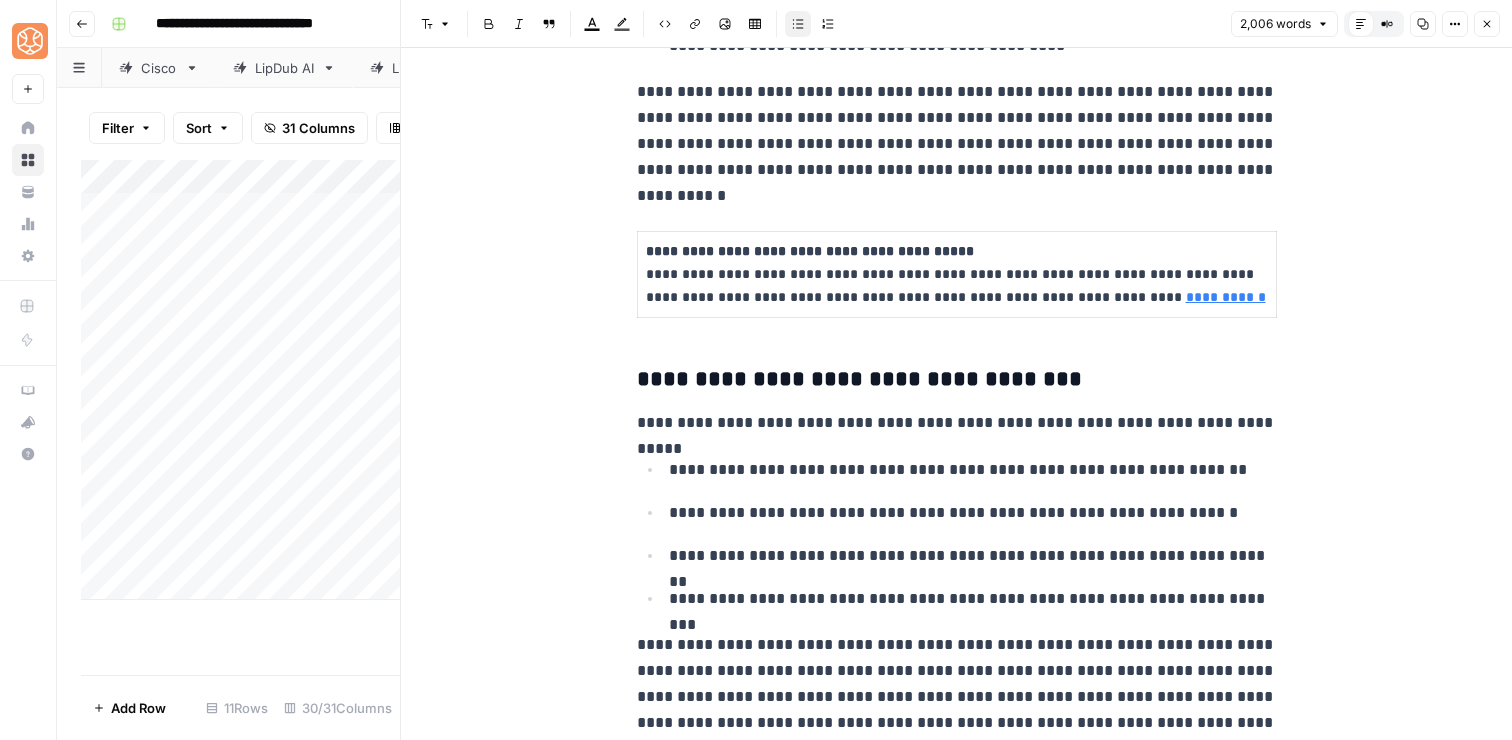 click on "**********" at bounding box center (973, 599) 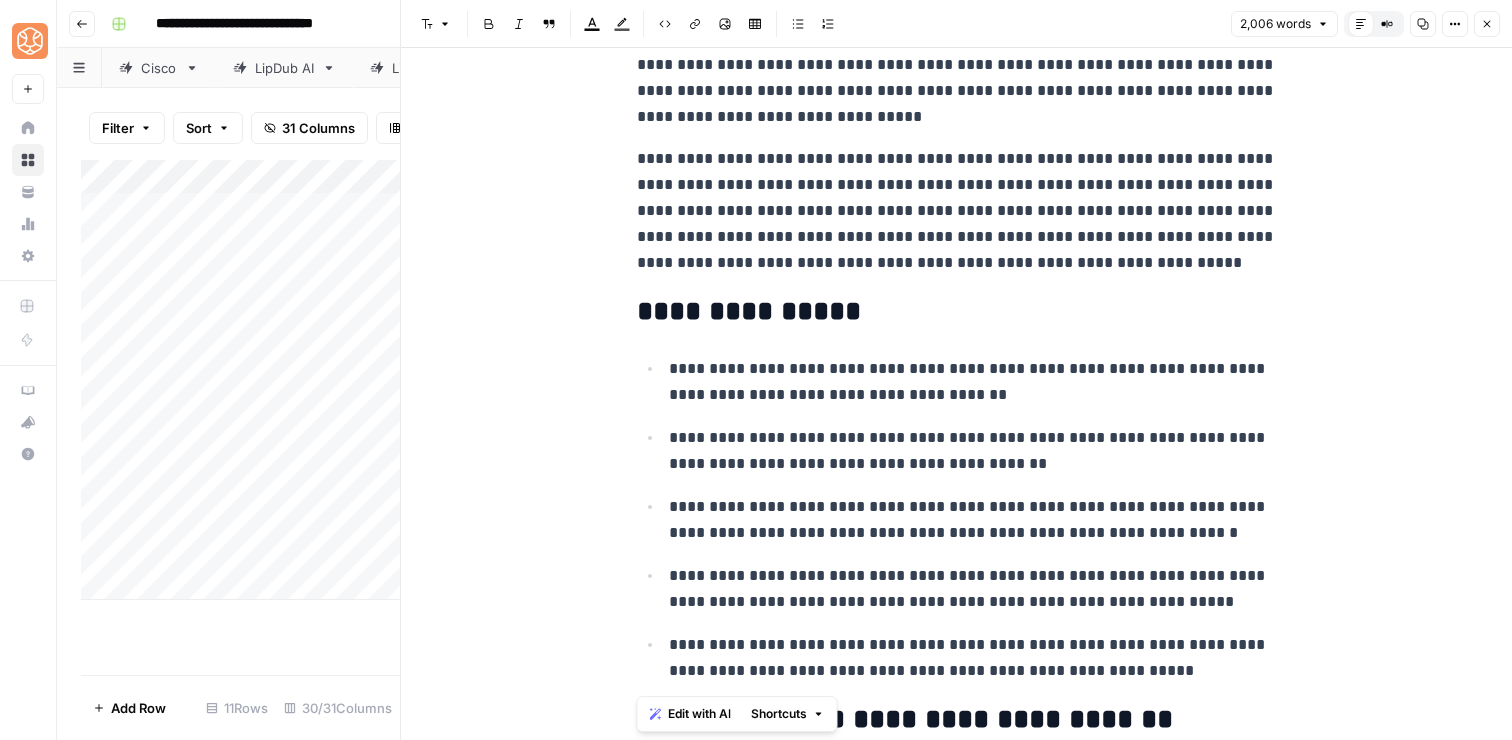 scroll, scrollTop: 0, scrollLeft: 0, axis: both 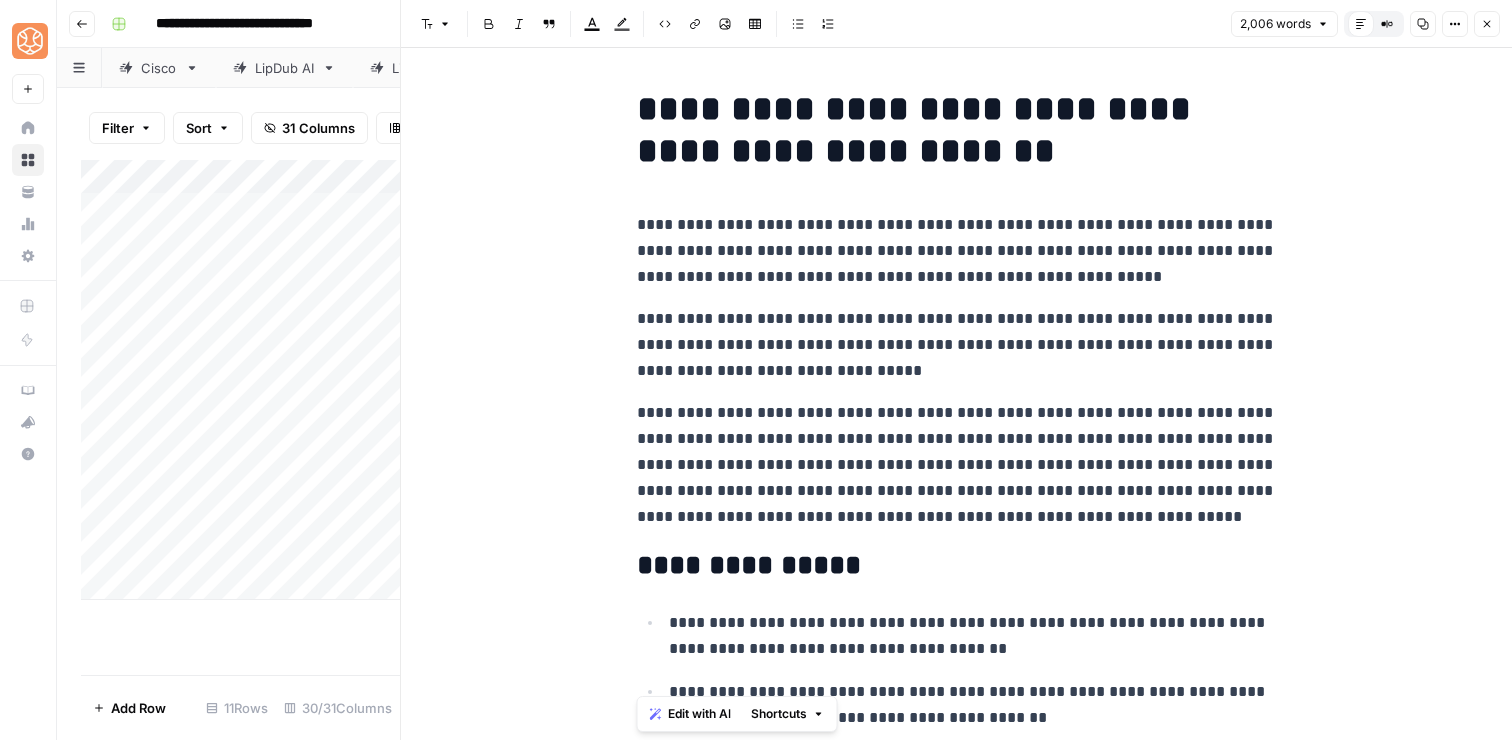 click on "**********" at bounding box center (957, 465) 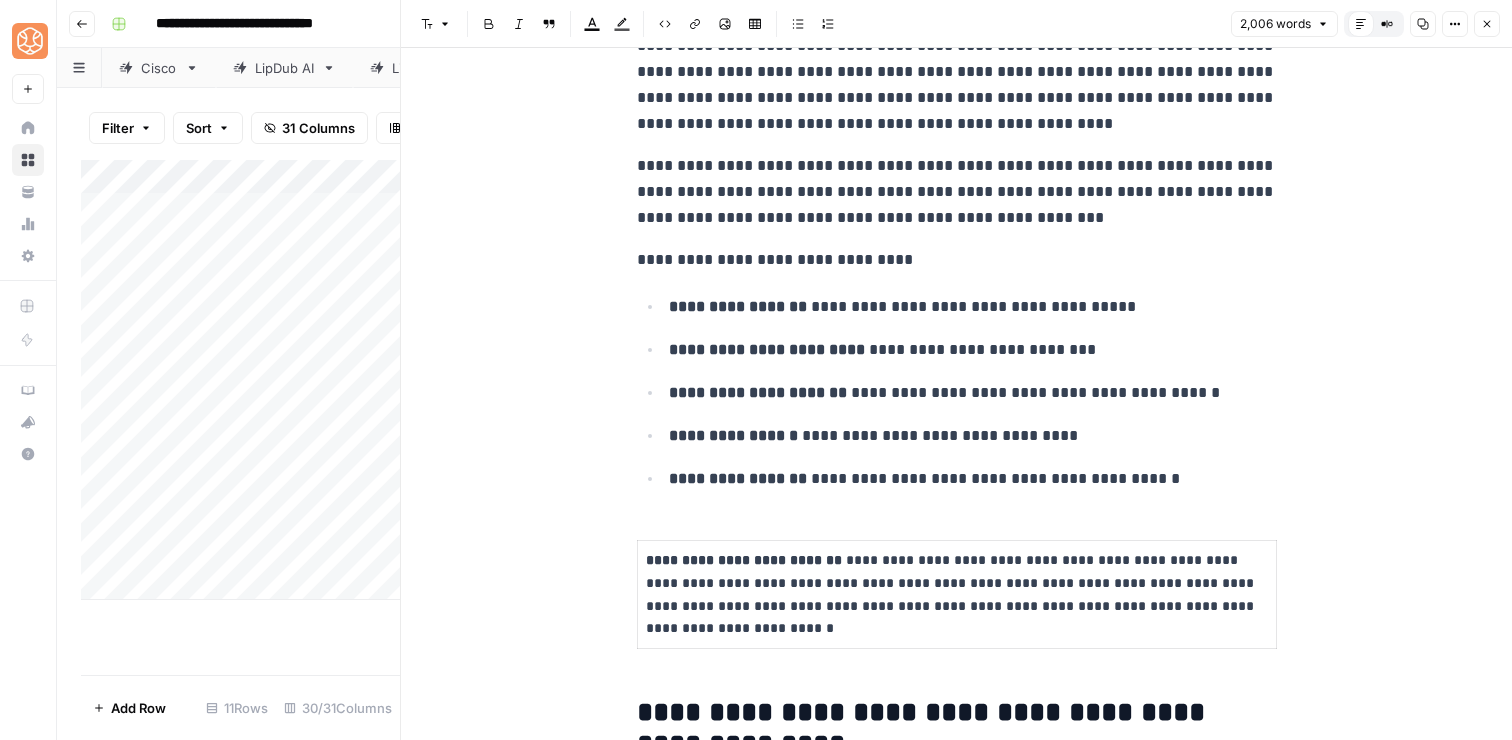 scroll, scrollTop: 1106, scrollLeft: 0, axis: vertical 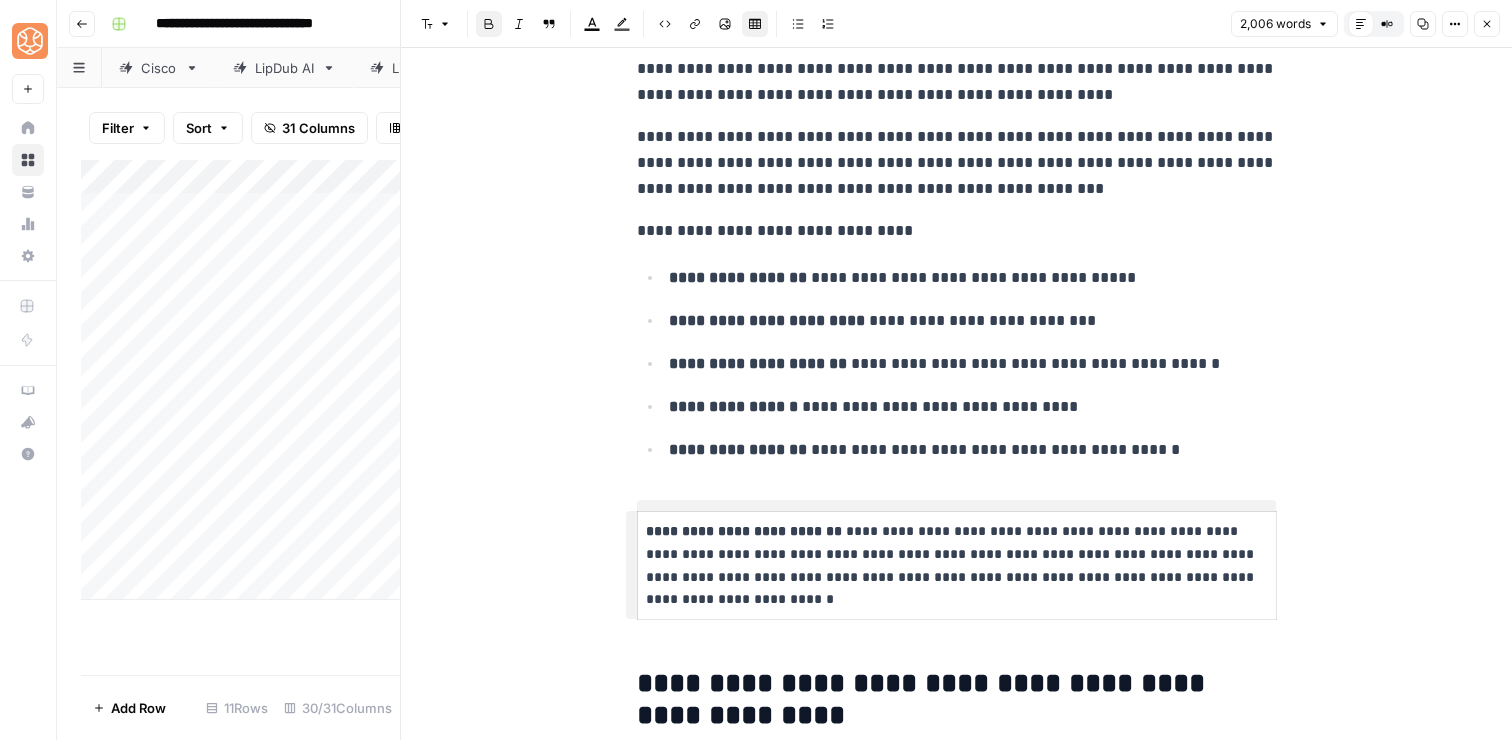 click on "**********" at bounding box center (957, 3436) 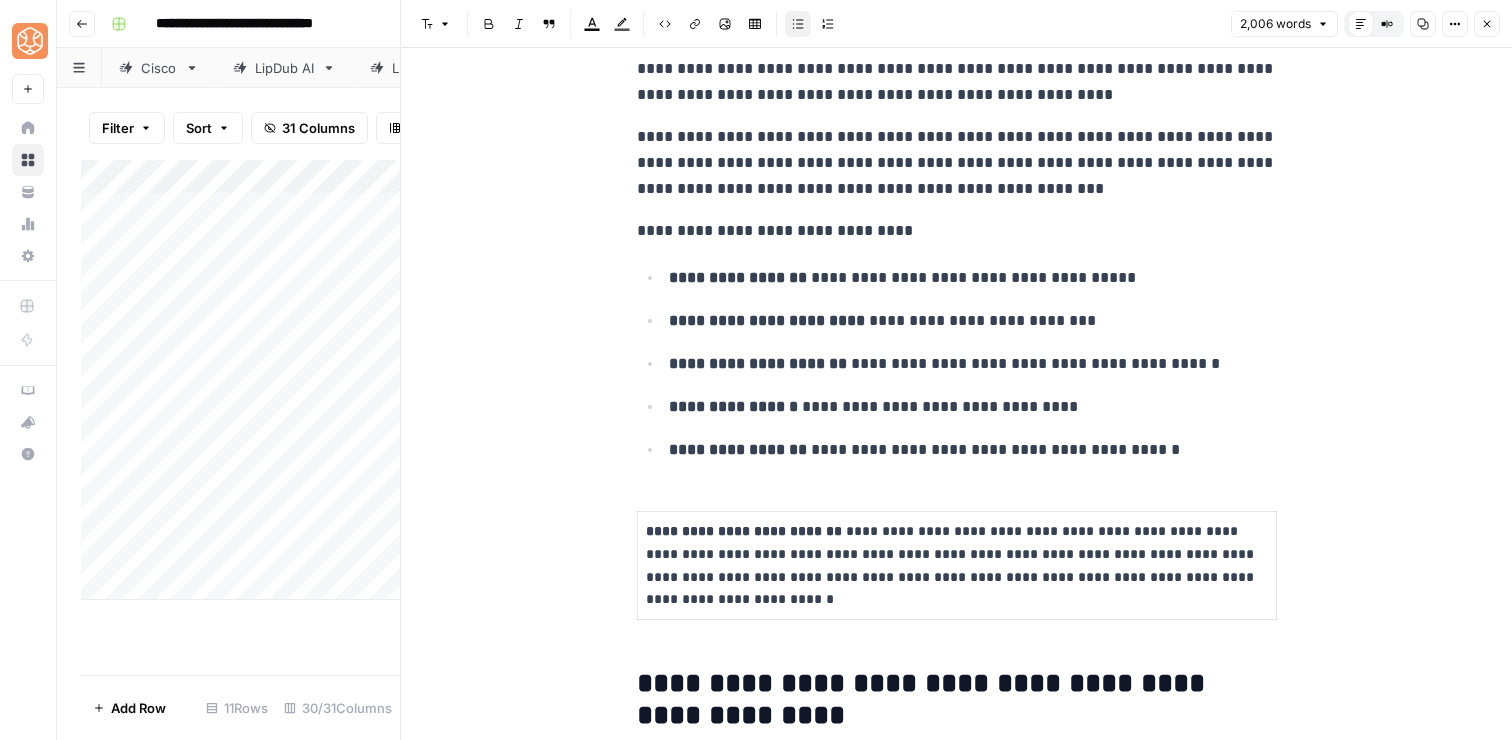 click on "**********" at bounding box center [973, 450] 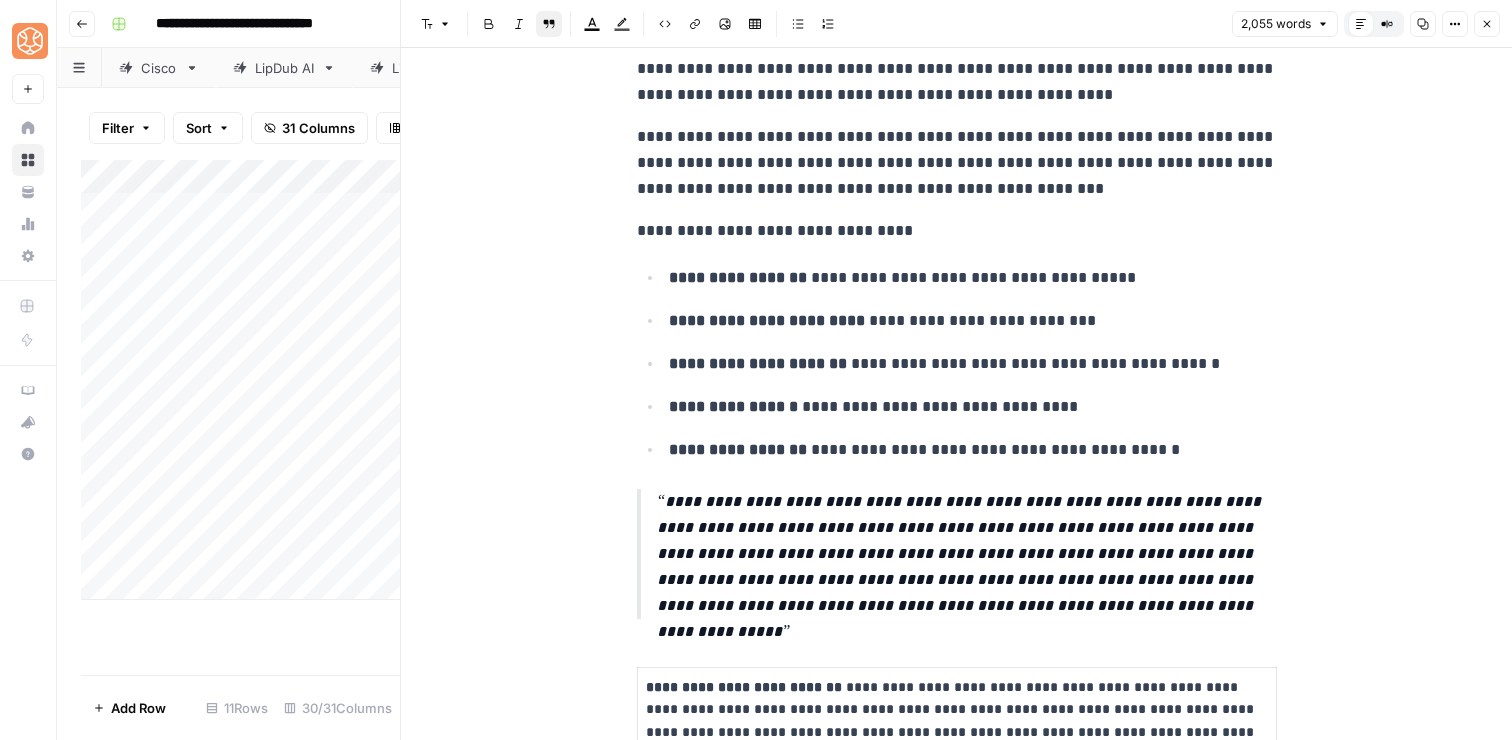 click on "**********" at bounding box center [967, 554] 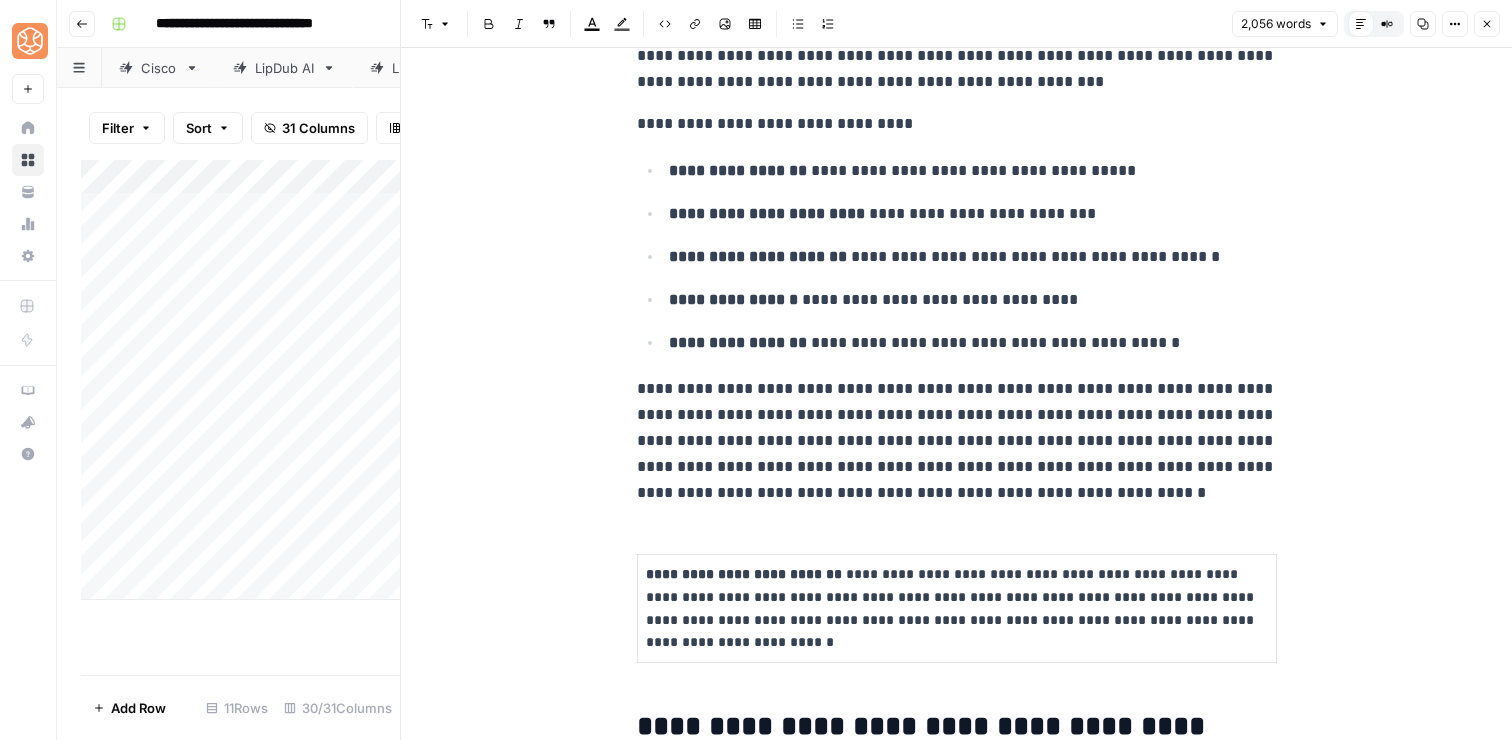scroll, scrollTop: 1218, scrollLeft: 0, axis: vertical 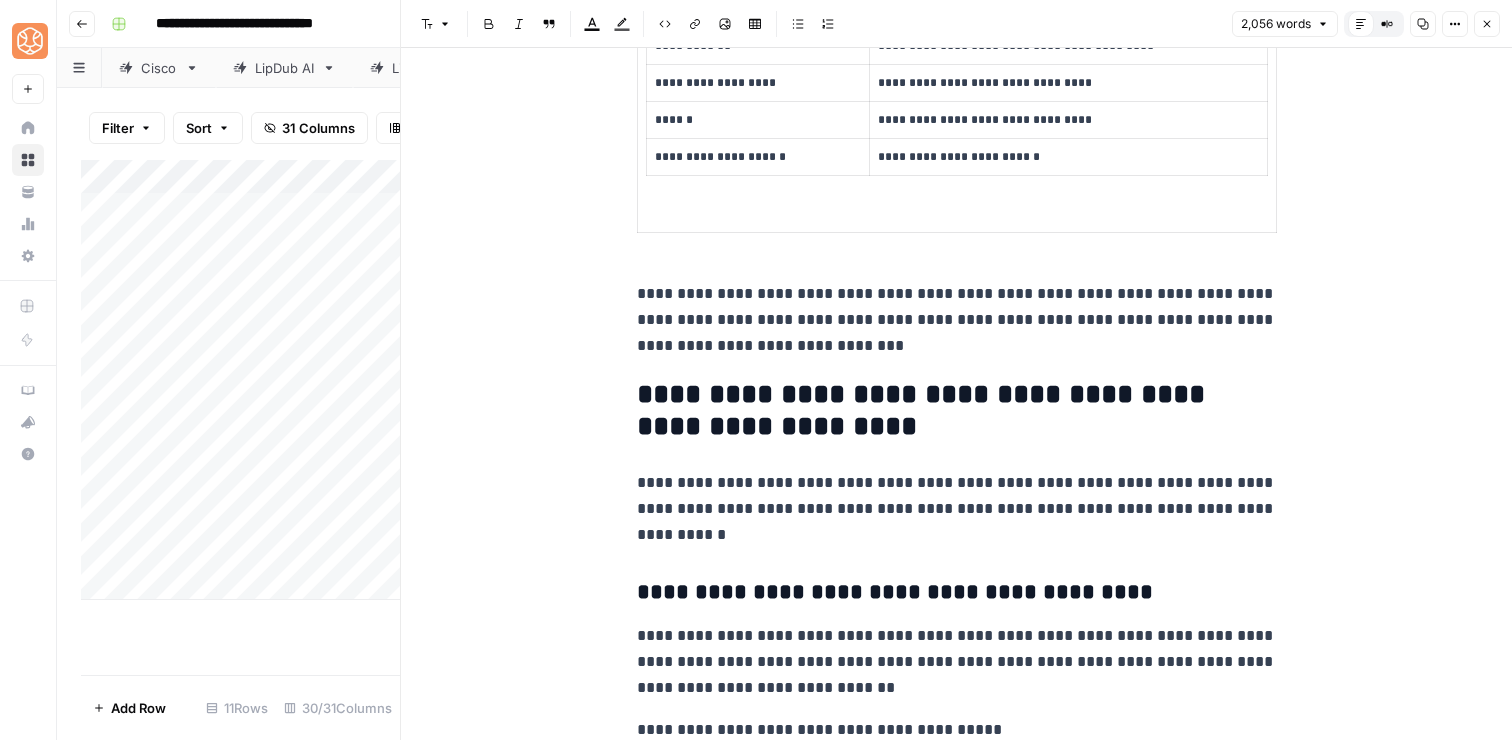 click on "**********" at bounding box center (957, 509) 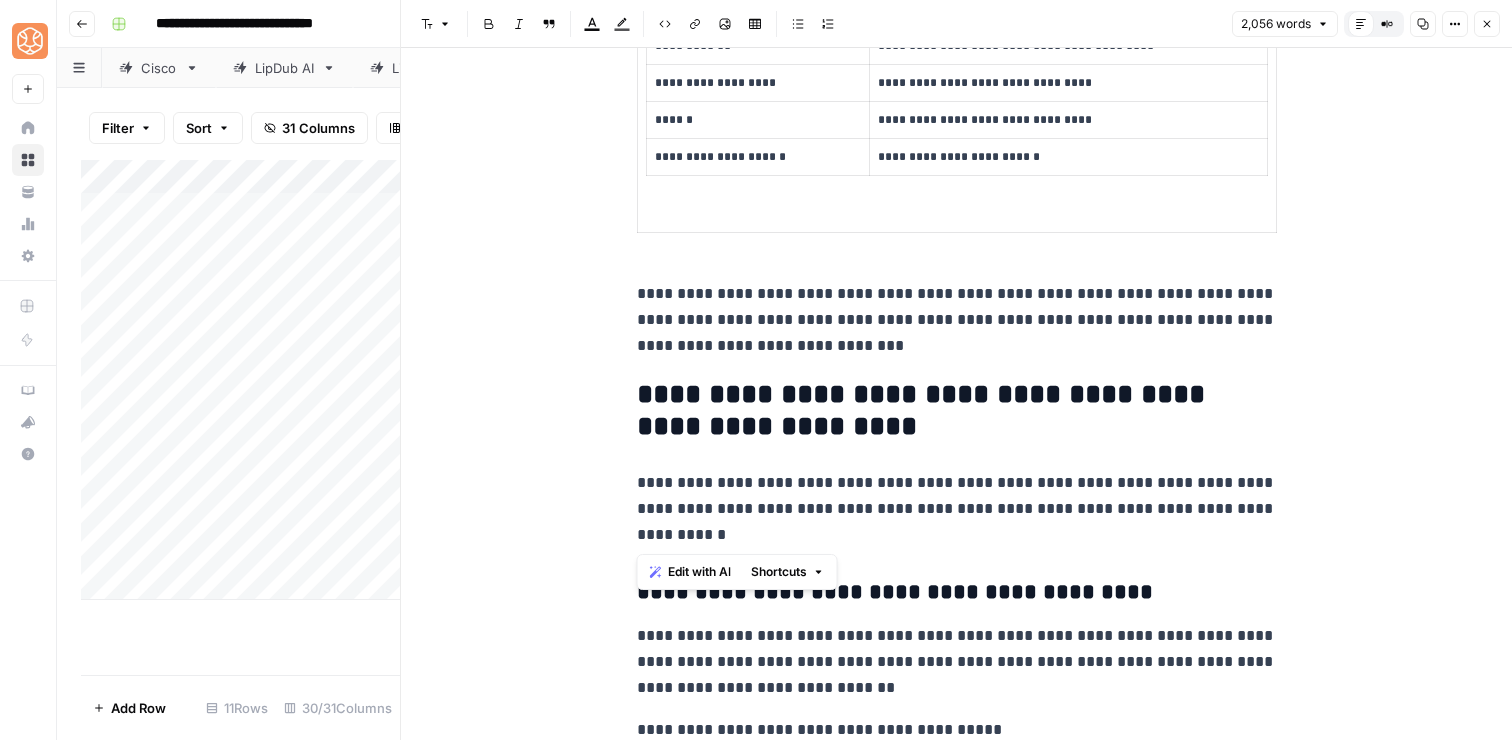 click on "**********" at bounding box center [957, 509] 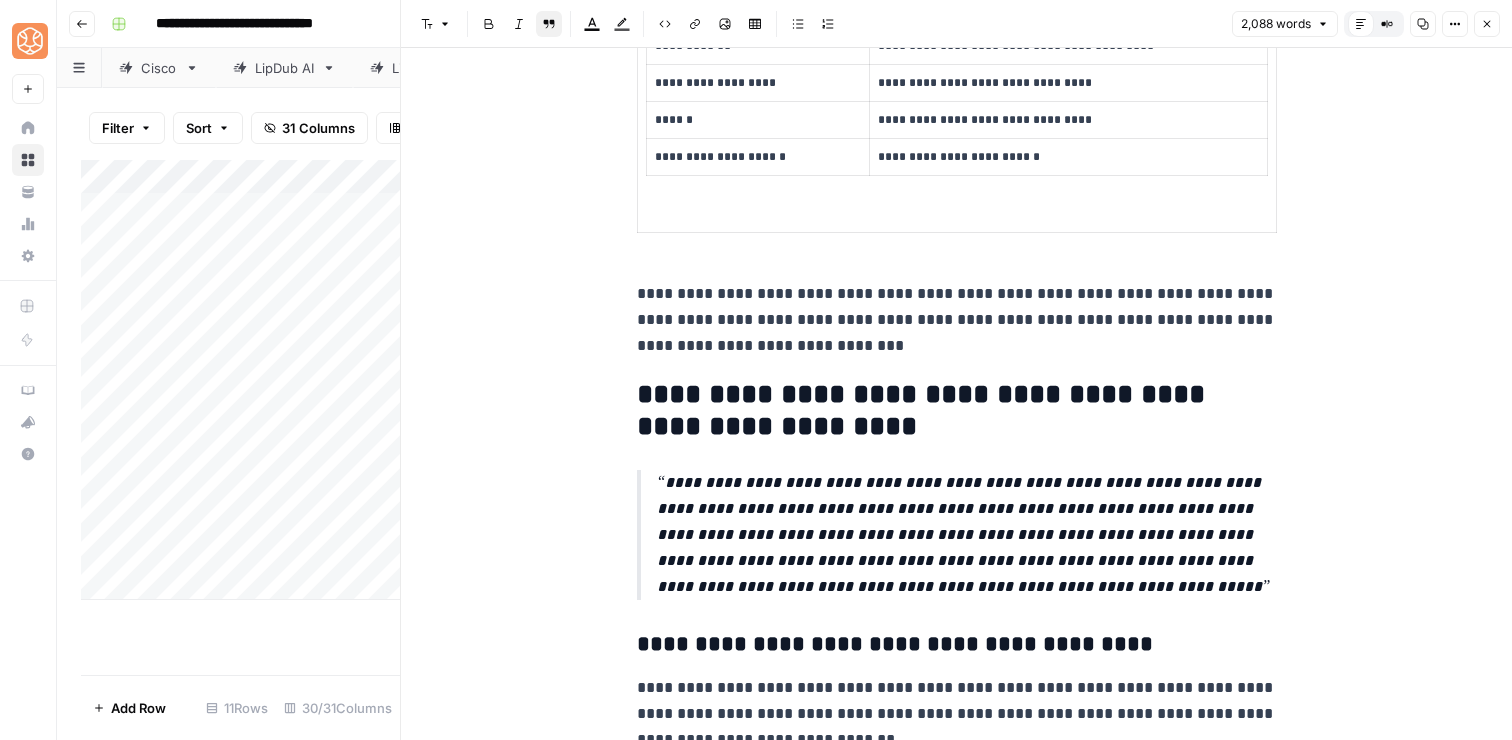 click on "**********" at bounding box center [967, 535] 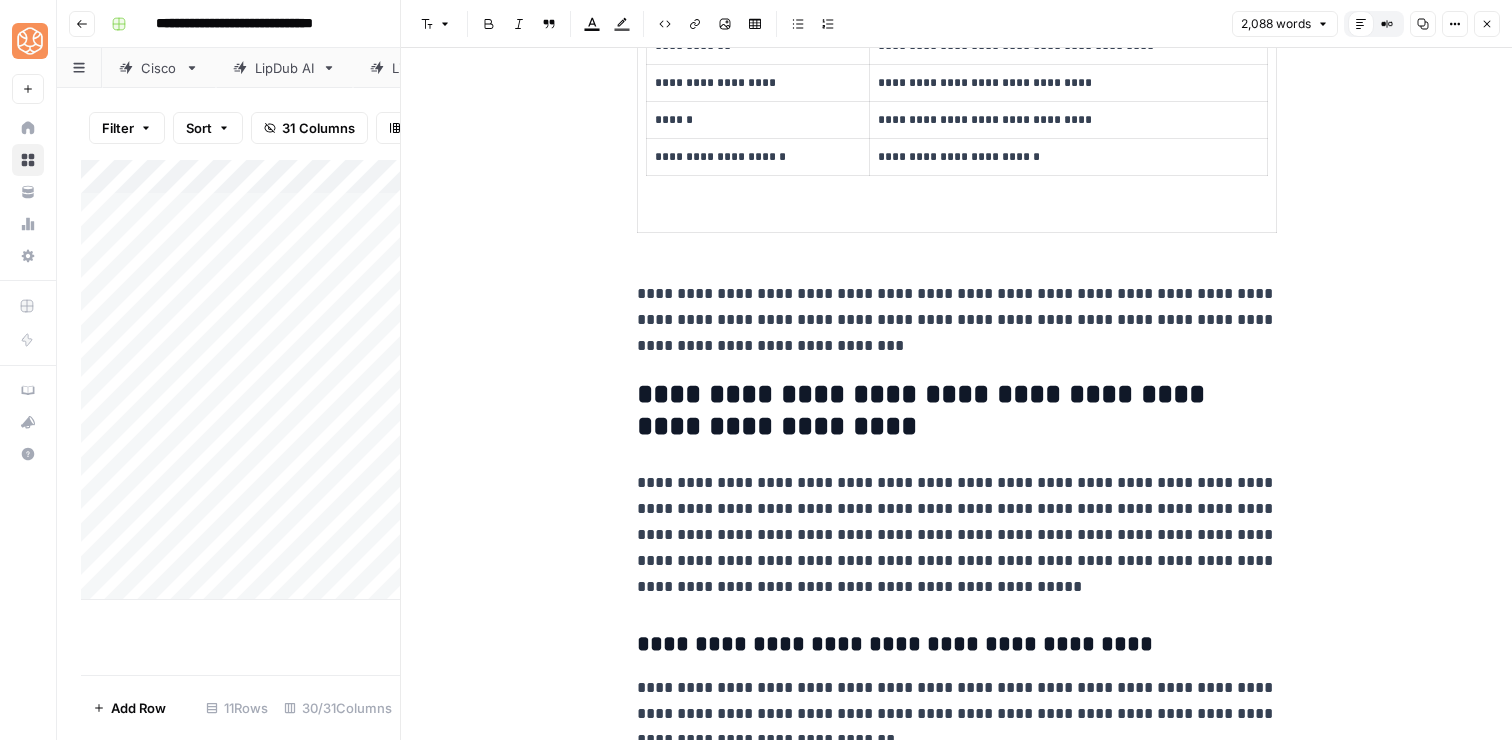 click on "**********" at bounding box center [957, 535] 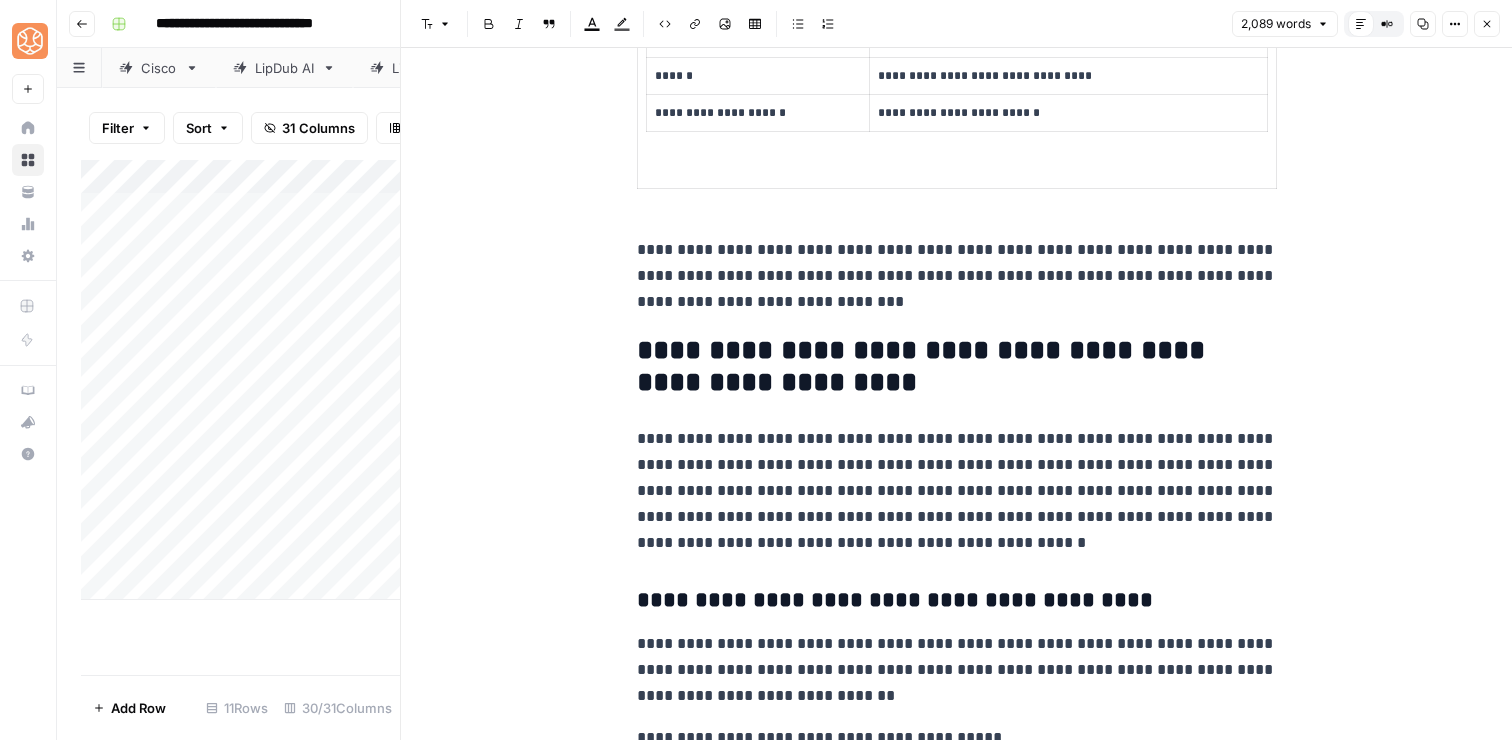 scroll, scrollTop: 3792, scrollLeft: 0, axis: vertical 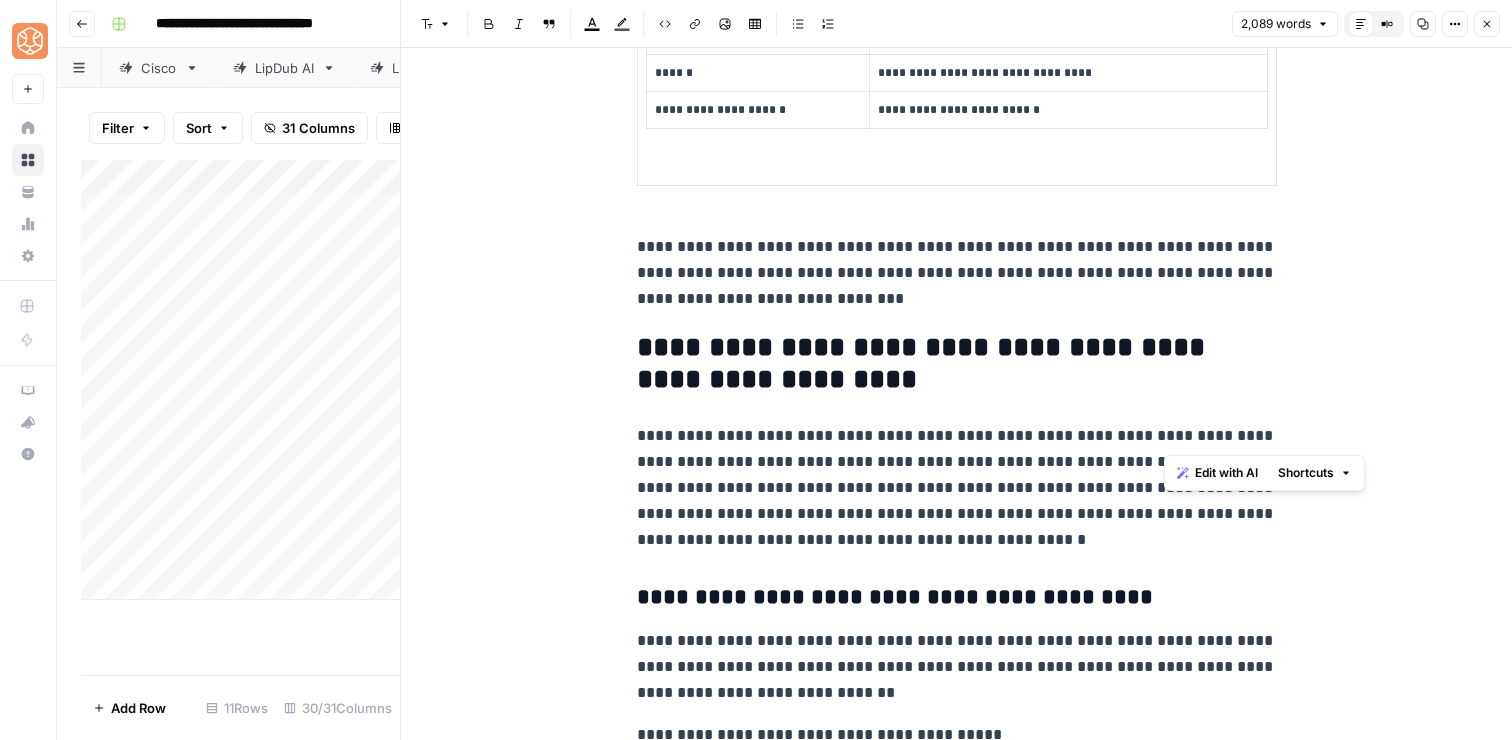 drag, startPoint x: 1262, startPoint y: 430, endPoint x: 1164, endPoint y: 431, distance: 98.005104 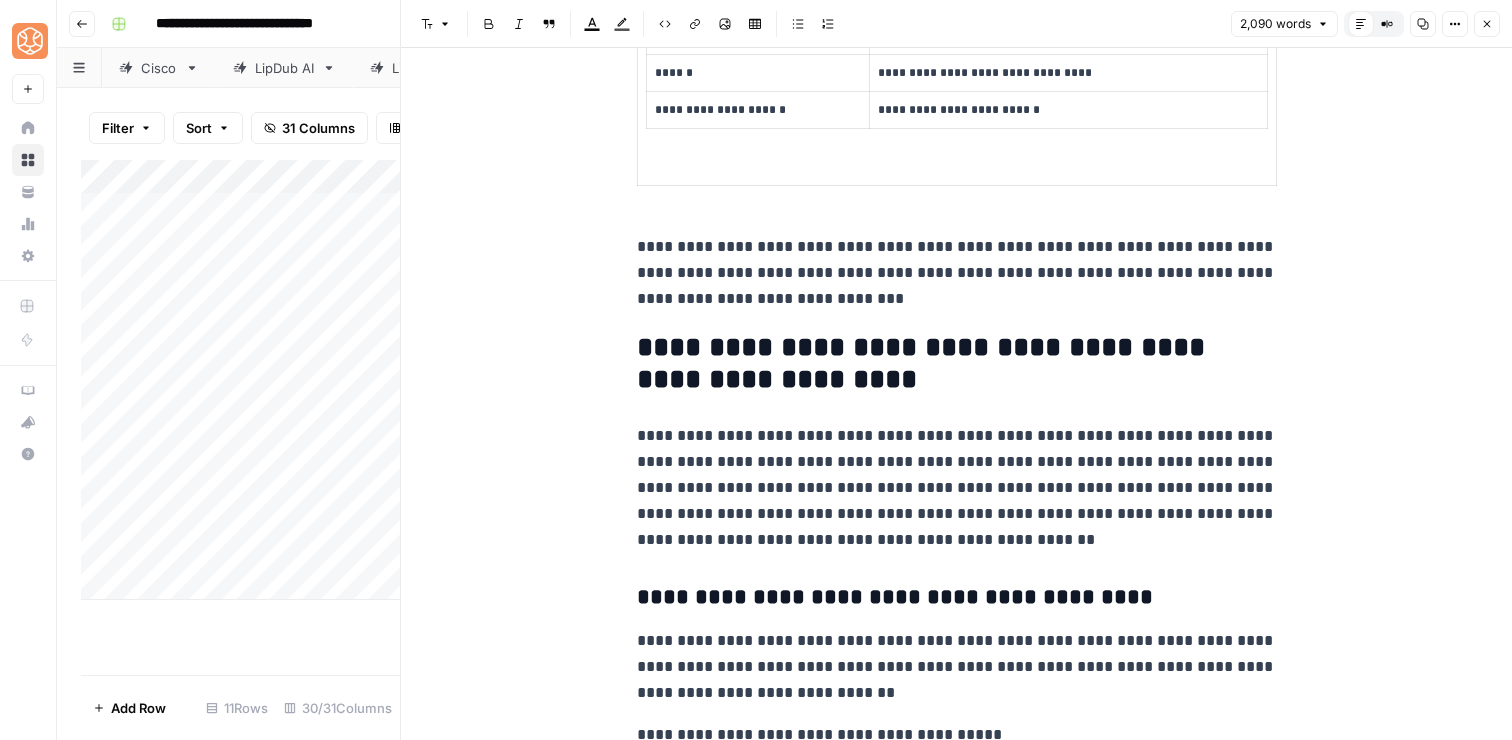 click on "**********" at bounding box center (957, 488) 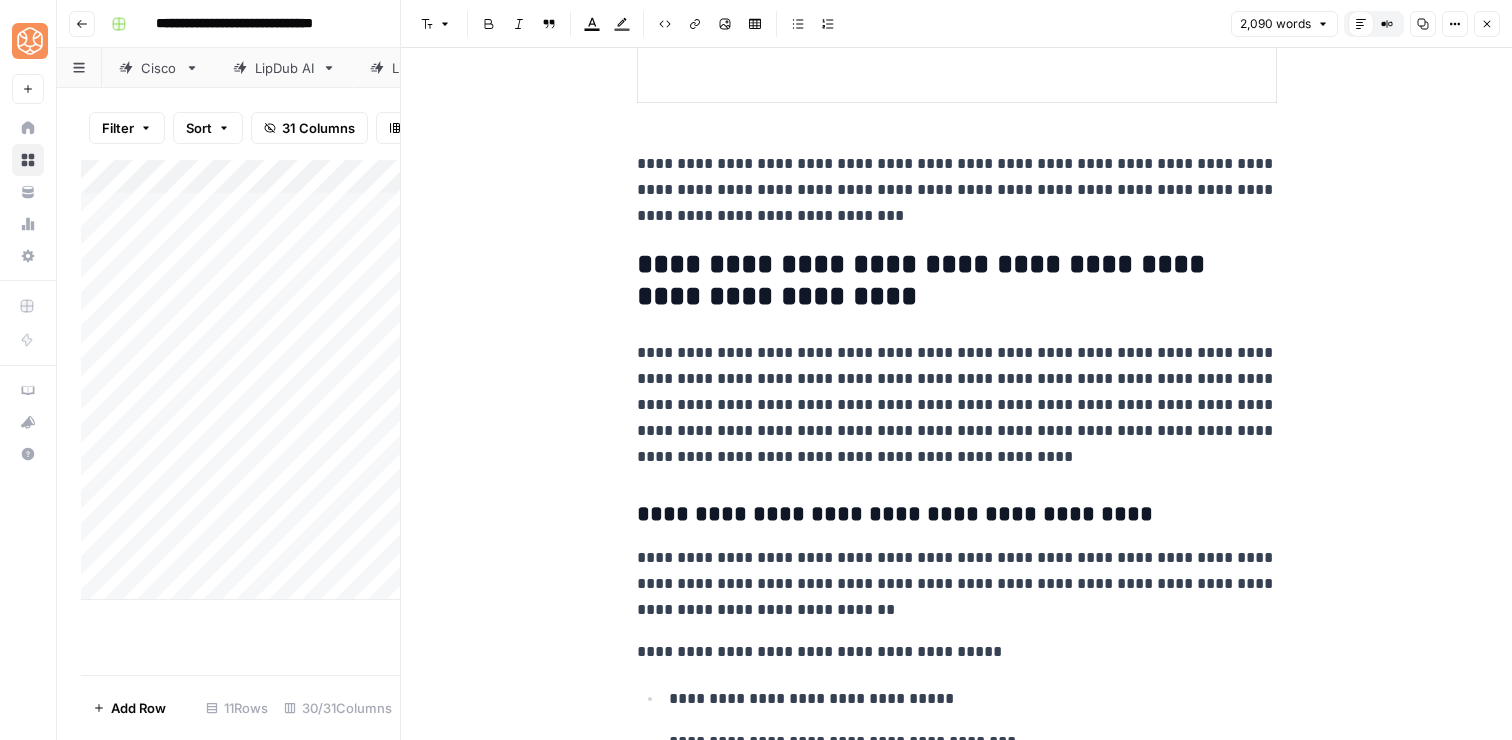 scroll, scrollTop: 3927, scrollLeft: 0, axis: vertical 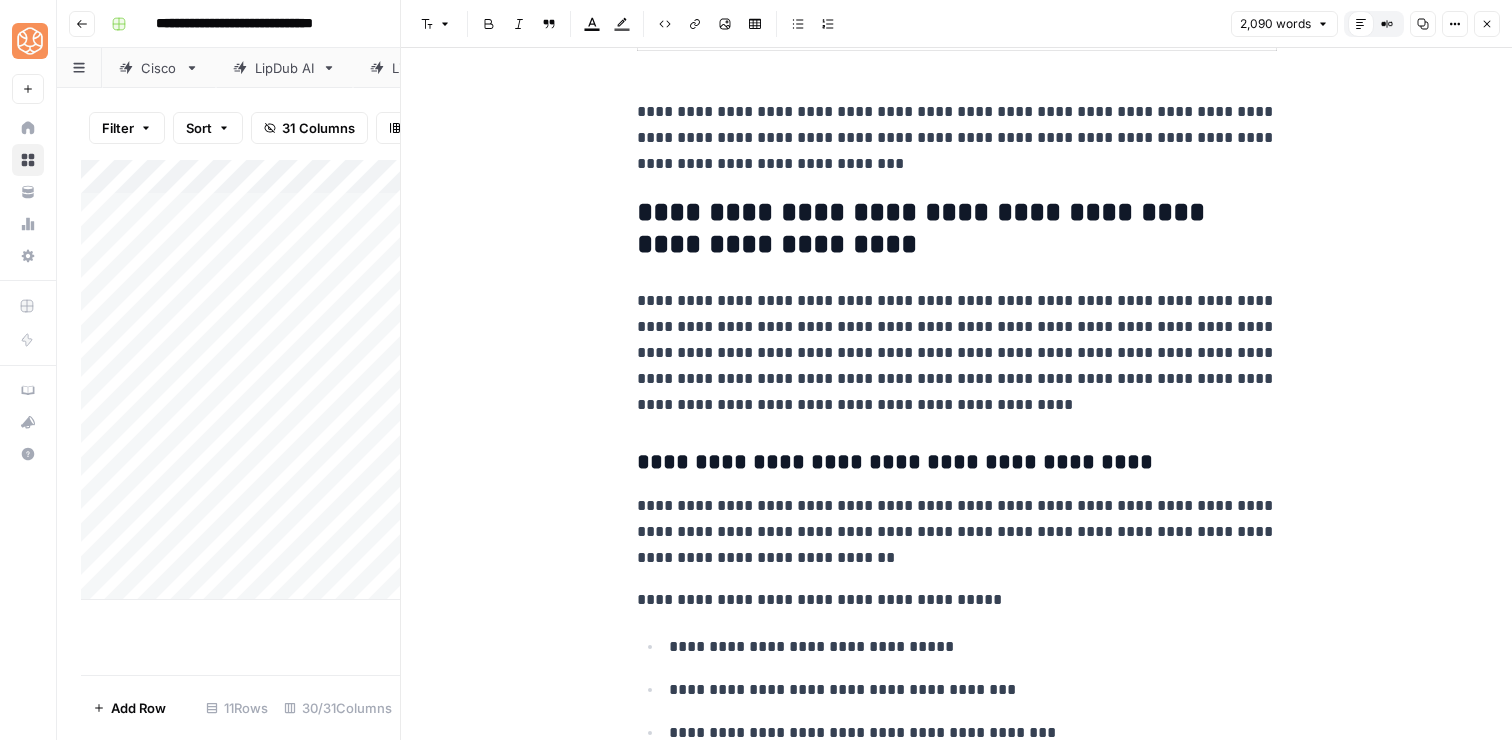 click on "**********" at bounding box center (957, 716) 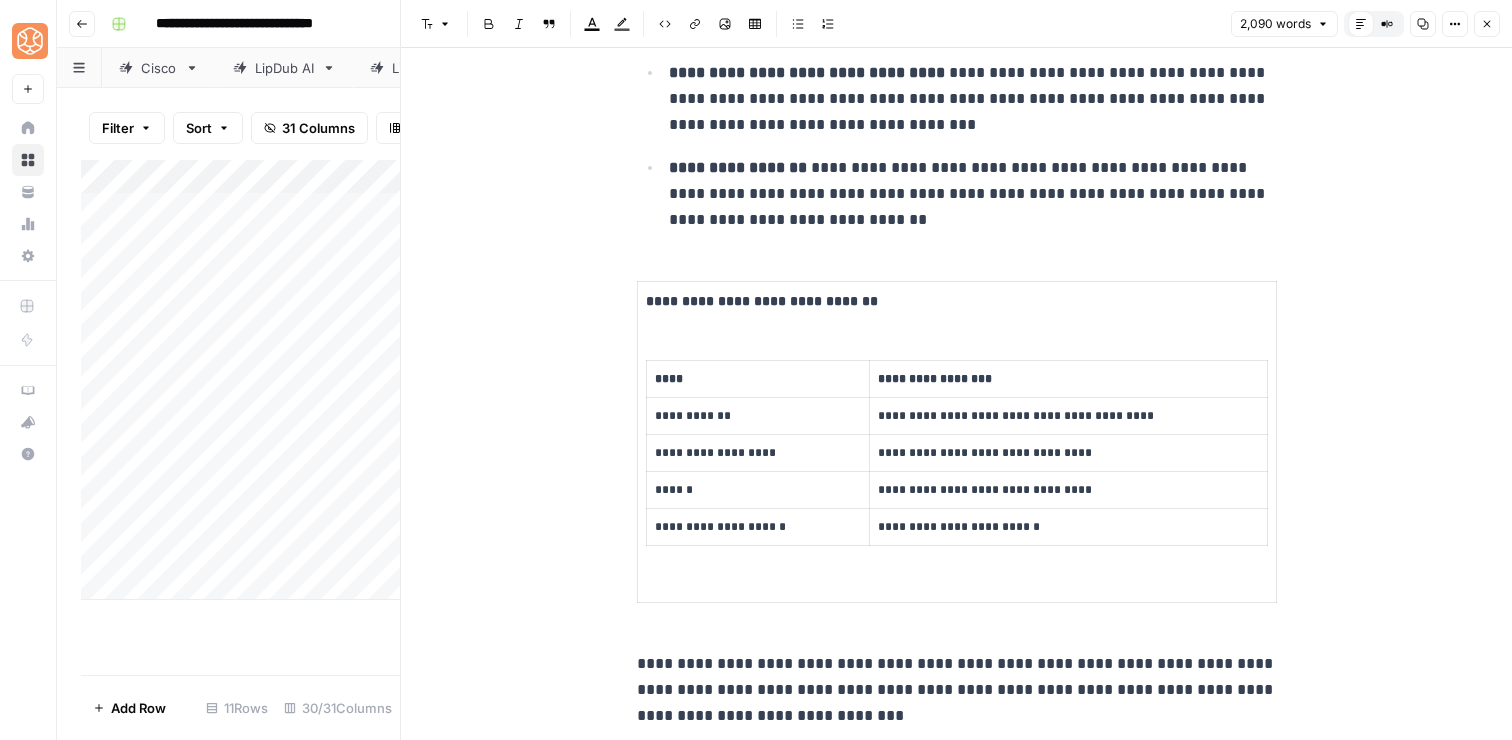 scroll, scrollTop: 3370, scrollLeft: 0, axis: vertical 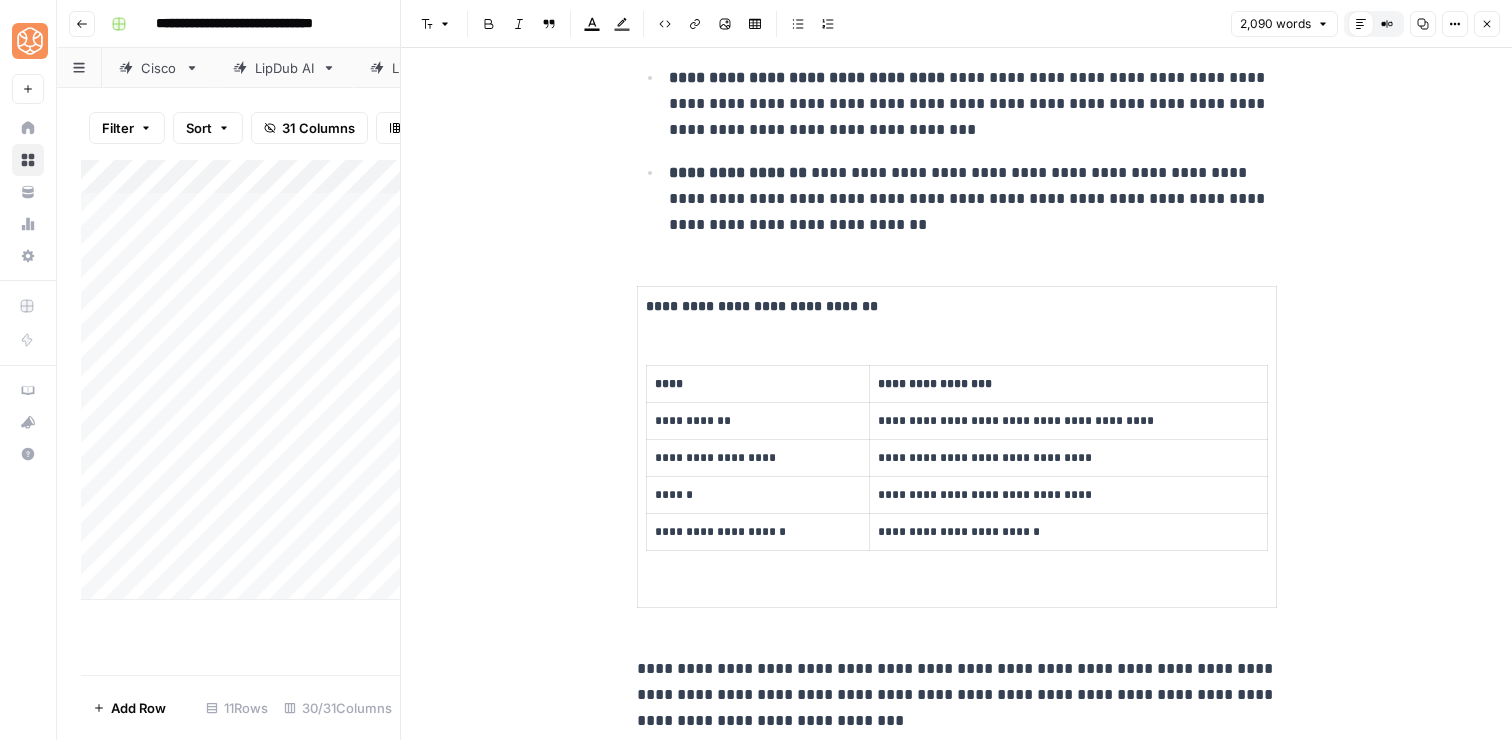 click on "**********" at bounding box center [957, 306] 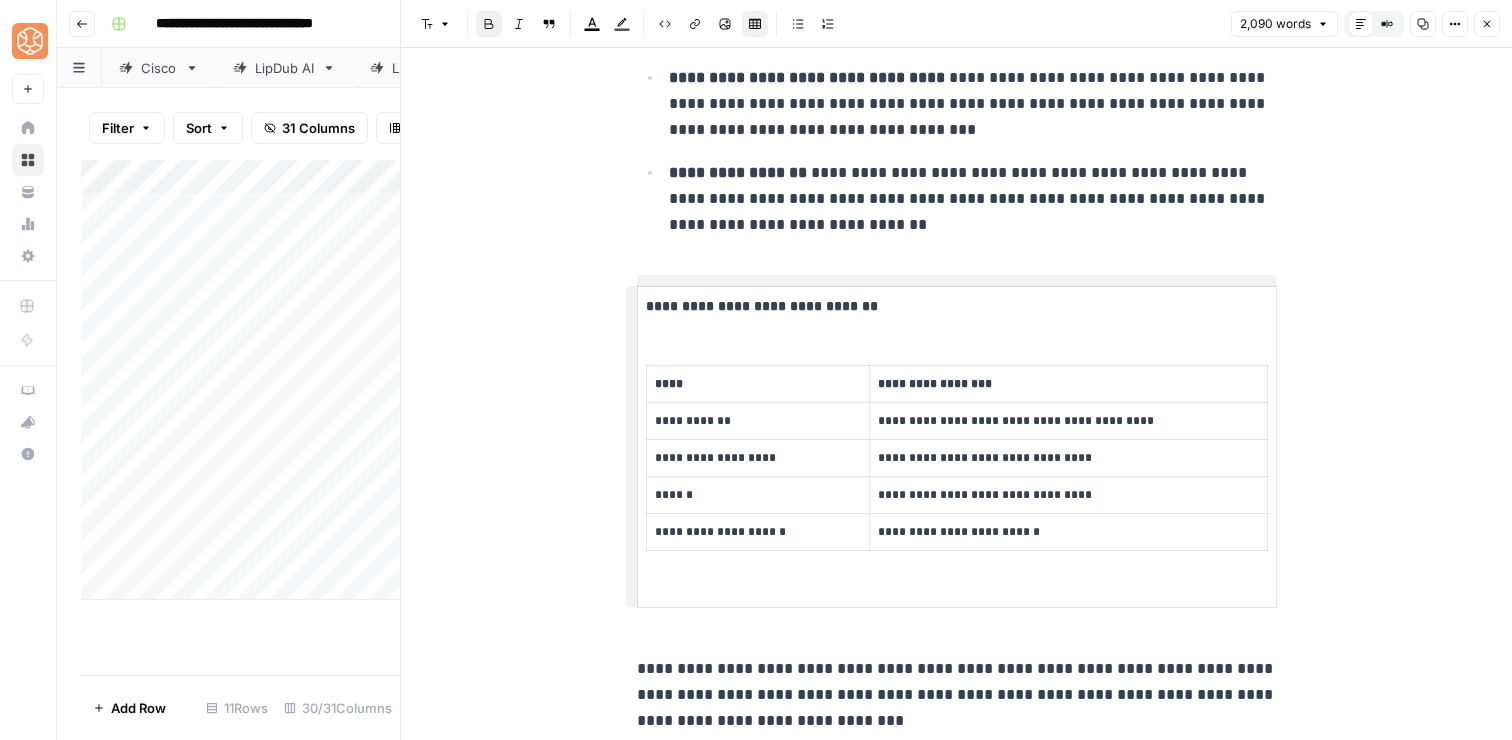 click on "**********" at bounding box center (973, 199) 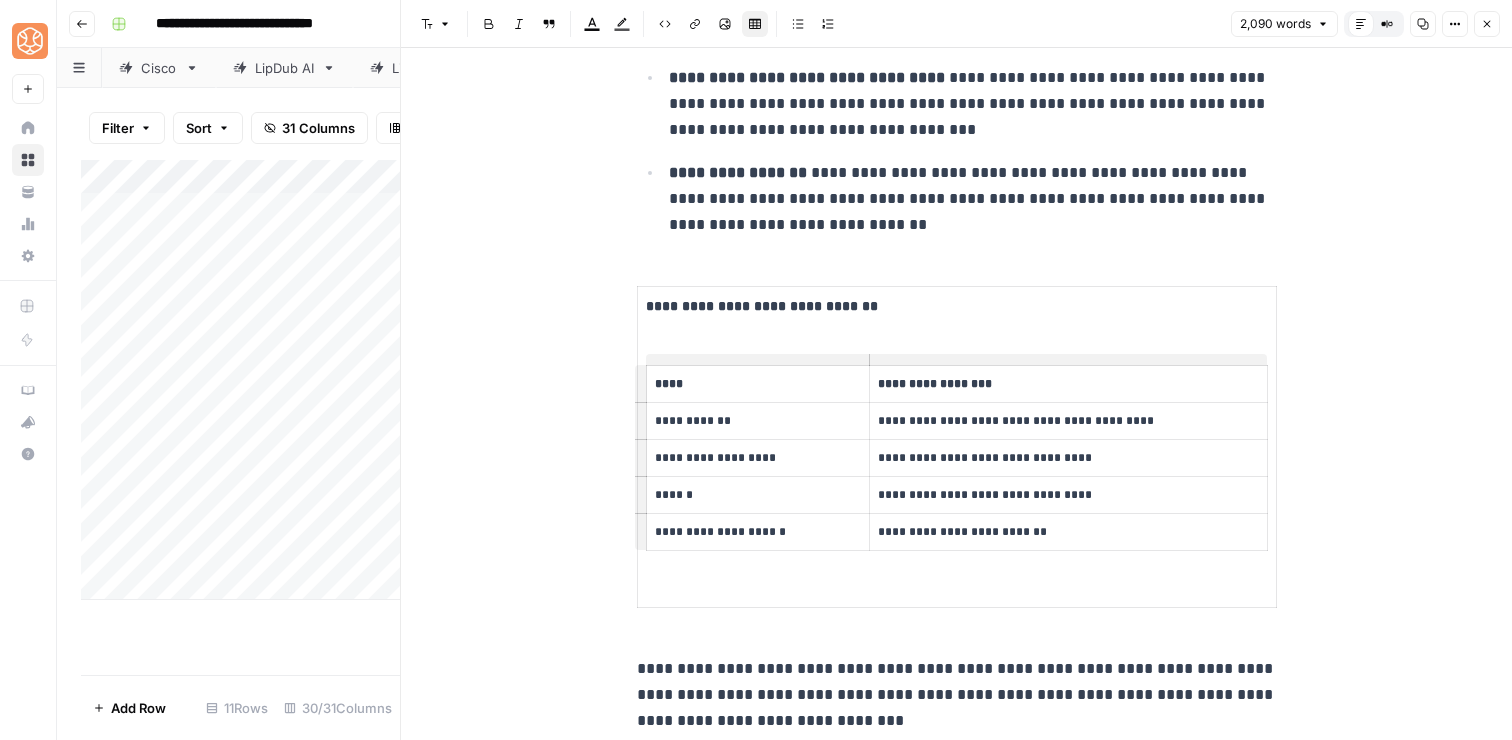 click on "**********" at bounding box center (957, 1273) 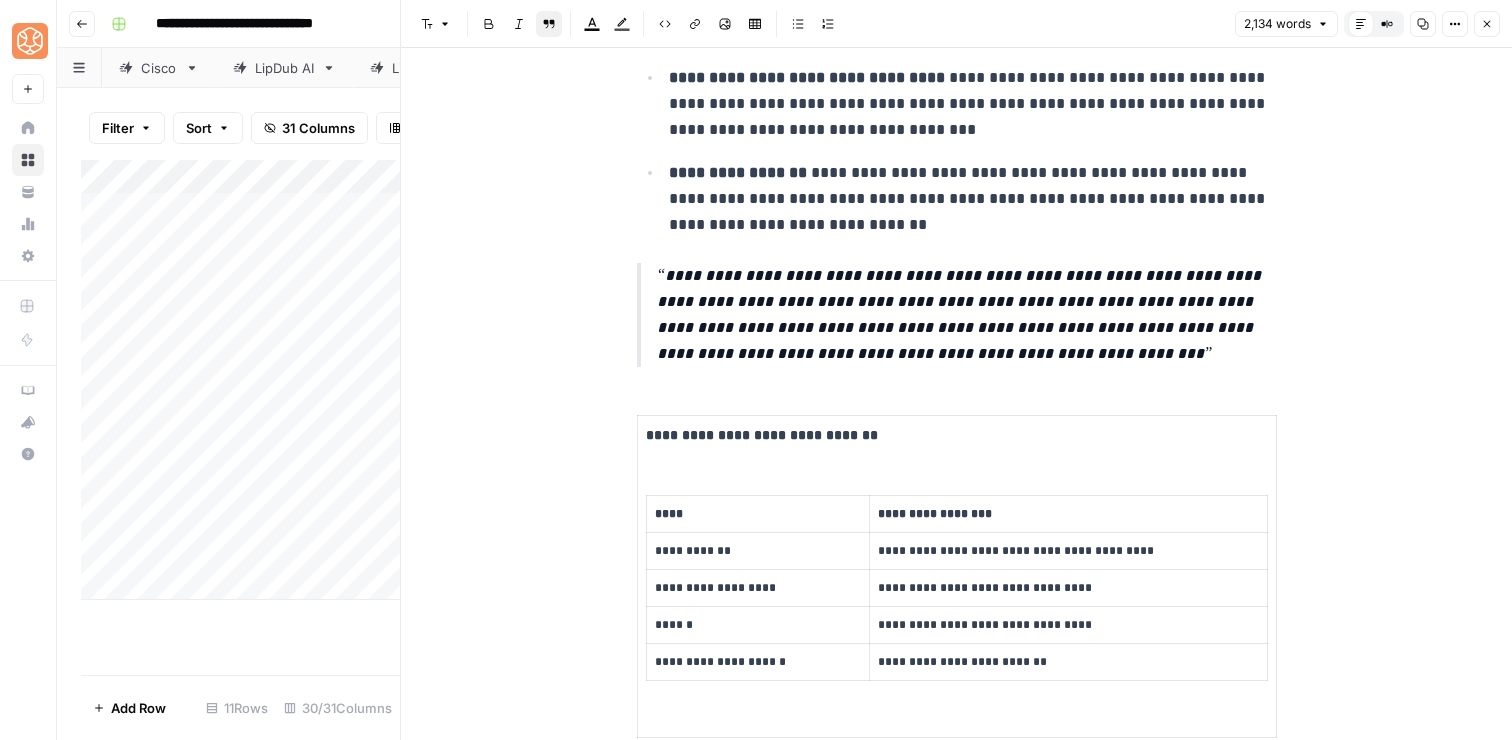 click on "**********" at bounding box center (957, 1337) 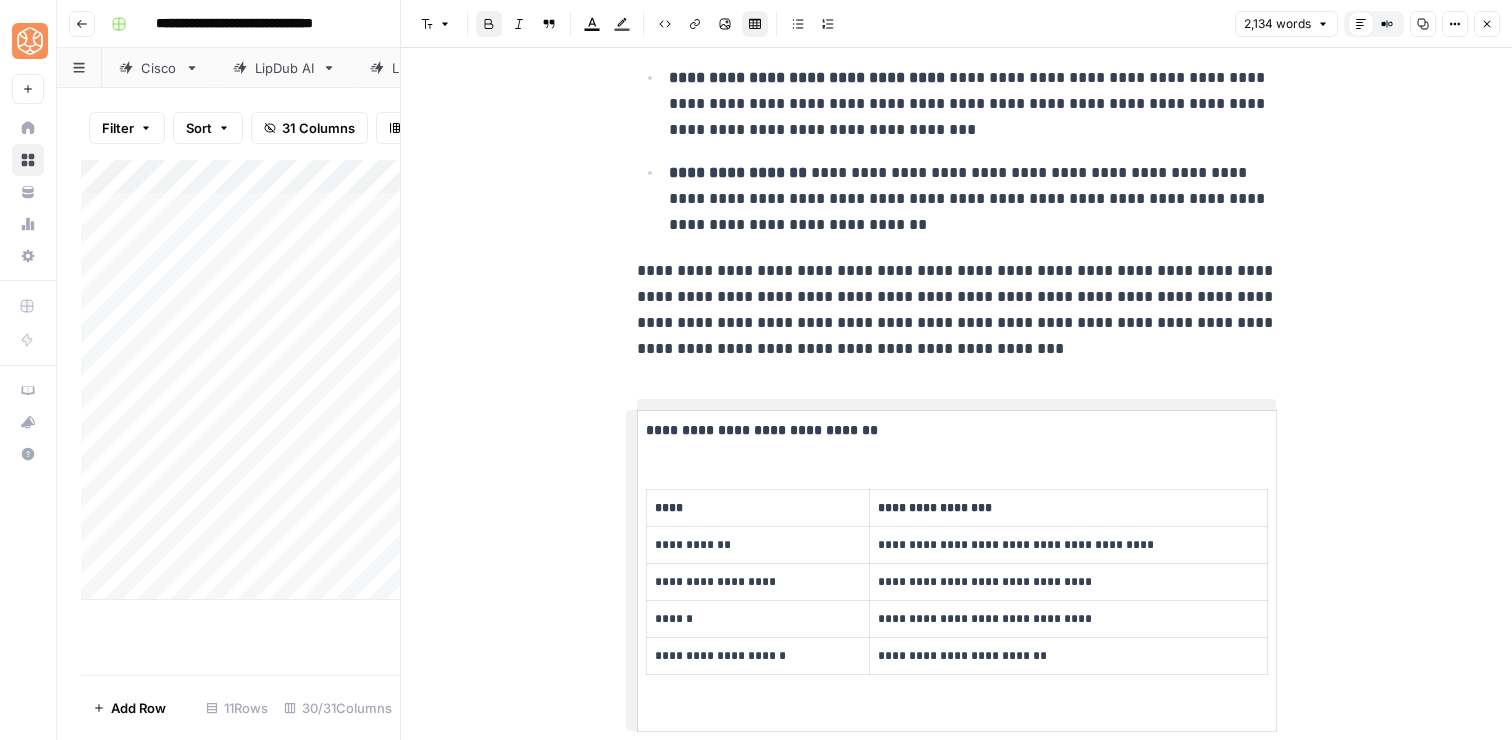 click on "**********" at bounding box center [957, 1335] 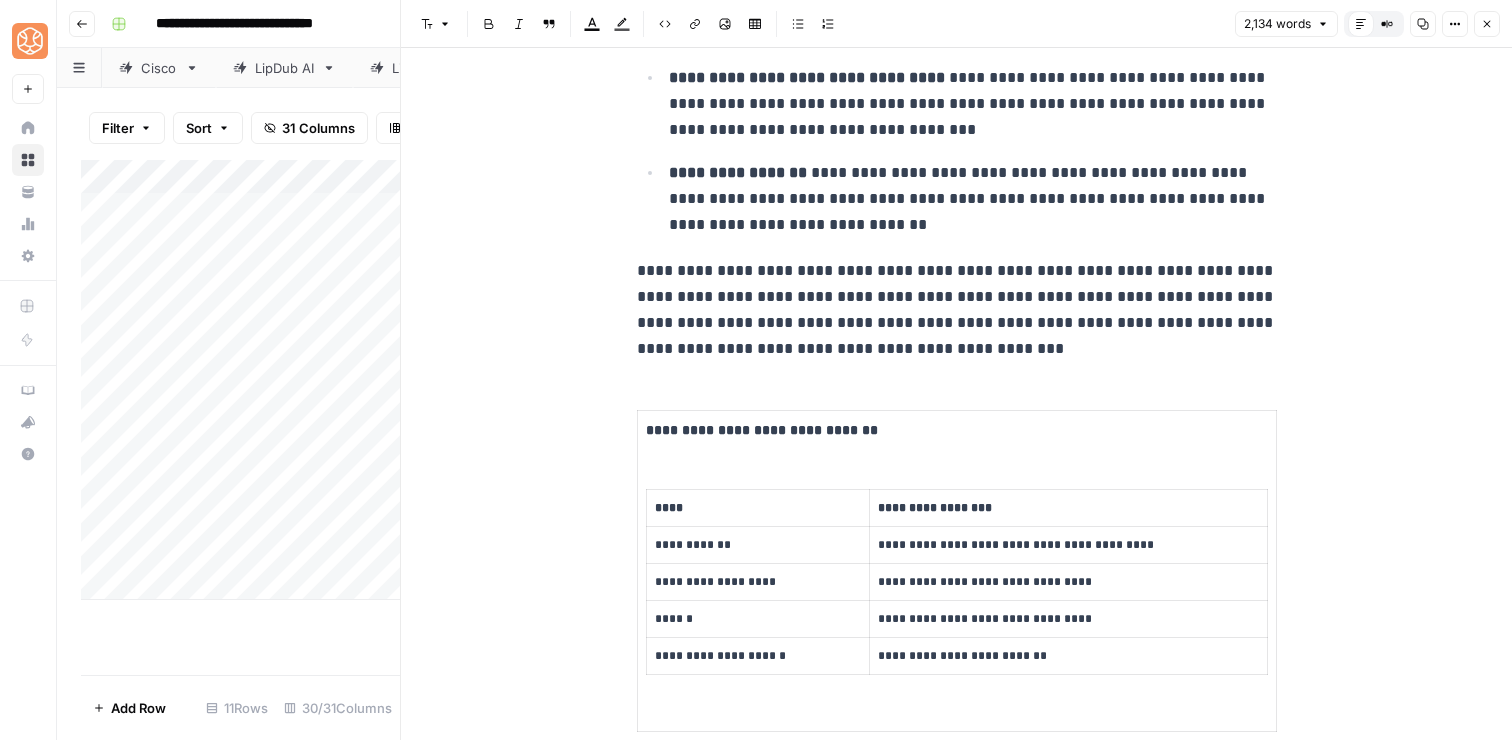 click on "**********" at bounding box center (957, 310) 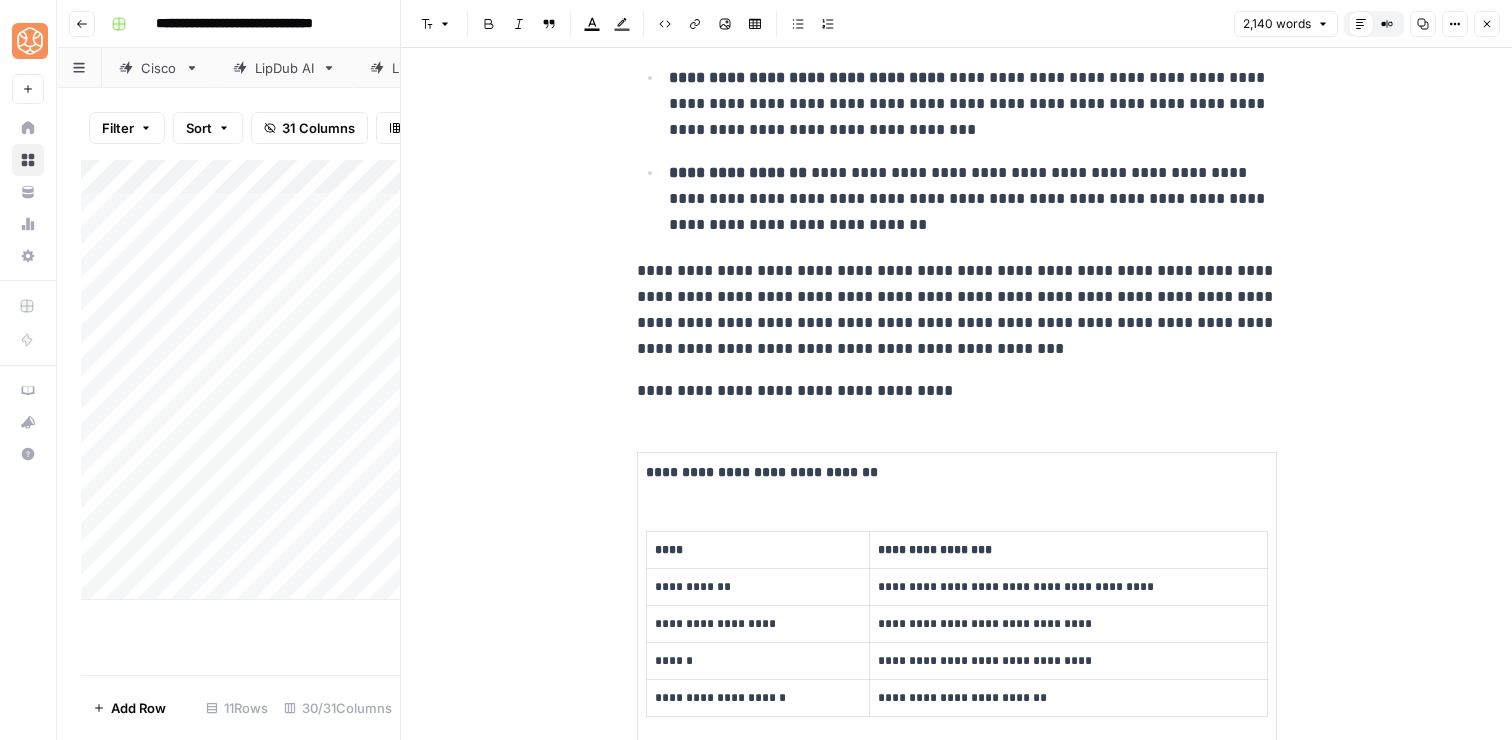 click on "**********" at bounding box center [957, 391] 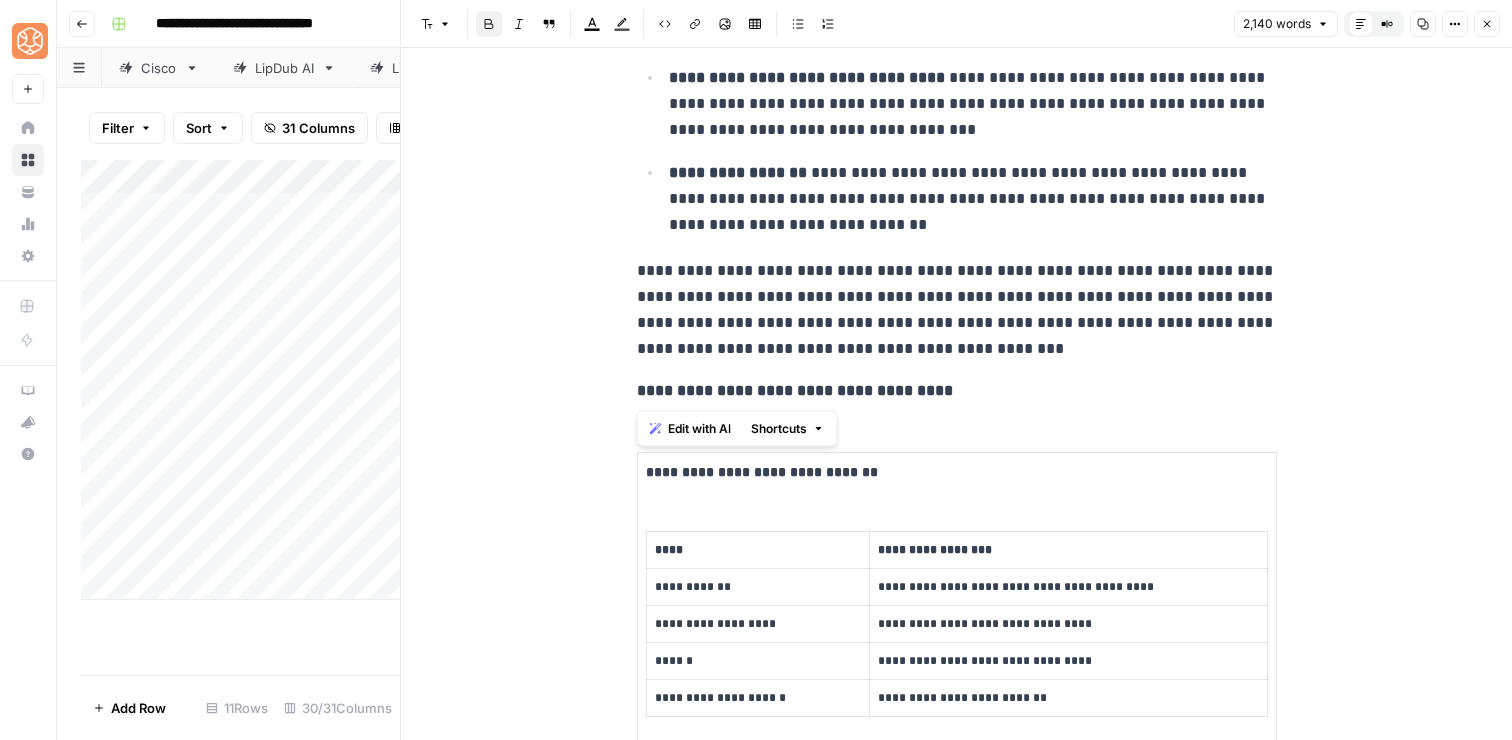 click on "**********" at bounding box center [795, 390] 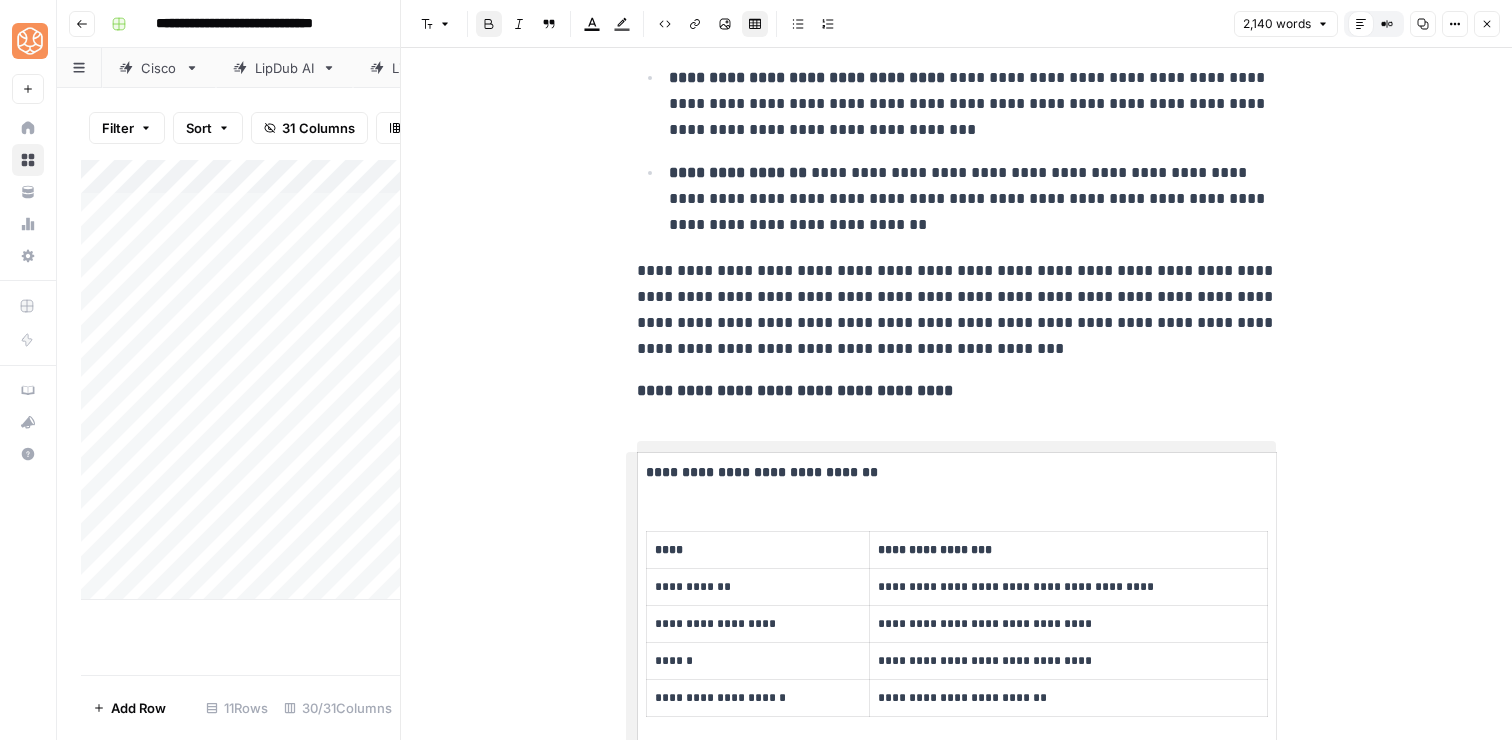 click on "**********" at bounding box center [957, 1356] 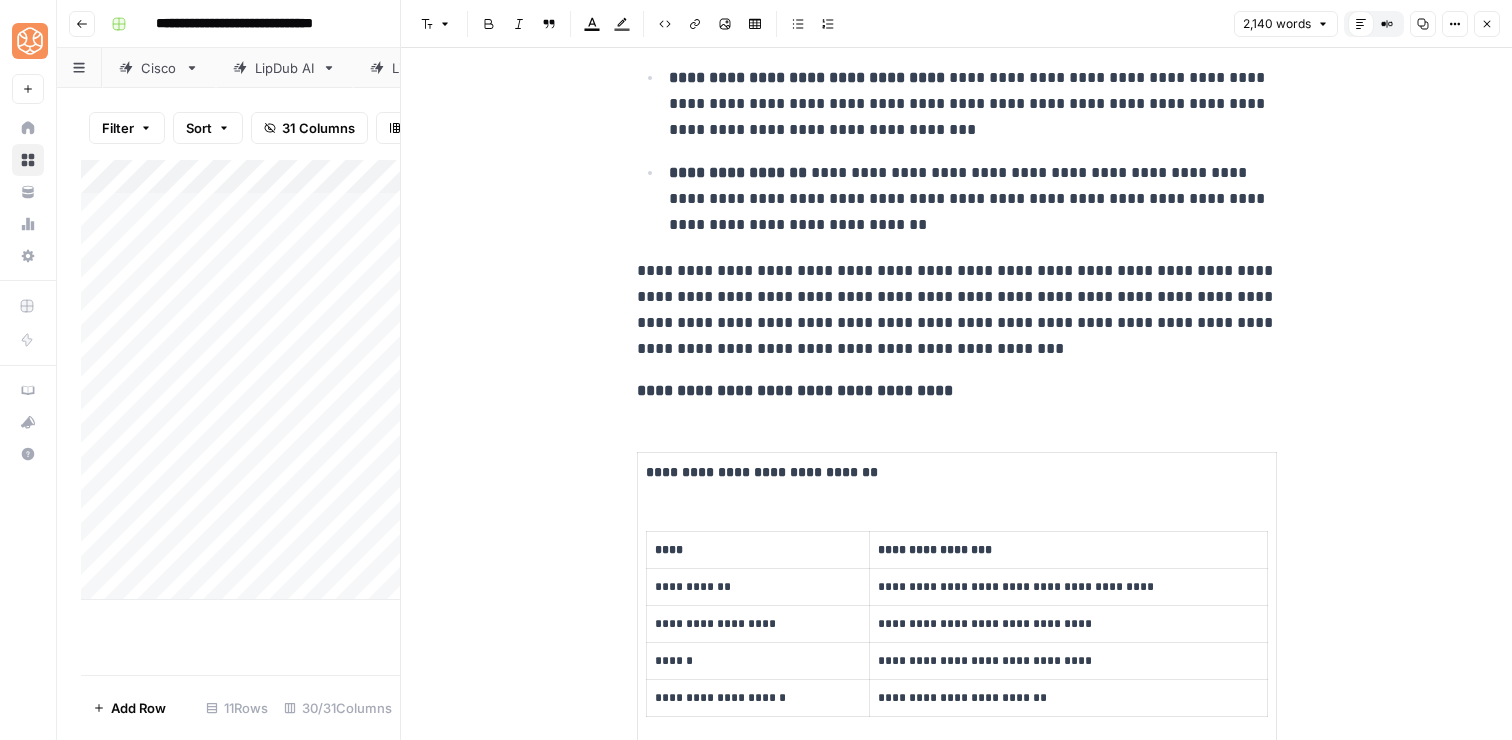 click 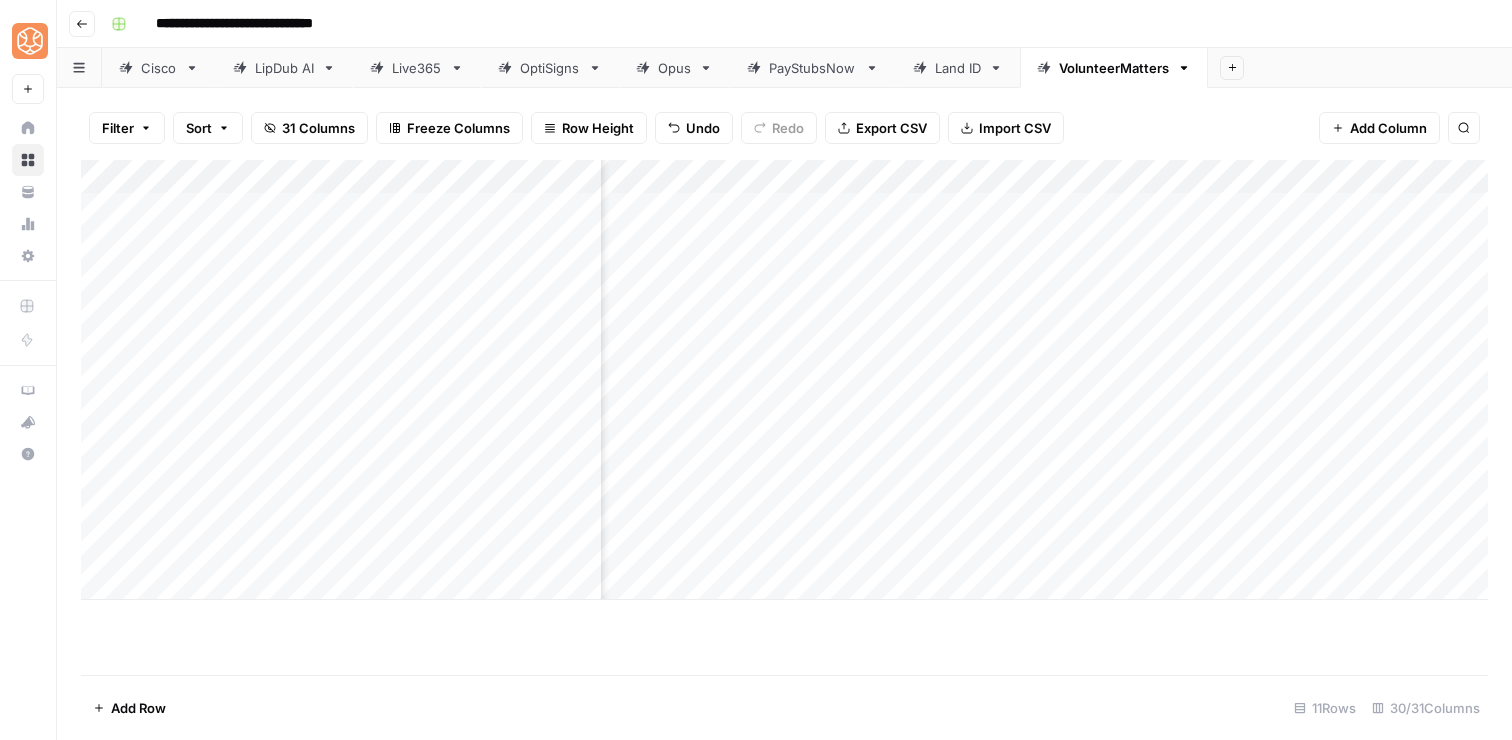 click on "Add Column" at bounding box center (784, 380) 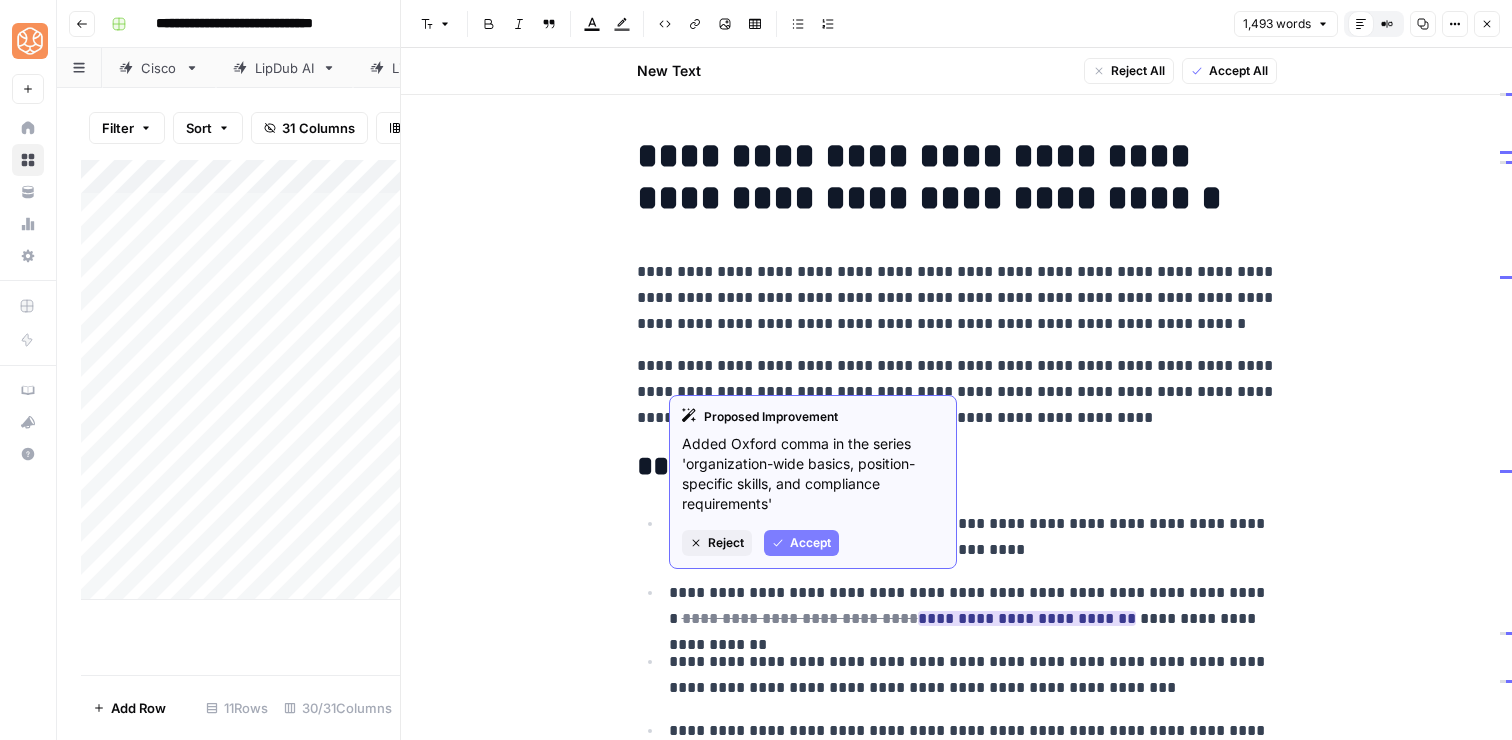 click on "Accept" at bounding box center (810, 543) 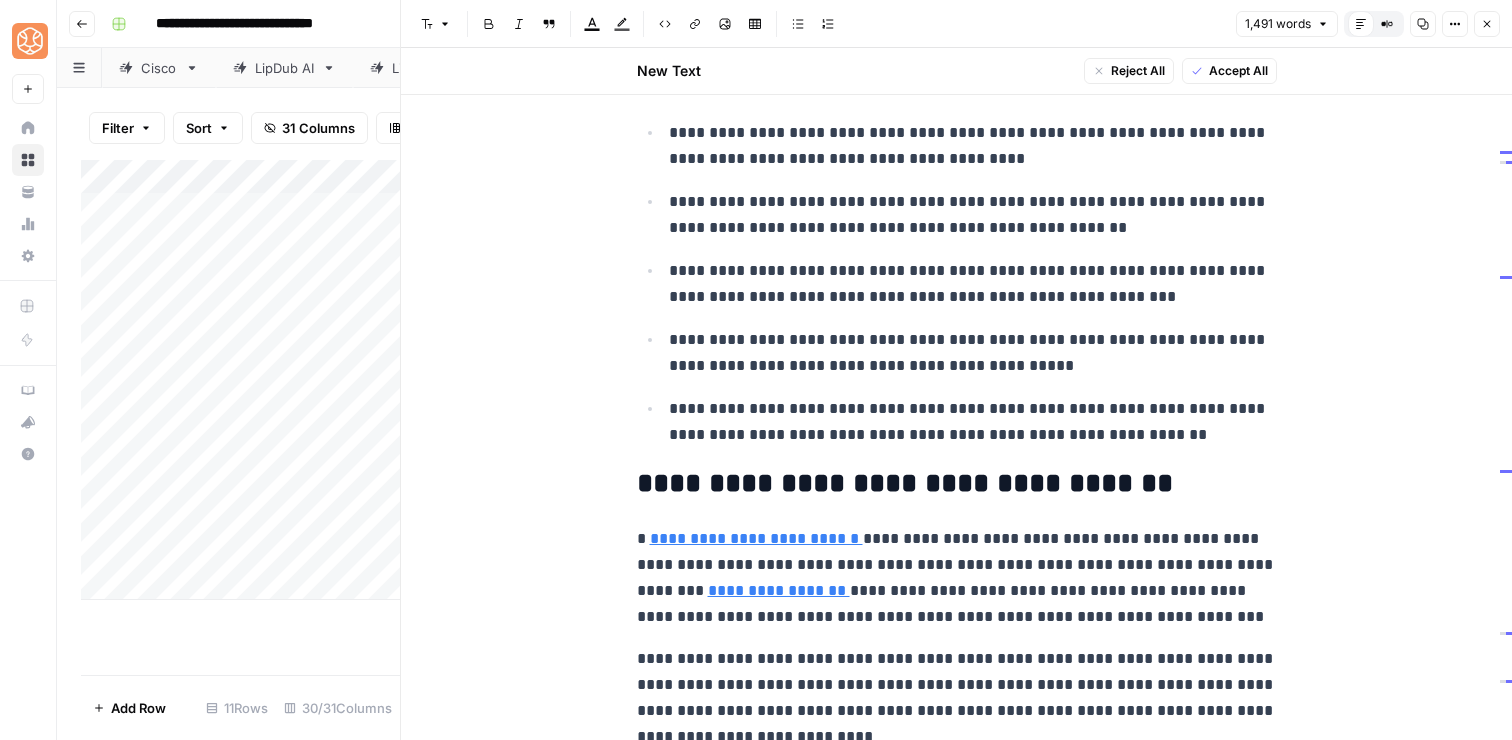 scroll, scrollTop: 400, scrollLeft: 0, axis: vertical 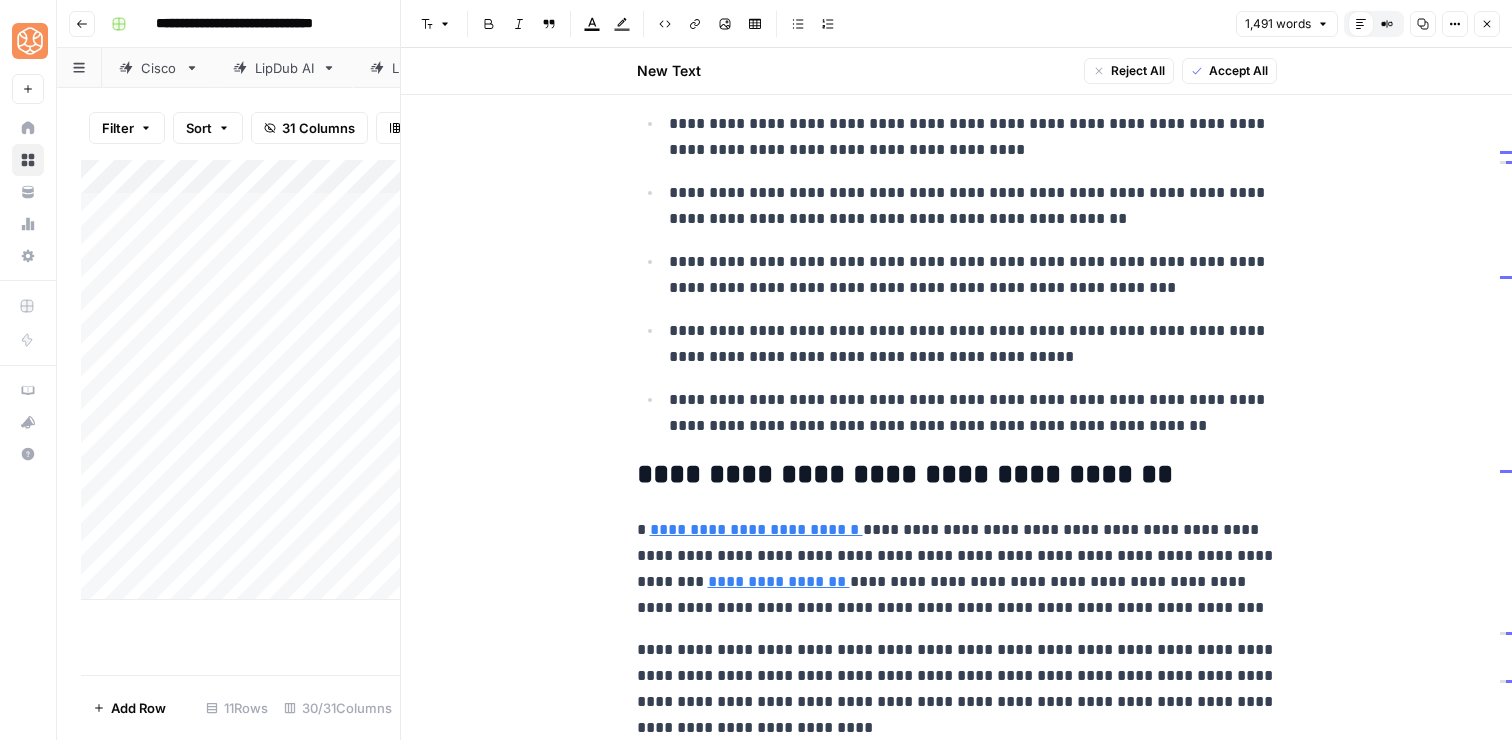 click on "**********" at bounding box center [957, 569] 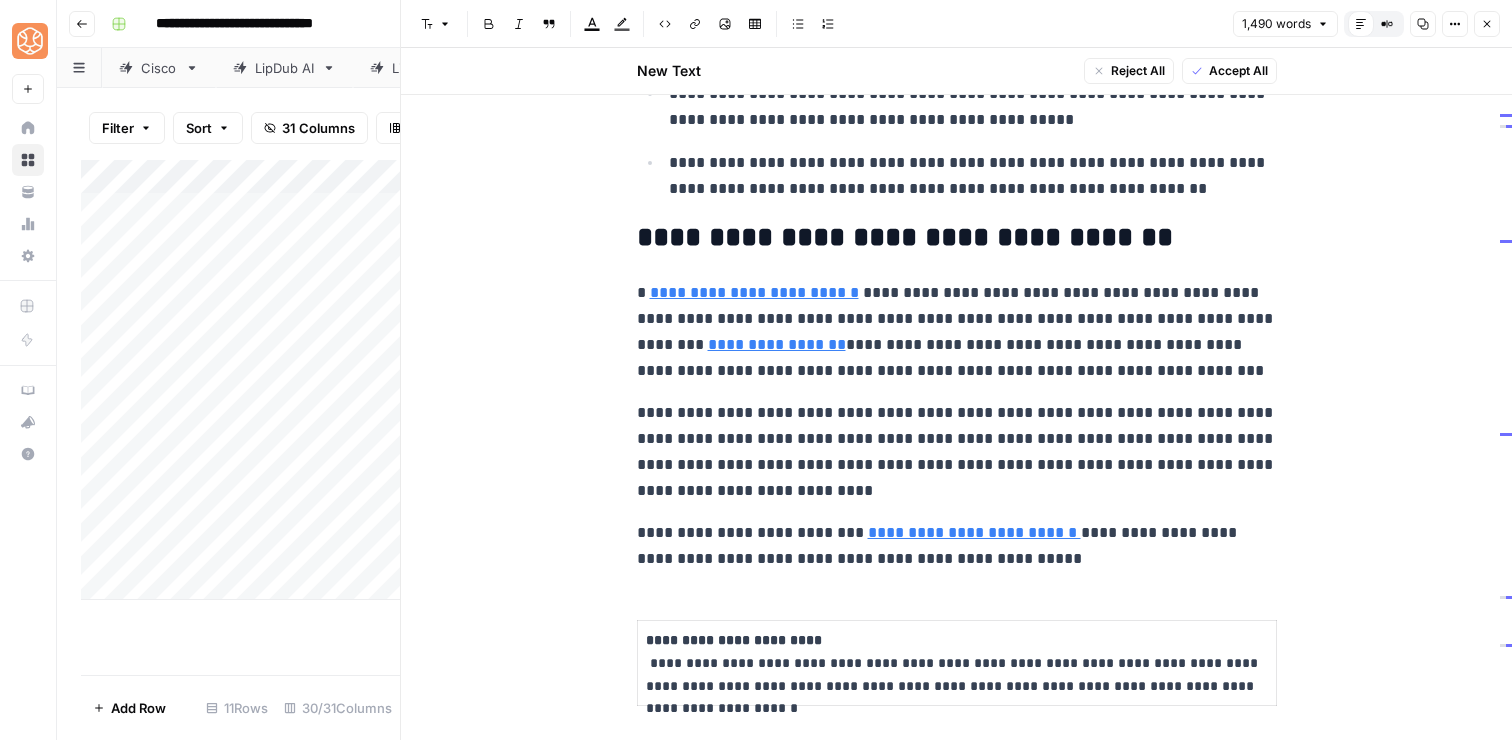 scroll, scrollTop: 649, scrollLeft: 0, axis: vertical 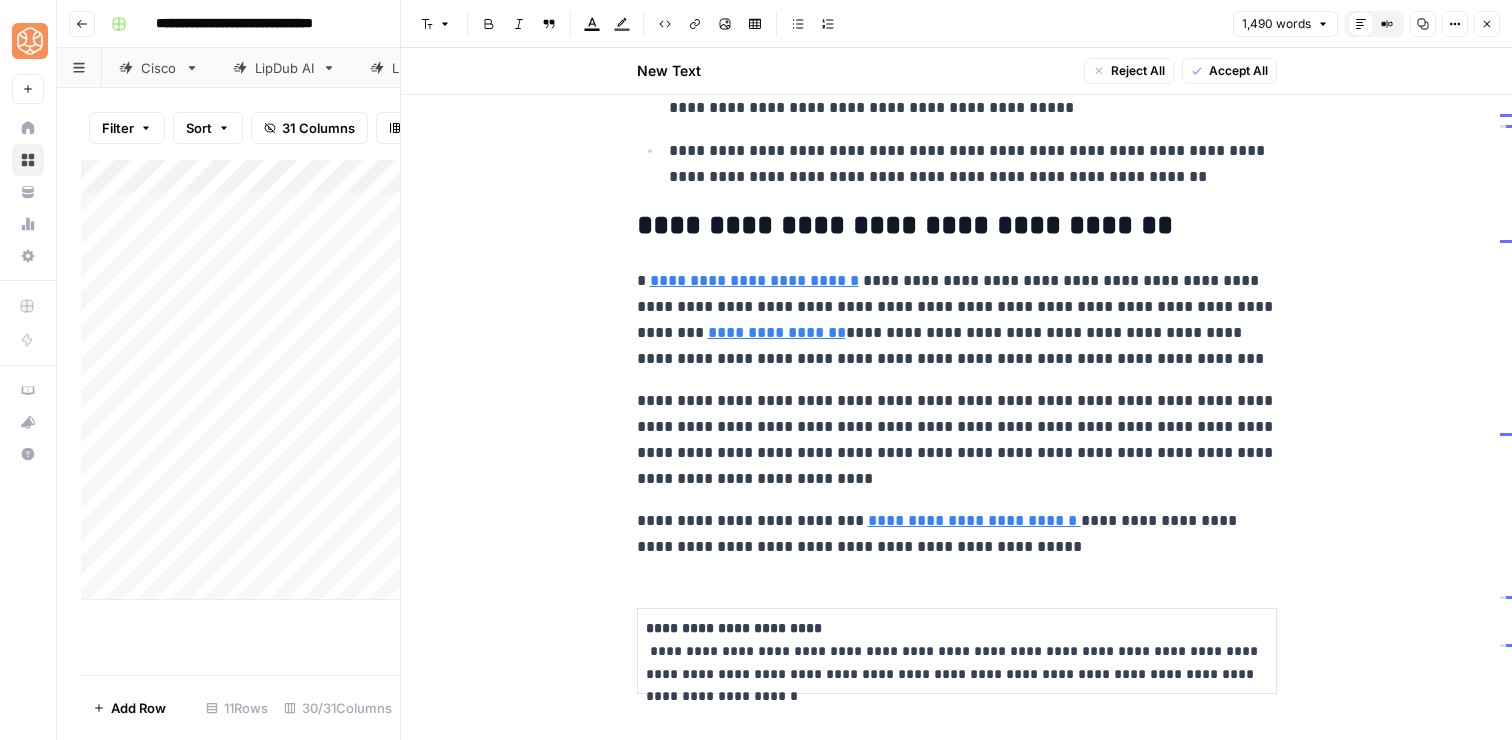 click on "**********" at bounding box center [957, 534] 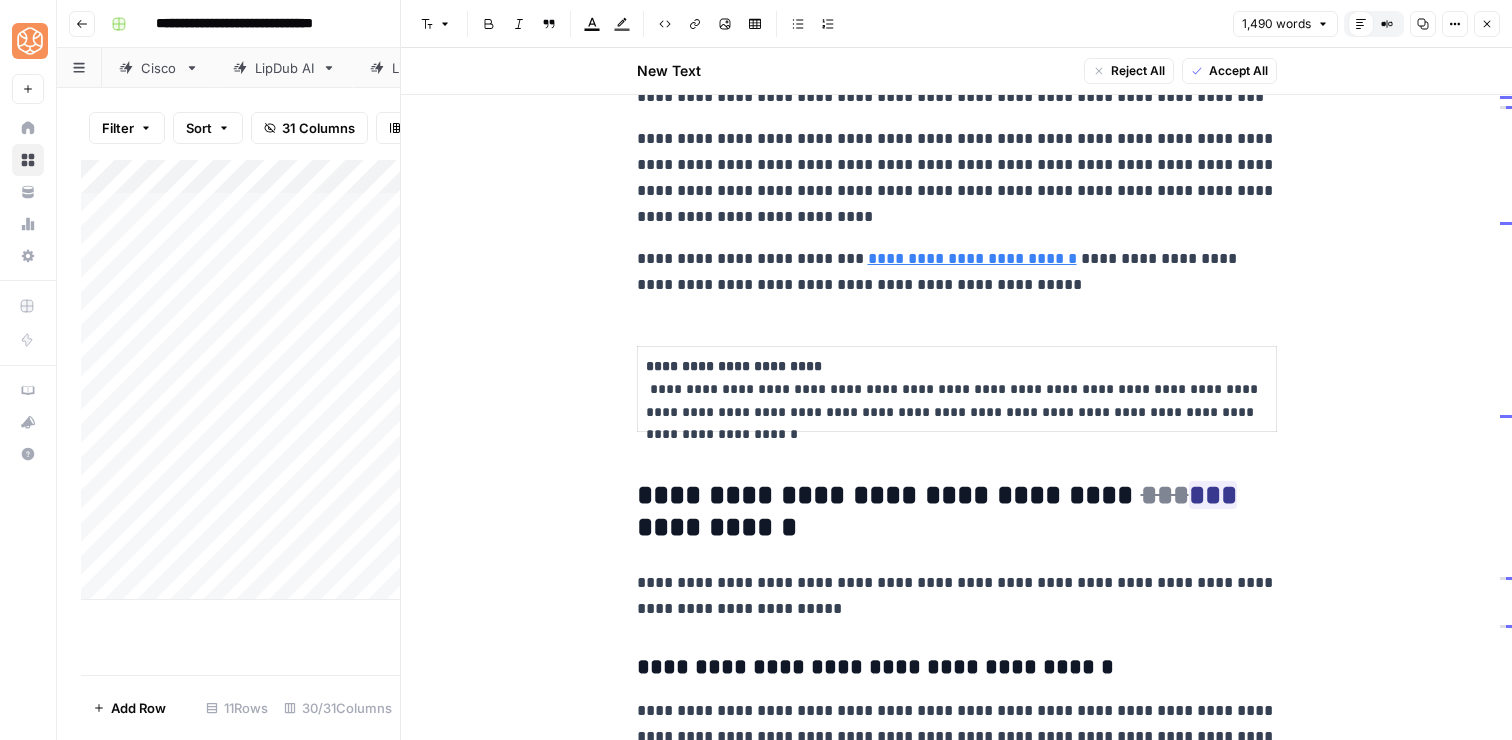 scroll, scrollTop: 945, scrollLeft: 0, axis: vertical 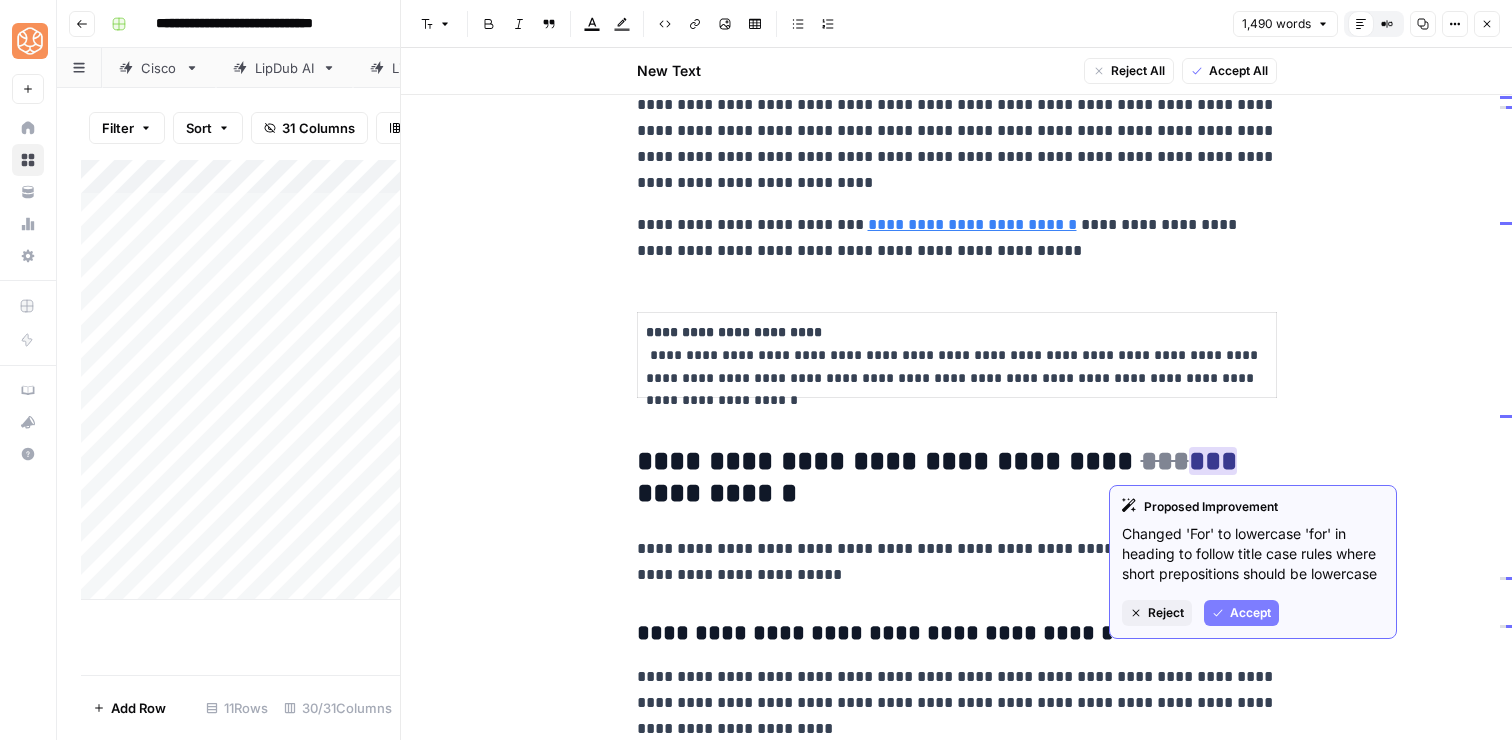 click on "Accept" at bounding box center [1250, 613] 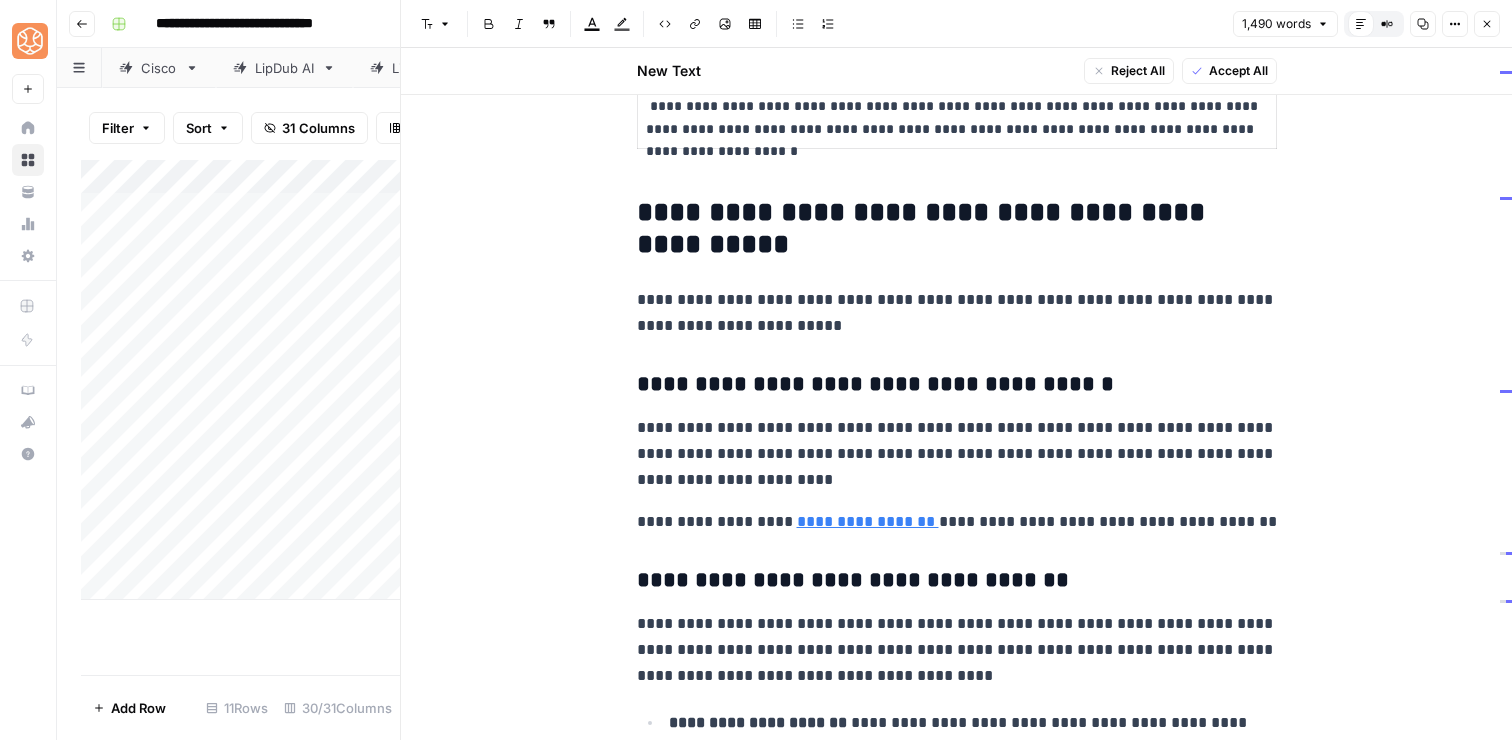 scroll, scrollTop: 1254, scrollLeft: 0, axis: vertical 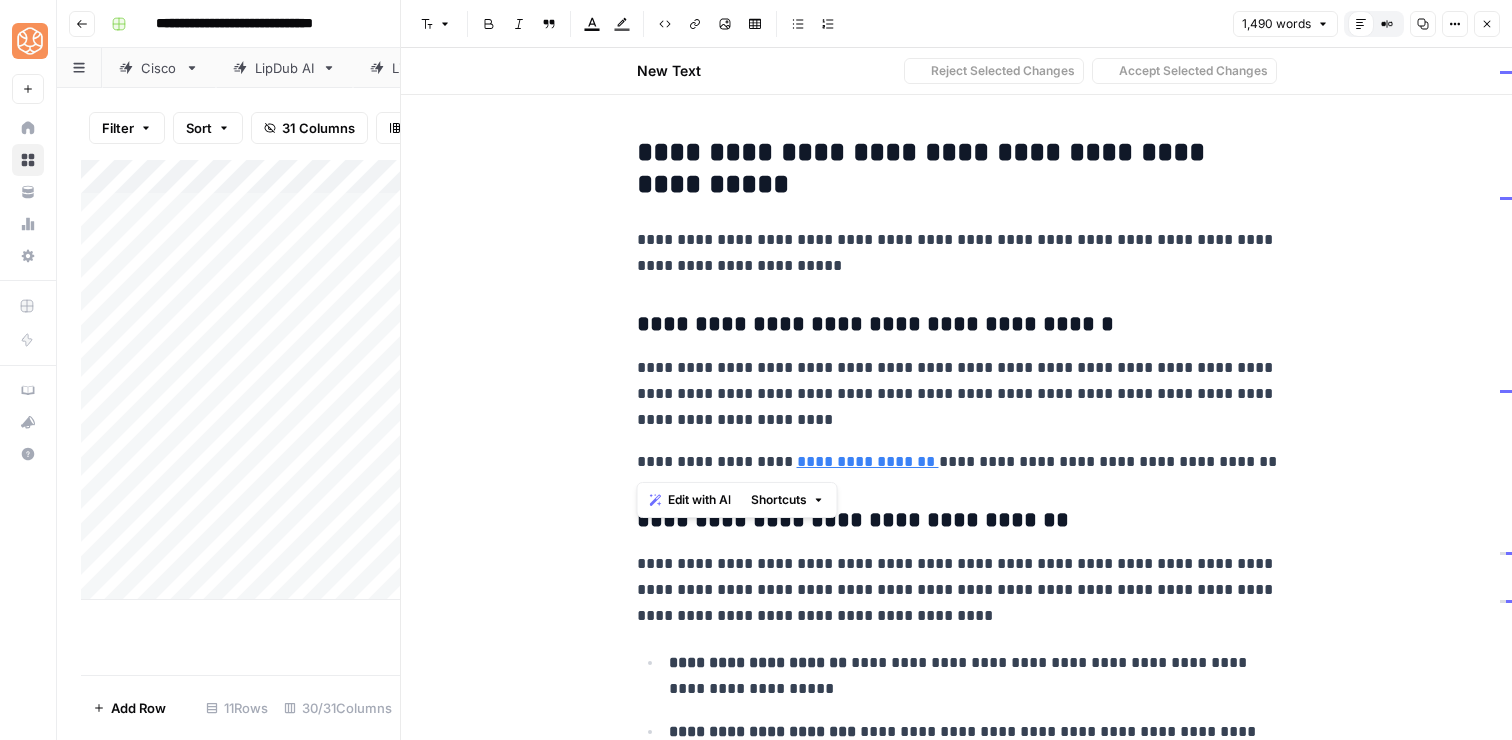 drag, startPoint x: 1256, startPoint y: 464, endPoint x: 1242, endPoint y: 341, distance: 123.79418 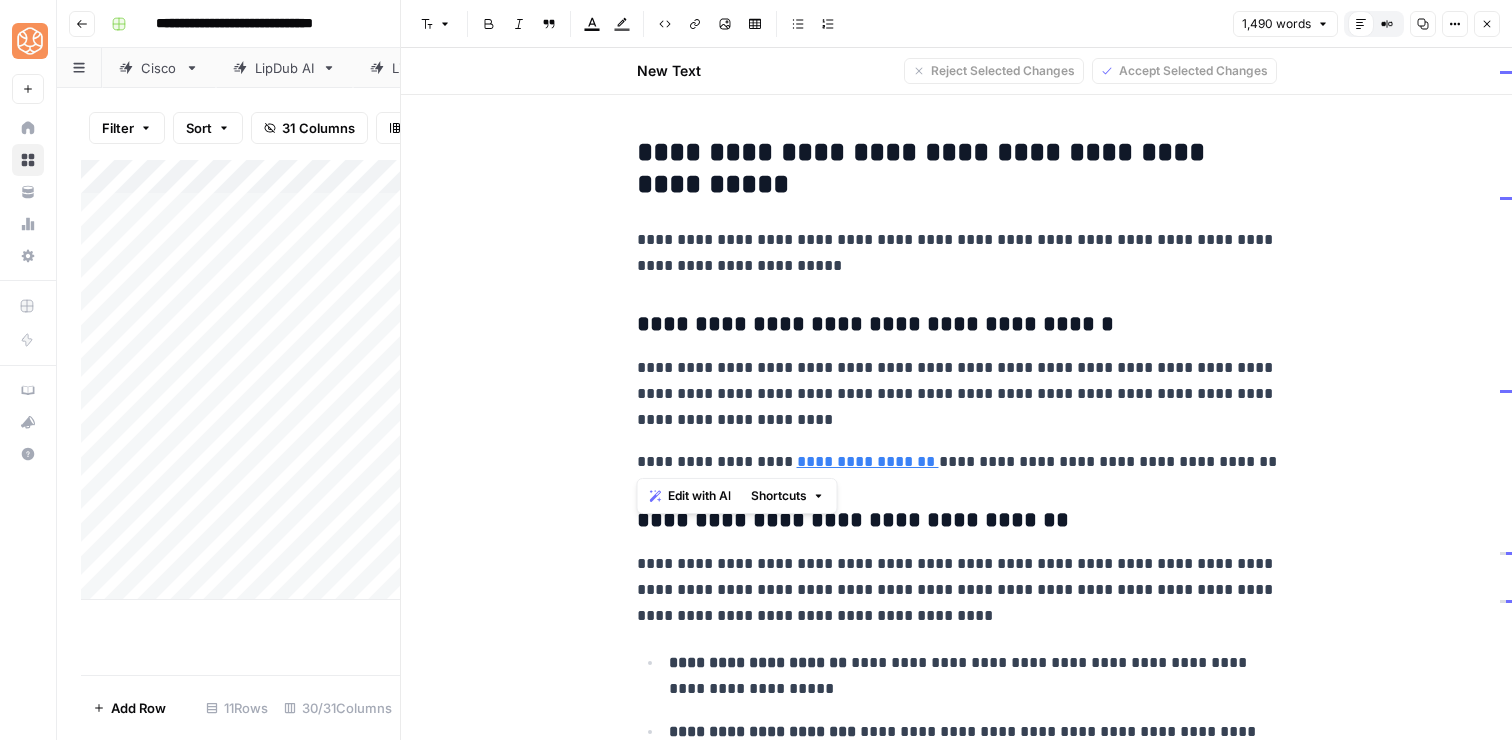 scroll, scrollTop: 1416, scrollLeft: 0, axis: vertical 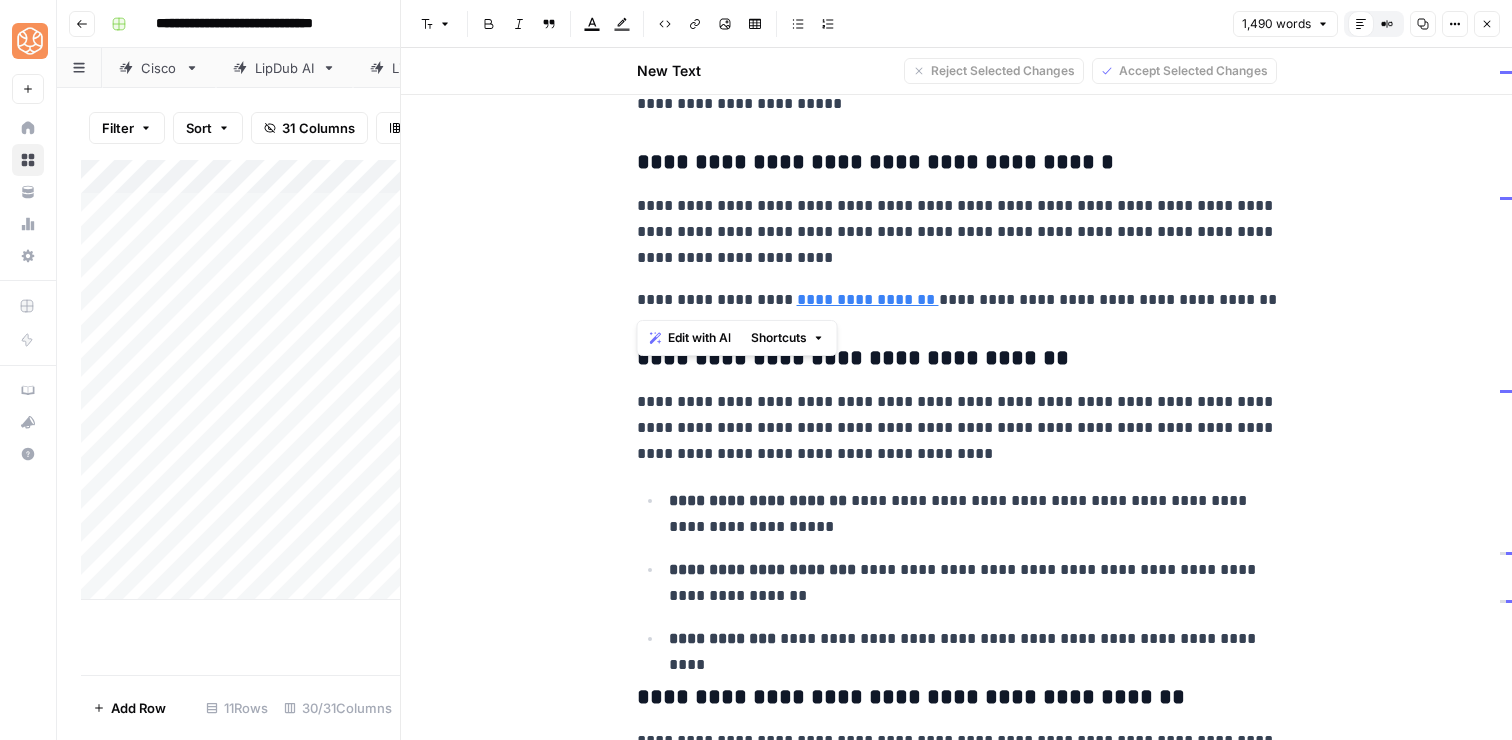 click on "**********" at bounding box center (957, 428) 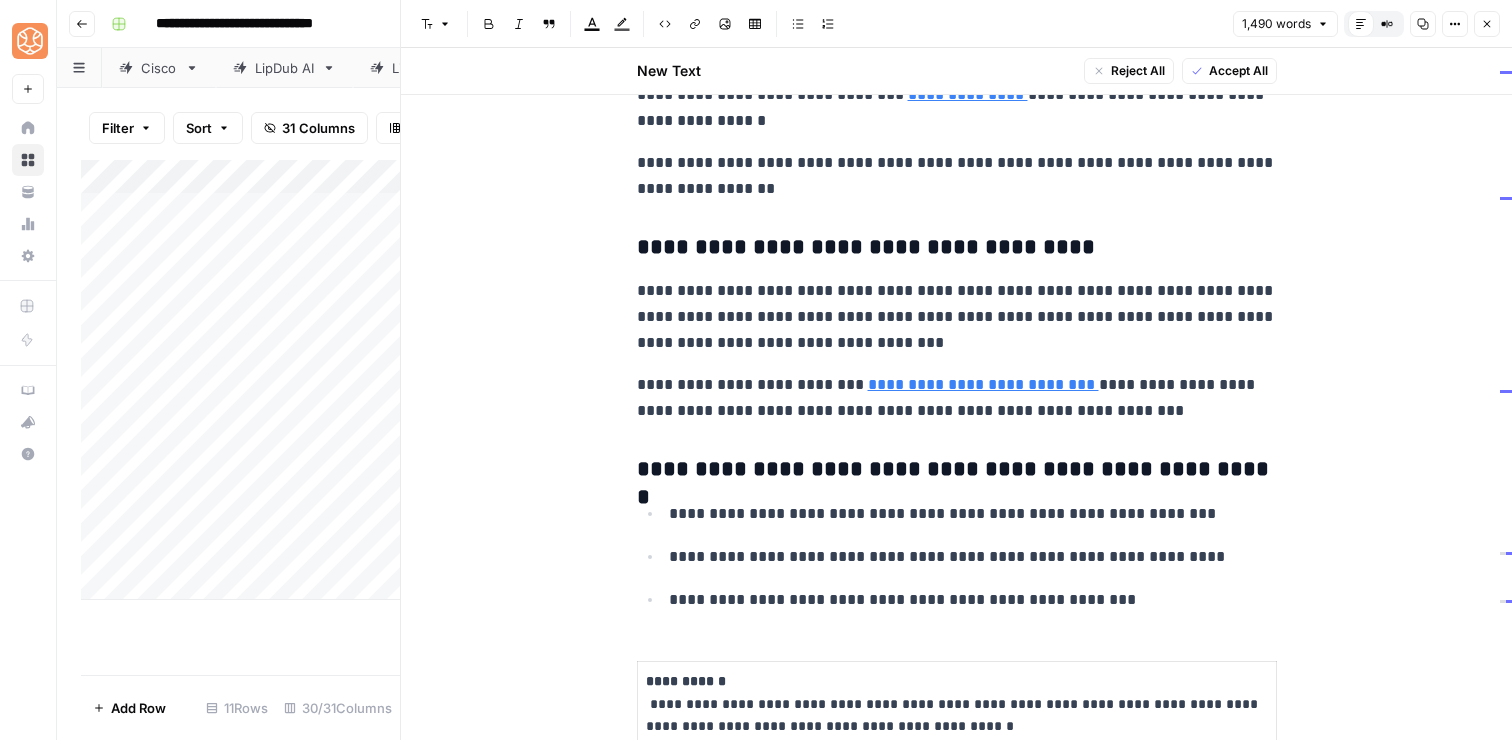 scroll, scrollTop: 2082, scrollLeft: 0, axis: vertical 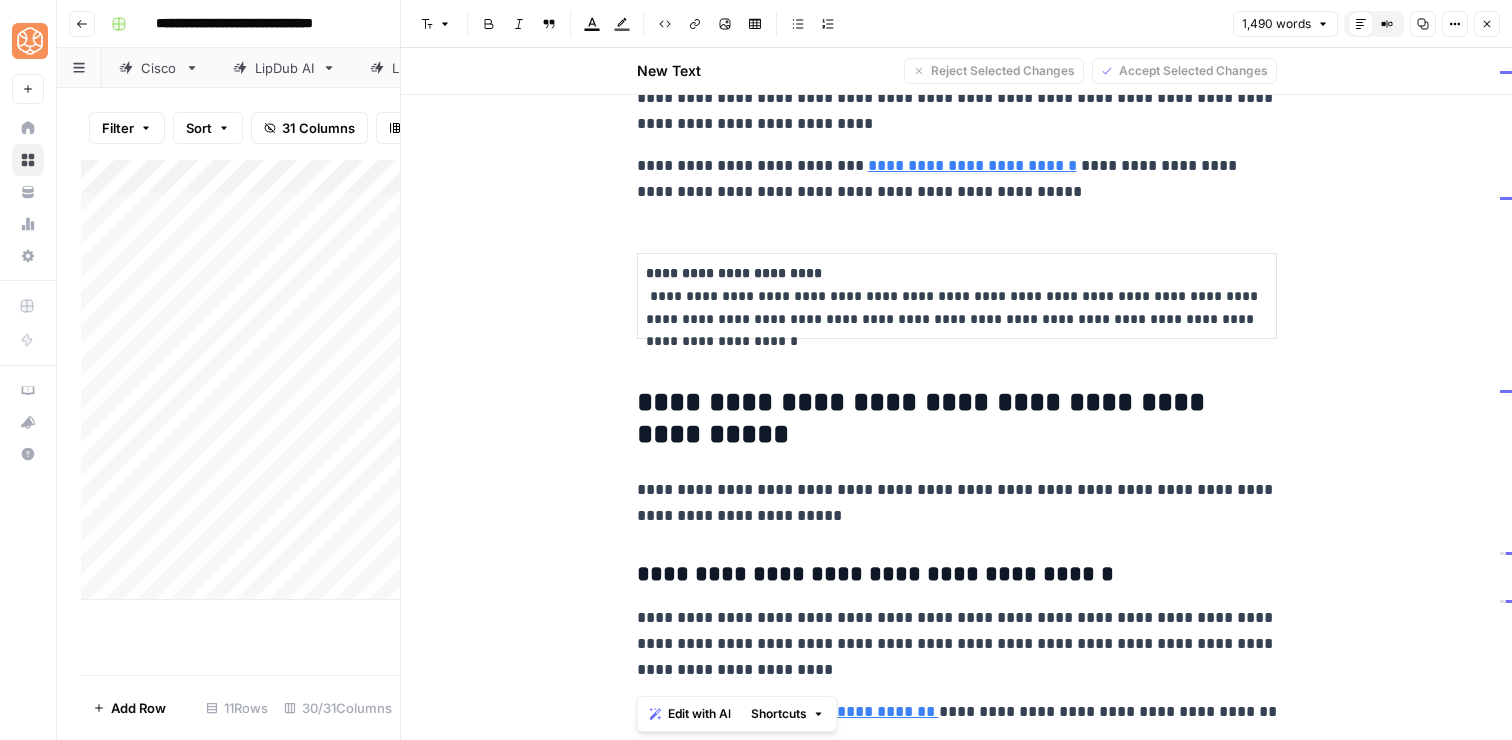 drag, startPoint x: 1130, startPoint y: 603, endPoint x: 904, endPoint y: 463, distance: 265.84958 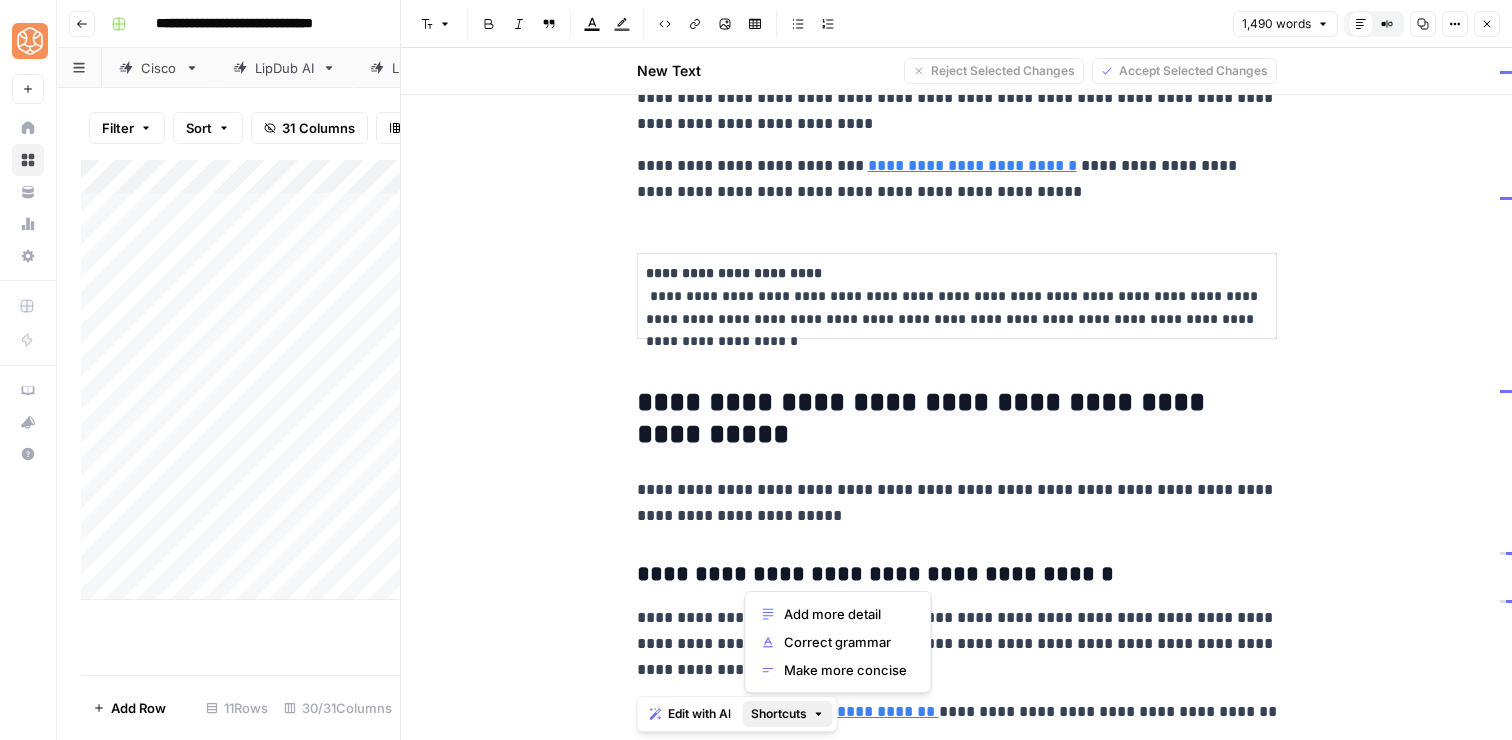 click on "Shortcuts" at bounding box center (779, 714) 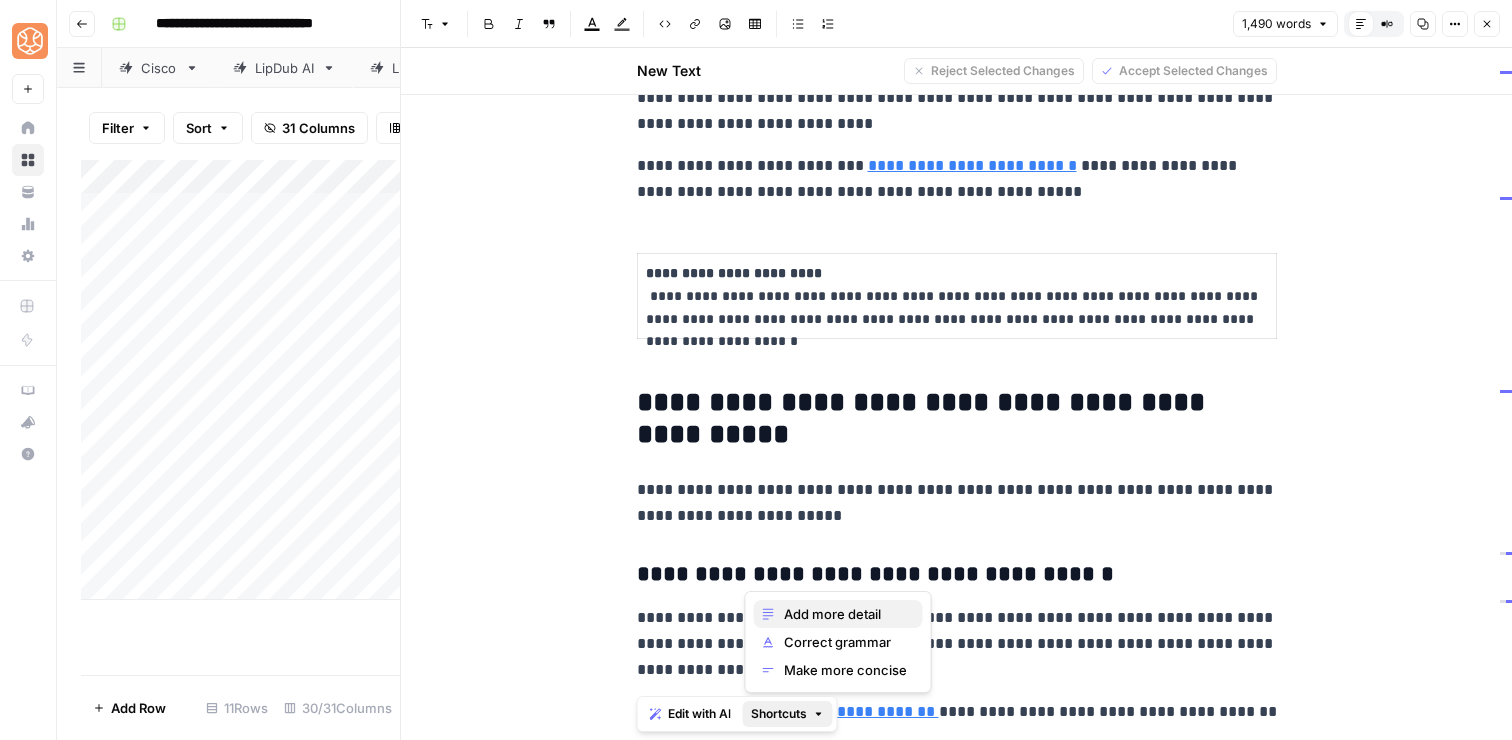 click on "Add more detail" at bounding box center [845, 614] 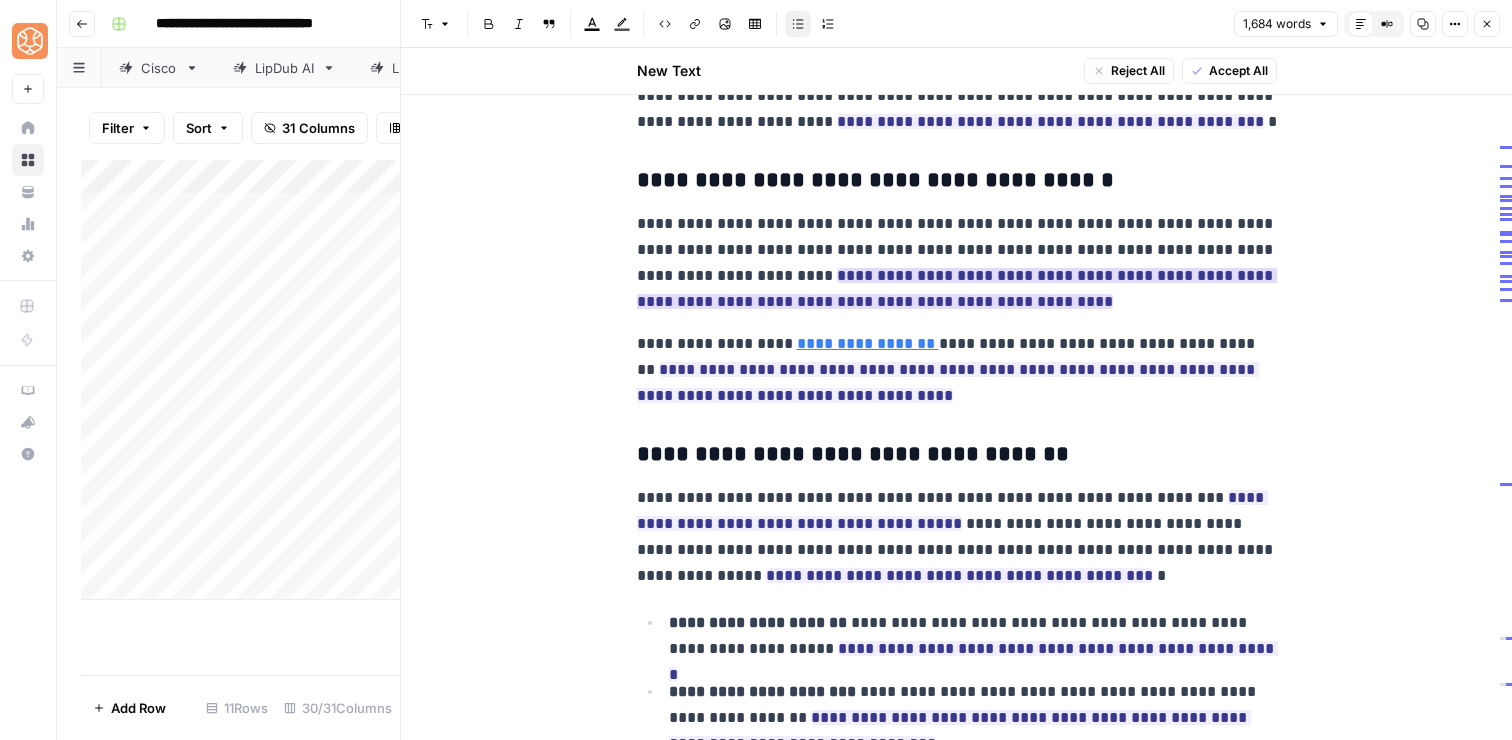 scroll, scrollTop: 1397, scrollLeft: 0, axis: vertical 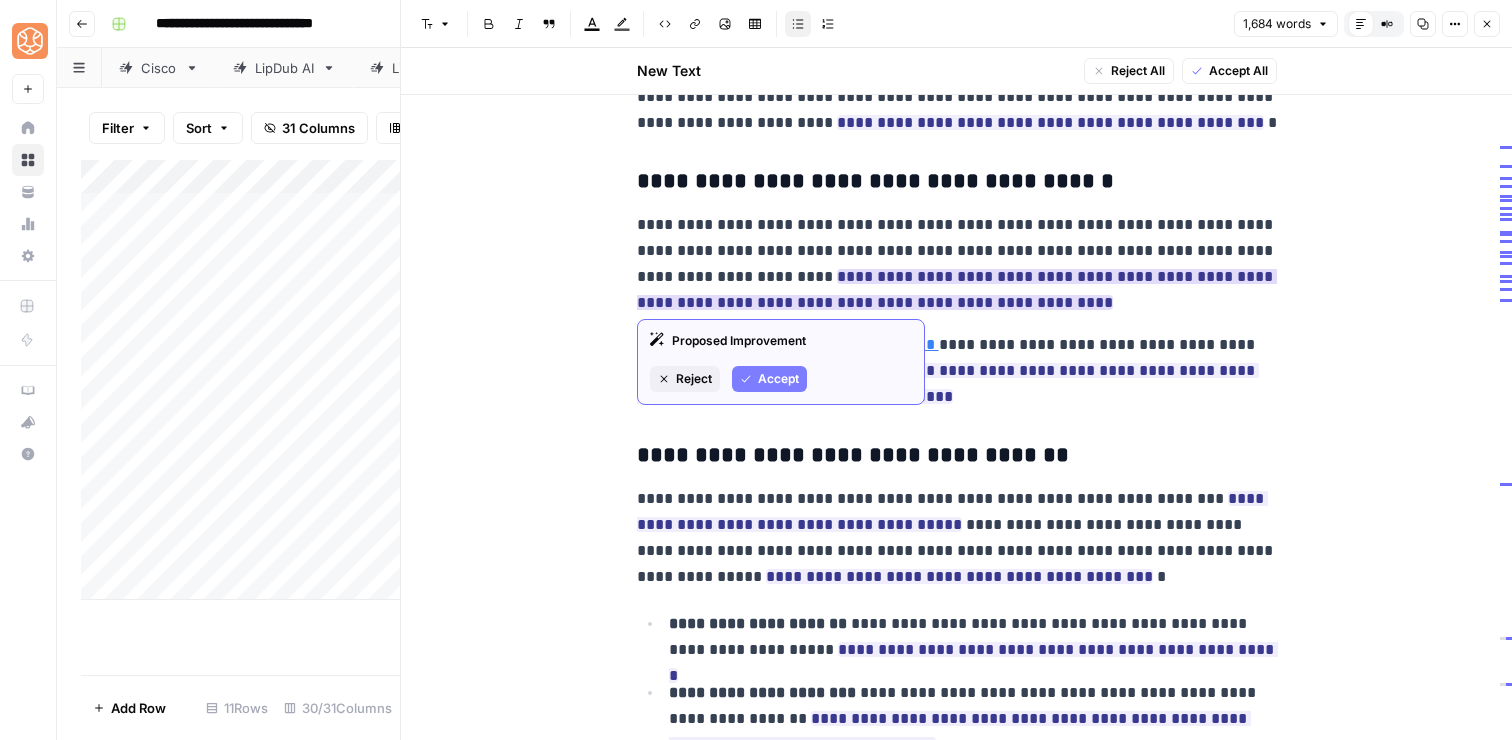 click on "Accept" at bounding box center (778, 379) 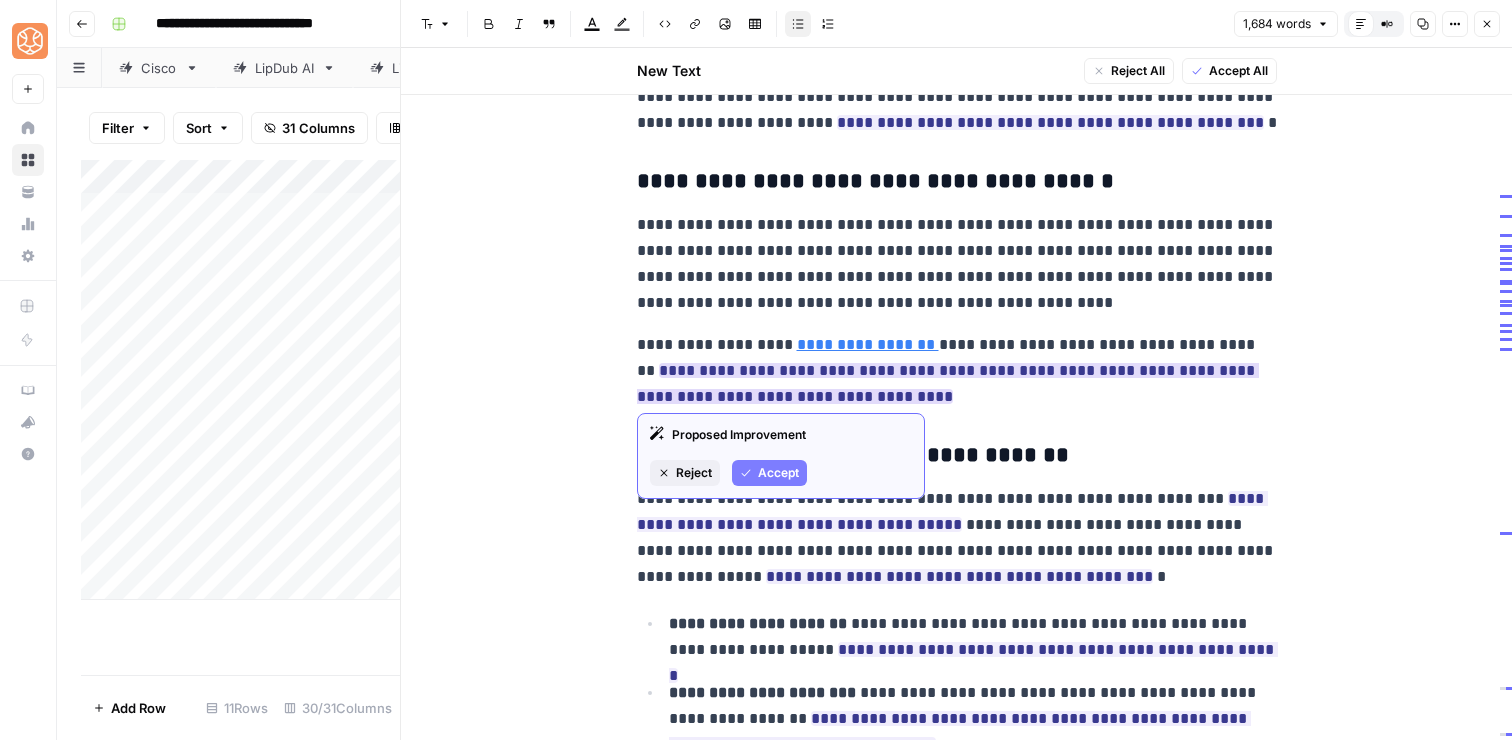 click on "Accept" at bounding box center [778, 473] 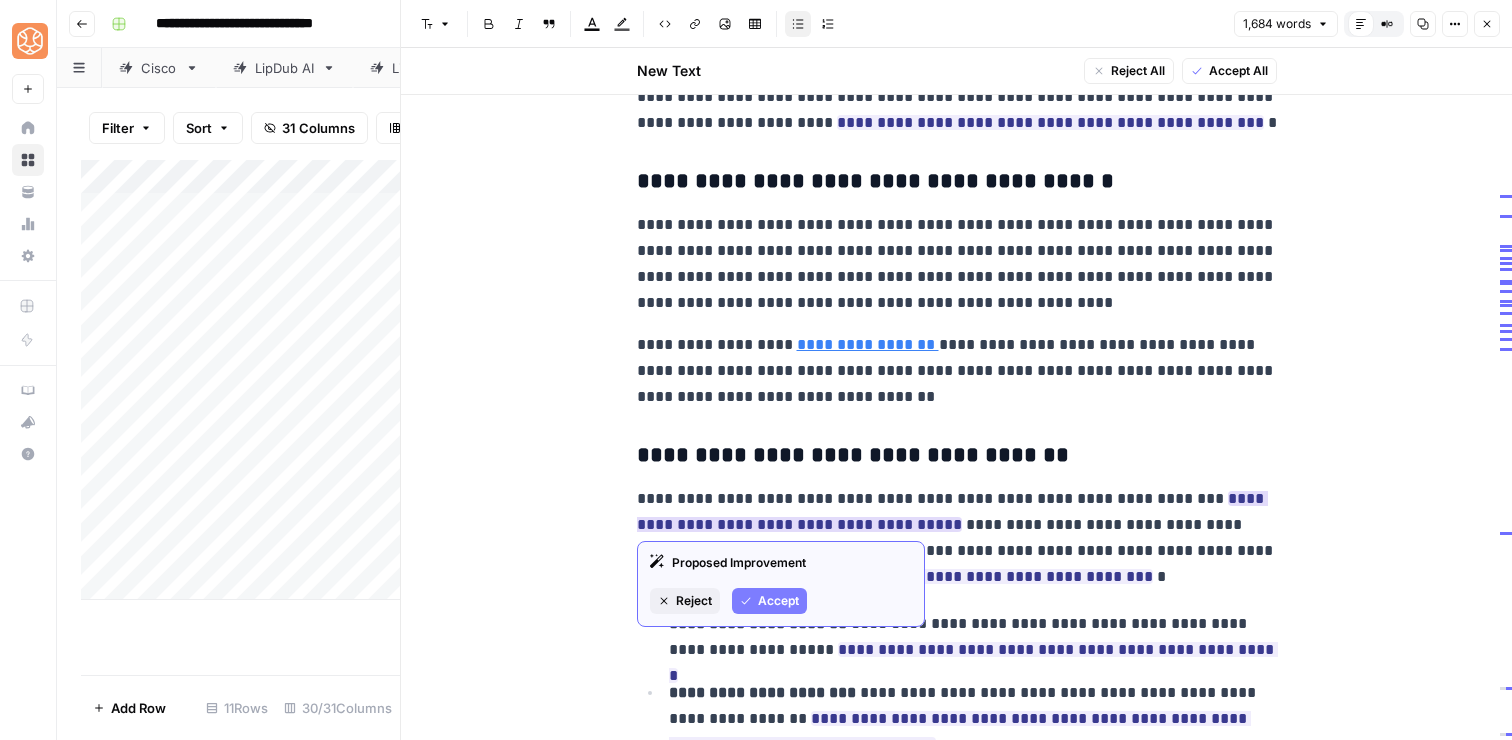 click on "Accept" at bounding box center (778, 601) 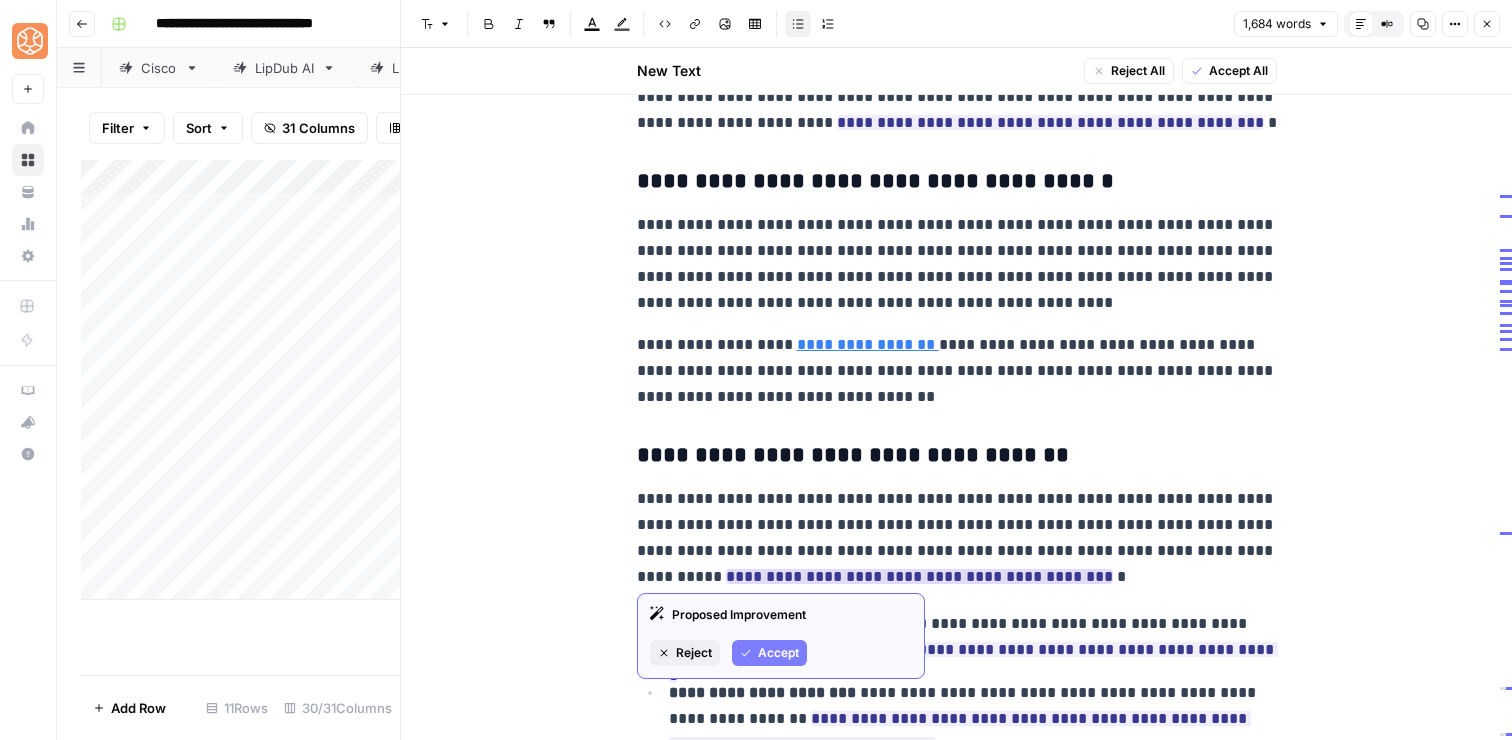 click on "Accept" at bounding box center [778, 653] 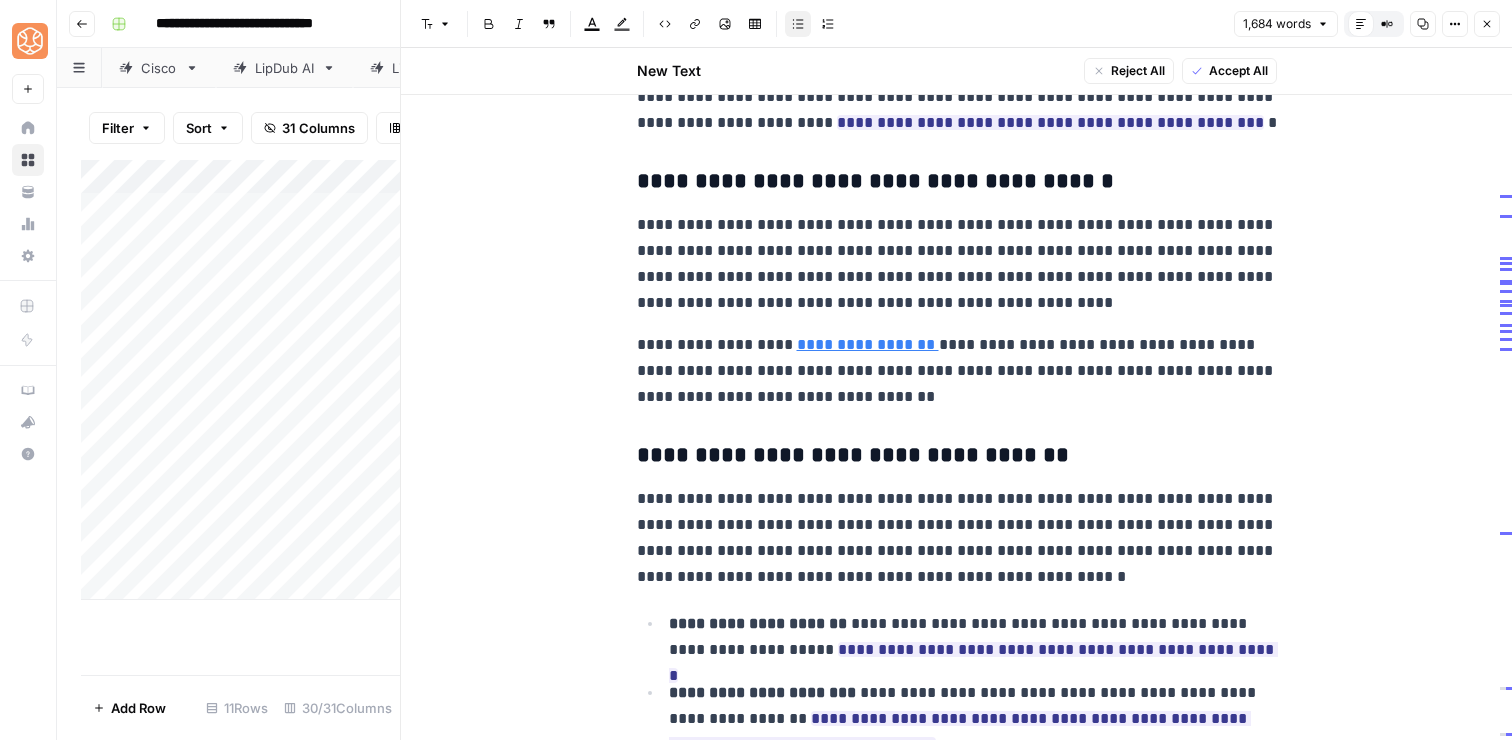 scroll, scrollTop: 1480, scrollLeft: 0, axis: vertical 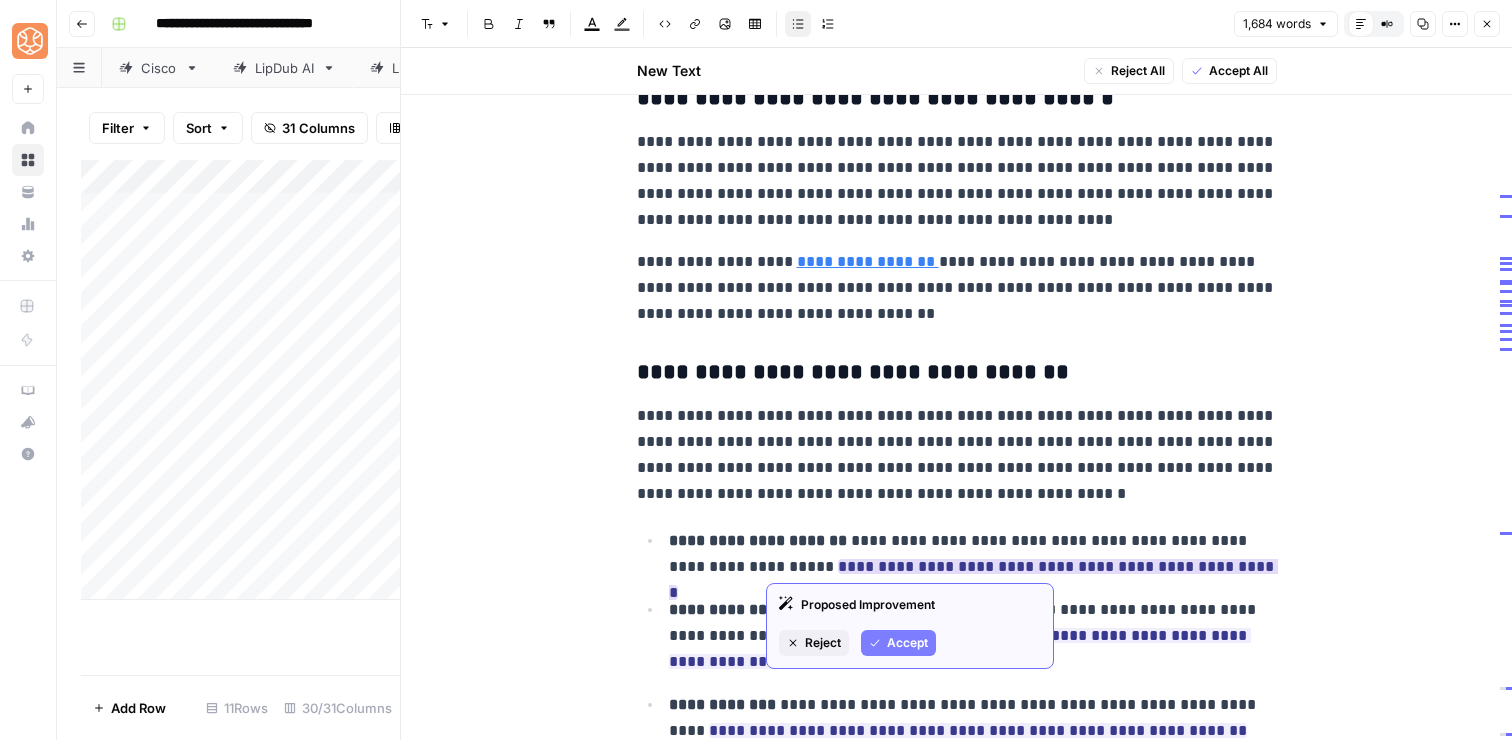 click on "Accept" at bounding box center [907, 643] 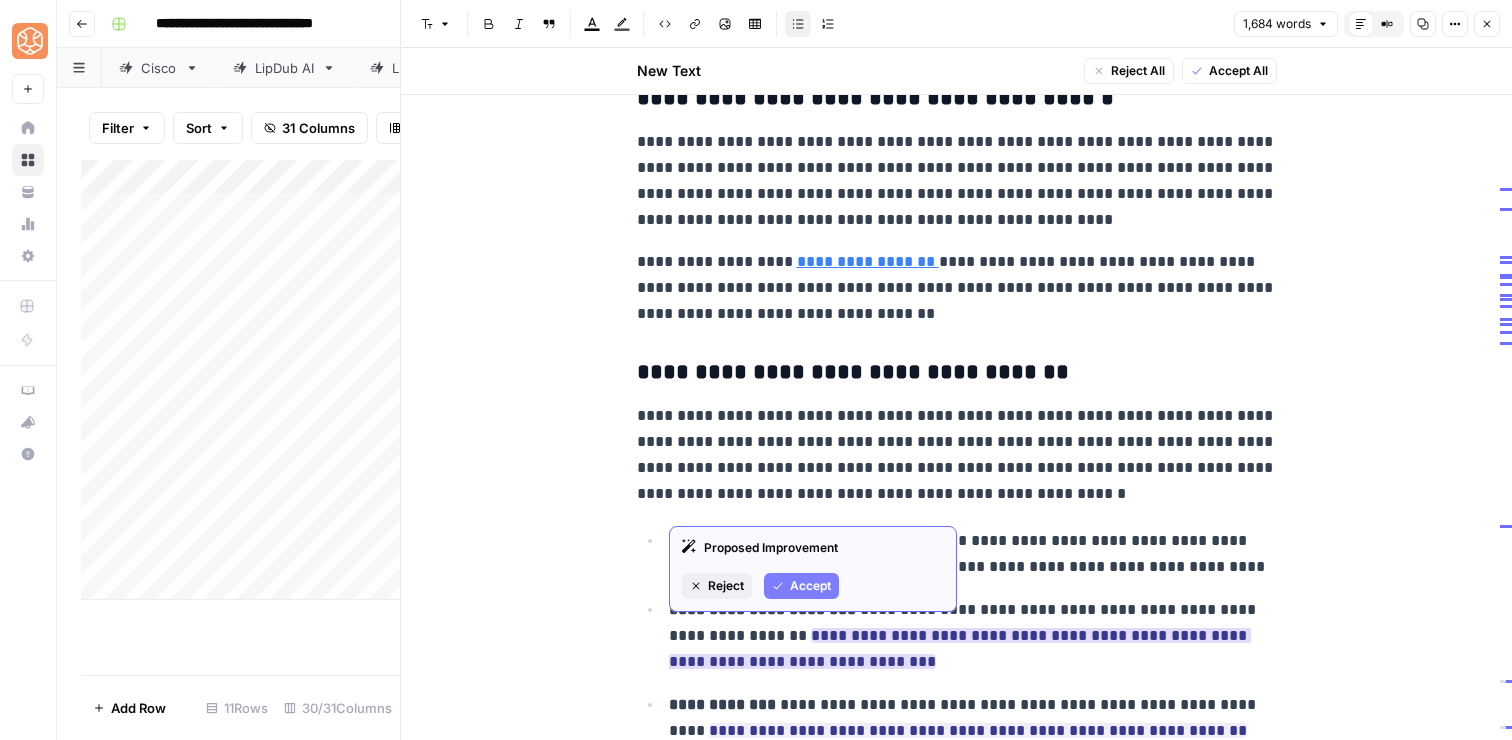click on "Accept" at bounding box center [801, 586] 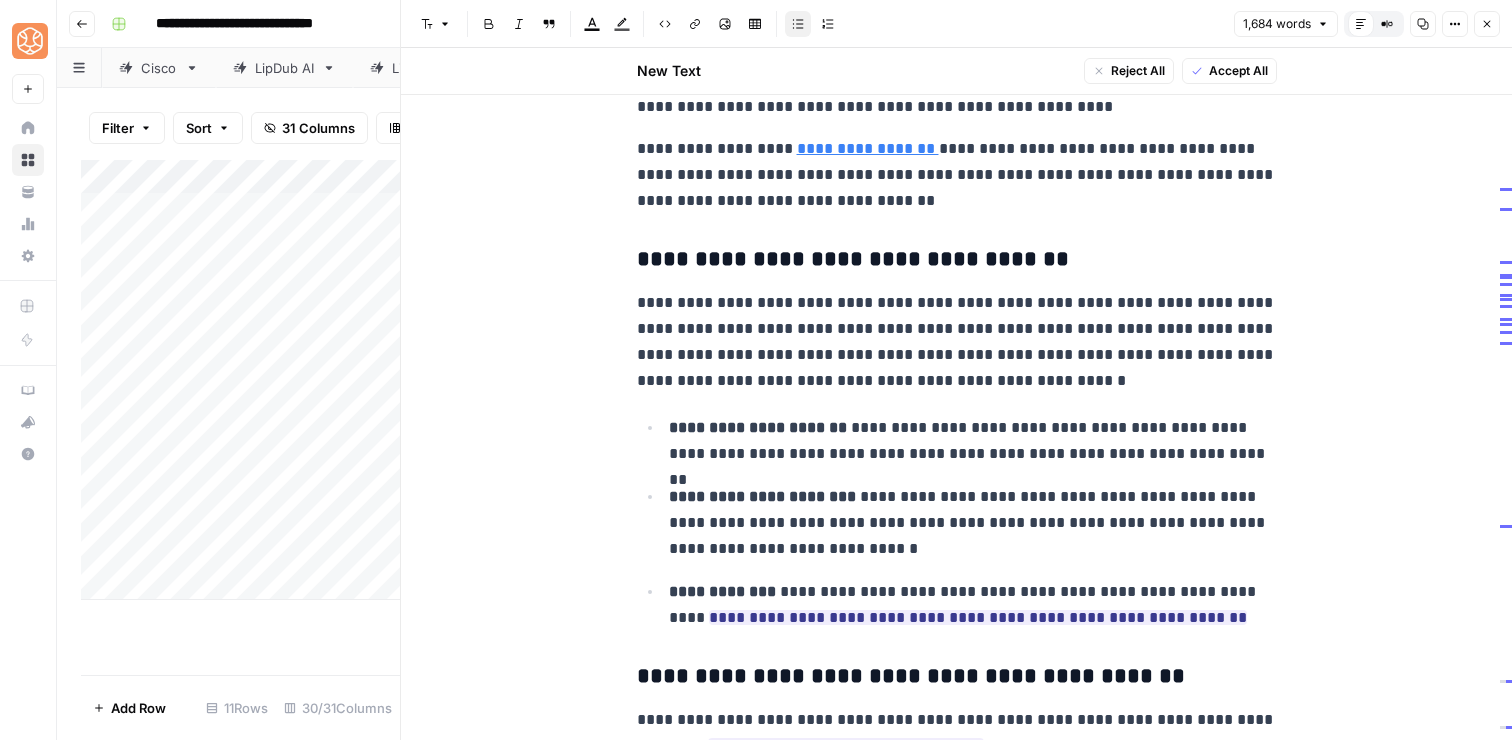 scroll, scrollTop: 1598, scrollLeft: 0, axis: vertical 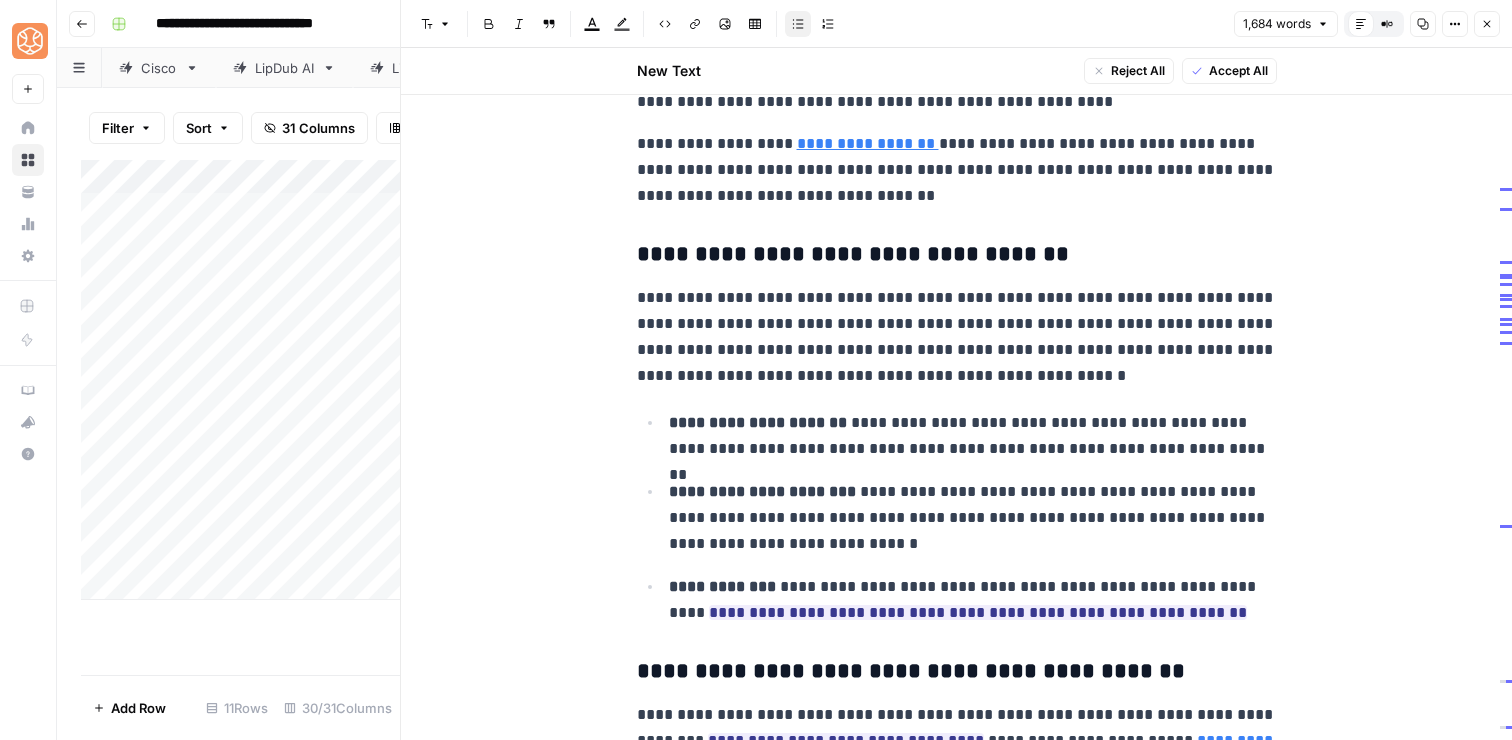 click on "**********" at bounding box center [973, 518] 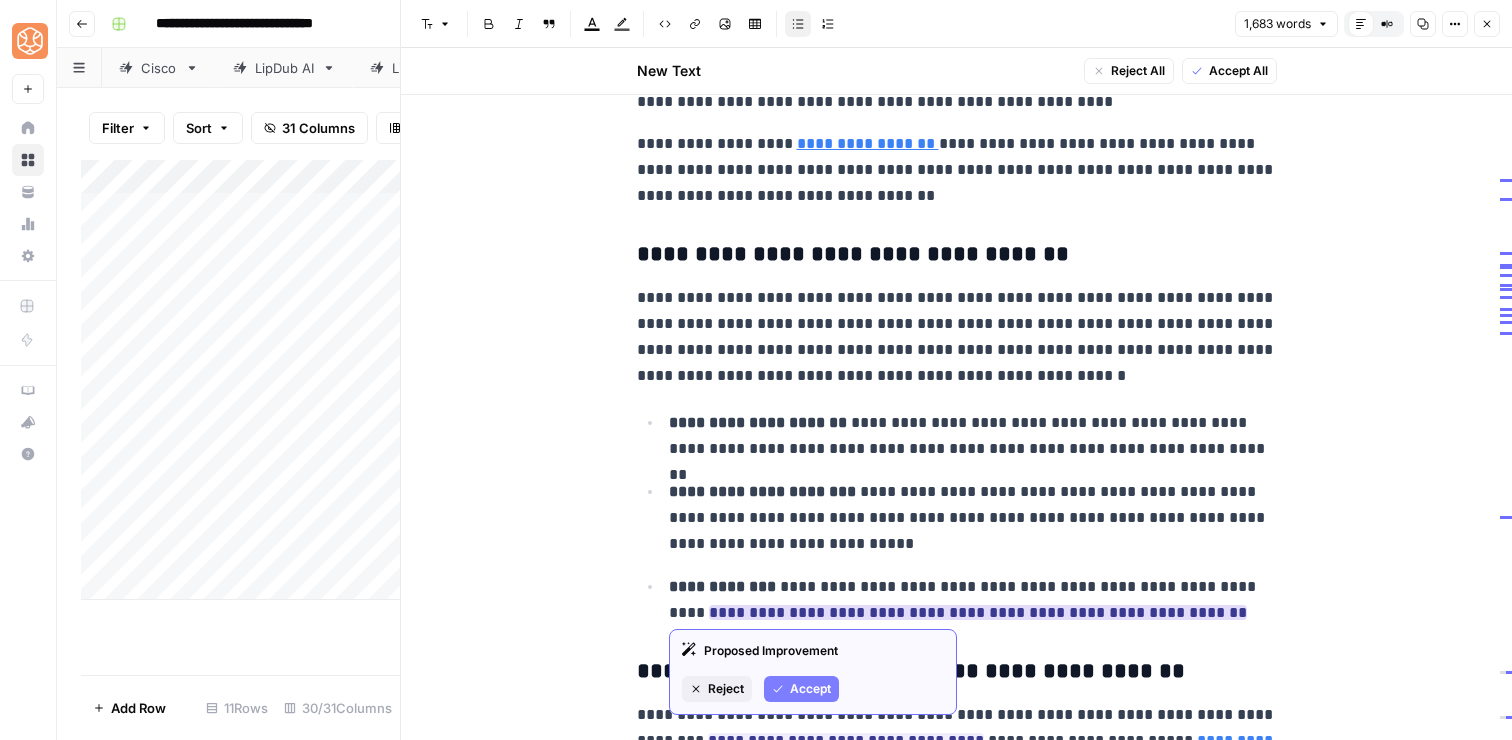 click on "Accept" at bounding box center [810, 689] 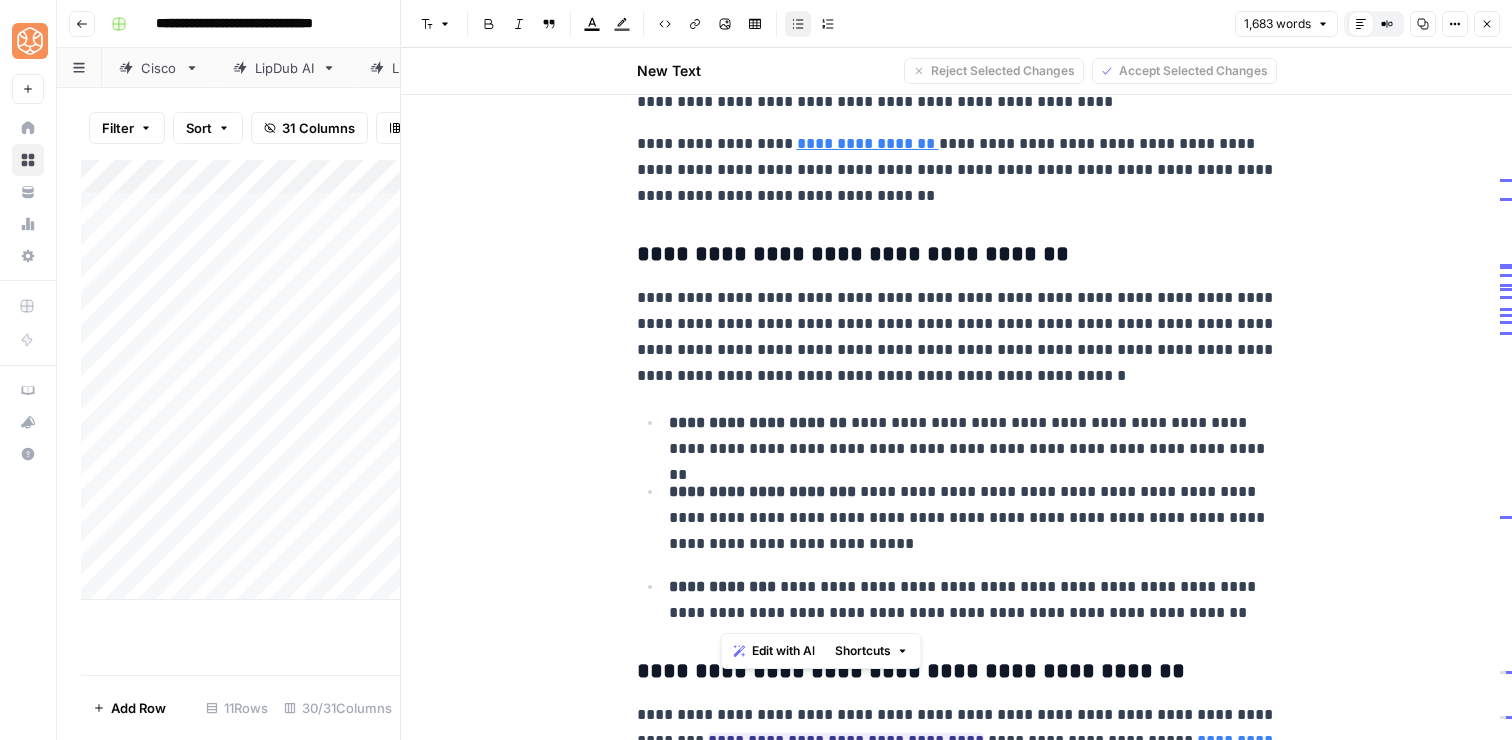 drag, startPoint x: 852, startPoint y: 619, endPoint x: 724, endPoint y: 615, distance: 128.06248 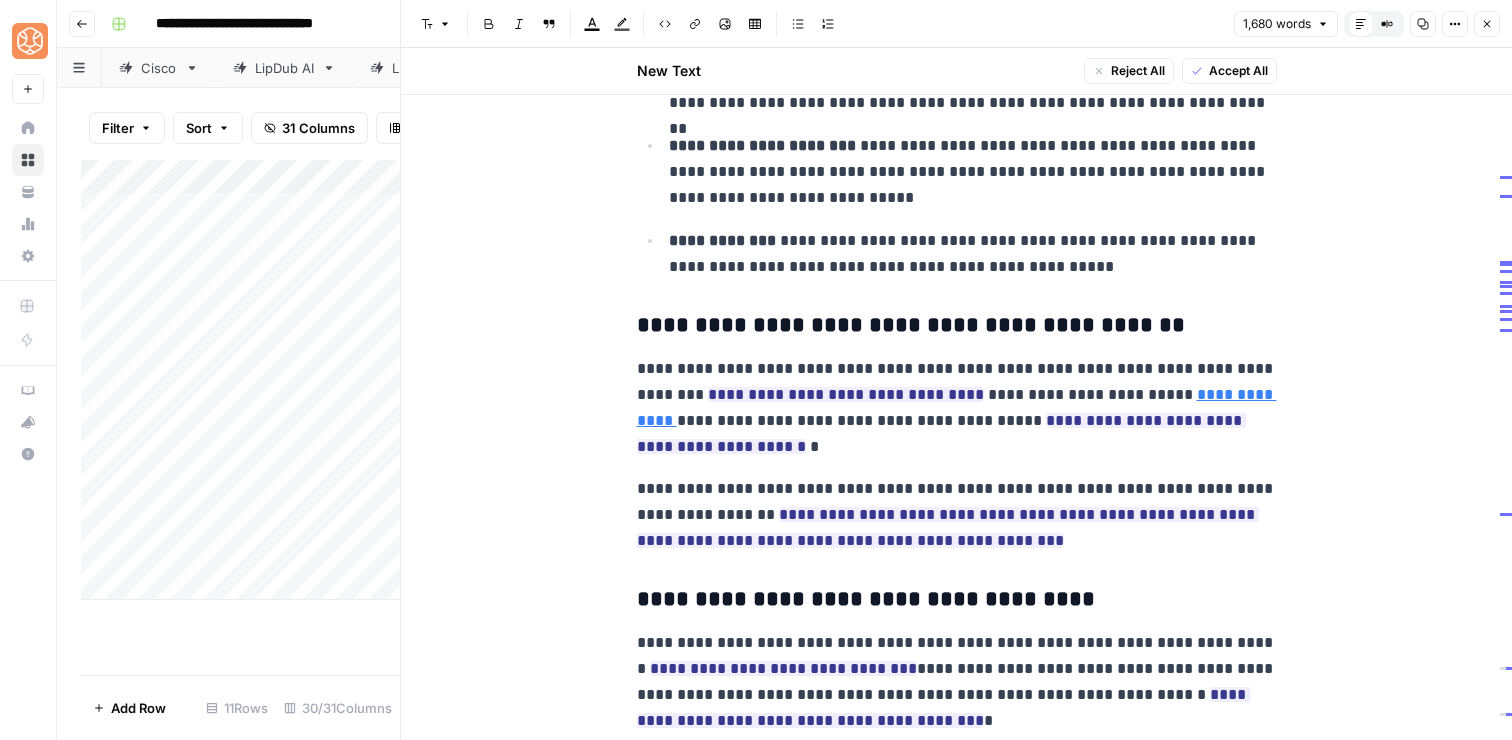 scroll, scrollTop: 1954, scrollLeft: 0, axis: vertical 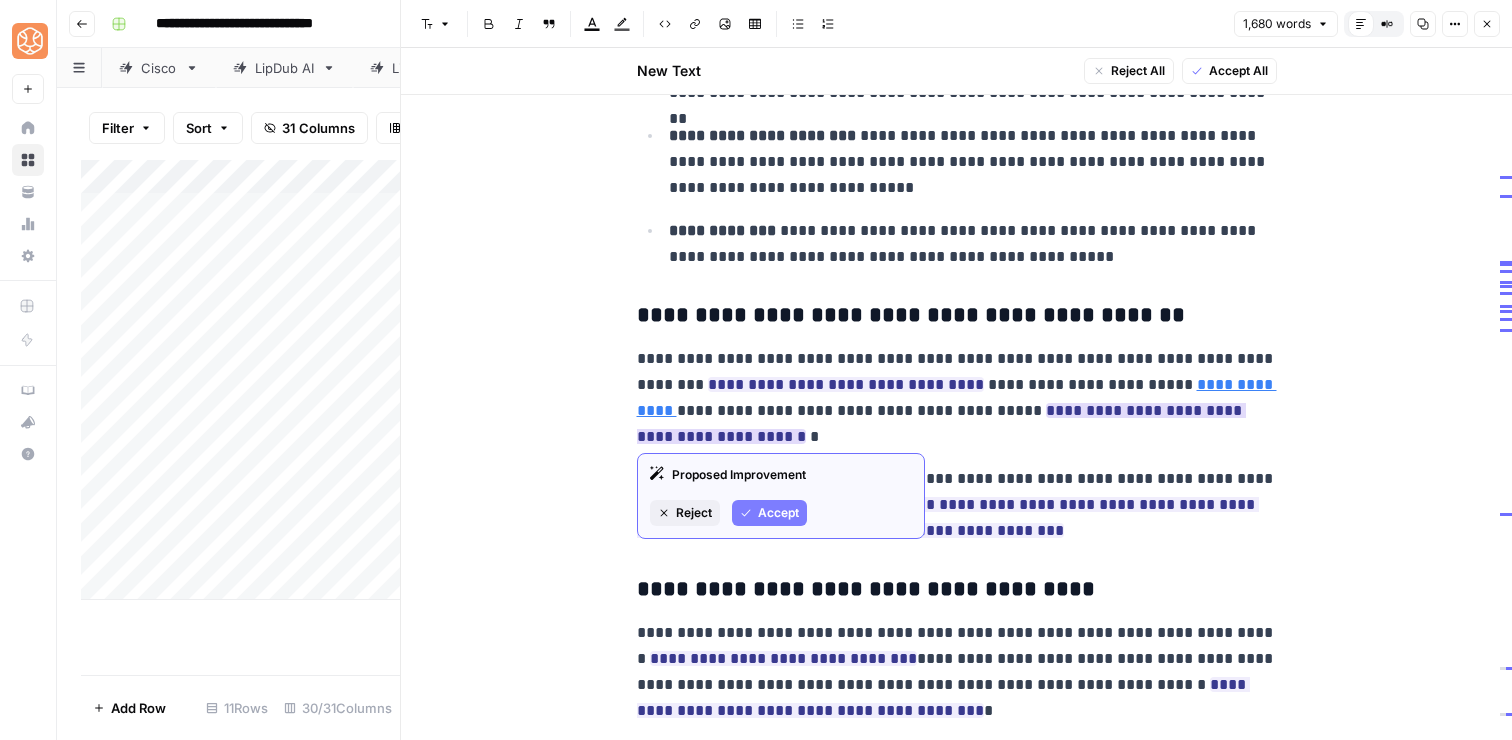 click on "Accept" at bounding box center (778, 513) 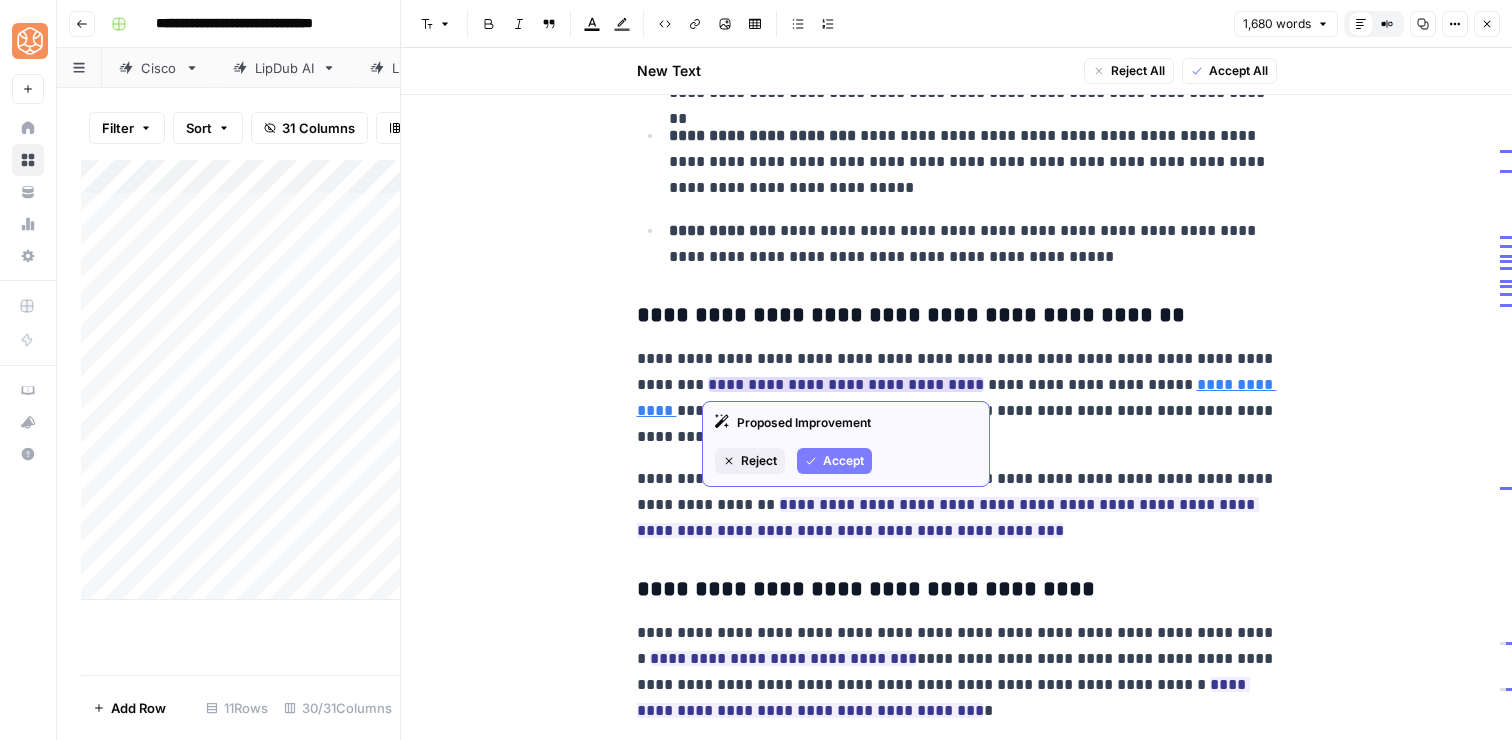 click on "Accept" at bounding box center [843, 461] 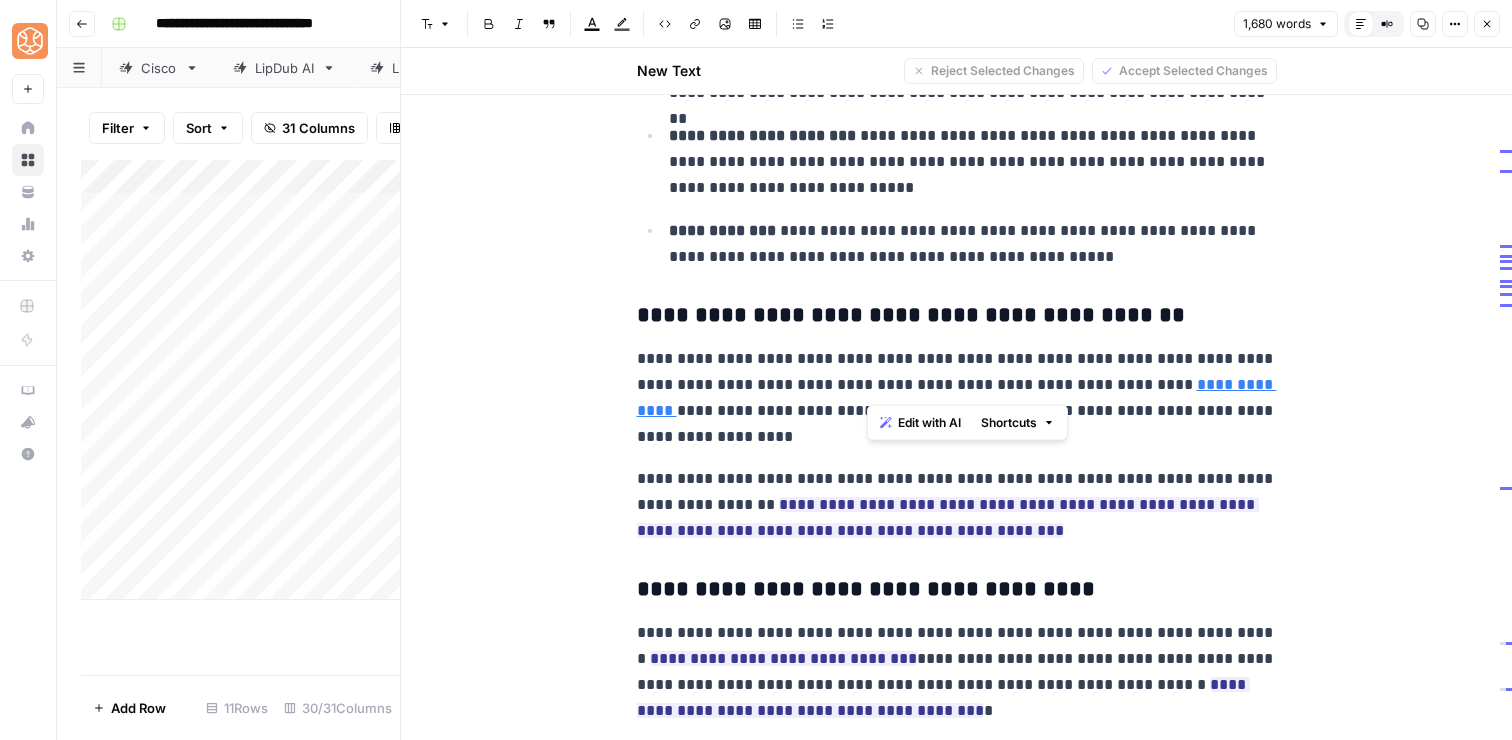 drag, startPoint x: 963, startPoint y: 388, endPoint x: 866, endPoint y: 381, distance: 97.25225 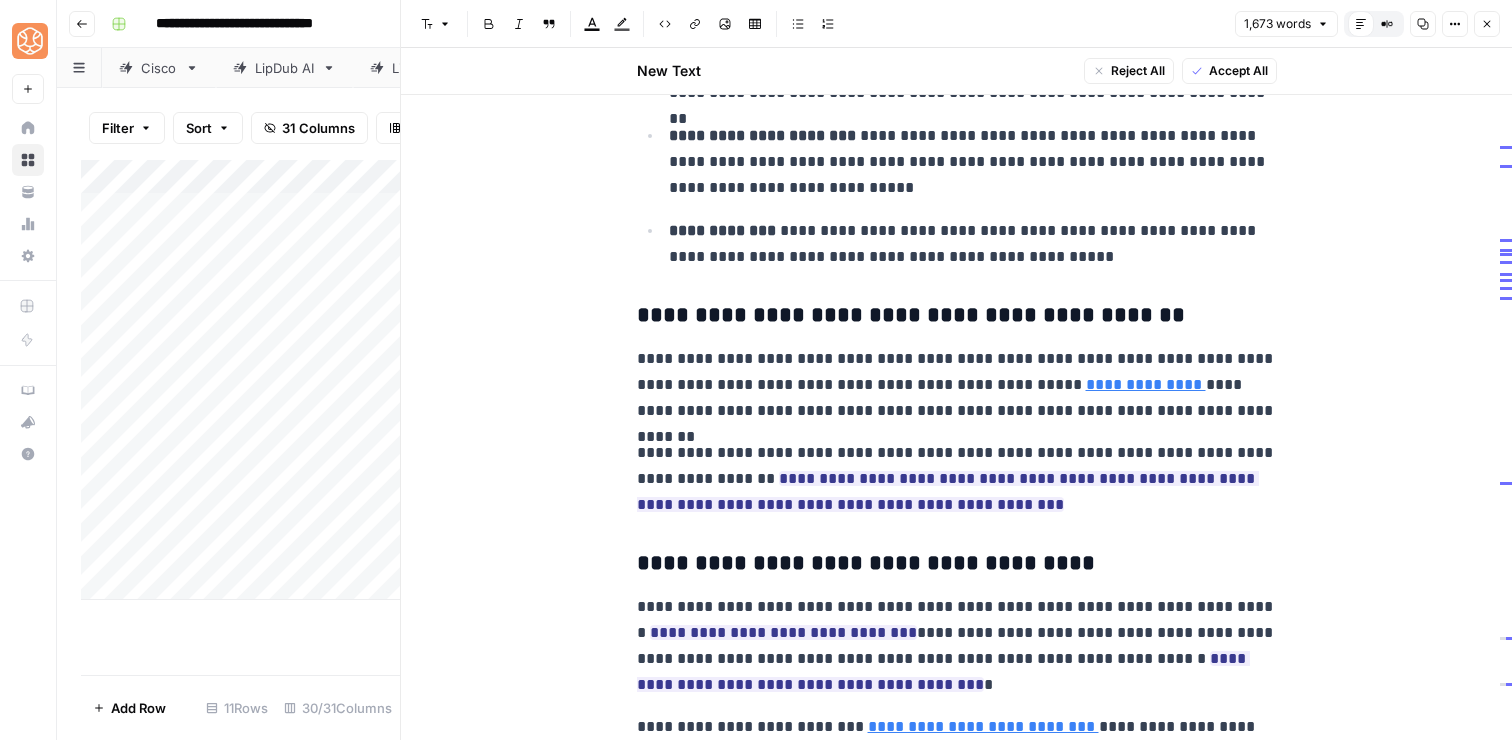scroll, scrollTop: 2013, scrollLeft: 0, axis: vertical 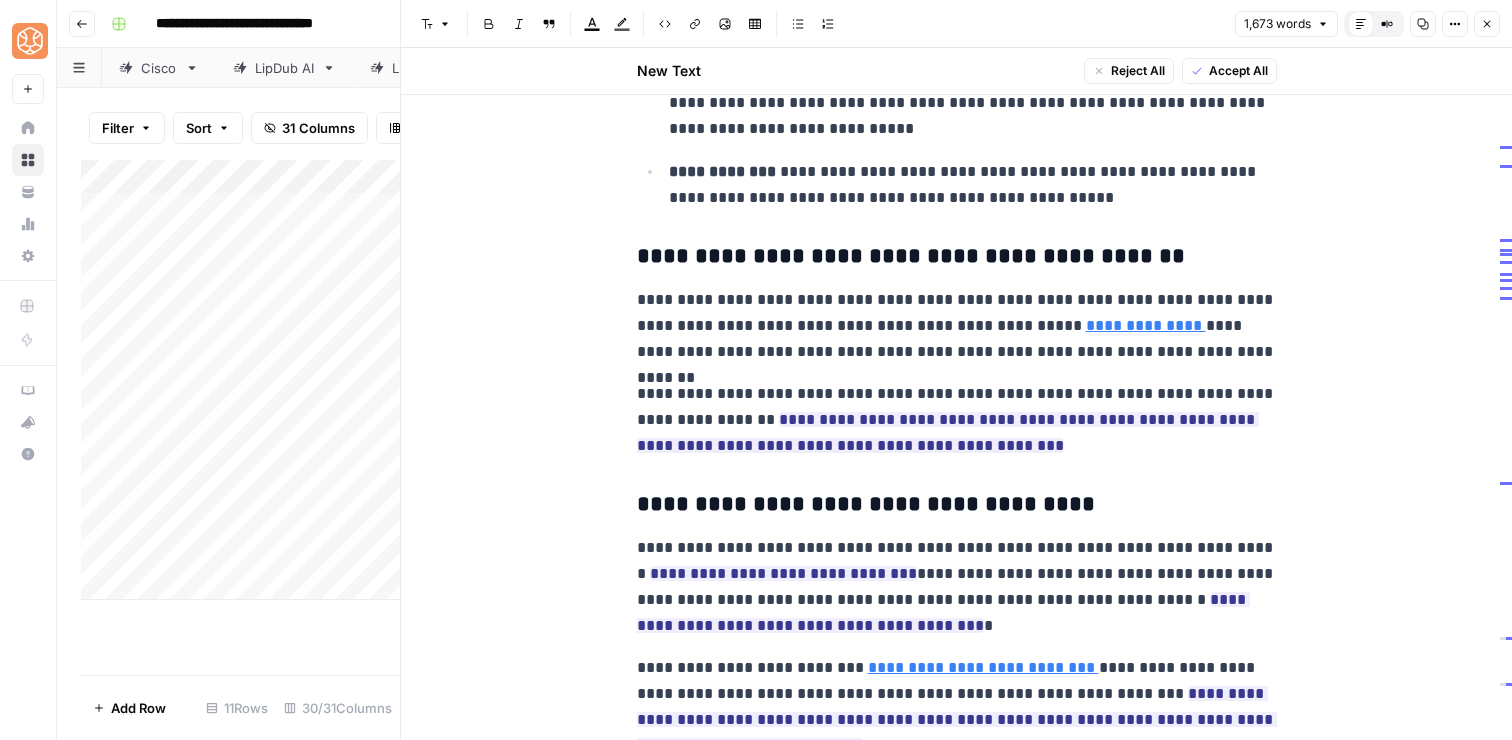 click on "**********" at bounding box center (957, 326) 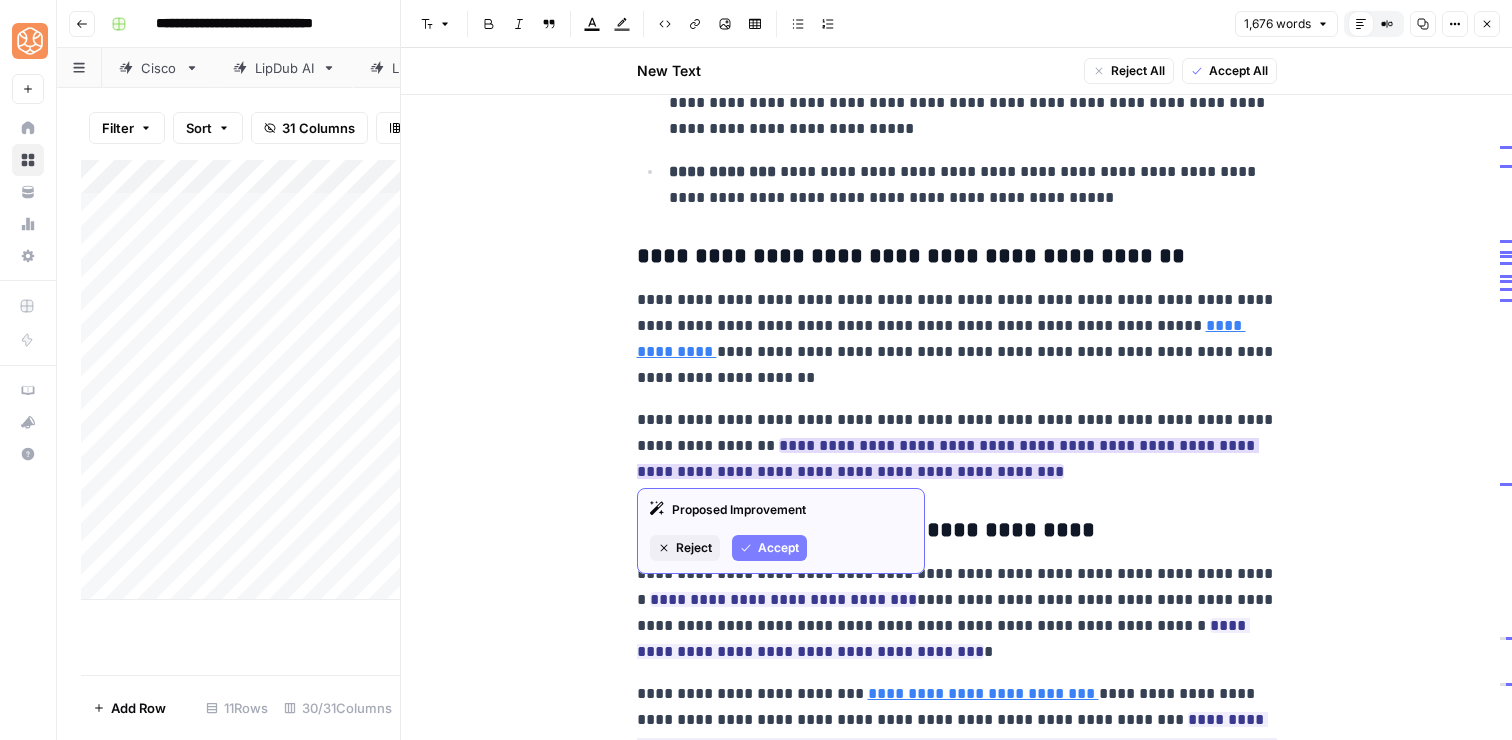 click on "Accept" at bounding box center (769, 548) 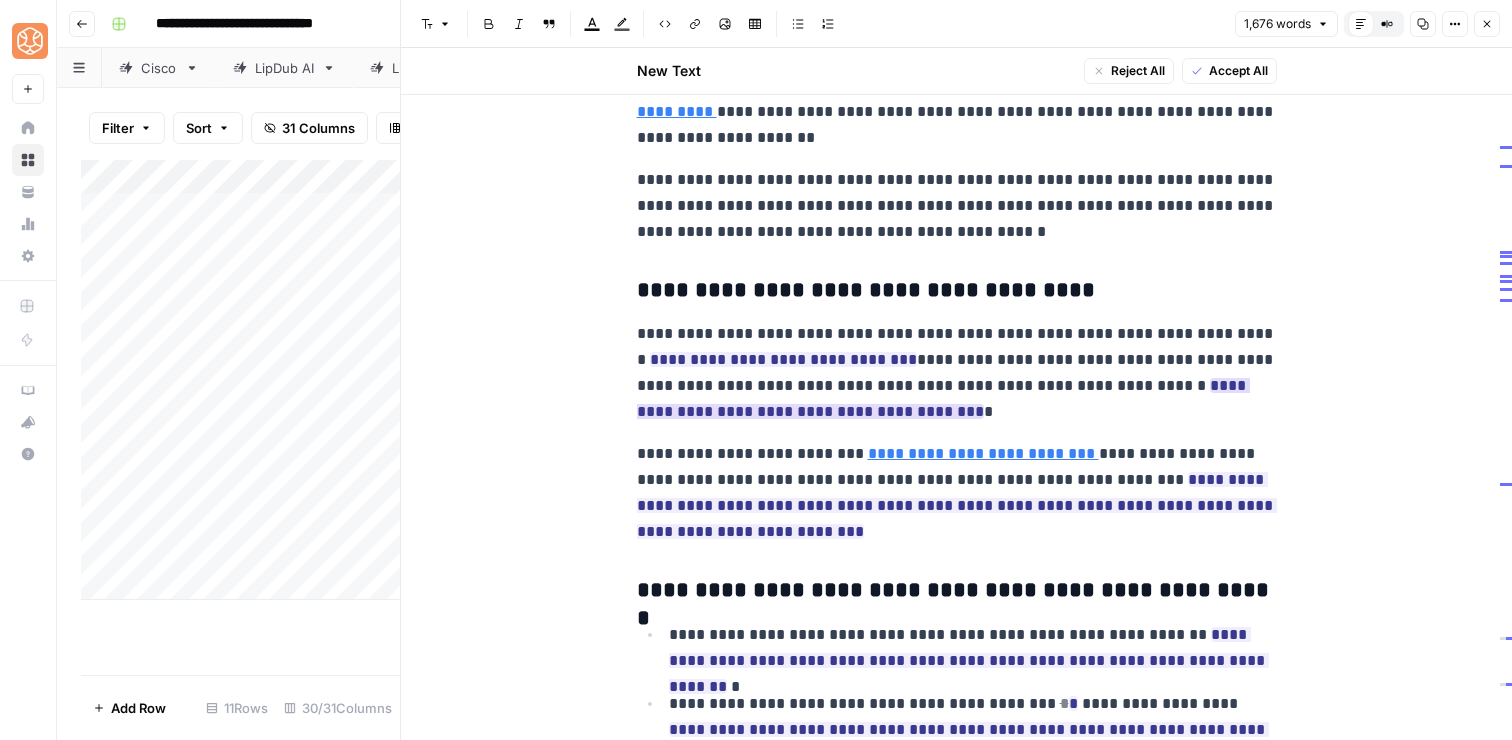 scroll, scrollTop: 2256, scrollLeft: 0, axis: vertical 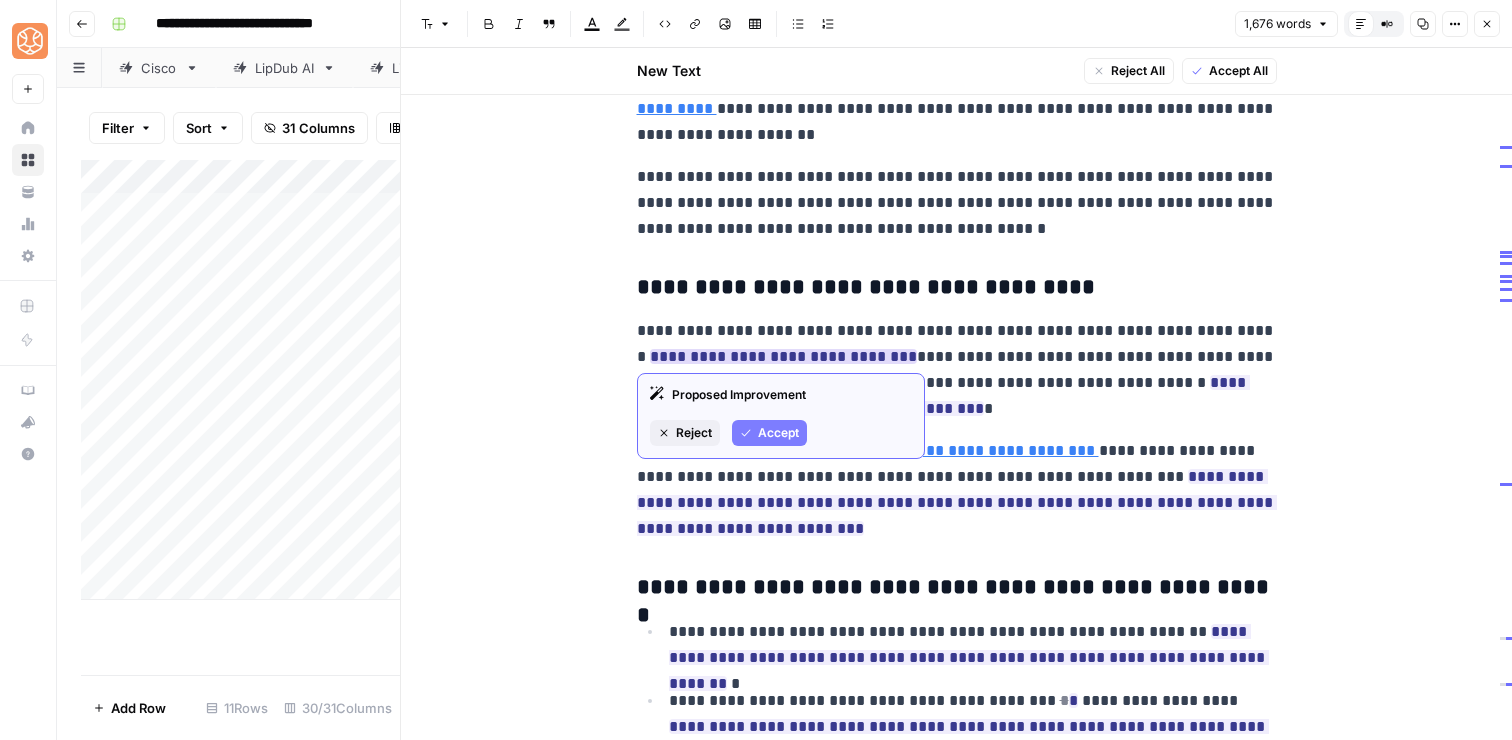 click on "Accept" at bounding box center (778, 433) 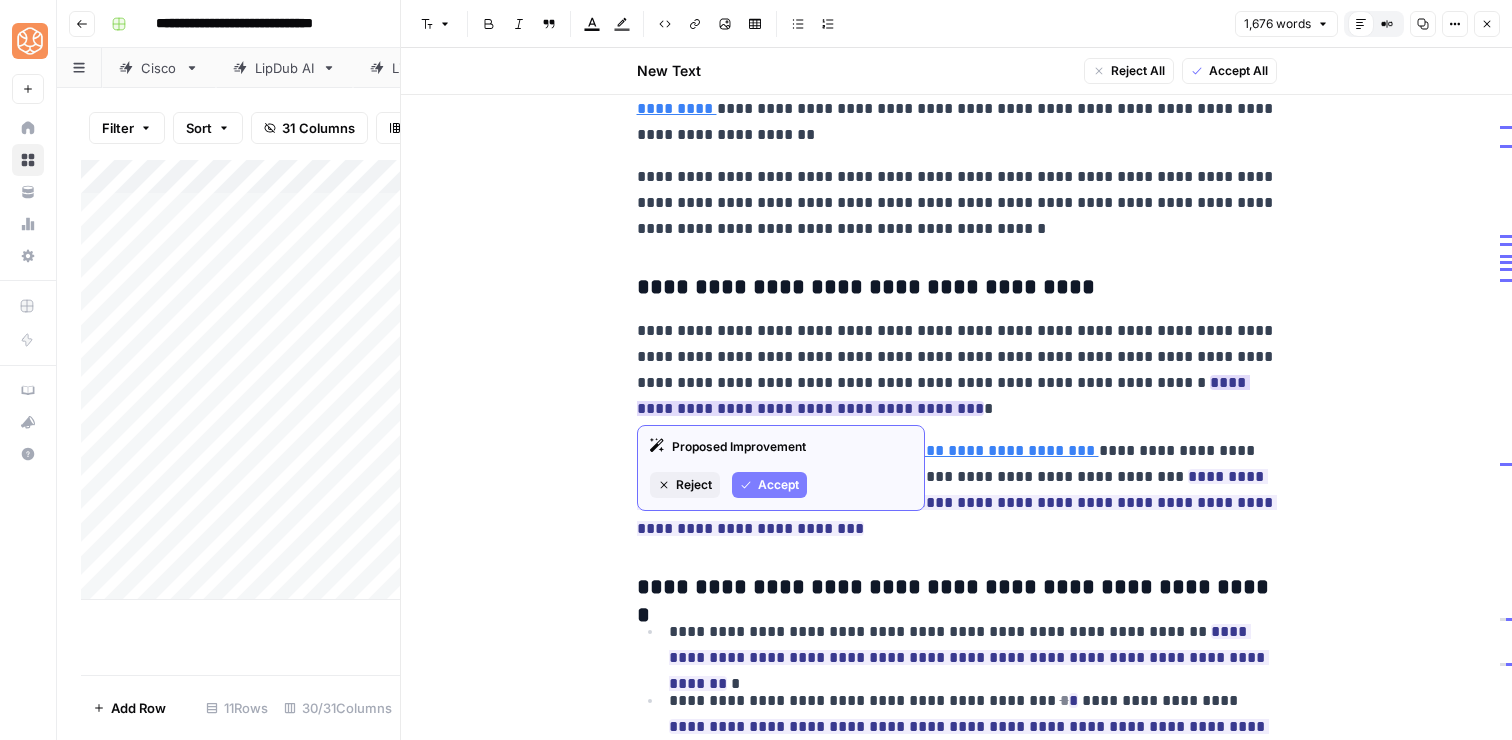 click on "Accept" at bounding box center [778, 485] 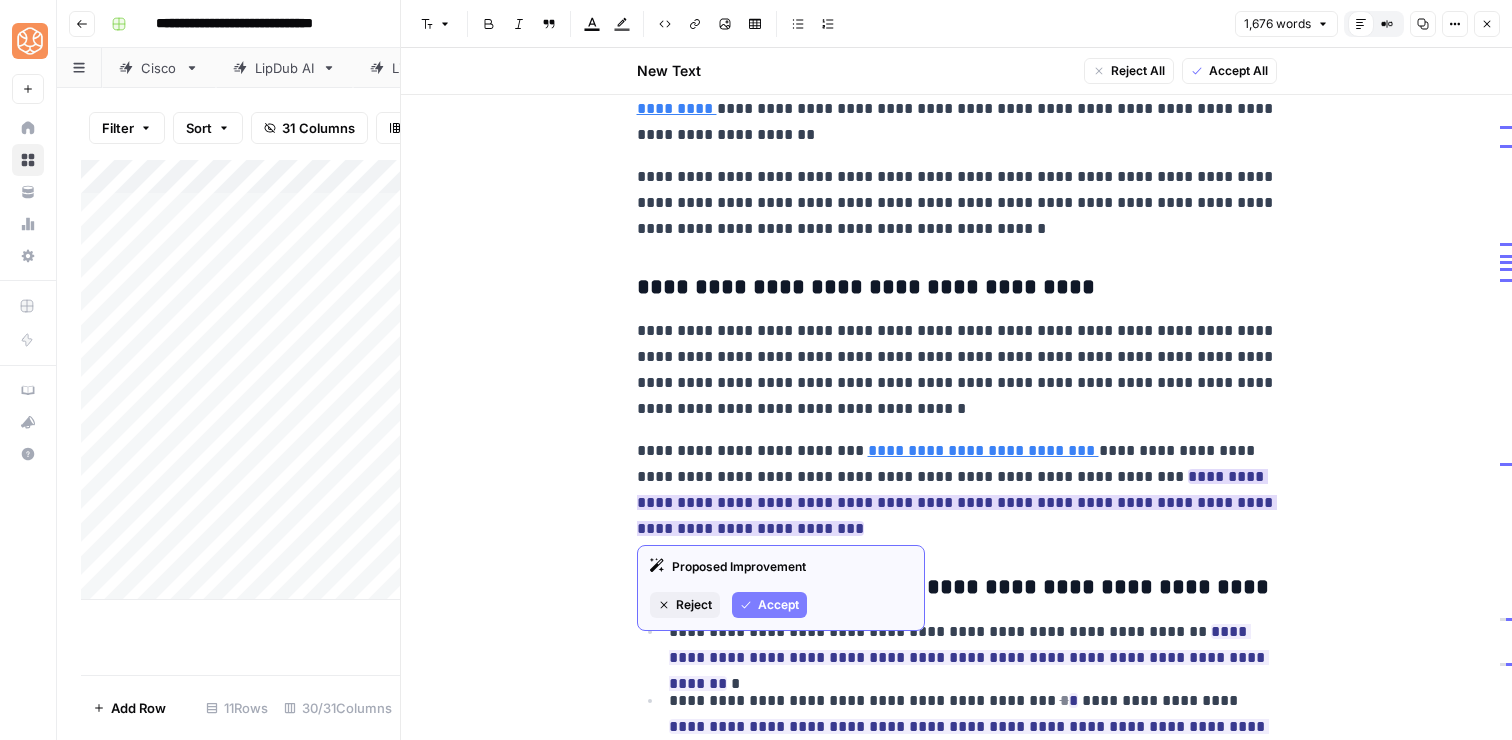 click 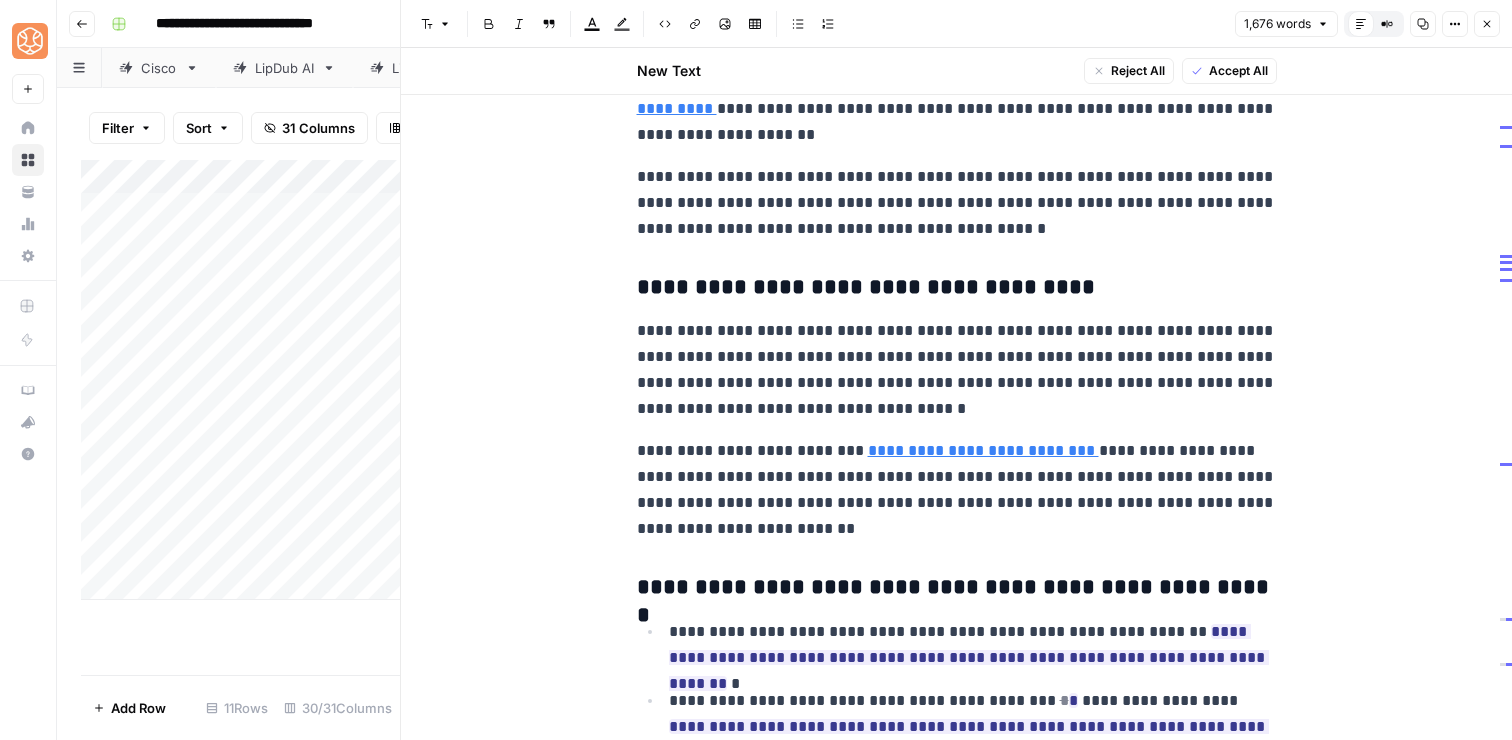click on "**********" at bounding box center [957, 490] 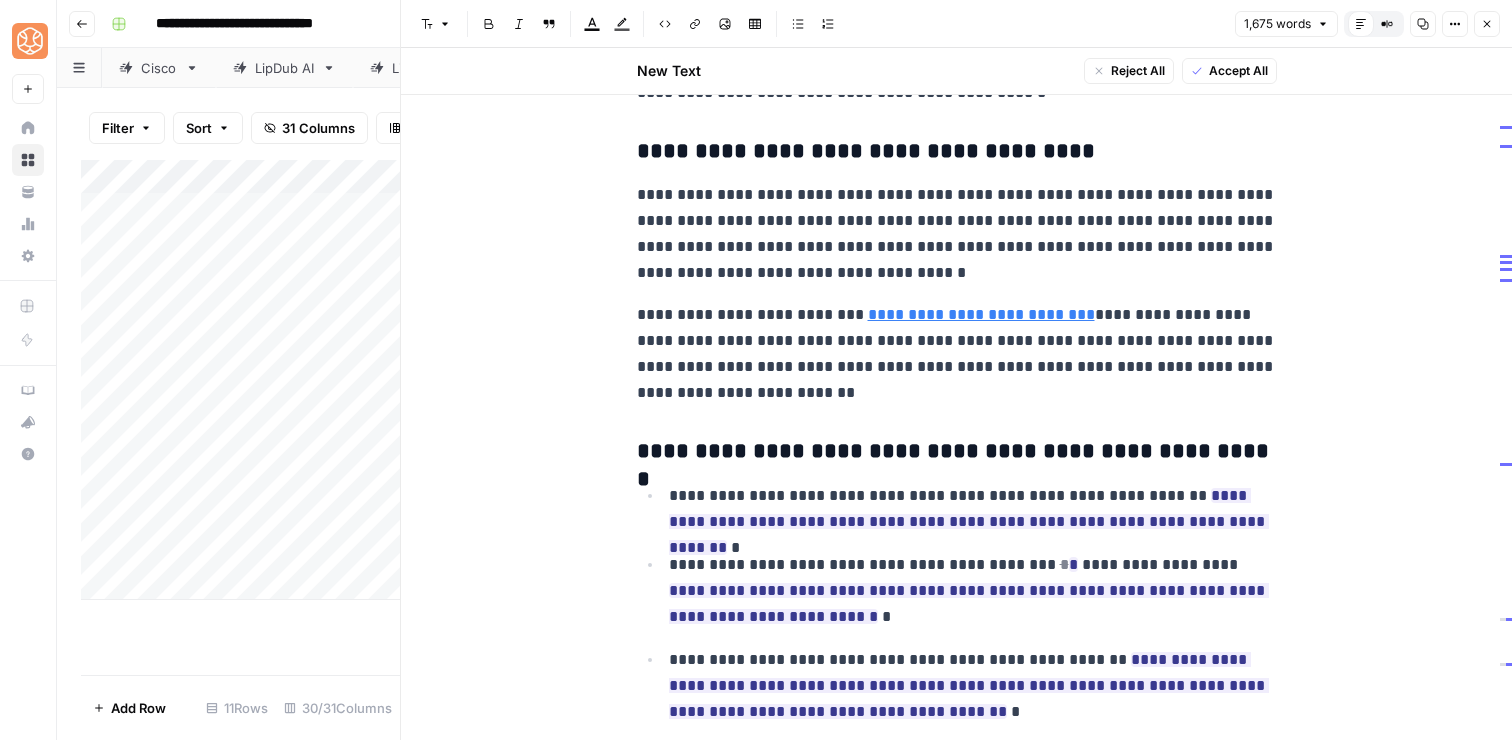 scroll, scrollTop: 2441, scrollLeft: 0, axis: vertical 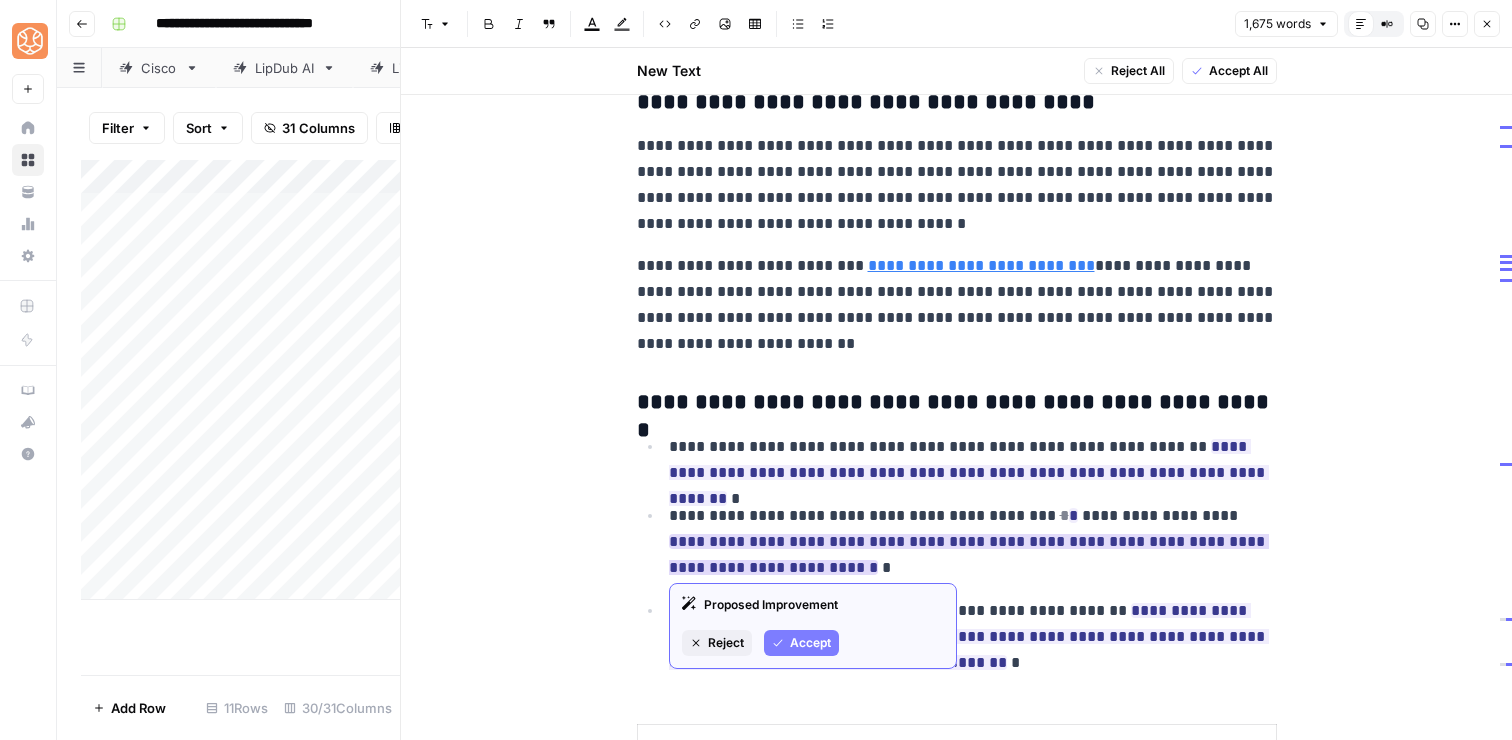 click on "Accept" at bounding box center (810, 643) 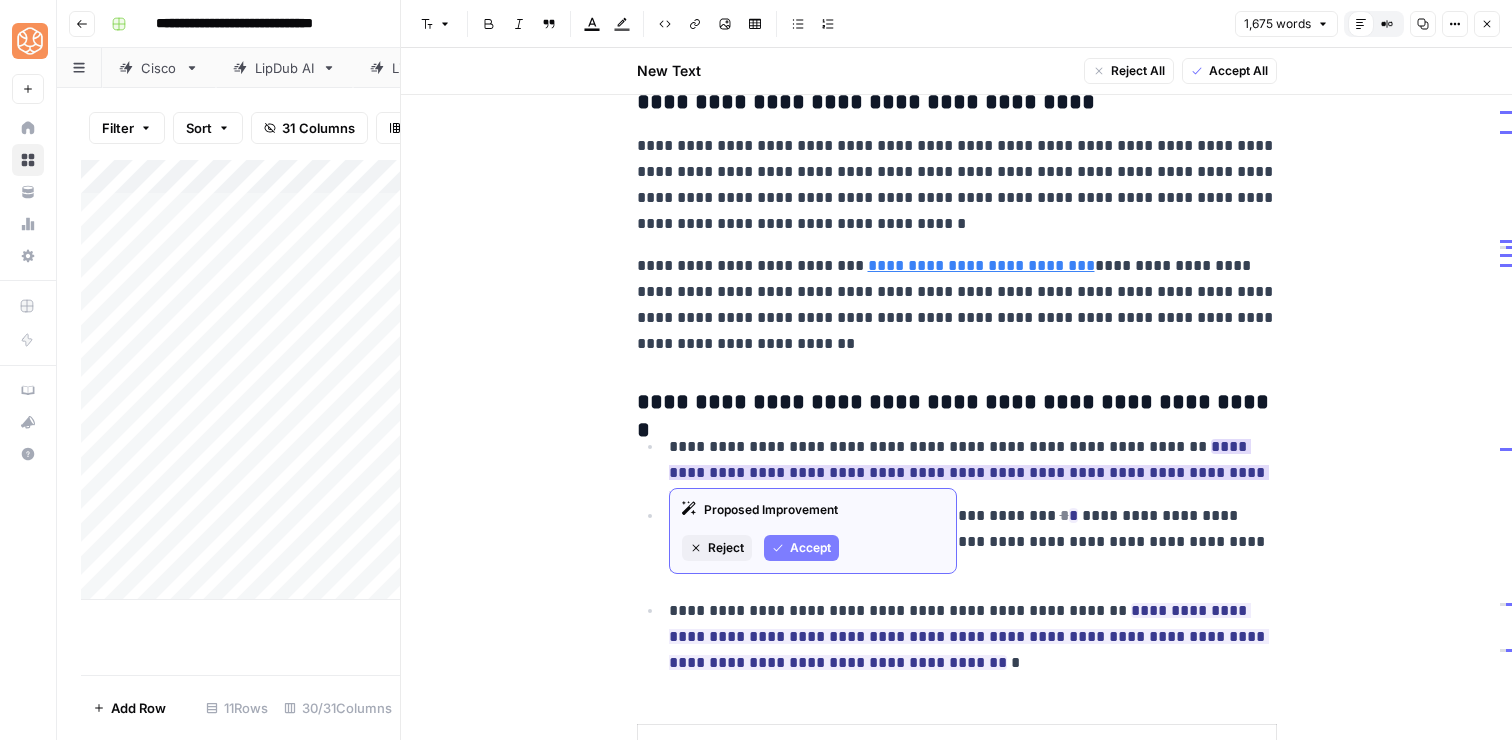 click 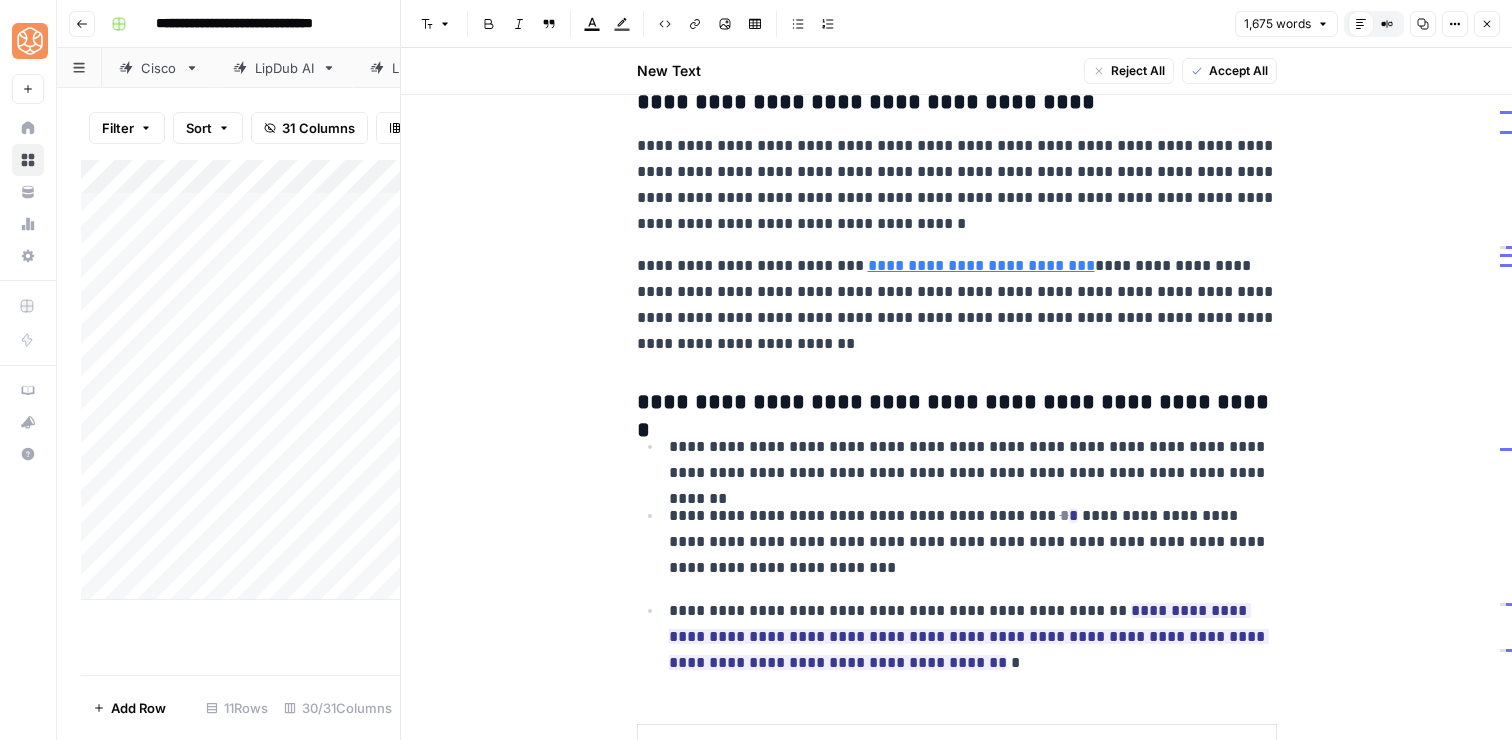 click on "**********" at bounding box center (973, 460) 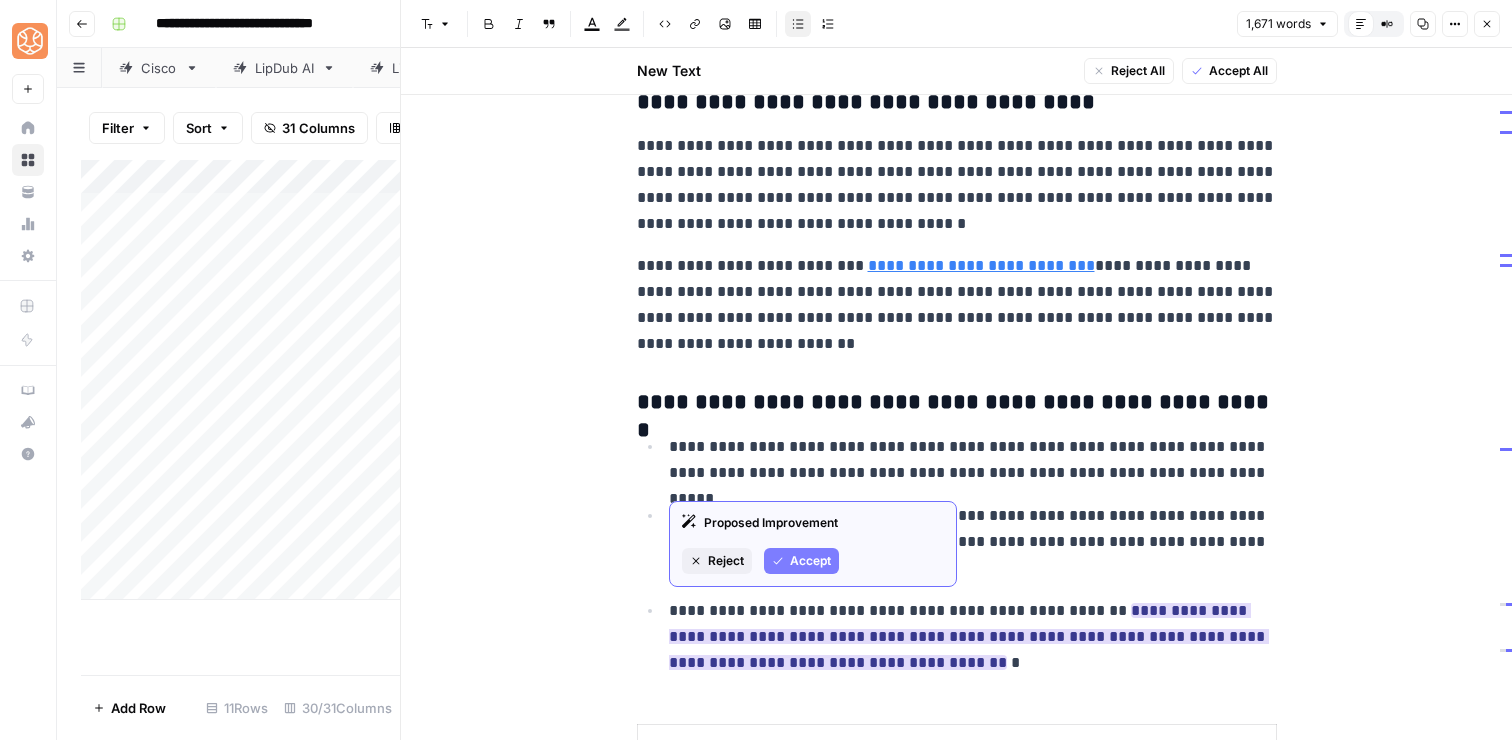 click on "Accept" at bounding box center [810, 561] 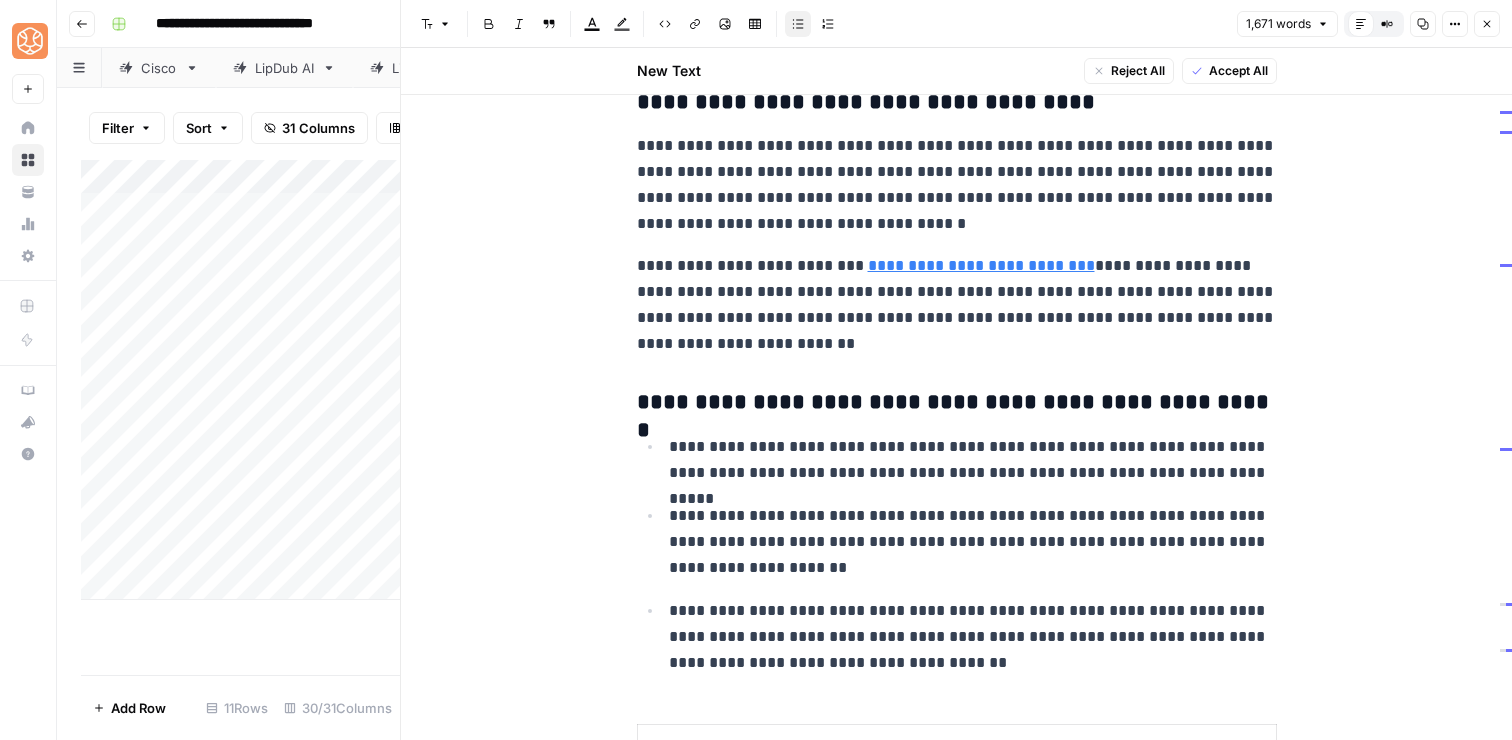 click on "**********" at bounding box center [973, 637] 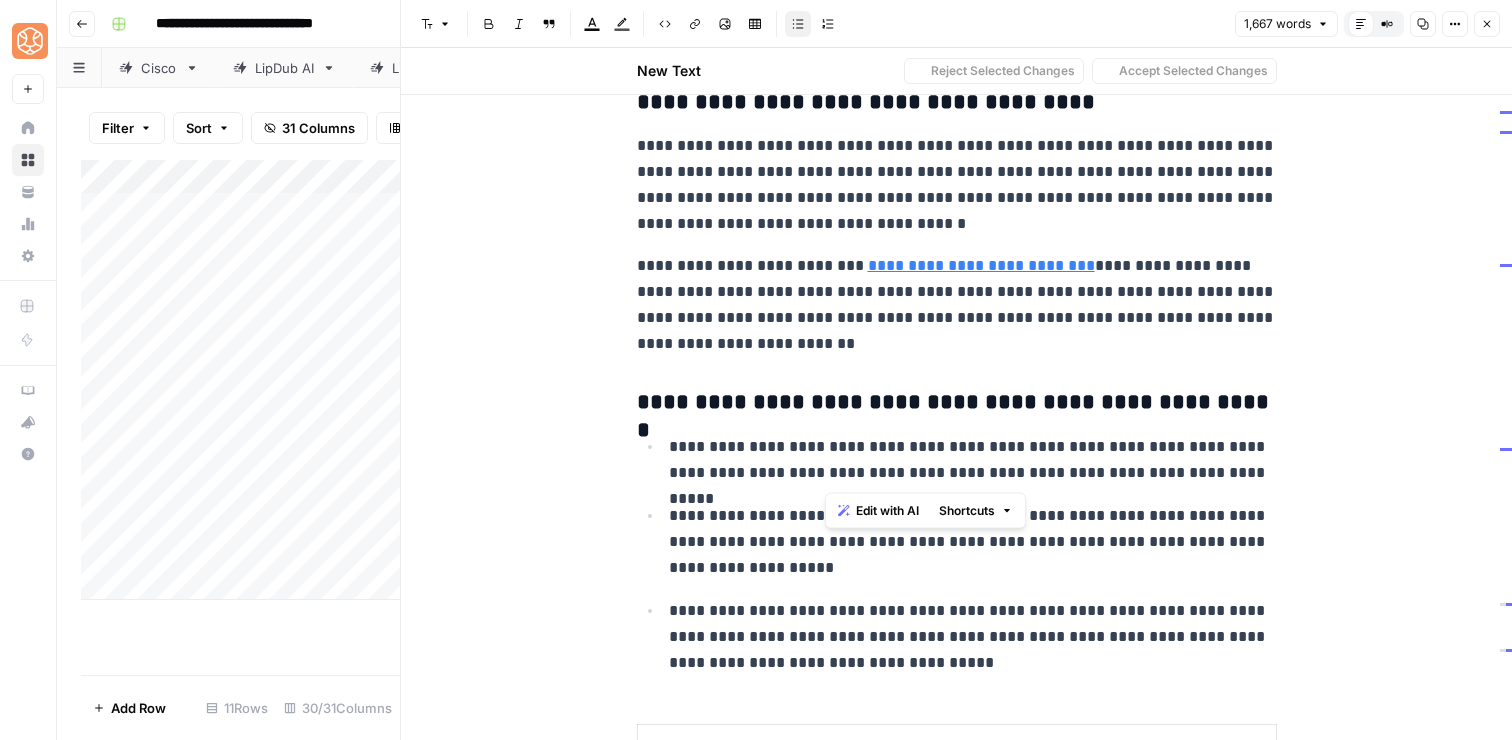 drag, startPoint x: 863, startPoint y: 478, endPoint x: 821, endPoint y: 477, distance: 42.0119 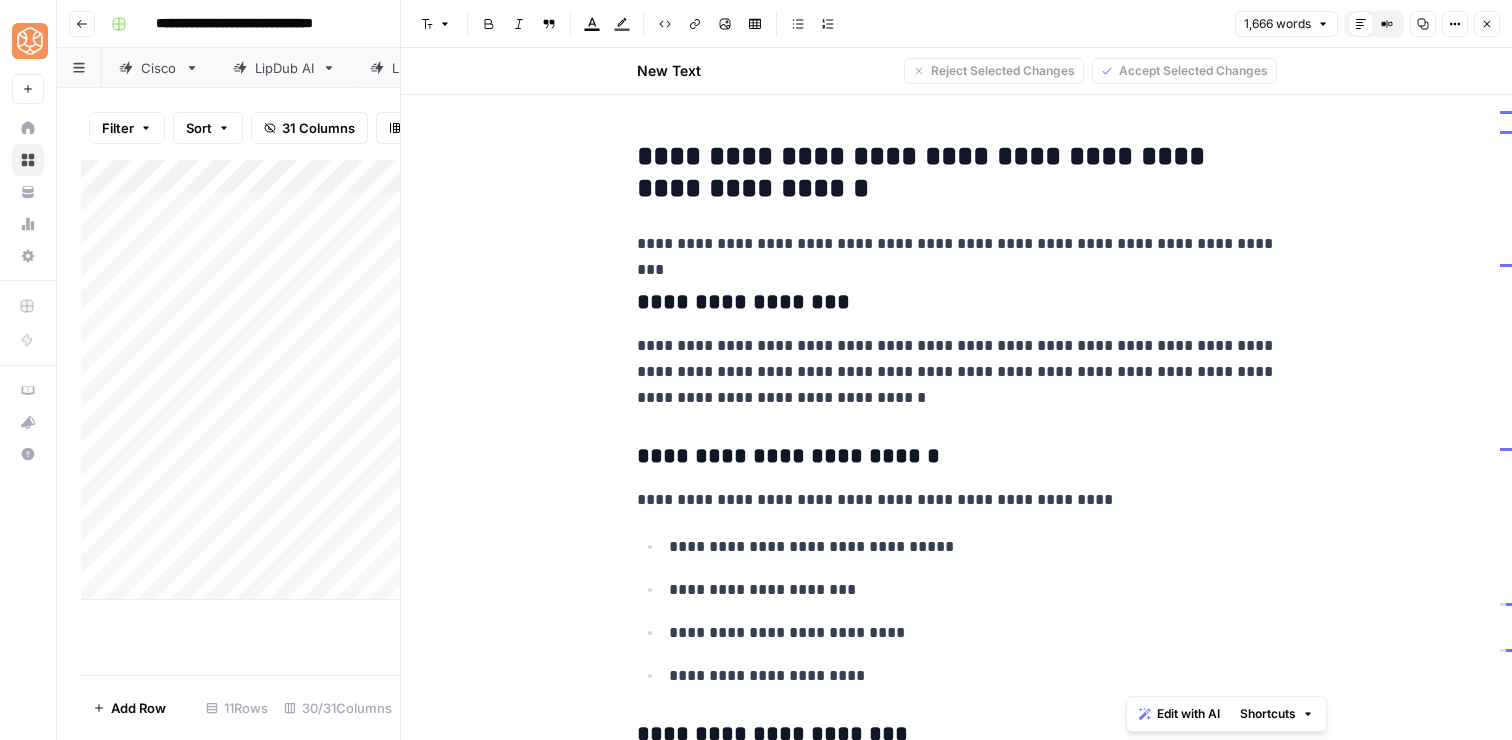 scroll, scrollTop: 3150, scrollLeft: 0, axis: vertical 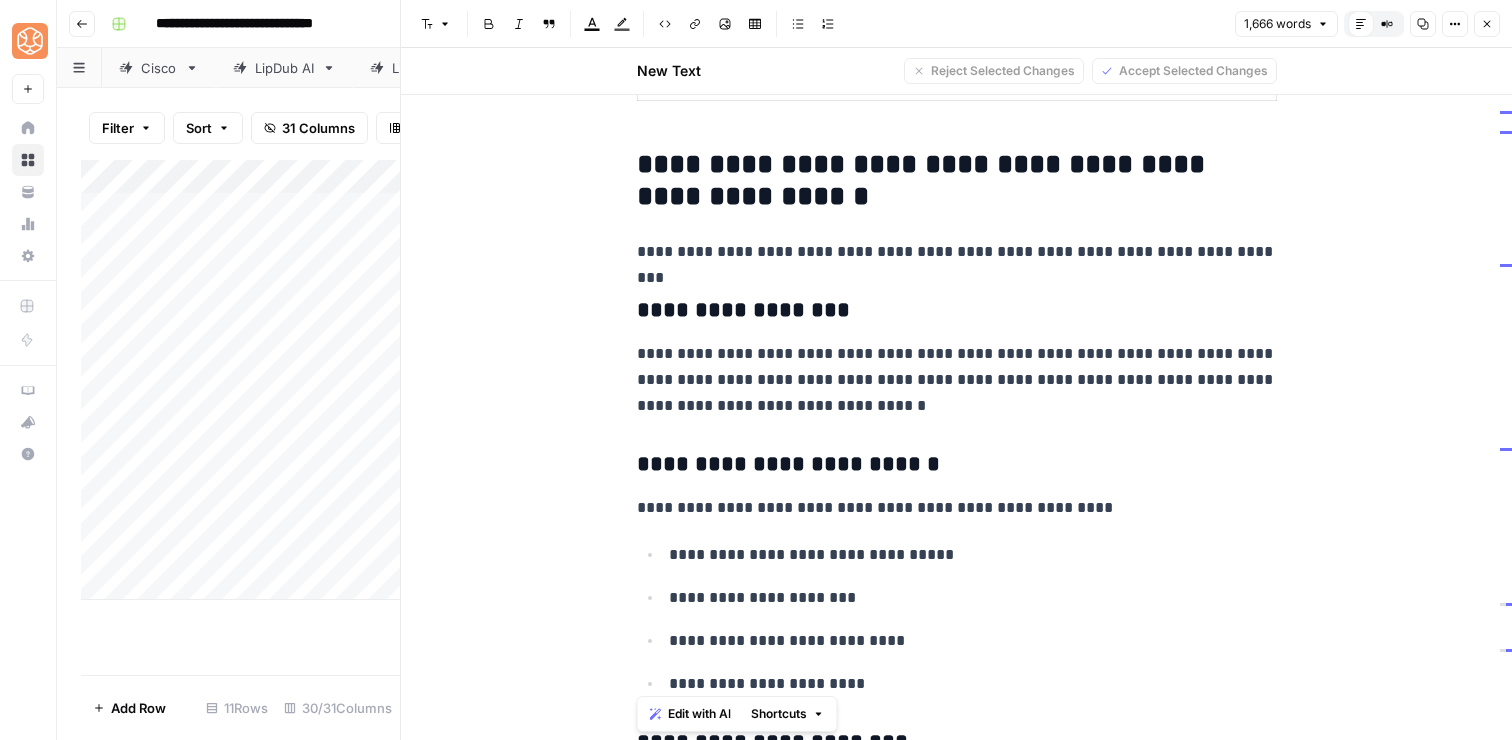 drag, startPoint x: 1202, startPoint y: 406, endPoint x: 1107, endPoint y: 237, distance: 193.8711 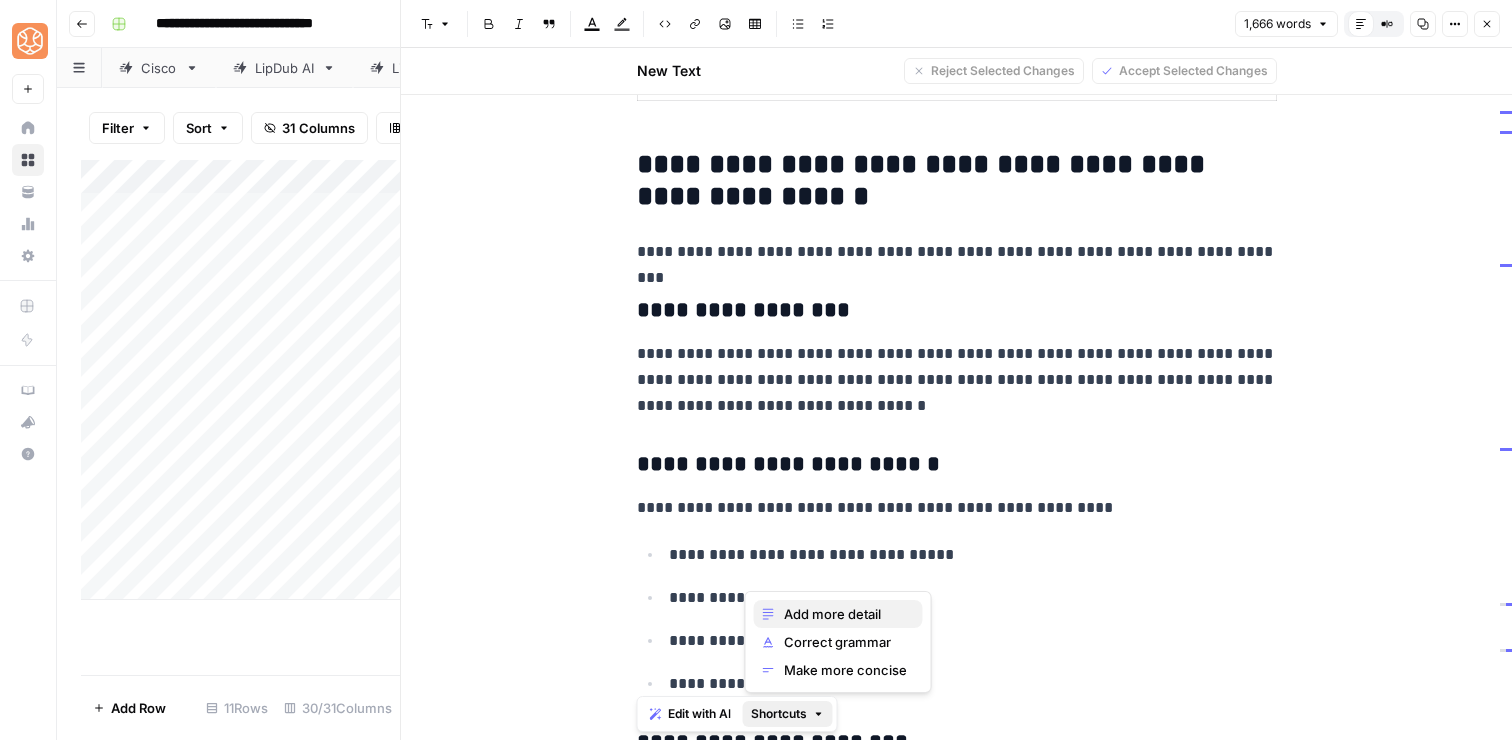 click on "Add more detail" at bounding box center (845, 614) 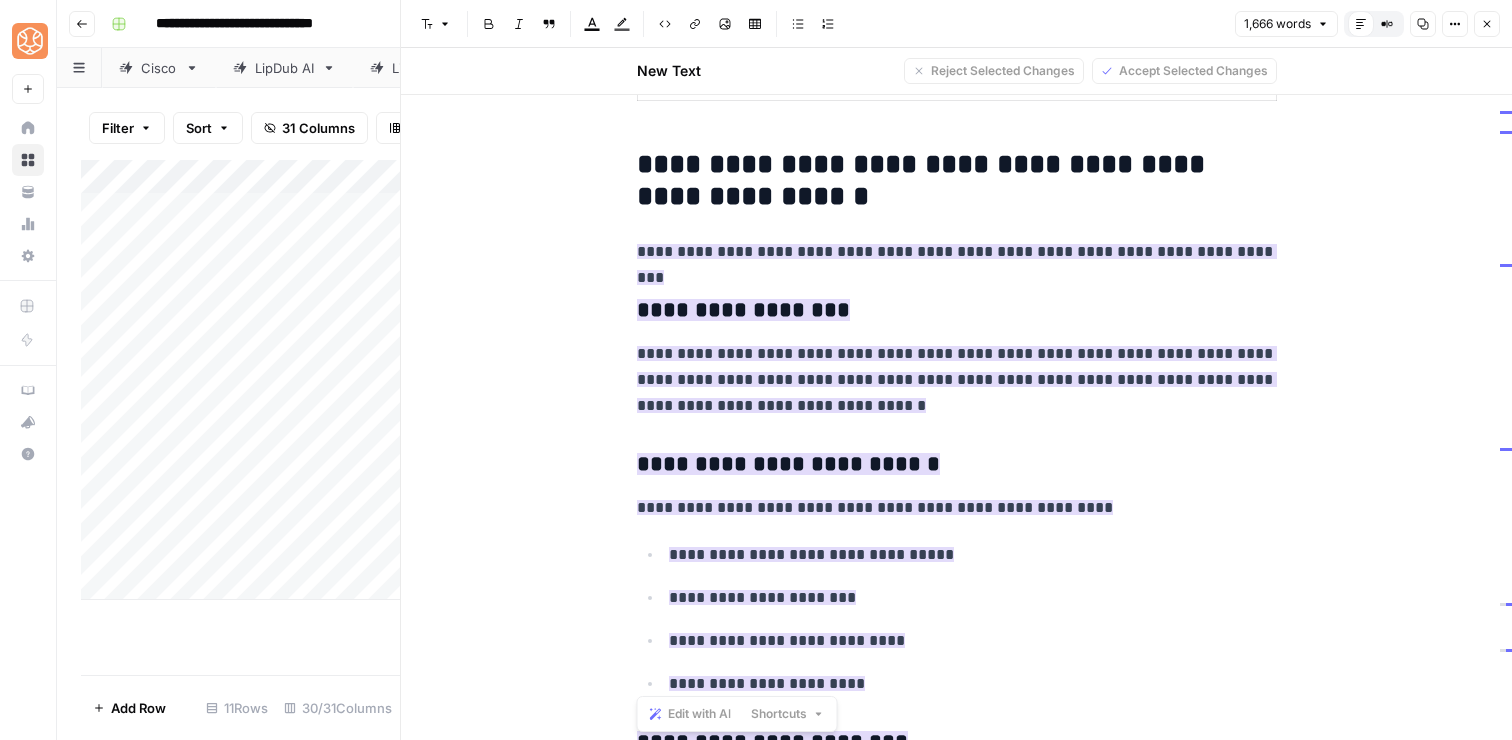 scroll, scrollTop: 3666, scrollLeft: 0, axis: vertical 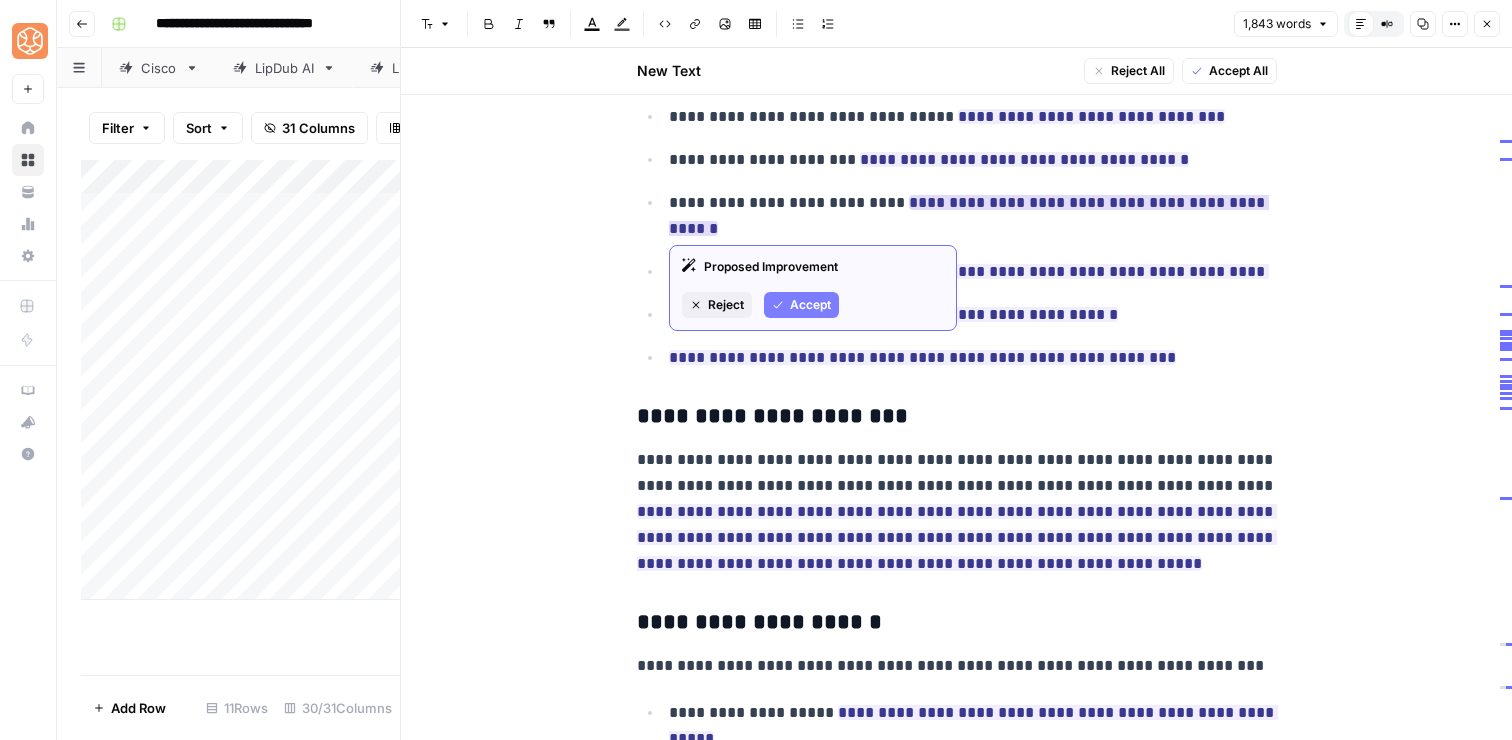click on "Accept" at bounding box center (810, 305) 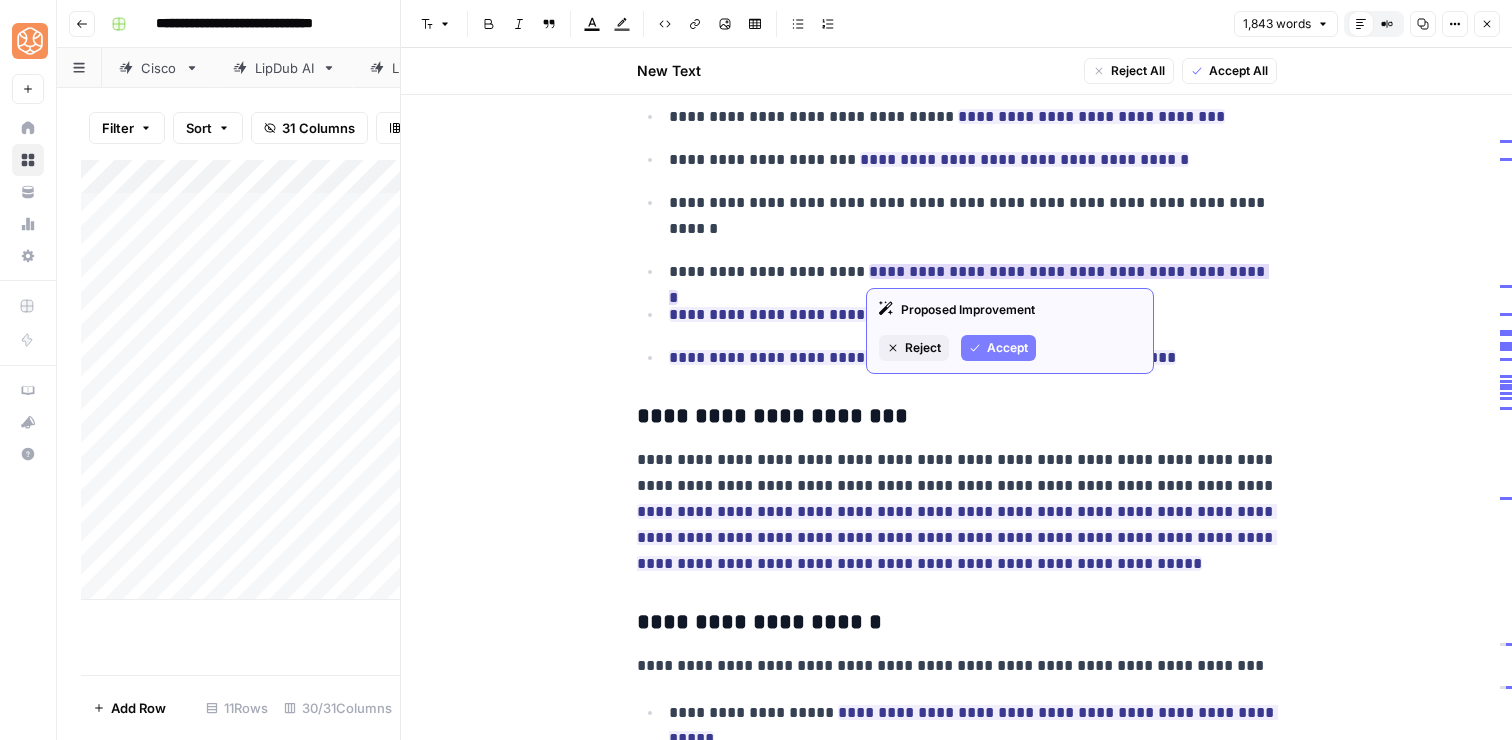 click on "Accept" at bounding box center [1007, 348] 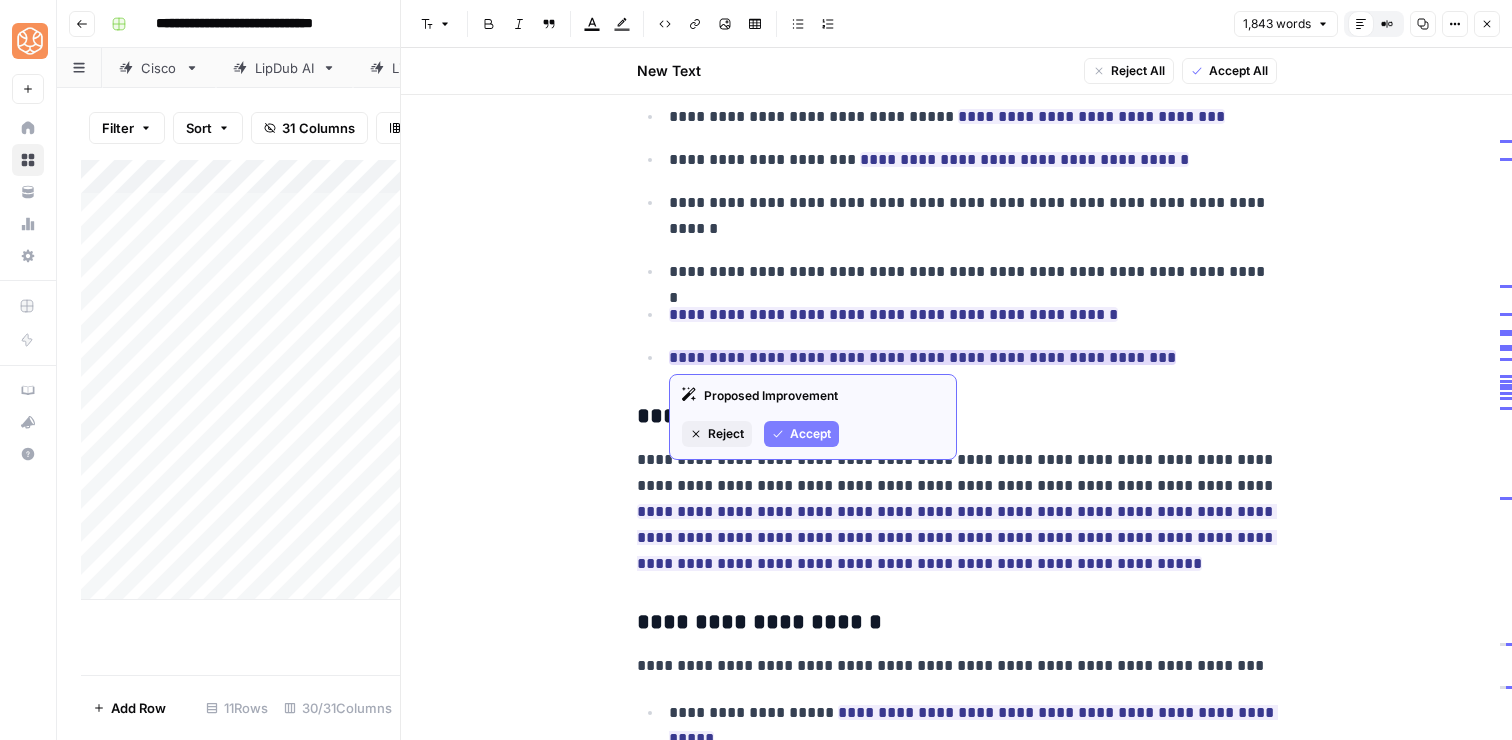 click on "Accept" at bounding box center [810, 434] 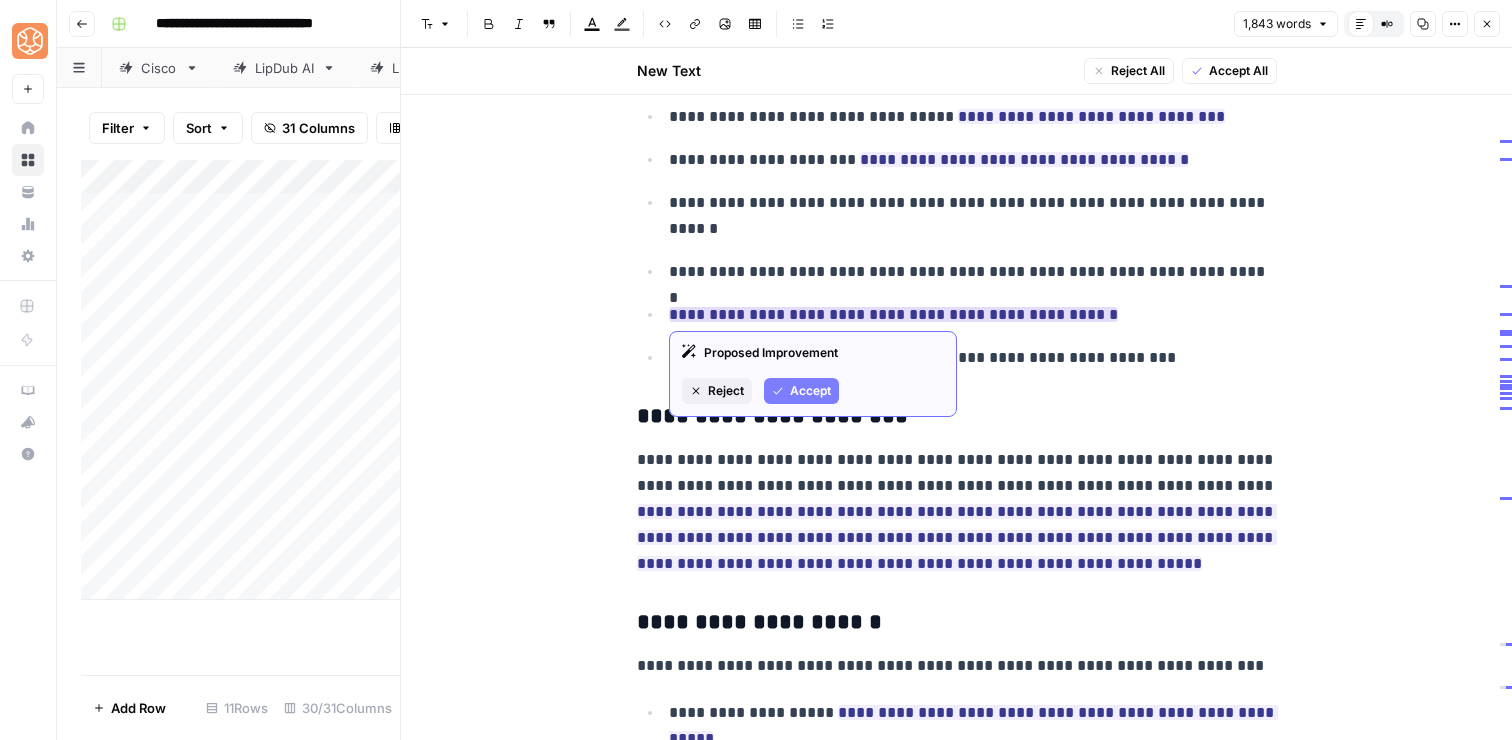 click on "Accept" at bounding box center (810, 391) 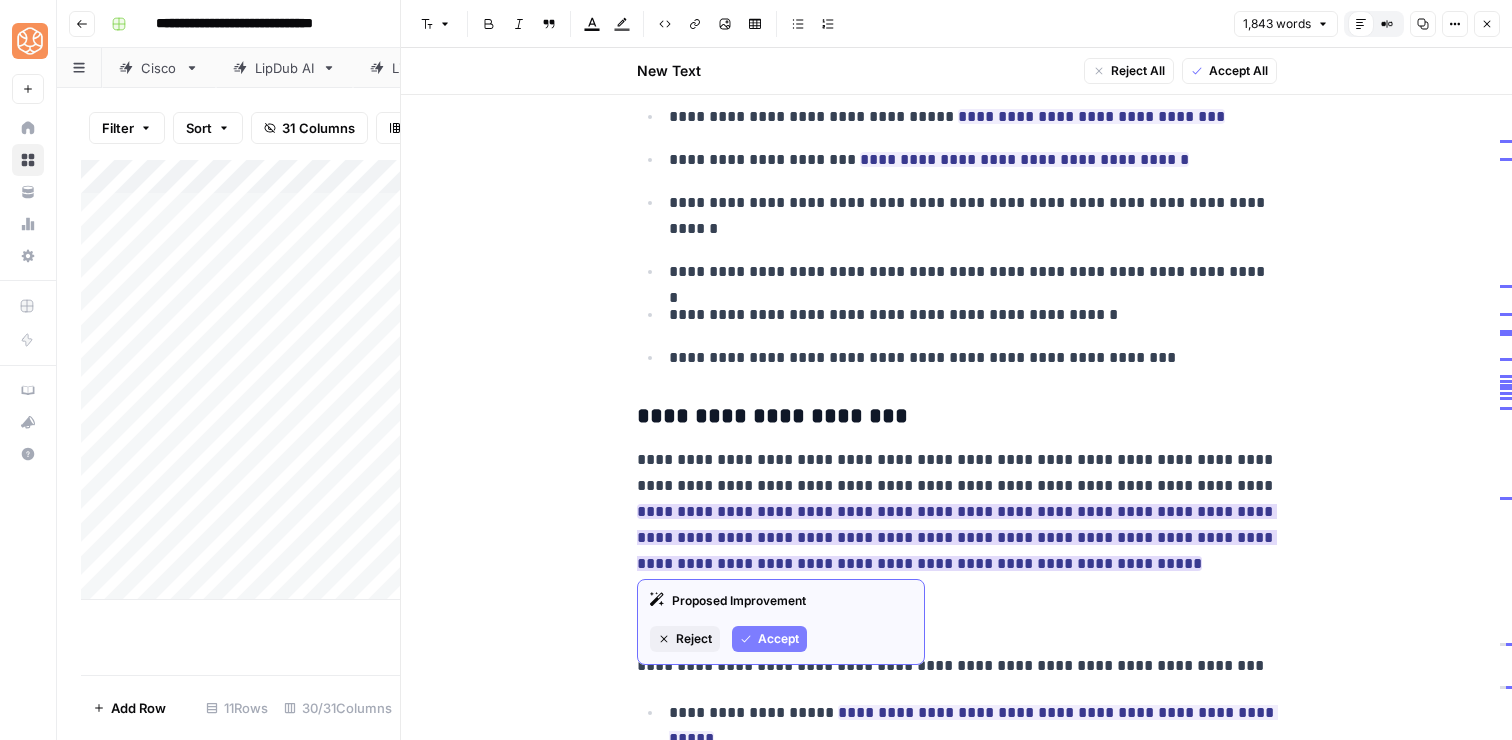 click on "Accept" at bounding box center [778, 639] 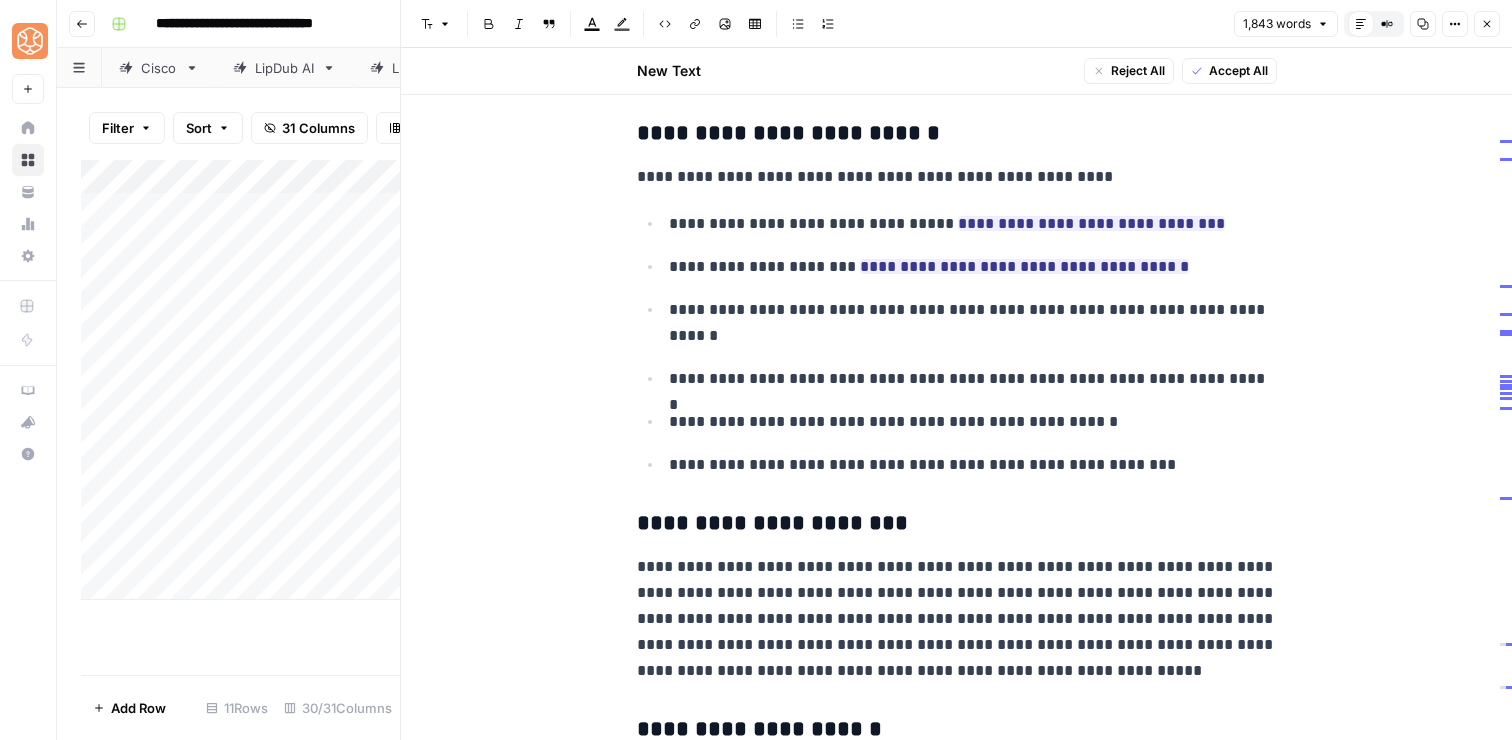 scroll, scrollTop: 3546, scrollLeft: 0, axis: vertical 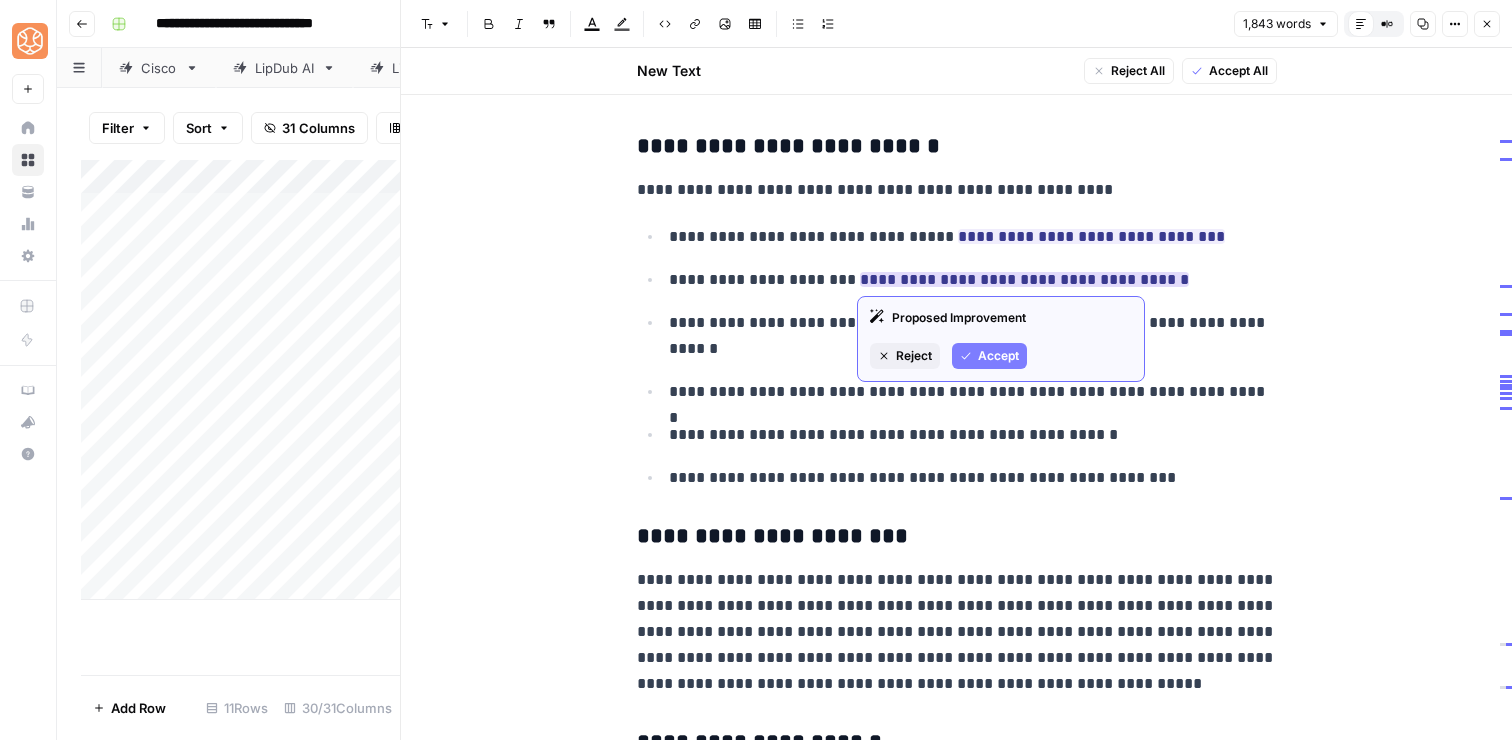 click on "Accept" at bounding box center [989, 356] 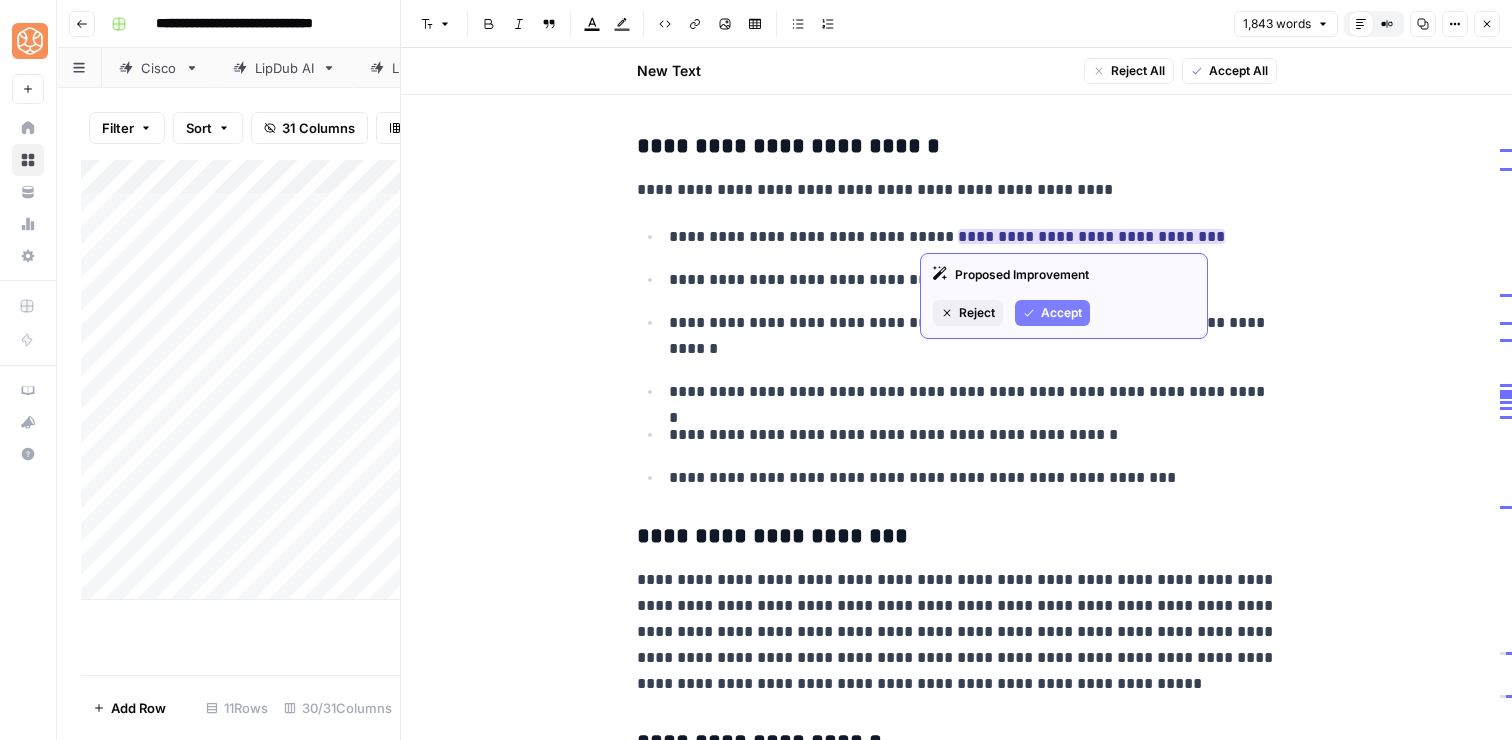 click on "Accept" at bounding box center (1052, 313) 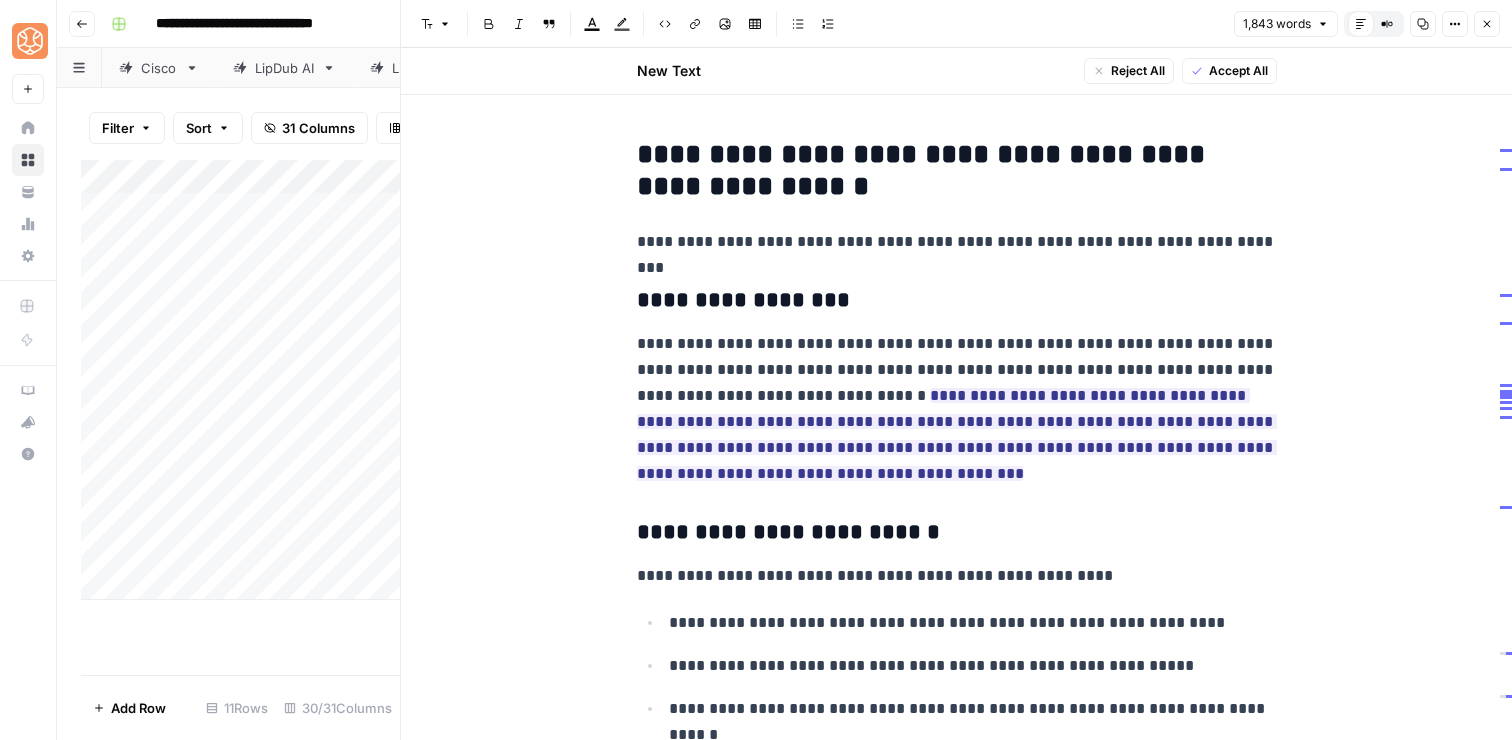 scroll, scrollTop: 3146, scrollLeft: 0, axis: vertical 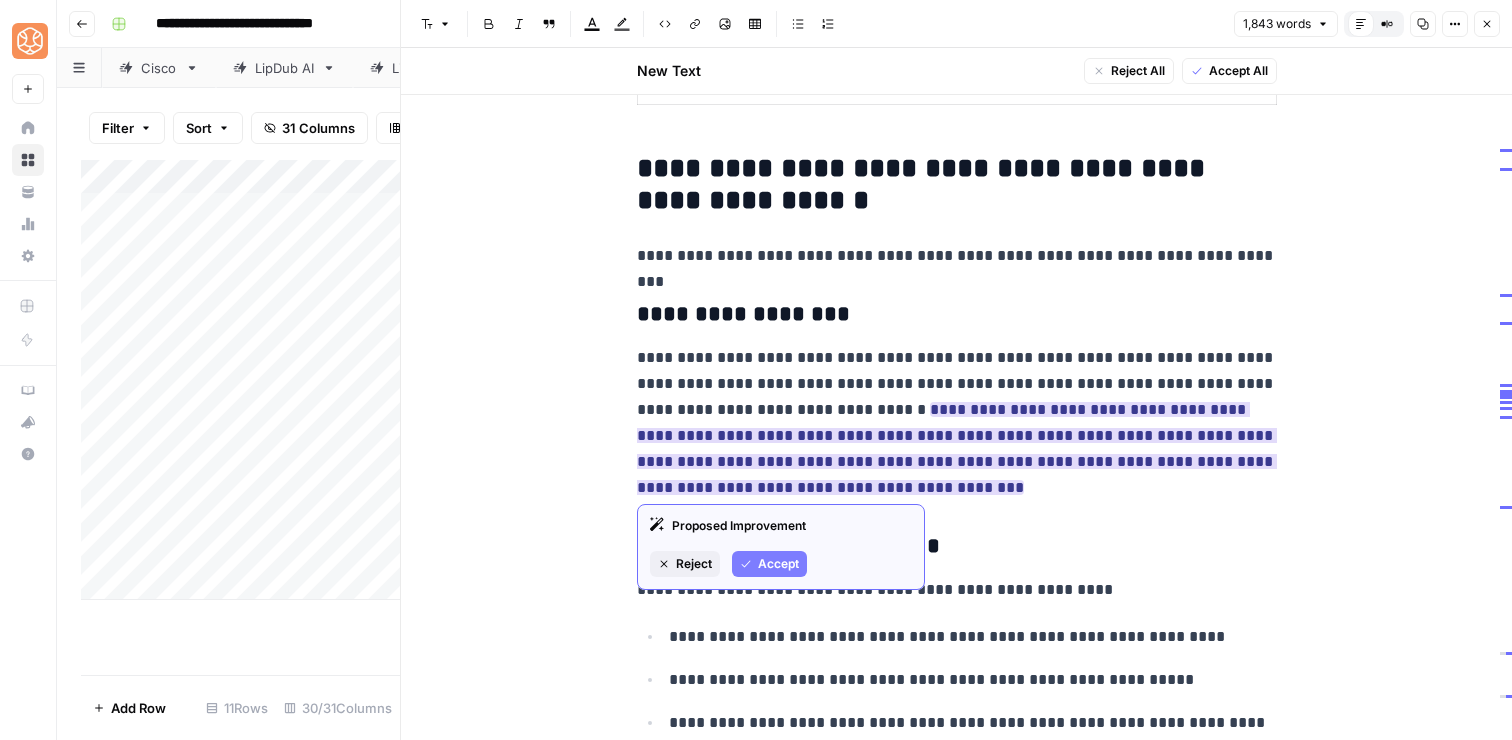 click on "Accept" at bounding box center [778, 564] 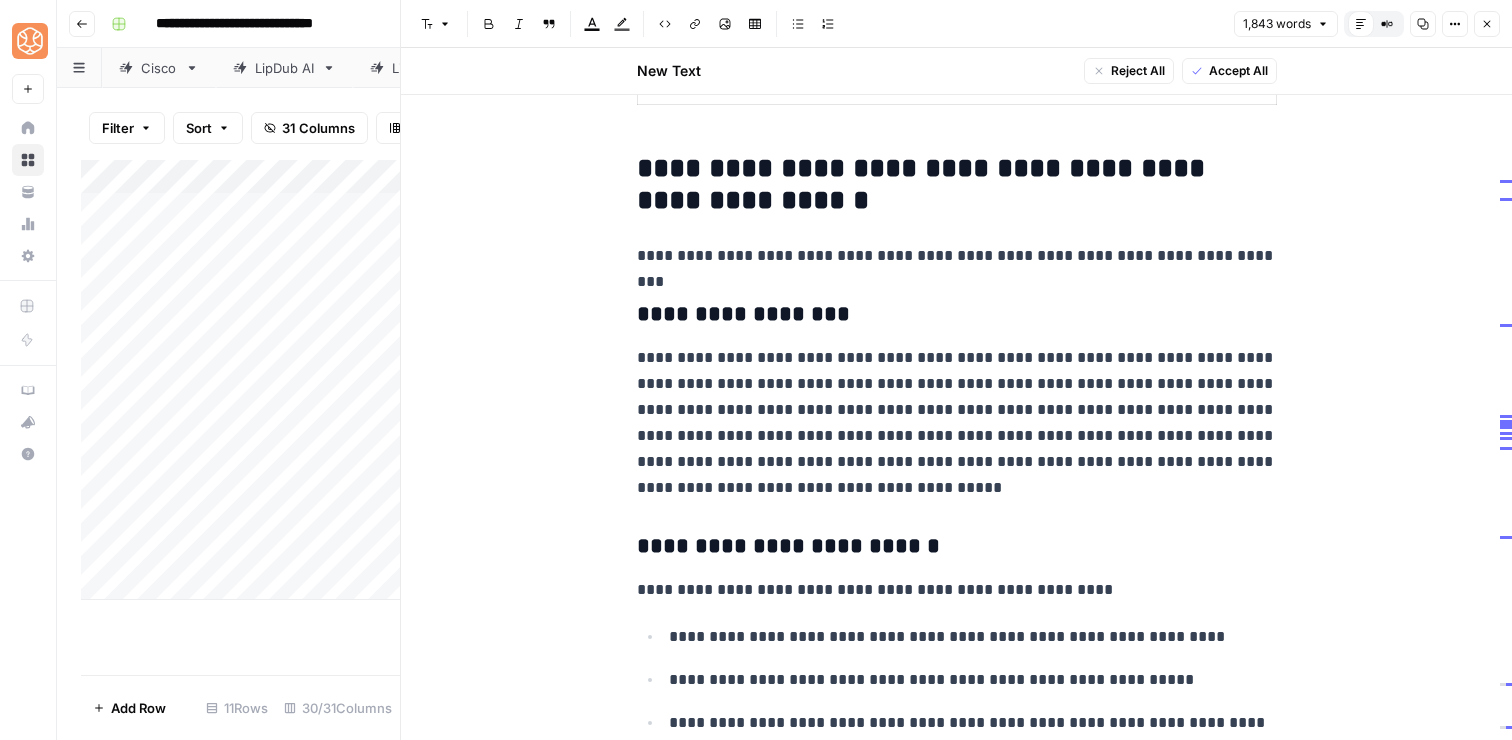 click on "**********" at bounding box center (957, 423) 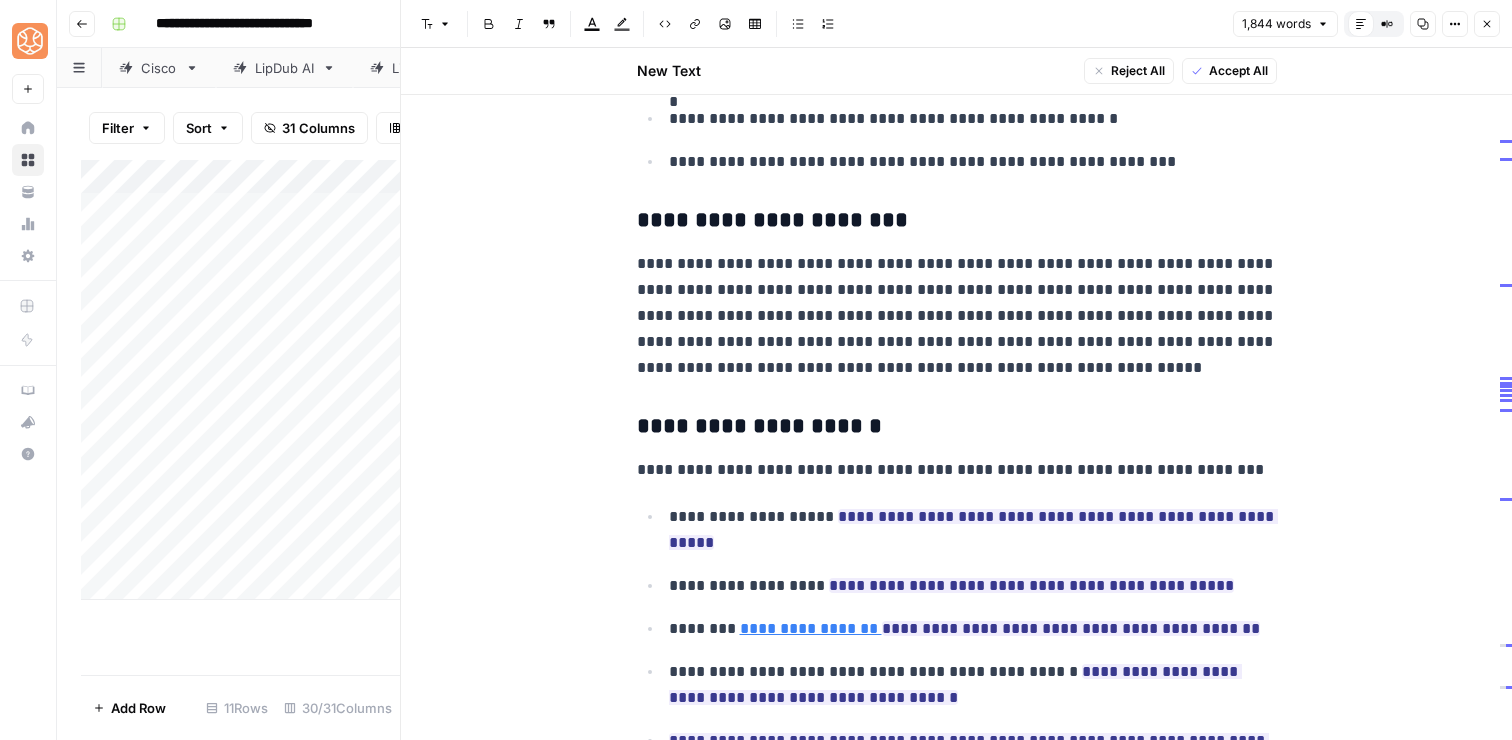 scroll, scrollTop: 4023, scrollLeft: 0, axis: vertical 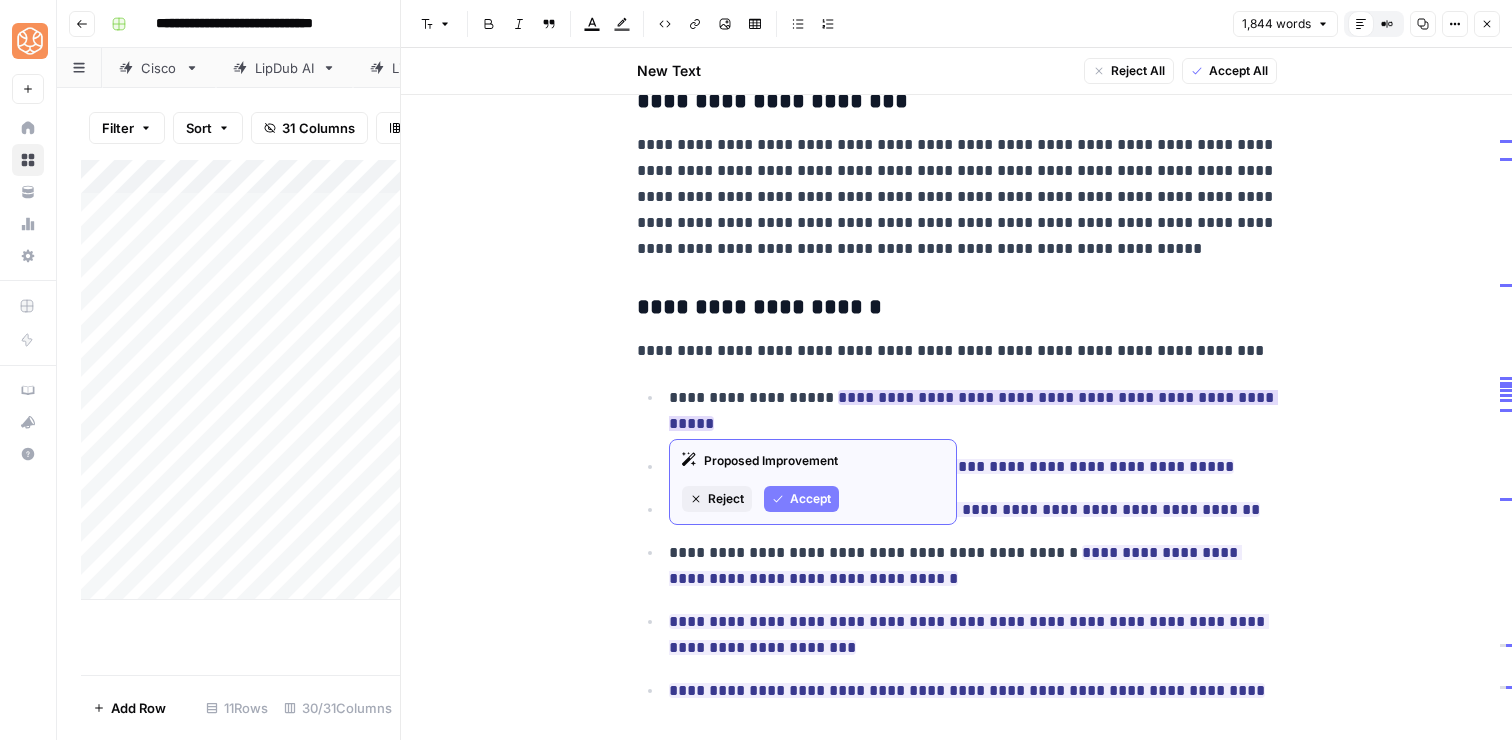 click on "Accept" at bounding box center [810, 499] 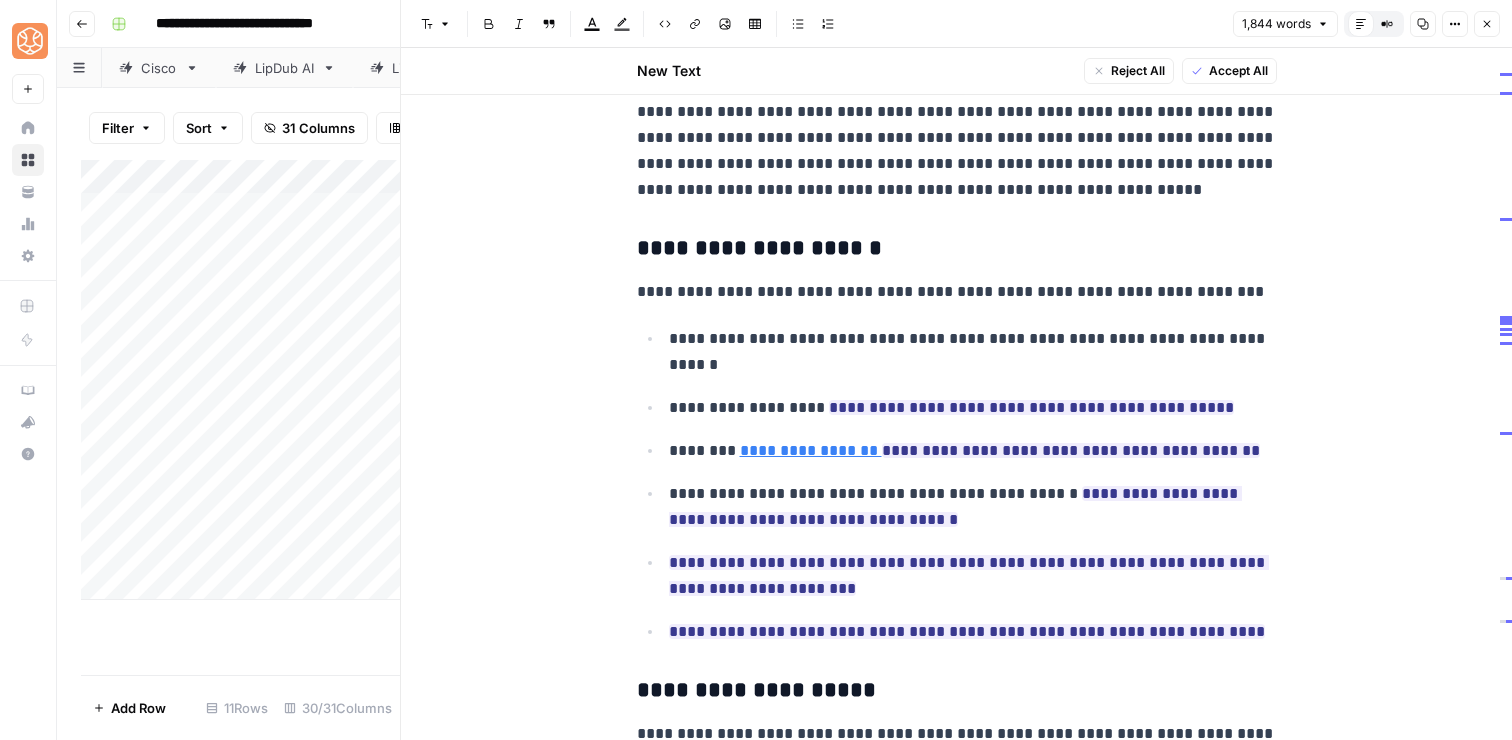 scroll, scrollTop: 4106, scrollLeft: 0, axis: vertical 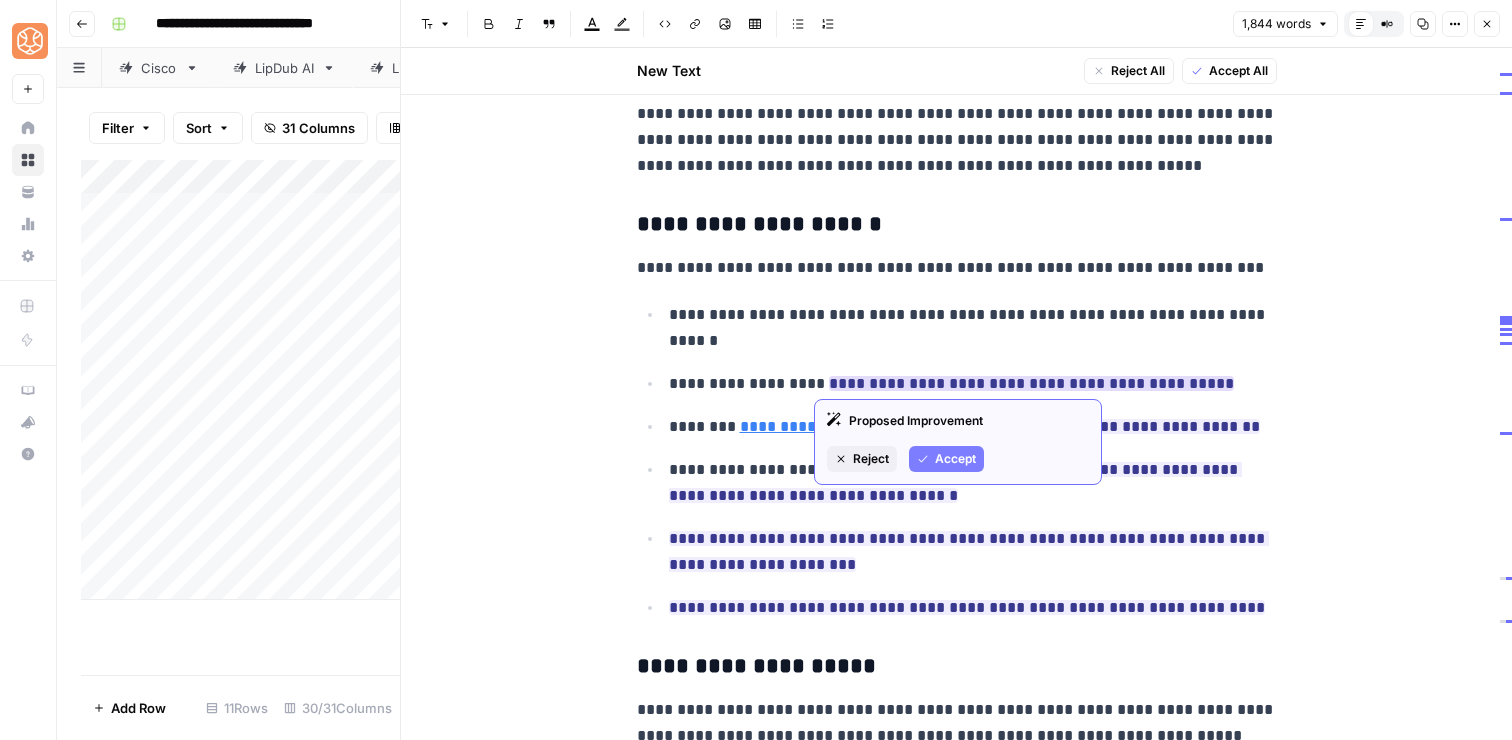 click on "Accept" at bounding box center (946, 459) 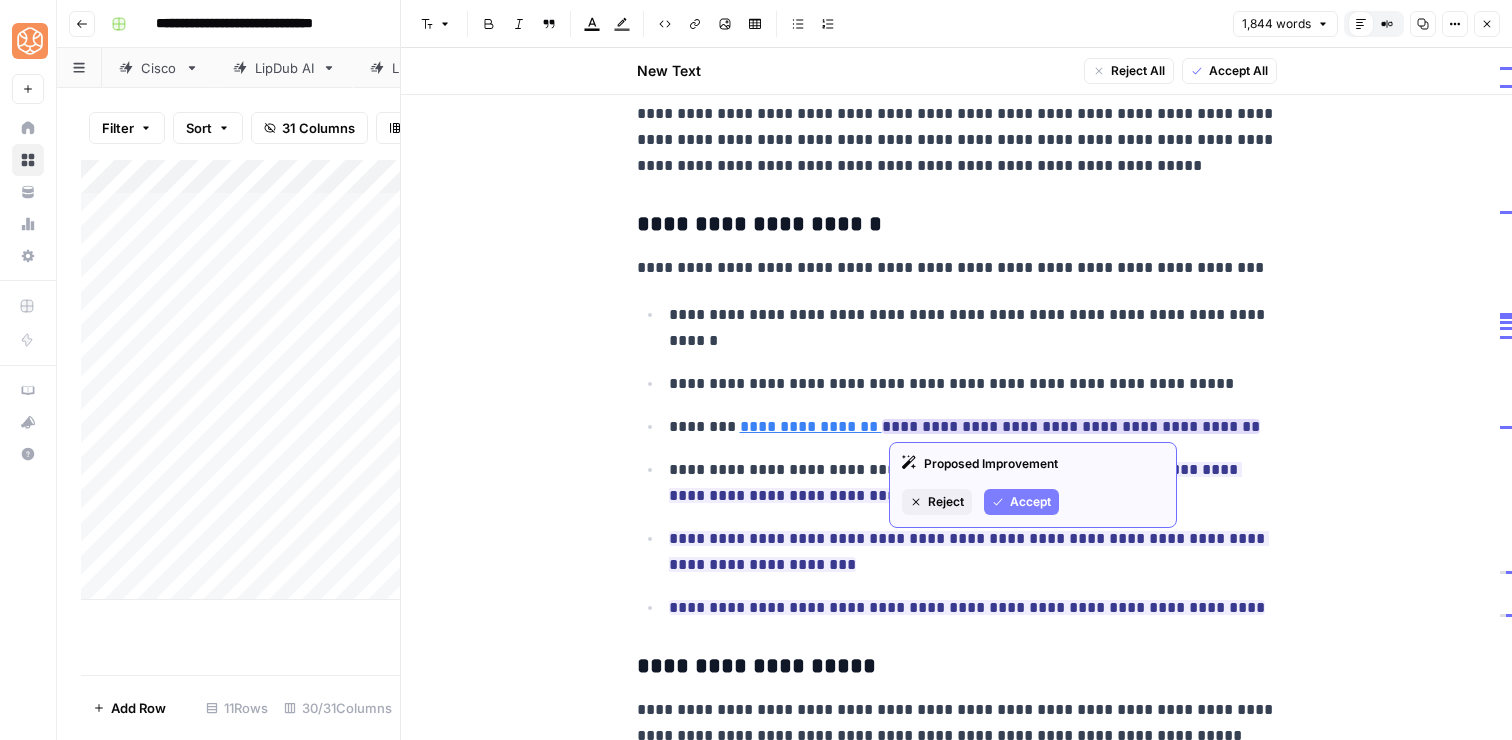 click on "Accept" at bounding box center [1021, 502] 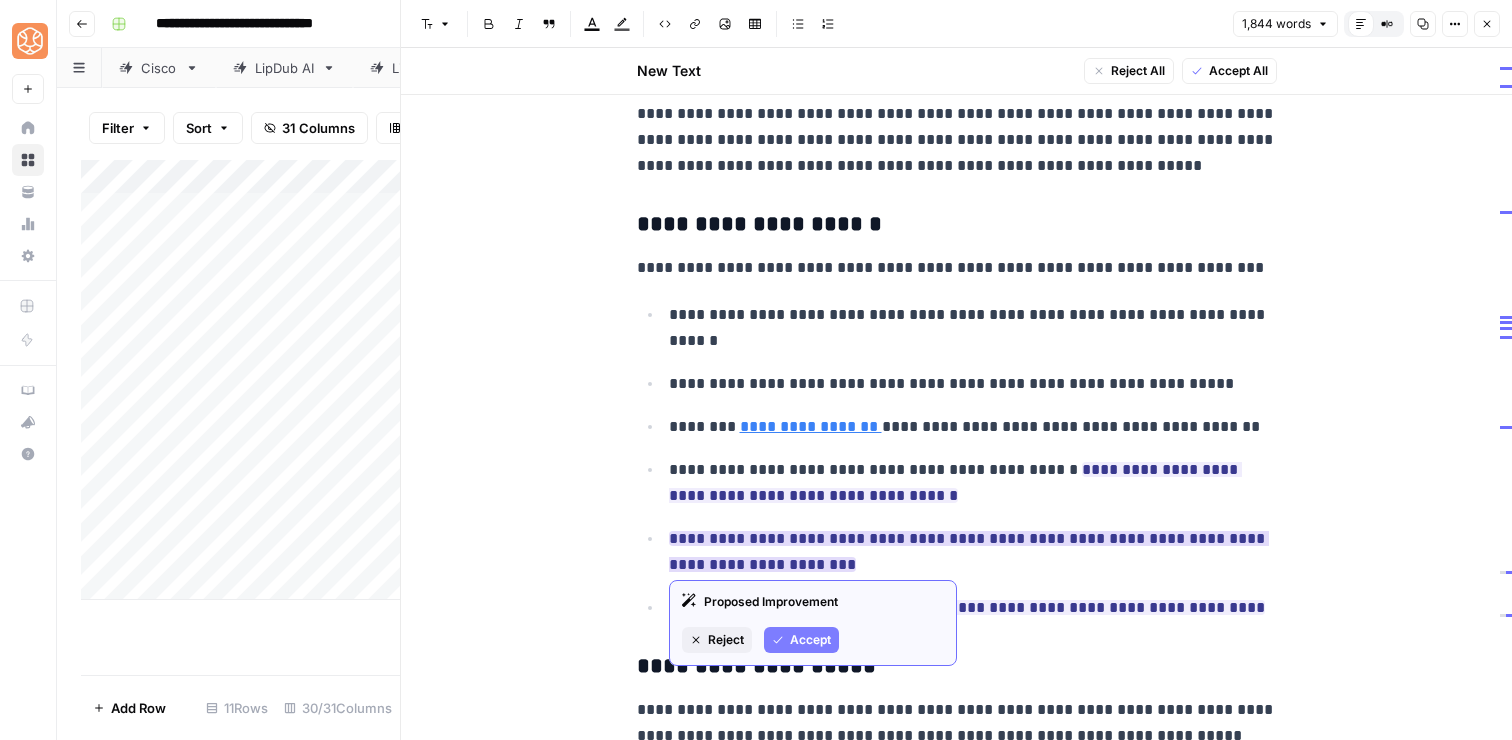 click on "Accept" at bounding box center (801, 640) 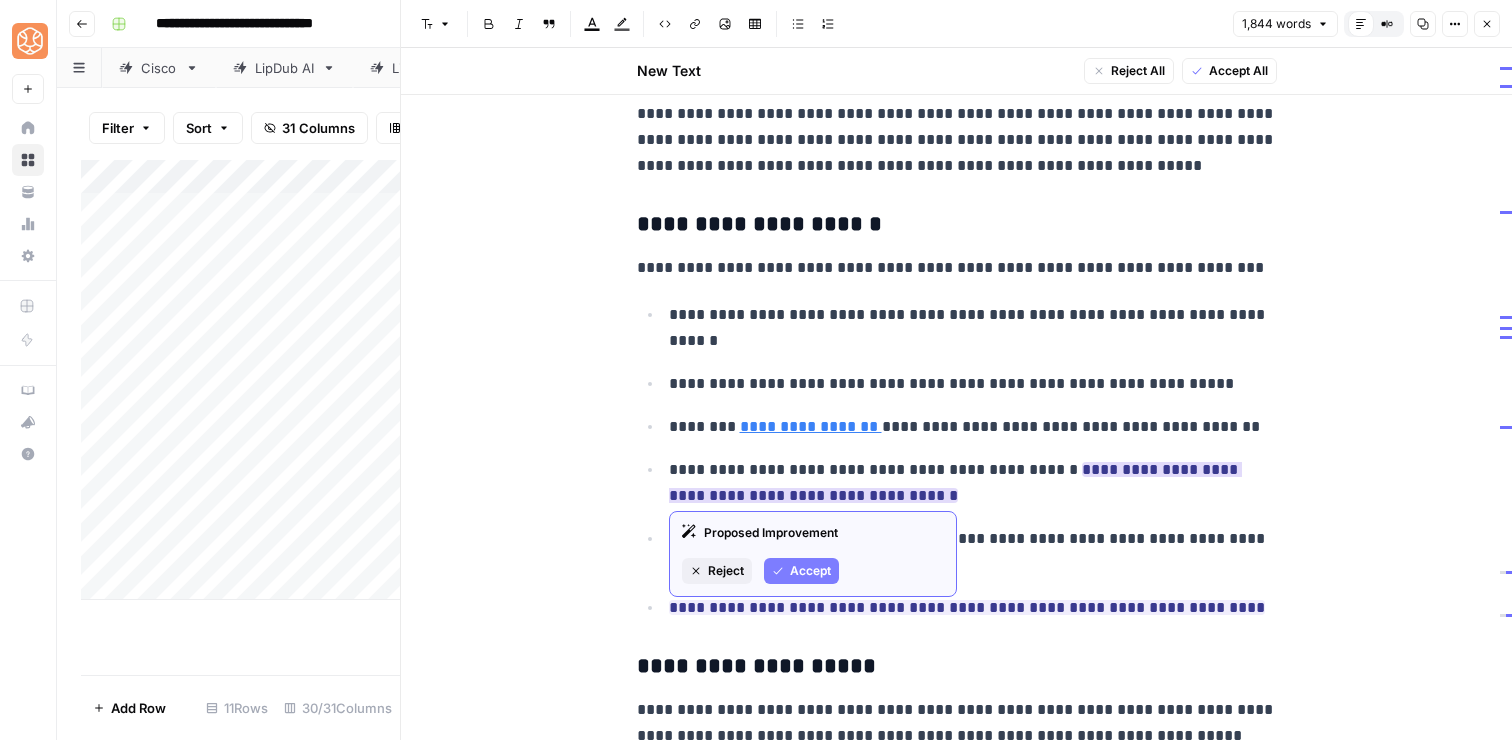 click on "Accept" at bounding box center [801, 571] 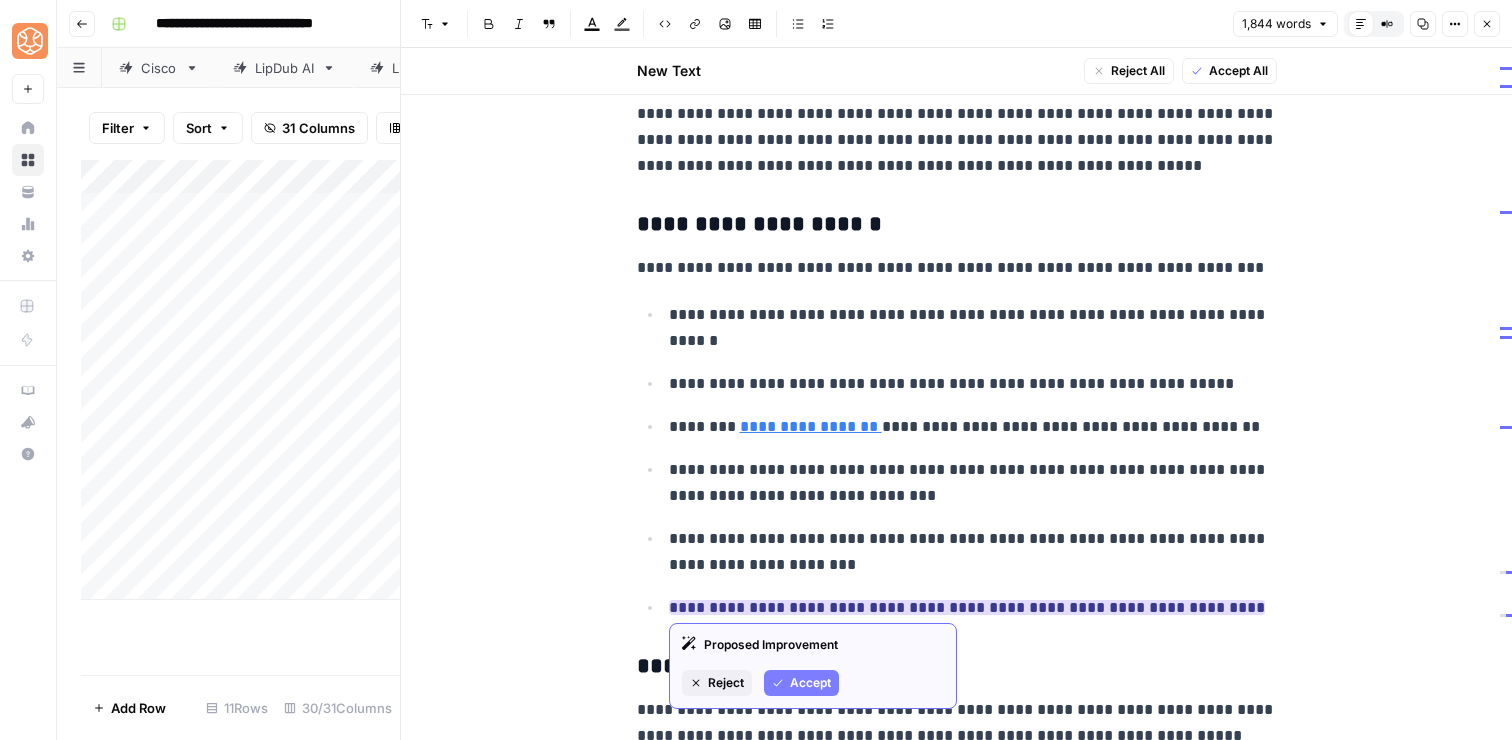 click on "Accept" at bounding box center (810, 683) 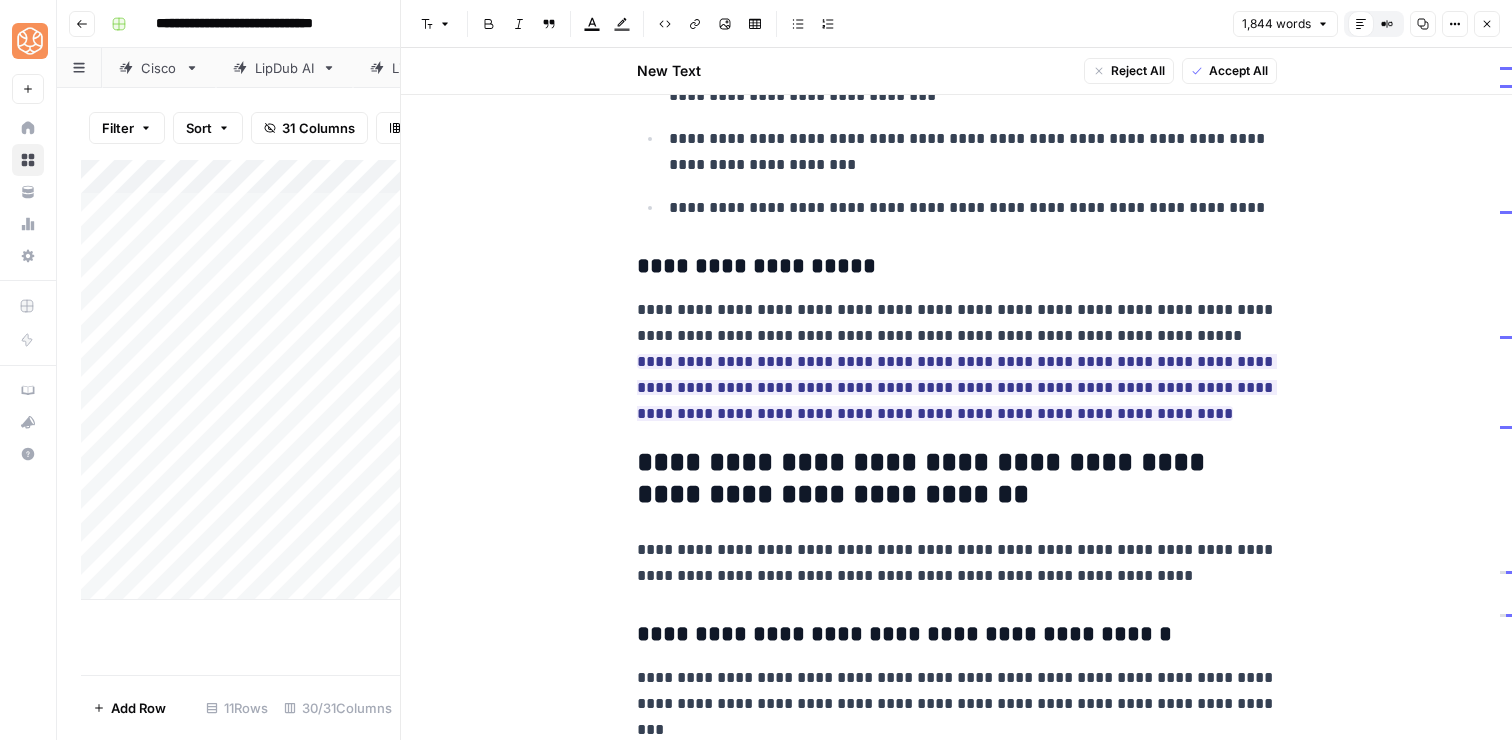 scroll, scrollTop: 4507, scrollLeft: 0, axis: vertical 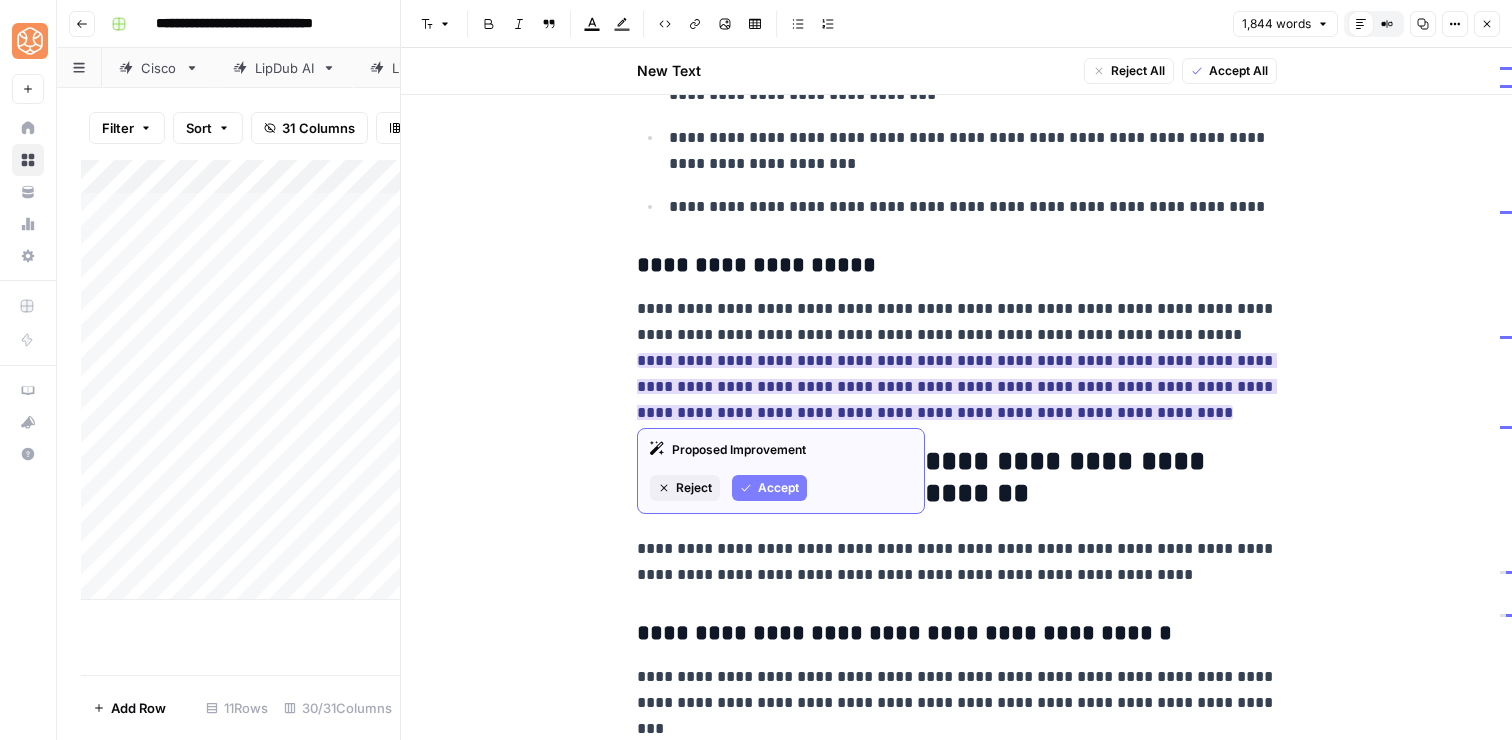 click on "Accept" at bounding box center (778, 488) 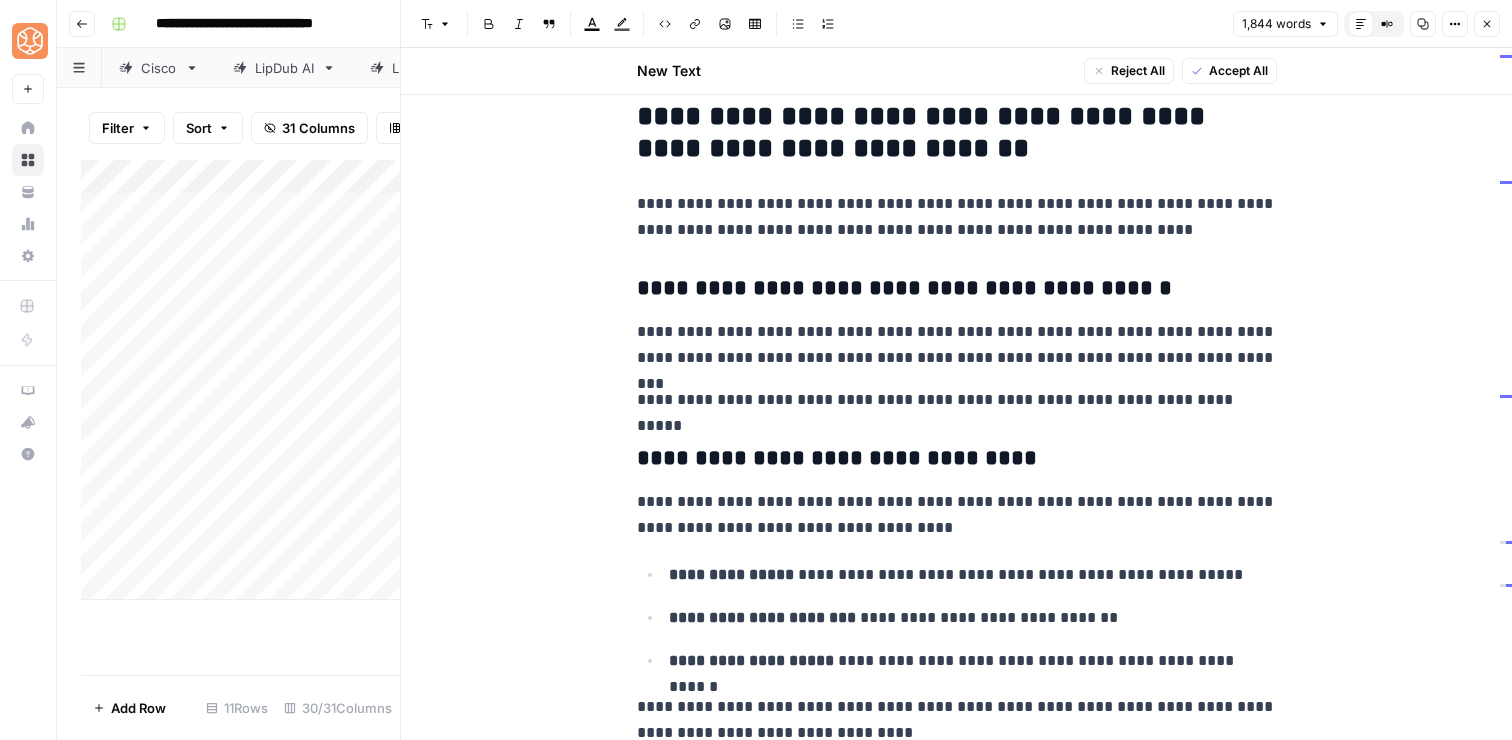 scroll, scrollTop: 4853, scrollLeft: 0, axis: vertical 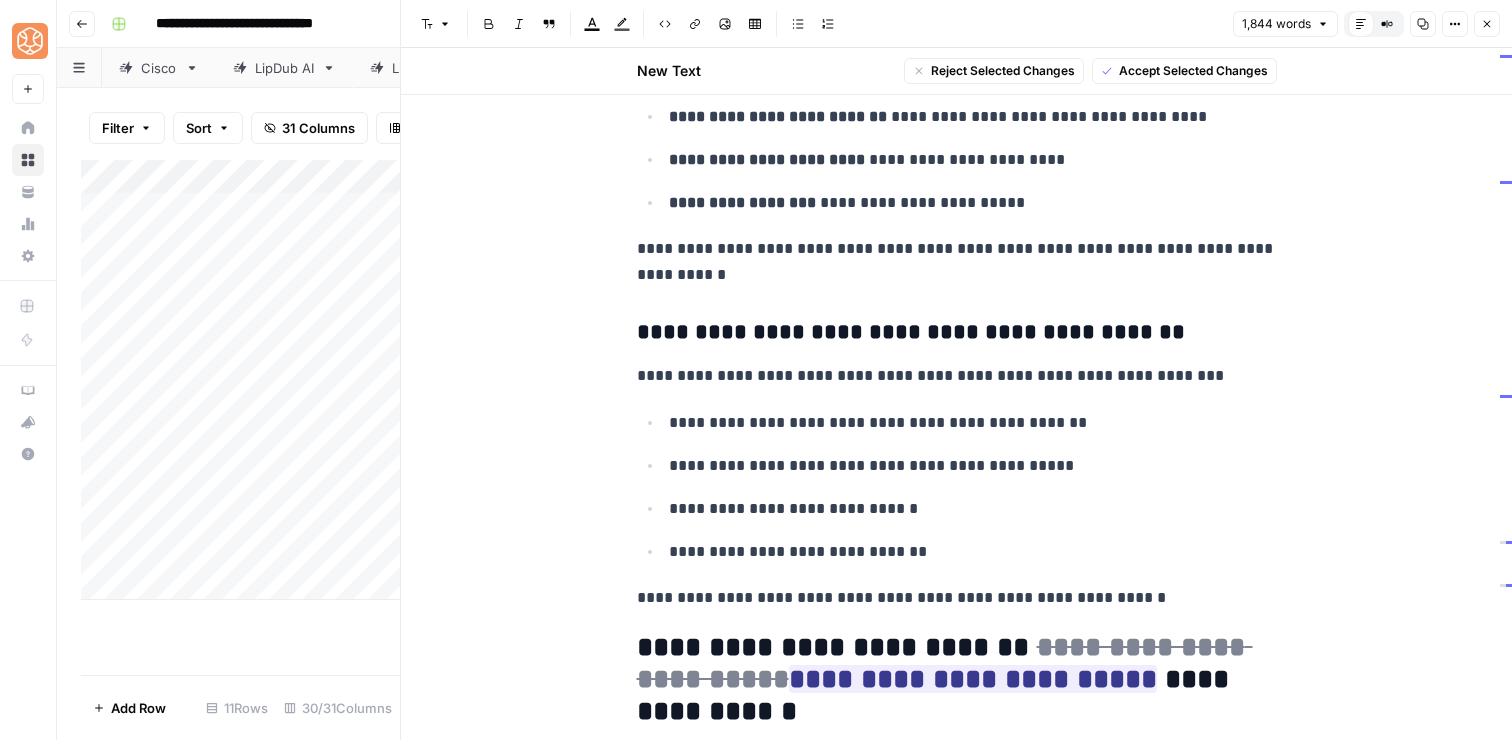 drag, startPoint x: 633, startPoint y: 333, endPoint x: 1136, endPoint y: 599, distance: 569.00354 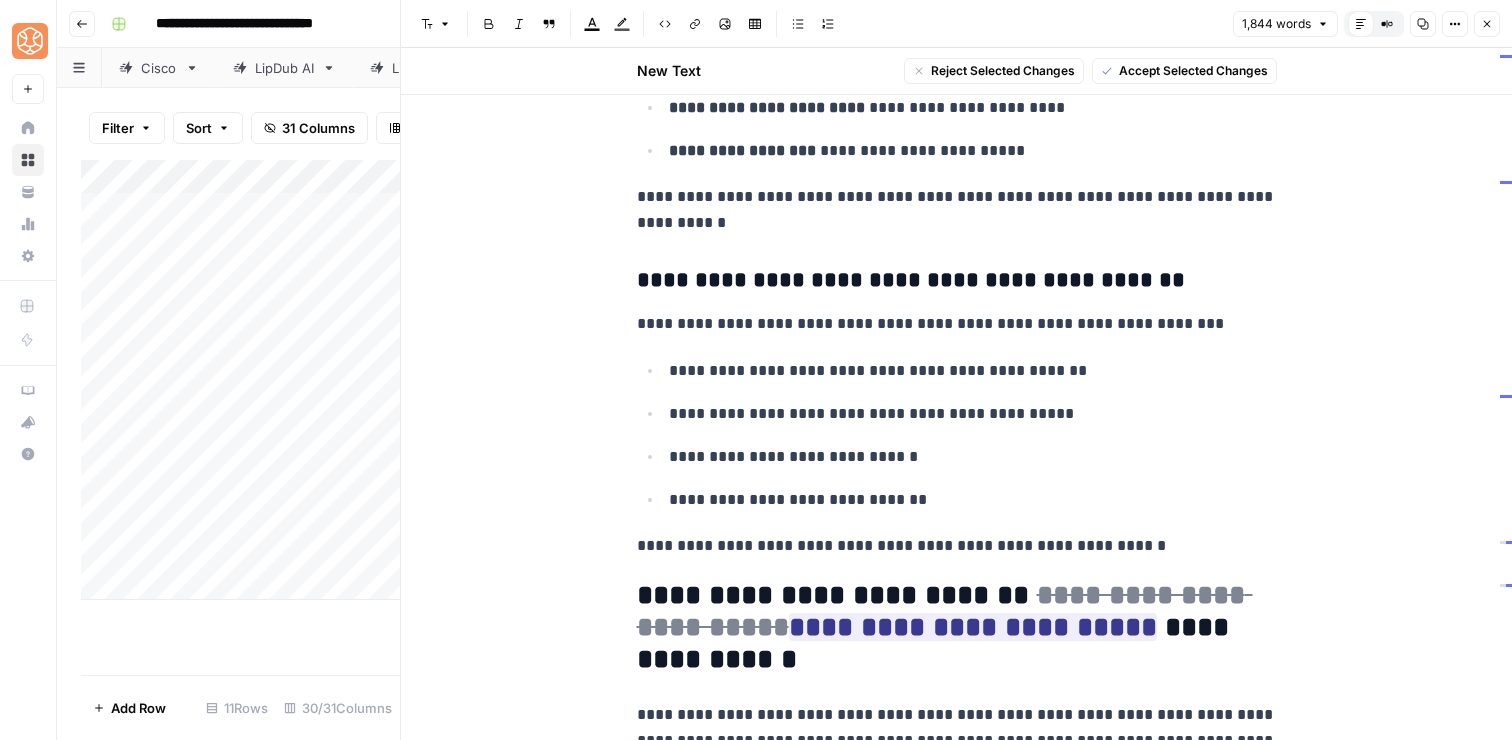 scroll, scrollTop: 7385, scrollLeft: 0, axis: vertical 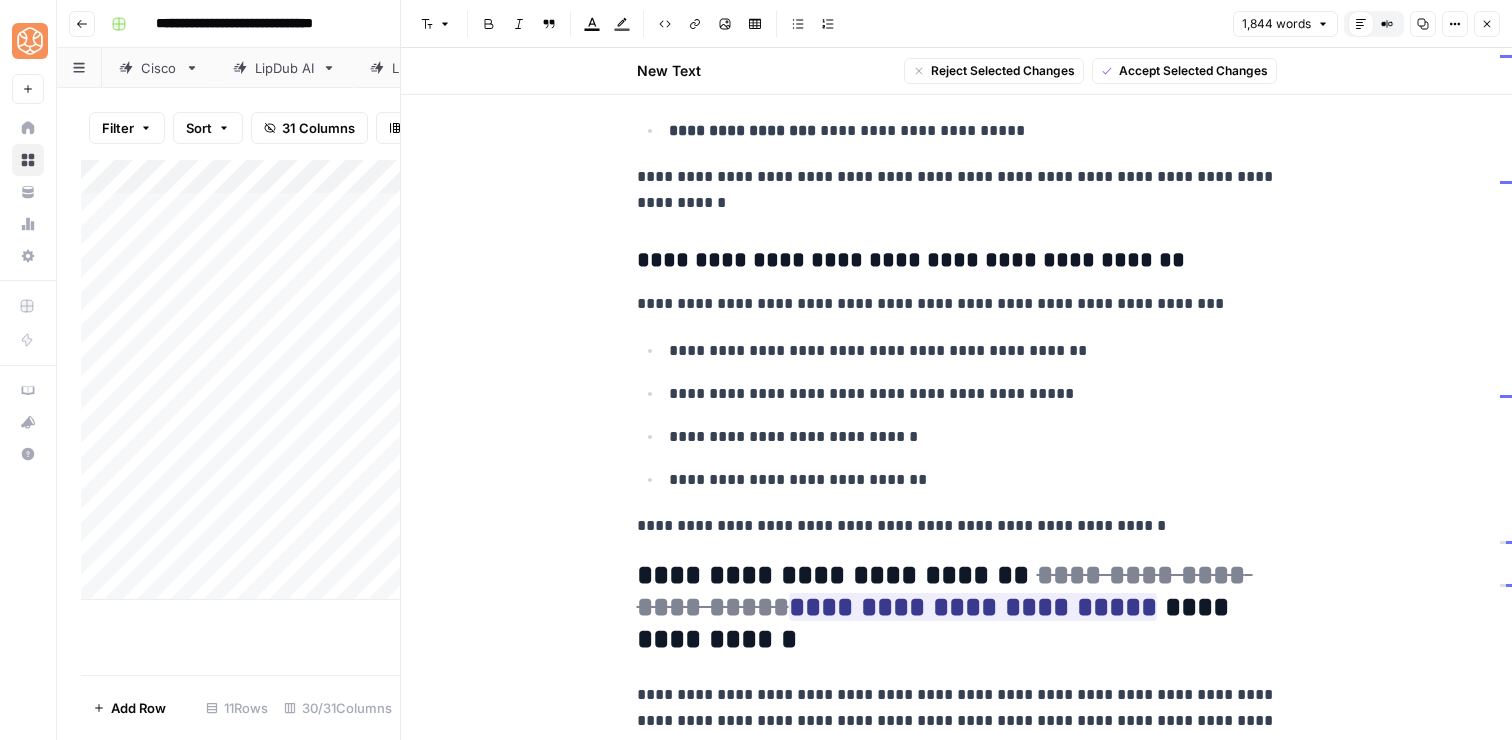 click on "**********" at bounding box center (957, -2714) 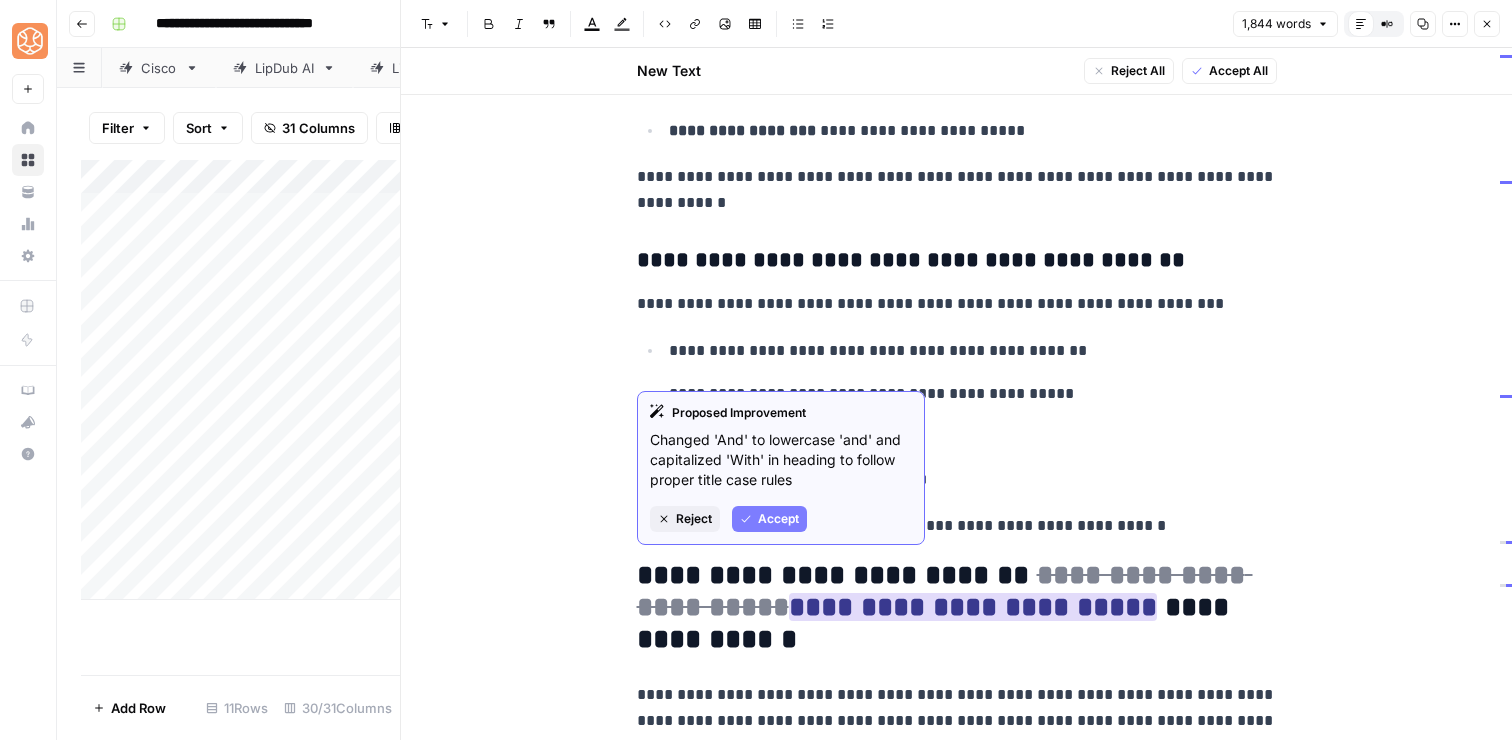 click on "Proposed Improvement Changed 'And' to lowercase 'and' and capitalized 'With' in heading to follow proper title case rules Reject Accept" at bounding box center (781, 468) 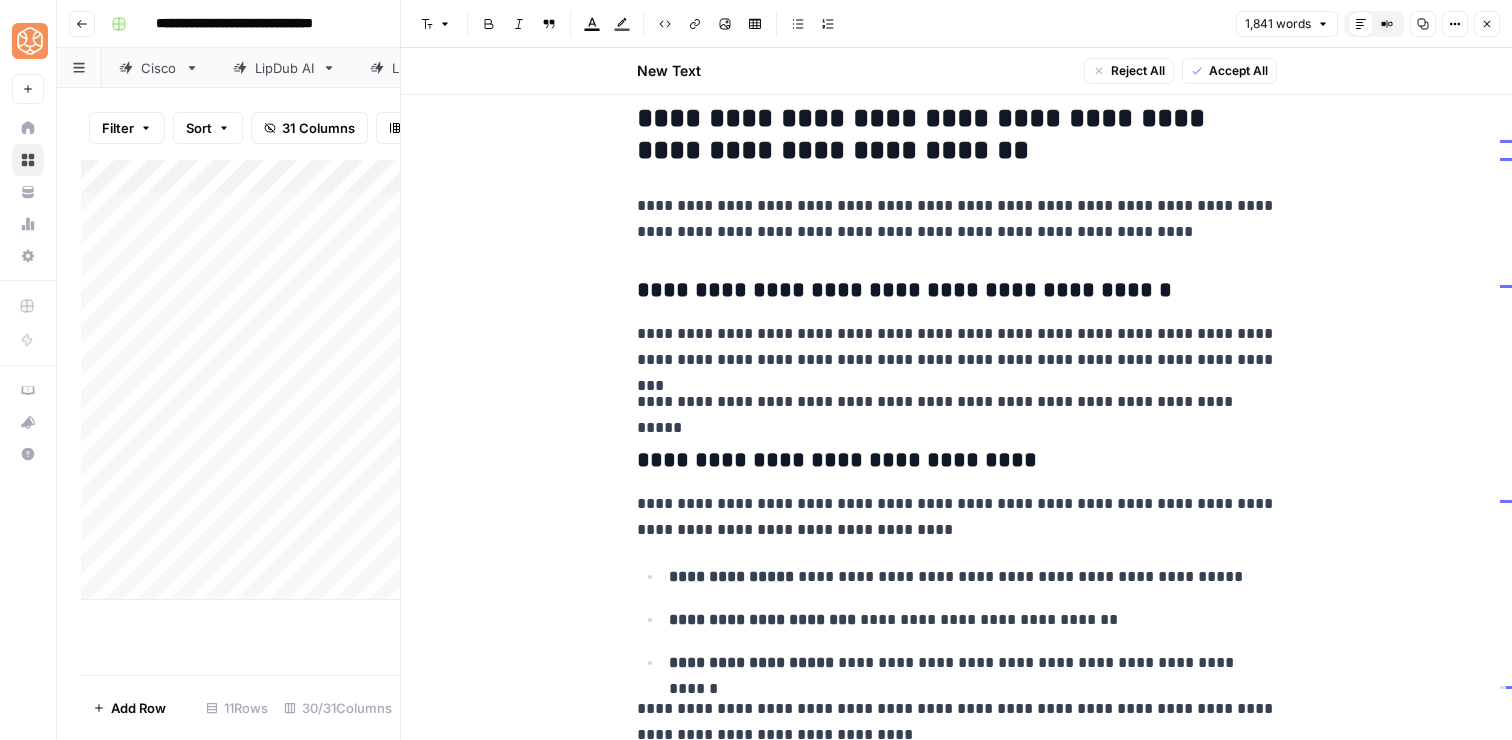 scroll, scrollTop: 4801, scrollLeft: 0, axis: vertical 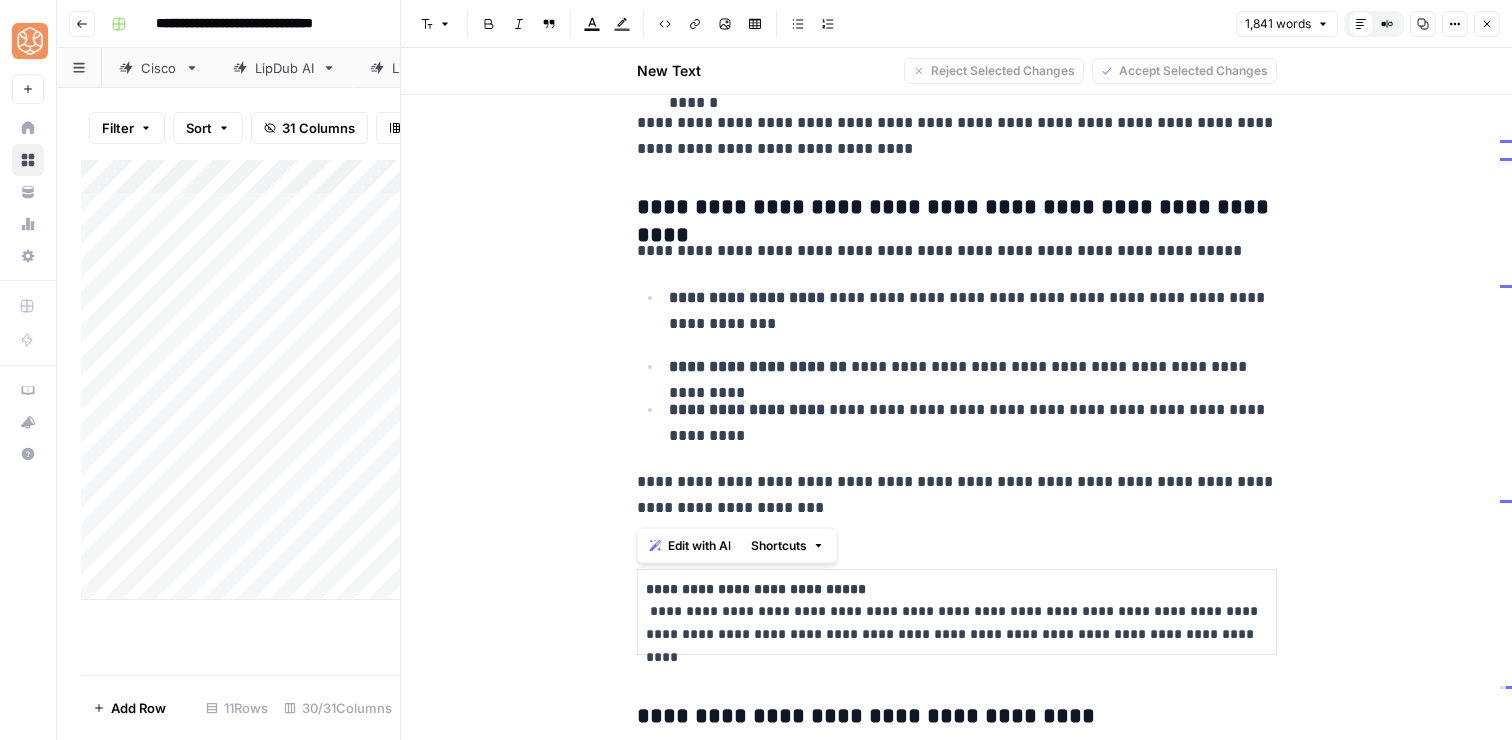 drag, startPoint x: 637, startPoint y: 255, endPoint x: 1295, endPoint y: 538, distance: 716.27716 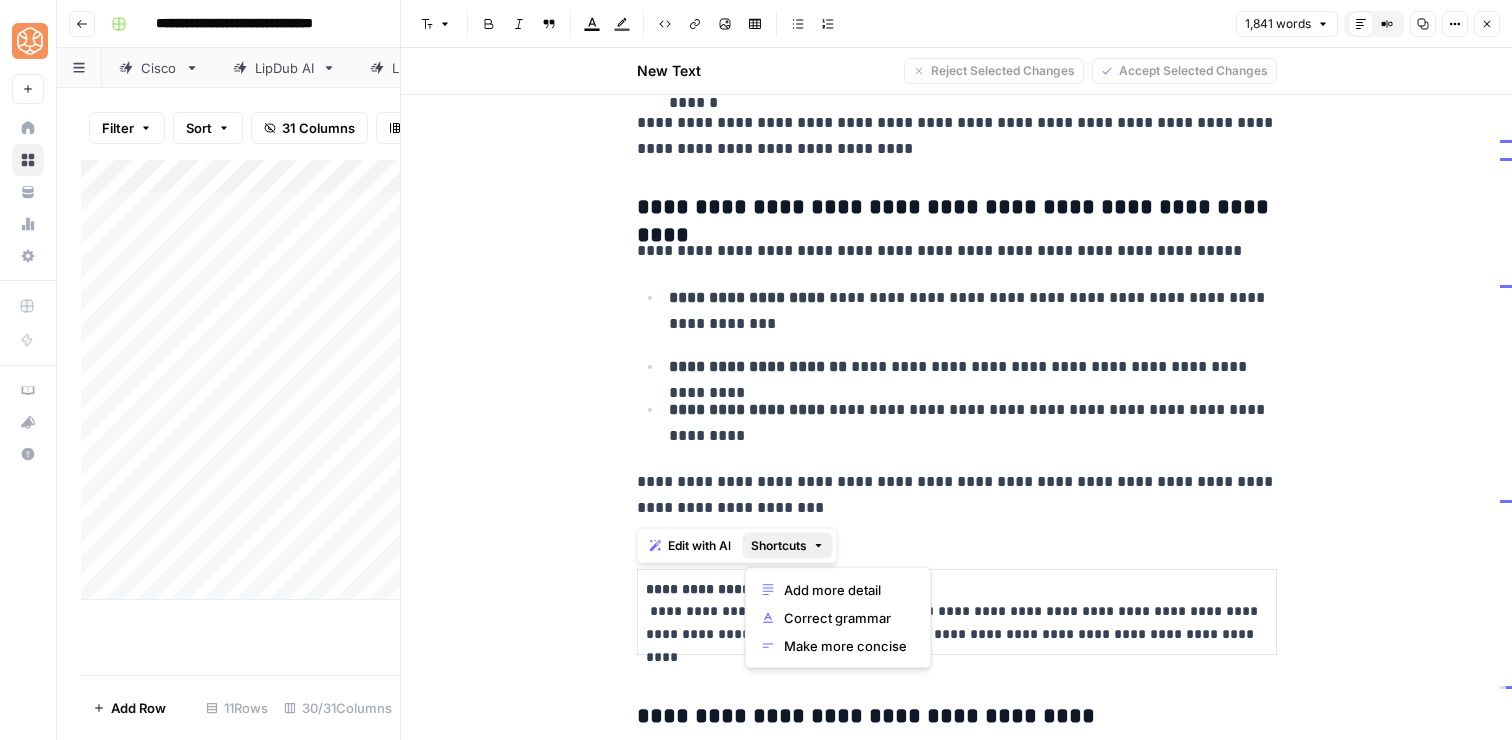 click on "Shortcuts" at bounding box center (779, 546) 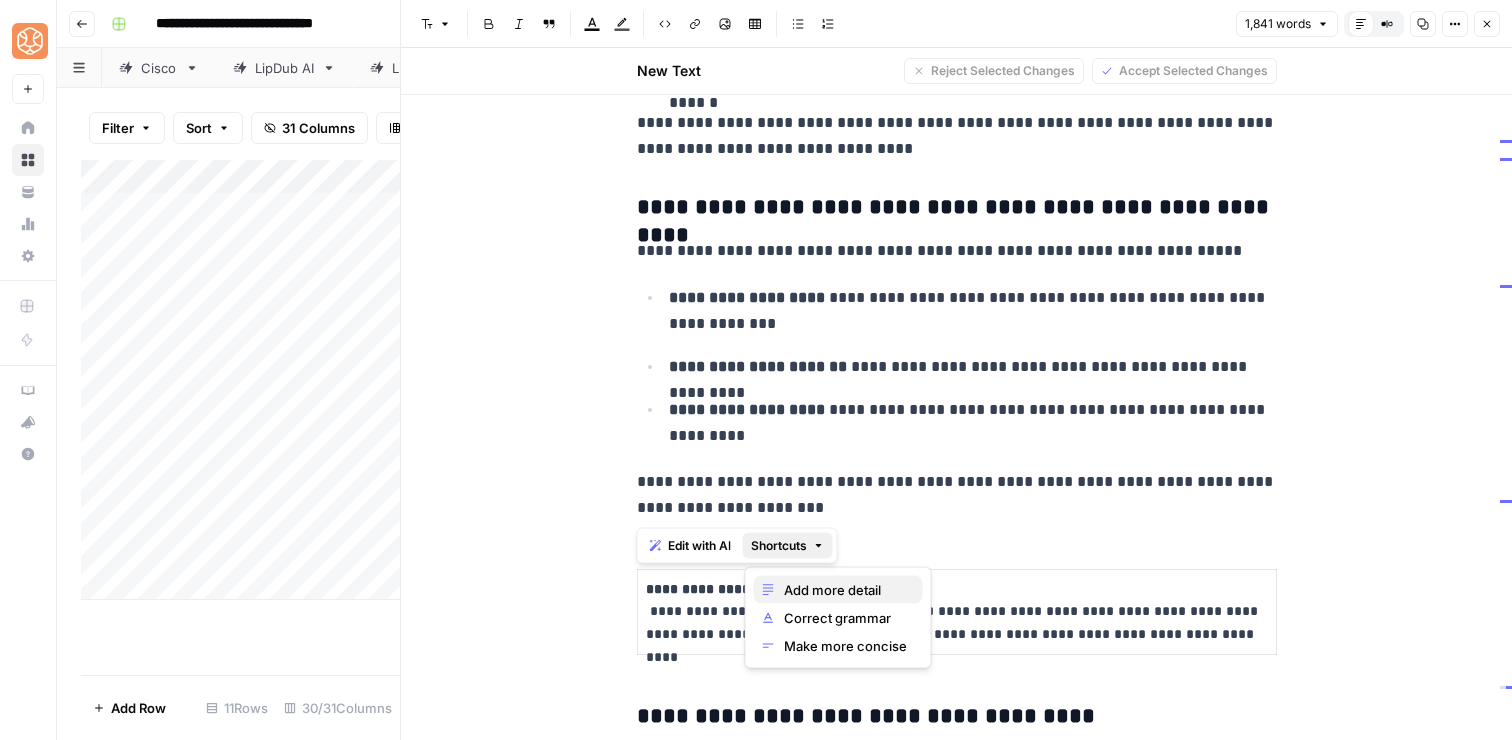 click on "Add more detail" at bounding box center [845, 590] 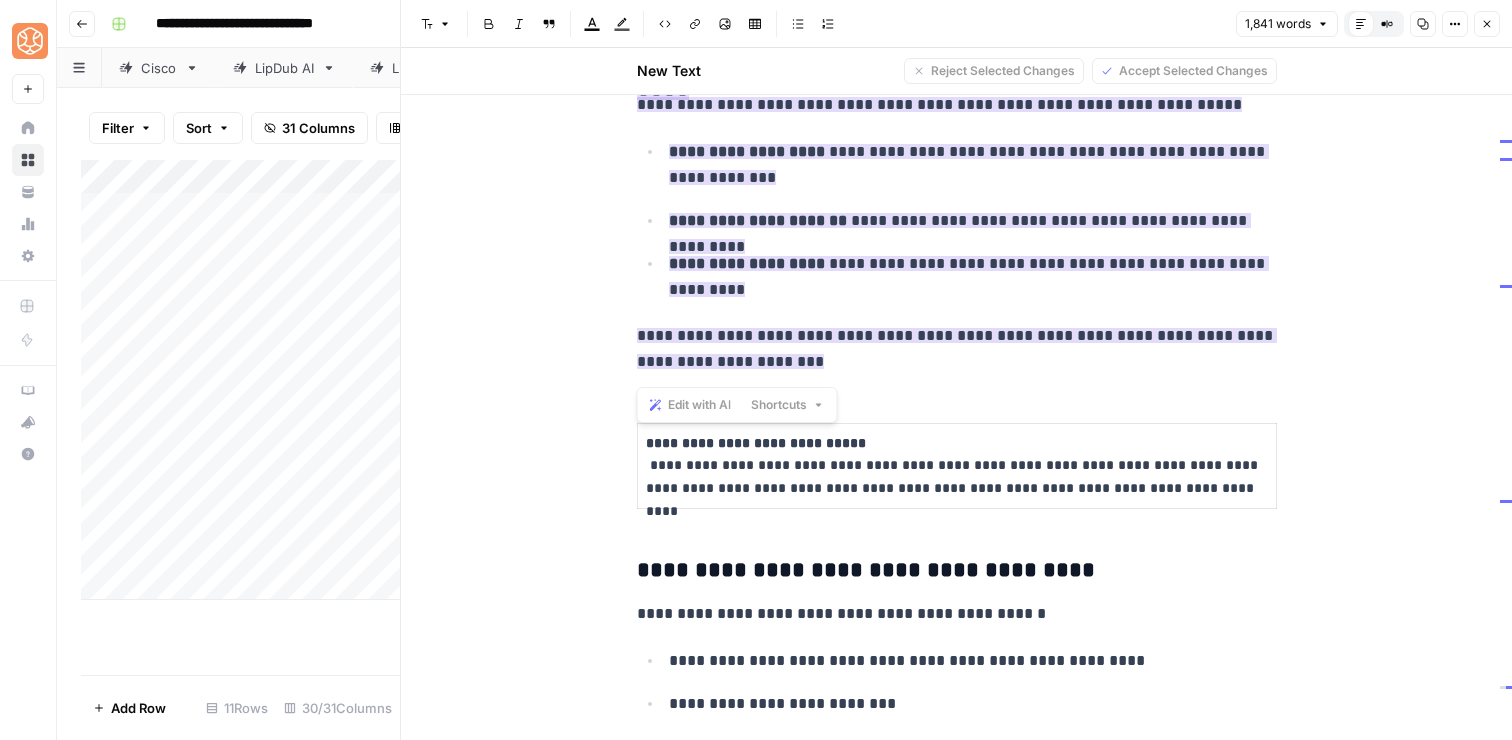 scroll, scrollTop: 5583, scrollLeft: 0, axis: vertical 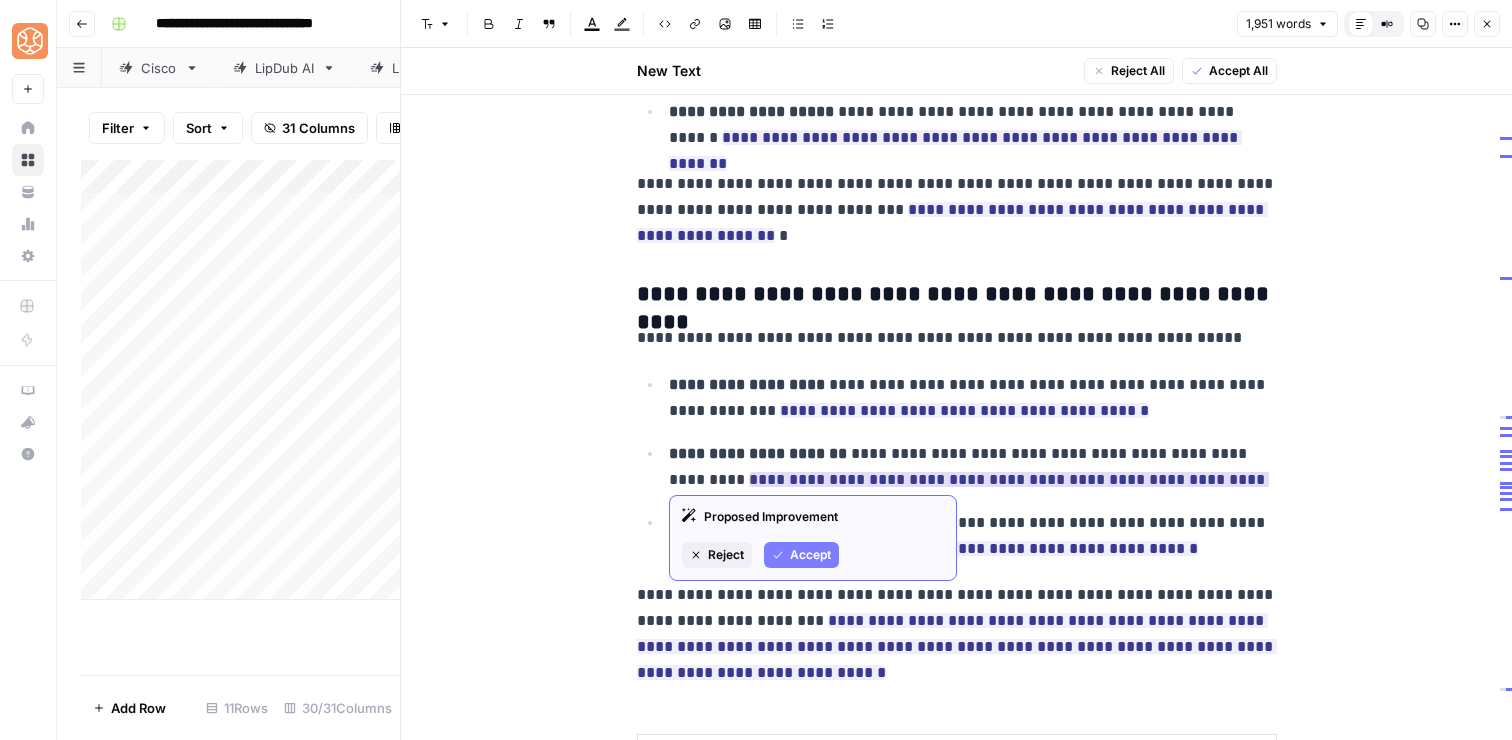 click on "Accept" at bounding box center [810, 555] 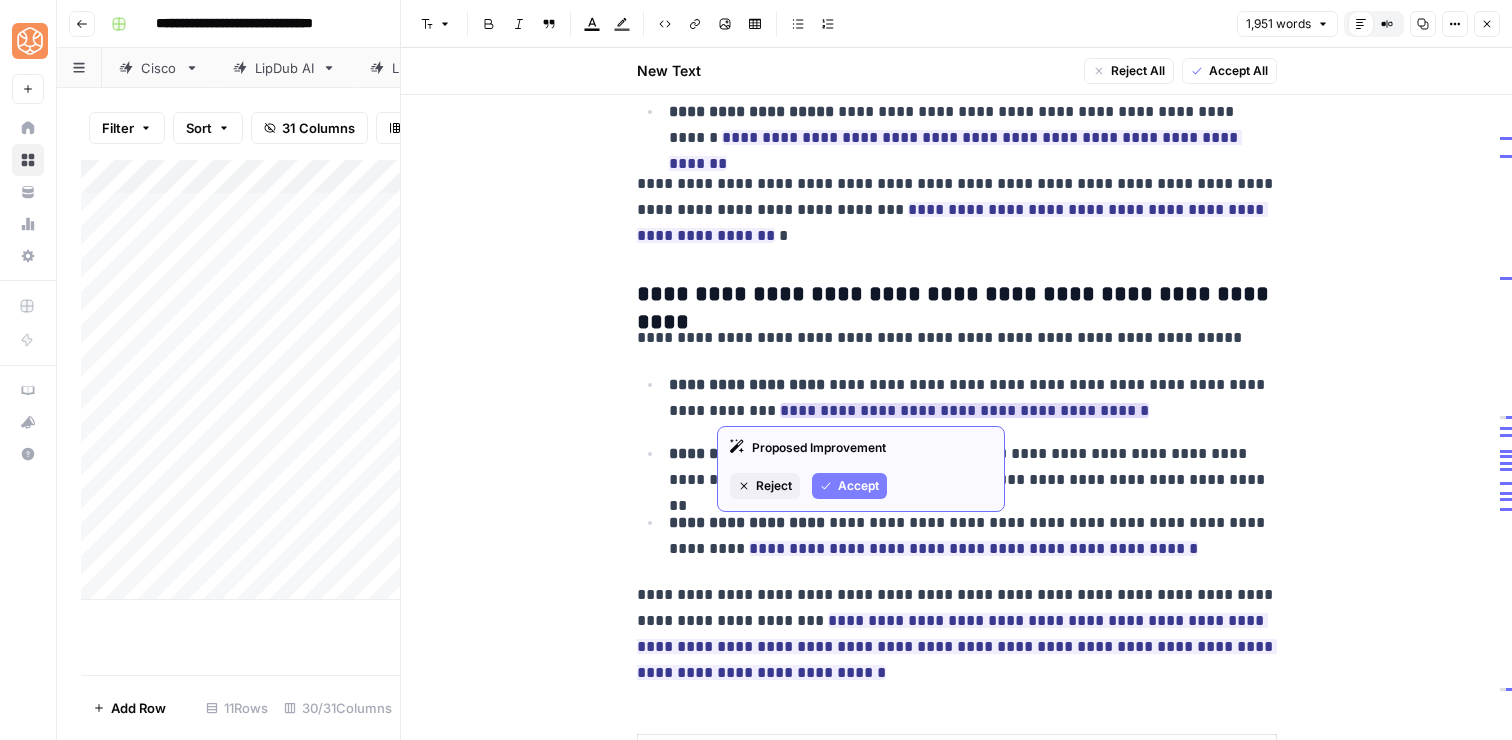 click 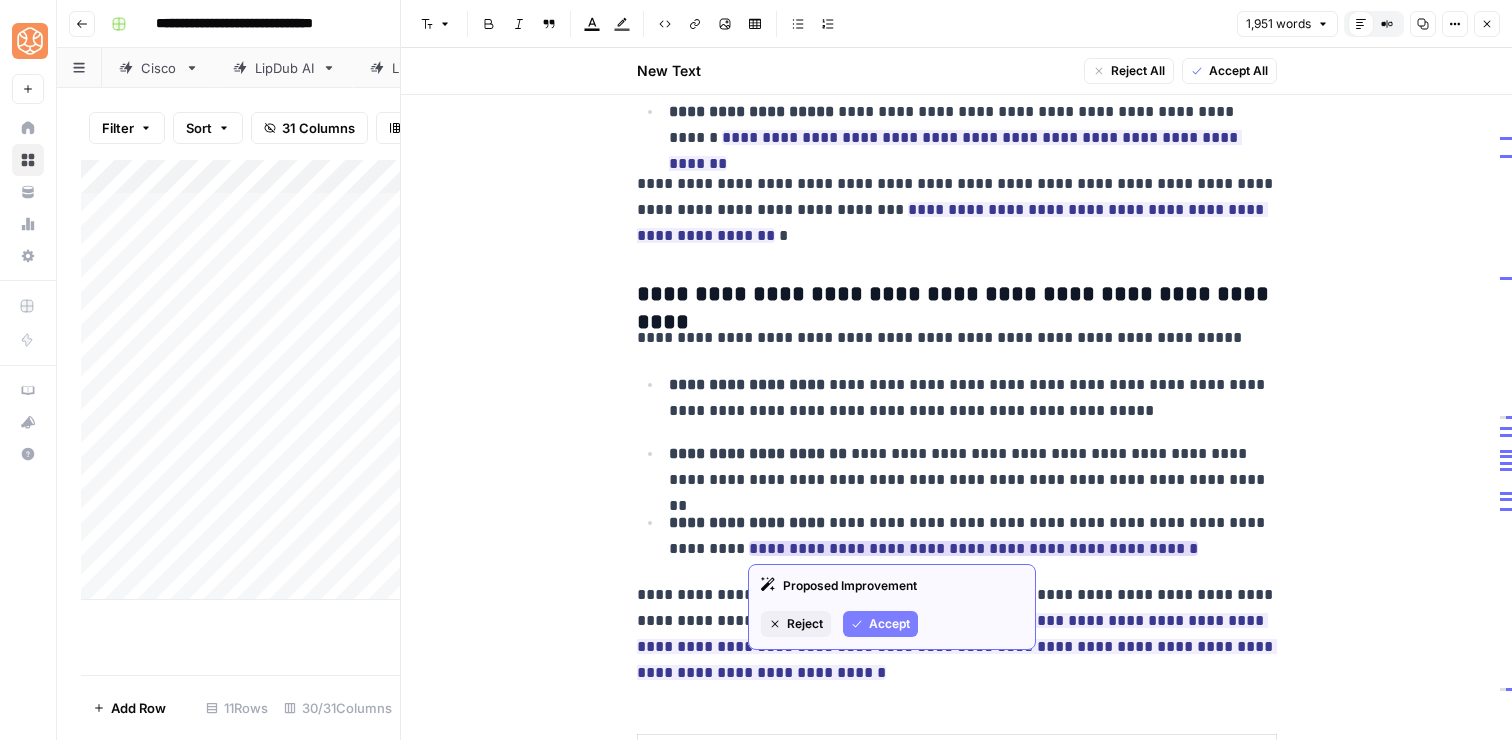 click on "Accept" at bounding box center (889, 624) 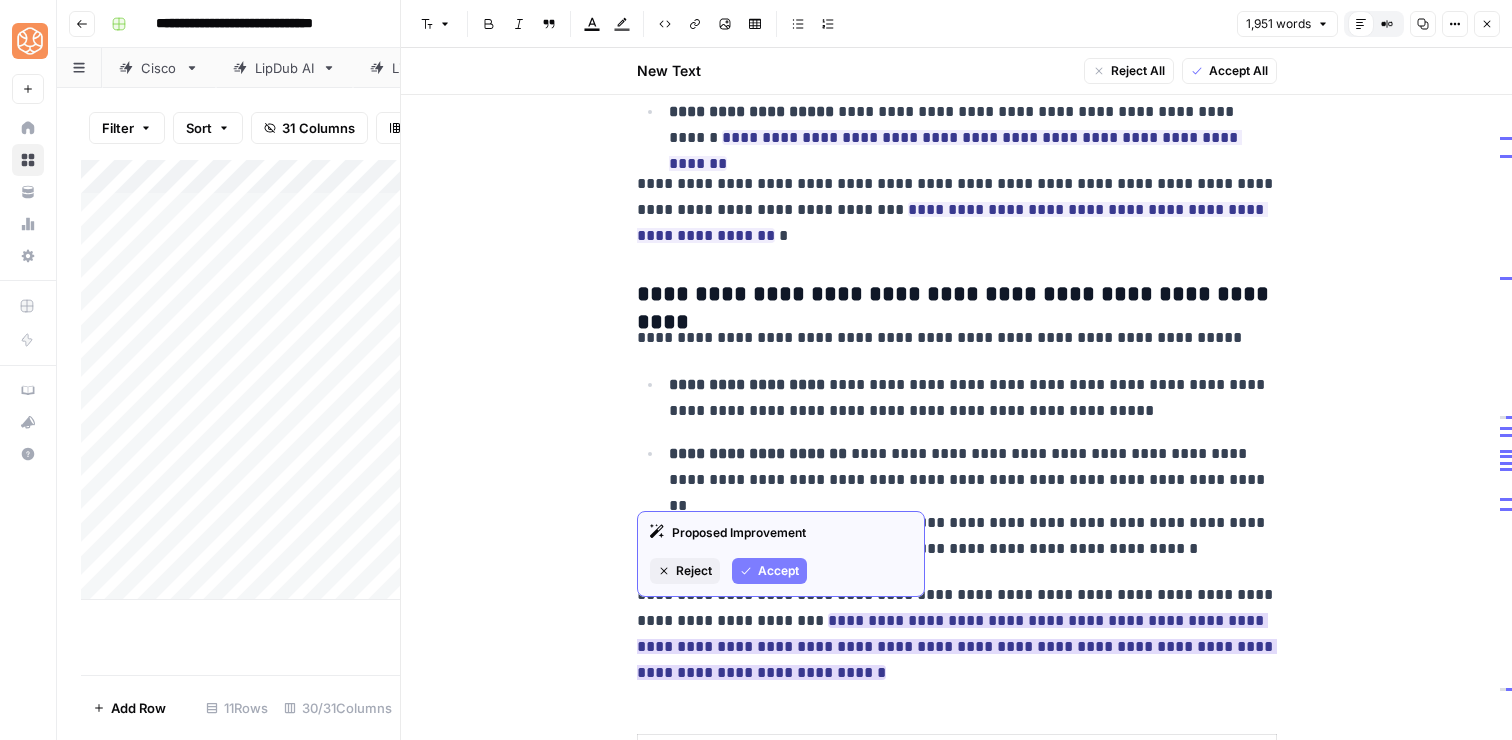 click on "Accept" at bounding box center [778, 571] 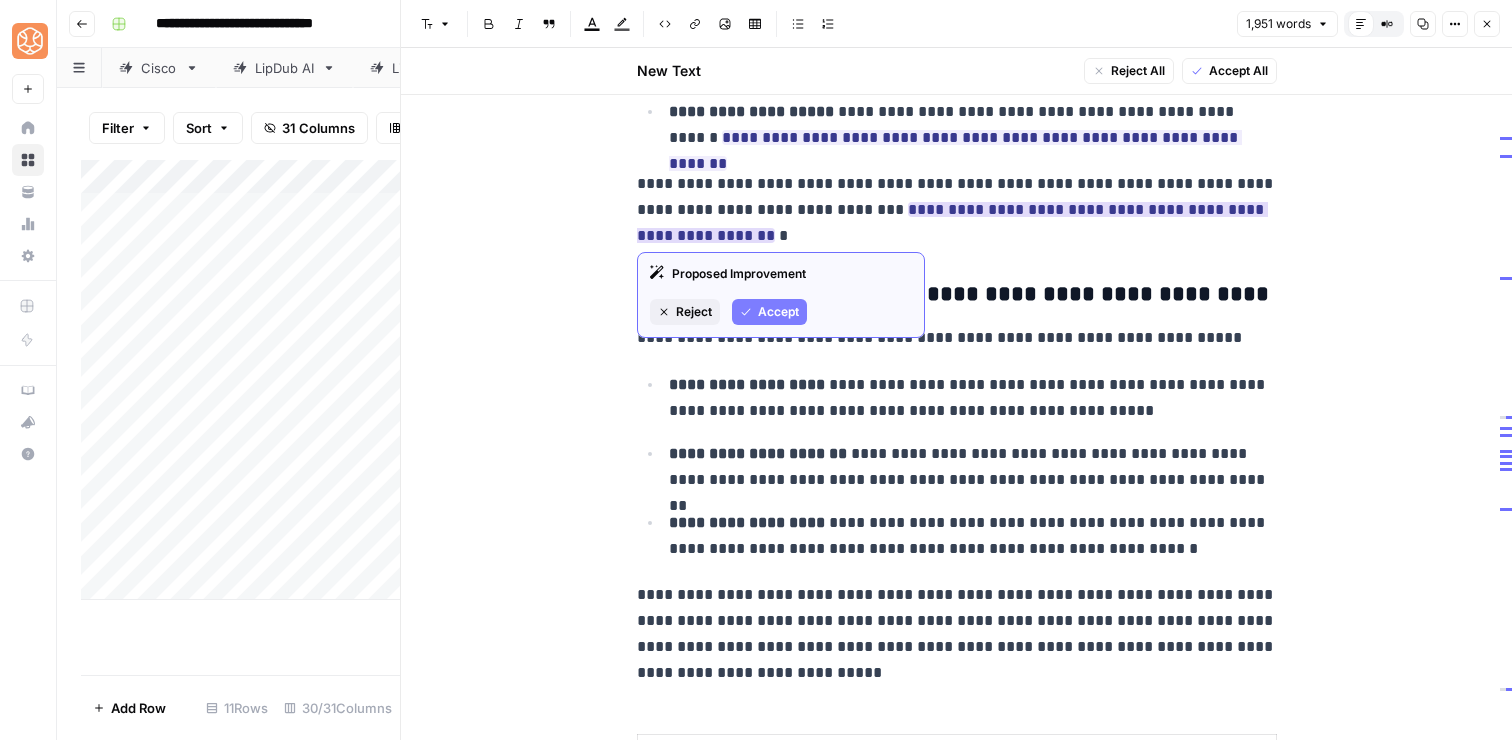 click on "Accept" at bounding box center [778, 312] 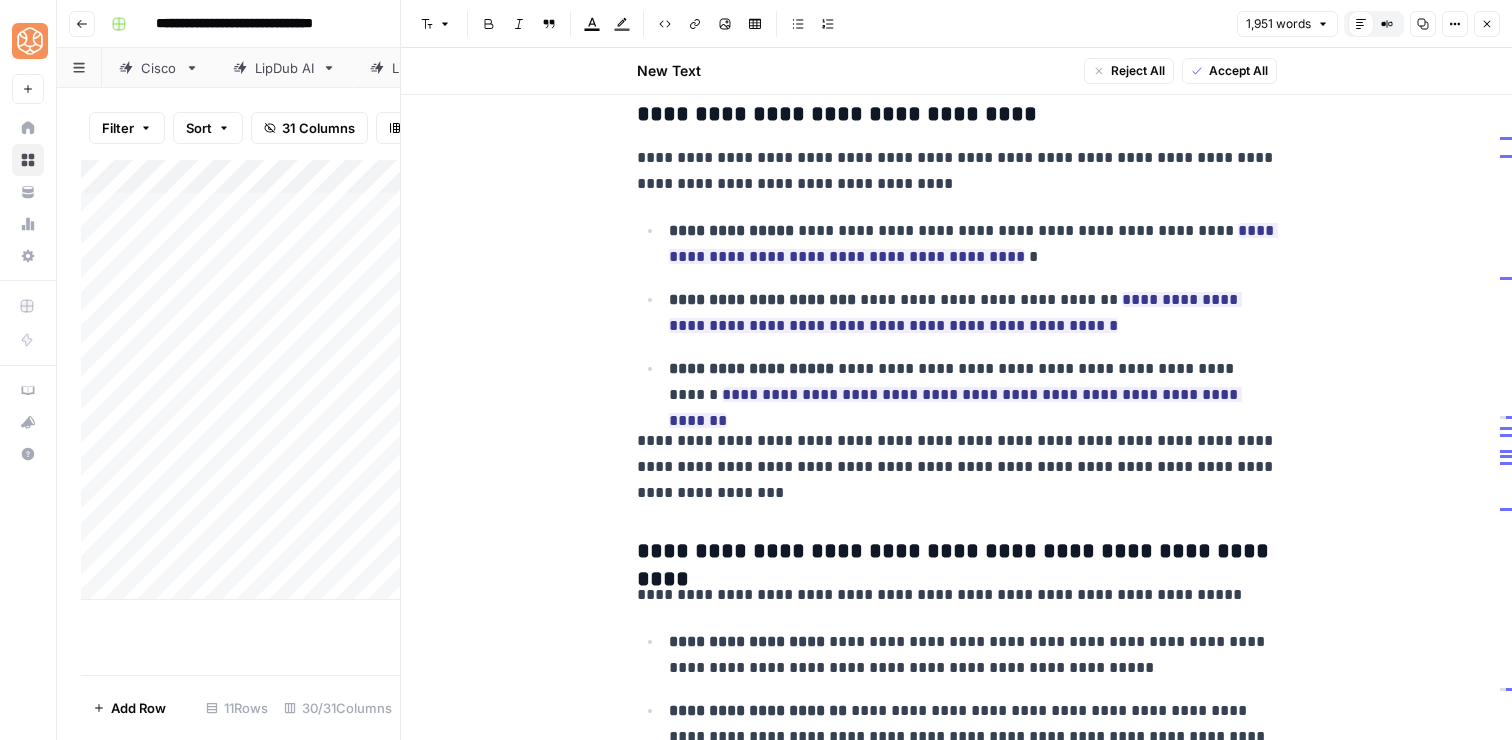 scroll, scrollTop: 5320, scrollLeft: 0, axis: vertical 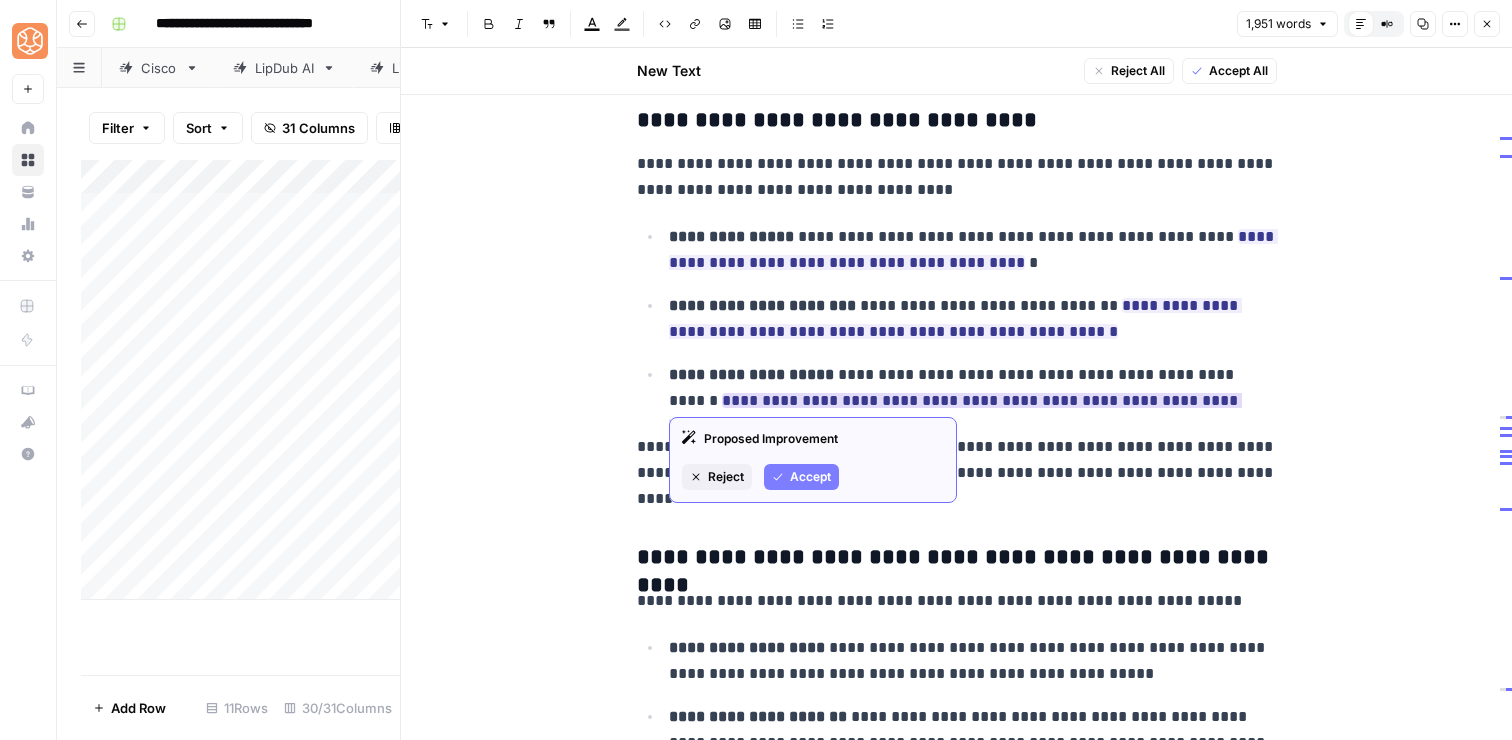 click on "Accept" at bounding box center (810, 477) 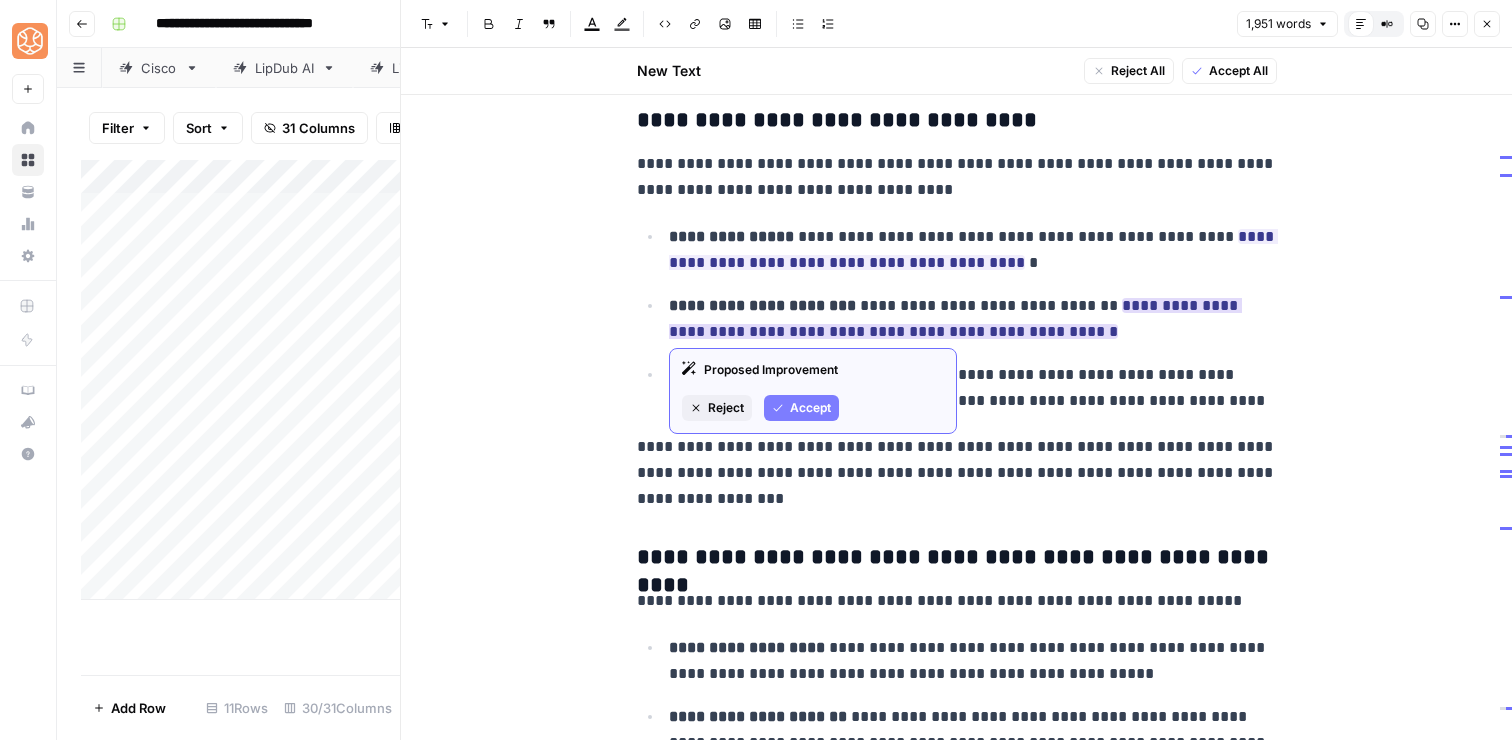 click on "Accept" at bounding box center [801, 408] 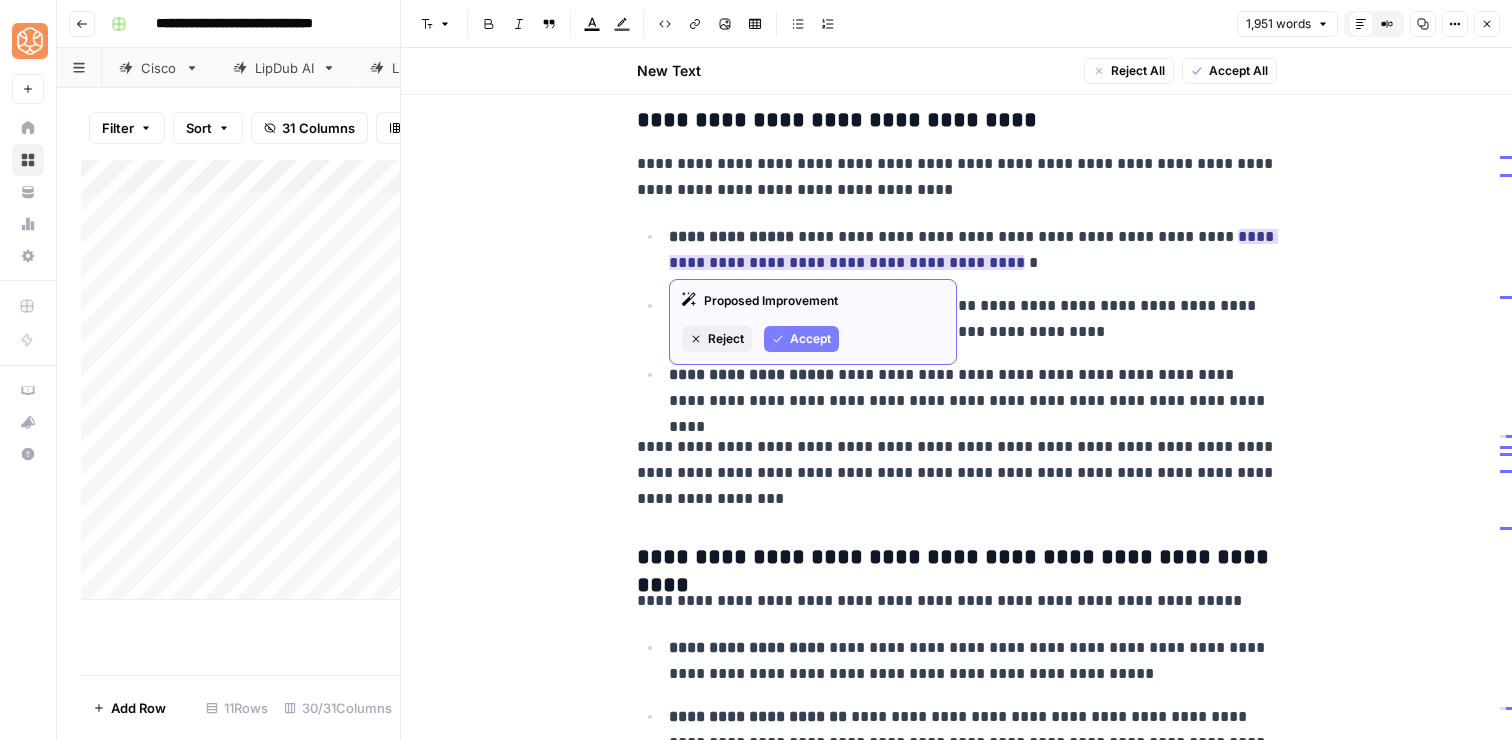 click on "Accept" at bounding box center [810, 339] 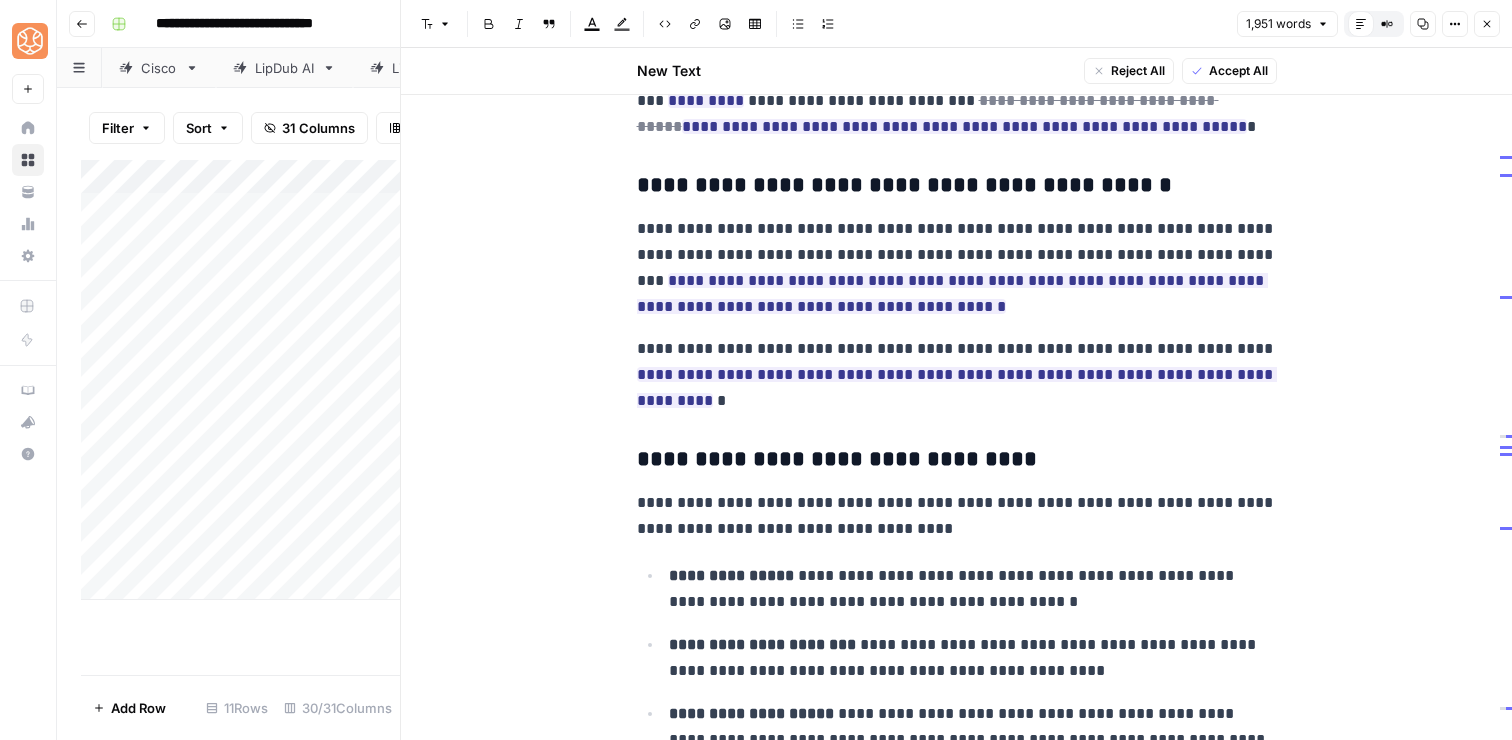 scroll, scrollTop: 4969, scrollLeft: 0, axis: vertical 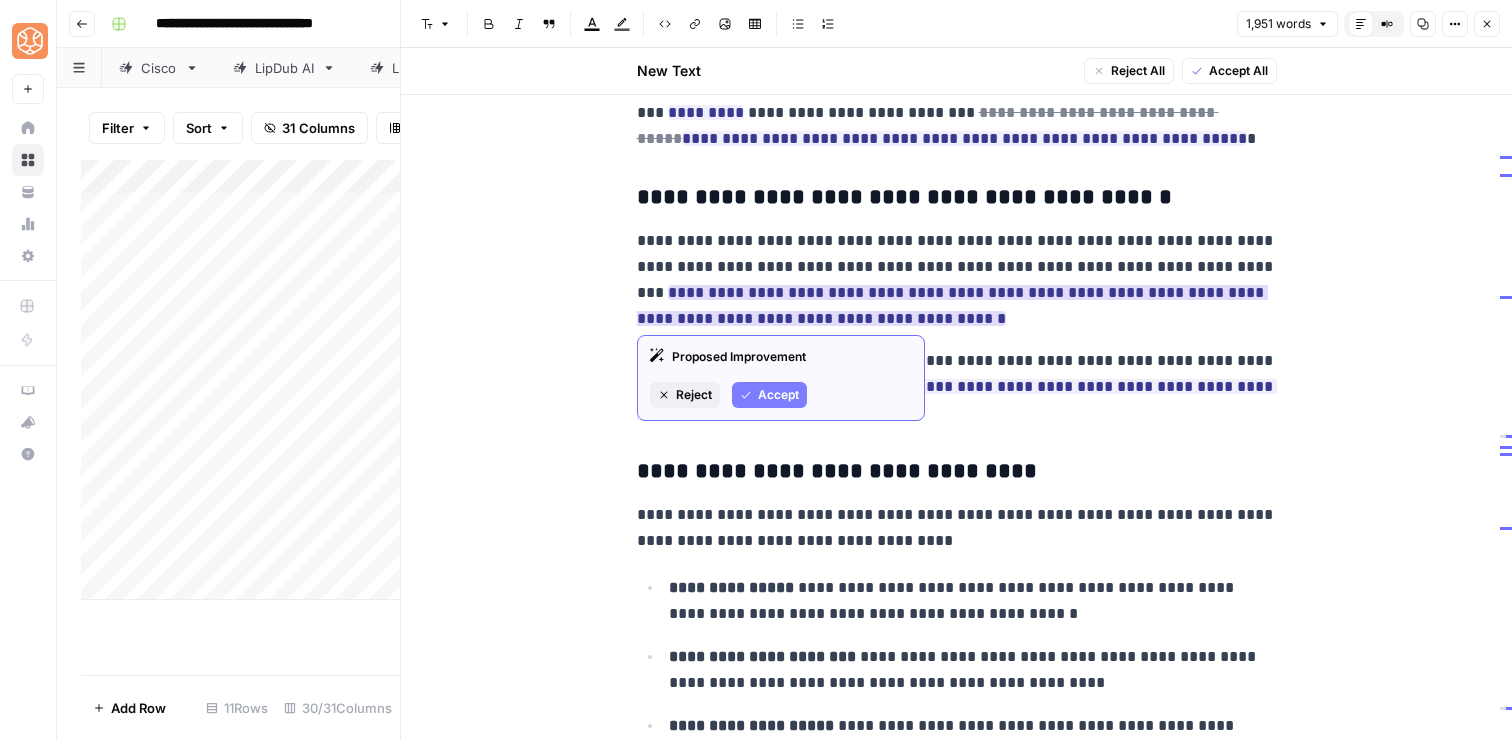 click on "Accept" at bounding box center [778, 395] 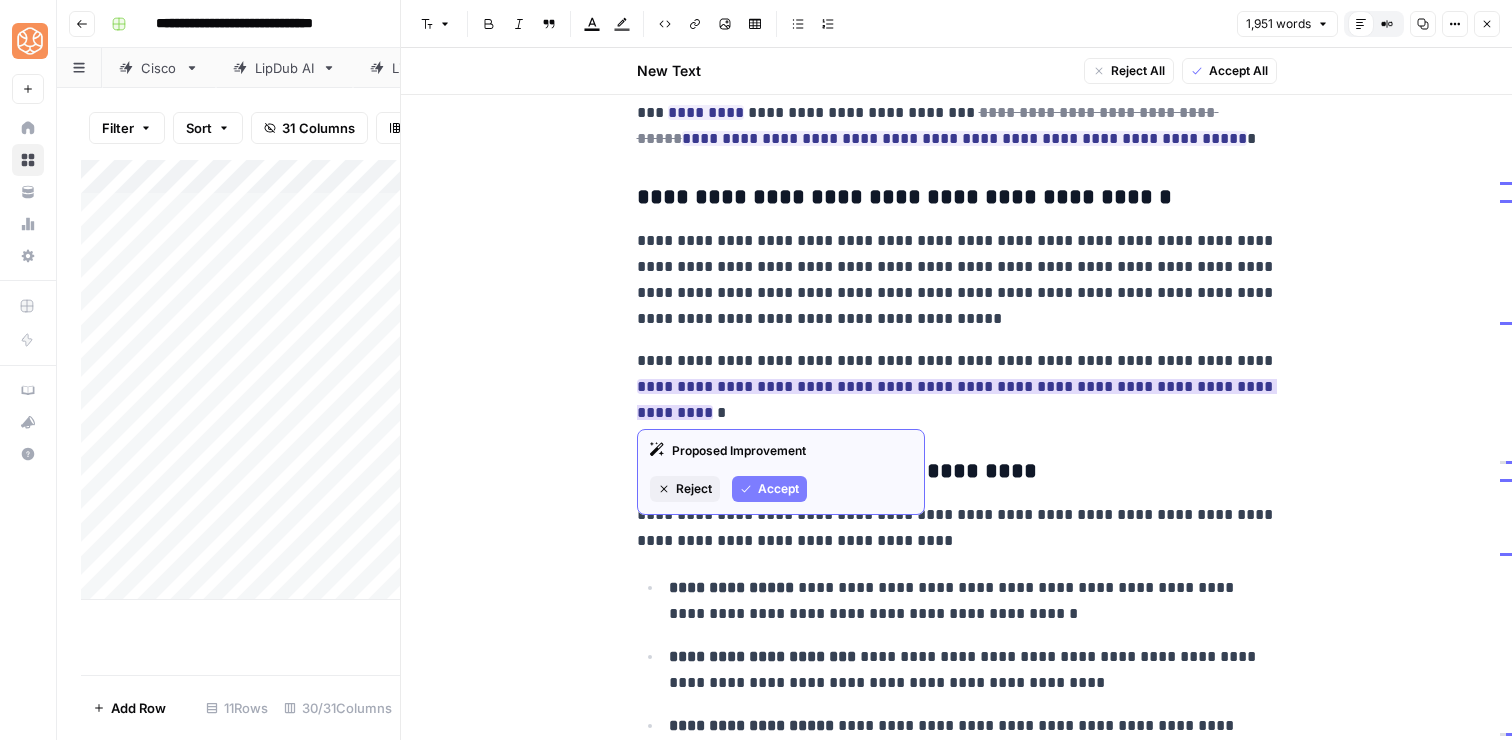 click on "Accept" at bounding box center [778, 489] 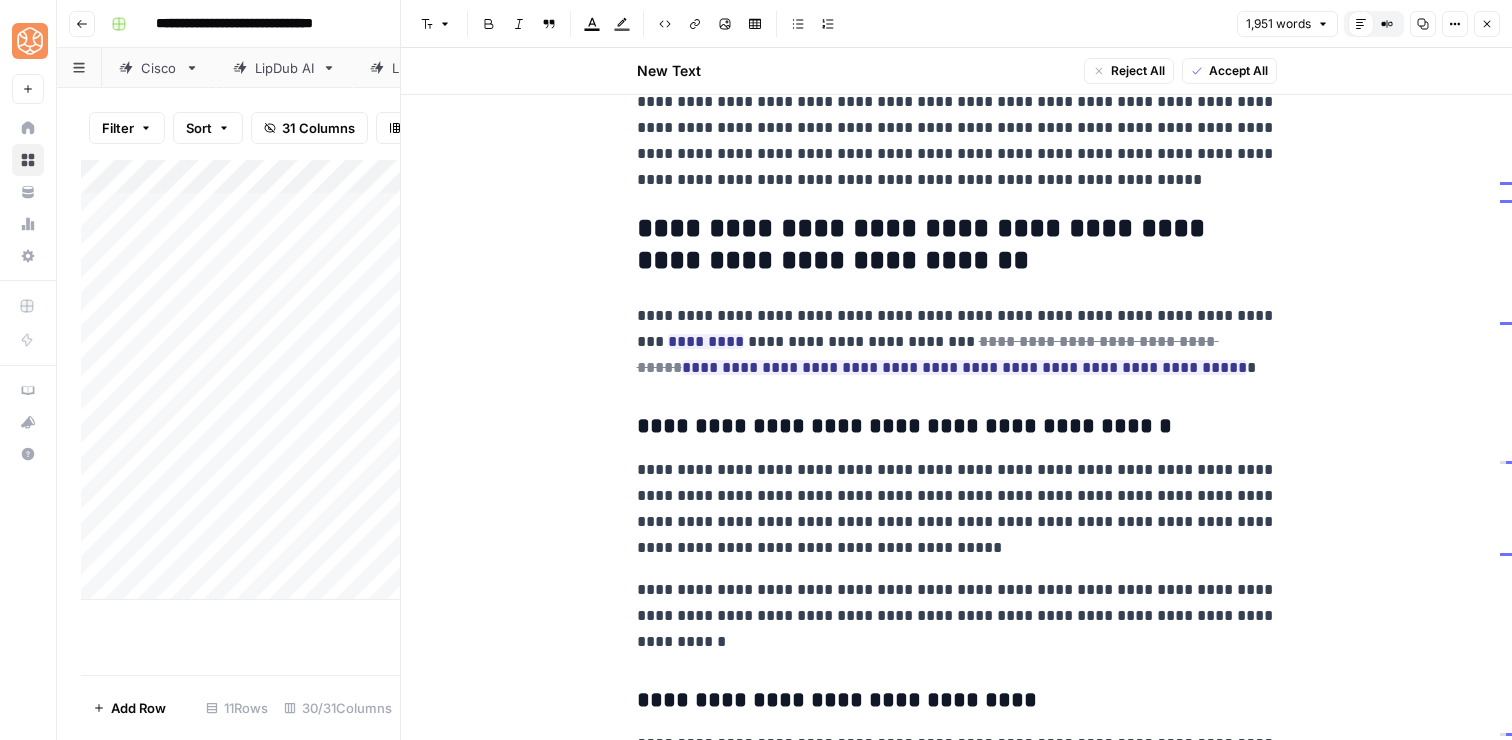 scroll, scrollTop: 4729, scrollLeft: 0, axis: vertical 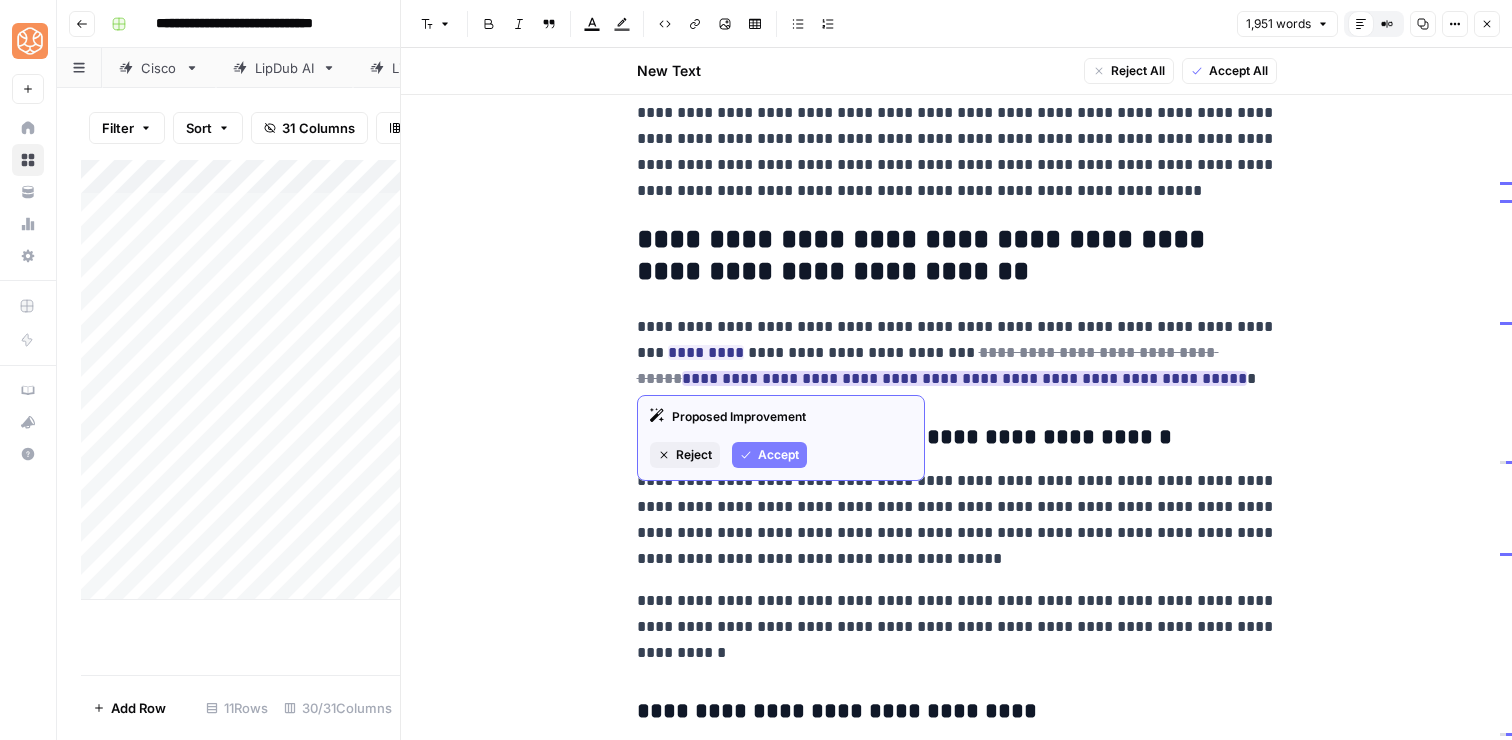 click on "Accept" at bounding box center (778, 455) 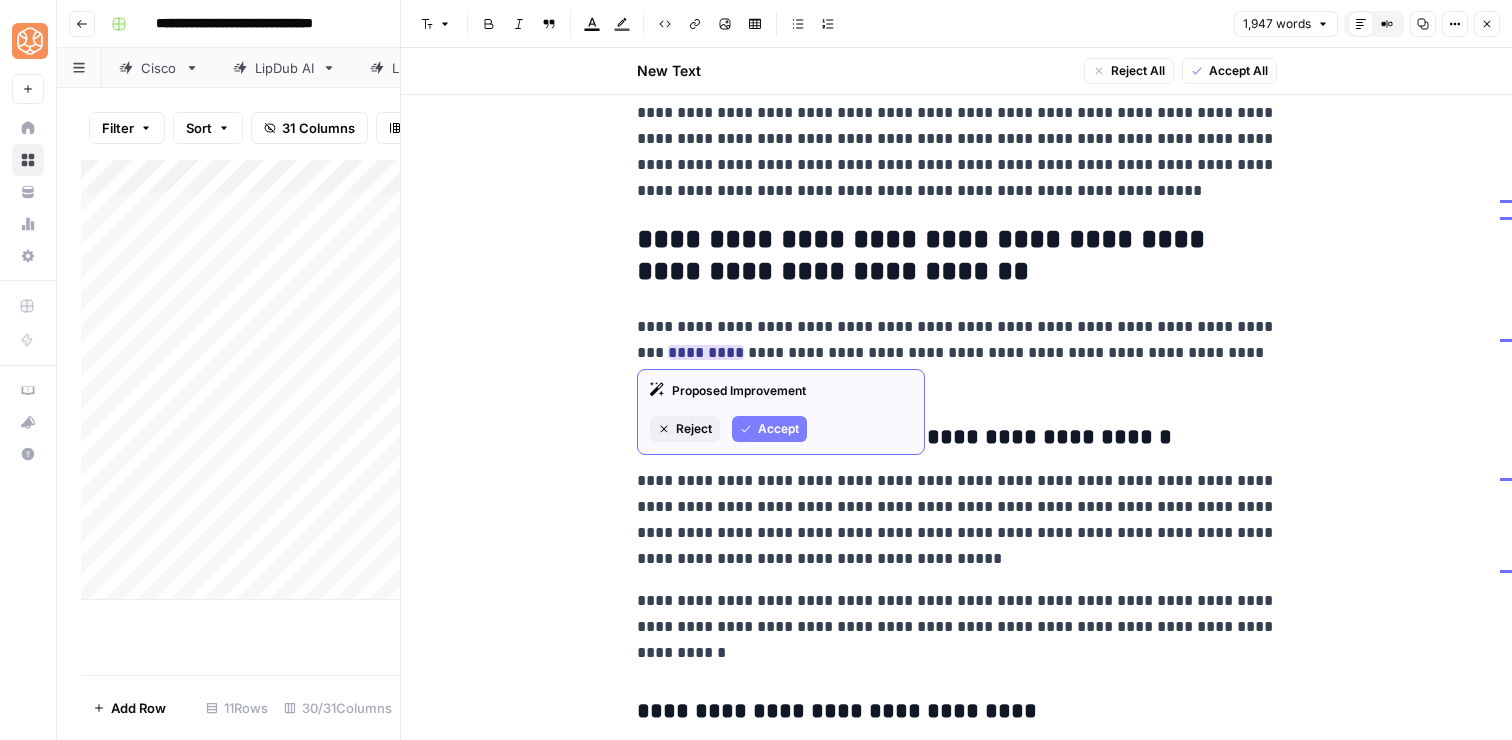 click on "Proposed Improvement Reject Accept" at bounding box center [781, 412] 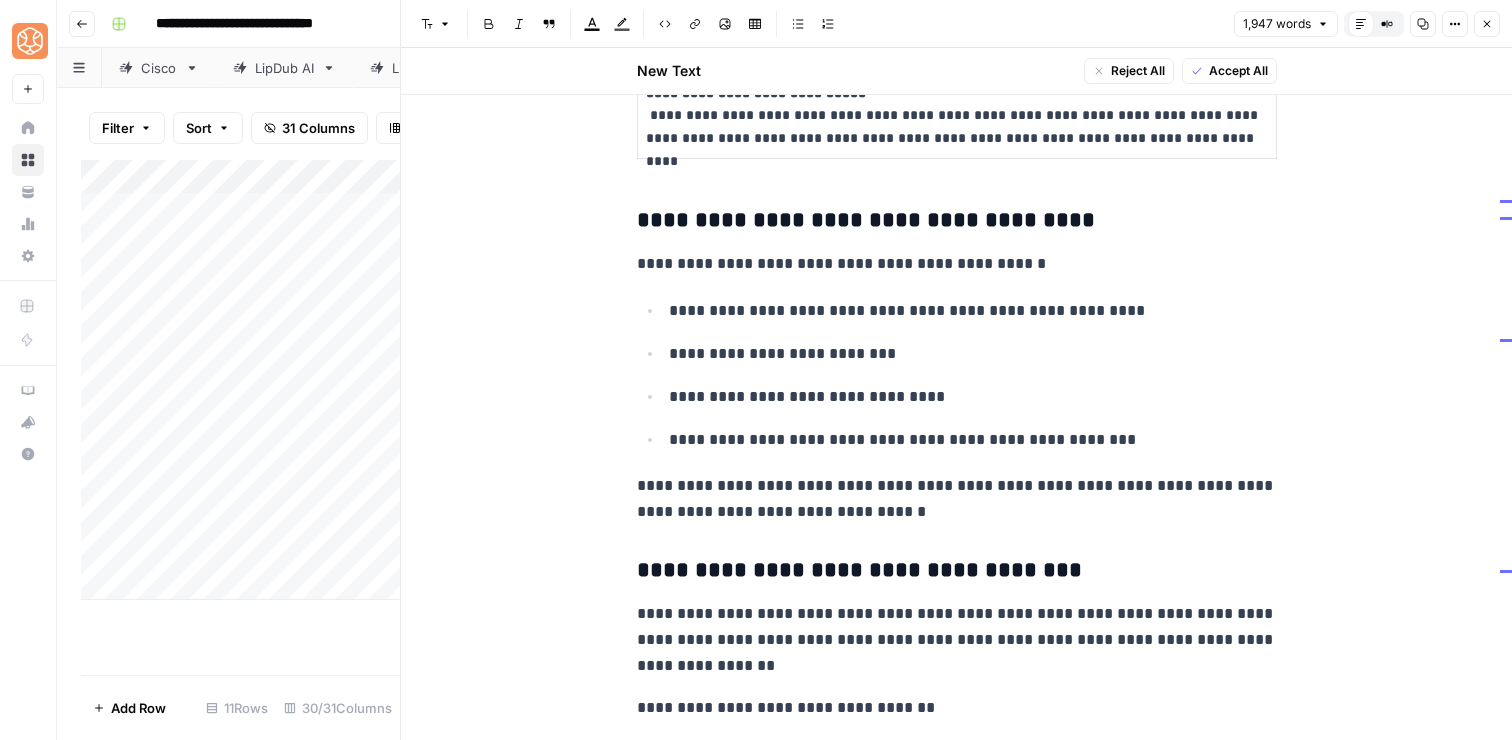 scroll, scrollTop: 6247, scrollLeft: 0, axis: vertical 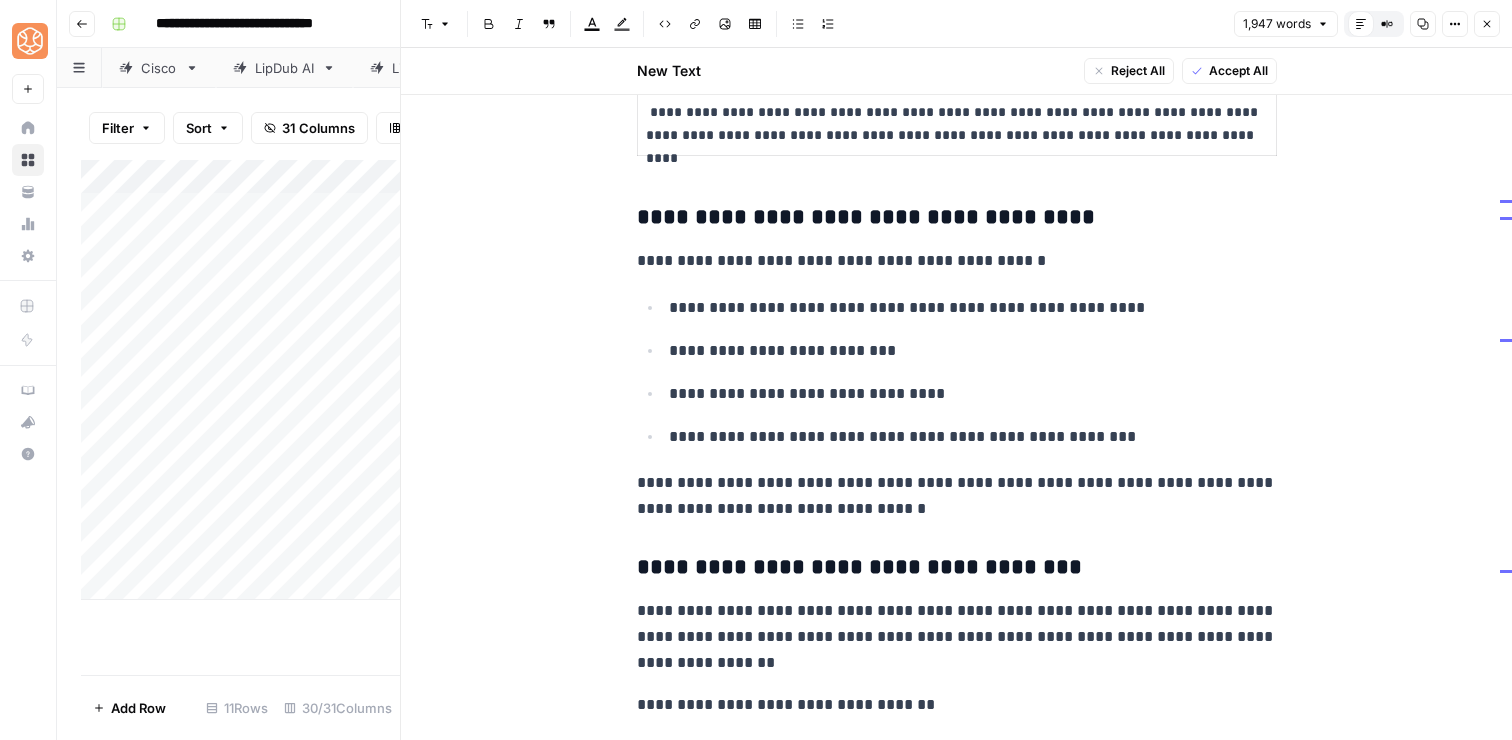 click on "**********" at bounding box center [957, -1436] 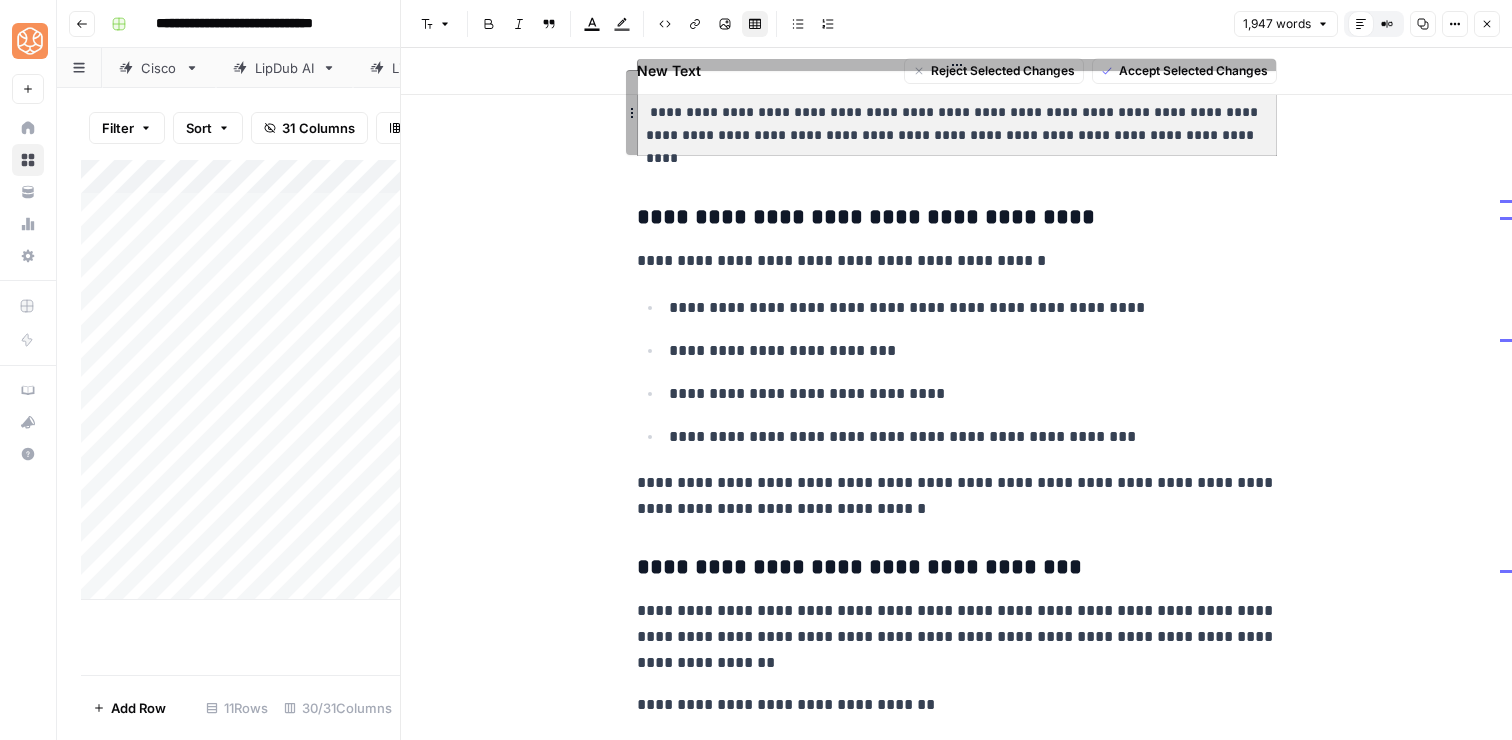click on "**********" at bounding box center [957, -1436] 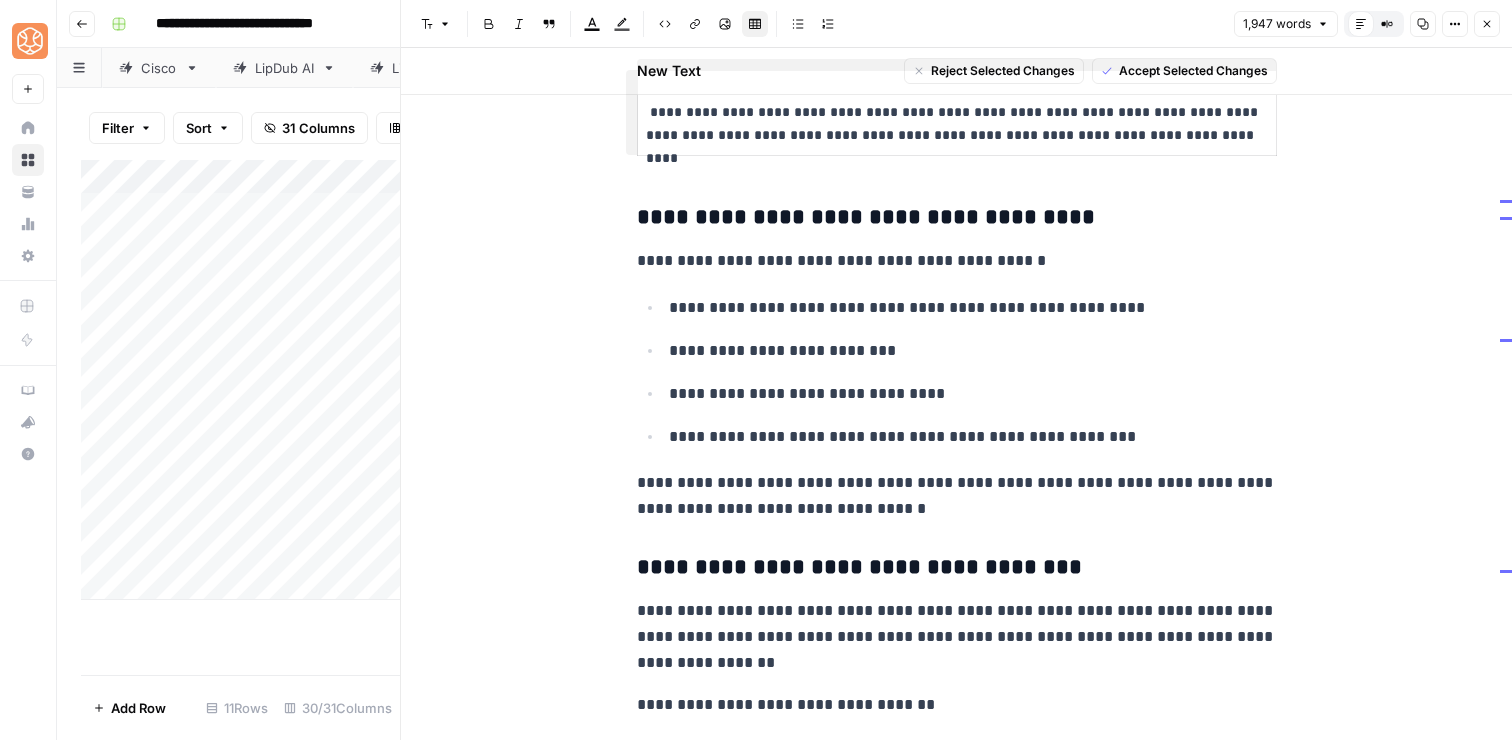 drag, startPoint x: 631, startPoint y: 210, endPoint x: 1009, endPoint y: 728, distance: 641.255 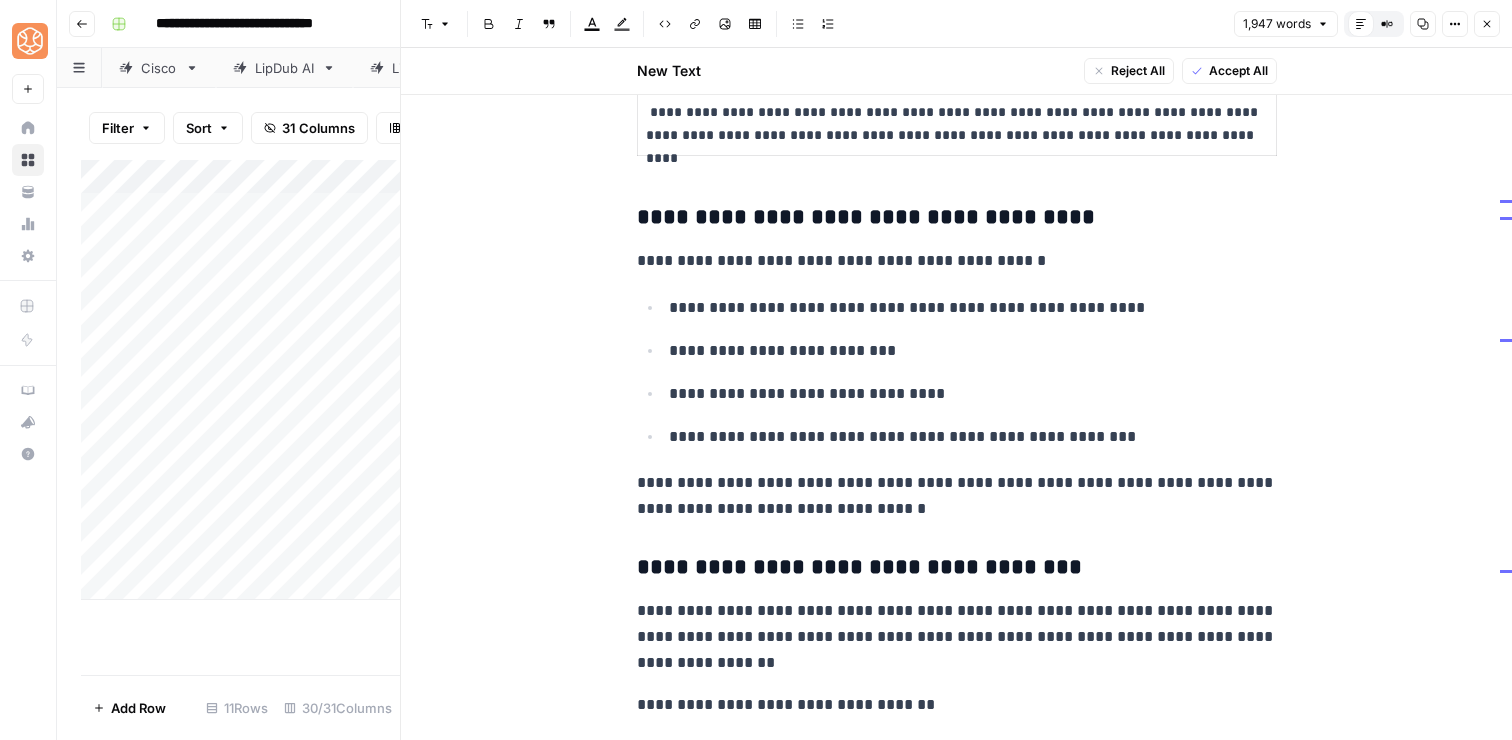 click on "**********" at bounding box center [957, 637] 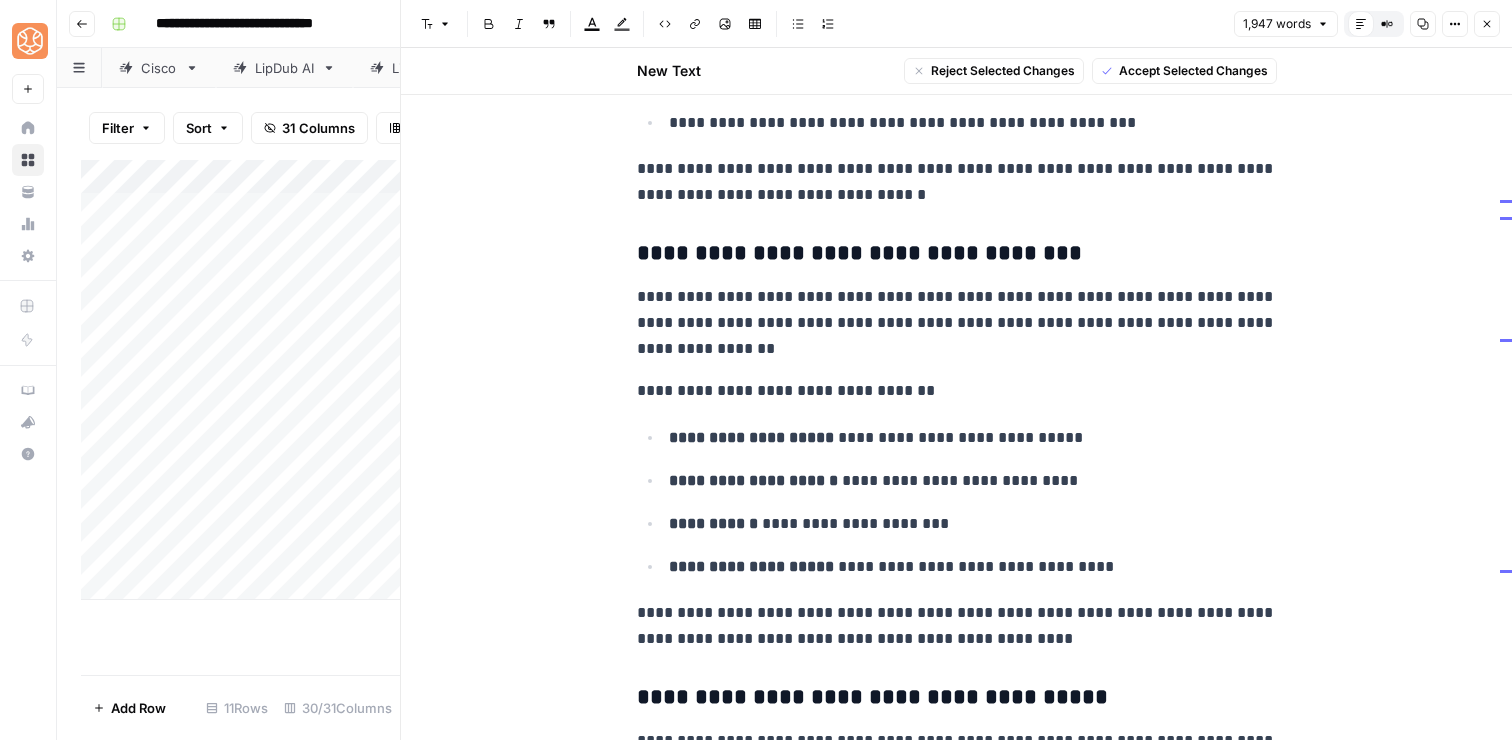 scroll, scrollTop: 6562, scrollLeft: 0, axis: vertical 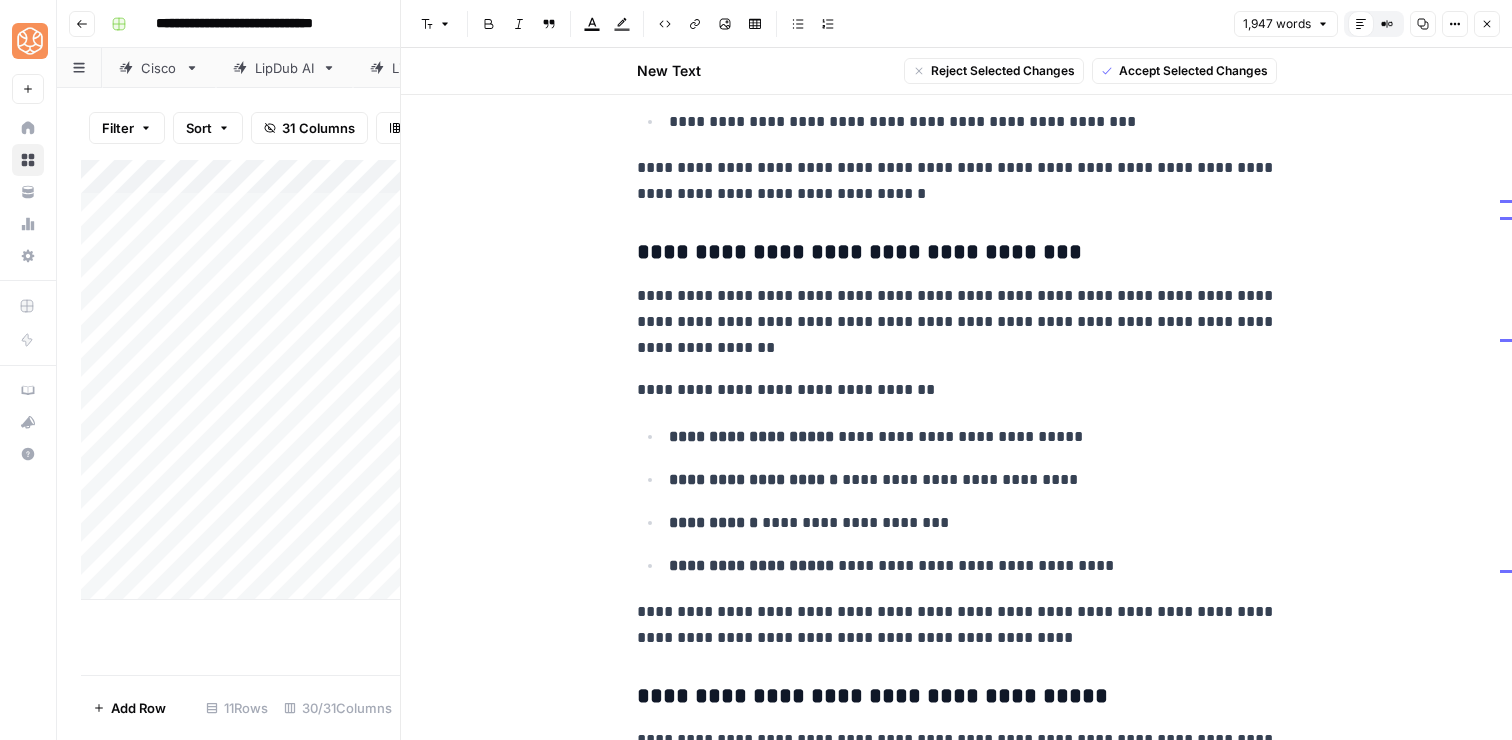 drag, startPoint x: 639, startPoint y: 123, endPoint x: 1106, endPoint y: 645, distance: 700.4092 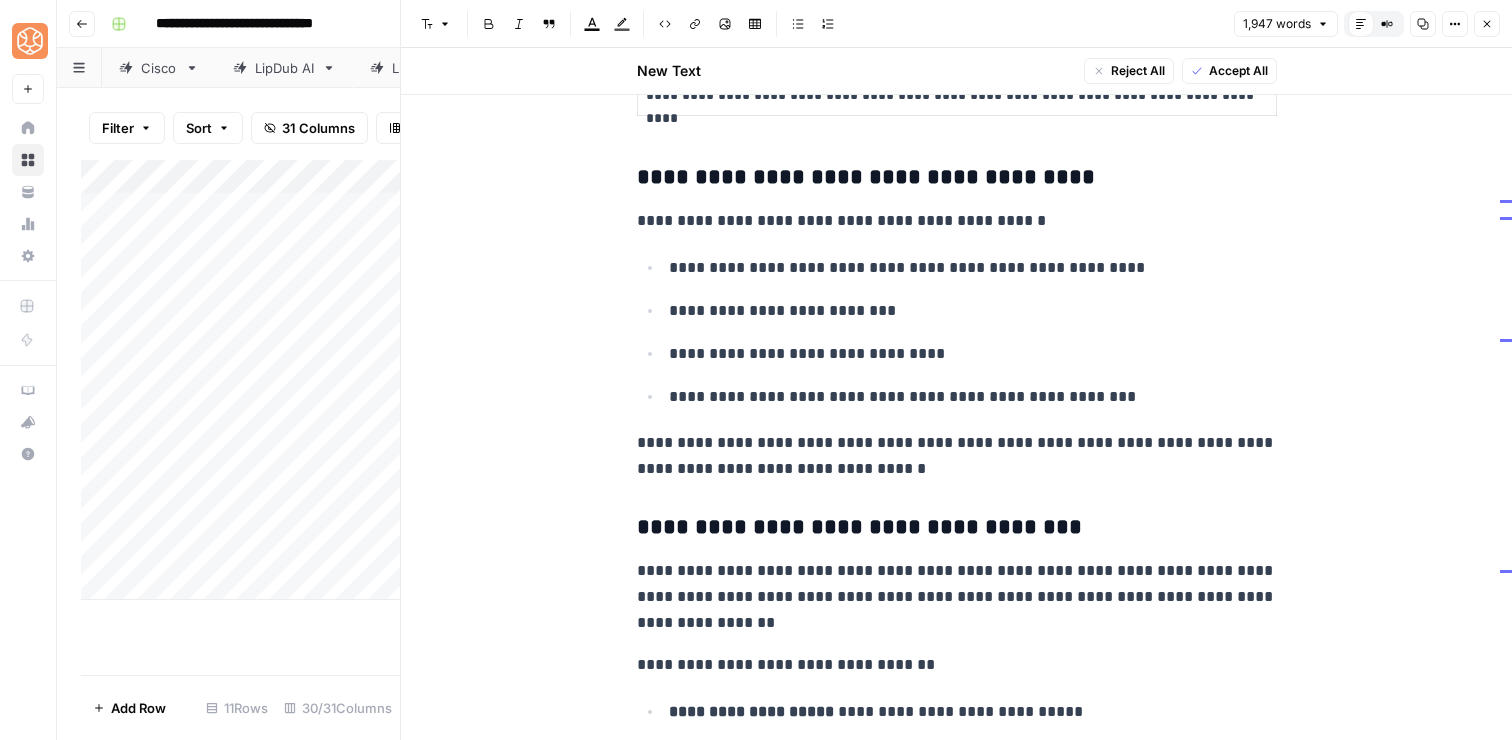 scroll, scrollTop: 6260, scrollLeft: 0, axis: vertical 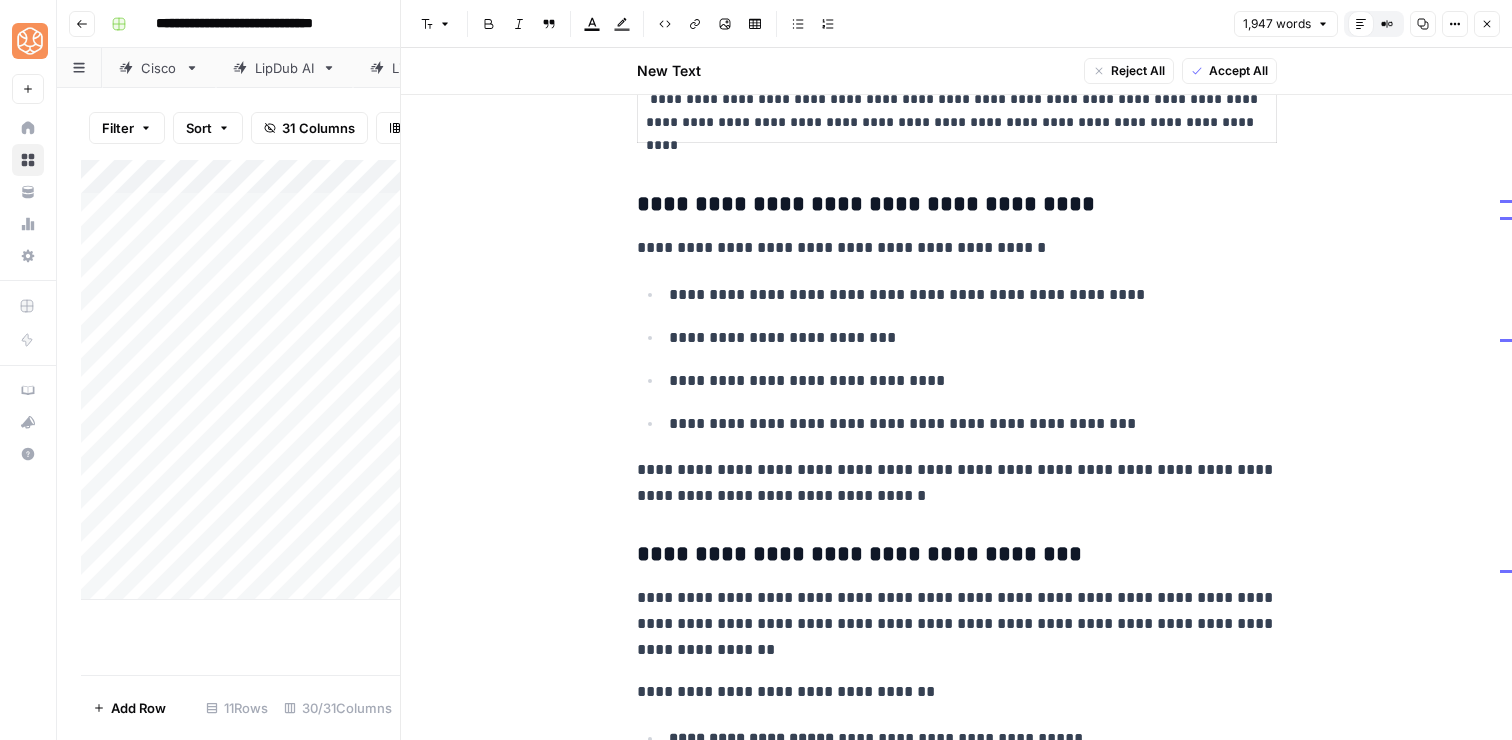 click on "**********" at bounding box center (957, -1449) 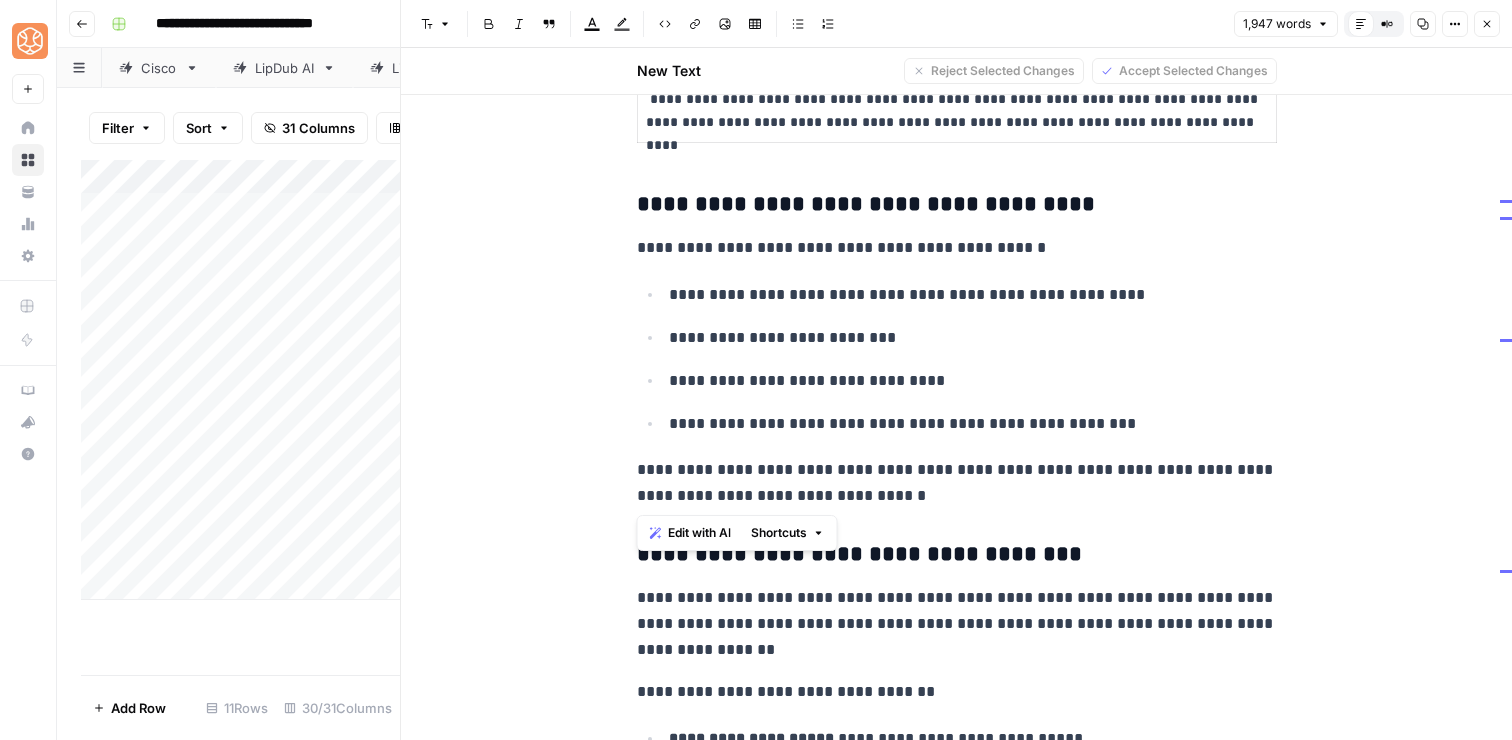 drag, startPoint x: 886, startPoint y: 496, endPoint x: 626, endPoint y: 186, distance: 404.59857 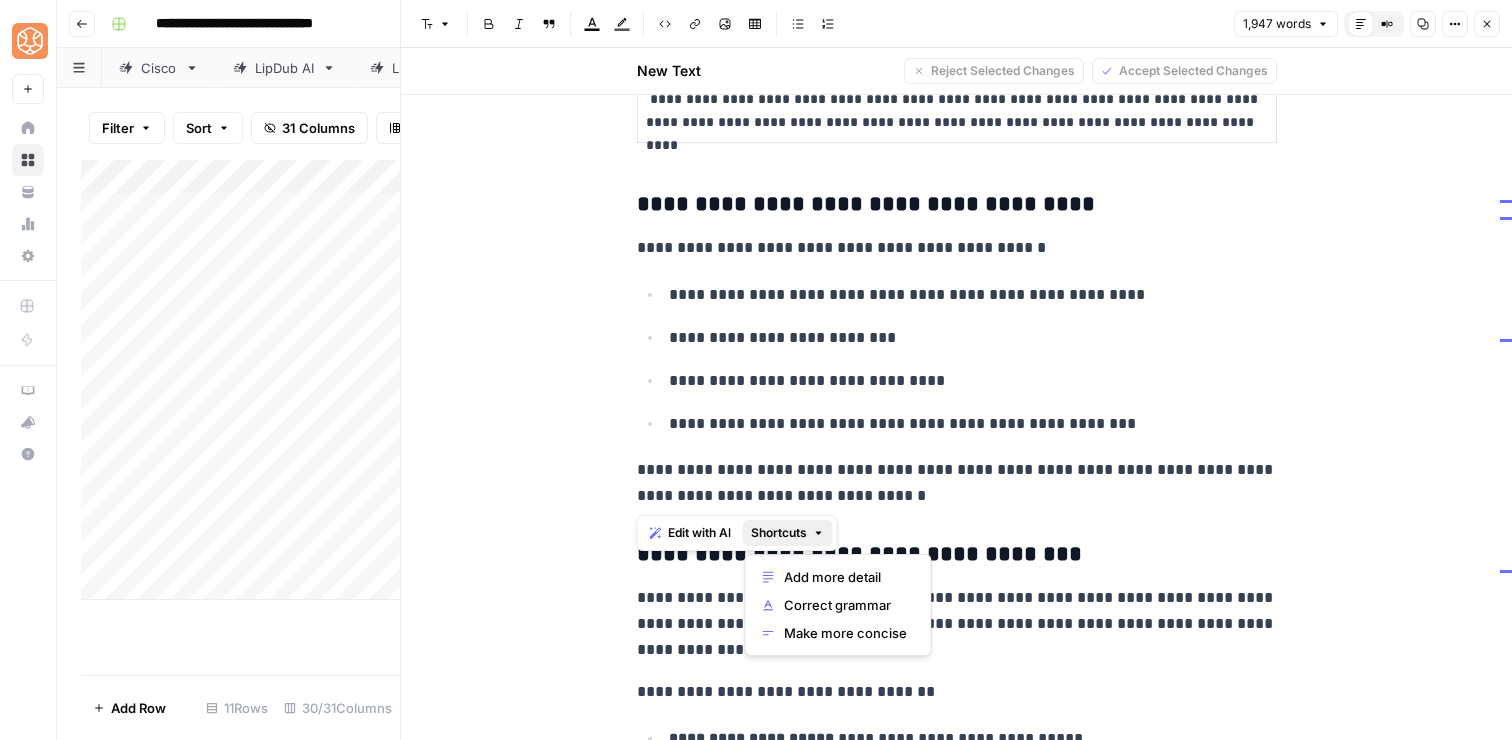 click on "Shortcuts" at bounding box center [779, 533] 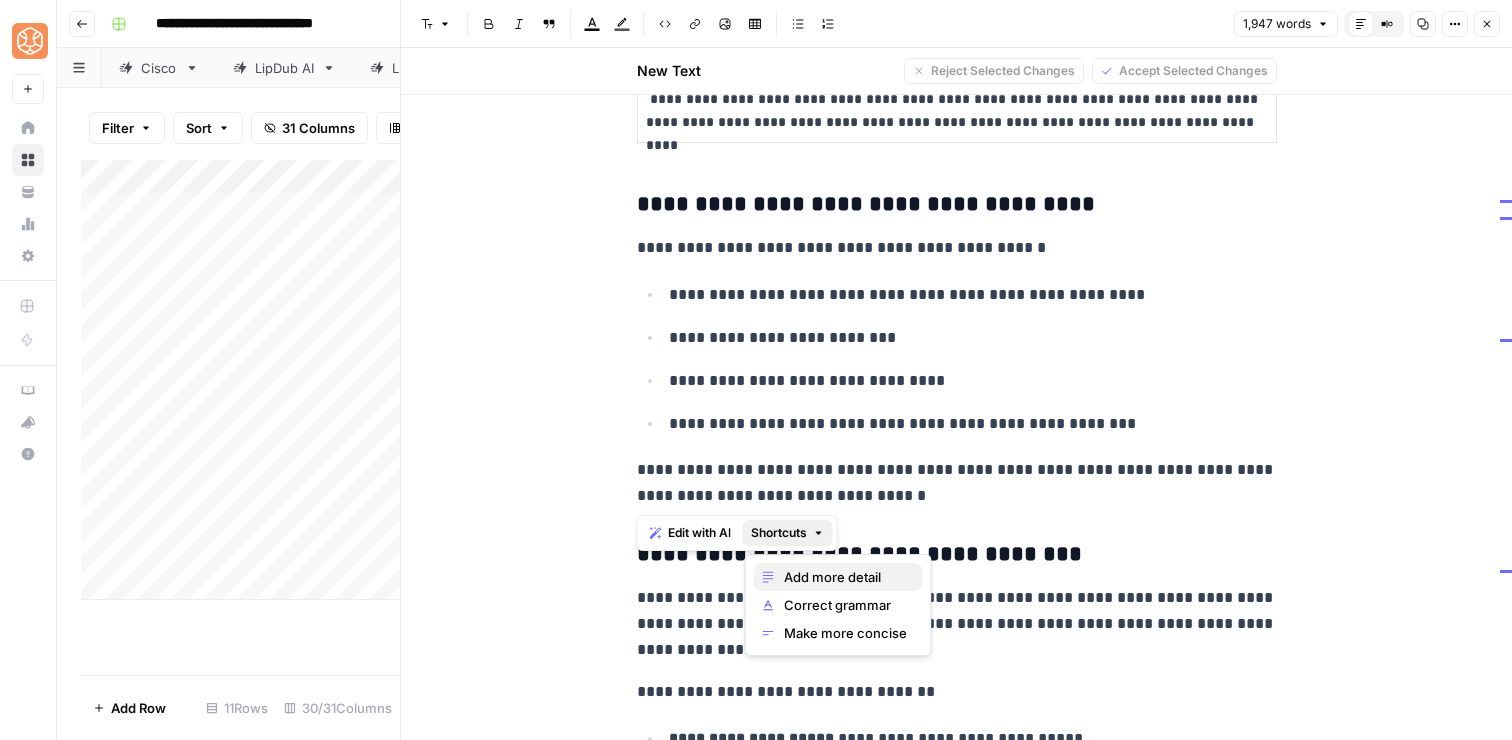 click on "Add more detail" at bounding box center [845, 577] 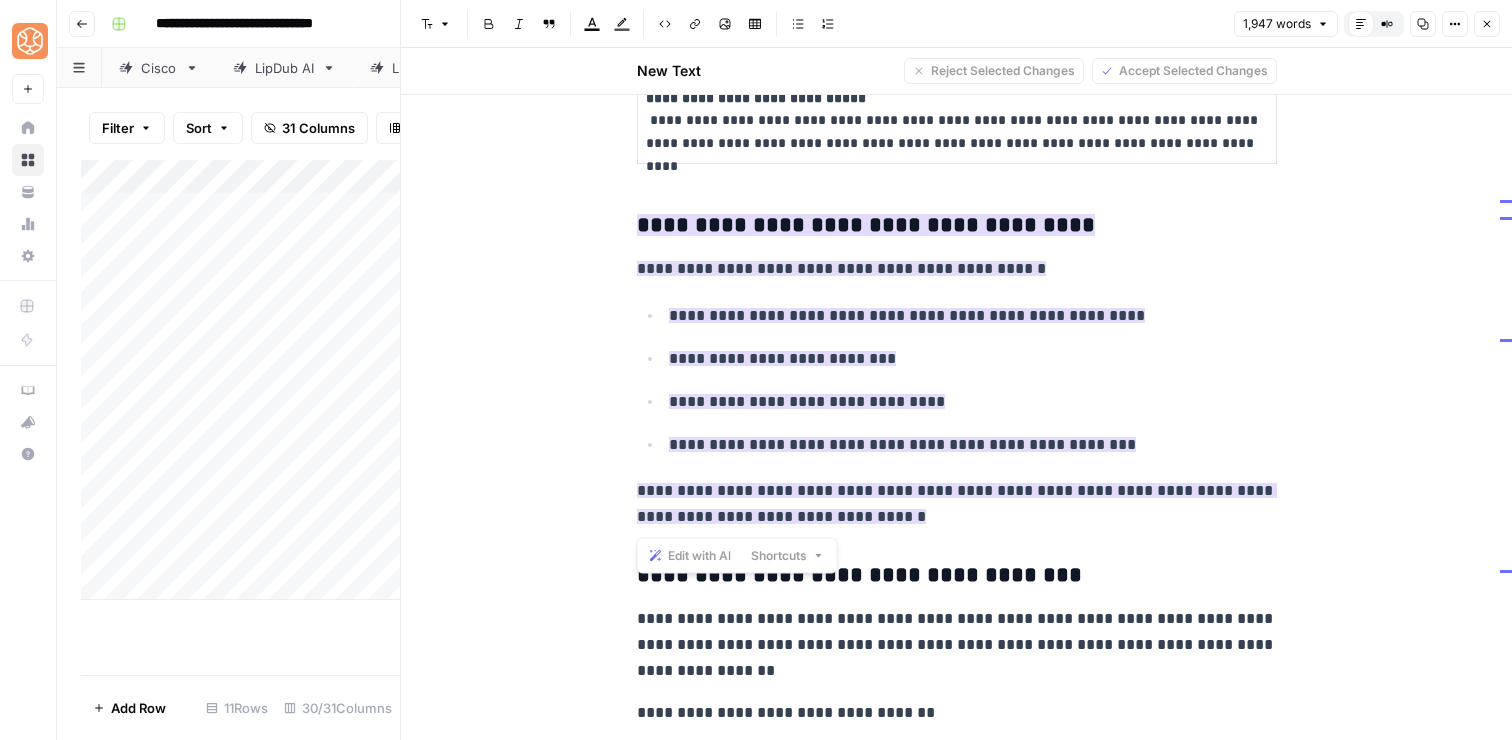 scroll, scrollTop: 6241, scrollLeft: 0, axis: vertical 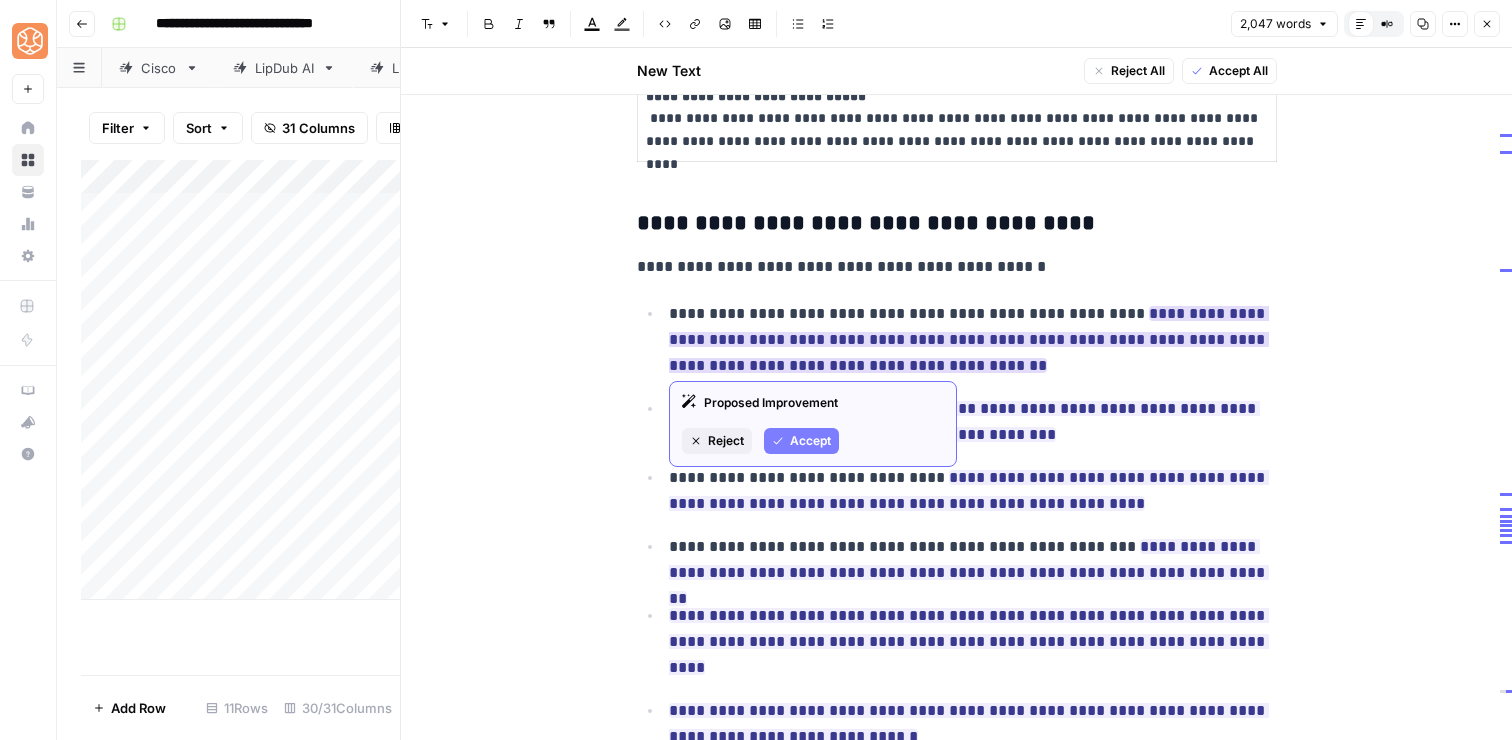 click on "Accept" at bounding box center [810, 441] 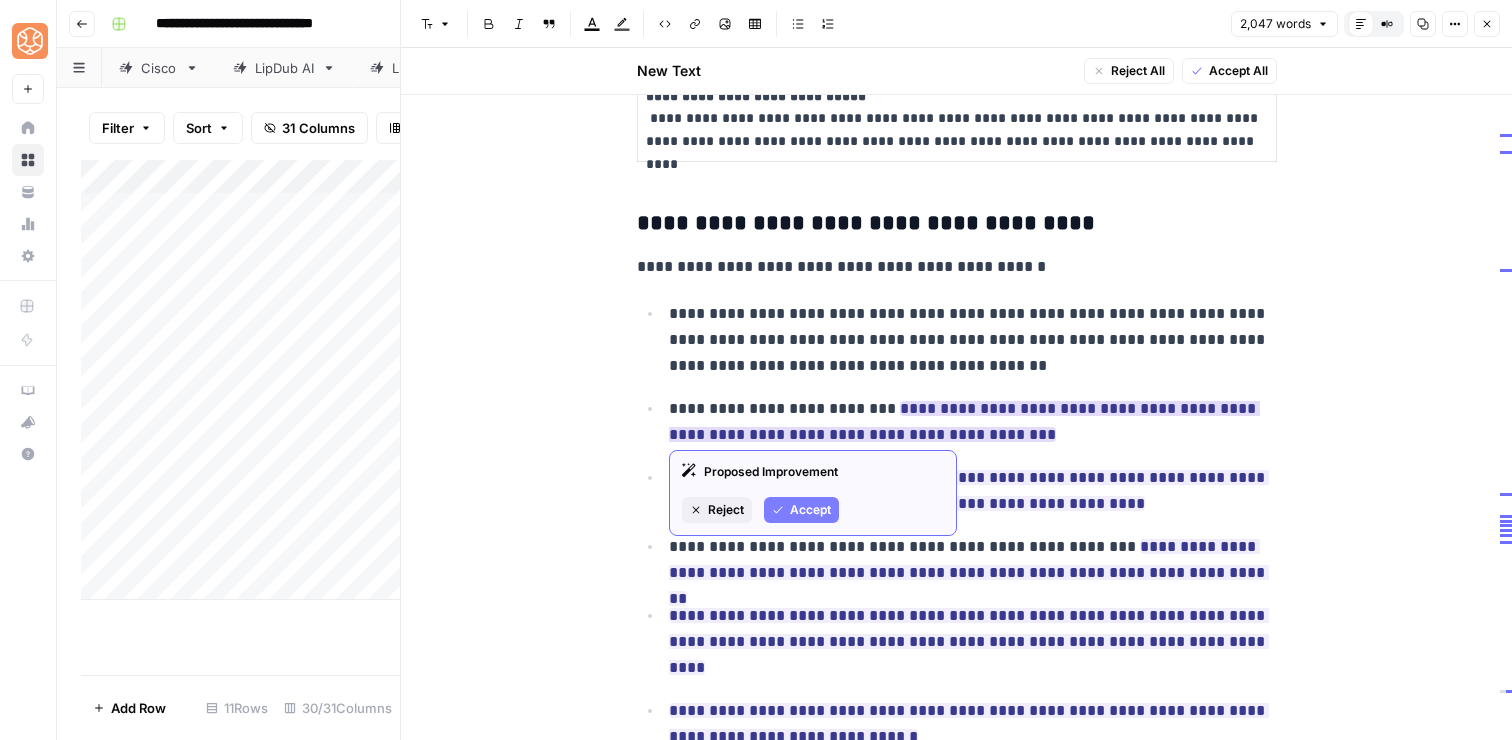 click on "Accept" at bounding box center (801, 510) 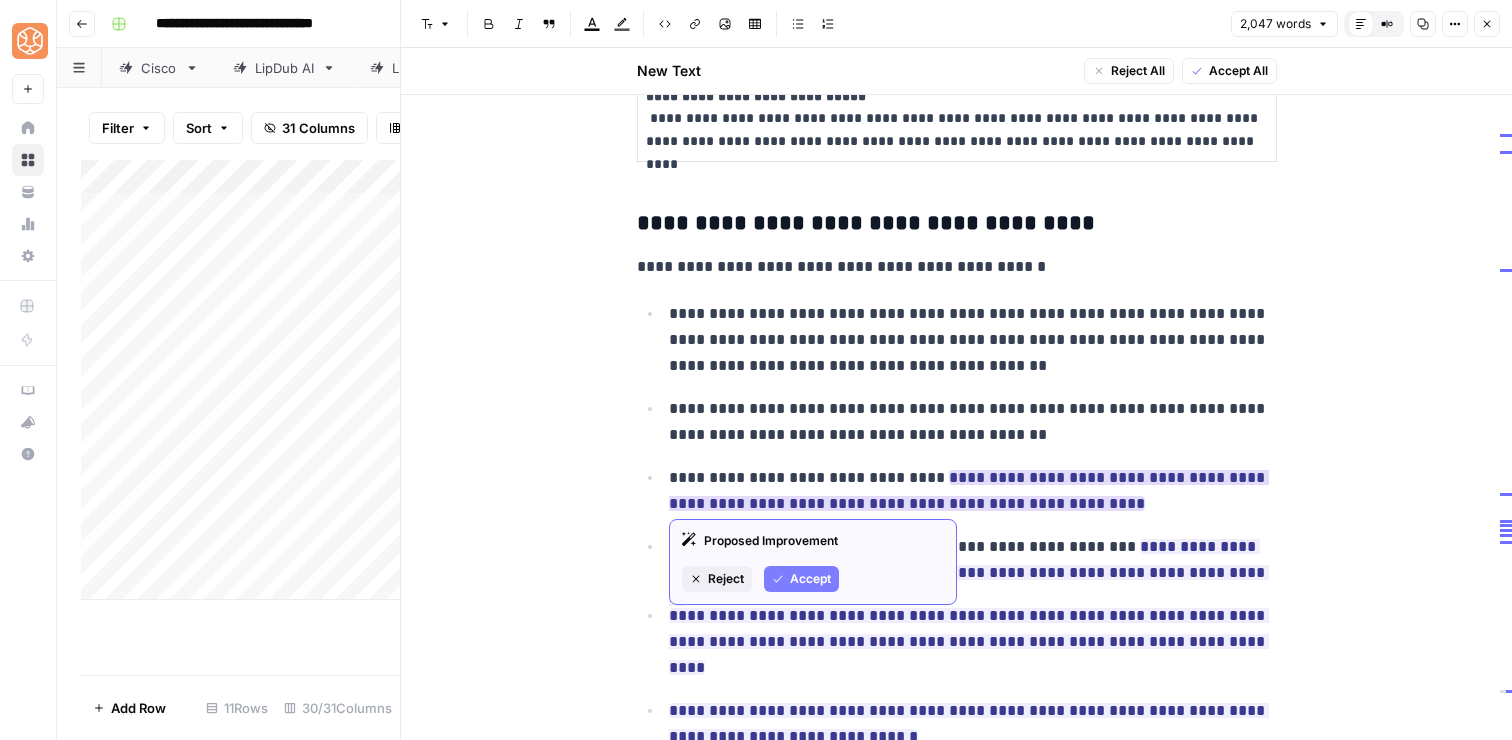 click on "Accept" at bounding box center (801, 579) 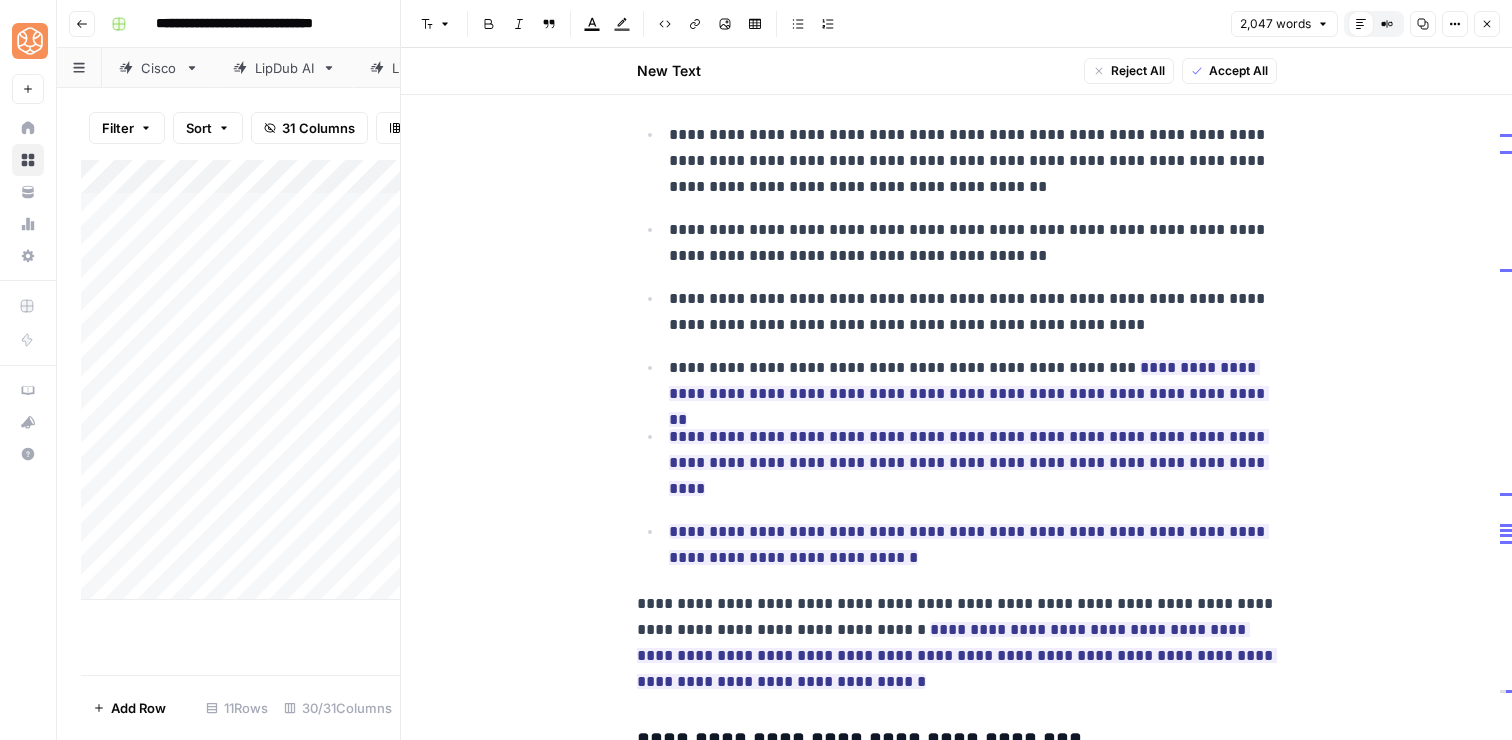 scroll, scrollTop: 6427, scrollLeft: 0, axis: vertical 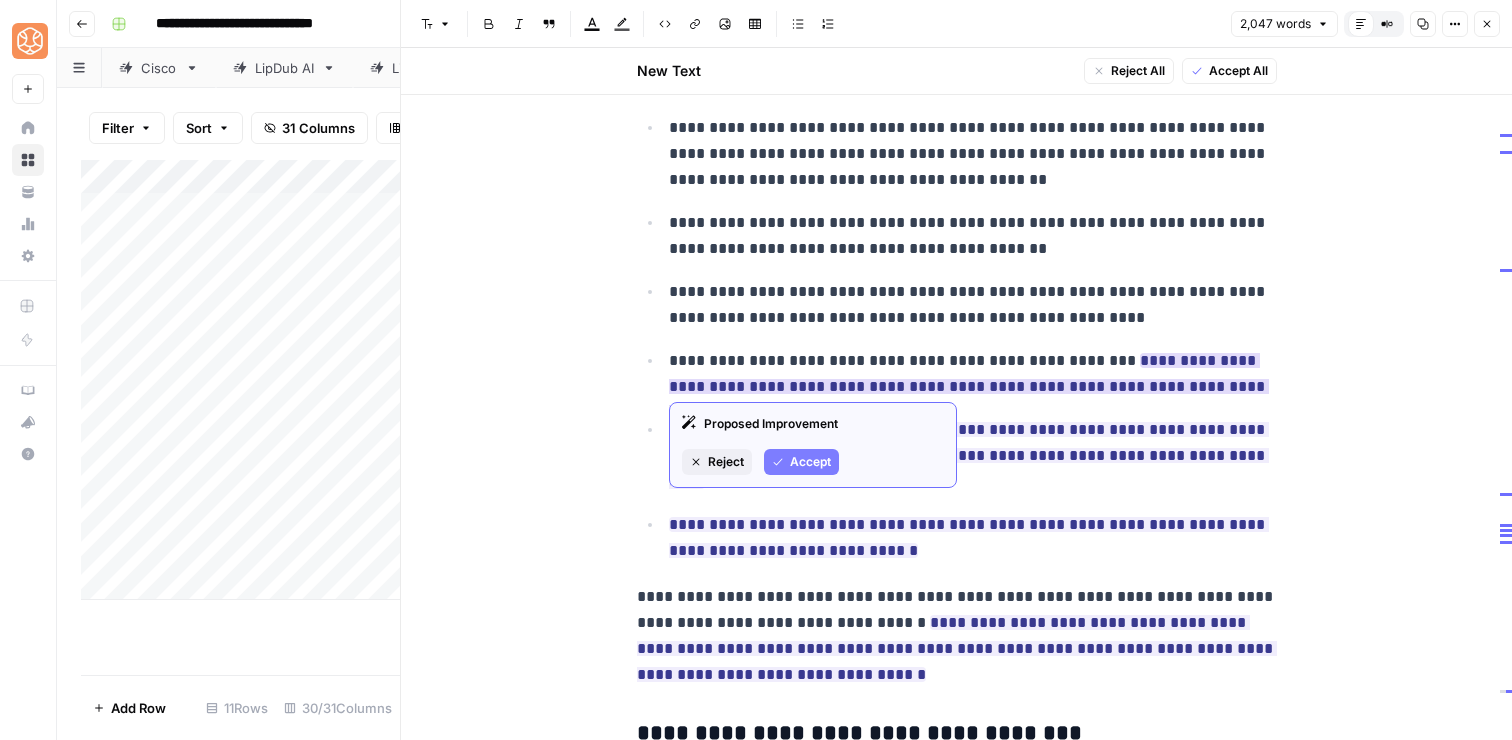 click on "Accept" at bounding box center (810, 462) 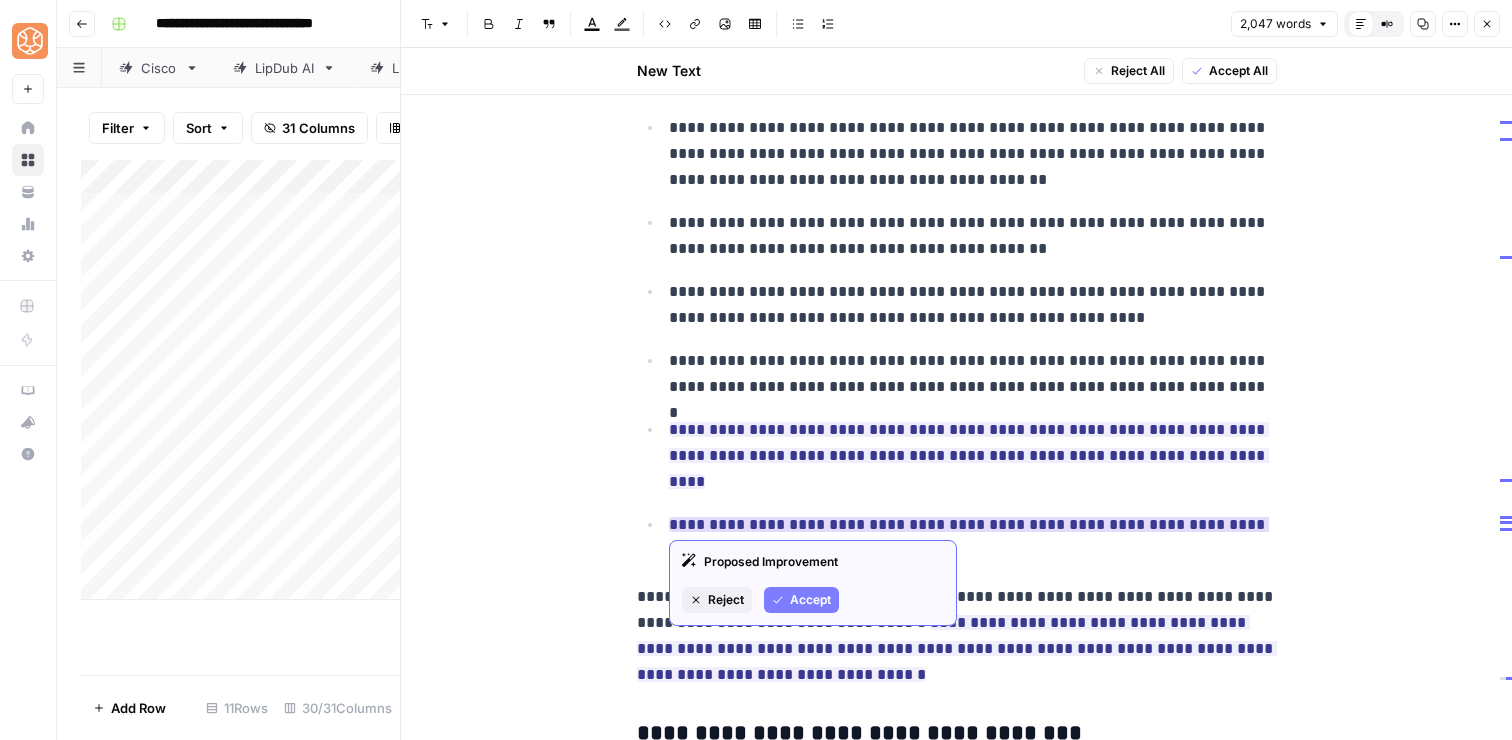 click on "Accept" at bounding box center (810, 600) 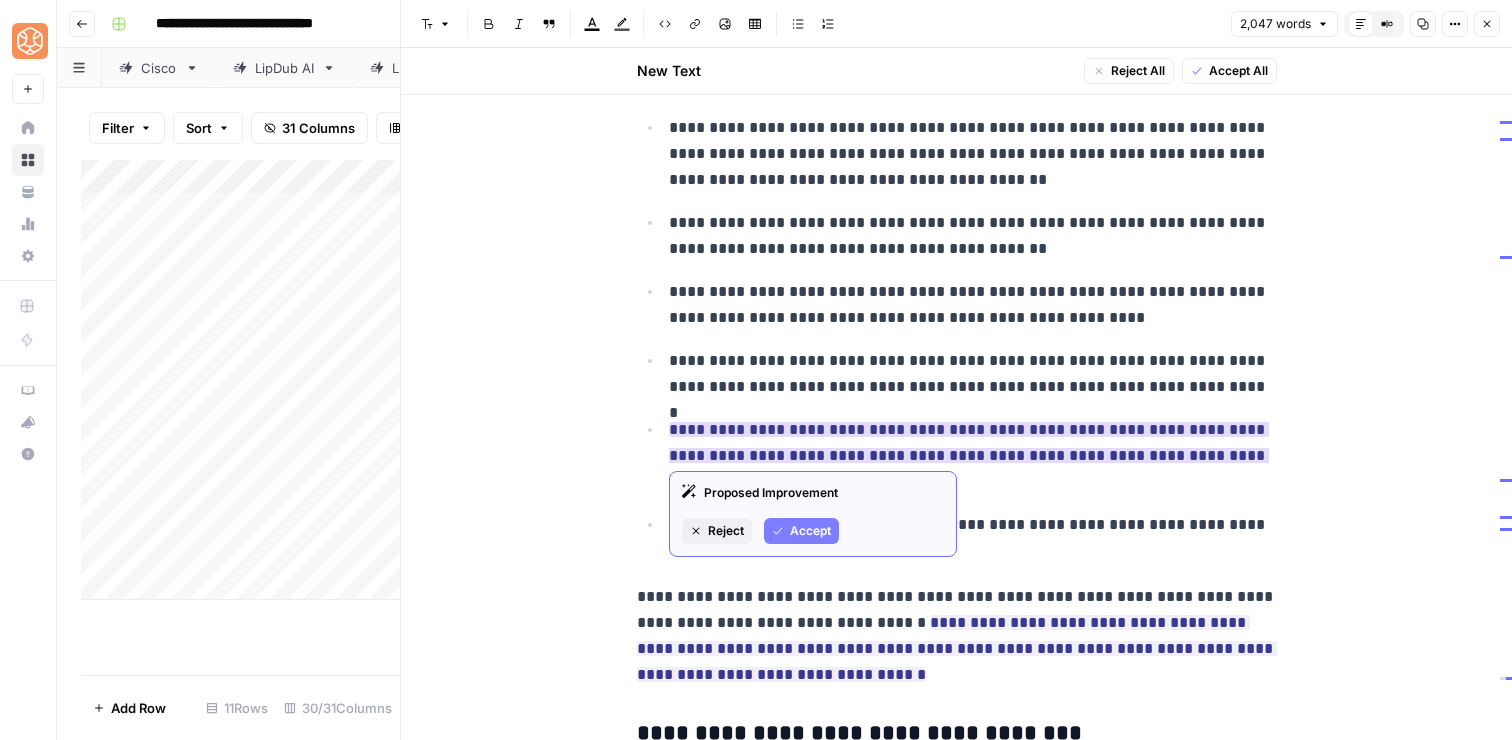 click on "Accept" at bounding box center (810, 531) 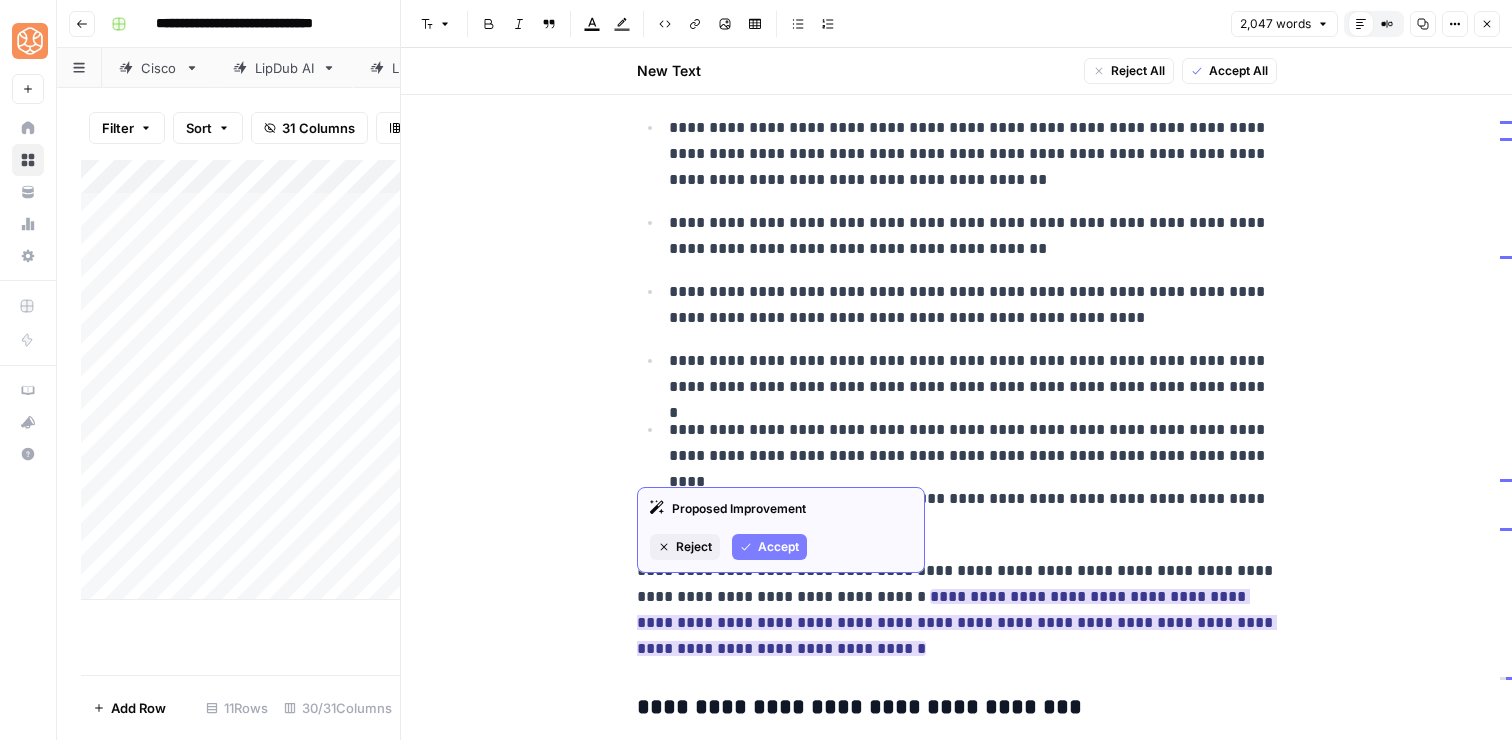 click on "Accept" at bounding box center [778, 547] 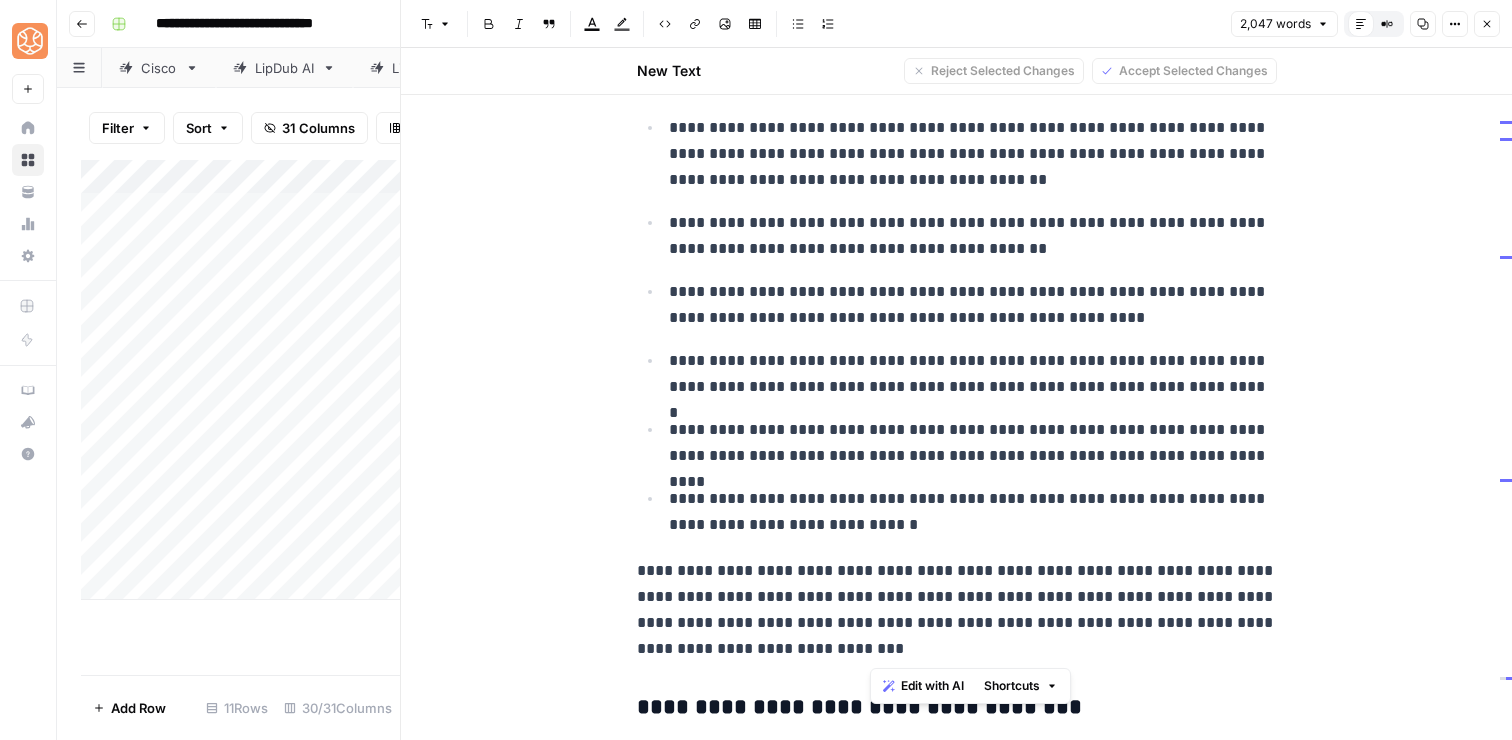 drag, startPoint x: 1043, startPoint y: 639, endPoint x: 869, endPoint y: 598, distance: 178.76521 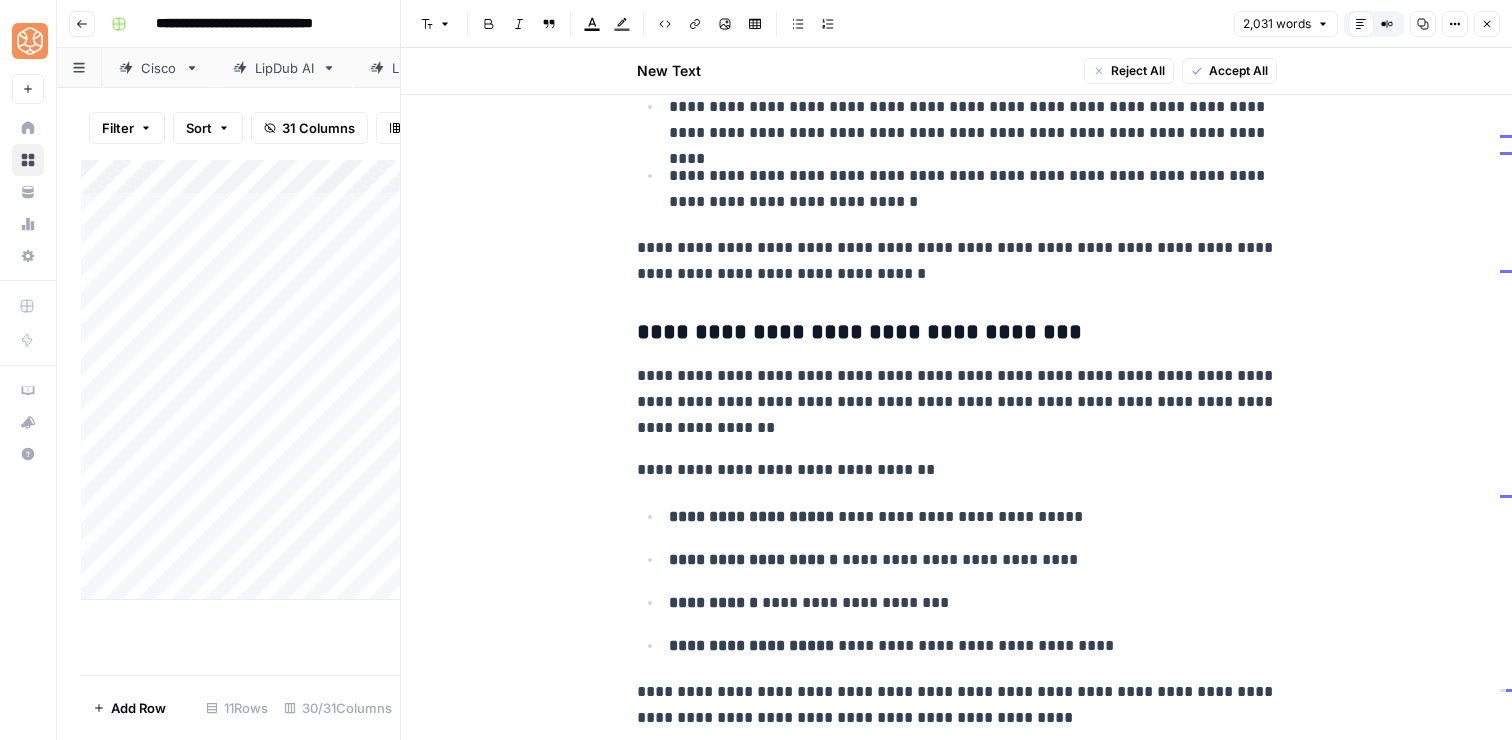 scroll, scrollTop: 6754, scrollLeft: 0, axis: vertical 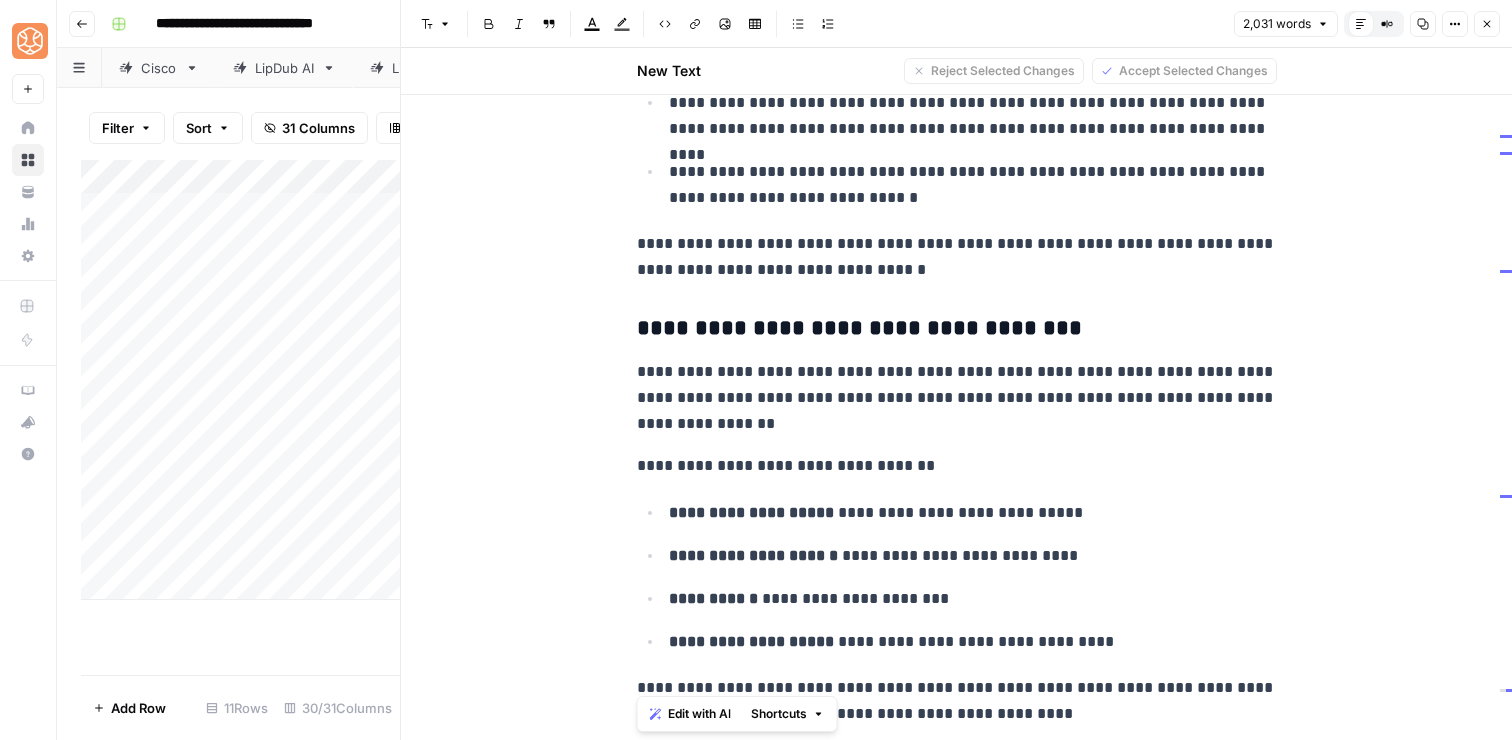drag, startPoint x: 639, startPoint y: 373, endPoint x: 1119, endPoint y: 712, distance: 587.6402 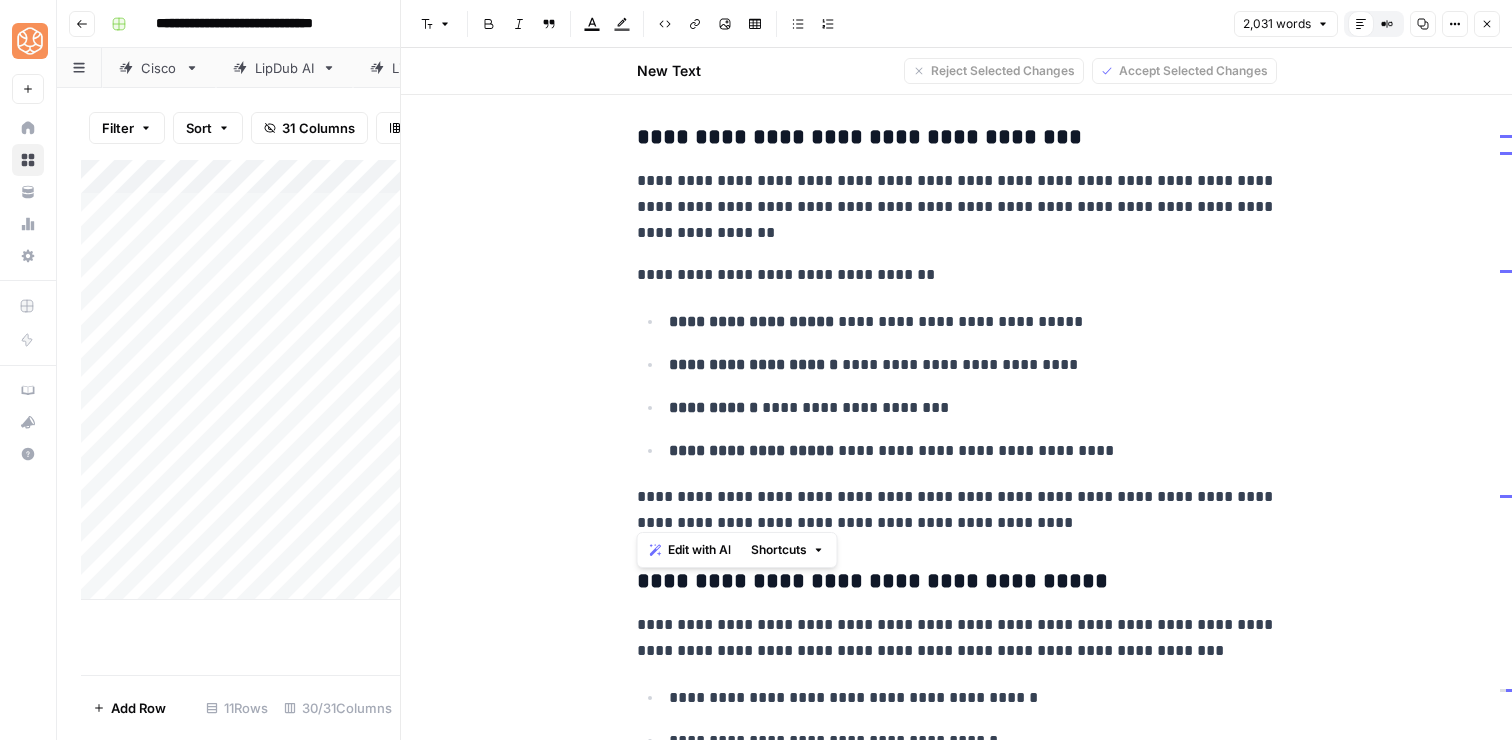 scroll, scrollTop: 6955, scrollLeft: 0, axis: vertical 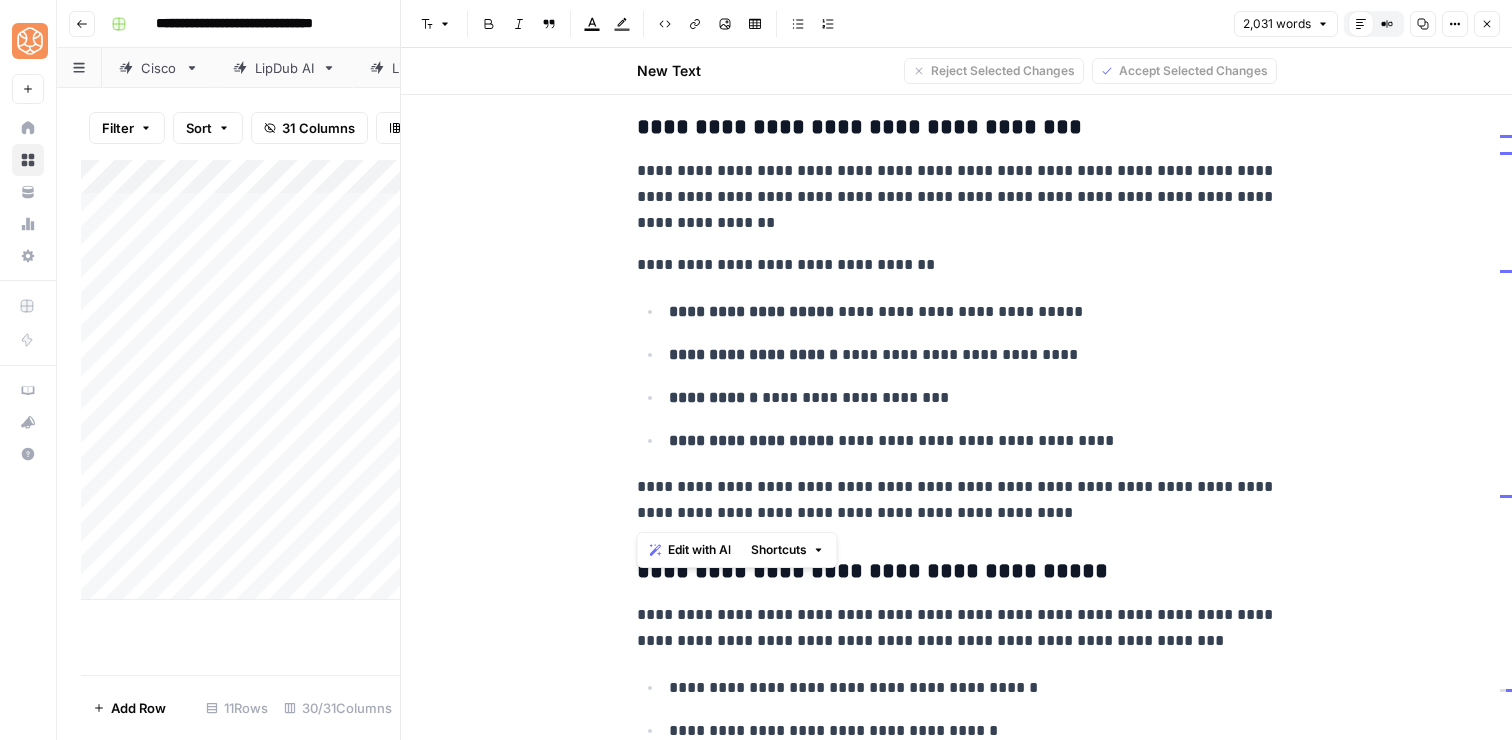 click on "Shortcuts" at bounding box center [788, 550] 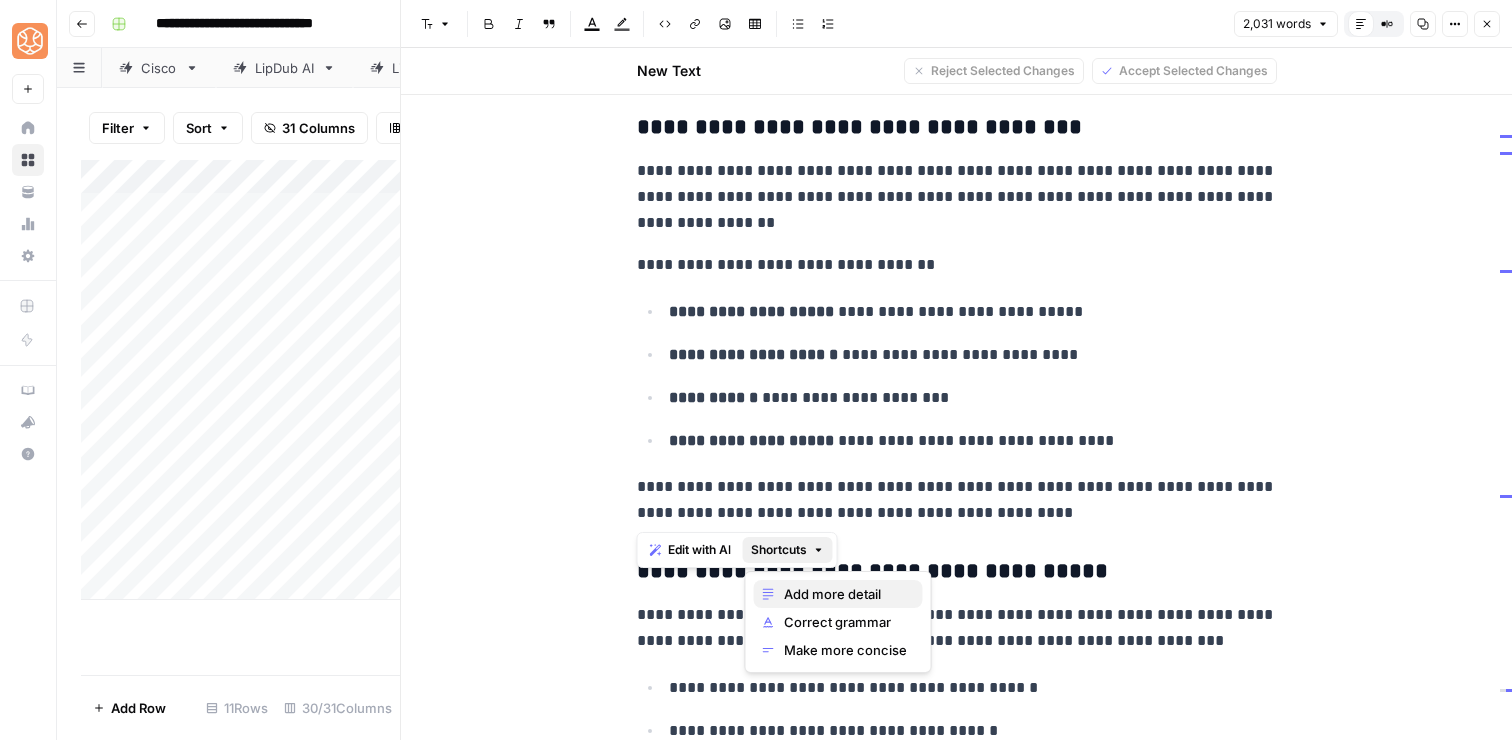click on "Add more detail" at bounding box center [845, 594] 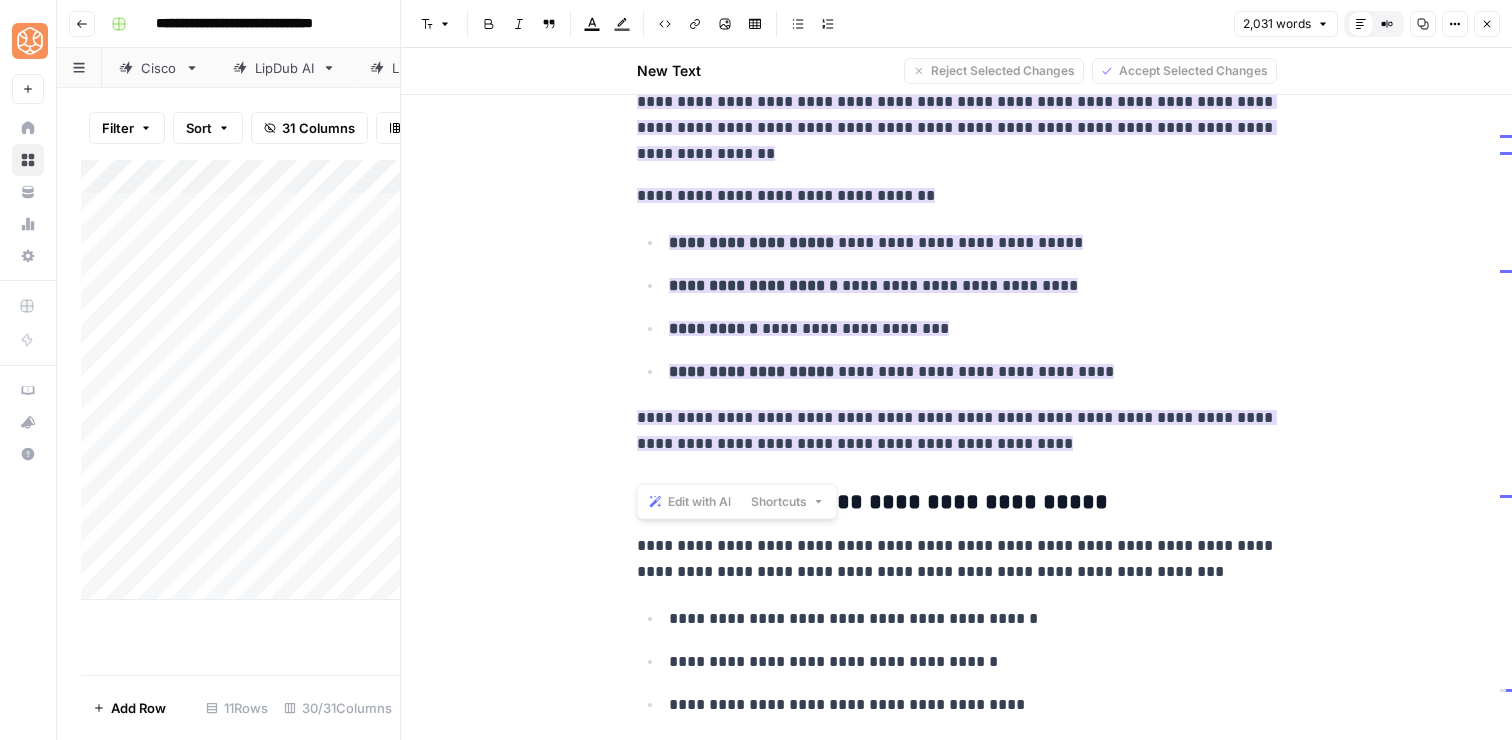 scroll, scrollTop: 6980, scrollLeft: 0, axis: vertical 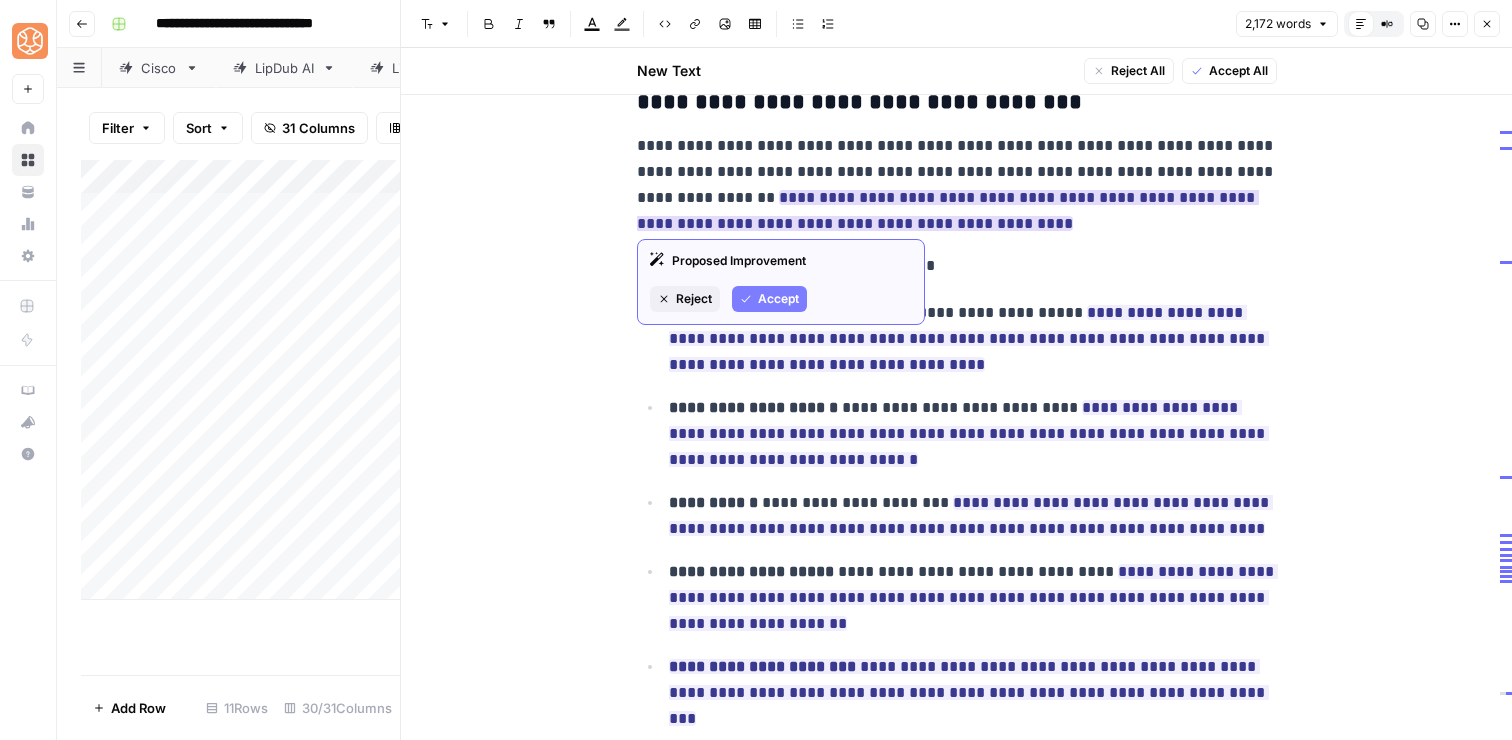 click on "Accept" at bounding box center (778, 299) 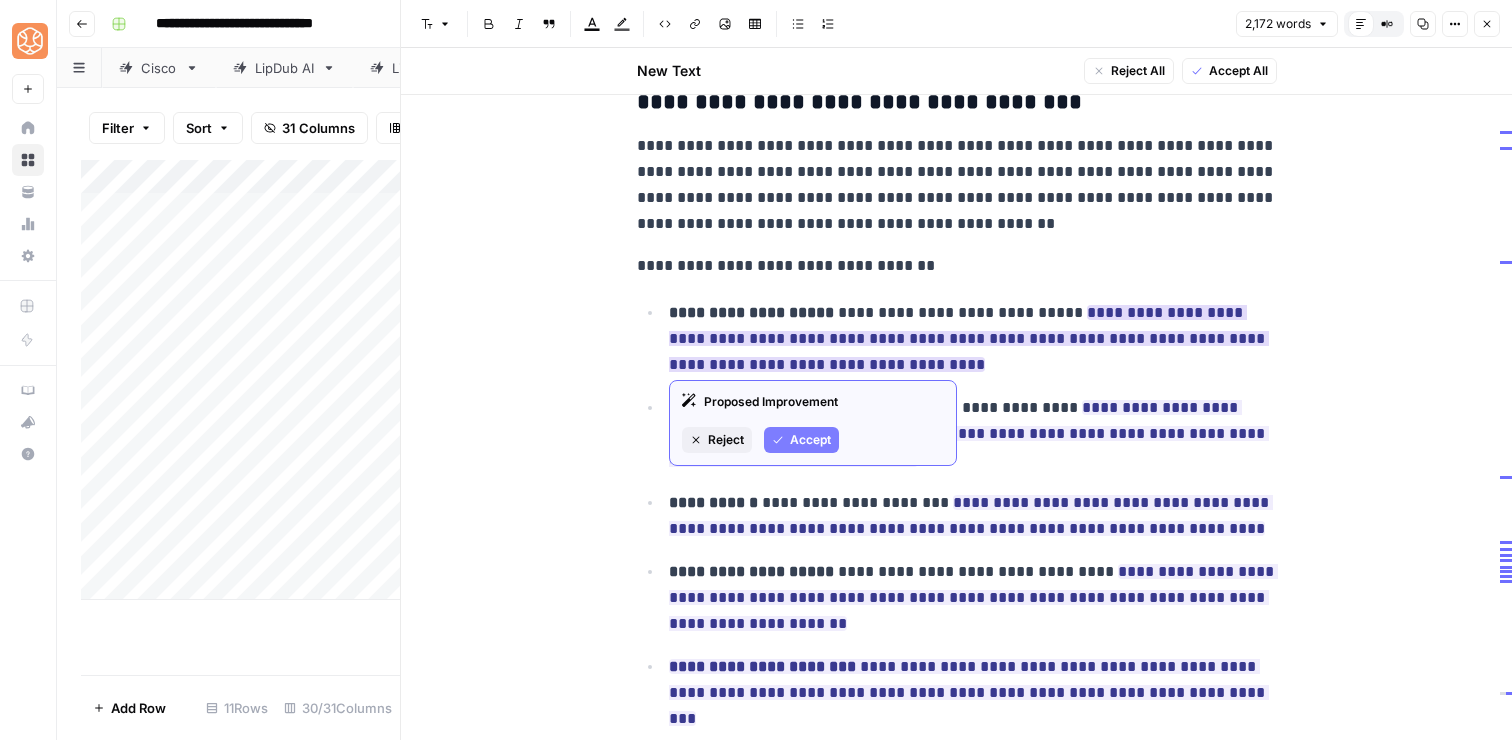 click 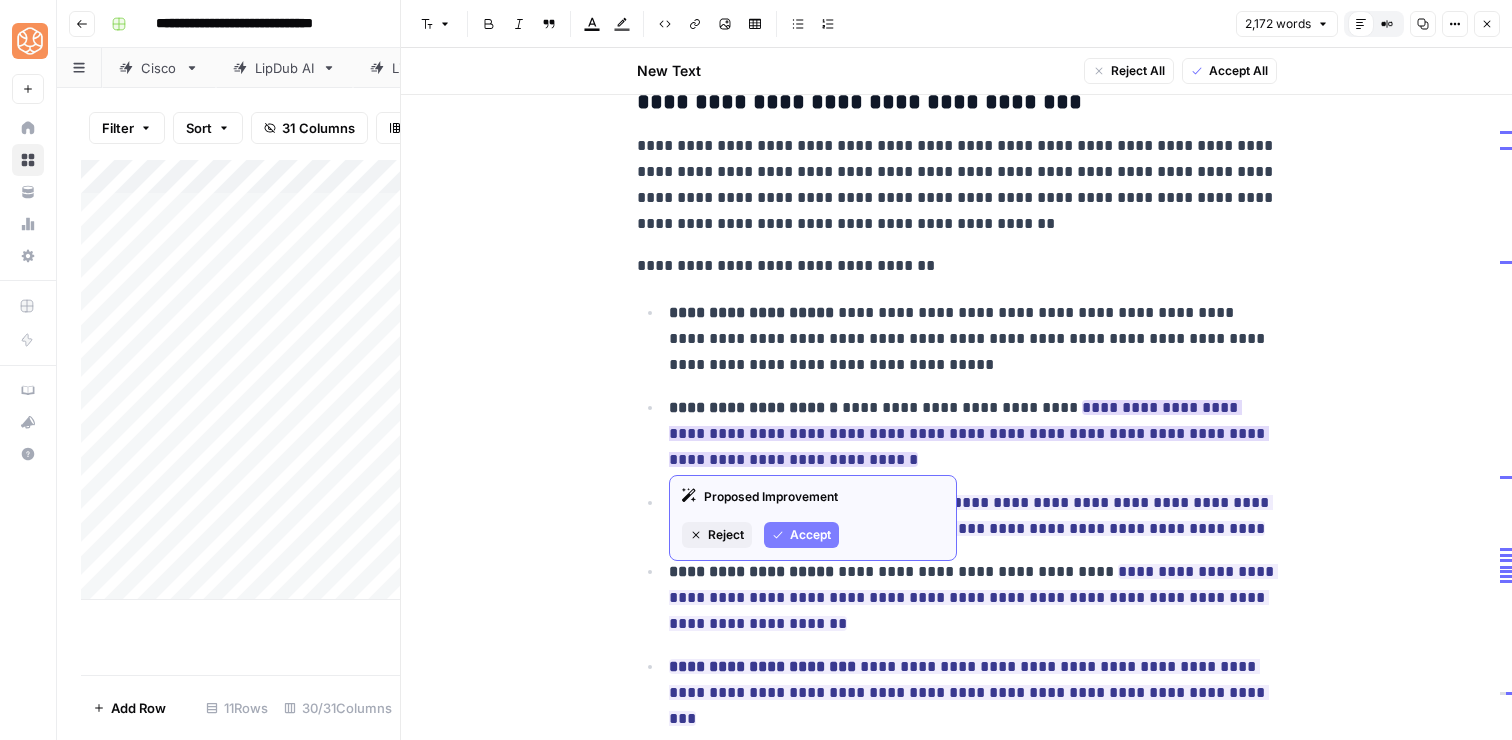 click on "Accept" at bounding box center [810, 535] 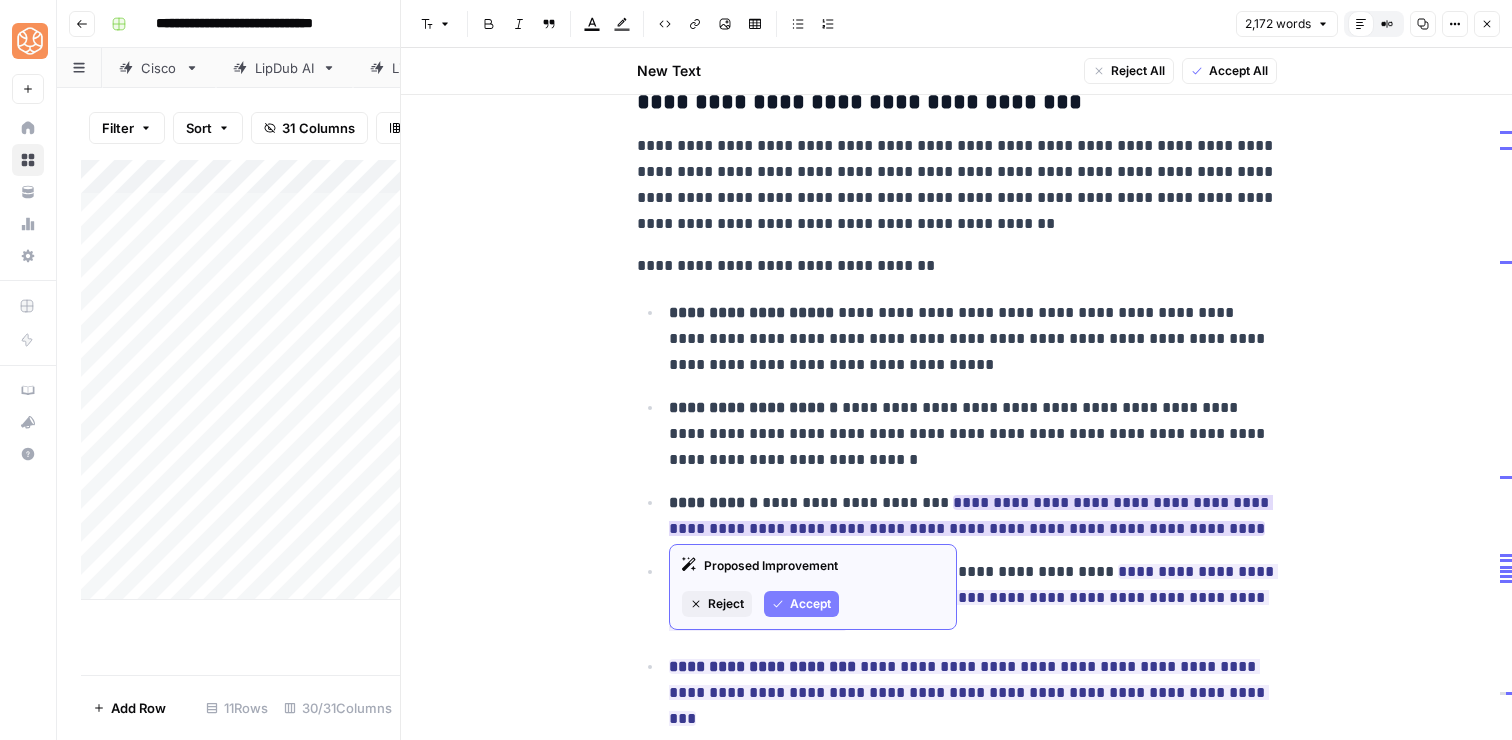 click on "Accept" at bounding box center (810, 604) 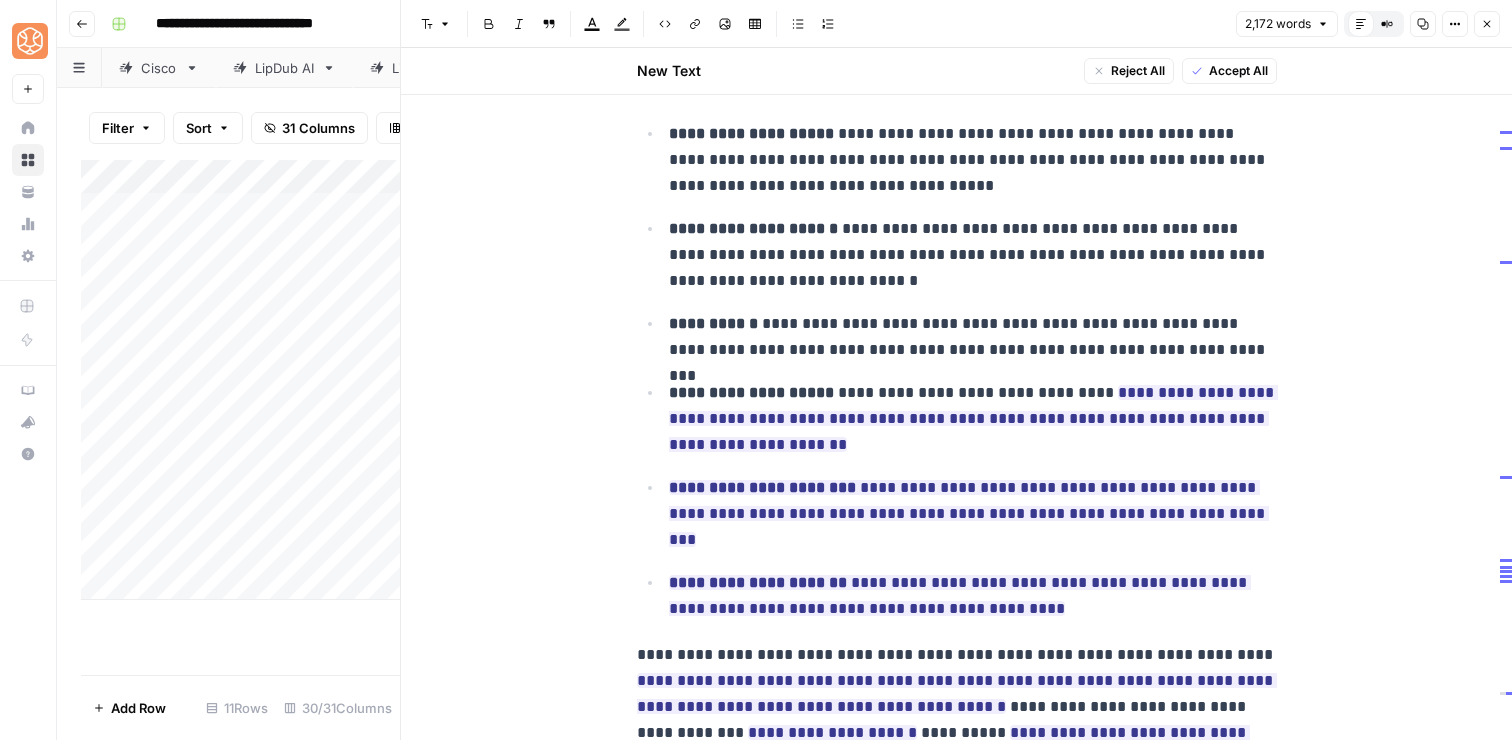 scroll, scrollTop: 7171, scrollLeft: 0, axis: vertical 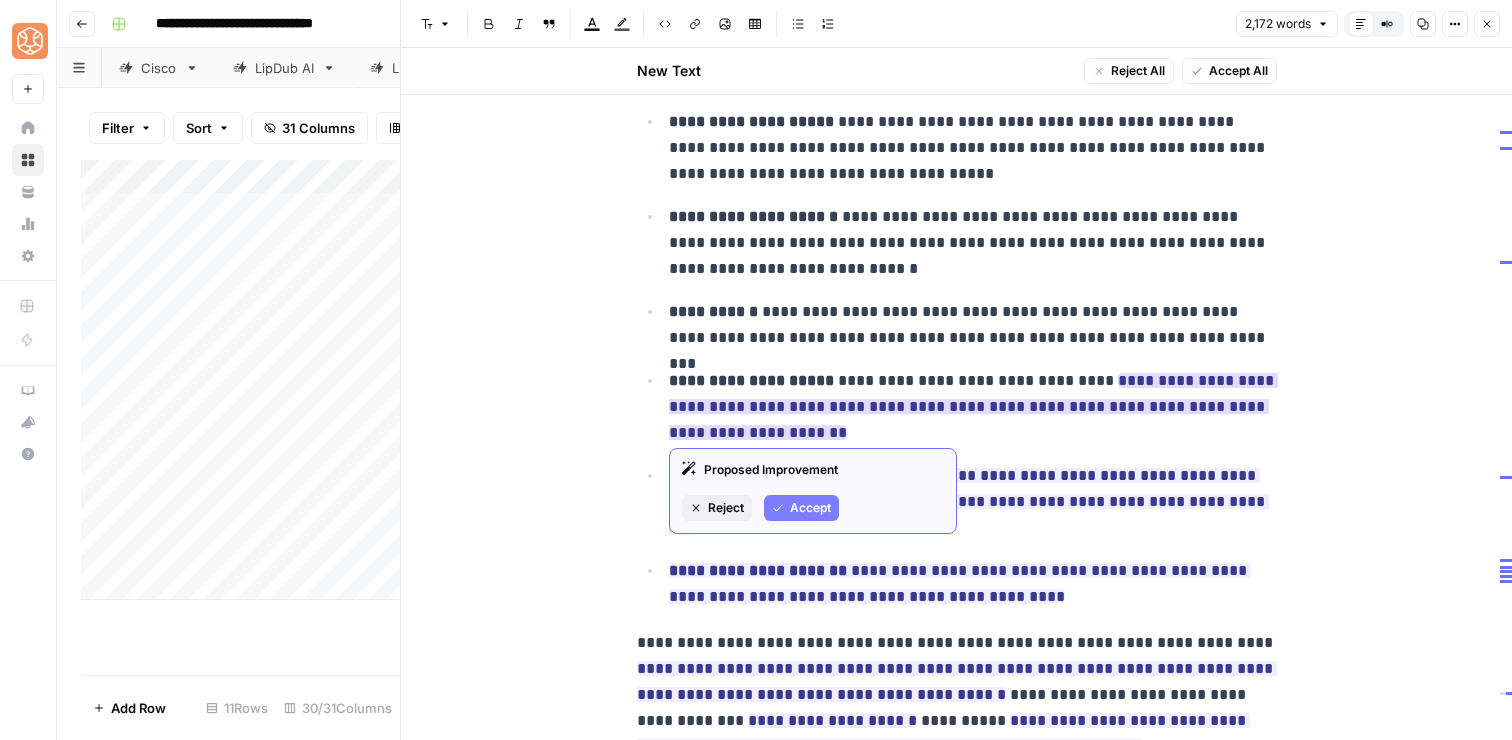 click on "Accept" at bounding box center [810, 508] 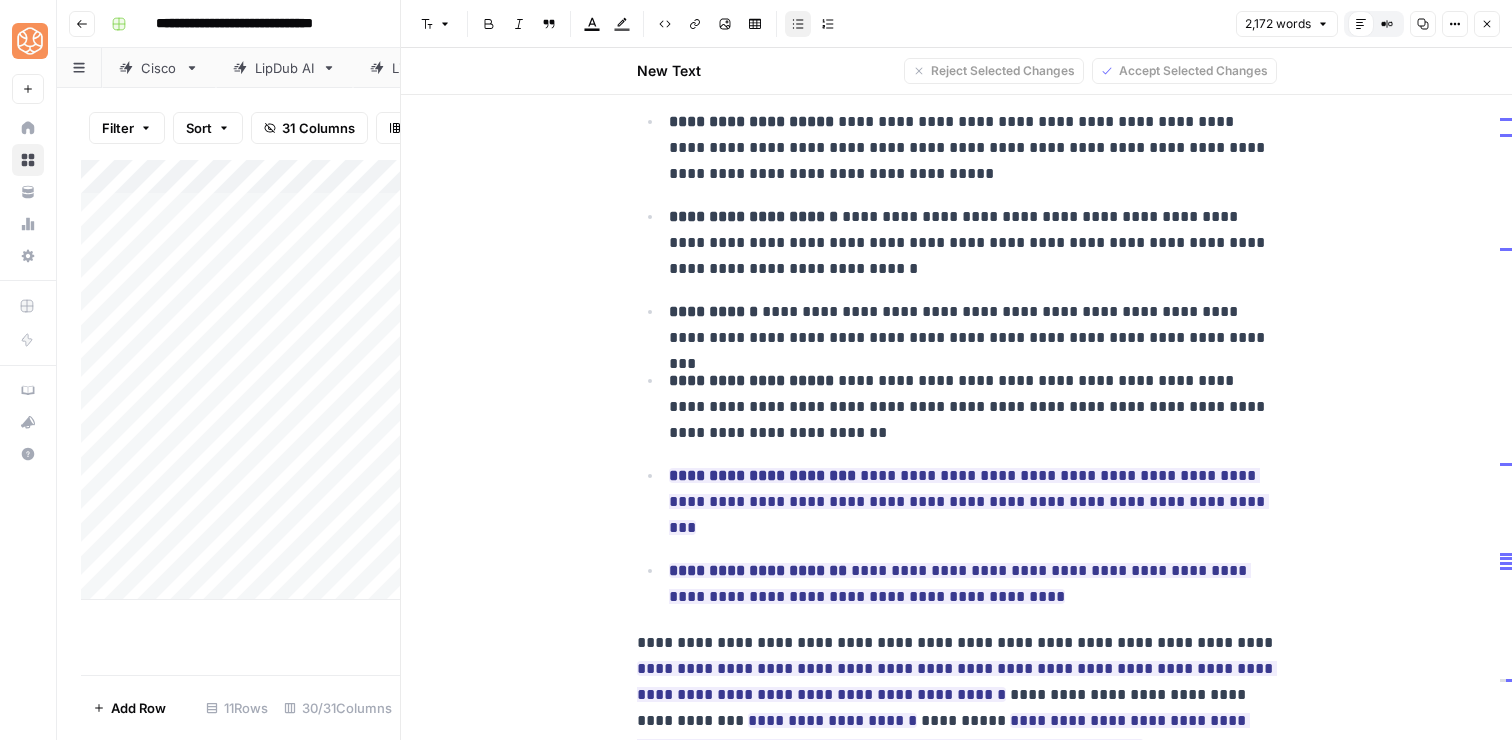 drag, startPoint x: 795, startPoint y: 275, endPoint x: 700, endPoint y: 277, distance: 95.02105 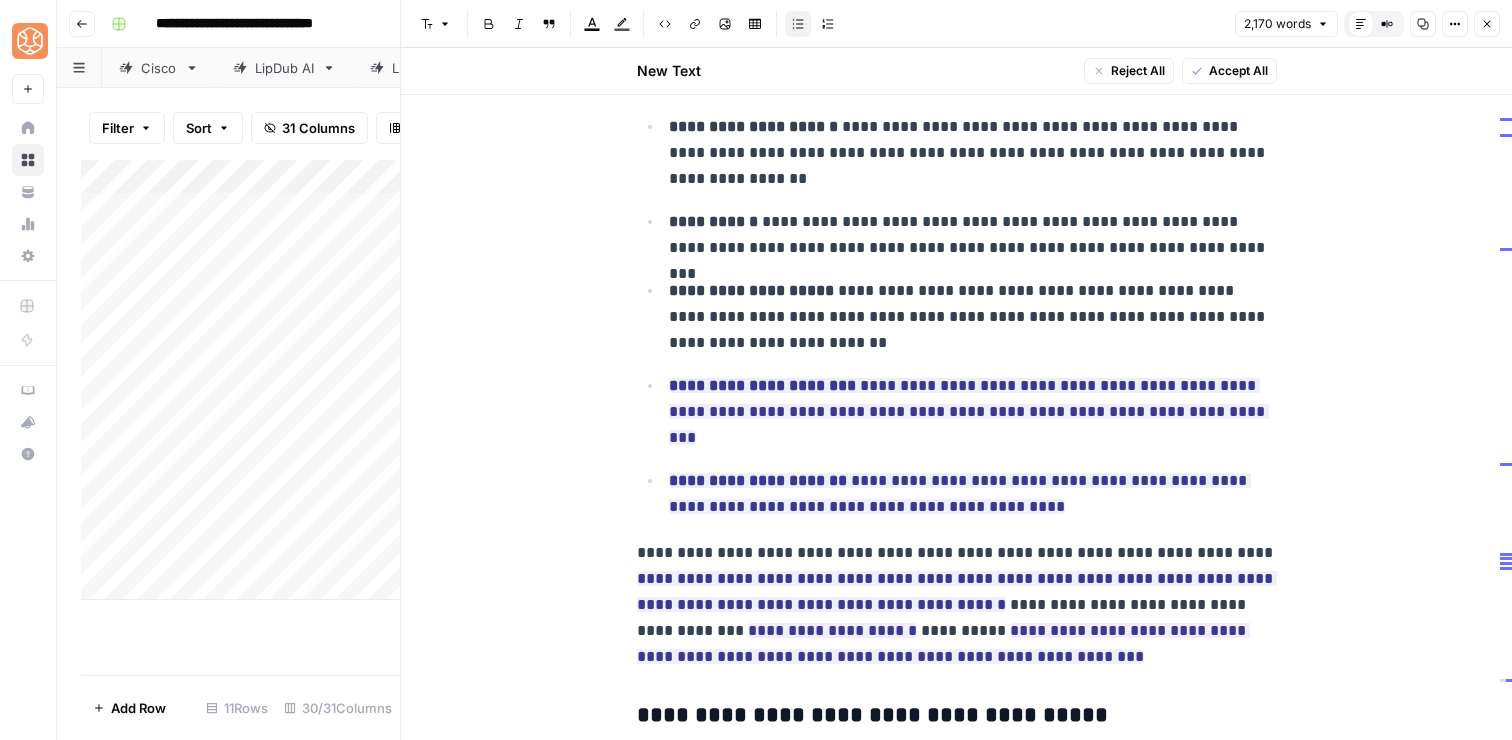 scroll, scrollTop: 7262, scrollLeft: 0, axis: vertical 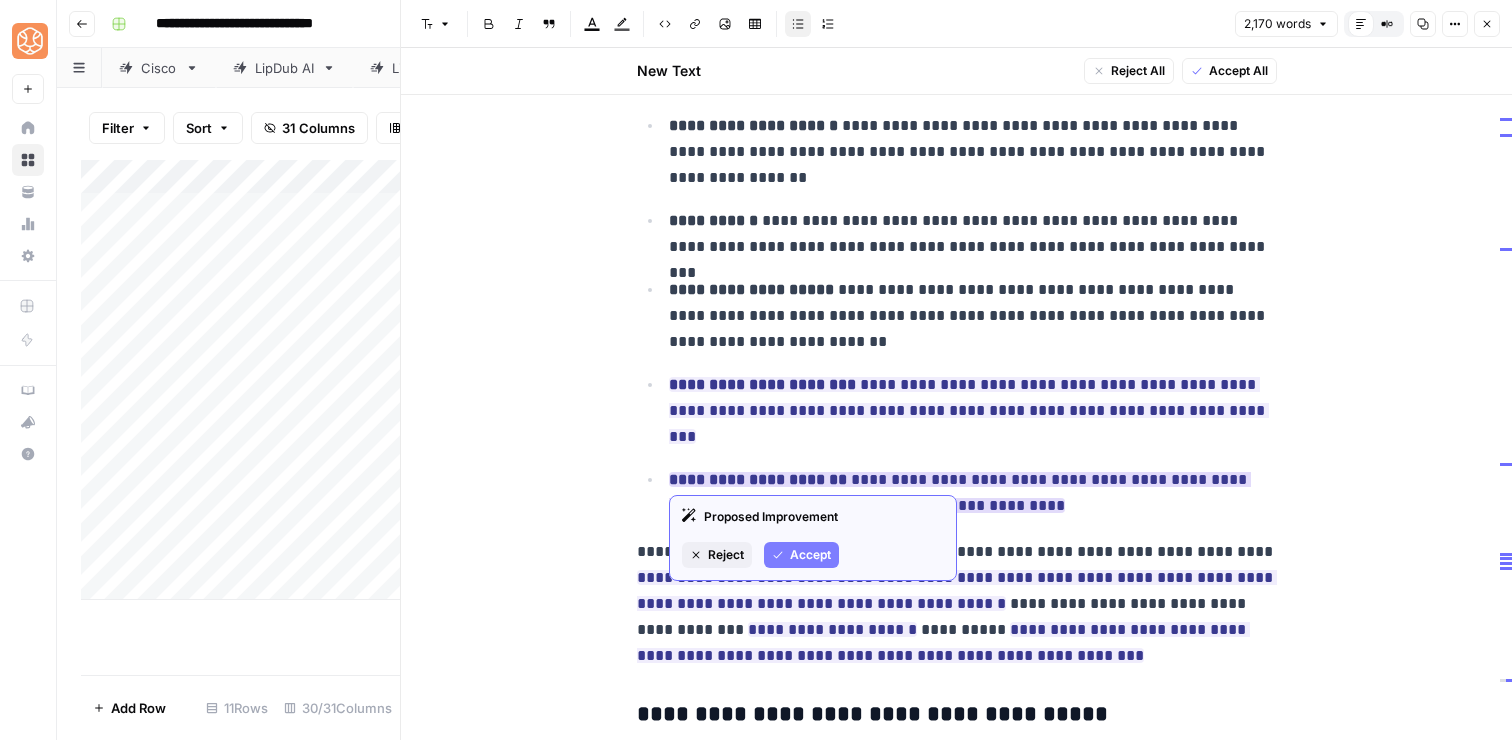 click 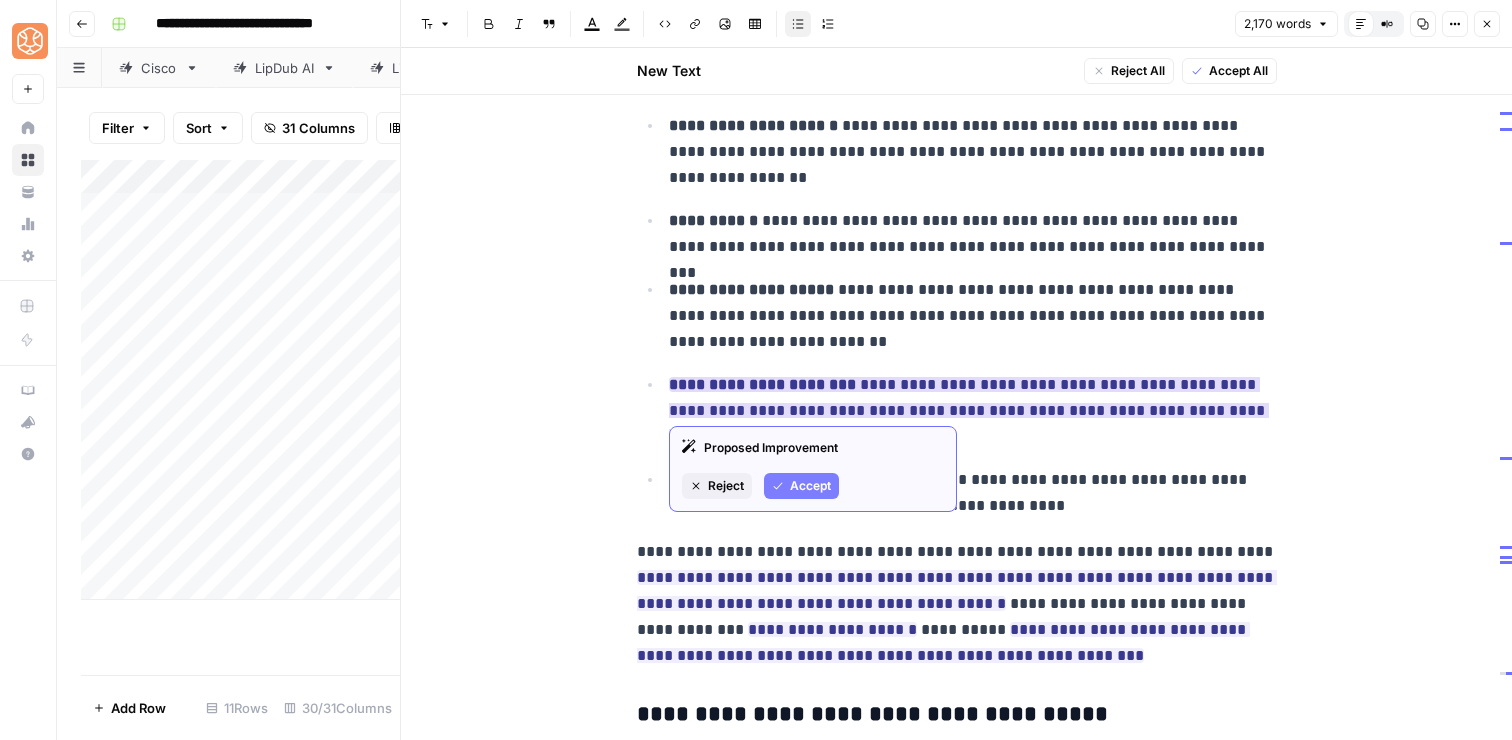 click on "Accept" at bounding box center (801, 486) 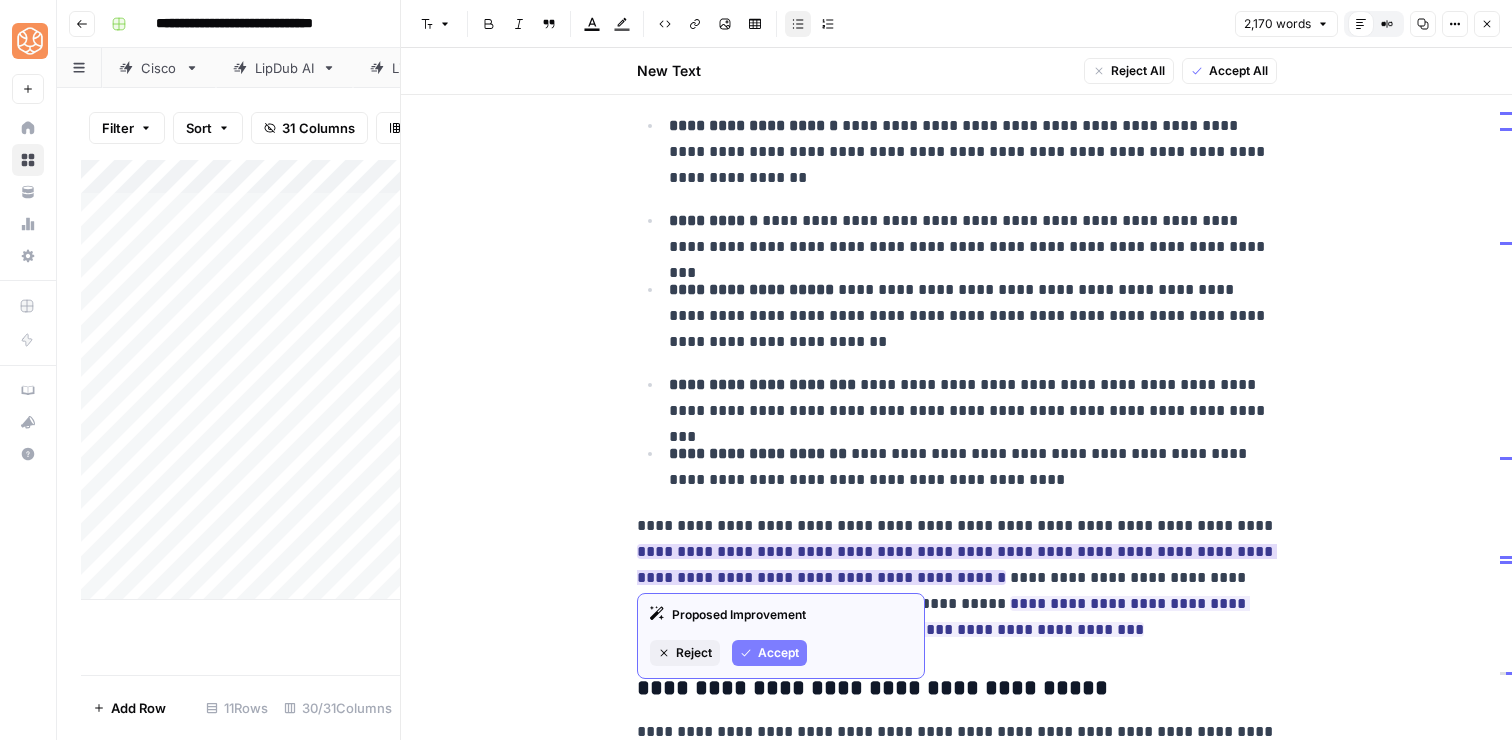 click on "Accept" at bounding box center [778, 653] 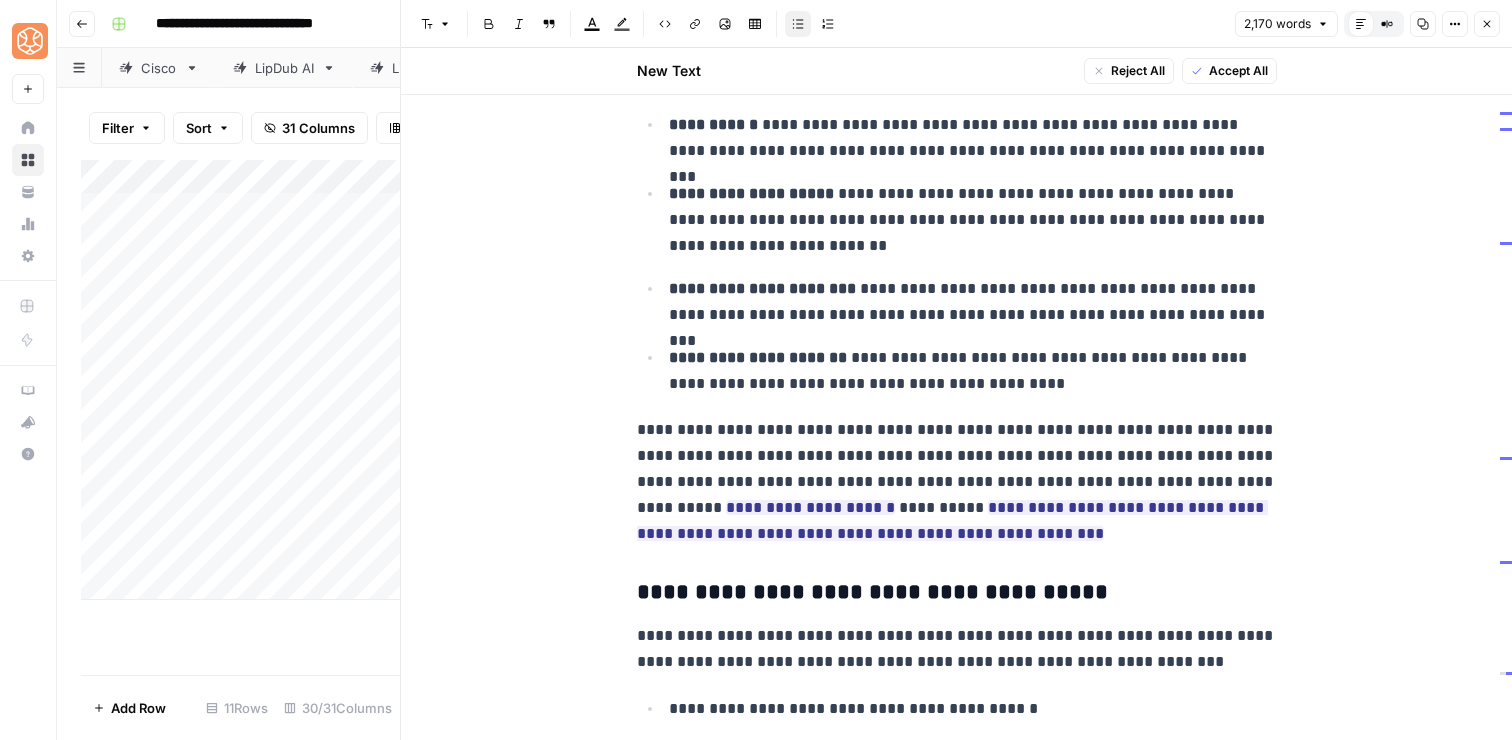 scroll, scrollTop: 7361, scrollLeft: 0, axis: vertical 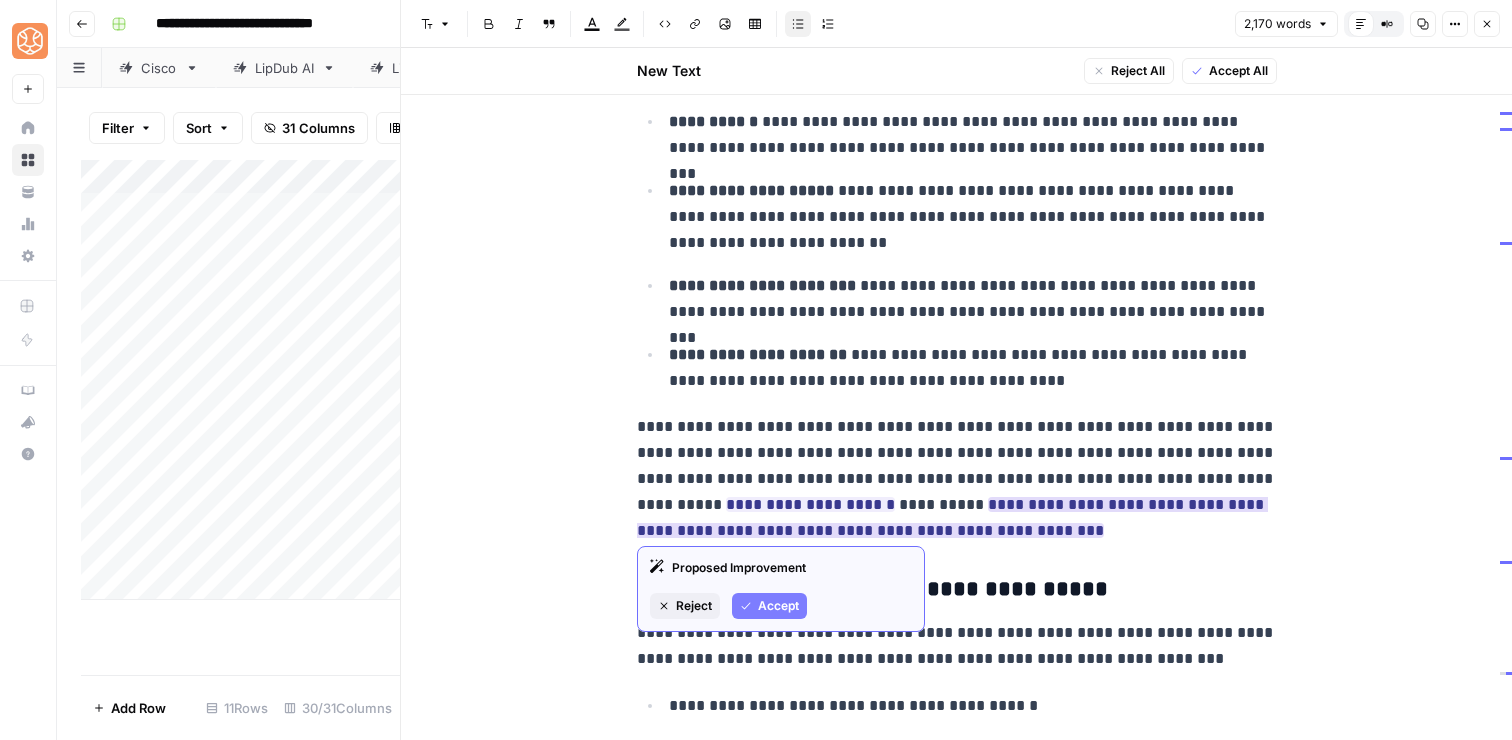 click on "Accept" at bounding box center (769, 606) 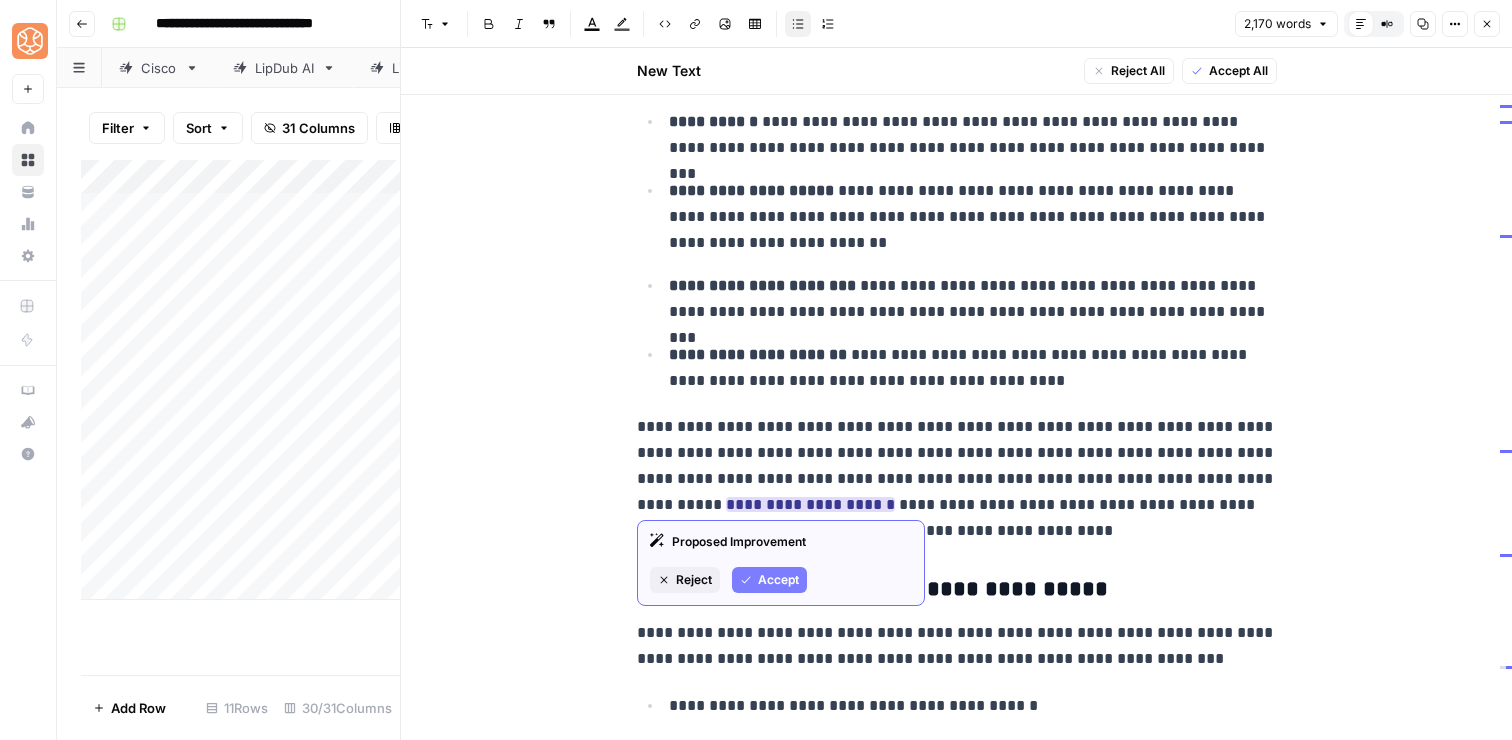 click on "Accept" at bounding box center (769, 580) 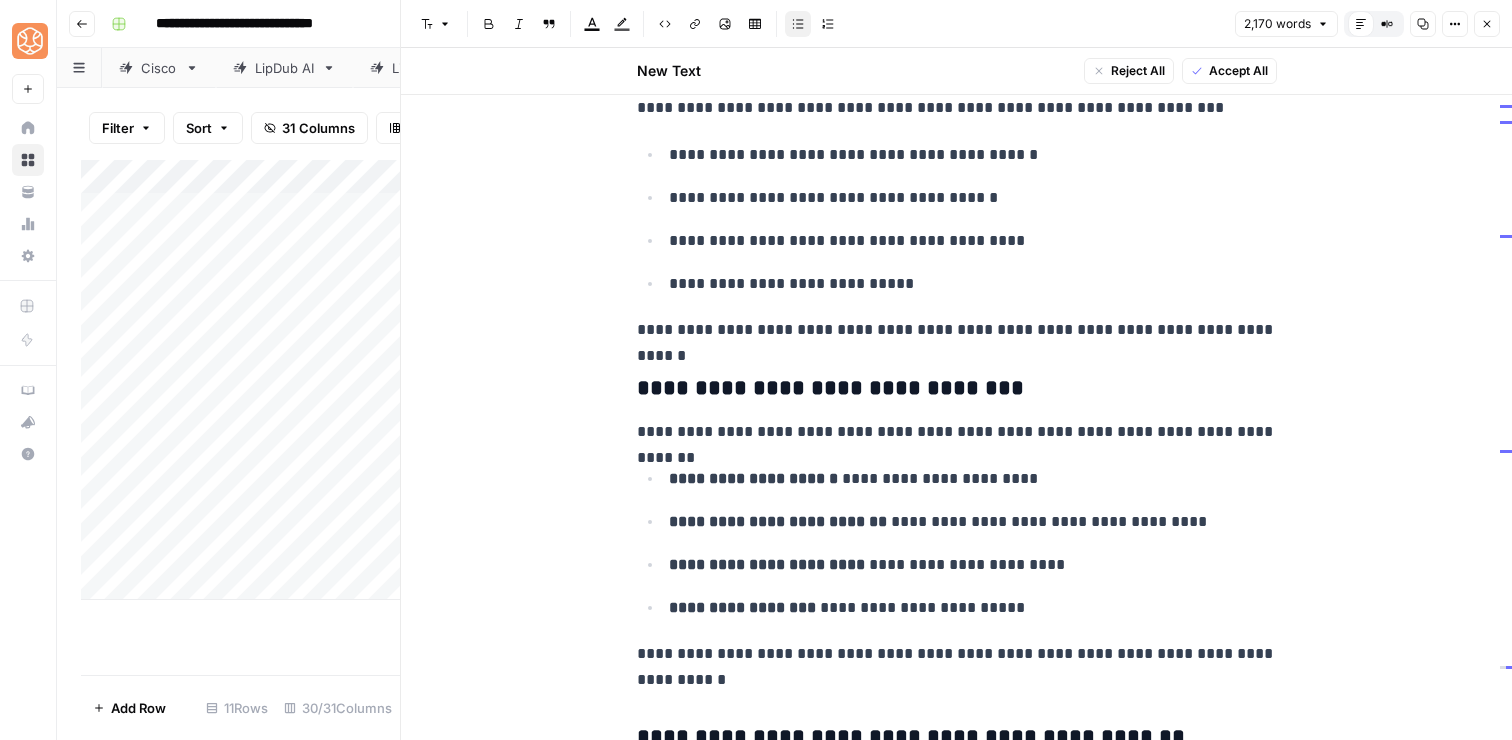 scroll, scrollTop: 7914, scrollLeft: 0, axis: vertical 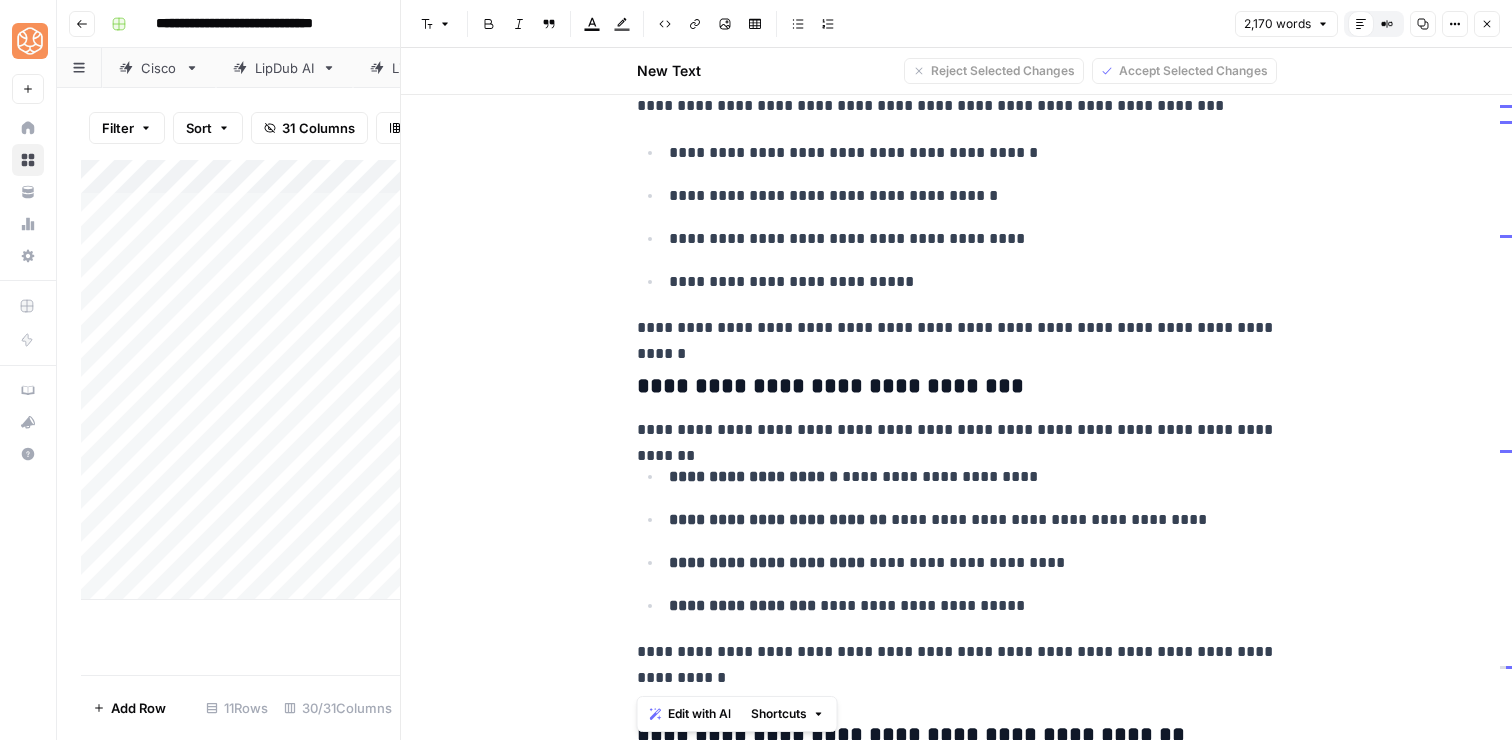 drag, startPoint x: 761, startPoint y: 673, endPoint x: 620, endPoint y: 431, distance: 280.08035 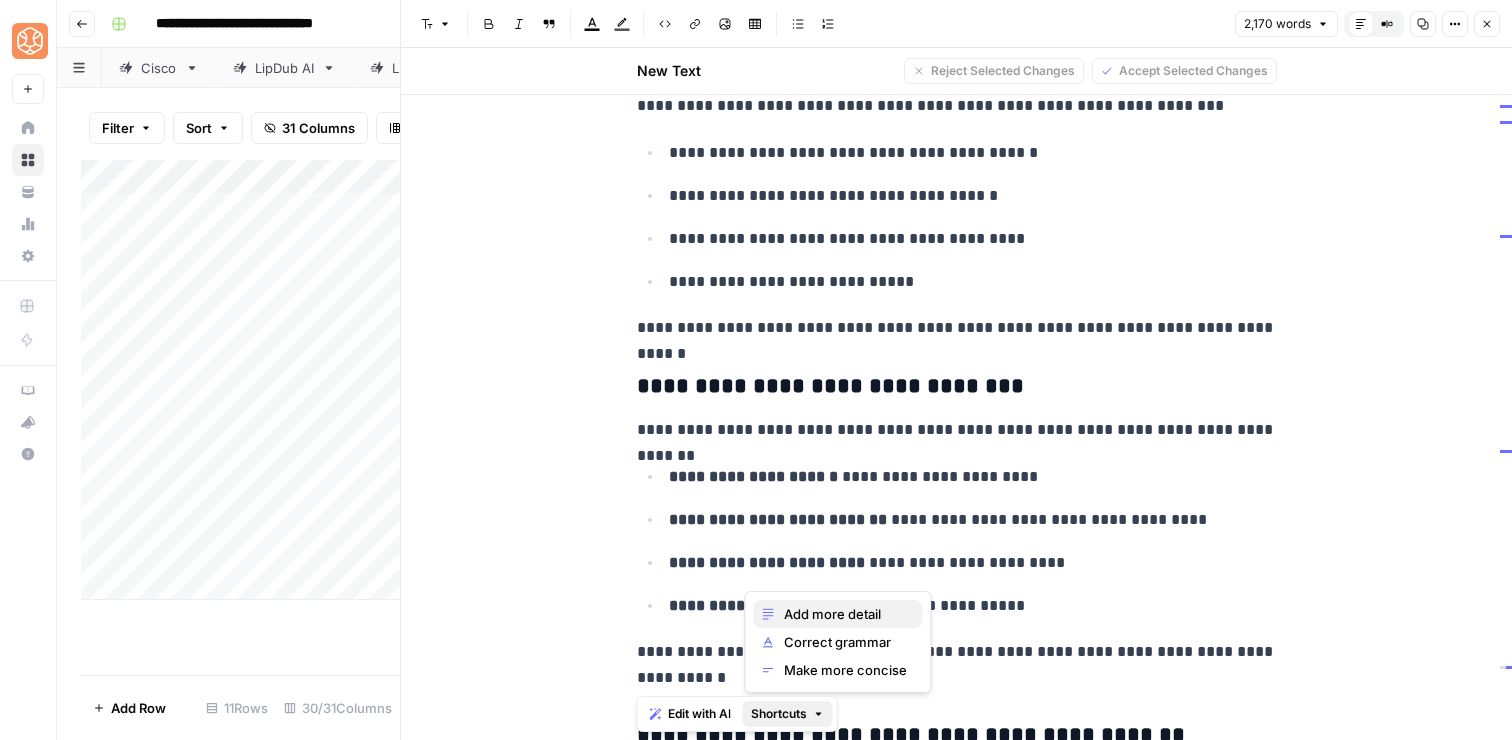 click on "Add more detail" at bounding box center (845, 614) 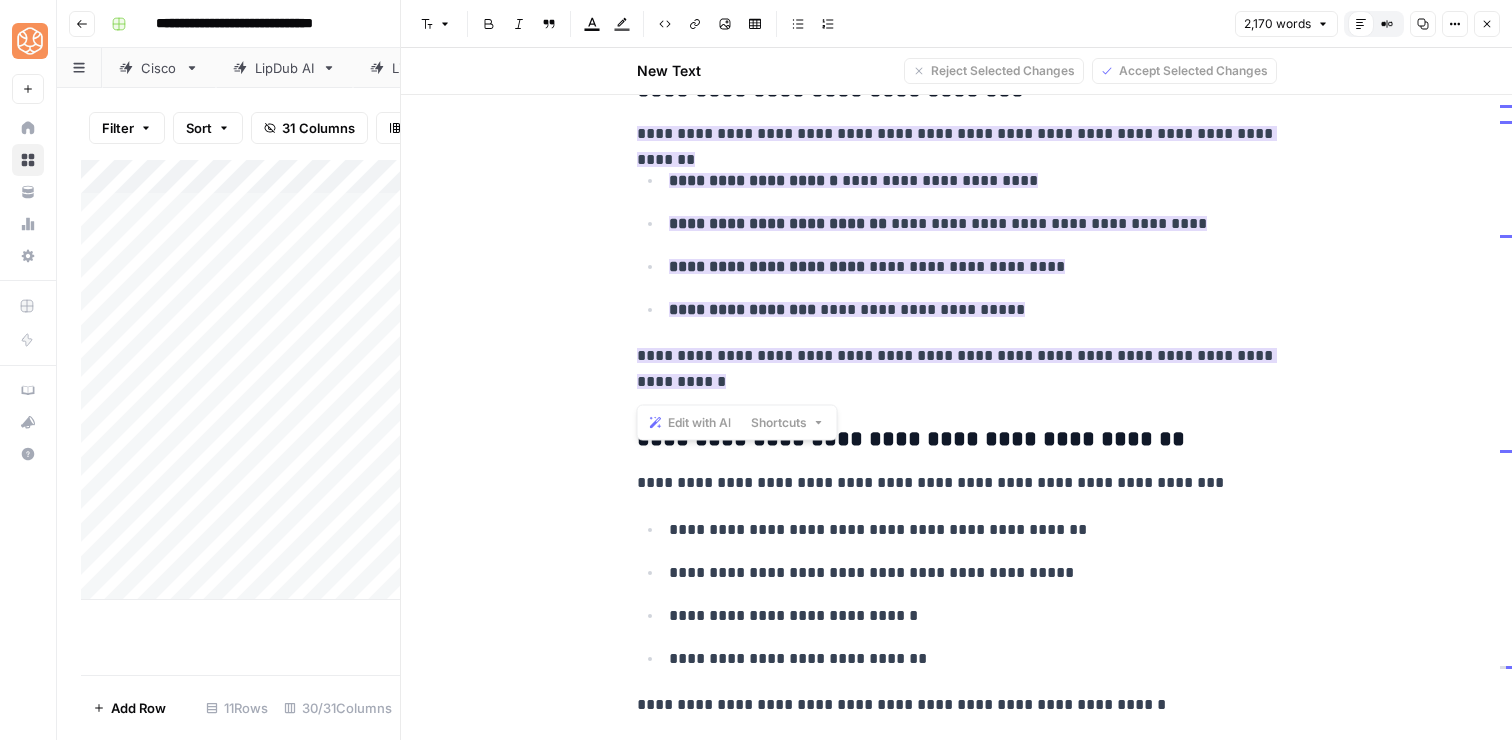 scroll, scrollTop: 8225, scrollLeft: 0, axis: vertical 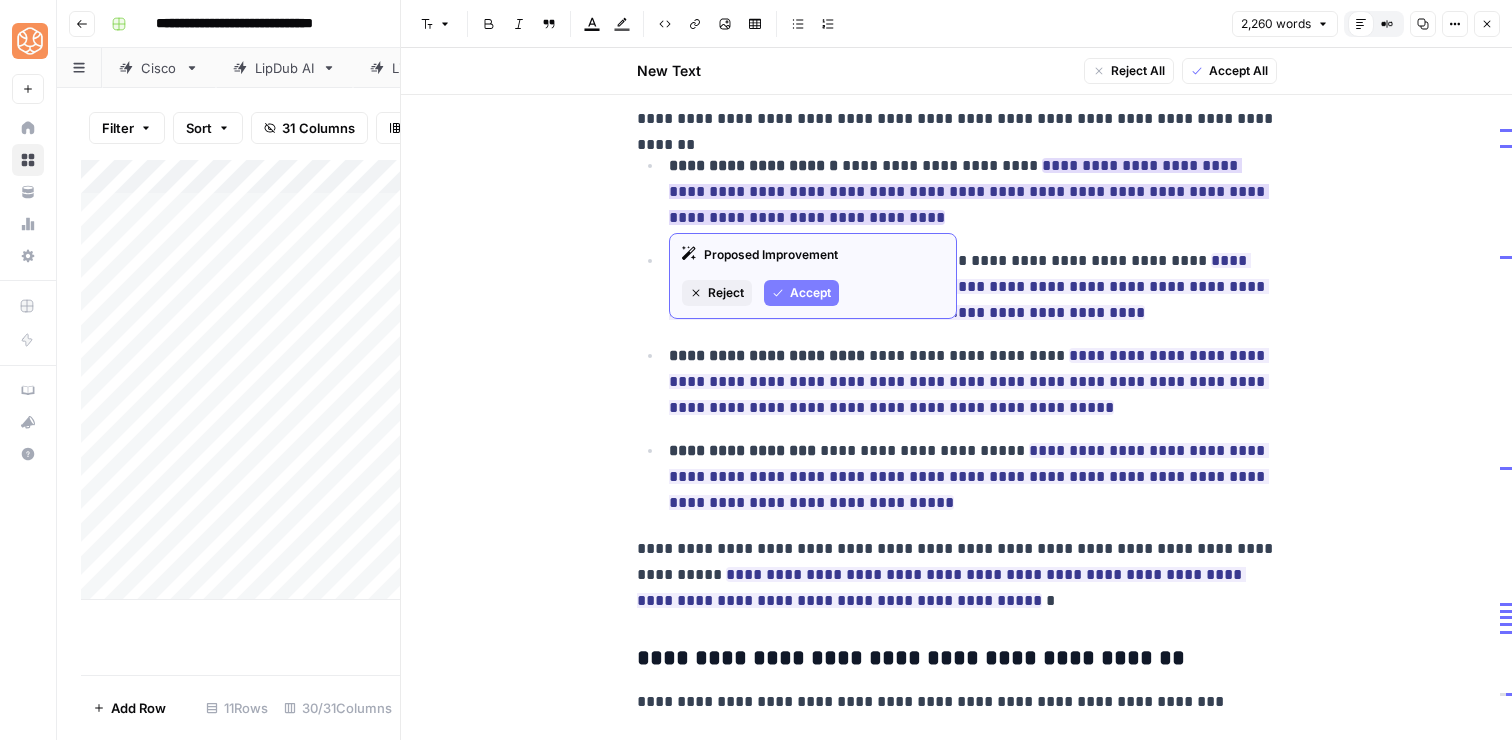 click on "Accept" at bounding box center (810, 293) 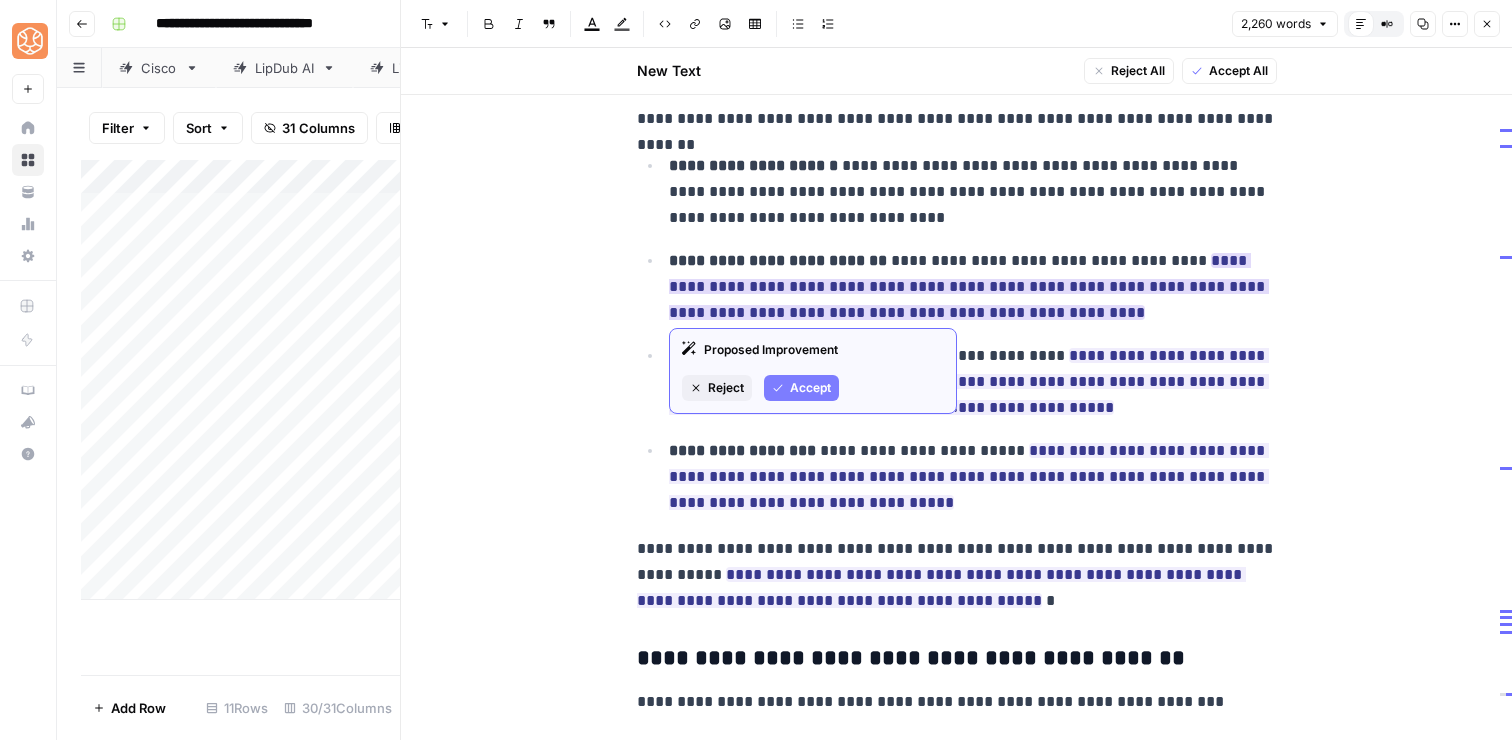 click on "Accept" at bounding box center [810, 388] 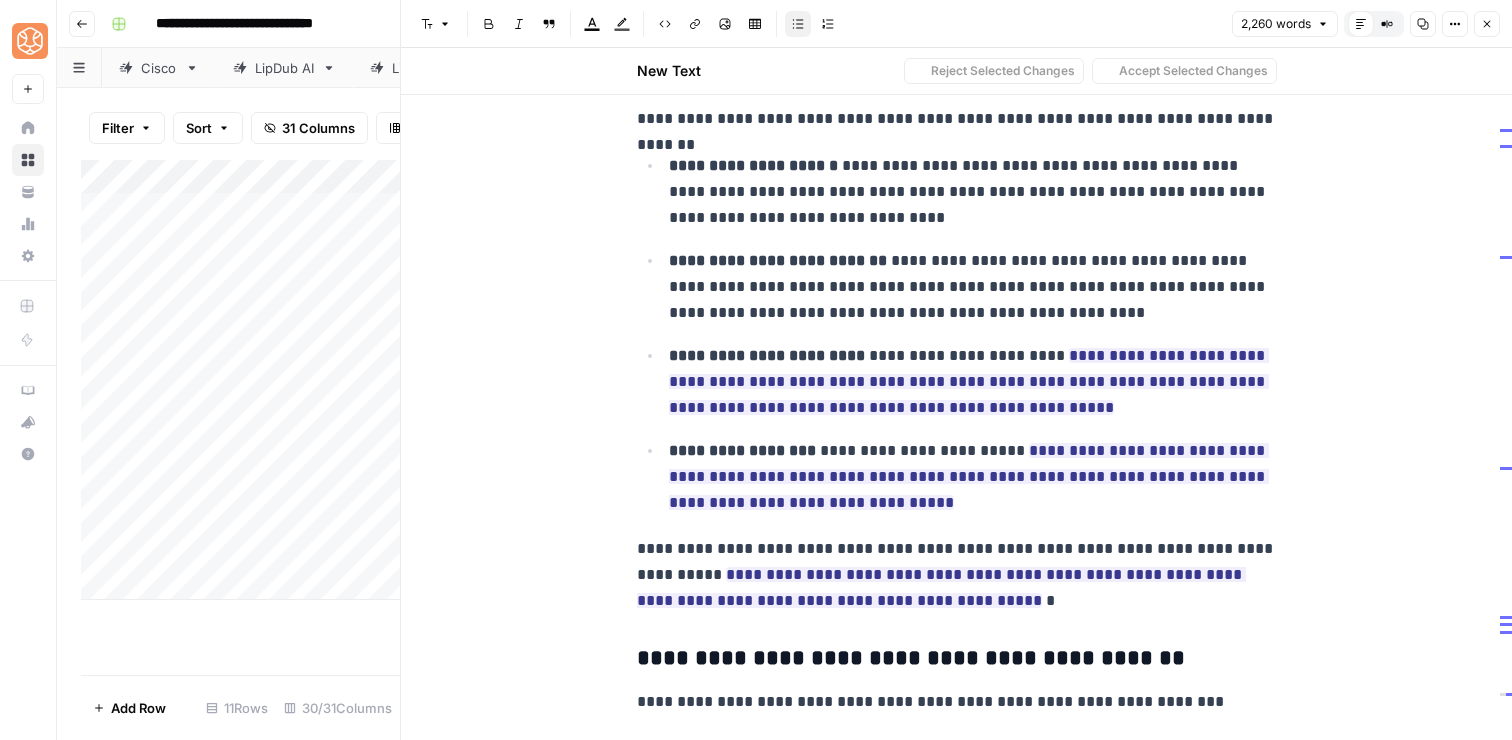drag, startPoint x: 885, startPoint y: 209, endPoint x: 842, endPoint y: 200, distance: 43.931767 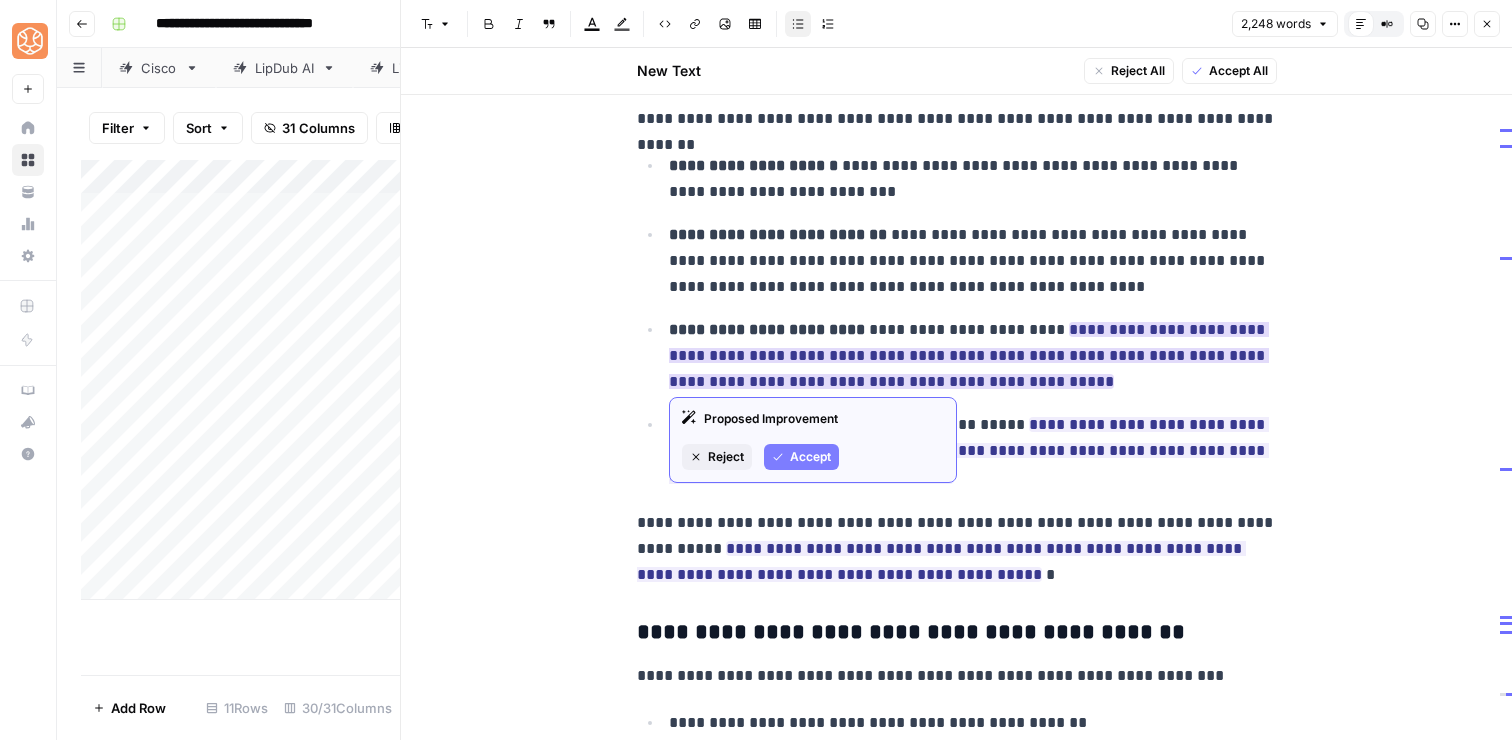 click on "Accept" at bounding box center (801, 457) 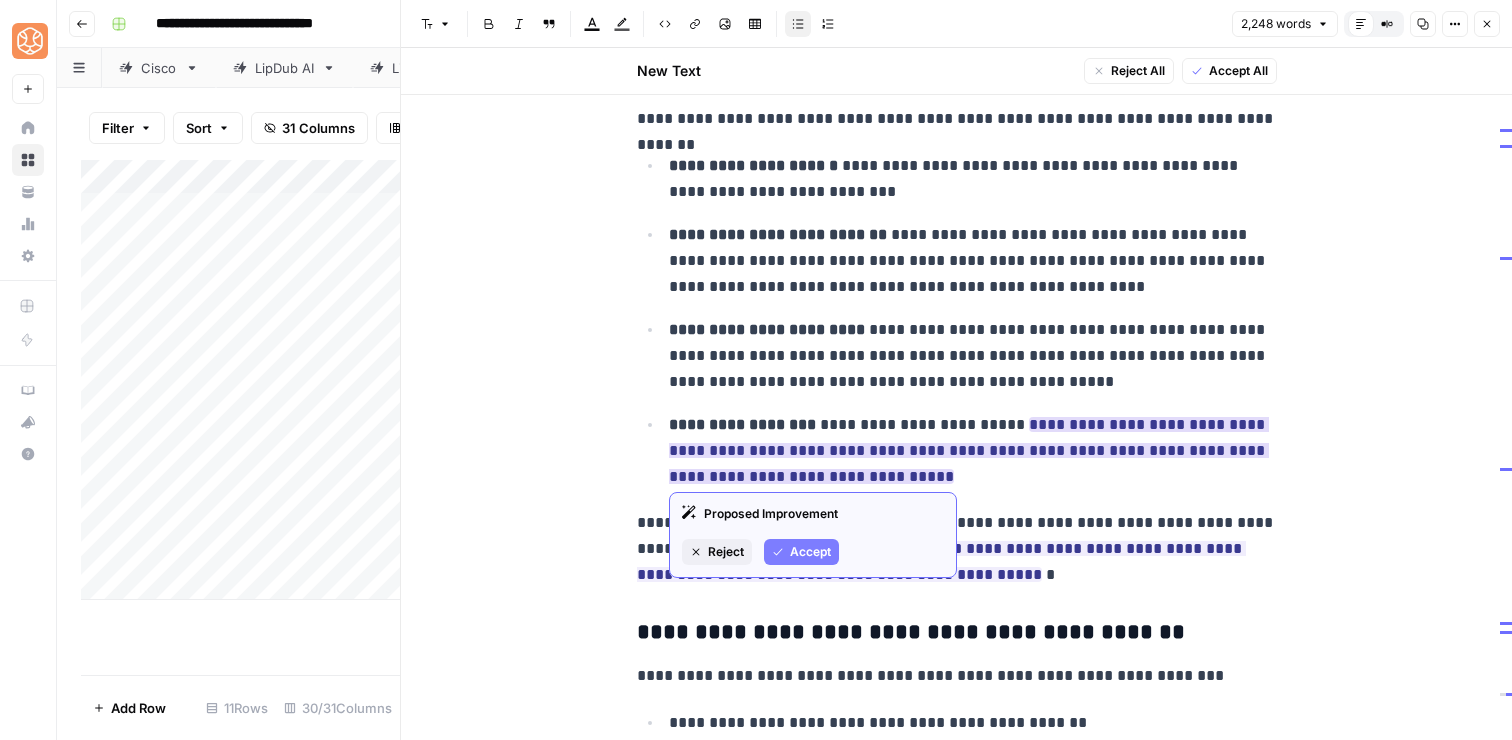 click on "Accept" at bounding box center [801, 552] 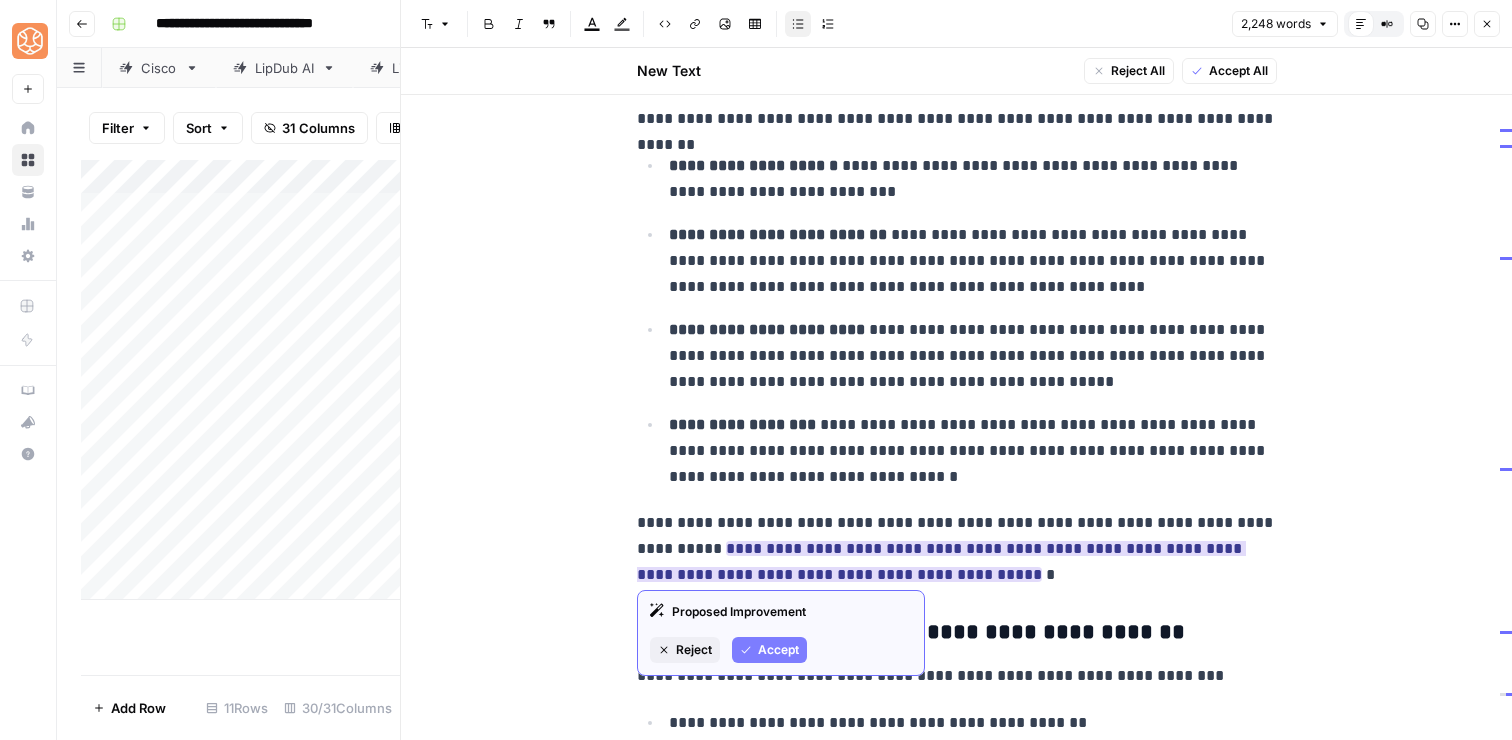 click on "Accept" at bounding box center (769, 650) 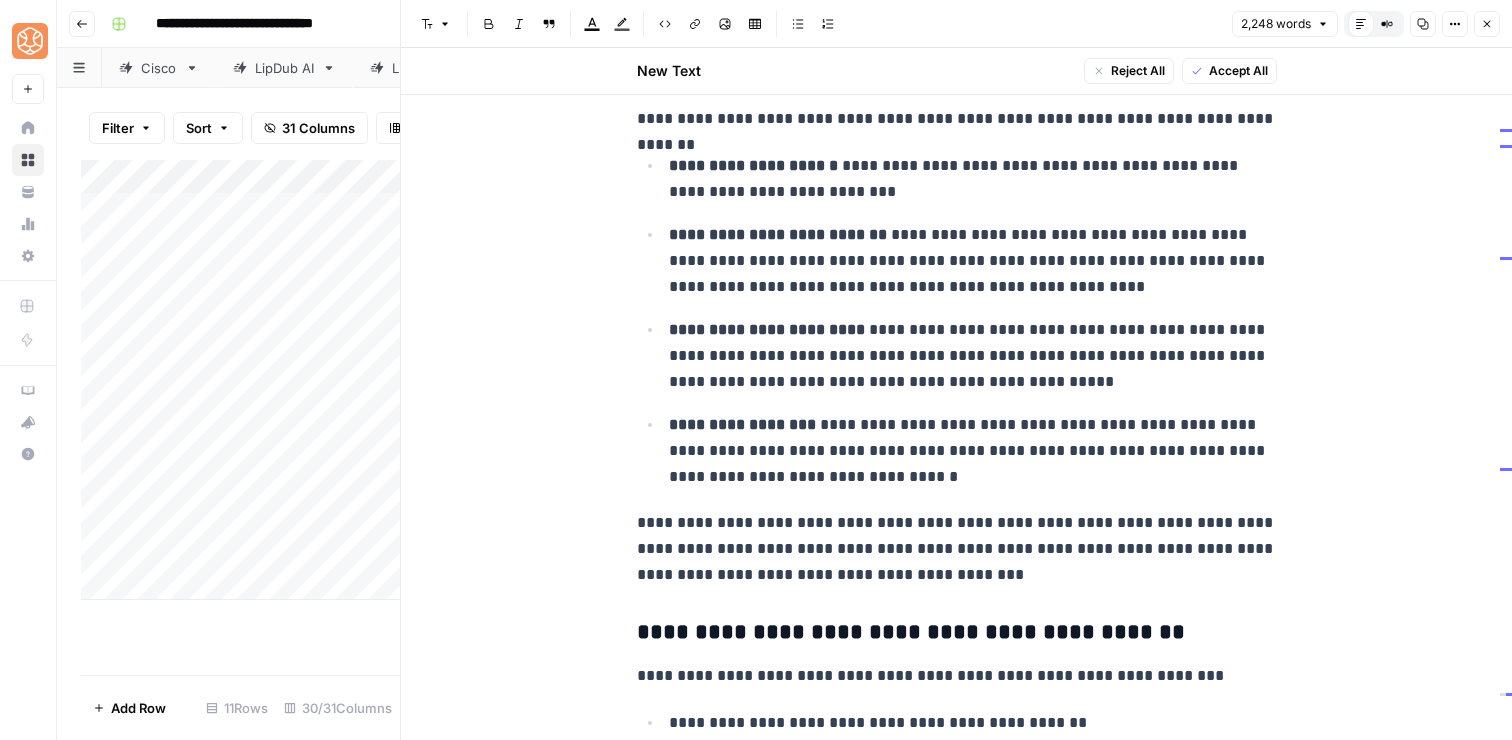 click on "**********" at bounding box center (957, 549) 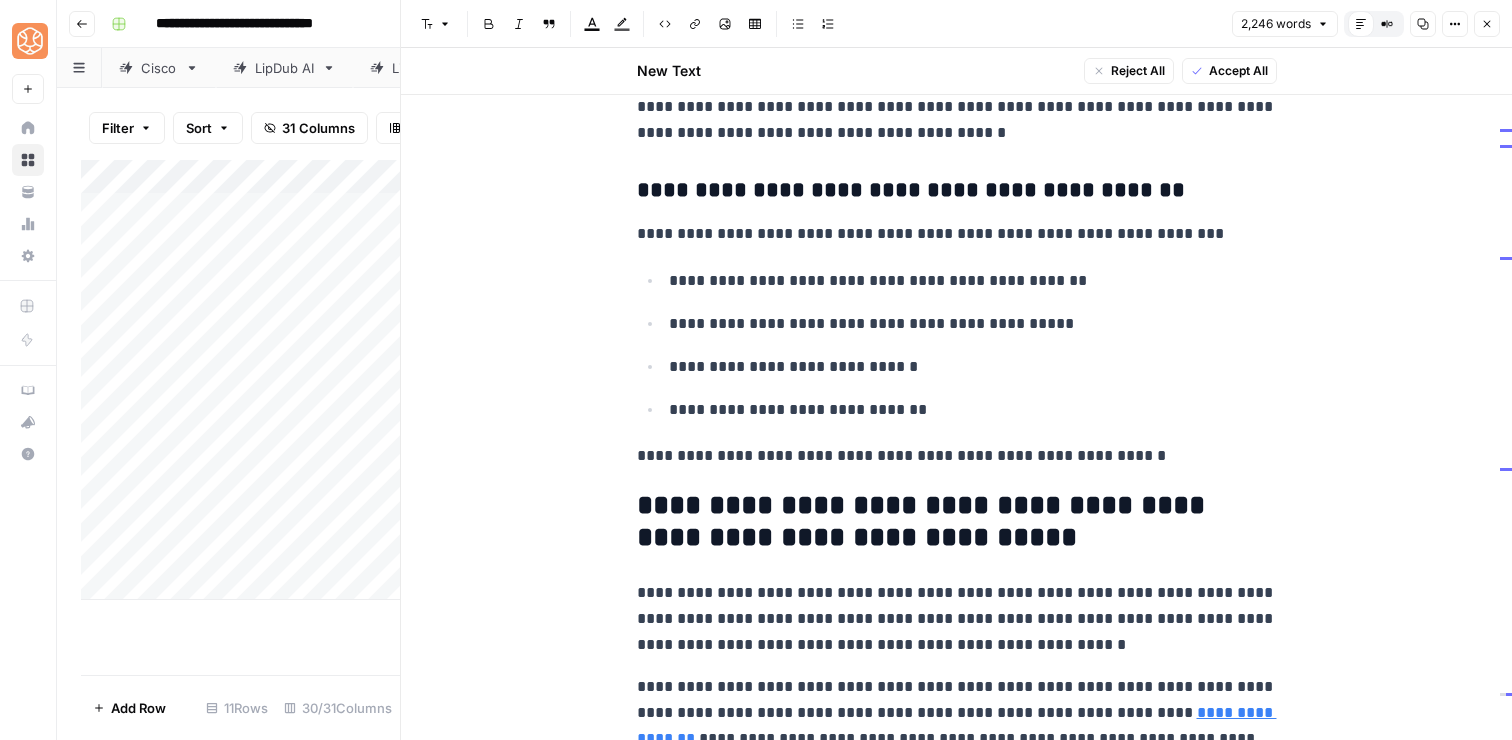 scroll, scrollTop: 8674, scrollLeft: 0, axis: vertical 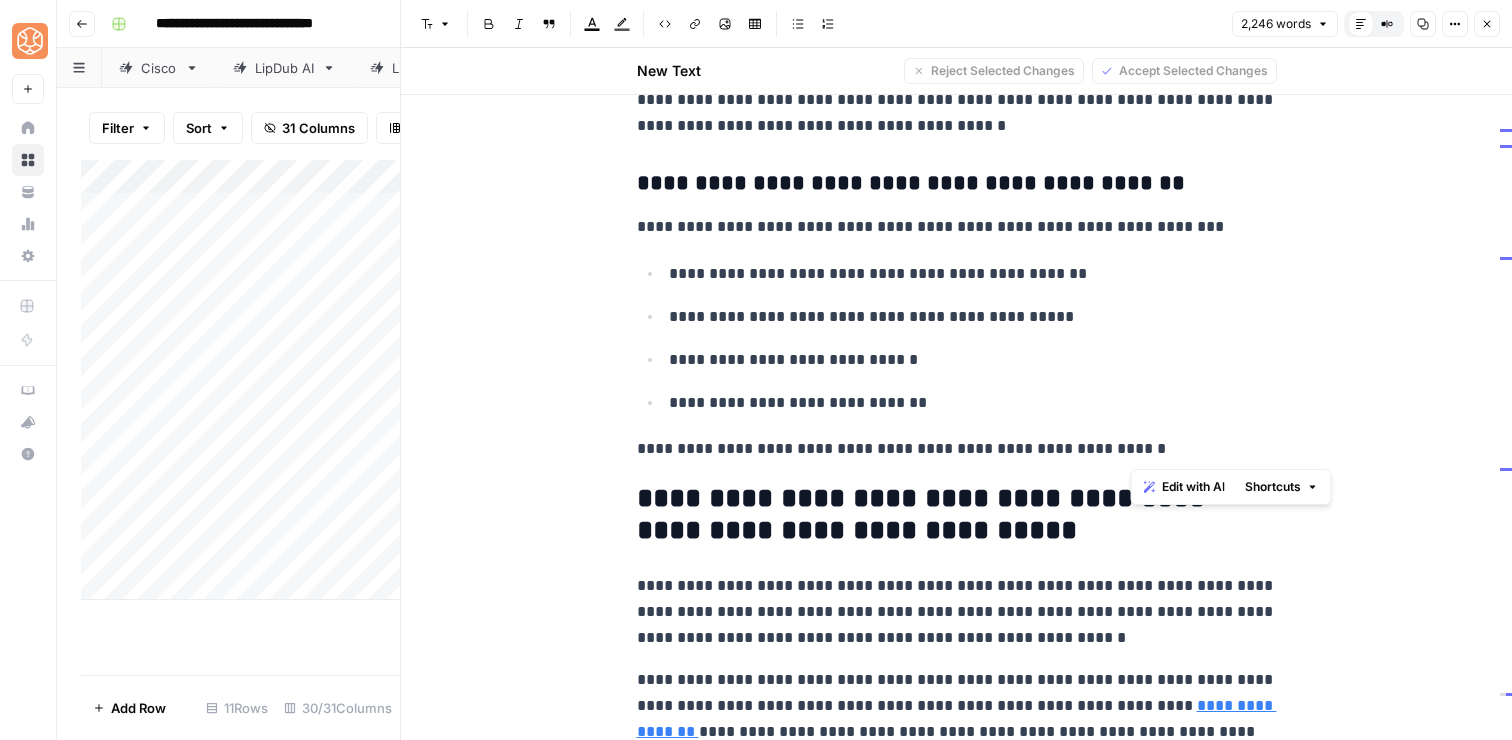 drag, startPoint x: 1155, startPoint y: 449, endPoint x: 1151, endPoint y: 190, distance: 259.03088 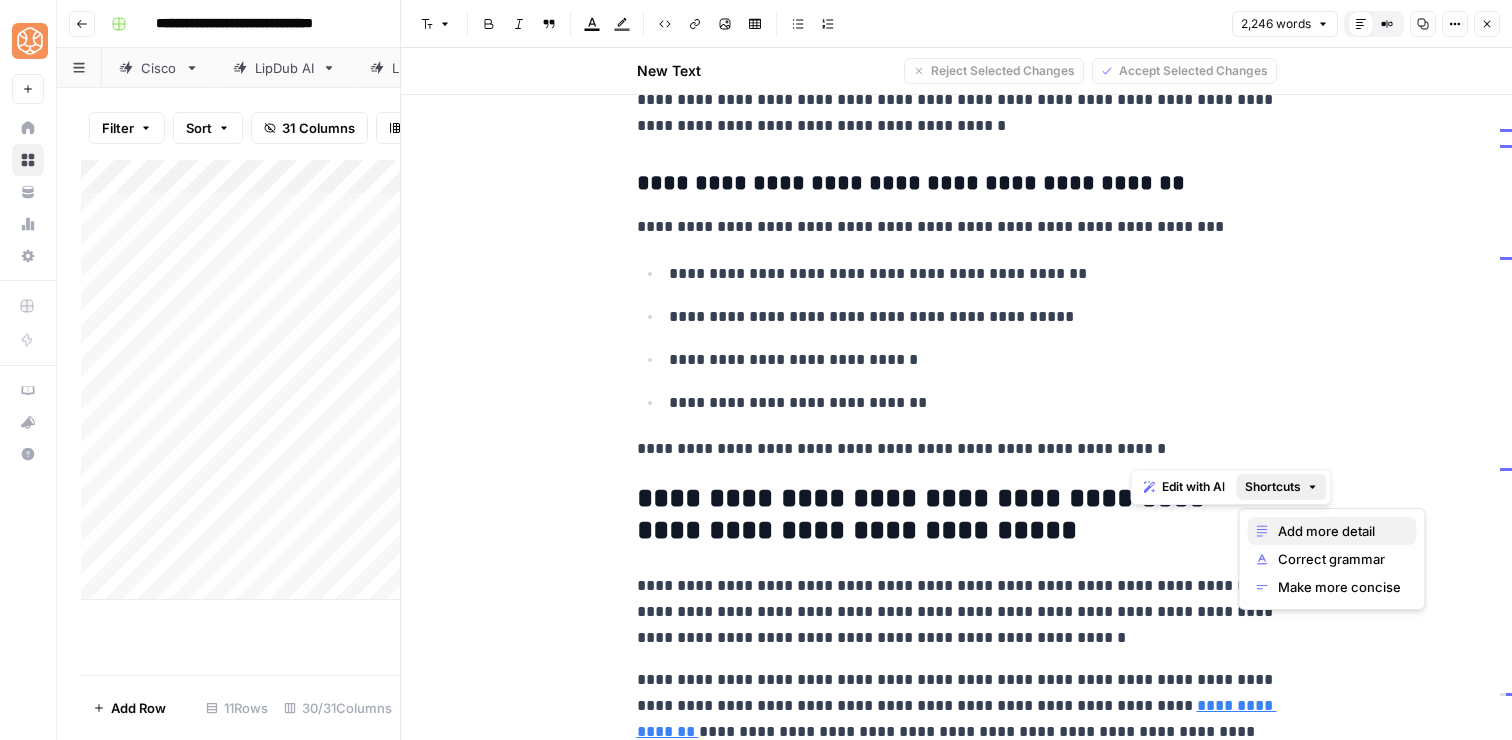click on "Add more detail" at bounding box center (1332, 531) 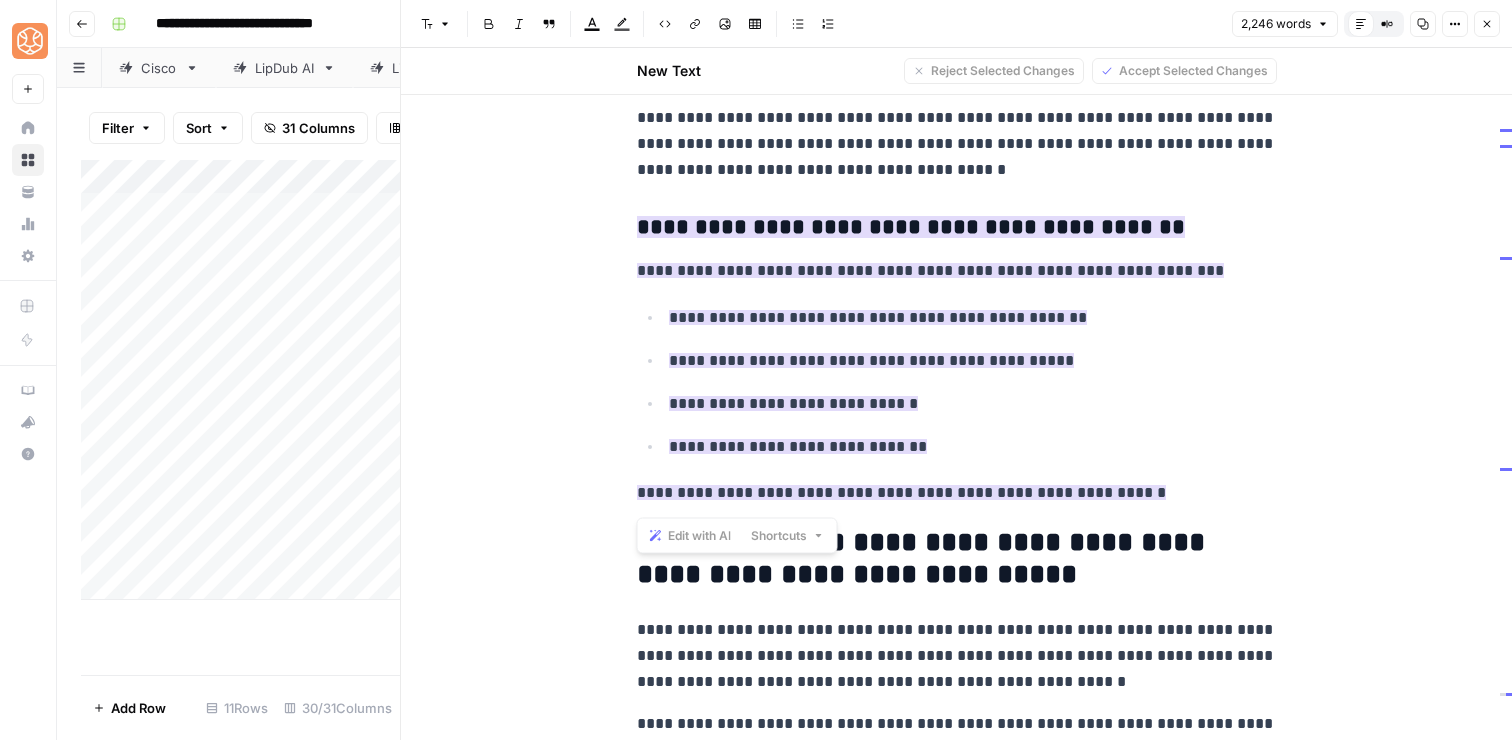 scroll, scrollTop: 8630, scrollLeft: 0, axis: vertical 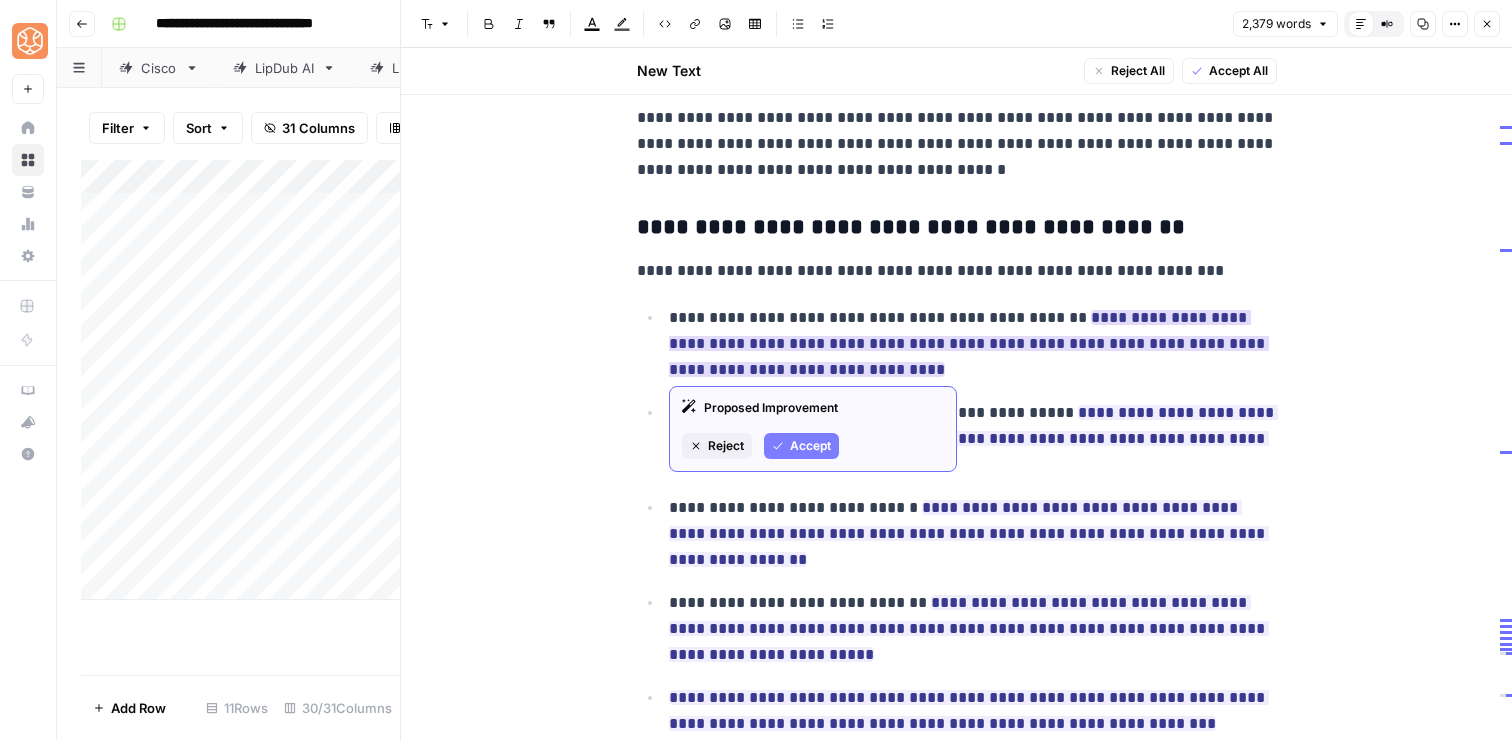 click on "Accept" at bounding box center (810, 446) 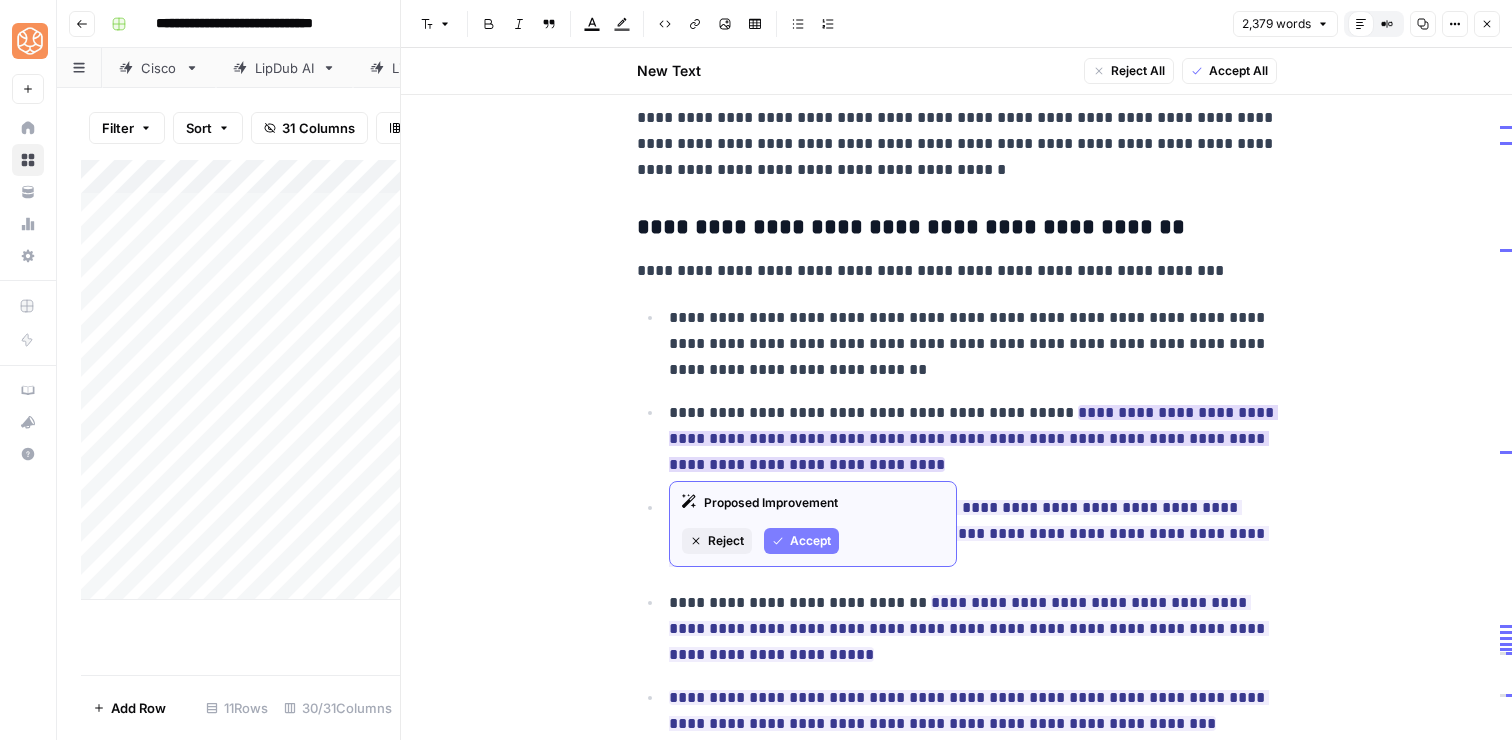 click on "Accept" at bounding box center (810, 541) 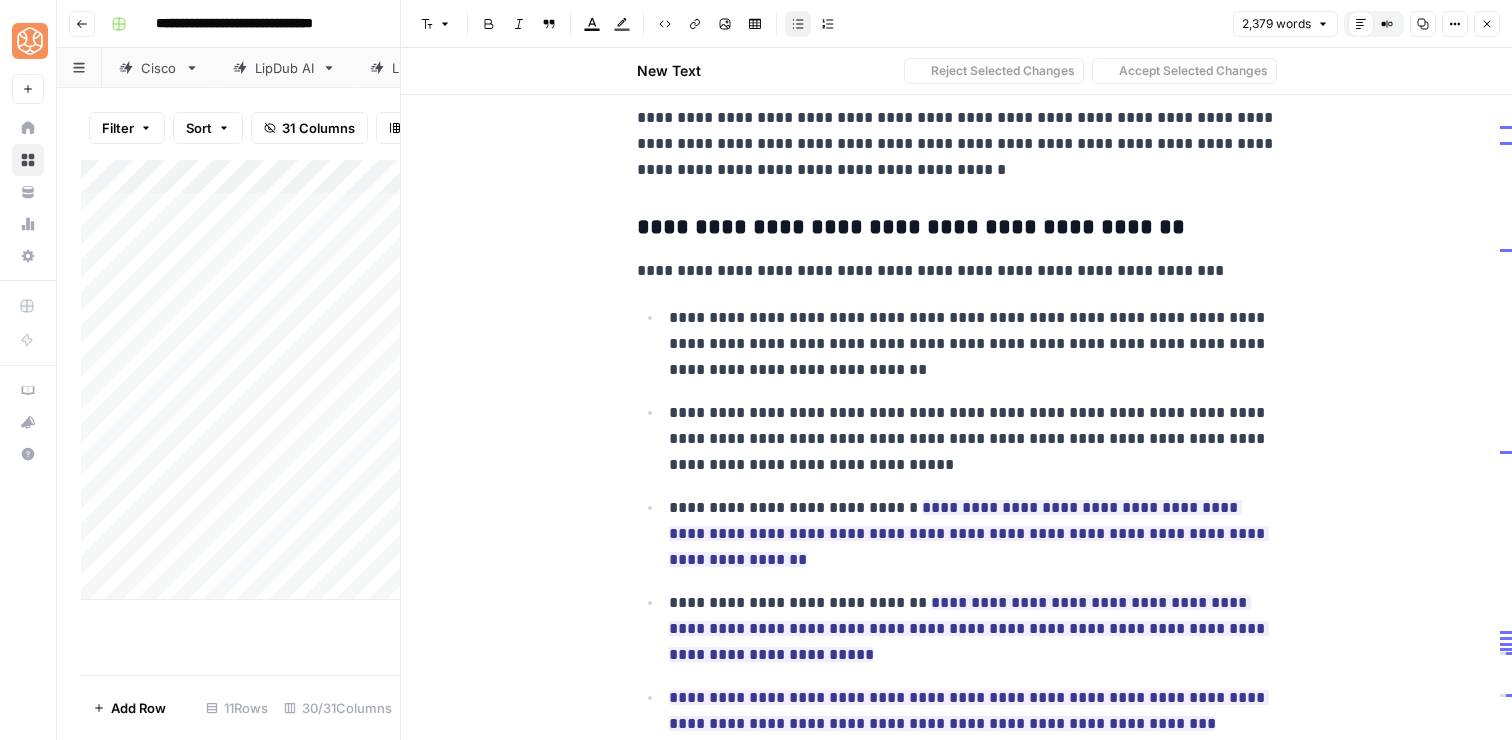 drag, startPoint x: 989, startPoint y: 465, endPoint x: 850, endPoint y: 438, distance: 141.59802 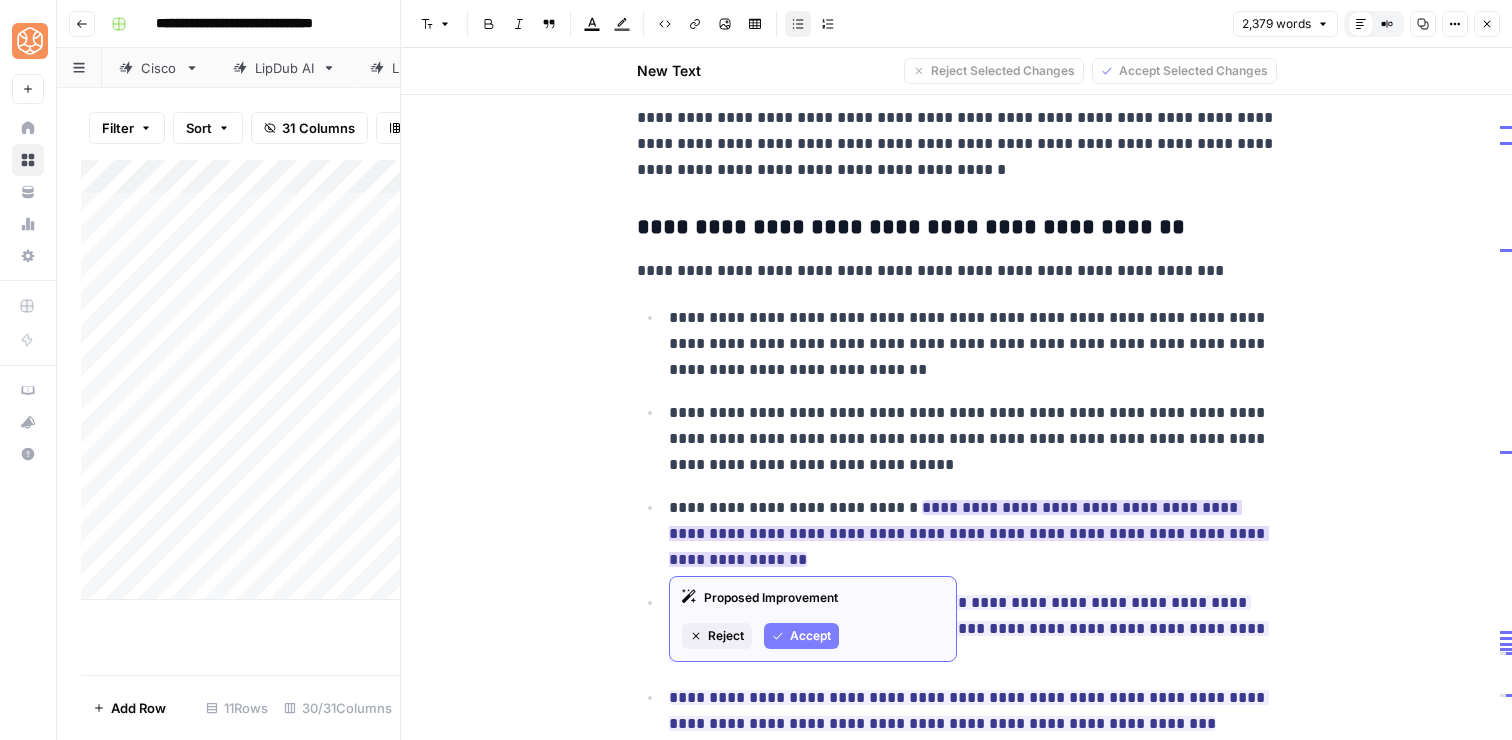 click on "Accept" at bounding box center (801, 636) 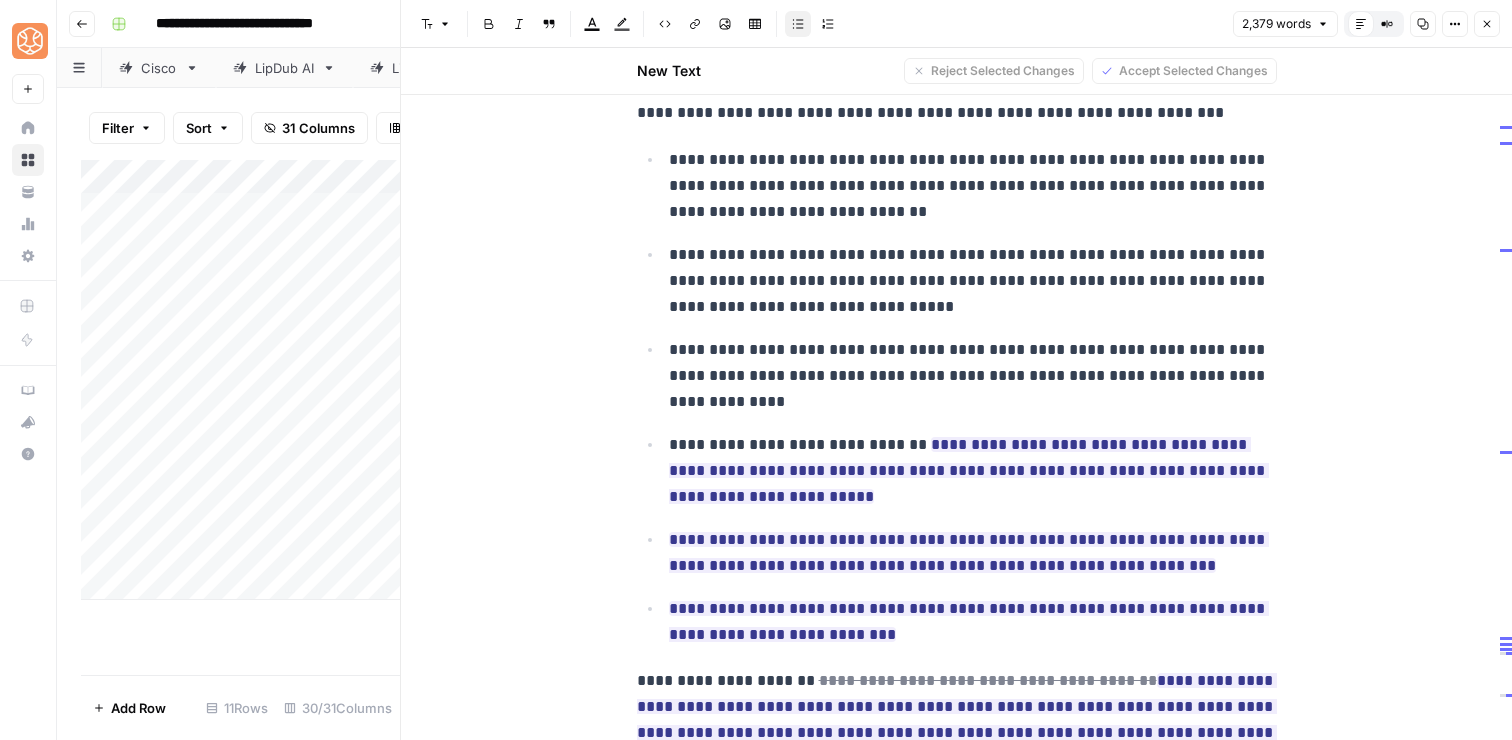 scroll, scrollTop: 8801, scrollLeft: 0, axis: vertical 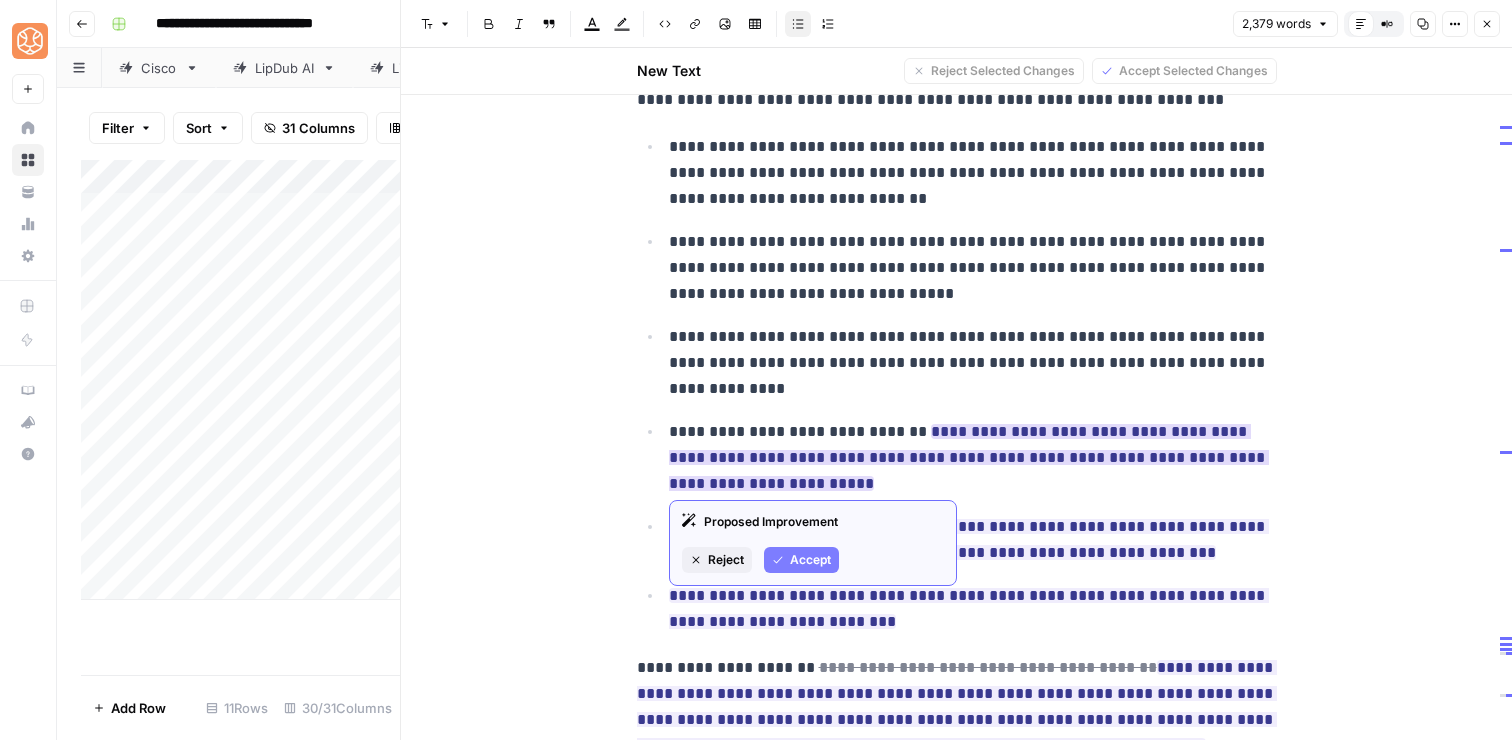 click on "Accept" at bounding box center (810, 560) 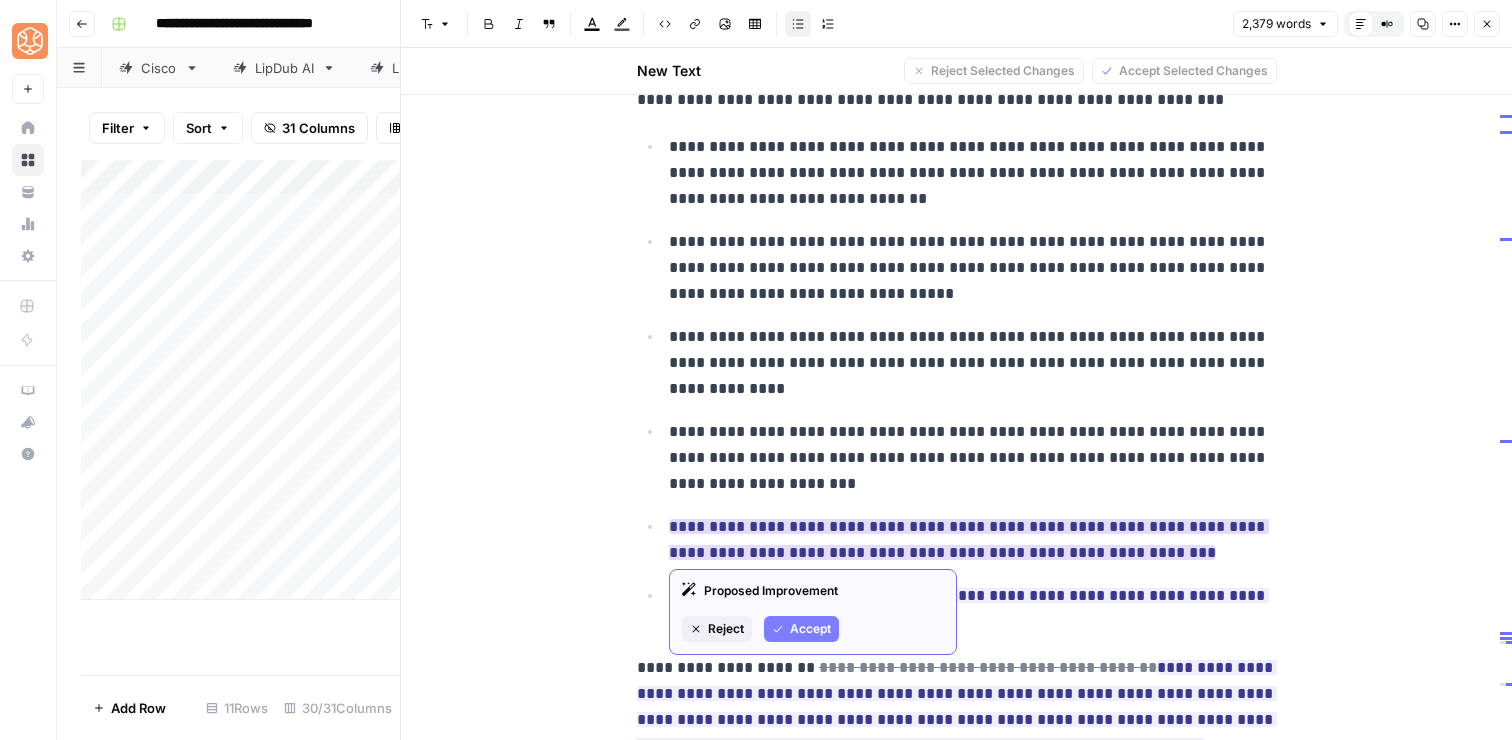 click on "Accept" at bounding box center [801, 629] 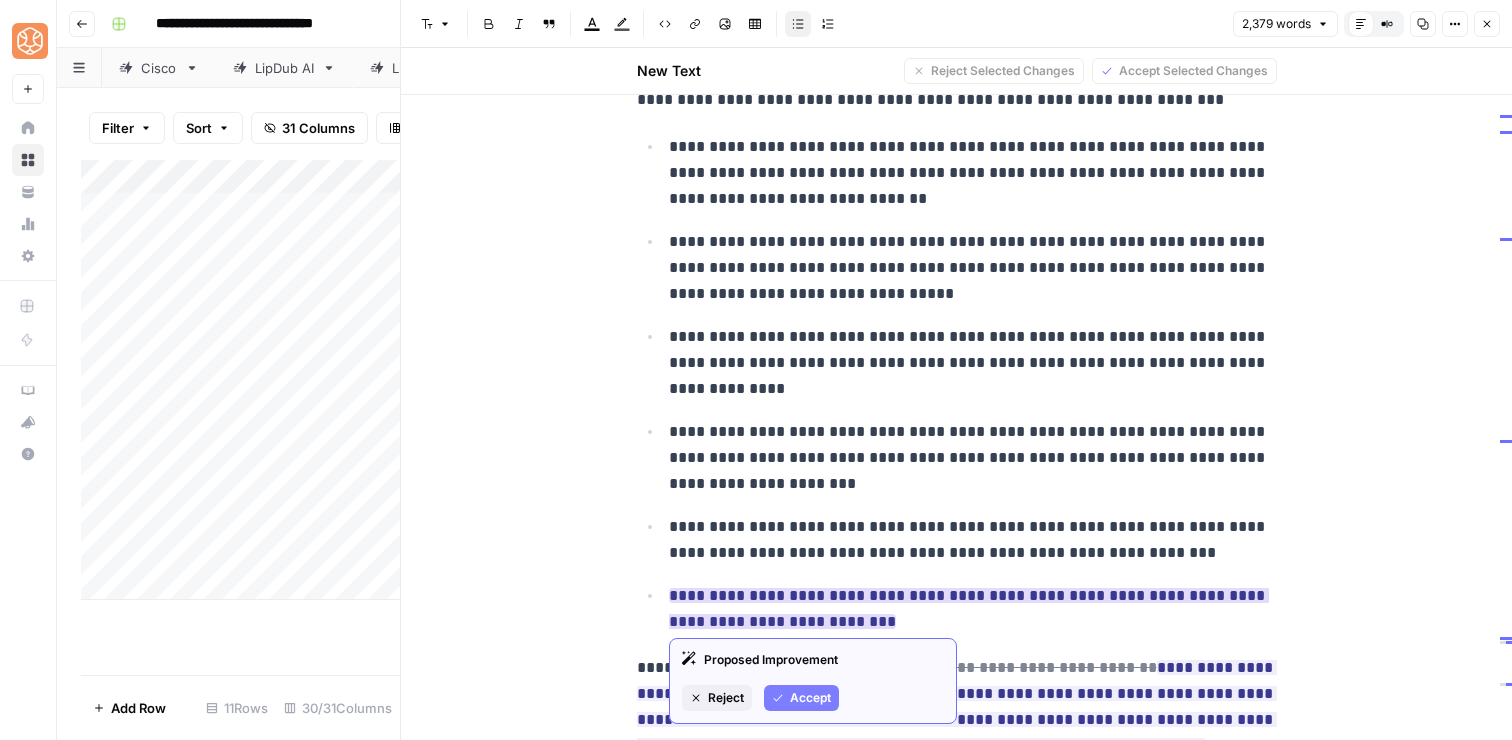 click on "Accept" at bounding box center (810, 698) 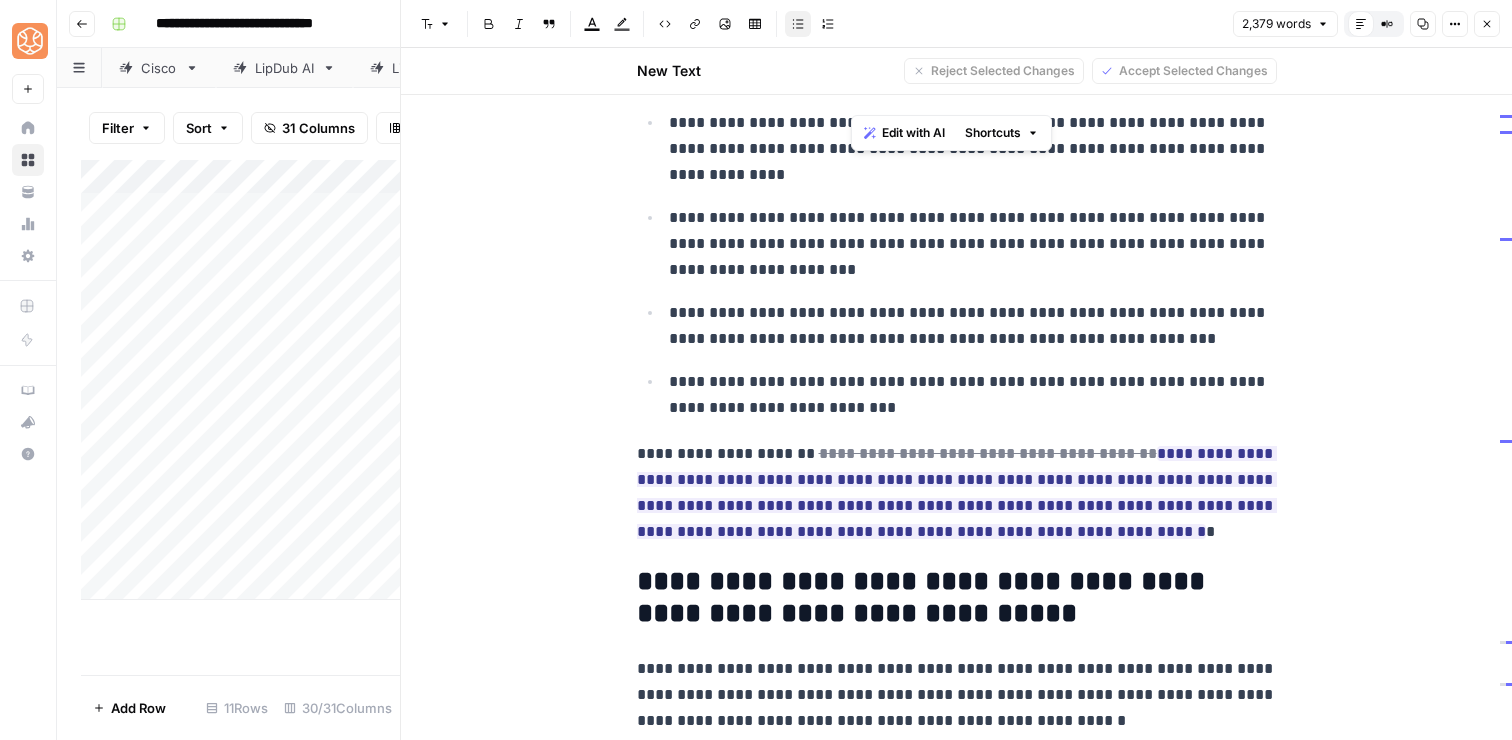 scroll, scrollTop: 9027, scrollLeft: 0, axis: vertical 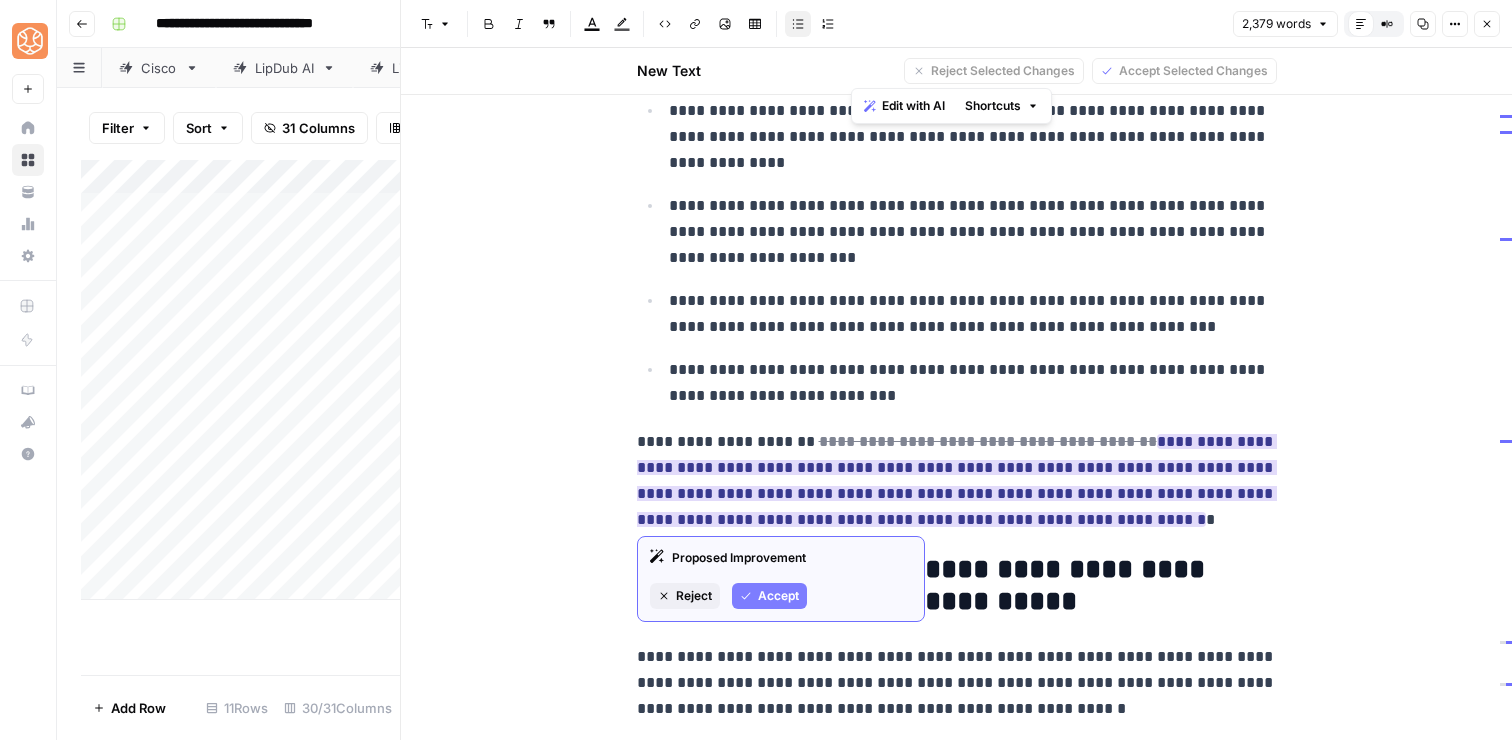 click on "Accept" at bounding box center (778, 596) 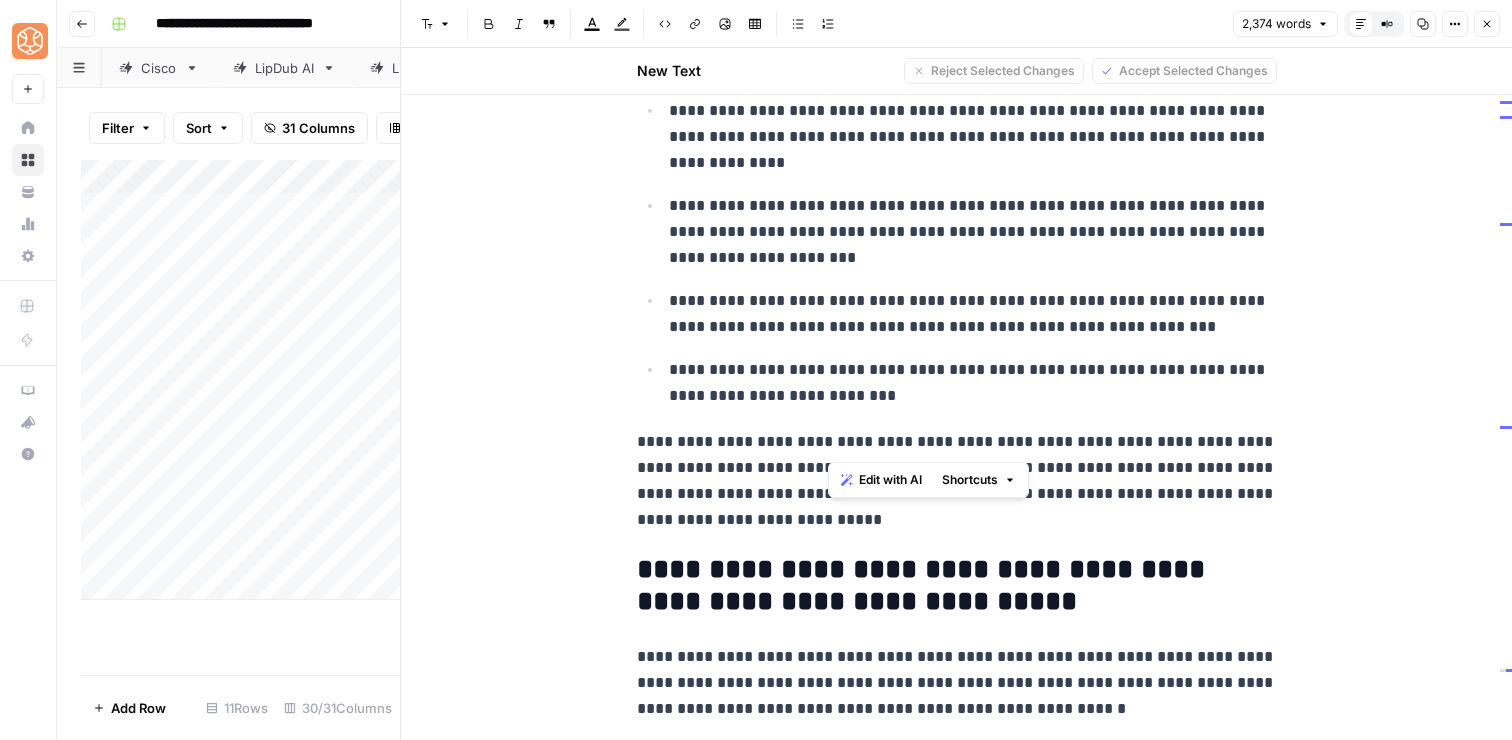 drag, startPoint x: 1088, startPoint y: 444, endPoint x: 827, endPoint y: 446, distance: 261.00766 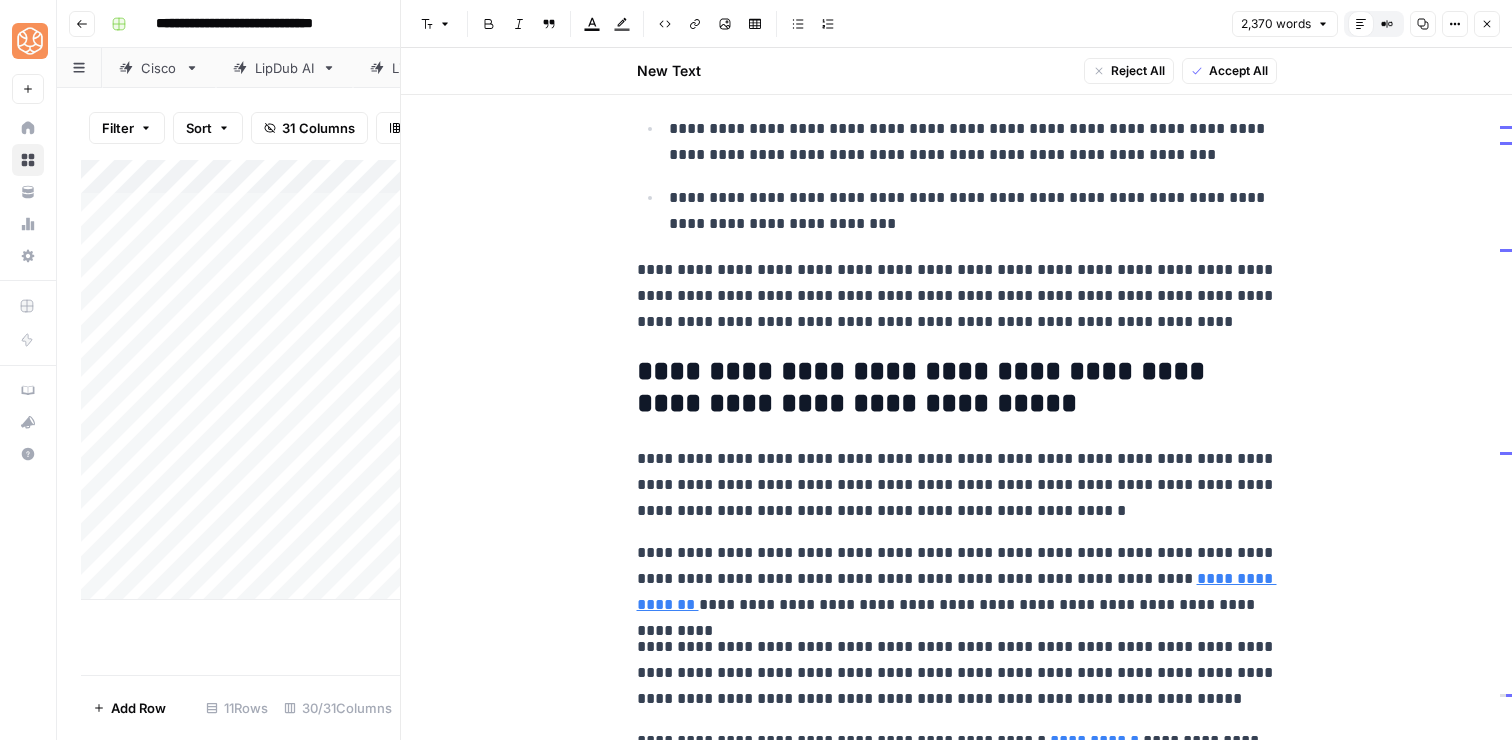 scroll, scrollTop: 9216, scrollLeft: 0, axis: vertical 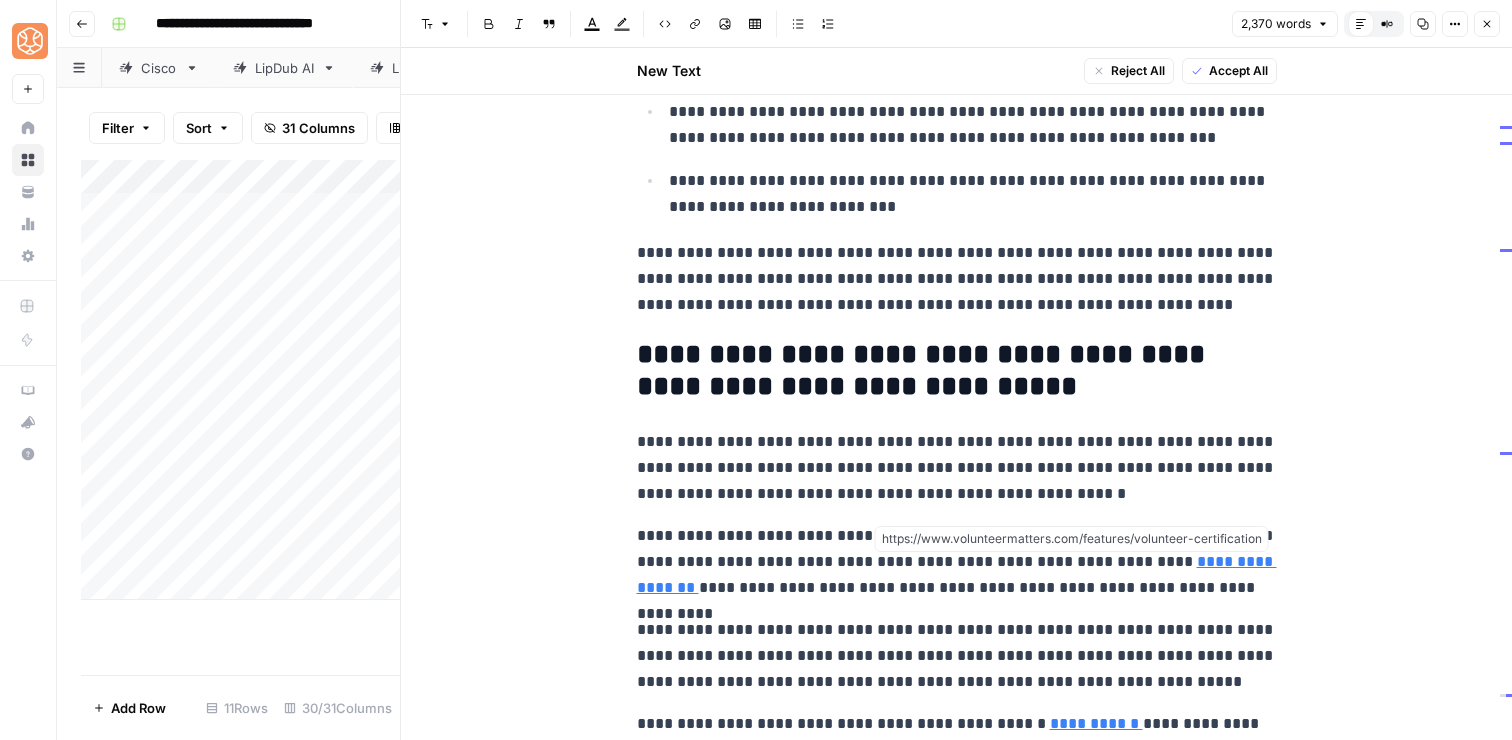 click on "**********" at bounding box center [957, -3756] 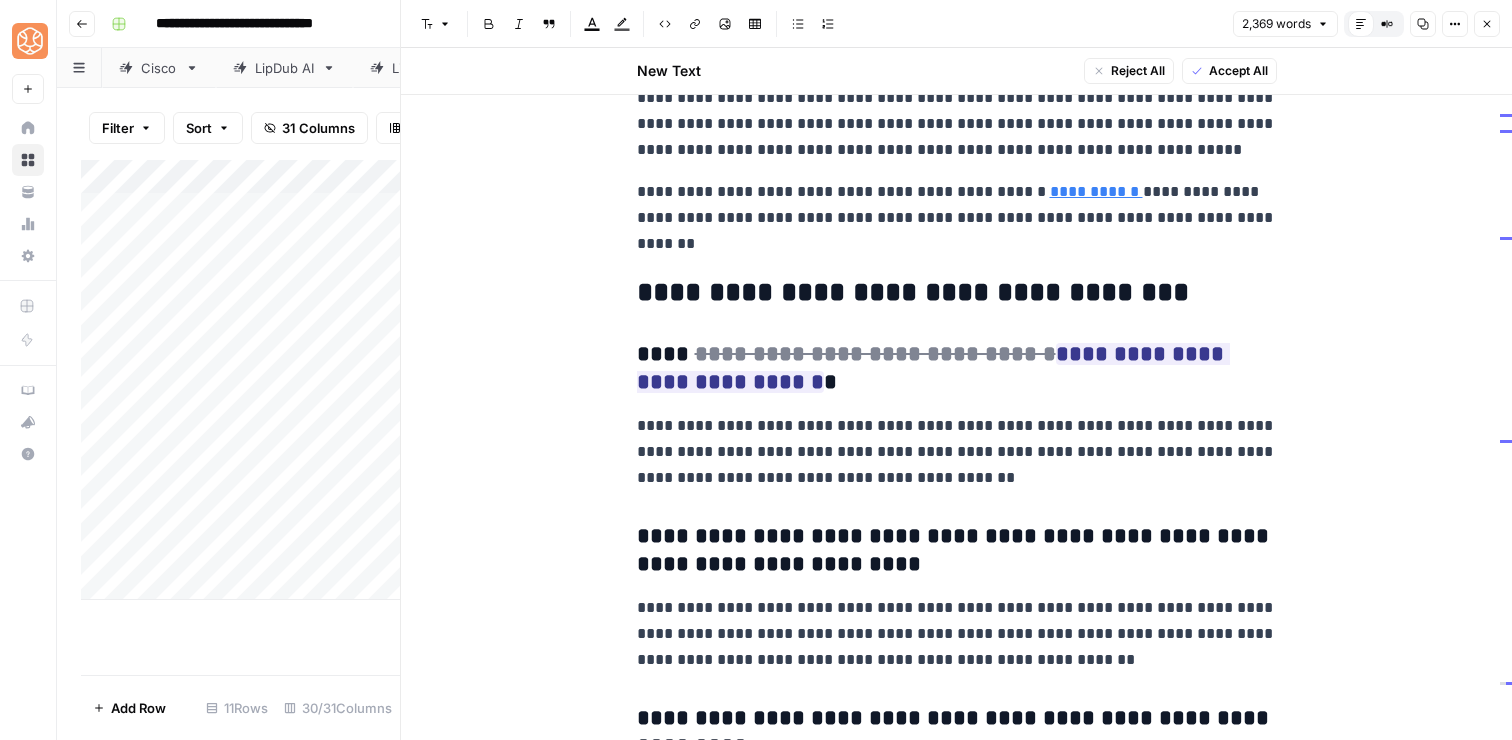 scroll, scrollTop: 9757, scrollLeft: 0, axis: vertical 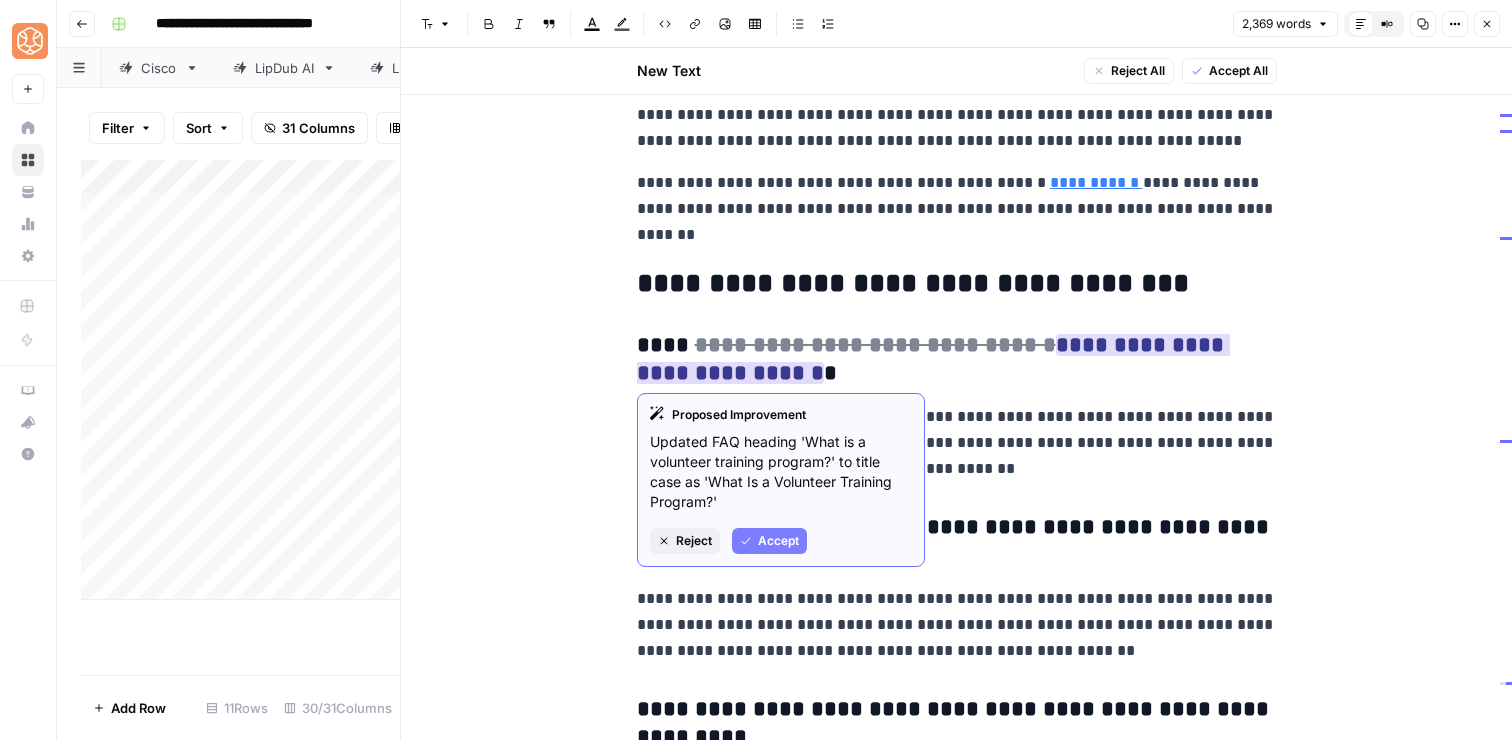 click on "Reject" at bounding box center (694, 541) 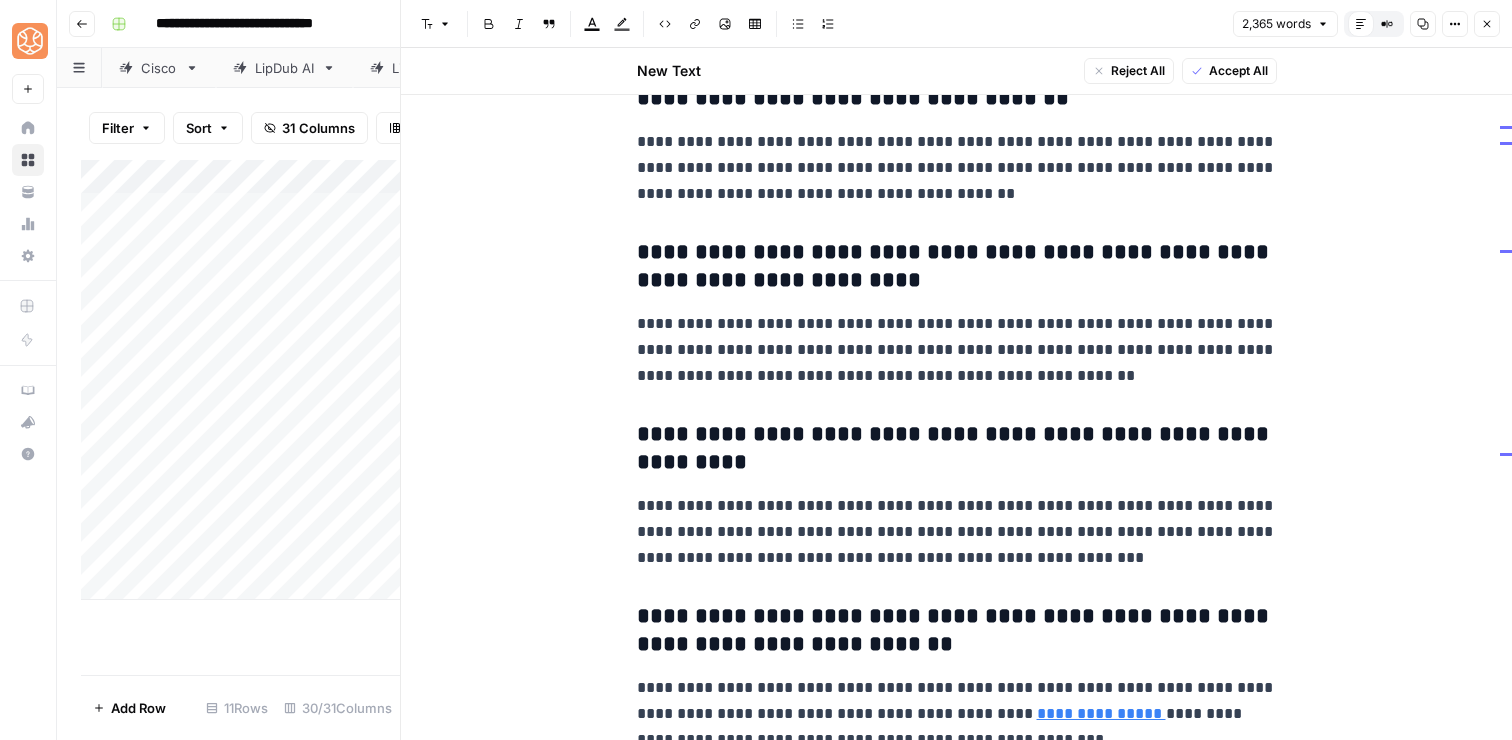 scroll, scrollTop: 10025, scrollLeft: 0, axis: vertical 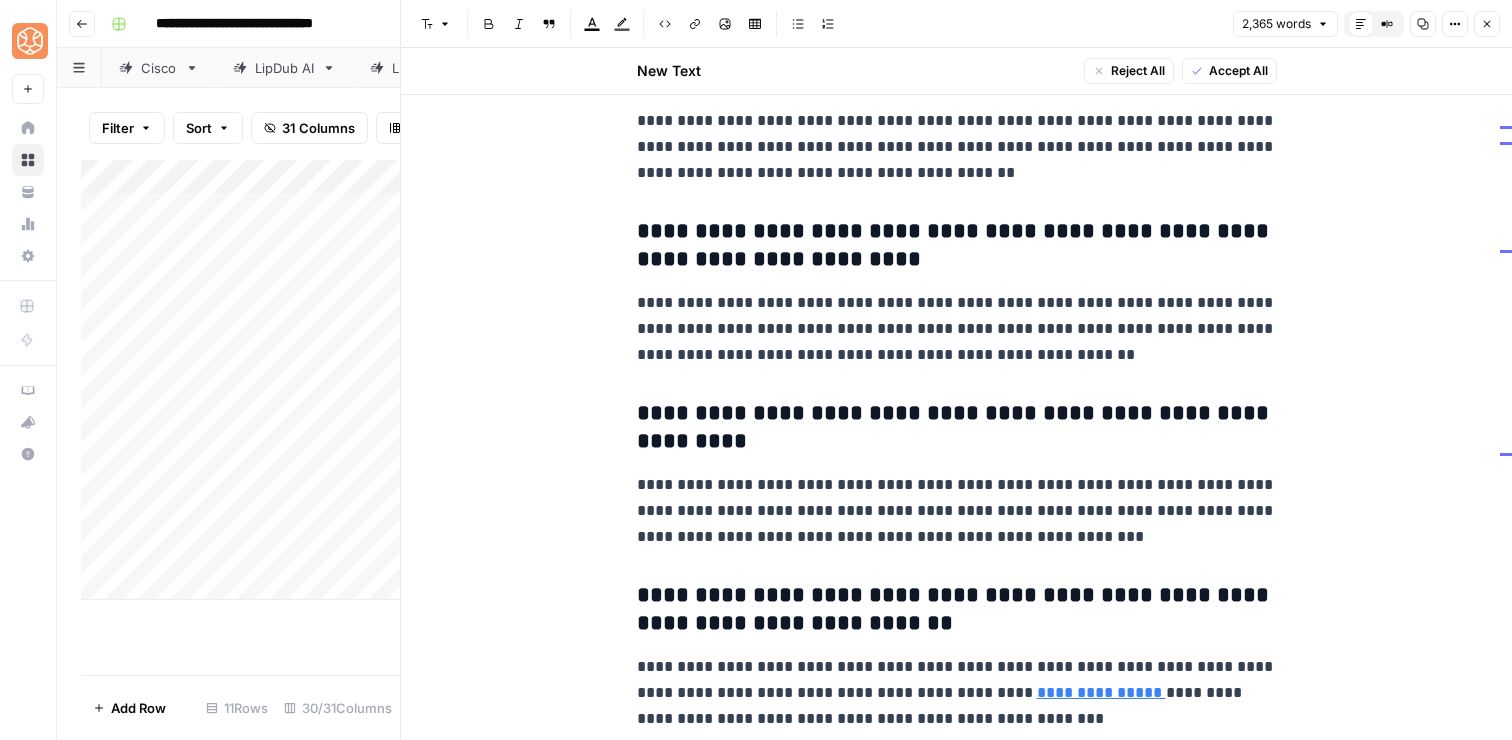 click on "**********" at bounding box center (957, 693) 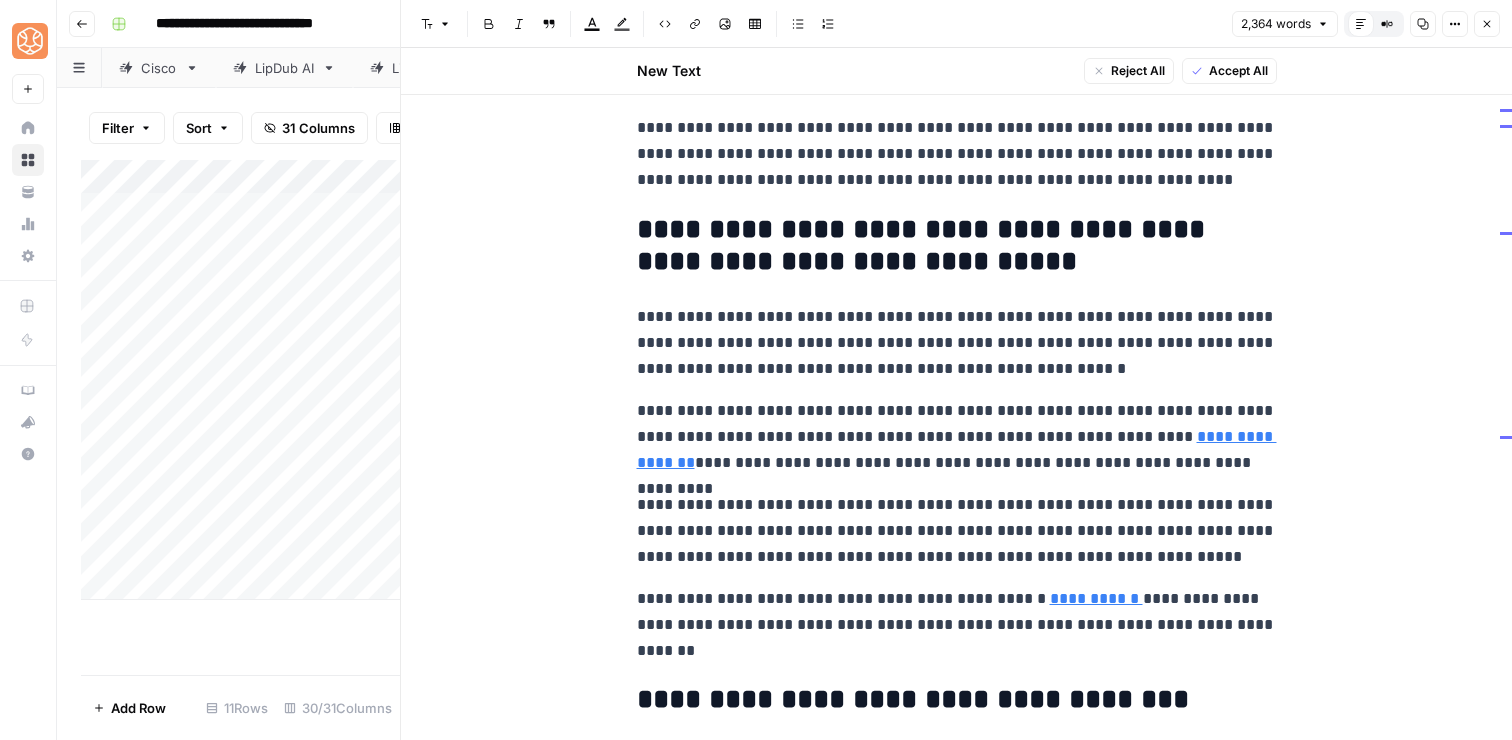 scroll, scrollTop: 9356, scrollLeft: 0, axis: vertical 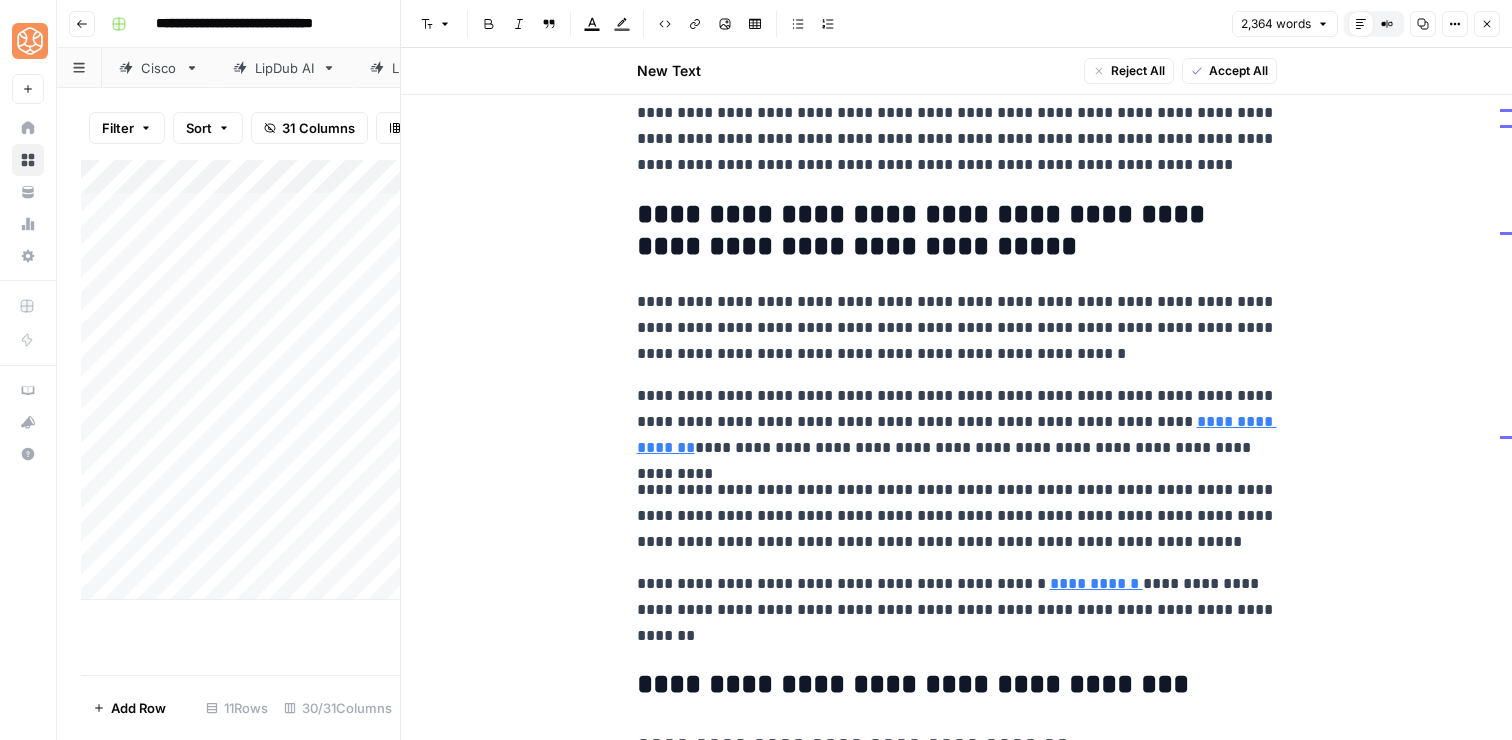 click on "**********" at bounding box center [957, 516] 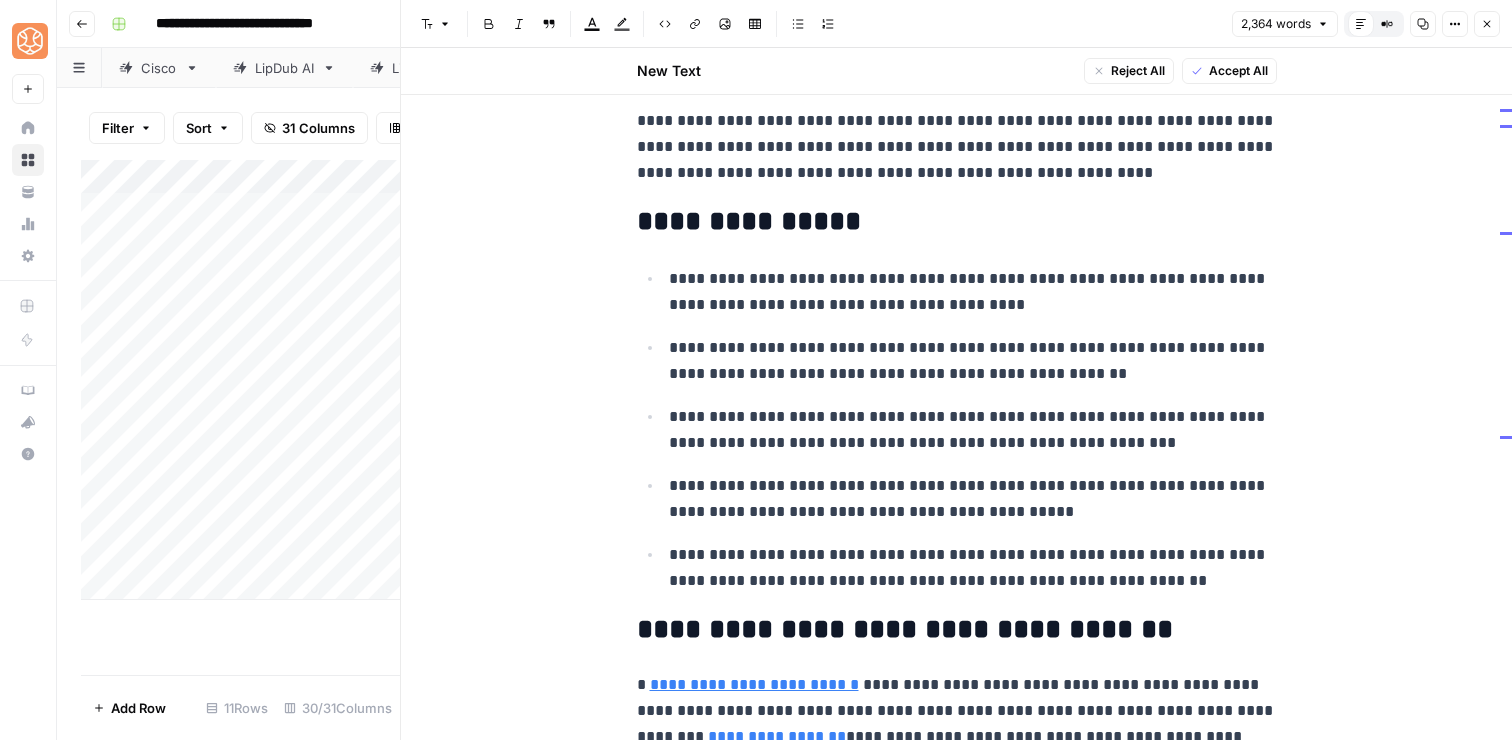 scroll, scrollTop: 0, scrollLeft: 0, axis: both 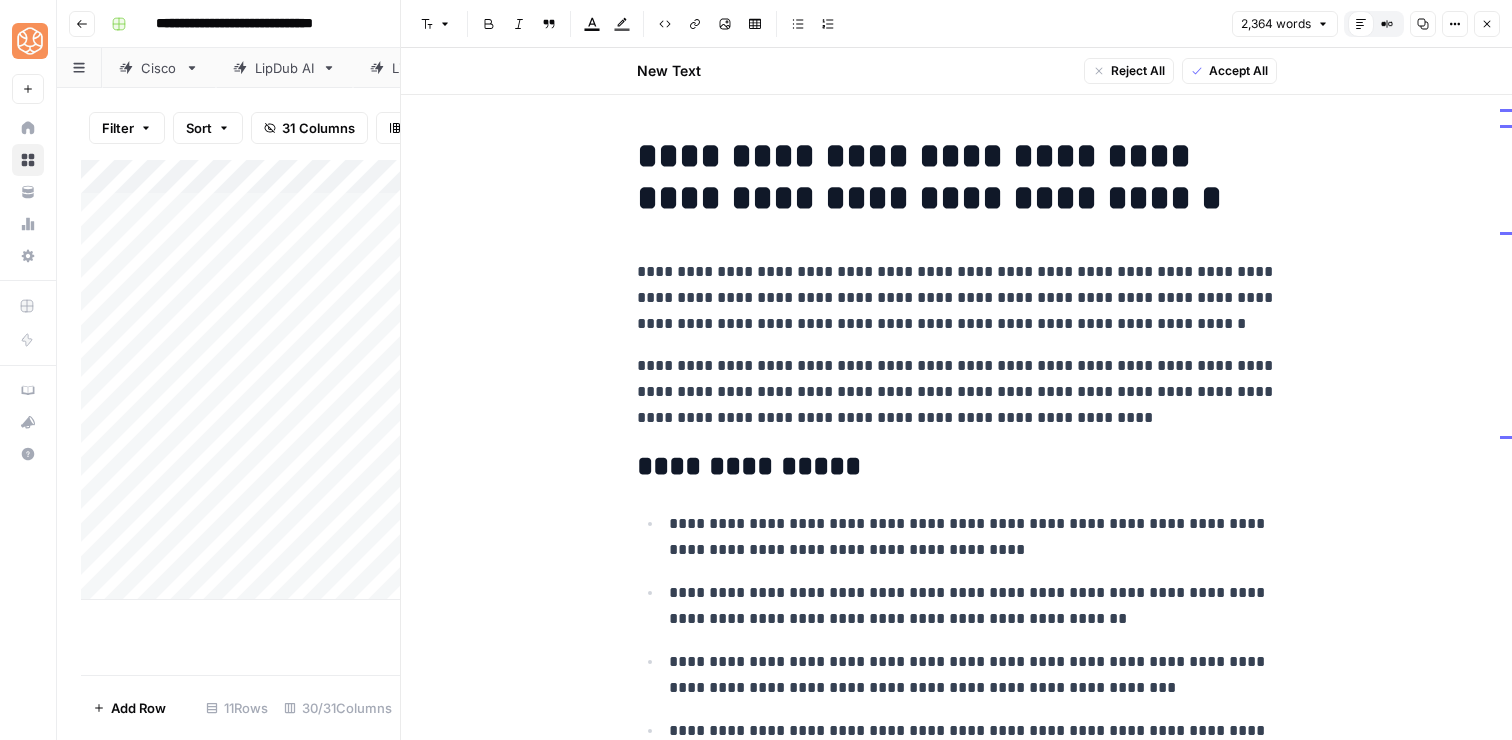 click 